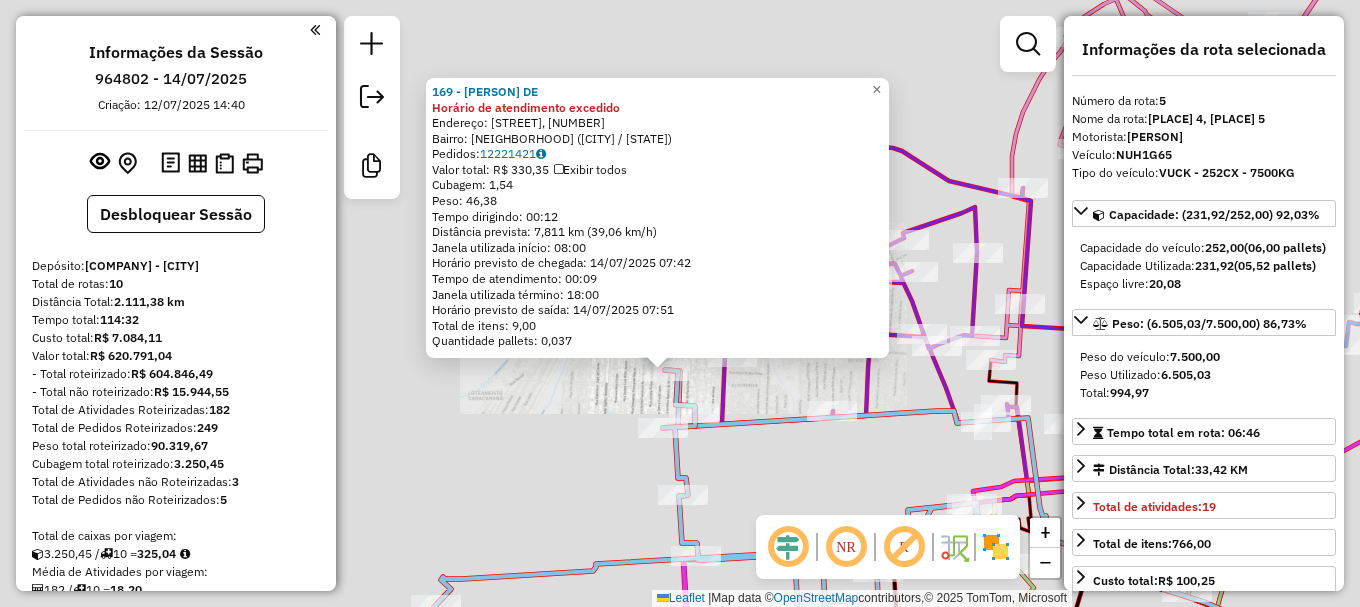 select on "**********" 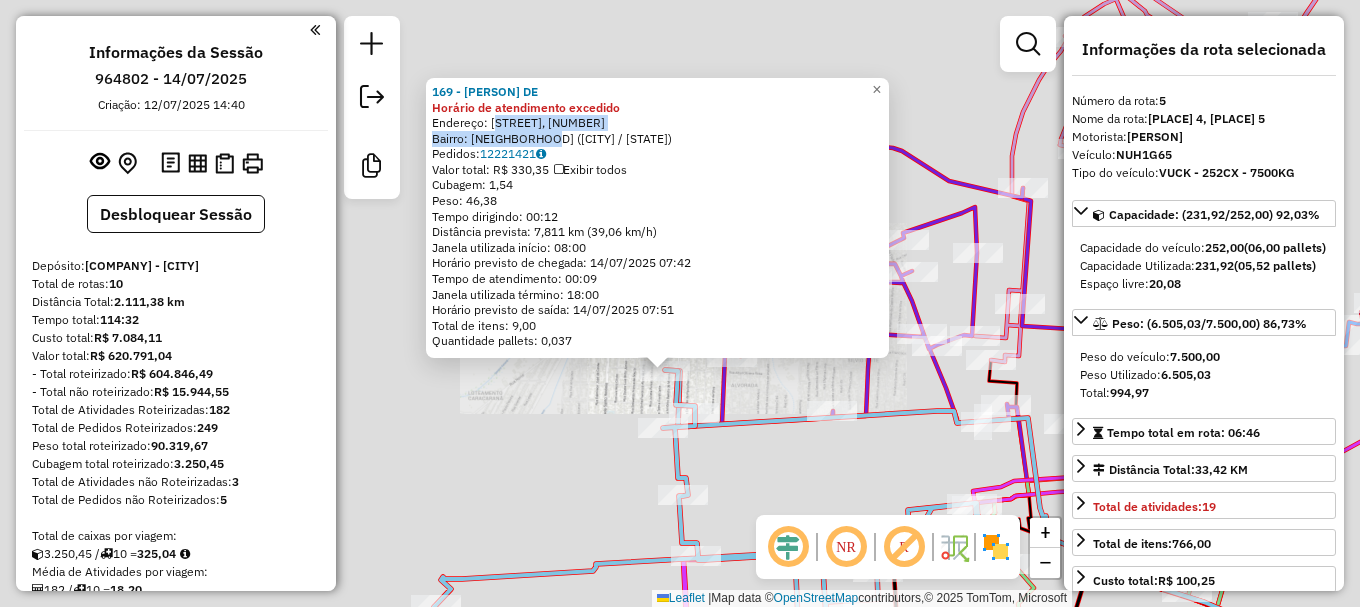 scroll, scrollTop: 1214, scrollLeft: 0, axis: vertical 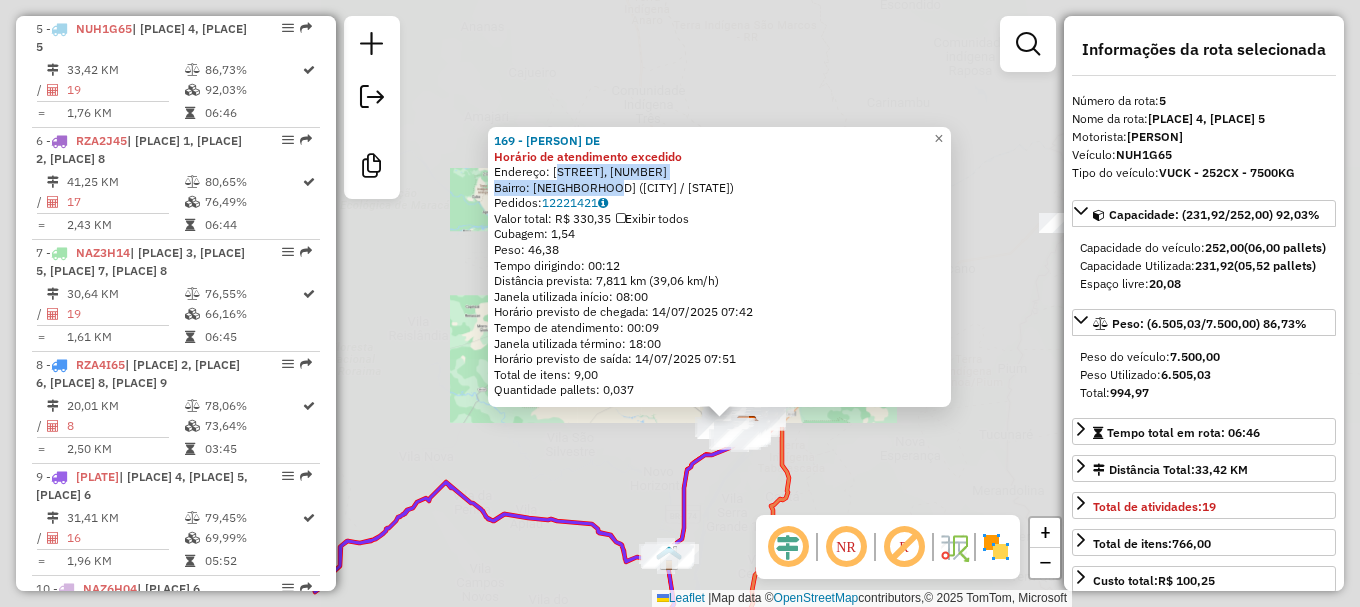 click on "169 - [PERSON] de Atendimento excedido  Endereço: [STREET], [NUMBER]   Bairro: [NEIGHBORHOOD] ([CITY] / [STATE])   Pedidos:  12221421   Valor total: R$ 330,35   Exibir todos   Cubagem: 1,54  Peso: 46,38  Tempo dirigindo: 00:12   Distância prevista: 7,811 km (39,06 km/h)   Janela utilizada início: 08:00   Horário previsto de chegada: 14/07/2025 07:42   Tempo de atendimento: 00:09   Janela utilizada término: 18:00   Horário previsto de saída: 14/07/2025 07:51   Total de itens: 9,00   Quantidade pallets: 0,037  × Janela de atendimento Grade de atendimento Capacidade Transportadoras Veículos Cliente Pedidos  Rotas Selecione os dias de semana para filtrar as janelas de atendimento  Seg   Ter   Qua   Qui   Sex   Sáb   Dom  Informe o período da janela de atendimento: De: Até:  Filtrar exatamente a janela do cliente  Considerar janela de atendimento padrão  Selecione os dias de semana para filtrar as grades de atendimento  Seg   Ter   Qua   Qui   Sex   Sáb   Dom   Peso mínimo:   De:   De:" 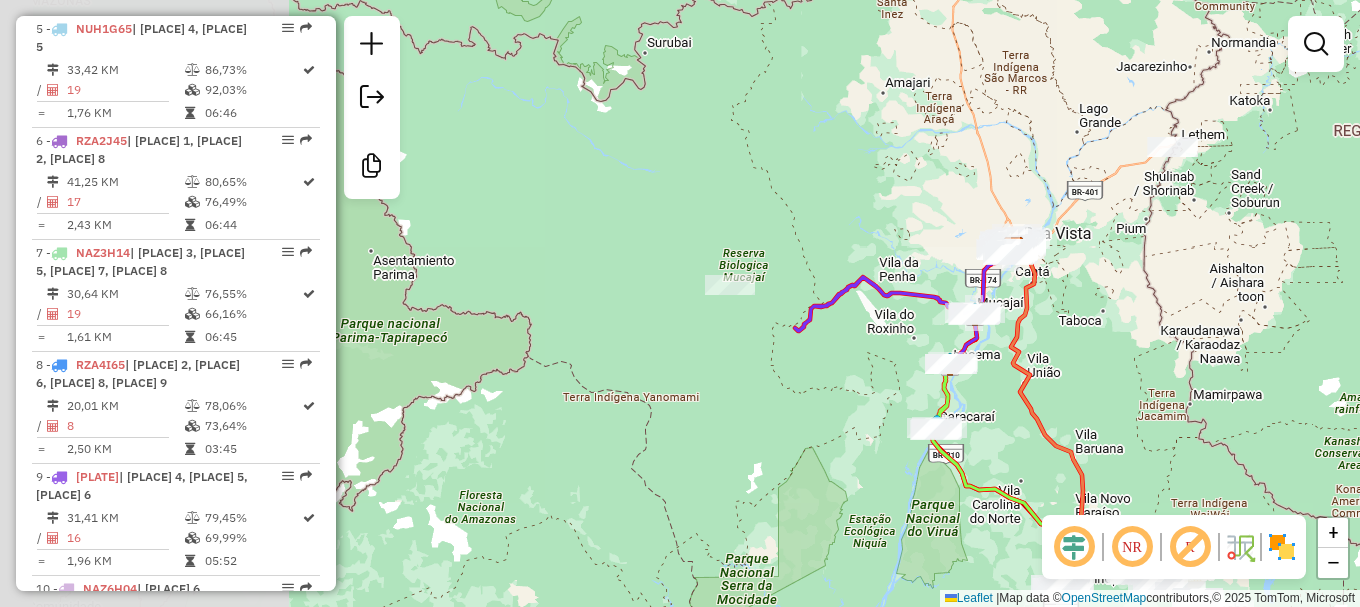 drag, startPoint x: 566, startPoint y: 264, endPoint x: 895, endPoint y: 222, distance: 331.67 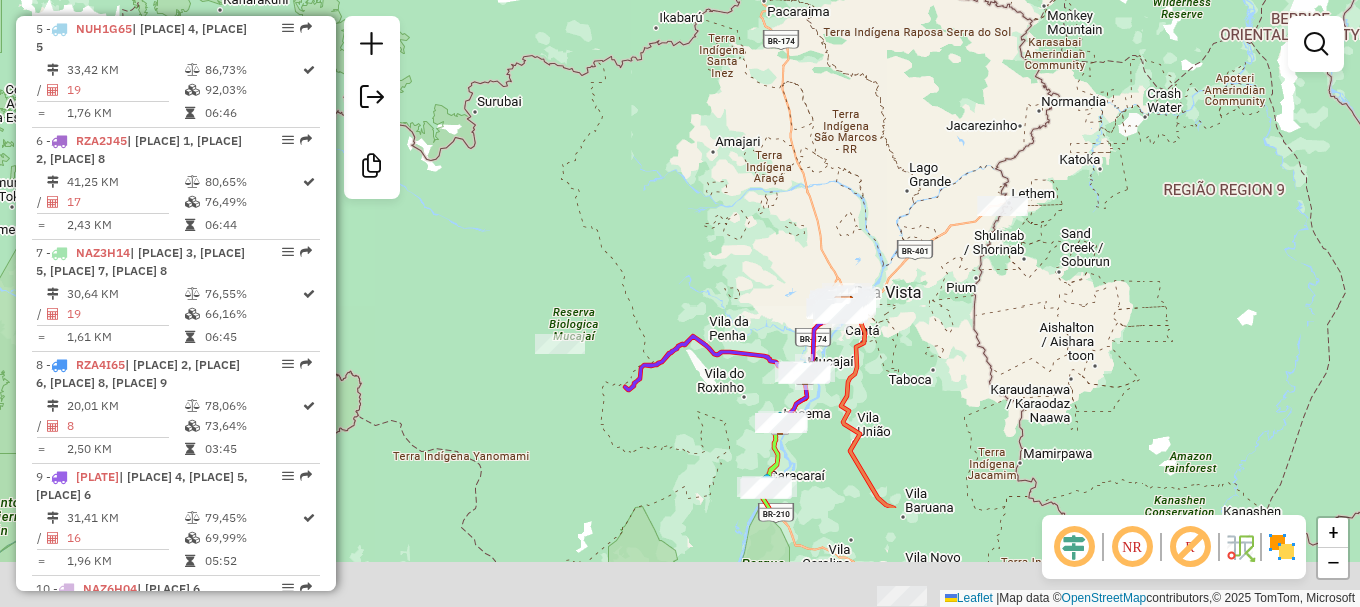 drag, startPoint x: 735, startPoint y: 359, endPoint x: 762, endPoint y: 120, distance: 240.52026 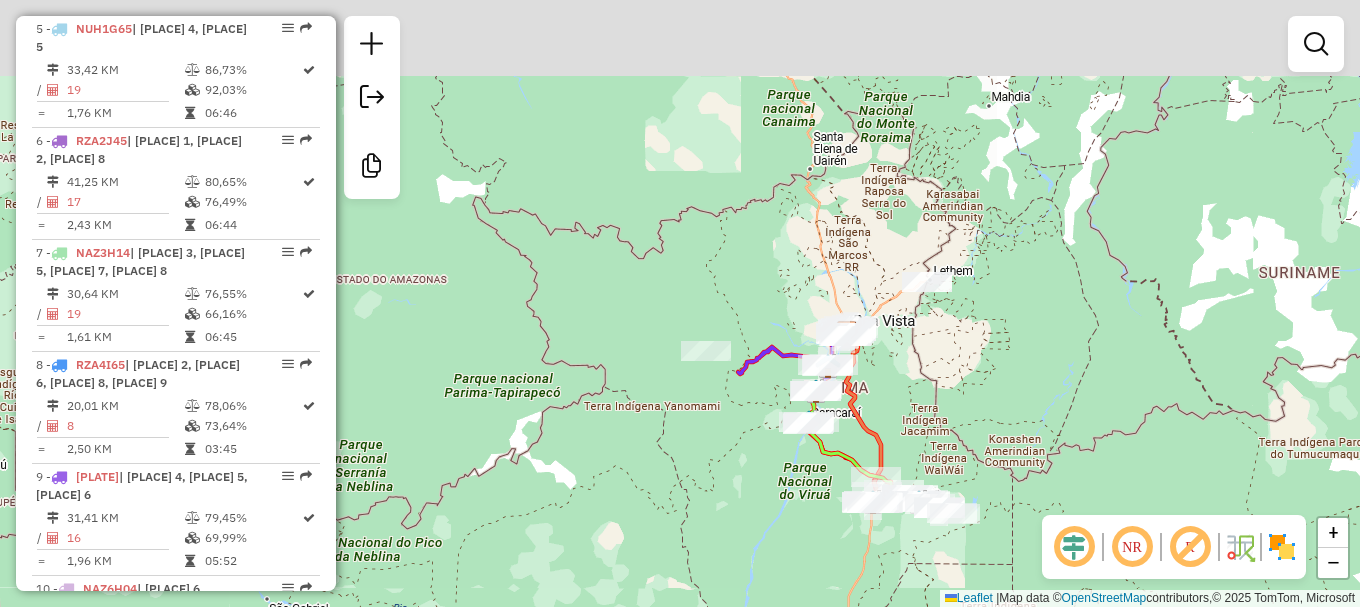 drag, startPoint x: 785, startPoint y: 191, endPoint x: 813, endPoint y: 270, distance: 83.81527 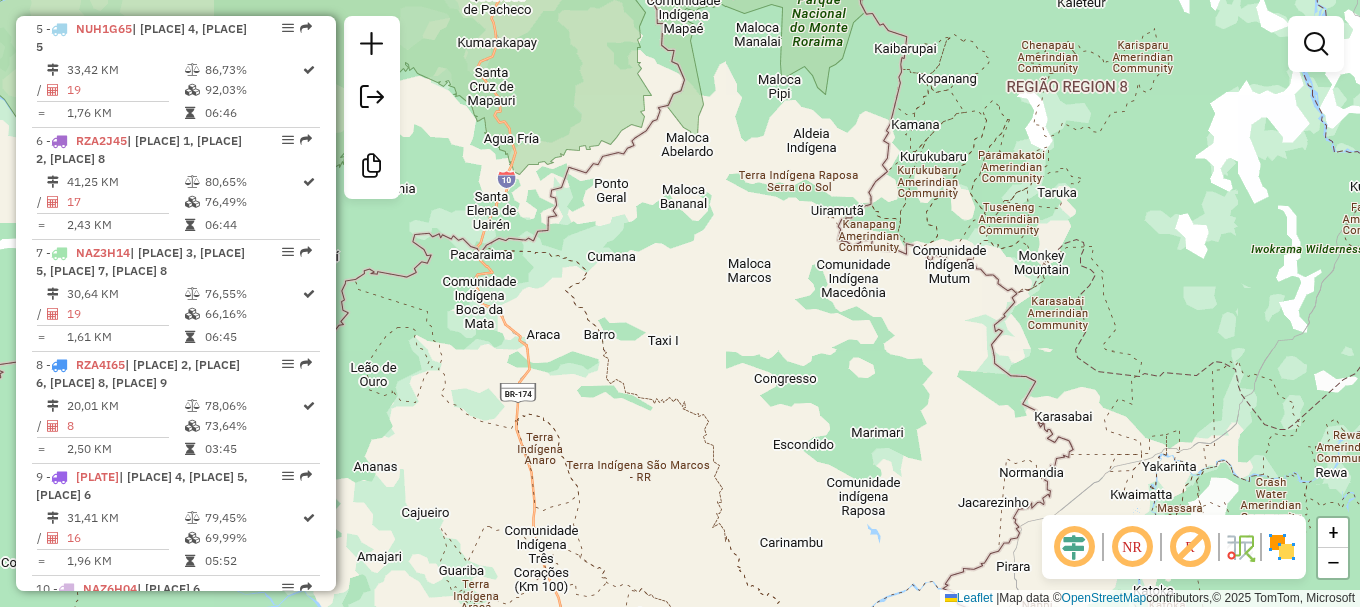drag, startPoint x: 883, startPoint y: 540, endPoint x: 847, endPoint y: 150, distance: 391.65802 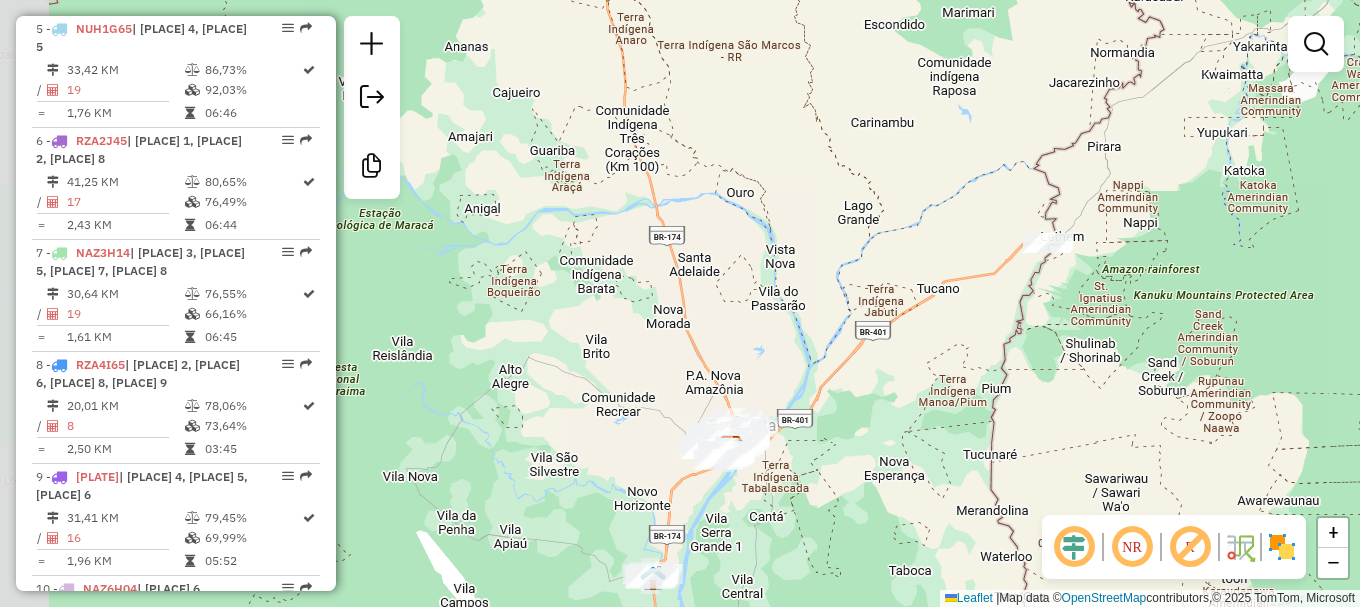 drag, startPoint x: 884, startPoint y: 295, endPoint x: 1034, endPoint y: 54, distance: 283.86792 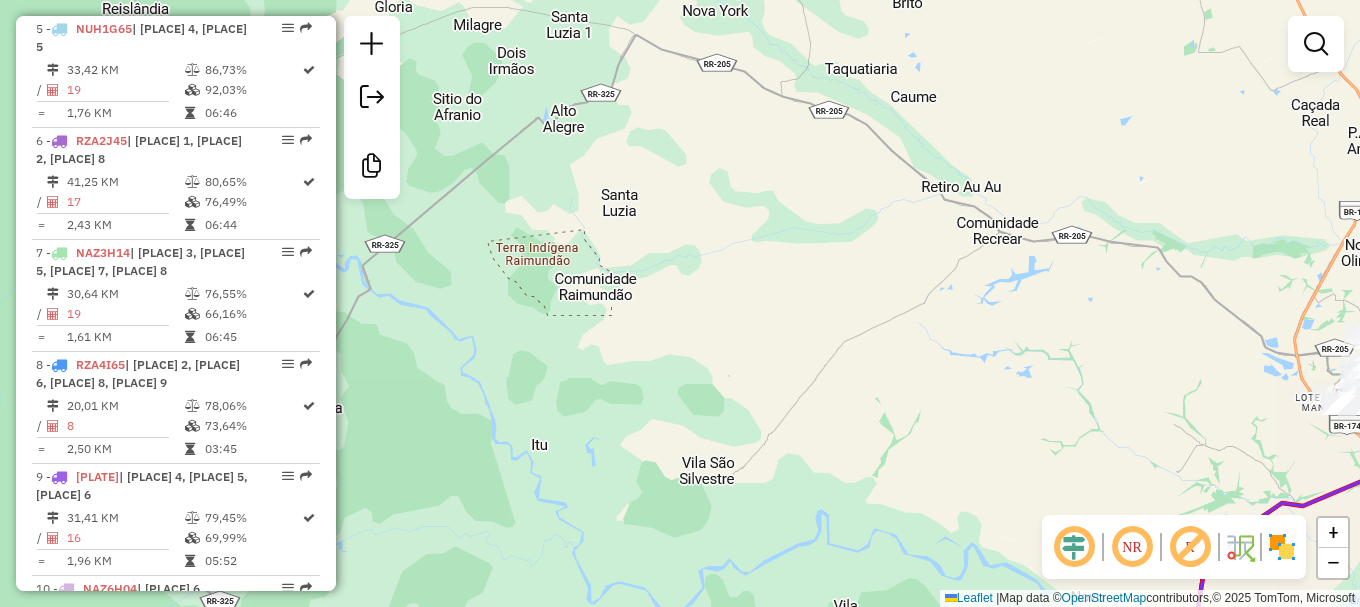 drag, startPoint x: 647, startPoint y: 224, endPoint x: 840, endPoint y: 272, distance: 198.87936 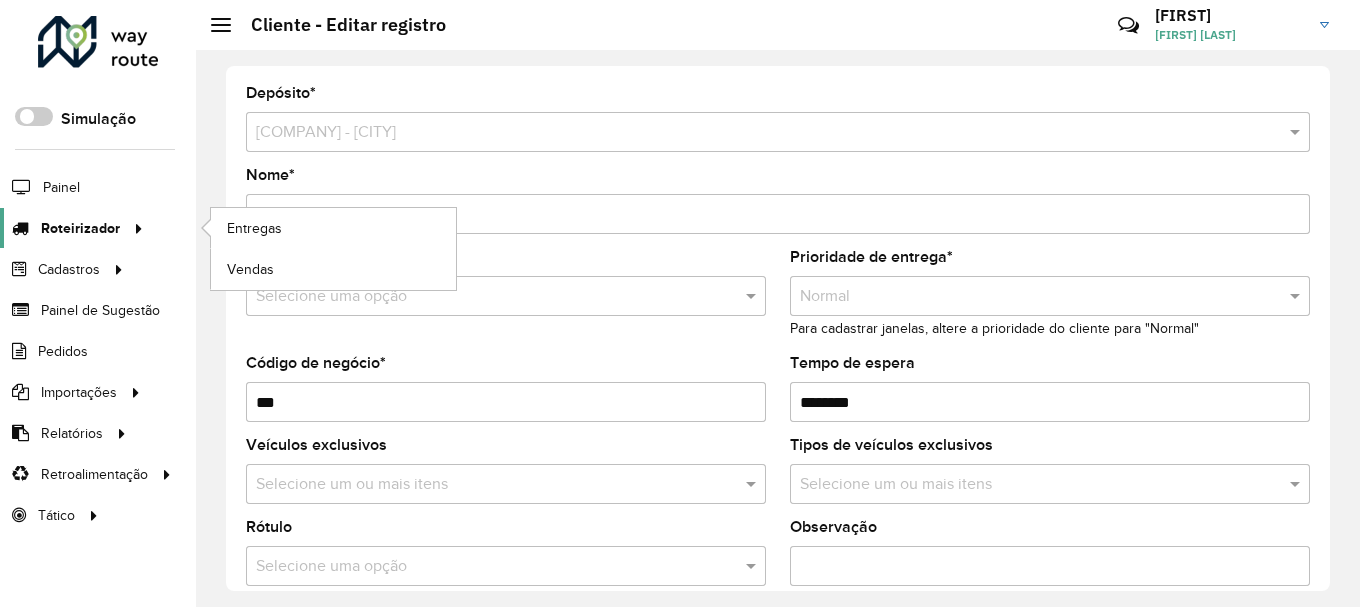 scroll, scrollTop: 0, scrollLeft: 0, axis: both 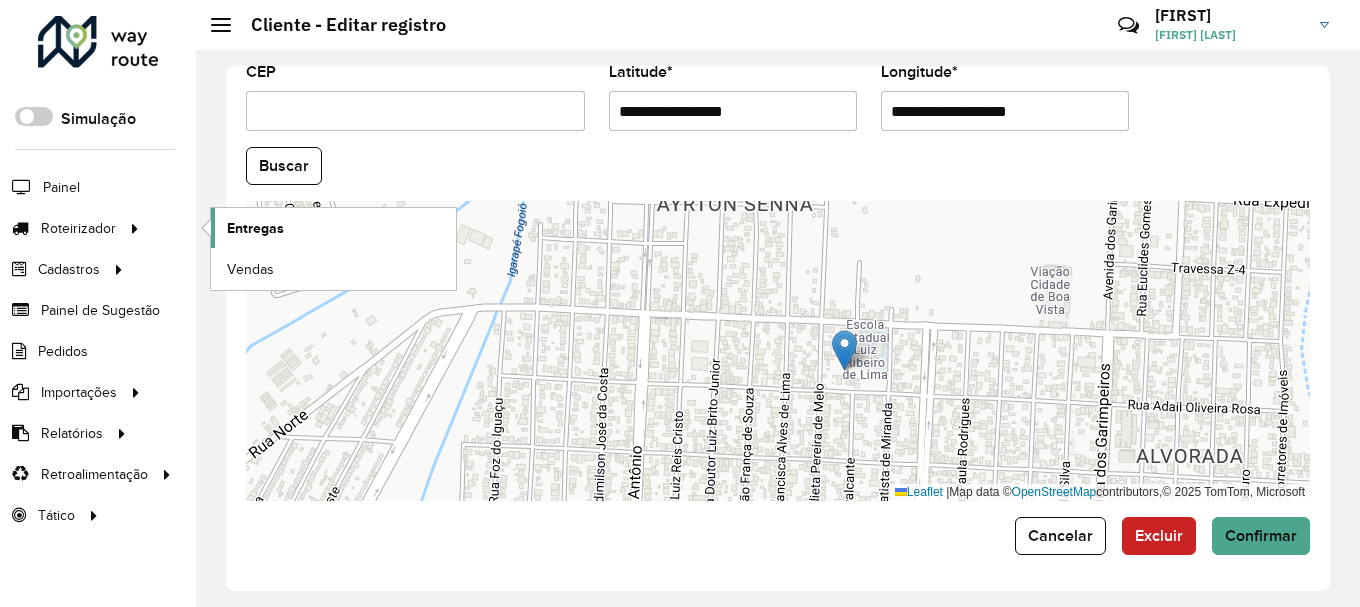 click on "Entregas" 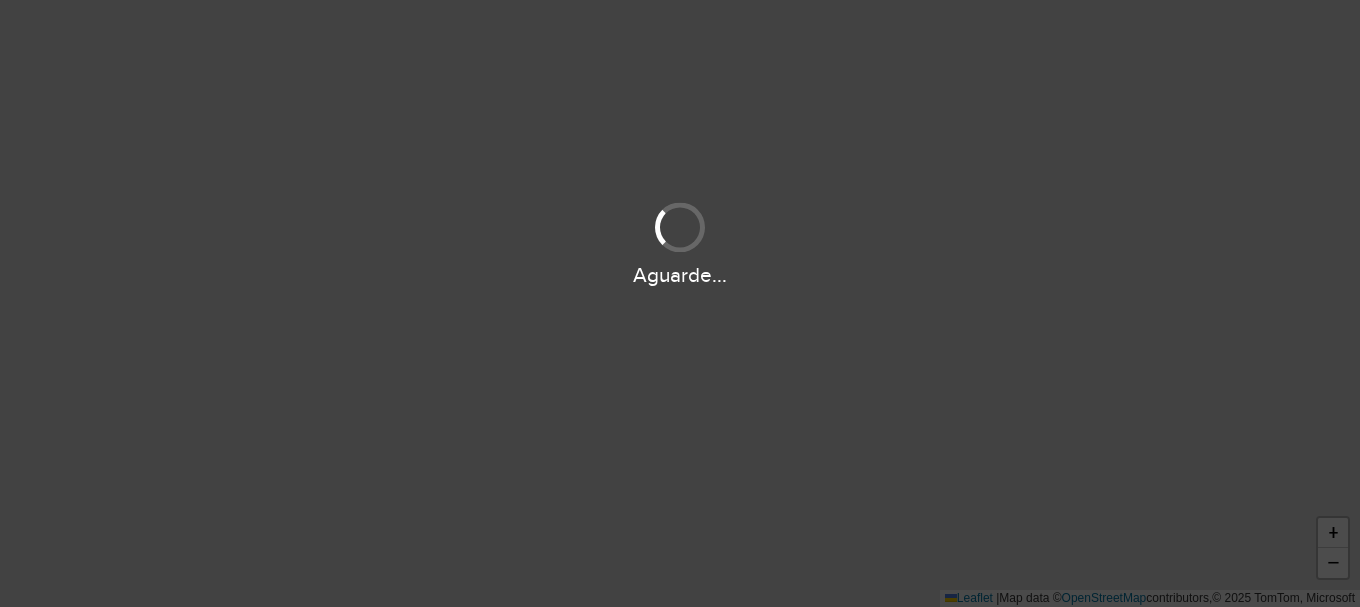 scroll, scrollTop: 0, scrollLeft: 0, axis: both 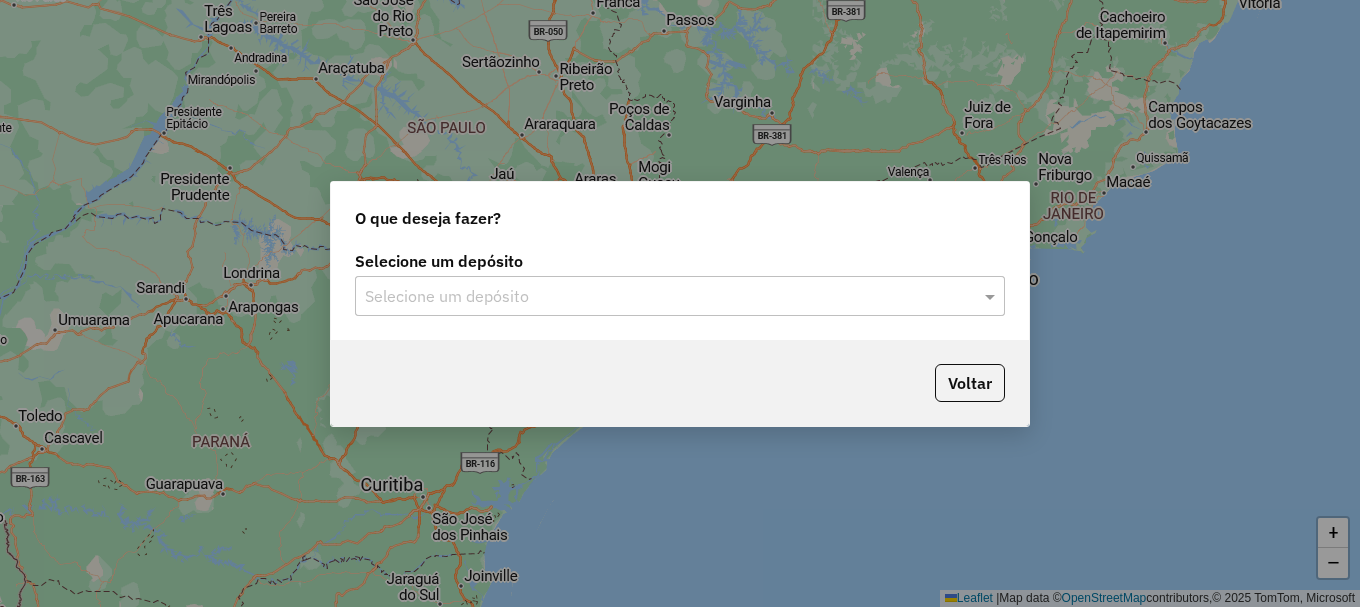 click 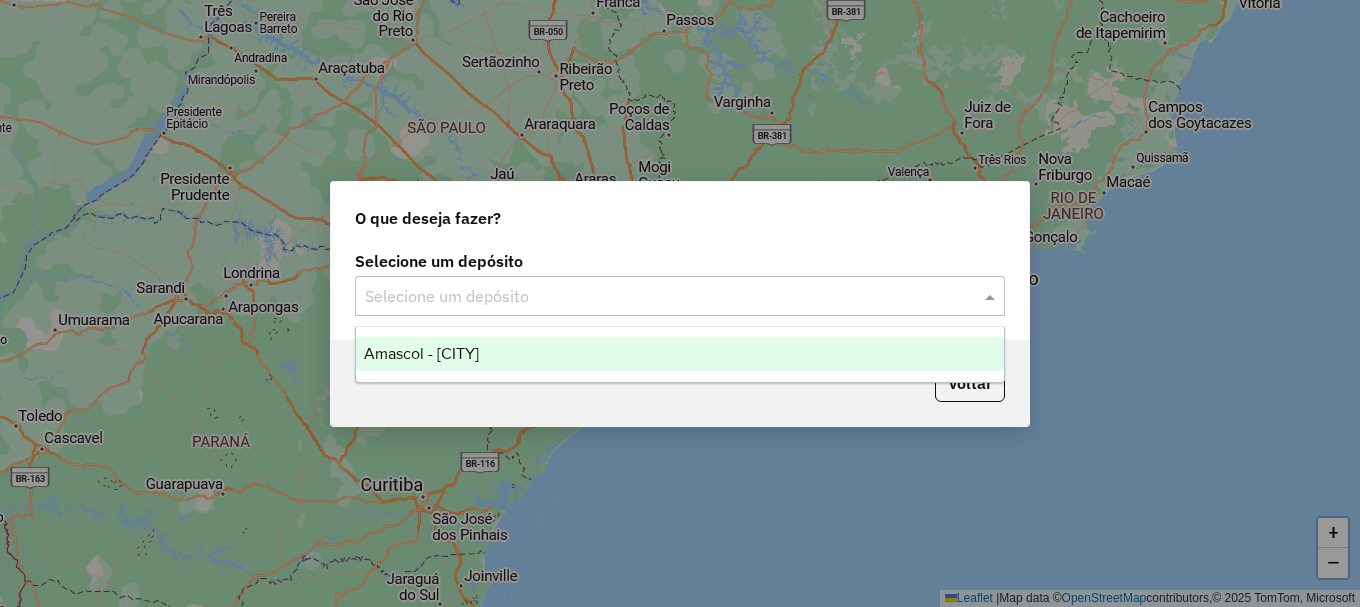 click on "Amascol - [CITY]" at bounding box center [421, 353] 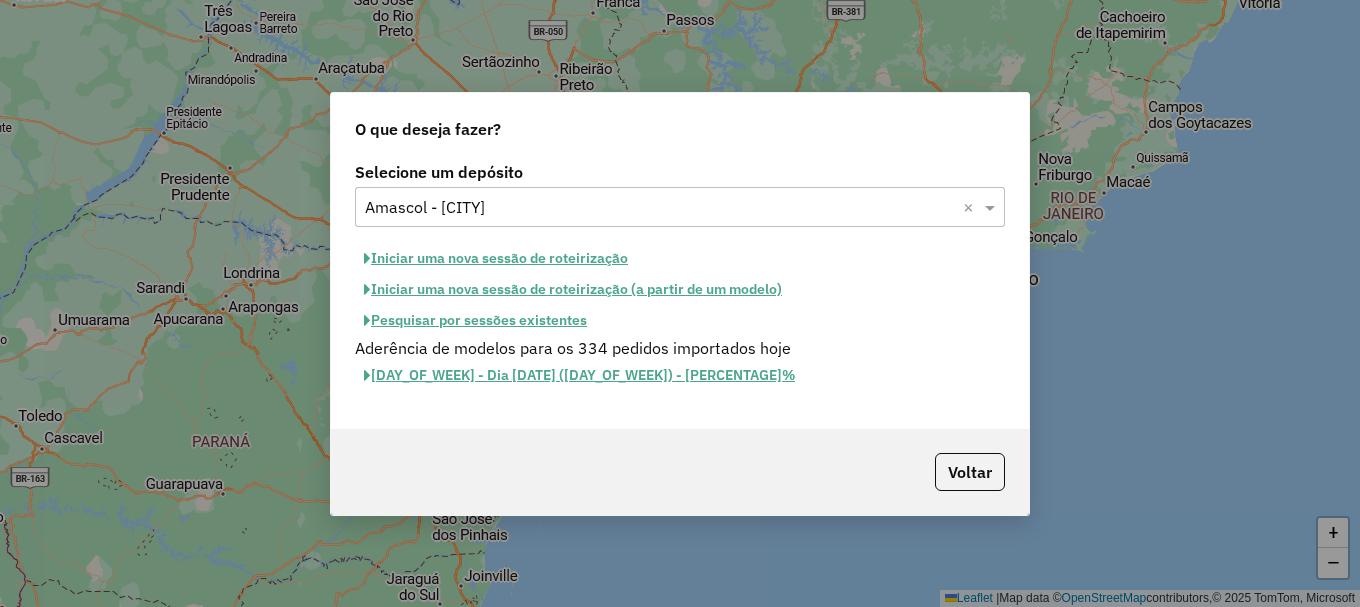 click on "Iniciar uma nova sessão de roteirização" 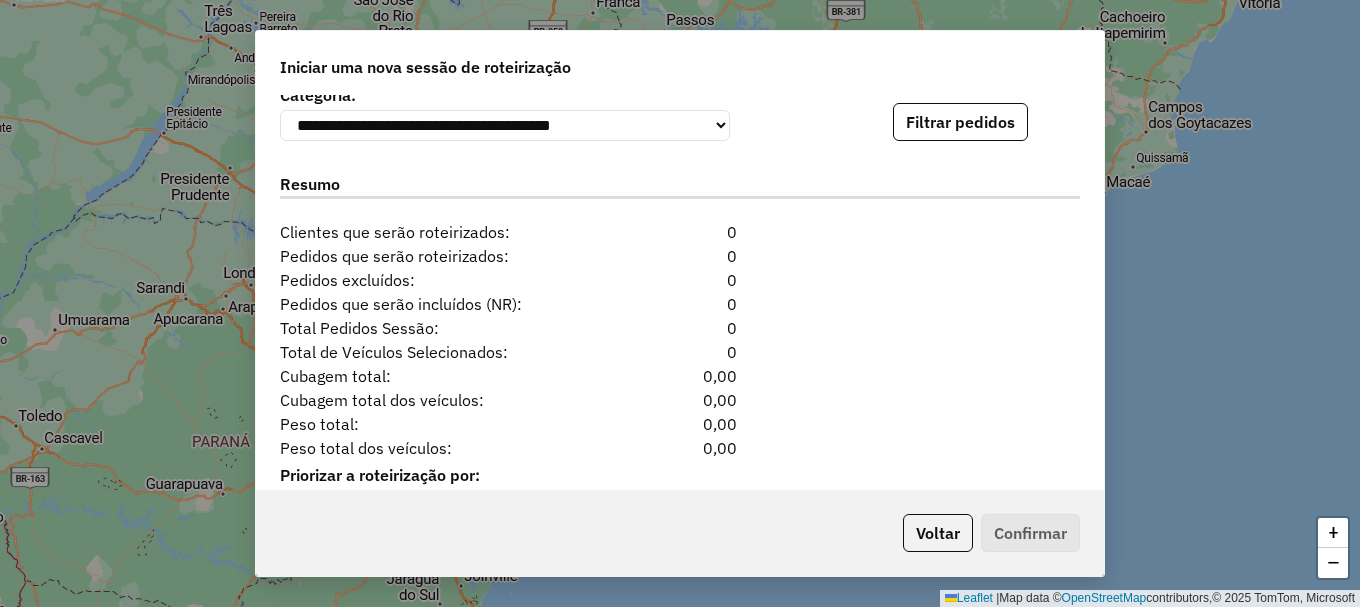 scroll, scrollTop: 1941, scrollLeft: 0, axis: vertical 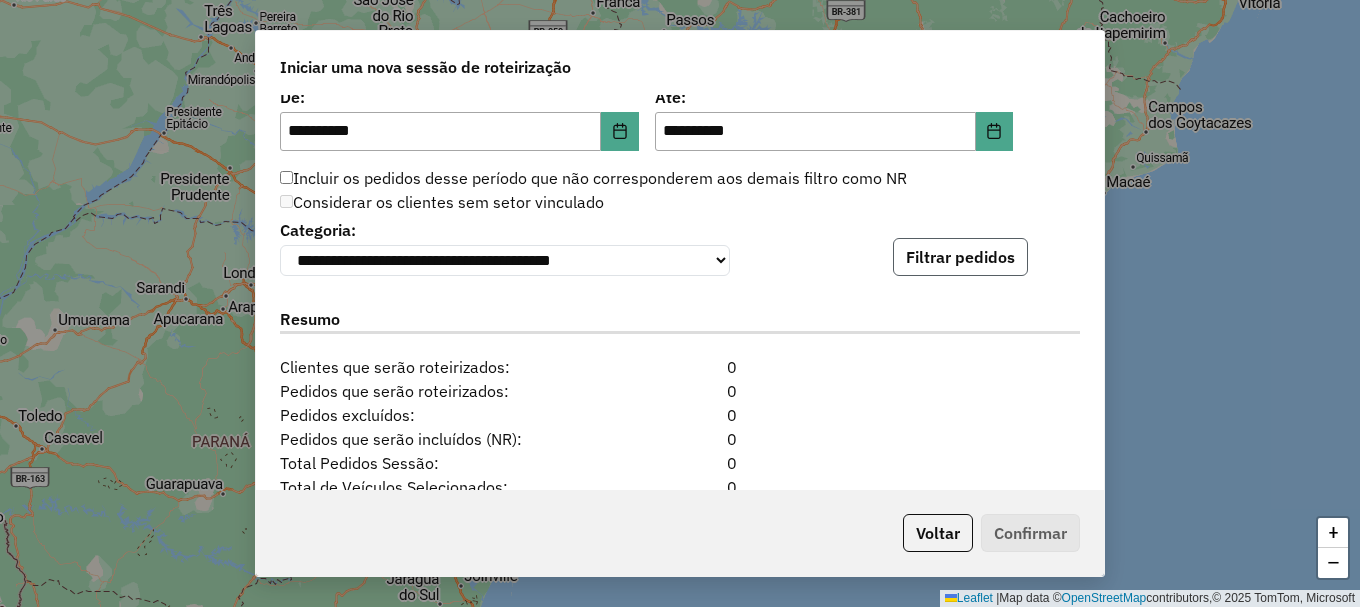click on "Filtrar pedidos" 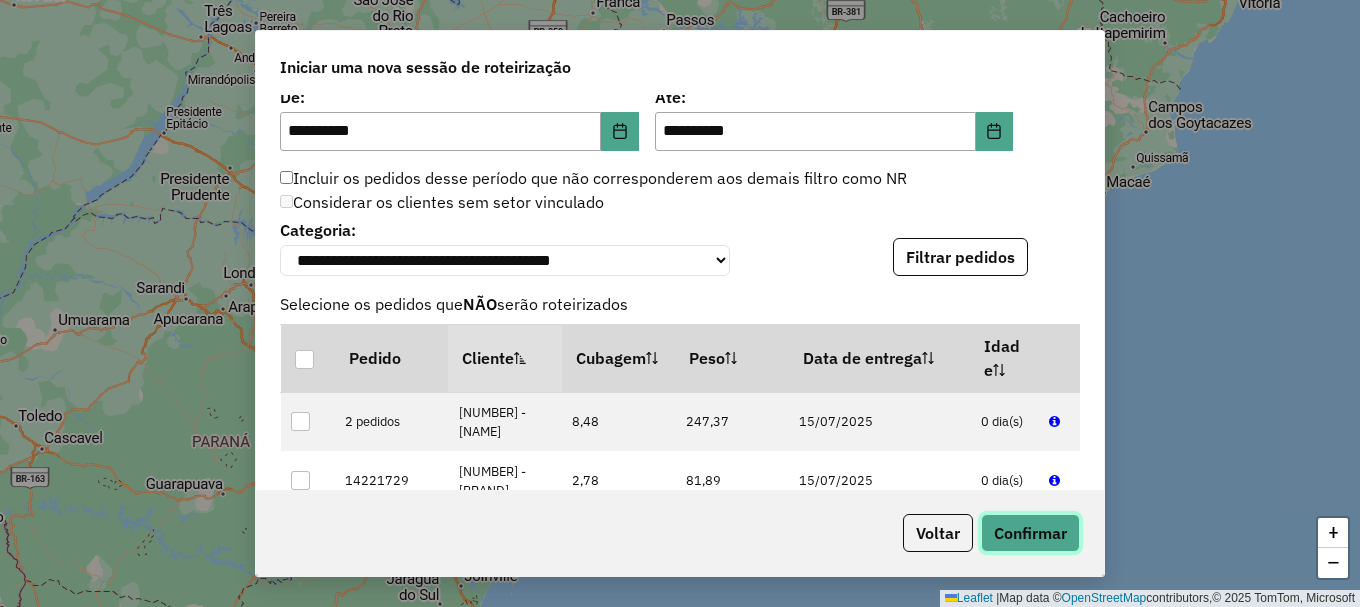 click on "Confirmar" 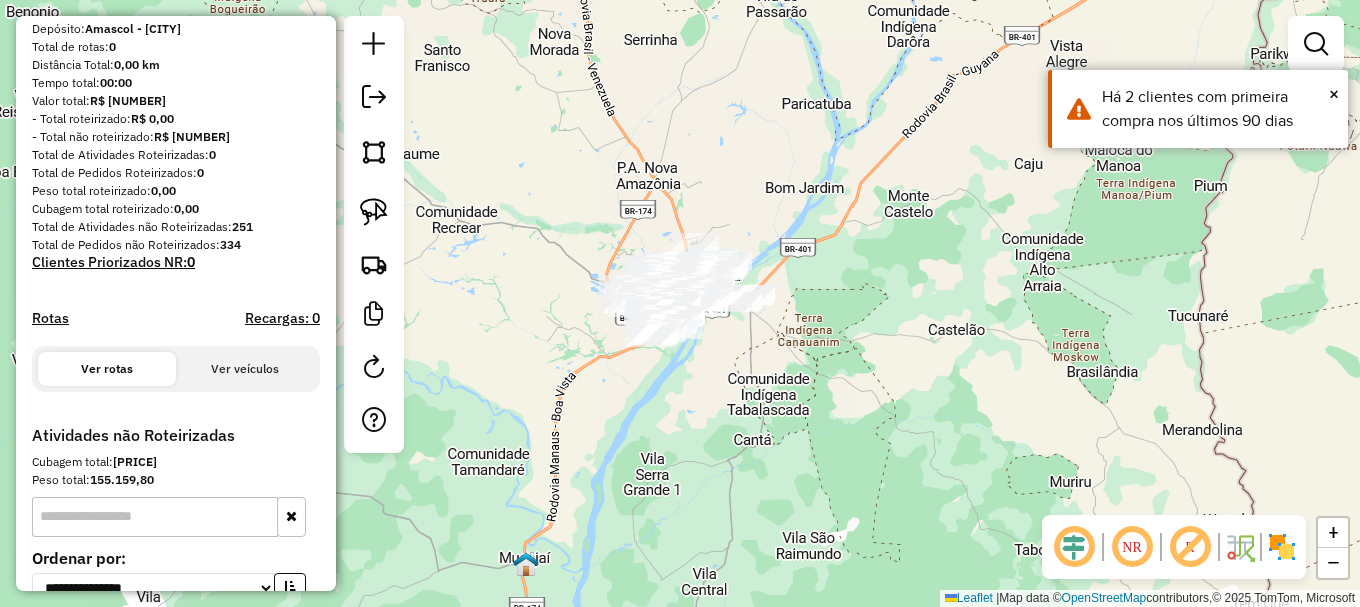 scroll, scrollTop: 377, scrollLeft: 0, axis: vertical 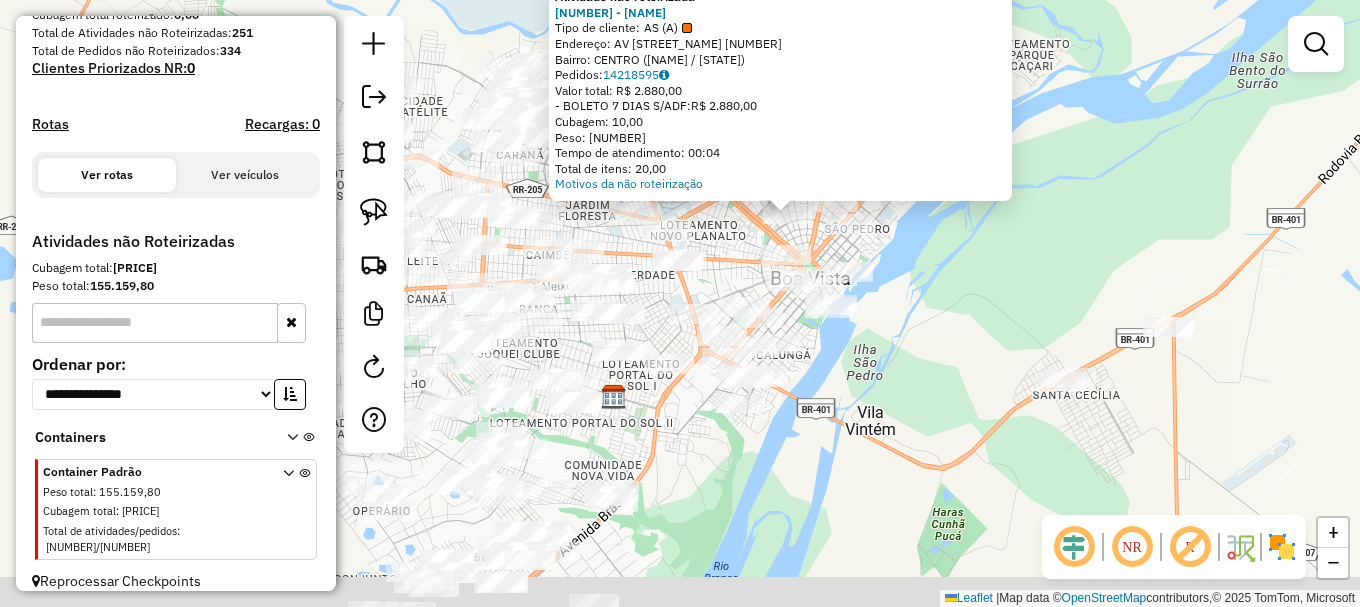 drag, startPoint x: 818, startPoint y: 446, endPoint x: 1013, endPoint y: 159, distance: 346.9784 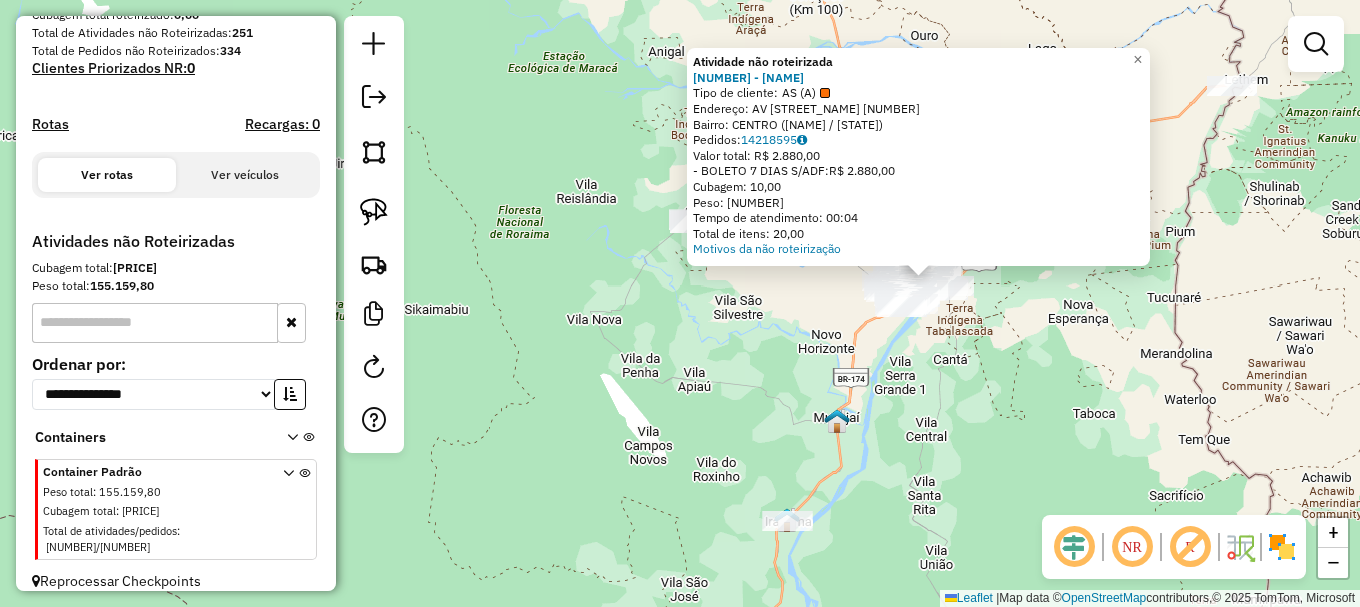click on "Atividade não roteirizada 3760 - FRANCISCO MONTEIRO B  Tipo de cliente:   AS (A)   Endereço: AV  MAJOR WILLIAMS                1768   Bairro: CENTRO (BOA VISTA / RR)   Pedidos:  14218595   Valor total: R$ 2.880,00   - BOLETO 7 DIAS S/ADF:  R$ 2.880,00   Cubagem: 10,00   Peso: 228,00   Tempo de atendimento: 00:04   Total de itens: 20,00  Motivos da não roteirização × Janela de atendimento Grade de atendimento Capacidade Transportadoras Veículos Cliente Pedidos  Rotas Selecione os dias de semana para filtrar as janelas de atendimento  Seg   Ter   Qua   Qui   Sex   Sáb   Dom  Informe o período da janela de atendimento: De: Até:  Filtrar exatamente a janela do cliente  Considerar janela de atendimento padrão  Selecione os dias de semana para filtrar as grades de atendimento  Seg   Ter   Qua   Qui   Sex   Sáb   Dom   Considerar clientes sem dia de atendimento cadastrado  Clientes fora do dia de atendimento selecionado Filtrar as atividades entre os valores definidos abaixo:  Peso mínimo:   De:   De:" 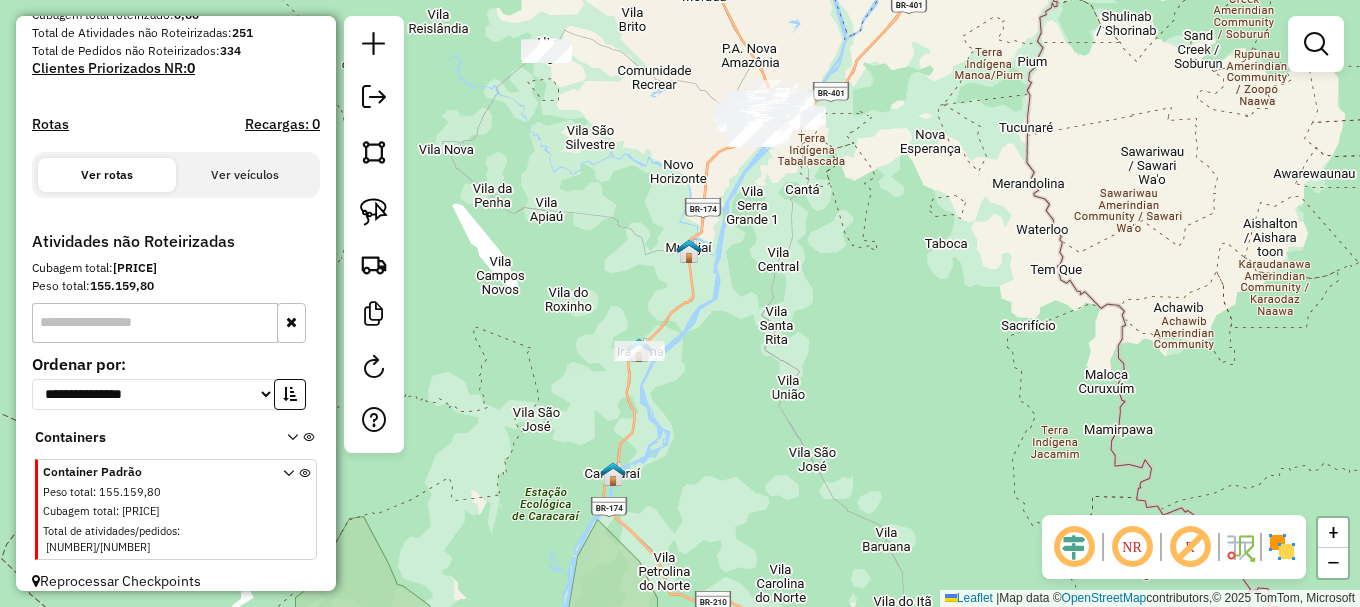 drag, startPoint x: 897, startPoint y: 443, endPoint x: 698, endPoint y: 229, distance: 292.22766 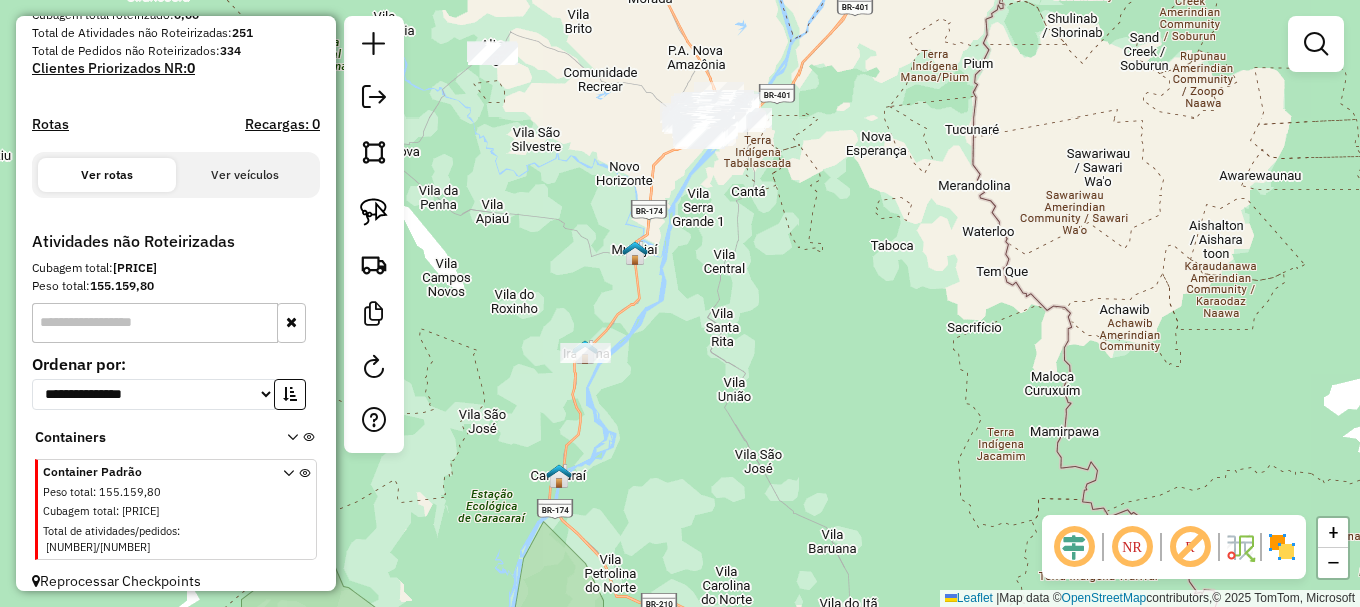 drag, startPoint x: 818, startPoint y: 229, endPoint x: 834, endPoint y: 449, distance: 220.58105 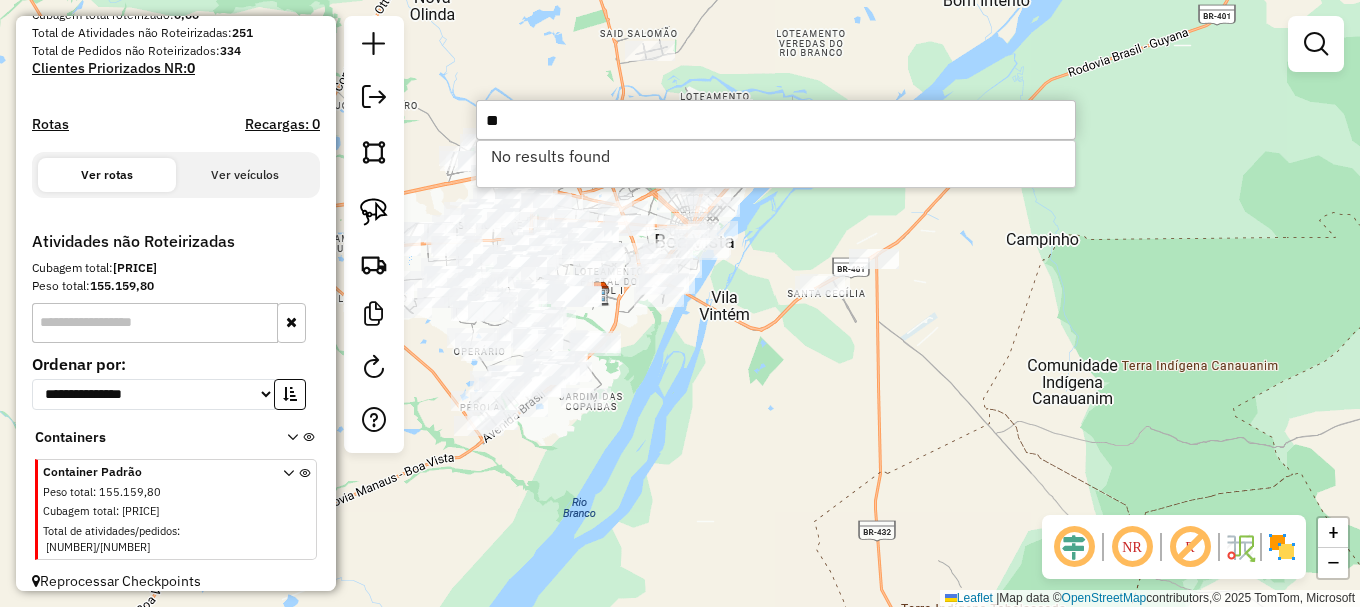 type on "*" 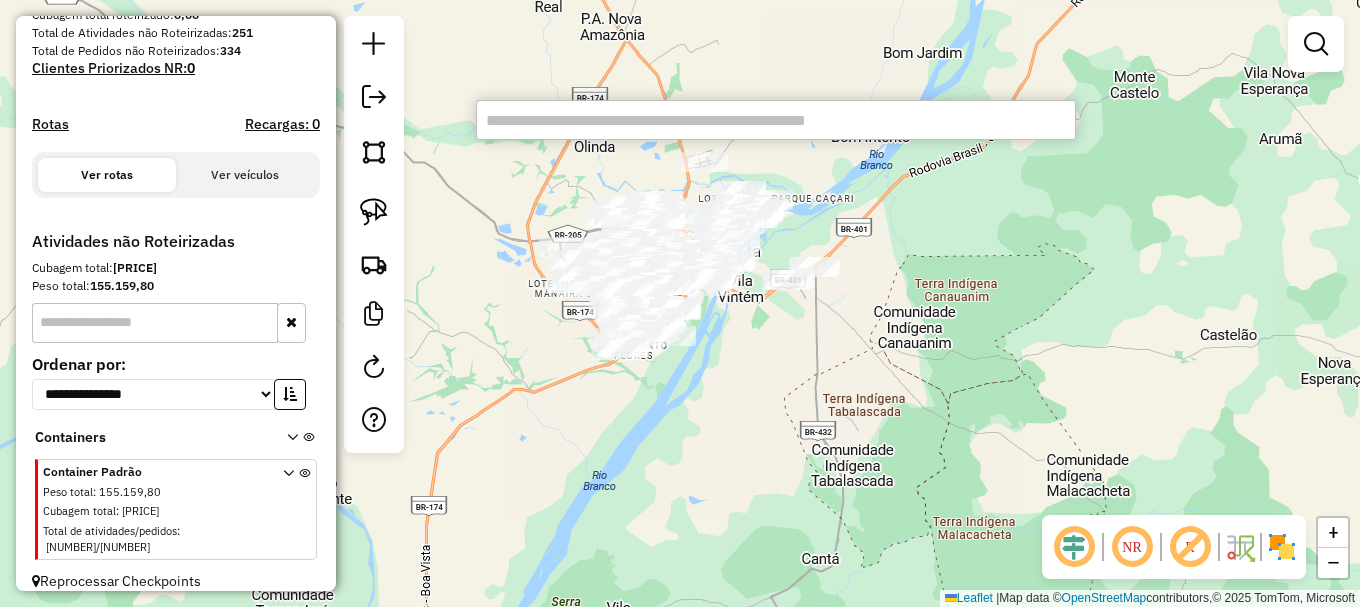 drag, startPoint x: 709, startPoint y: 548, endPoint x: 718, endPoint y: 298, distance: 250.16194 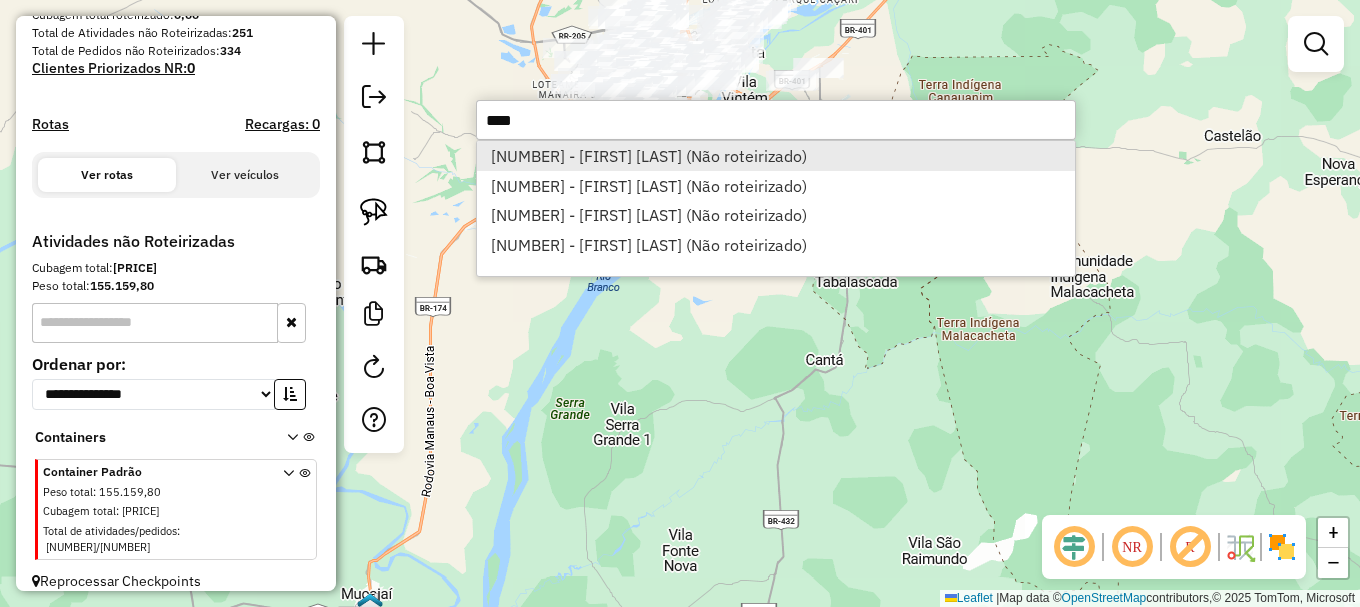 type on "****" 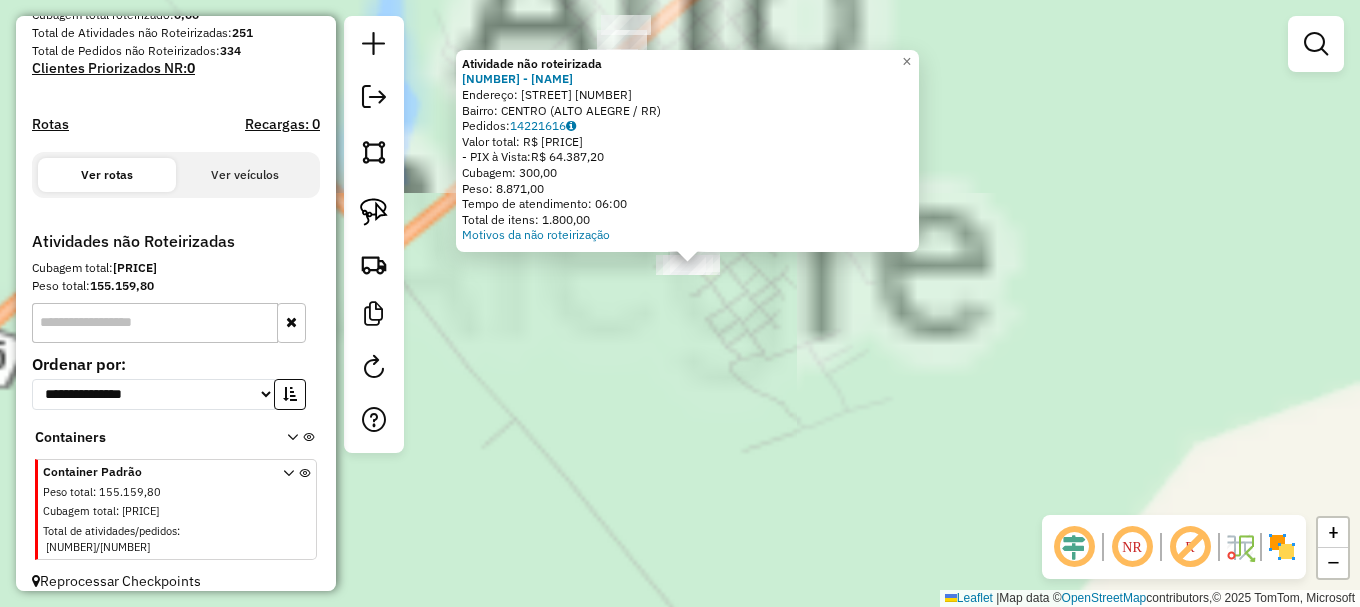 click on "Atividade não roteirizada 7191 - ANTONIO FILHO  Endereço:  RUA PEDRO VIANA 685   Bairro: CENTRO (ALTO ALEGRE / RR)   Pedidos:  14221616   Valor total: R$ 64.387,20   - PIX à Vista:  R$ 64.387,20   Cubagem: 300,00   Peso: 8.871,00   Tempo de atendimento: 06:00   Total de itens: 1.800,00  Motivos da não roteirização × Janela de atendimento Grade de atendimento Capacidade Transportadoras Veículos Cliente Pedidos  Rotas Selecione os dias de semana para filtrar as janelas de atendimento  Seg   Ter   Qua   Qui   Sex   Sáb   Dom  Informe o período da janela de atendimento: De: Até:  Filtrar exatamente a janela do cliente  Considerar janela de atendimento padrão  Selecione os dias de semana para filtrar as grades de atendimento  Seg   Ter   Qua   Qui   Sex   Sáb   Dom   Considerar clientes sem dia de atendimento cadastrado  Clientes fora do dia de atendimento selecionado Filtrar as atividades entre os valores definidos abaixo:  Peso mínimo:   Peso máximo:   Cubagem mínima:   Cubagem máxima:   De:  +" 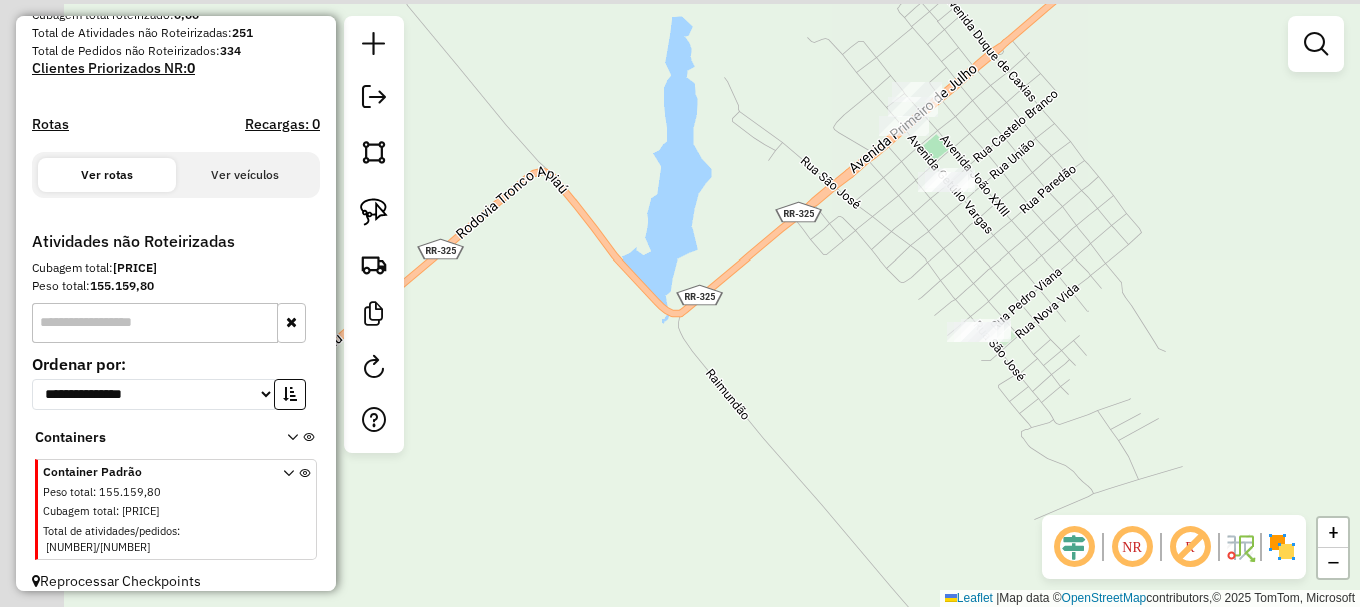 drag, startPoint x: 591, startPoint y: 347, endPoint x: 549, endPoint y: 288, distance: 72.42237 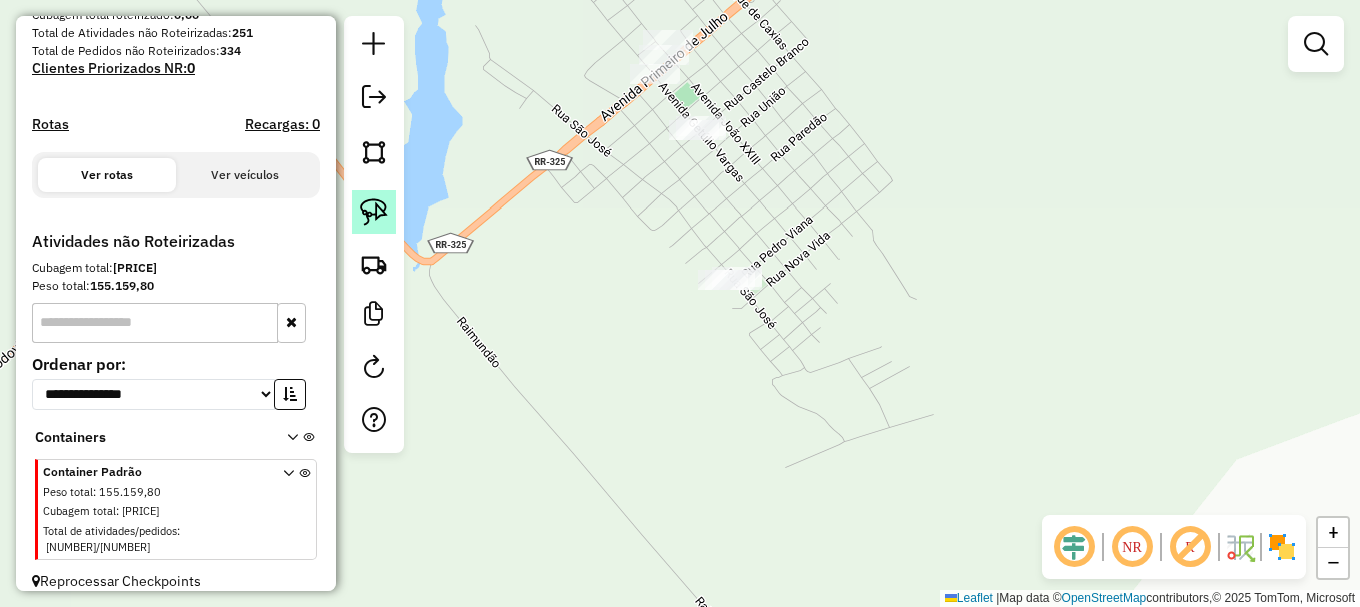 click 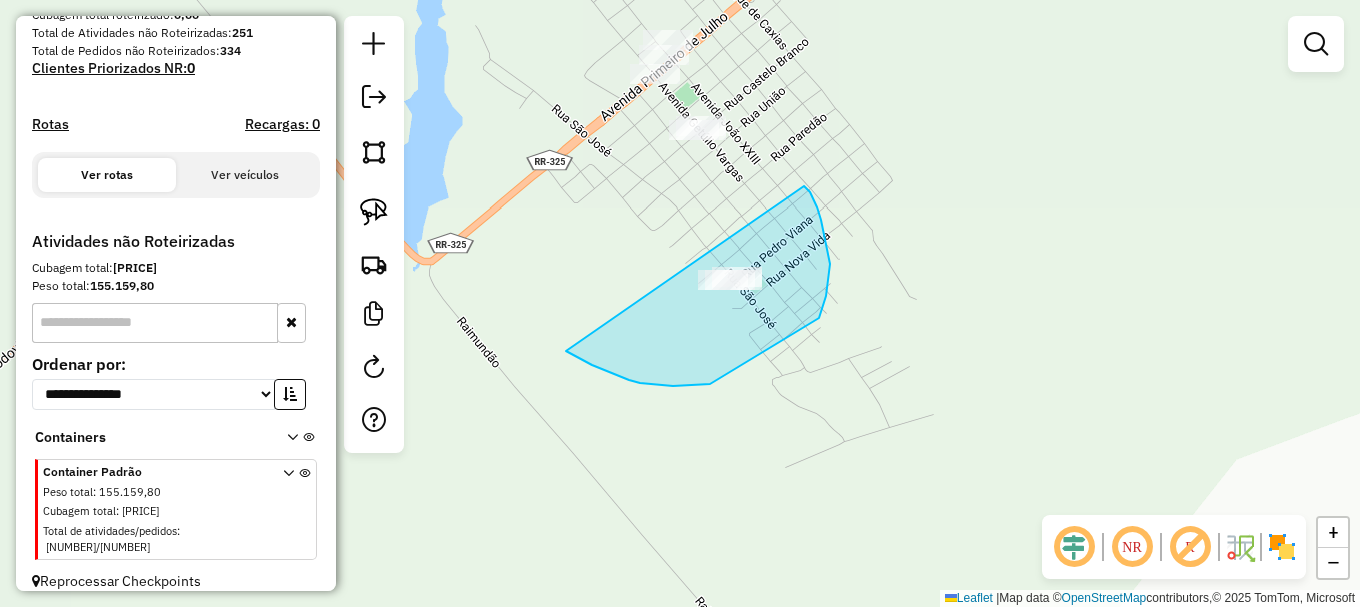 drag, startPoint x: 710, startPoint y: 384, endPoint x: 802, endPoint y: 181, distance: 222.8744 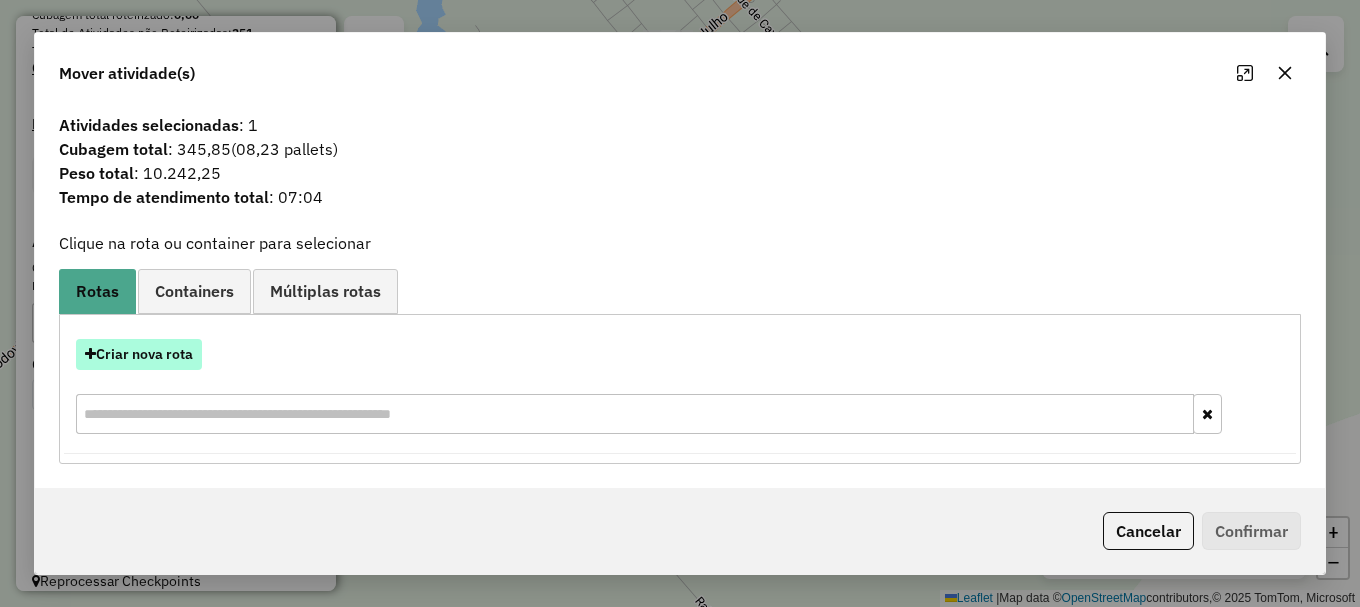 click on "Criar nova rota" at bounding box center (139, 354) 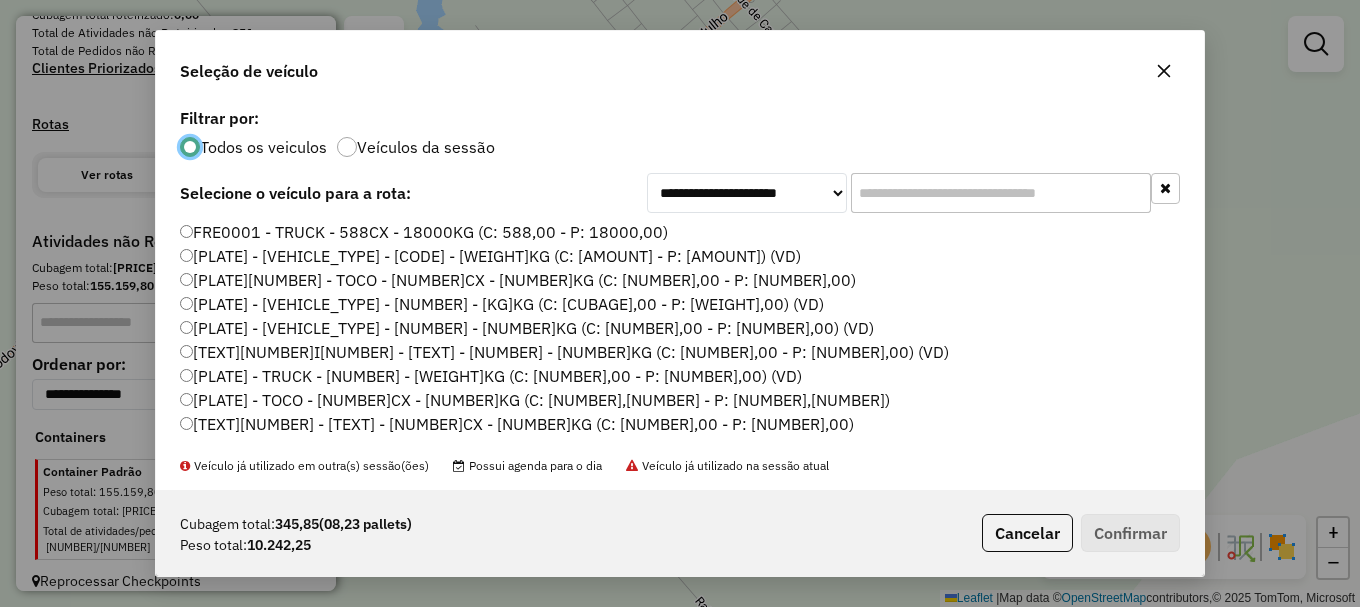 scroll, scrollTop: 11, scrollLeft: 6, axis: both 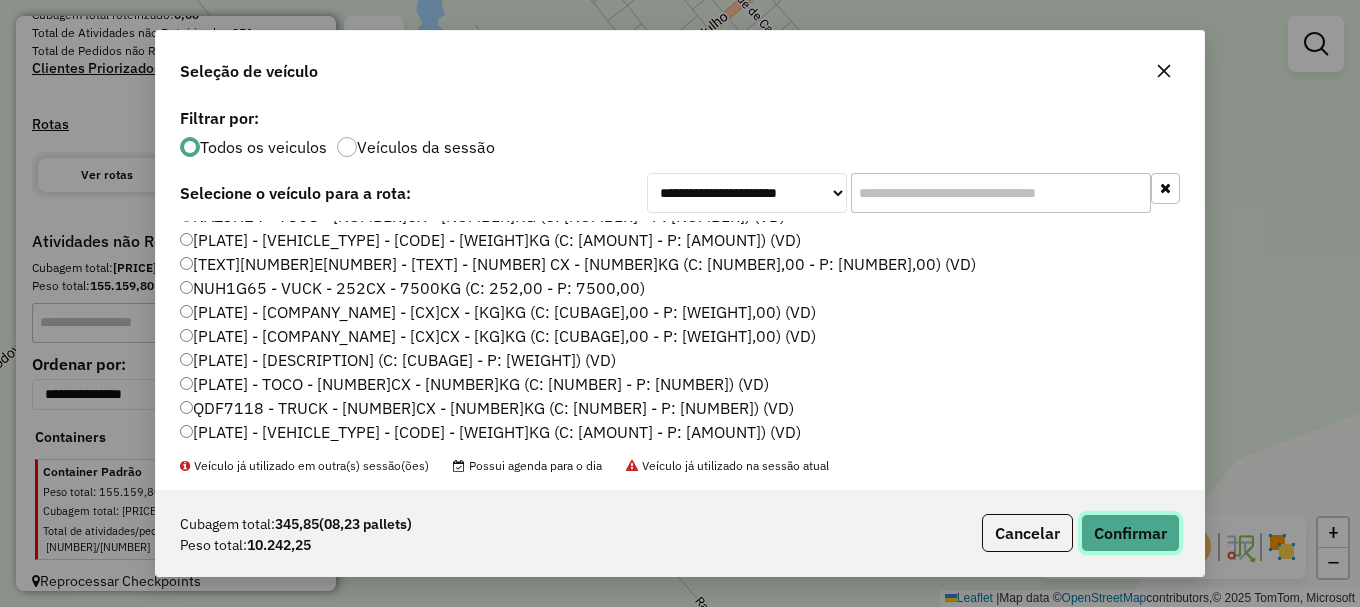 click on "Confirmar" 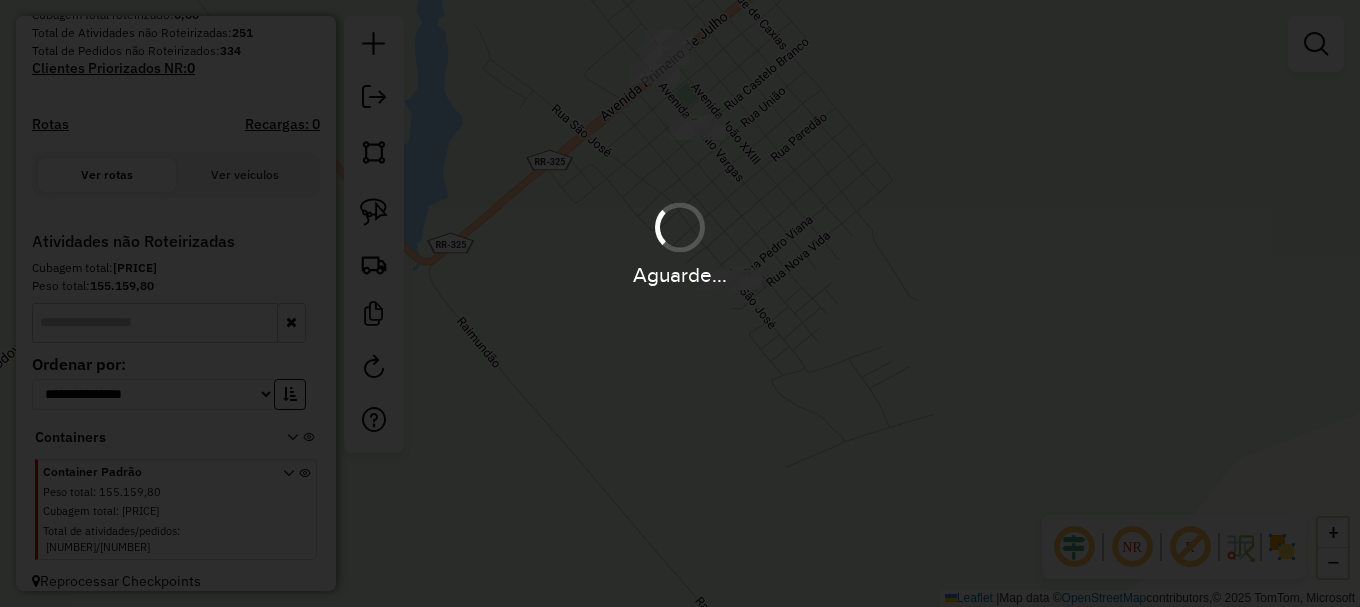 scroll, scrollTop: 395, scrollLeft: 0, axis: vertical 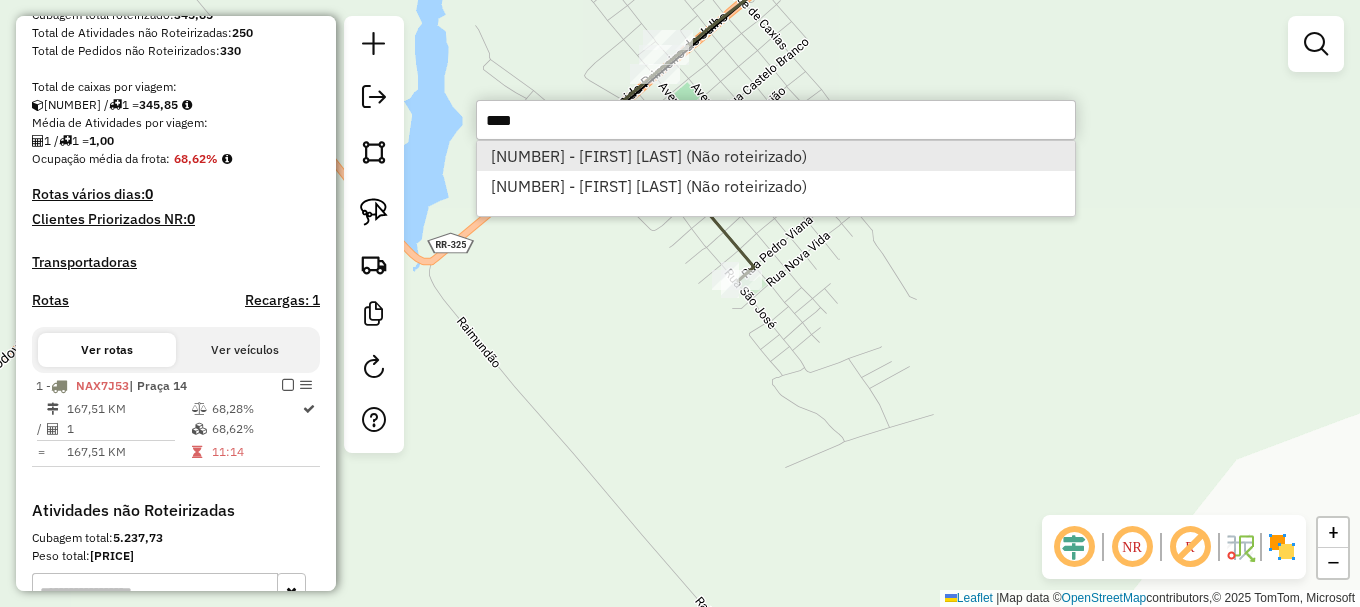 type on "****" 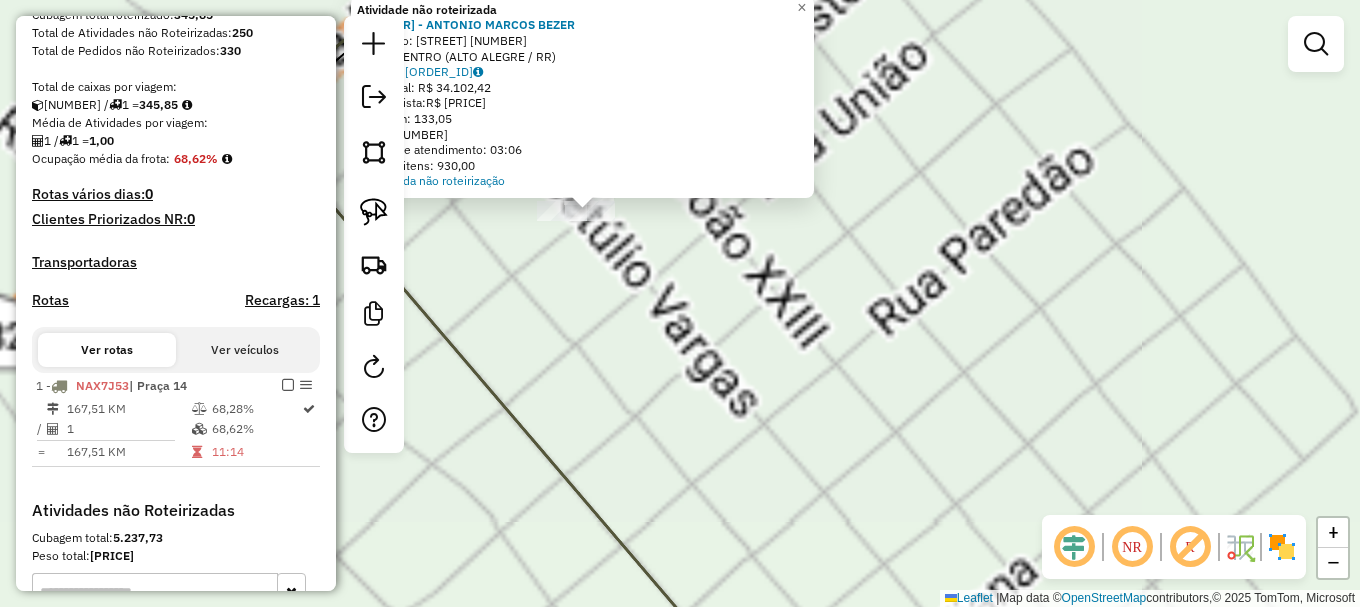 click on "Atividade não roteirizada 6289 - ANTONIO MARCOS BEZER  Endereço: AT  ALTO ALEGRE                   1250   Bairro: CENTRO (ALTO ALEGRE / RR)   Pedidos:  14221624   Valor total: R$ 34.102,42   - PIX à Vista:  R$ 34.102,42   Cubagem: 133,05   Peso: 3.978,08   Tempo de atendimento: 03:06   Total de itens: 930,00  Motivos da não roteirização × Janela de atendimento Grade de atendimento Capacidade Transportadoras Veículos Cliente Pedidos  Rotas Selecione os dias de semana para filtrar as janelas de atendimento  Seg   Ter   Qua   Qui   Sex   Sáb   Dom  Informe o período da janela de atendimento: De: Até:  Filtrar exatamente a janela do cliente  Considerar janela de atendimento padrão  Selecione os dias de semana para filtrar as grades de atendimento  Seg   Ter   Qua   Qui   Sex   Sáb   Dom   Considerar clientes sem dia de atendimento cadastrado  Clientes fora do dia de atendimento selecionado Filtrar as atividades entre os valores definidos abaixo:  Peso mínimo:   Peso máximo:   Cubagem mínima:  De:" 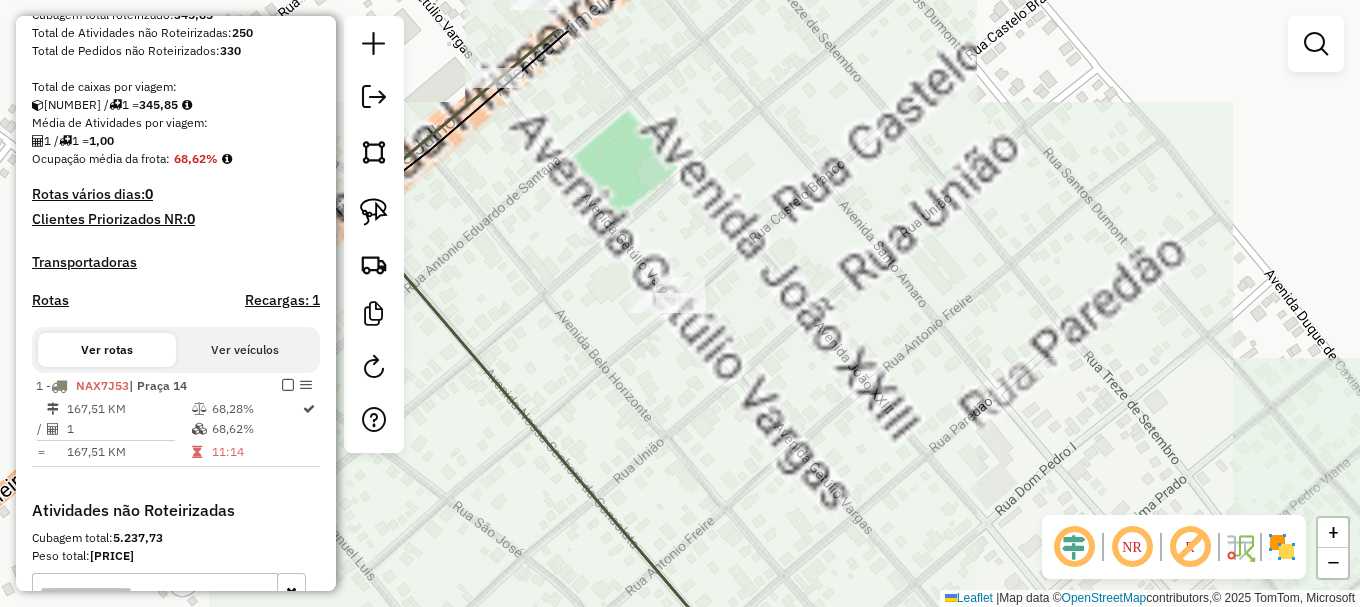 drag, startPoint x: 641, startPoint y: 332, endPoint x: 754, endPoint y: 371, distance: 119.54079 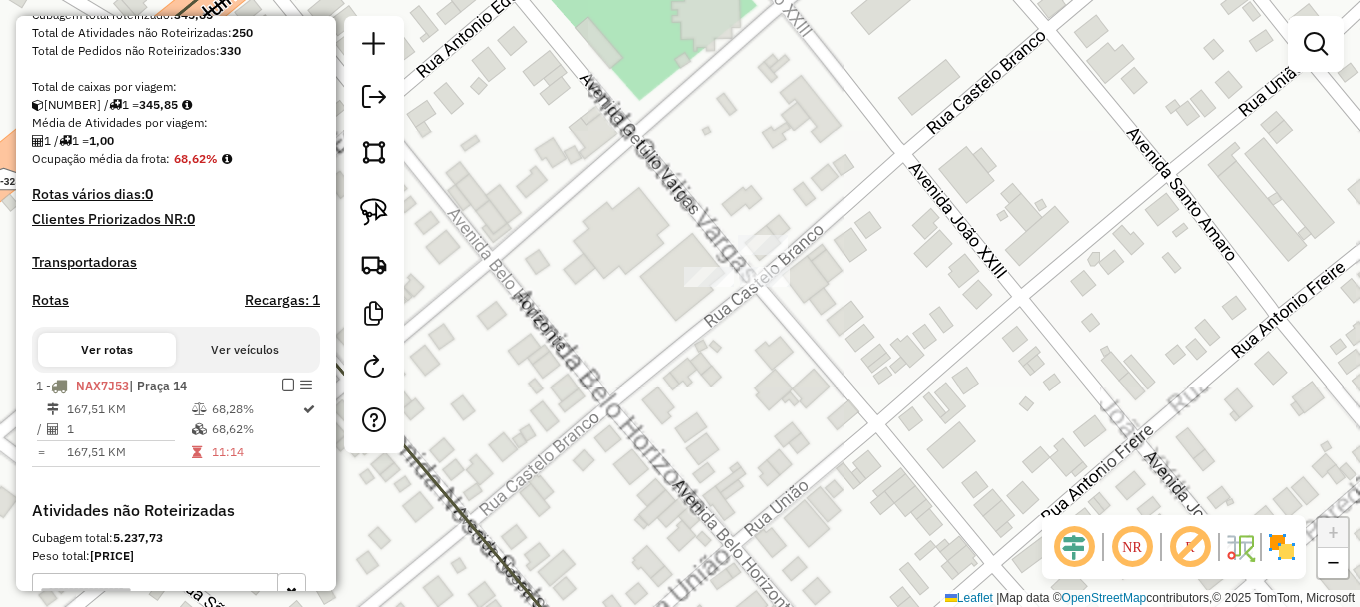 click 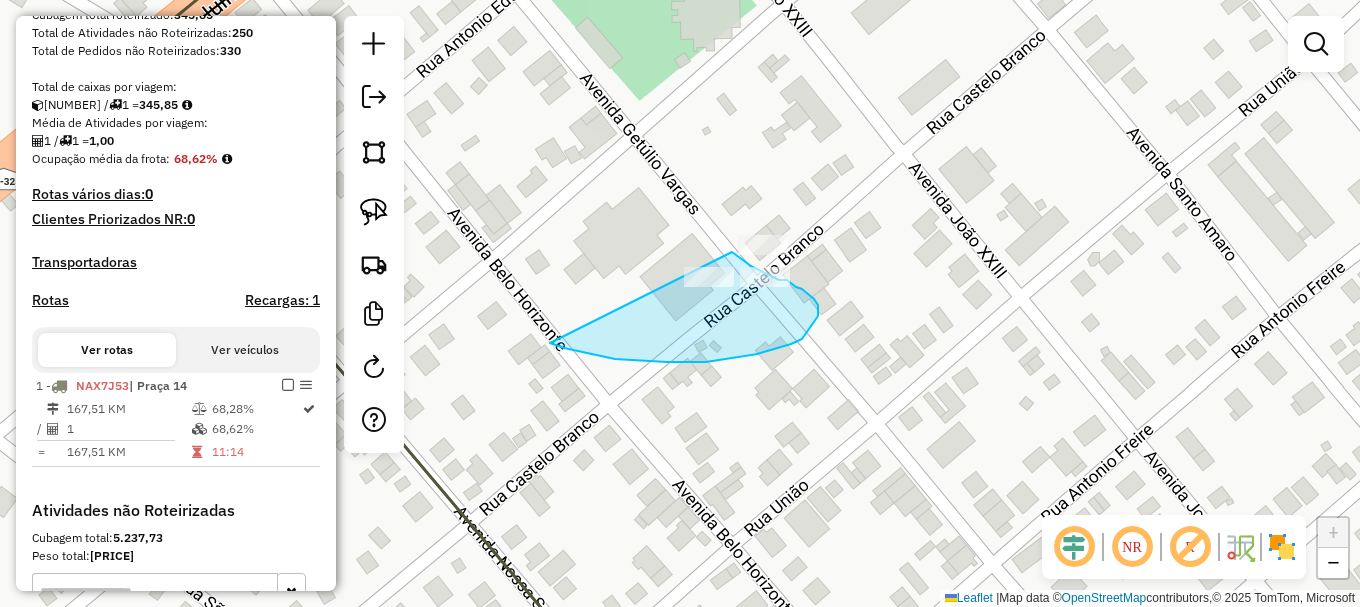 drag, startPoint x: 564, startPoint y: 348, endPoint x: 715, endPoint y: 247, distance: 181.66452 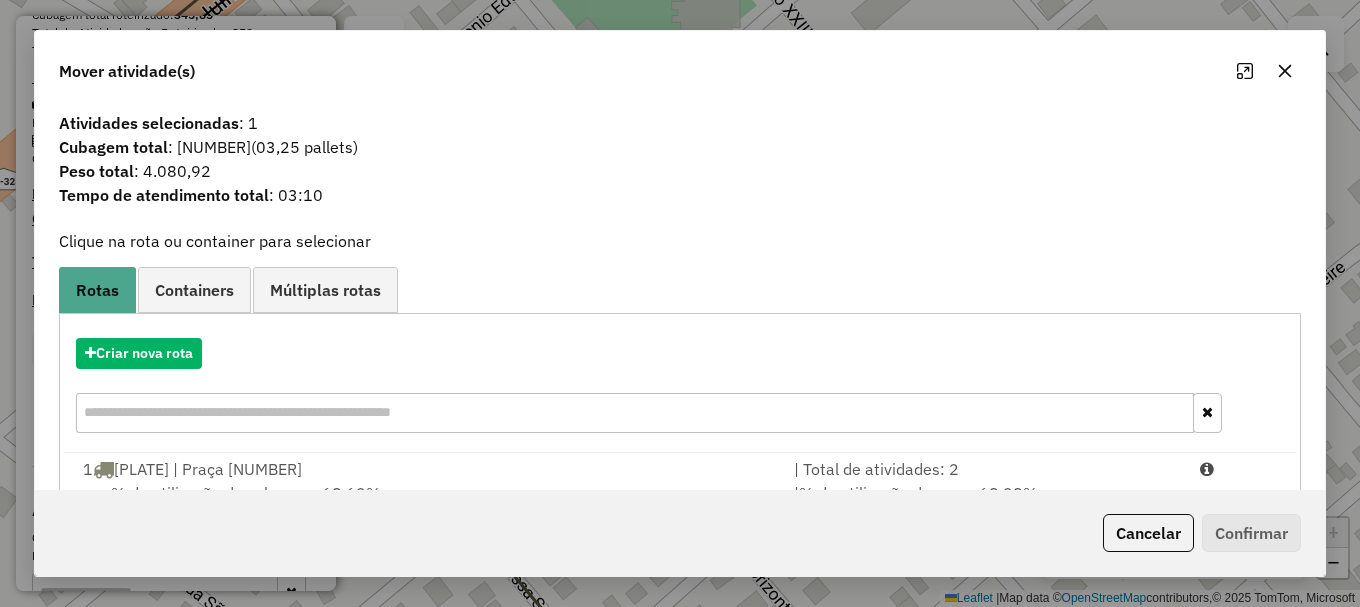drag, startPoint x: 1214, startPoint y: 473, endPoint x: 1229, endPoint y: 496, distance: 27.45906 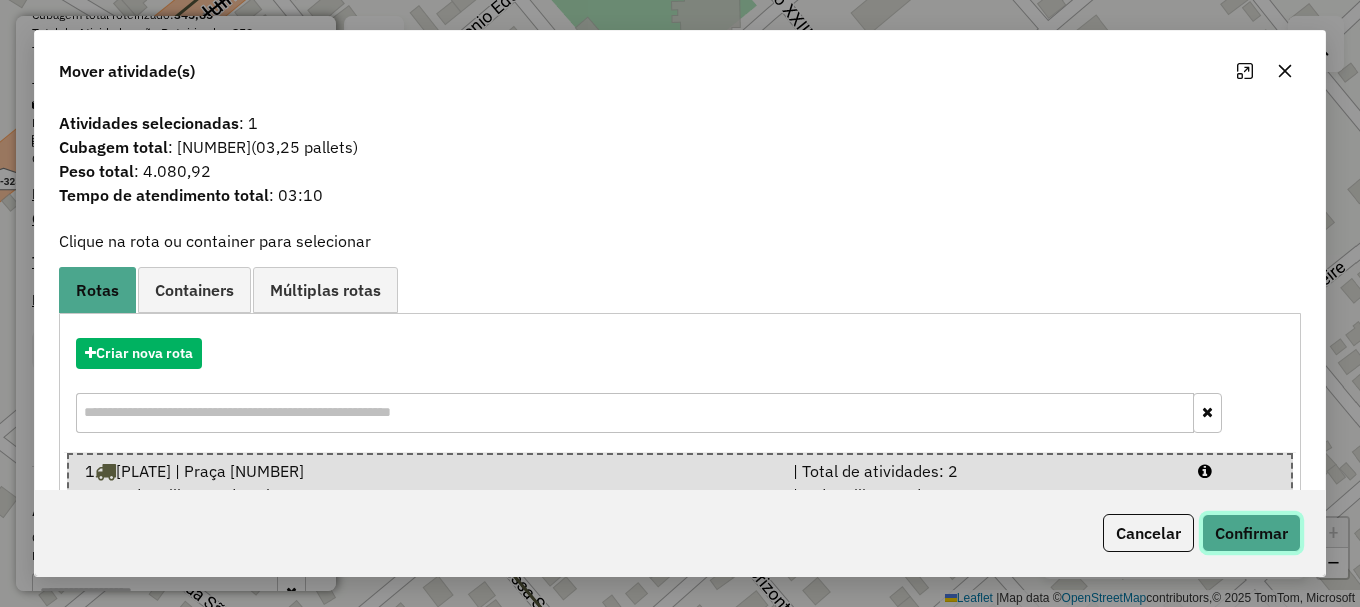 click on "Confirmar" 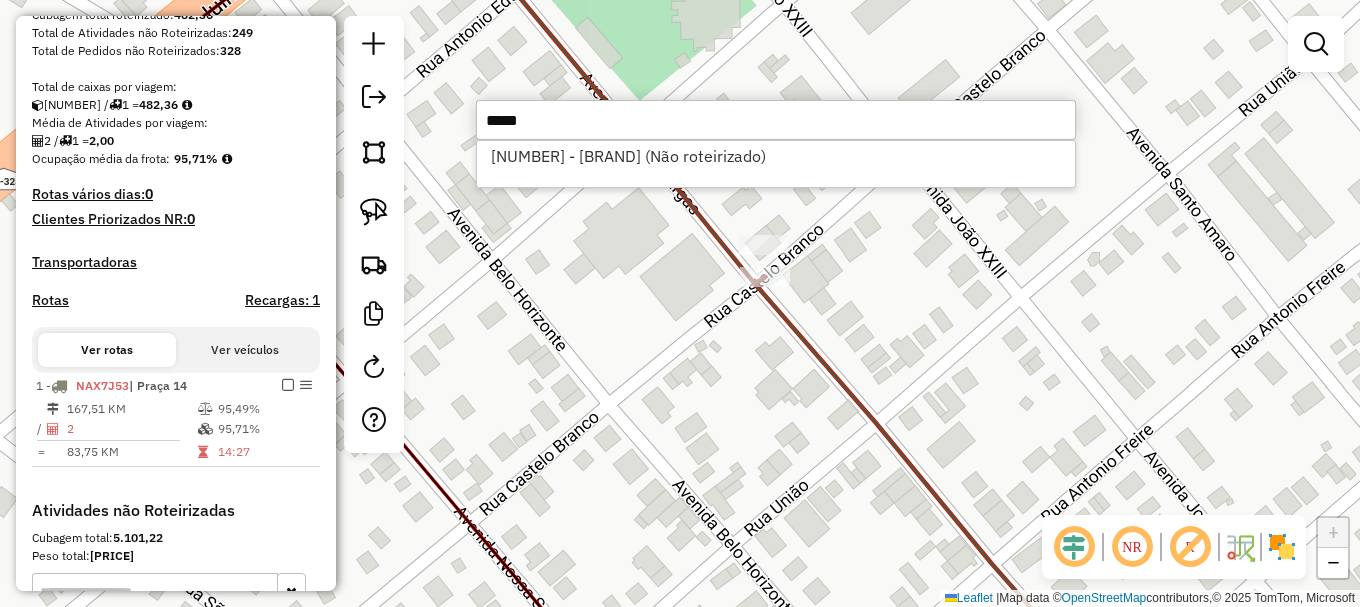 type on "*****" 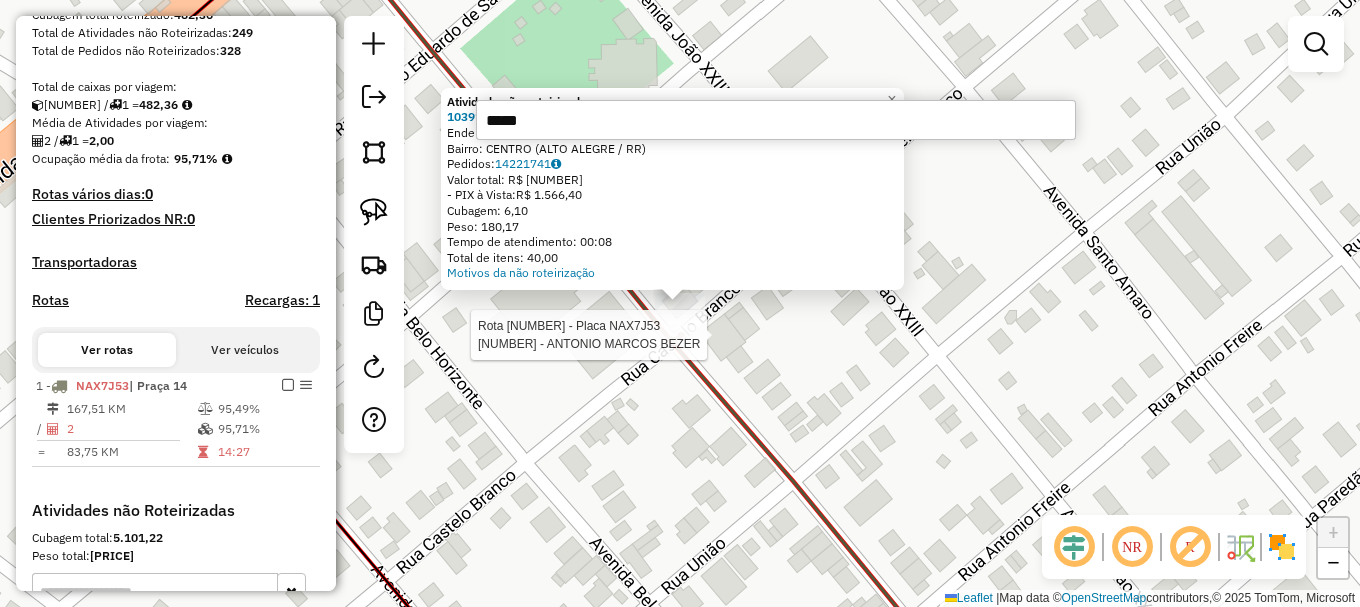 select on "**********" 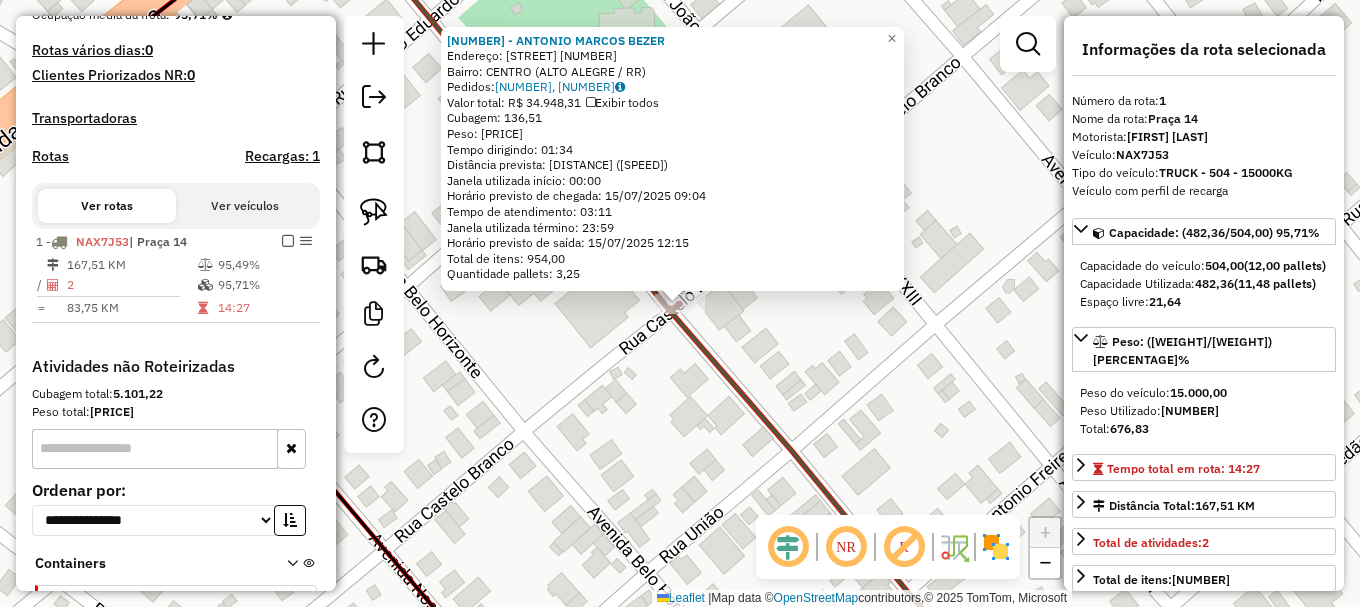 scroll, scrollTop: 665, scrollLeft: 0, axis: vertical 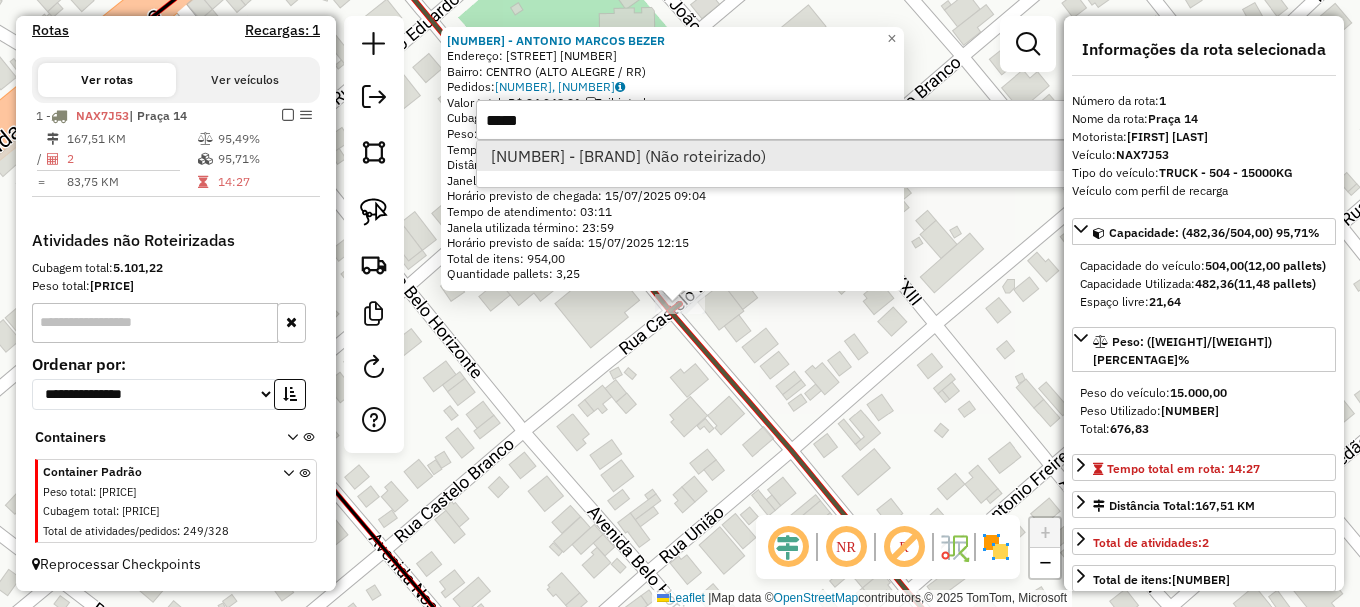 type on "*****" 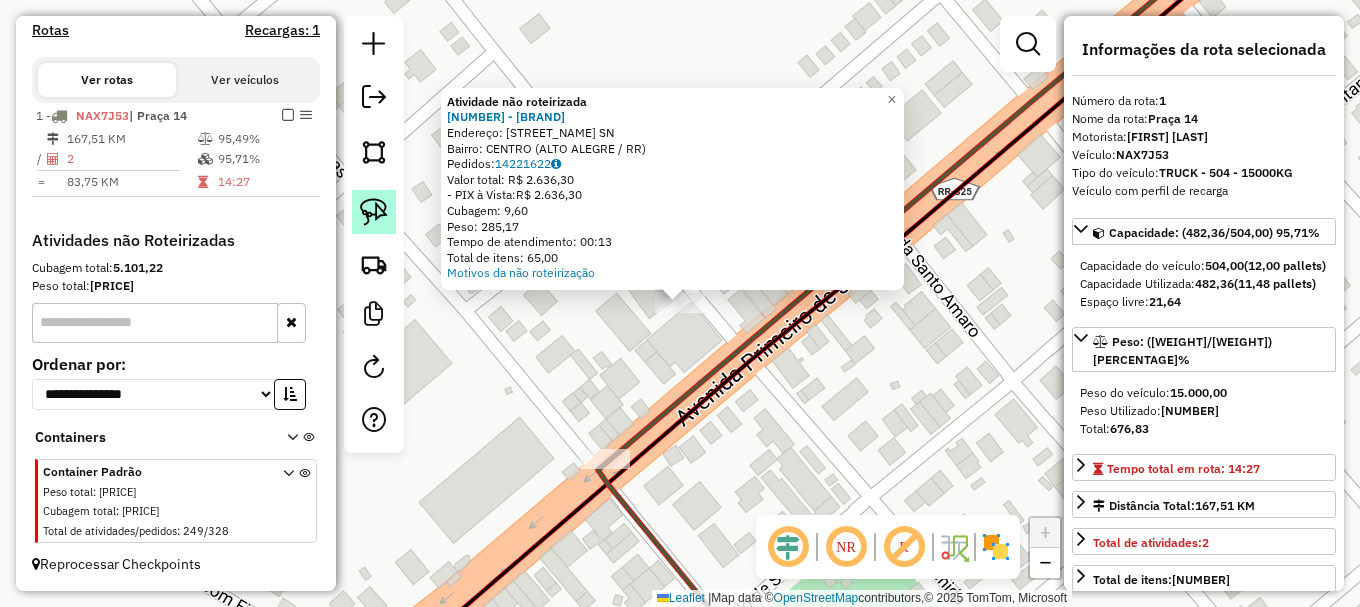 click 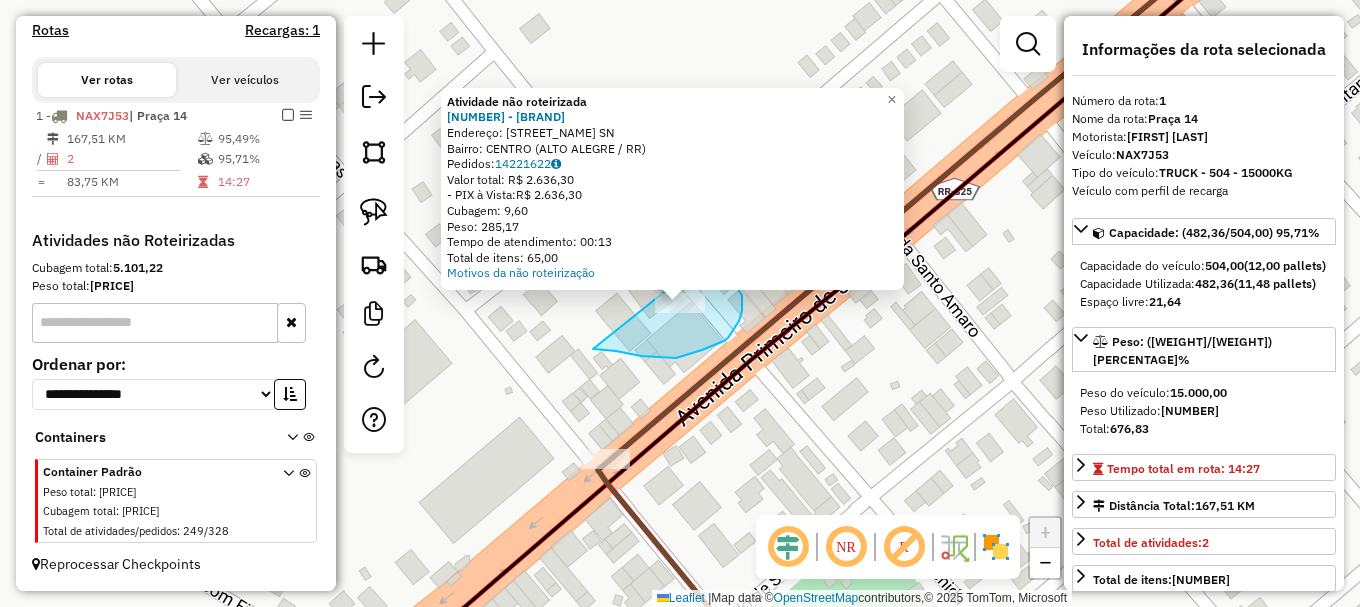 drag, startPoint x: 629, startPoint y: 354, endPoint x: 702, endPoint y: 261, distance: 118.22859 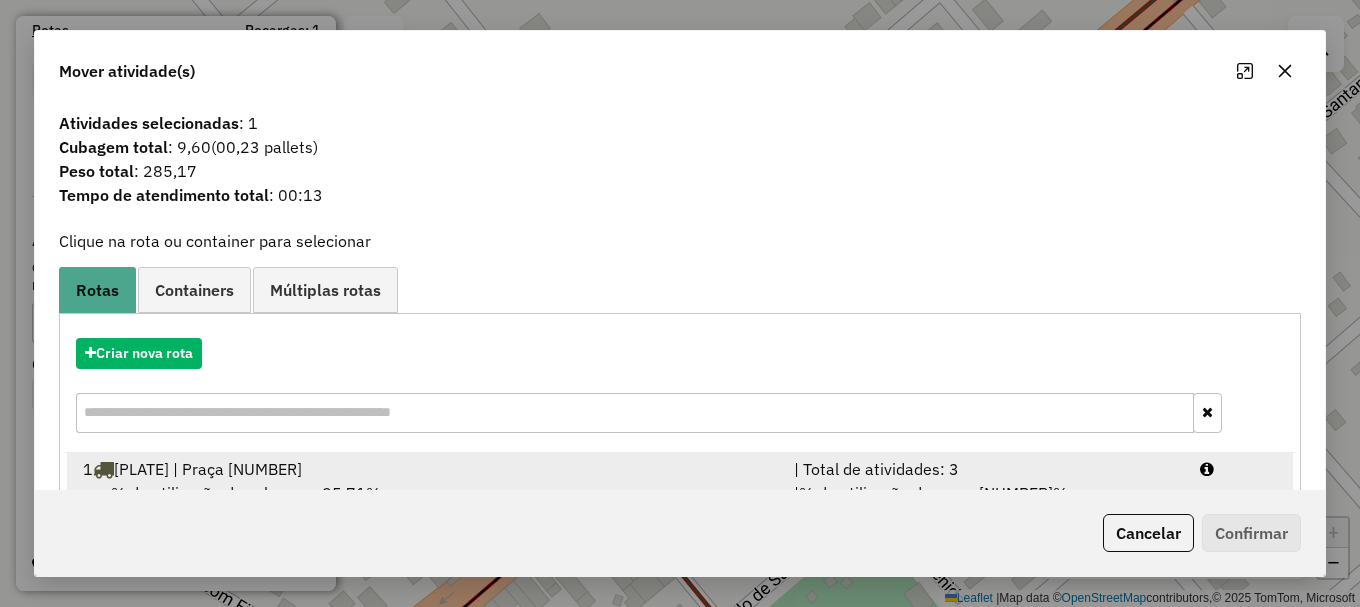 click at bounding box center [1239, 469] 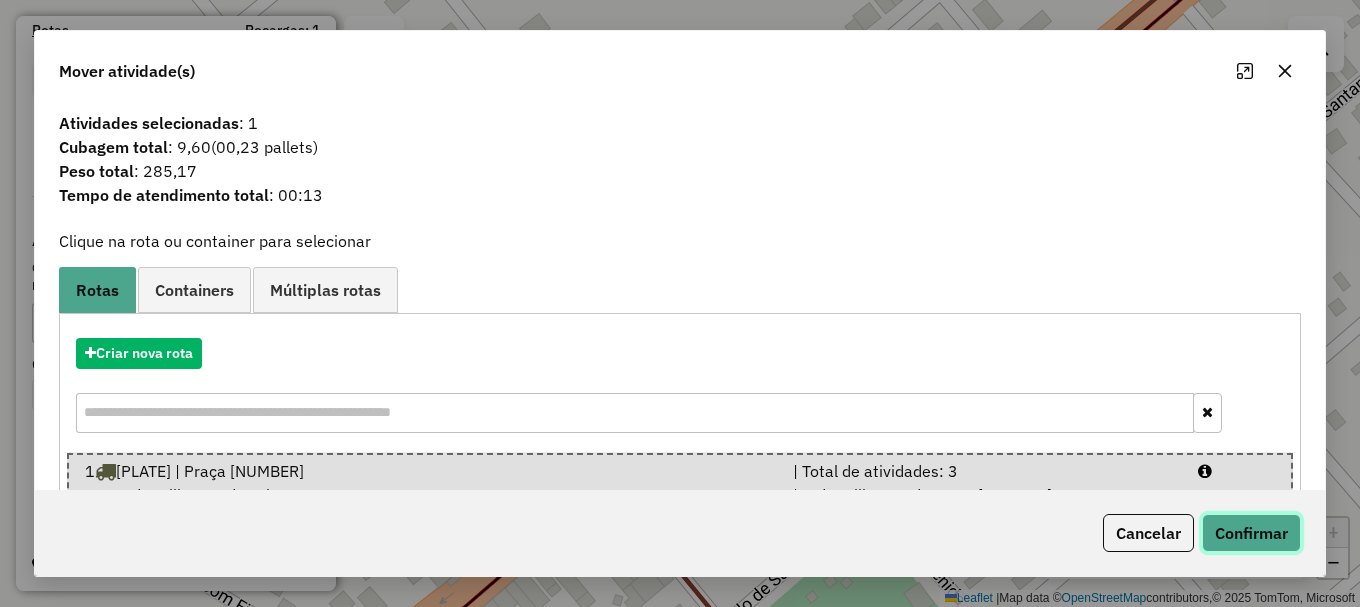 click on "Confirmar" 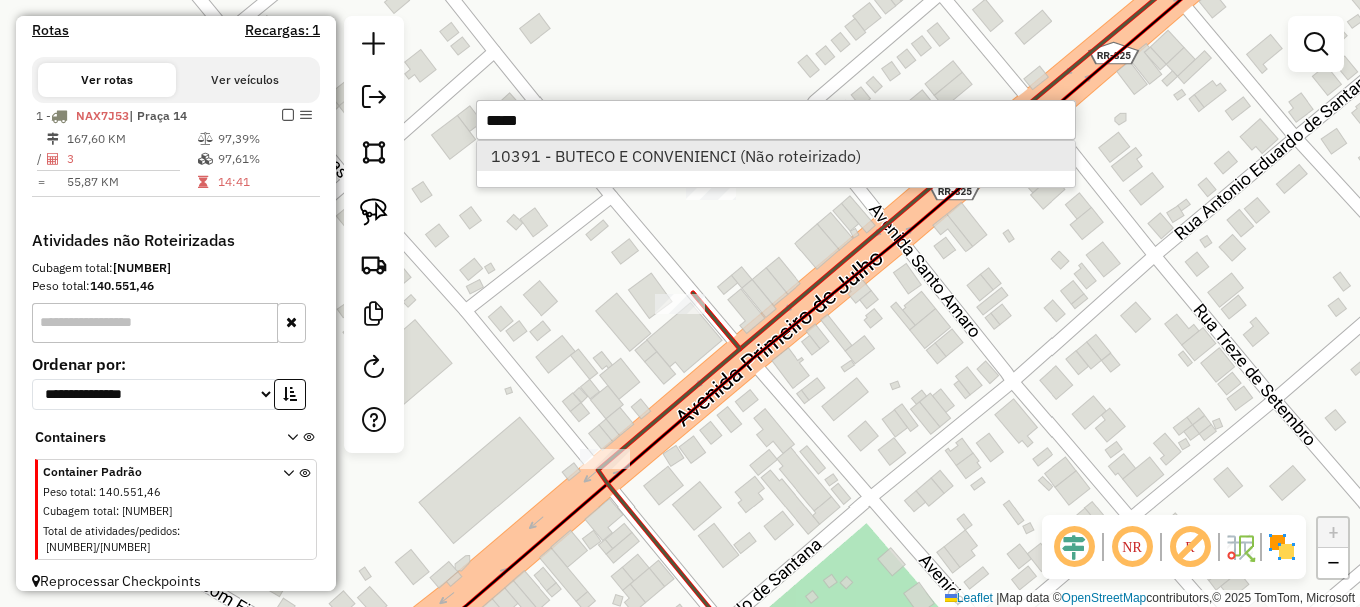 type on "*****" 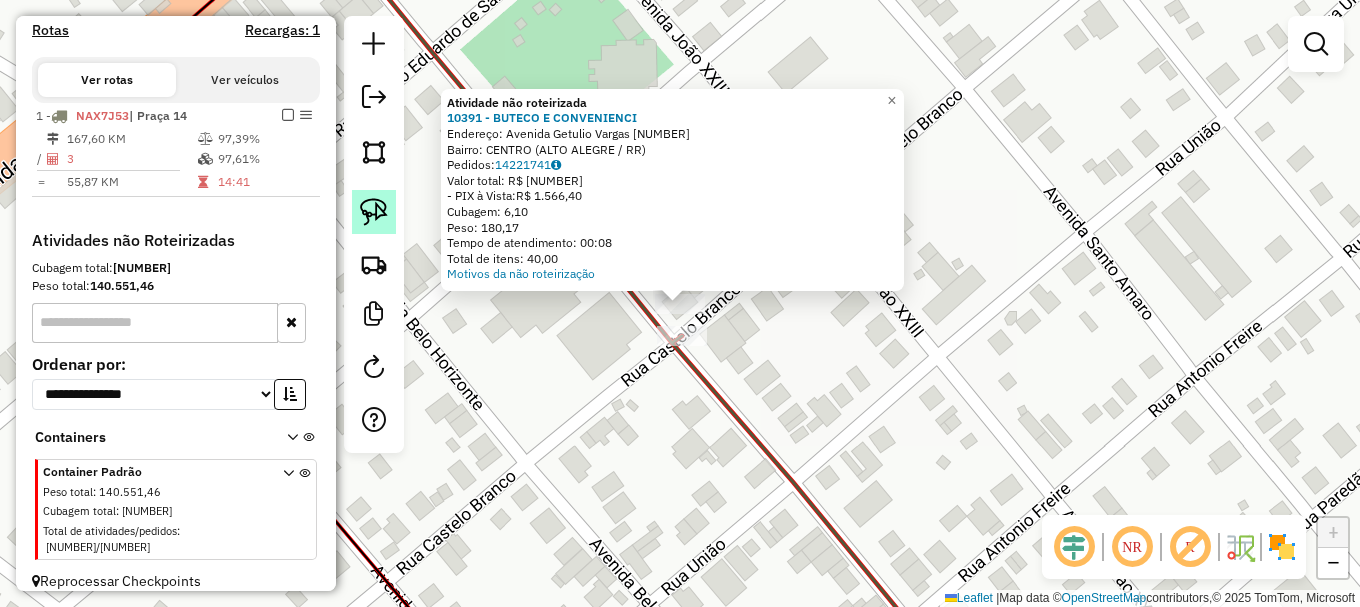 click 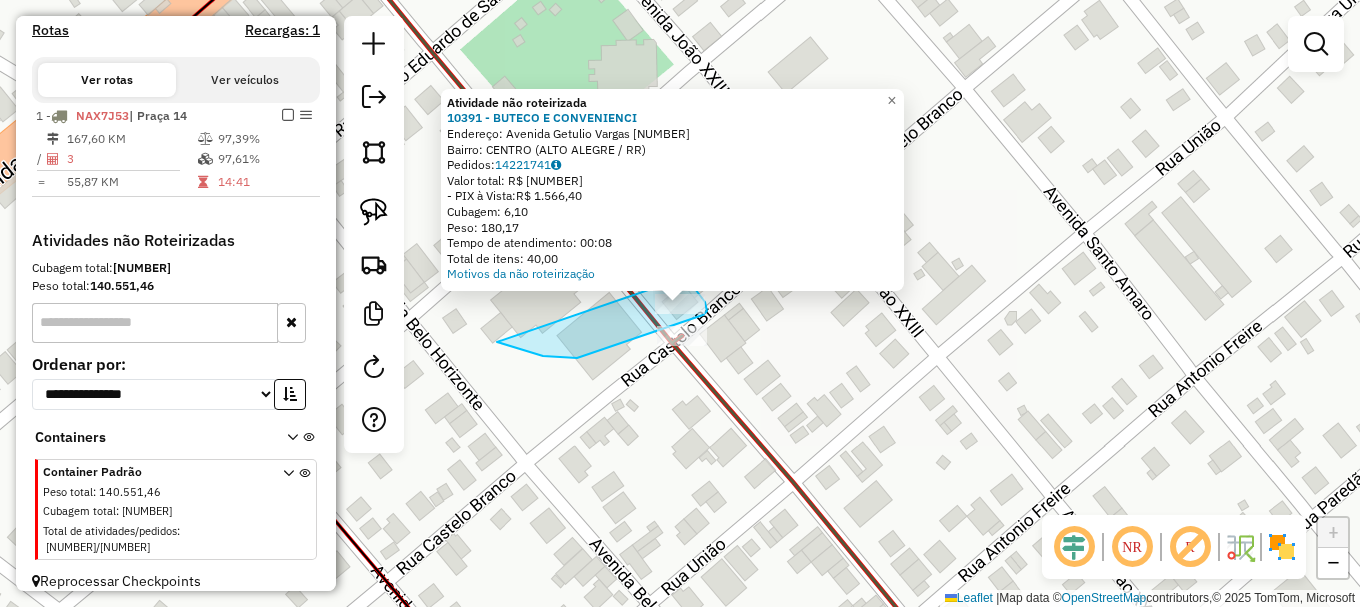 drag, startPoint x: 549, startPoint y: 356, endPoint x: 686, endPoint y: 277, distance: 158.14551 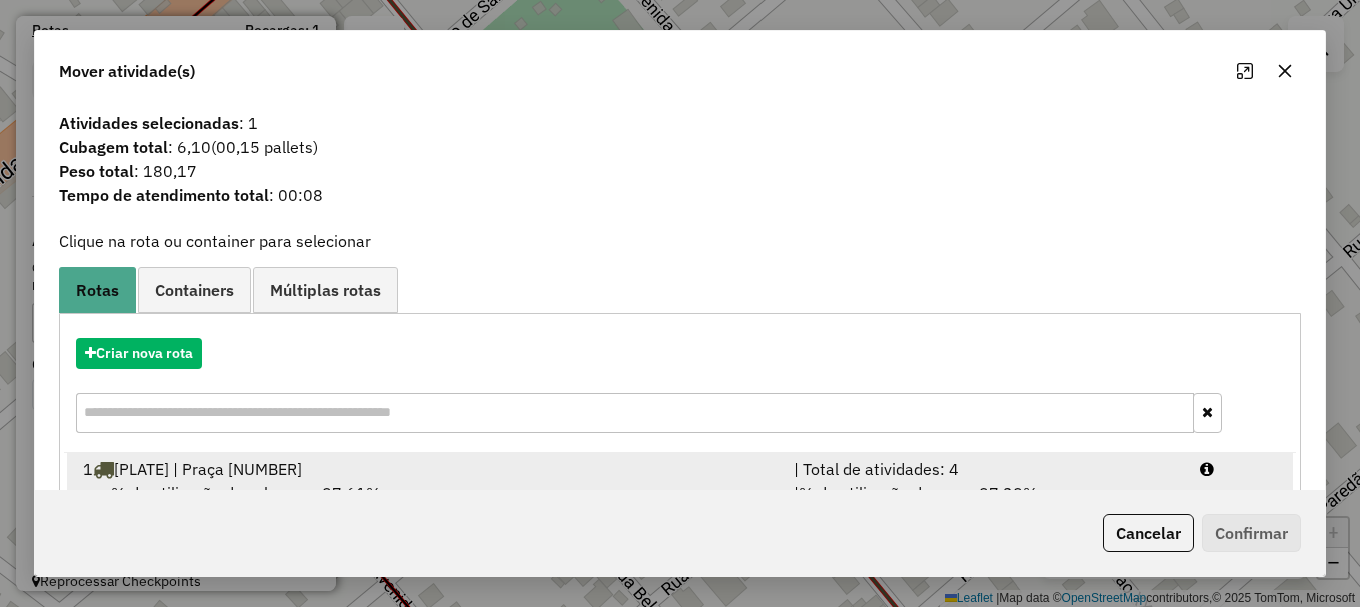click at bounding box center [1239, 469] 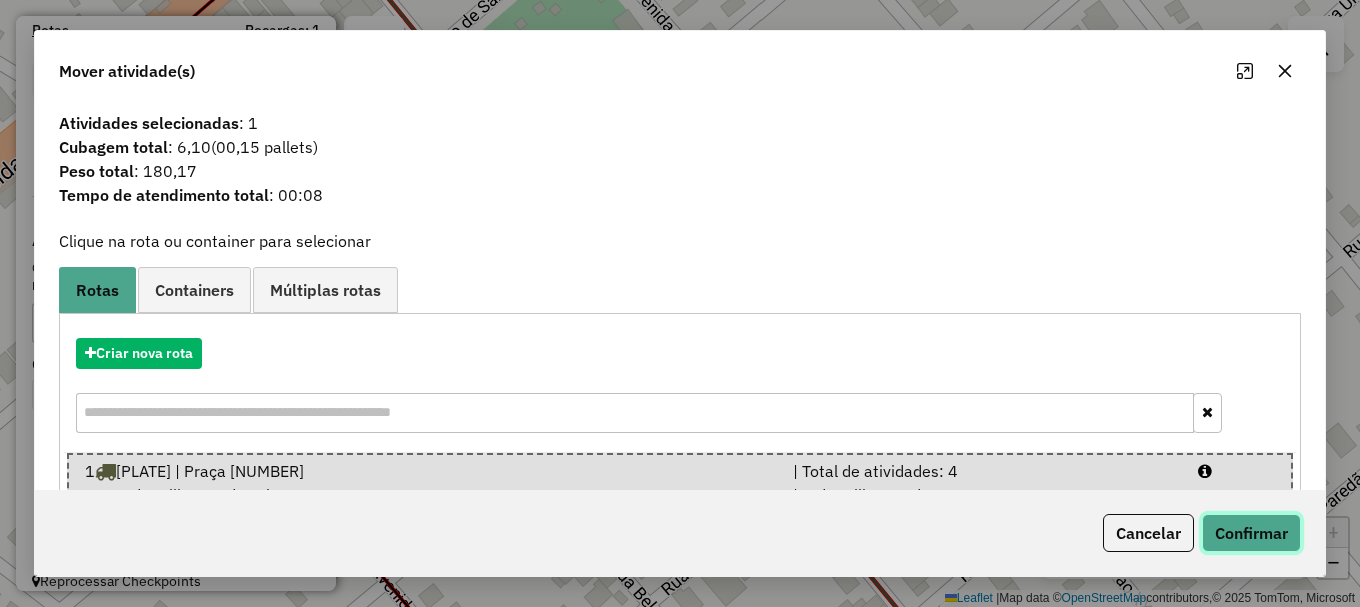 click on "Confirmar" 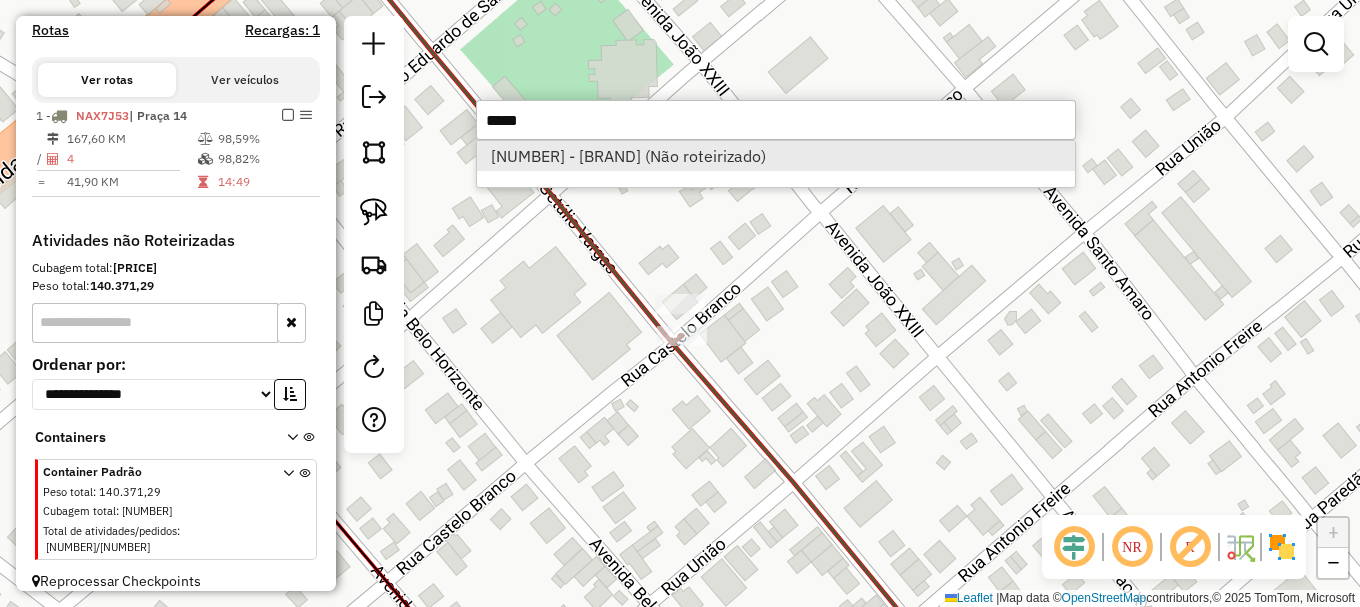 type on "*****" 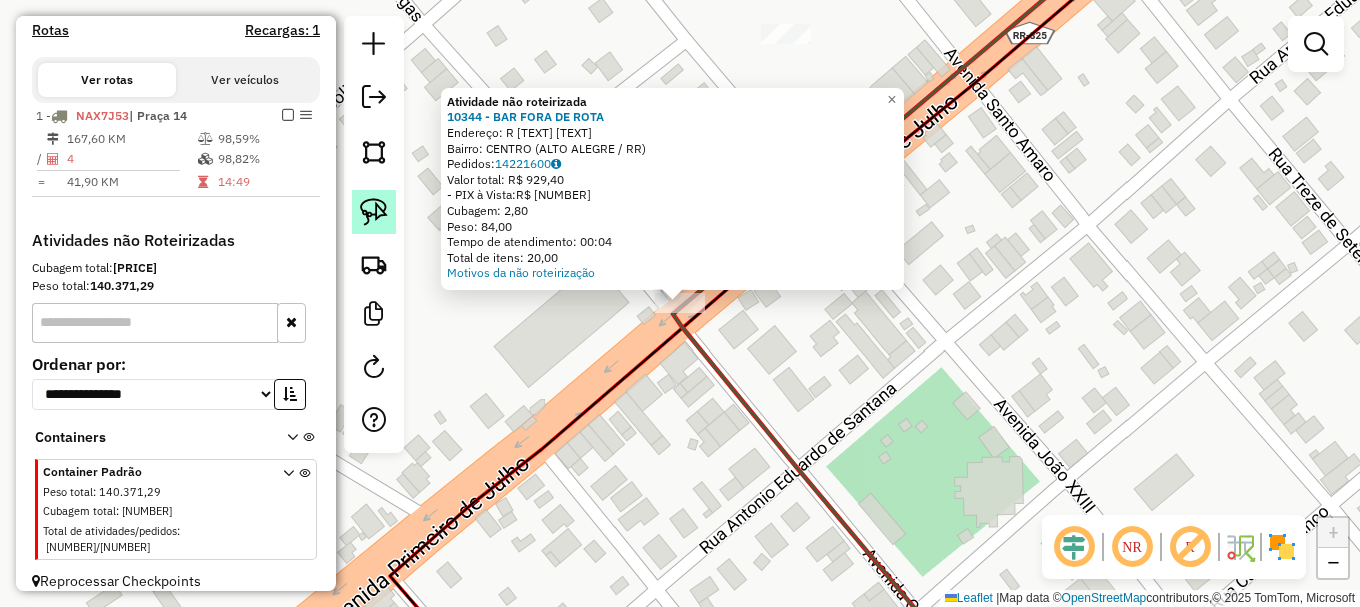 click 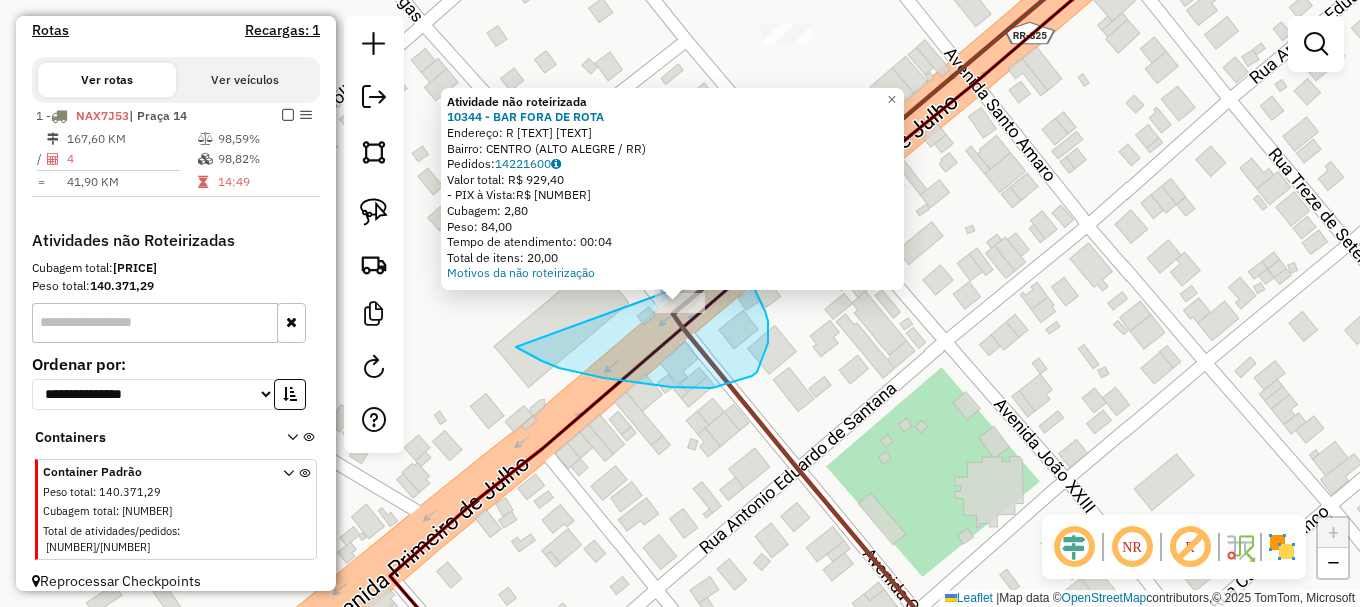 drag, startPoint x: 695, startPoint y: 388, endPoint x: 724, endPoint y: 255, distance: 136.12494 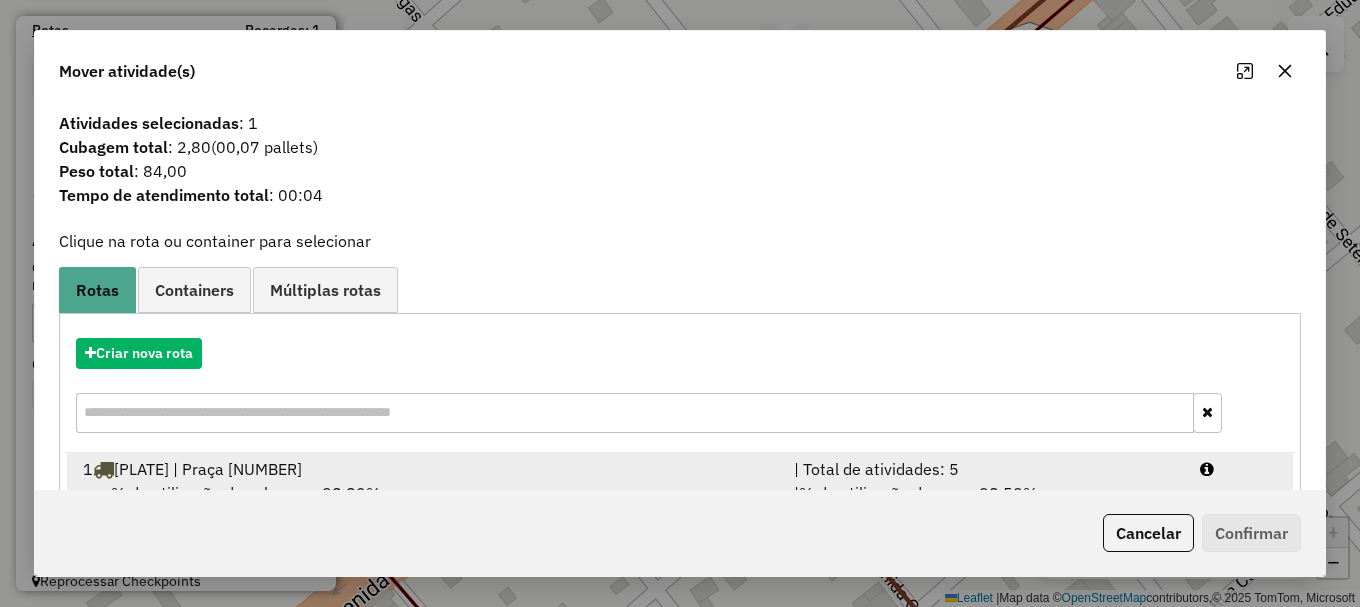 click at bounding box center [1239, 469] 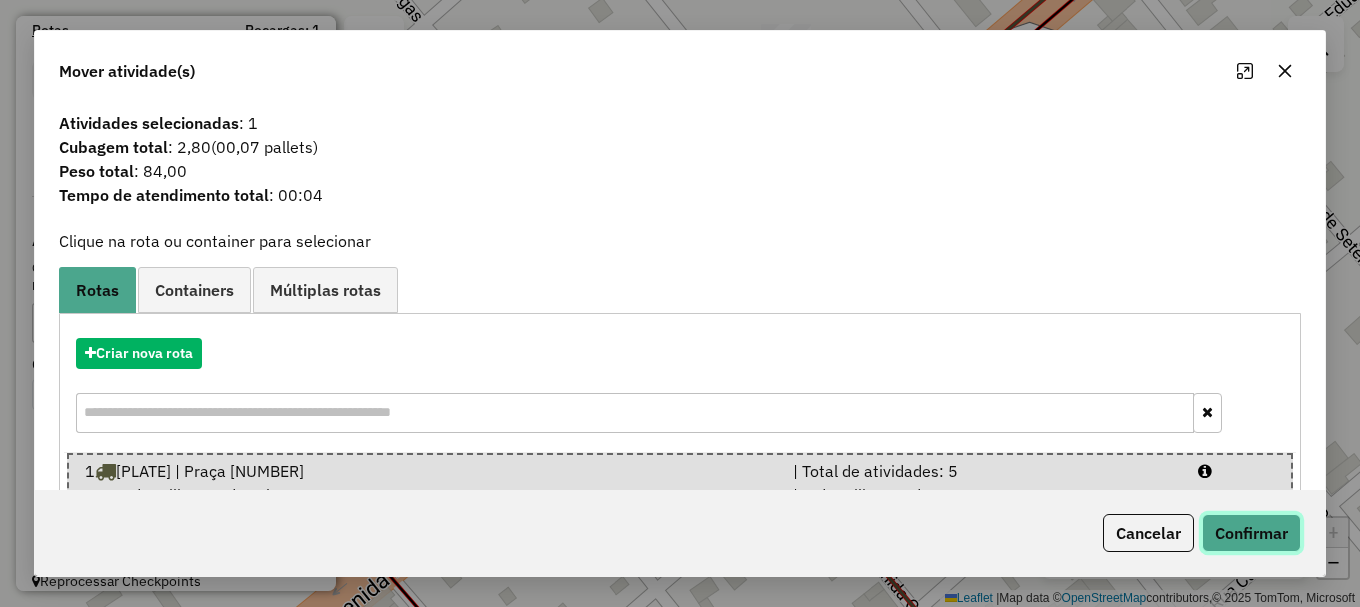 click on "Confirmar" 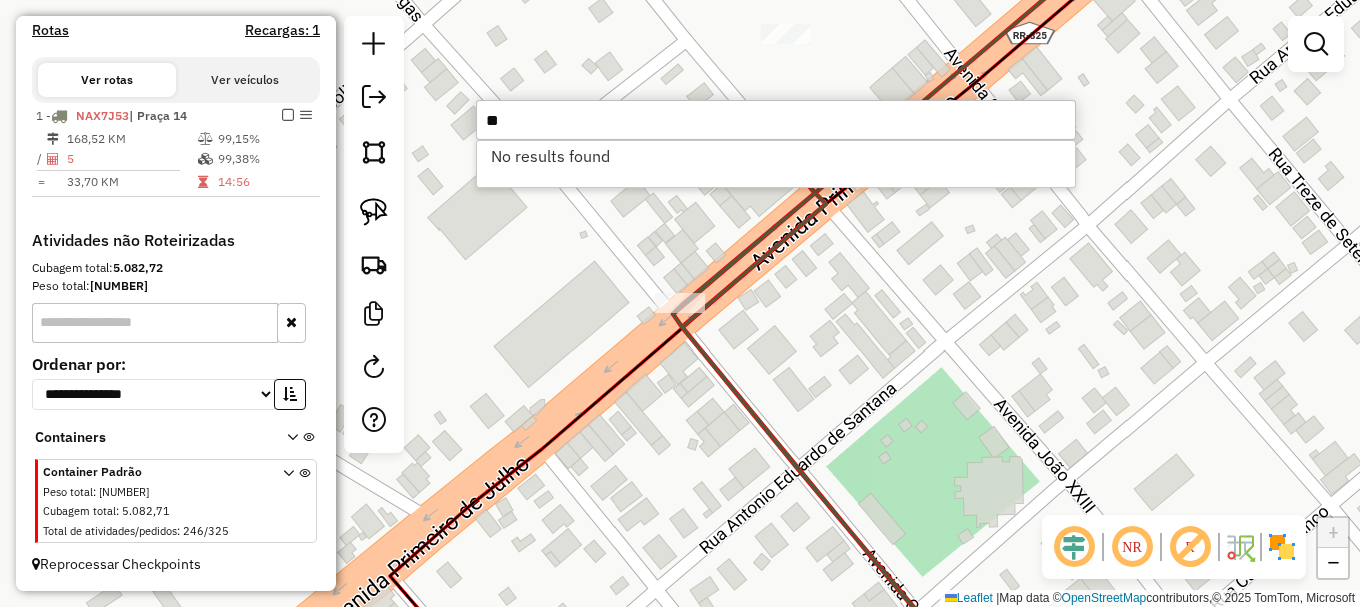 type on "*" 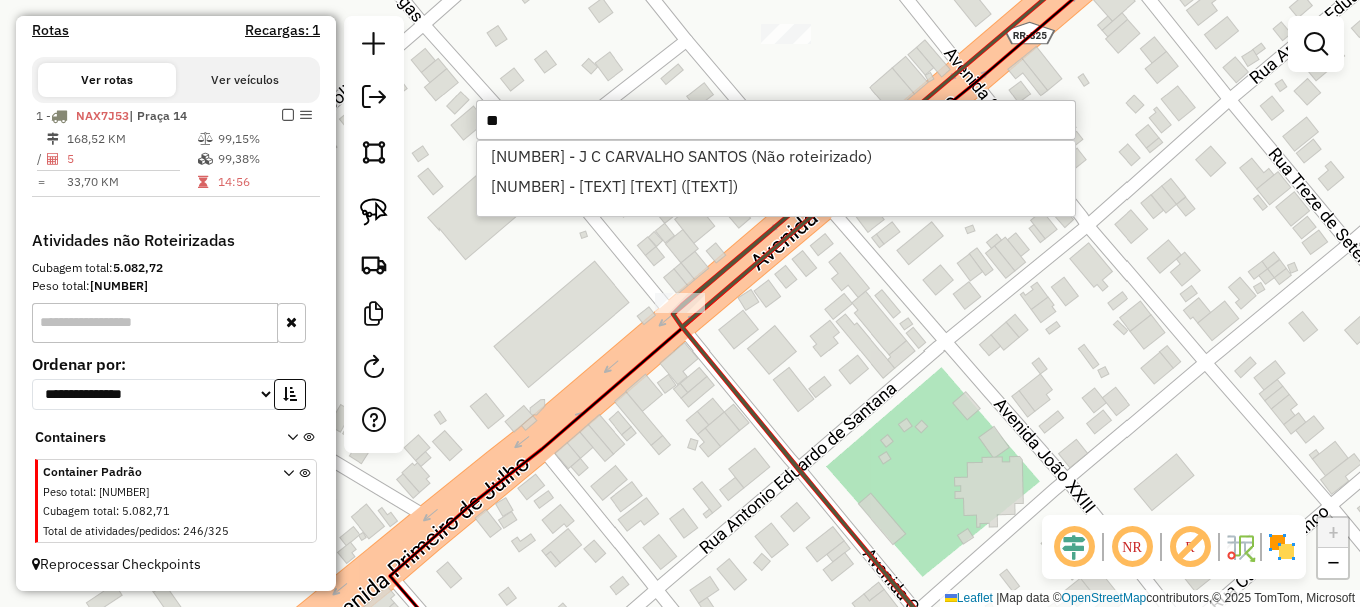 type on "*" 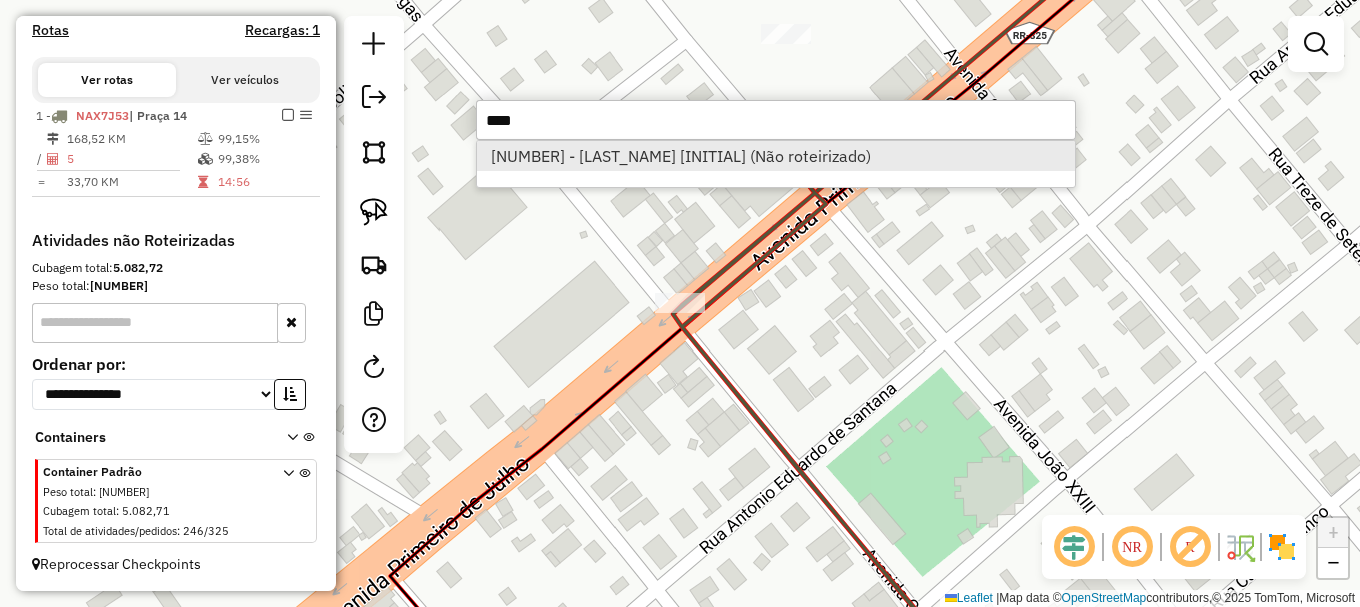 type on "****" 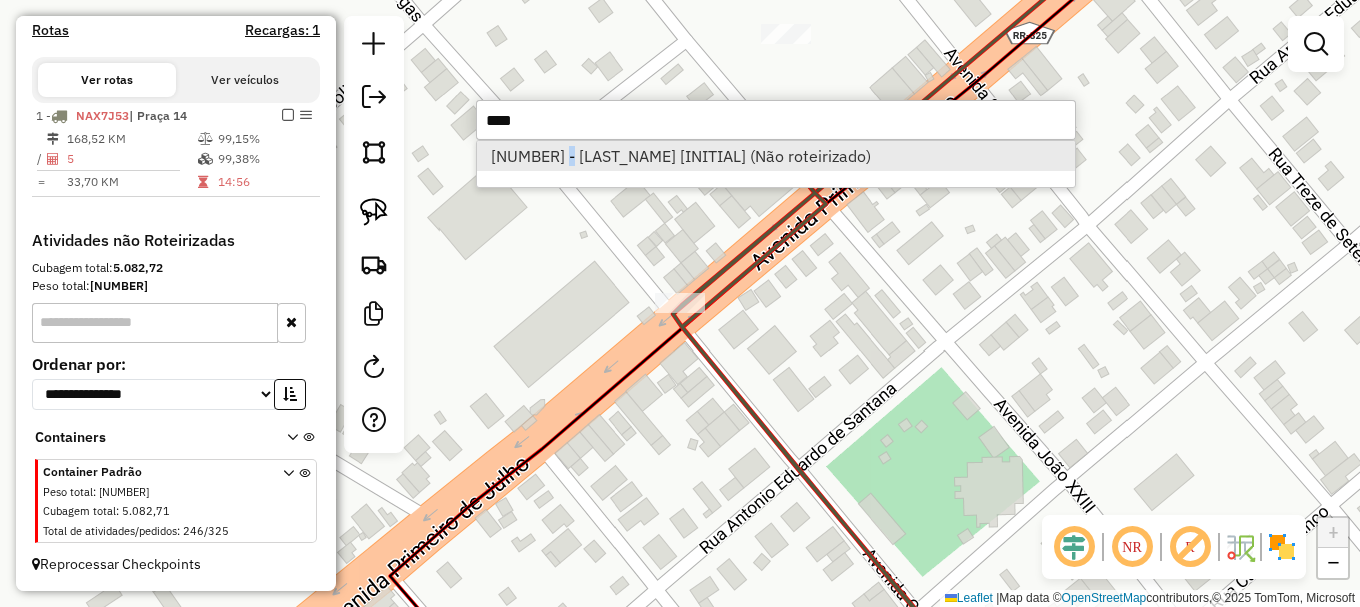 click on "7162 - GLEICIANE SILVA (Não roteirizado)" at bounding box center (776, 156) 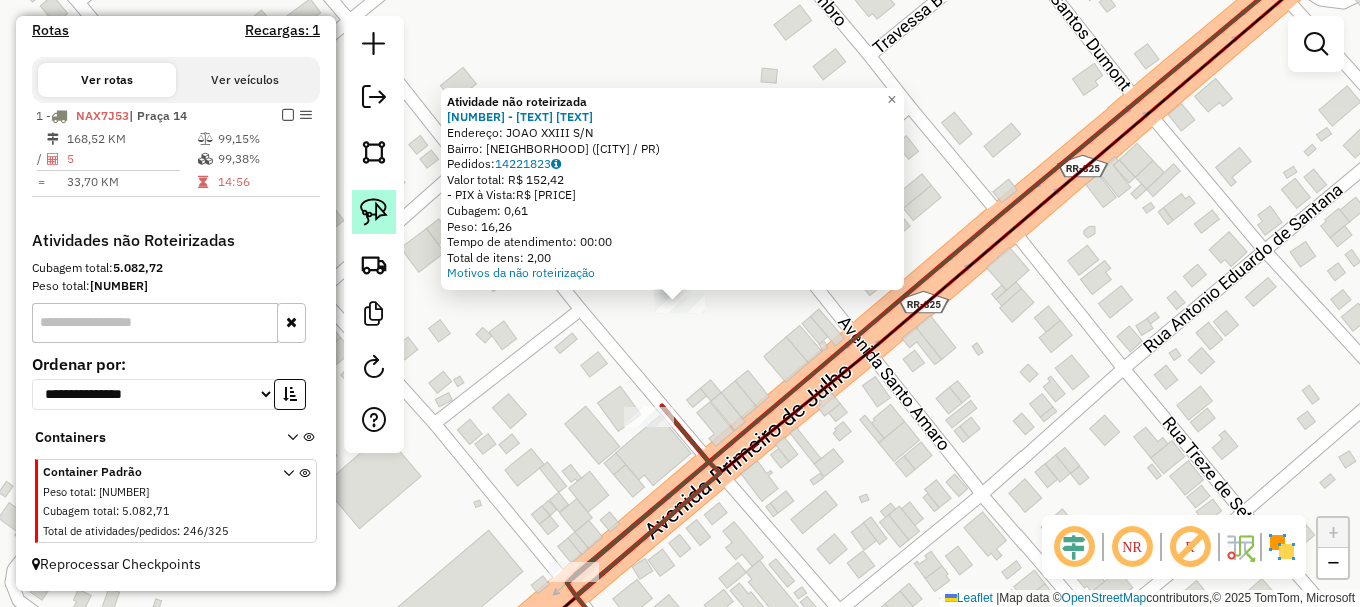 click 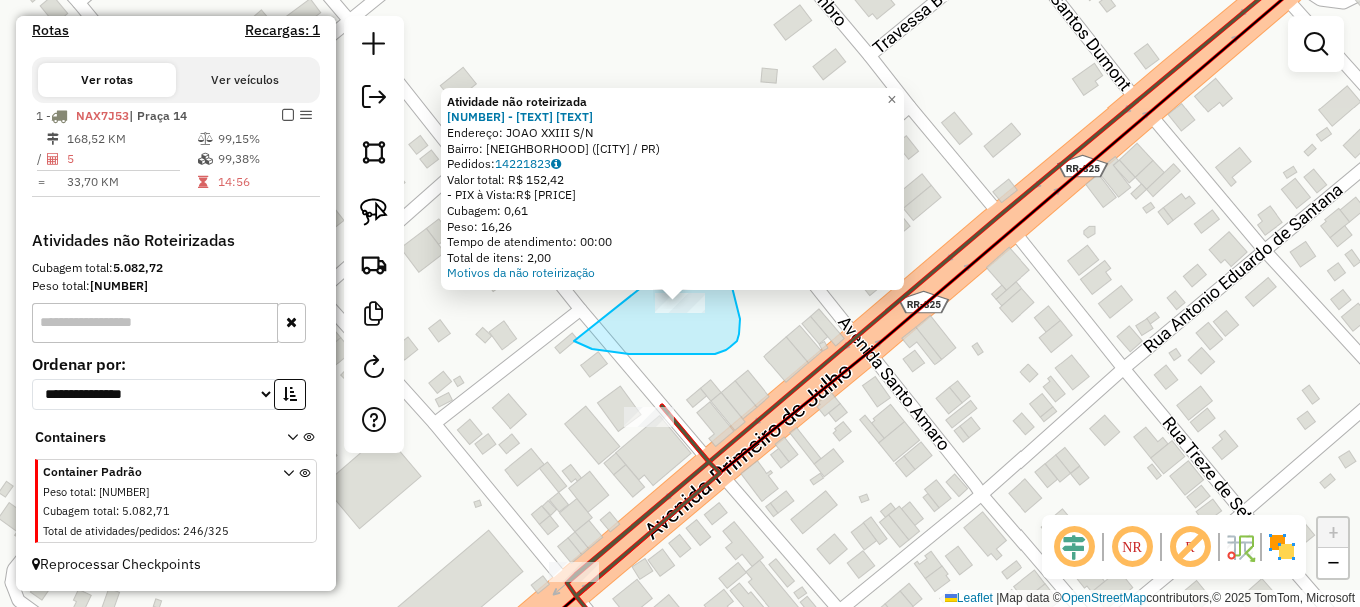 drag, startPoint x: 588, startPoint y: 347, endPoint x: 692, endPoint y: 244, distance: 146.37282 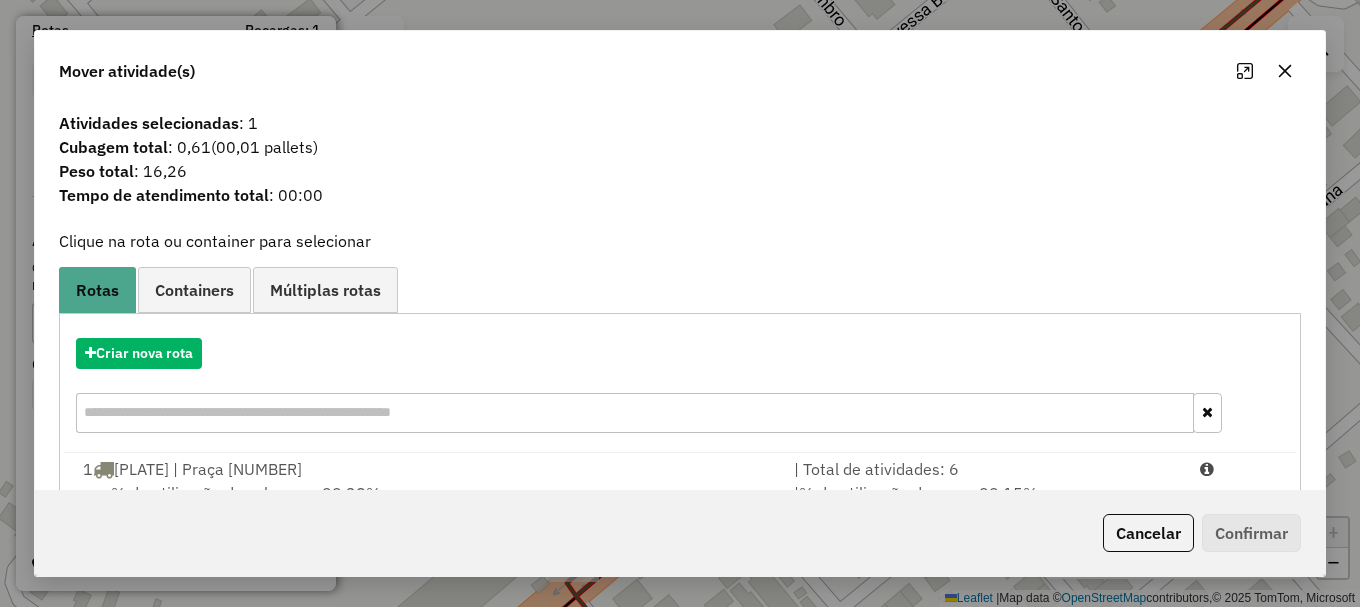 drag, startPoint x: 1208, startPoint y: 464, endPoint x: 1229, endPoint y: 508, distance: 48.754486 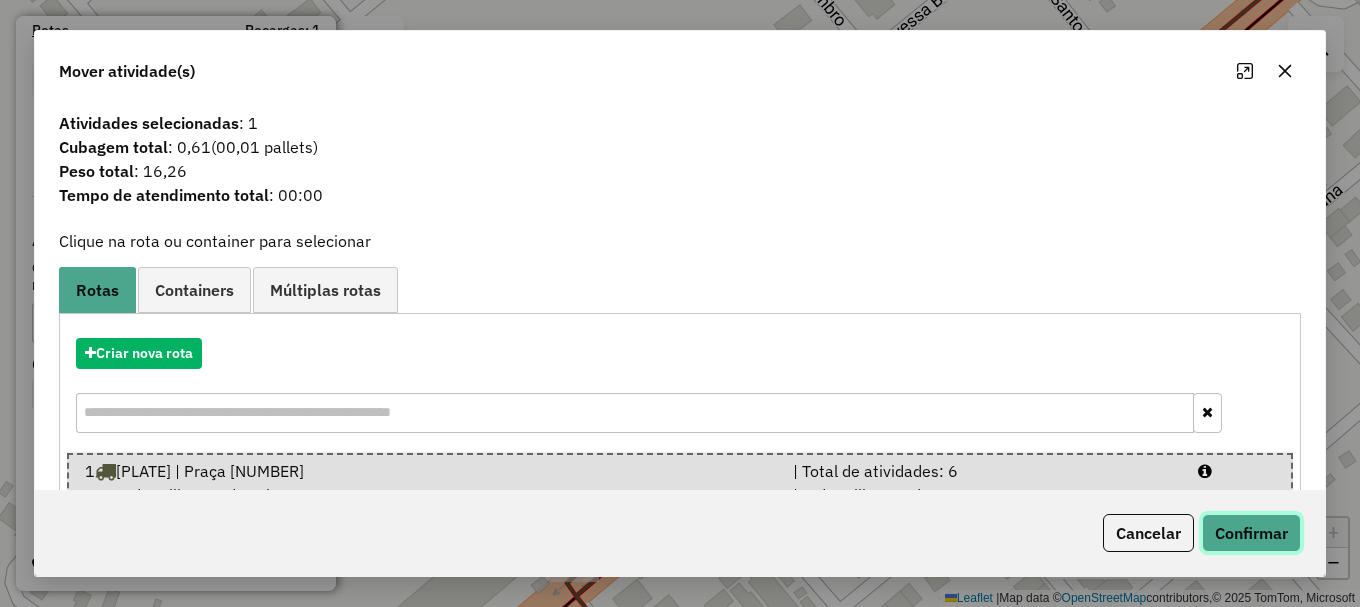 click on "Confirmar" 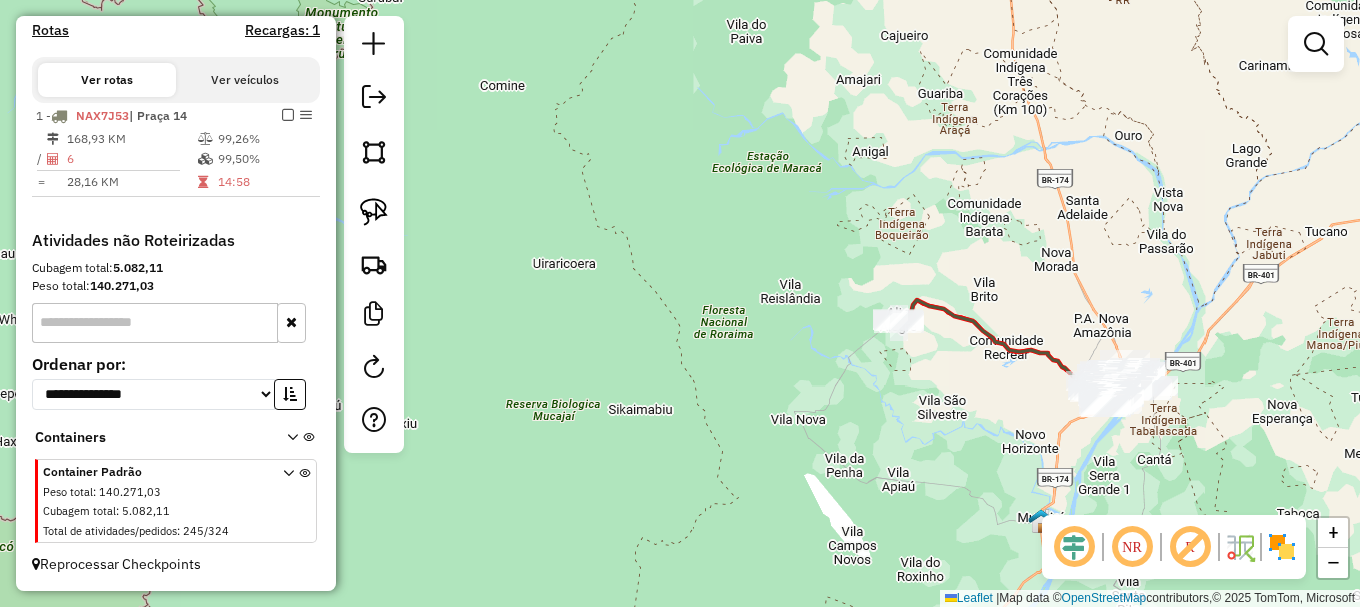 drag, startPoint x: 963, startPoint y: 409, endPoint x: 818, endPoint y: 273, distance: 198.79889 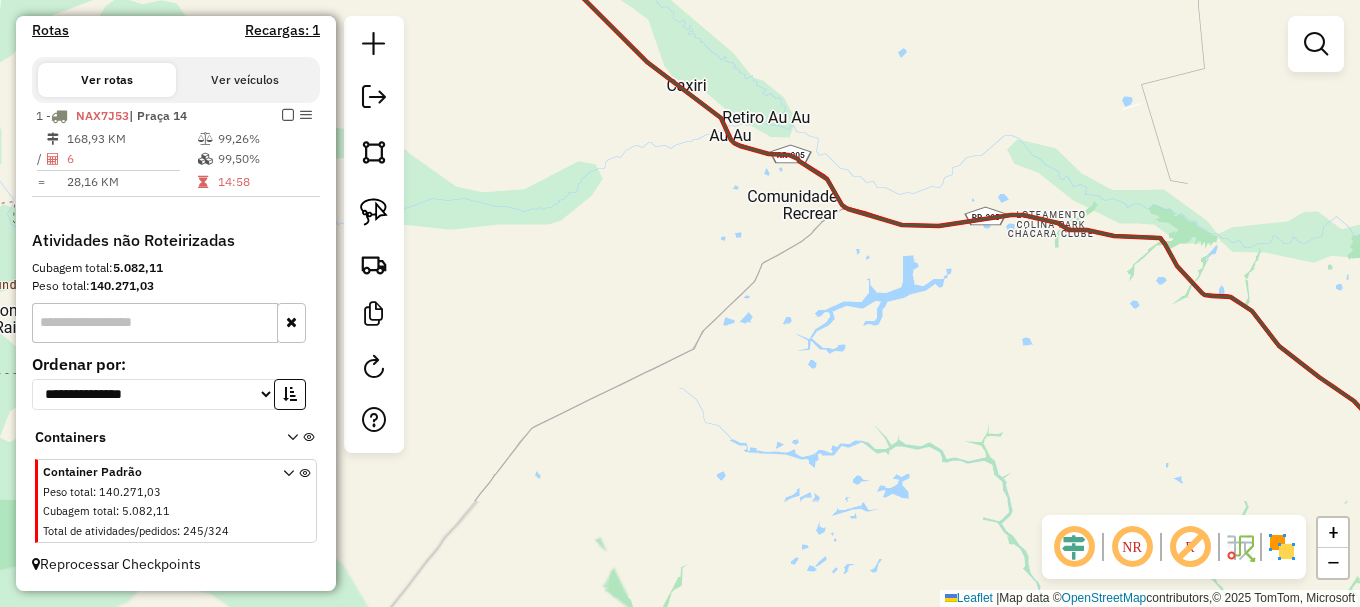drag, startPoint x: 544, startPoint y: 221, endPoint x: 1211, endPoint y: 403, distance: 691.3848 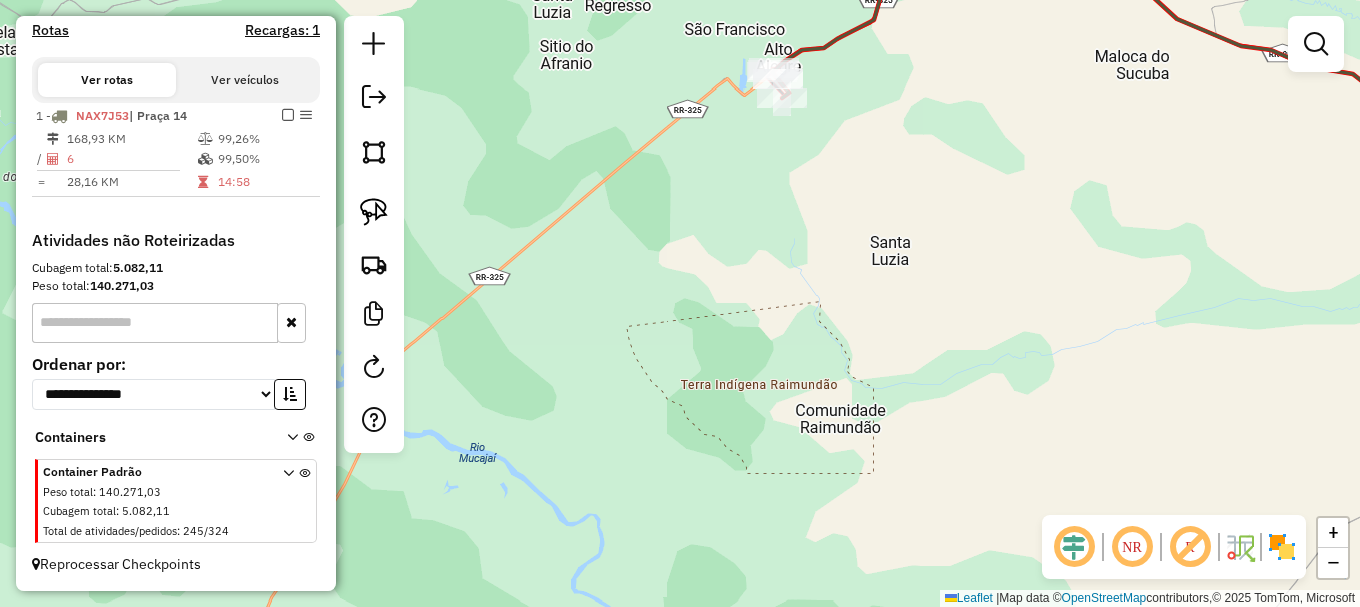 drag, startPoint x: 718, startPoint y: 96, endPoint x: 706, endPoint y: 325, distance: 229.3142 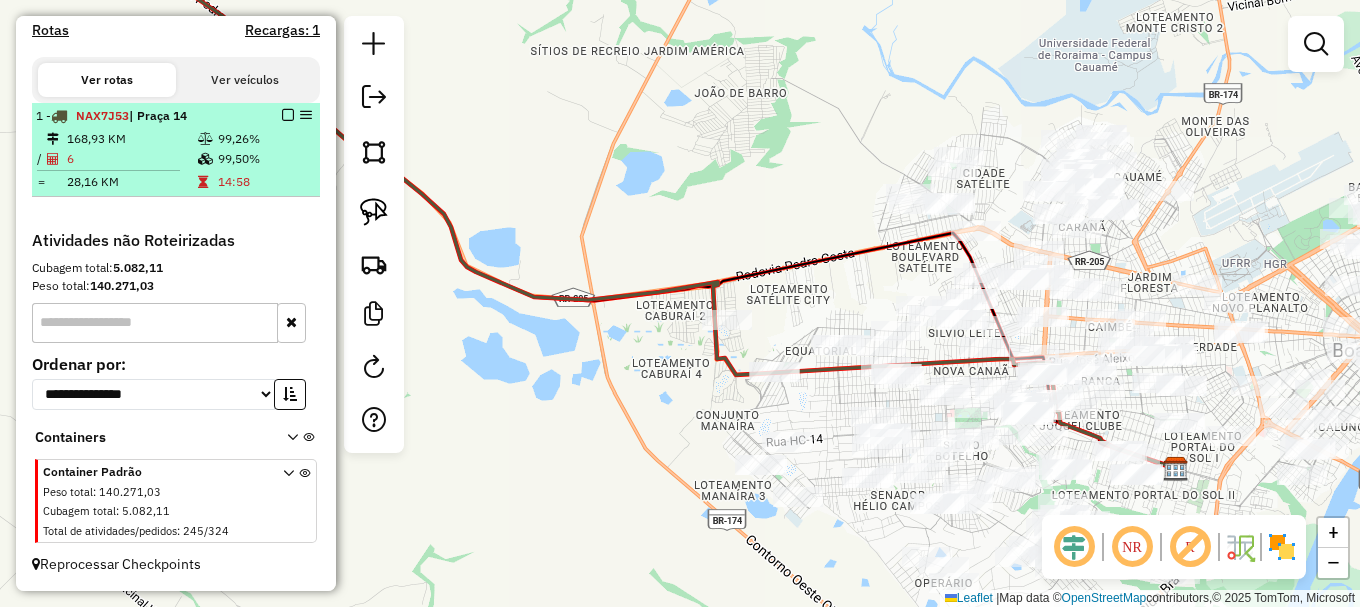 click at bounding box center [288, 115] 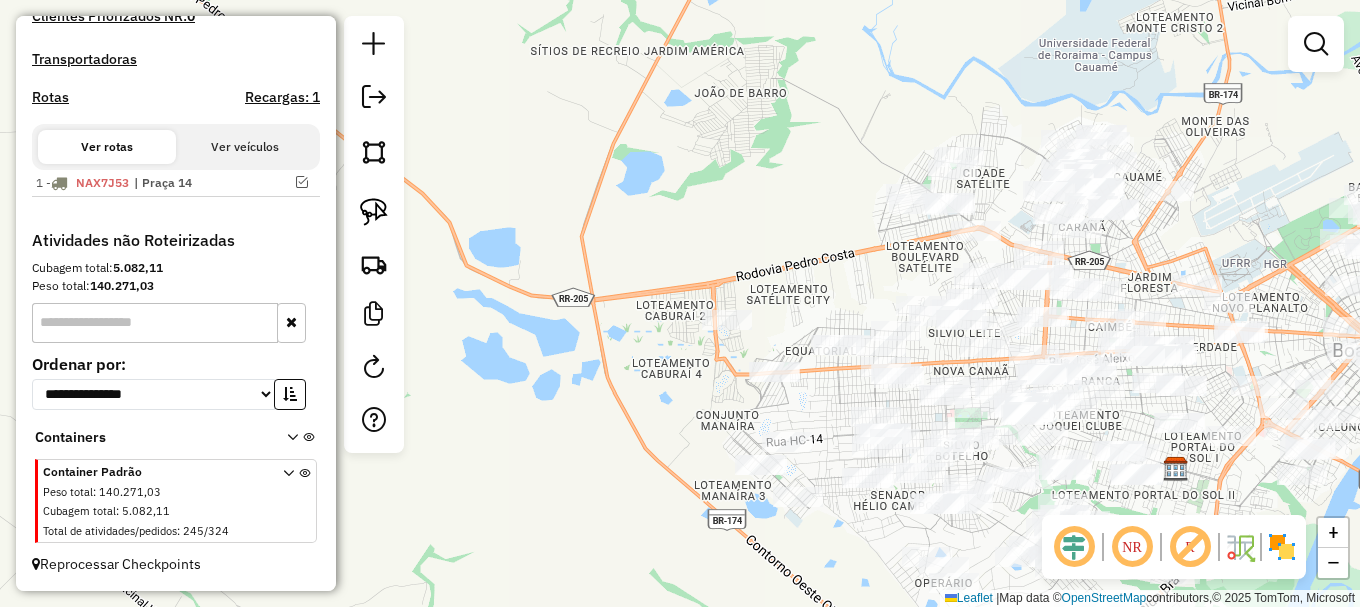 scroll, scrollTop: 598, scrollLeft: 0, axis: vertical 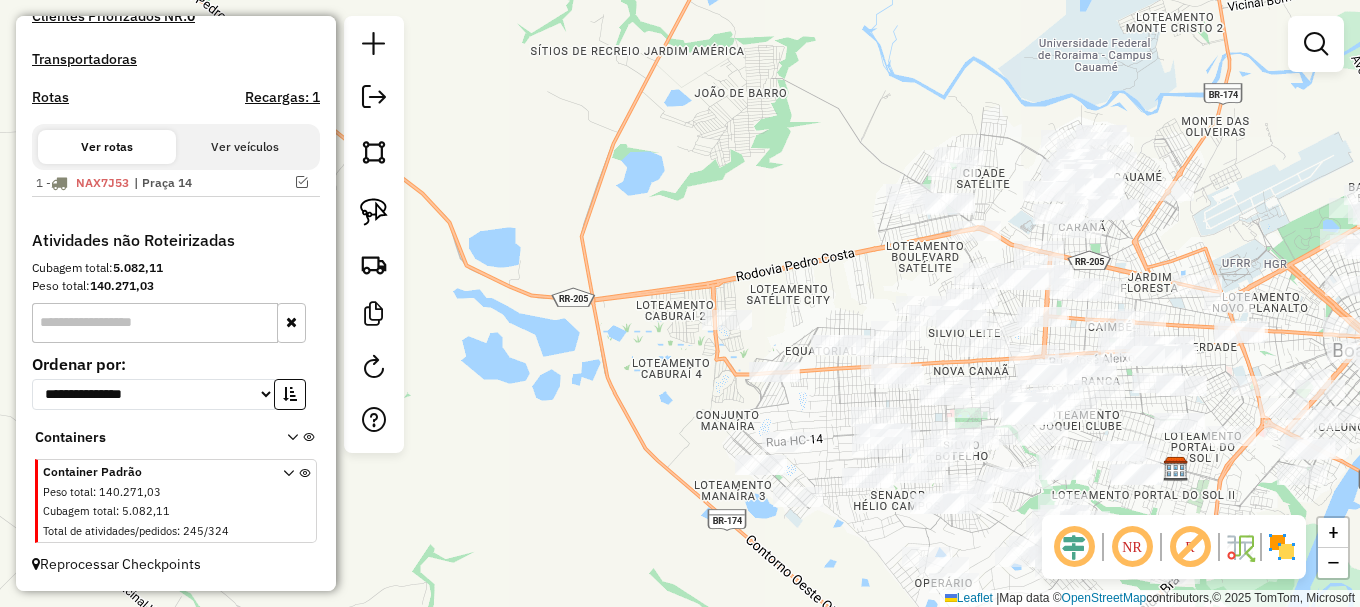 click on "Janela de atendimento Grade de atendimento Capacidade Transportadoras Veículos Cliente Pedidos  Rotas Selecione os dias de semana para filtrar as janelas de atendimento  Seg   Ter   Qua   Qui   Sex   Sáb   Dom  Informe o período da janela de atendimento: De: Até:  Filtrar exatamente a janela do cliente  Considerar janela de atendimento padrão  Selecione os dias de semana para filtrar as grades de atendimento  Seg   Ter   Qua   Qui   Sex   Sáb   Dom   Considerar clientes sem dia de atendimento cadastrado  Clientes fora do dia de atendimento selecionado Filtrar as atividades entre os valores definidos abaixo:  Peso mínimo:   Peso máximo:   Cubagem mínima:   Cubagem máxima:   De:   Até:  Filtrar as atividades entre o tempo de atendimento definido abaixo:  De:   Até:   Considerar capacidade total dos clientes não roteirizados Transportadora: Selecione um ou mais itens Tipo de veículo: Selecione um ou mais itens Veículo: Selecione um ou mais itens Motorista: Selecione um ou mais itens Nome: Rótulo:" 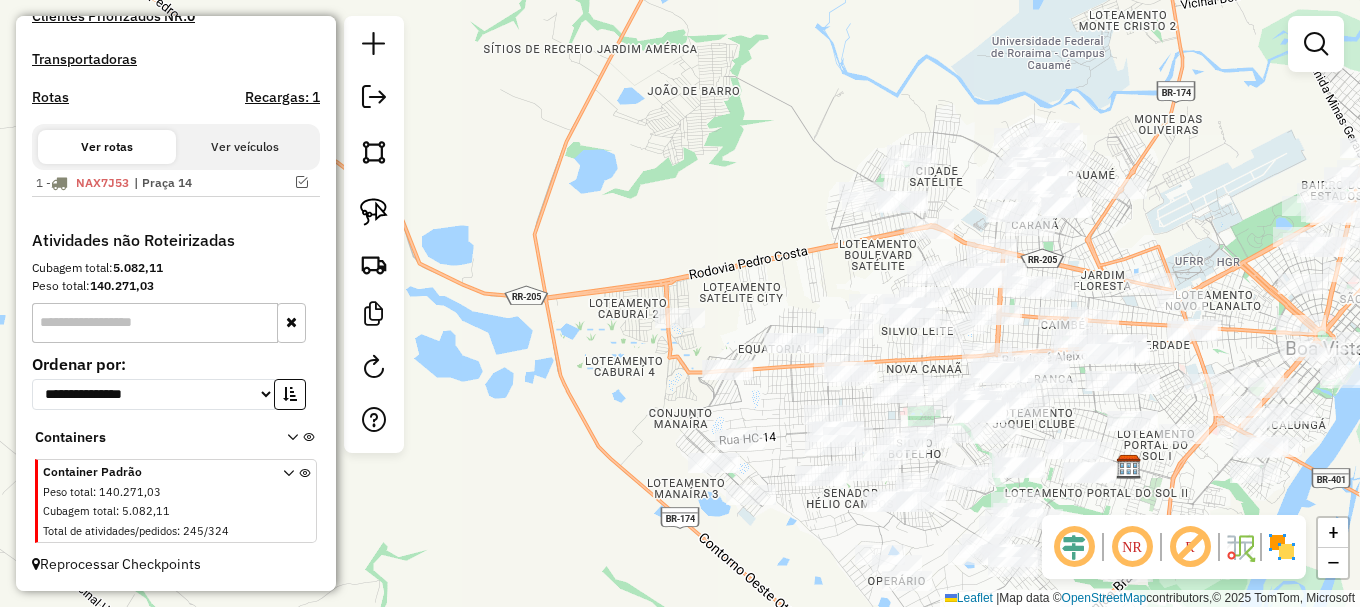 drag, startPoint x: 834, startPoint y: 283, endPoint x: 586, endPoint y: 222, distance: 255.39186 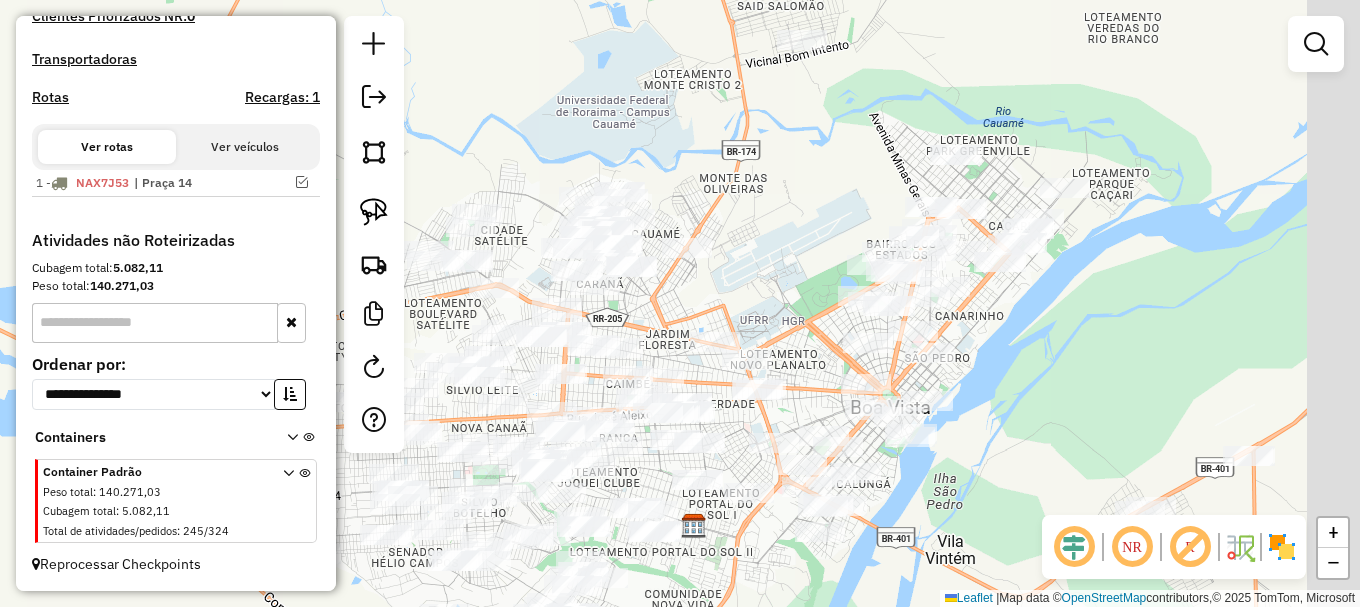 drag, startPoint x: 979, startPoint y: 183, endPoint x: 807, endPoint y: 280, distance: 197.46645 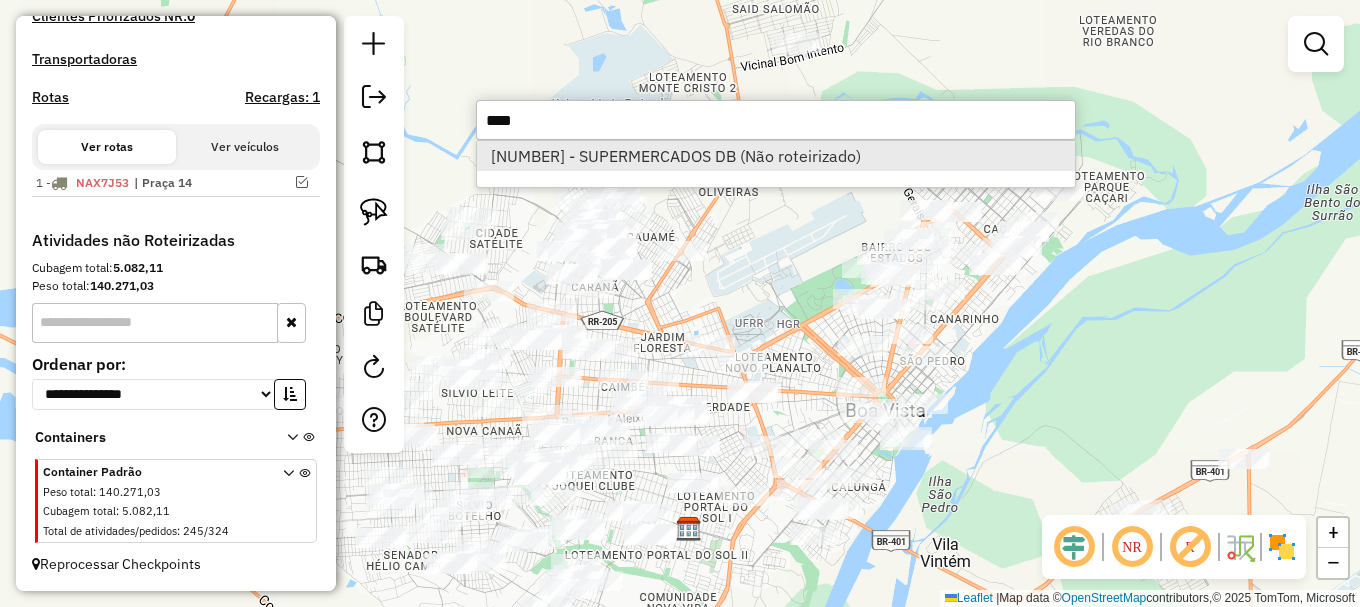 type on "****" 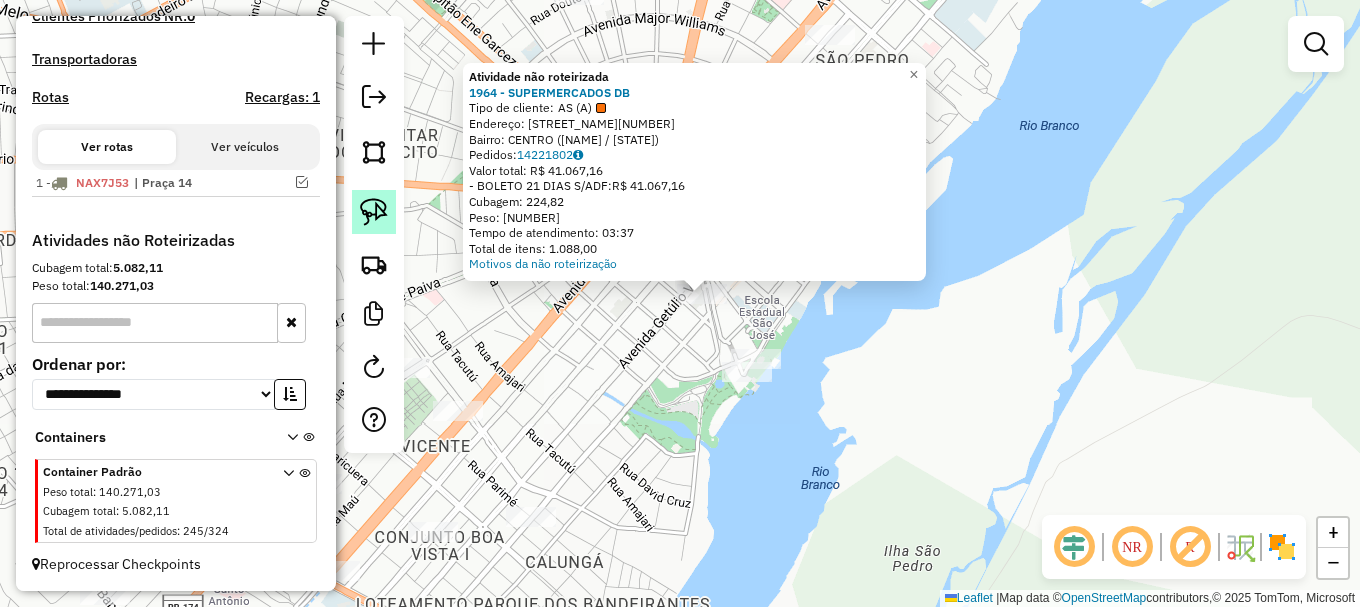 click 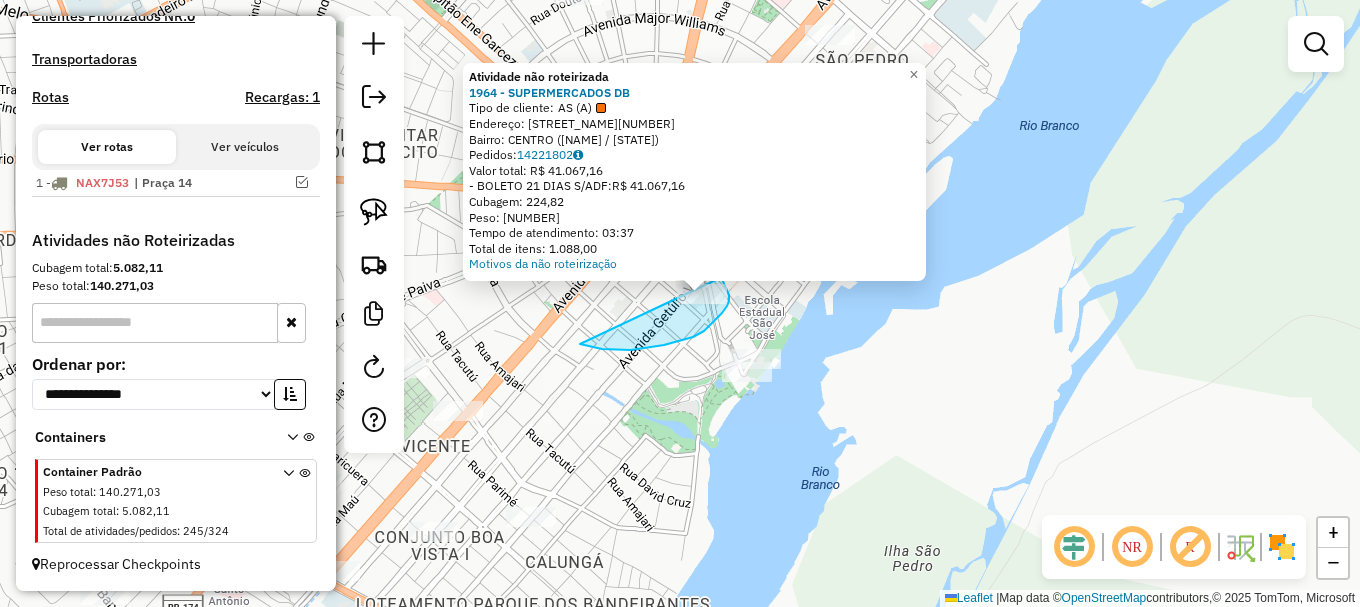 drag, startPoint x: 602, startPoint y: 349, endPoint x: 695, endPoint y: 260, distance: 128.72452 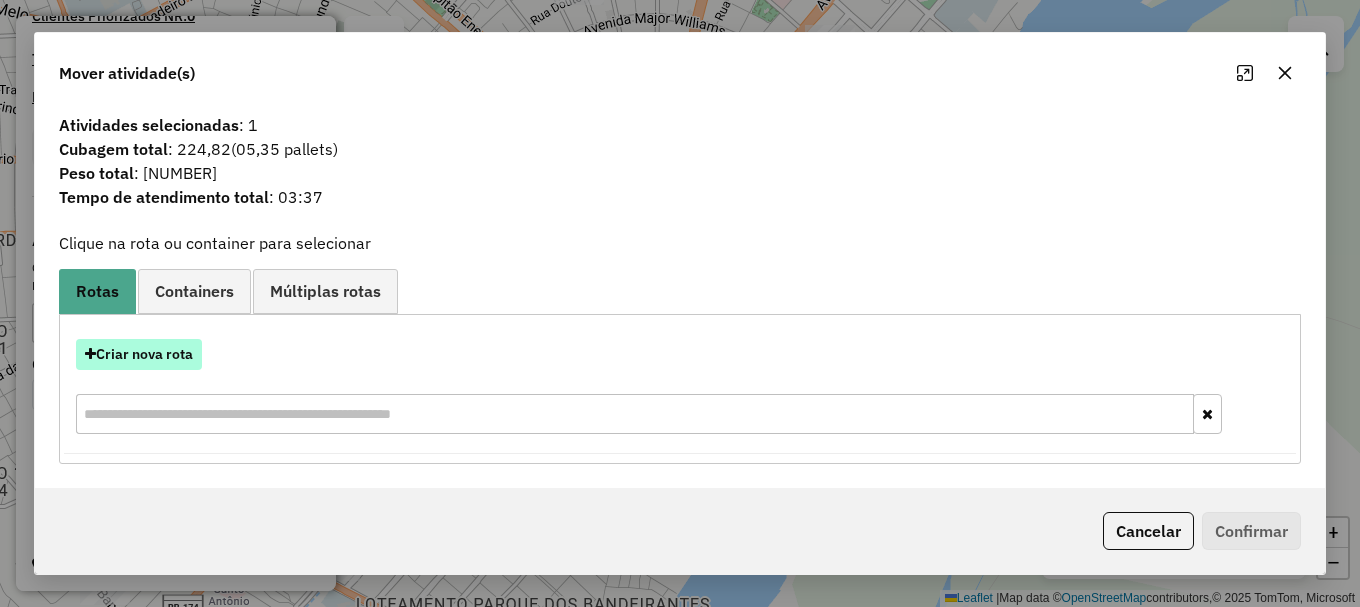 click on "Criar nova rota" at bounding box center (139, 354) 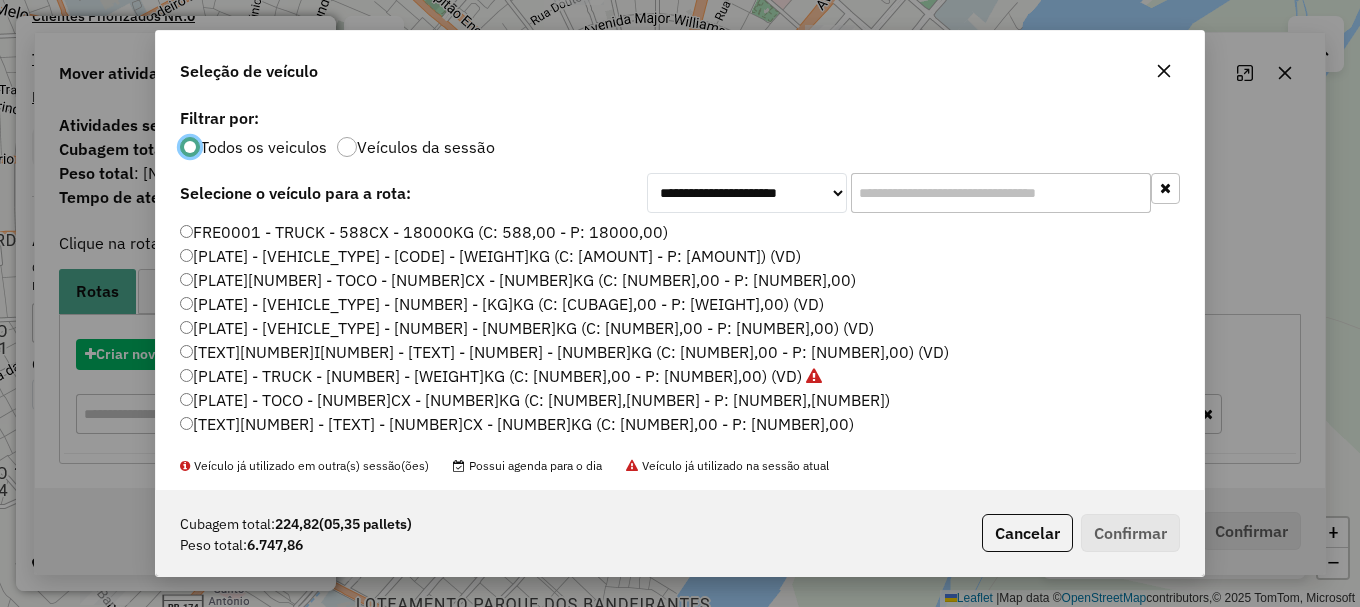 scroll, scrollTop: 11, scrollLeft: 6, axis: both 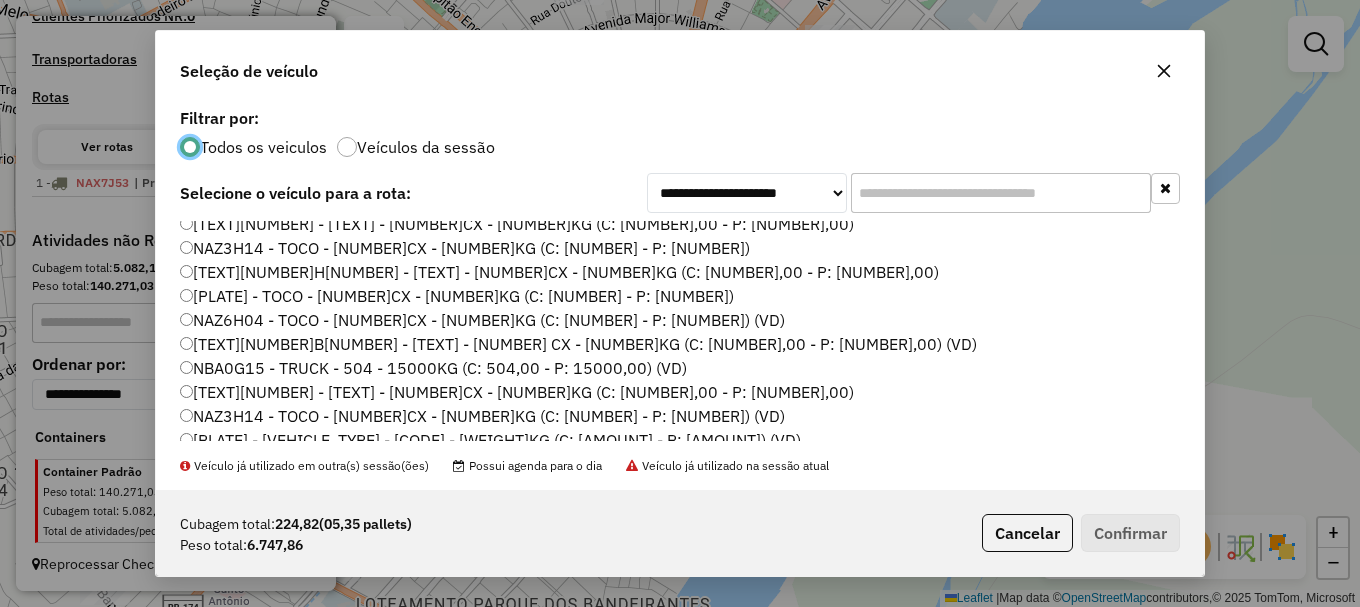 click on "[PLATE] - TRUCK - 504 - 15000KG (C: 504,00 - P: 15000,00) (VD)" 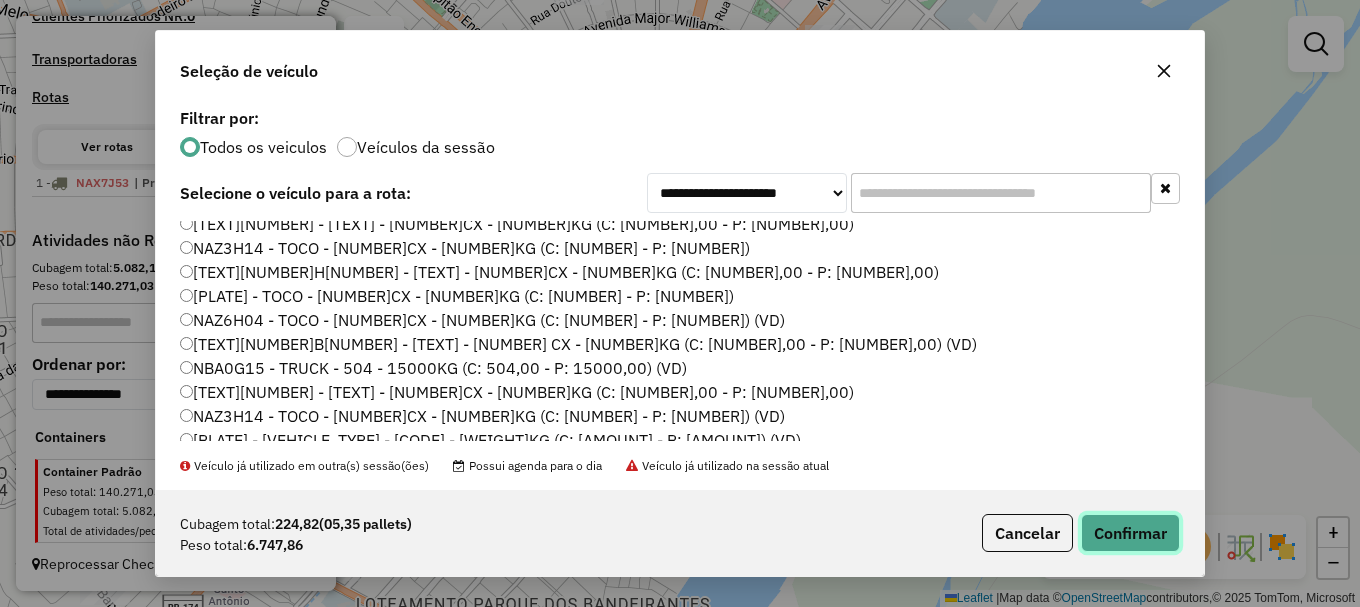 click on "Confirmar" 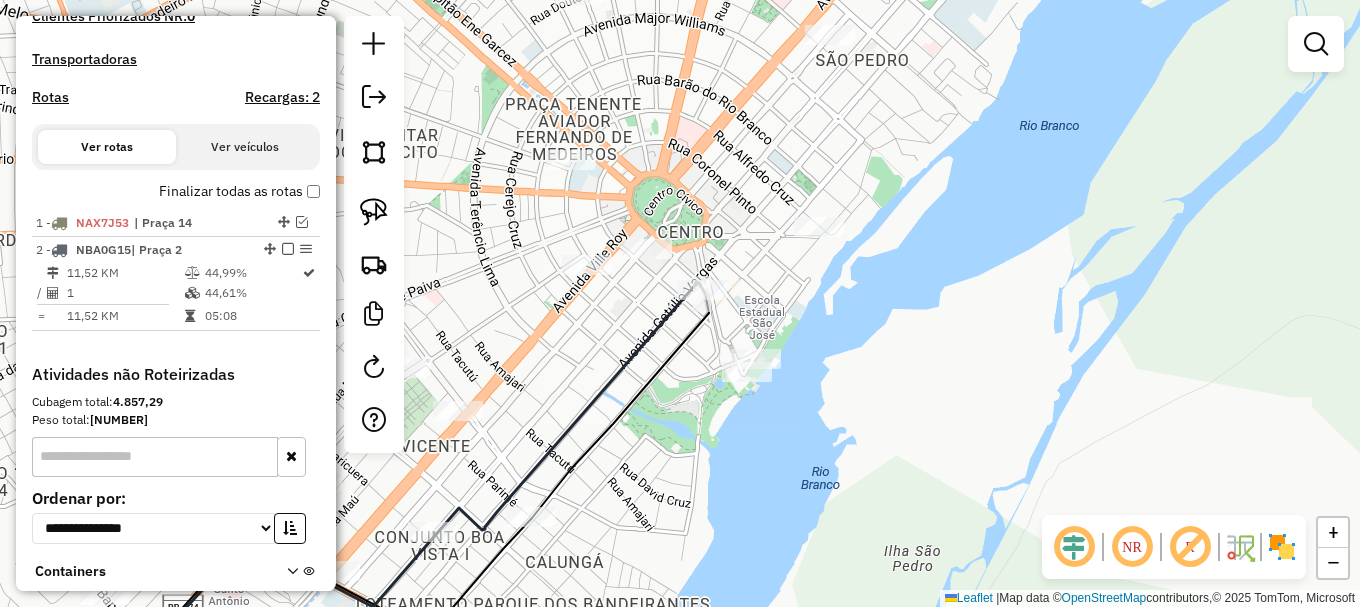 scroll, scrollTop: 665, scrollLeft: 0, axis: vertical 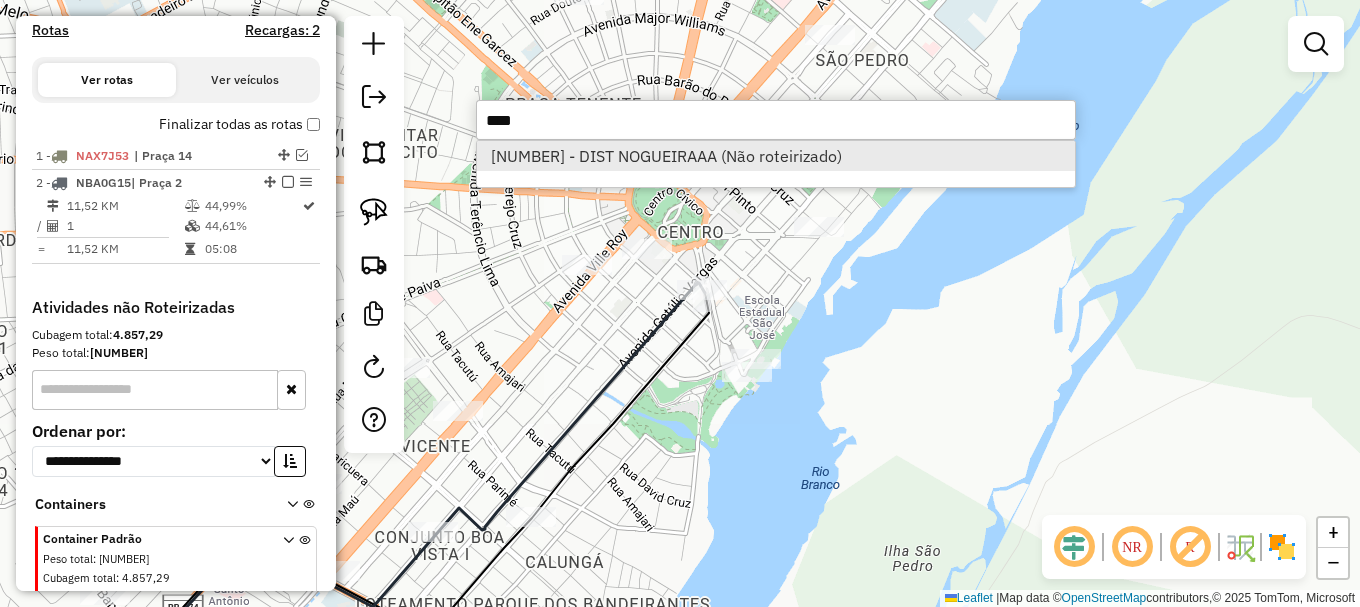 type on "****" 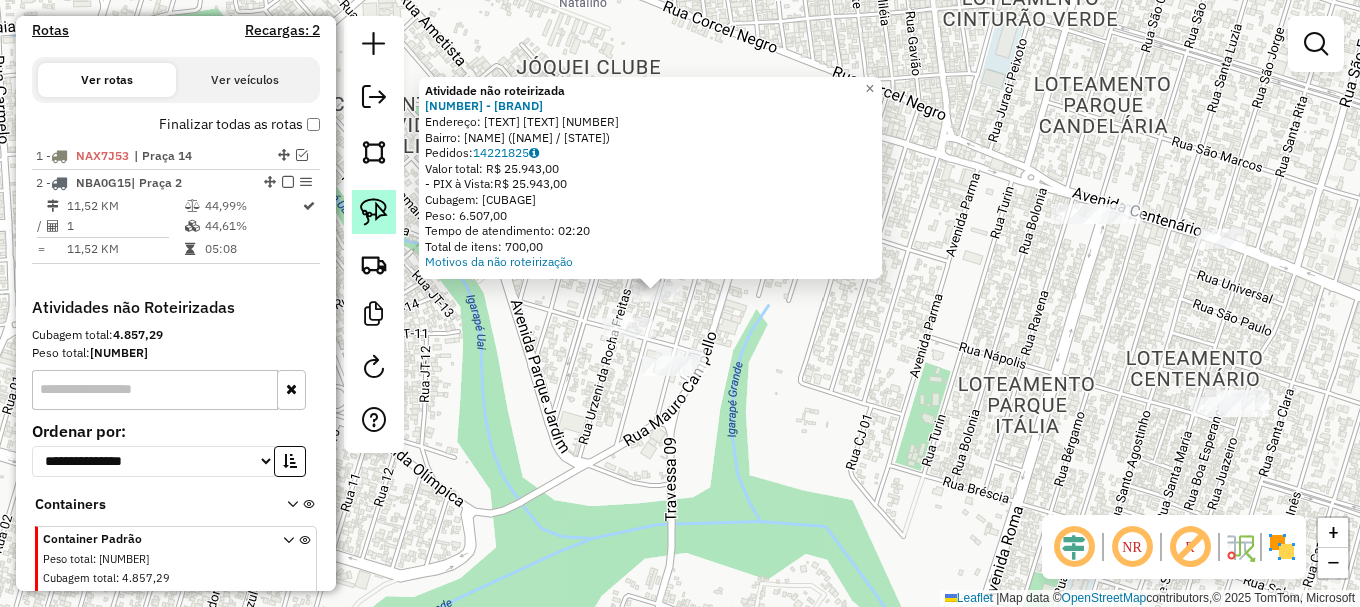 click 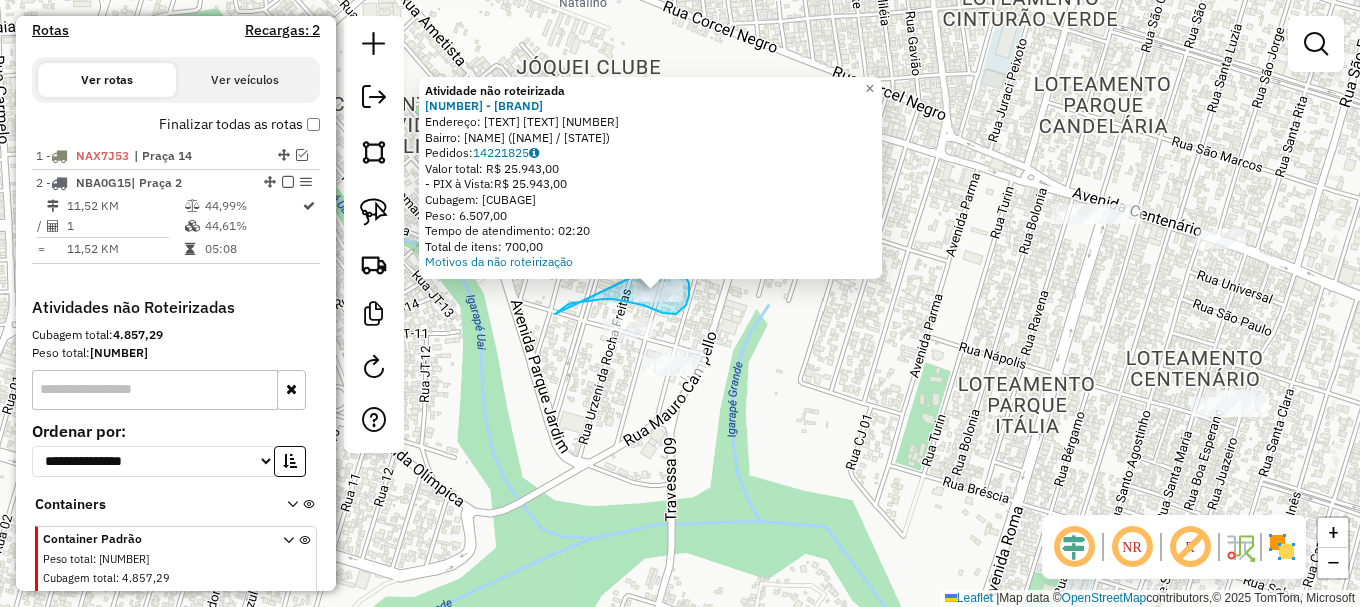 drag, startPoint x: 556, startPoint y: 313, endPoint x: 670, endPoint y: 259, distance: 126.14278 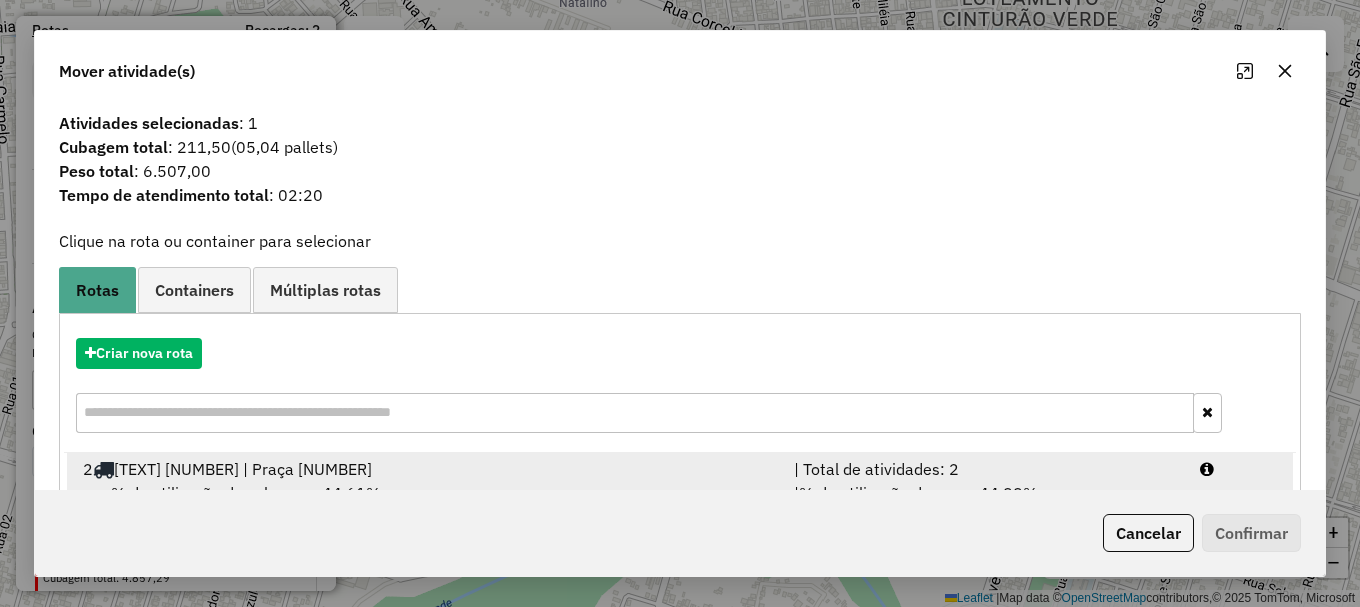 click at bounding box center [1239, 469] 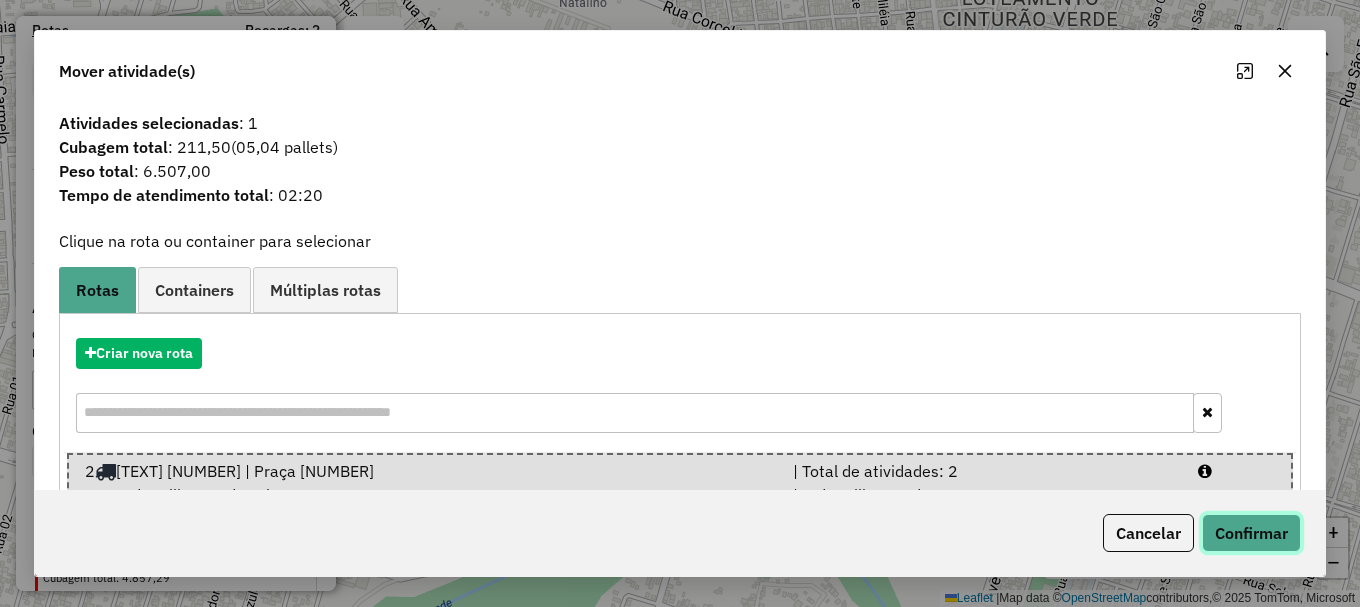 click on "Confirmar" 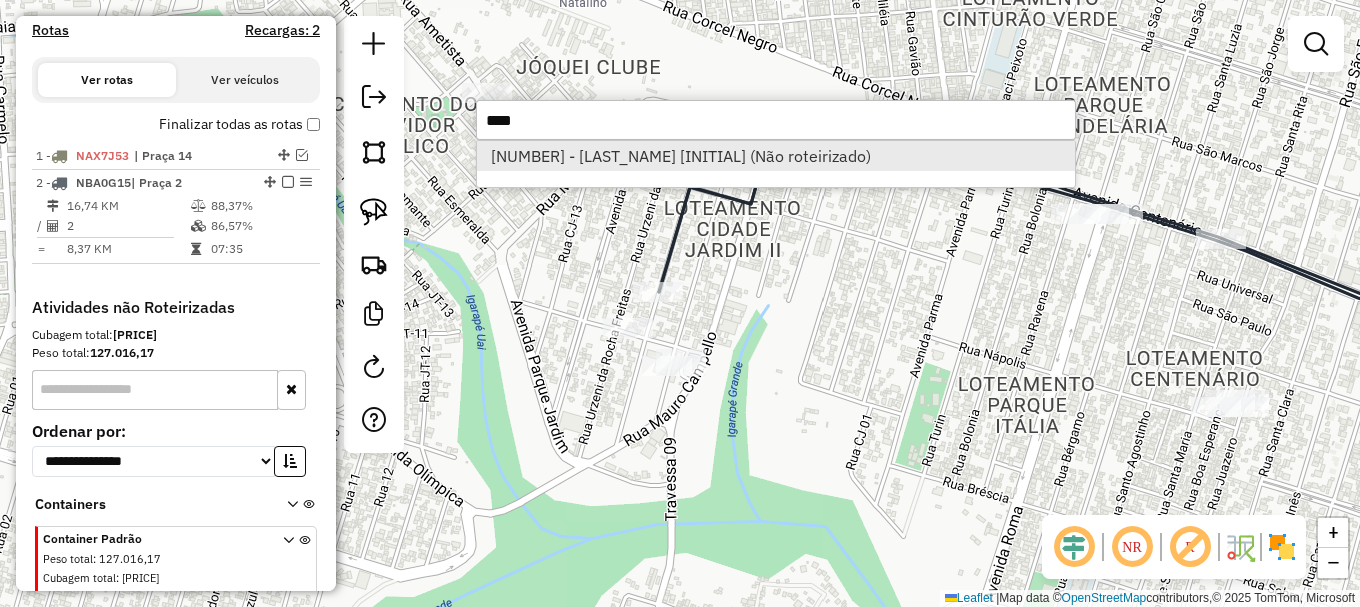 type on "****" 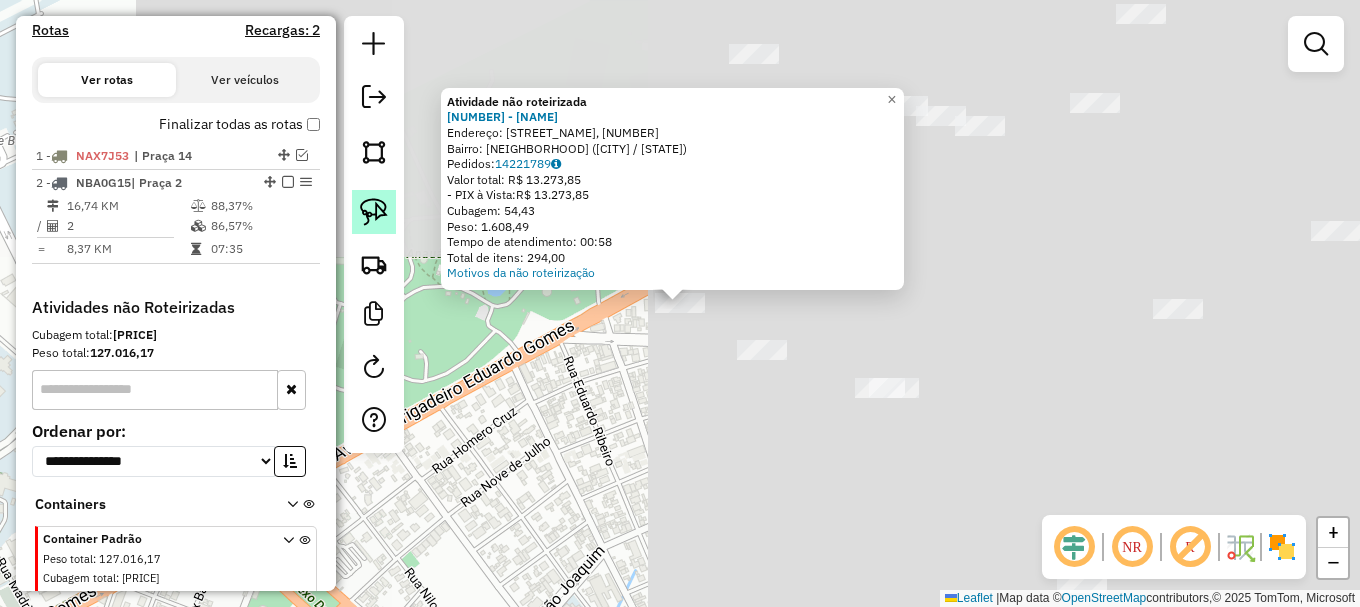 click 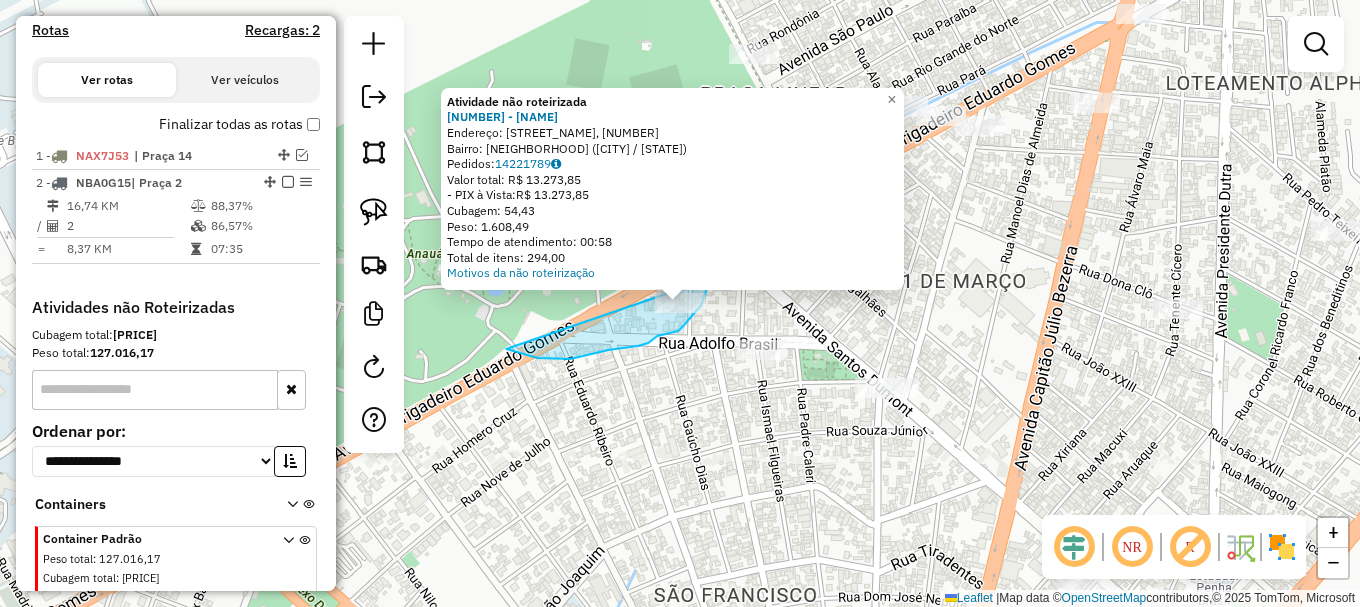 drag, startPoint x: 537, startPoint y: 358, endPoint x: 703, endPoint y: 267, distance: 189.30663 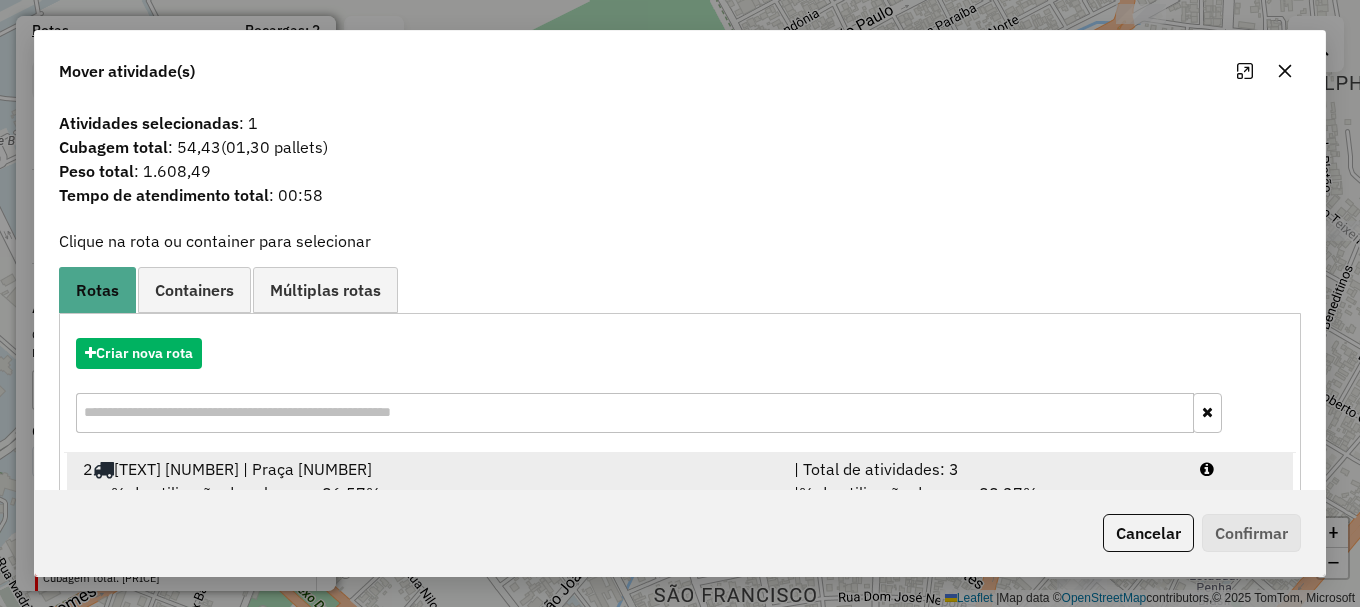 click at bounding box center [1239, 469] 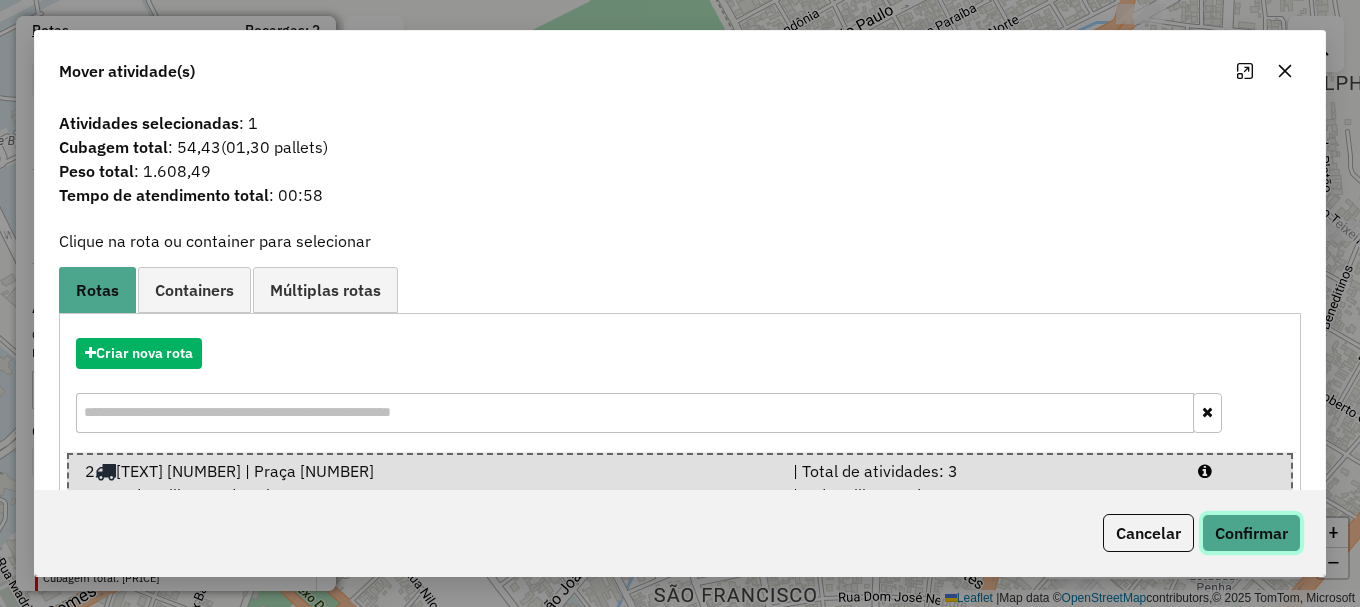 click on "Confirmar" 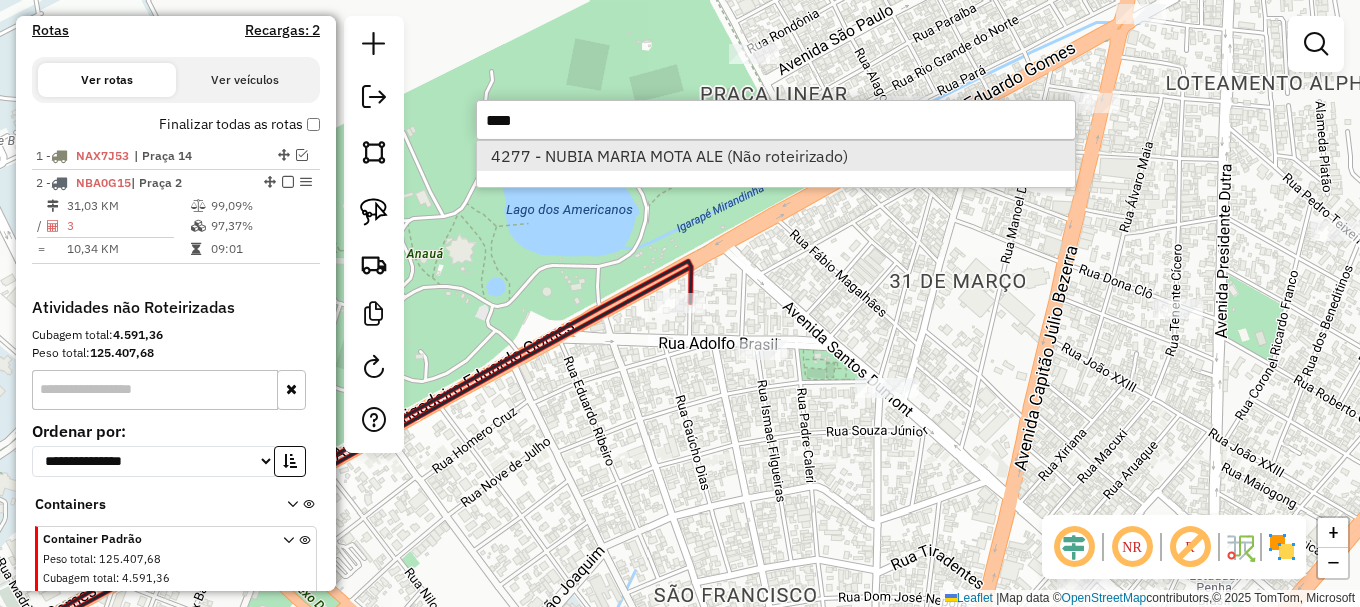 type on "****" 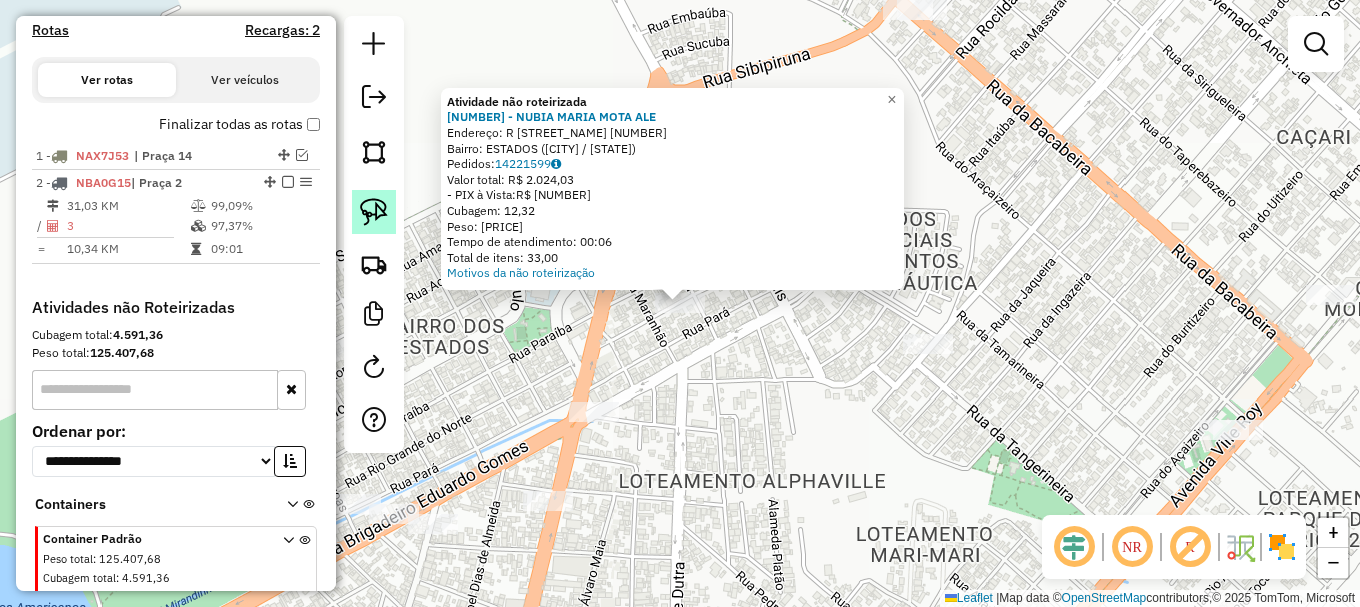 click 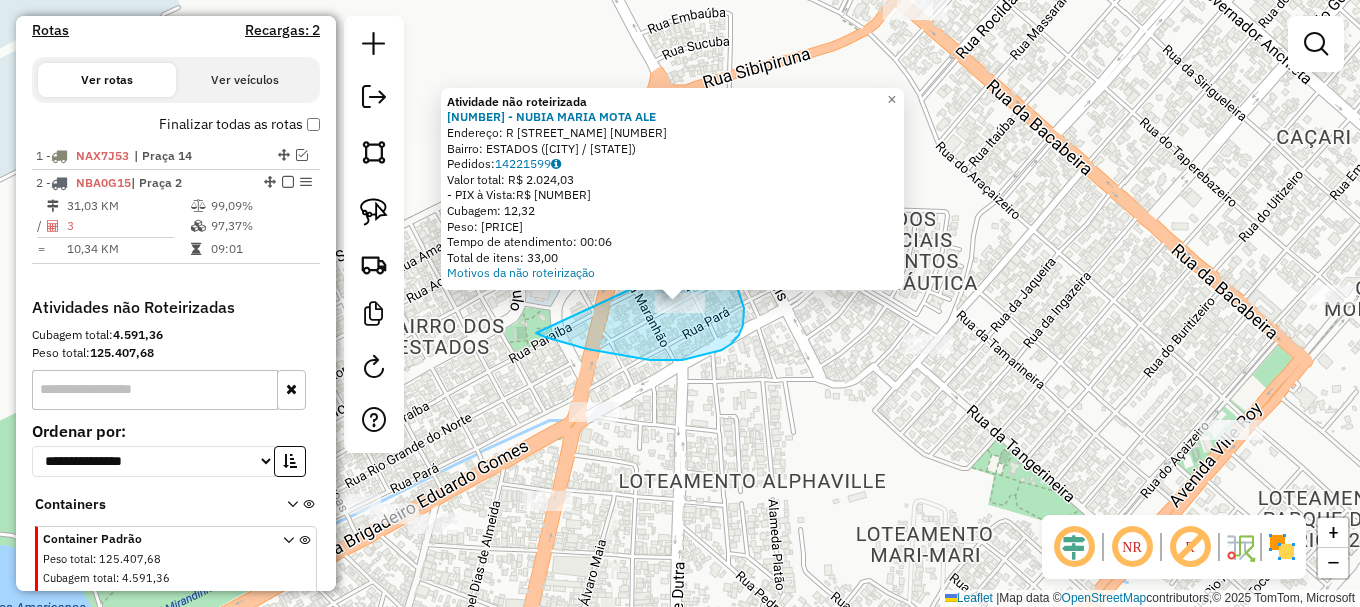 drag, startPoint x: 536, startPoint y: 333, endPoint x: 718, endPoint y: 245, distance: 202.15836 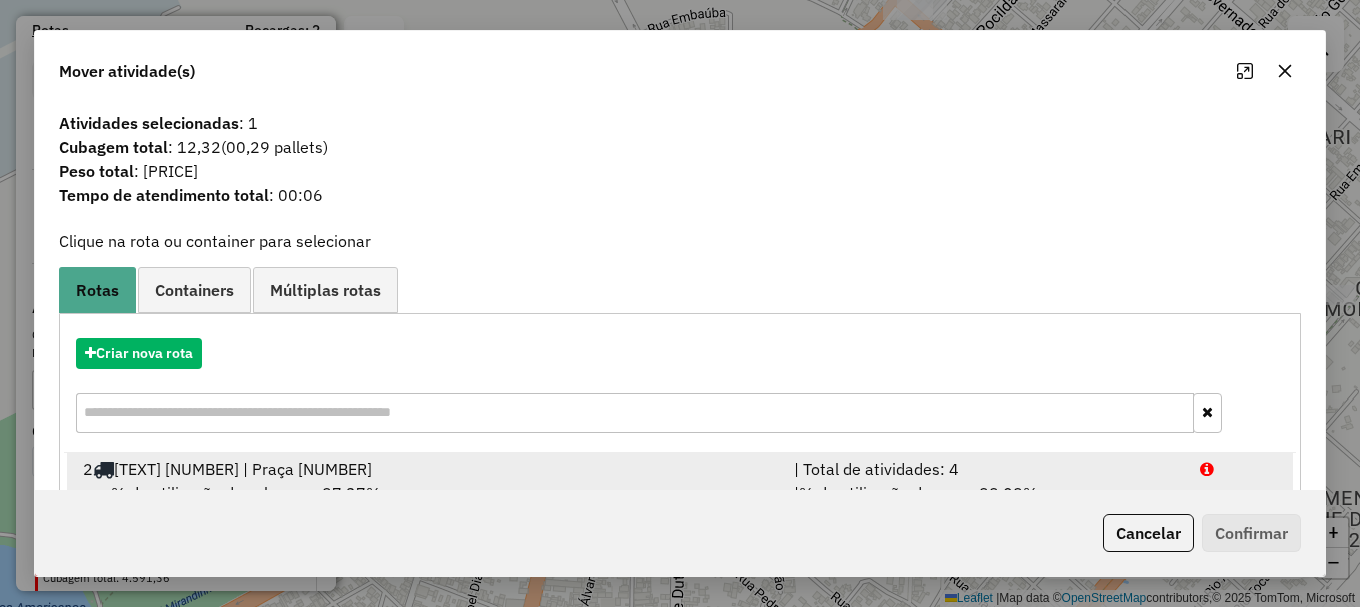 click at bounding box center [1239, 469] 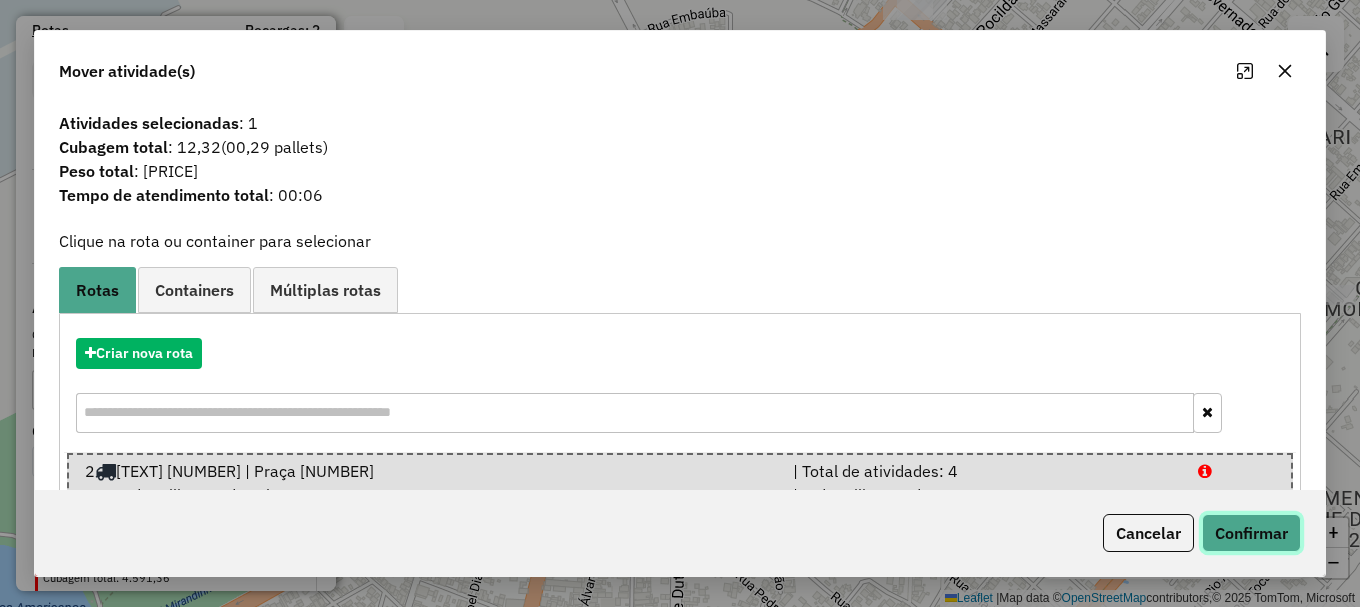 click on "Confirmar" 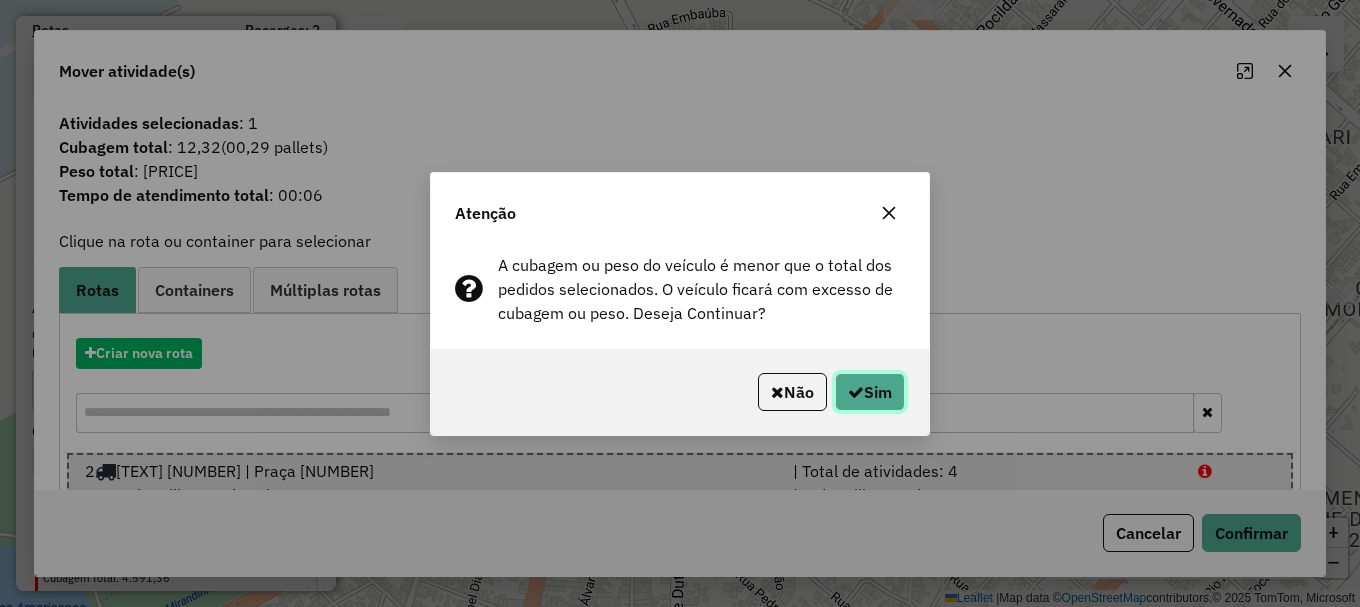 click on "Sim" 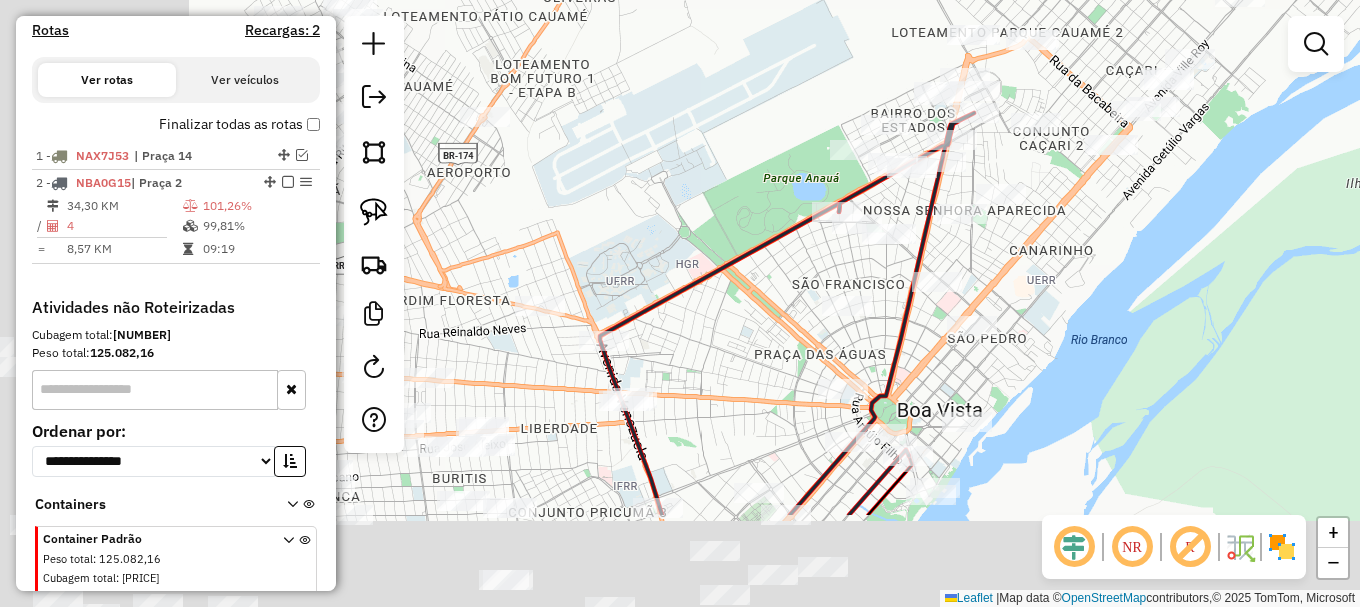 drag, startPoint x: 459, startPoint y: 350, endPoint x: 698, endPoint y: 172, distance: 298.00168 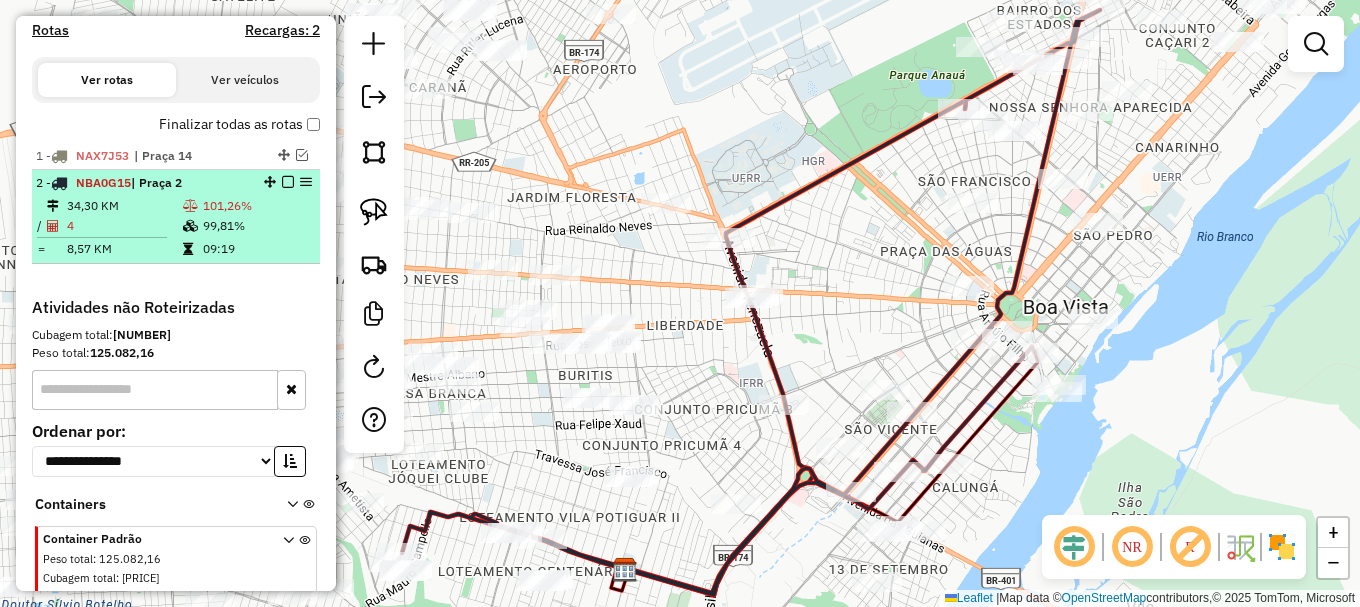 click at bounding box center [288, 182] 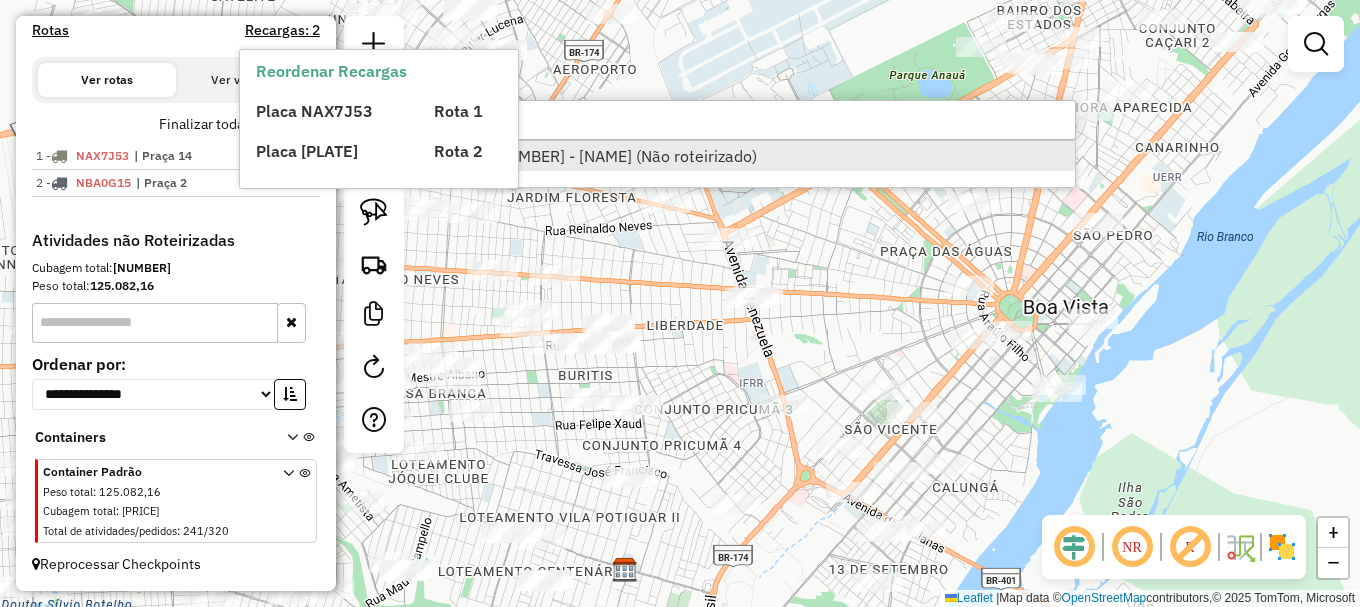 type on "****" 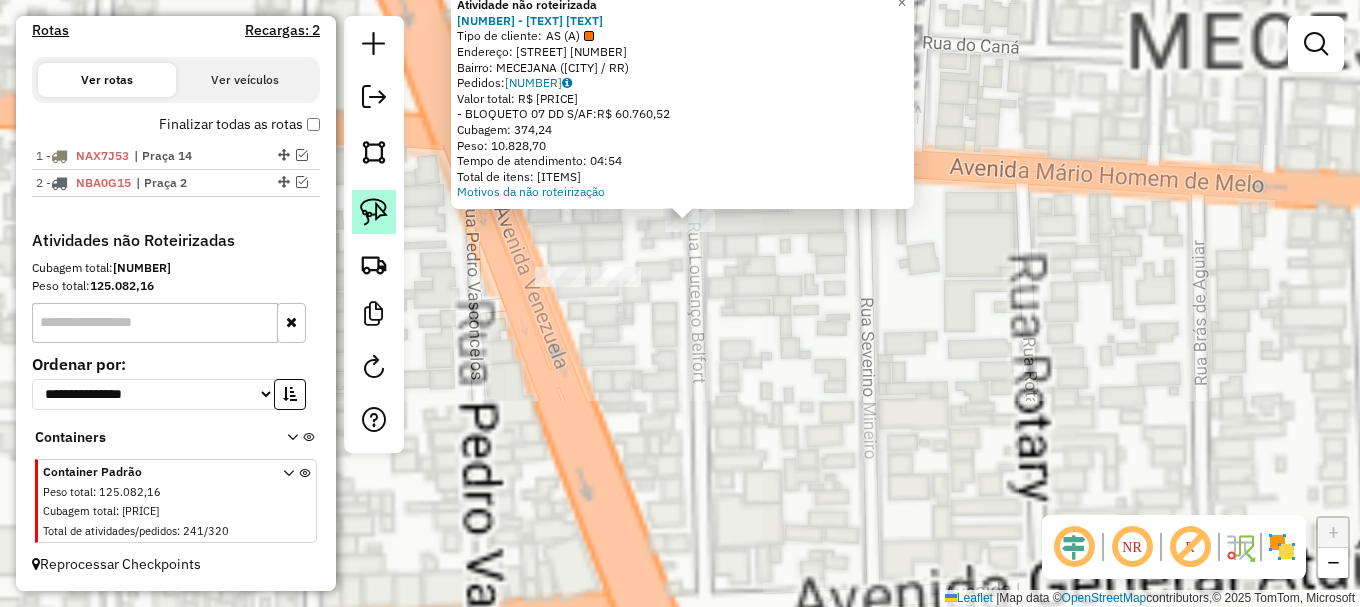 click 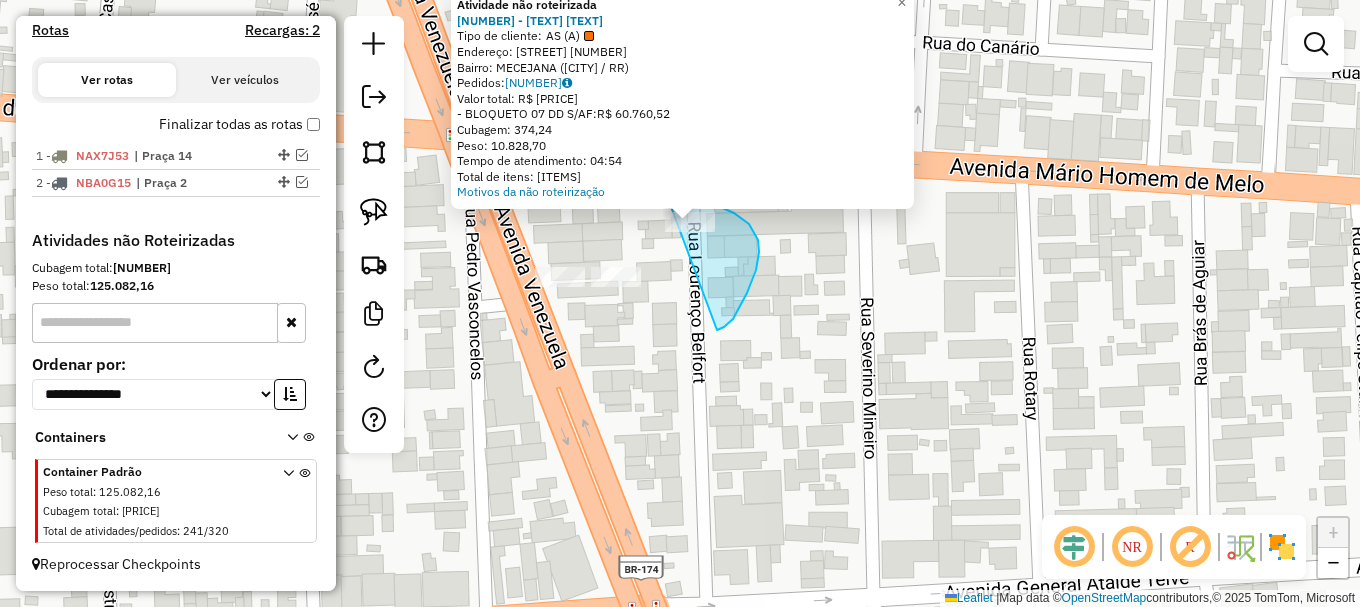 drag, startPoint x: 719, startPoint y: 330, endPoint x: 589, endPoint y: 204, distance: 181.04143 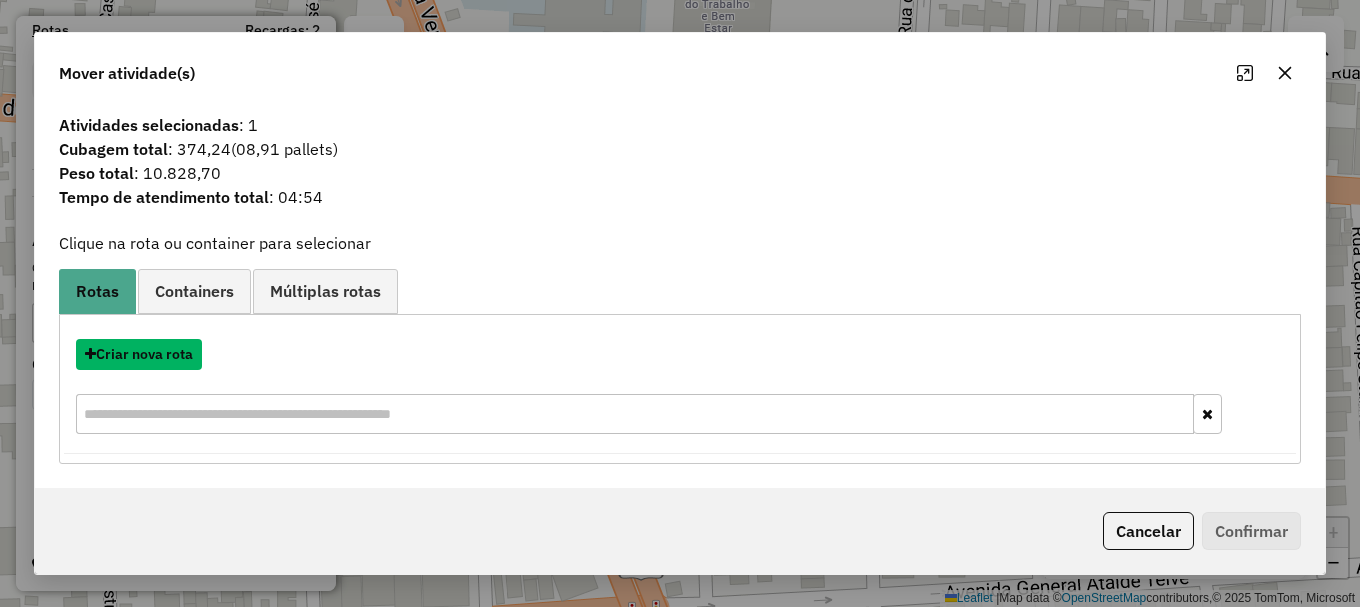 click on "Criar nova rota" at bounding box center [139, 354] 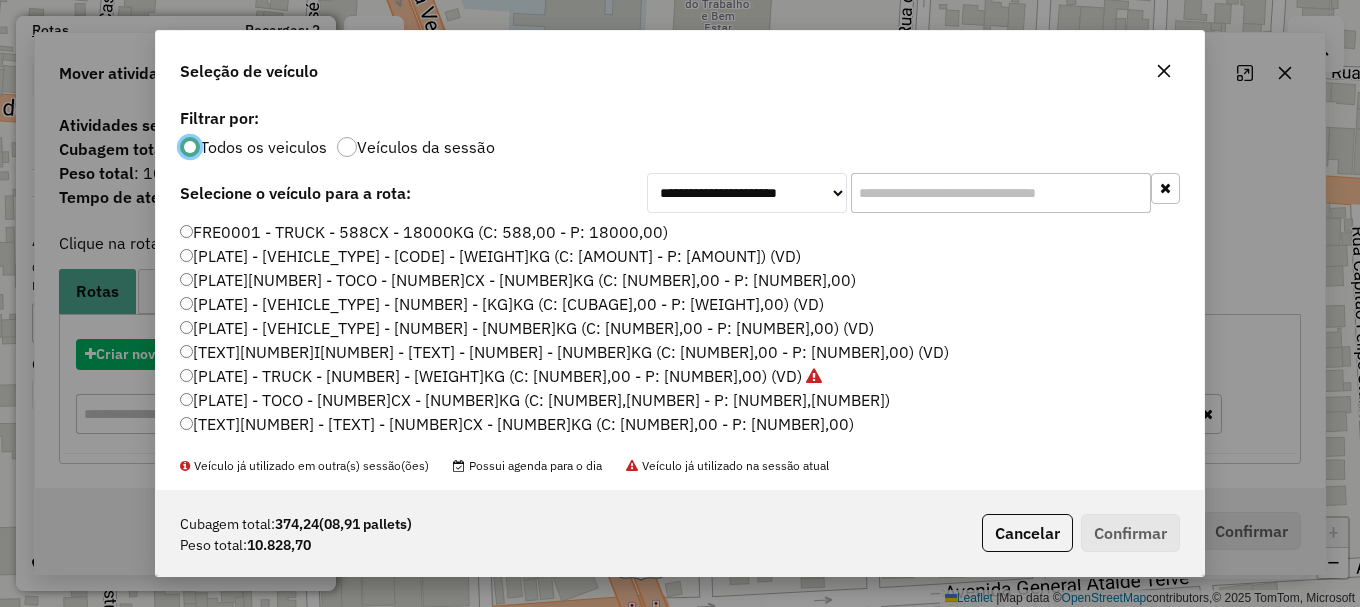 scroll, scrollTop: 11, scrollLeft: 6, axis: both 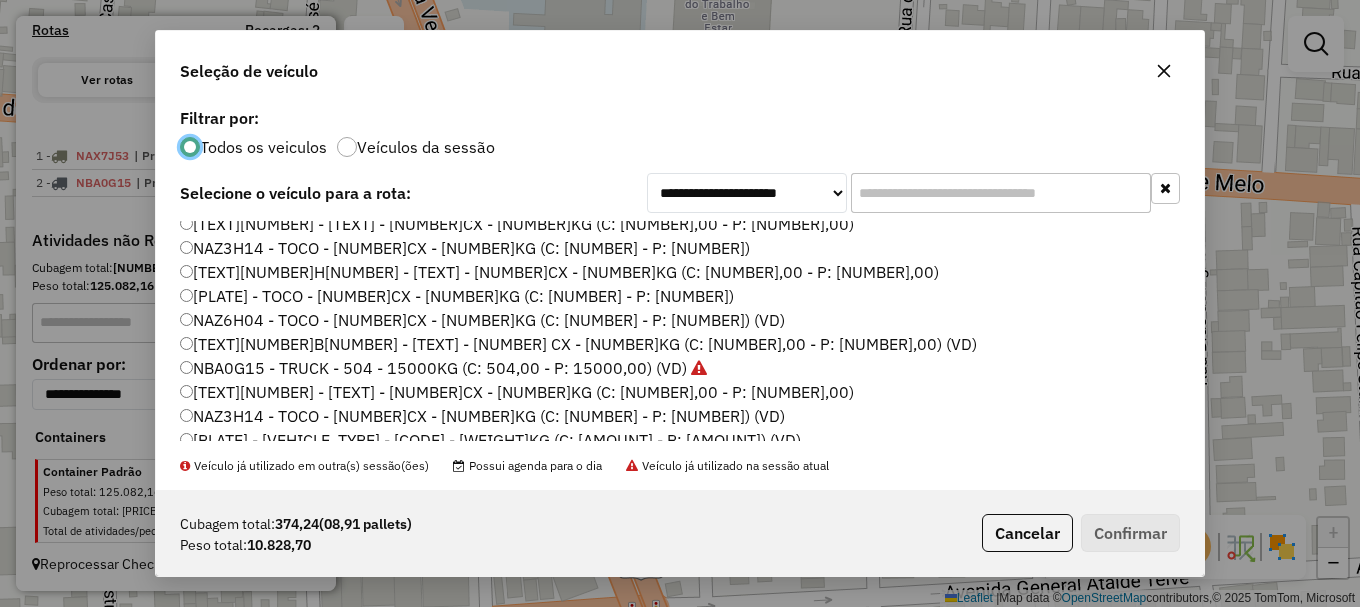click on "[PLATE] - [VEHICLE_TYPE] - [NUMBER] - [NUMBER]KG (C: [NUMBER],00 - P: [NUMBER],00) (VD)" 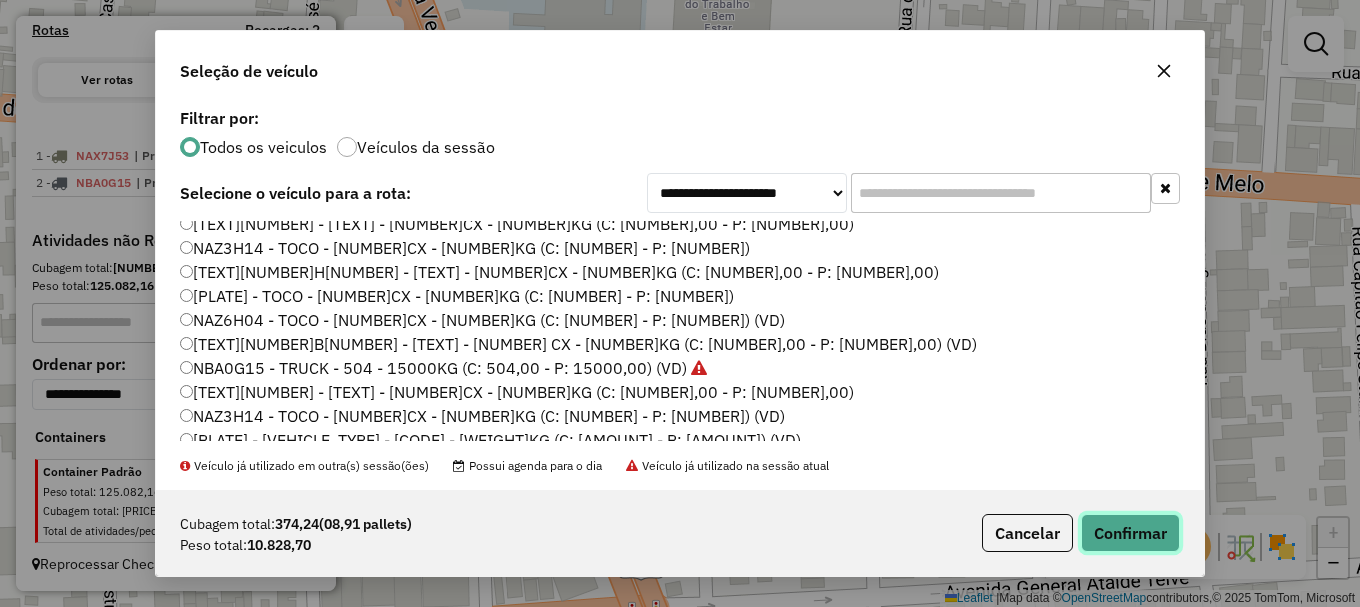click on "Confirmar" 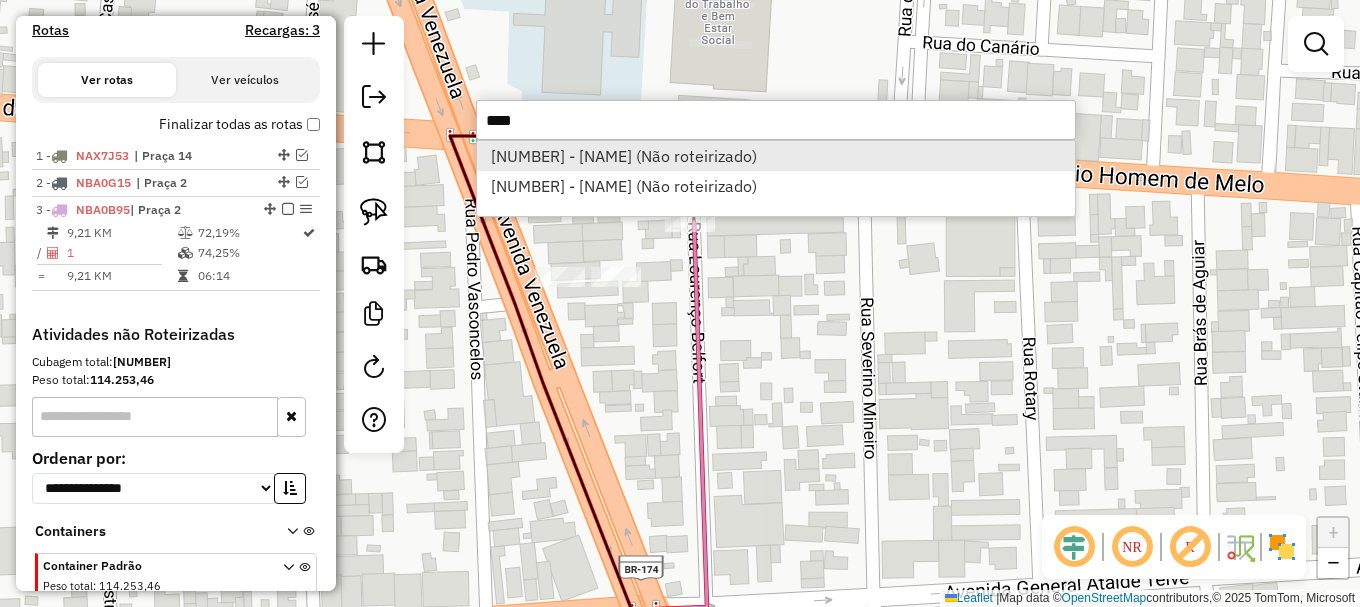type on "****" 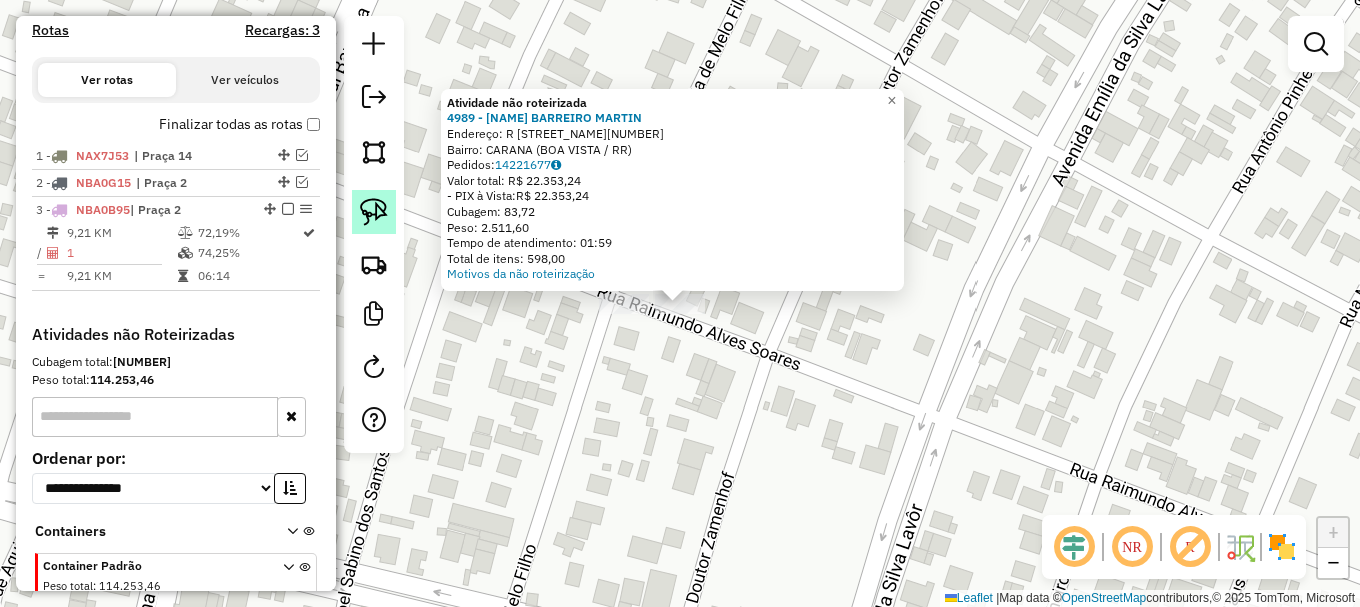 click 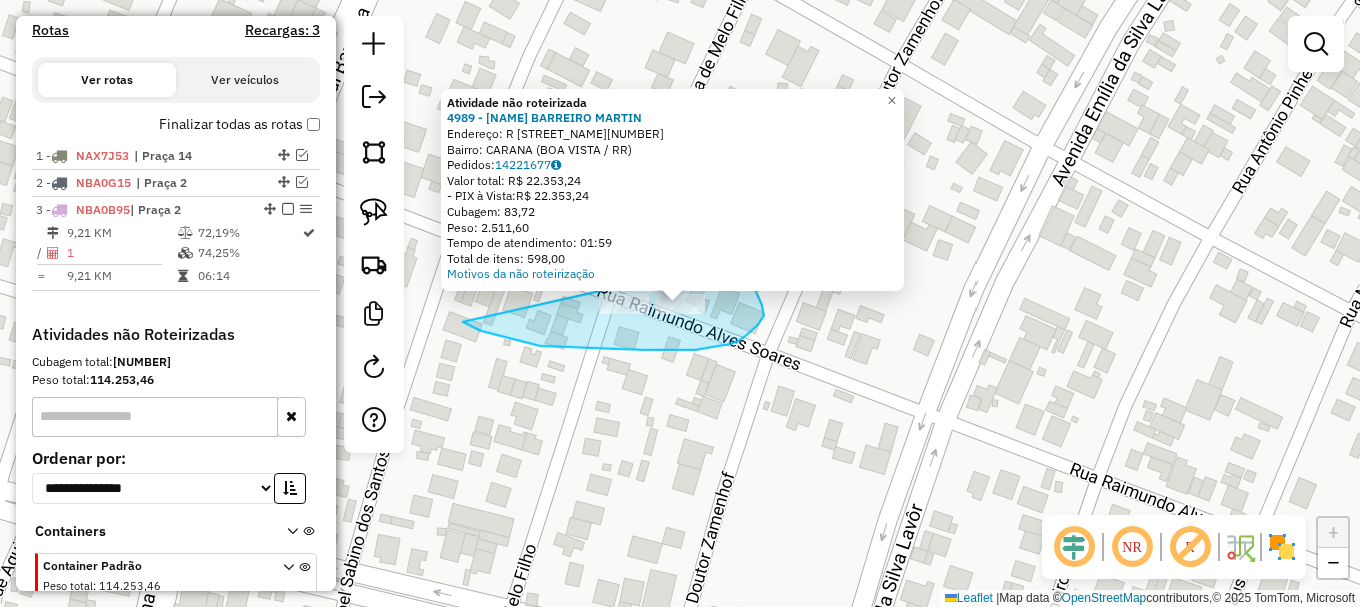 drag, startPoint x: 469, startPoint y: 324, endPoint x: 732, endPoint y: 261, distance: 270.44037 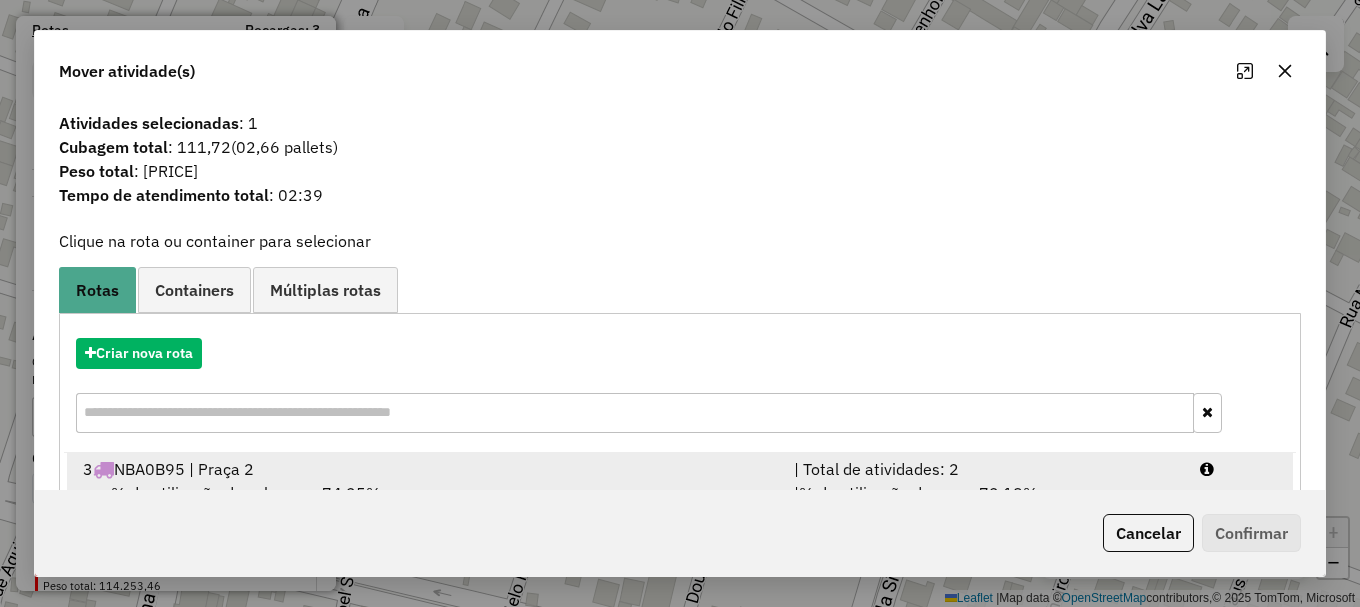 drag, startPoint x: 1196, startPoint y: 472, endPoint x: 1206, endPoint y: 477, distance: 11.18034 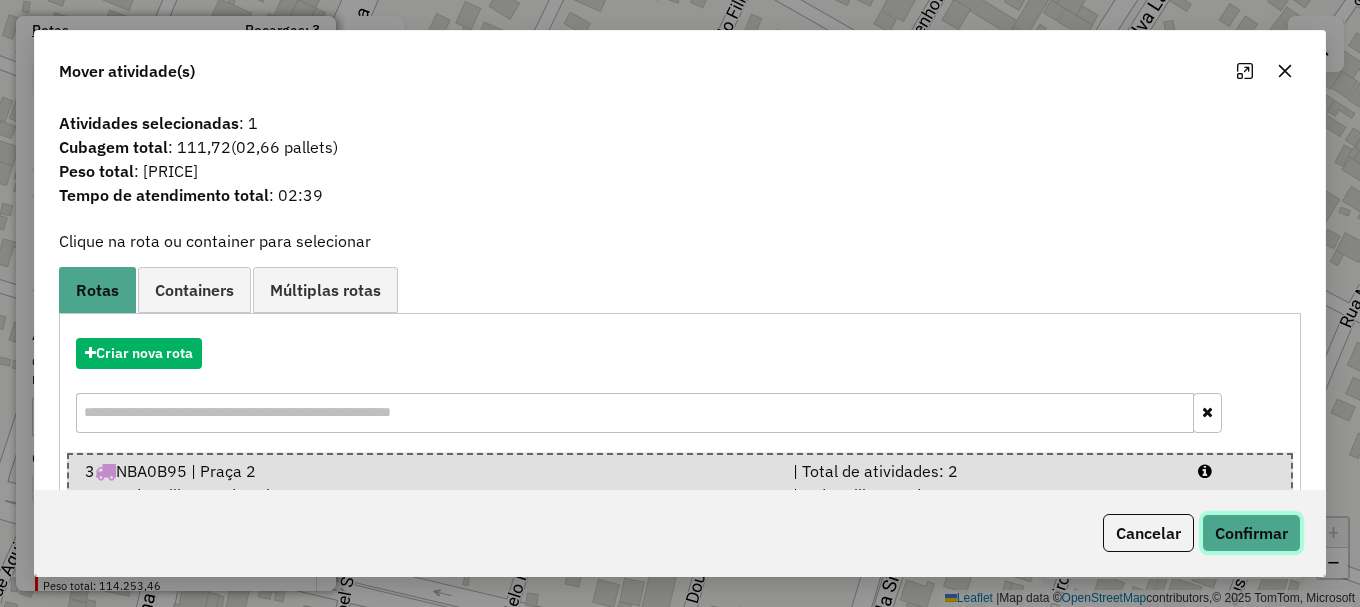 click on "Confirmar" 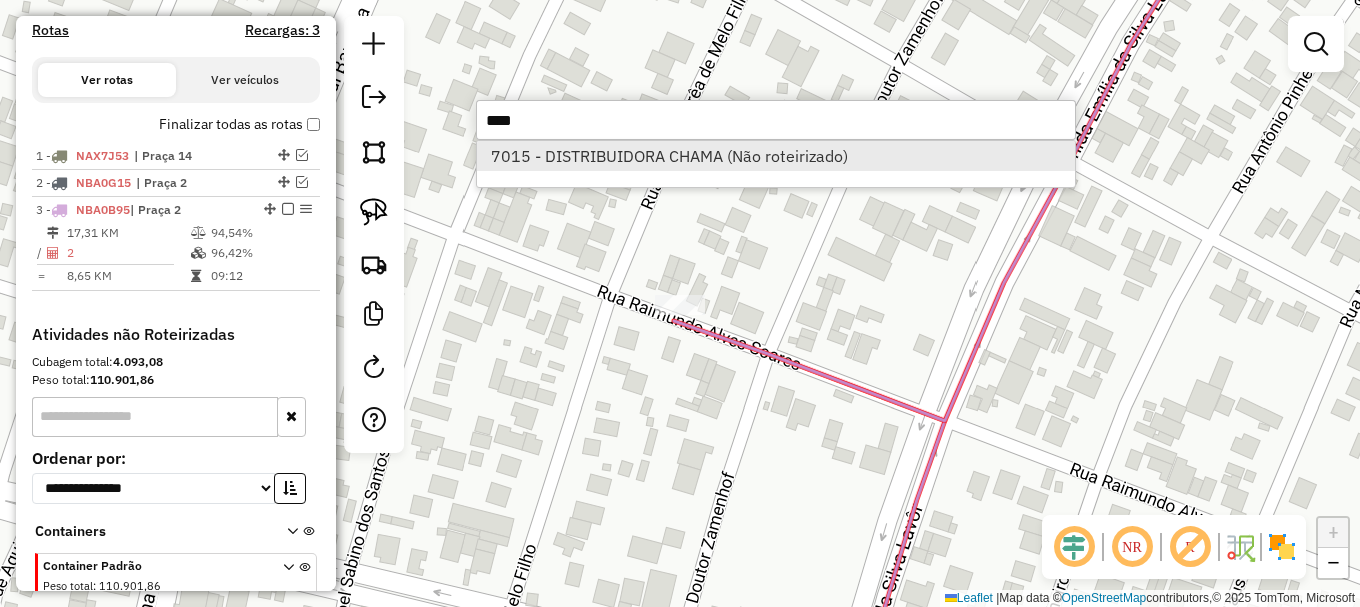 type on "****" 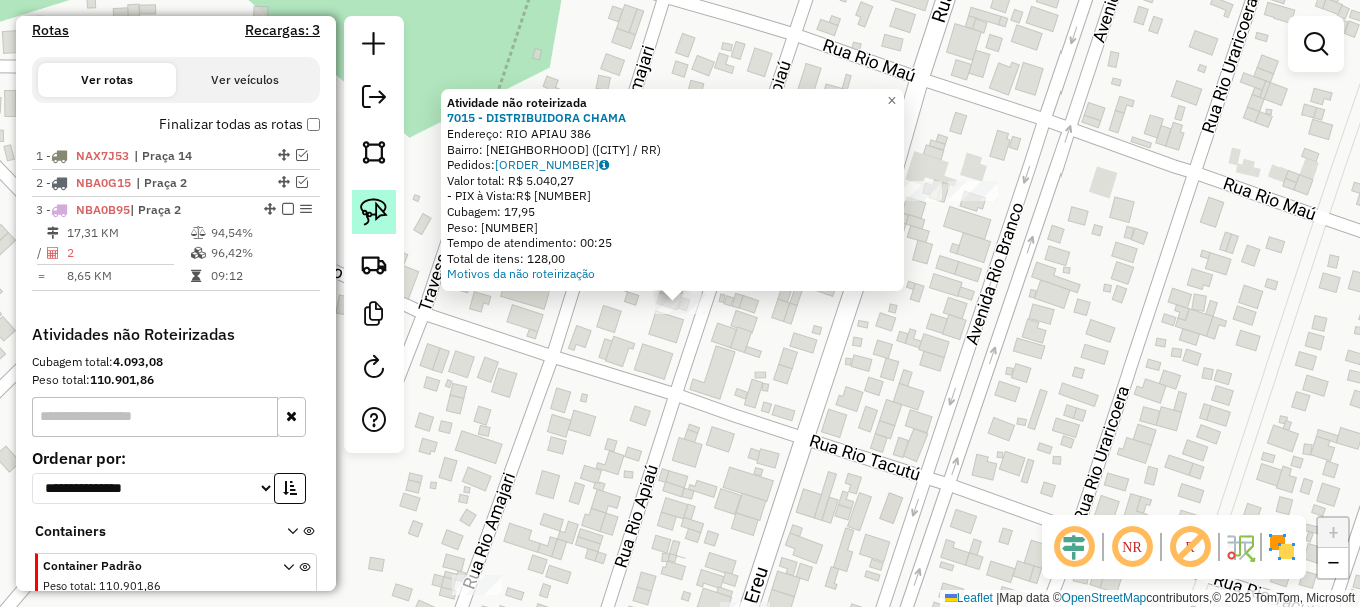 click 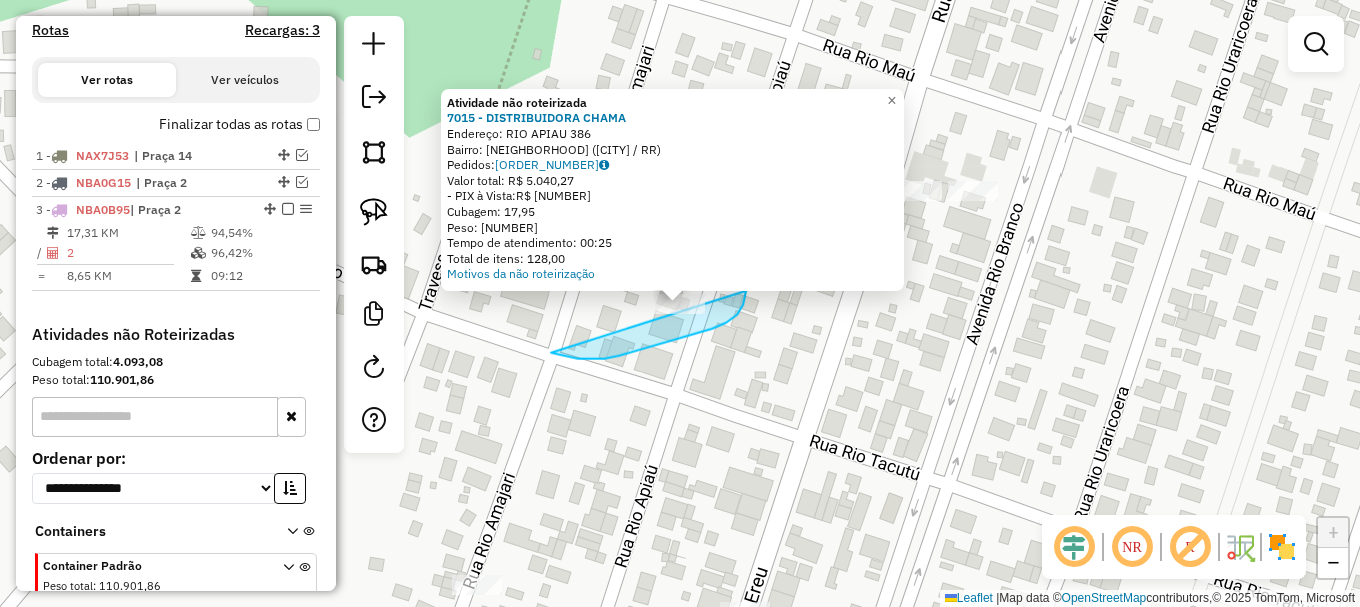 drag, startPoint x: 558, startPoint y: 354, endPoint x: 721, endPoint y: 235, distance: 201.81674 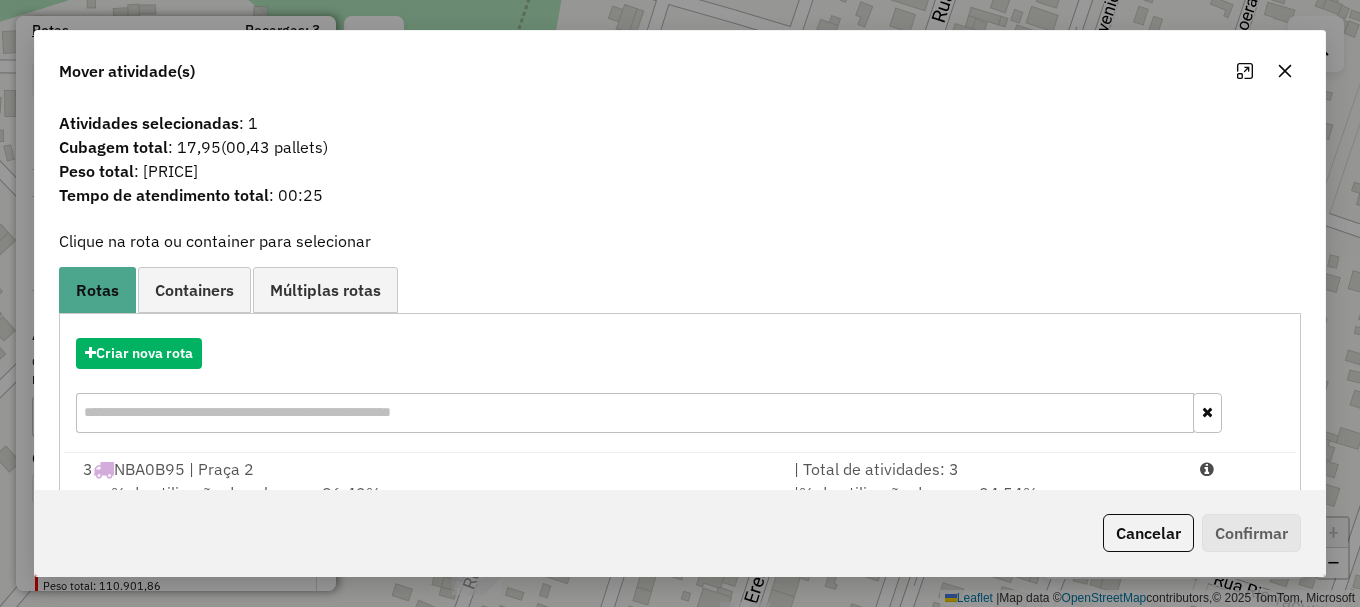 drag, startPoint x: 1224, startPoint y: 479, endPoint x: 1246, endPoint y: 538, distance: 62.968246 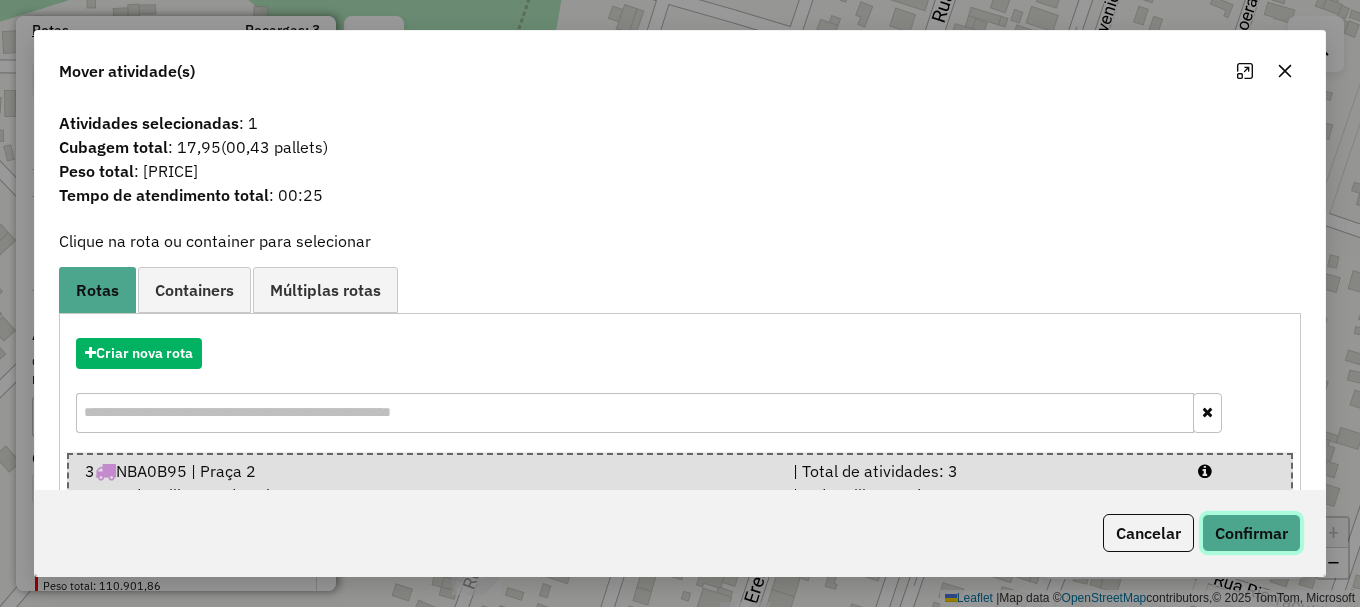 click on "Confirmar" 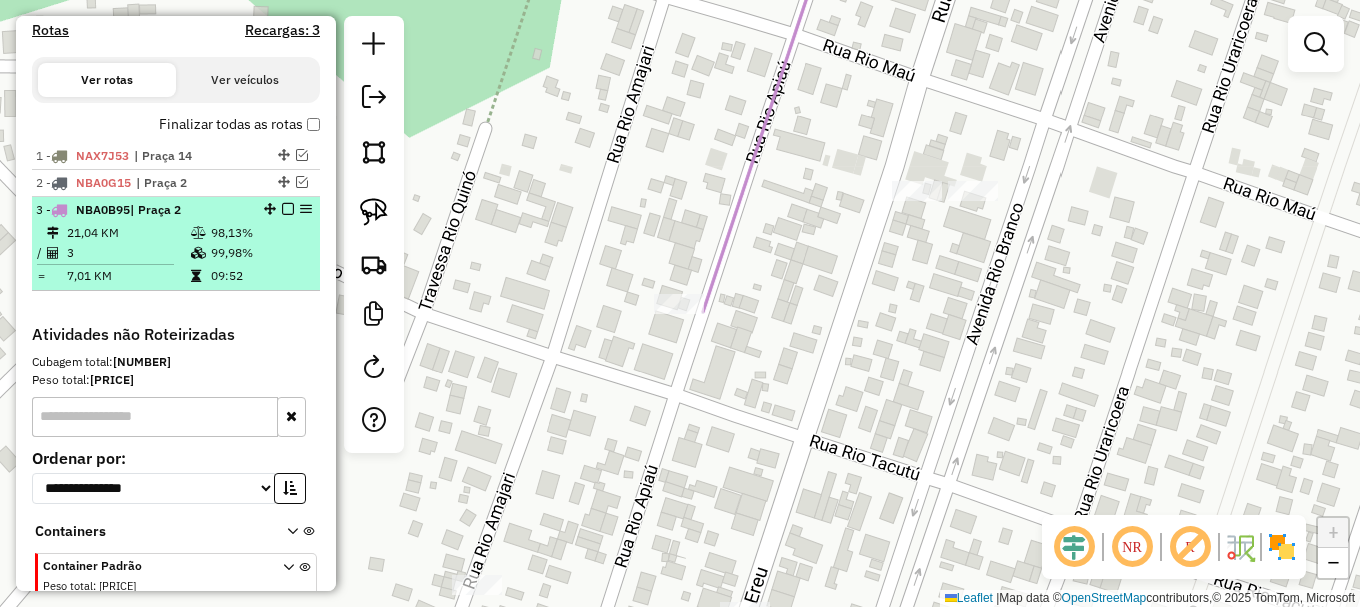 click at bounding box center (288, 209) 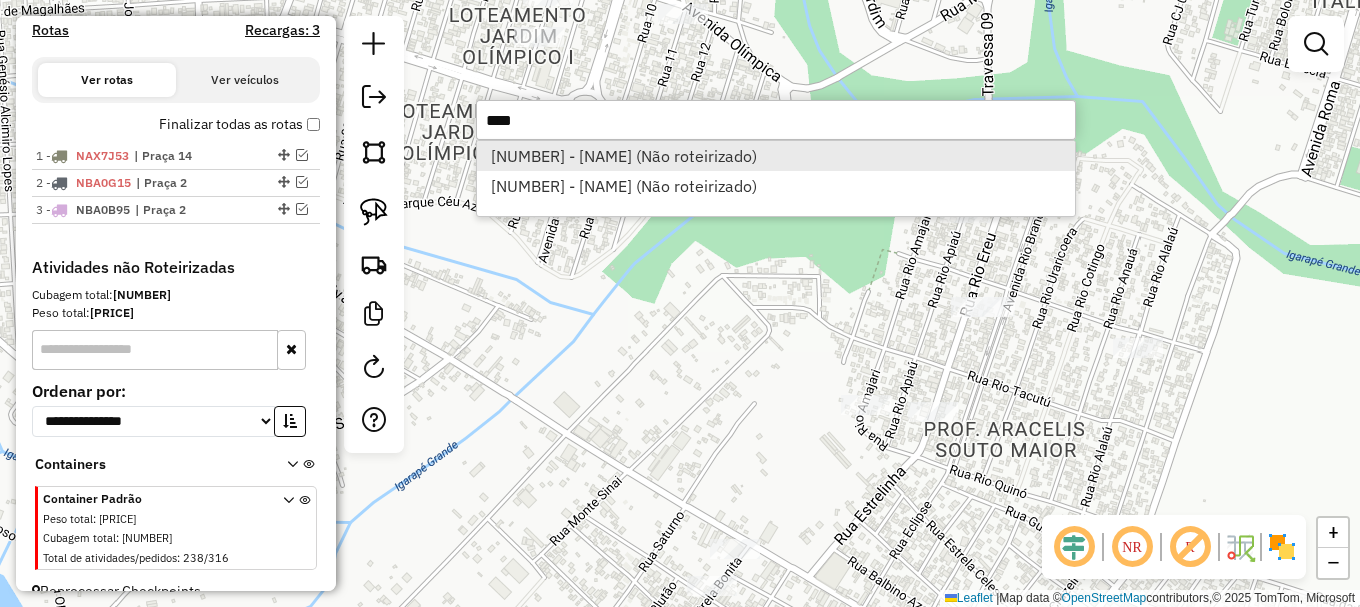 type on "****" 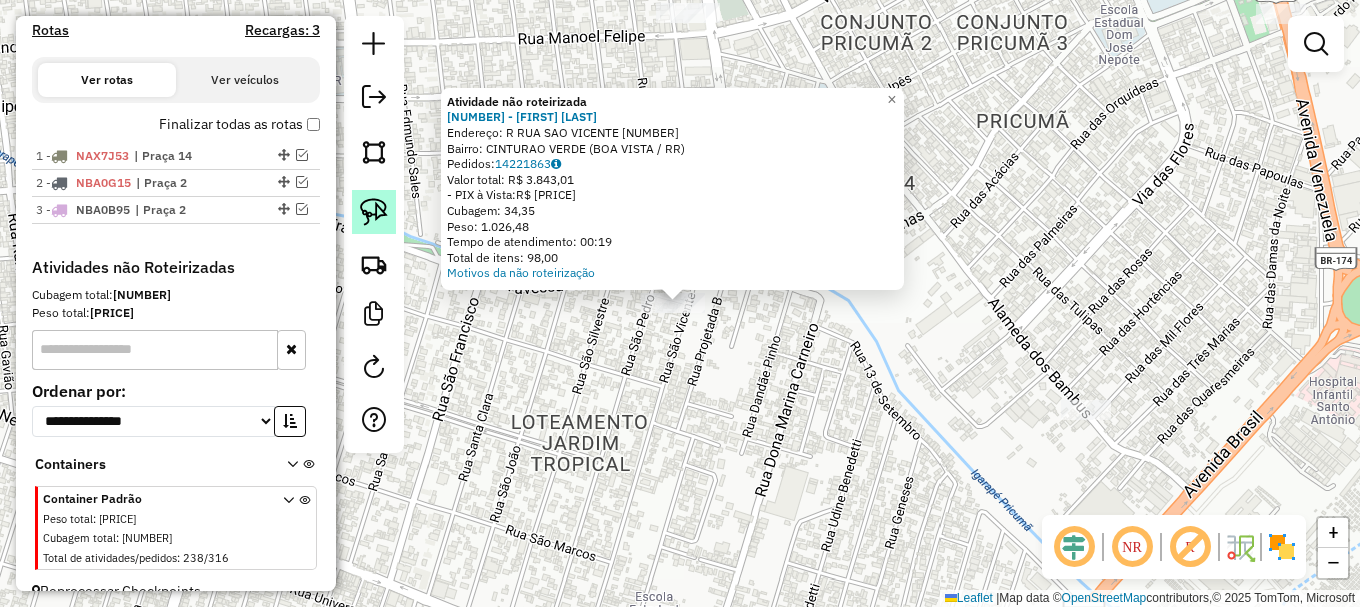 click 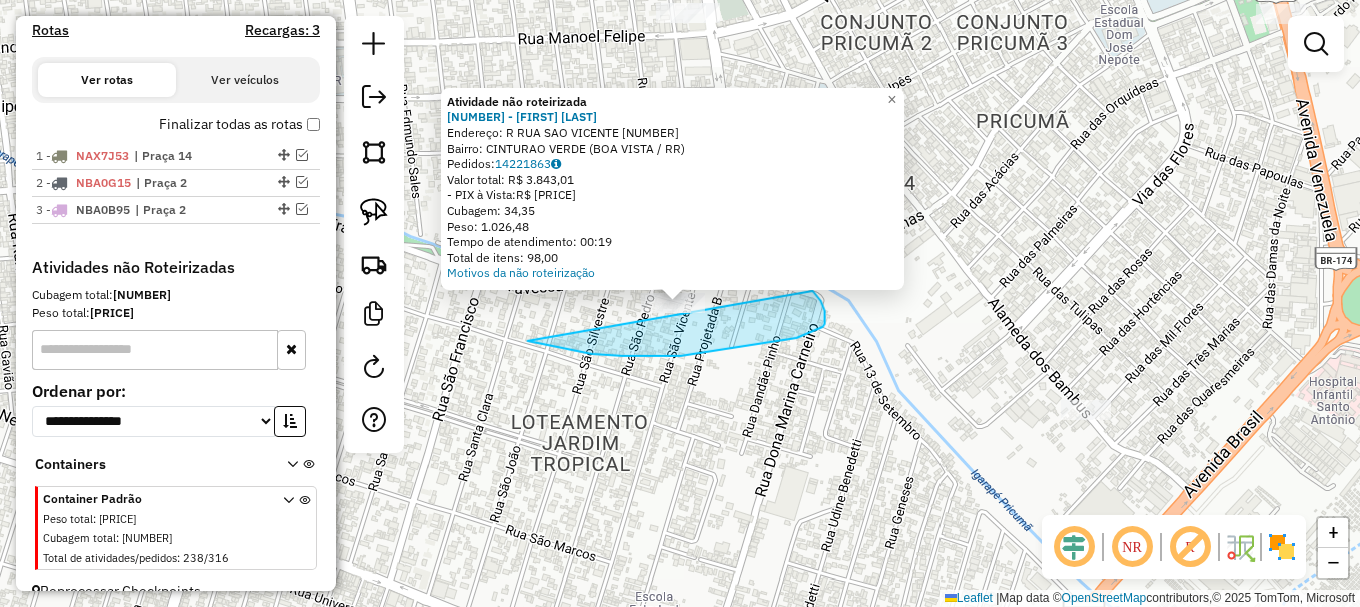 drag, startPoint x: 545, startPoint y: 345, endPoint x: 699, endPoint y: 240, distance: 186.38937 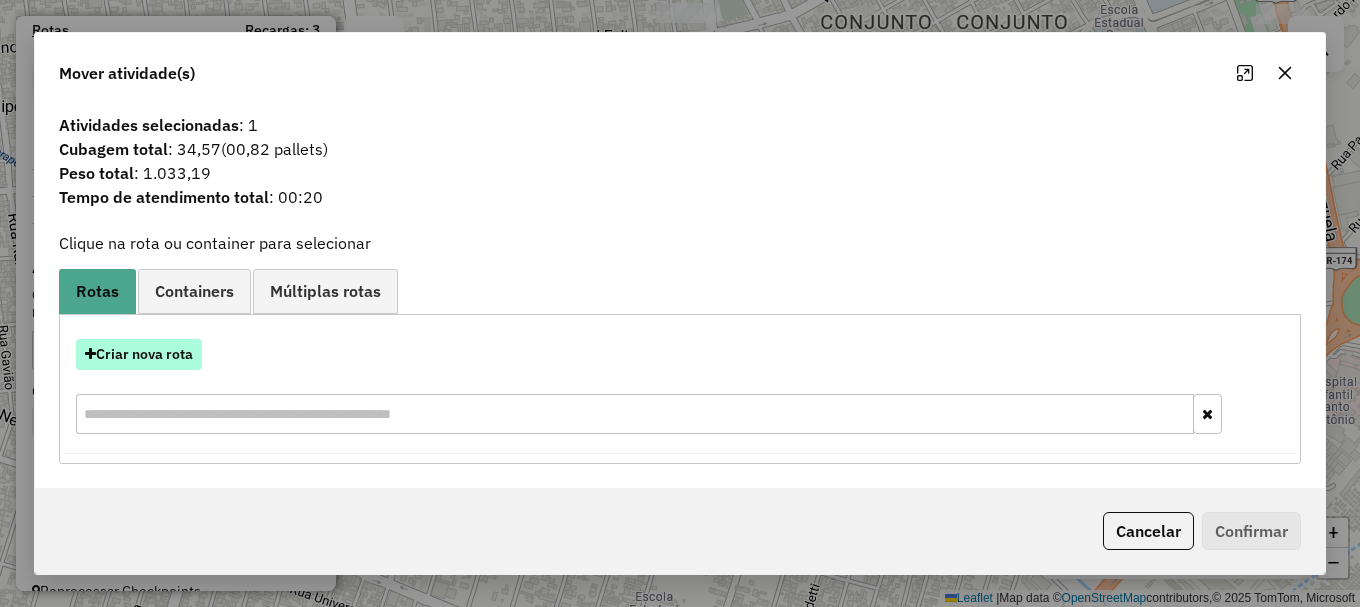 click on "Criar nova rota" at bounding box center (139, 354) 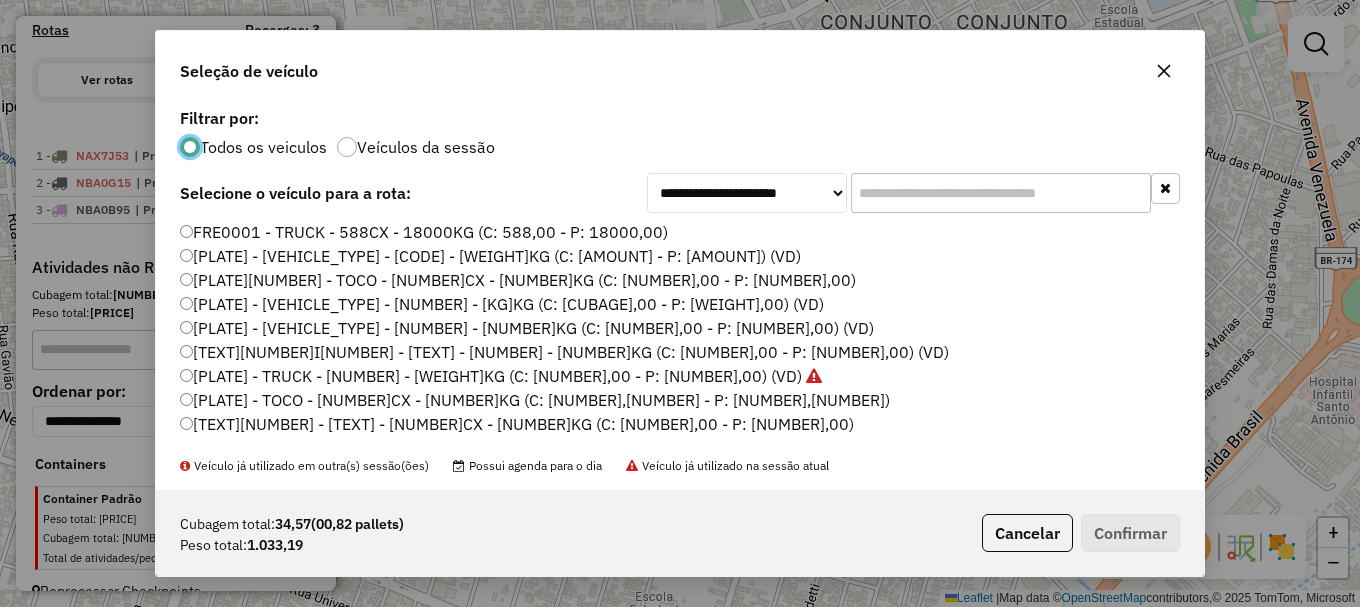 scroll, scrollTop: 11, scrollLeft: 6, axis: both 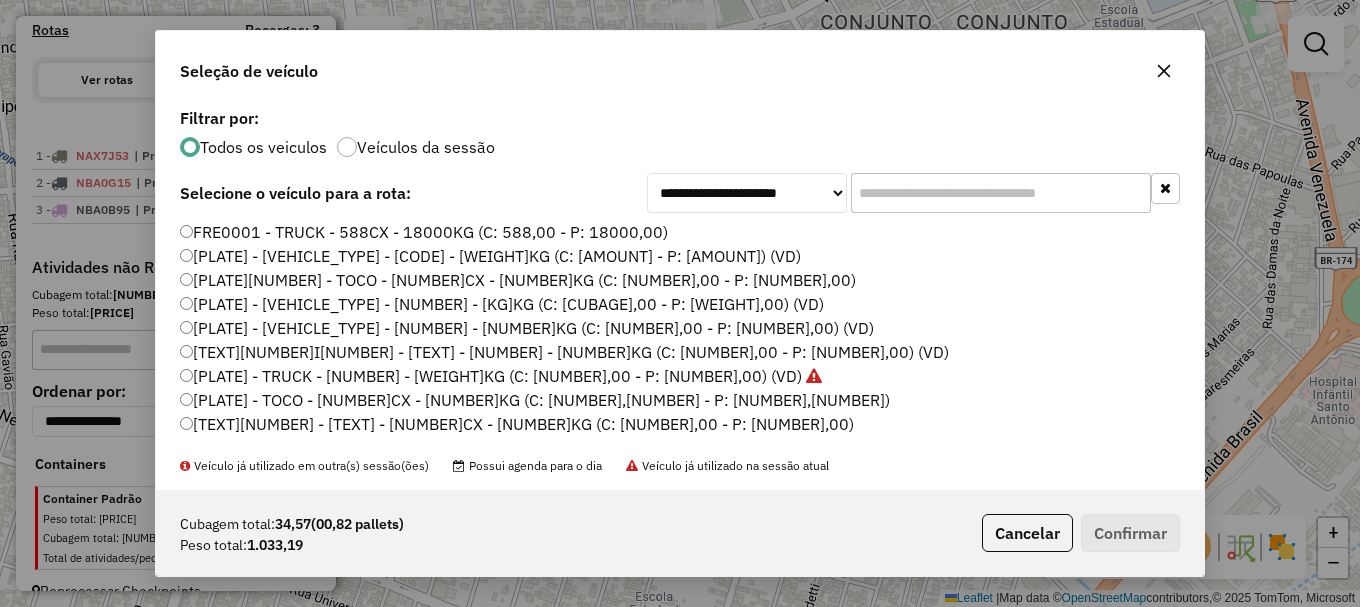 click on "NAX6I23 - TRUCK - 504 - 15000KG (C: 504,00 - P: 15000,00) (VD)" 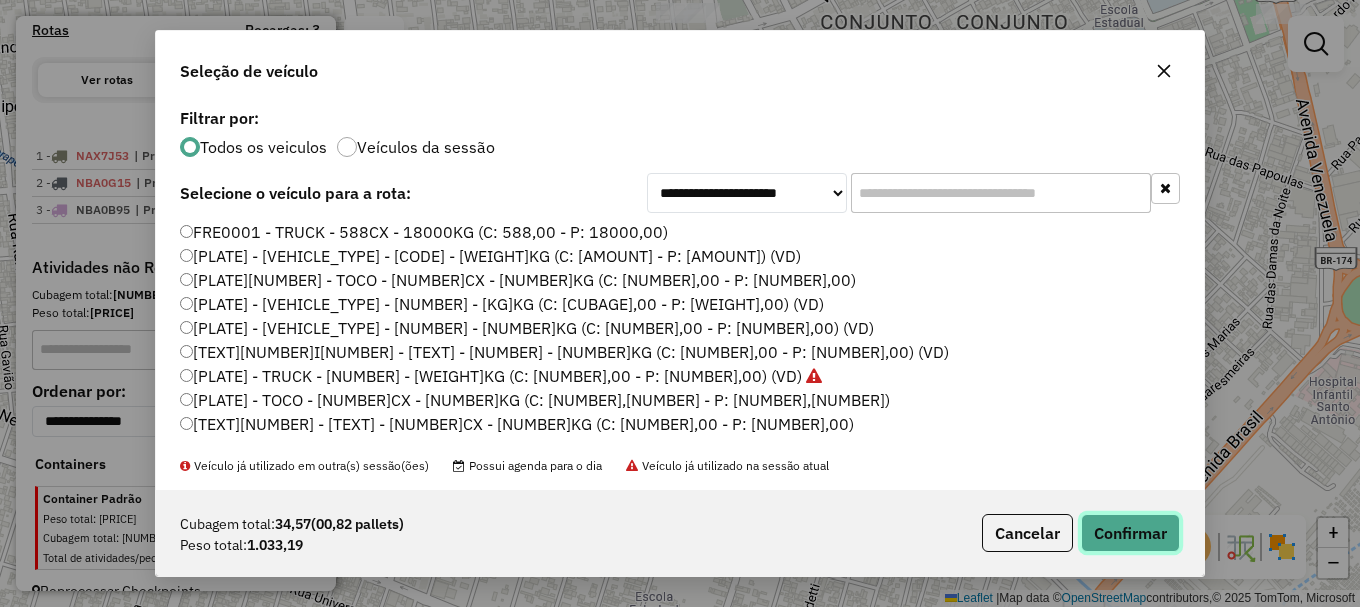 click on "Confirmar" 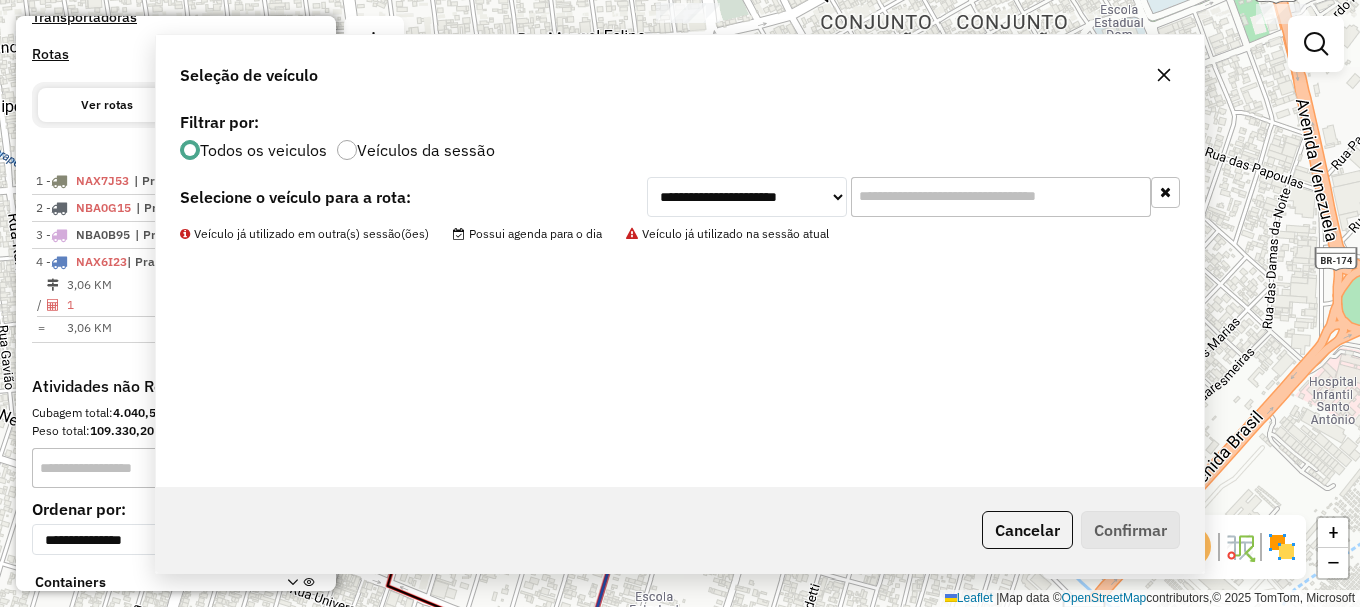 scroll, scrollTop: 689, scrollLeft: 0, axis: vertical 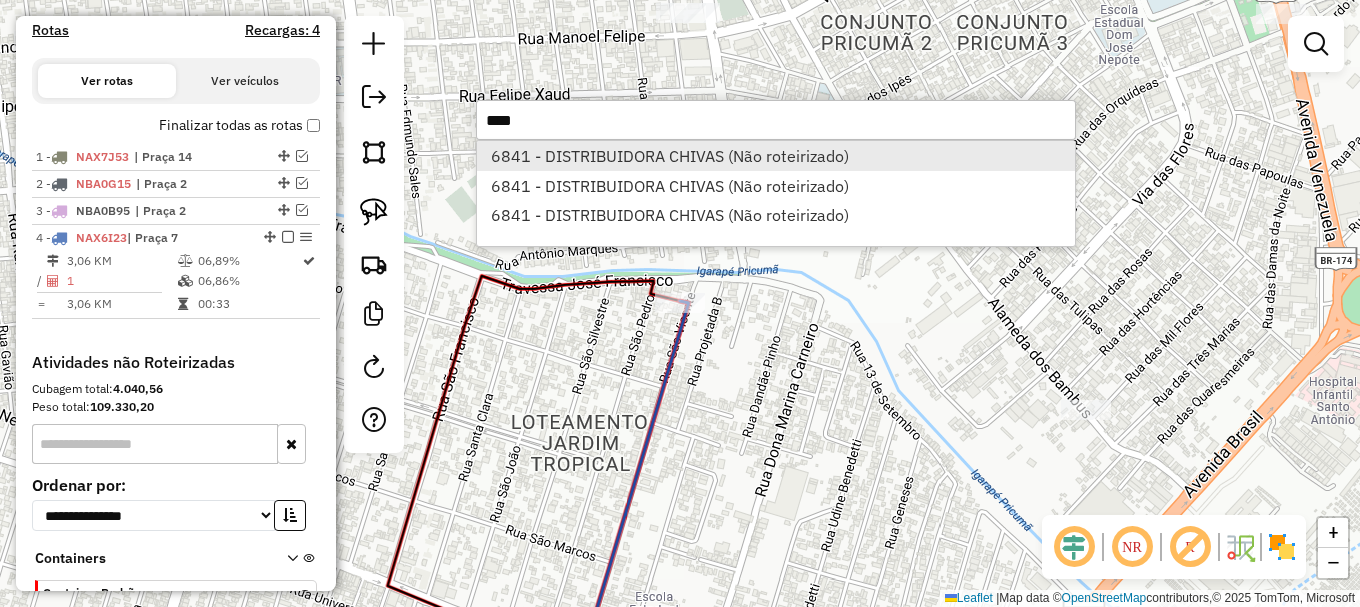 type on "****" 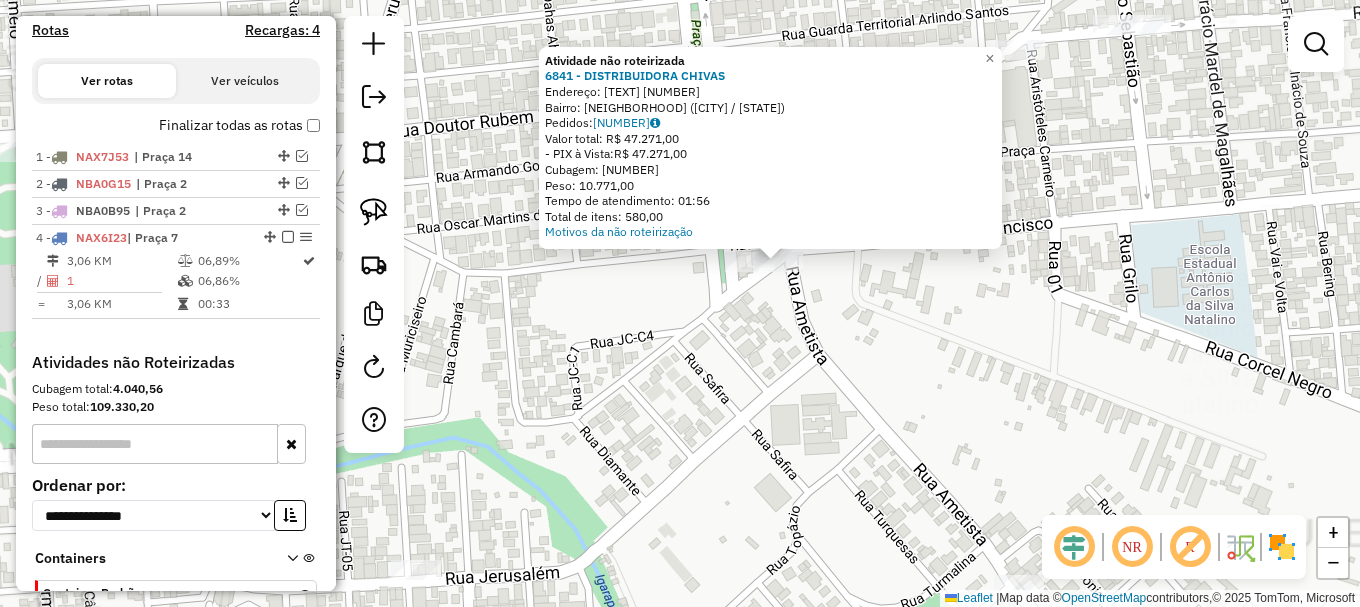 click on "Atividade não roteirizada 6841 - DISTRIBUIDORA CHIVAS  Endereço:  VIII 35   Bairro: CAMBARA (BOA VISTA / RR)   Pedidos:  14221606   Valor total: R$ 47.271,00   - PIX à Vista:  R$ 47.271,00   Cubagem: 426,00   Peso: 10.771,00   Tempo de atendimento: 01:56   Total de itens: 580,00  Motivos da não roteirização × Janela de atendimento Grade de atendimento Capacidade Transportadoras Veículos Cliente Pedidos  Rotas Selecione os dias de semana para filtrar as janelas de atendimento  Seg   Ter   Qua   Qui   Sex   Sáb   Dom  Informe o período da janela de atendimento: De: Até:  Filtrar exatamente a janela do cliente  Considerar janela de atendimento padrão  Selecione os dias de semana para filtrar as grades de atendimento  Seg   Ter   Qua   Qui   Sex   Sáb   Dom   Considerar clientes sem dia de atendimento cadastrado  Clientes fora do dia de atendimento selecionado Filtrar as atividades entre os valores definidos abaixo:  Peso mínimo:   Peso máximo:   Cubagem mínima:   Cubagem máxima:   De:   Até:  +" 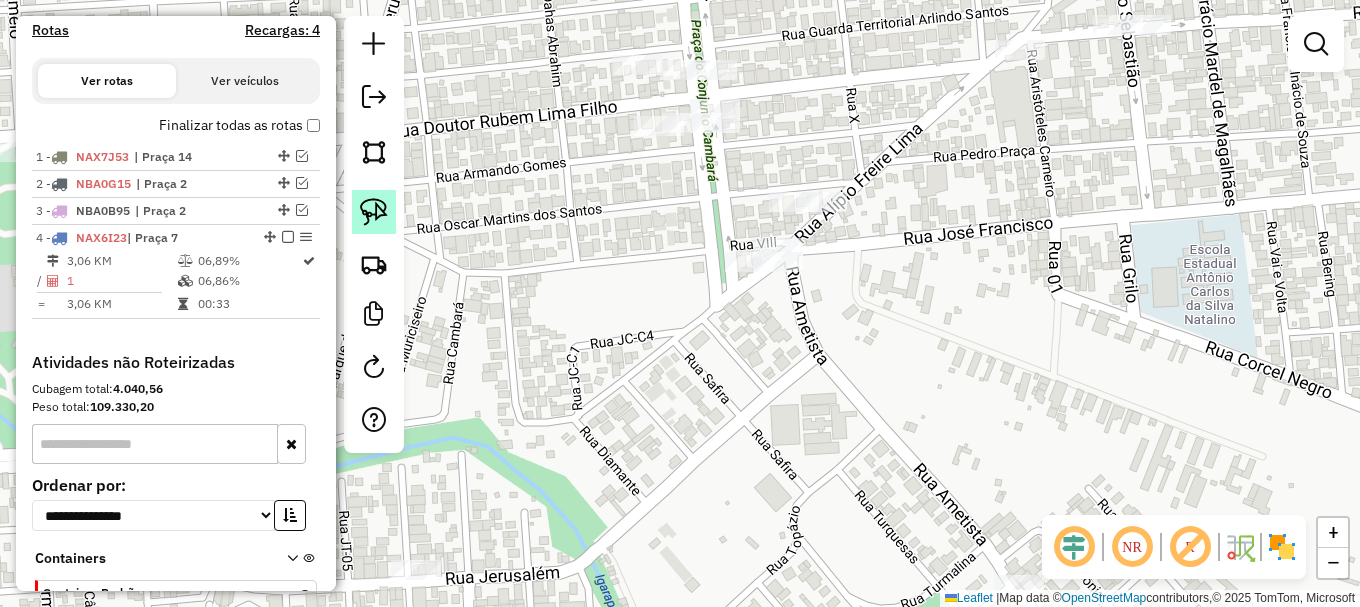 click 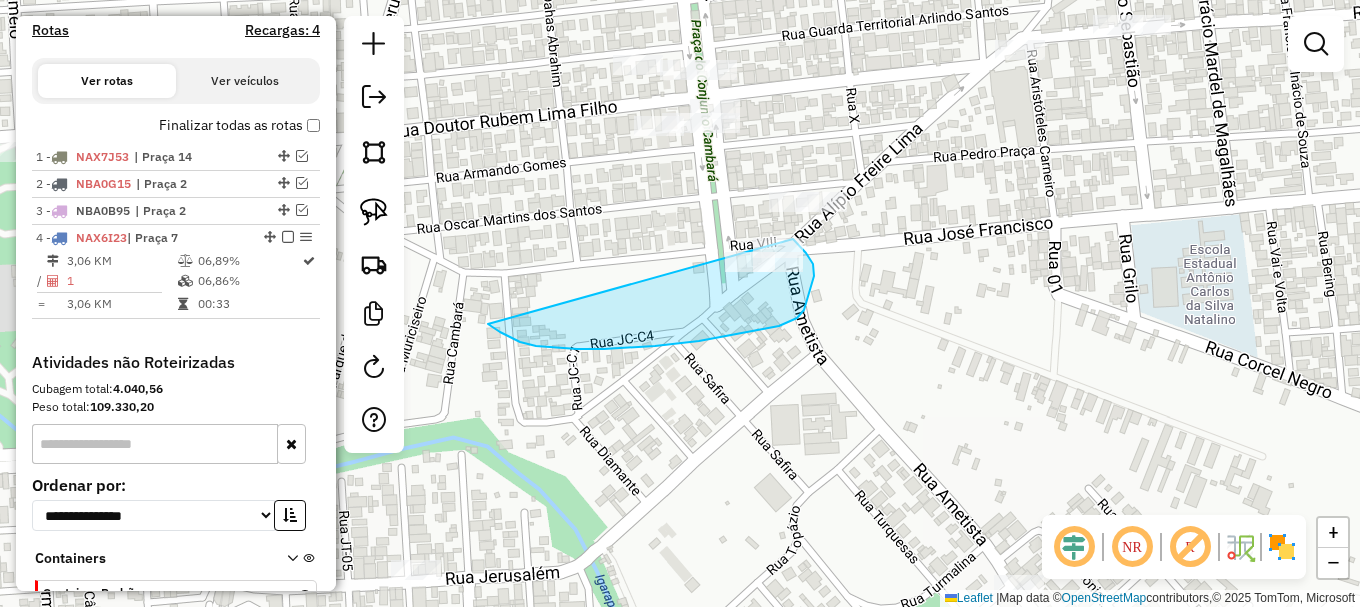 drag, startPoint x: 520, startPoint y: 342, endPoint x: 782, endPoint y: 231, distance: 284.5435 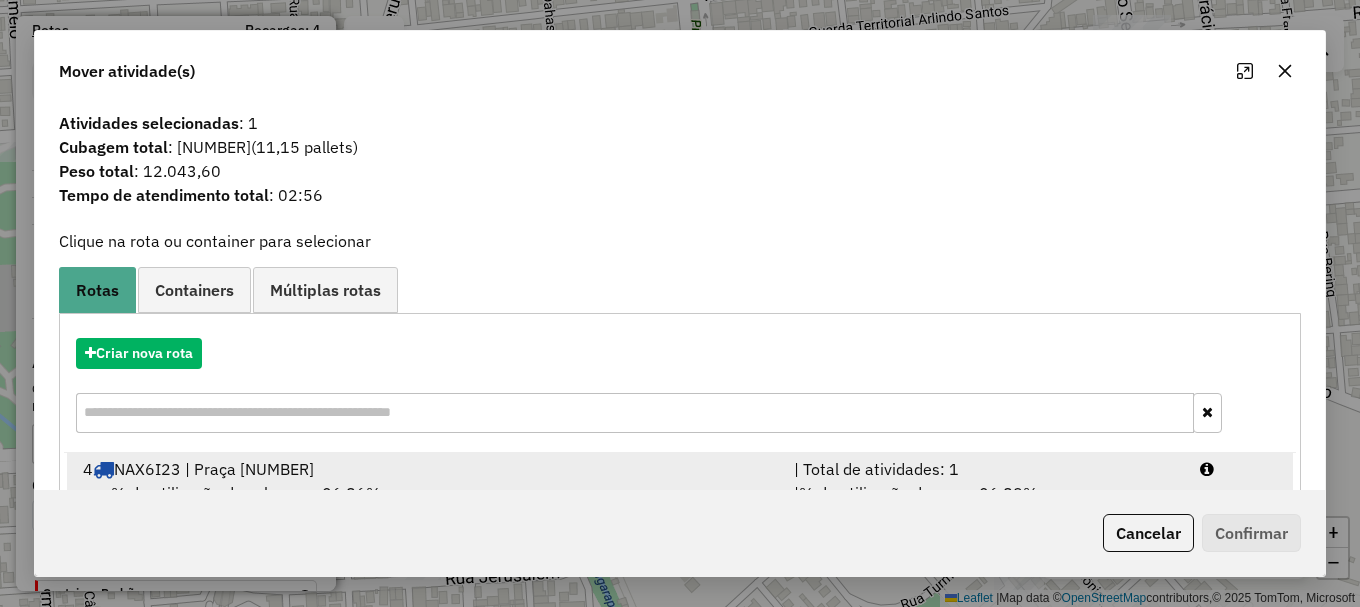 click at bounding box center [1239, 469] 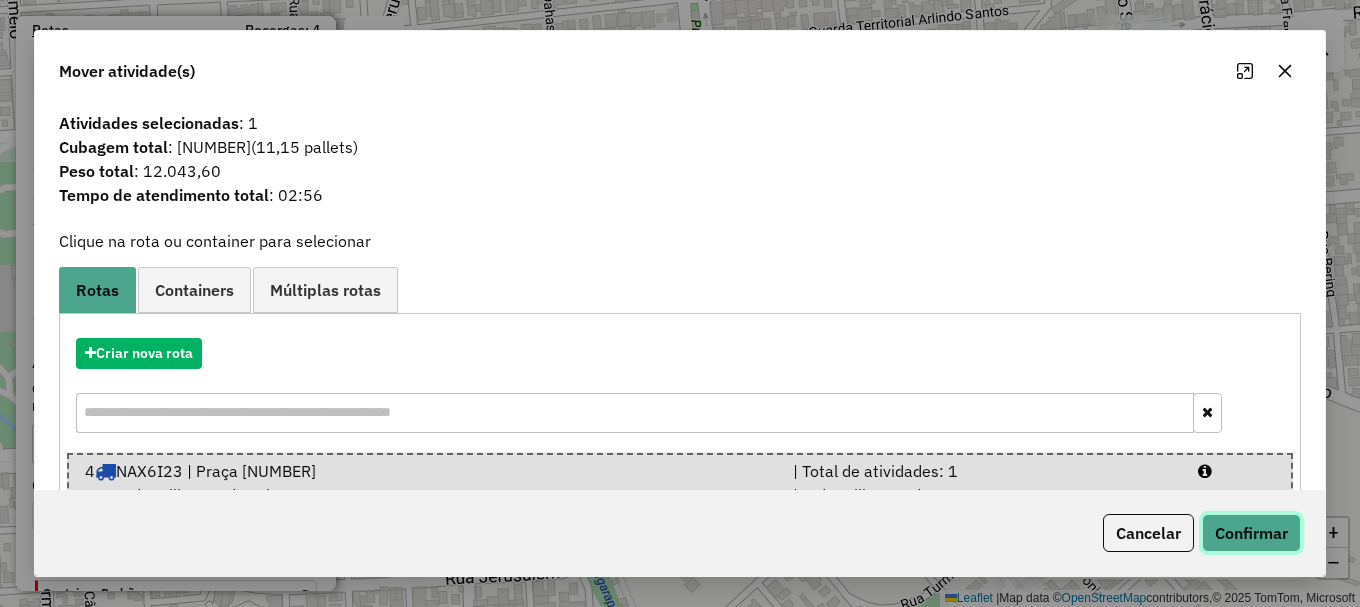click on "Confirmar" 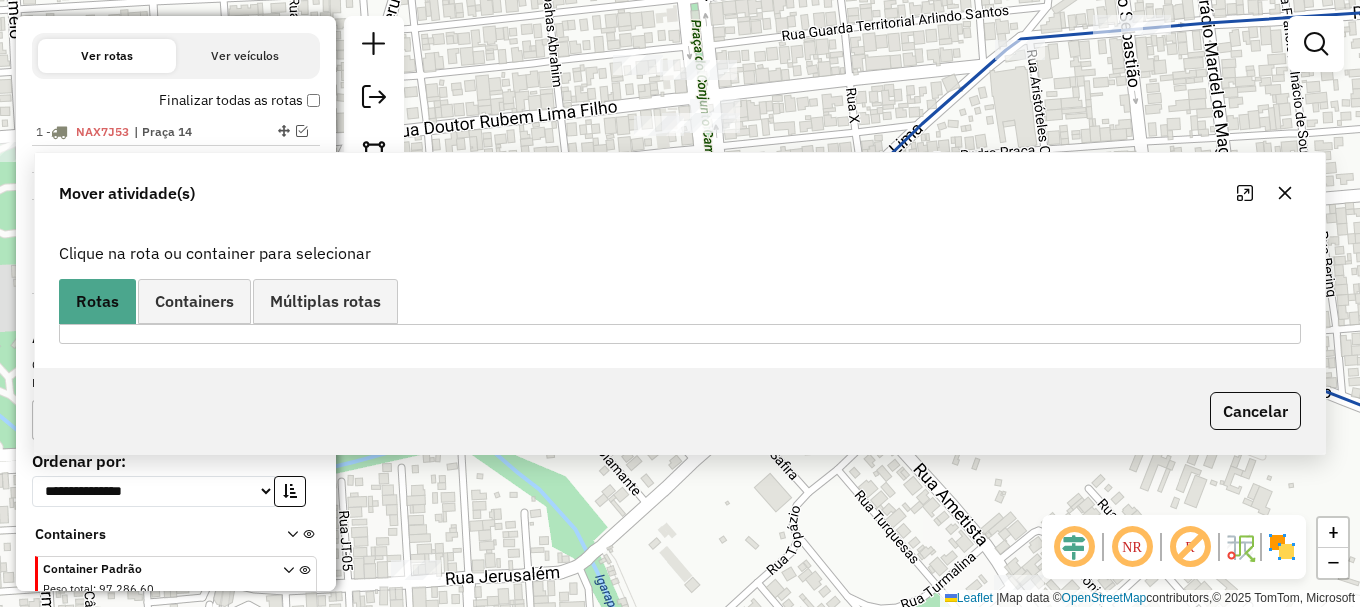 scroll, scrollTop: 665, scrollLeft: 0, axis: vertical 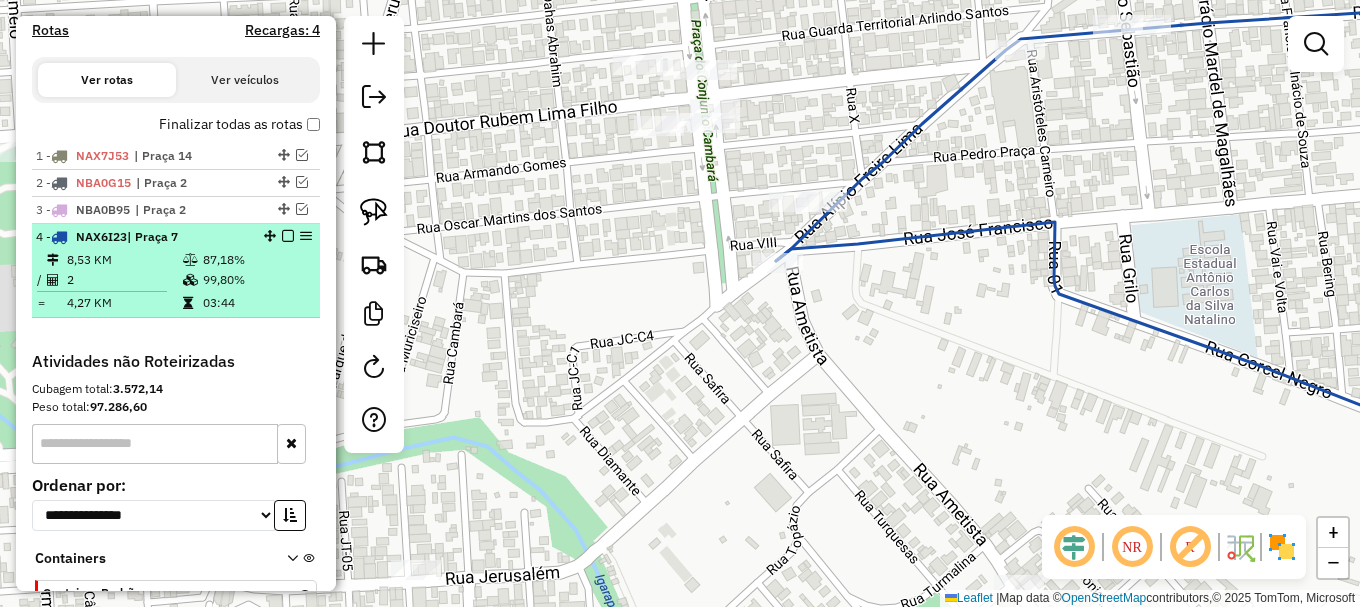 click at bounding box center [288, 236] 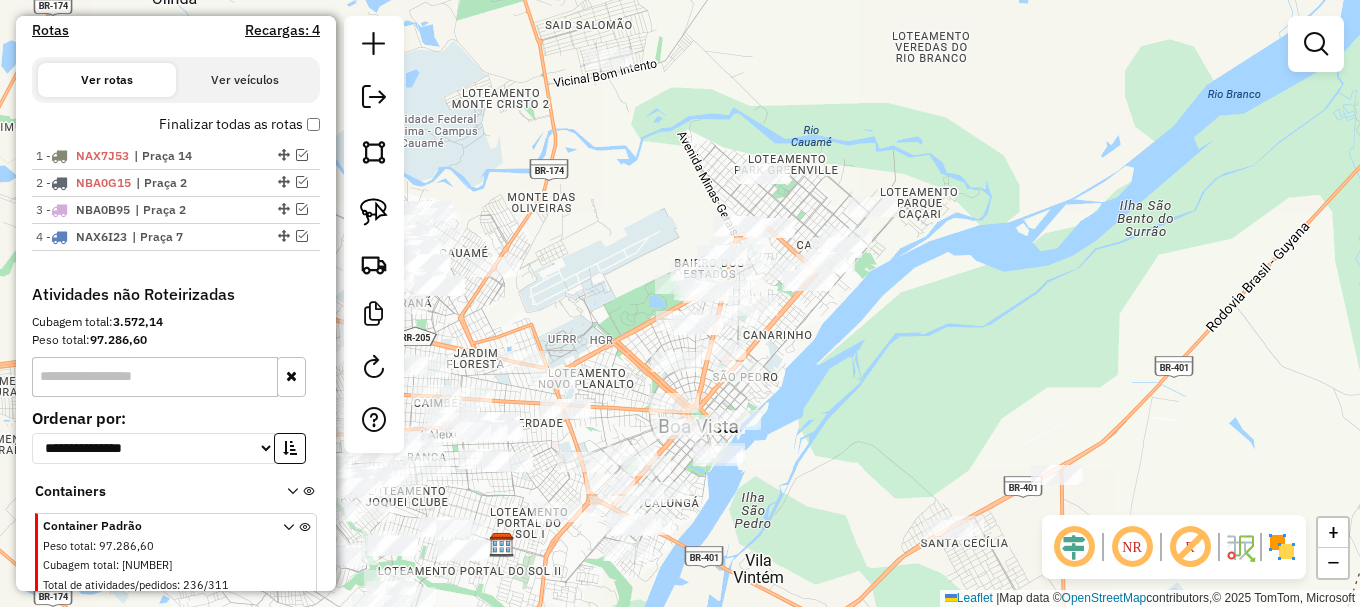 drag, startPoint x: 974, startPoint y: 210, endPoint x: 823, endPoint y: 383, distance: 229.63014 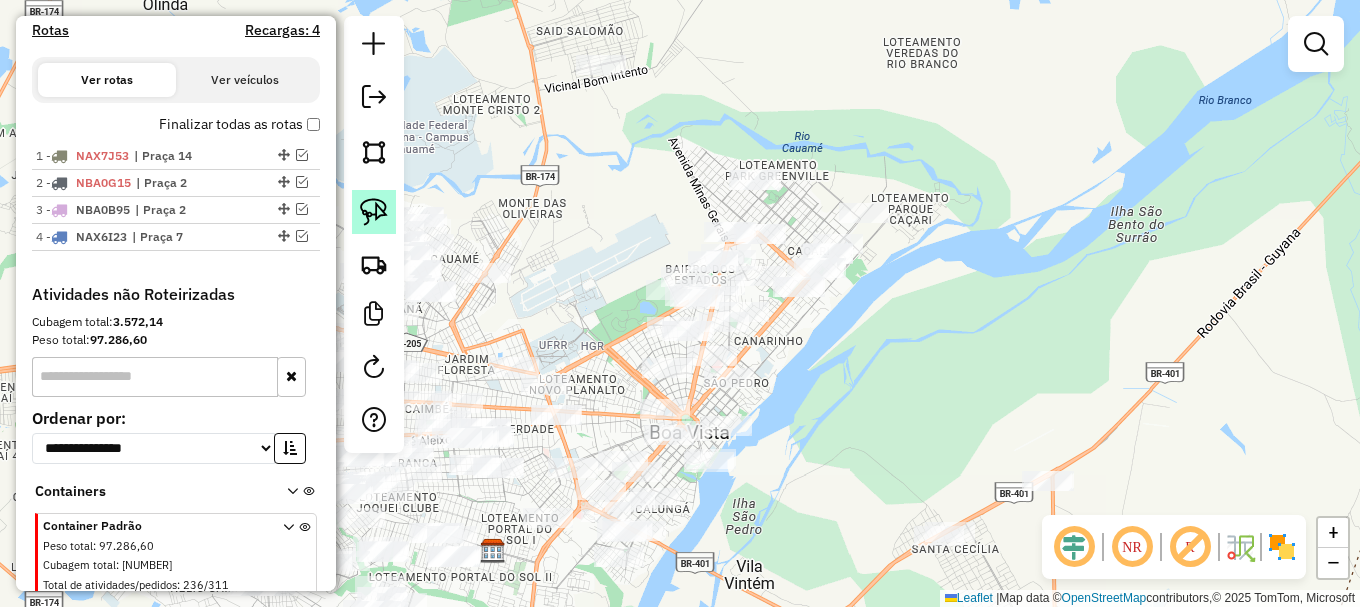 click 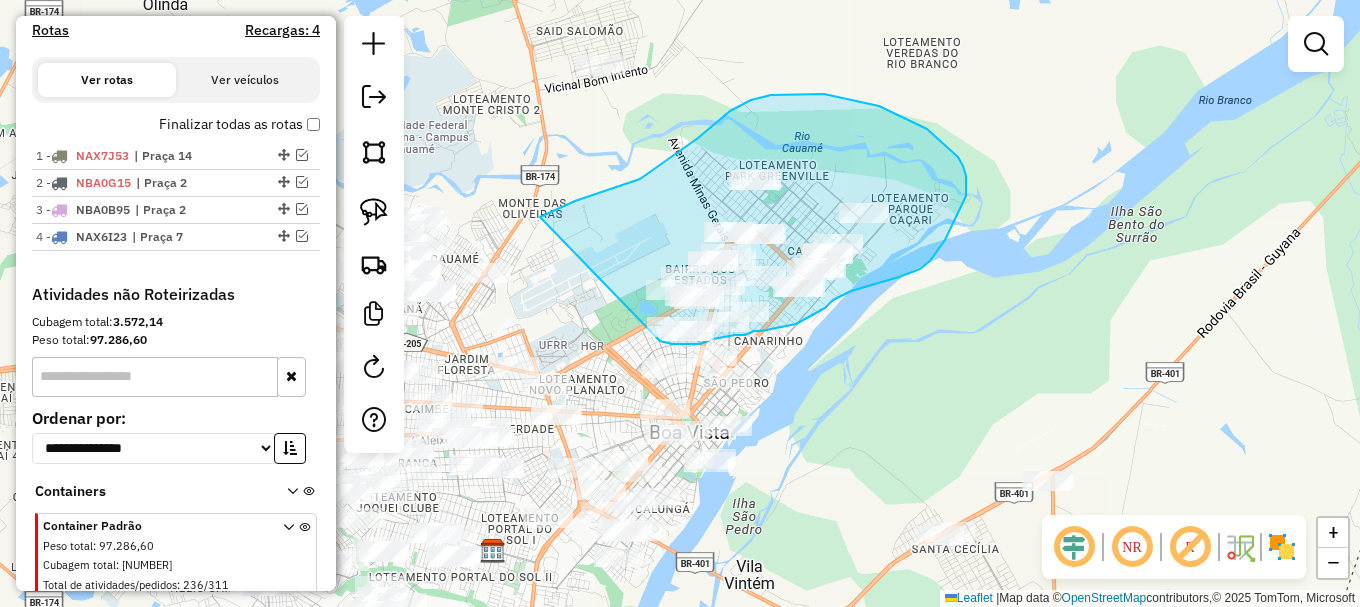 click on "Janela de atendimento Grade de atendimento Capacidade Transportadoras Veículos Cliente Pedidos  Rotas Selecione os dias de semana para filtrar as janelas de atendimento  Seg   Ter   Qua   Qui   Sex   Sáb   Dom  Informe o período da janela de atendimento: De: Até:  Filtrar exatamente a janela do cliente  Considerar janela de atendimento padrão  Selecione os dias de semana para filtrar as grades de atendimento  Seg   Ter   Qua   Qui   Sex   Sáb   Dom   Considerar clientes sem dia de atendimento cadastrado  Clientes fora do dia de atendimento selecionado Filtrar as atividades entre os valores definidos abaixo:  Peso mínimo:   Peso máximo:   Cubagem mínima:   Cubagem máxima:   De:   Até:  Filtrar as atividades entre o tempo de atendimento definido abaixo:  De:   Até:   Considerar capacidade total dos clientes não roteirizados Transportadora: Selecione um ou mais itens Tipo de veículo: Selecione um ou mais itens Veículo: Selecione um ou mais itens Motorista: Selecione um ou mais itens Nome: Rótulo:" 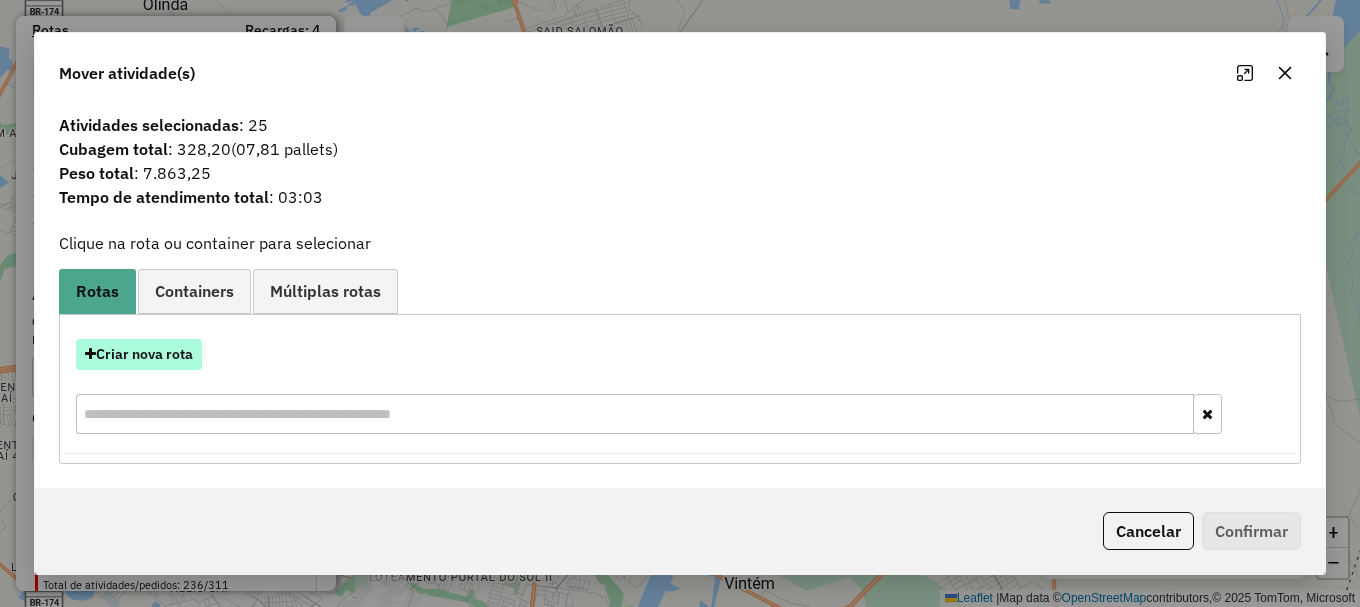click on "Criar nova rota" at bounding box center [139, 354] 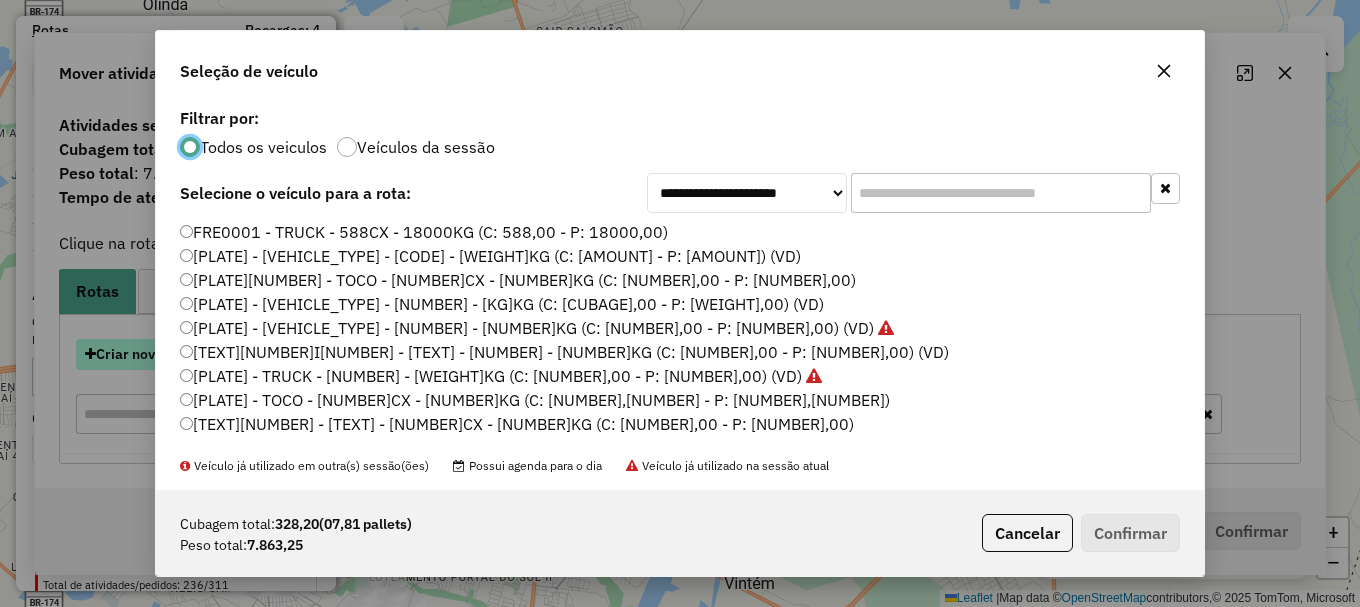 scroll, scrollTop: 11, scrollLeft: 6, axis: both 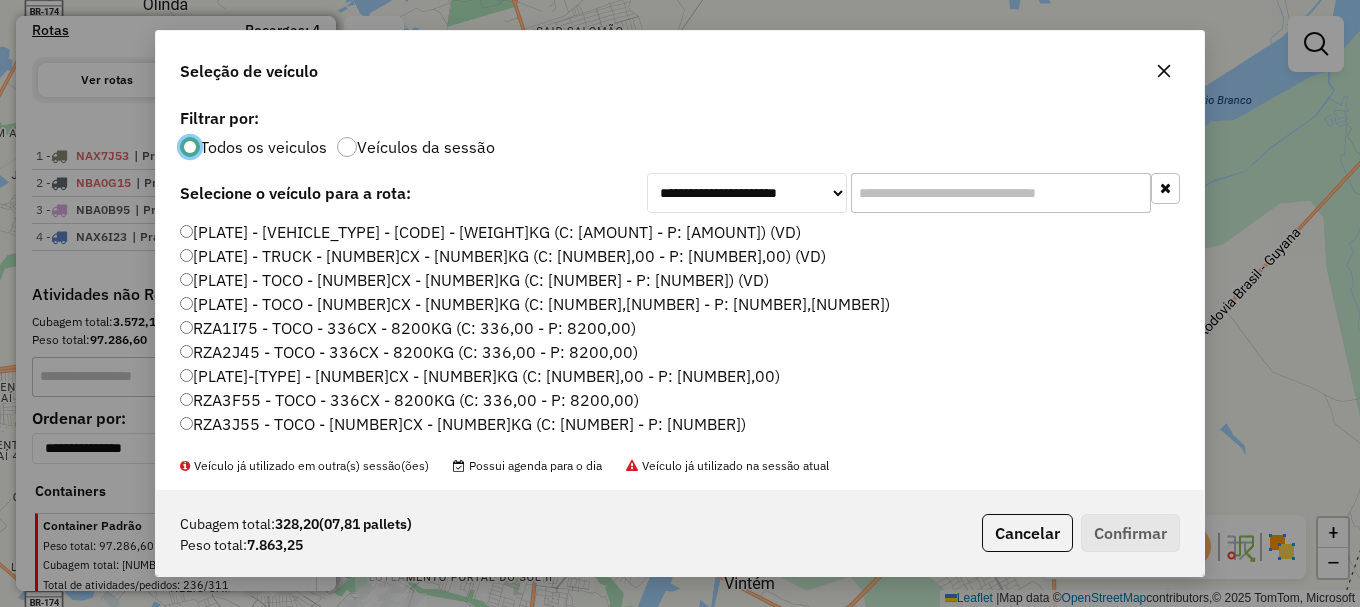click on "RZA3J55 - TOCO - 336CX - 8200KG (C: 336,00 - P: 8200,00)" 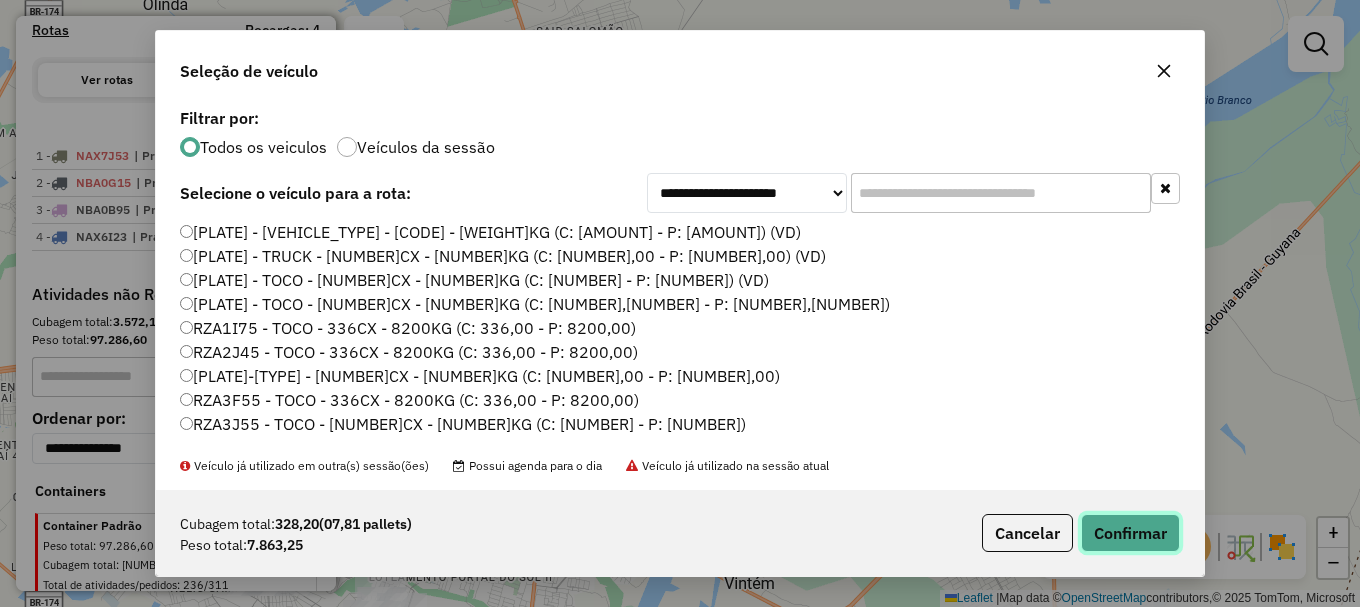 click on "Confirmar" 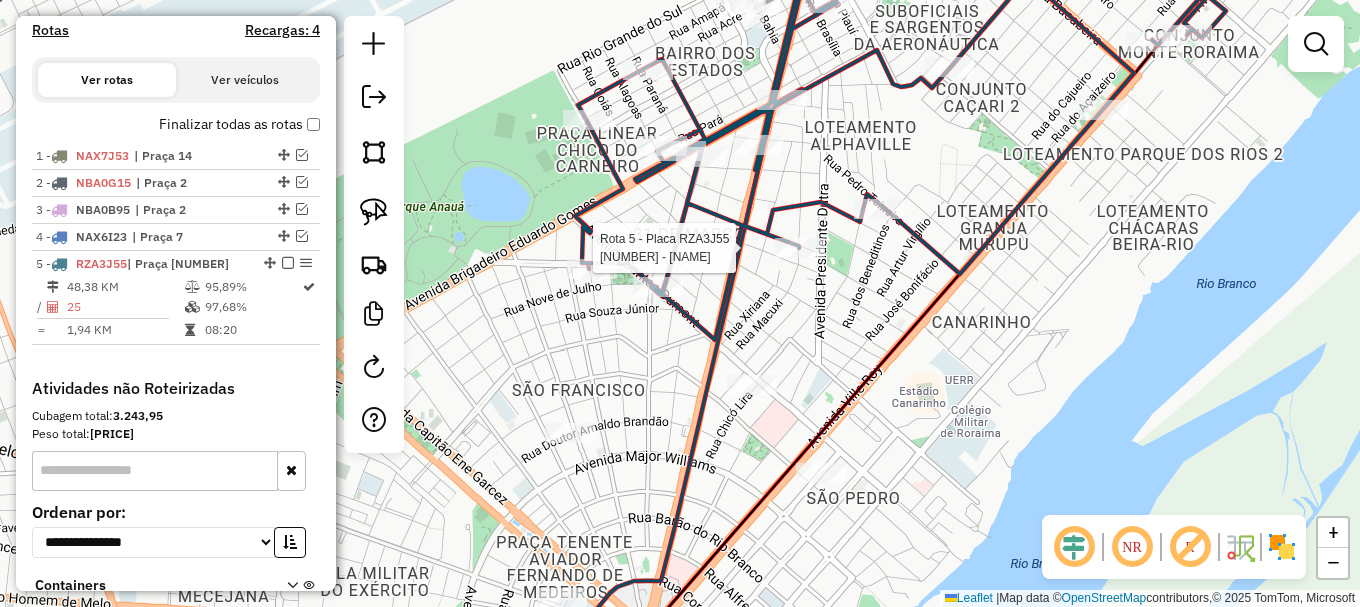 select on "**********" 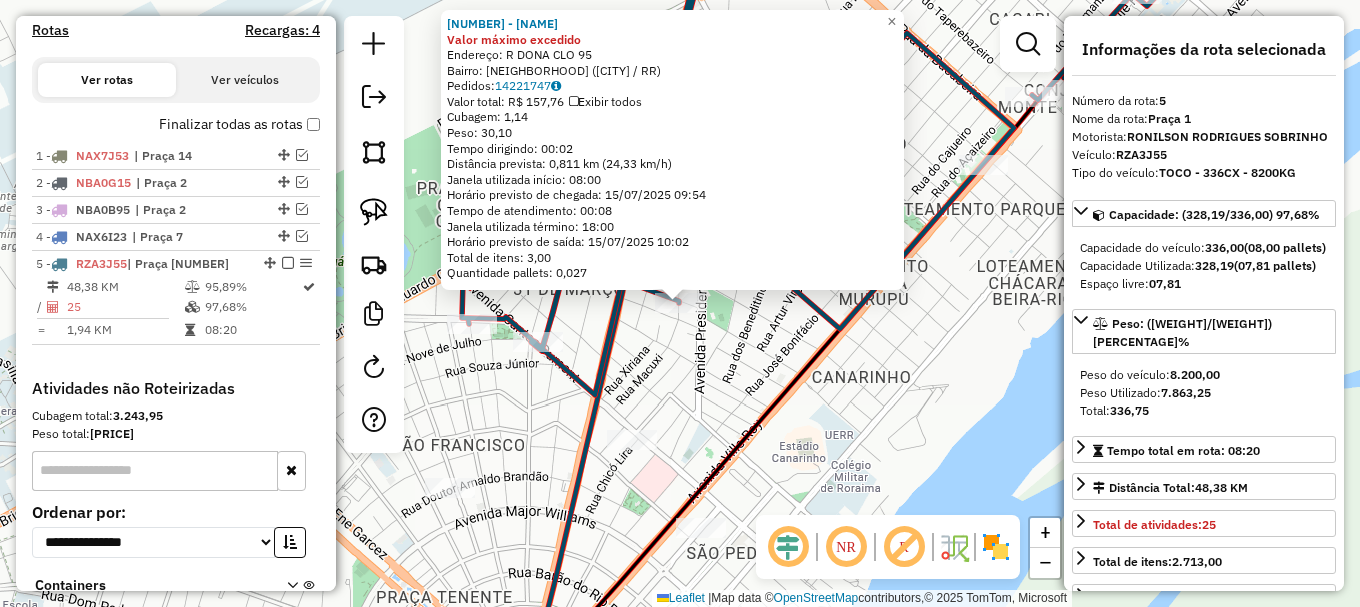 scroll, scrollTop: 813, scrollLeft: 0, axis: vertical 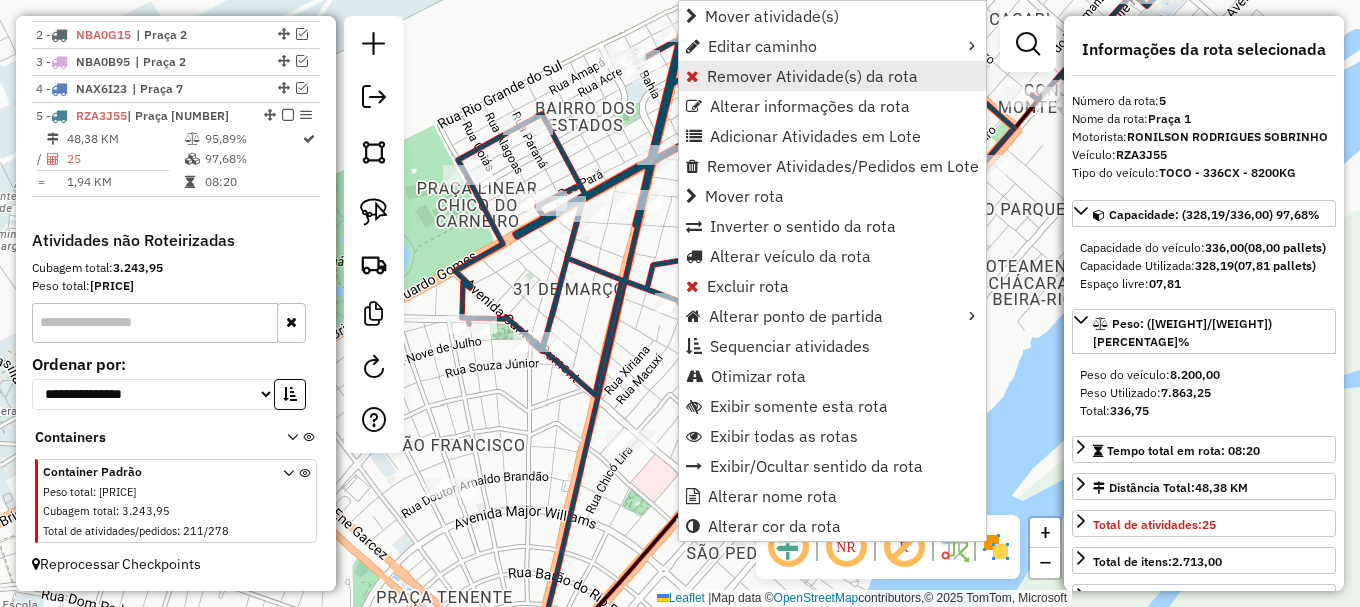 click on "Remover Atividade(s) da rota" at bounding box center [812, 76] 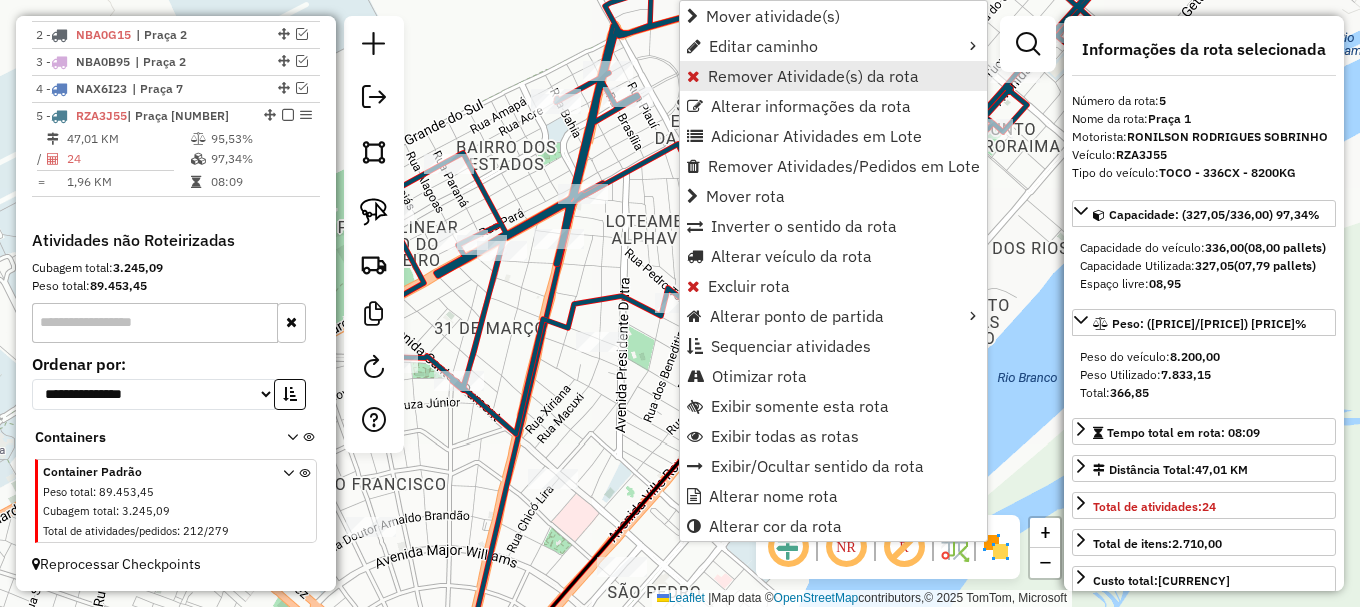 click on "Remover Atividade(s) da rota" at bounding box center (813, 76) 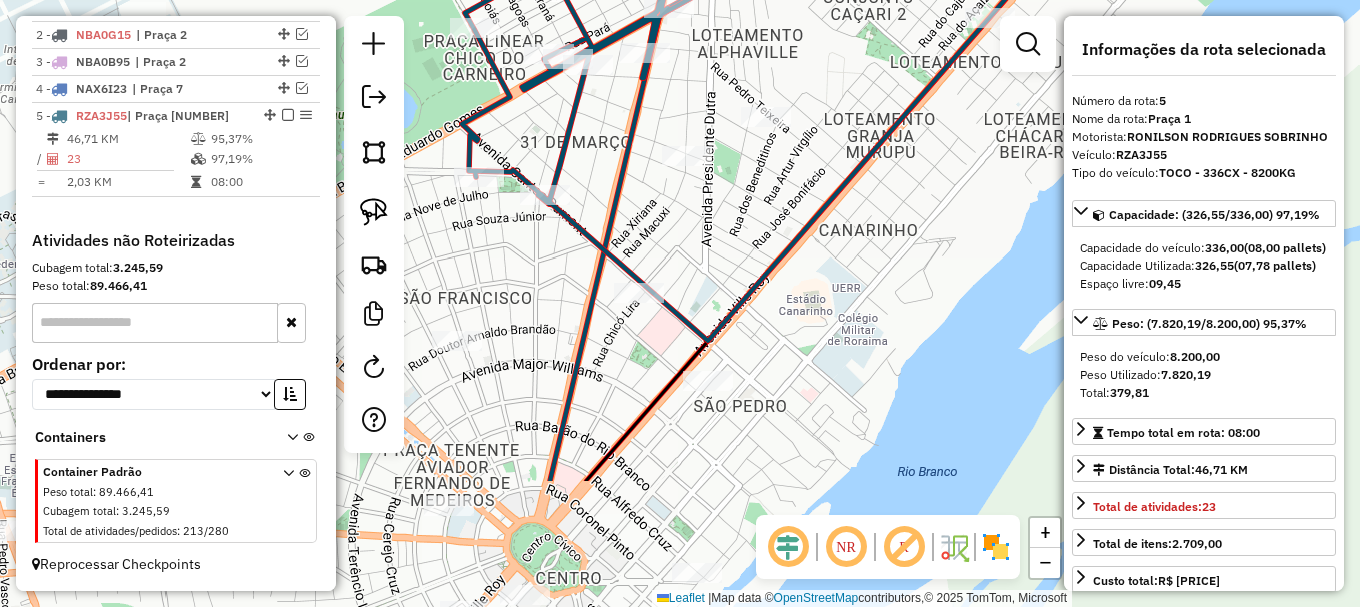 drag, startPoint x: 676, startPoint y: 252, endPoint x: 750, endPoint y: 59, distance: 206.70027 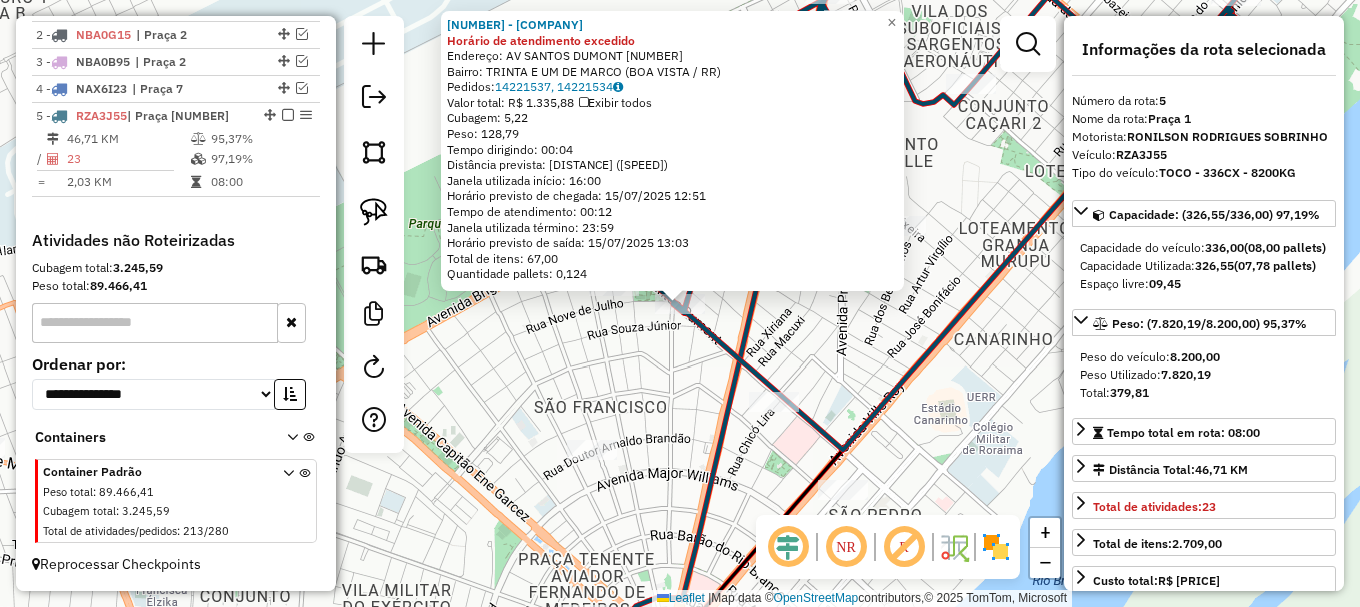 click on "5945 - R. DA S. SOUZA Horário de atendimento excedido  Endereço: AV  SANTOS DUMONT                 1920   Bairro: TRINTA E UM DE MARCO (BOA VISTA / RR)   Pedidos:  14221537, 14221534   Valor total: R$ 1.335,88   Exibir todos   Cubagem: 5,22  Peso: 128,79  Tempo dirigindo: 00:04   Distância prevista: 2,723 km (40,85 km/h)   Janela utilizada início: 16:00   Horário previsto de chegada: 15/07/2025 12:51   Tempo de atendimento: 00:12   Janela utilizada término: 23:59   Horário previsto de saída: 15/07/2025 13:03   Total de itens: 67,00   Quantidade pallets: 0,124  × Janela de atendimento Grade de atendimento Capacidade Transportadoras Veículos Cliente Pedidos  Rotas Selecione os dias de semana para filtrar as janelas de atendimento  Seg   Ter   Qua   Qui   Sex   Sáb   Dom  Informe o período da janela de atendimento: De: Até:  Filtrar exatamente a janela do cliente  Considerar janela de atendimento padrão  Selecione os dias de semana para filtrar as grades de atendimento  Seg   Ter   Qua   Qui   Sex" 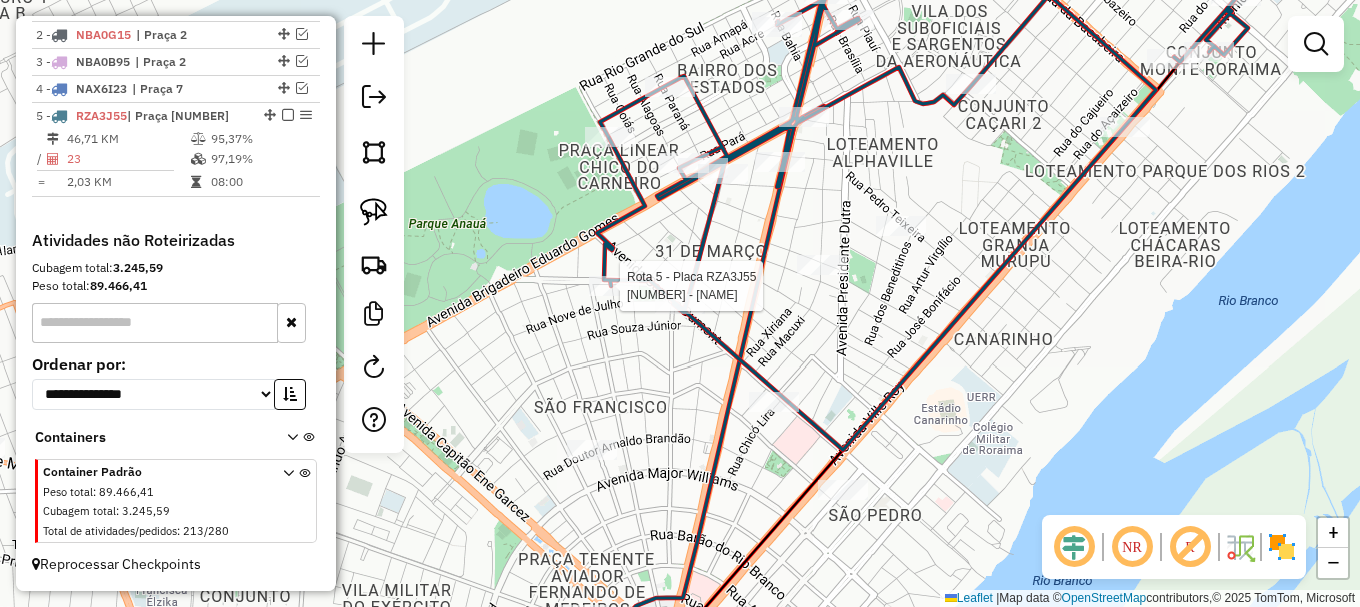 select on "**********" 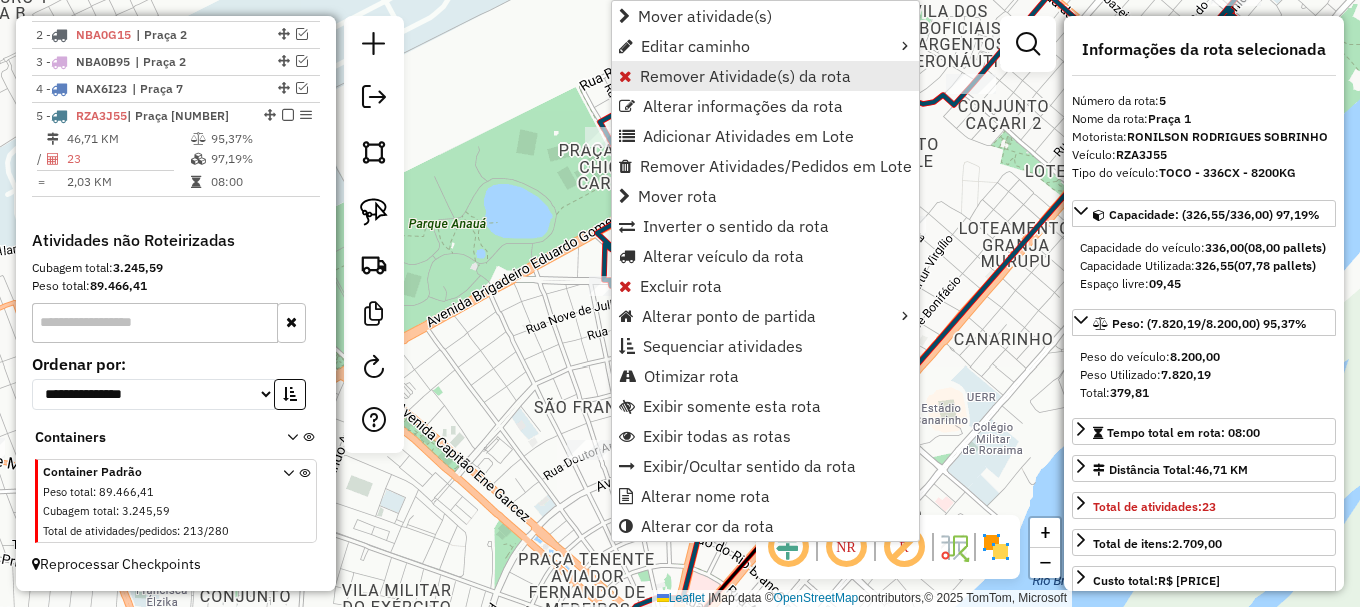 click on "Remover Atividade(s) da rota" at bounding box center (745, 76) 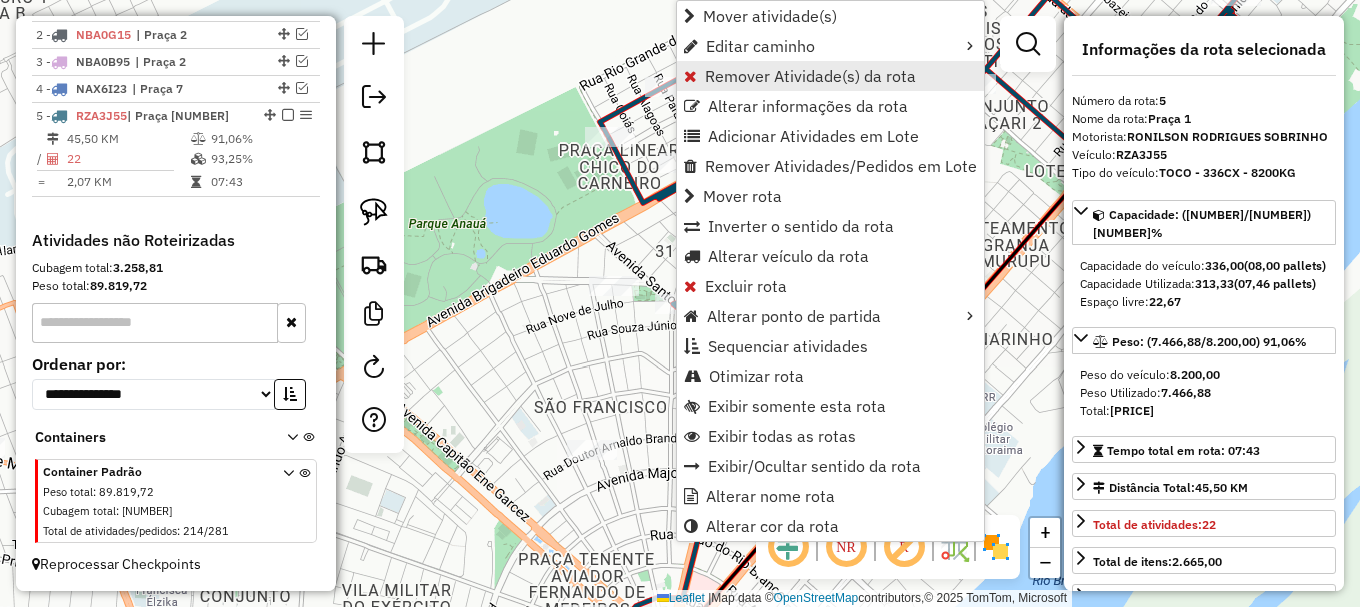 click on "Remover Atividade(s) da rota" at bounding box center (810, 76) 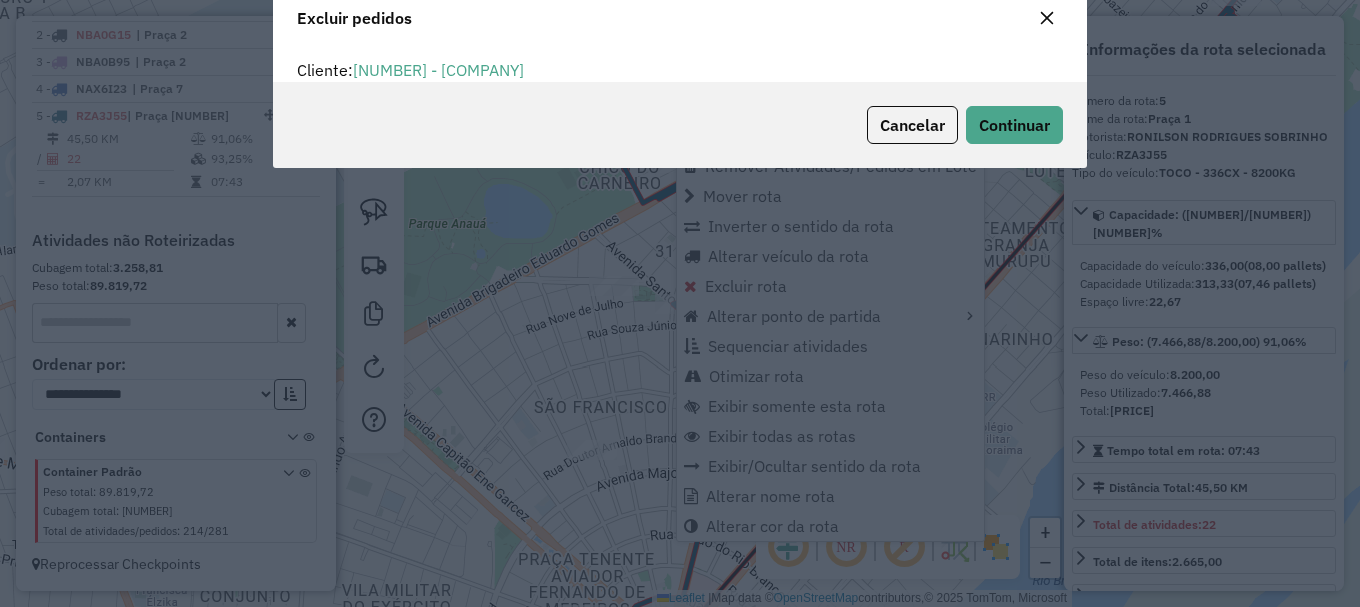 scroll, scrollTop: 82, scrollLeft: 0, axis: vertical 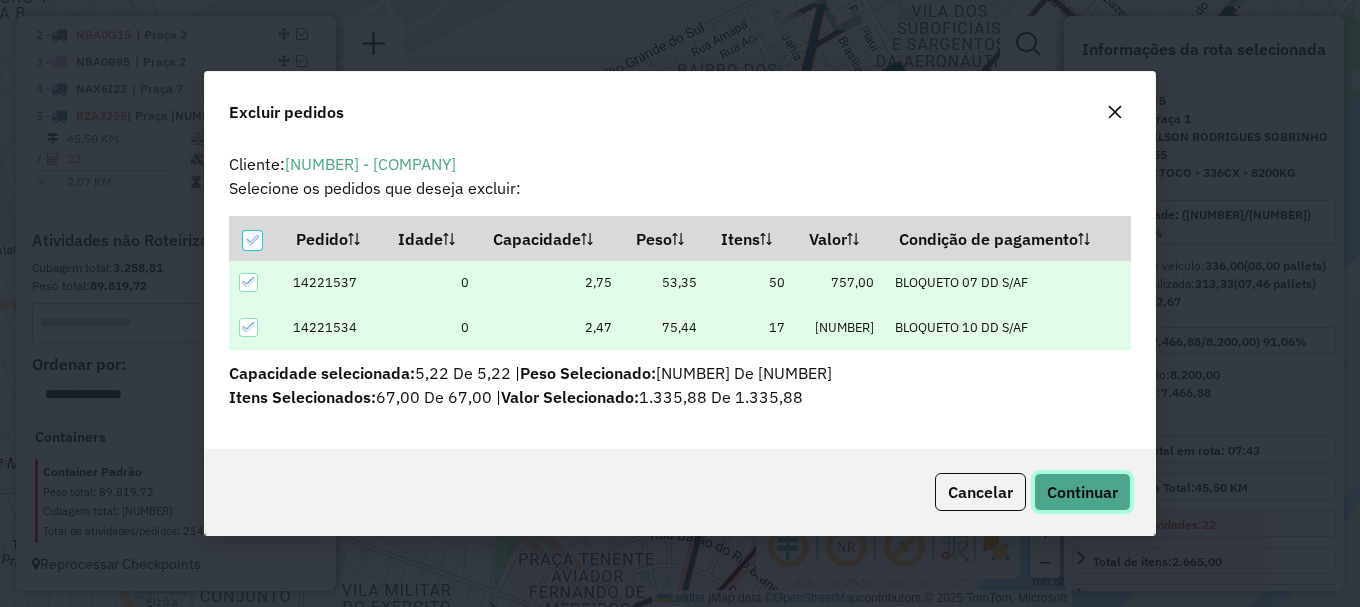 click on "Continuar" 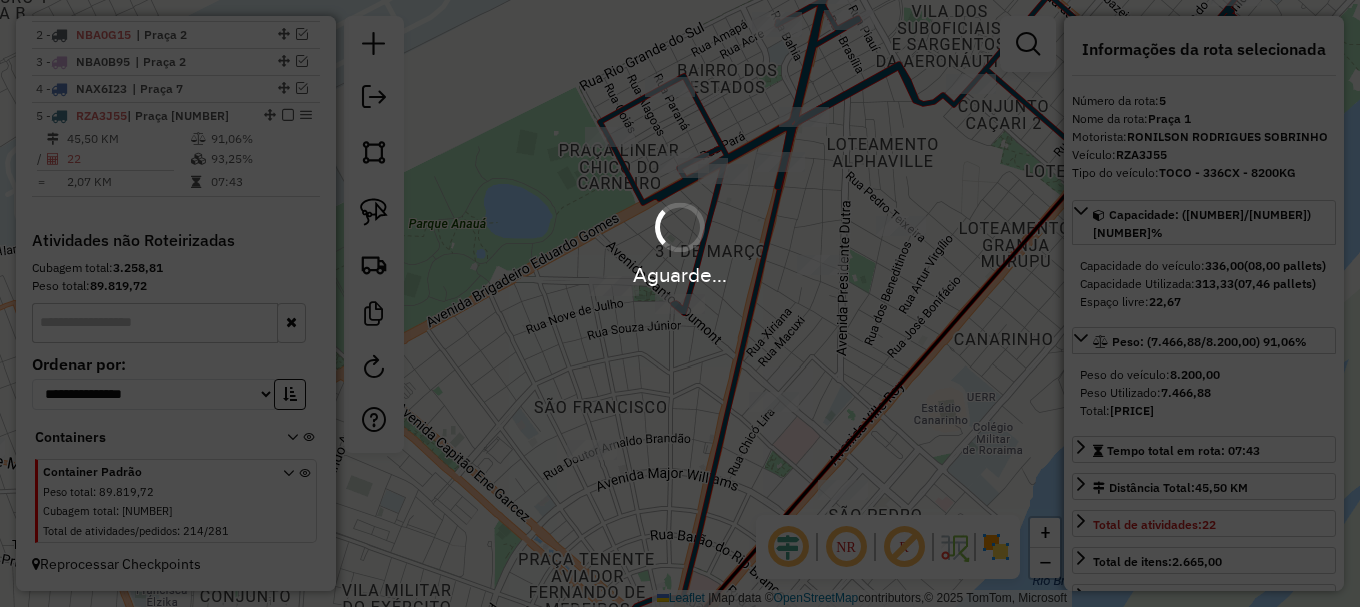 drag, startPoint x: 970, startPoint y: 281, endPoint x: 689, endPoint y: 361, distance: 292.16605 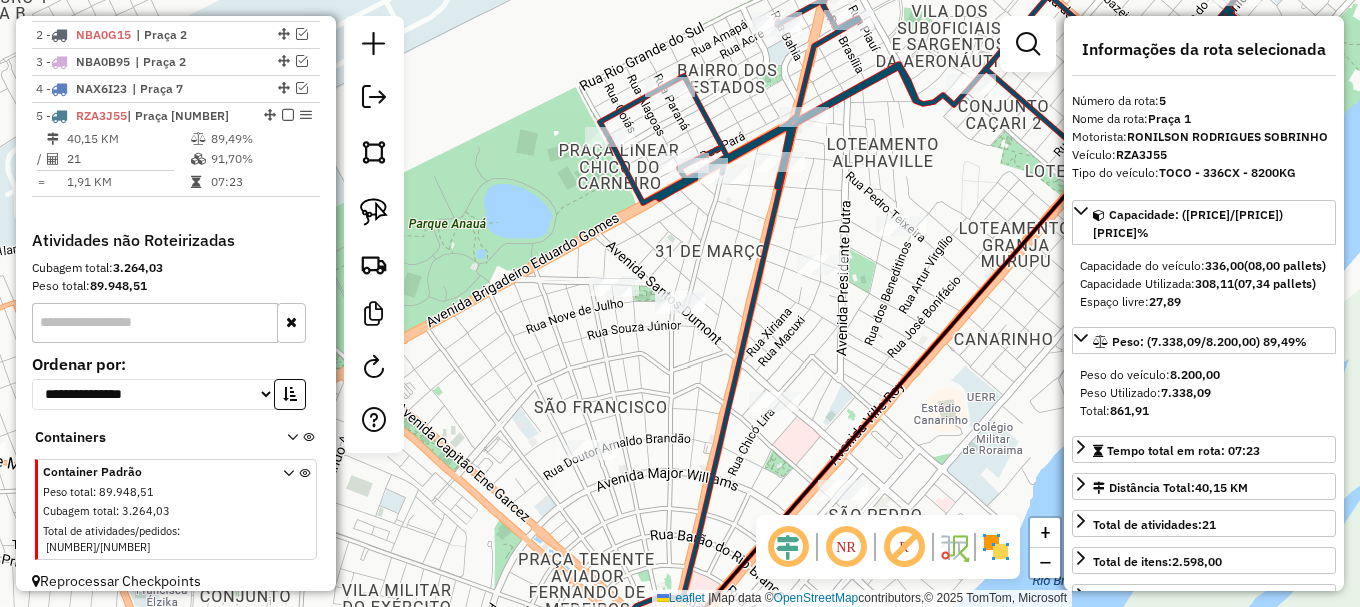 drag, startPoint x: 835, startPoint y: 406, endPoint x: 692, endPoint y: 247, distance: 213.84573 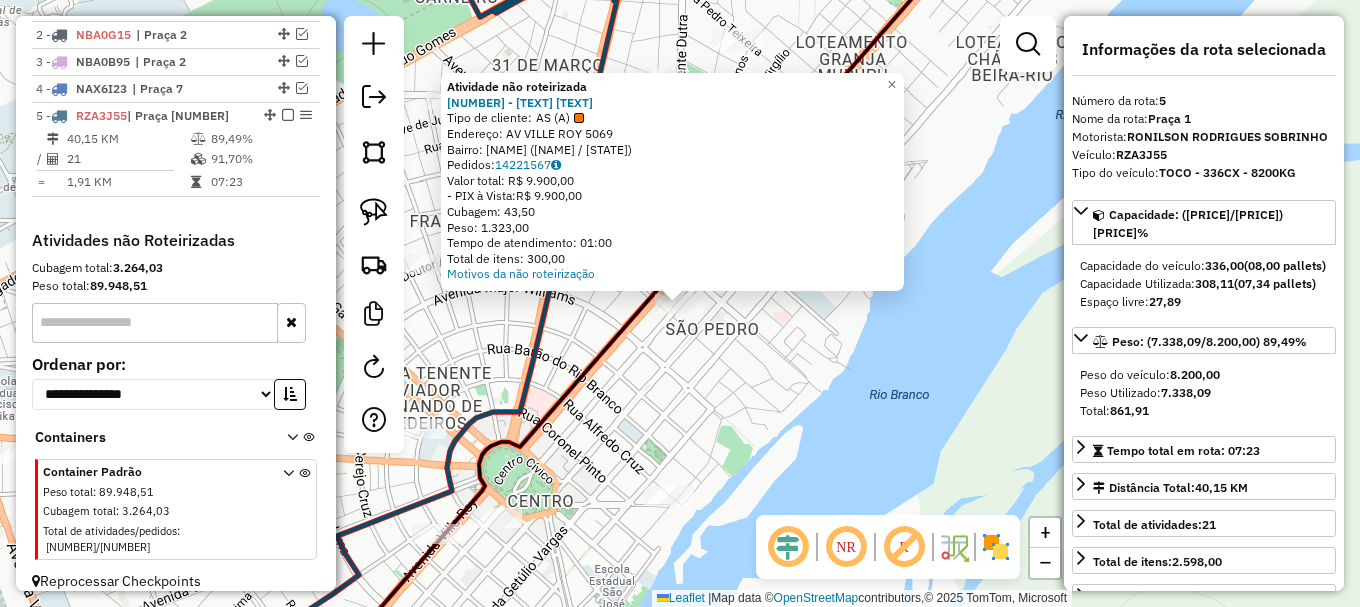 click on "Atividade não roteirizada 4497 - SUPERMERCADO GAVIAO  Tipo de cliente:   AS (A)   Endereço: AV  VILLE ROY                     5069   Bairro: SAO PEDRO (BOA VISTA / RR)   Pedidos:  14221567   Valor total: R$ 9.900,00   - PIX à Vista:  R$ 9.900,00   Cubagem: 43,50   Peso: 1.323,00   Tempo de atendimento: 01:00   Total de itens: 300,00  Motivos da não roteirização × Janela de atendimento Grade de atendimento Capacidade Transportadoras Veículos Cliente Pedidos  Rotas Selecione os dias de semana para filtrar as janelas de atendimento  Seg   Ter   Qua   Qui   Sex   Sáb   Dom  Informe o período da janela de atendimento: De: Até:  Filtrar exatamente a janela do cliente  Considerar janela de atendimento padrão  Selecione os dias de semana para filtrar as grades de atendimento  Seg   Ter   Qua   Qui   Sex   Sáb   Dom   Considerar clientes sem dia de atendimento cadastrado  Clientes fora do dia de atendimento selecionado Filtrar as atividades entre os valores definidos abaixo:  Peso mínimo:   De:   Até:" 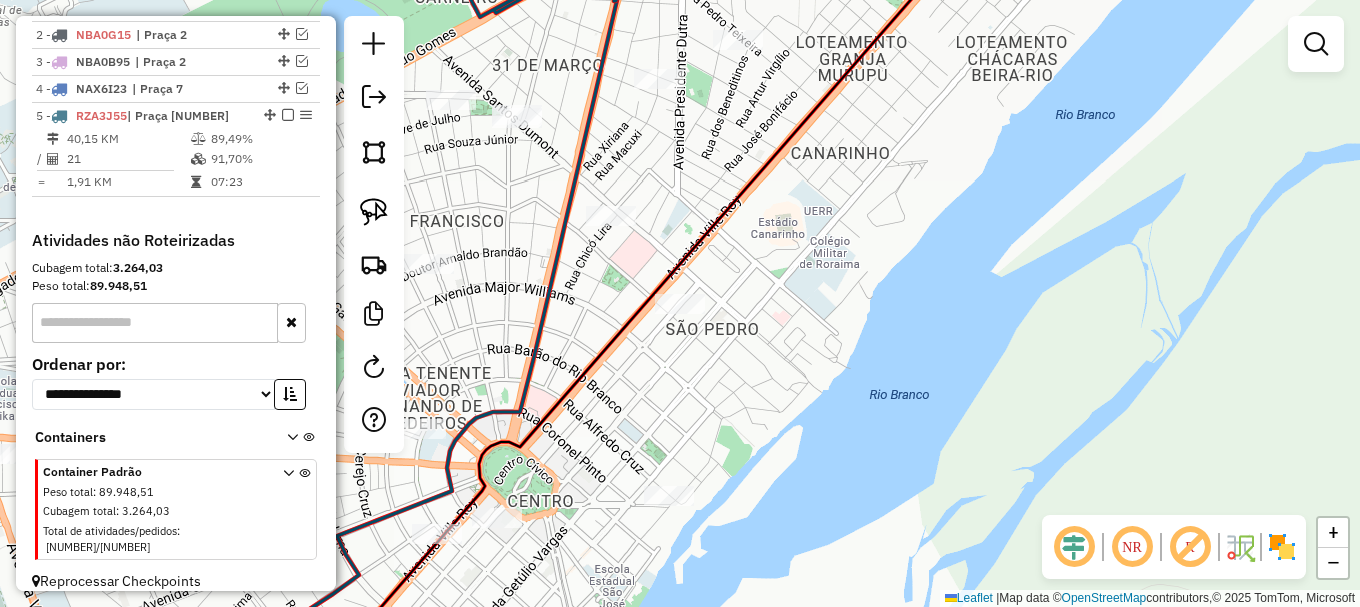 drag, startPoint x: 819, startPoint y: 290, endPoint x: 791, endPoint y: 449, distance: 161.44658 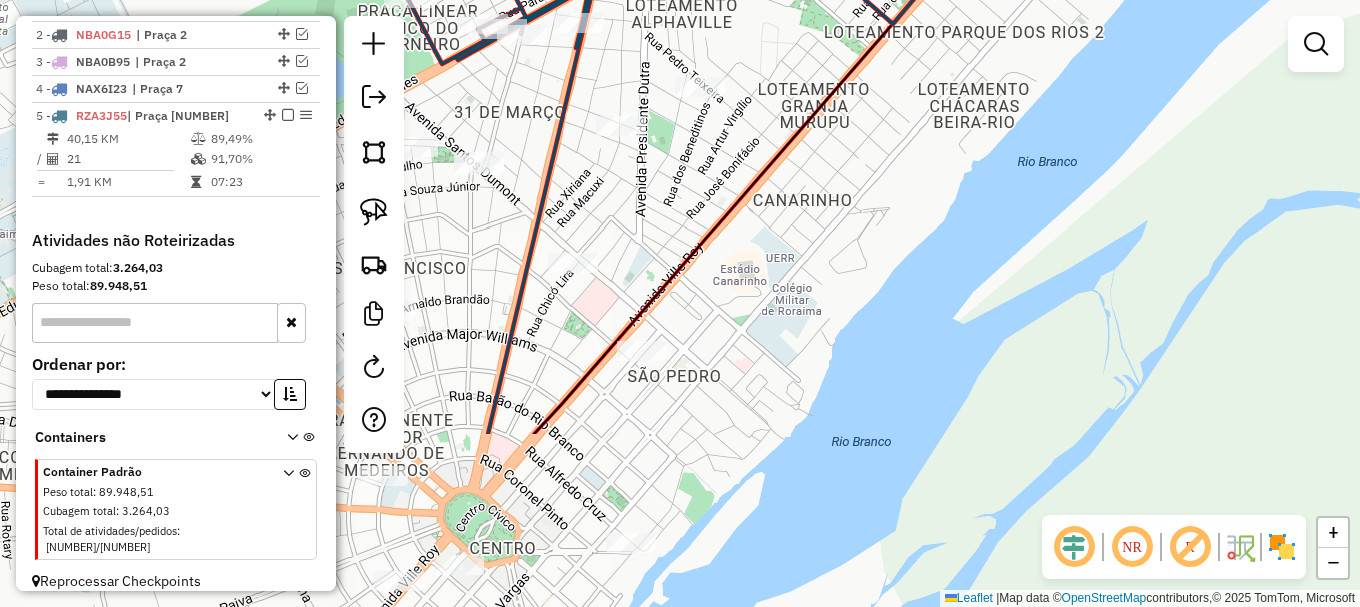 drag, startPoint x: 683, startPoint y: 473, endPoint x: 643, endPoint y: 237, distance: 239.36583 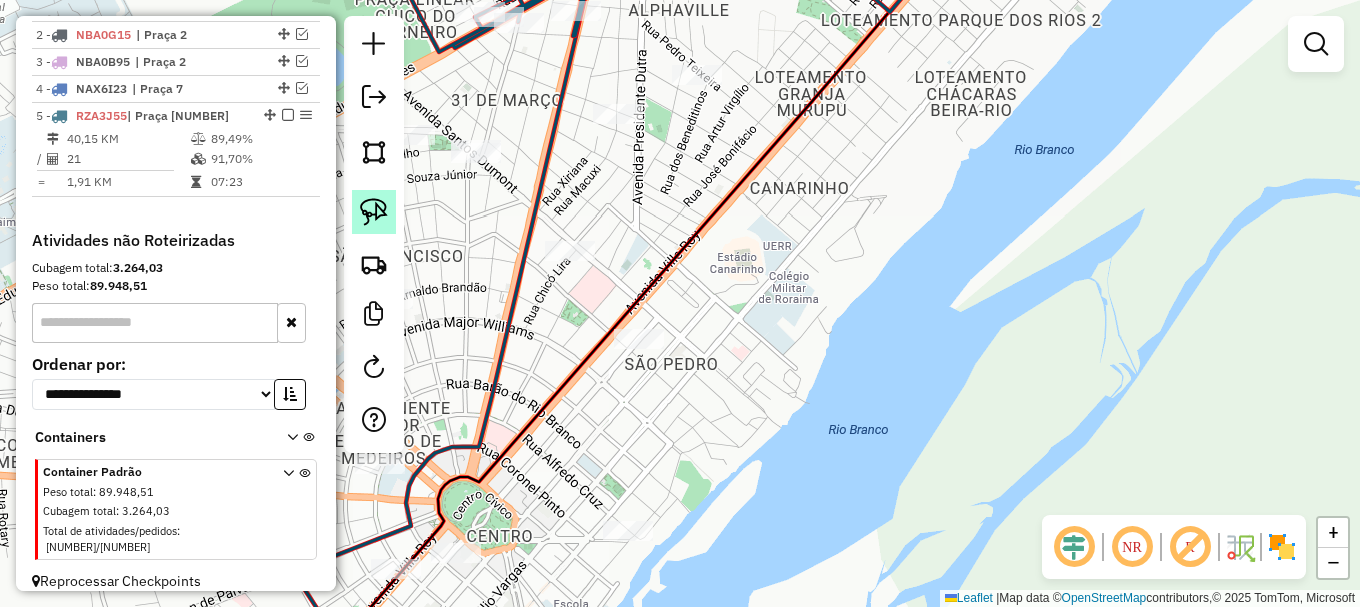 click 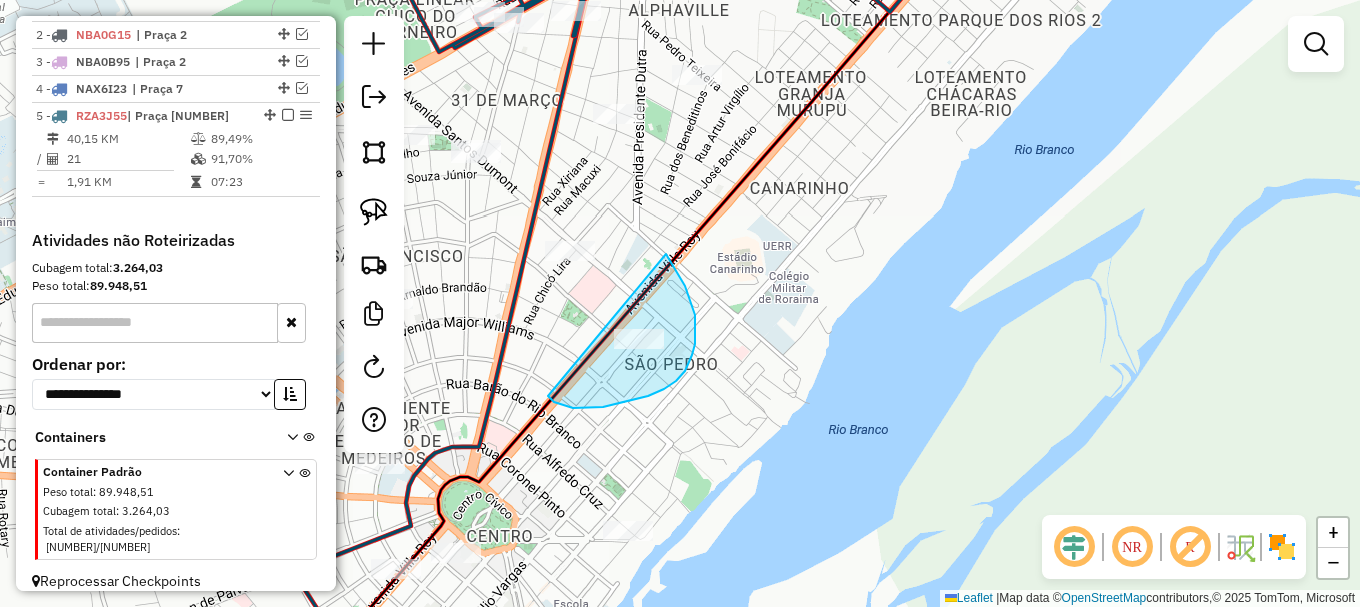 drag, startPoint x: 573, startPoint y: 408, endPoint x: 650, endPoint y: 230, distance: 193.94072 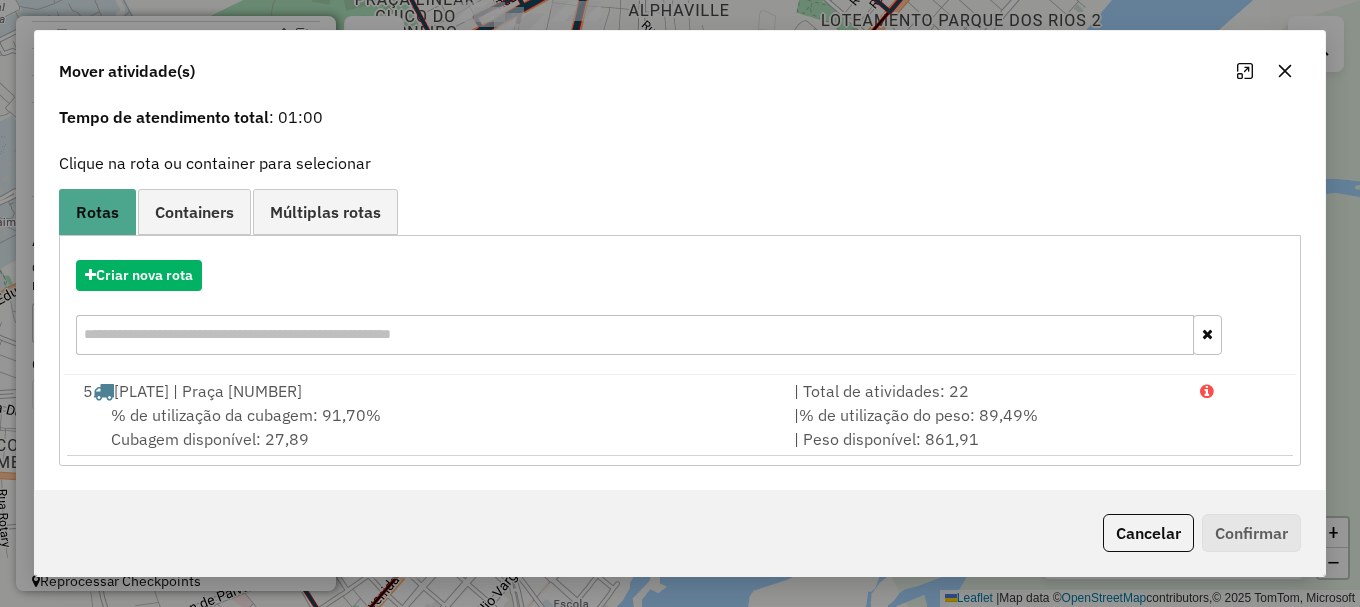 scroll, scrollTop: 0, scrollLeft: 0, axis: both 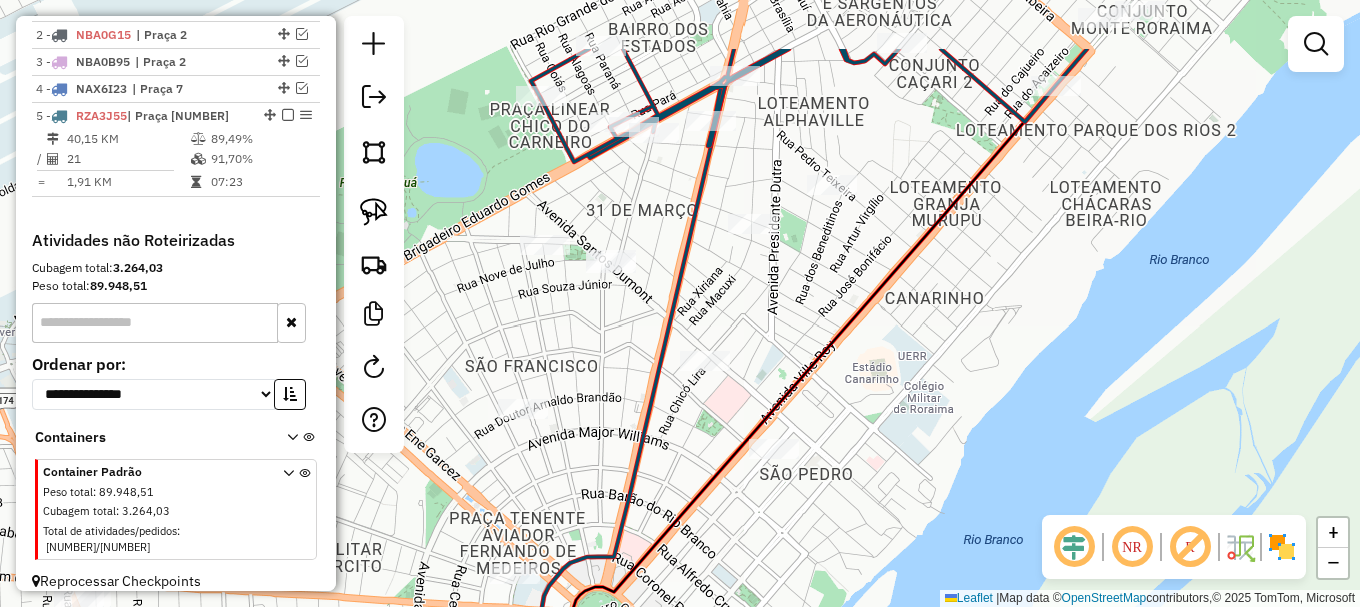 drag, startPoint x: 606, startPoint y: 229, endPoint x: 725, endPoint y: 310, distance: 143.95139 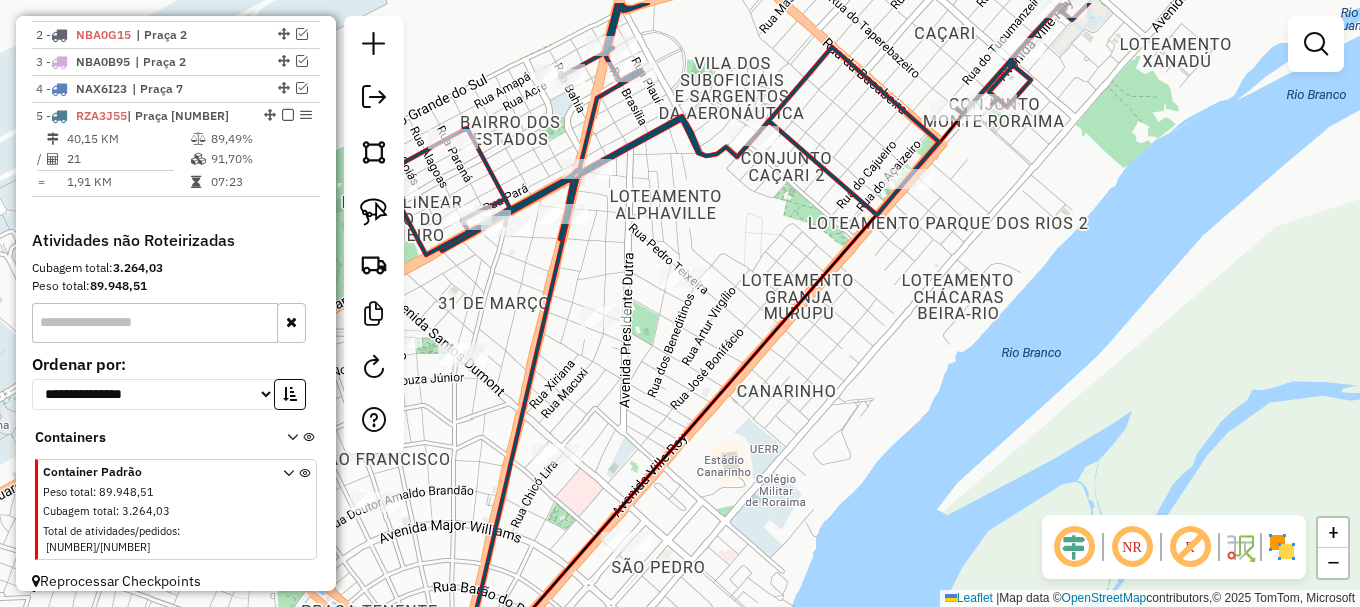 drag, startPoint x: 907, startPoint y: 179, endPoint x: 729, endPoint y: 209, distance: 180.51039 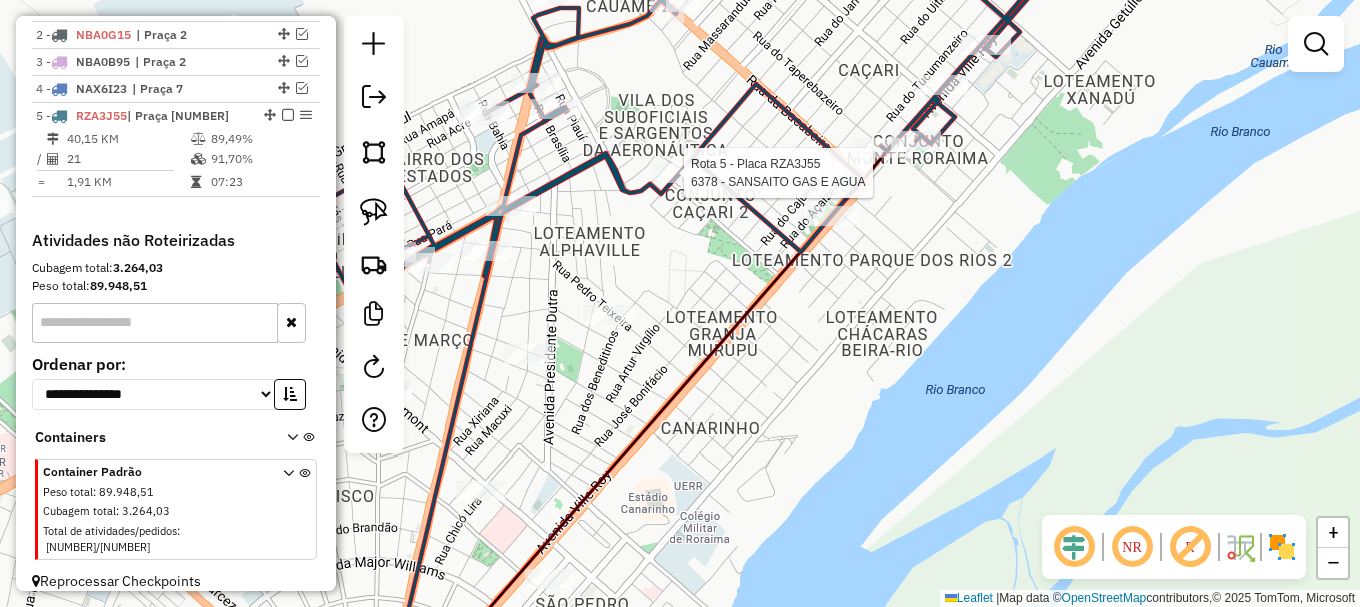 select on "**********" 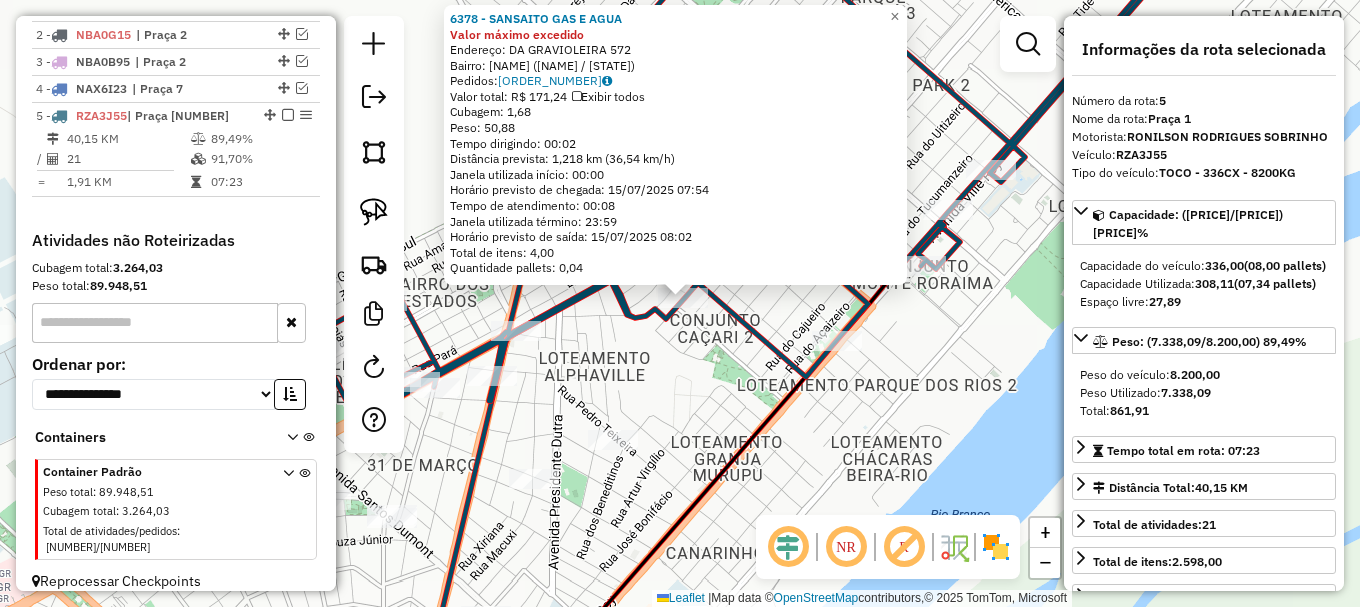 drag, startPoint x: 615, startPoint y: 364, endPoint x: 810, endPoint y: 214, distance: 246.0183 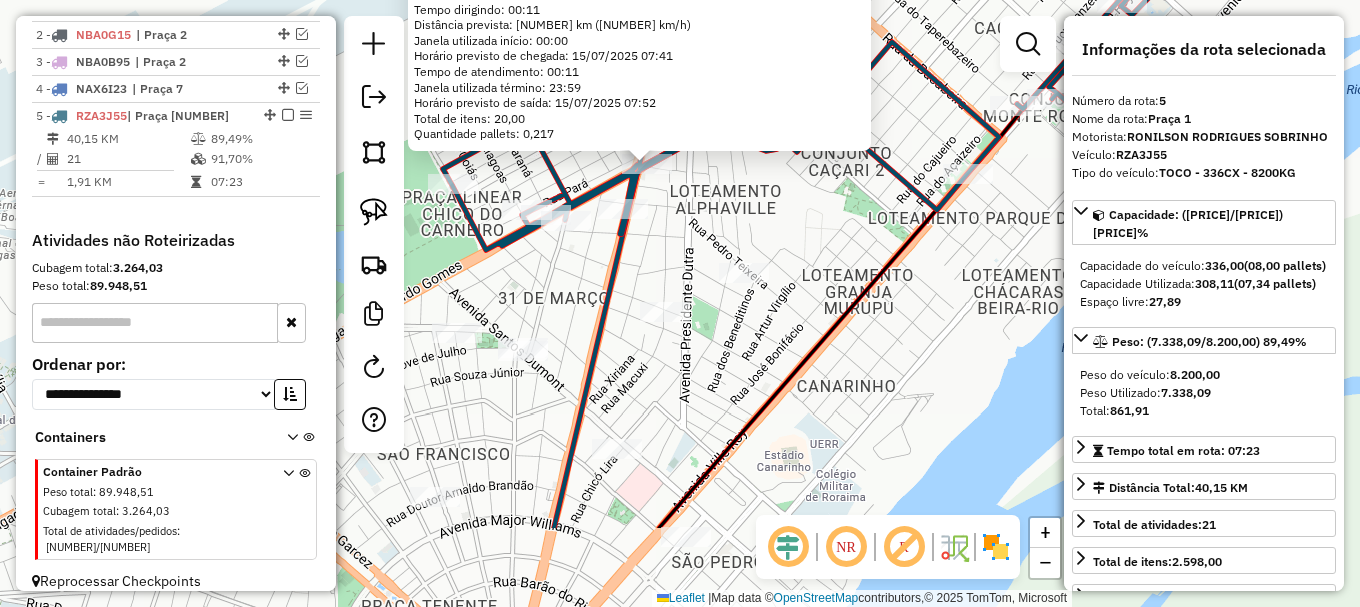drag, startPoint x: 708, startPoint y: 378, endPoint x: 872, endPoint y: 111, distance: 313.34485 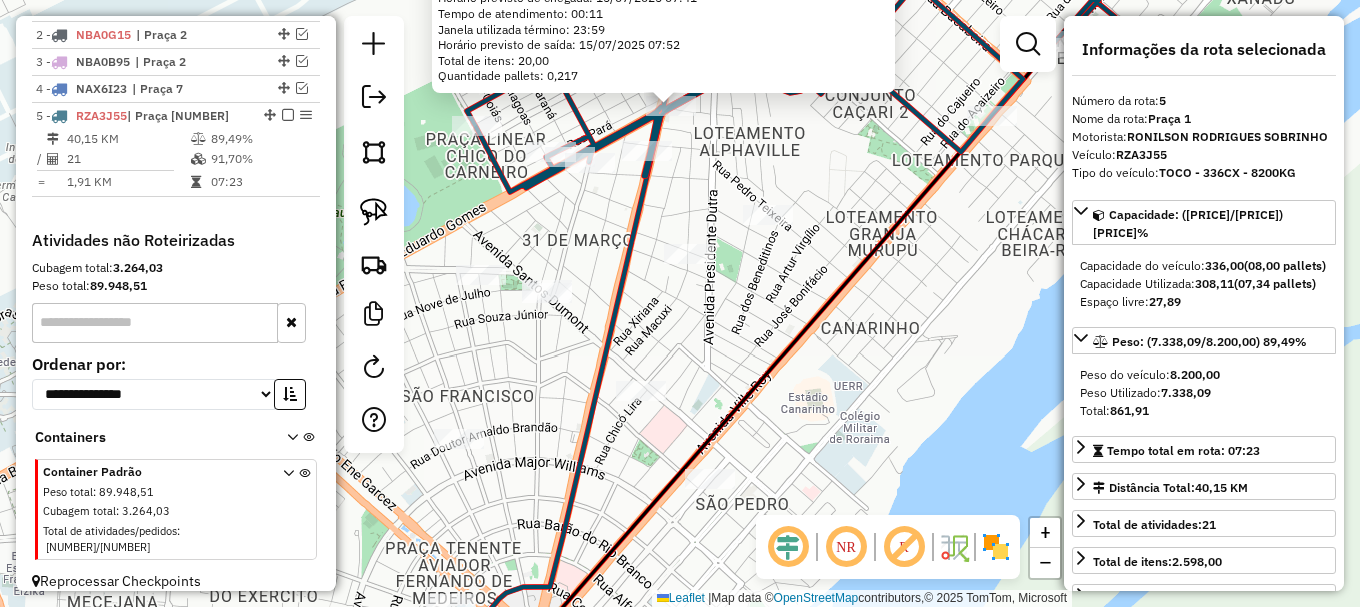 click at bounding box center [1028, 44] 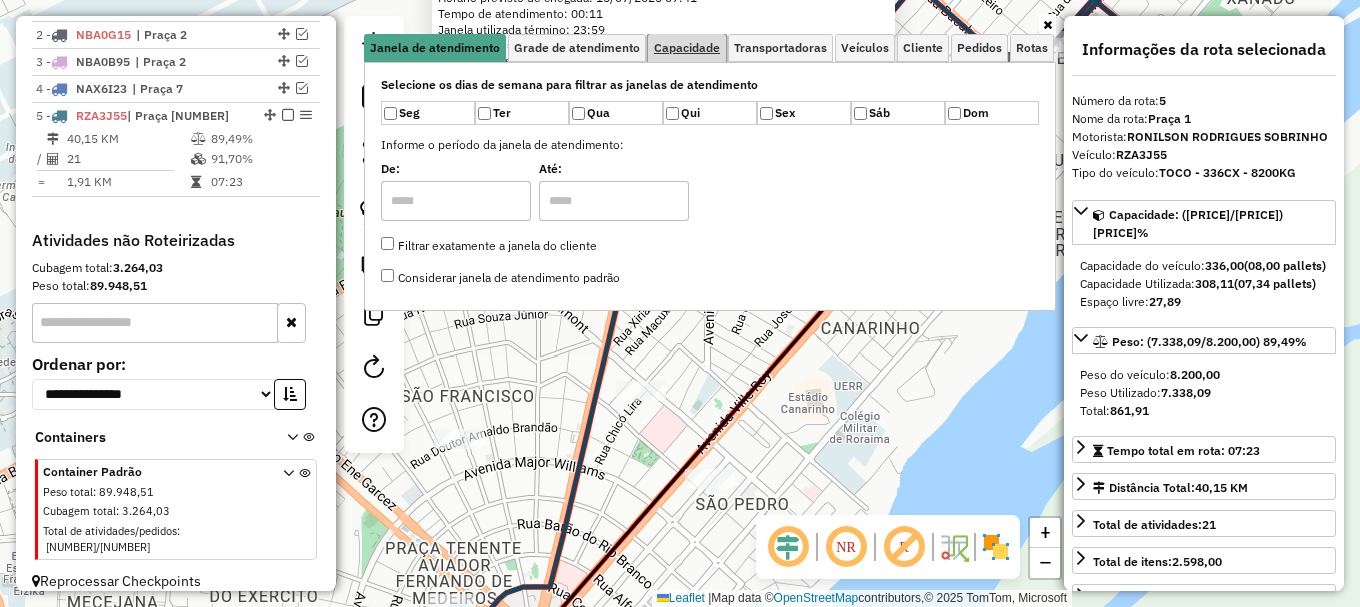 click on "Capacidade" at bounding box center [687, 48] 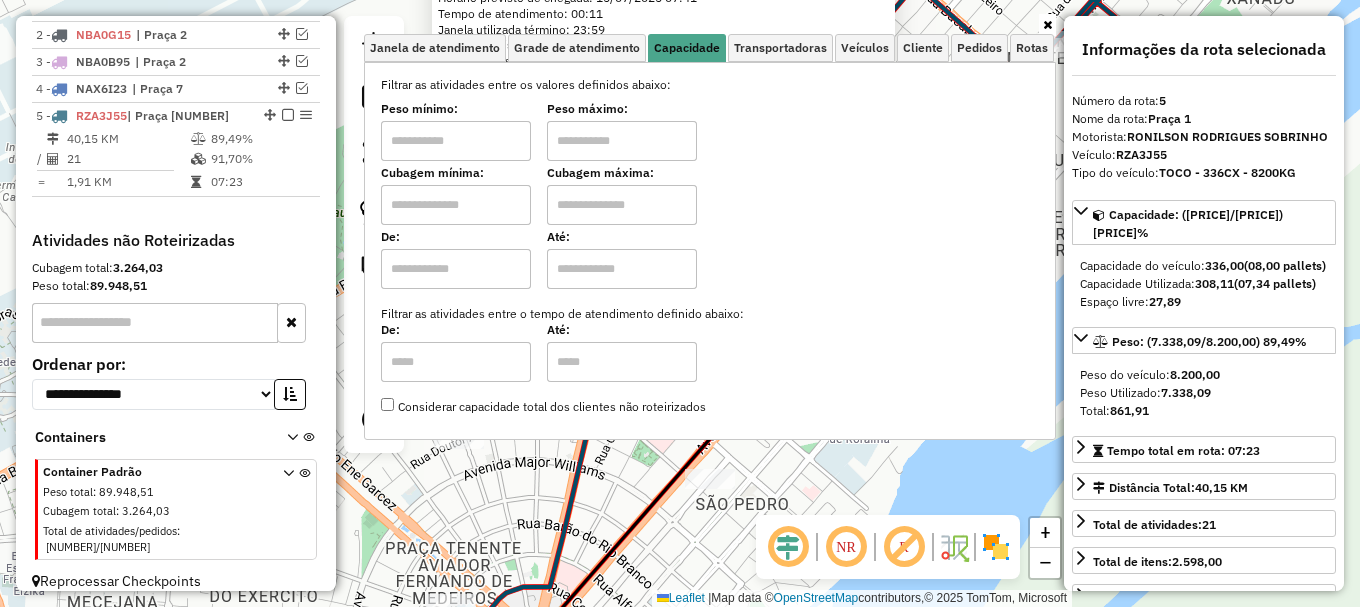 click at bounding box center (456, 205) 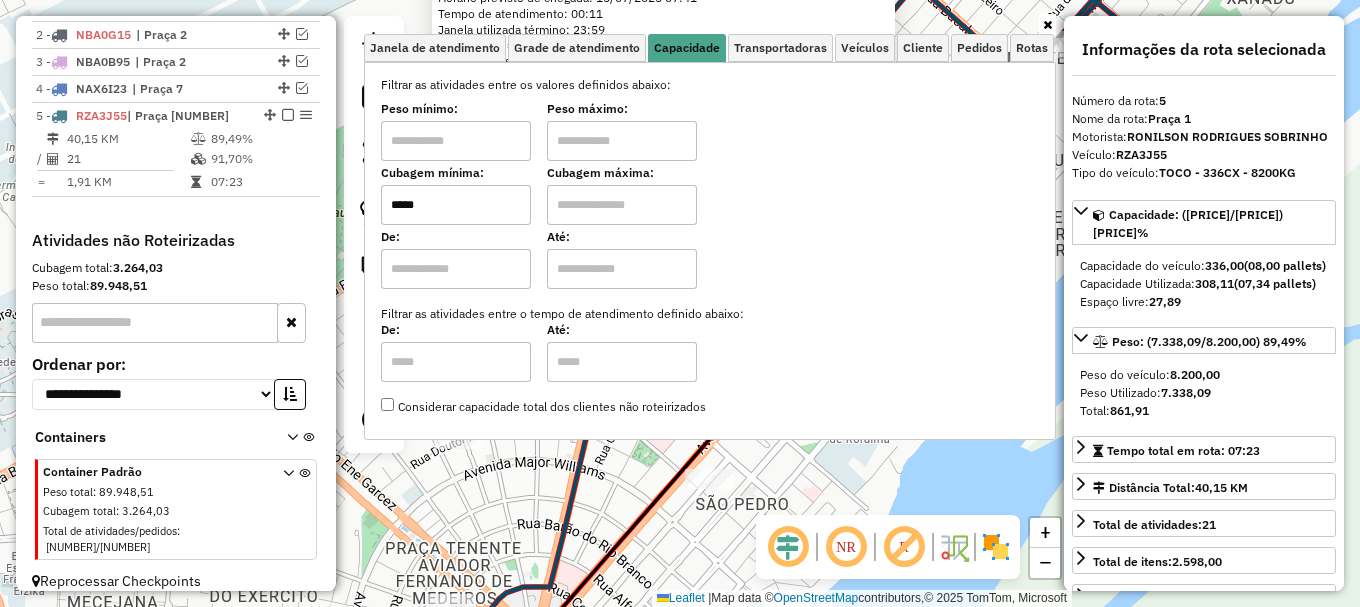 click at bounding box center [622, 205] 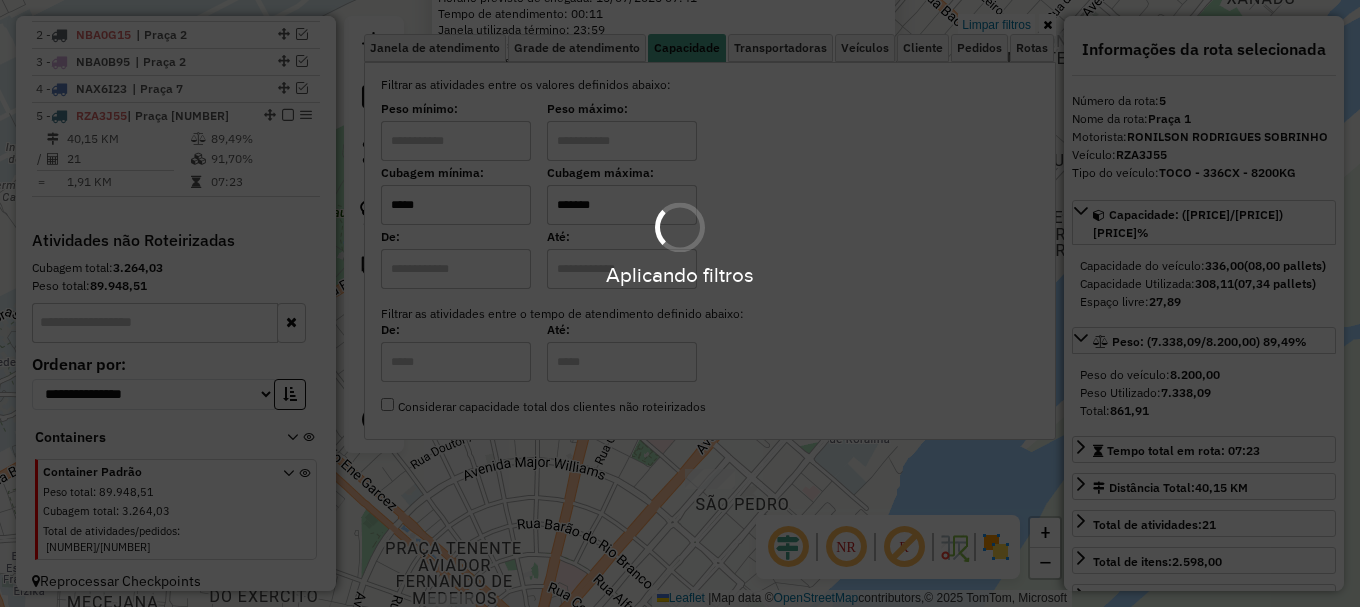click on "Aplicando filtros" at bounding box center (680, 303) 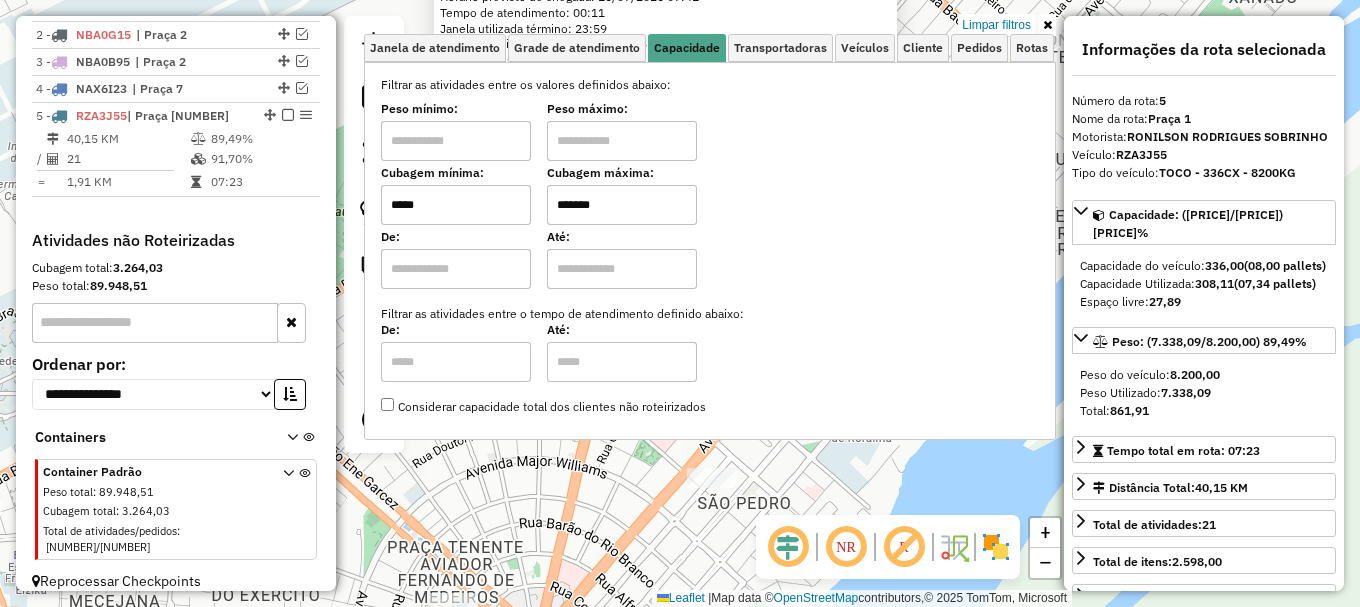 click on "9558 - BAMBULAGO Valor máximo excedido  Endereço:  BRIGADEIRO EDUARDO GOMES SN   Bairro: ESTADOS (BOA VISTA / RR)   Pedidos:  14221763   Valor total: R$ 1.550,25   Exibir todos   Cubagem: 9,13  Peso: 237,02  Tempo dirigindo: 00:11   Distância prevista: 8,084 km (44,09 km/h)   Janela utilizada início: 00:00   Horário previsto de chegada: 15/07/2025 07:41   Tempo de atendimento: 00:11   Janela utilizada término: 23:59   Horário previsto de saída: 15/07/2025 07:52   Total de itens: 20,00   Quantidade pallets: 0,217  × Limpar filtros Janela de atendimento Grade de atendimento Capacidade Transportadoras Veículos Cliente Pedidos  Rotas Selecione os dias de semana para filtrar as janelas de atendimento  Seg   Ter   Qua   Qui   Sex   Sáb   Dom  Informe o período da janela de atendimento: De: Até:  Filtrar exatamente a janela do cliente  Considerar janela de atendimento padrão  Selecione os dias de semana para filtrar as grades de atendimento  Seg   Ter   Qua   Qui   Sex   Sáb   Dom   Peso mínimo:  De:" 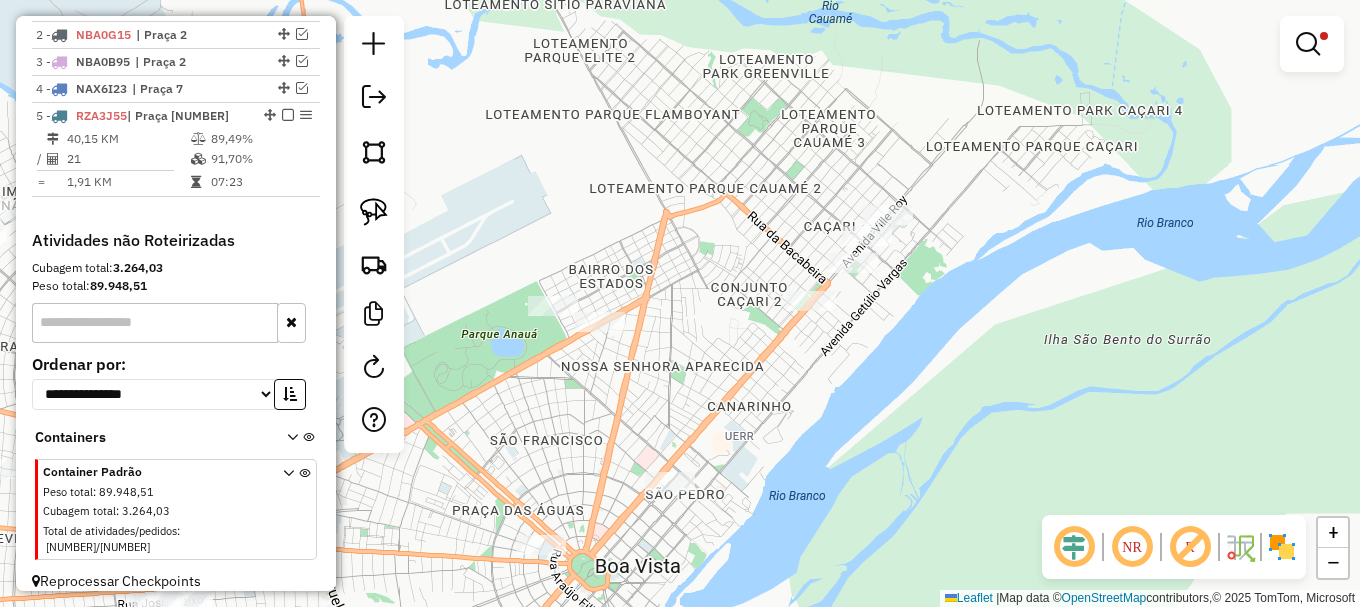 drag, startPoint x: 581, startPoint y: 348, endPoint x: 553, endPoint y: 328, distance: 34.4093 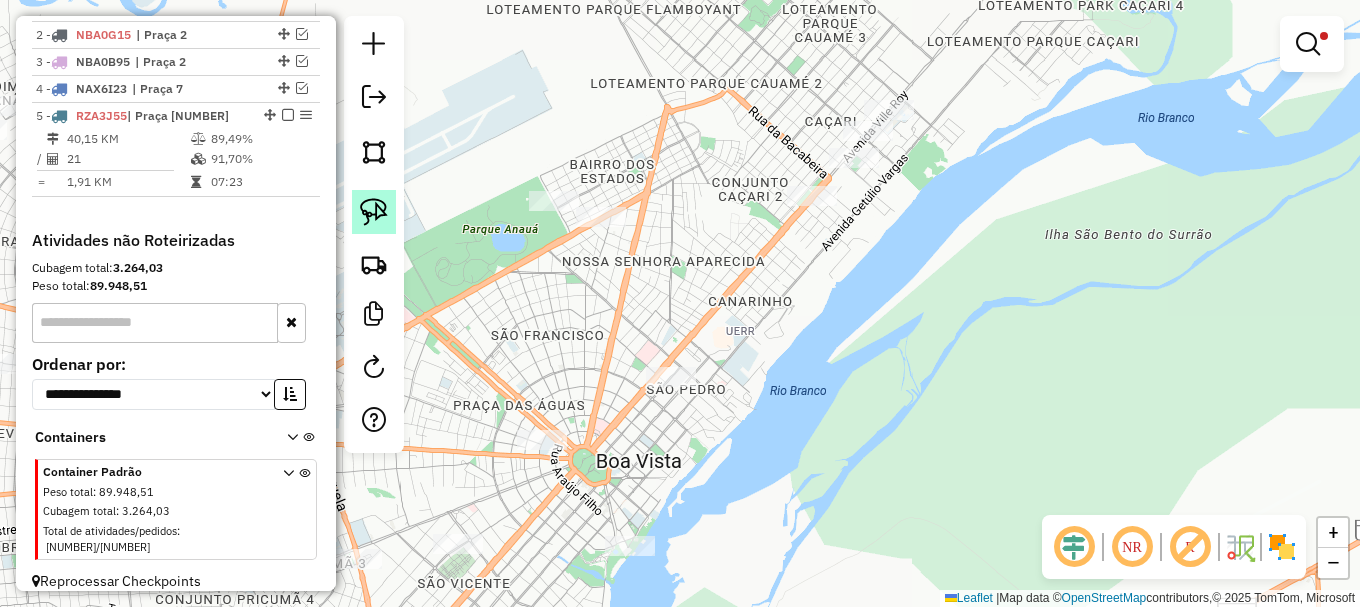 click 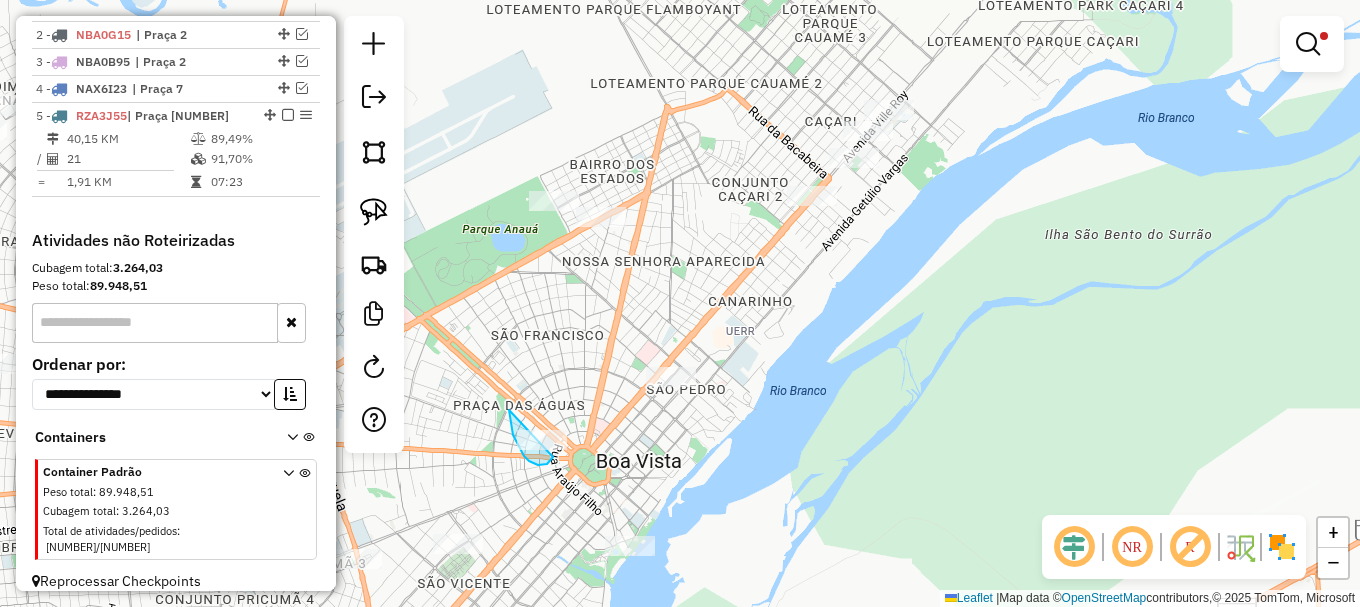 drag, startPoint x: 510, startPoint y: 417, endPoint x: 576, endPoint y: 386, distance: 72.91776 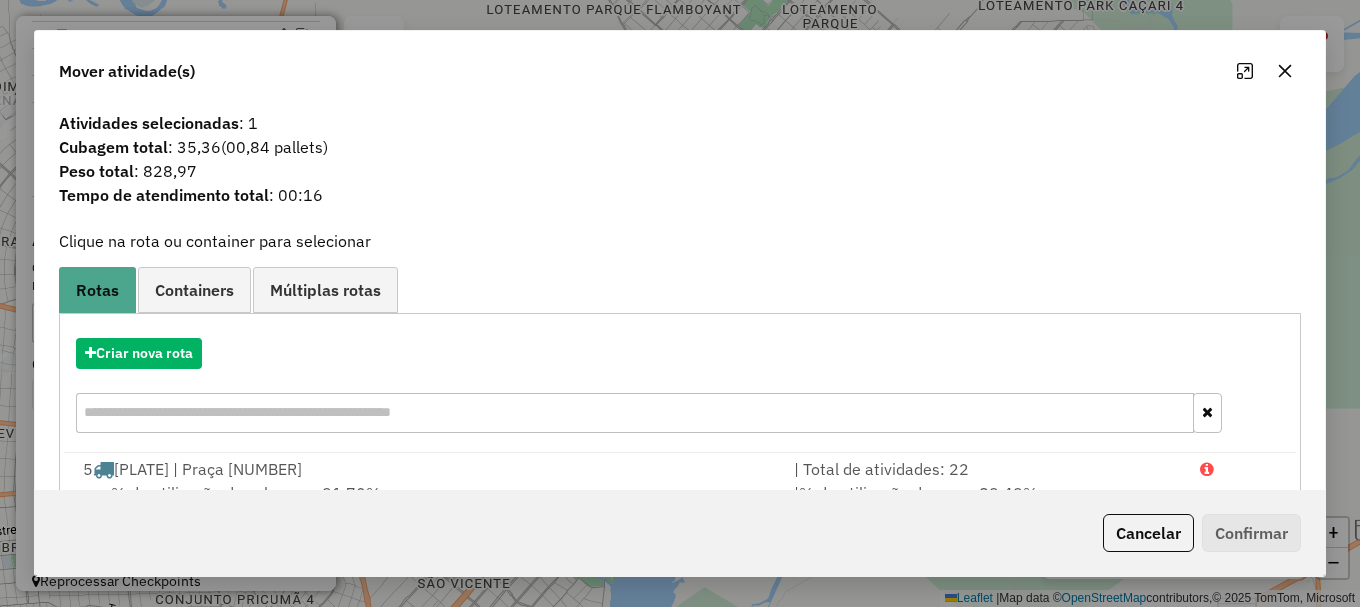scroll, scrollTop: 78, scrollLeft: 0, axis: vertical 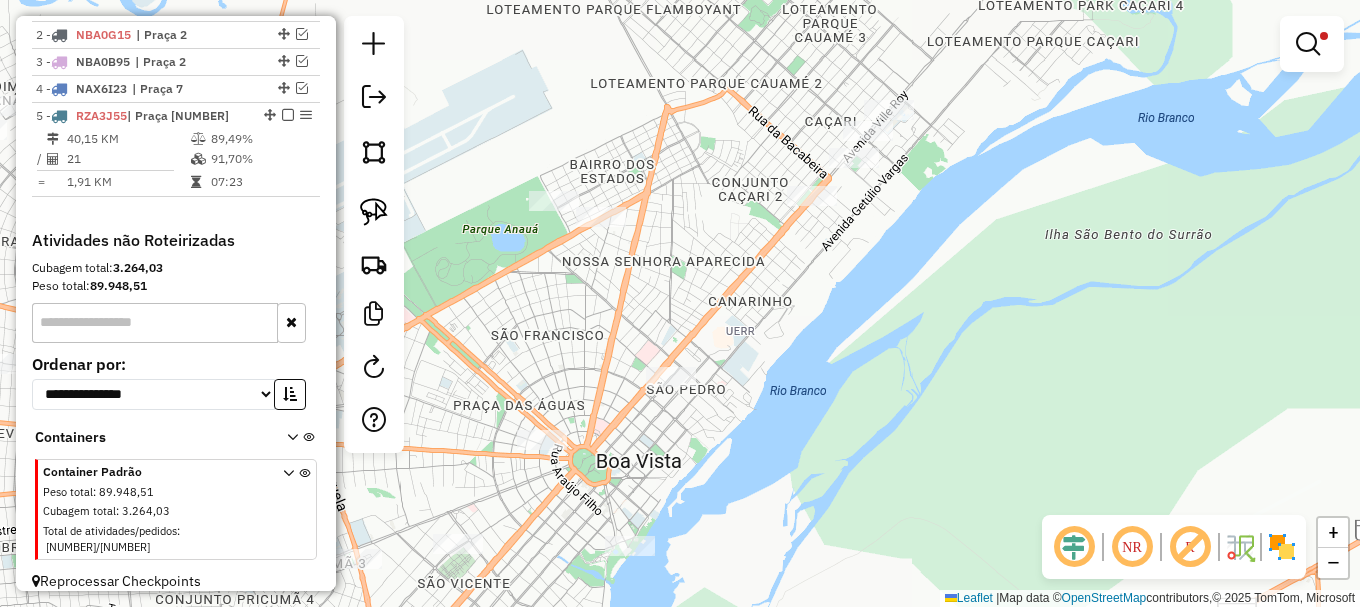 drag, startPoint x: 715, startPoint y: 519, endPoint x: 657, endPoint y: 319, distance: 208.24025 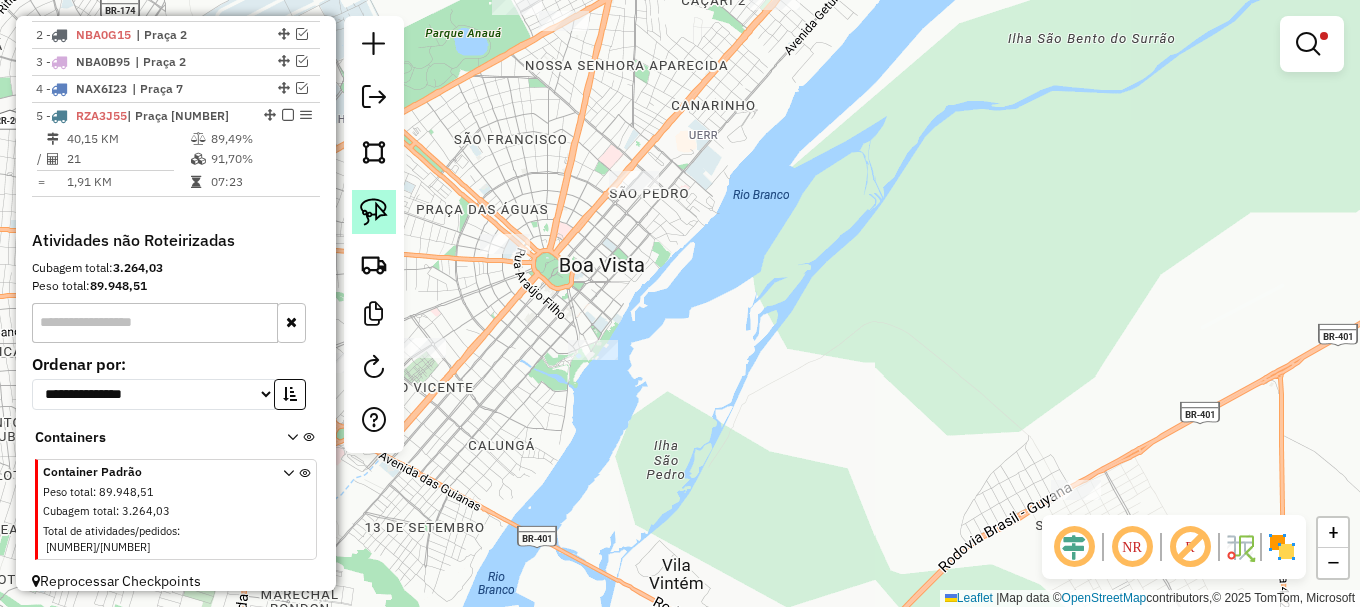 click 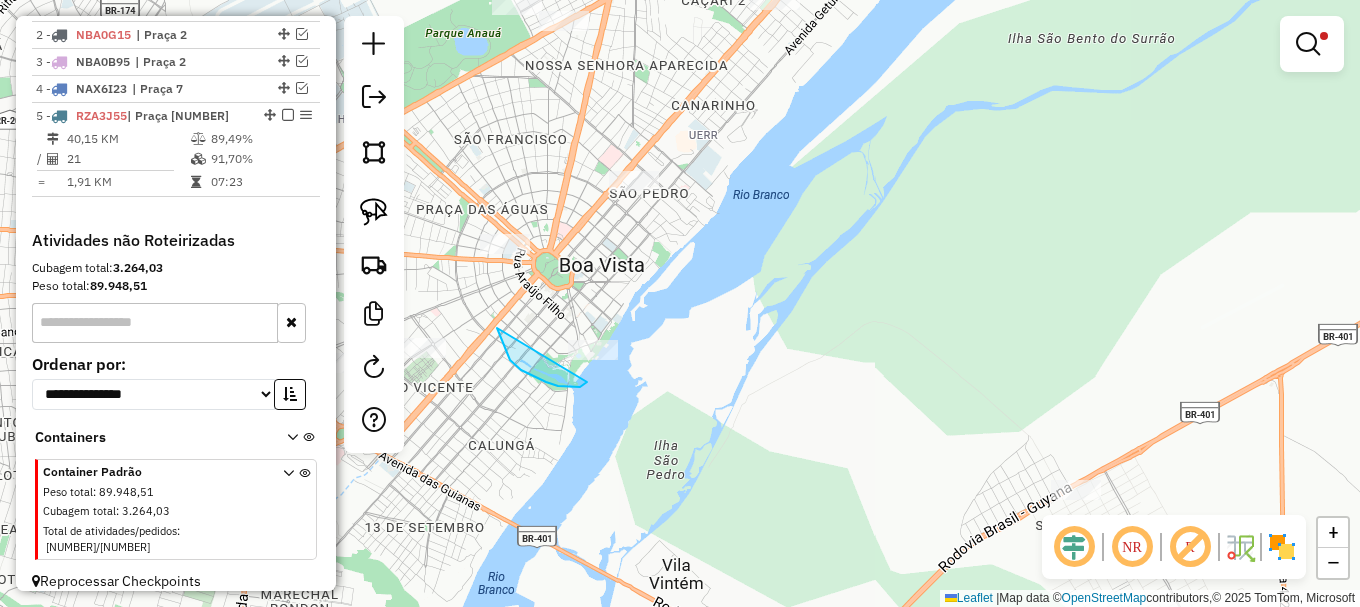 drag, startPoint x: 497, startPoint y: 328, endPoint x: 612, endPoint y: 297, distance: 119.104996 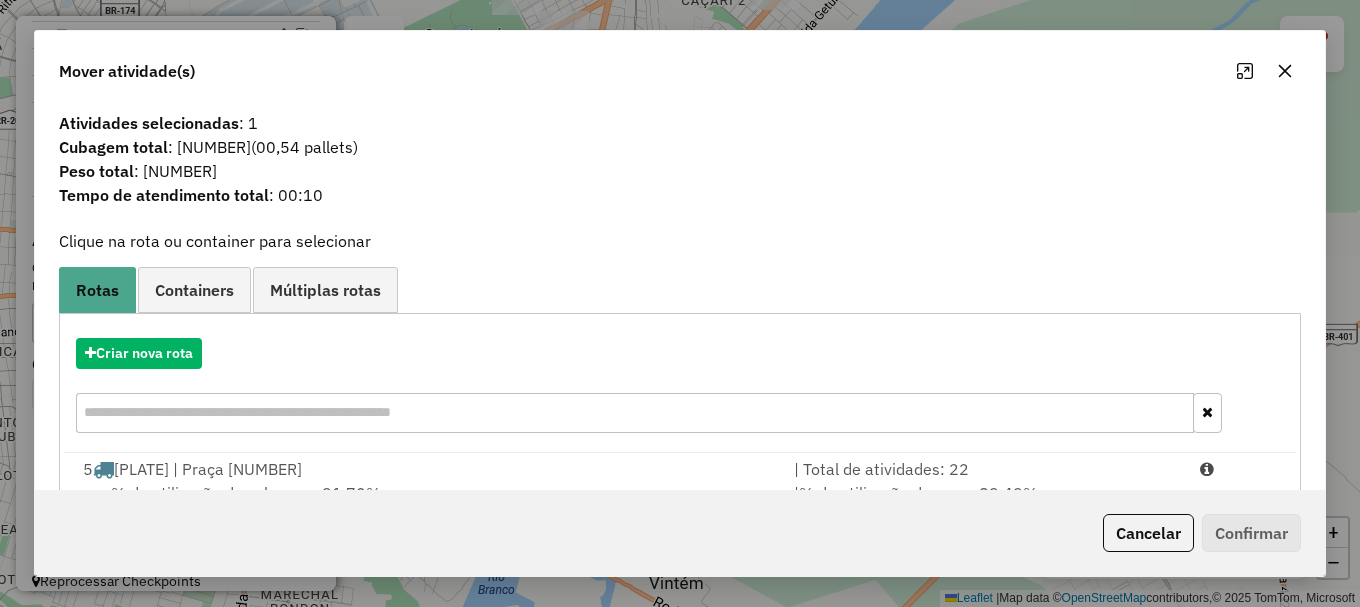 drag, startPoint x: 1192, startPoint y: 472, endPoint x: 1209, endPoint y: 490, distance: 24.758837 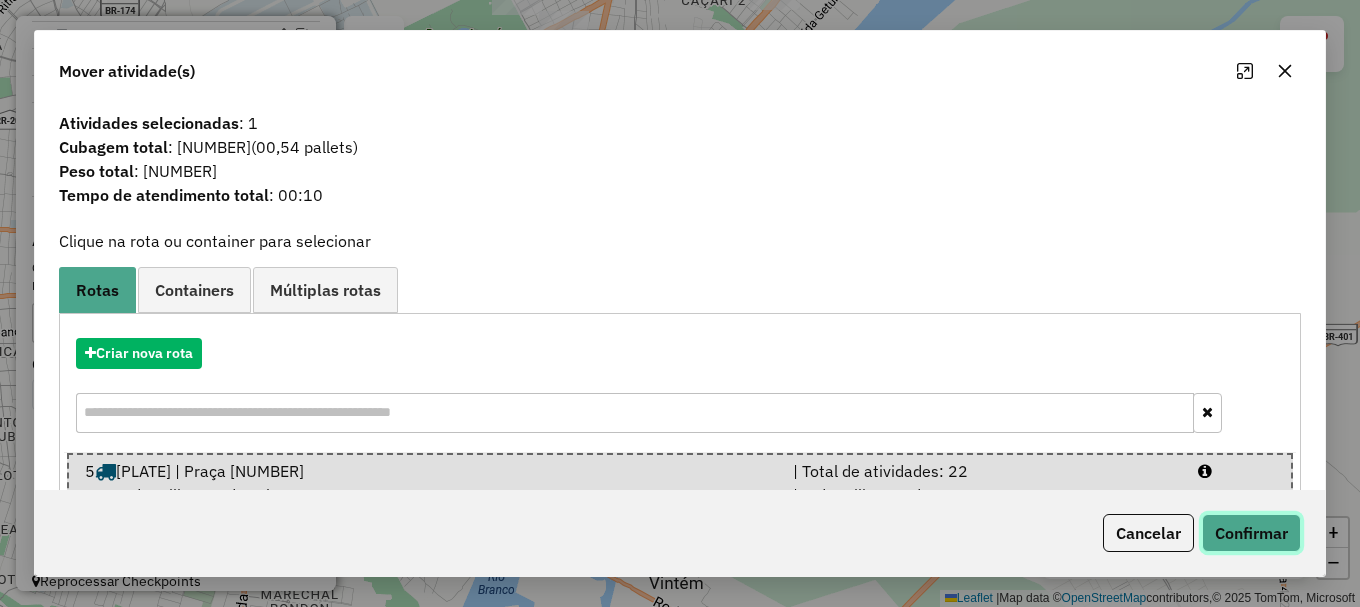 click on "Confirmar" 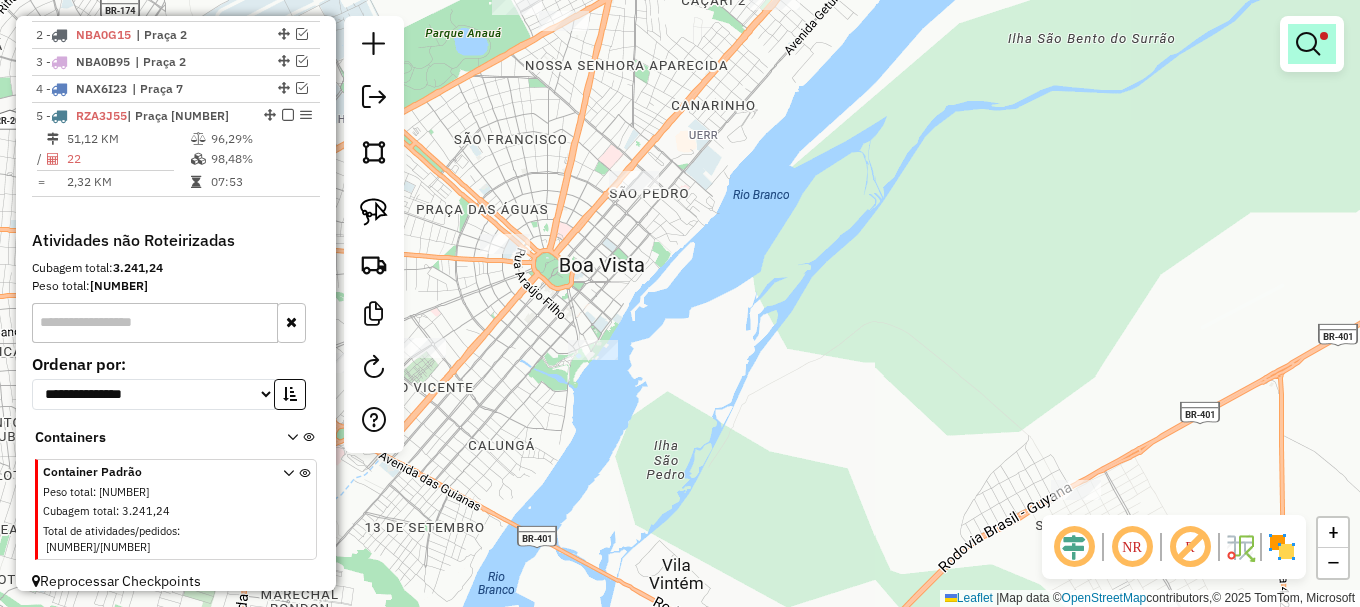 click at bounding box center (1308, 44) 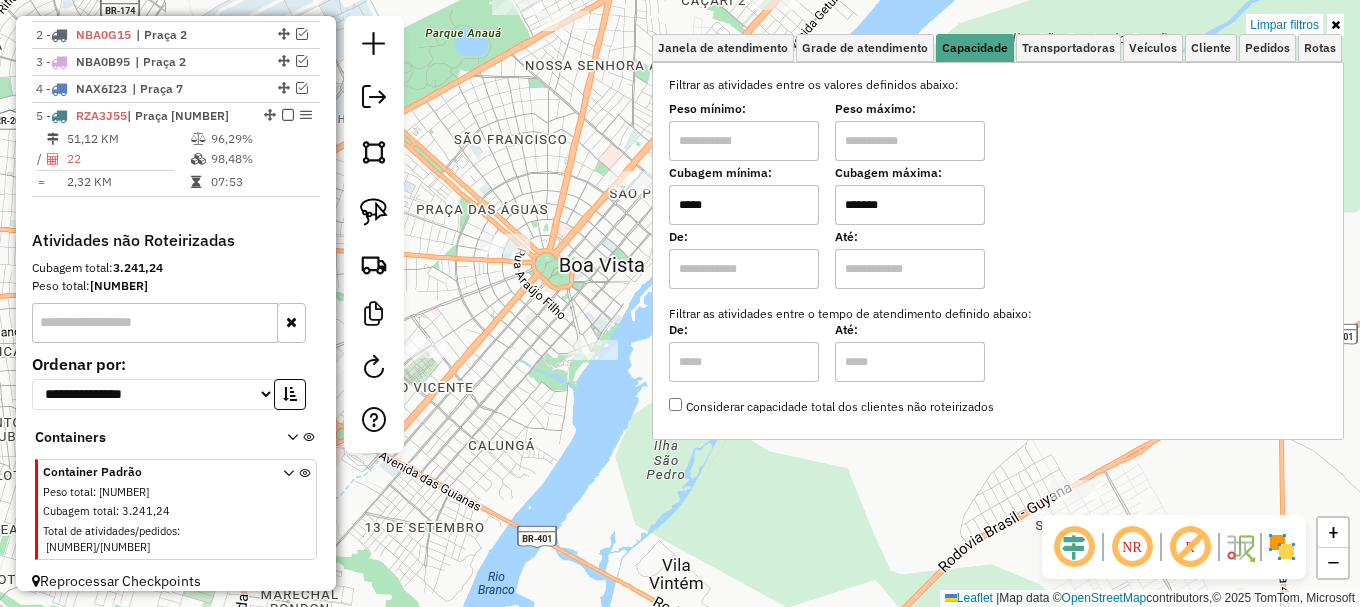 click on "Limpar filtros" at bounding box center [1284, 25] 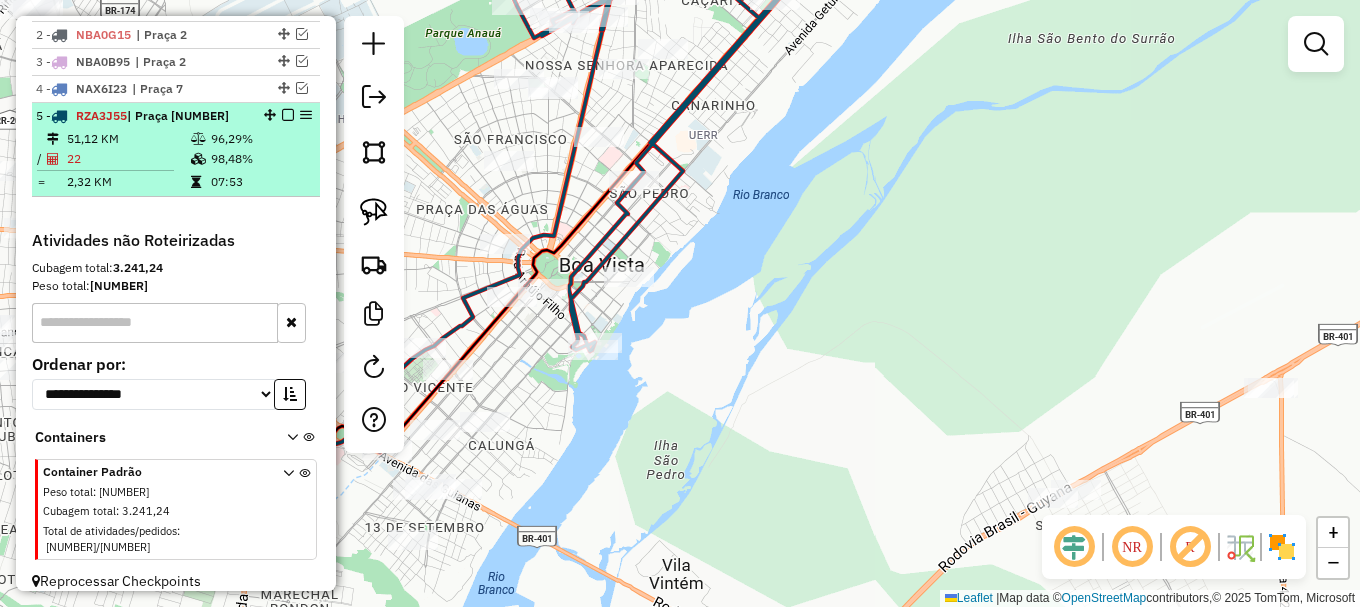 click at bounding box center [288, 115] 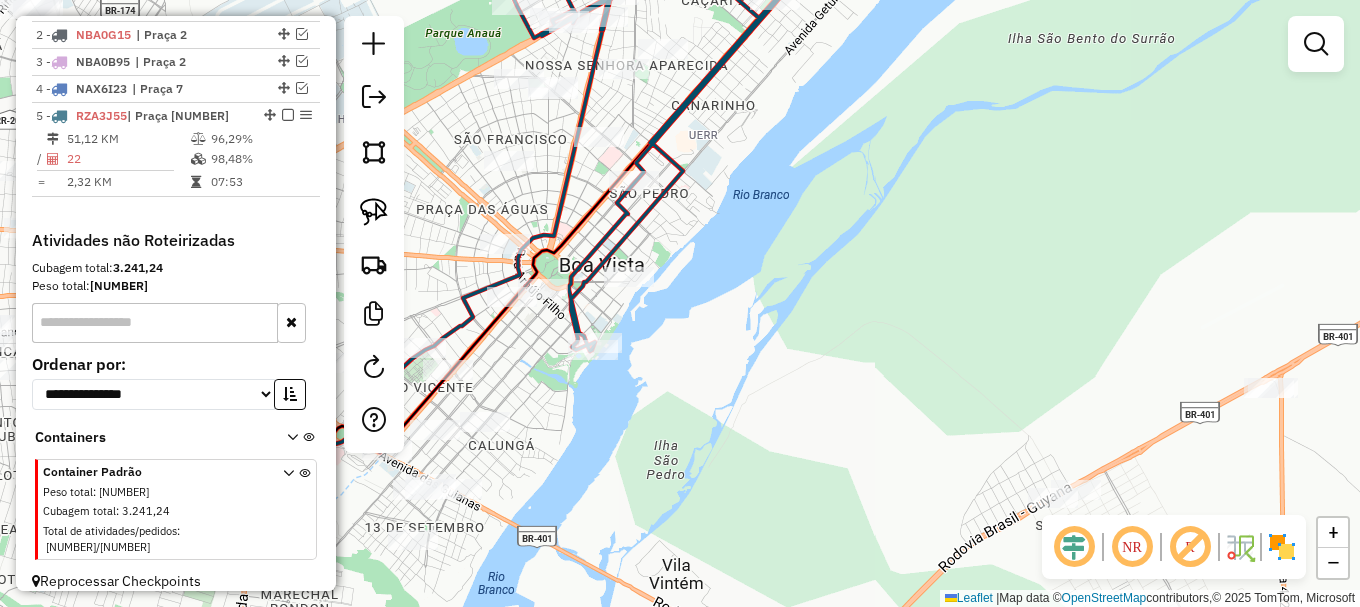 scroll, scrollTop: 746, scrollLeft: 0, axis: vertical 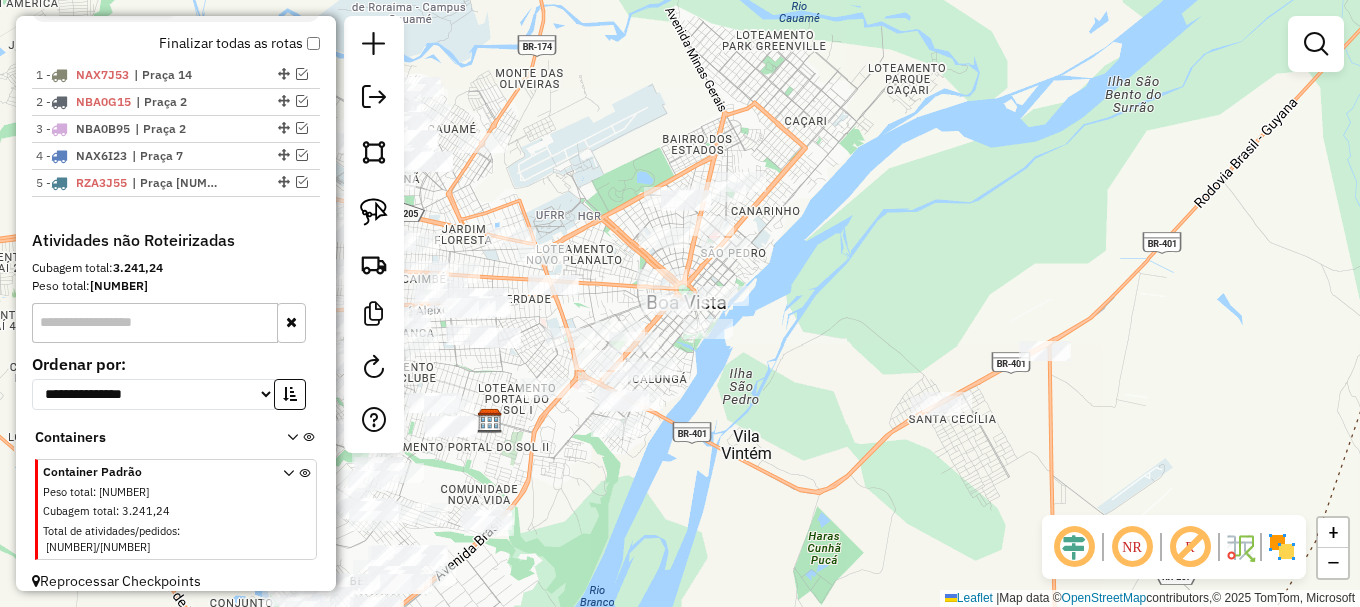 drag, startPoint x: 735, startPoint y: 305, endPoint x: 852, endPoint y: 300, distance: 117.10679 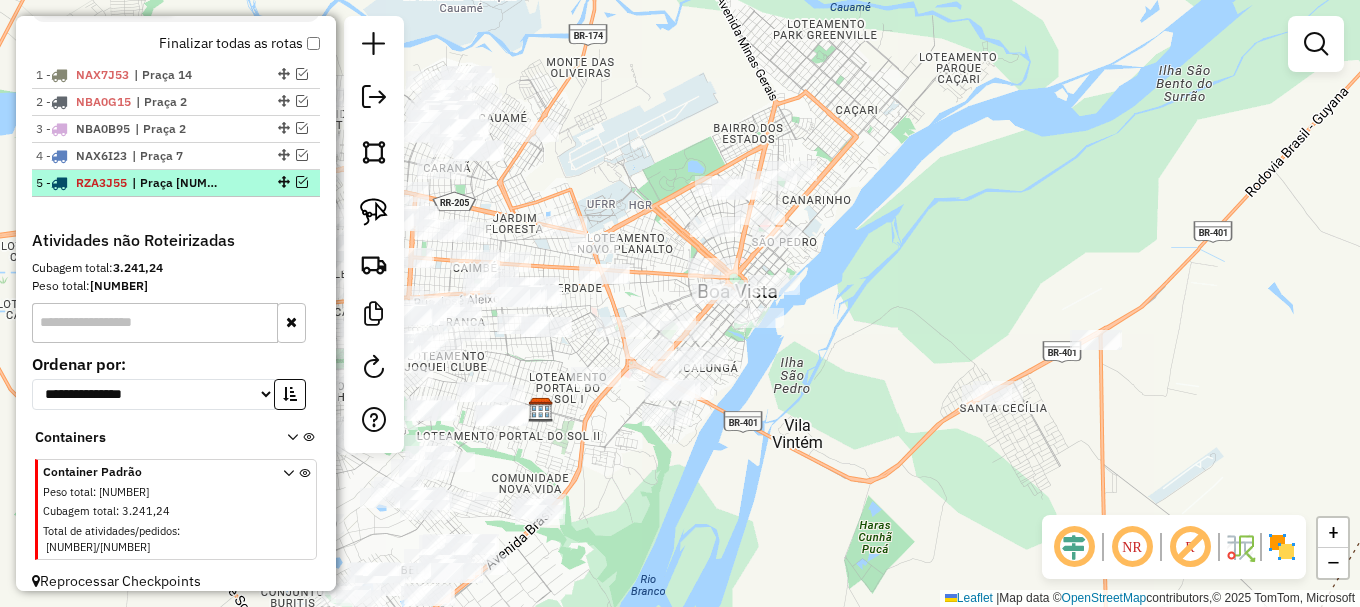 click at bounding box center (302, 182) 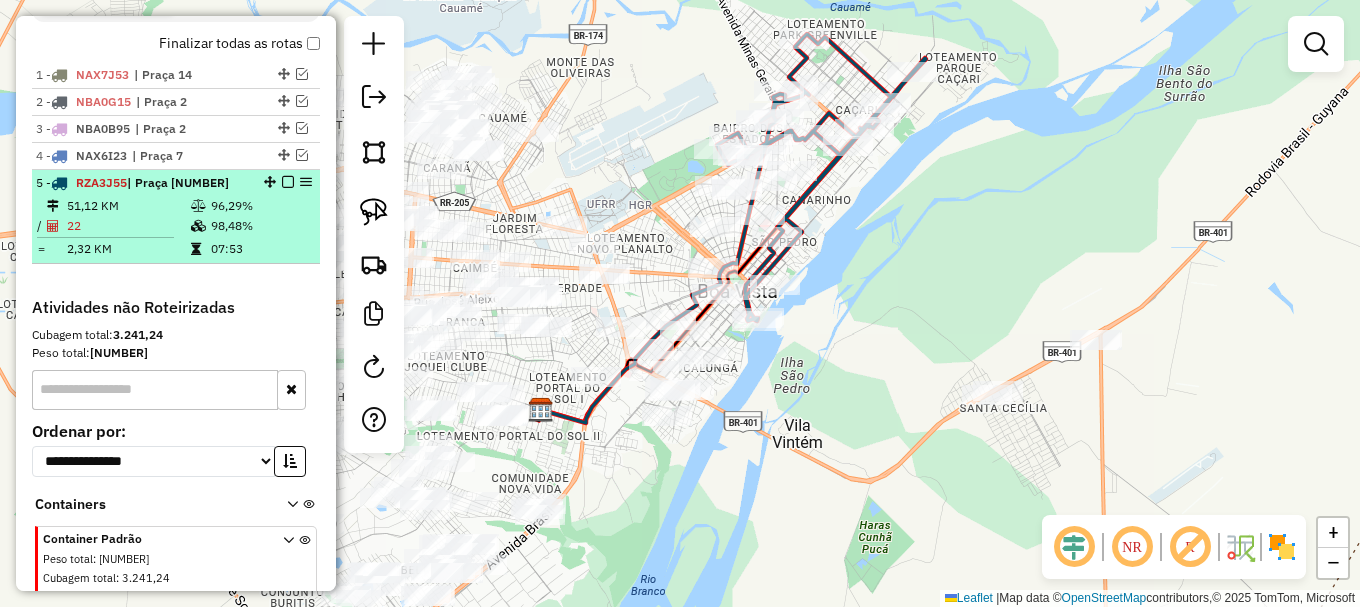 scroll, scrollTop: 813, scrollLeft: 0, axis: vertical 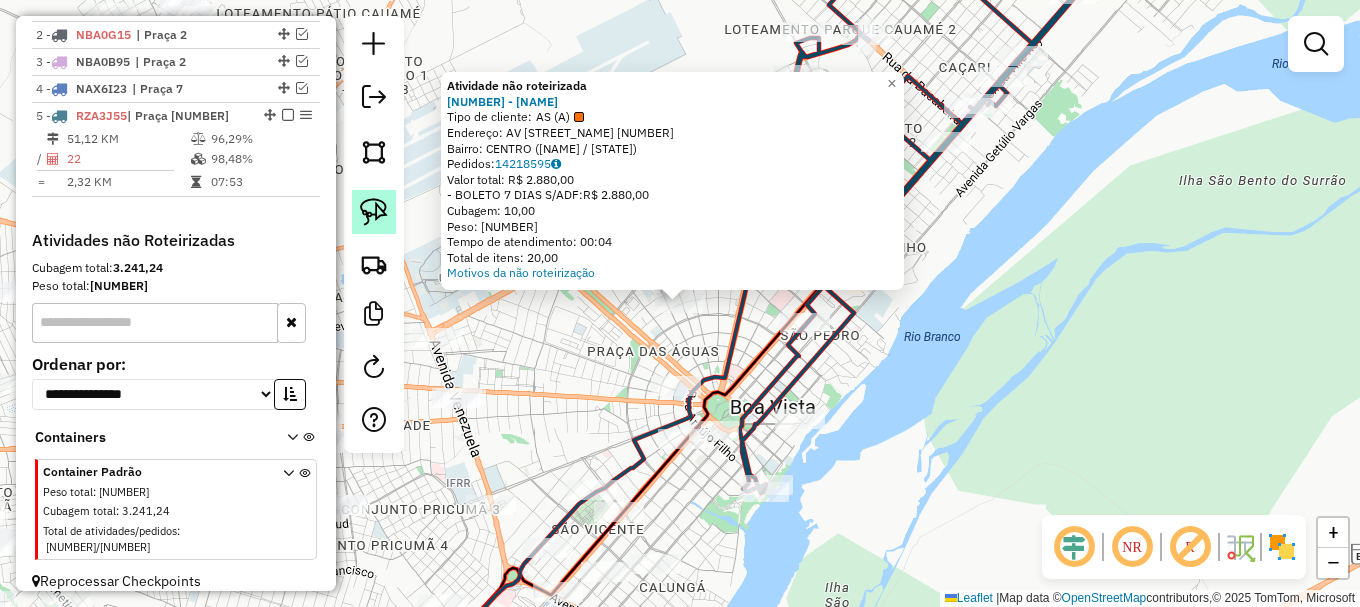 click 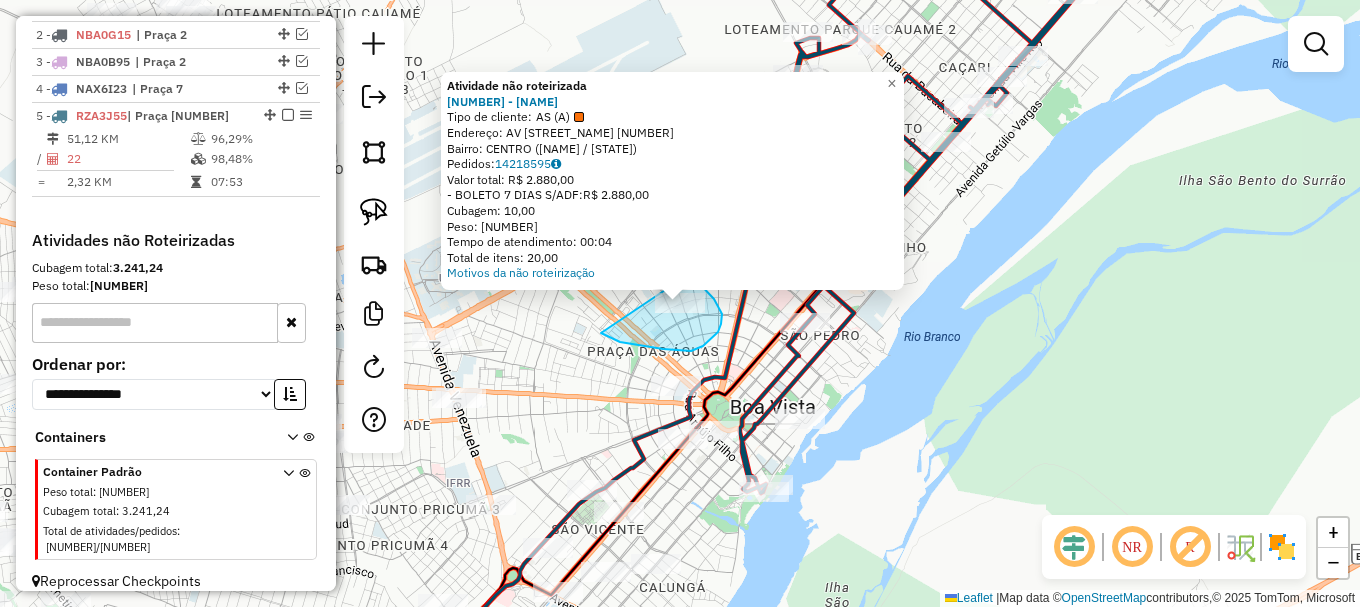 drag, startPoint x: 603, startPoint y: 334, endPoint x: 691, endPoint y: 271, distance: 108.226616 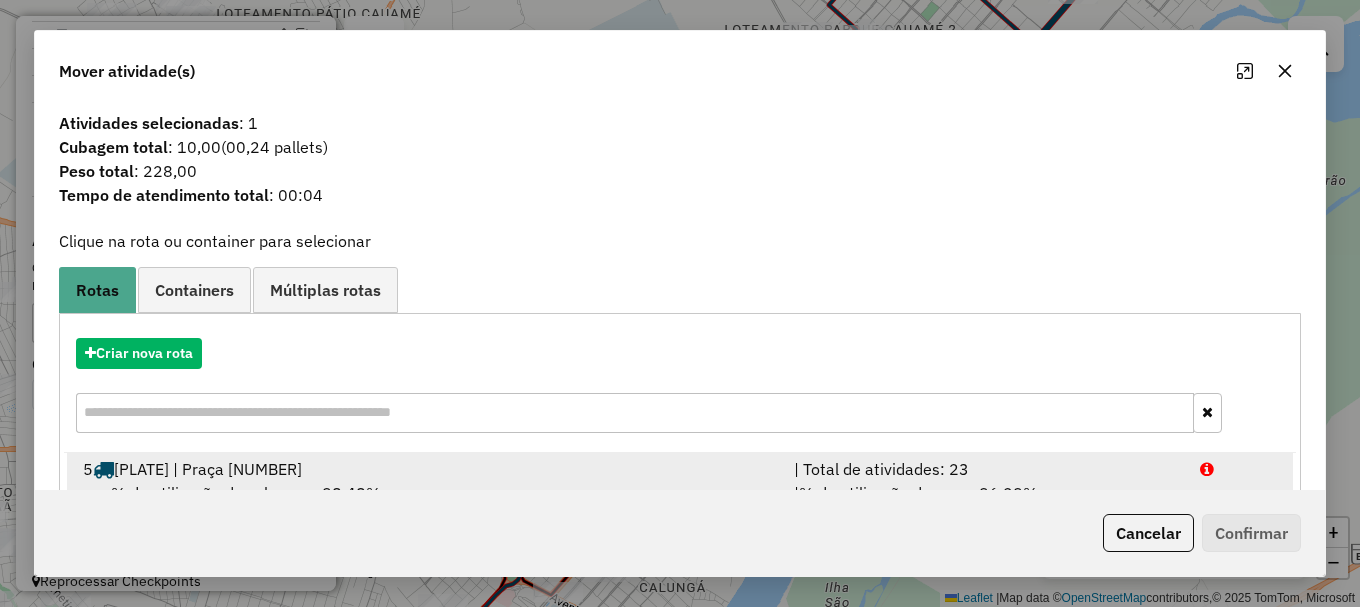 click at bounding box center [1239, 469] 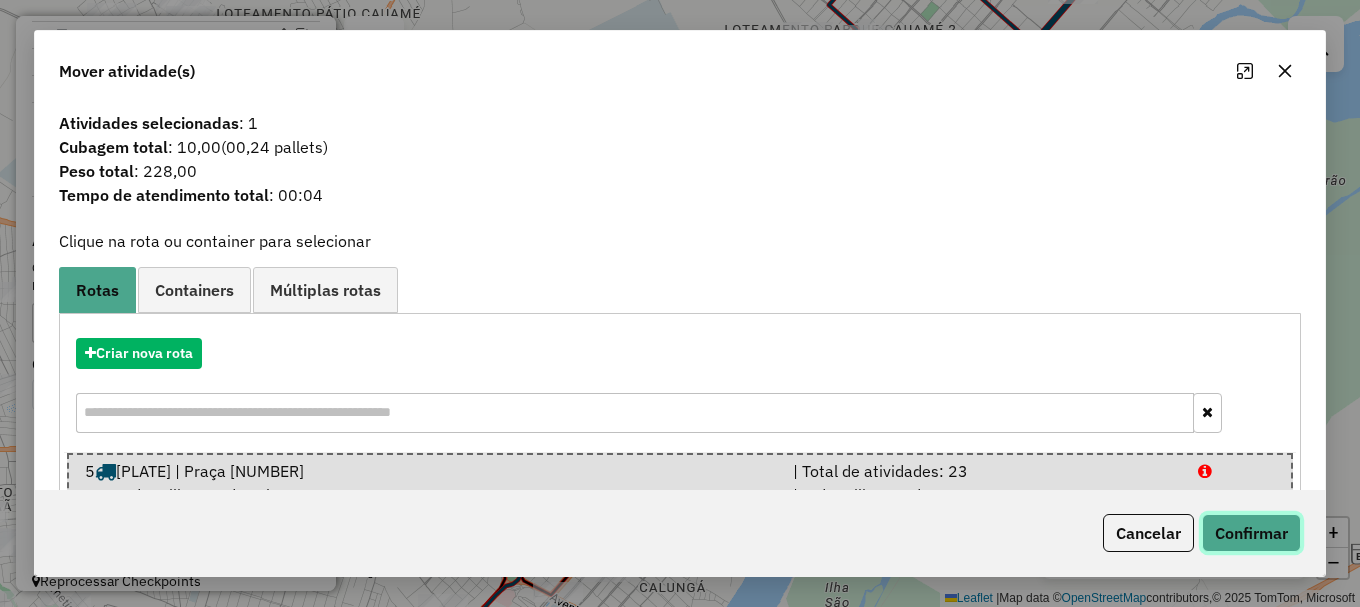 click on "Confirmar" 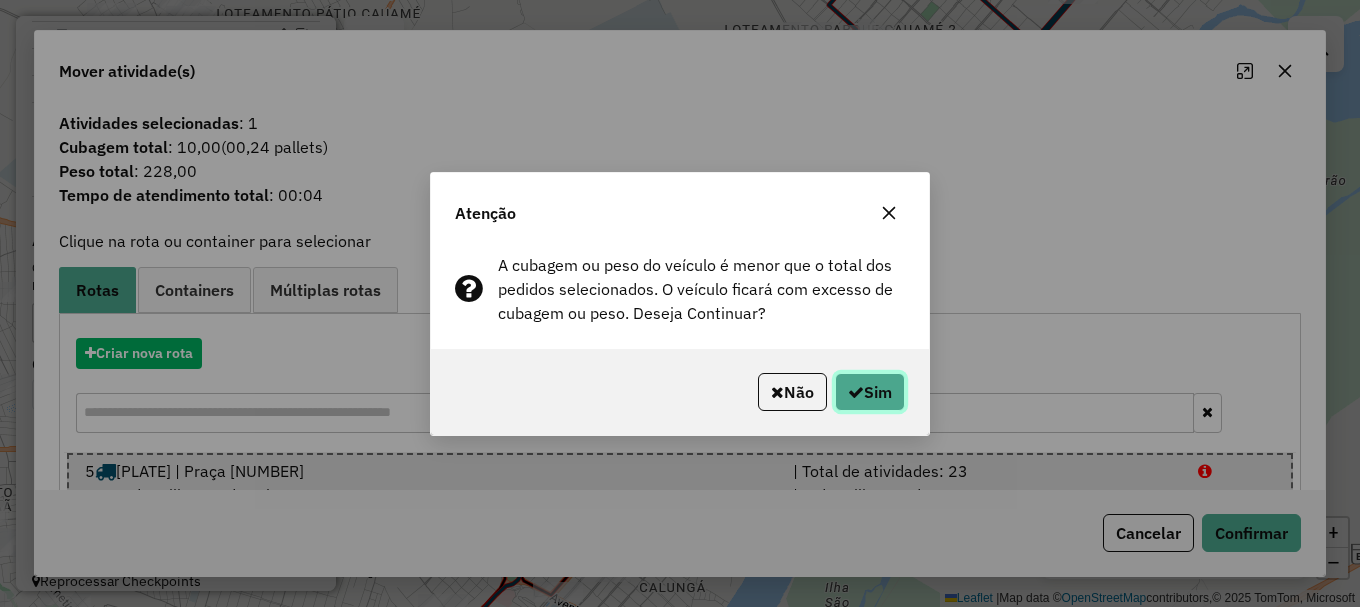 click 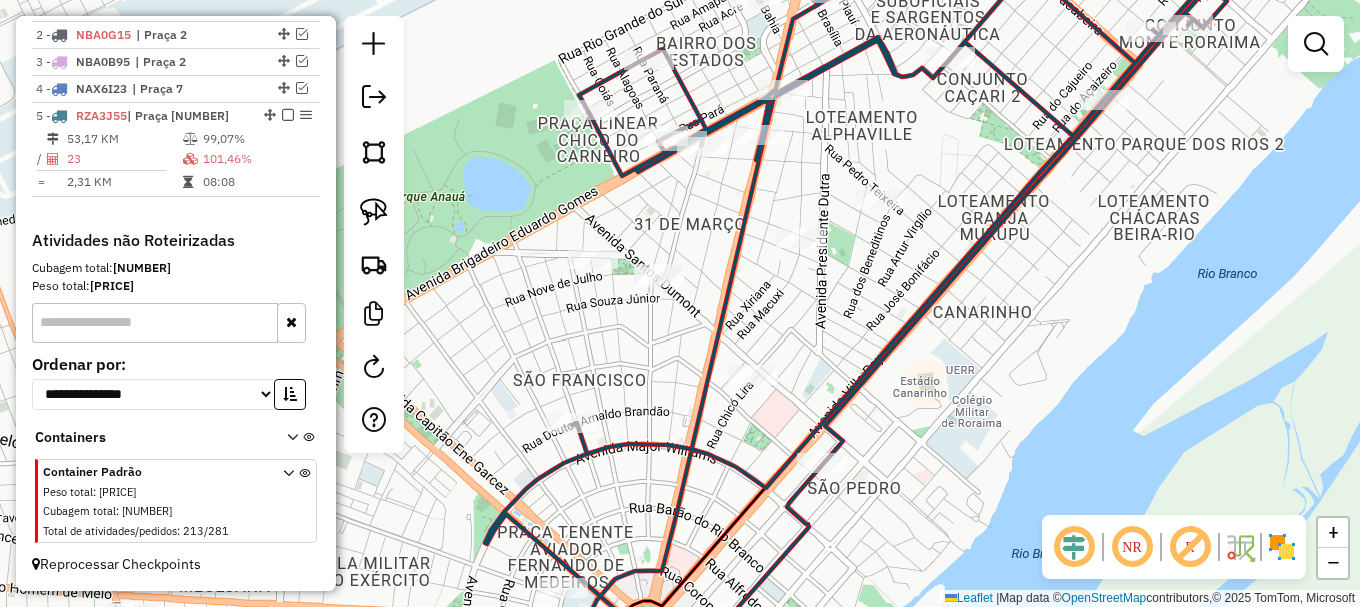 drag, startPoint x: 812, startPoint y: 155, endPoint x: 768, endPoint y: 292, distance: 143.89232 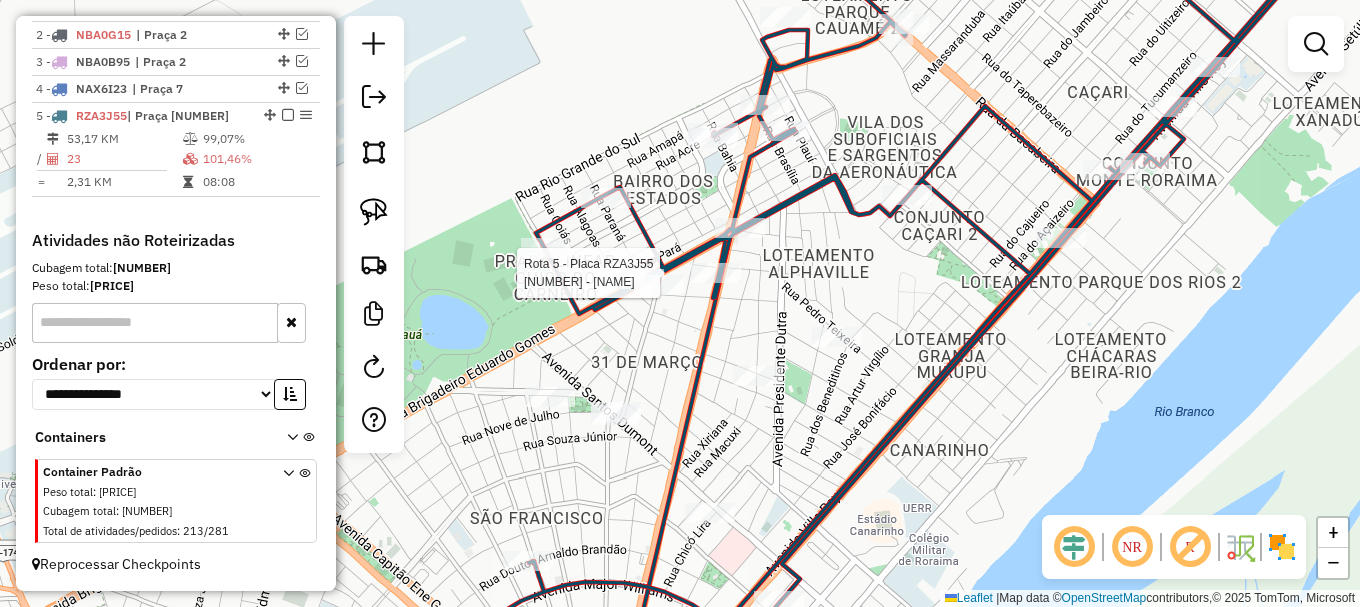 select on "**********" 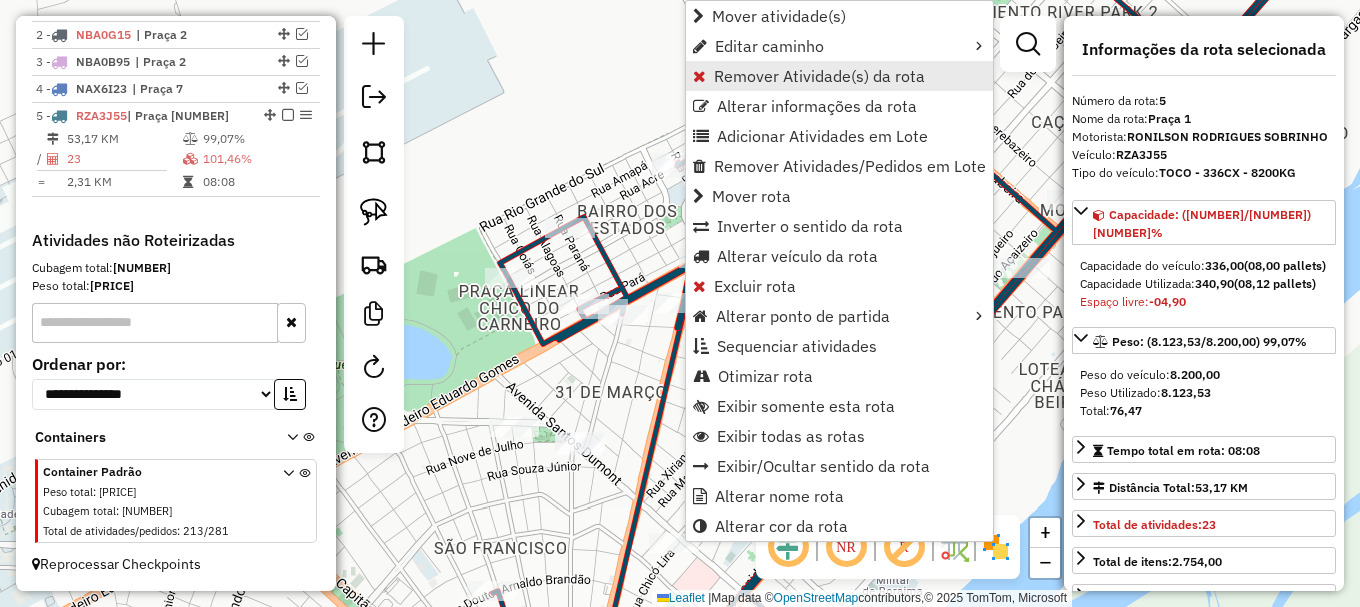 click on "Remover Atividade(s) da rota" at bounding box center (819, 76) 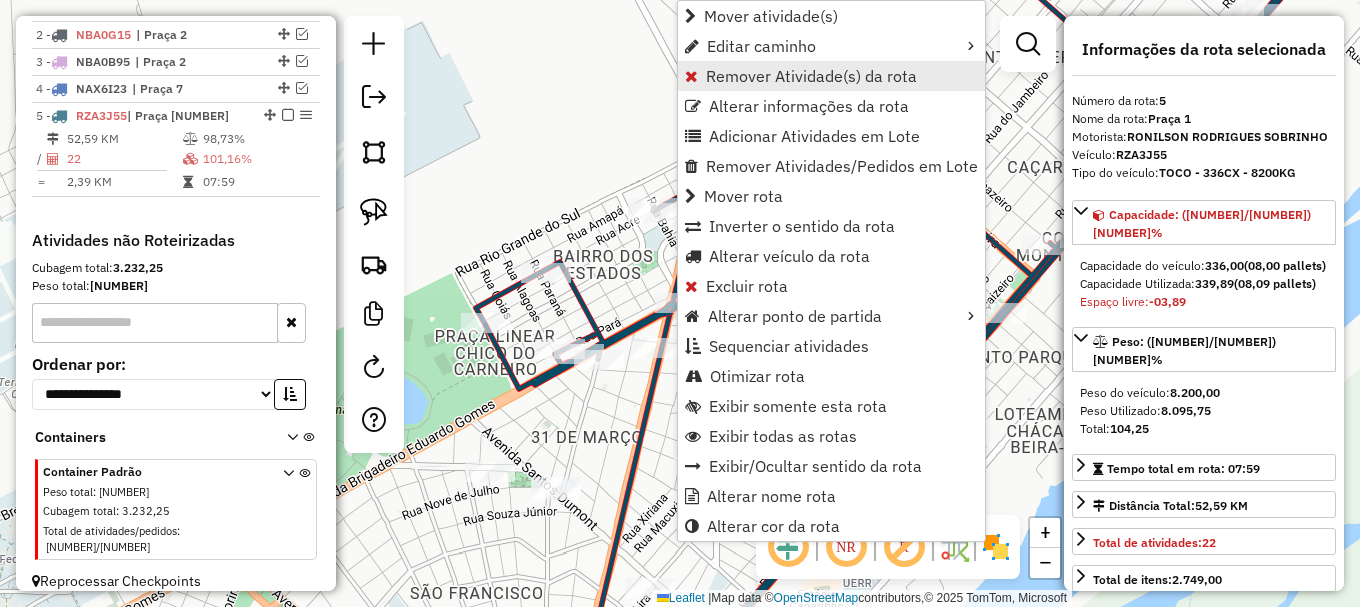 click on "Remover Atividade(s) da rota" at bounding box center [811, 76] 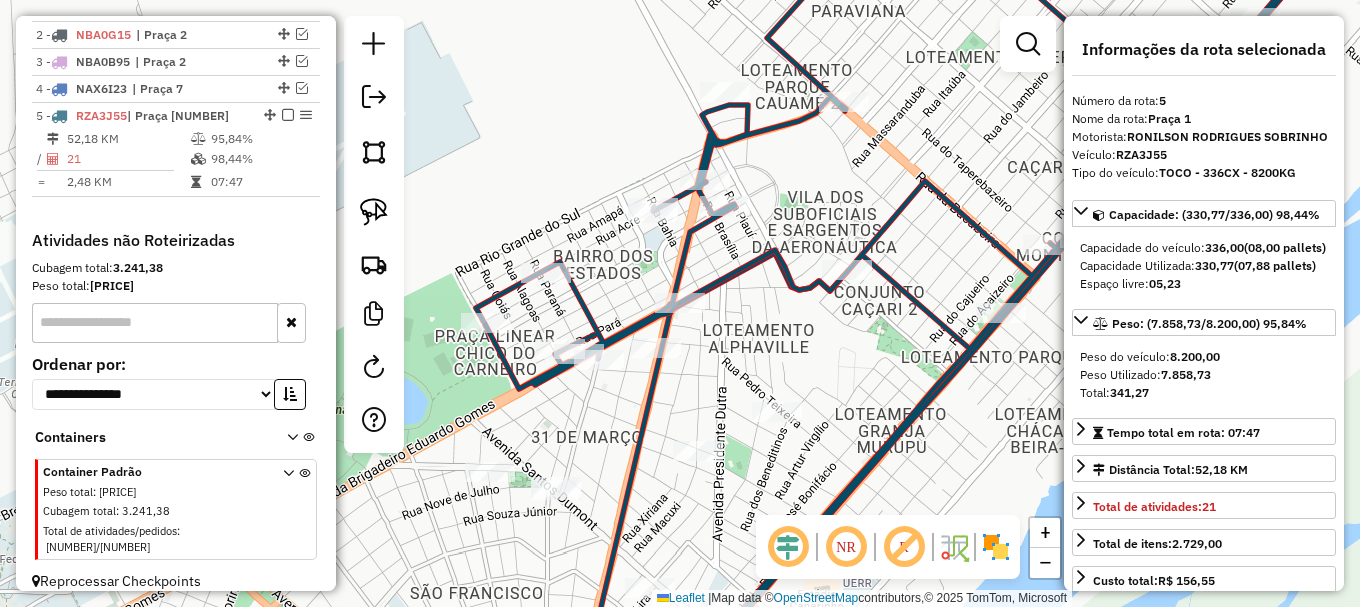 click on "Janela de atendimento Grade de atendimento Capacidade Transportadoras Veículos Cliente Pedidos  Rotas Selecione os dias de semana para filtrar as janelas de atendimento  Seg   Ter   Qua   Qui   Sex   Sáb   Dom  Informe o período da janela de atendimento: De: Até:  Filtrar exatamente a janela do cliente  Considerar janela de atendimento padrão  Selecione os dias de semana para filtrar as grades de atendimento  Seg   Ter   Qua   Qui   Sex   Sáb   Dom   Considerar clientes sem dia de atendimento cadastrado  Clientes fora do dia de atendimento selecionado Filtrar as atividades entre os valores definidos abaixo:  Peso mínimo:   Peso máximo:   Cubagem mínima:   Cubagem máxima:   De:   Até:  Filtrar as atividades entre o tempo de atendimento definido abaixo:  De:   Até:   Considerar capacidade total dos clientes não roteirizados Transportadora: Selecione um ou mais itens Tipo de veículo: Selecione um ou mais itens Veículo: Selecione um ou mais itens Motorista: Selecione um ou mais itens Nome: Rótulo:" 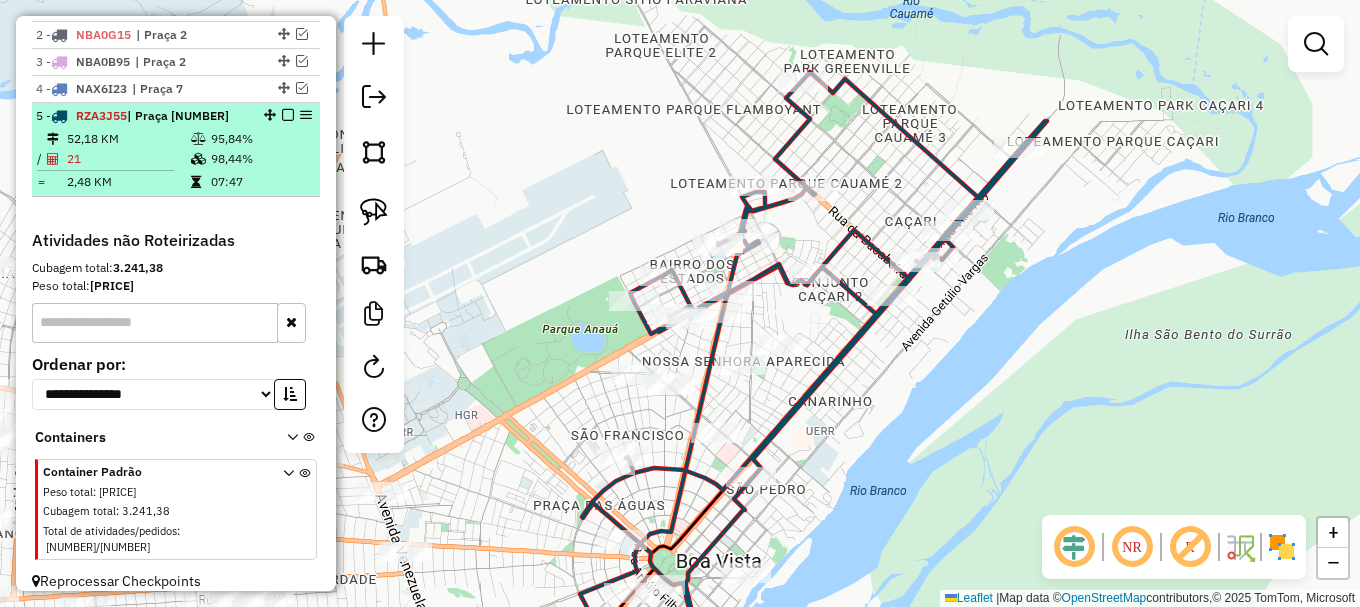 click at bounding box center [288, 115] 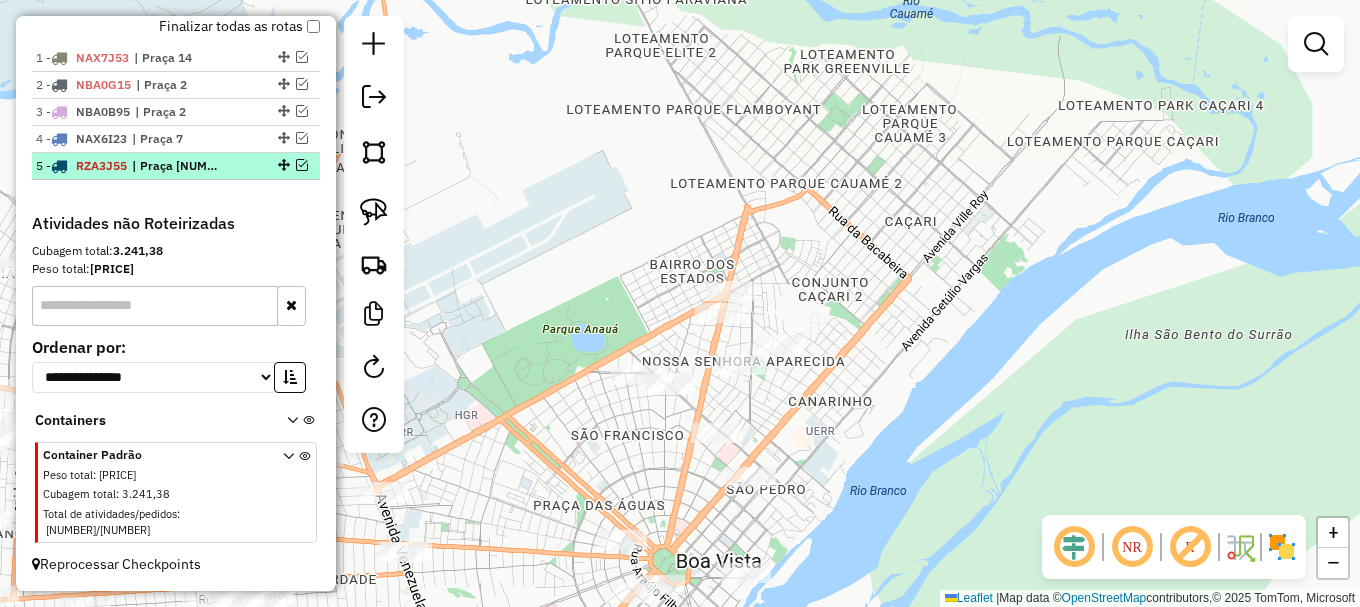 scroll, scrollTop: 746, scrollLeft: 0, axis: vertical 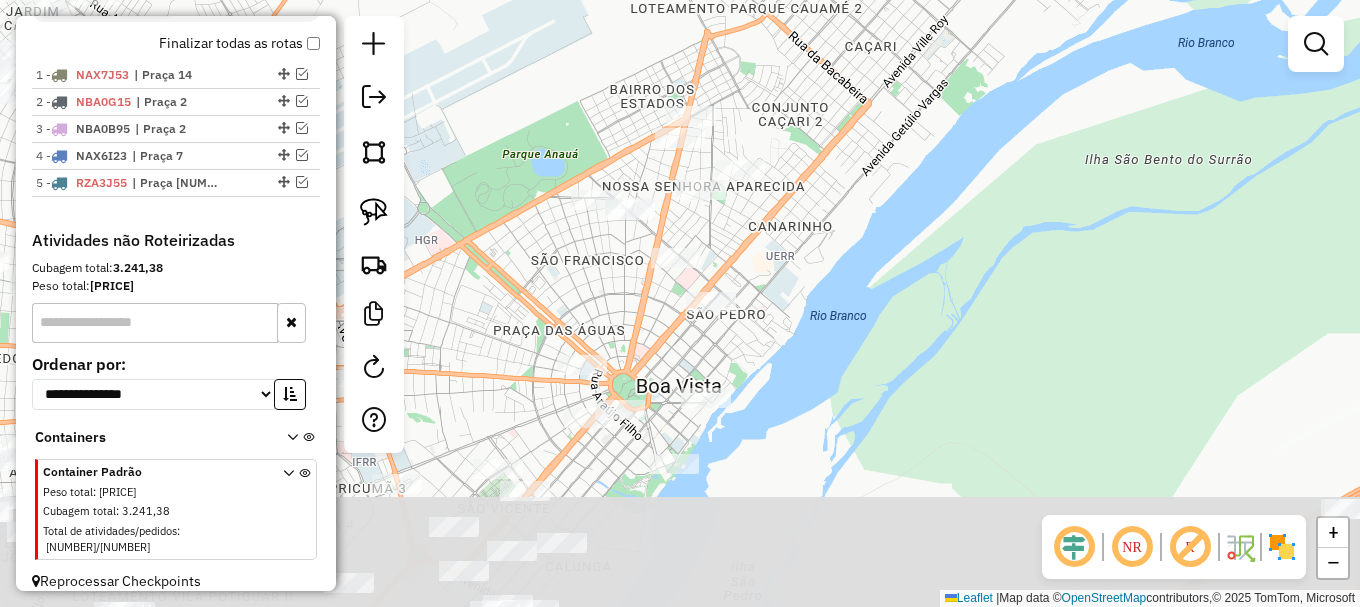 drag, startPoint x: 629, startPoint y: 418, endPoint x: 595, endPoint y: 233, distance: 188.09837 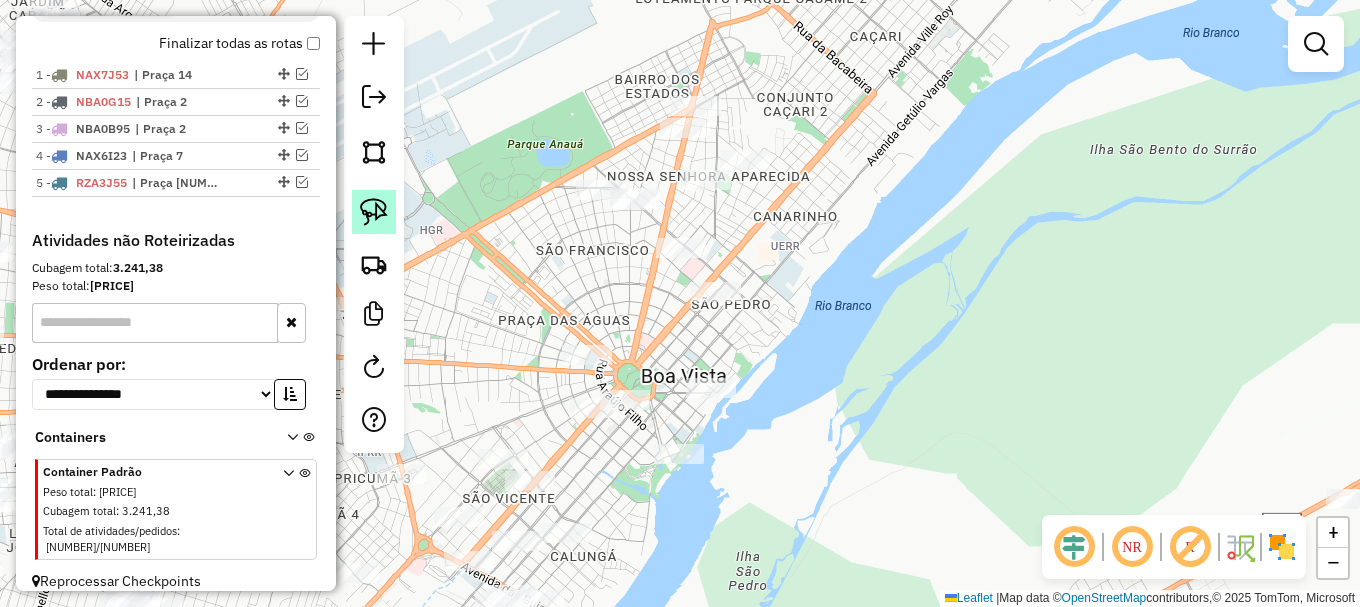 click 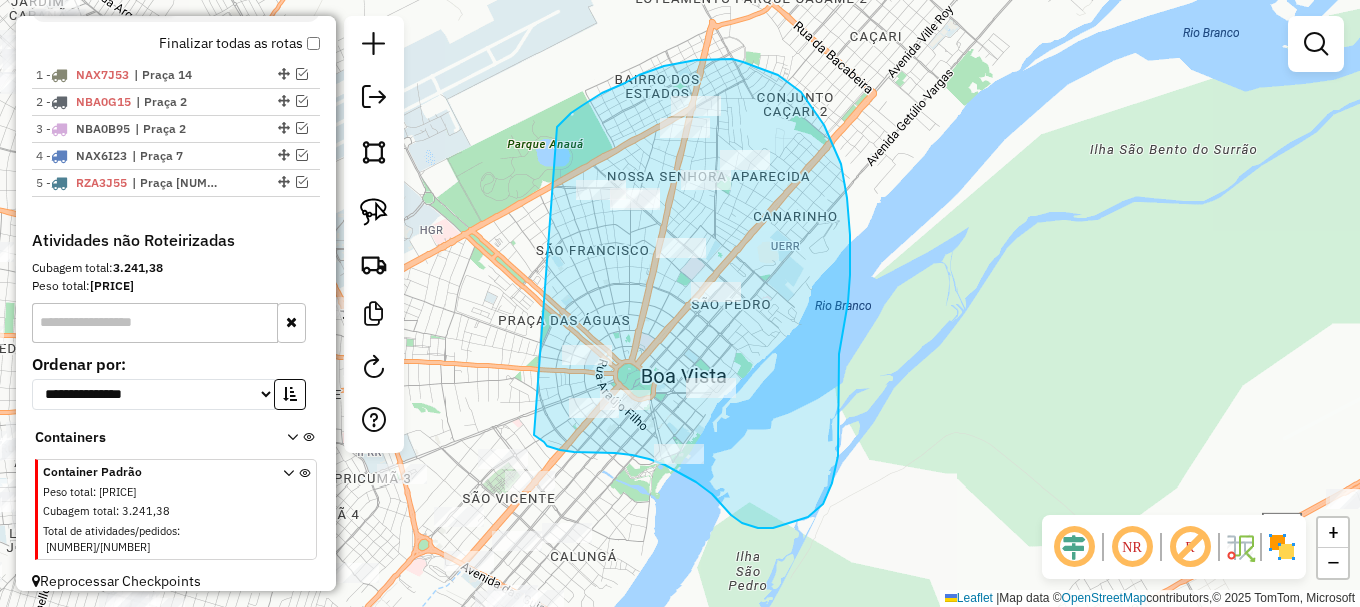 drag, startPoint x: 569, startPoint y: 115, endPoint x: 534, endPoint y: 435, distance: 321.9084 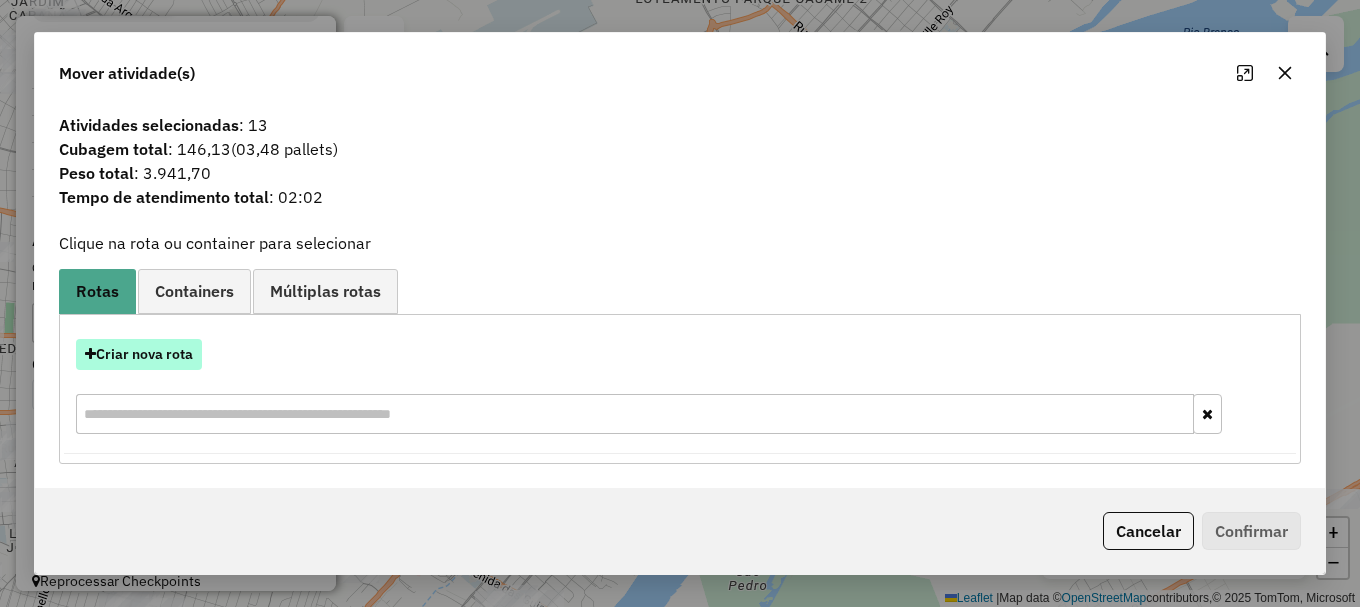 click on "Criar nova rota" at bounding box center (139, 354) 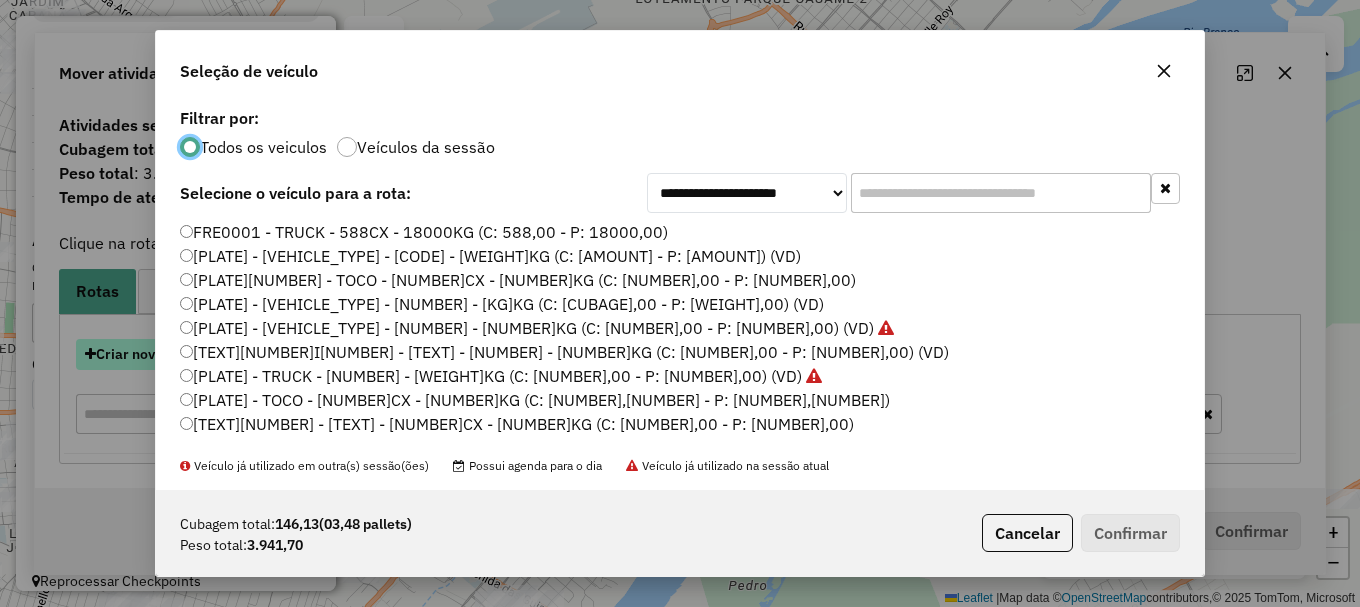 scroll, scrollTop: 11, scrollLeft: 6, axis: both 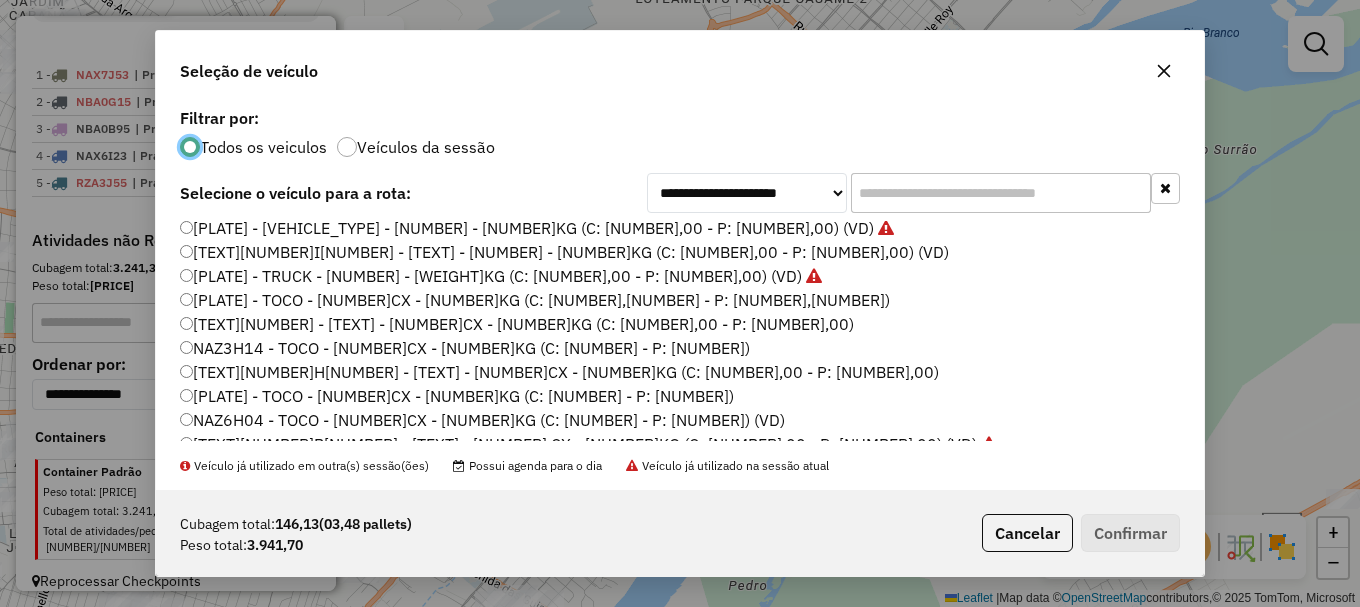 click on "[PLATE] - TOCO - [NUMBER]CX - [NUMBER]KG (C: [NUMBER] - P: [NUMBER])" 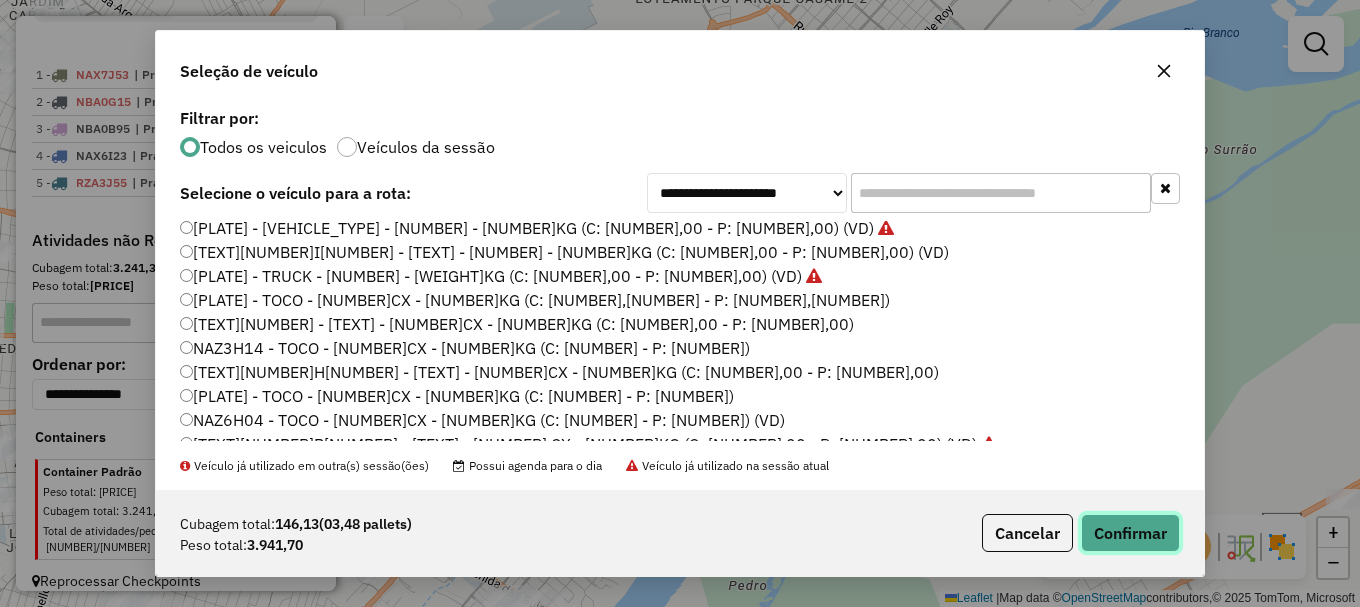 click on "Confirmar" 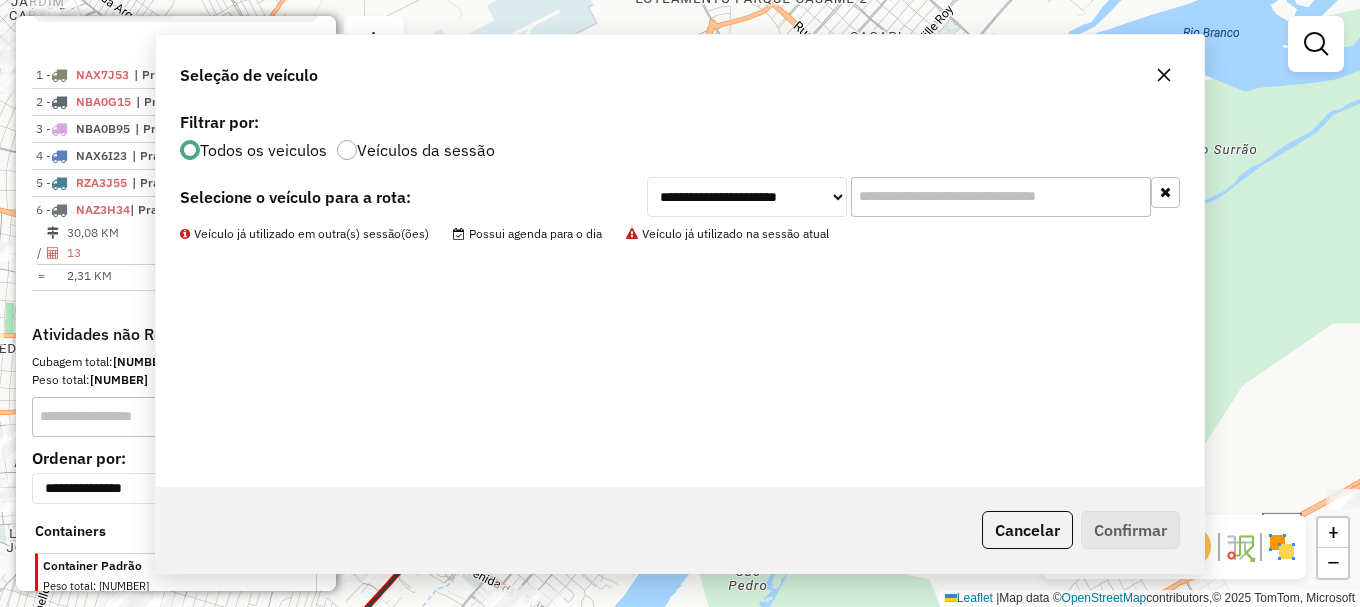 scroll, scrollTop: 813, scrollLeft: 0, axis: vertical 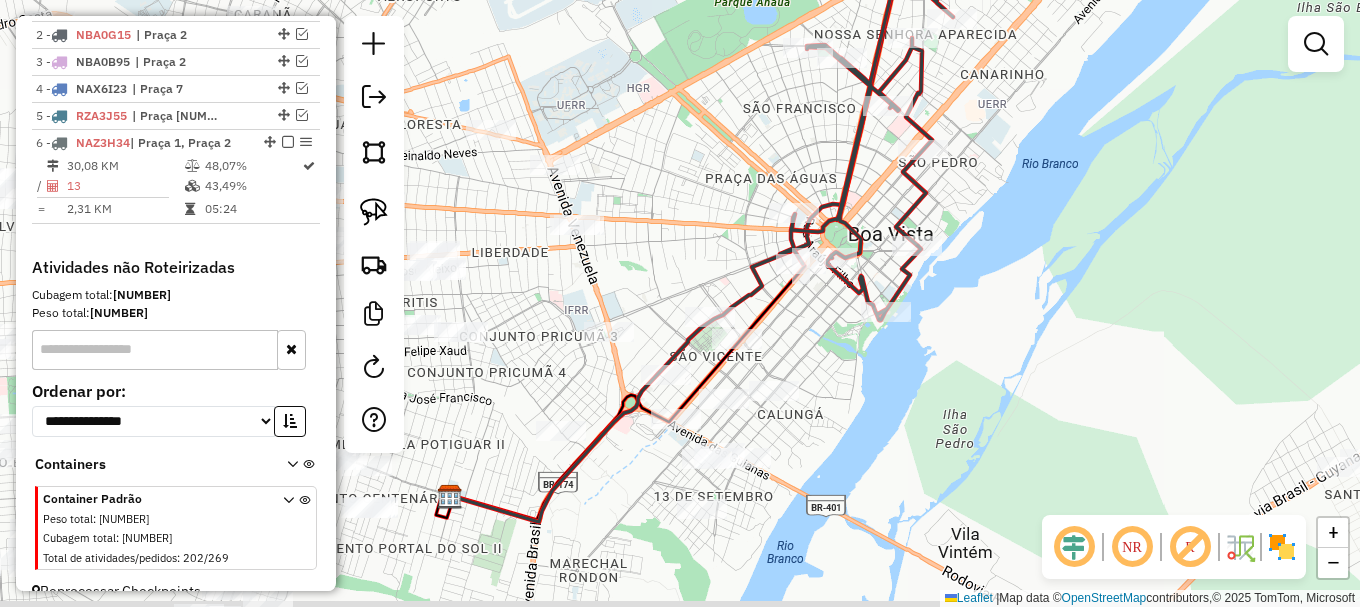 drag, startPoint x: 701, startPoint y: 484, endPoint x: 811, endPoint y: 422, distance: 126.269554 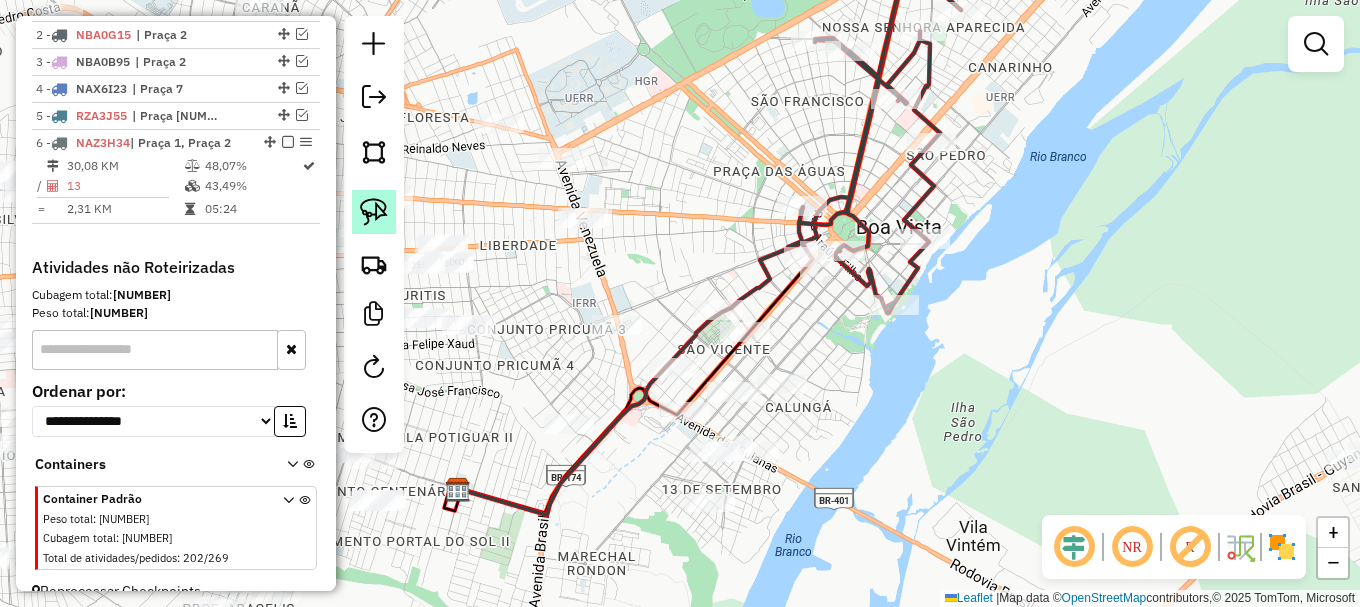 click 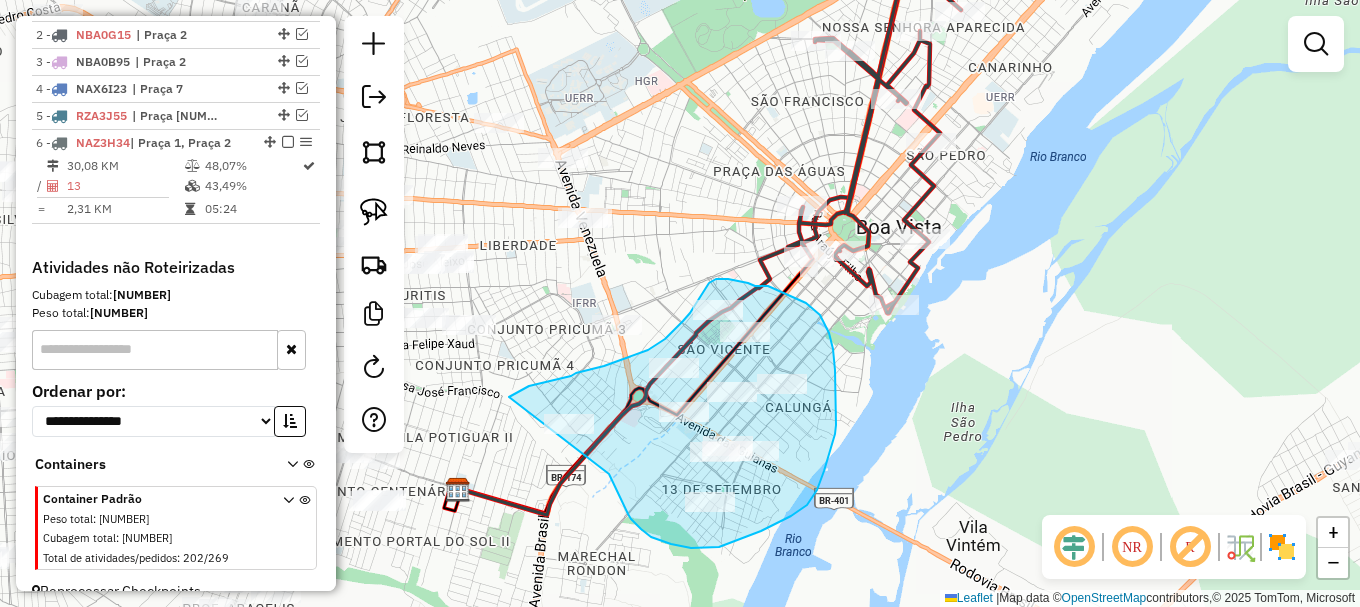 drag, startPoint x: 609, startPoint y: 474, endPoint x: 499, endPoint y: 402, distance: 131.46863 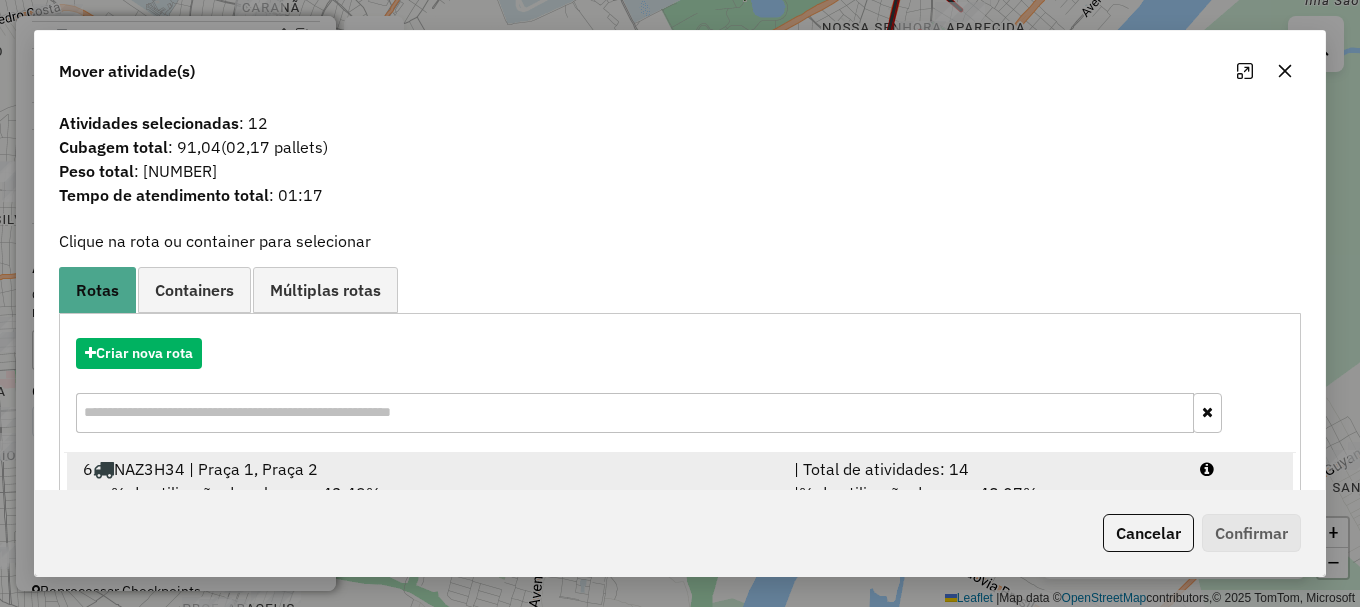 click at bounding box center [1239, 469] 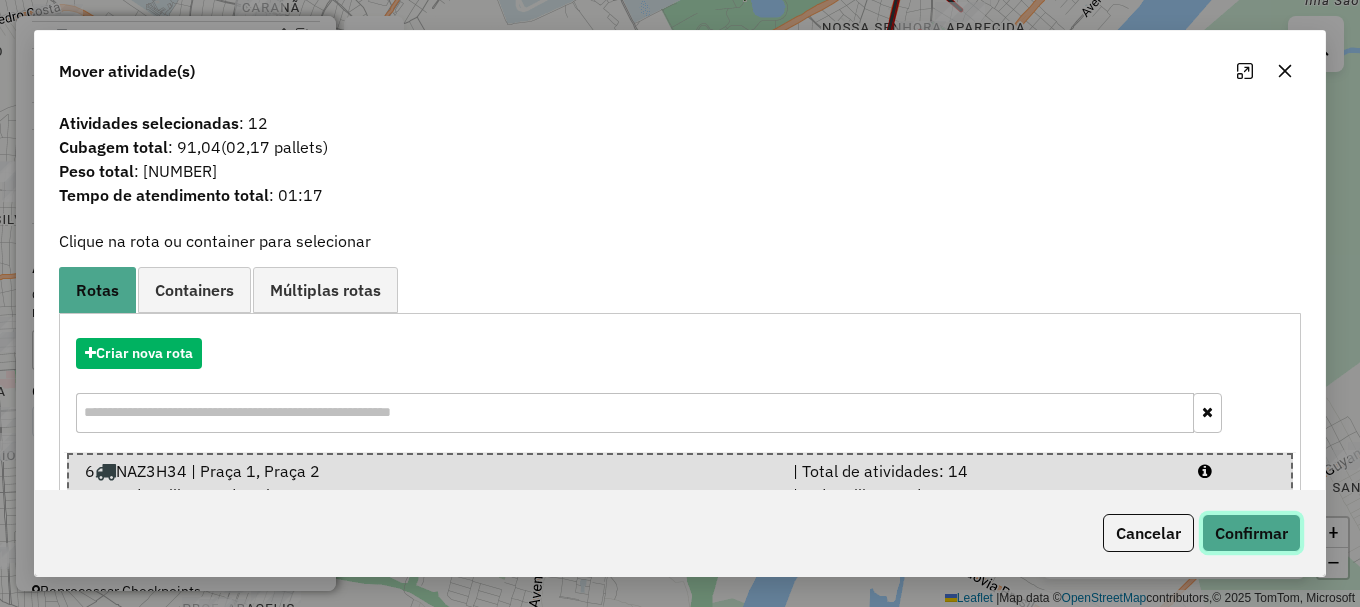 click on "Confirmar" 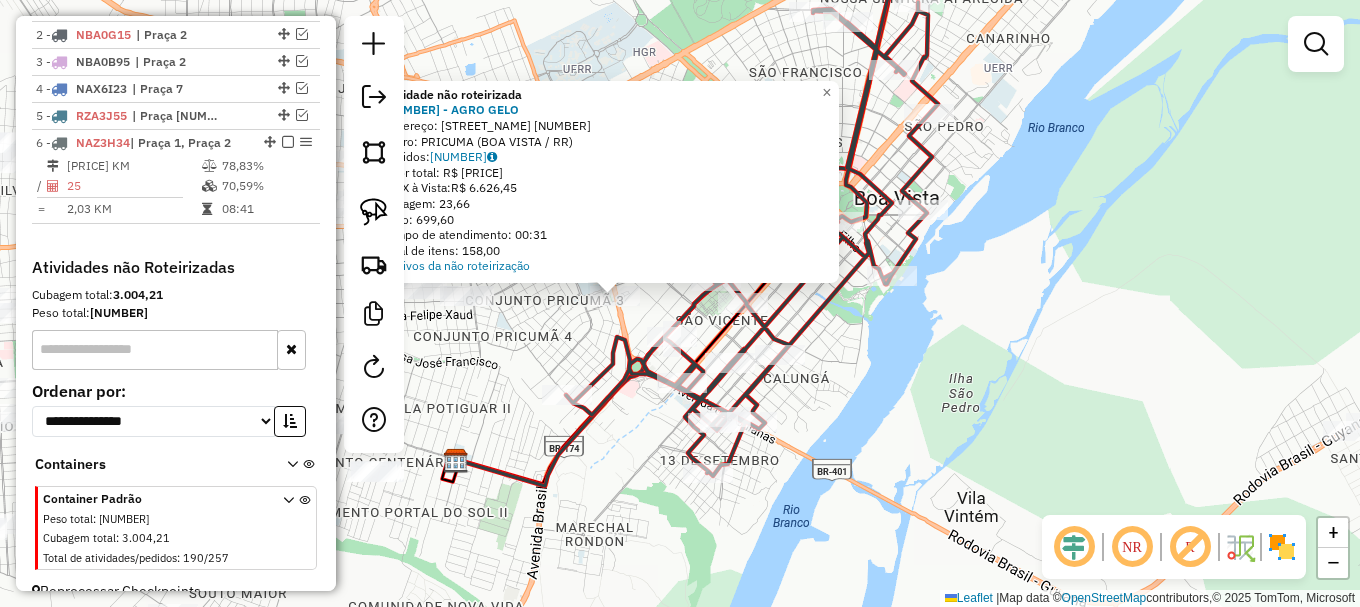 drag, startPoint x: 1014, startPoint y: 438, endPoint x: 683, endPoint y: 368, distance: 338.32086 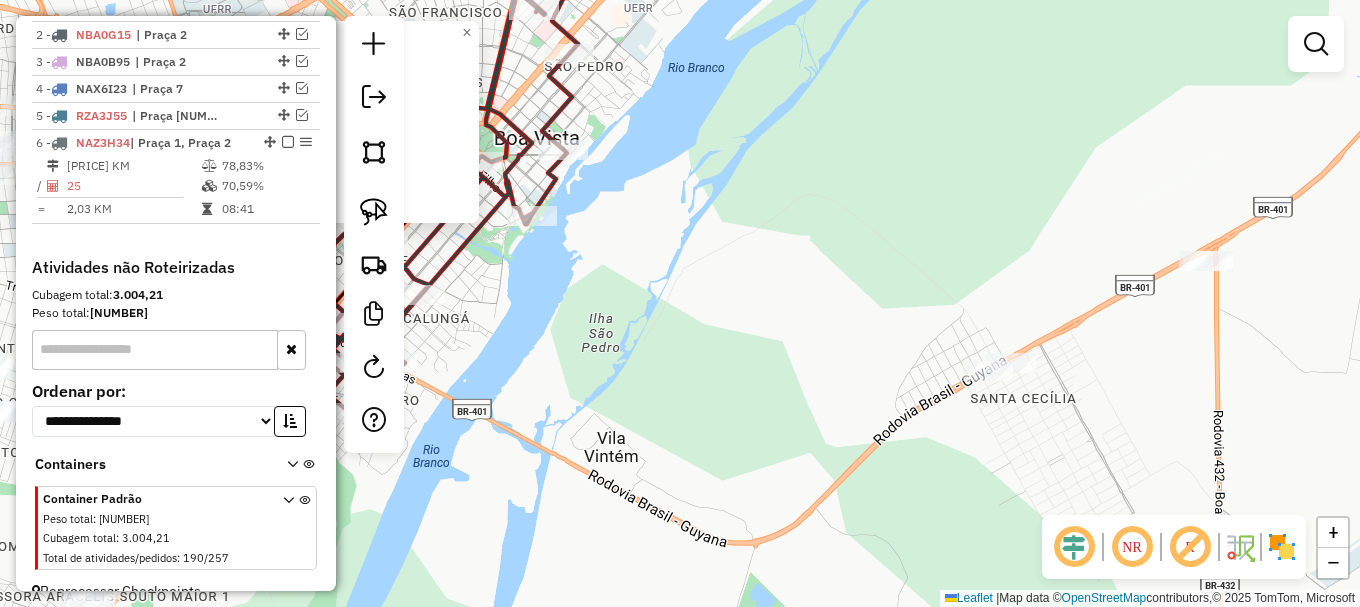 drag, startPoint x: 789, startPoint y: 355, endPoint x: 550, endPoint y: 342, distance: 239.3533 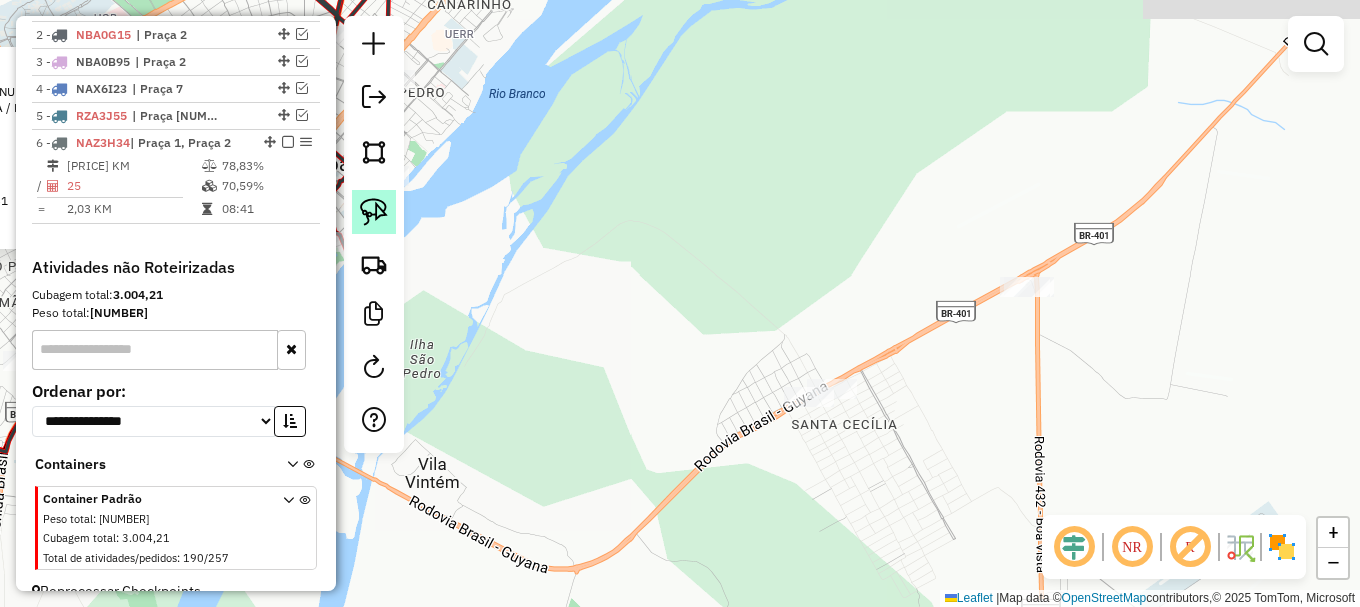 click 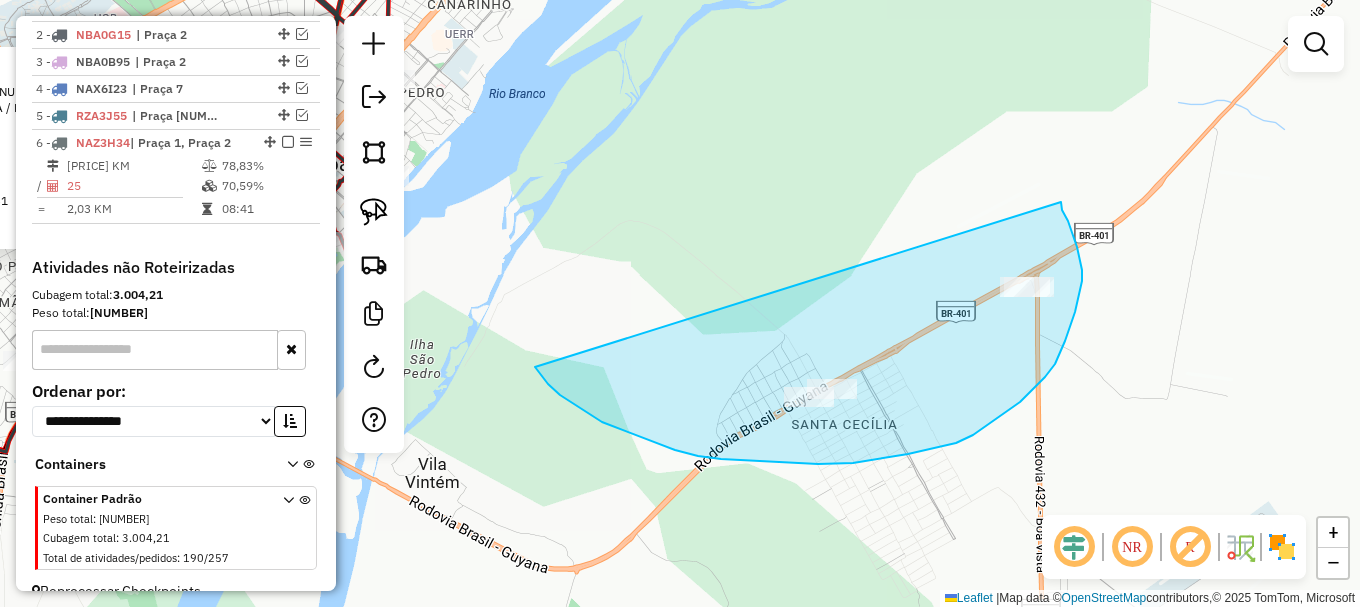 drag, startPoint x: 560, startPoint y: 395, endPoint x: 1060, endPoint y: 199, distance: 537.04376 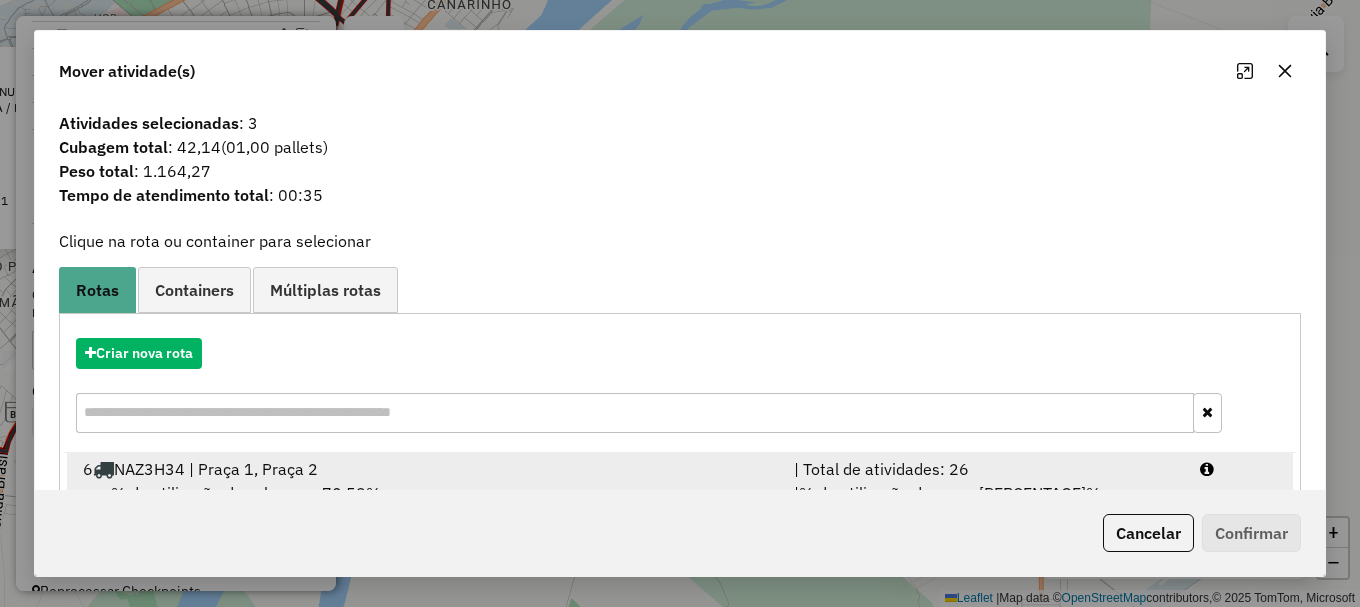 click at bounding box center [1239, 469] 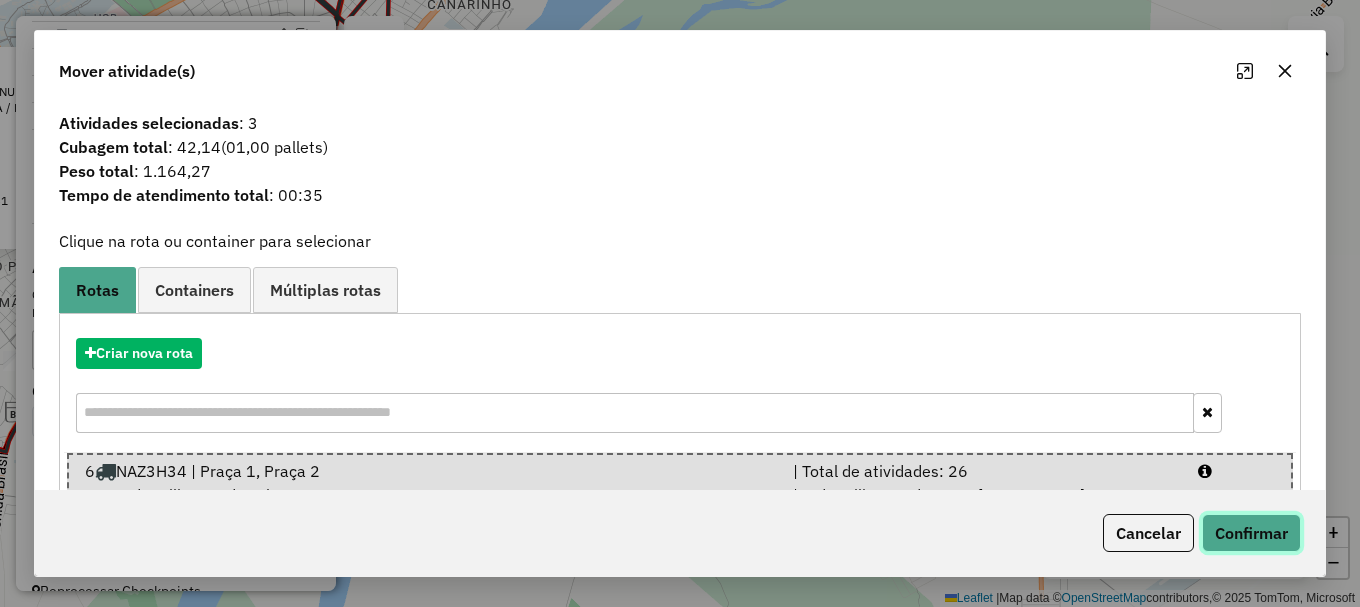 click on "Confirmar" 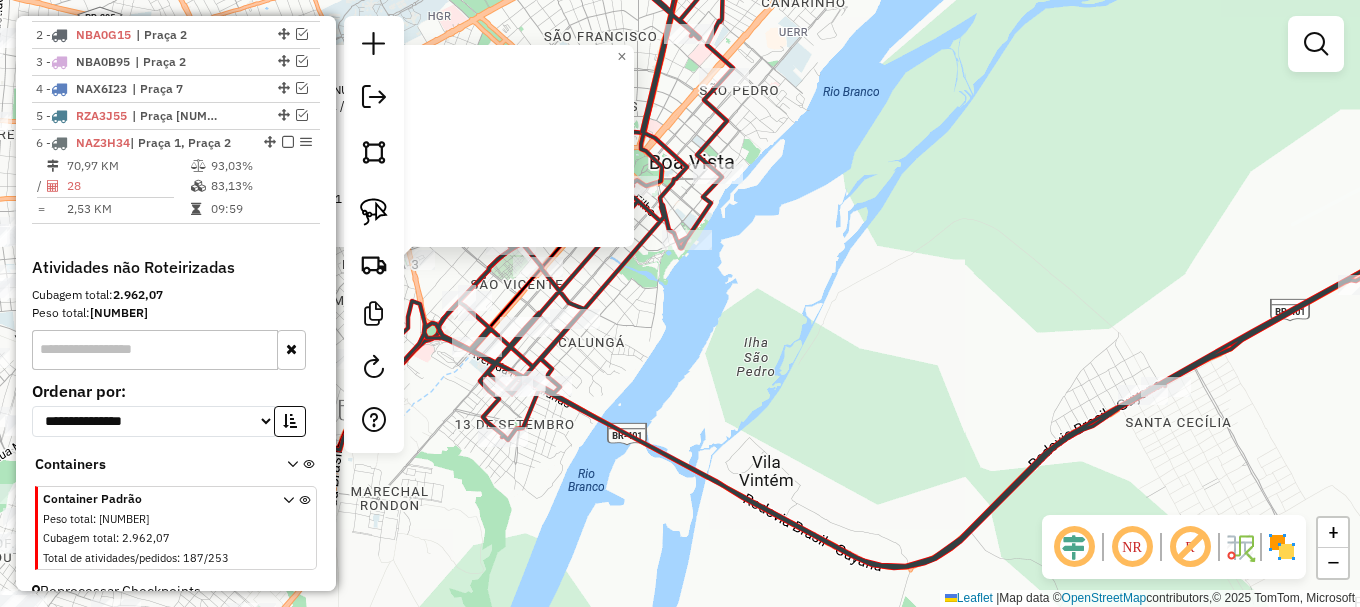 drag, startPoint x: 542, startPoint y: 382, endPoint x: 1026, endPoint y: 338, distance: 485.99588 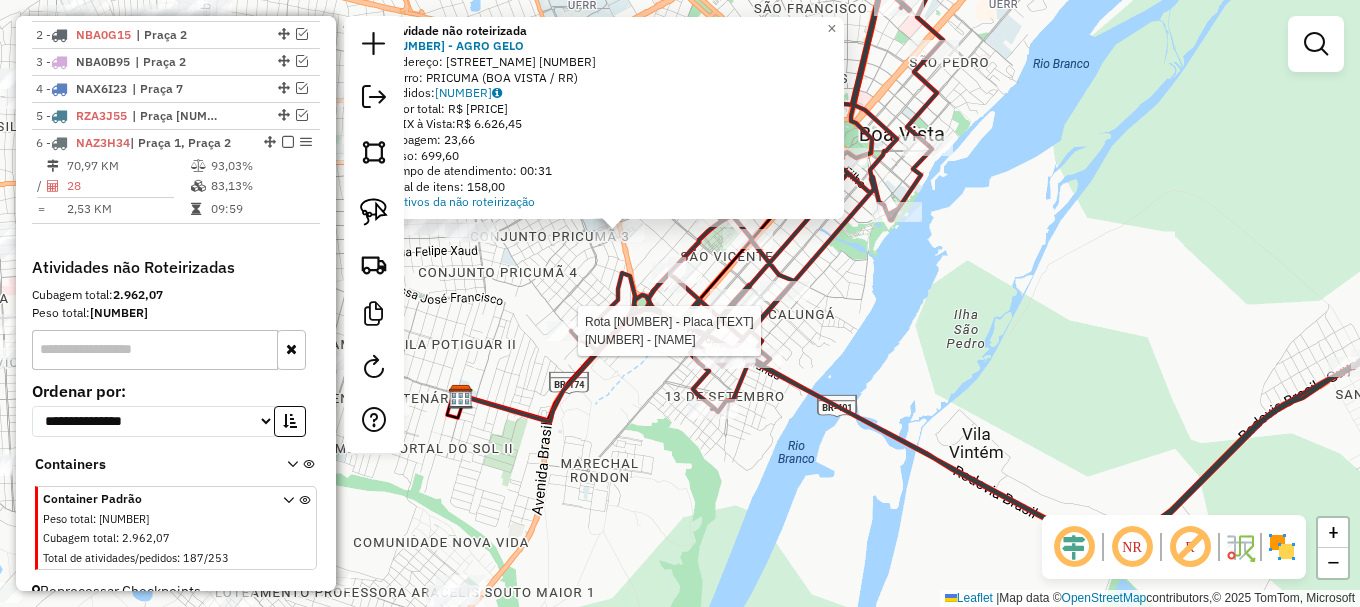 select on "**********" 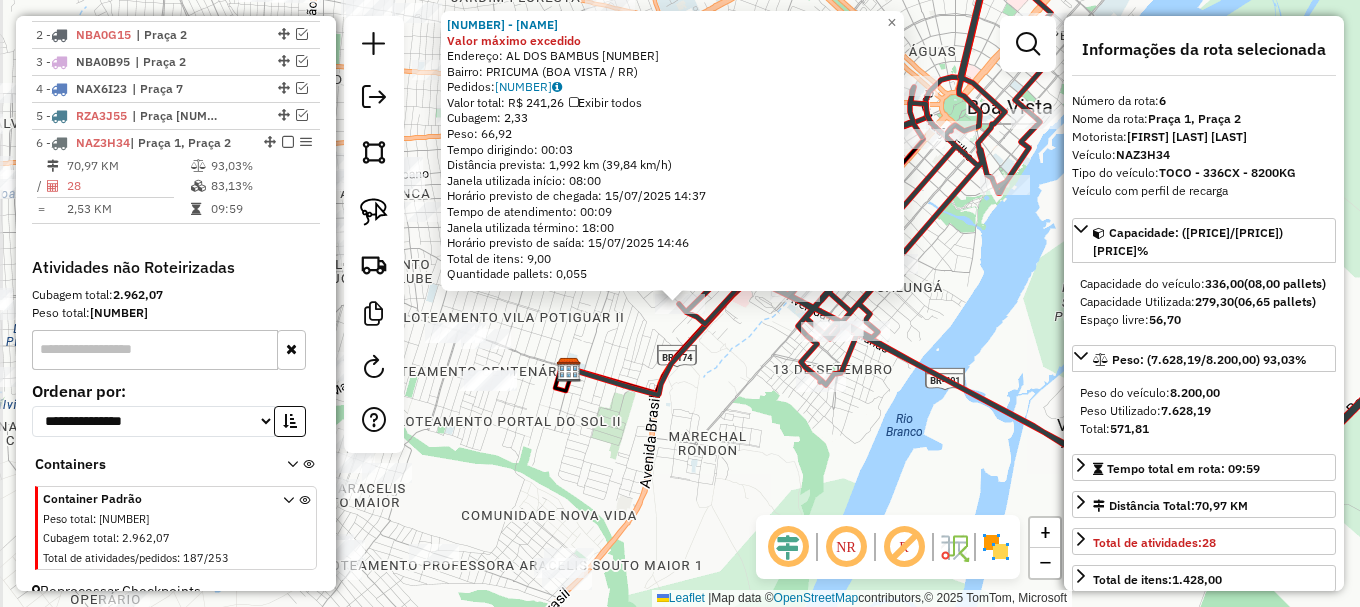 scroll, scrollTop: 840, scrollLeft: 0, axis: vertical 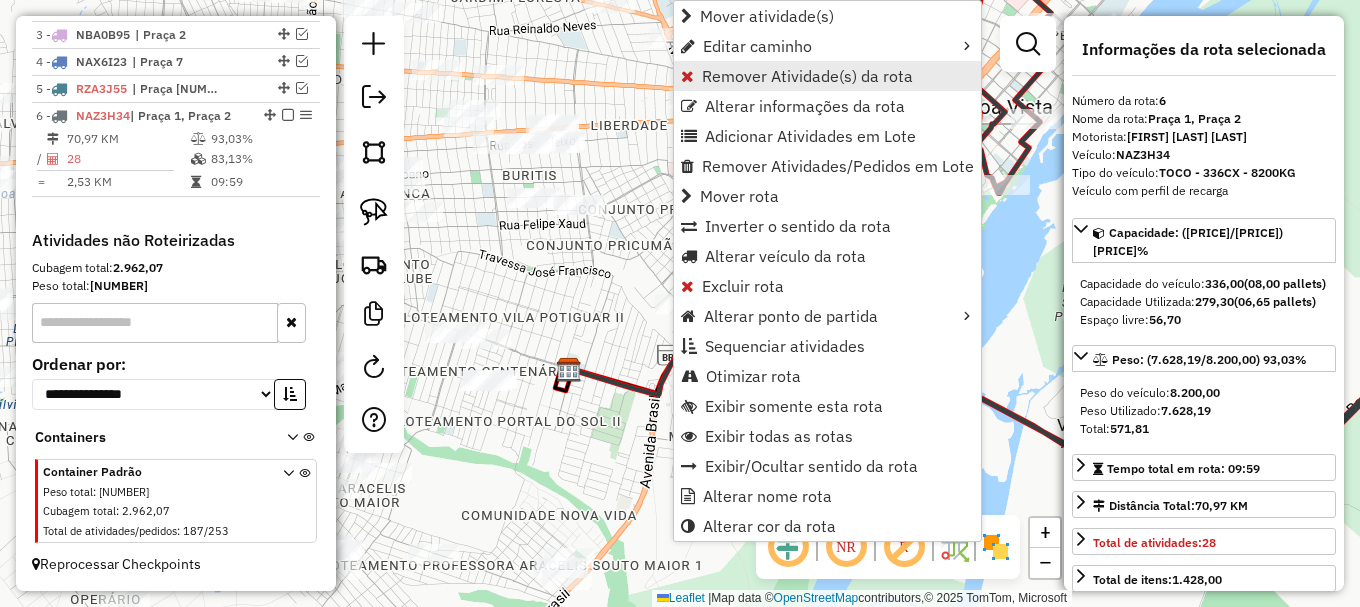 click on "Remover Atividade(s) da rota" at bounding box center [807, 76] 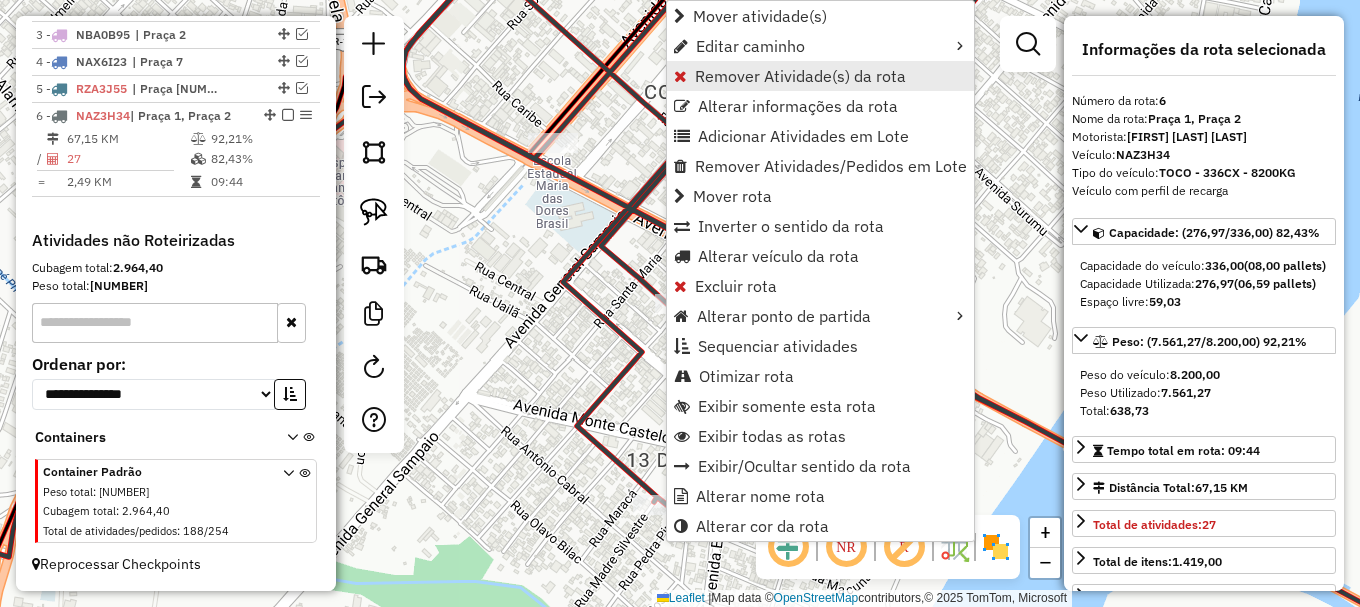 click on "Remover Atividade(s) da rota" at bounding box center (800, 76) 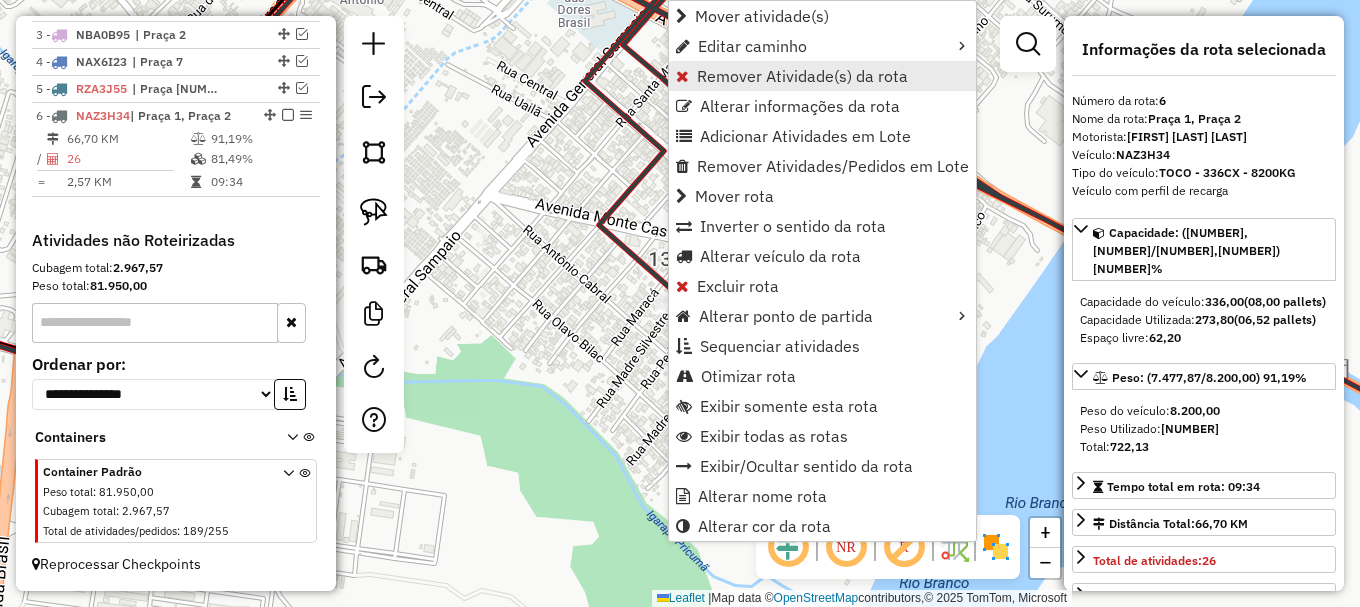 click on "Remover Atividade(s) da rota" at bounding box center (802, 76) 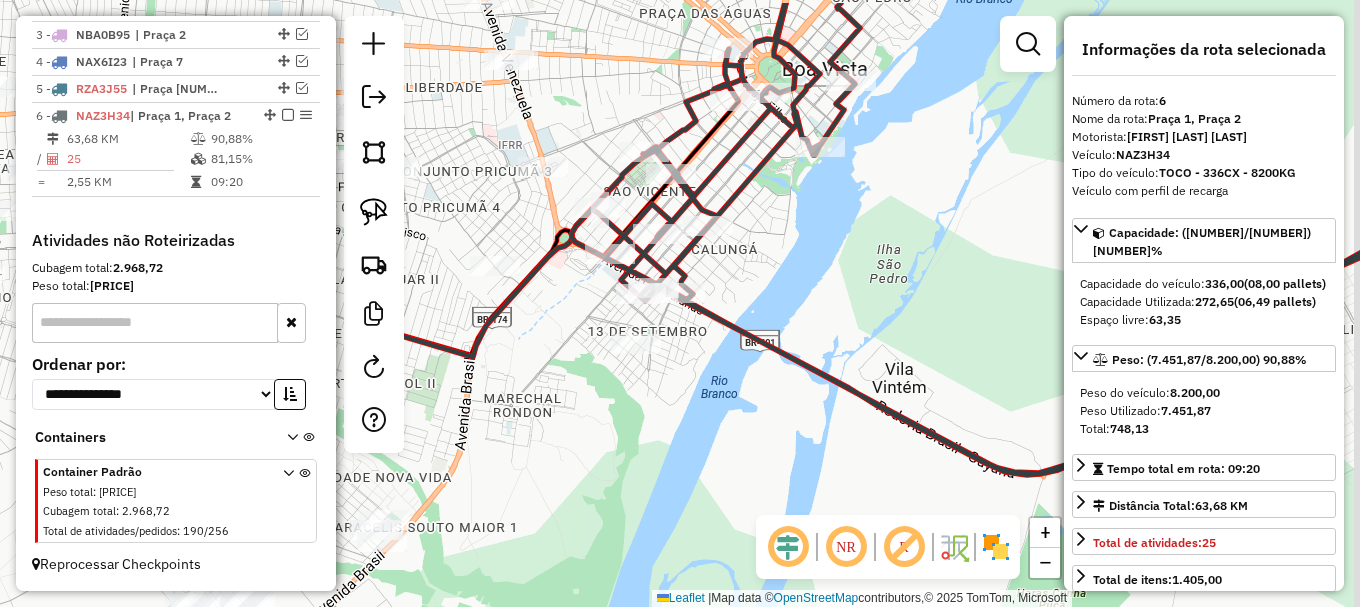 drag, startPoint x: 941, startPoint y: 190, endPoint x: 604, endPoint y: 457, distance: 429.95117 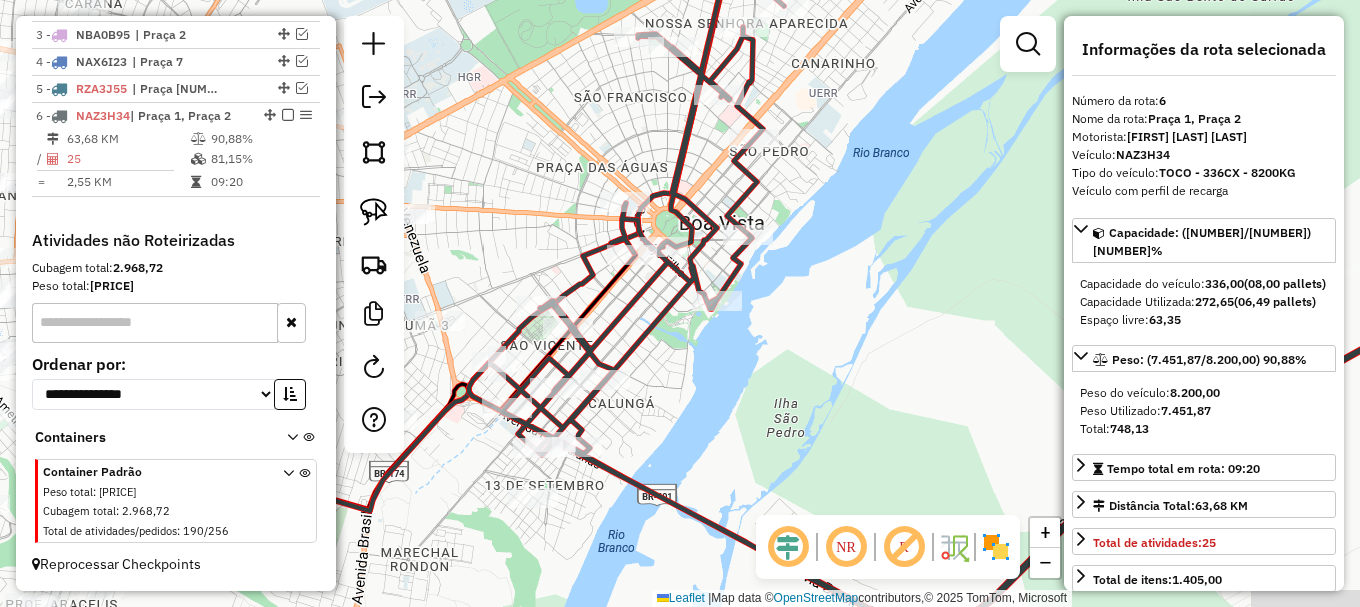drag, startPoint x: 673, startPoint y: 340, endPoint x: 808, endPoint y: 288, distance: 144.6686 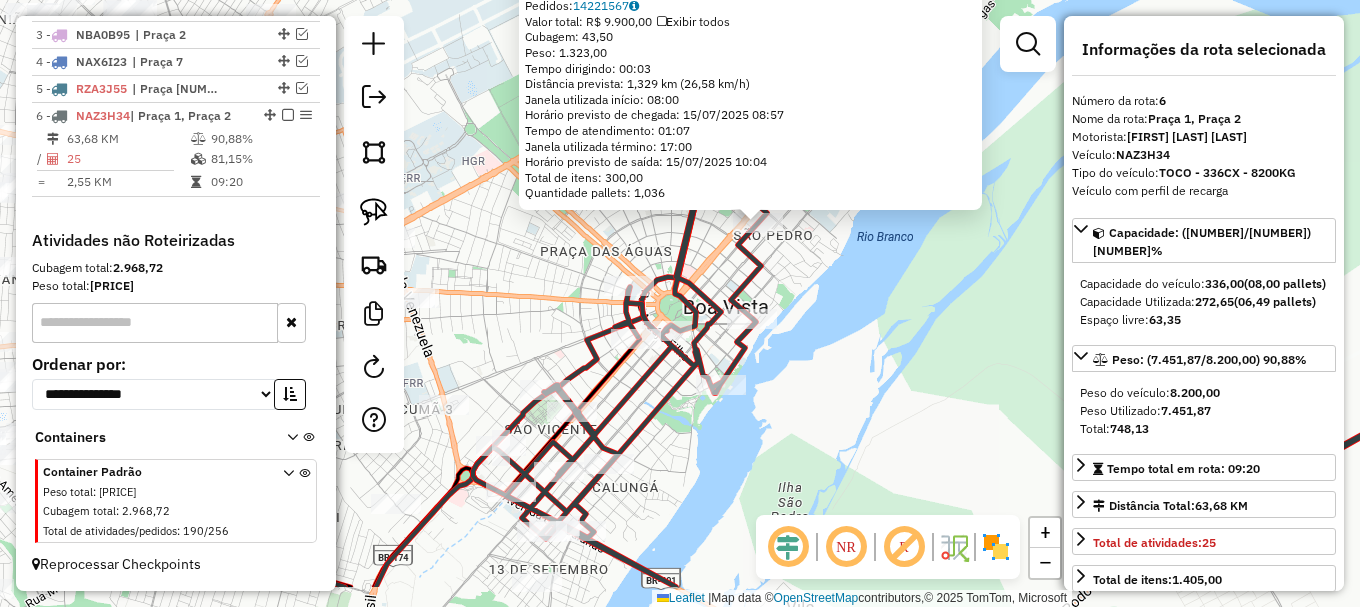 drag, startPoint x: 799, startPoint y: 404, endPoint x: 931, endPoint y: 231, distance: 217.60744 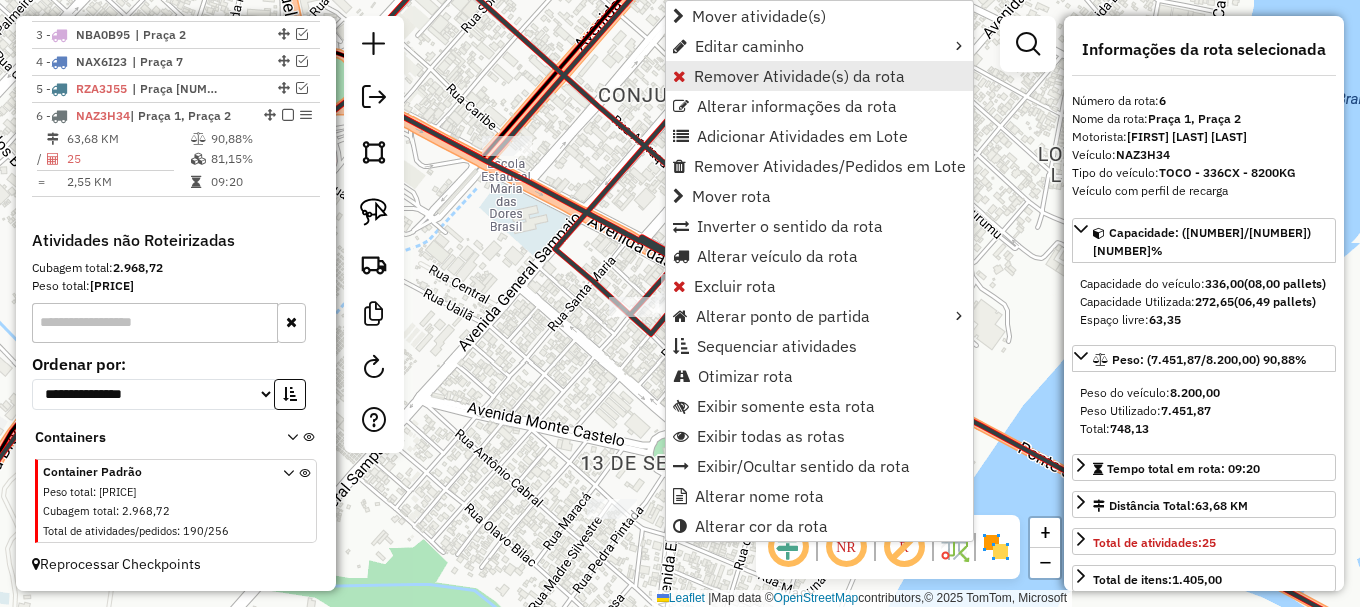 click on "Remover Atividade(s) da rota" at bounding box center [799, 76] 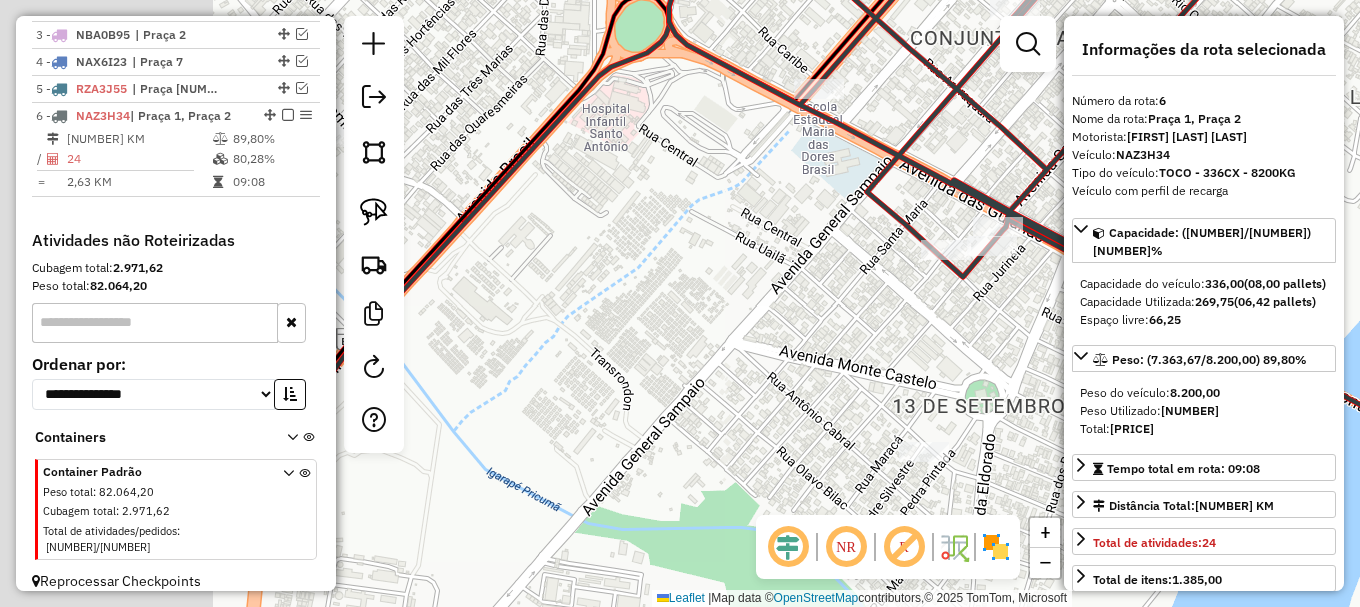 drag, startPoint x: 478, startPoint y: 418, endPoint x: 886, endPoint y: 342, distance: 415.01807 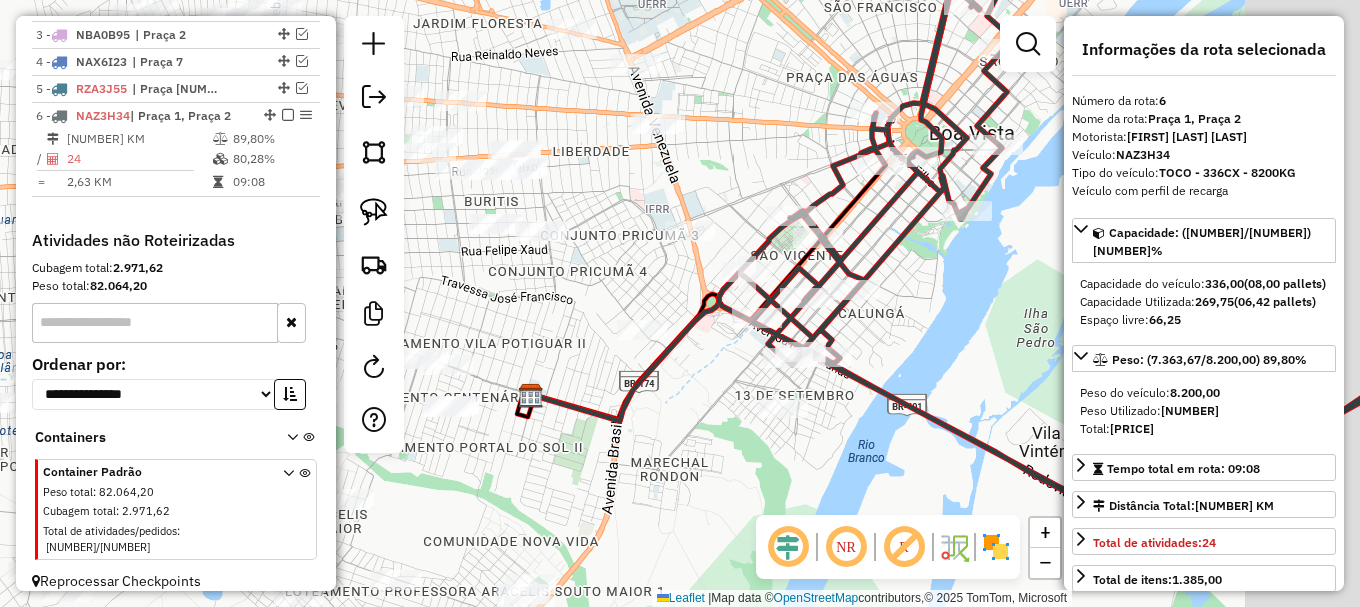 drag, startPoint x: 772, startPoint y: 384, endPoint x: 672, endPoint y: 419, distance: 105.9481 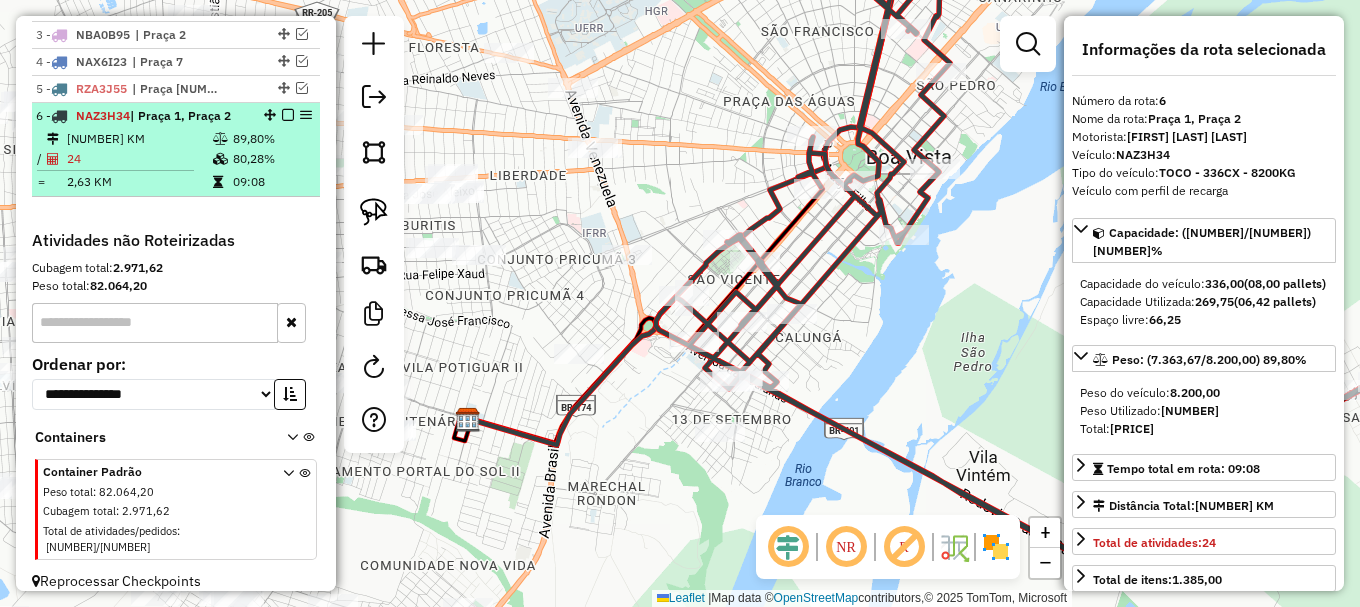 click at bounding box center (288, 115) 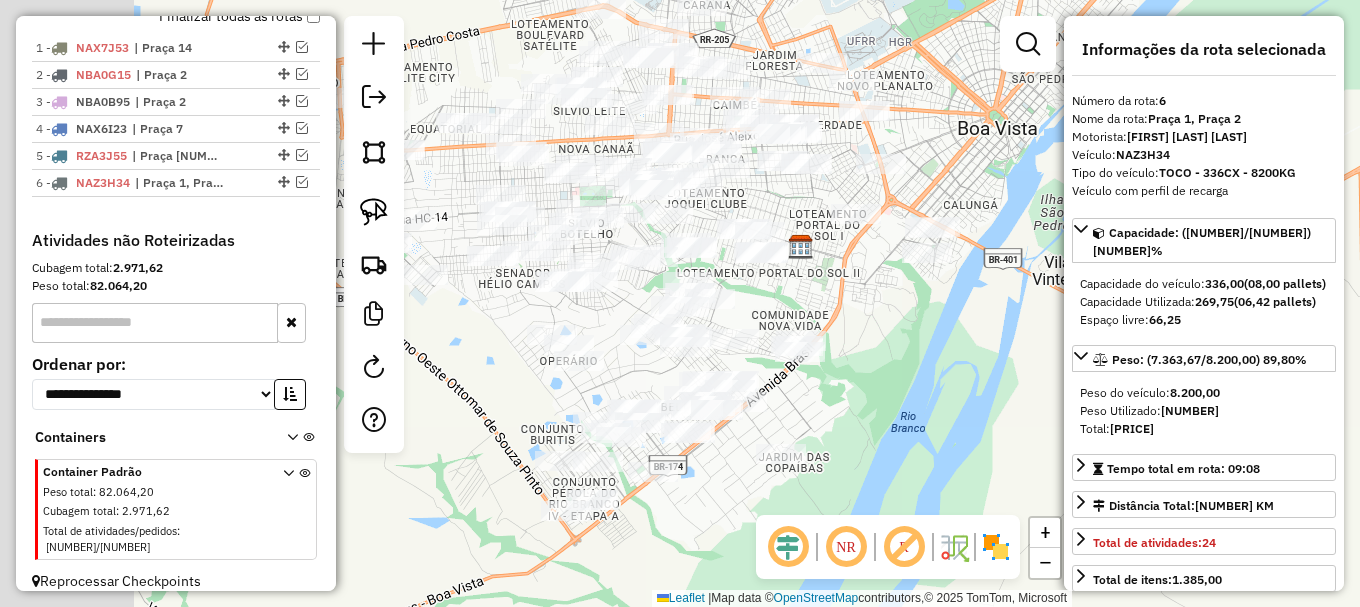 drag, startPoint x: 611, startPoint y: 485, endPoint x: 861, endPoint y: 317, distance: 301.20425 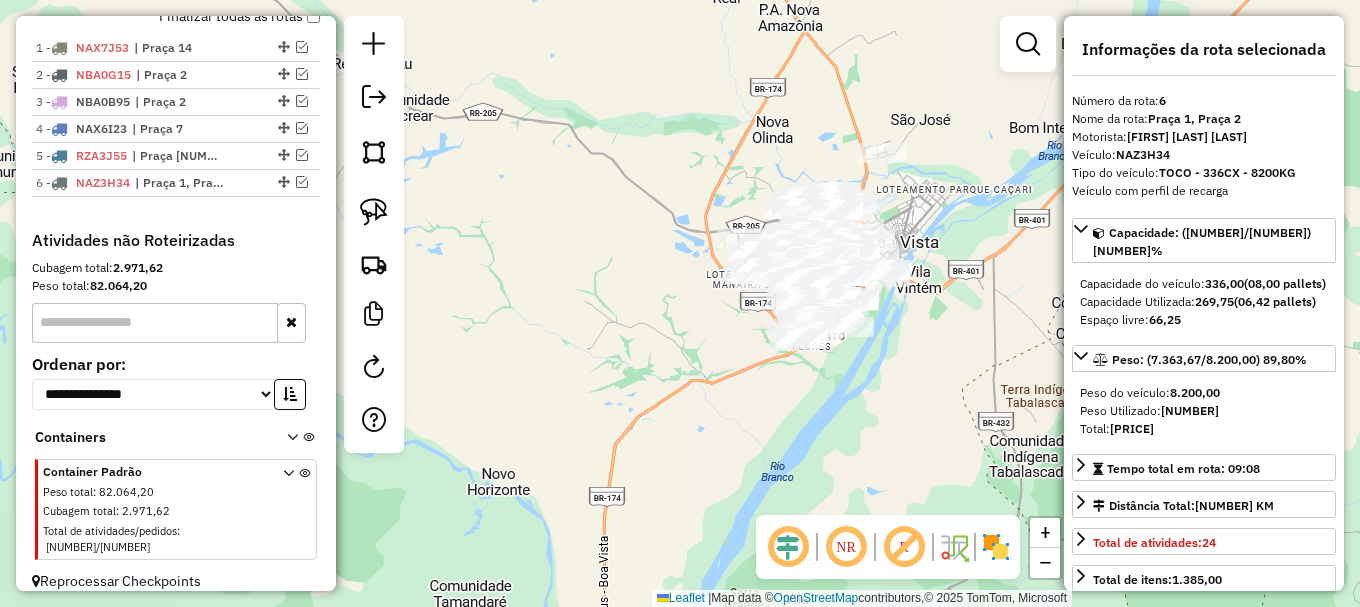 drag, startPoint x: 623, startPoint y: 255, endPoint x: 510, endPoint y: 270, distance: 113.99123 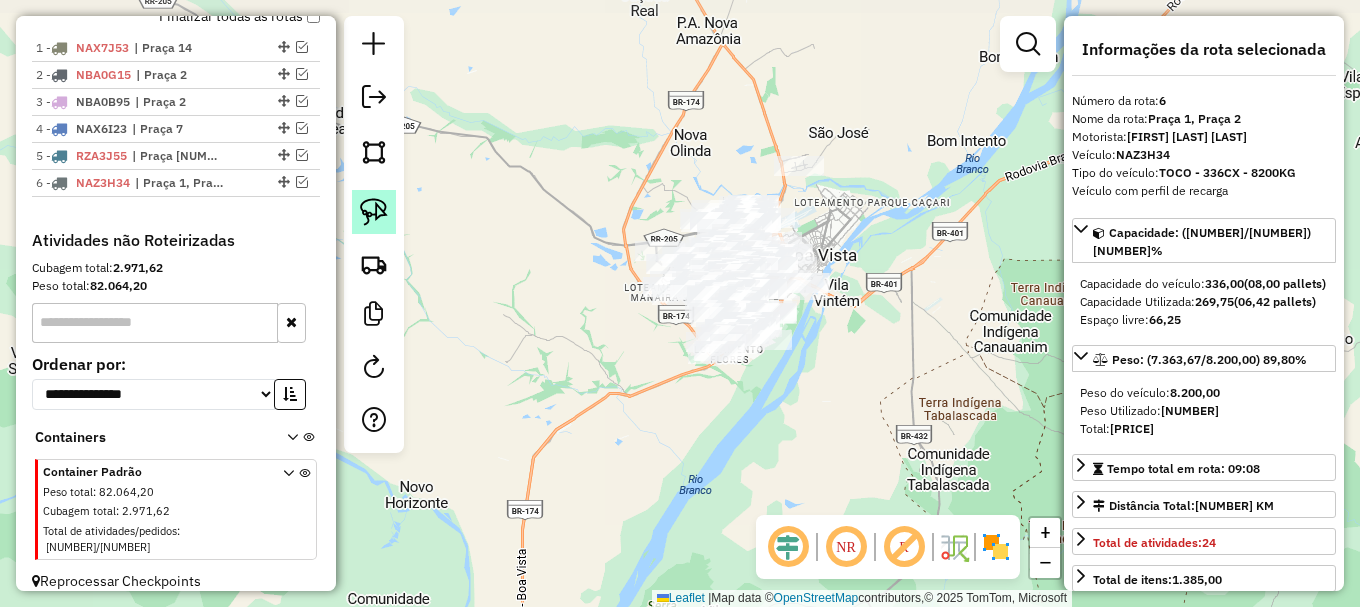 click 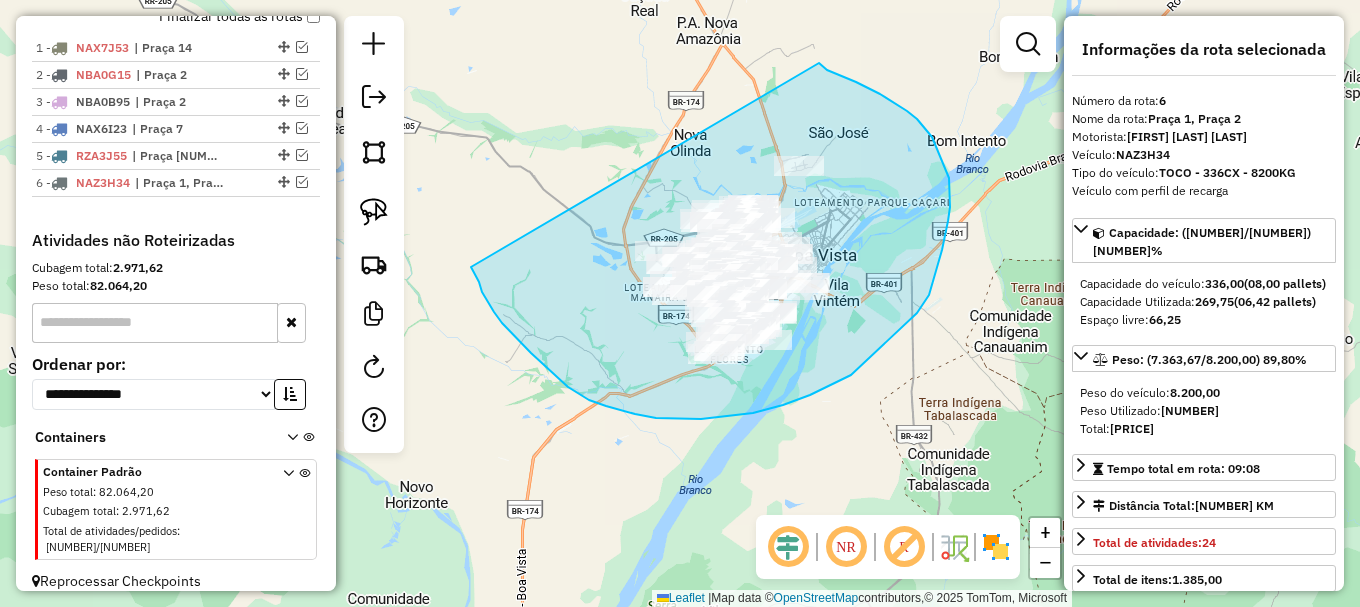 drag, startPoint x: 494, startPoint y: 312, endPoint x: 815, endPoint y: 61, distance: 407.4825 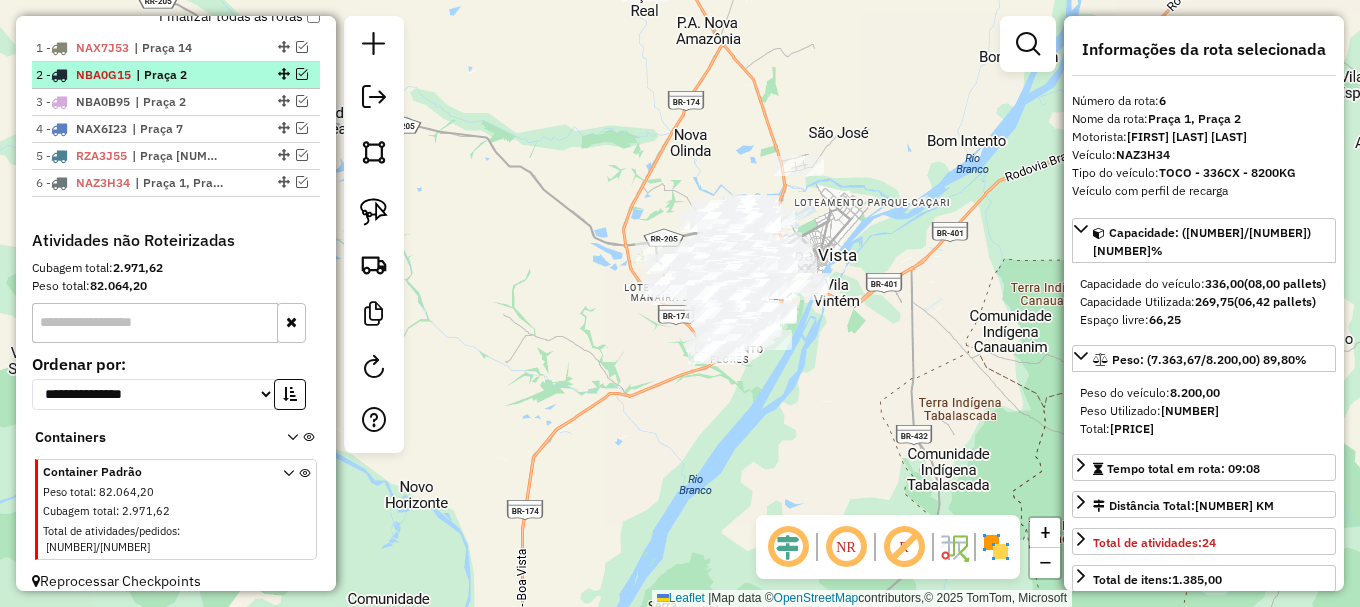 click at bounding box center [302, 74] 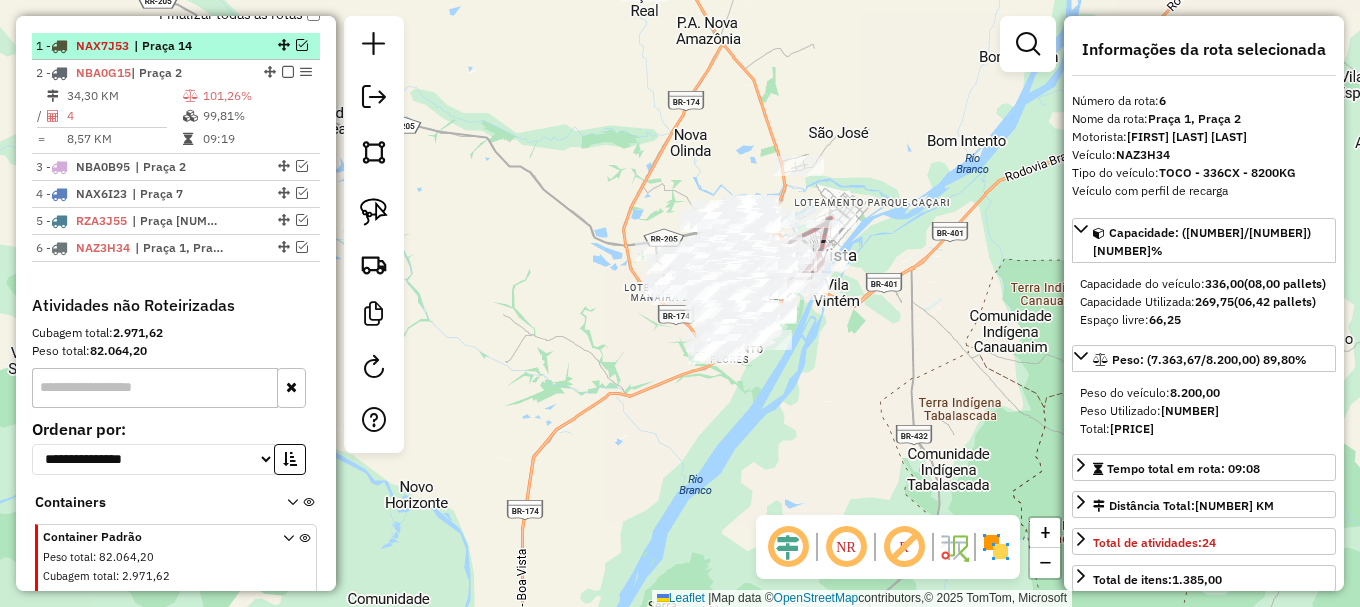 scroll, scrollTop: 740, scrollLeft: 0, axis: vertical 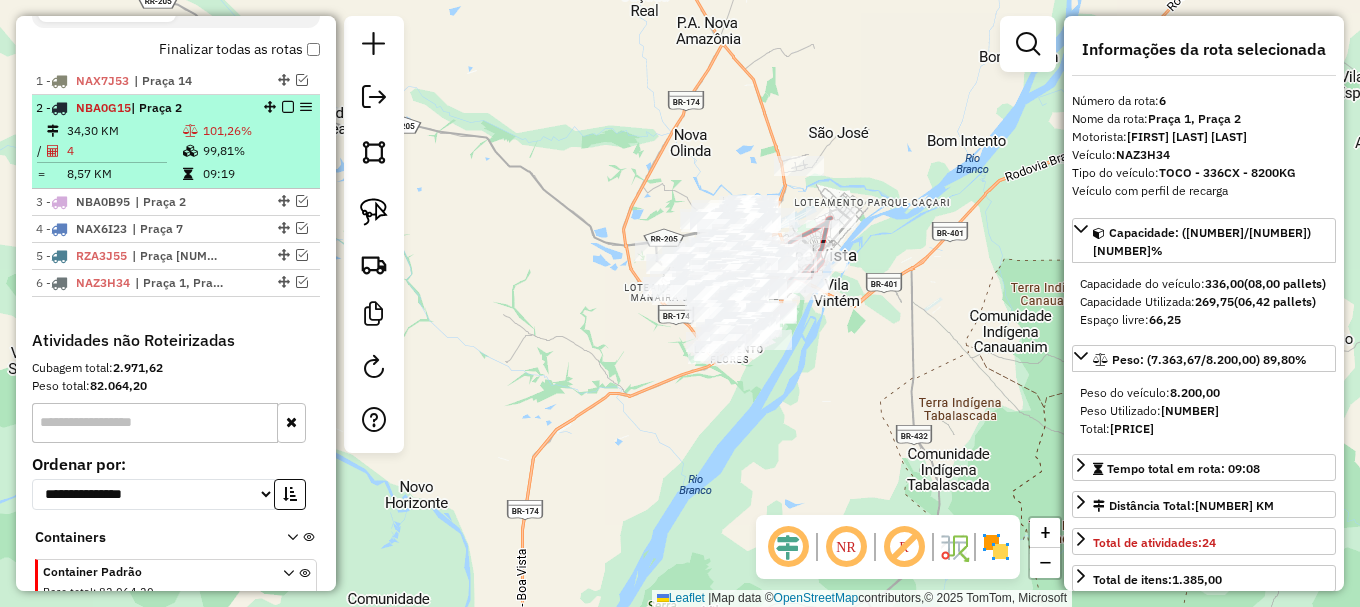 click at bounding box center [288, 107] 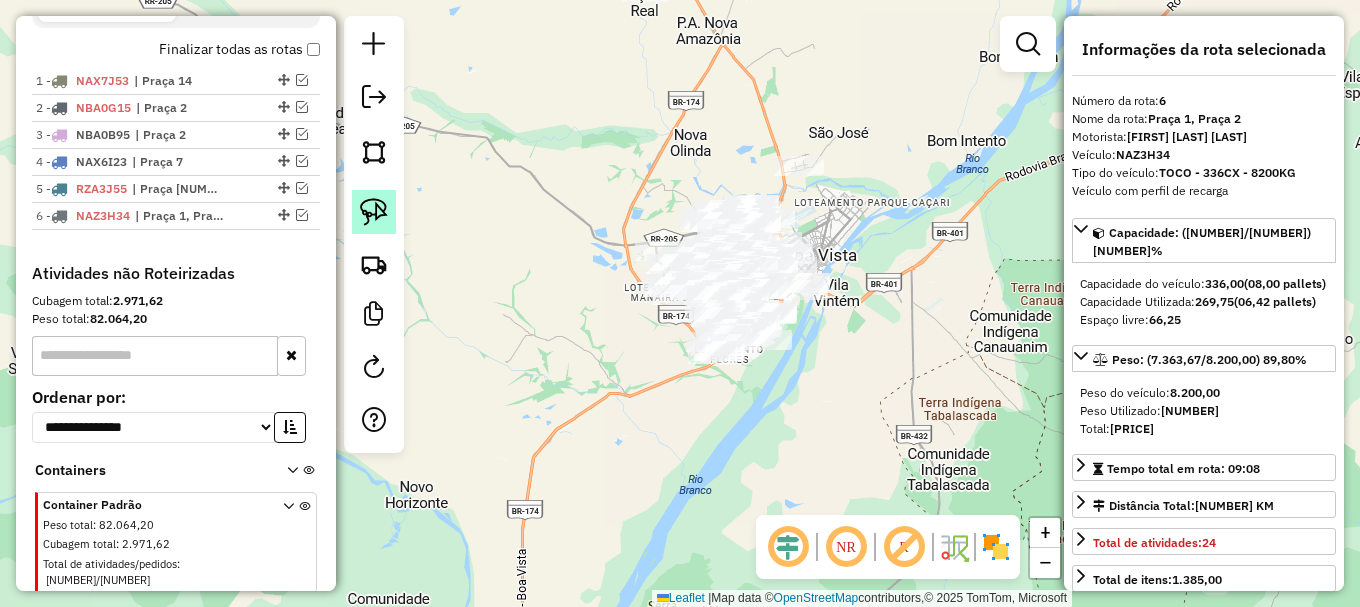 click 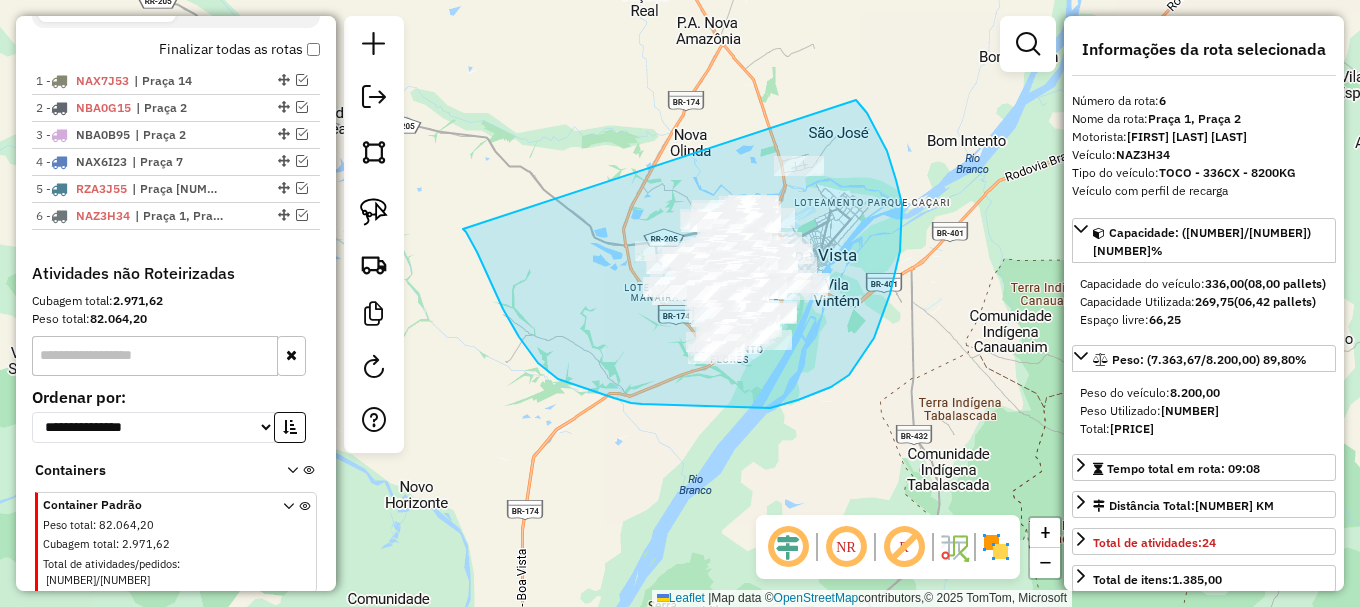 drag, startPoint x: 463, startPoint y: 229, endPoint x: 831, endPoint y: 76, distance: 398.53857 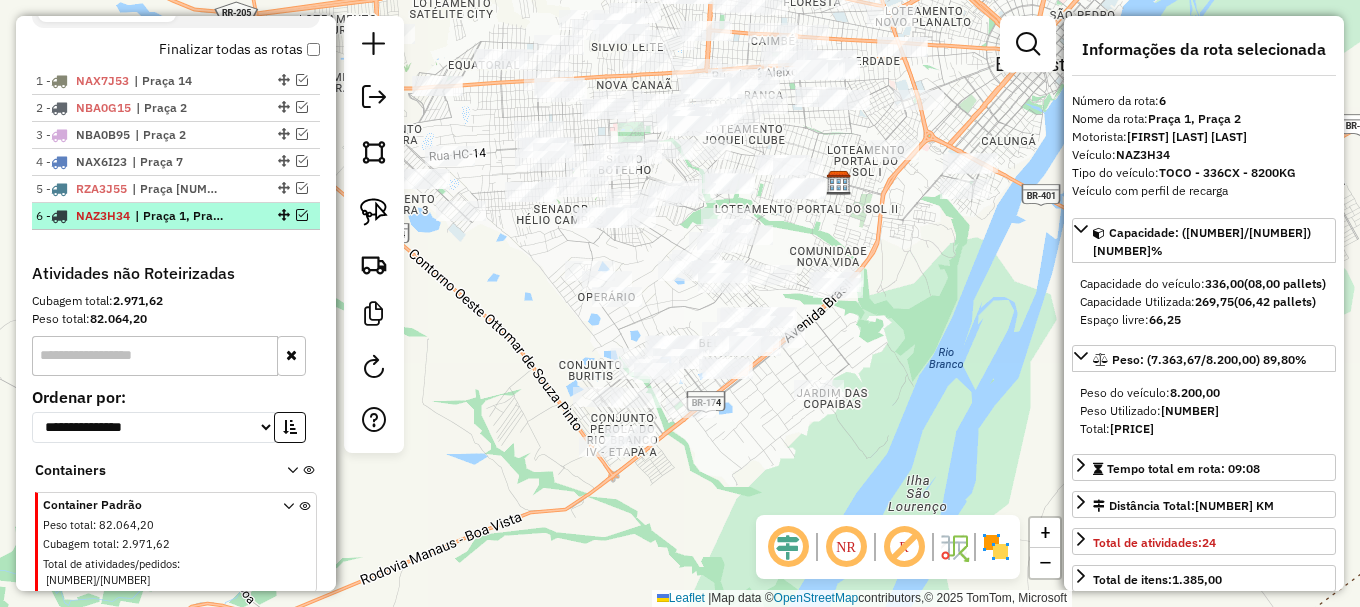 click at bounding box center (302, 215) 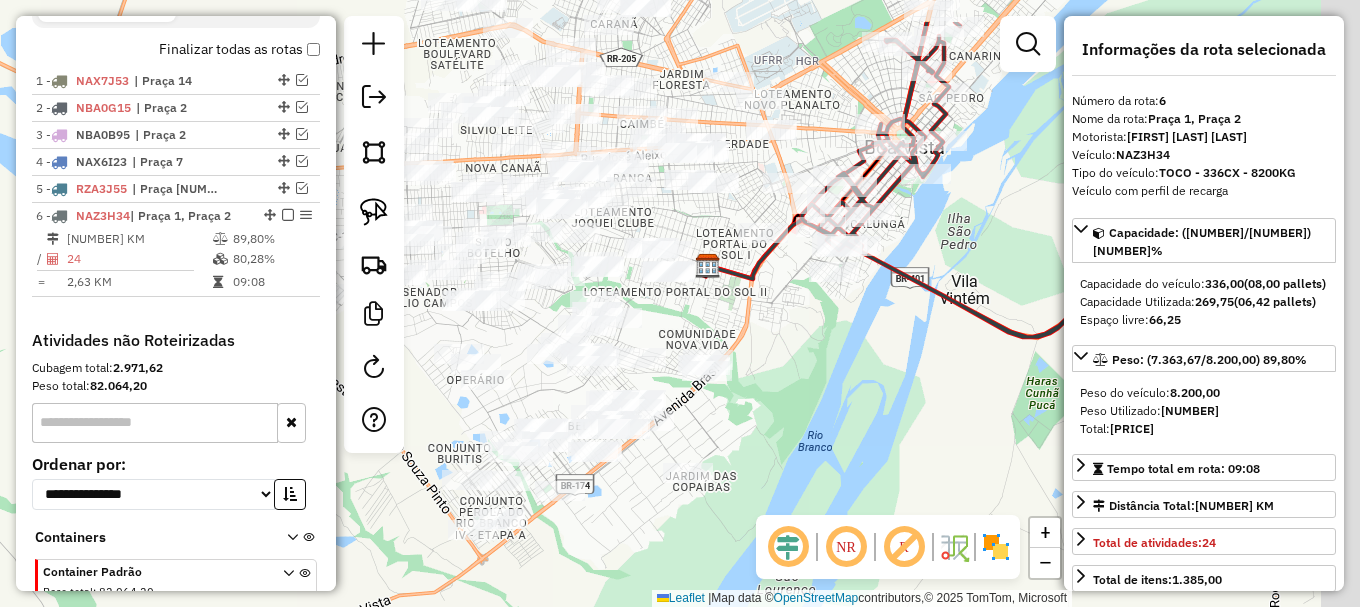 drag, startPoint x: 957, startPoint y: 252, endPoint x: 745, endPoint y: 370, distance: 242.62729 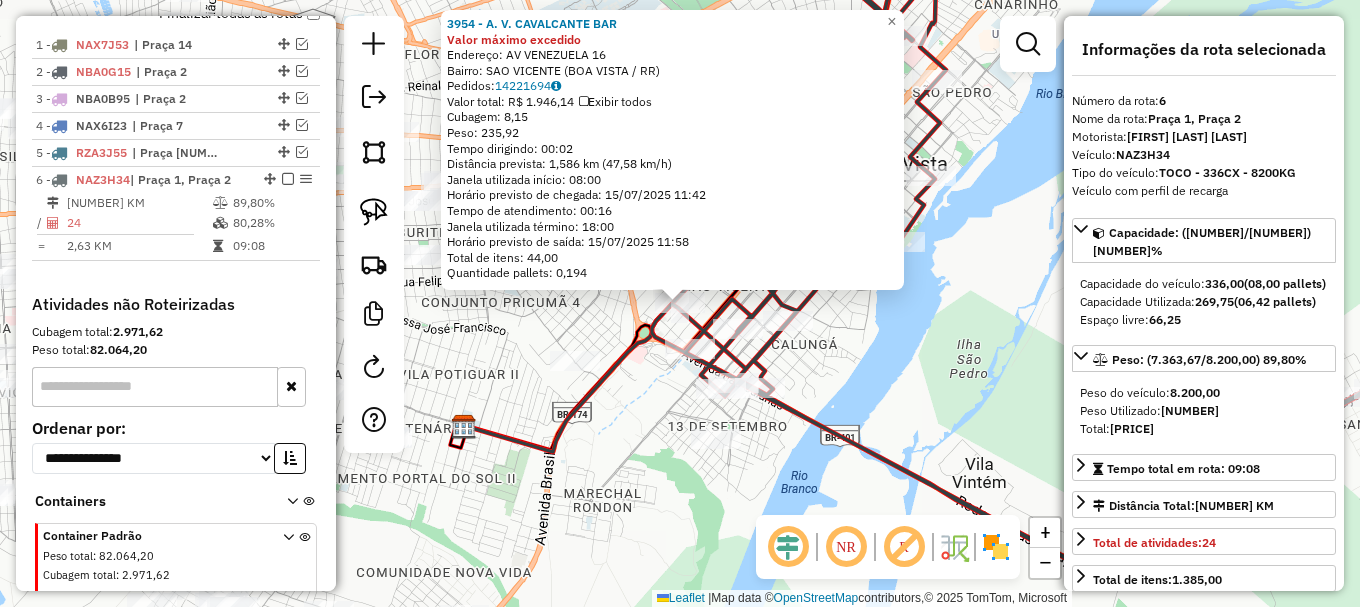 scroll, scrollTop: 840, scrollLeft: 0, axis: vertical 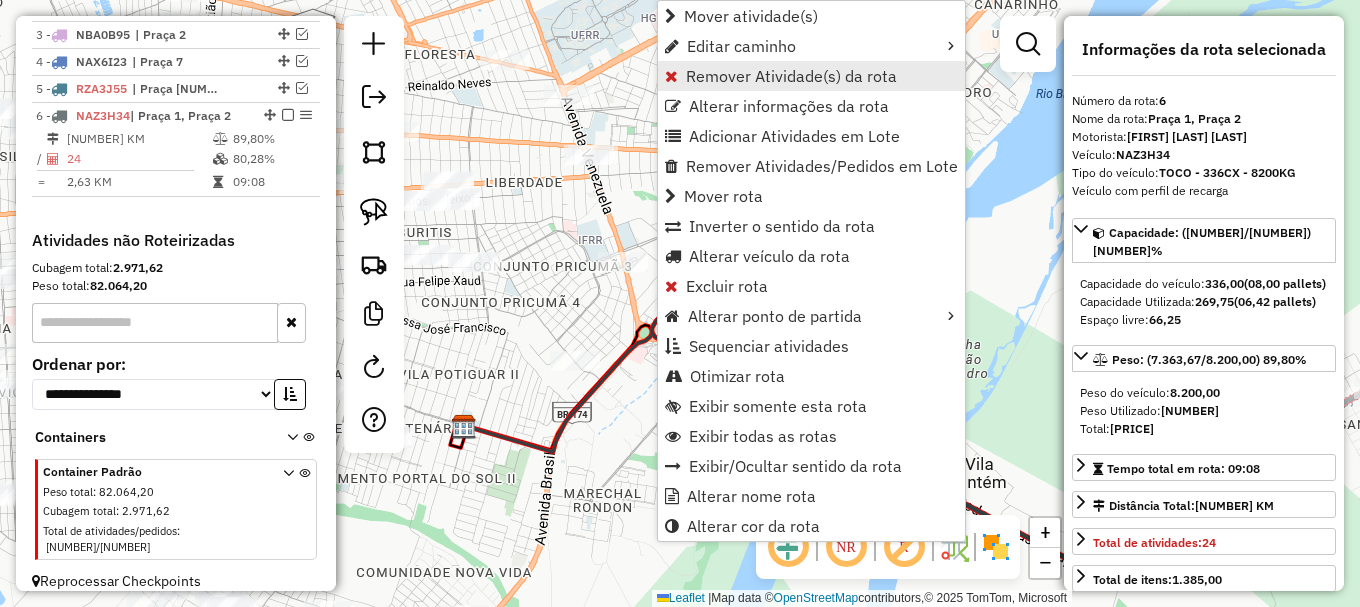 click on "Remover Atividade(s) da rota" at bounding box center (791, 76) 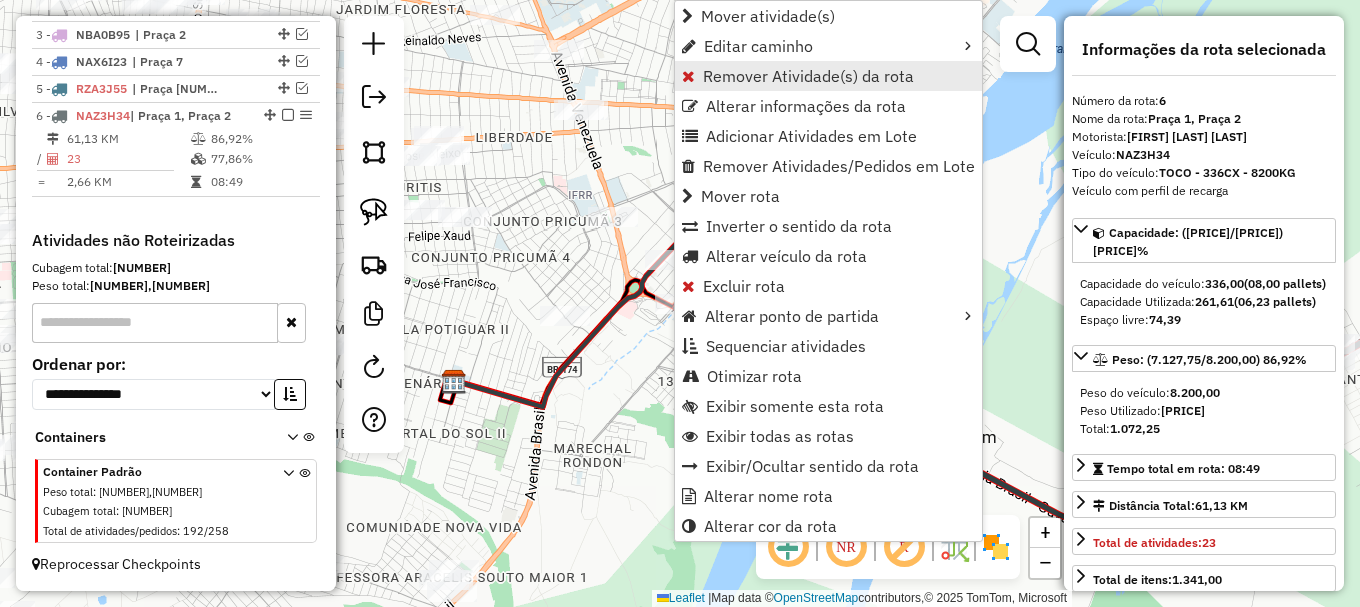 click on "Remover Atividade(s) da rota" at bounding box center [808, 76] 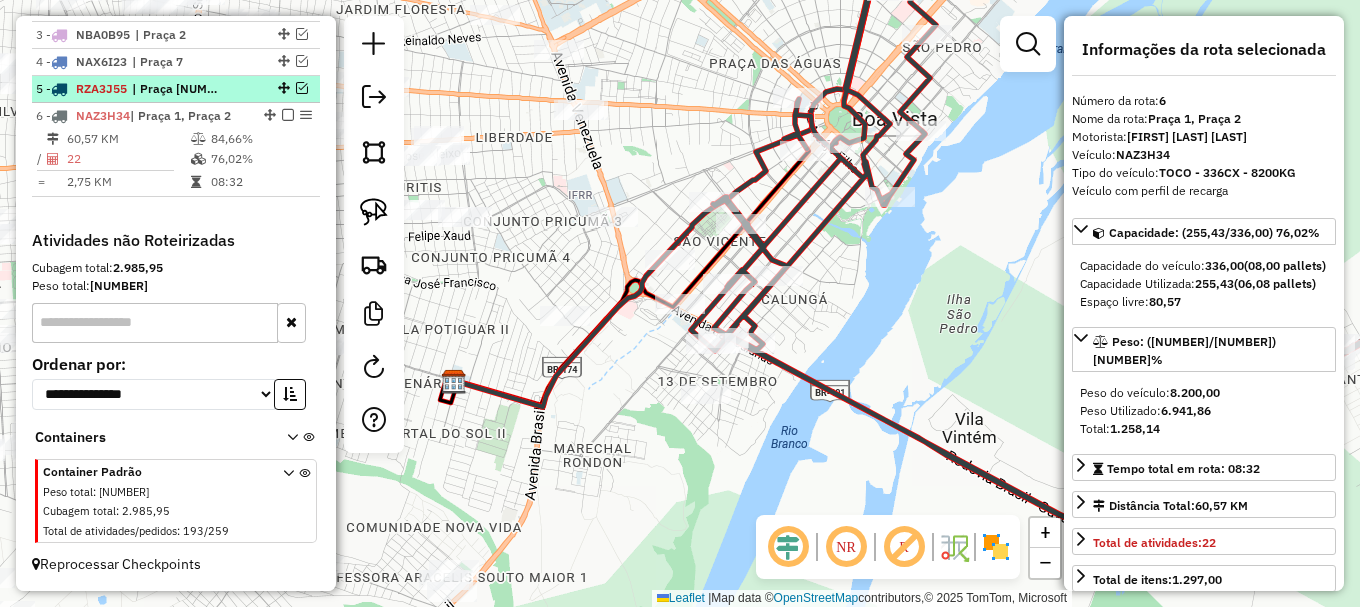 click at bounding box center (302, 88) 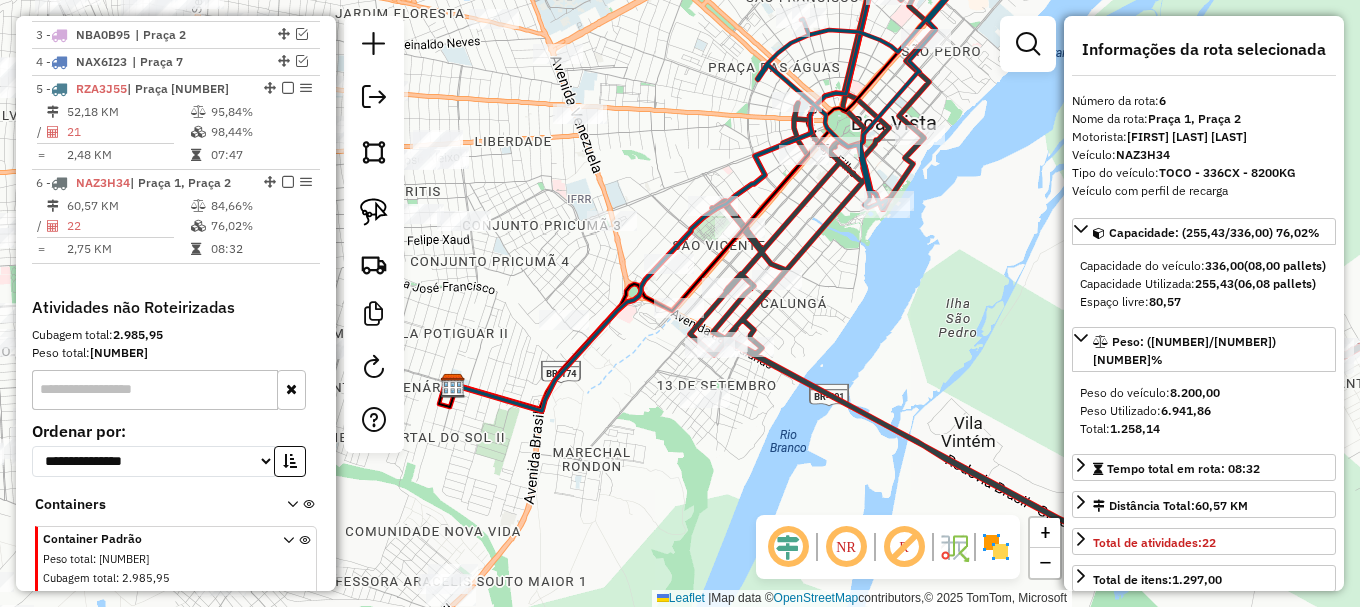 drag, startPoint x: 642, startPoint y: 108, endPoint x: 533, endPoint y: 285, distance: 207.87015 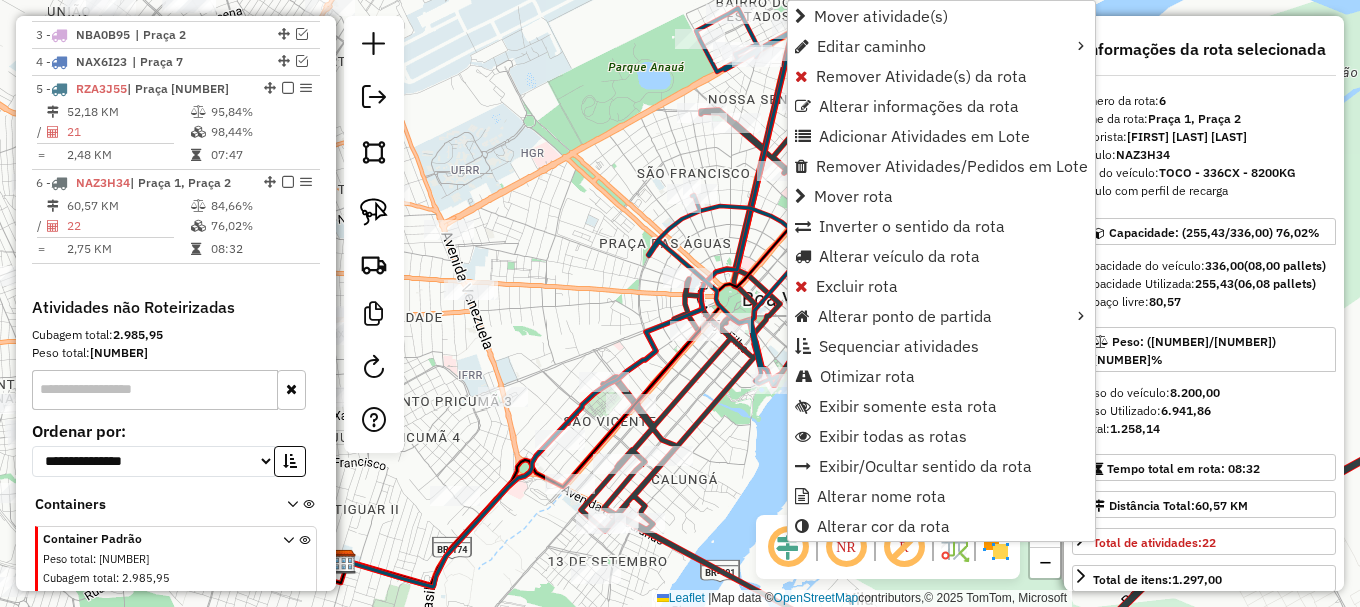 scroll, scrollTop: 907, scrollLeft: 0, axis: vertical 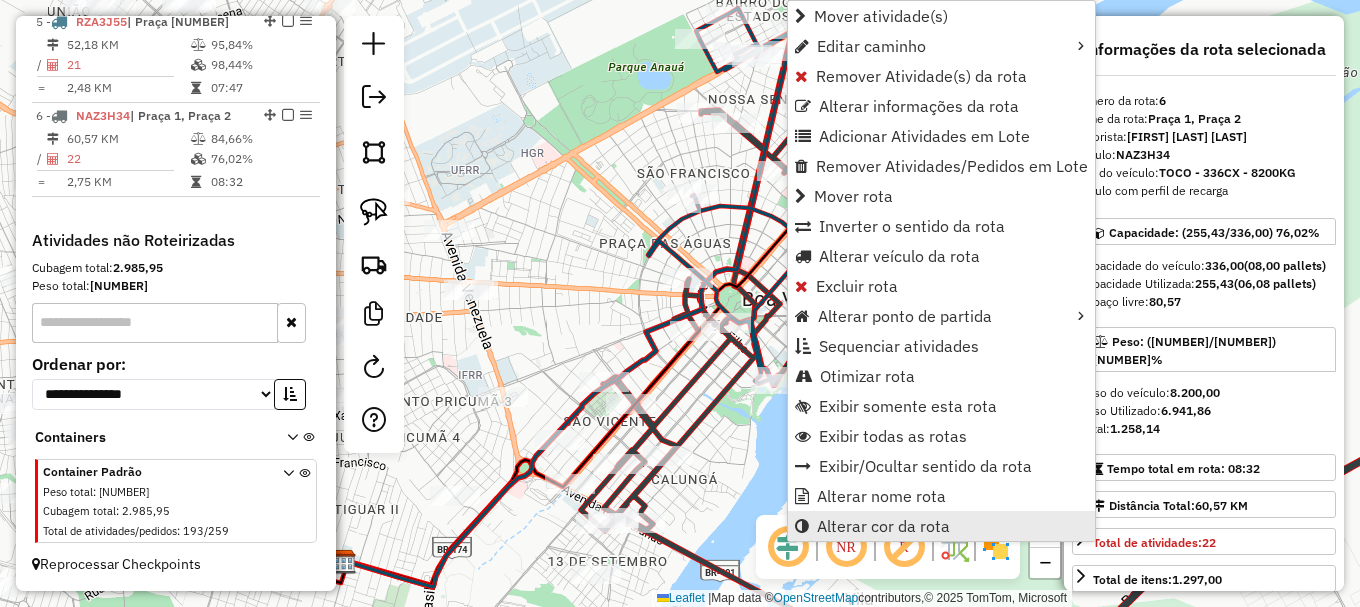 click on "Alterar cor da rota" at bounding box center [883, 526] 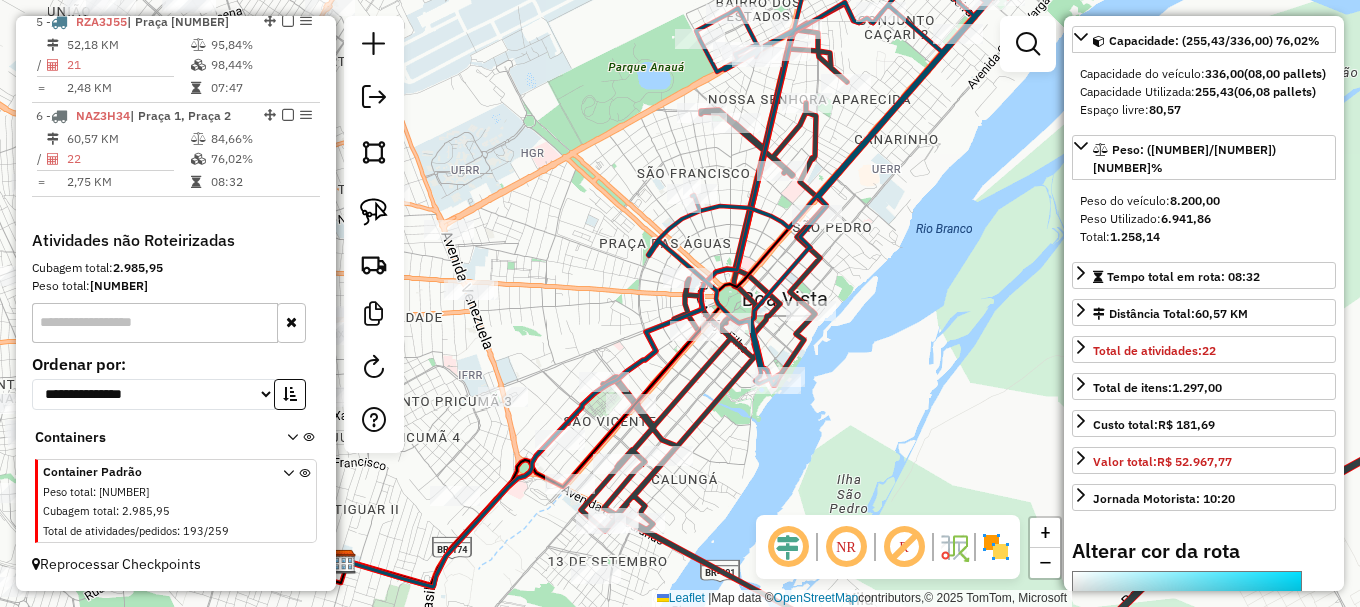 scroll, scrollTop: 584, scrollLeft: 0, axis: vertical 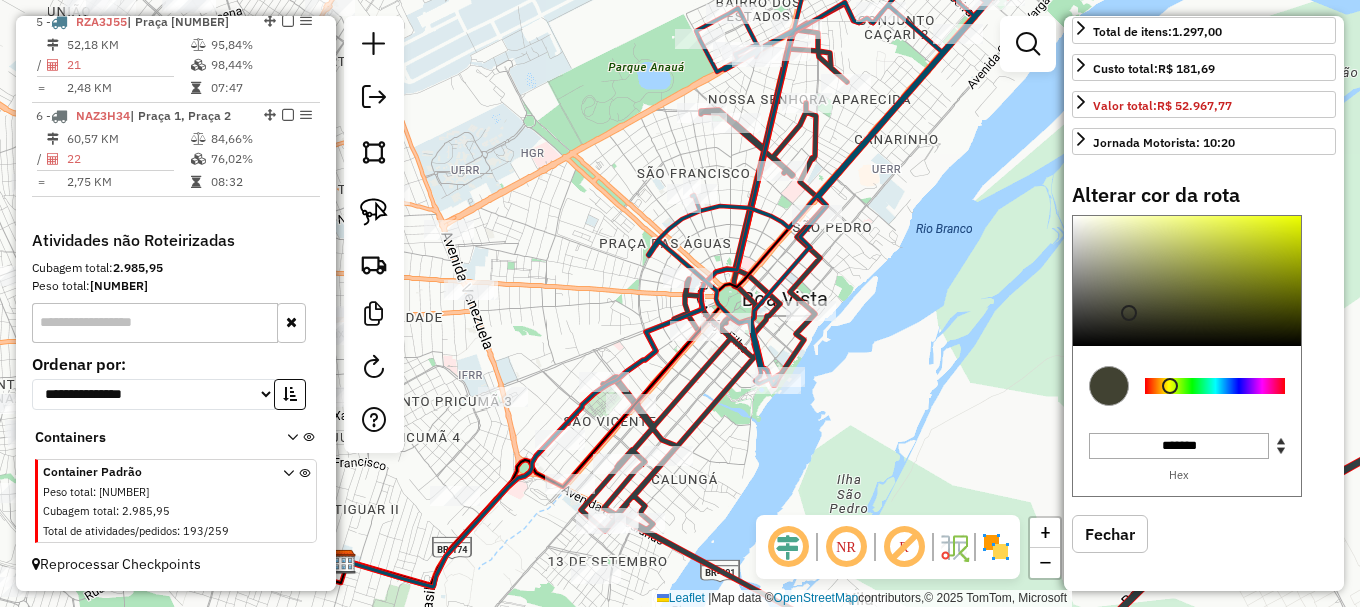 click at bounding box center (1215, 386) 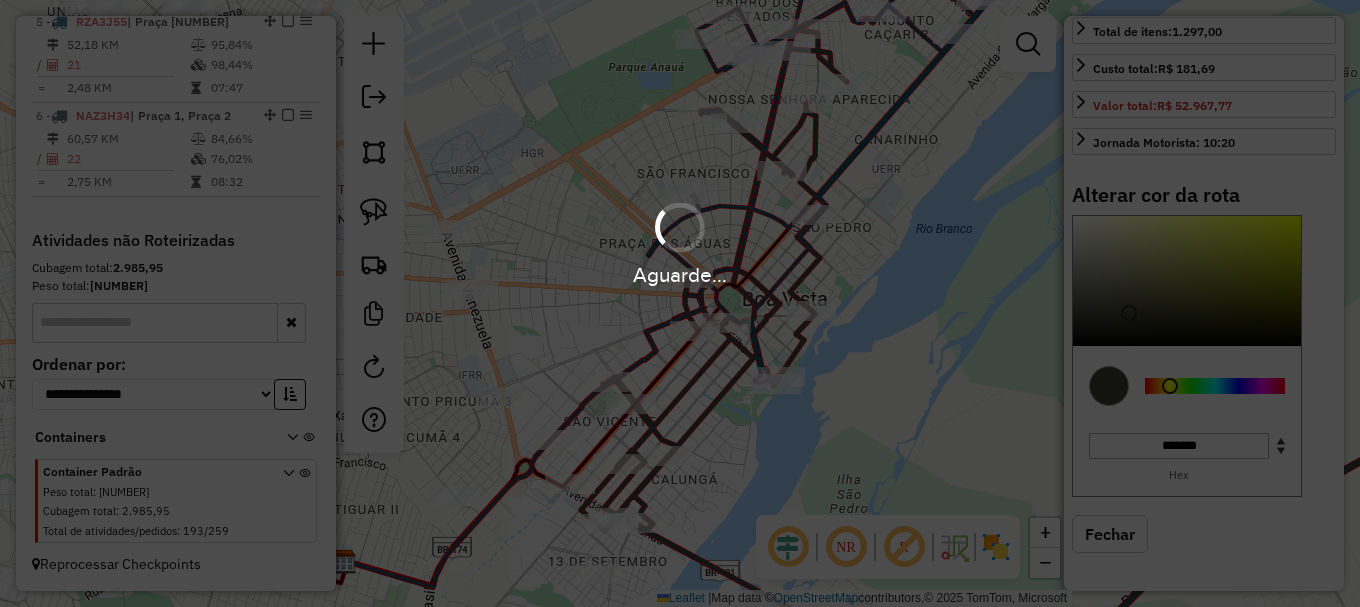click on "Aguarde..." at bounding box center [680, 242] 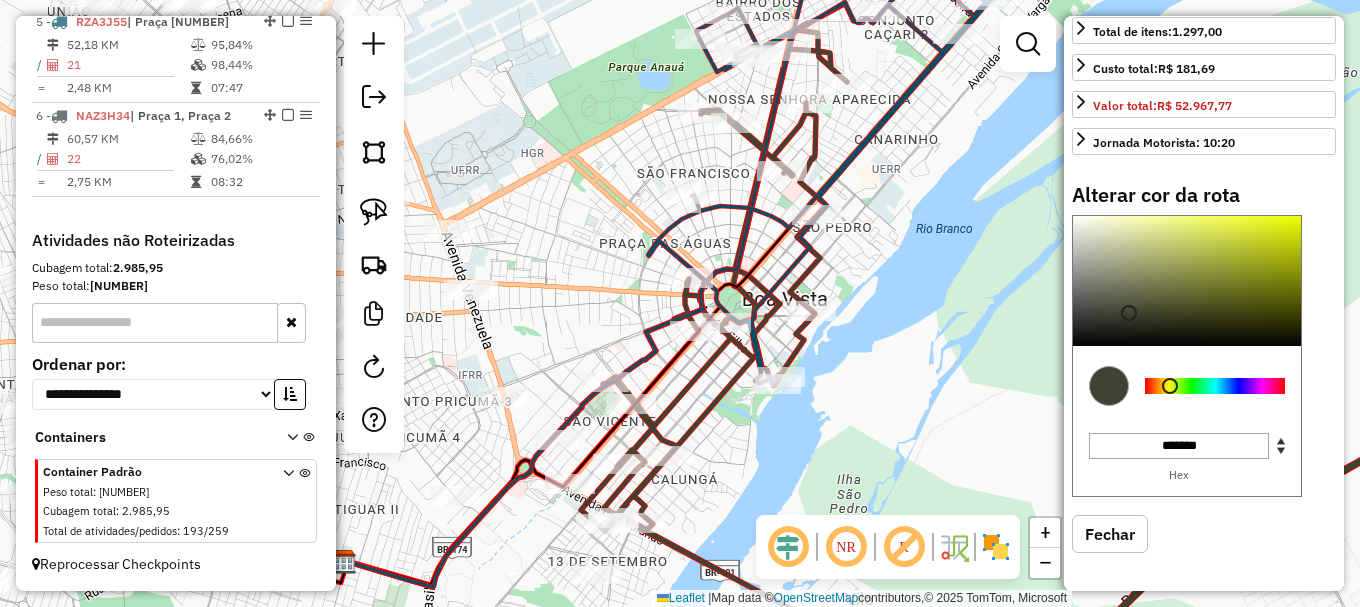 type on "*******" 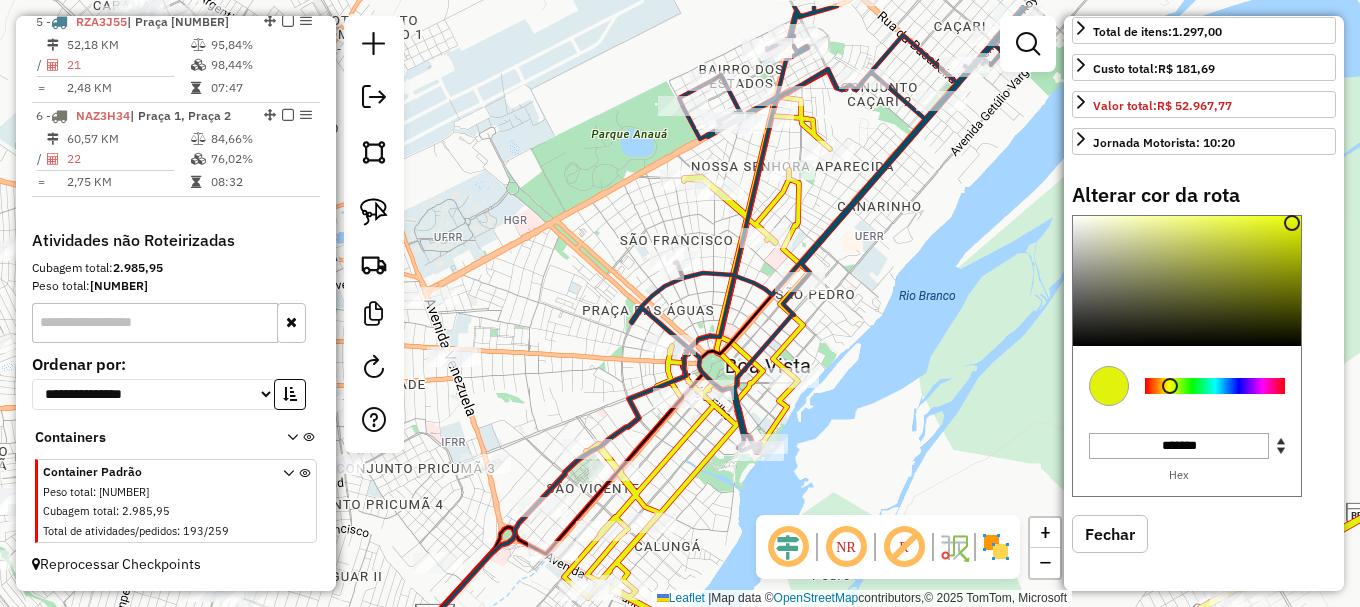 drag, startPoint x: 914, startPoint y: 129, endPoint x: 875, endPoint y: 280, distance: 155.95512 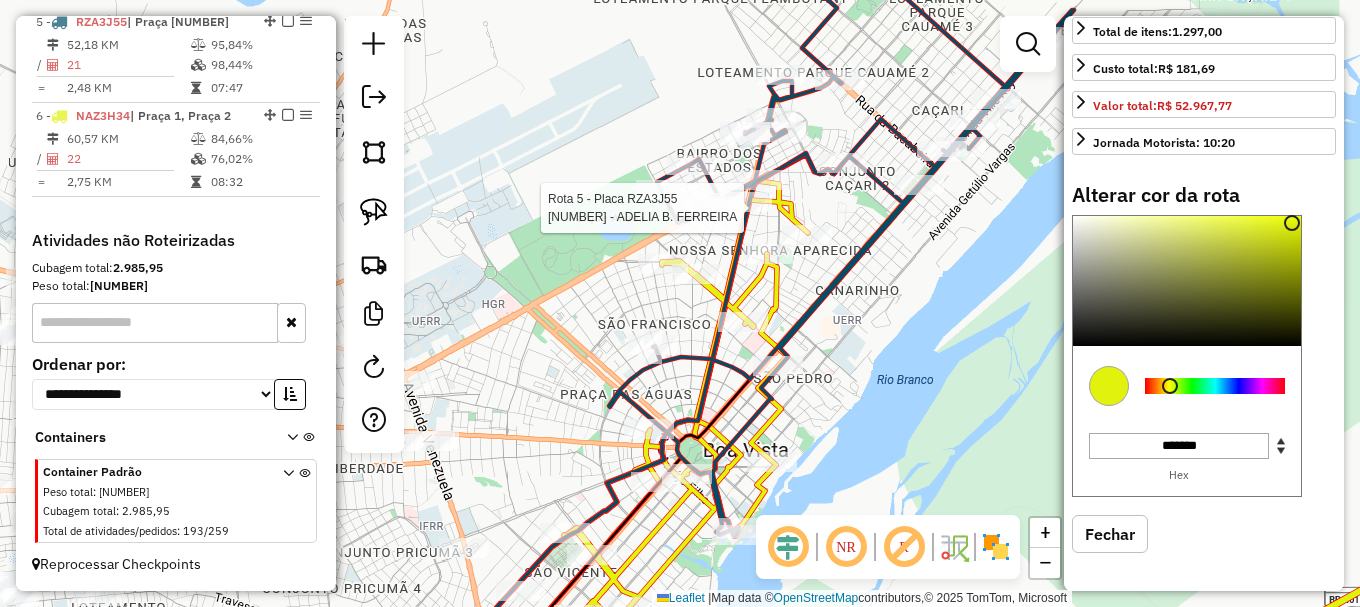 select on "**********" 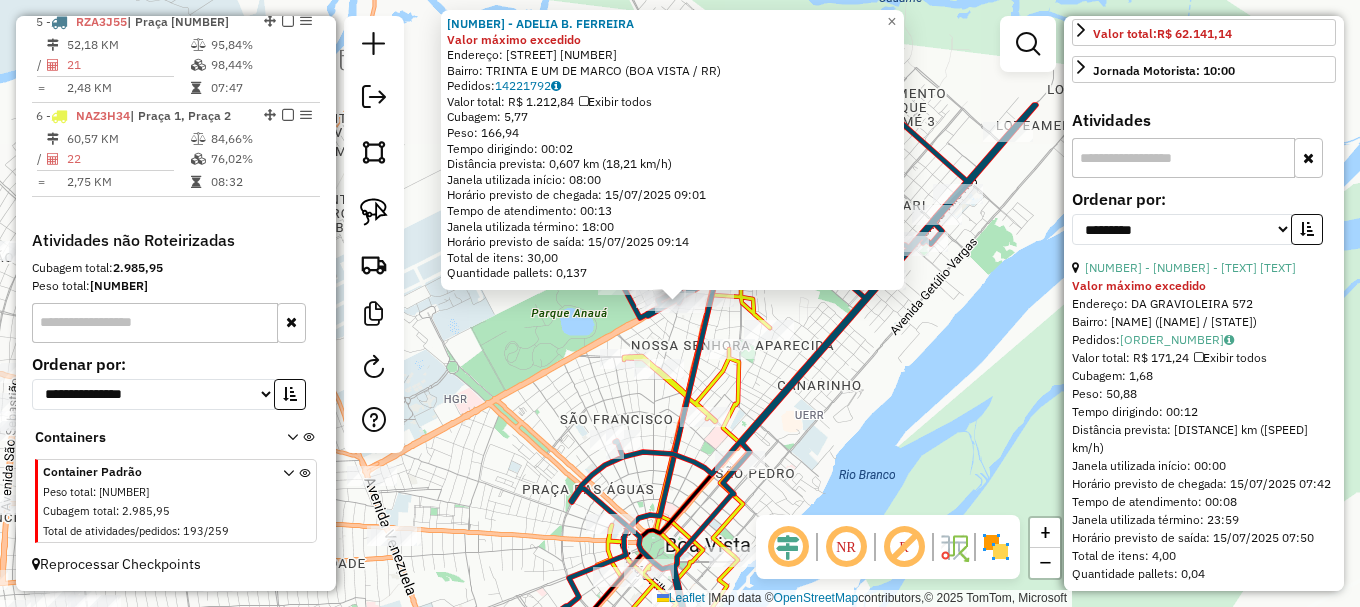 scroll, scrollTop: 548, scrollLeft: 0, axis: vertical 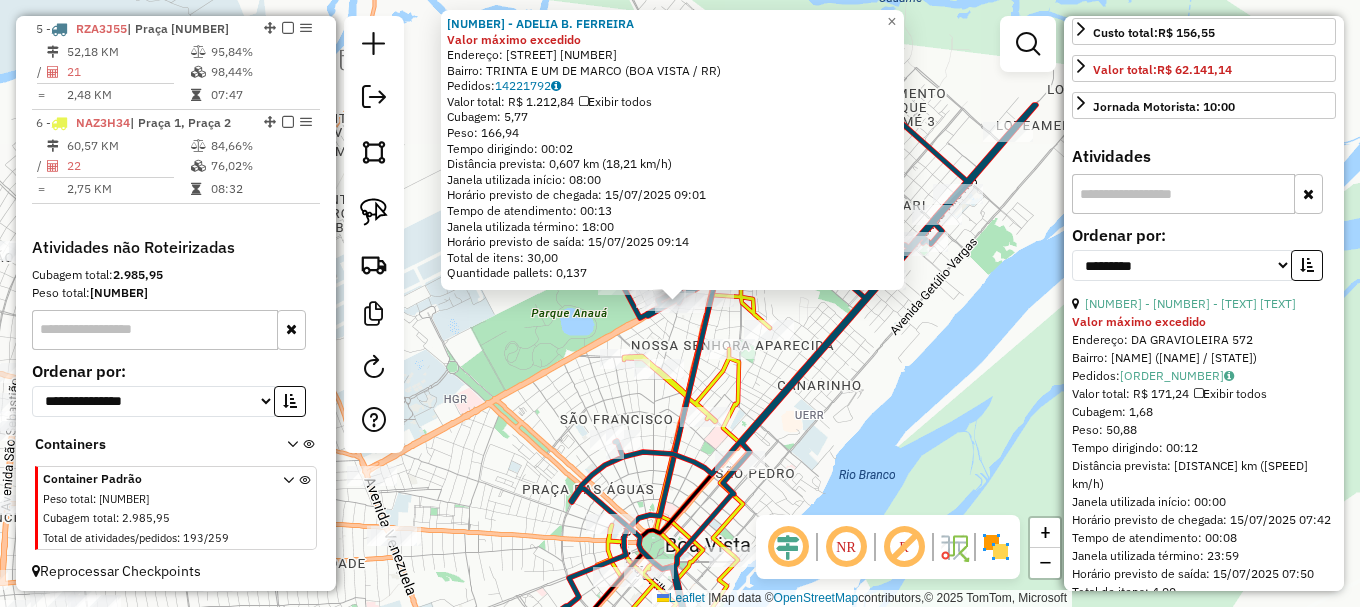 click 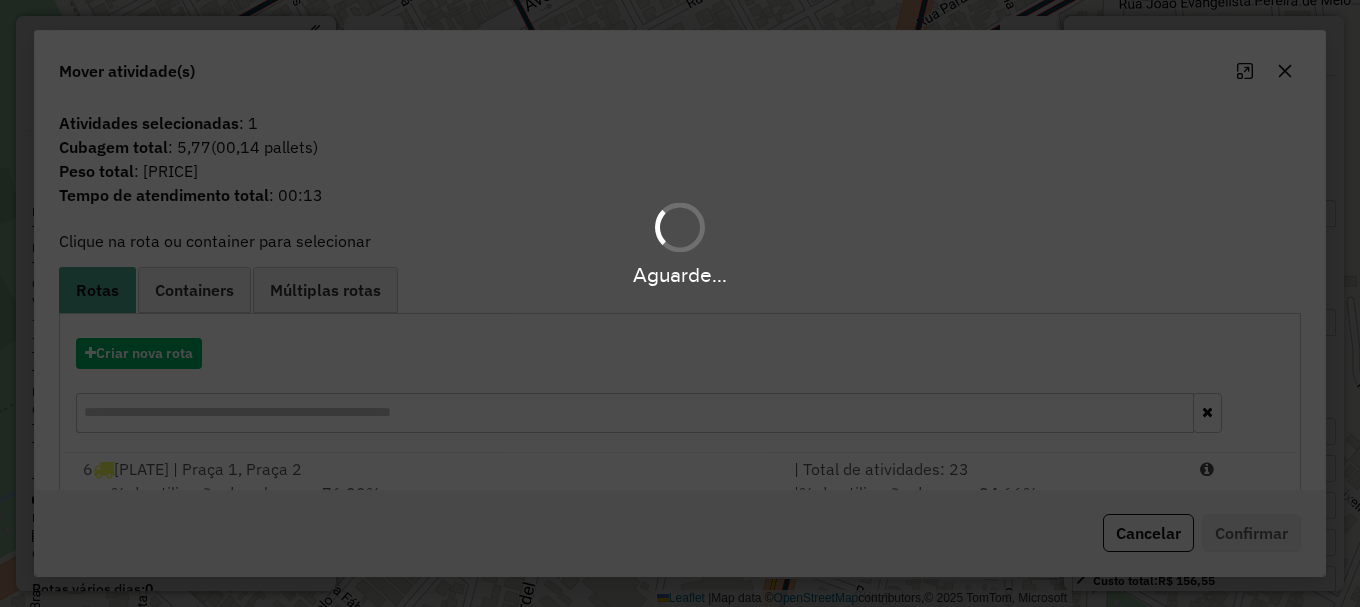 select on "**********" 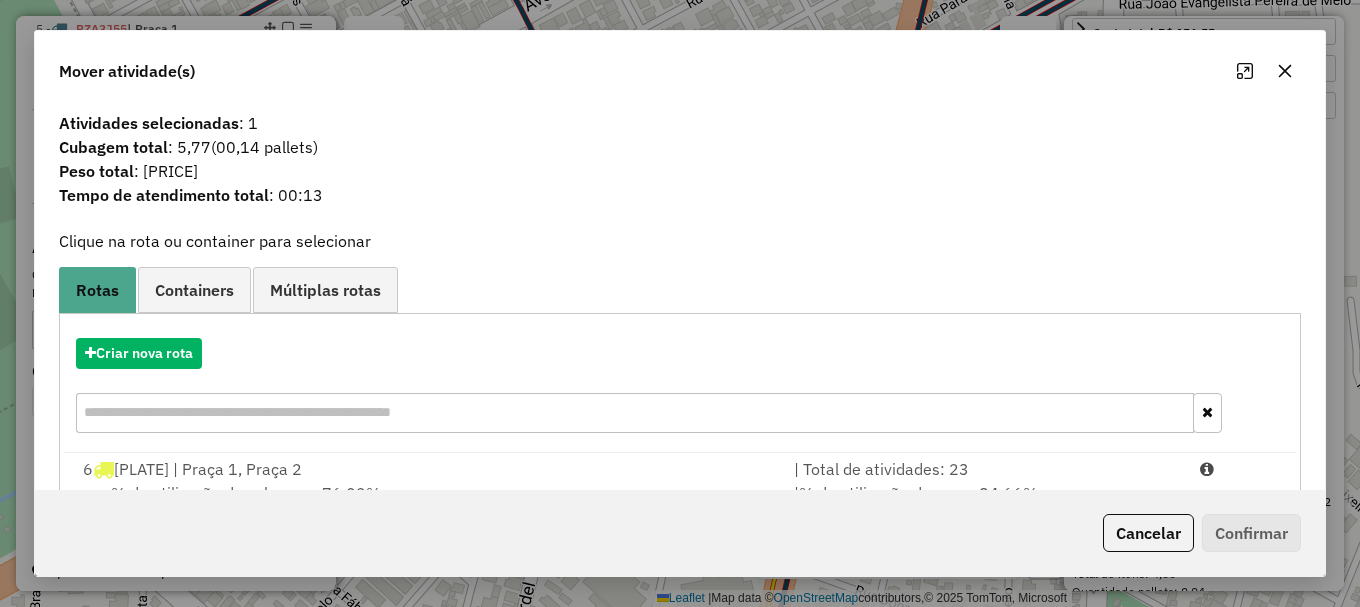 drag, startPoint x: 1213, startPoint y: 476, endPoint x: 1228, endPoint y: 492, distance: 21.931713 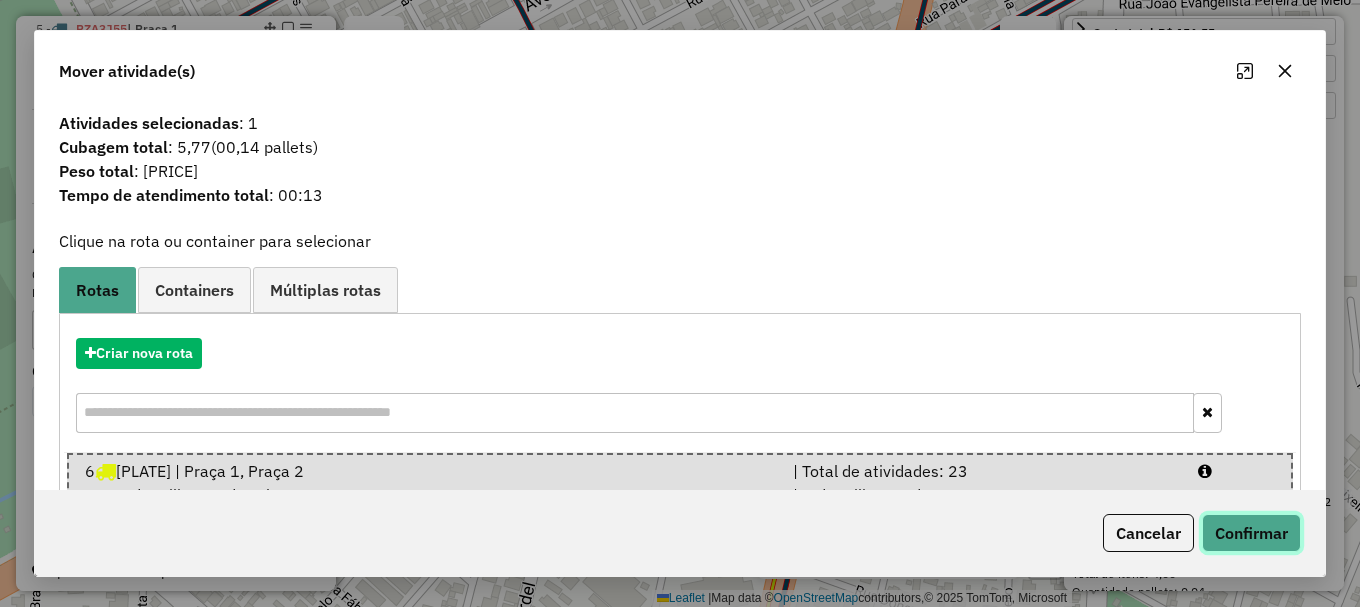 click on "Confirmar" 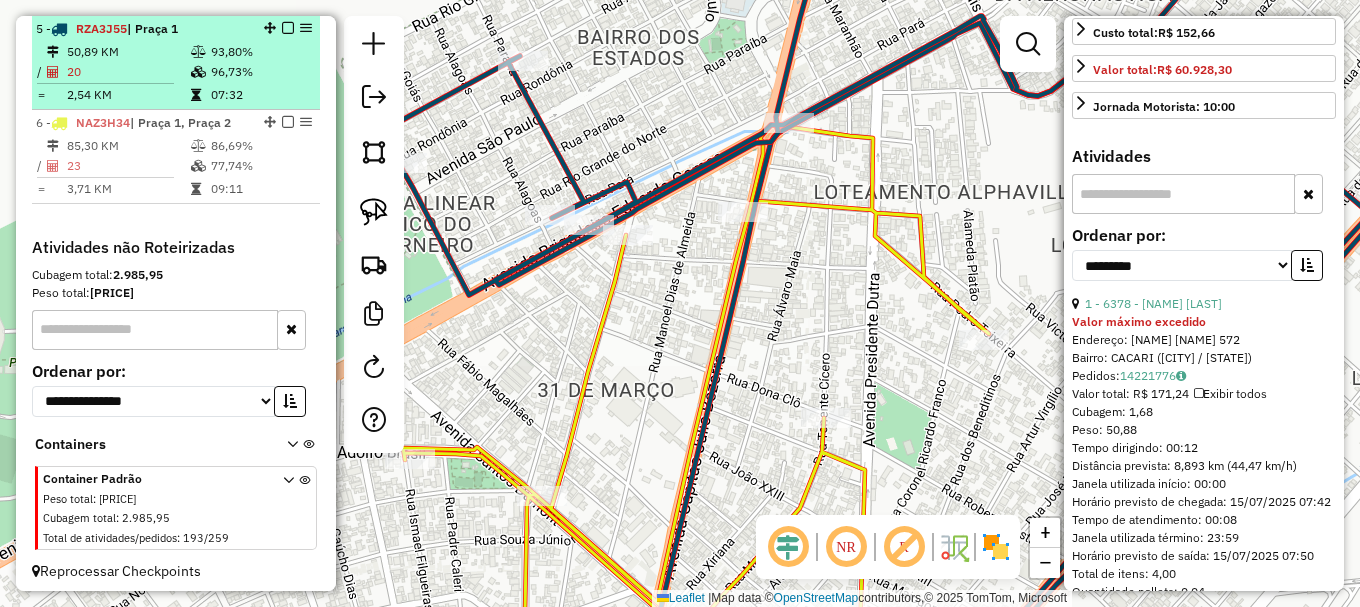 click at bounding box center [288, 28] 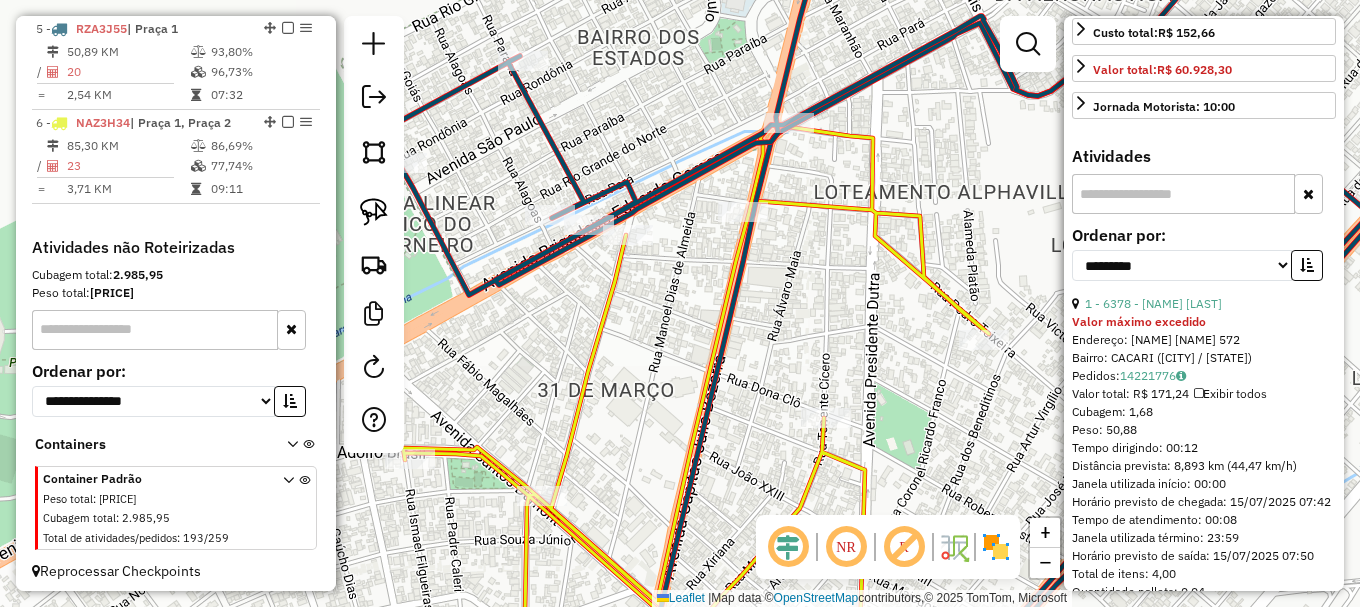 scroll, scrollTop: 840, scrollLeft: 0, axis: vertical 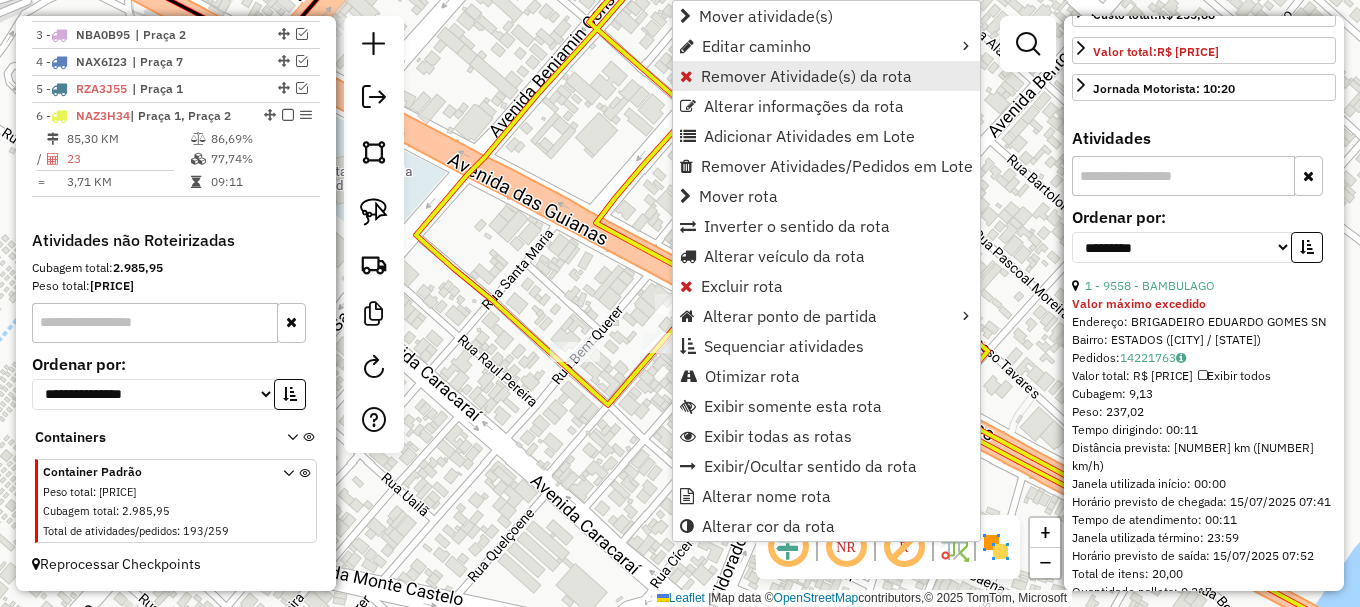 click on "Remover Atividade(s) da rota" at bounding box center [826, 76] 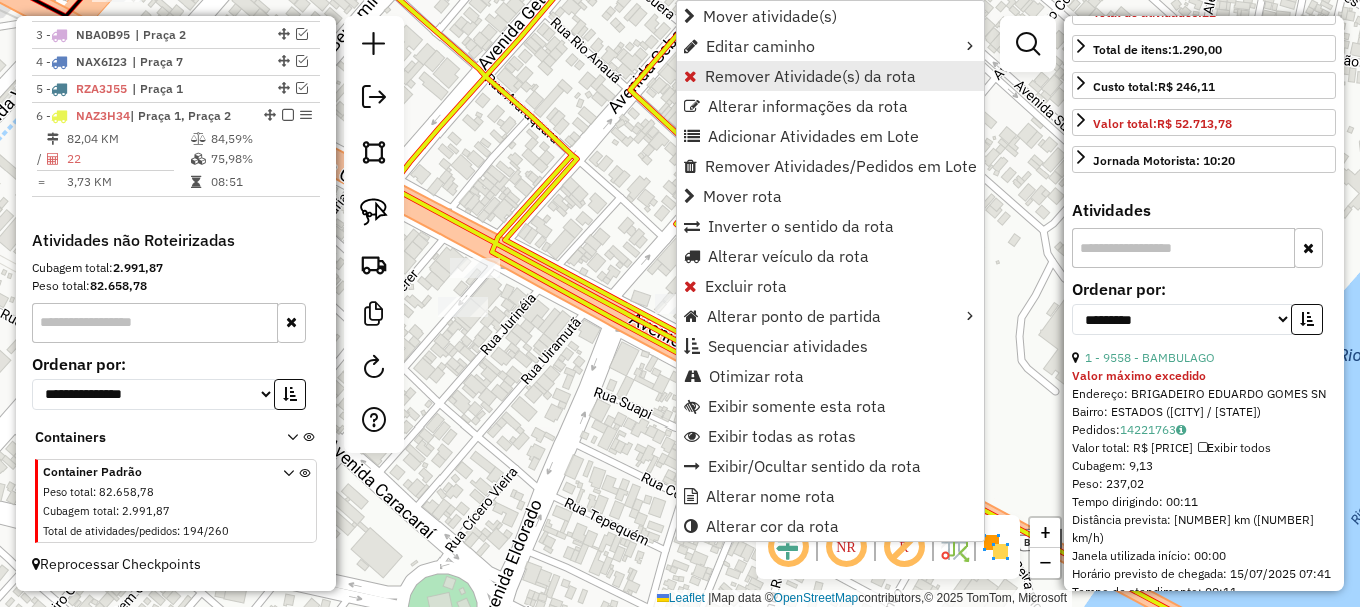 click on "Remover Atividade(s) da rota" at bounding box center [810, 76] 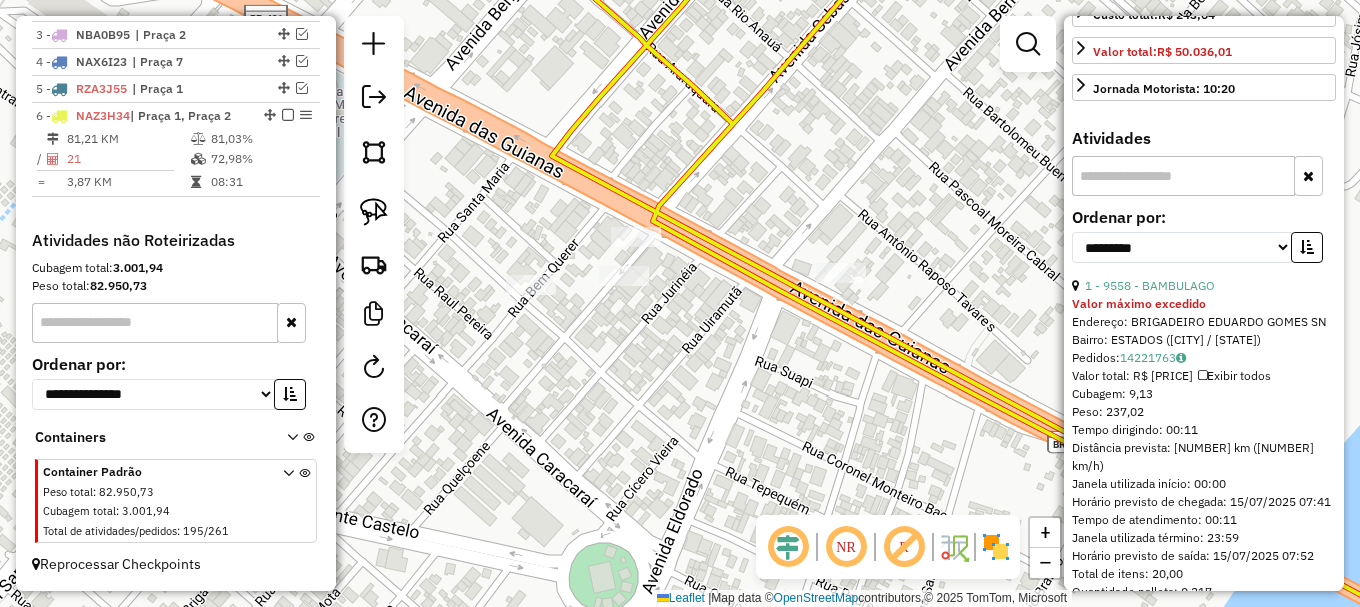 drag, startPoint x: 487, startPoint y: 404, endPoint x: 854, endPoint y: 337, distance: 373.06567 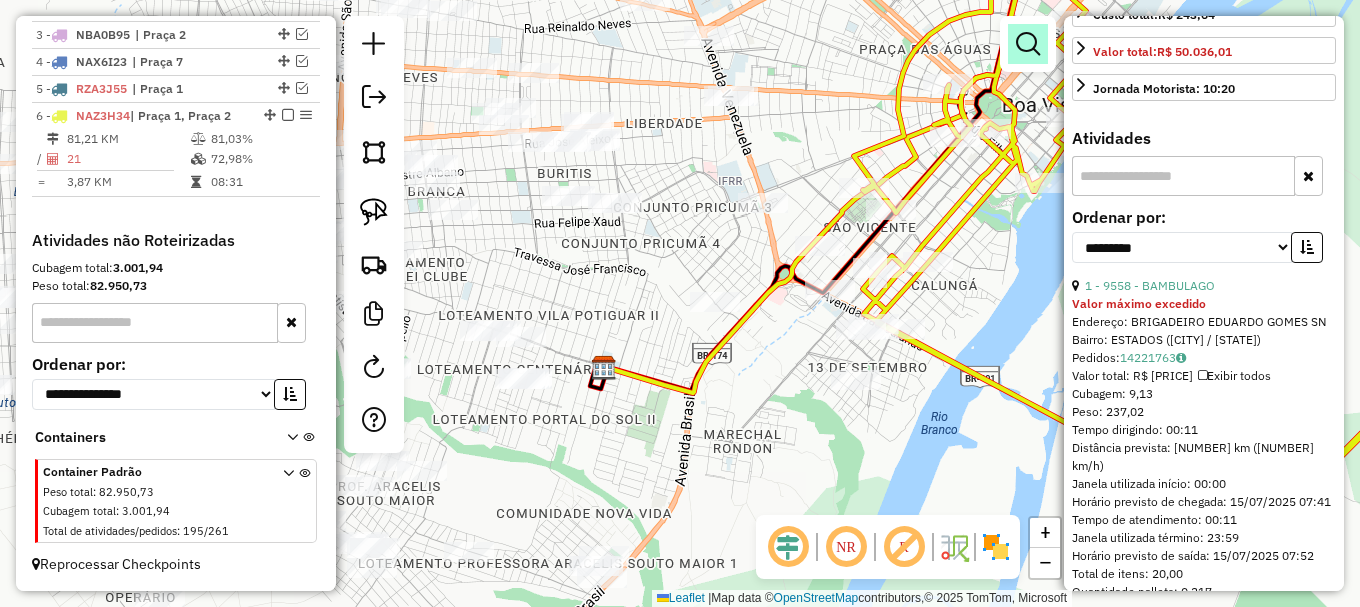 click at bounding box center [1028, 44] 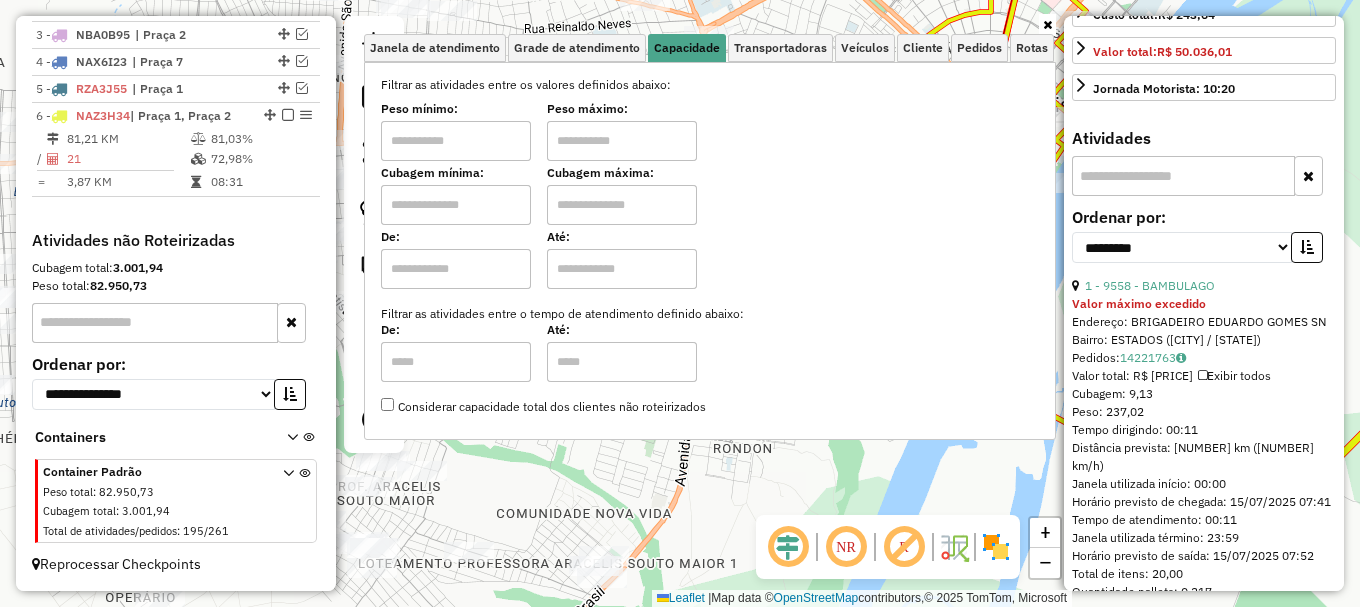 click at bounding box center (456, 205) 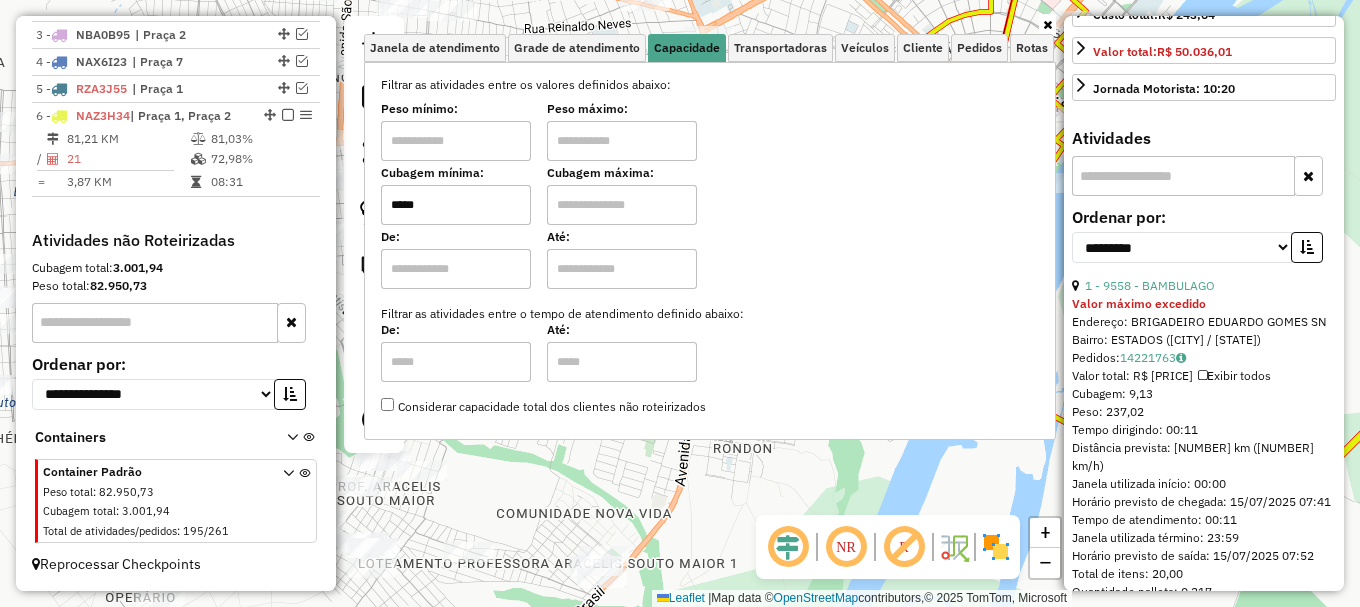 click at bounding box center (622, 205) 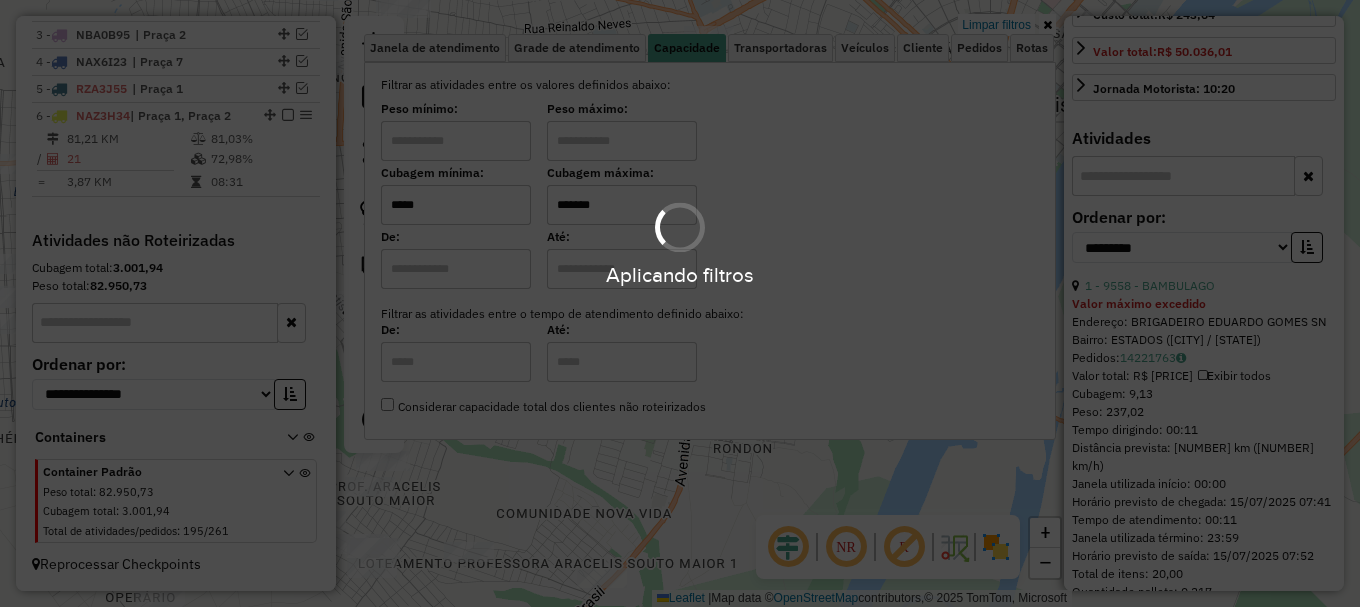 click on "Aplicando filtros" at bounding box center [680, 303] 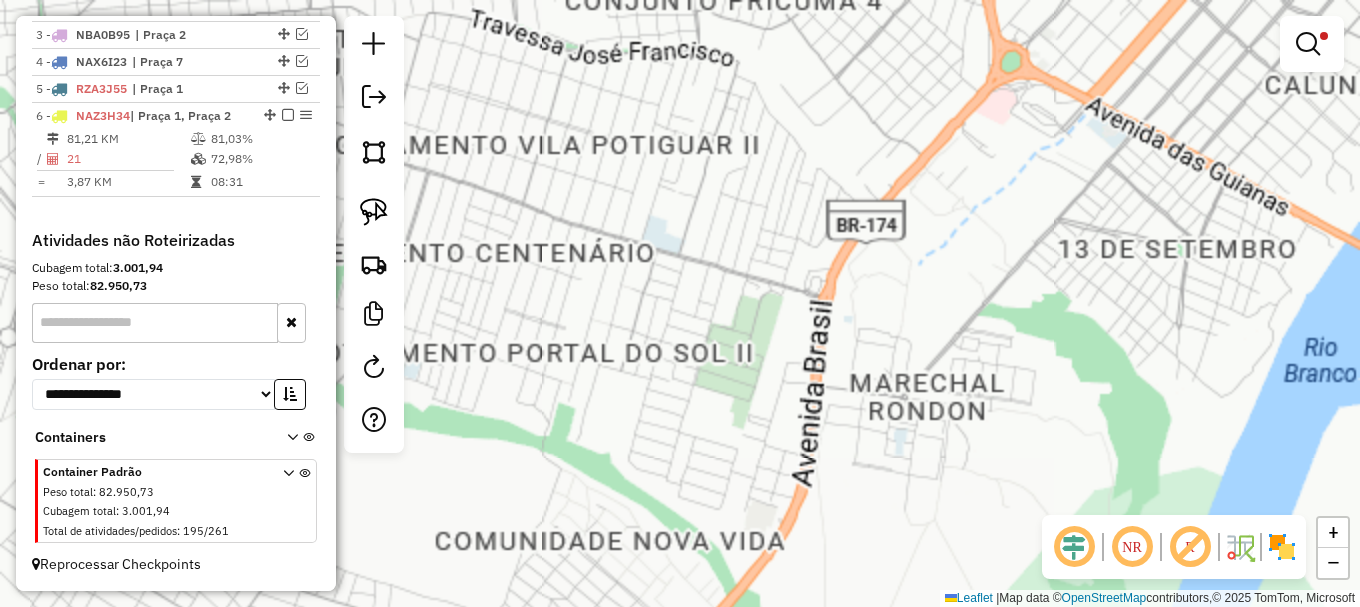click on "Limpar filtros Janela de atendimento Grade de atendimento Capacidade Transportadoras Veículos Cliente Pedidos  Rotas Selecione os dias de semana para filtrar as janelas de atendimento  Seg   Ter   Qua   Qui   Sex   Sáb   Dom  Informe o período da janela de atendimento: De: Até:  Filtrar exatamente a janela do cliente  Considerar janela de atendimento padrão  Selecione os dias de semana para filtrar as grades de atendimento  Seg   Ter   Qua   Qui   Sex   Sáb   Dom   Considerar clientes sem dia de atendimento cadastrado  Clientes fora do dia de atendimento selecionado Filtrar as atividades entre os valores definidos abaixo:  Peso mínimo:   Peso máximo:   Cubagem mínima:  *****  Cubagem máxima:  *******  De:   Até:  Filtrar as atividades entre o tempo de atendimento definido abaixo:  De:   Até:   Considerar capacidade total dos clientes não roteirizados Transportadora: Selecione um ou mais itens Tipo de veículo: Selecione um ou mais itens Veículo: Selecione um ou mais itens Motorista: Nome: Setor:" 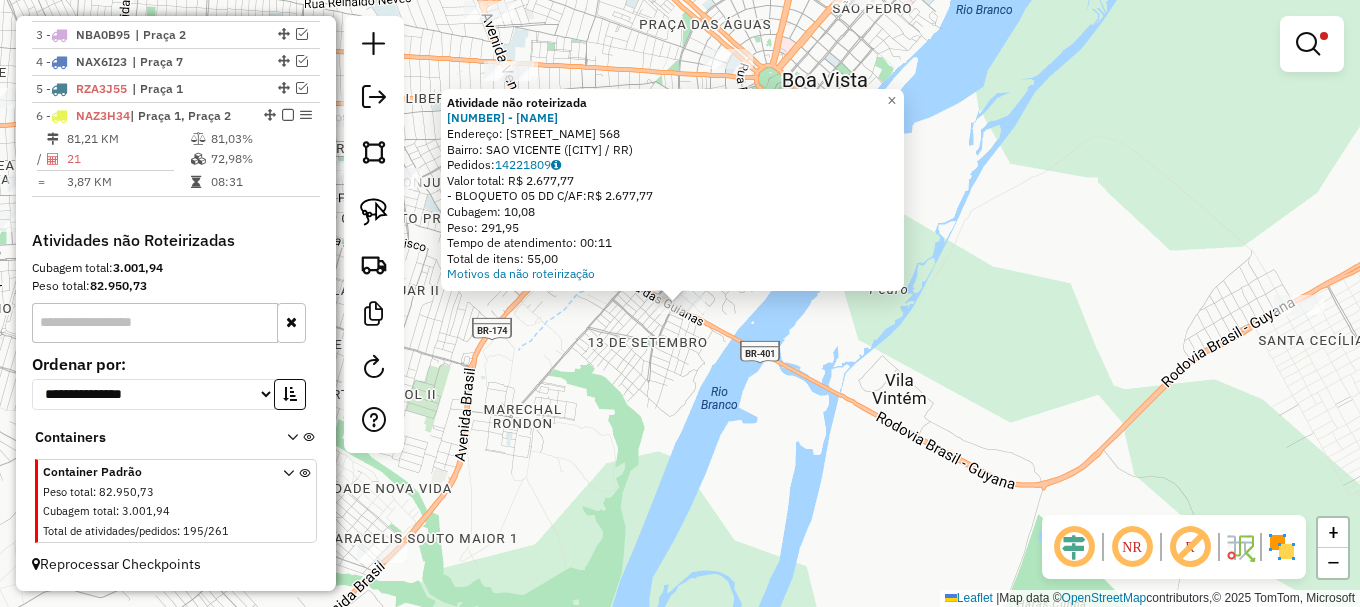 click on "Atividade não roteirizada 5065 - GIROMIX GELOS E BEB  Endereço:  DAS GUIANAS 568   Bairro: SAO VICENTE (BOA VISTA / RR)   Pedidos:  14221809   Valor total: R$ 2.677,77   - BLOQUETO 05 DD C/AF:  R$ 2.677,77   Cubagem: 10,08   Peso: 291,95   Tempo de atendimento: 00:11   Total de itens: 55,00  Motivos da não roteirização × Limpar filtros Janela de atendimento Grade de atendimento Capacidade Transportadoras Veículos Cliente Pedidos  Rotas Selecione os dias de semana para filtrar as janelas de atendimento  Seg   Ter   Qua   Qui   Sex   Sáb   Dom  Informe o período da janela de atendimento: De: Até:  Filtrar exatamente a janela do cliente  Considerar janela de atendimento padrão  Selecione os dias de semana para filtrar as grades de atendimento  Seg   Ter   Qua   Qui   Sex   Sáb   Dom   Considerar clientes sem dia de atendimento cadastrado  Clientes fora do dia de atendimento selecionado Filtrar as atividades entre os valores definidos abaixo:  Peso mínimo:   Peso máximo:   Cubagem mínima:  ***** +" 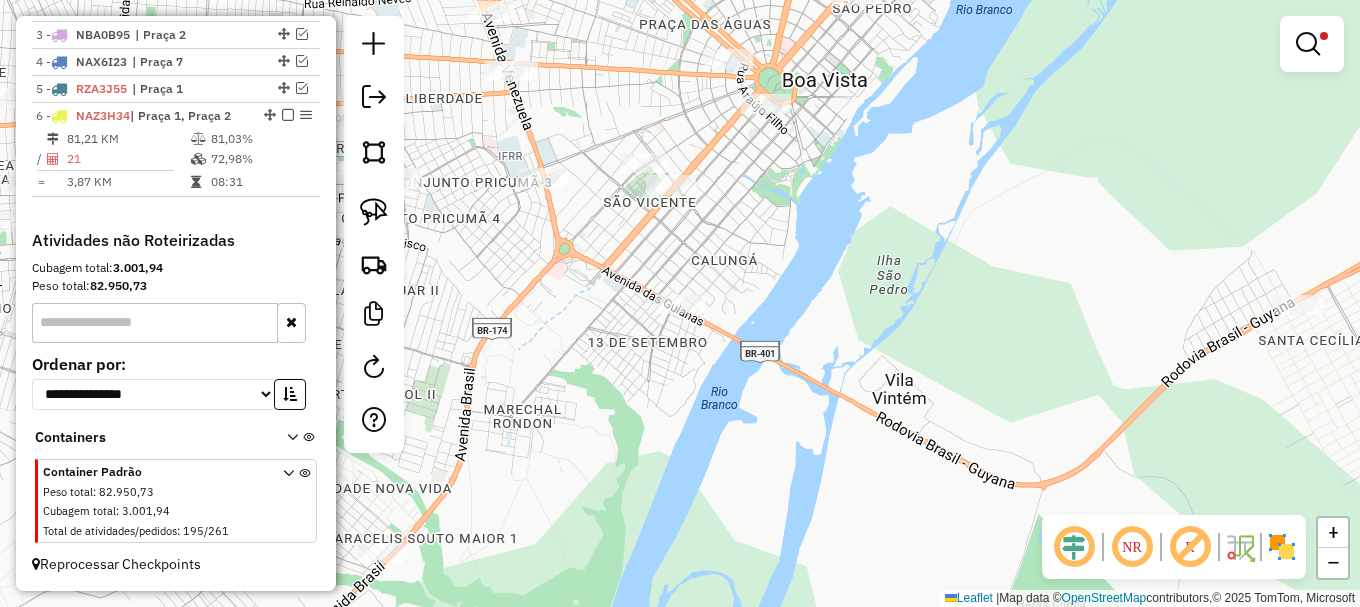 click 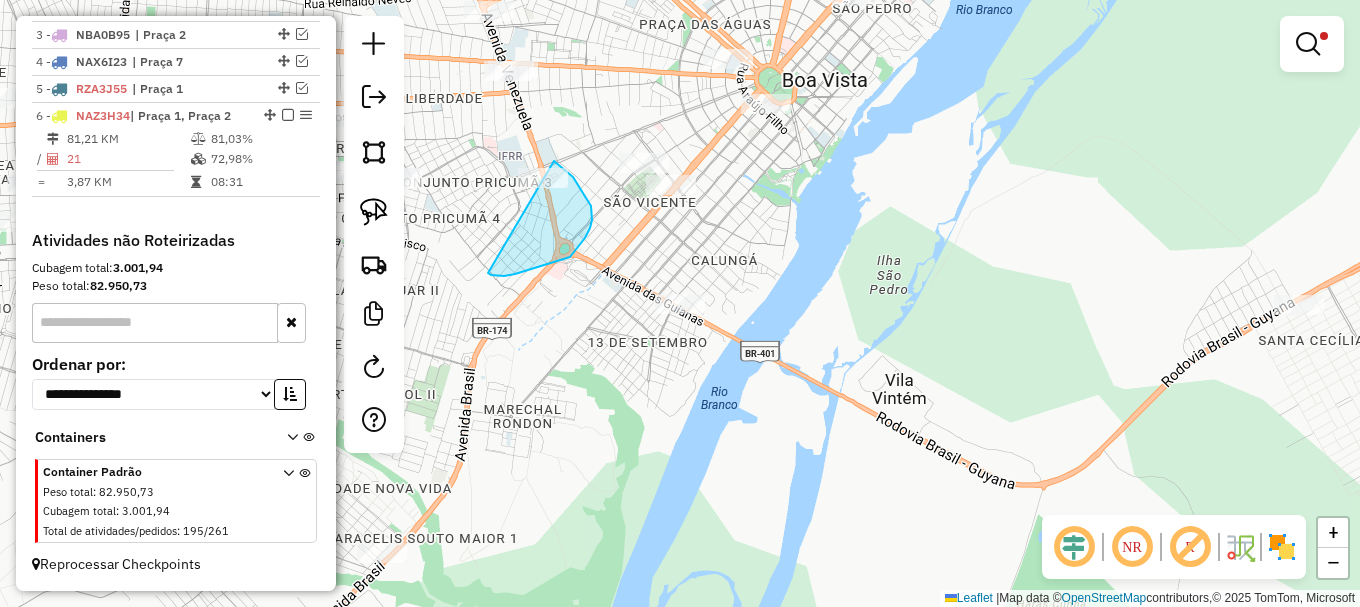 drag, startPoint x: 491, startPoint y: 275, endPoint x: 515, endPoint y: 143, distance: 134.16408 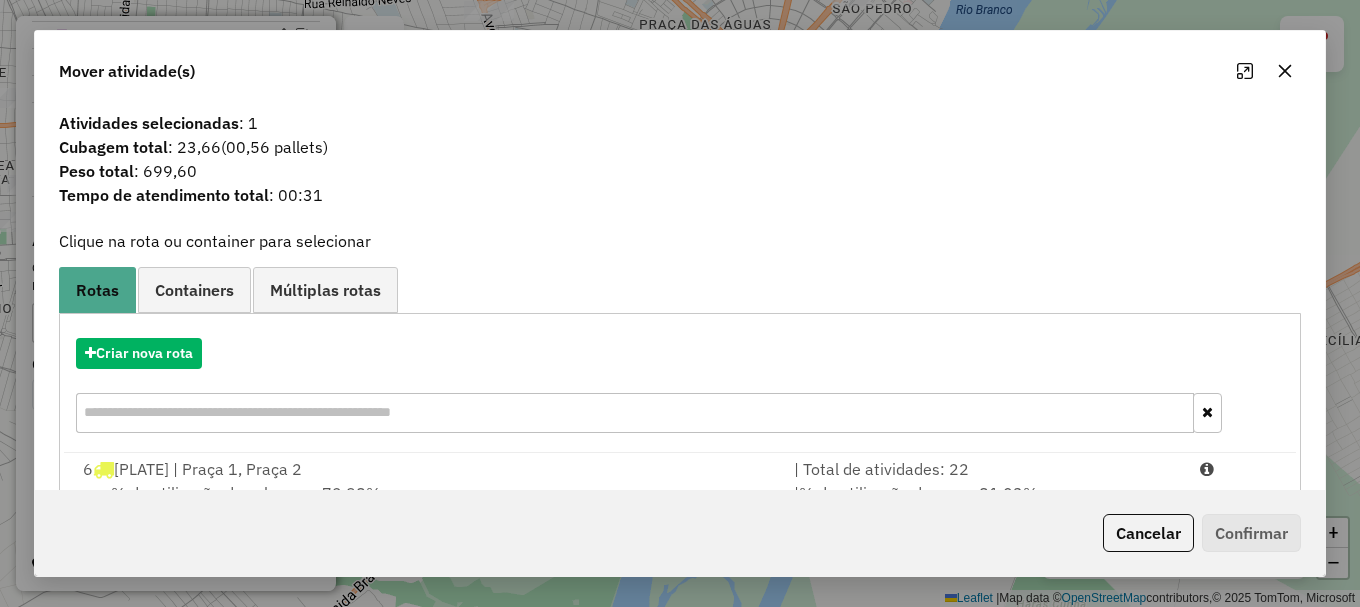 drag, startPoint x: 1217, startPoint y: 474, endPoint x: 1230, endPoint y: 514, distance: 42.059483 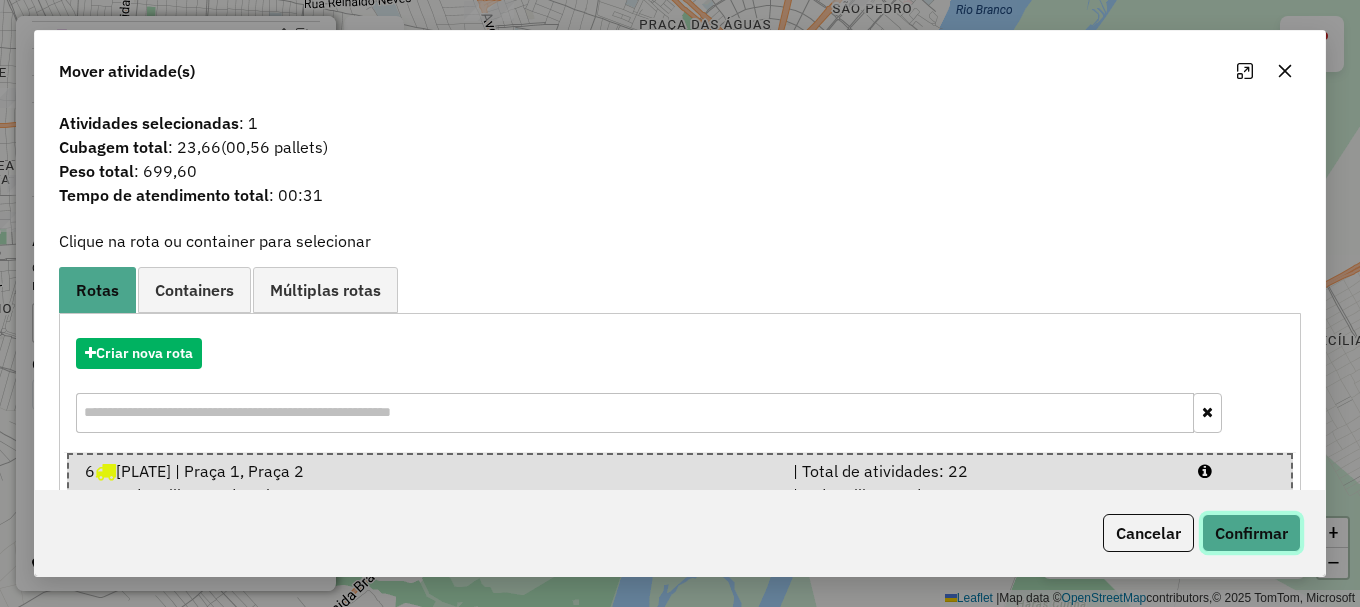 click on "Confirmar" 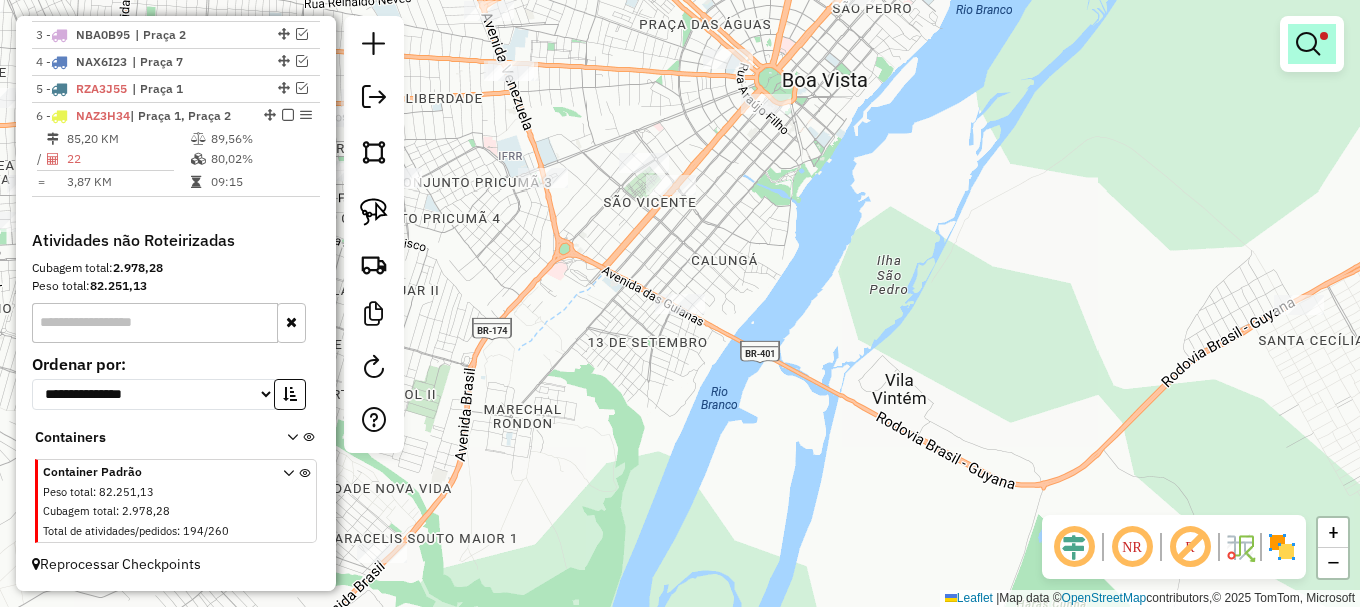 click at bounding box center [1308, 44] 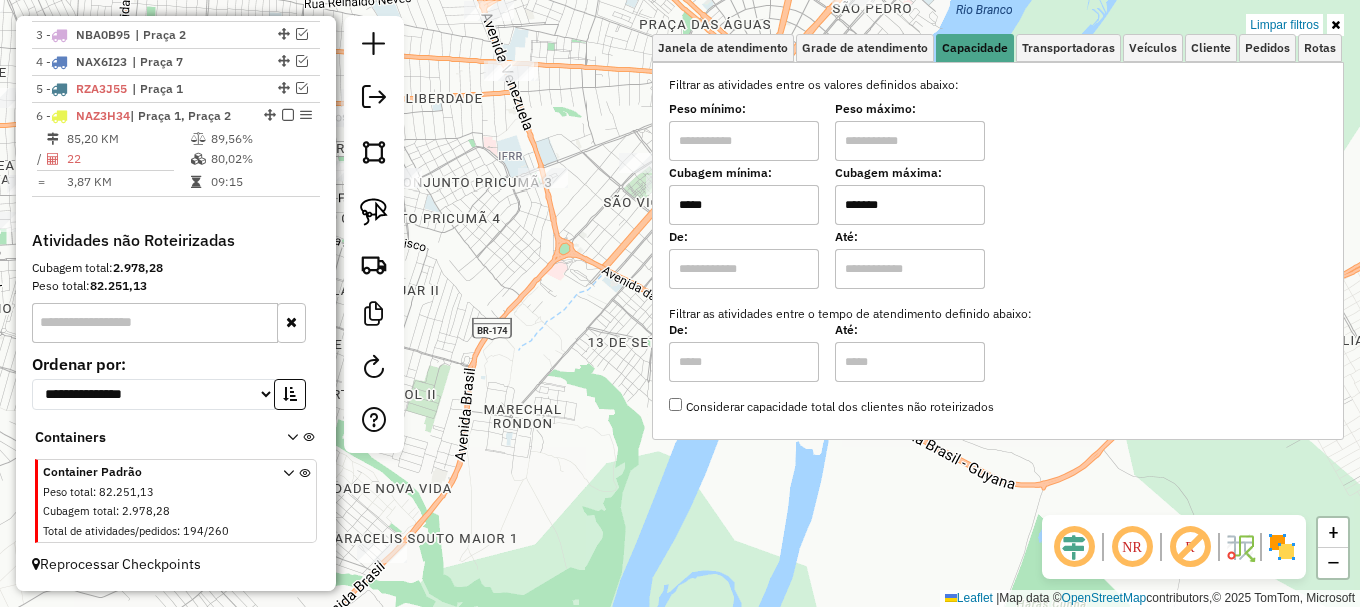 click on "Limpar filtros" at bounding box center [1284, 25] 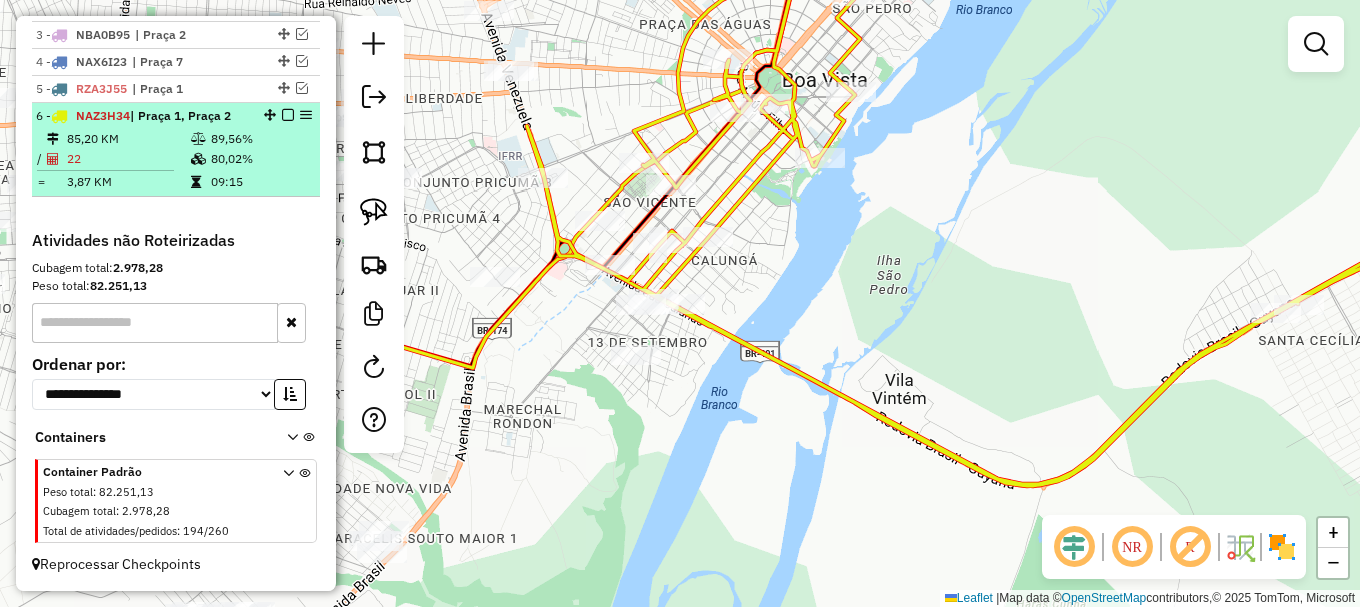 click at bounding box center [288, 115] 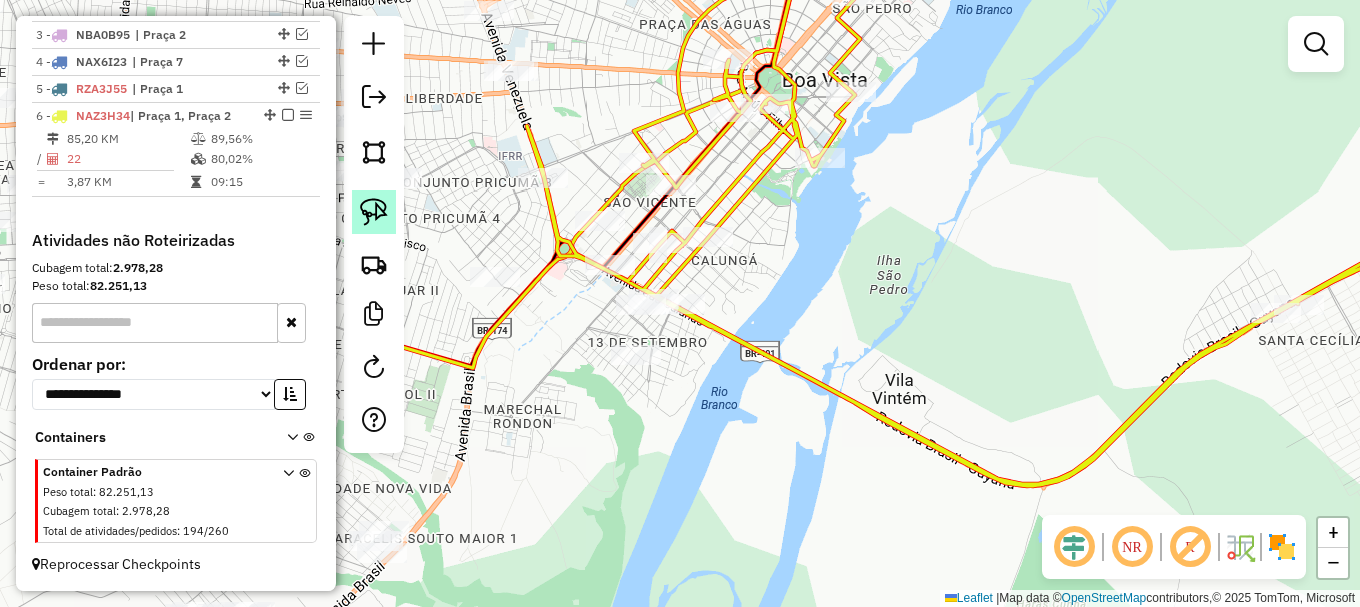 scroll, scrollTop: 773, scrollLeft: 0, axis: vertical 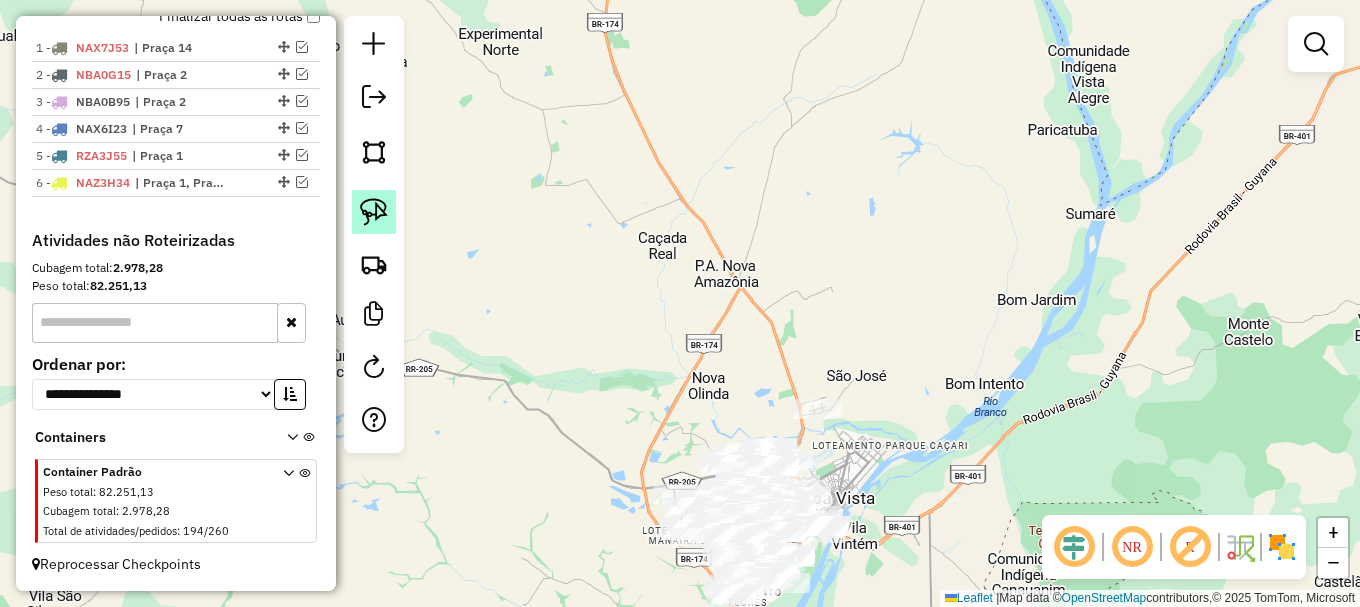click 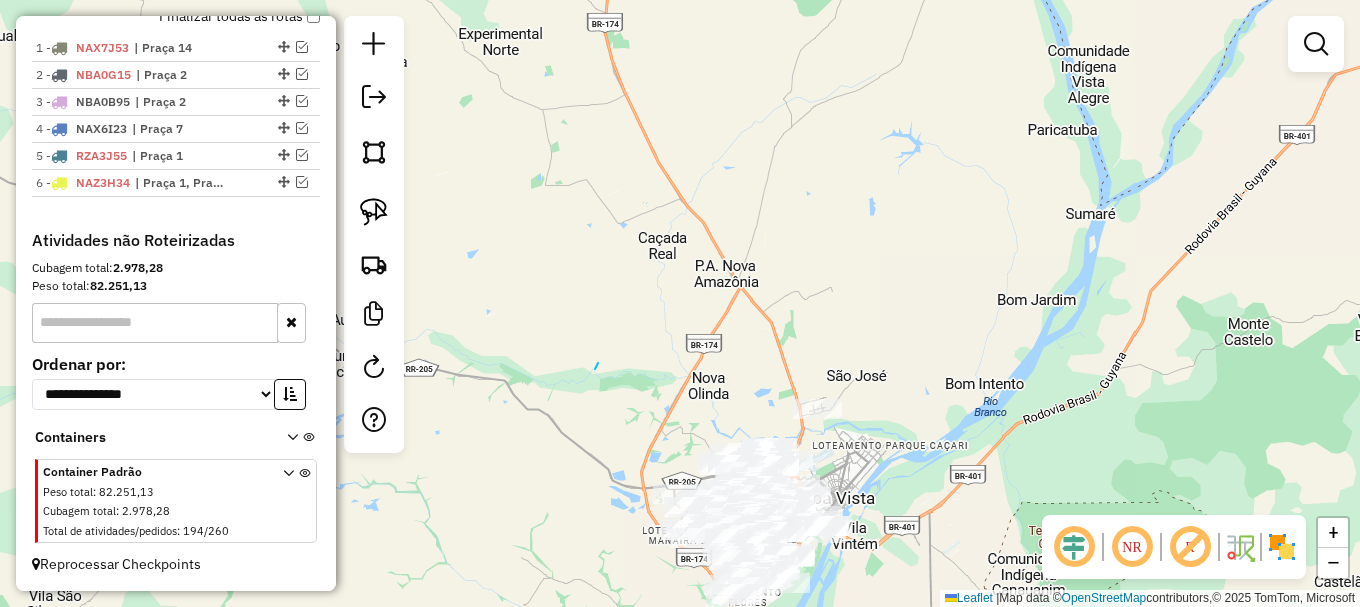 click on "Janela de atendimento Grade de atendimento Capacidade Transportadoras Veículos Cliente Pedidos  Rotas Selecione os dias de semana para filtrar as janelas de atendimento  Seg   Ter   Qua   Qui   Sex   Sáb   Dom  Informe o período da janela de atendimento: De: Até:  Filtrar exatamente a janela do cliente  Considerar janela de atendimento padrão  Selecione os dias de semana para filtrar as grades de atendimento  Seg   Ter   Qua   Qui   Sex   Sáb   Dom   Considerar clientes sem dia de atendimento cadastrado  Clientes fora do dia de atendimento selecionado Filtrar as atividades entre os valores definidos abaixo:  Peso mínimo:   Peso máximo:   Cubagem mínima:   Cubagem máxima:   De:   Até:  Filtrar as atividades entre o tempo de atendimento definido abaixo:  De:   Até:   Considerar capacidade total dos clientes não roteirizados Transportadora: Selecione um ou mais itens Tipo de veículo: Selecione um ou mais itens Veículo: Selecione um ou mais itens Motorista: Selecione um ou mais itens Nome: Rótulo:" 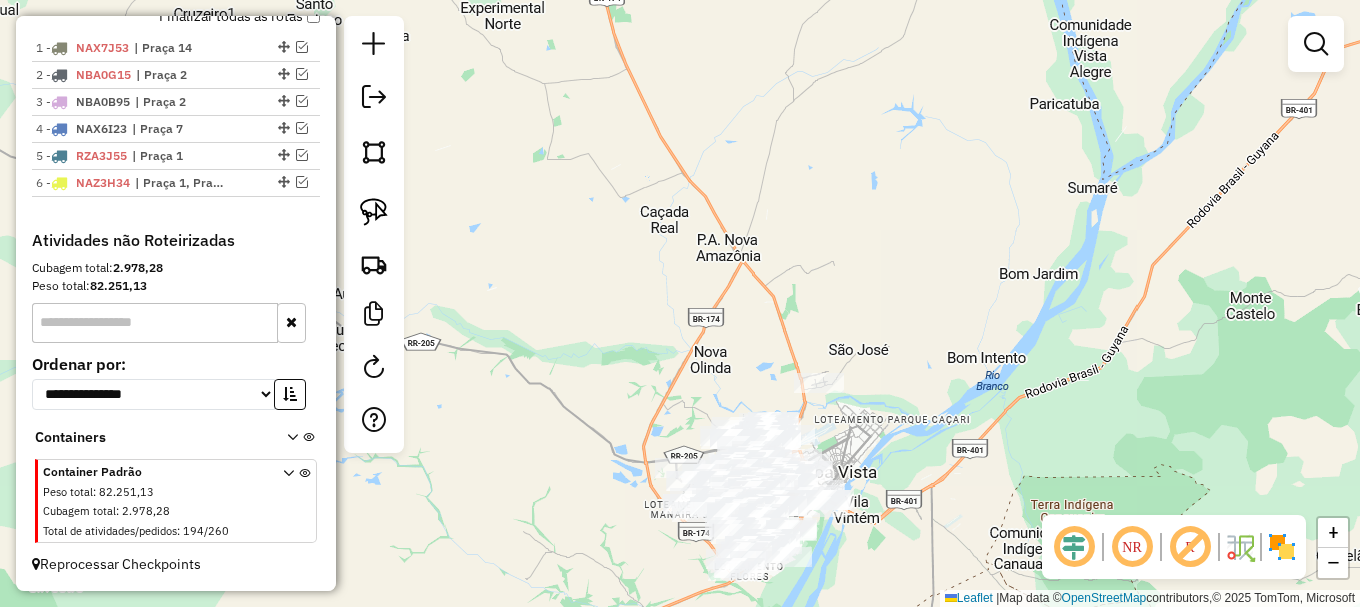 drag, startPoint x: 618, startPoint y: 374, endPoint x: 564, endPoint y: 215, distance: 167.91962 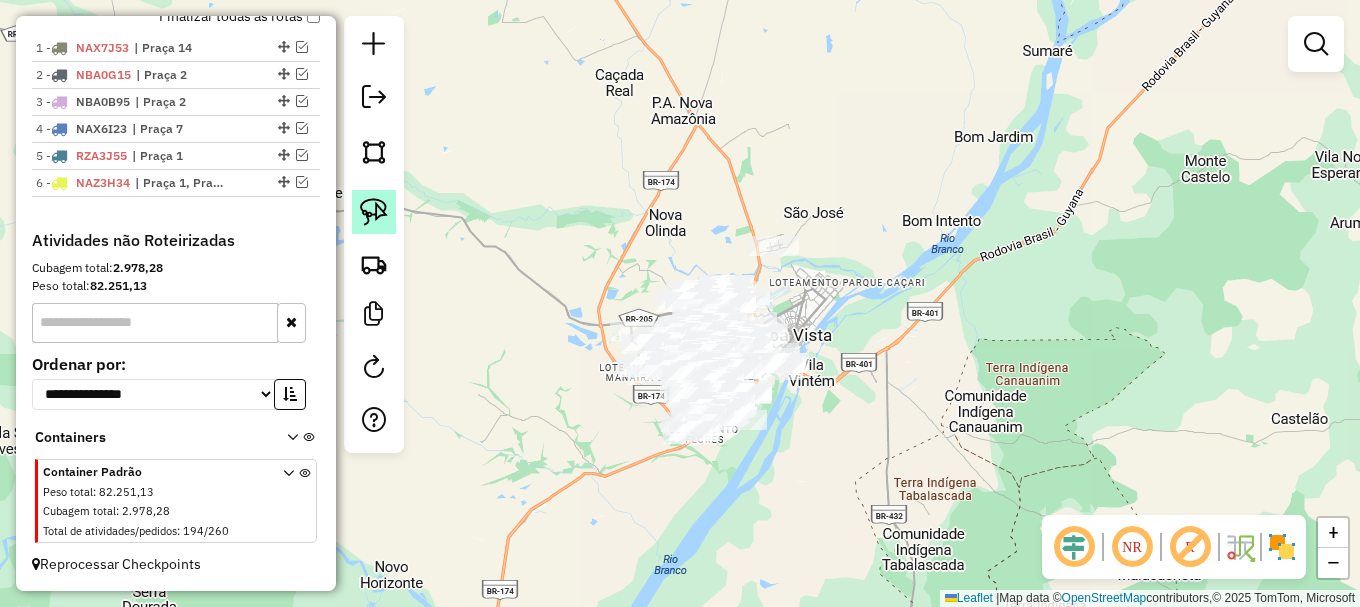 click 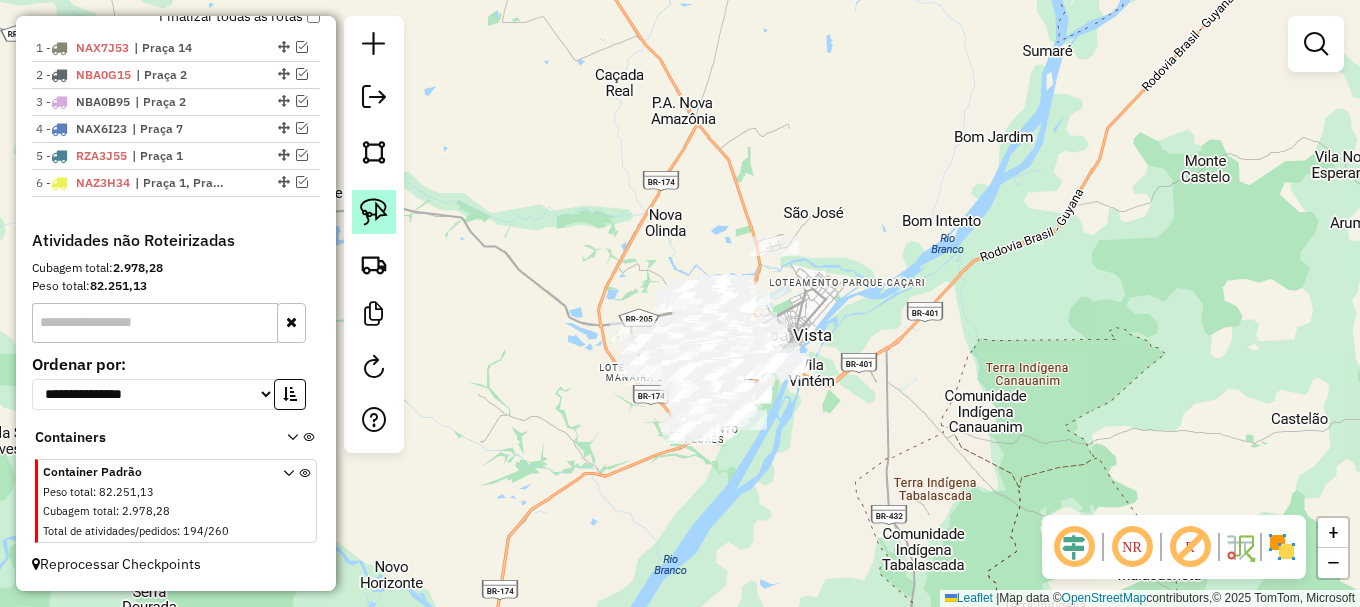 click 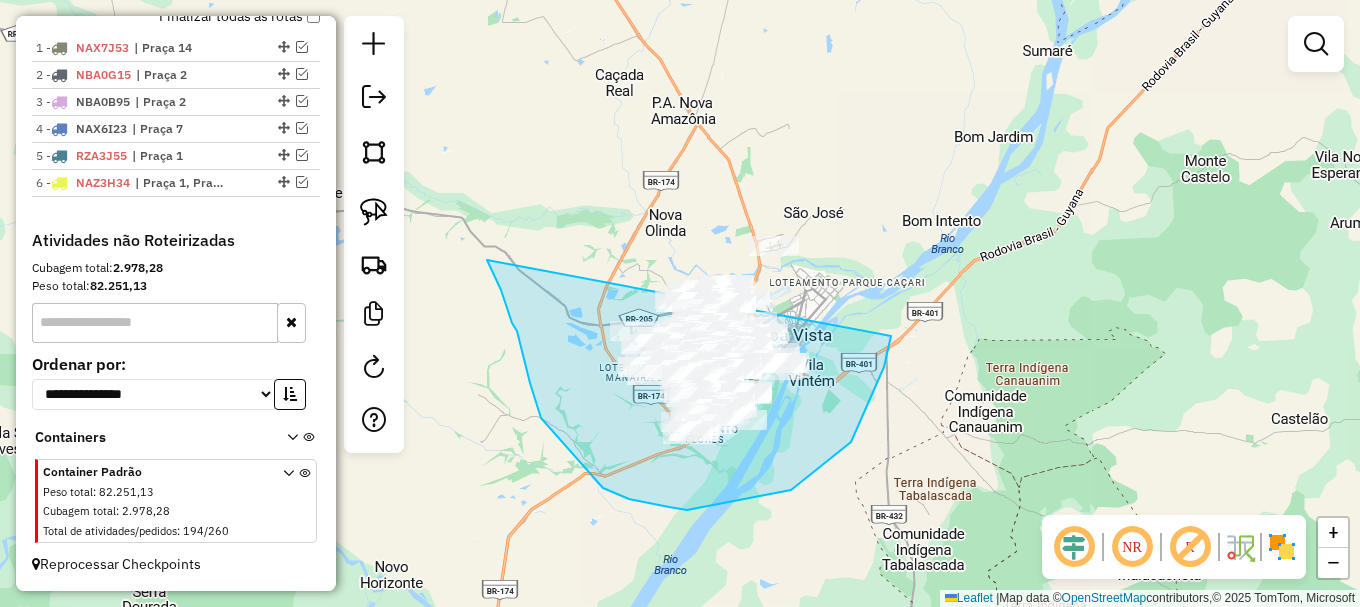 drag, startPoint x: 489, startPoint y: 264, endPoint x: 863, endPoint y: 206, distance: 378.4706 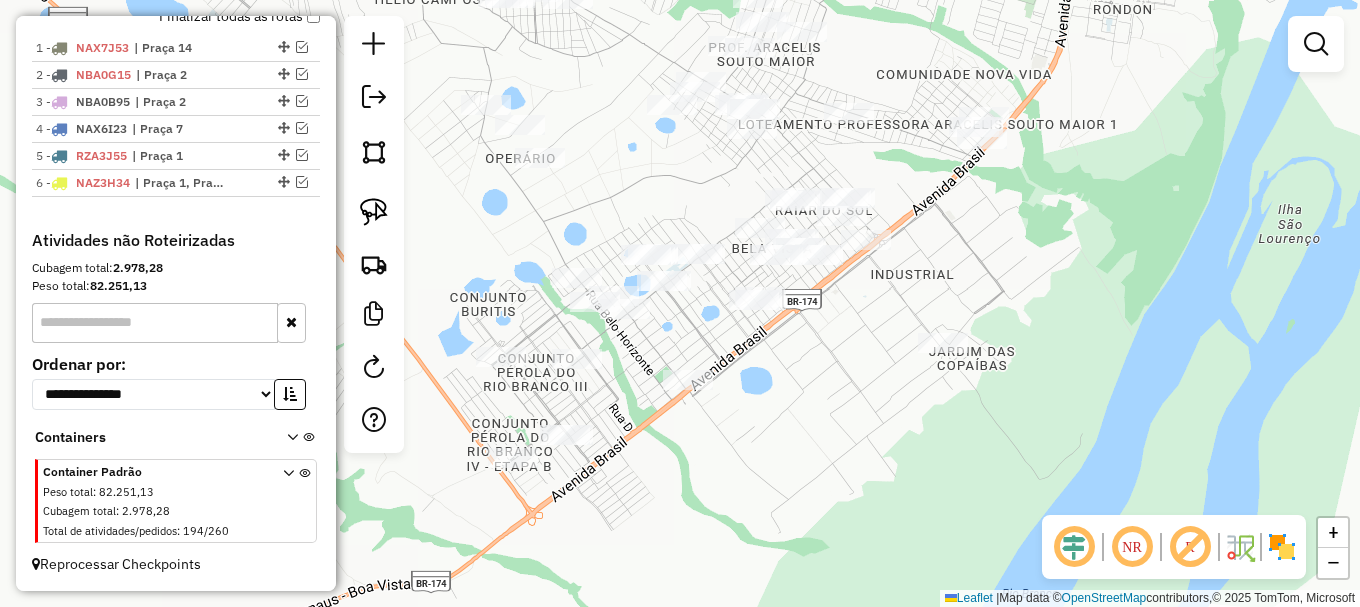 drag, startPoint x: 685, startPoint y: 367, endPoint x: 798, endPoint y: 371, distance: 113.07078 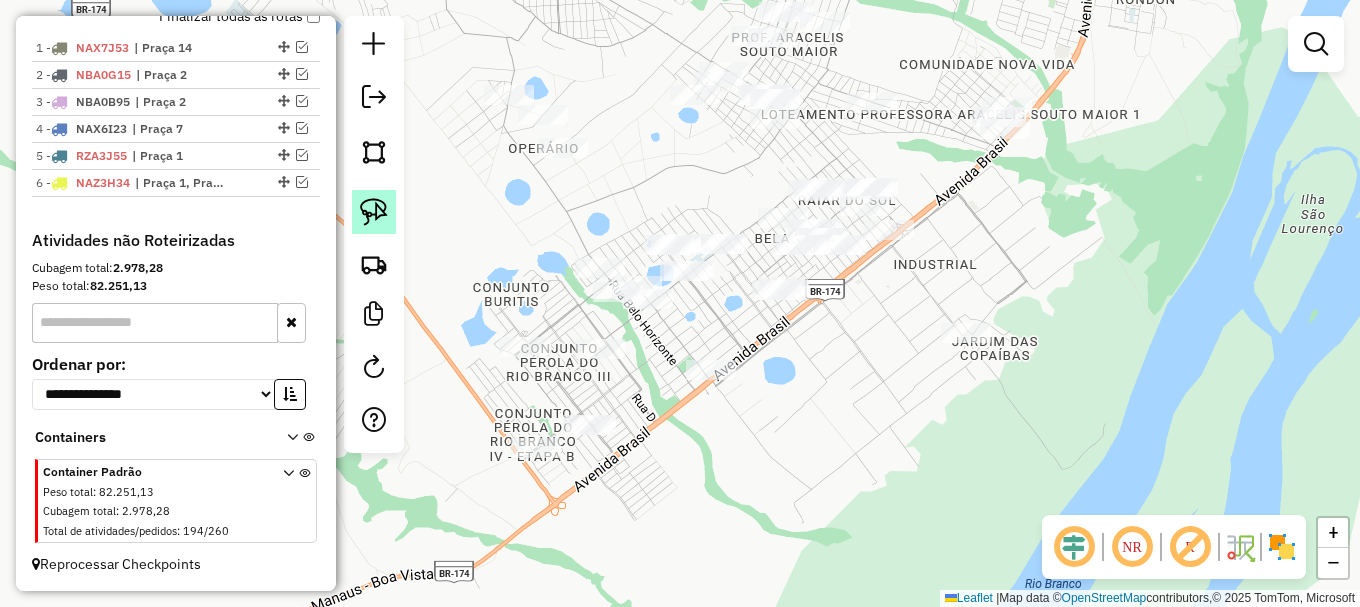 click 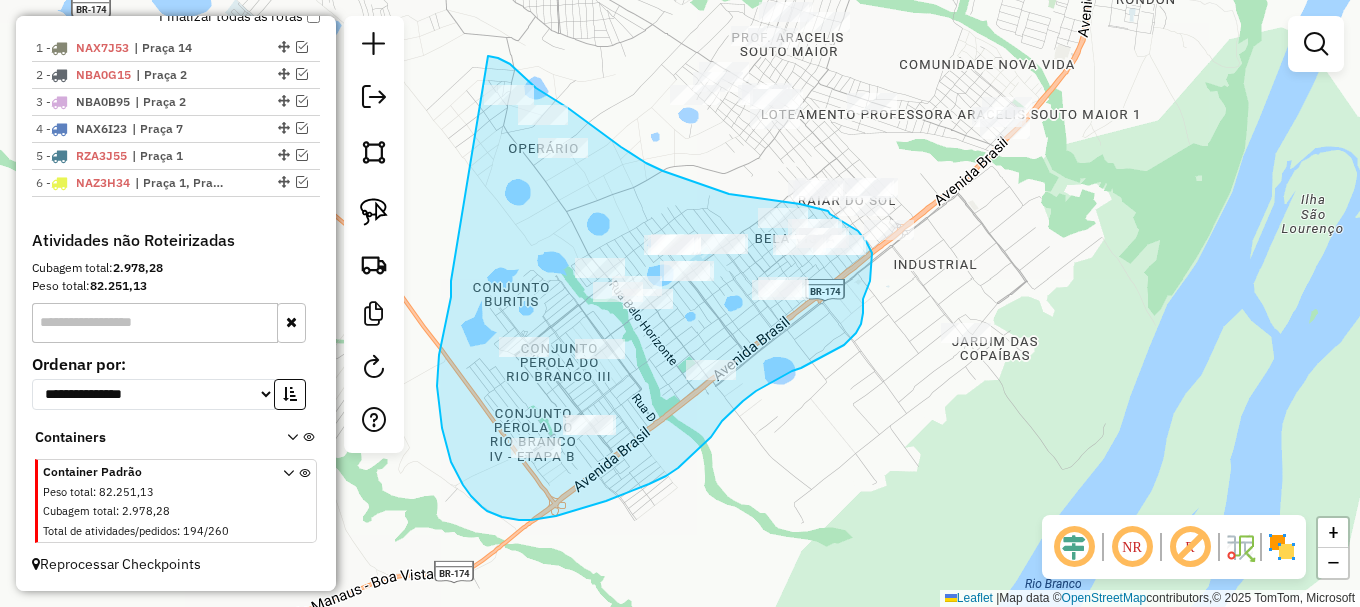 drag, startPoint x: 451, startPoint y: 281, endPoint x: 480, endPoint y: 56, distance: 226.86119 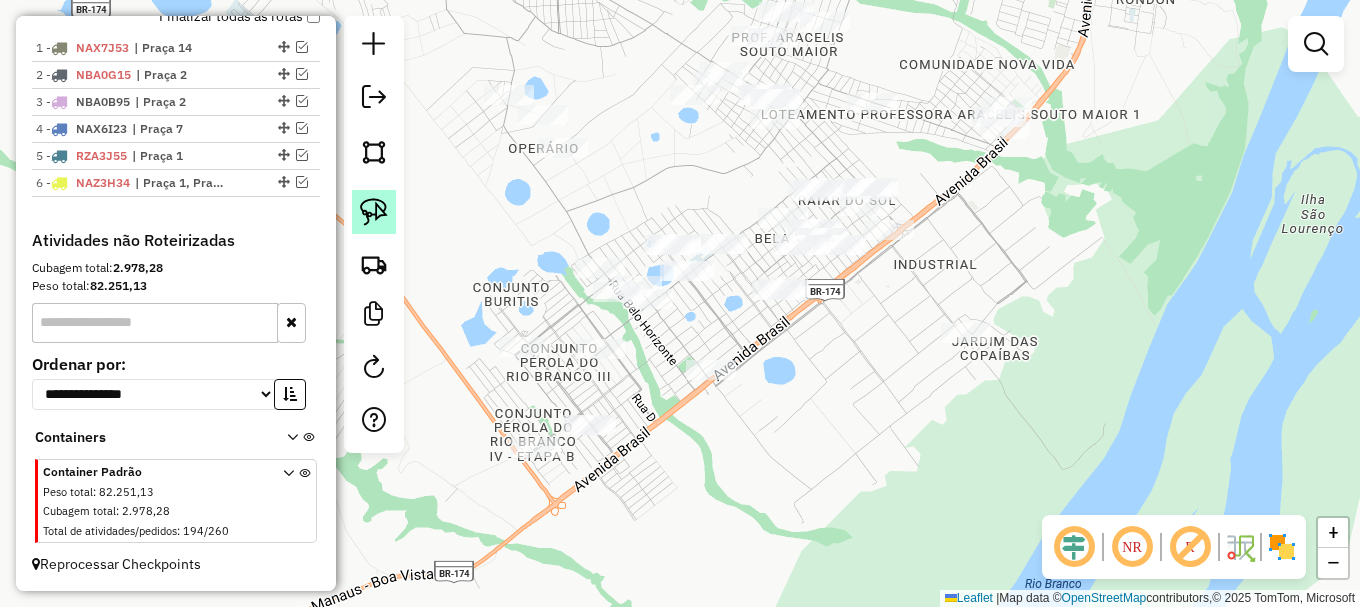 click 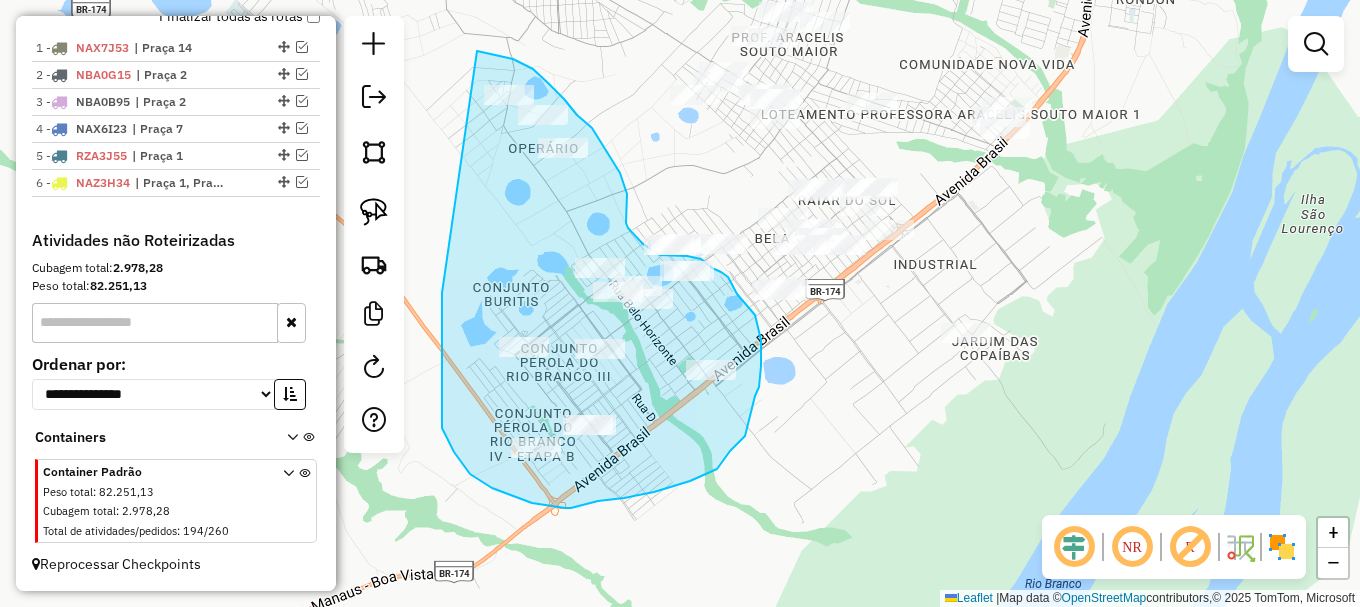 drag, startPoint x: 442, startPoint y: 301, endPoint x: 474, endPoint y: 51, distance: 252.03967 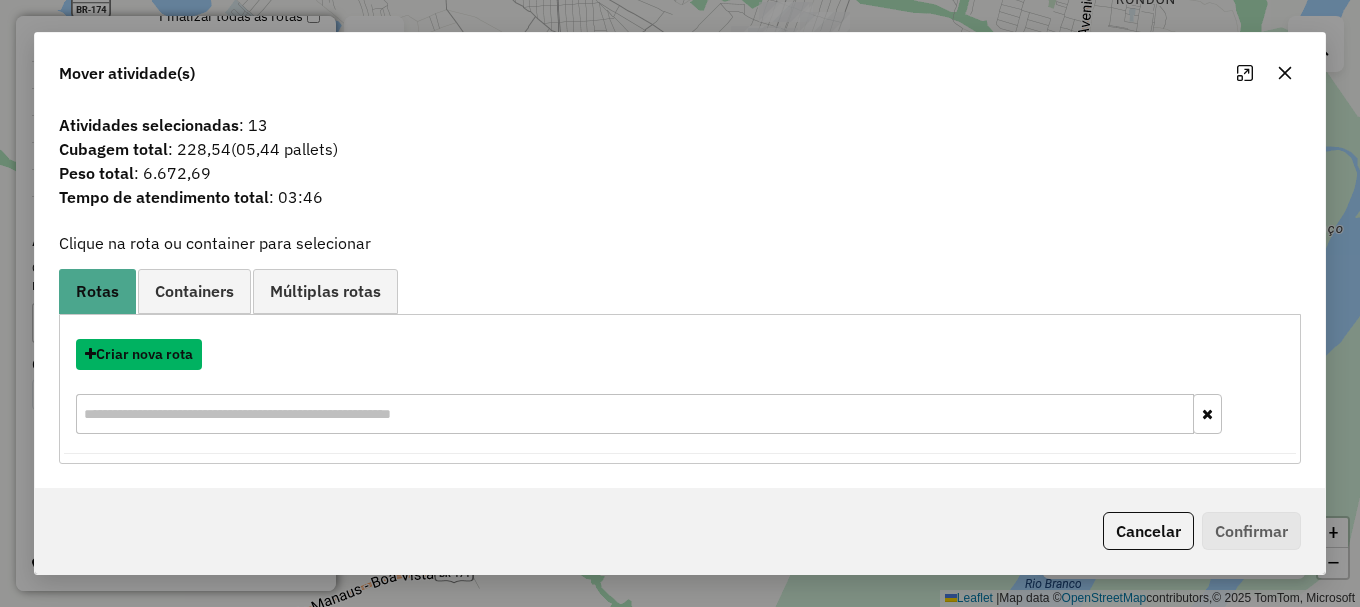 click on "Criar nova rota" at bounding box center (139, 354) 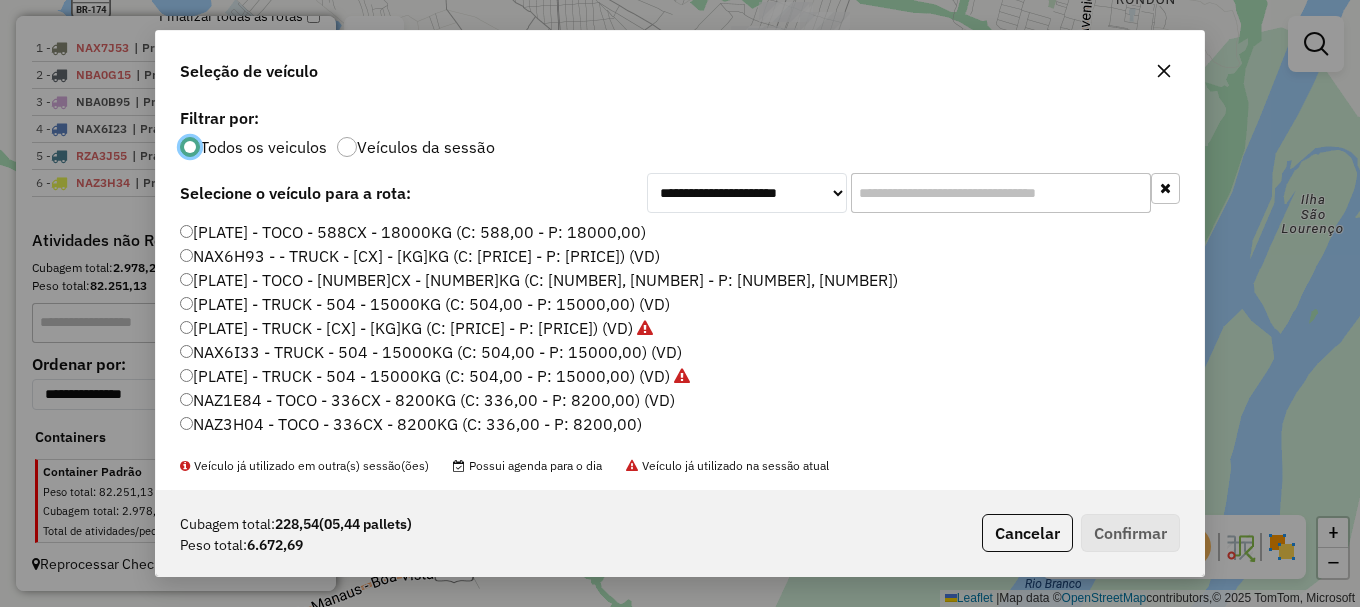 scroll, scrollTop: 11, scrollLeft: 6, axis: both 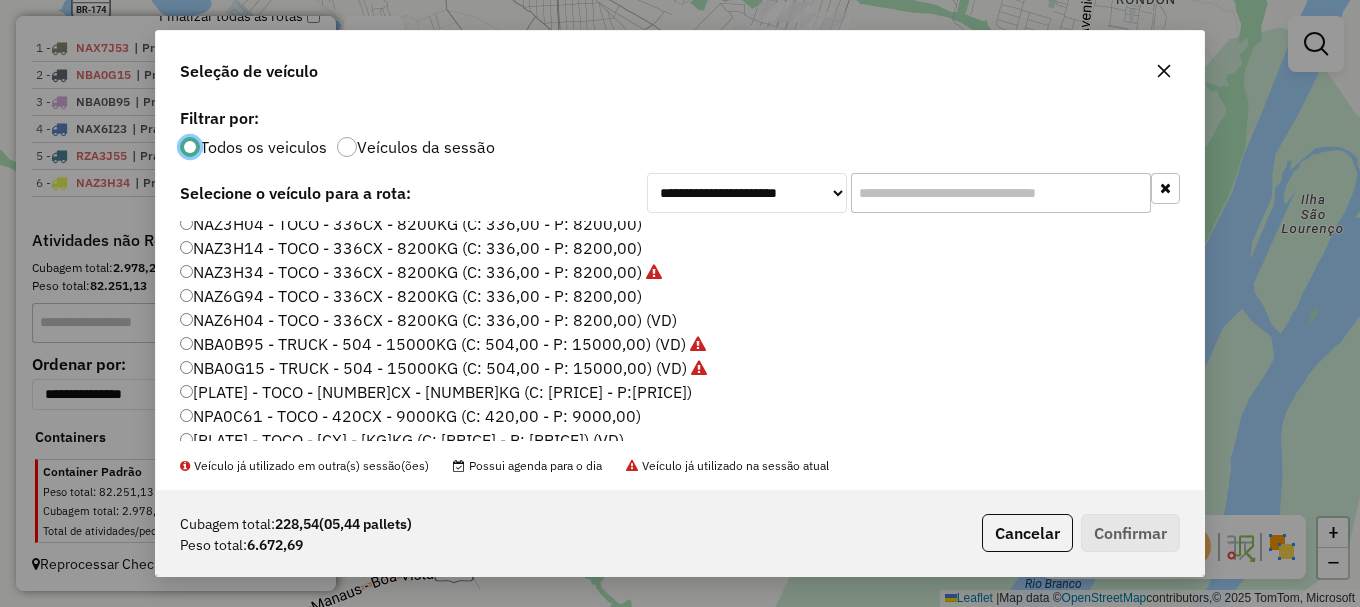 click on "[PLATE] - TOCO - [NUMBER]CX - [NUMBER]KG (C: [NUMBER],00 - P: [NUMBER],00)" 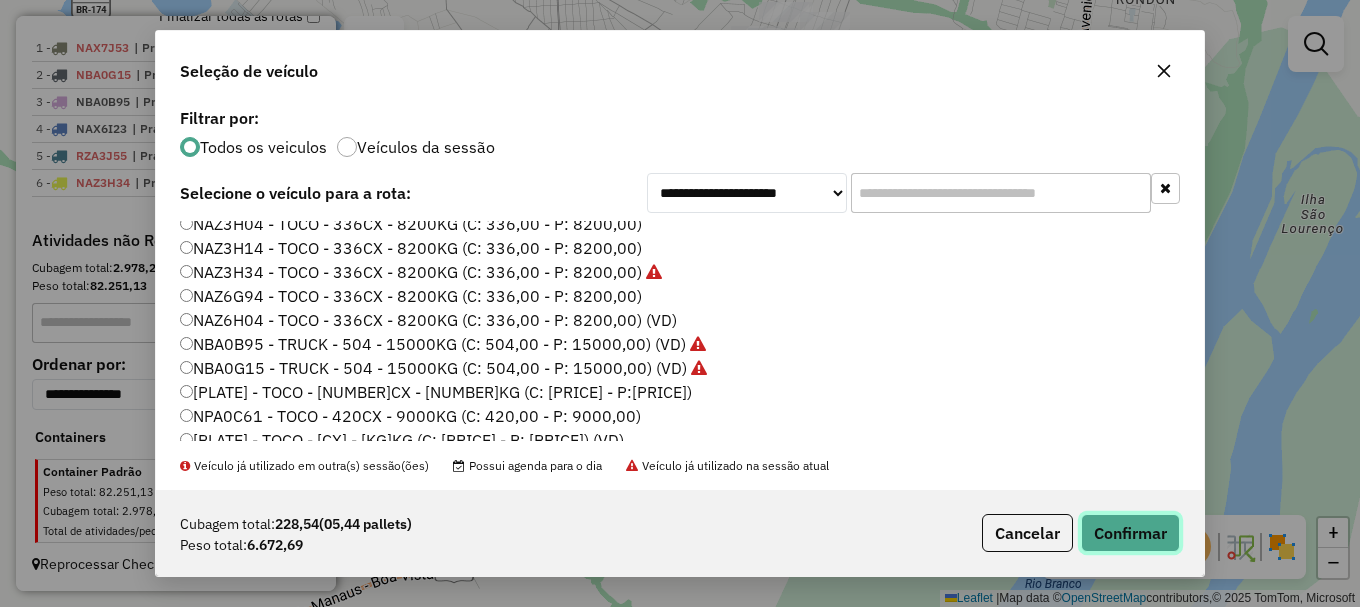 click on "Confirmar" 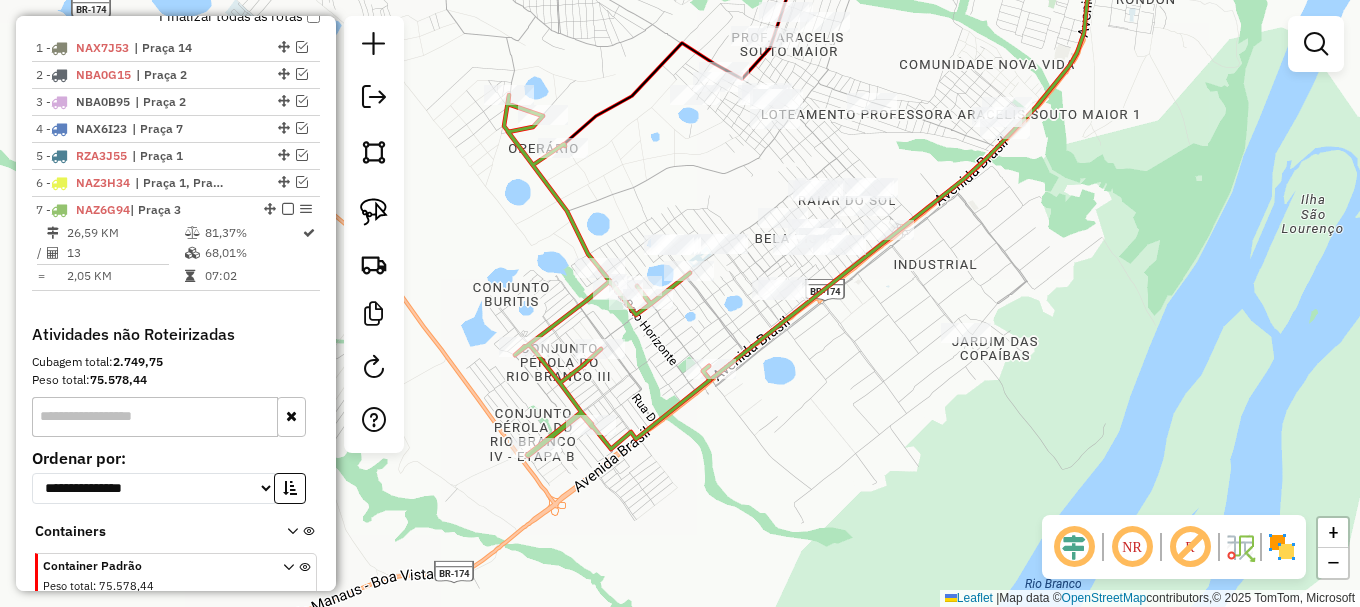 scroll, scrollTop: 867, scrollLeft: 0, axis: vertical 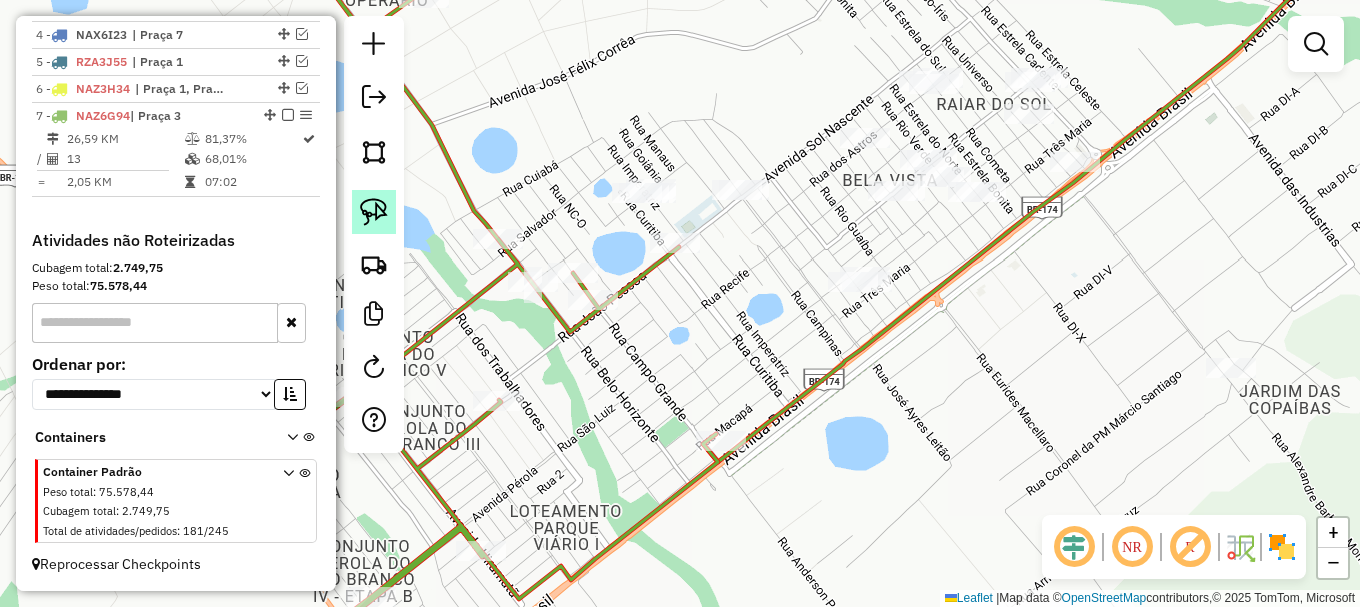 click 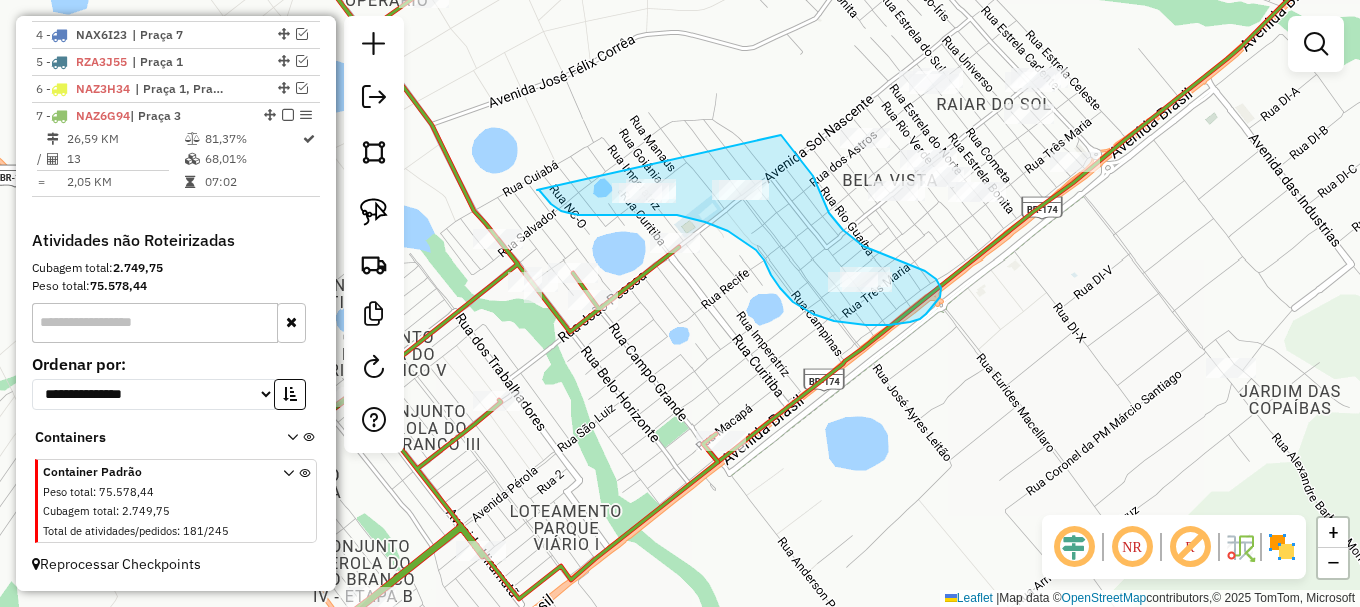 drag, startPoint x: 537, startPoint y: 190, endPoint x: 738, endPoint y: 114, distance: 214.88834 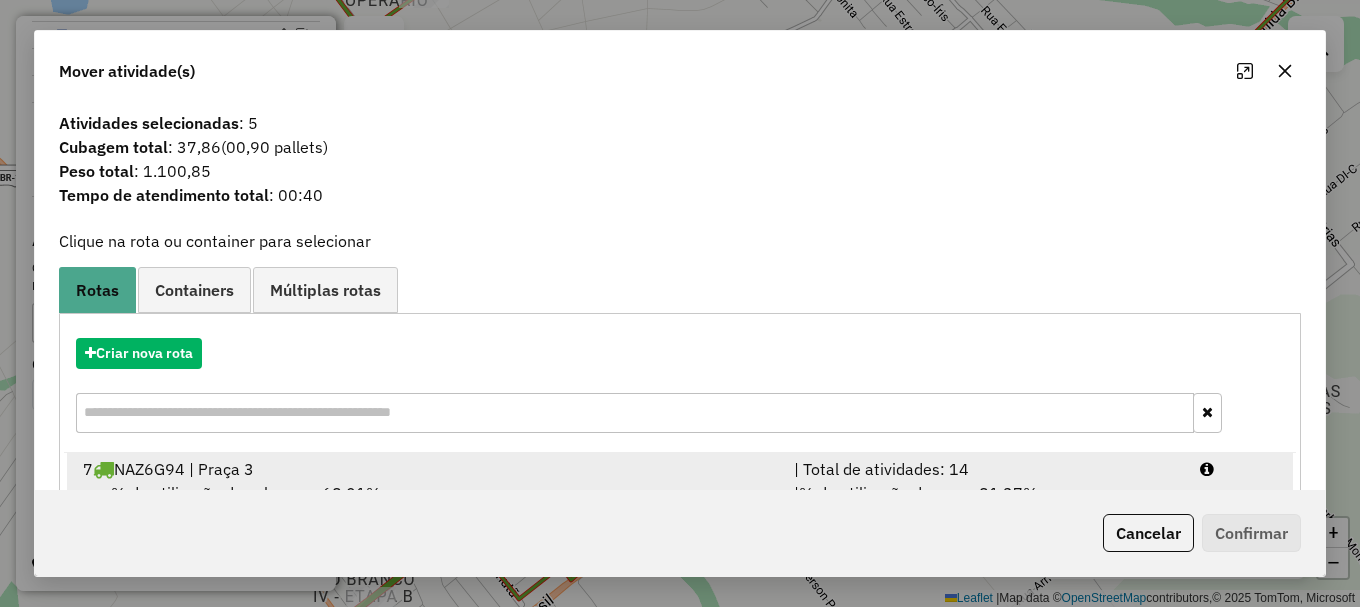 click at bounding box center [1239, 469] 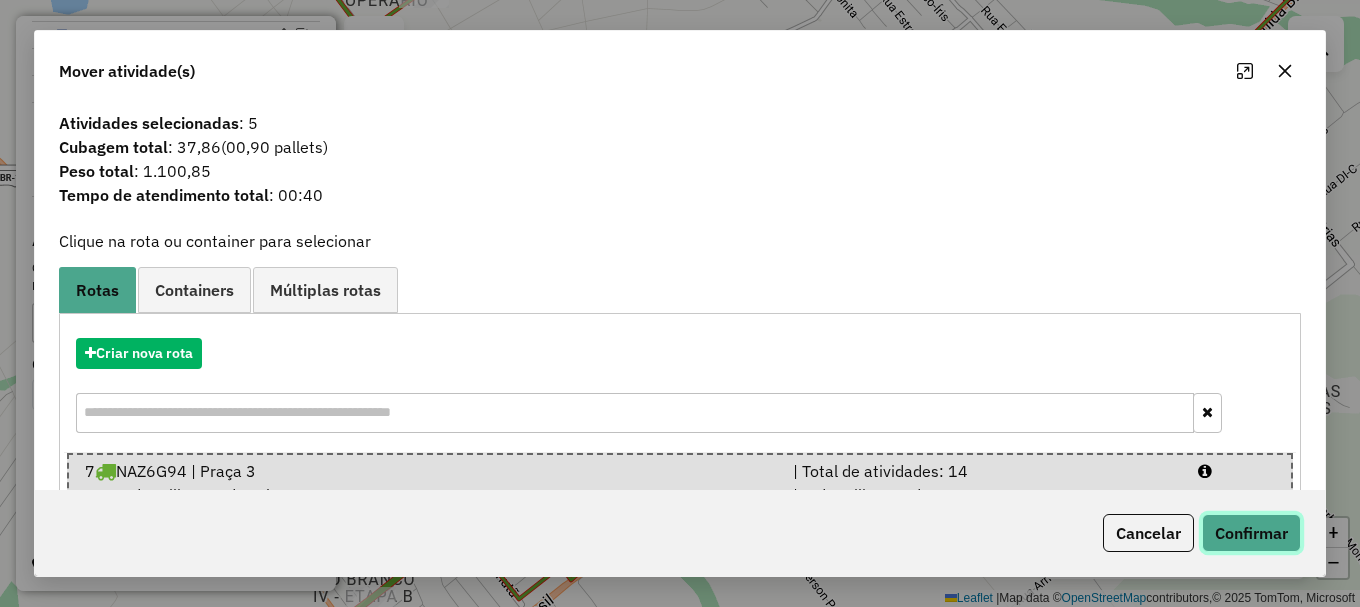 click on "Confirmar" 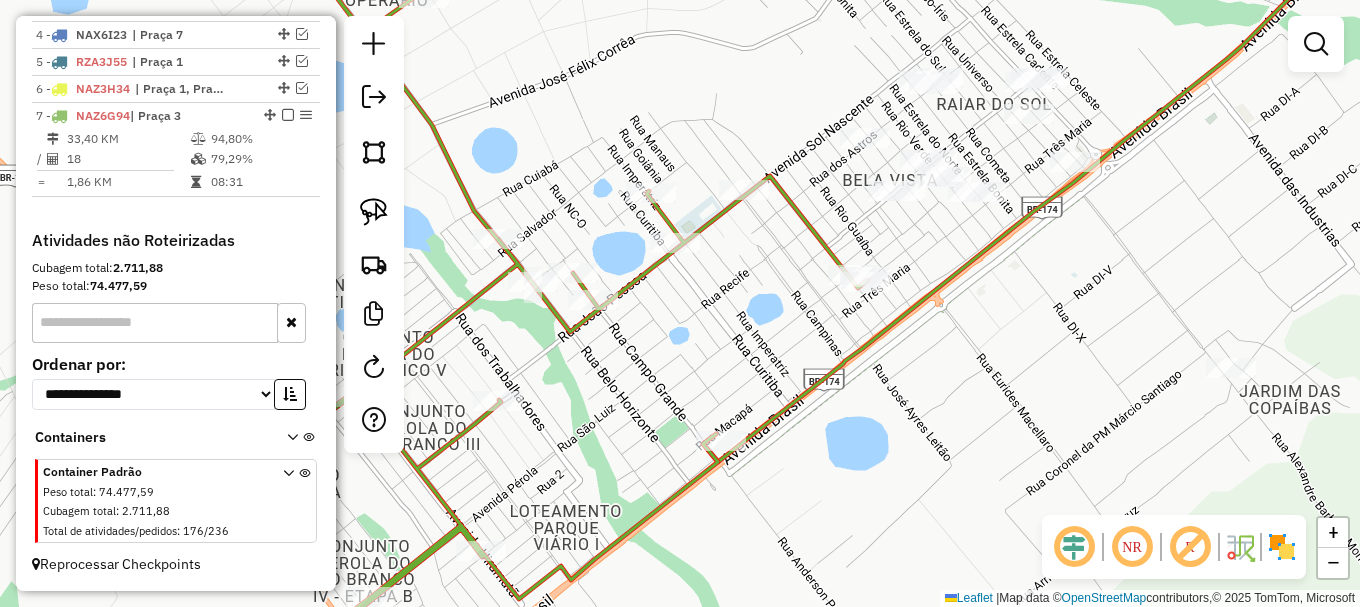 click 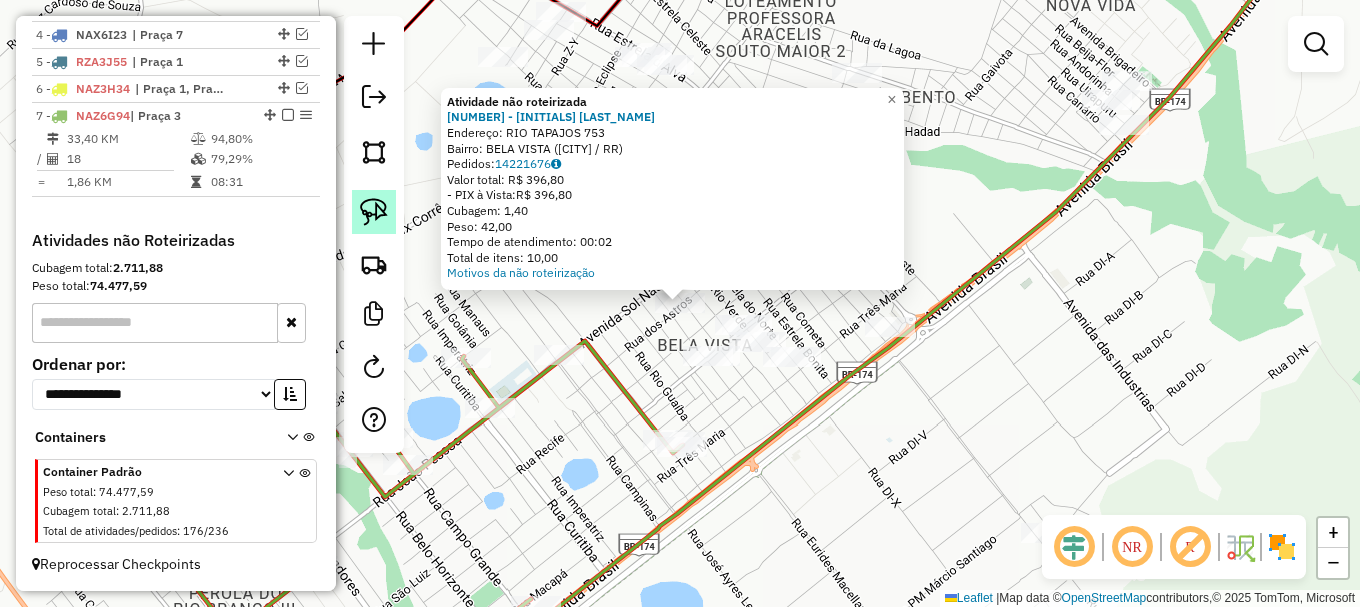 click 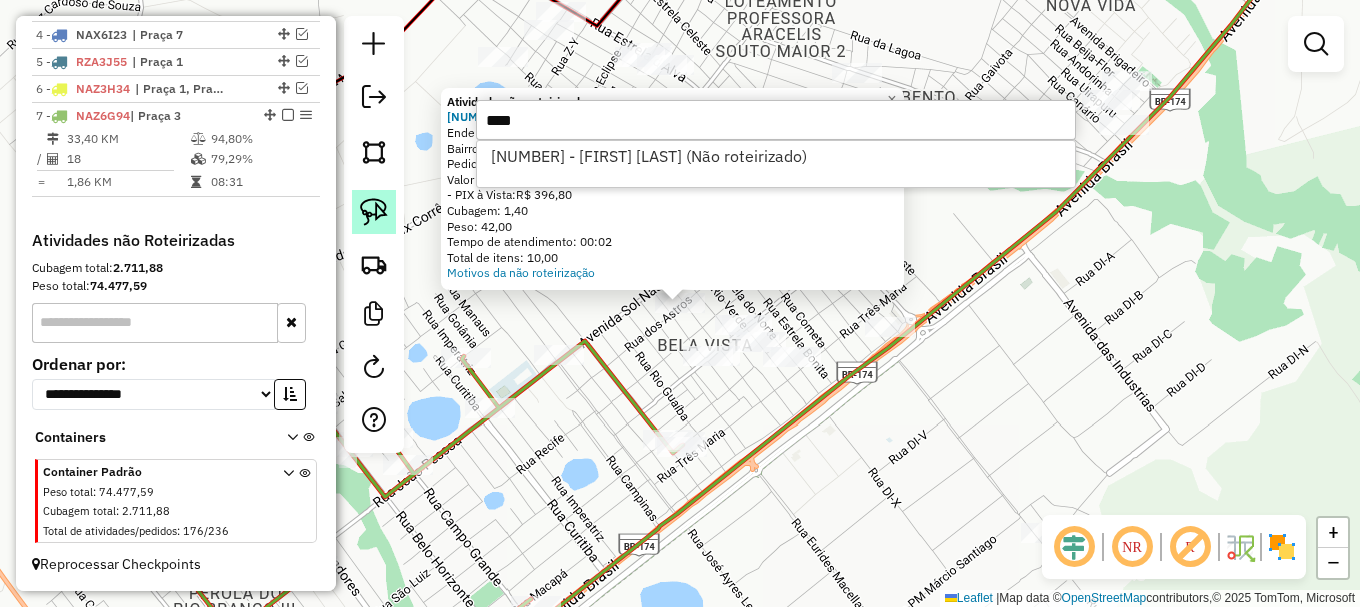 type on "****" 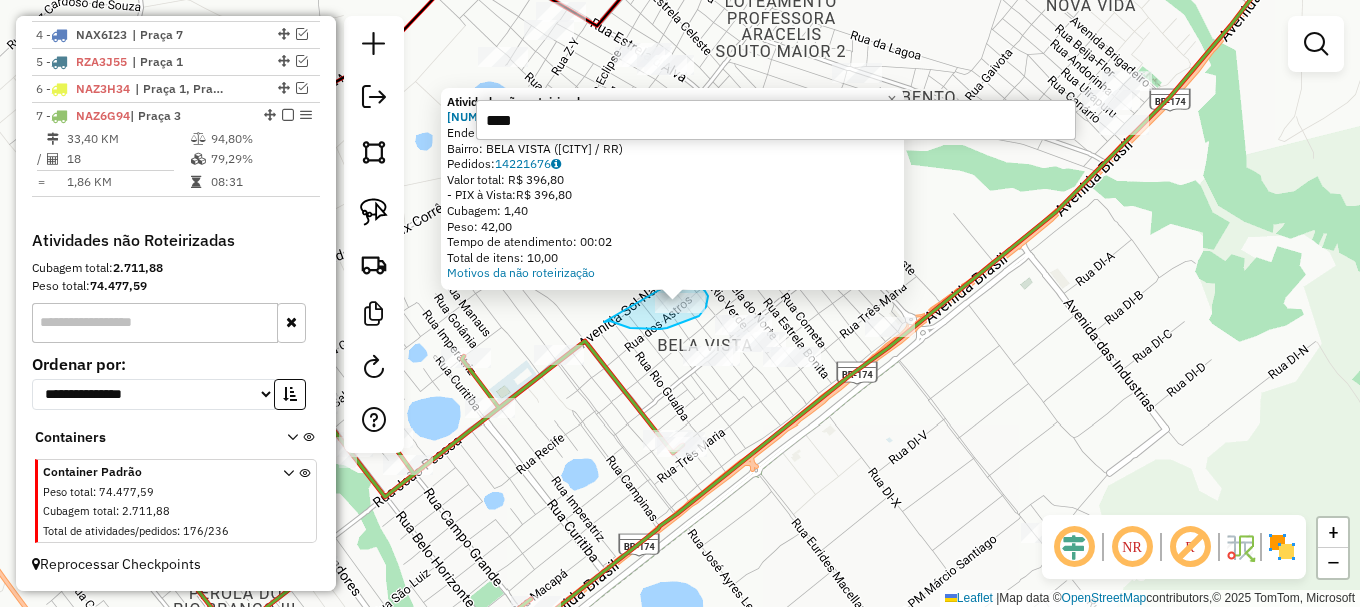 drag, startPoint x: 618, startPoint y: 324, endPoint x: 685, endPoint y: 275, distance: 83.00603 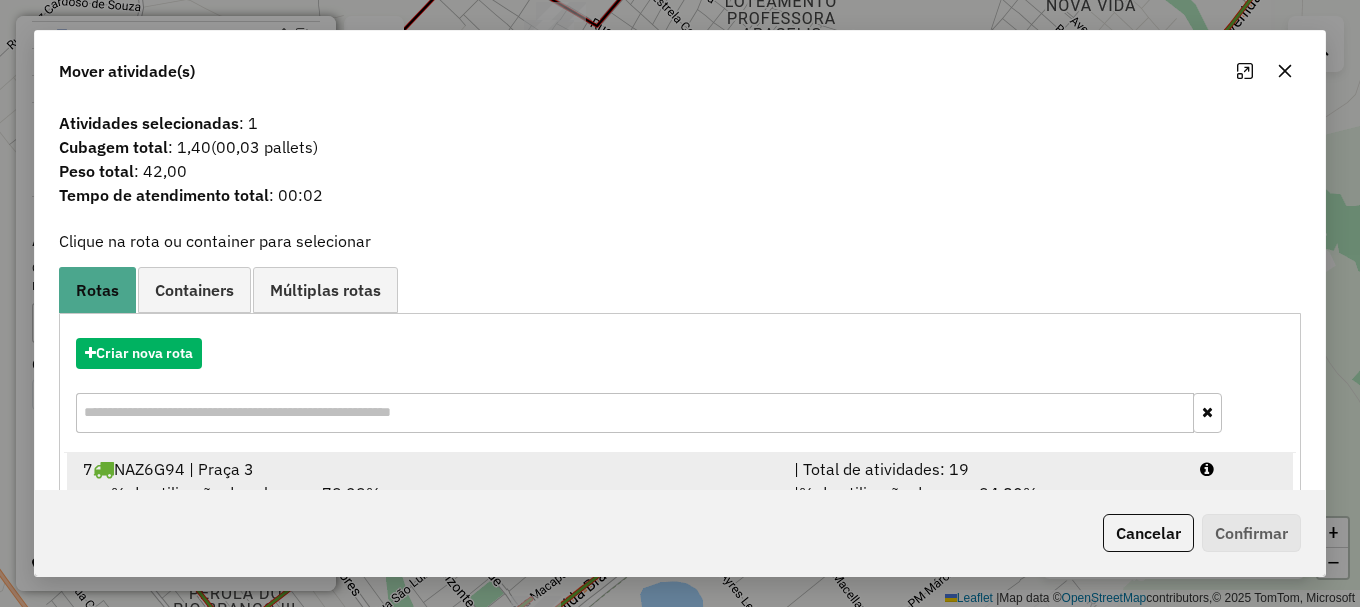 click at bounding box center [1239, 469] 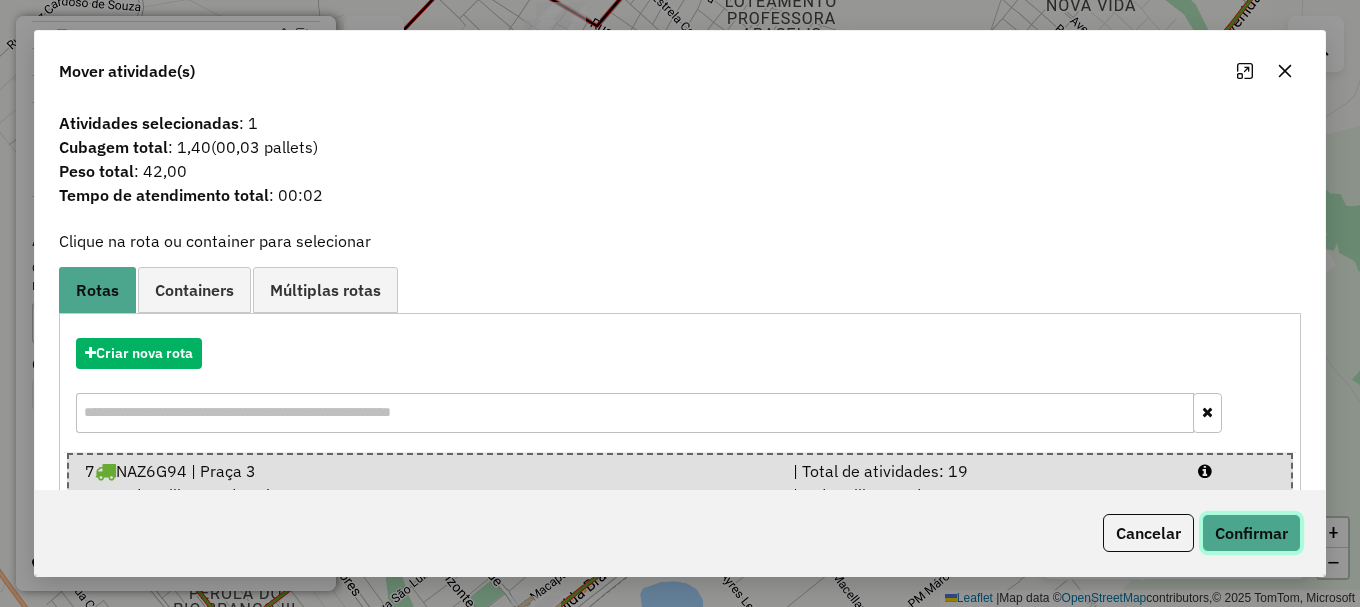 click on "Confirmar" 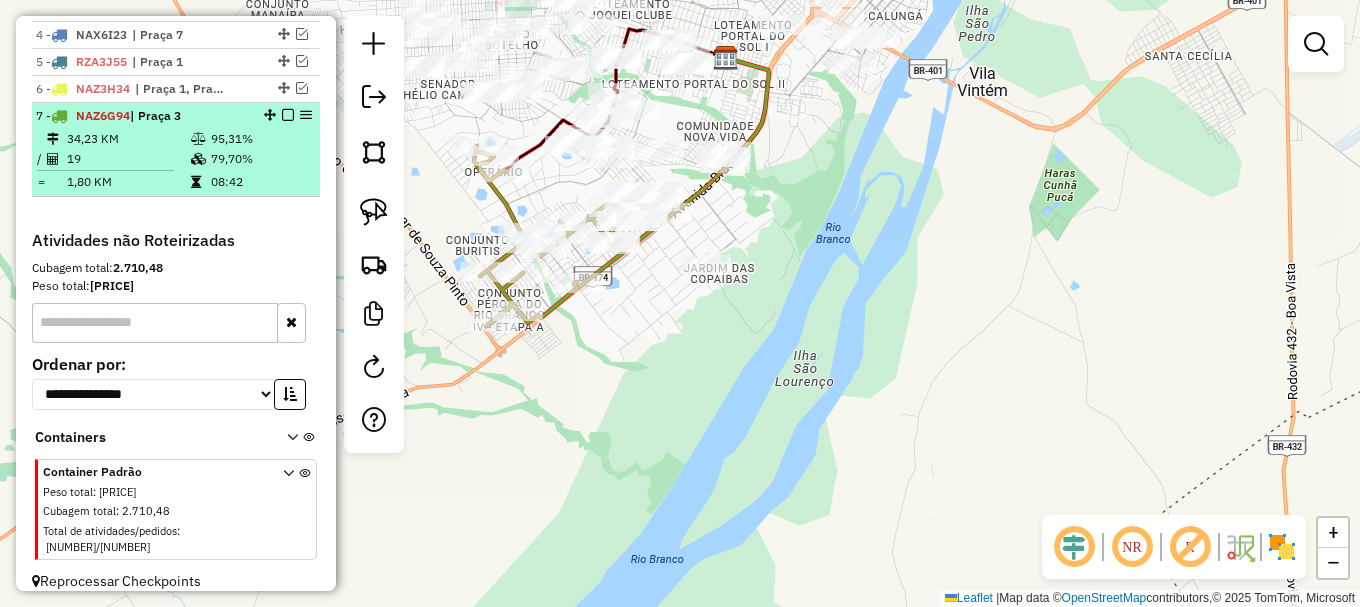click at bounding box center (288, 115) 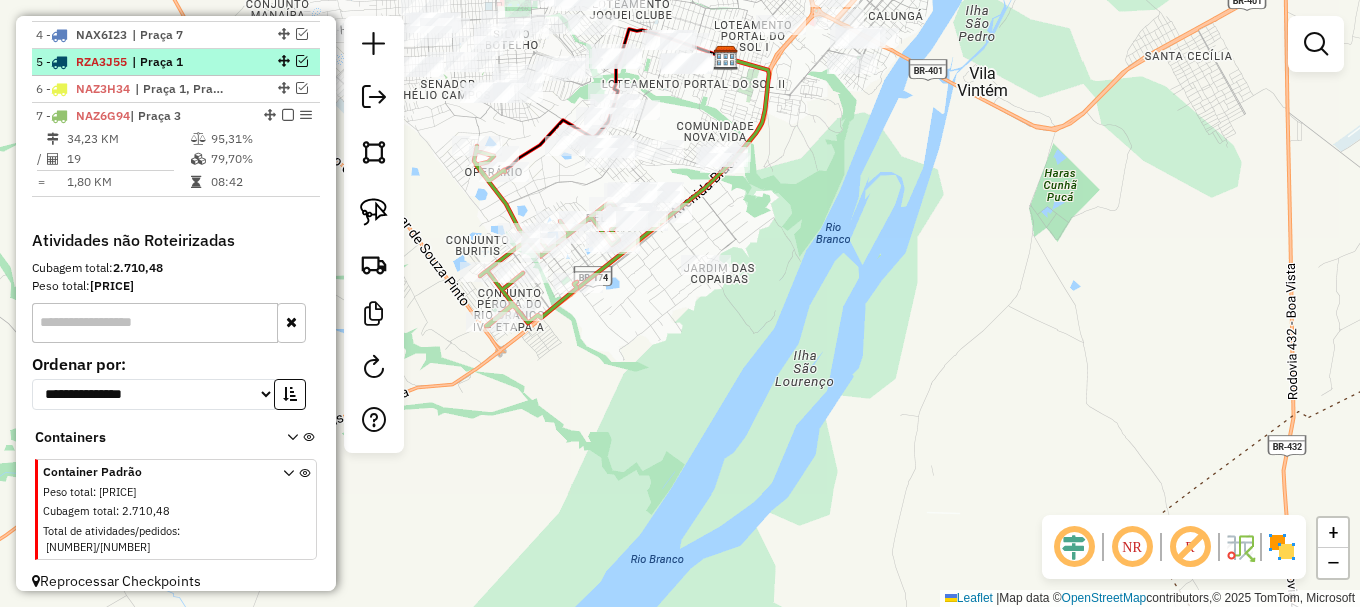 scroll, scrollTop: 800, scrollLeft: 0, axis: vertical 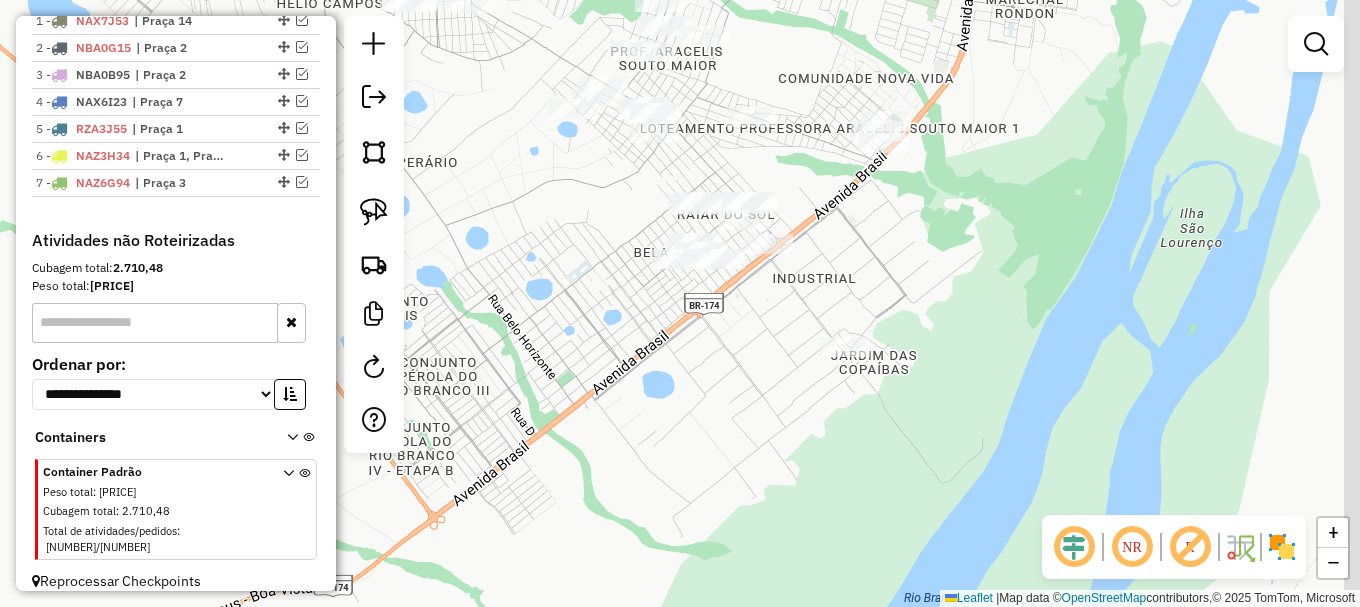 drag, startPoint x: 567, startPoint y: 184, endPoint x: 421, endPoint y: 205, distance: 147.50255 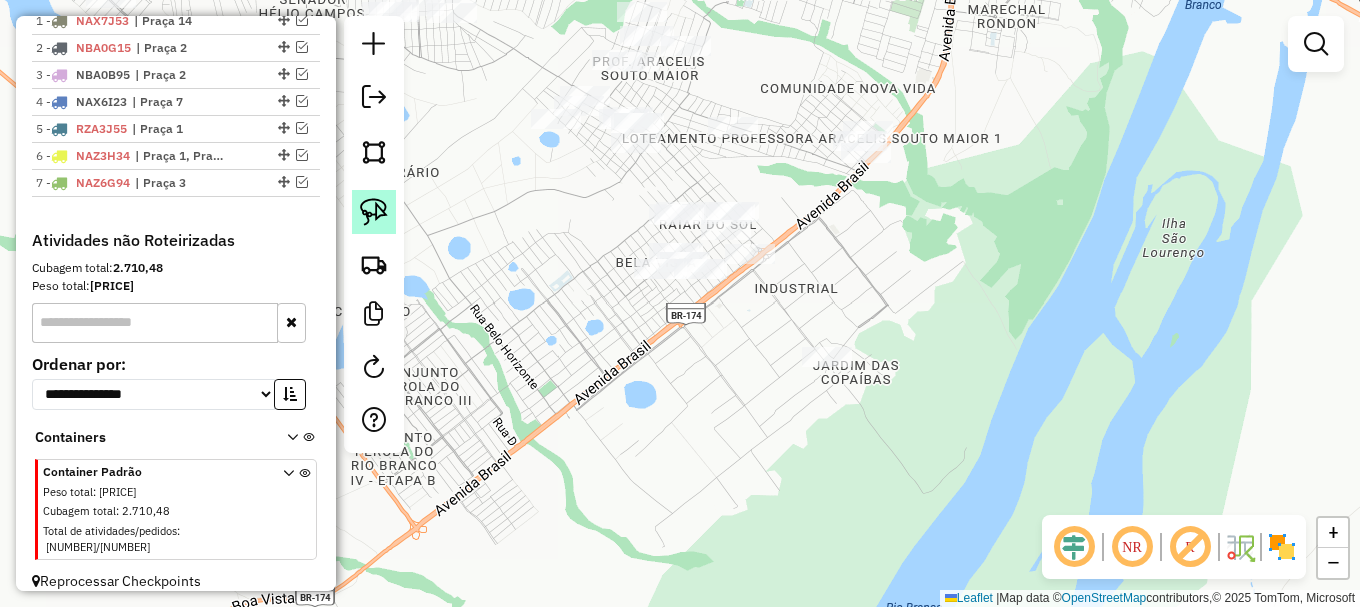 click 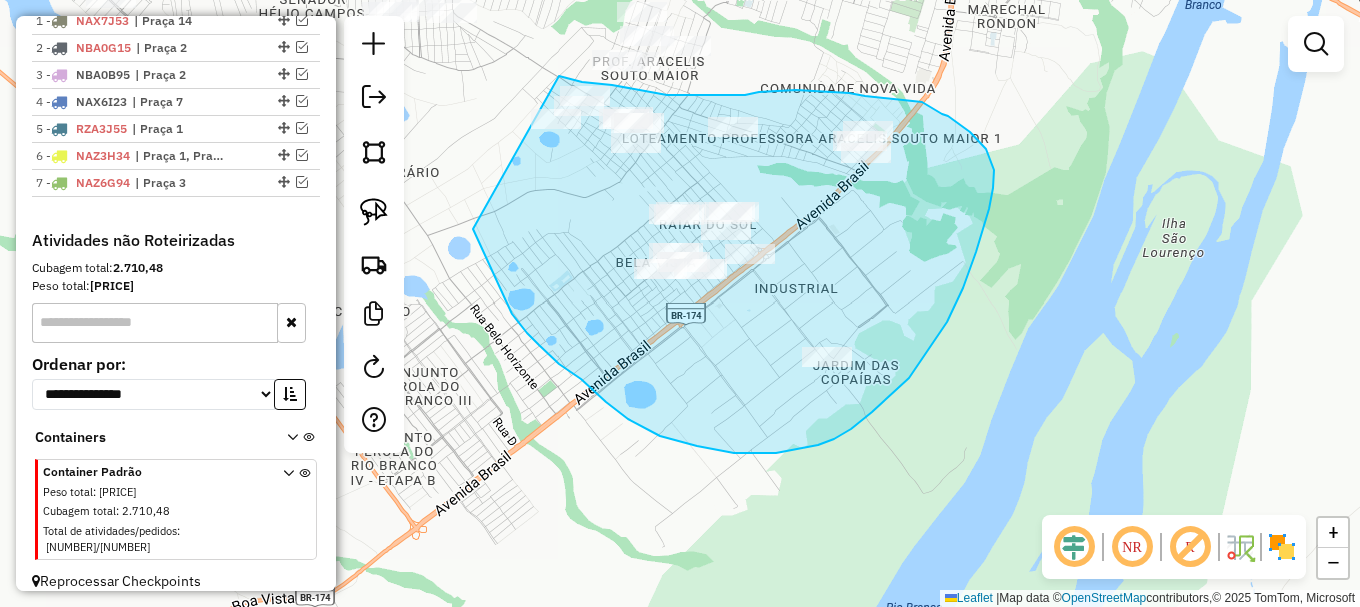 drag, startPoint x: 473, startPoint y: 229, endPoint x: 543, endPoint y: 75, distance: 169.16264 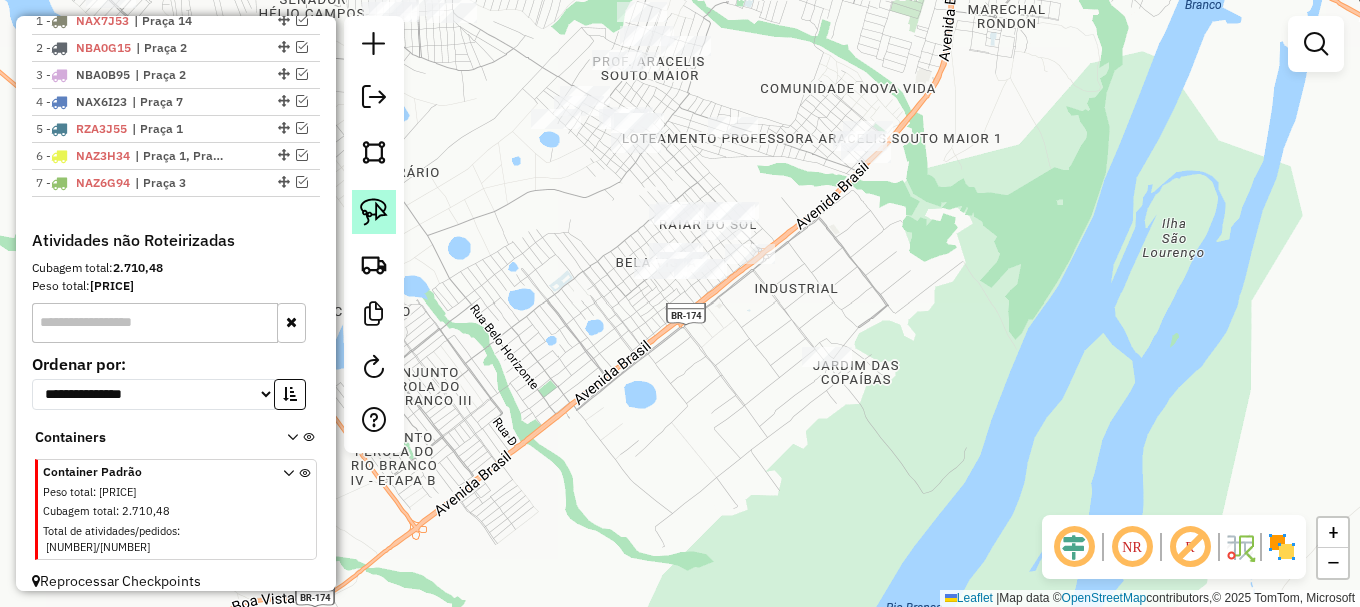 click 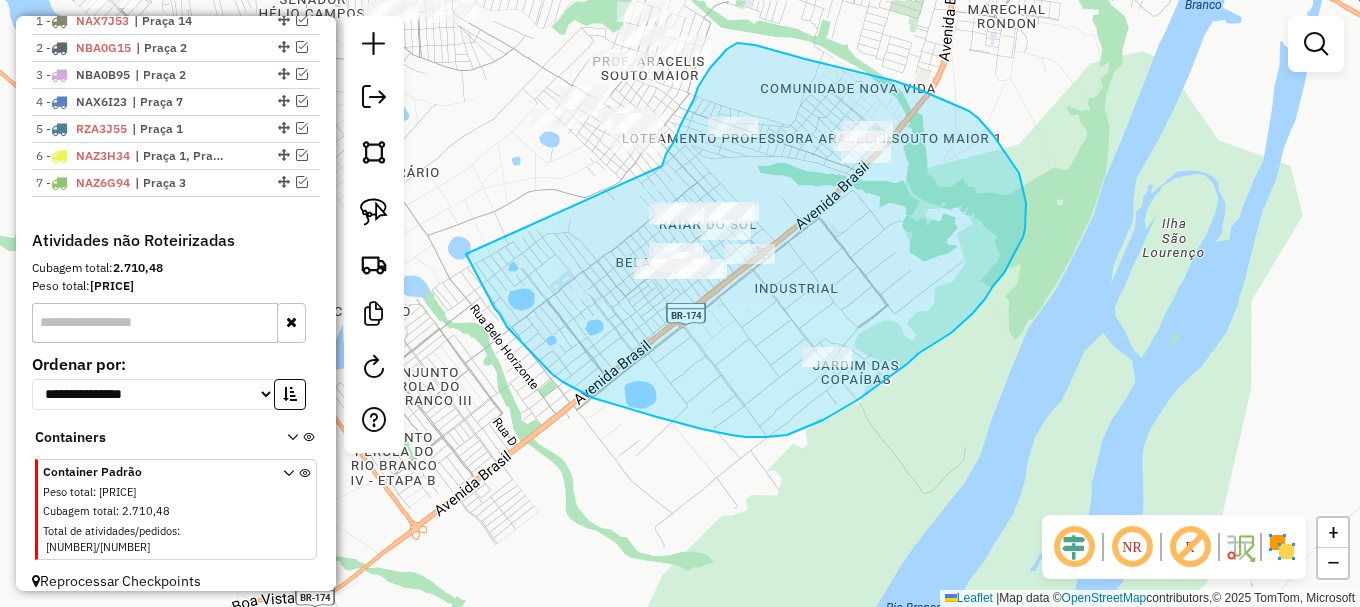drag, startPoint x: 466, startPoint y: 254, endPoint x: 654, endPoint y: 173, distance: 204.7071 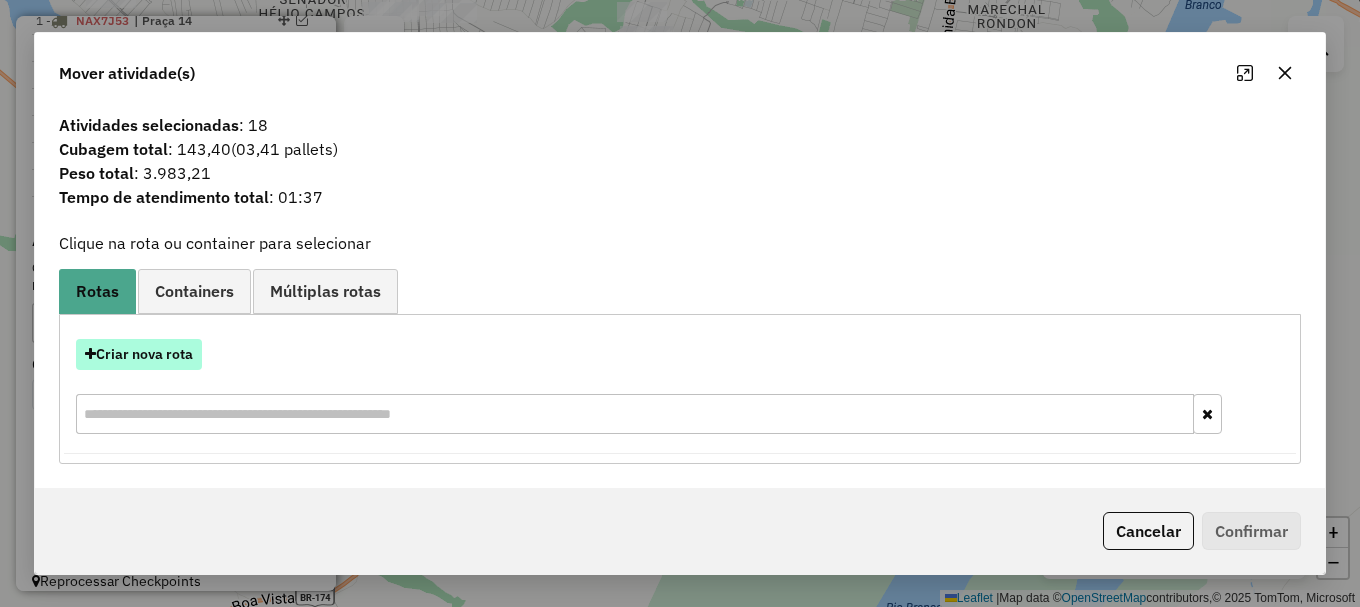 click on "Criar nova rota" at bounding box center [139, 354] 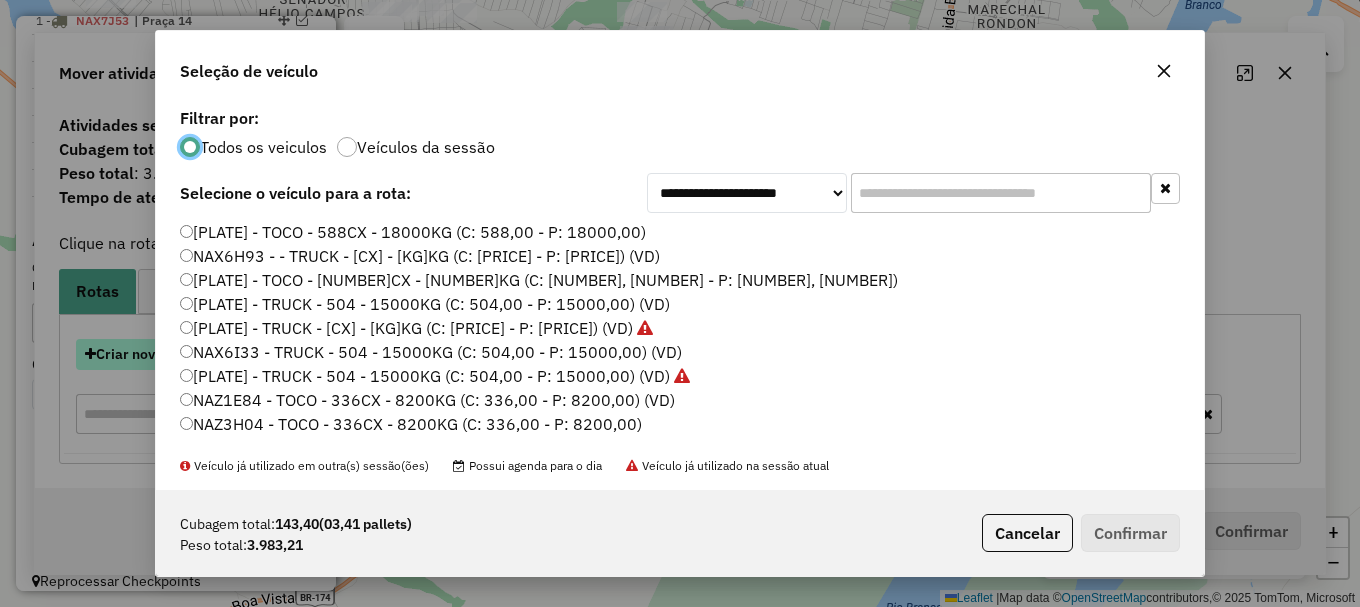 scroll, scrollTop: 11, scrollLeft: 6, axis: both 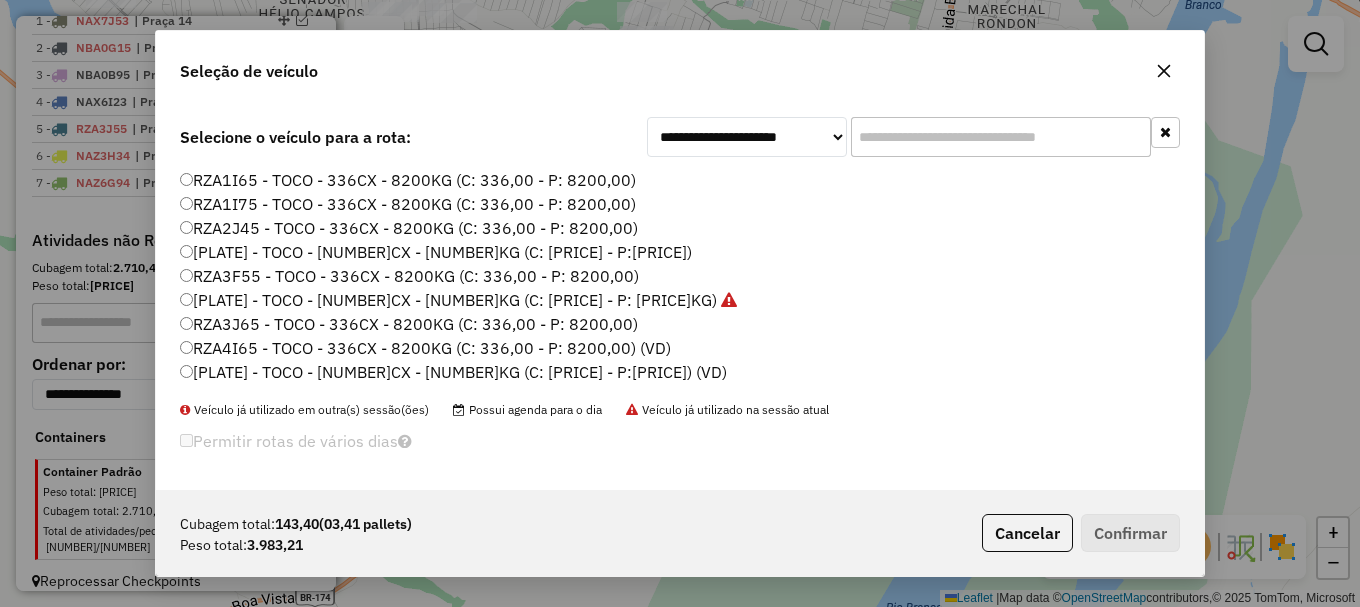 click on "[PLATE] - [VEHICLE_TYPE] - [CX]CX - [KG]KG (C: [CUBAGE] - P: [WEIGHT])" 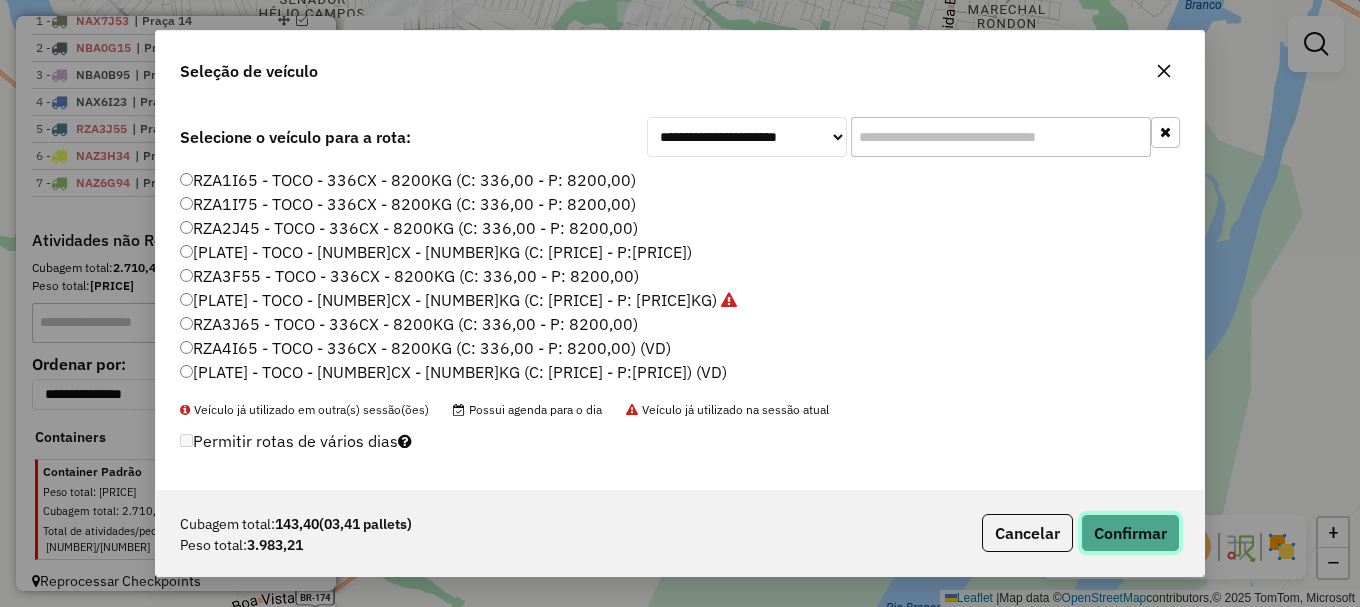click on "Confirmar" 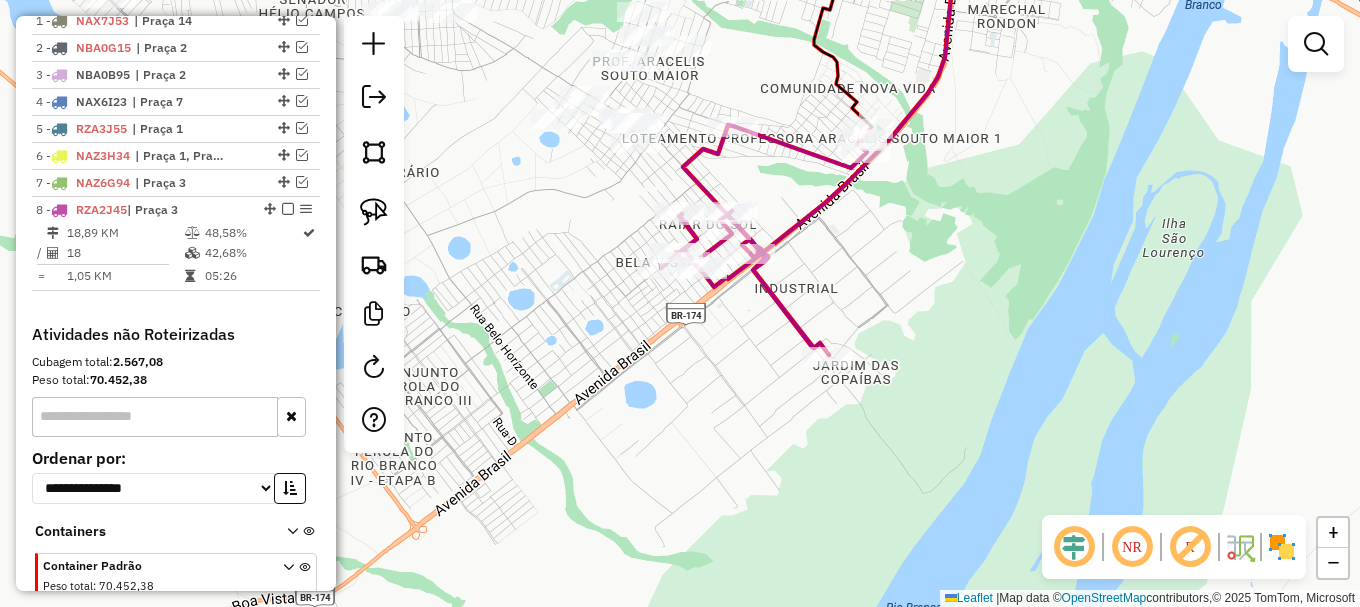 scroll, scrollTop: 894, scrollLeft: 0, axis: vertical 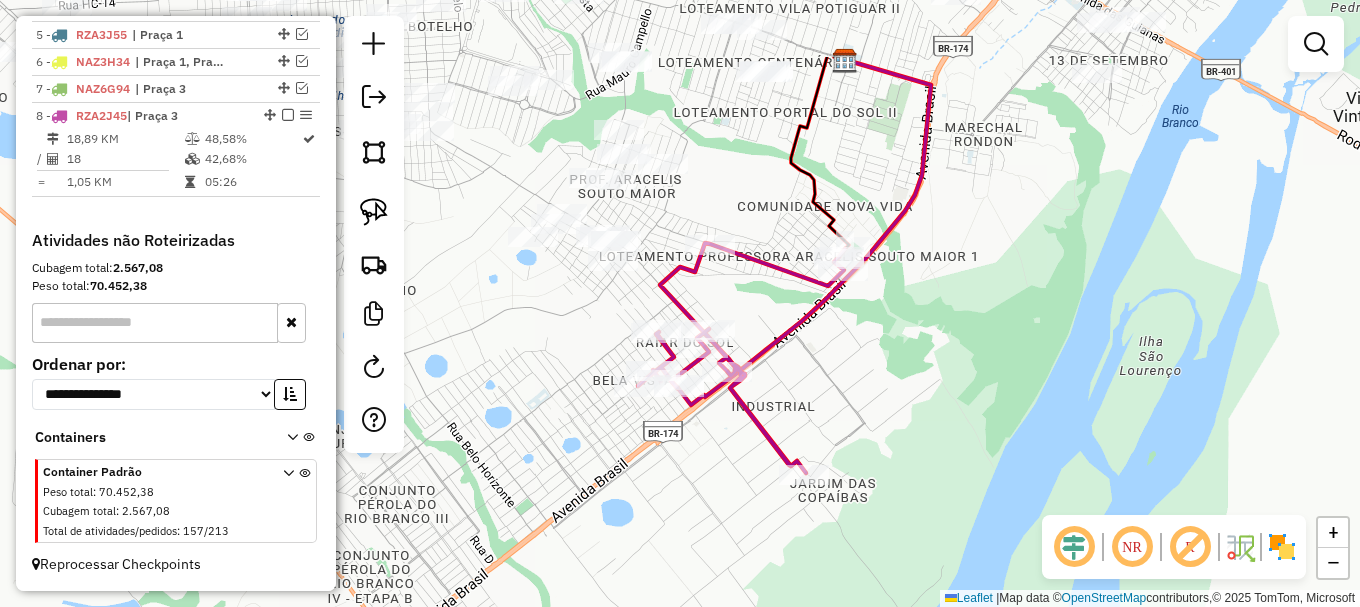 drag, startPoint x: 983, startPoint y: 211, endPoint x: 984, endPoint y: 317, distance: 106.004715 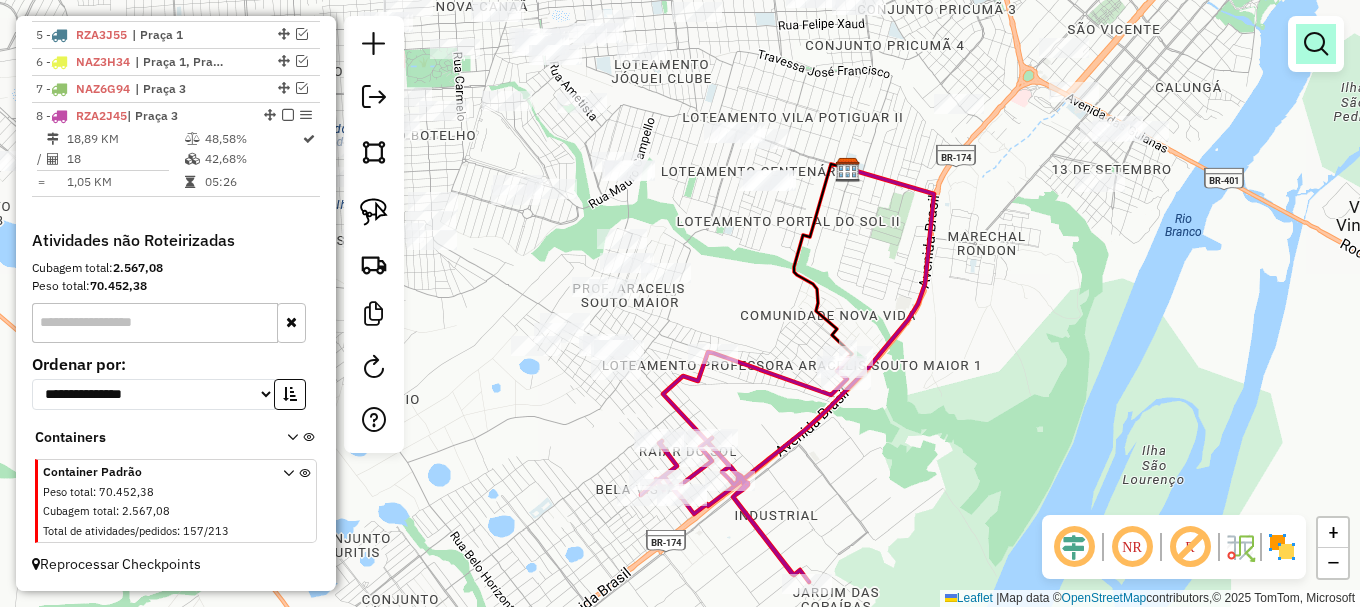 click at bounding box center (1316, 44) 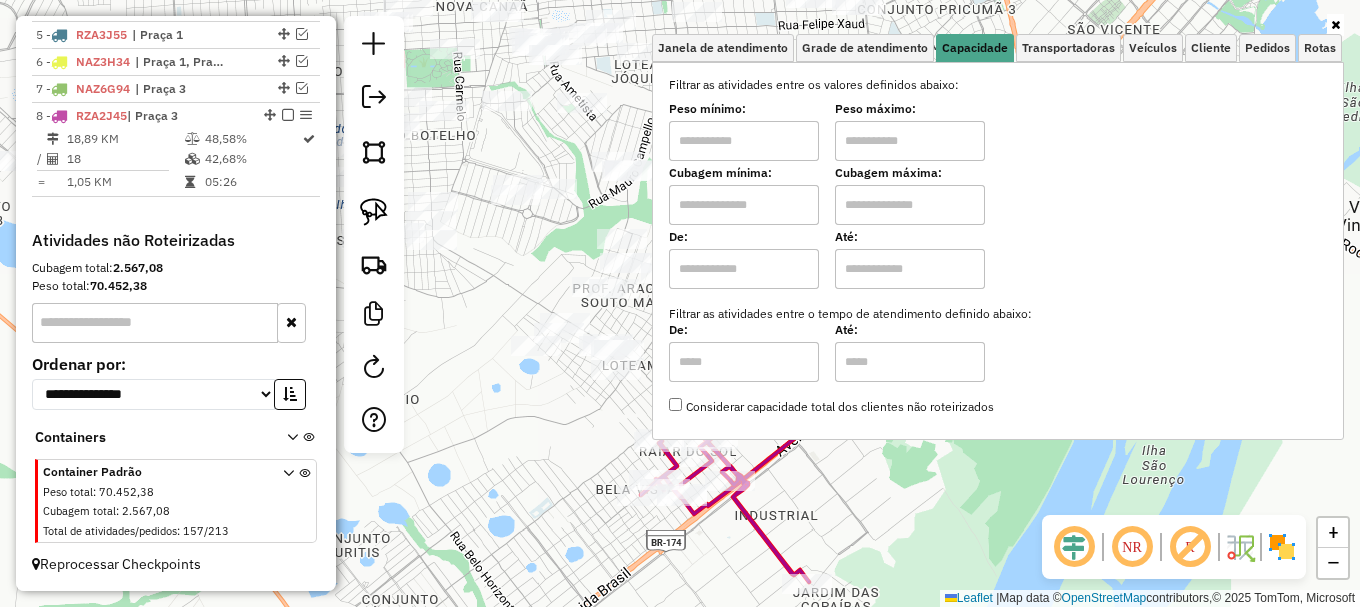 click at bounding box center [744, 205] 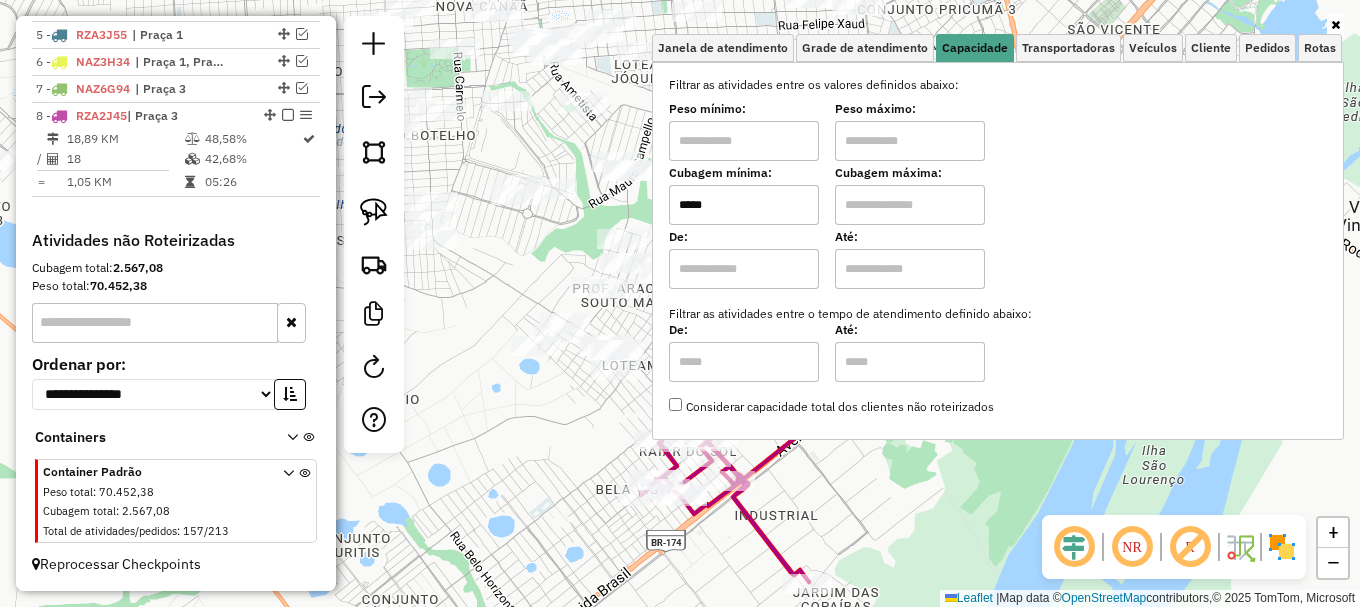 click at bounding box center (910, 205) 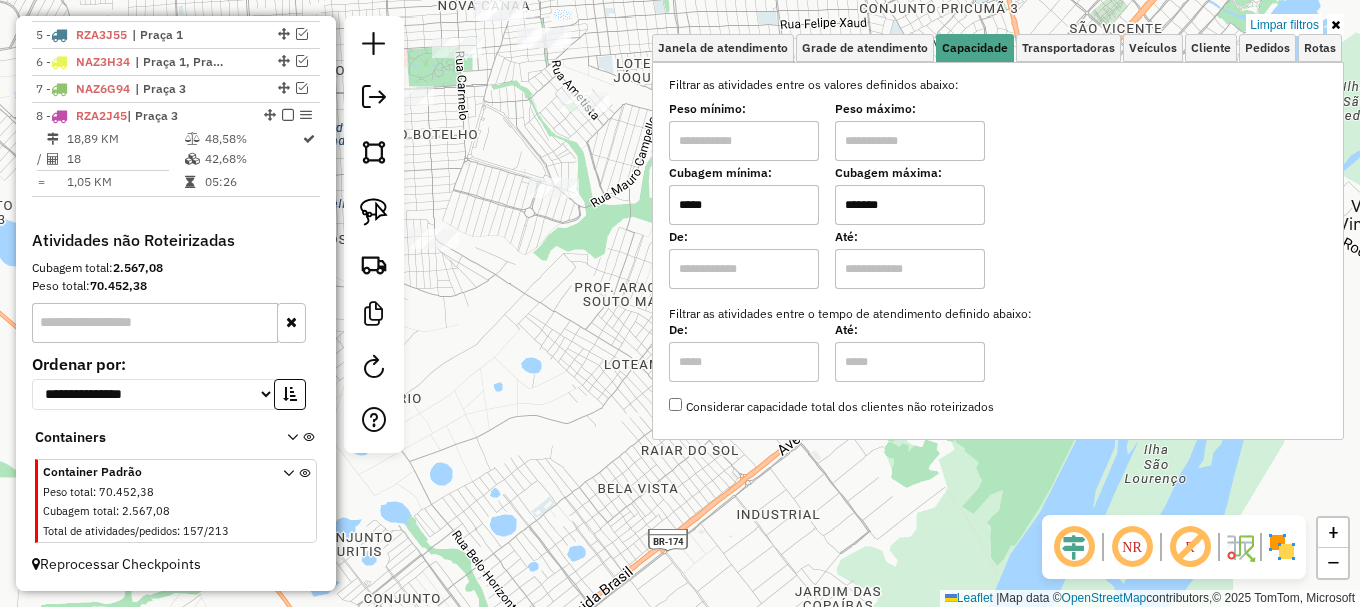 click on "Limpar filtros Janela de atendimento Grade de atendimento Capacidade Transportadoras Veículos Cliente Pedidos  Rotas Selecione os dias de semana para filtrar as janelas de atendimento  Seg   Ter   Qua   Qui   Sex   Sáb   Dom  Informe o período da janela de atendimento: De: Até:  Filtrar exatamente a janela do cliente  Considerar janela de atendimento padrão  Selecione os dias de semana para filtrar as grades de atendimento  Seg   Ter   Qua   Qui   Sex   Sáb   Dom   Considerar clientes sem dia de atendimento cadastrado  Clientes fora do dia de atendimento selecionado Filtrar as atividades entre os valores definidos abaixo:  Peso mínimo:   Peso máximo:   Cubagem mínima:  *****  Cubagem máxima:  *******  De:   Até:  Filtrar as atividades entre o tempo de atendimento definido abaixo:  De:   Até:   Considerar capacidade total dos clientes não roteirizados Transportadora: Selecione um ou mais itens Tipo de veículo: Selecione um ou mais itens Veículo: Selecione um ou mais itens Motorista: Nome: Setor:" 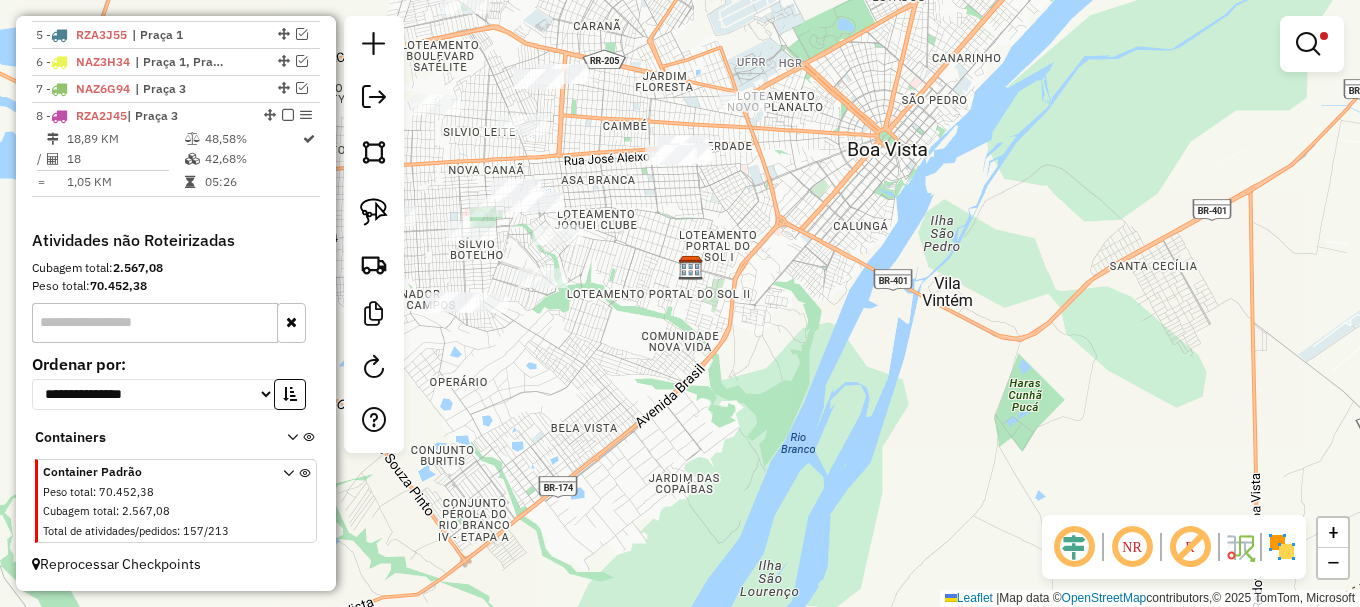 drag, startPoint x: 642, startPoint y: 276, endPoint x: 674, endPoint y: 287, distance: 33.83785 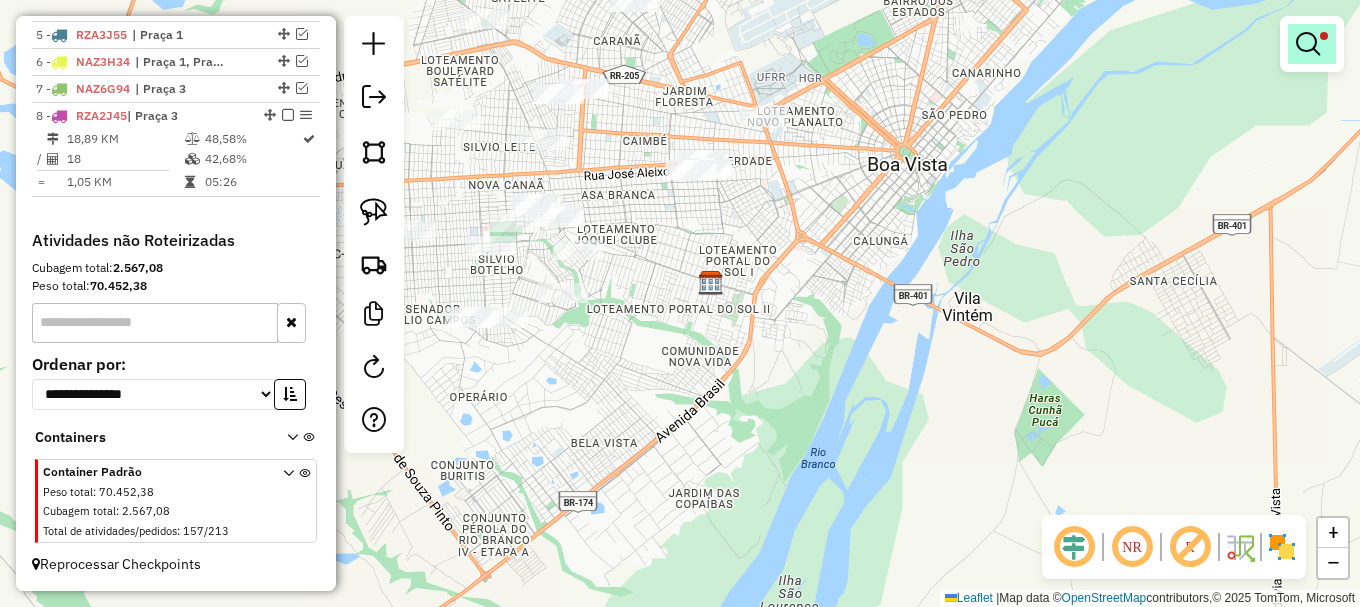 click at bounding box center [1312, 44] 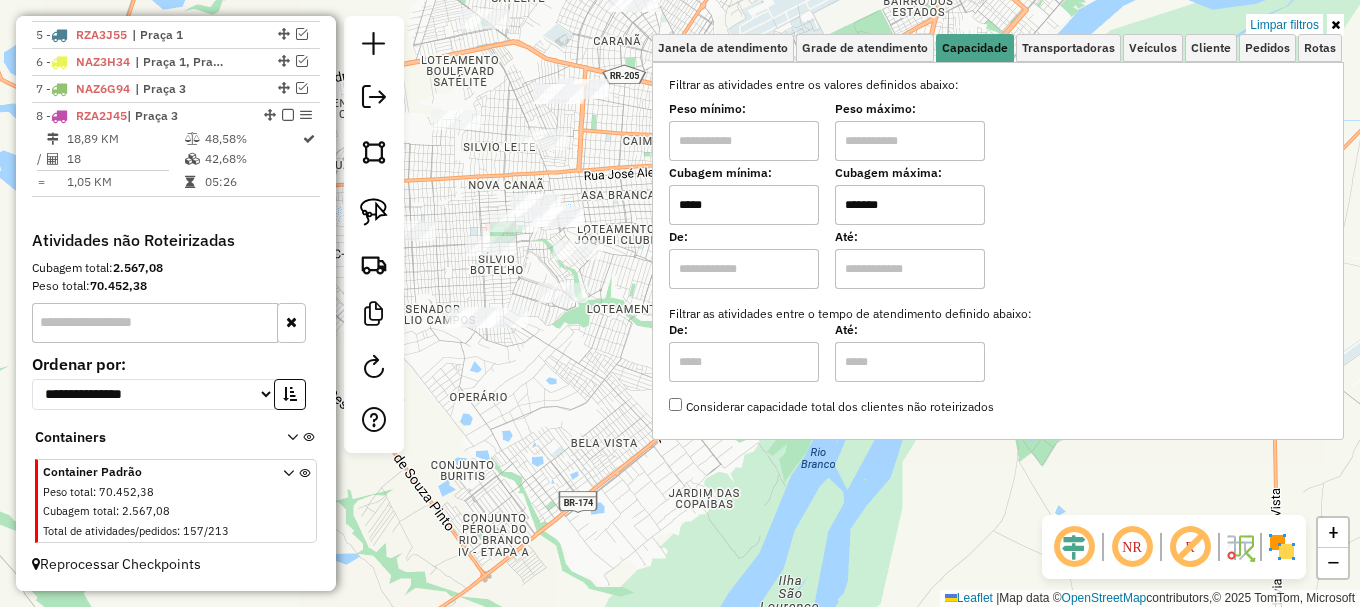 click on "*****" at bounding box center [744, 205] 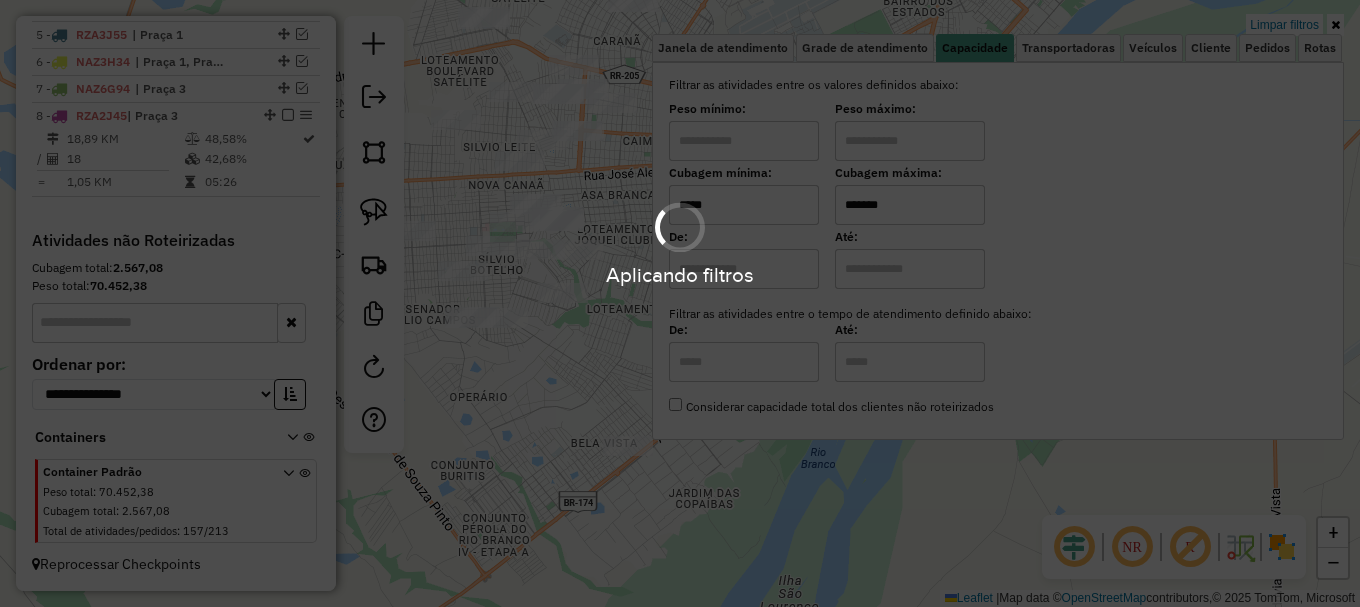 type on "*****" 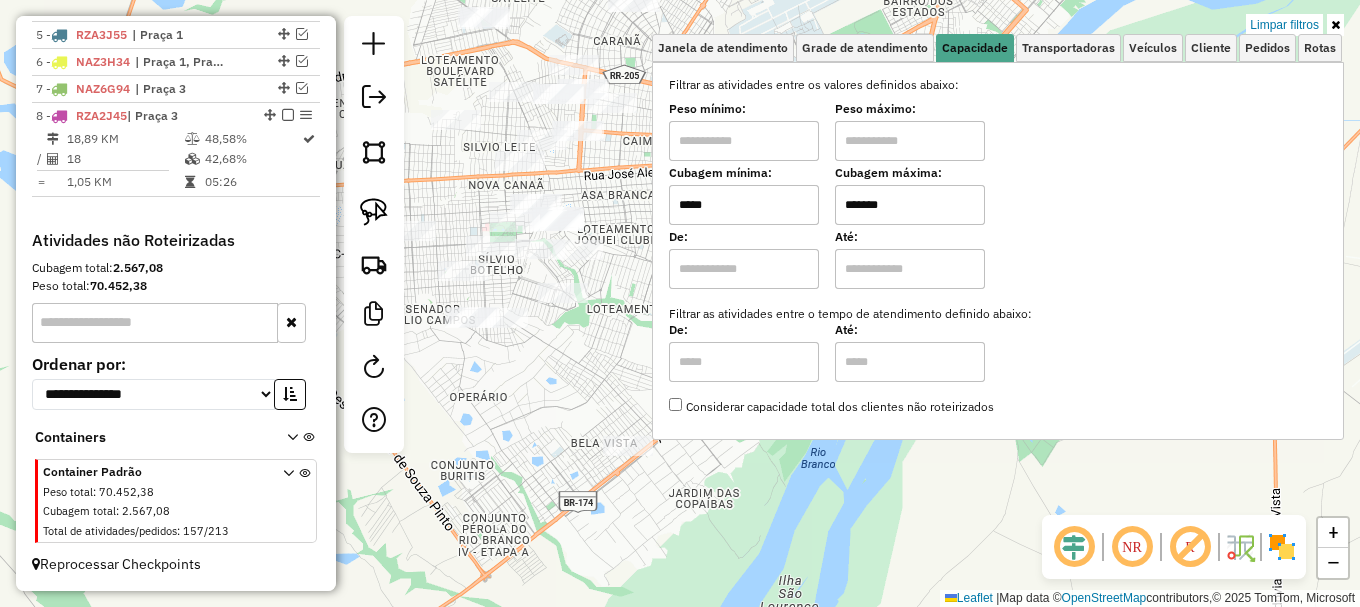 click on "Aplicando filtros  Pop-up bloqueado!  Seu navegador bloqueou automáticamente a abertura de uma nova janela.   Acesse as configurações e adicione o endereço do sistema a lista de permissão.   Fechar  Informações da Sessão 965392 - 15/07/2025     Criação: 14/07/2025 19:36   Depósito:  Amascol - Boa Vista  Total de rotas:  8  Distância Total:  422,01 km  Tempo total:  68:48  Custo total:  R$ 2.265,99  Valor total:  R$ 1.001.560,88  - Total roteirizado:  R$ 549.577,15  - Total não roteirizado:  R$ 451.983,73  Total de Atividades Roteirizadas:  94  Total de Pedidos Roteirizados:  121  Peso total roteirizado:  84.707,42  Cubagem total roteirizado:  3.016,48  Total de Atividades não Roteirizadas:  157  Total de Pedidos não Roteirizados:  213 Total de caixas por viagem:  3.016,48 /   8 =  377,06 Média de Atividades por viagem:  94 /   8 =  11,75 Ocupação média da frota:  91,34%   Rotas vários dias:  0  Clientes Priorizados NR:  1  Transportadoras  Rotas  Recargas: 5   Ver rotas   Ver veículos  /" at bounding box center [680, 303] 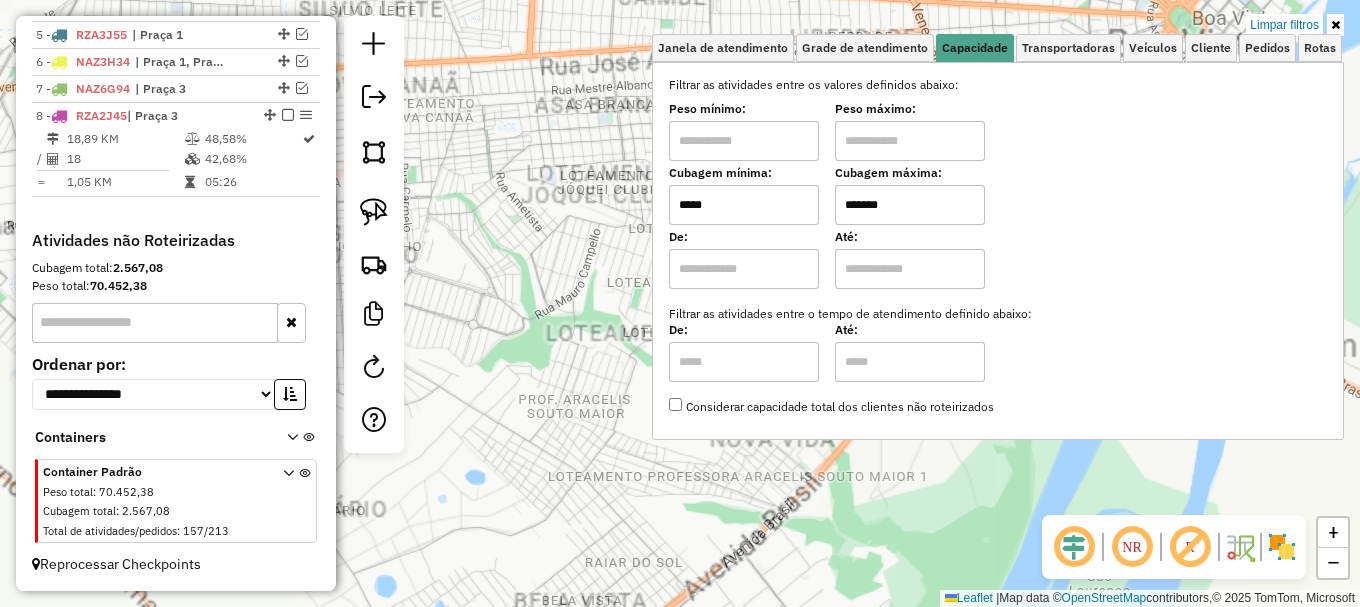 click on "Limpar filtros Janela de atendimento Grade de atendimento Capacidade Transportadoras Veículos Cliente Pedidos  Rotas Selecione os dias de semana para filtrar as janelas de atendimento  Seg   Ter   Qua   Qui   Sex   Sáb   Dom  Informe o período da janela de atendimento: De: Até:  Filtrar exatamente a janela do cliente  Considerar janela de atendimento padrão  Selecione os dias de semana para filtrar as grades de atendimento  Seg   Ter   Qua   Qui   Sex   Sáb   Dom   Considerar clientes sem dia de atendimento cadastrado  Clientes fora do dia de atendimento selecionado Filtrar as atividades entre os valores definidos abaixo:  Peso mínimo:   Peso máximo:   Cubagem mínima:  *****  Cubagem máxima:  *******  De:   Até:  Filtrar as atividades entre o tempo de atendimento definido abaixo:  De:   Até:   Considerar capacidade total dos clientes não roteirizados Transportadora: Selecione um ou mais itens Tipo de veículo: Selecione um ou mais itens Veículo: Selecione um ou mais itens Motorista: Nome: Setor:" 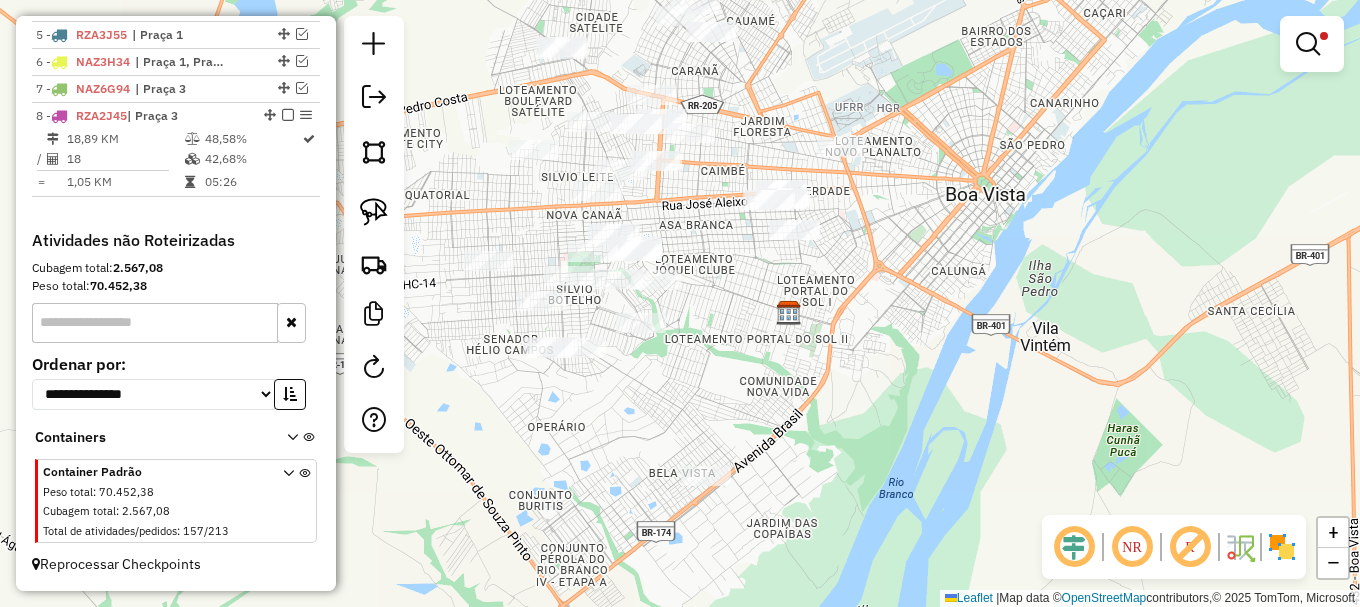 drag, startPoint x: 621, startPoint y: 270, endPoint x: 694, endPoint y: 299, distance: 78.54935 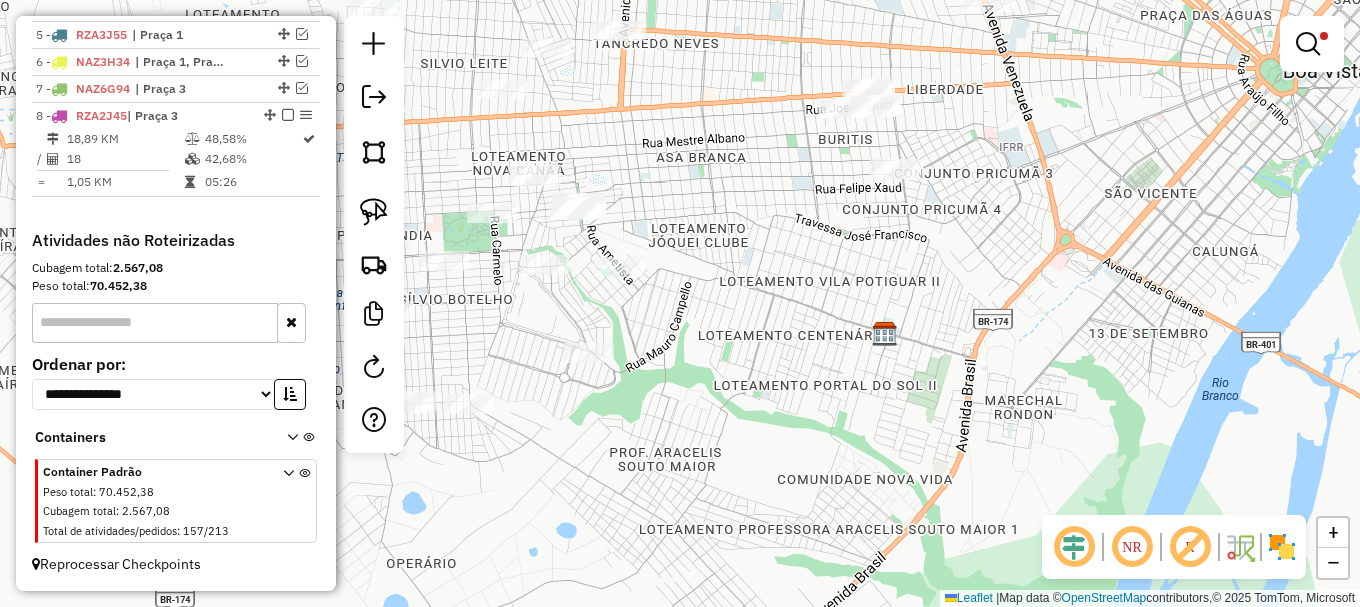 drag, startPoint x: 393, startPoint y: 219, endPoint x: 502, endPoint y: 330, distance: 155.56992 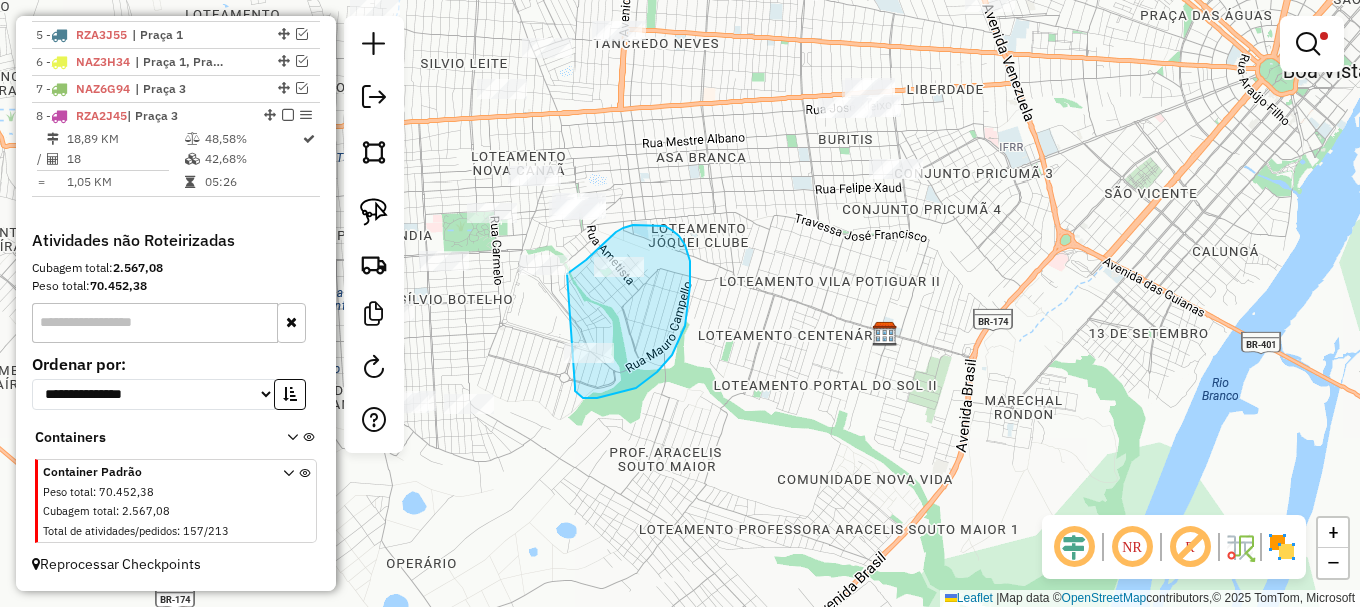 drag, startPoint x: 591, startPoint y: 398, endPoint x: 561, endPoint y: 284, distance: 117.881294 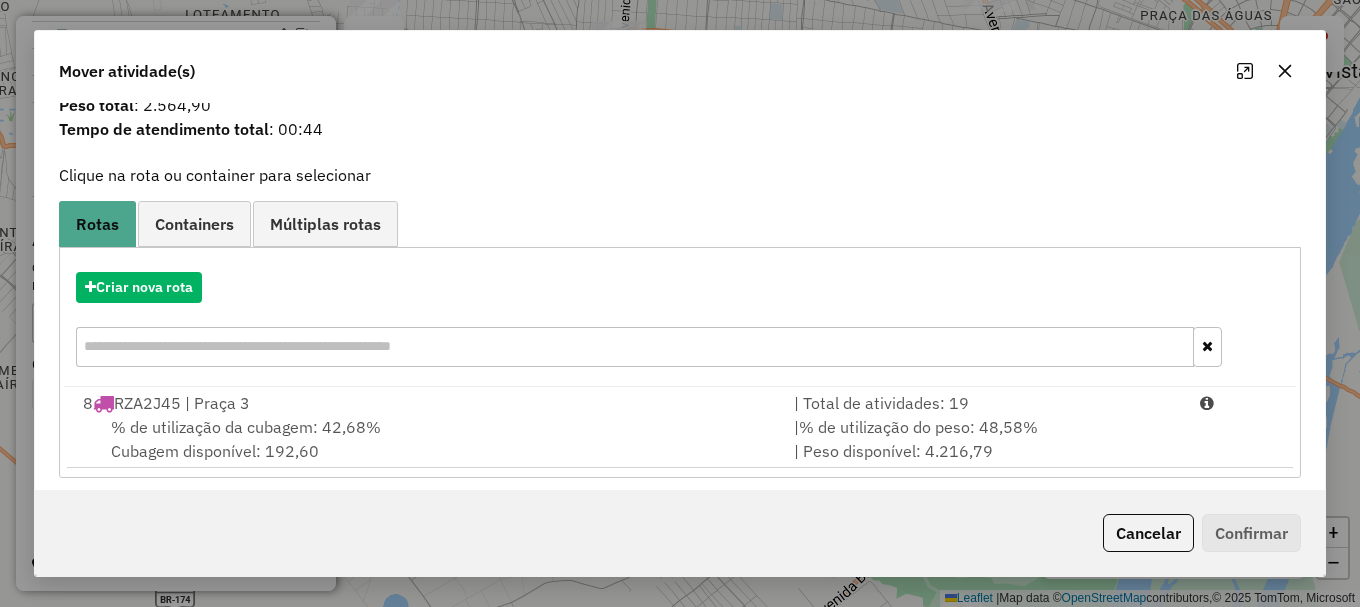 scroll, scrollTop: 78, scrollLeft: 0, axis: vertical 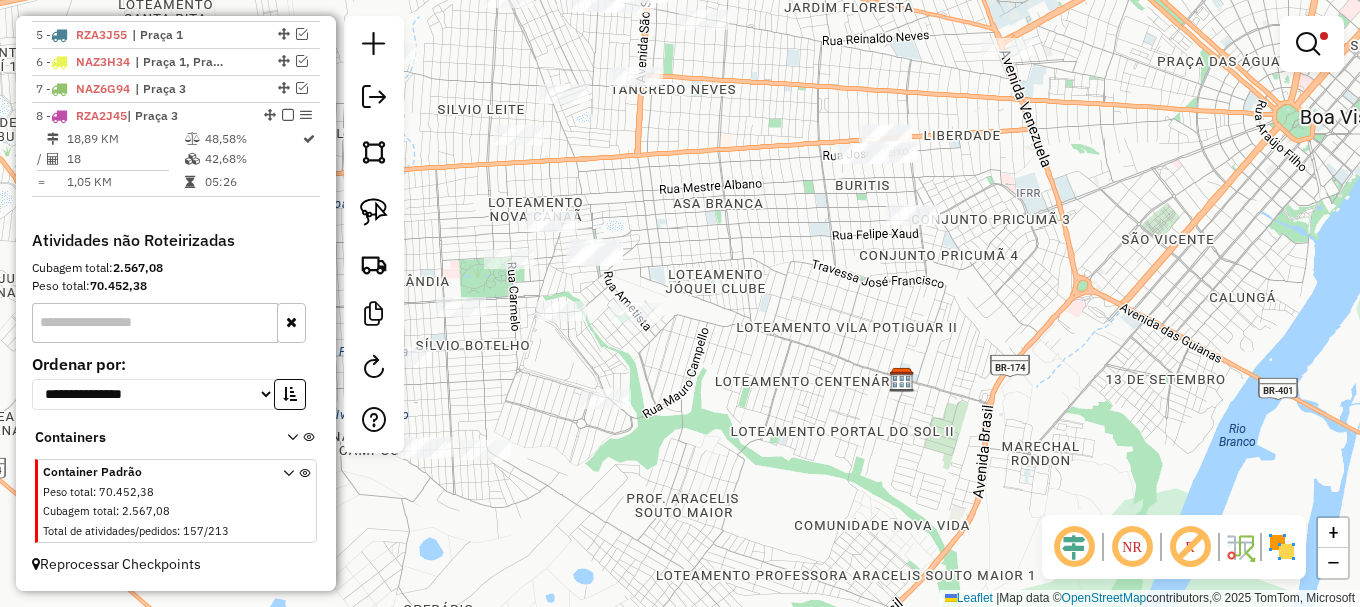 drag, startPoint x: 510, startPoint y: 319, endPoint x: 500, endPoint y: 333, distance: 17.20465 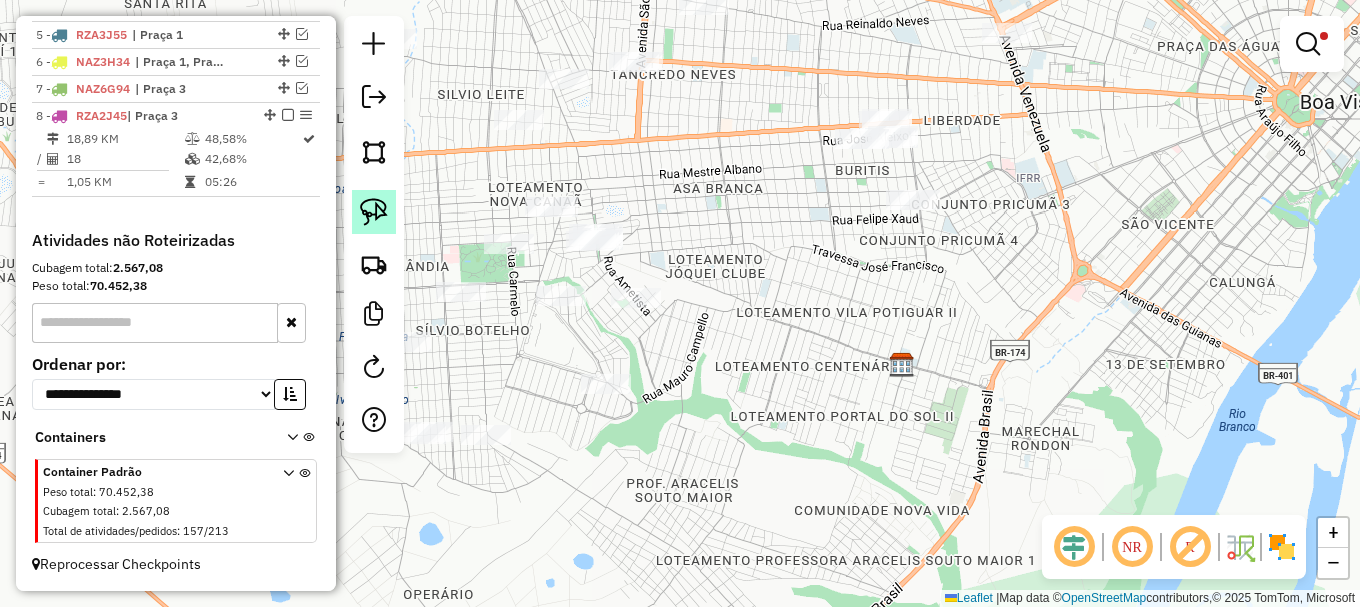 click 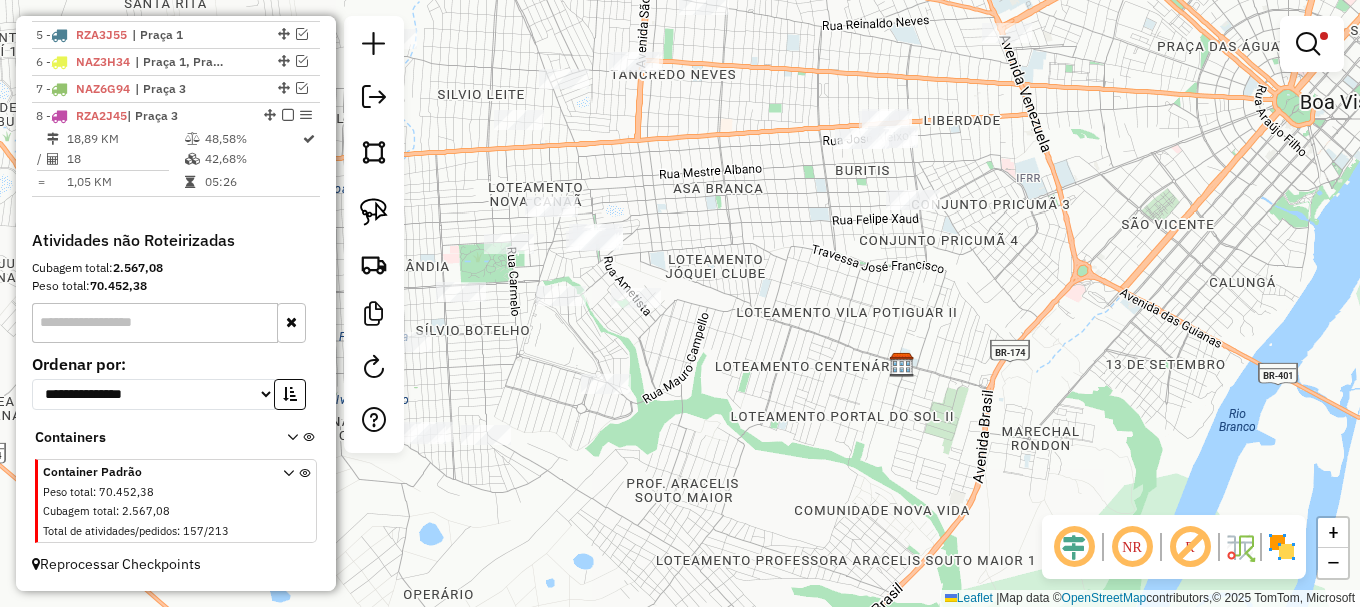 click 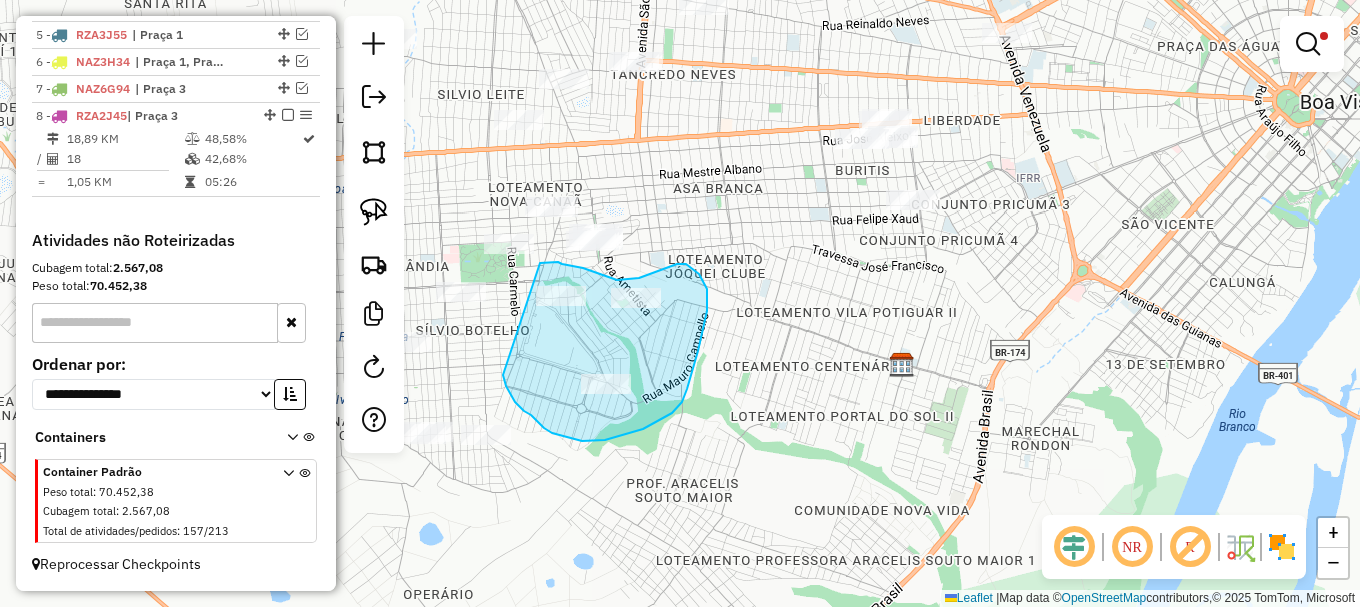 drag, startPoint x: 503, startPoint y: 375, endPoint x: 533, endPoint y: 265, distance: 114.01754 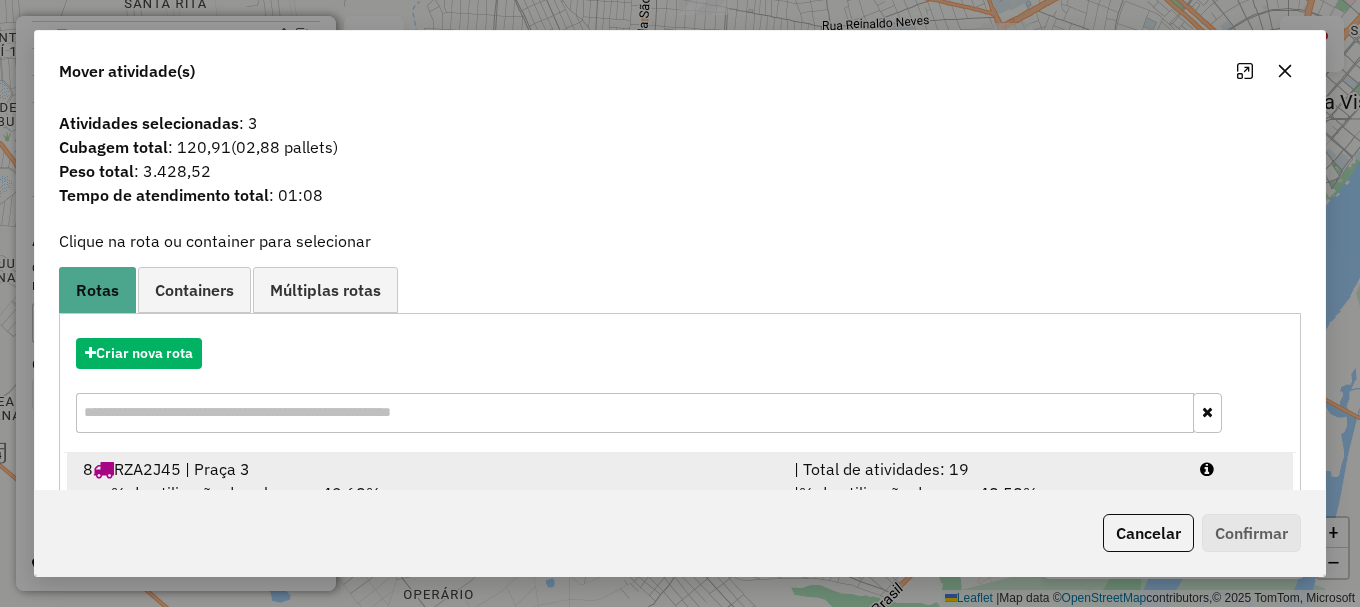 click at bounding box center (1239, 469) 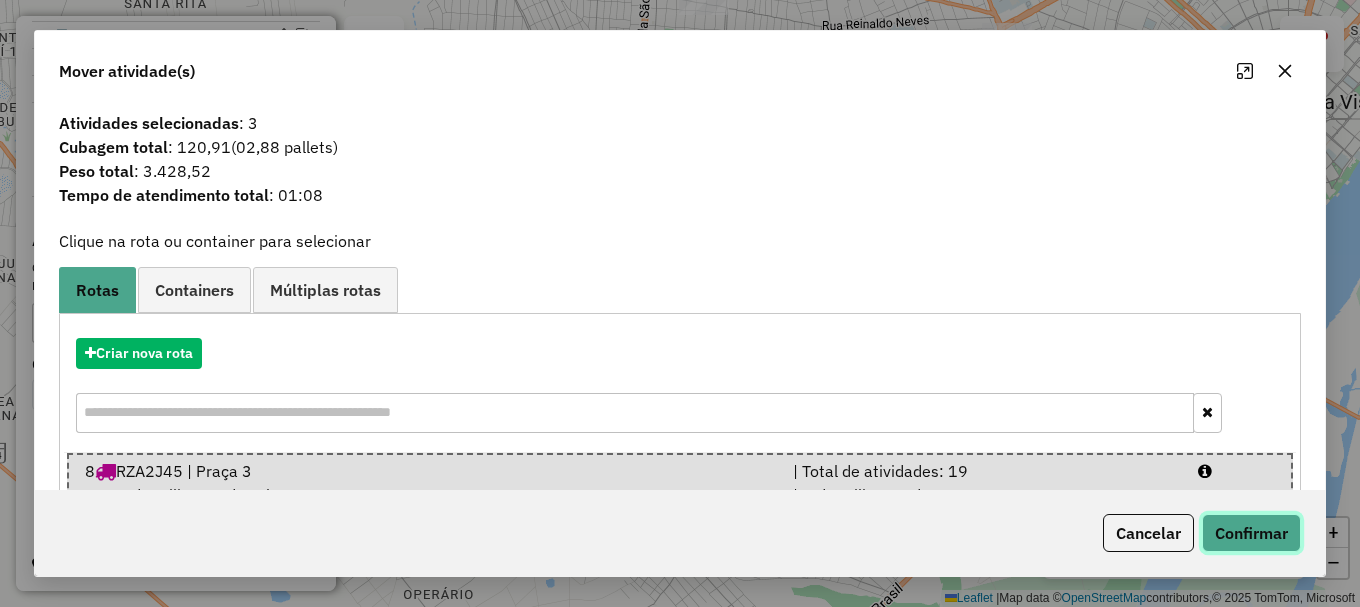 click on "Confirmar" 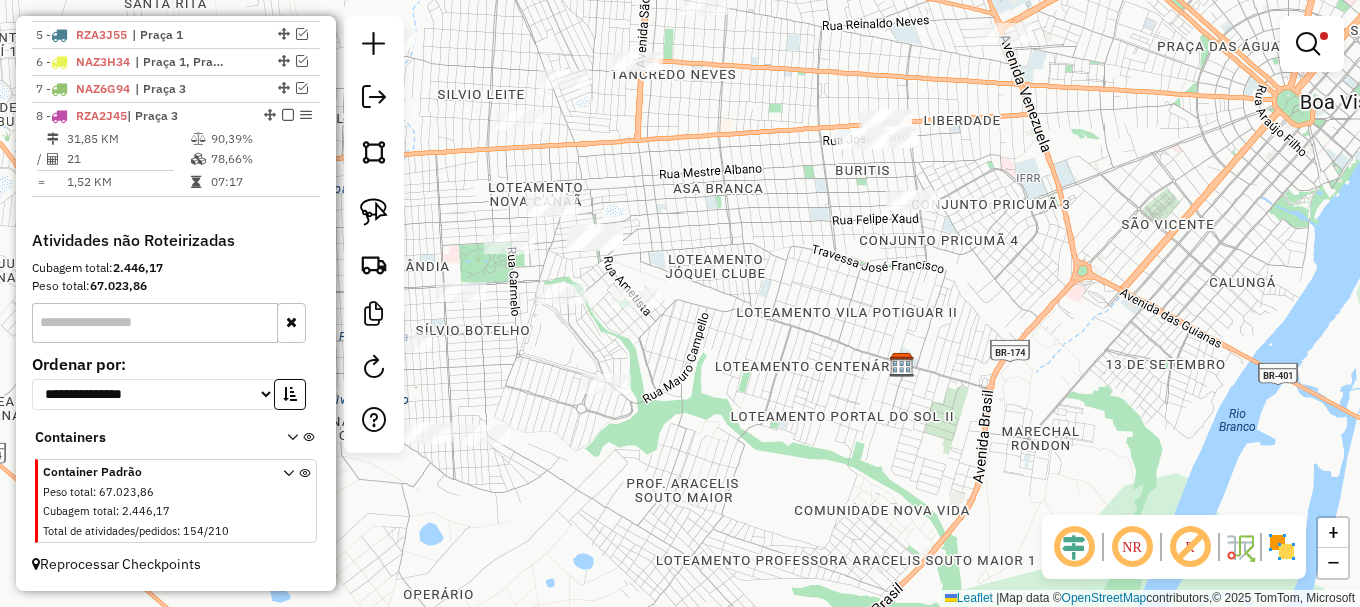 drag, startPoint x: 1305, startPoint y: 41, endPoint x: 1294, endPoint y: 45, distance: 11.7046995 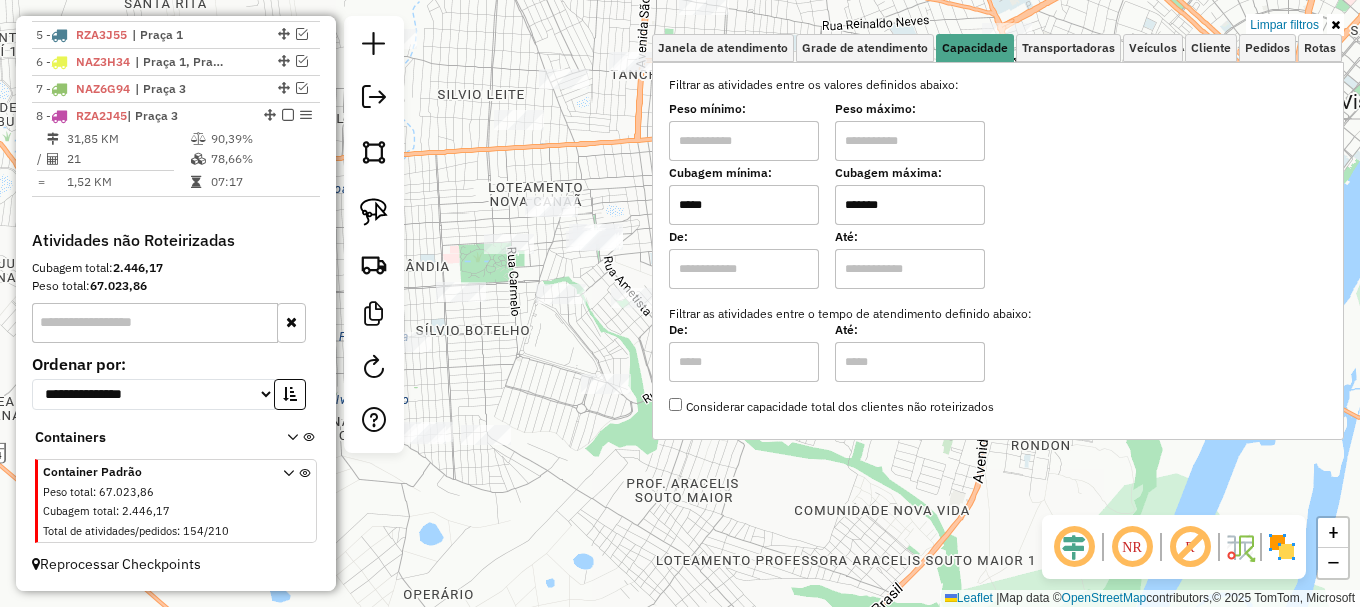 drag, startPoint x: 1273, startPoint y: 27, endPoint x: 1223, endPoint y: 58, distance: 58.830265 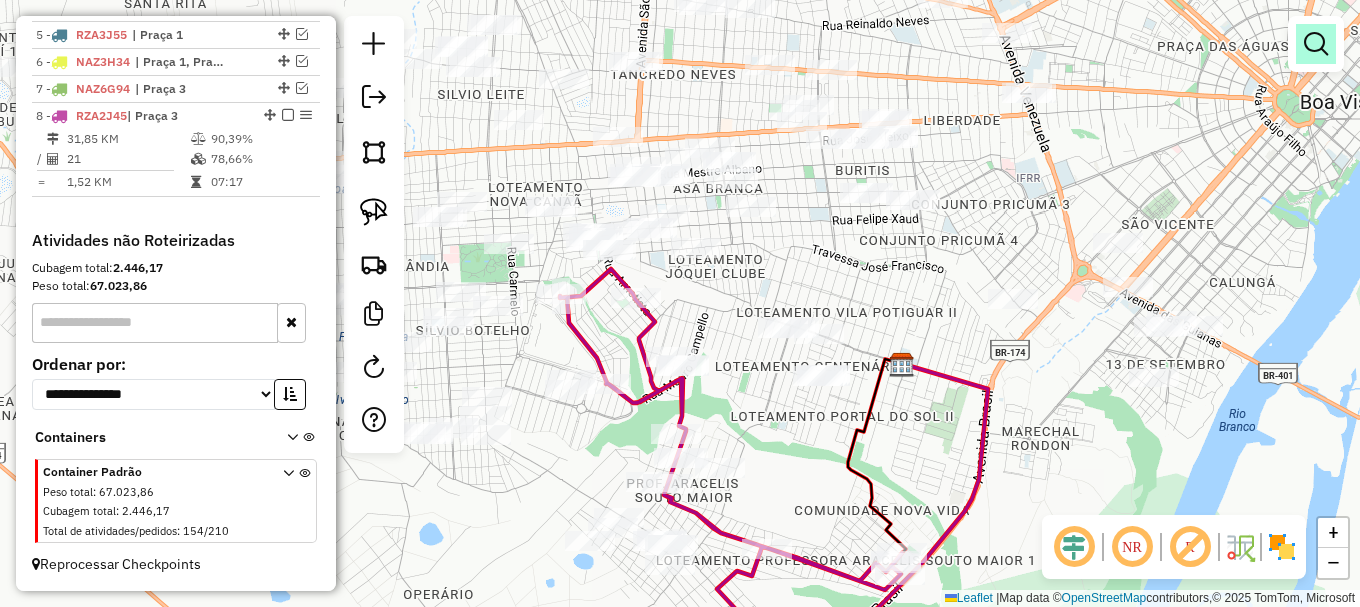 click at bounding box center (1316, 44) 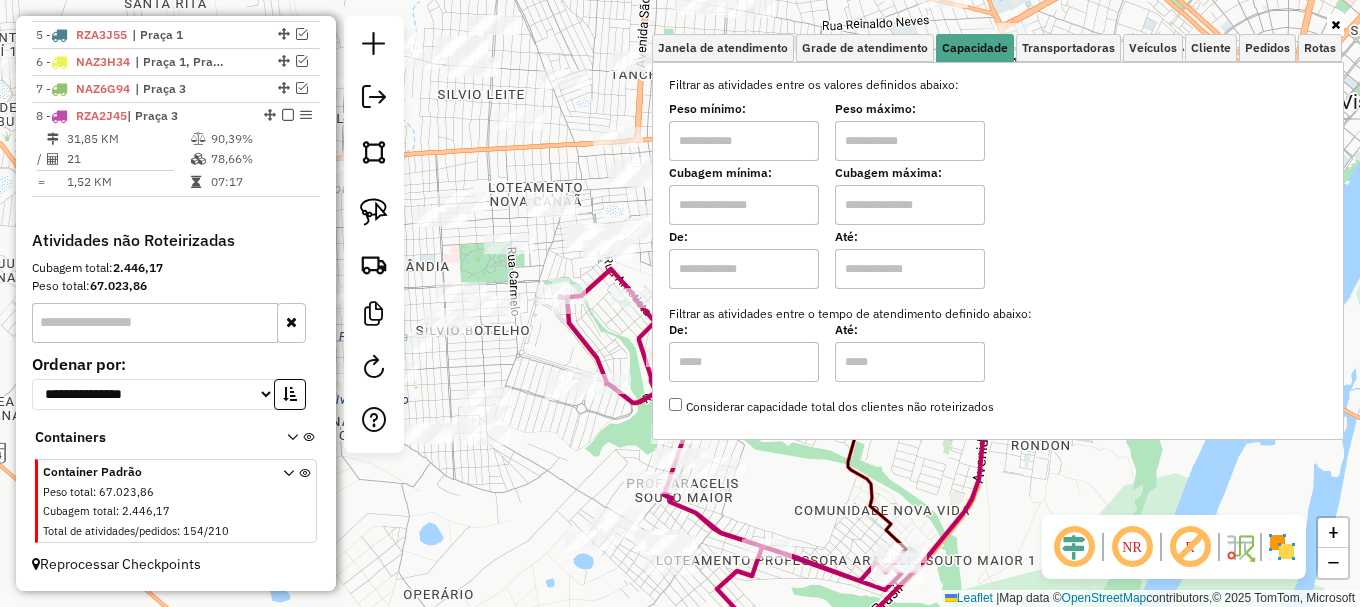 click at bounding box center [744, 205] 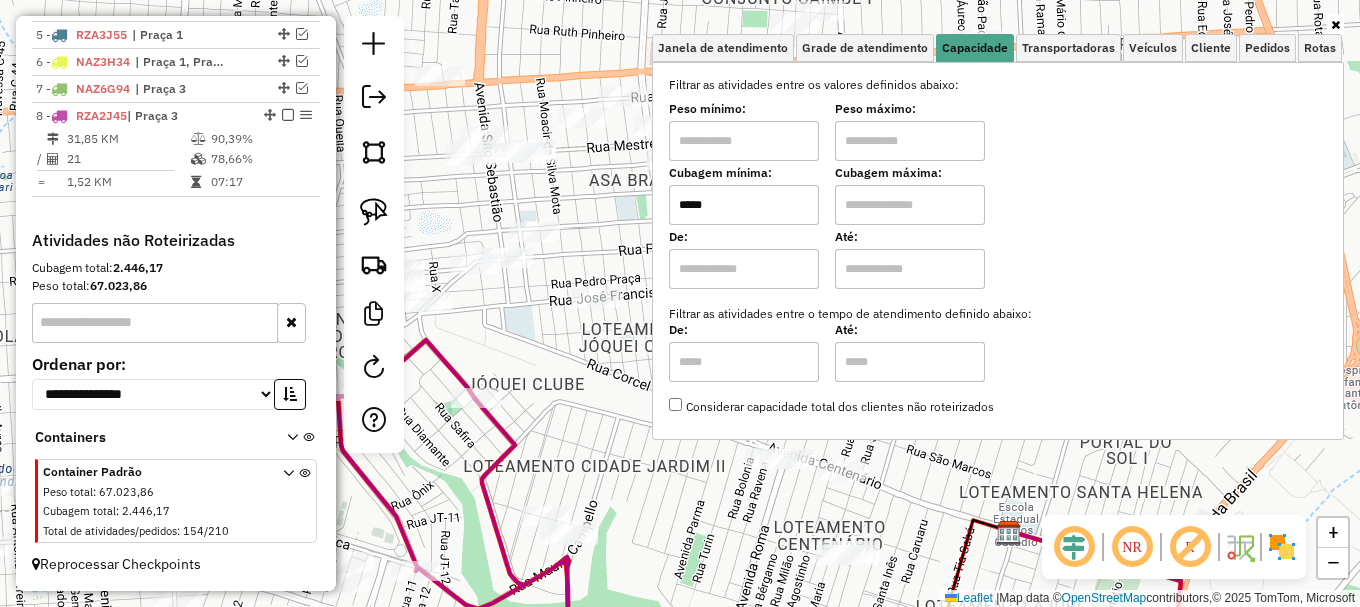 type on "*****" 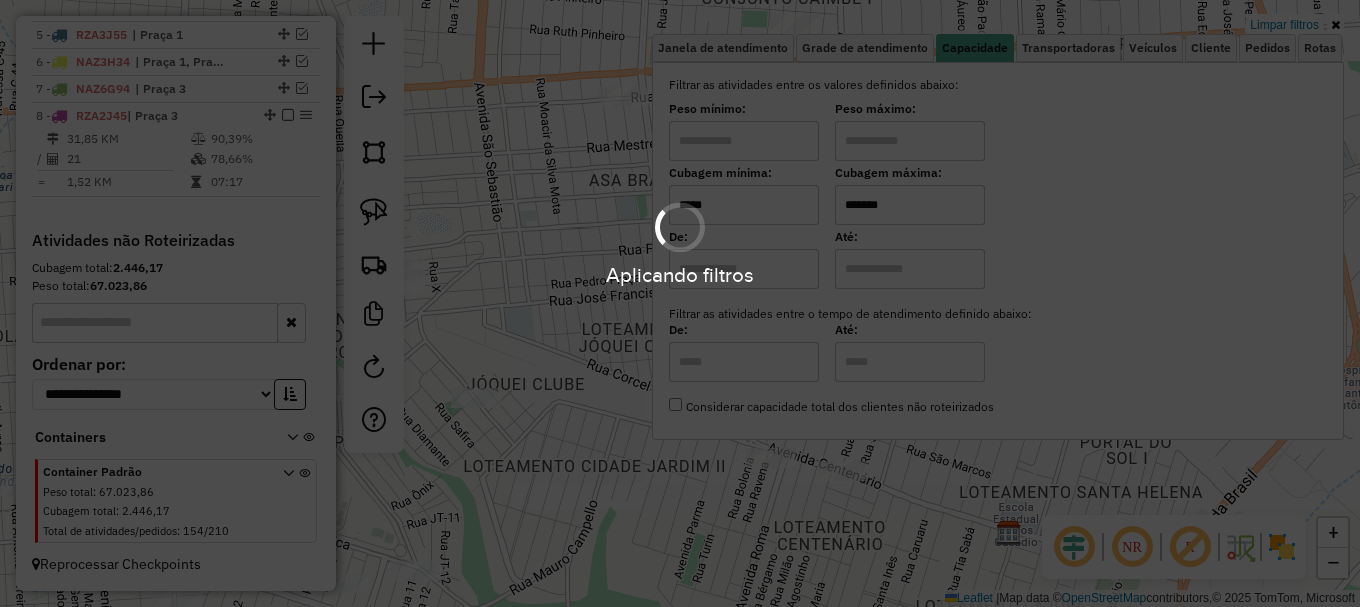 click on "Limpar filtros Janela de atendimento Grade de atendimento Capacidade Transportadoras Veículos Cliente Pedidos  Rotas Selecione os dias de semana para filtrar as janelas de atendimento  Seg   Ter   Qua   Qui   Sex   Sáb   Dom  Informe o período da janela de atendimento: De: Até:  Filtrar exatamente a janela do cliente  Considerar janela de atendimento padrão  Selecione os dias de semana para filtrar as grades de atendimento  Seg   Ter   Qua   Qui   Sex   Sáb   Dom   Considerar clientes sem dia de atendimento cadastrado  Clientes fora do dia de atendimento selecionado Filtrar as atividades entre os valores definidos abaixo:  Peso mínimo:   Peso máximo:   Cubagem mínima:  *****  Cubagem máxima:  *******  De:   Até:  Filtrar as atividades entre o tempo de atendimento definido abaixo:  De:   Até:   Considerar capacidade total dos clientes não roteirizados Transportadora: Selecione um ou mais itens Tipo de veículo: Selecione um ou mais itens Veículo: Selecione um ou mais itens Motorista: Nome: Setor:" 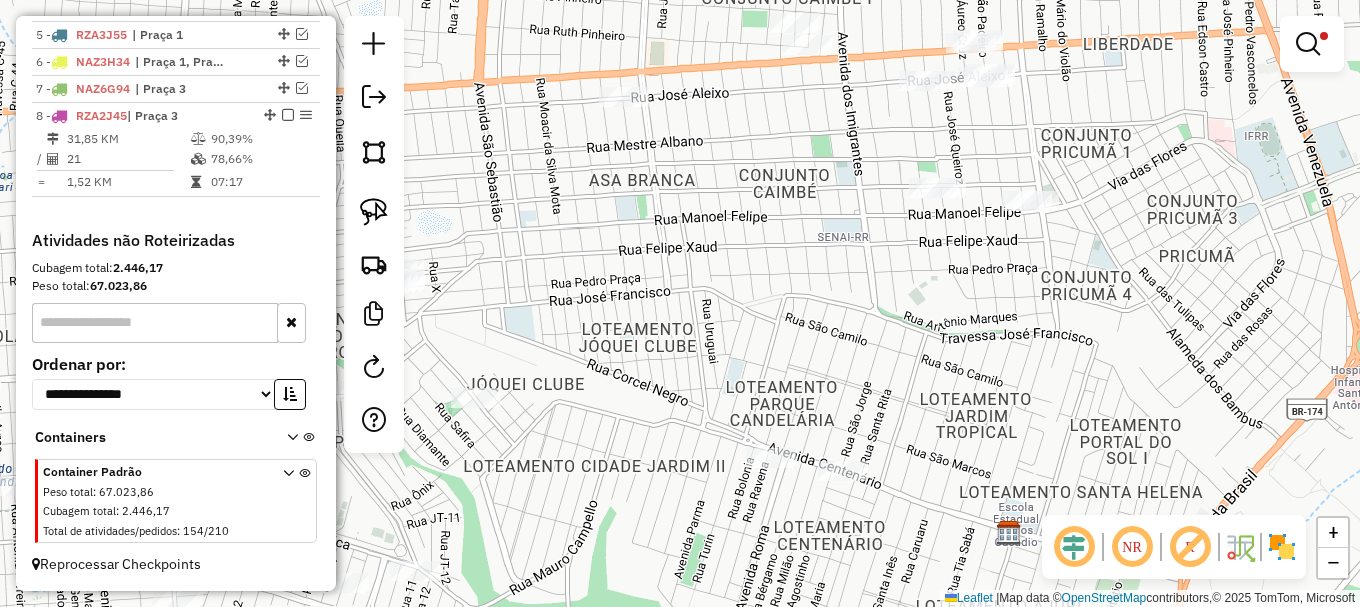 click on "Limpar filtros Janela de atendimento Grade de atendimento Capacidade Transportadoras Veículos Cliente Pedidos  Rotas Selecione os dias de semana para filtrar as janelas de atendimento  Seg   Ter   Qua   Qui   Sex   Sáb   Dom  Informe o período da janela de atendimento: De: Até:  Filtrar exatamente a janela do cliente  Considerar janela de atendimento padrão  Selecione os dias de semana para filtrar as grades de atendimento  Seg   Ter   Qua   Qui   Sex   Sáb   Dom   Considerar clientes sem dia de atendimento cadastrado  Clientes fora do dia de atendimento selecionado Filtrar as atividades entre os valores definidos abaixo:  Peso mínimo:   Peso máximo:   Cubagem mínima:  *****  Cubagem máxima:  *******  De:   Até:  Filtrar as atividades entre o tempo de atendimento definido abaixo:  De:   Até:   Considerar capacidade total dos clientes não roteirizados Transportadora: Selecione um ou mais itens Tipo de veículo: Selecione um ou mais itens Veículo: Selecione um ou mais itens Motorista: Nome: Setor:" 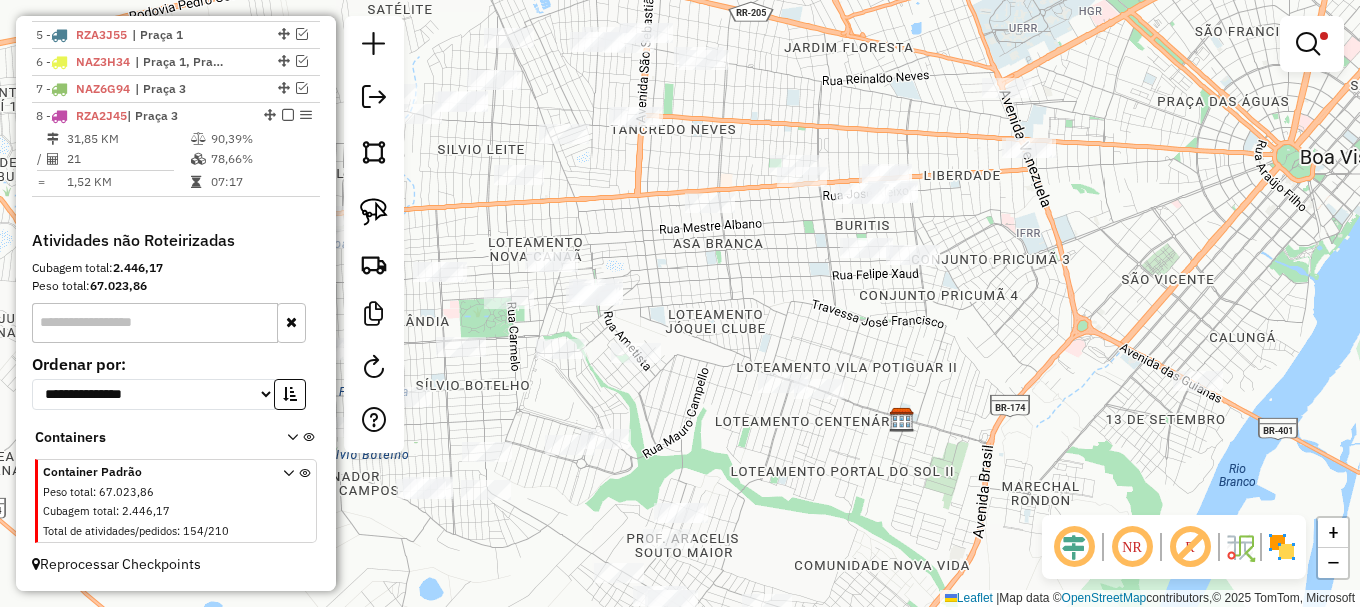 drag, startPoint x: 733, startPoint y: 366, endPoint x: 795, endPoint y: 262, distance: 121.07848 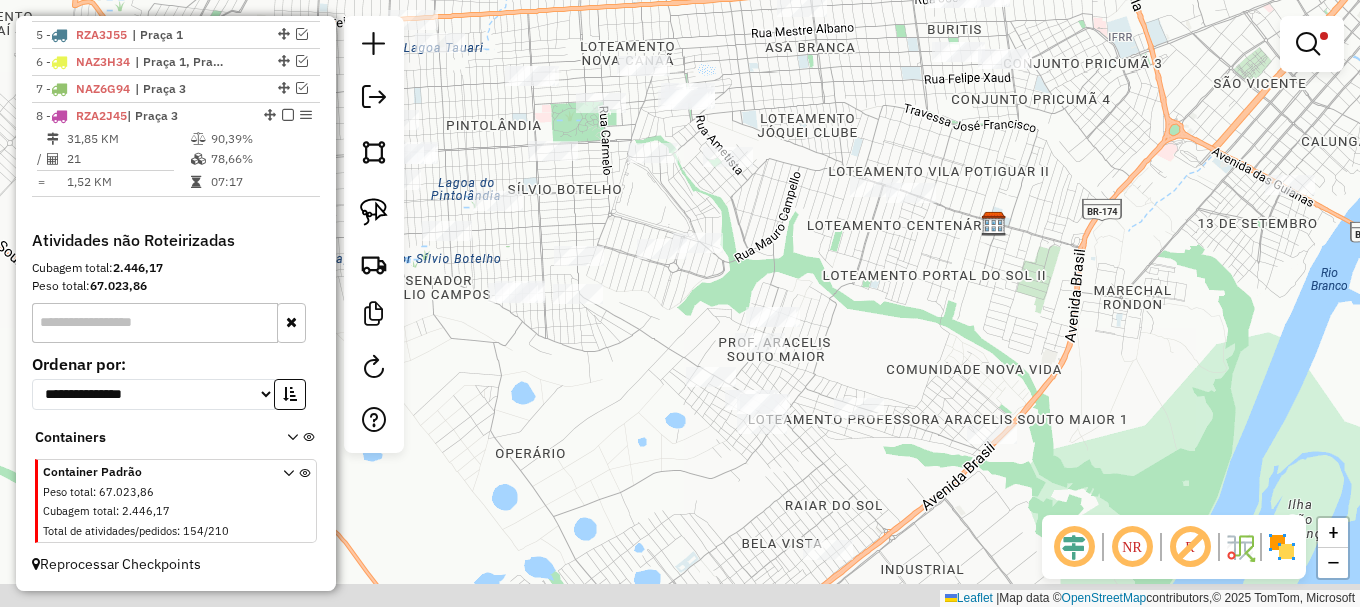 drag, startPoint x: 818, startPoint y: 383, endPoint x: 822, endPoint y: 316, distance: 67.11929 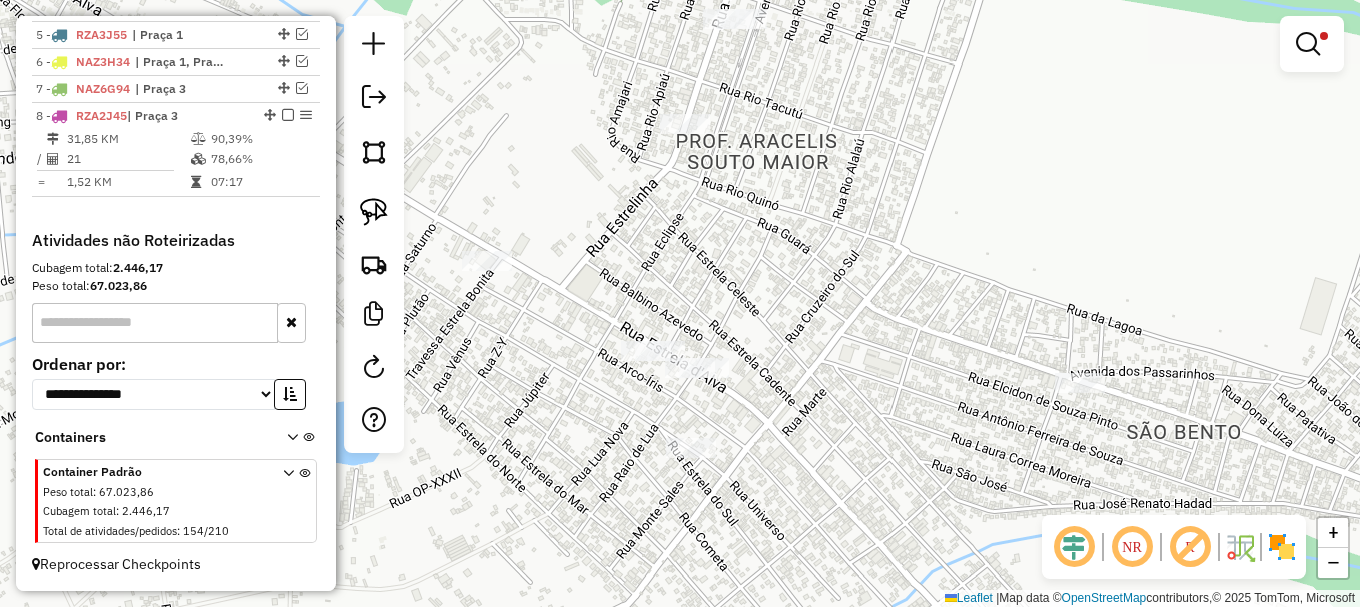 drag, startPoint x: 393, startPoint y: 217, endPoint x: 406, endPoint y: 242, distance: 28.178005 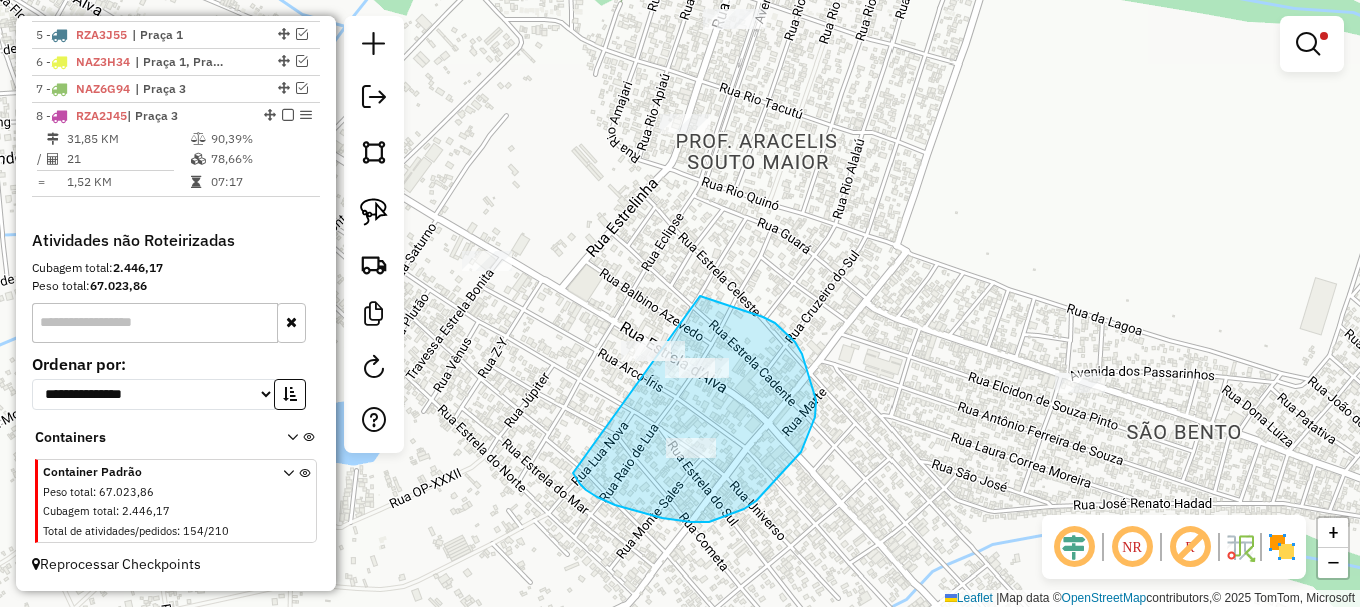 drag, startPoint x: 608, startPoint y: 502, endPoint x: 610, endPoint y: 272, distance: 230.0087 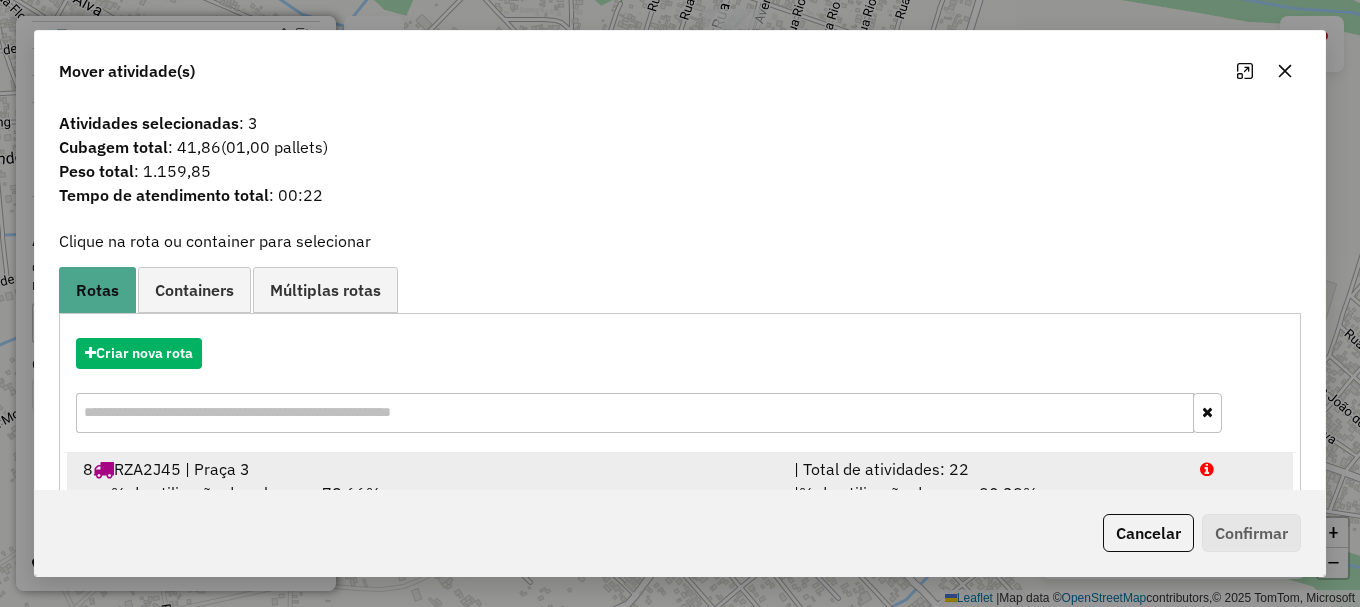 click at bounding box center (1239, 469) 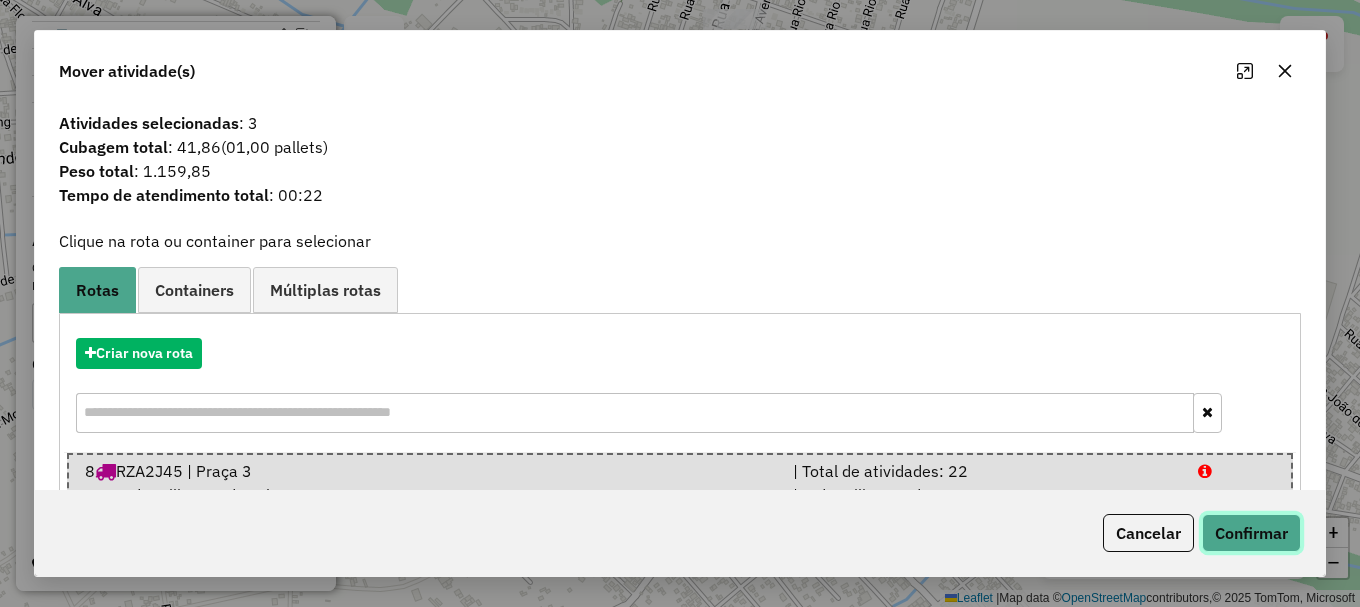 click on "Confirmar" 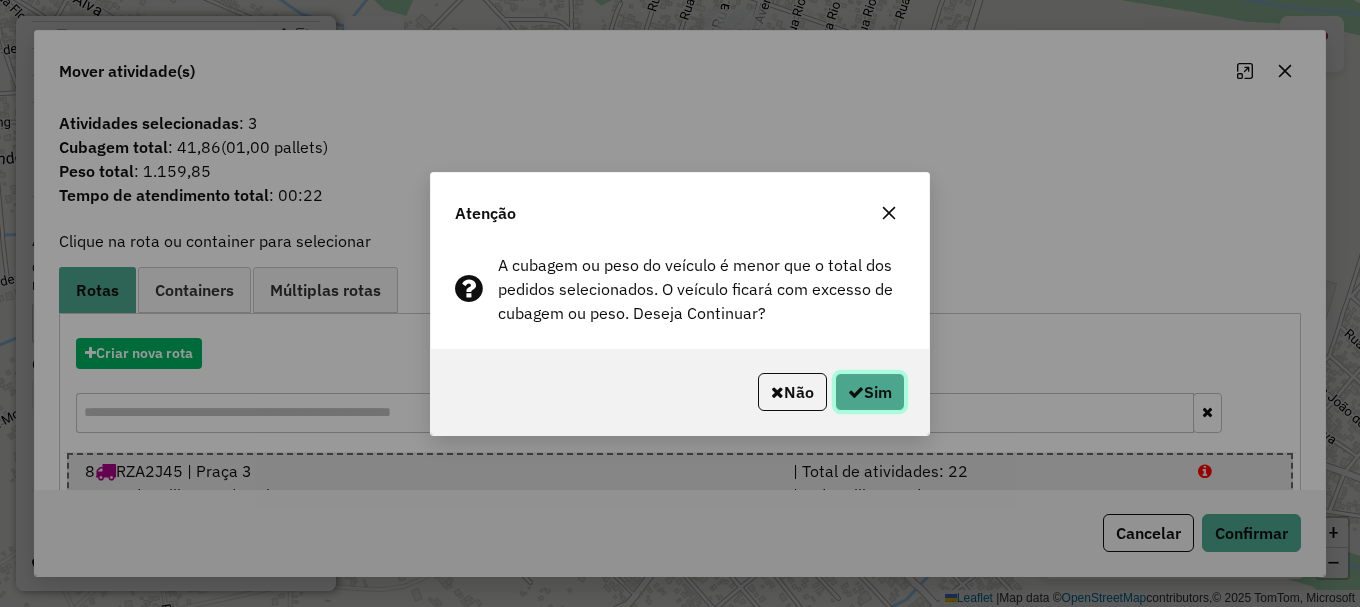 click on "Sim" 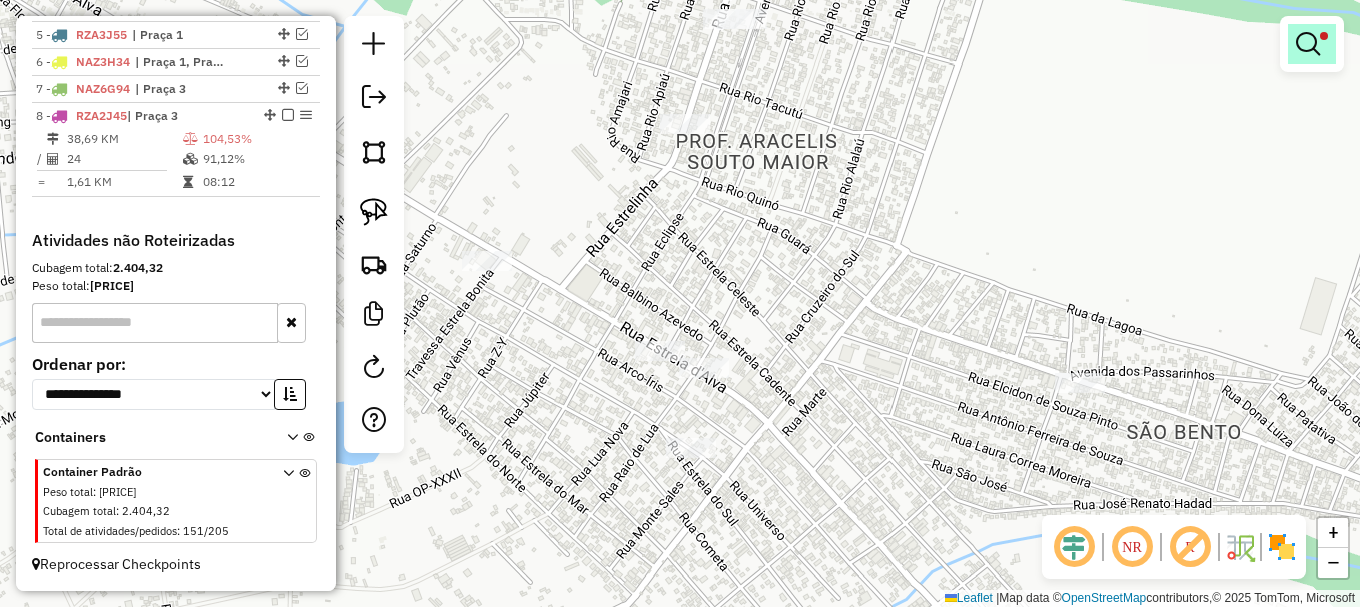 click at bounding box center [1308, 44] 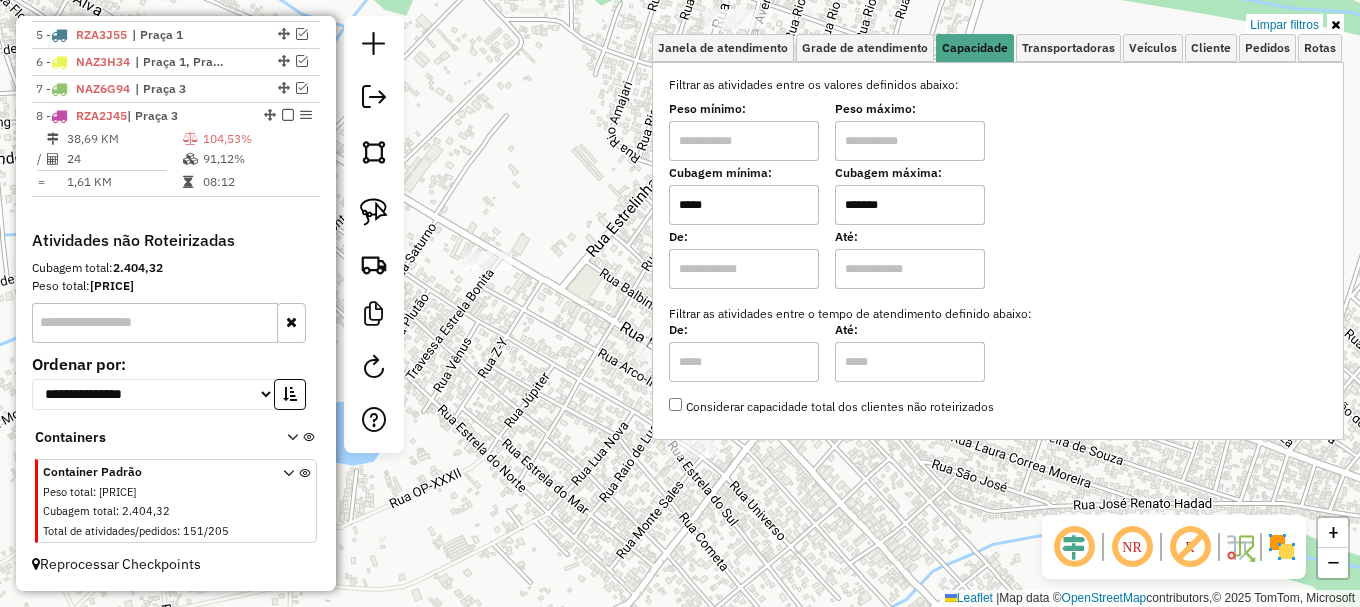 drag, startPoint x: 1295, startPoint y: 26, endPoint x: 1126, endPoint y: 82, distance: 178.03651 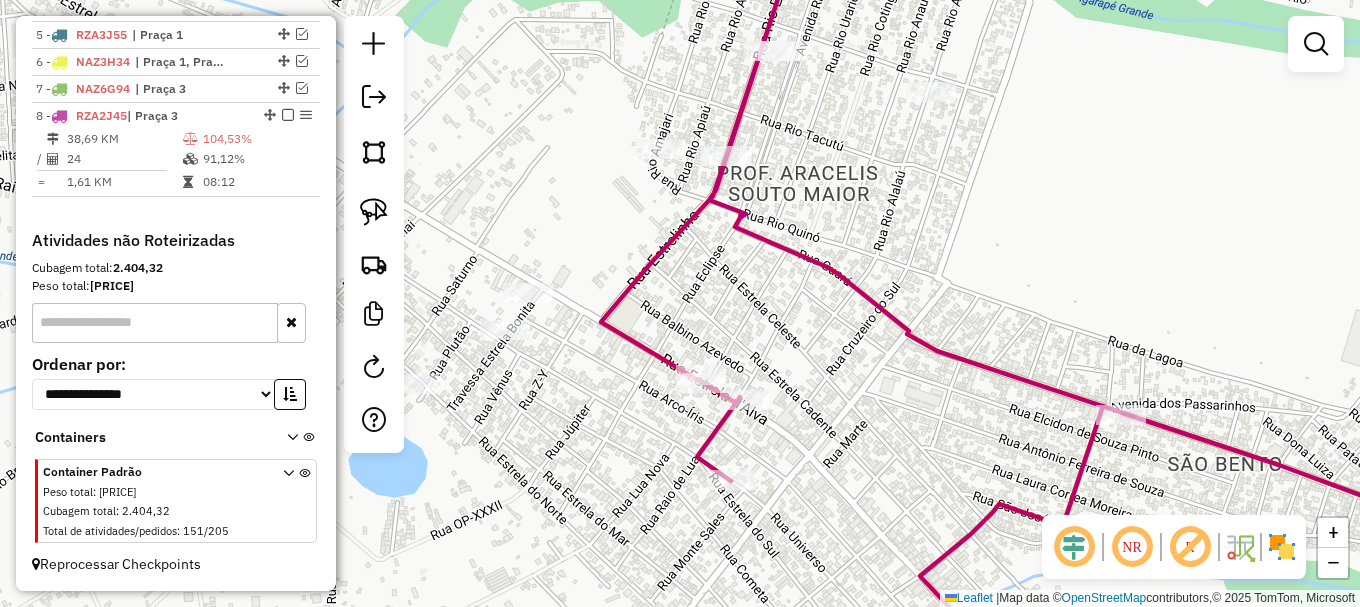drag, startPoint x: 601, startPoint y: 207, endPoint x: 750, endPoint y: 281, distance: 166.36406 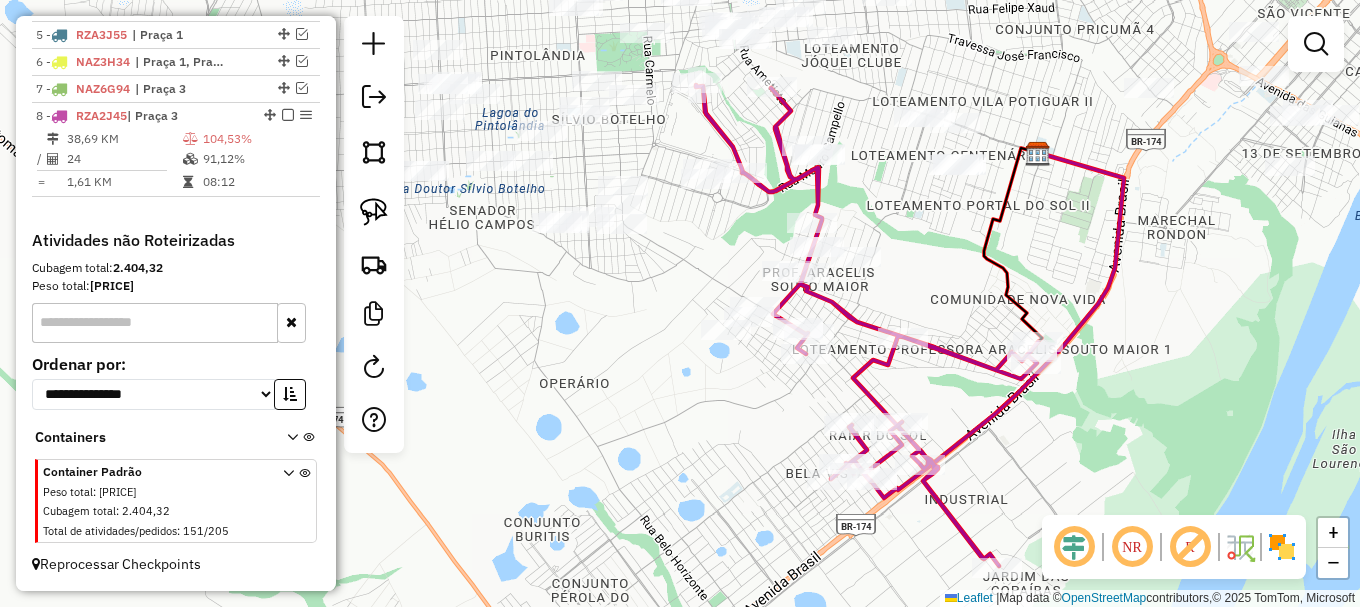 click on "Rota 8 - Placa RZA2J45  8622 - IZAQUIEL PEREIRA Janela de atendimento Grade de atendimento Capacidade Transportadoras Veículos Cliente Pedidos  Rotas Selecione os dias de semana para filtrar as janelas de atendimento  Seg   Ter   Qua   Qui   Sex   Sáb   Dom  Informe o período da janela de atendimento: De: Até:  Filtrar exatamente a janela do cliente  Considerar janela de atendimento padrão  Selecione os dias de semana para filtrar as grades de atendimento  Seg   Ter   Qua   Qui   Sex   Sáb   Dom   Considerar clientes sem dia de atendimento cadastrado  Clientes fora do dia de atendimento selecionado Filtrar as atividades entre os valores definidos abaixo:  Peso mínimo:   Peso máximo:   Cubagem mínima:   Cubagem máxima:   De:   Até:  Filtrar as atividades entre o tempo de atendimento definido abaixo:  De:   Até:   Considerar capacidade total dos clientes não roteirizados Transportadora: Selecione um ou mais itens Tipo de veículo: Selecione um ou mais itens Veículo: Selecione um ou mais itens De:" 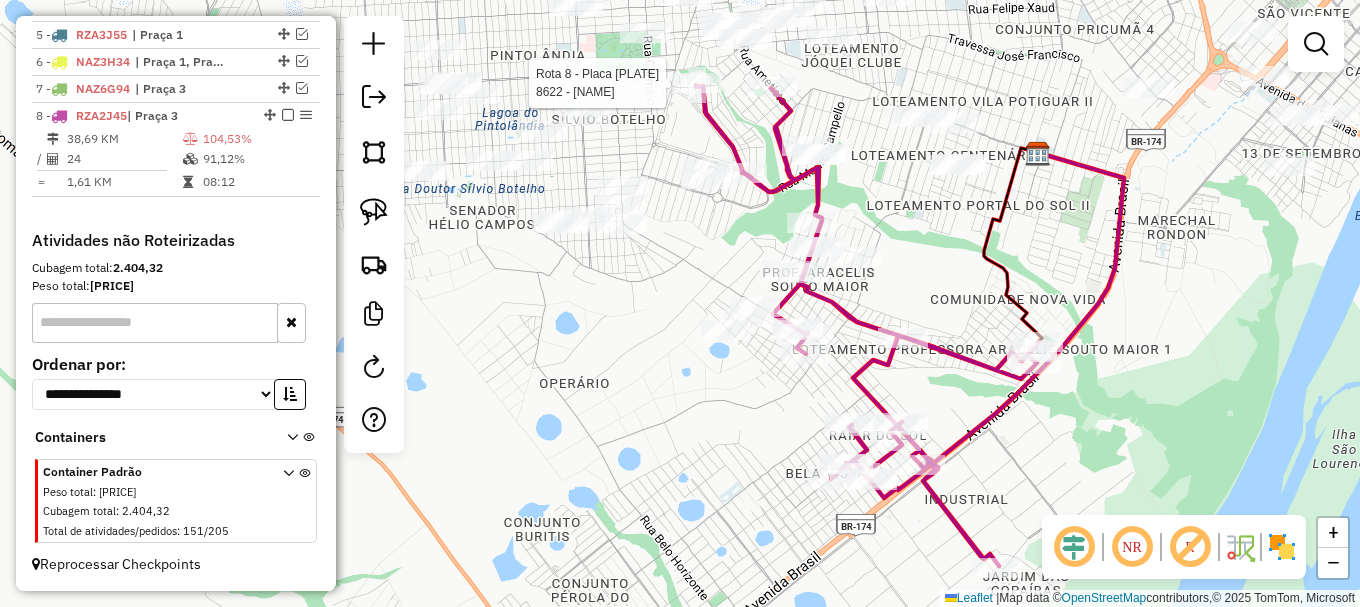 select on "**********" 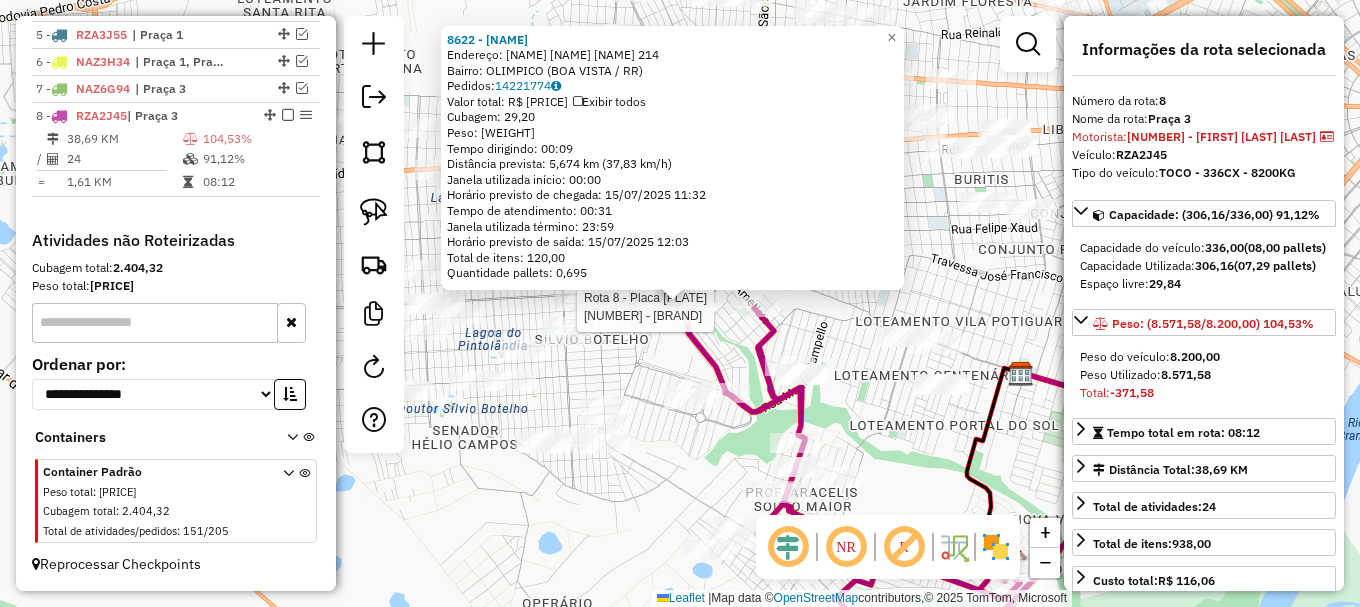 click 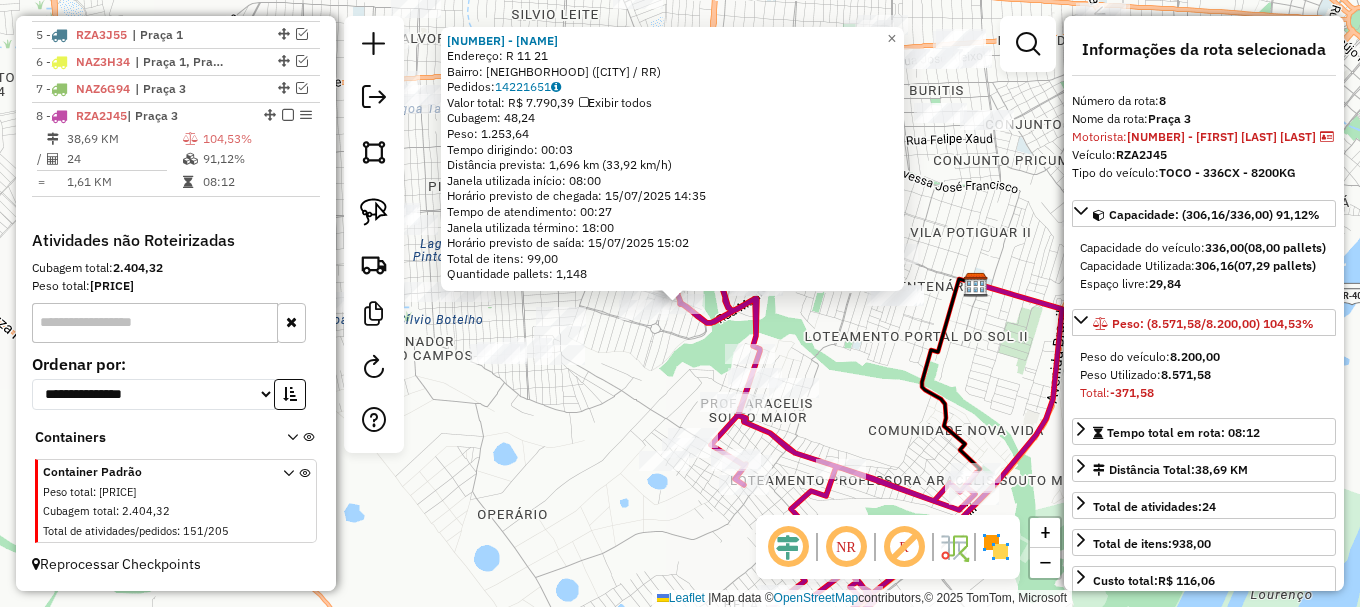 click on "5764 - ANTONIO A DA CONCEIC  Endereço: R   11                            21   Bairro: JARDIM TROPICAL (BOA VISTA / RR)   Pedidos:  14221651   Valor total: R$ 7.790,39   Exibir todos   Cubagem: 48,24  Peso: 1.253,64  Tempo dirigindo: 00:03   Distância prevista: 1,696 km (33,92 km/h)   Janela utilizada início: 08:00   Horário previsto de chegada: 15/07/2025 14:35   Tempo de atendimento: 00:27   Janela utilizada término: 18:00   Horário previsto de saída: 15/07/2025 15:02   Total de itens: 99,00   Quantidade pallets: 1,148  × Janela de atendimento Grade de atendimento Capacidade Transportadoras Veículos Cliente Pedidos  Rotas Selecione os dias de semana para filtrar as janelas de atendimento  Seg   Ter   Qua   Qui   Sex   Sáb   Dom  Informe o período da janela de atendimento: De: Até:  Filtrar exatamente a janela do cliente  Considerar janela de atendimento padrão  Selecione os dias de semana para filtrar as grades de atendimento  Seg   Ter   Qua   Qui   Sex   Sáb   Dom   Peso mínimo:   De:   De:" 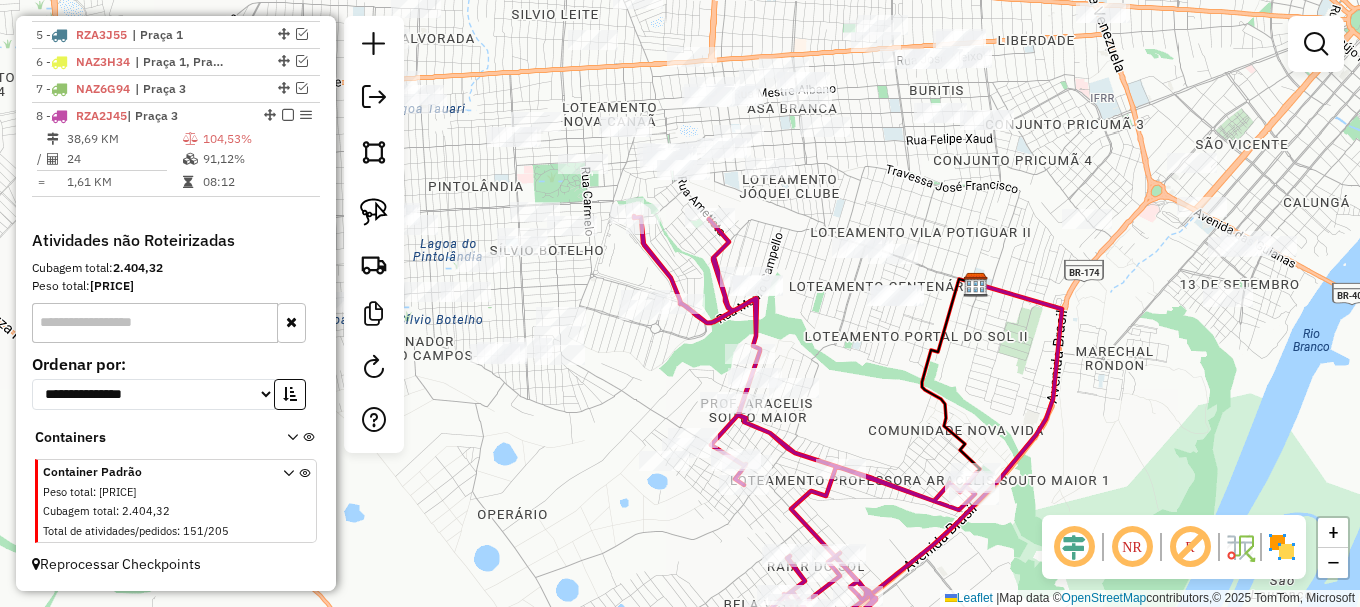 drag, startPoint x: 650, startPoint y: 371, endPoint x: 532, endPoint y: 208, distance: 201.22873 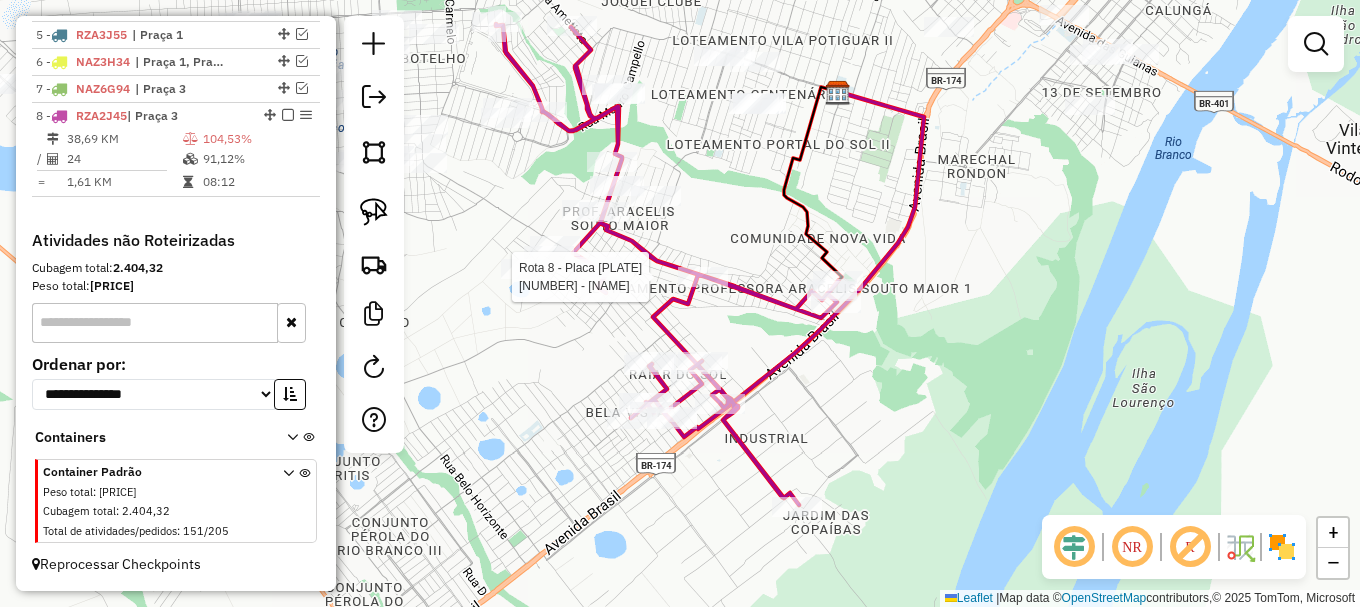 select on "**********" 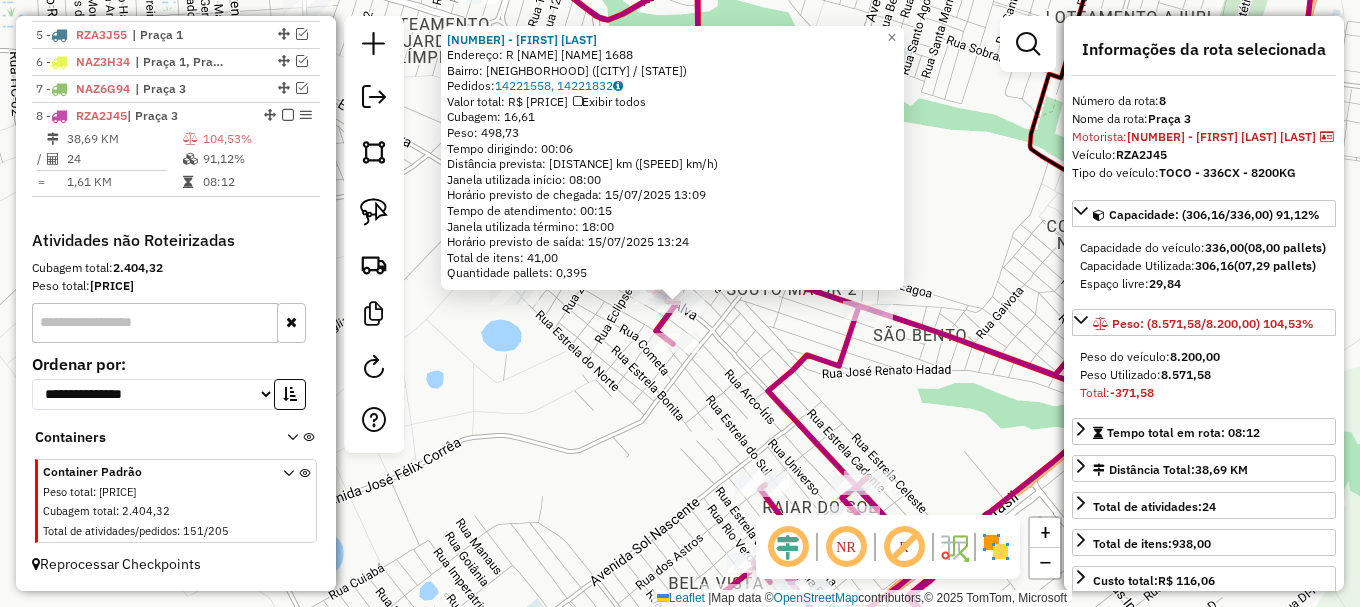 drag, startPoint x: 833, startPoint y: 337, endPoint x: 832, endPoint y: 272, distance: 65.00769 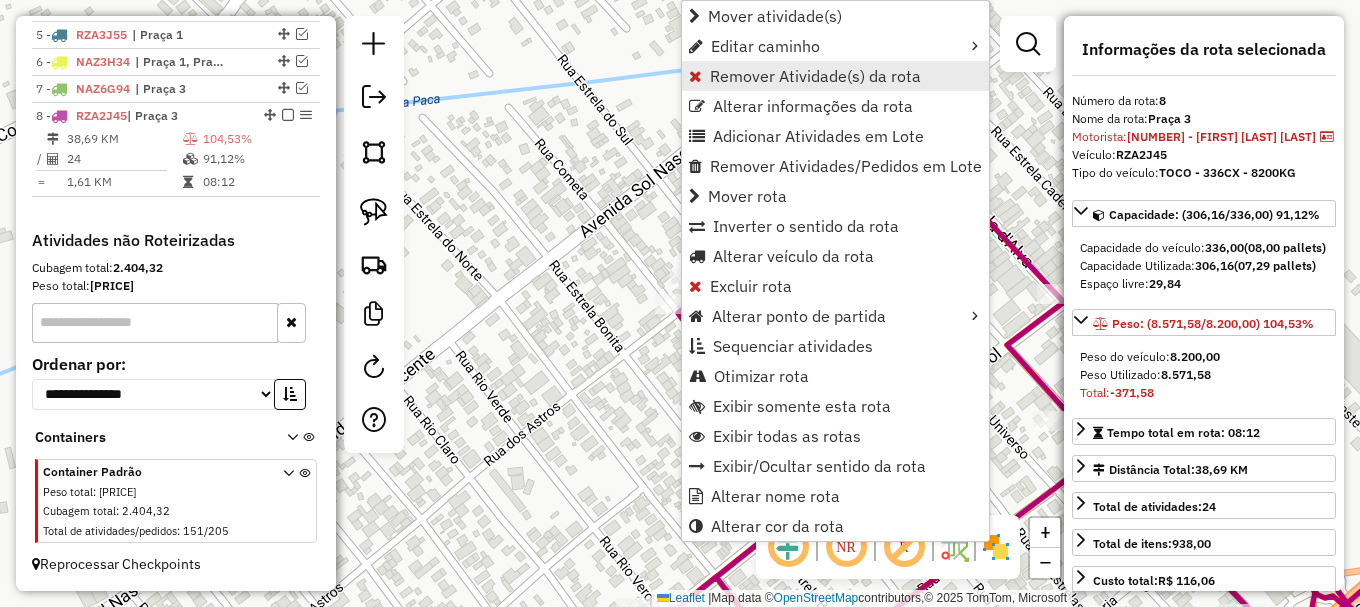 click on "Remover Atividade(s) da rota" at bounding box center [815, 76] 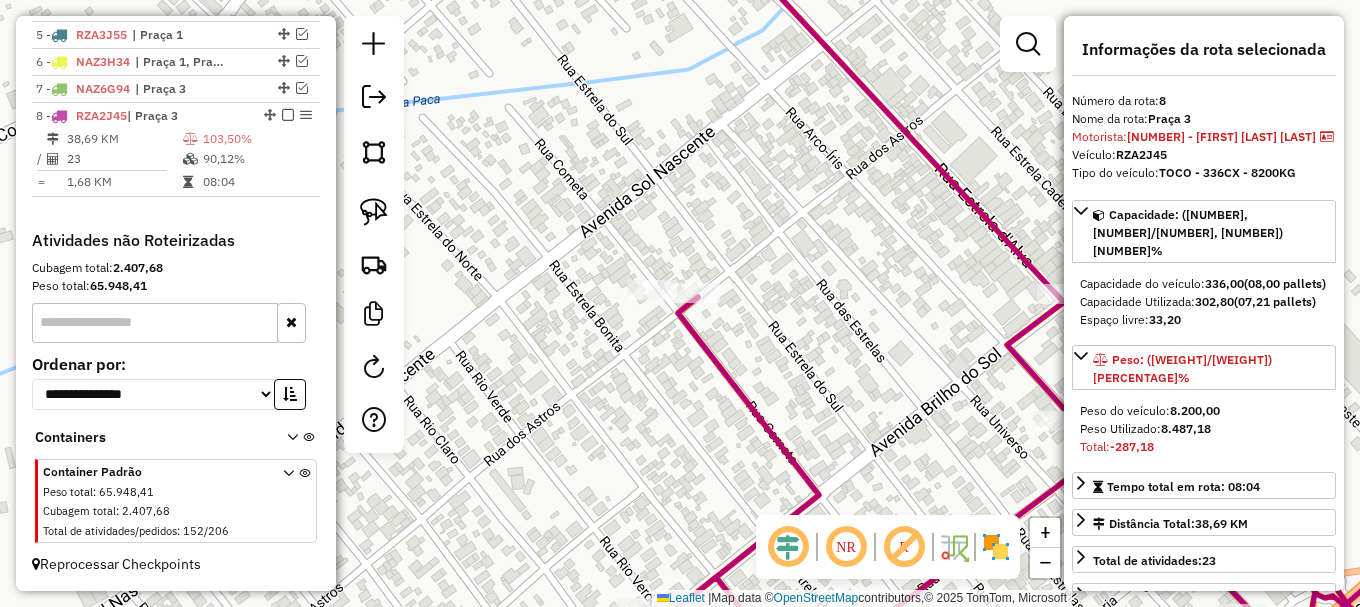 drag, startPoint x: 820, startPoint y: 344, endPoint x: 669, endPoint y: 209, distance: 202.54877 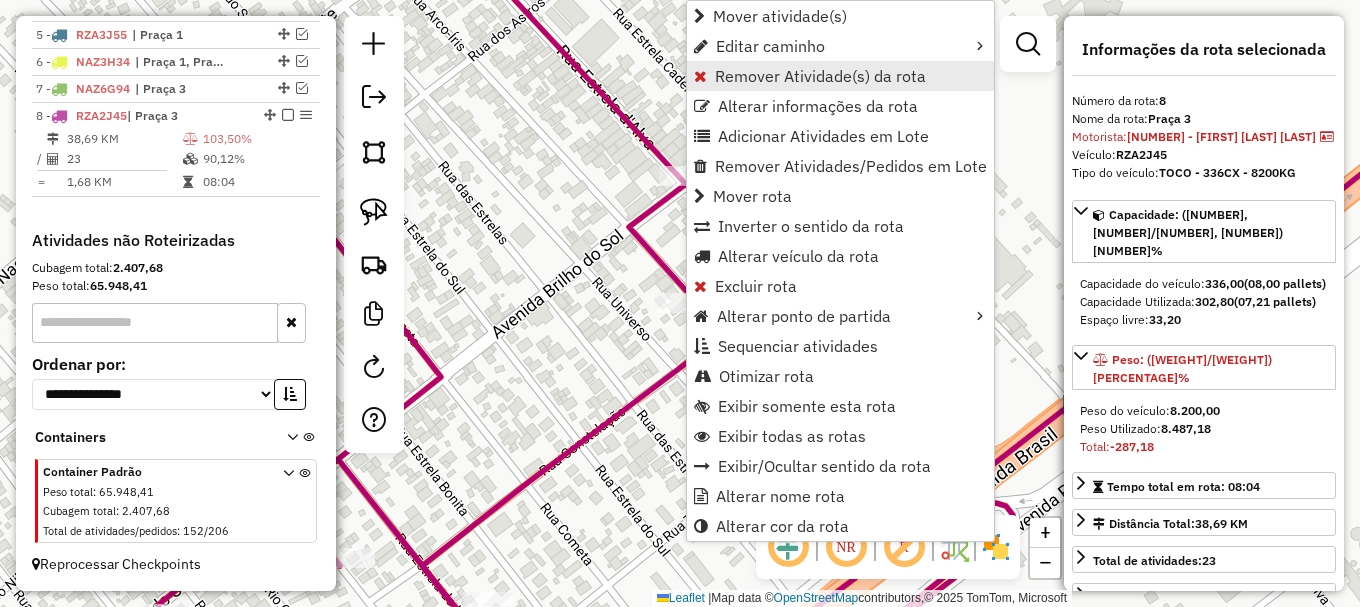 click on "Remover Atividade(s) da rota" at bounding box center [820, 76] 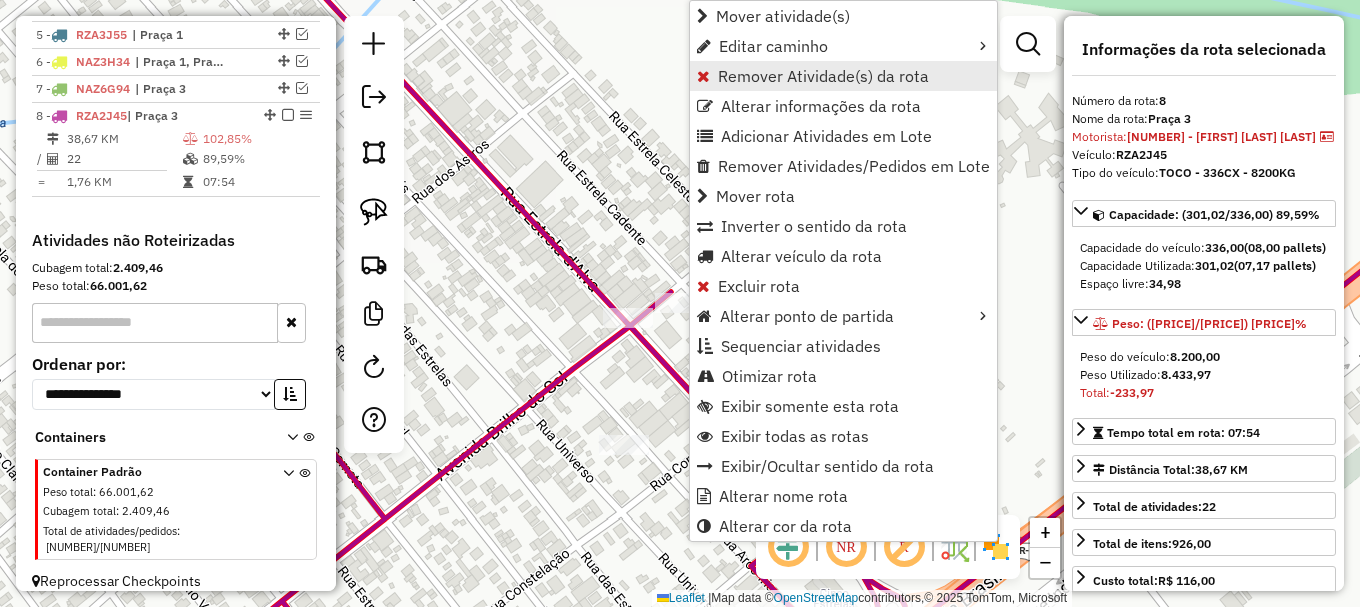 click on "Remover Atividade(s) da rota" at bounding box center [823, 76] 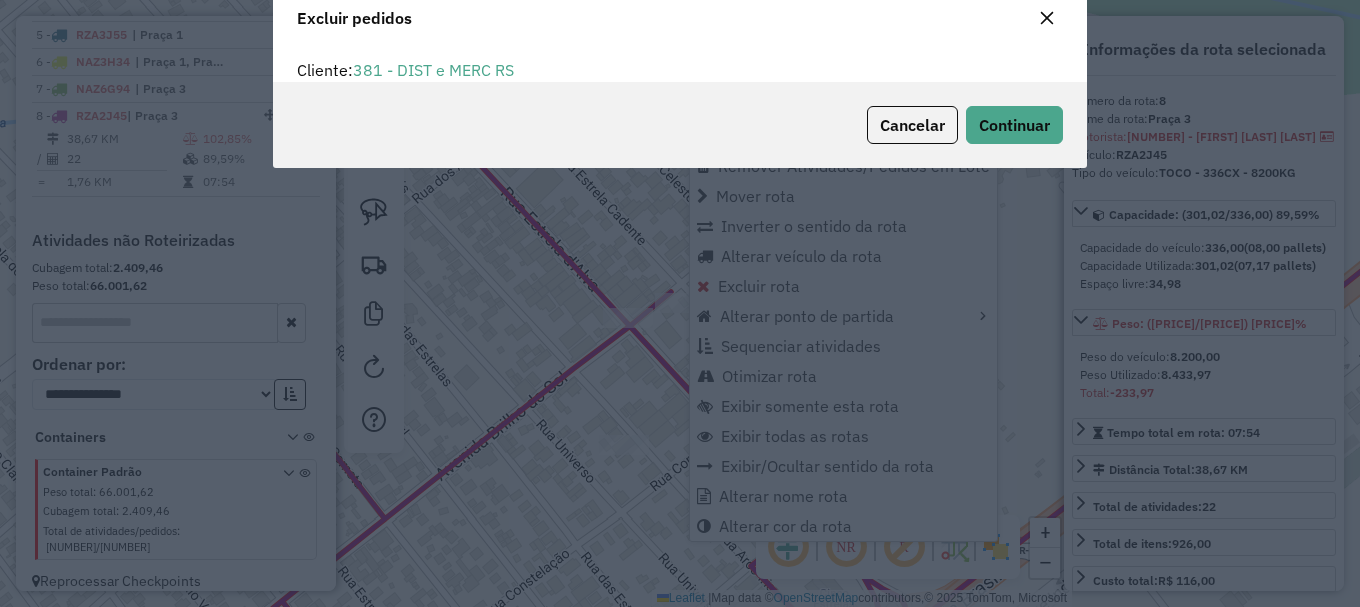 scroll, scrollTop: 82, scrollLeft: 0, axis: vertical 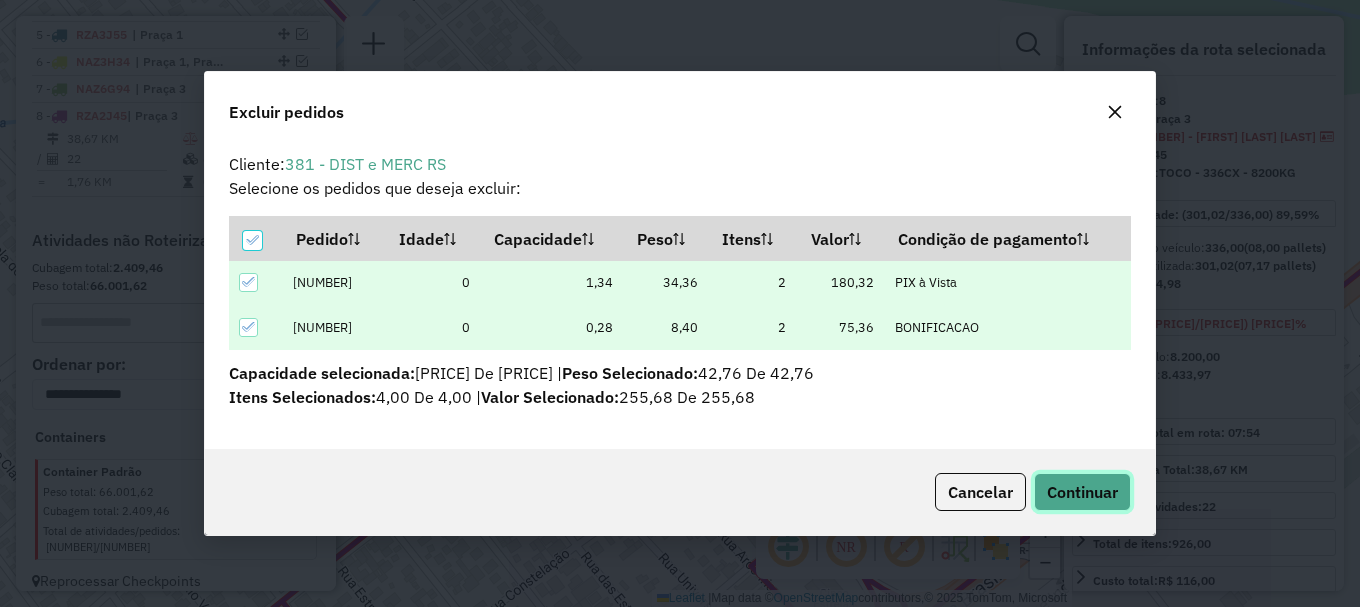 click on "Continuar" 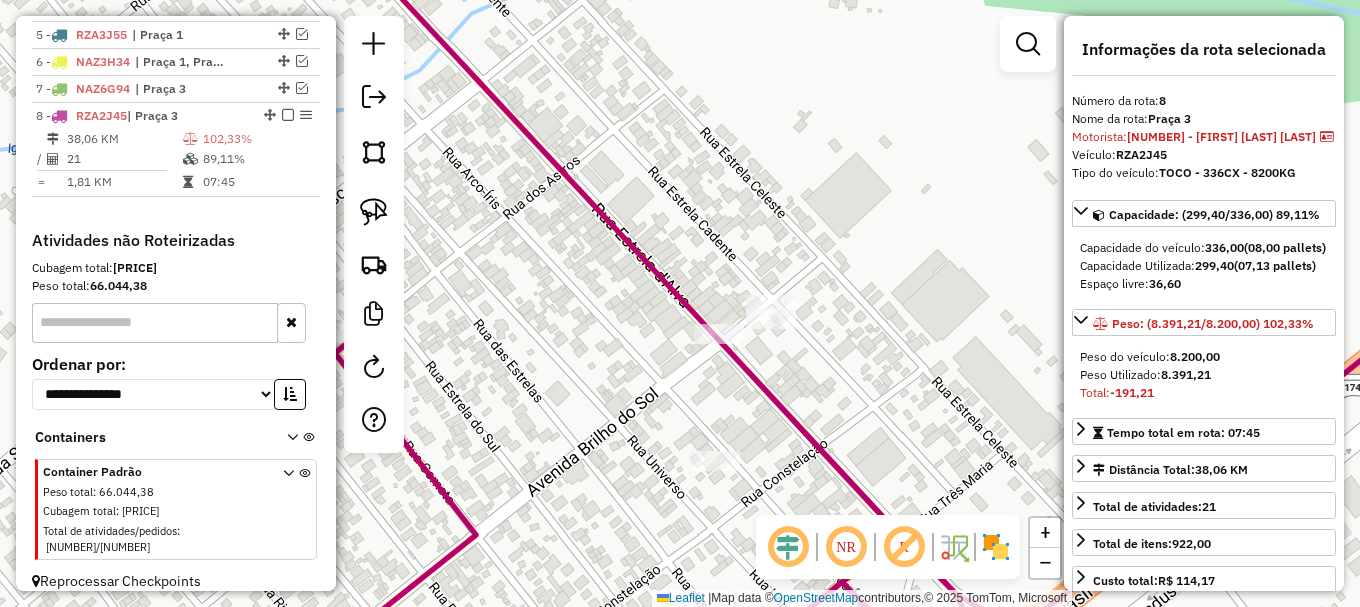 drag, startPoint x: 443, startPoint y: 276, endPoint x: 770, endPoint y: 289, distance: 327.2583 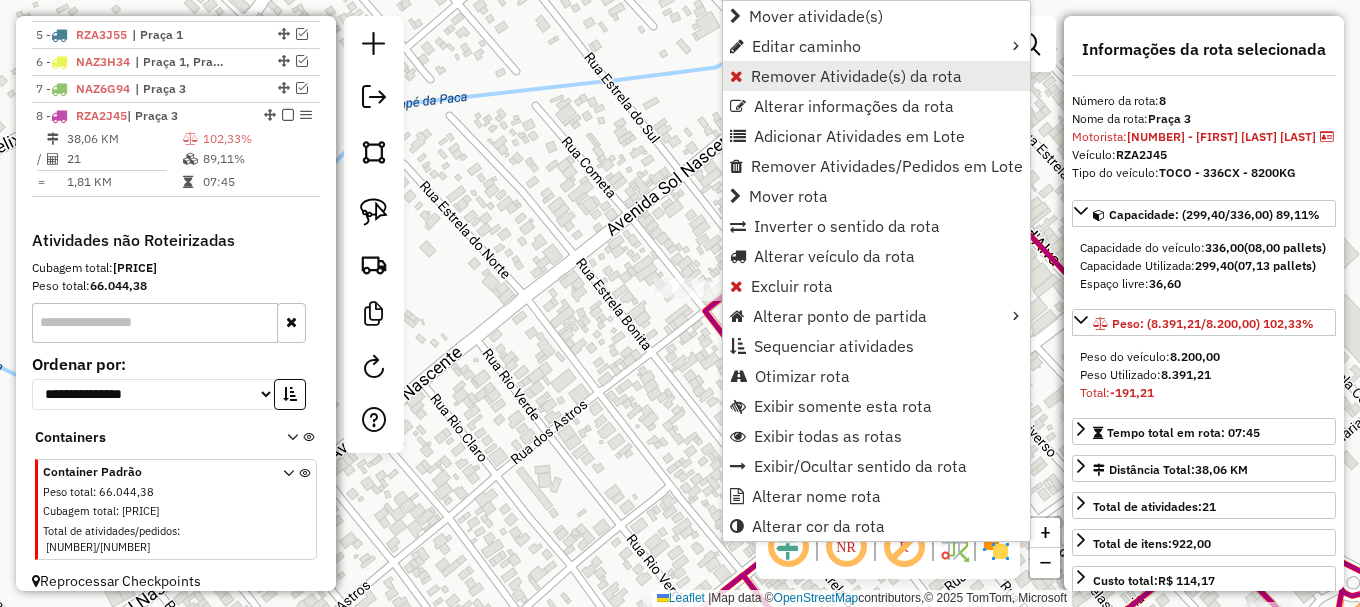 click on "Remover Atividade(s) da rota" at bounding box center [856, 76] 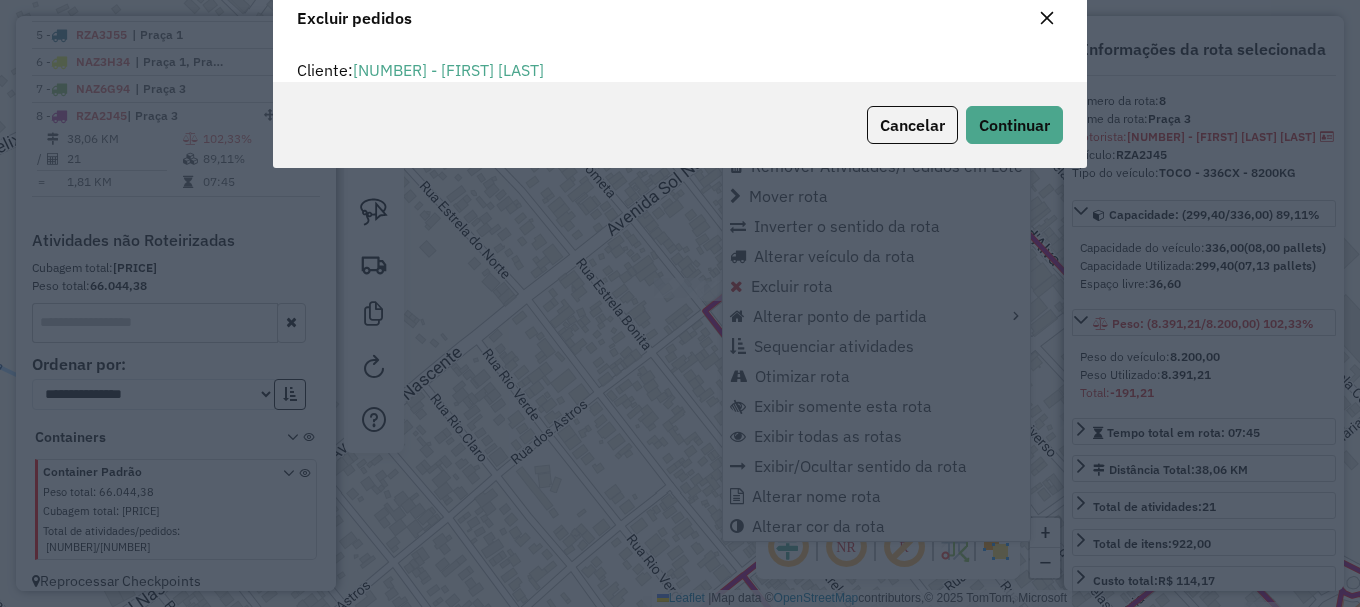 scroll, scrollTop: 12, scrollLeft: 6, axis: both 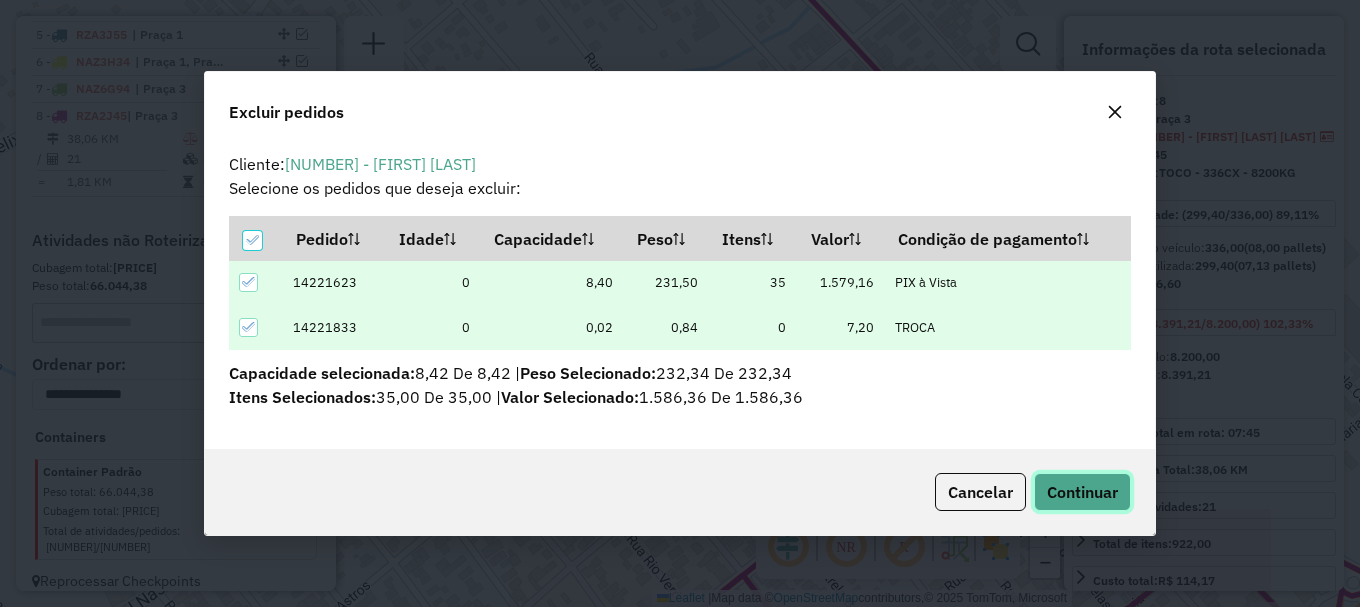 click on "Continuar" 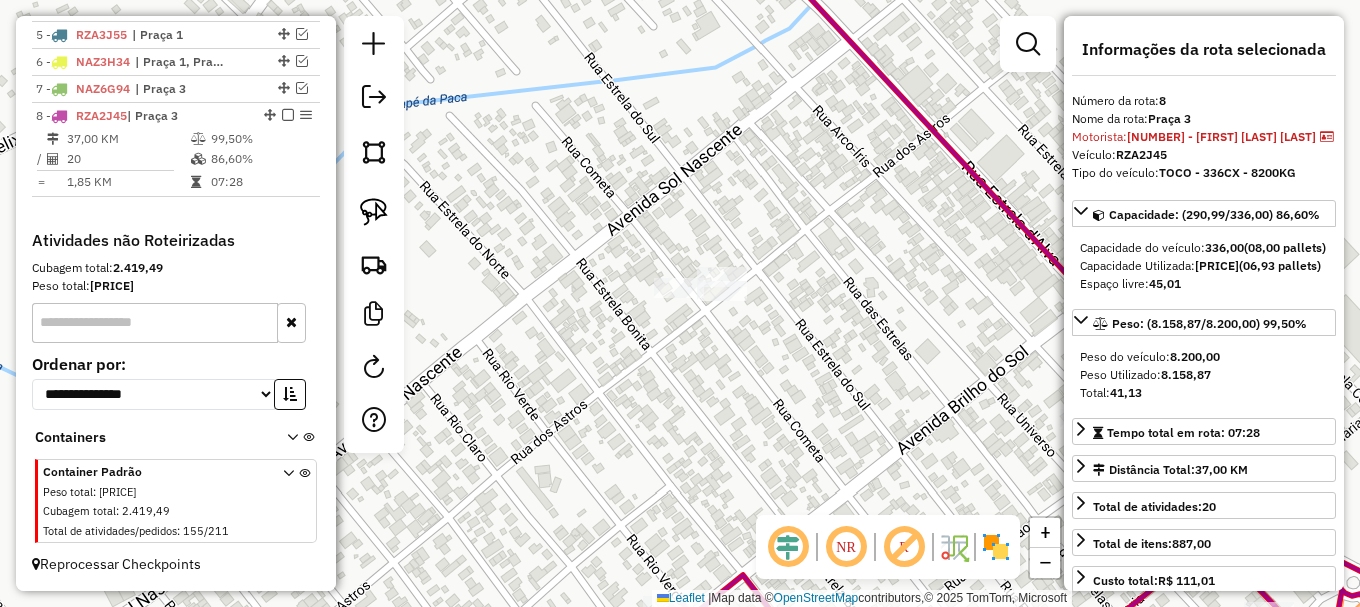 drag, startPoint x: 772, startPoint y: 354, endPoint x: 674, endPoint y: 216, distance: 169.2572 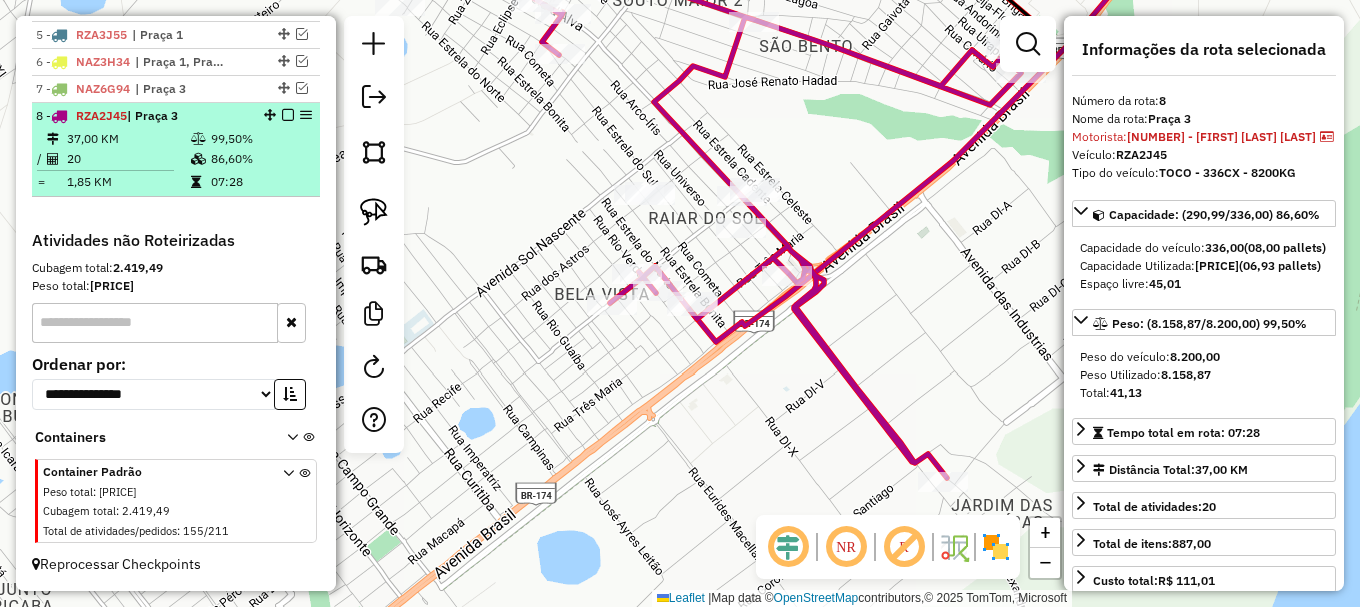 click at bounding box center (288, 115) 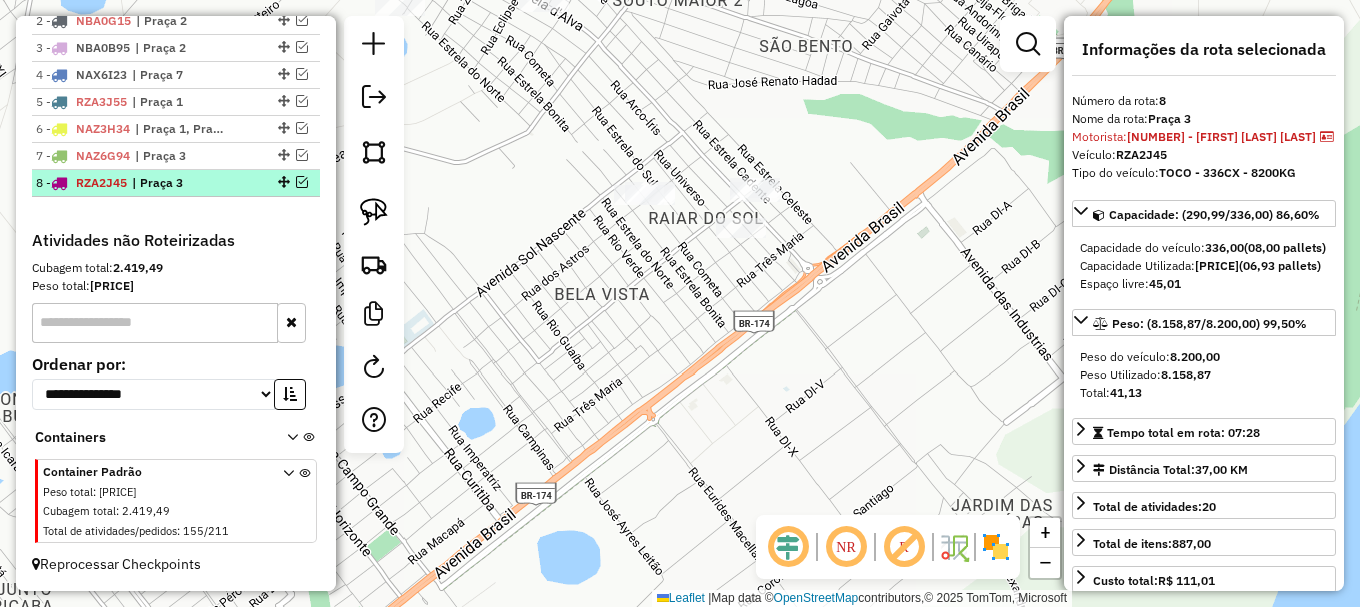 scroll, scrollTop: 827, scrollLeft: 0, axis: vertical 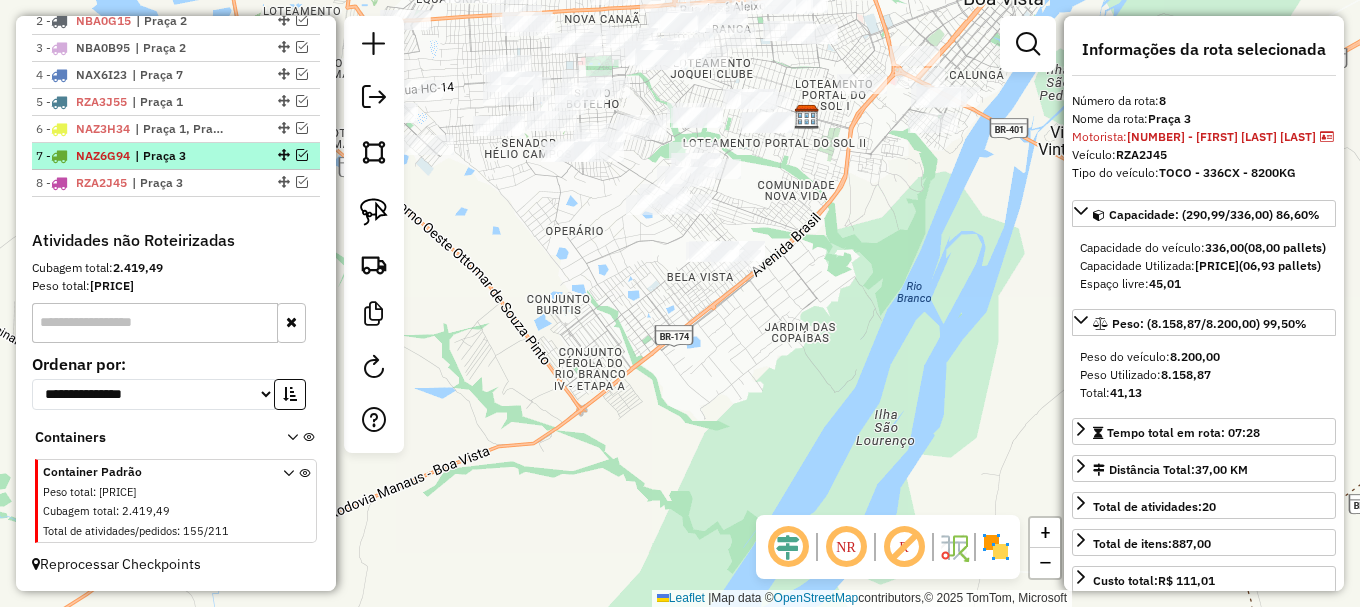 click at bounding box center (302, 155) 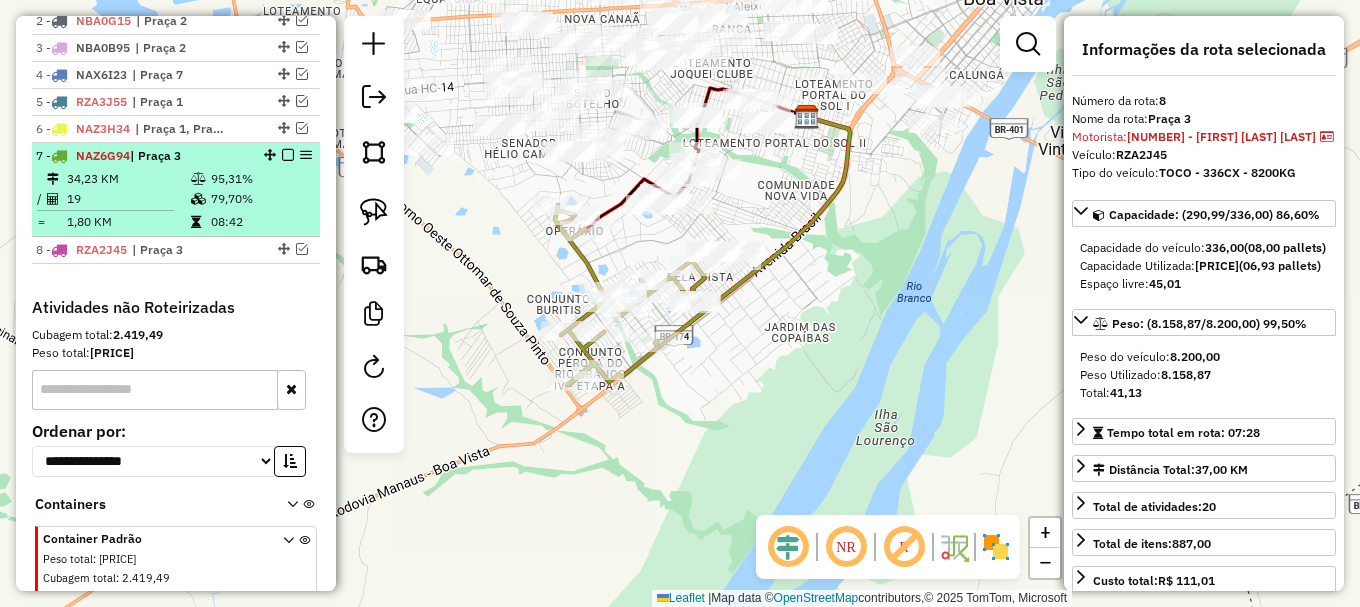 scroll, scrollTop: 894, scrollLeft: 0, axis: vertical 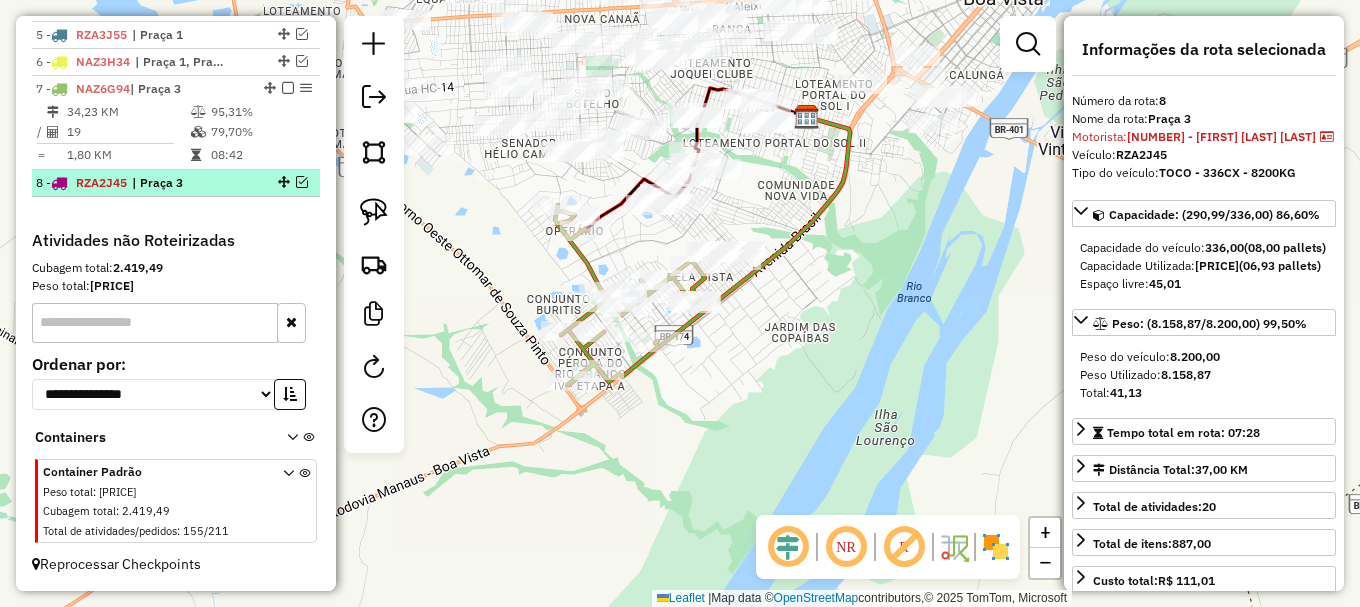 click at bounding box center [302, 182] 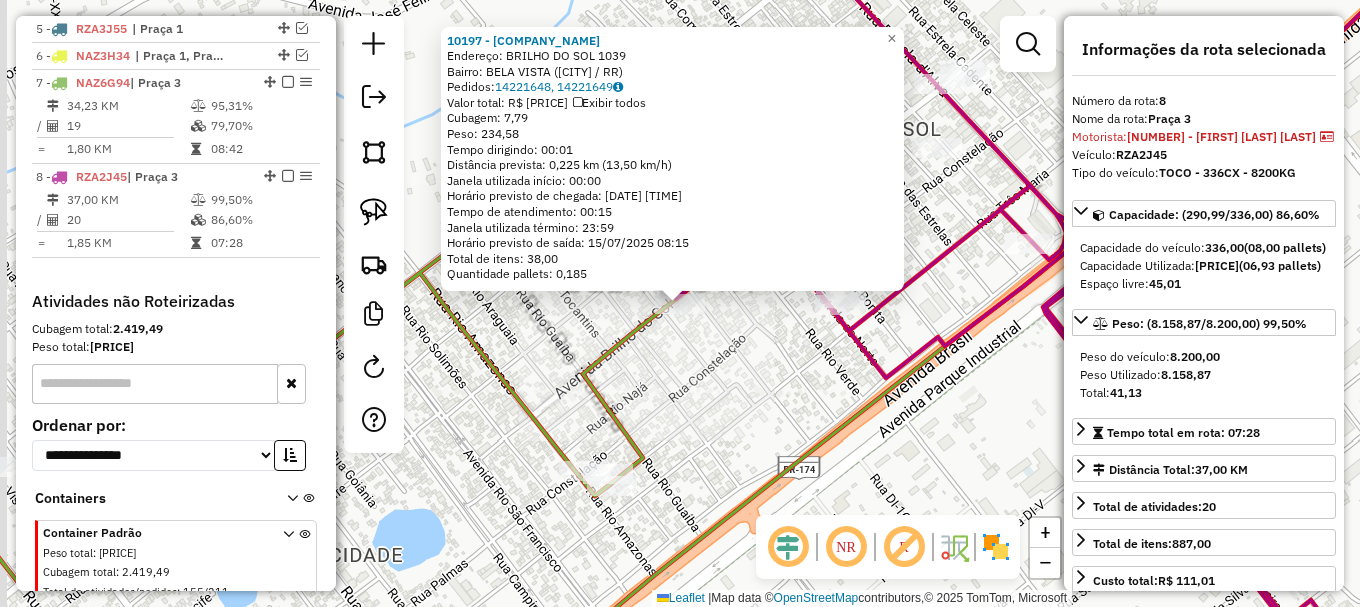scroll, scrollTop: 961, scrollLeft: 0, axis: vertical 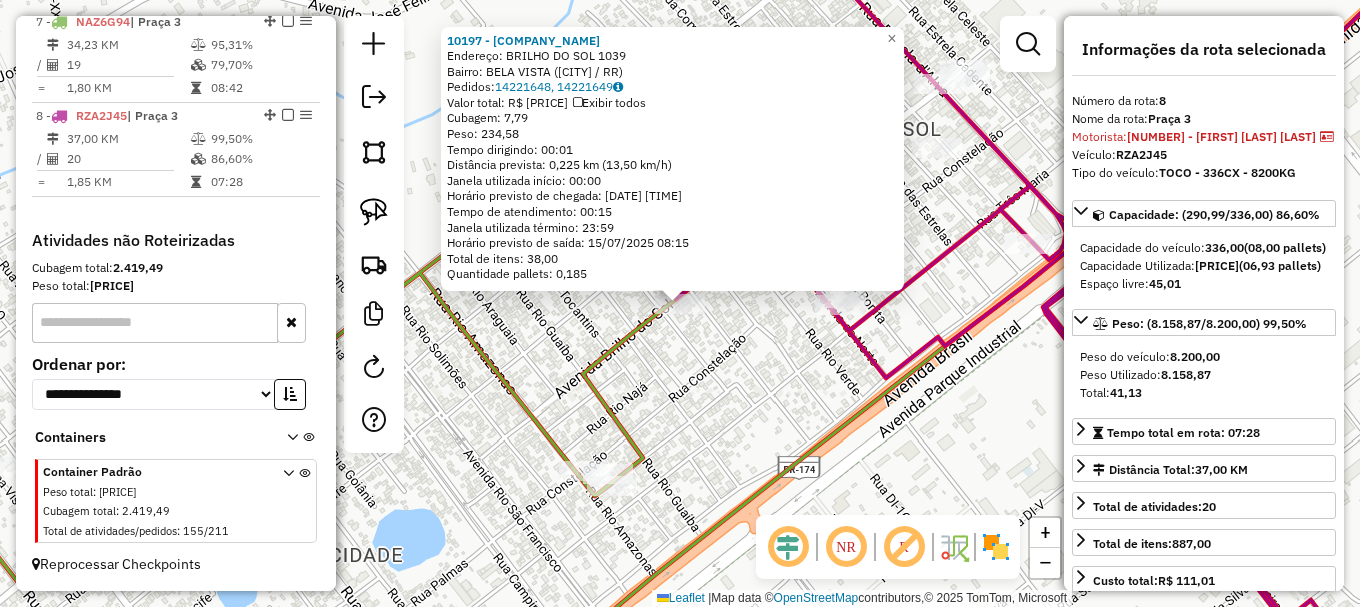 click on "10197 - MERCEARIA 4 IRMAO  Endereço:  BRILHO DO SOL 1039   Bairro: BELA VISTA (BOA VISTA / RR)   Pedidos:  14221648, 14221649   Valor total: R$ 1.400,68   Exibir todos   Cubagem: 7,79  Peso: 234,58  Tempo dirigindo: 00:01   Distância prevista: 0,225 km (13,50 km/h)   Janela utilizada início: 00:00   Horário previsto de chegada: 15/07/2025 08:00   Tempo de atendimento: 00:15   Janela utilizada término: 23:59   Horário previsto de saída: 15/07/2025 08:15   Total de itens: 38,00   Quantidade pallets: 0,185  × Janela de atendimento Grade de atendimento Capacidade Transportadoras Veículos Cliente Pedidos  Rotas Selecione os dias de semana para filtrar as janelas de atendimento  Seg   Ter   Qua   Qui   Sex   Sáb   Dom  Informe o período da janela de atendimento: De: Até:  Filtrar exatamente a janela do cliente  Considerar janela de atendimento padrão  Selecione os dias de semana para filtrar as grades de atendimento  Seg   Ter   Qua   Qui   Sex   Sáb   Dom   Peso mínimo:   Peso máximo:   De:   De:" 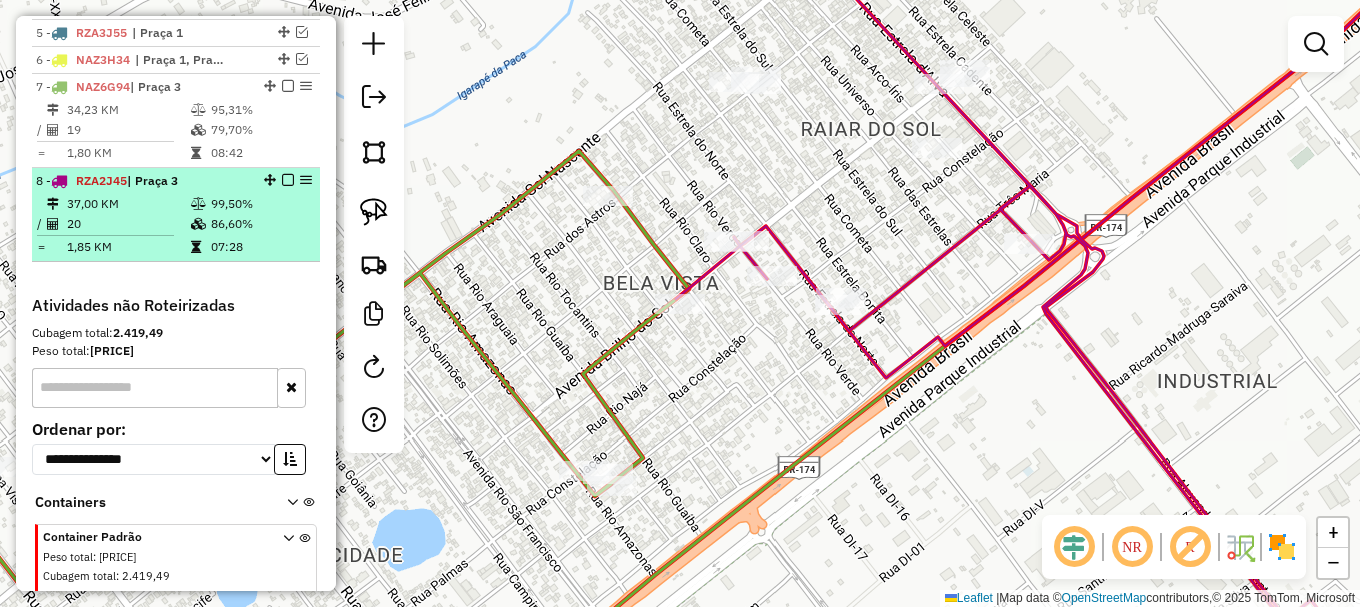 scroll, scrollTop: 861, scrollLeft: 0, axis: vertical 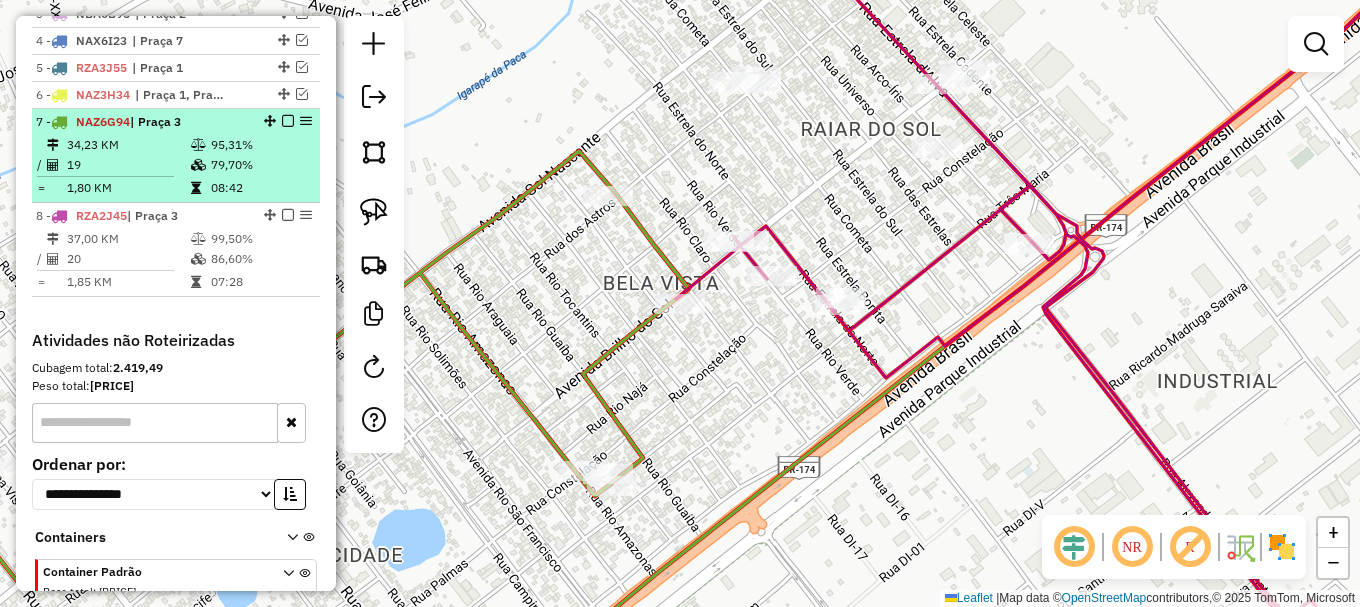 click at bounding box center (288, 121) 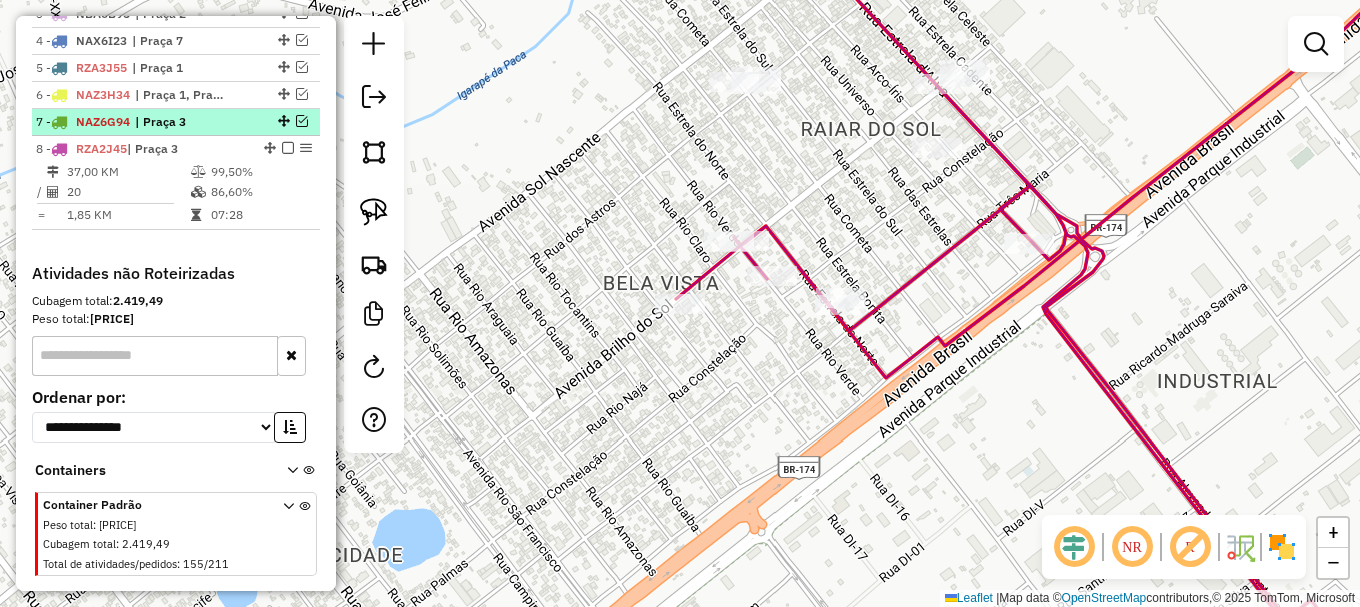 click at bounding box center (288, 148) 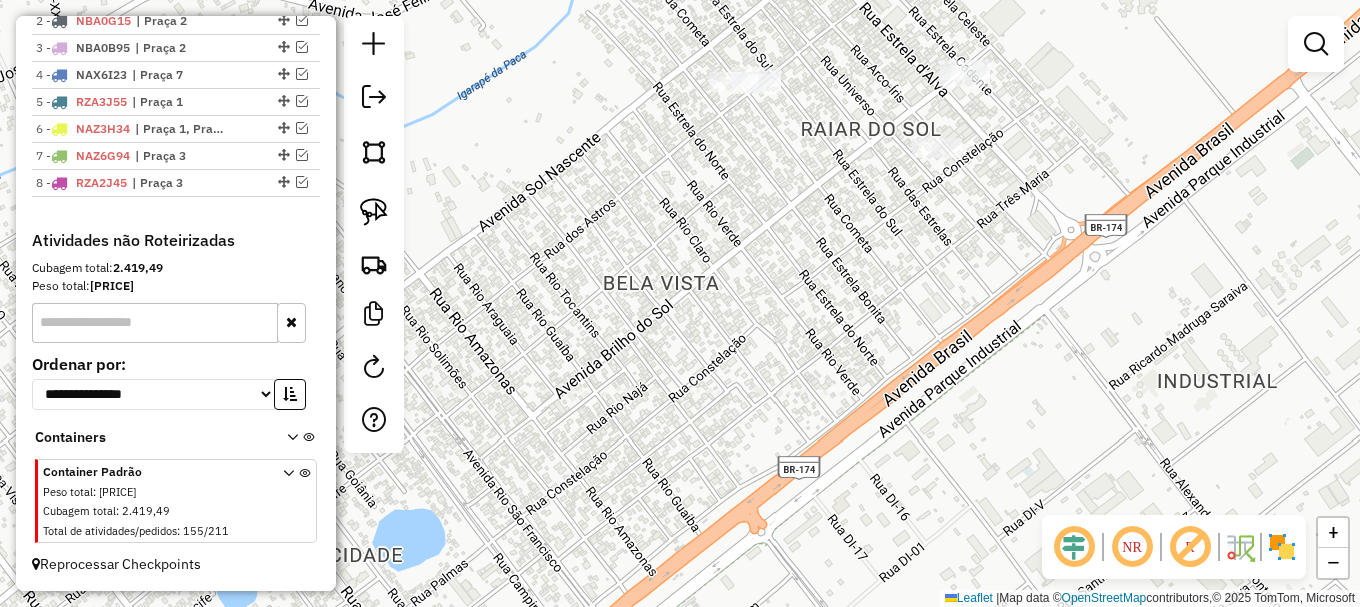 scroll, scrollTop: 827, scrollLeft: 0, axis: vertical 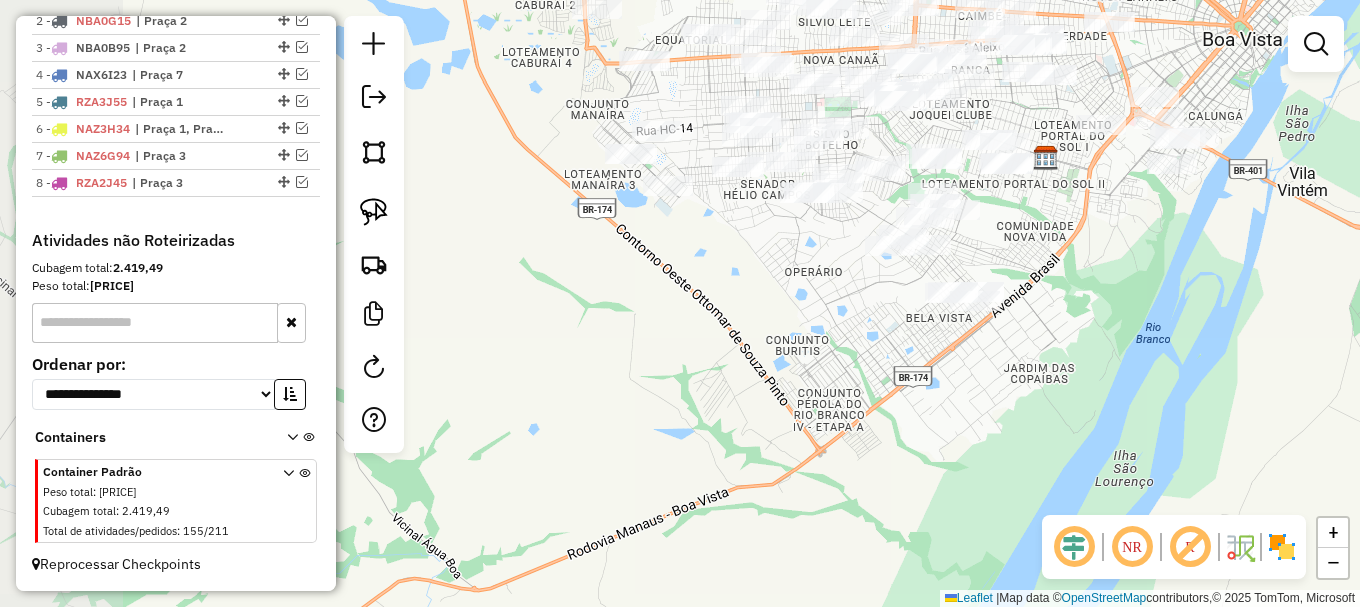 drag, startPoint x: 653, startPoint y: 294, endPoint x: 572, endPoint y: 242, distance: 96.25487 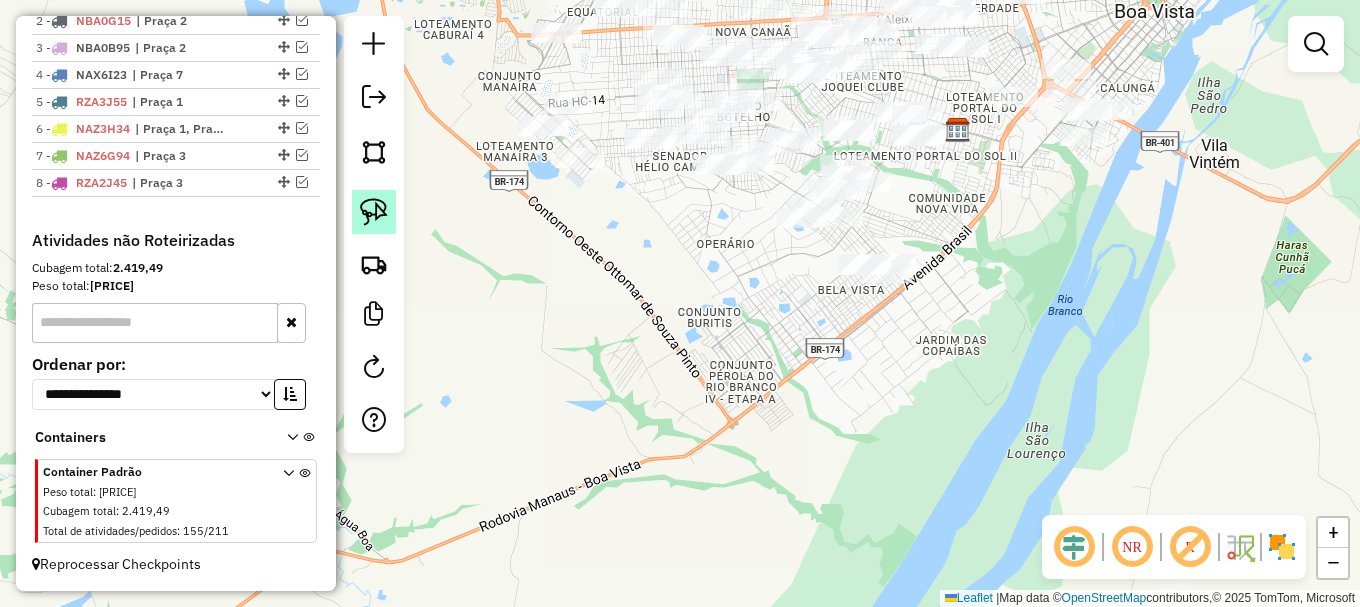 click 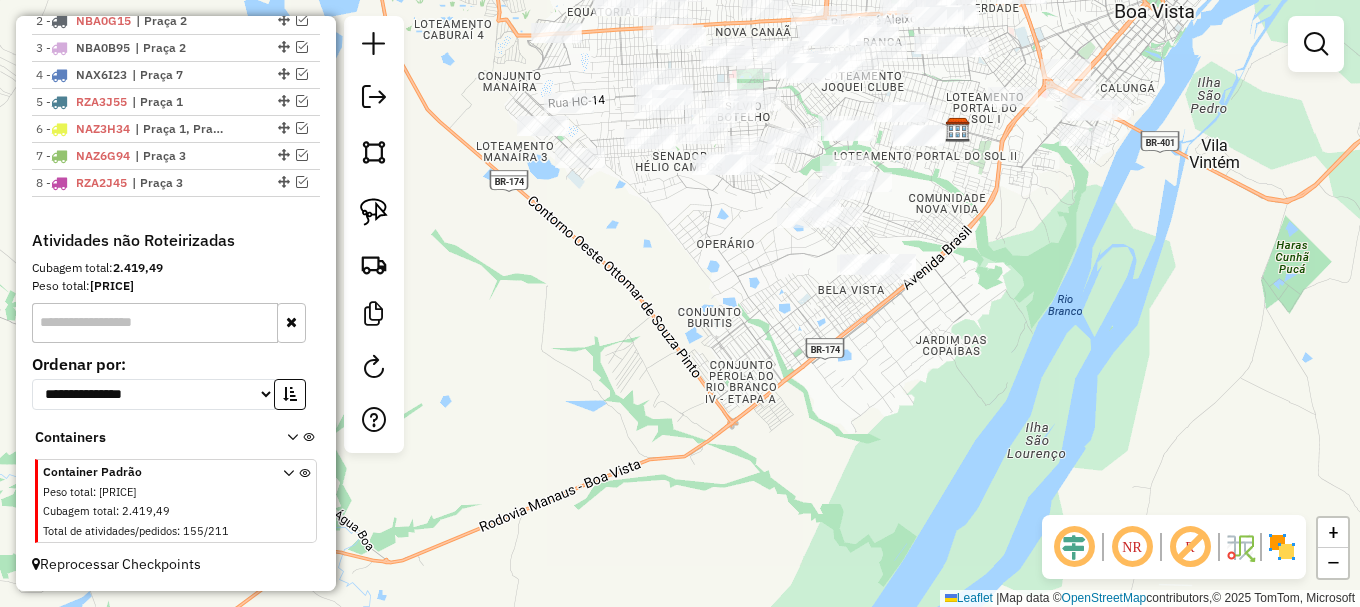 click 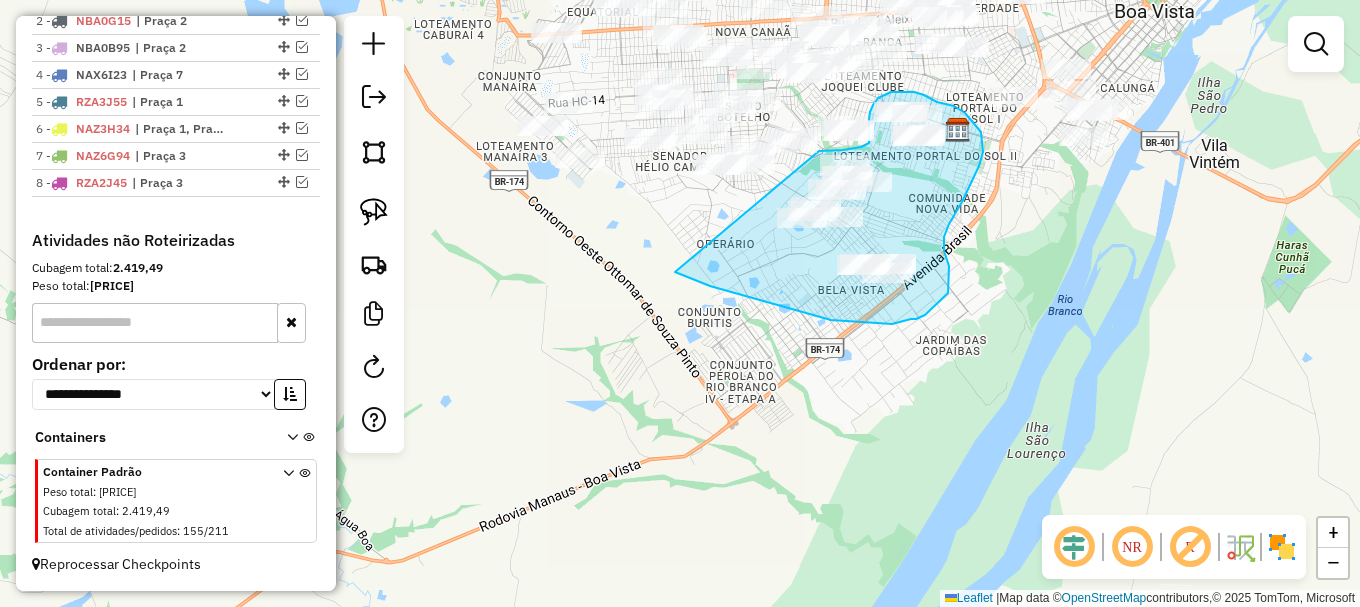 drag, startPoint x: 678, startPoint y: 273, endPoint x: 819, endPoint y: 151, distance: 186.45375 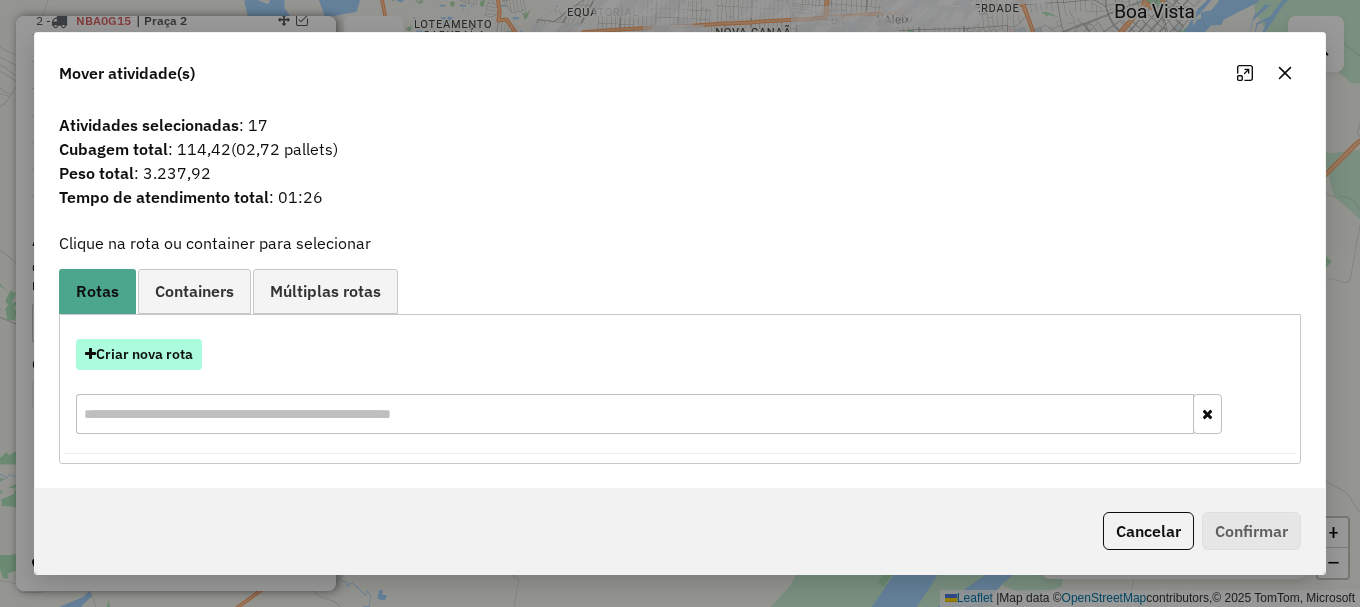 click on "Criar nova rota" at bounding box center [139, 354] 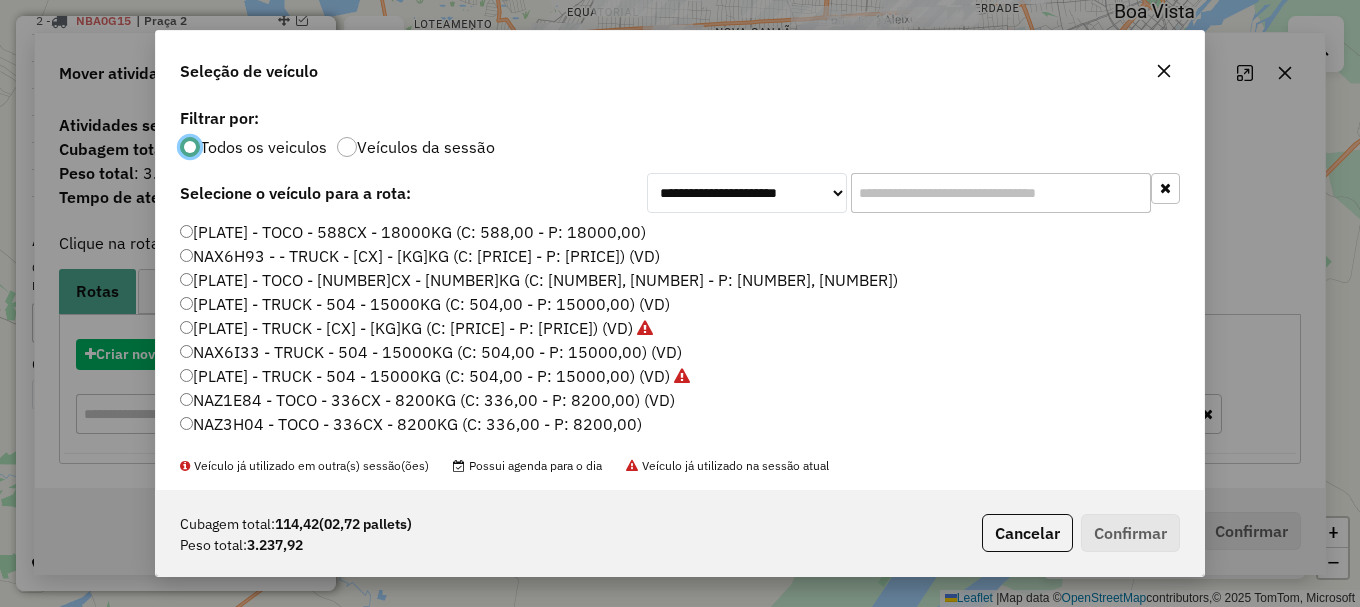 scroll, scrollTop: 11, scrollLeft: 6, axis: both 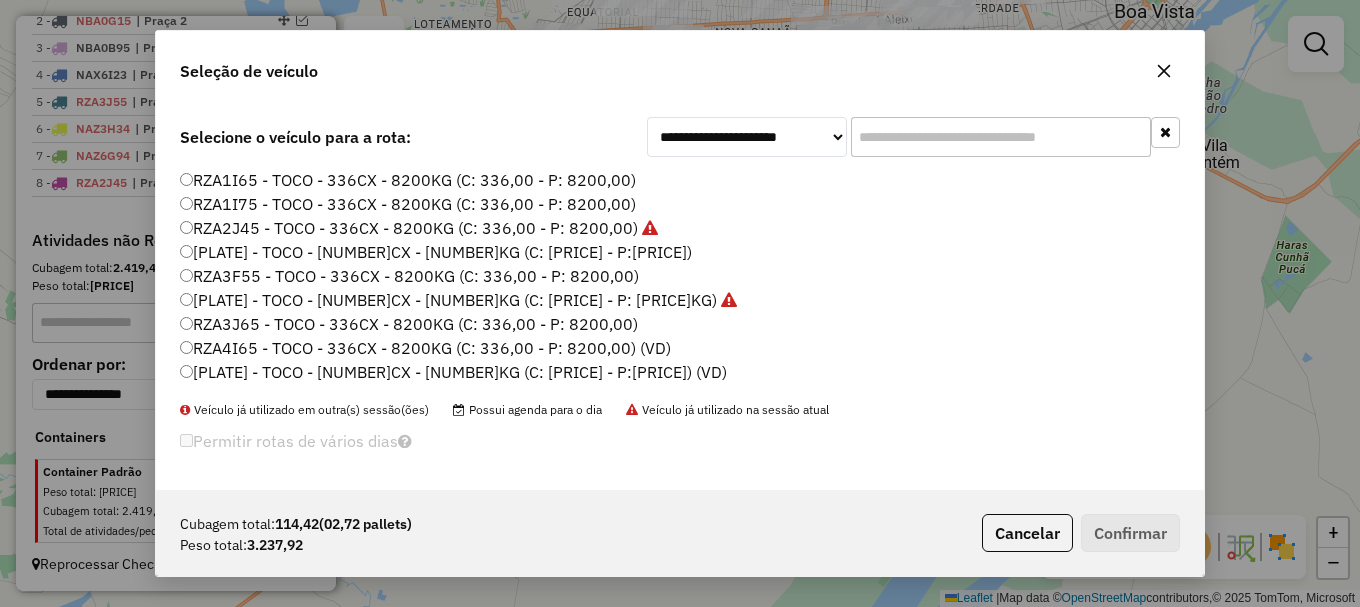 click on "RZA4I75 - TOCO - 336CX - 8200KG (C: 336,00 - P: 8200,00) (VD)" 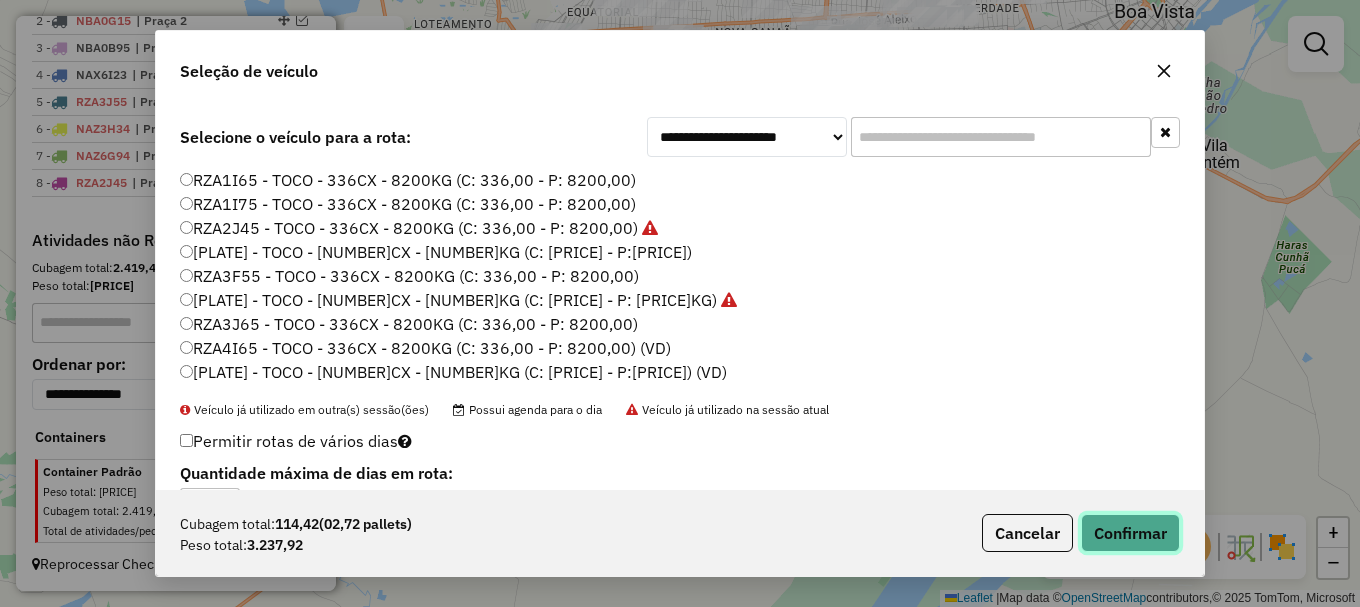 click on "Confirmar" 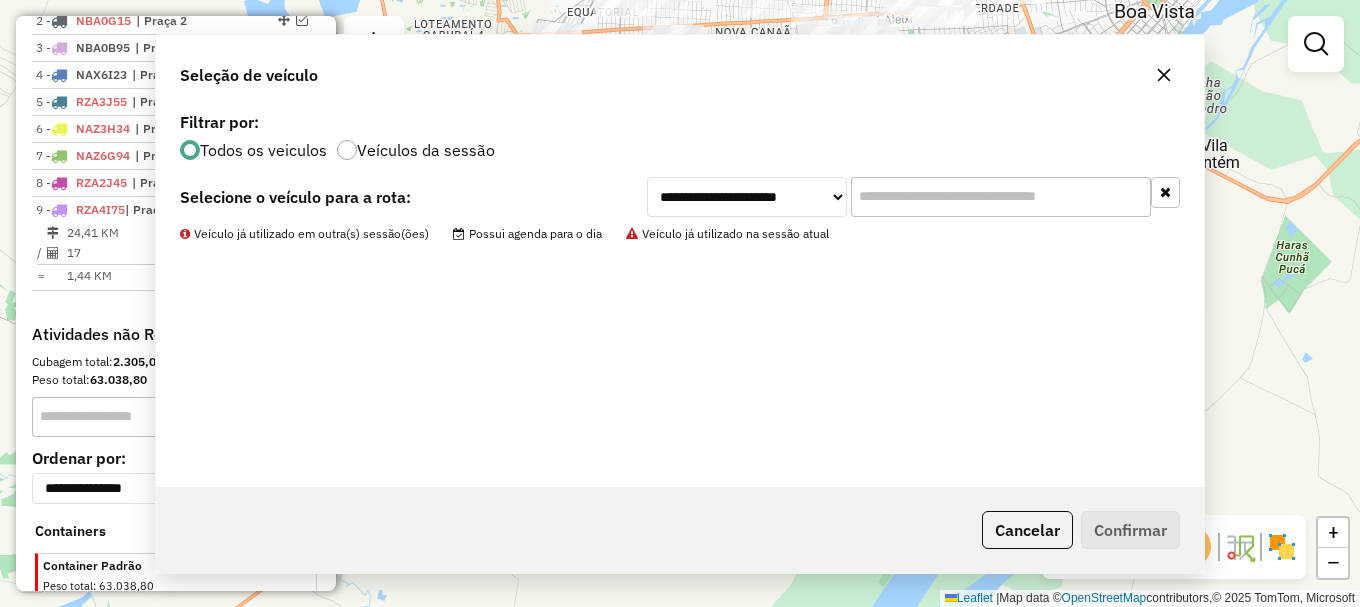 scroll, scrollTop: 861, scrollLeft: 0, axis: vertical 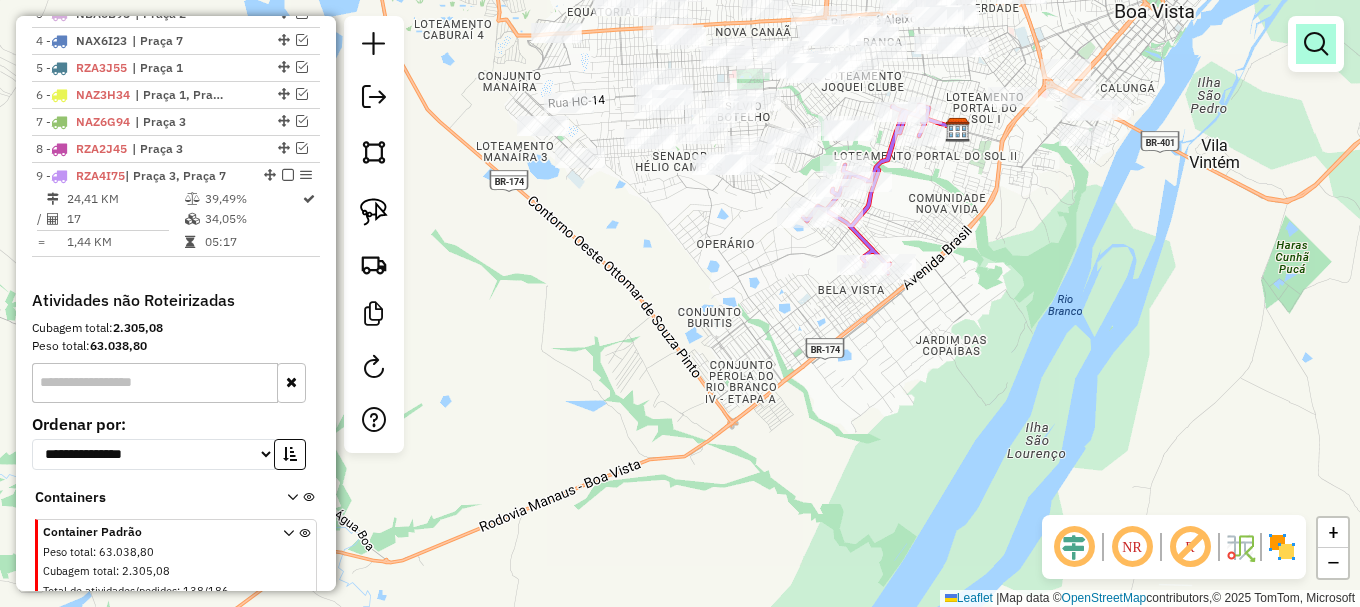 click at bounding box center [1316, 44] 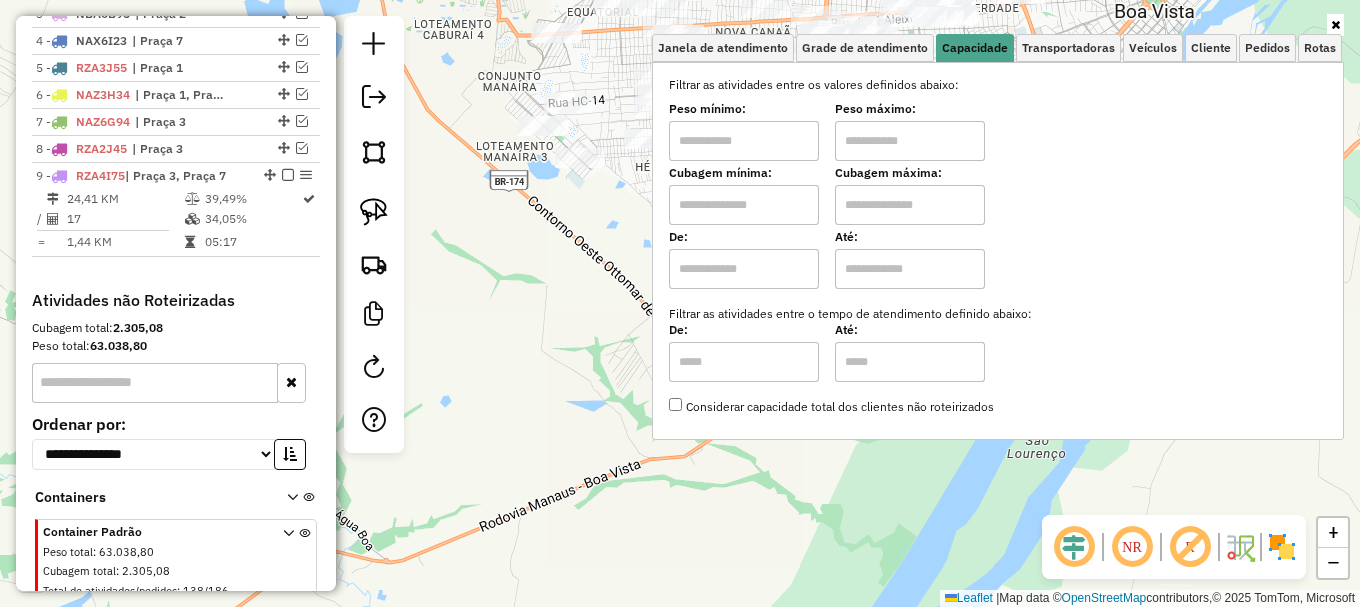 click at bounding box center (744, 205) 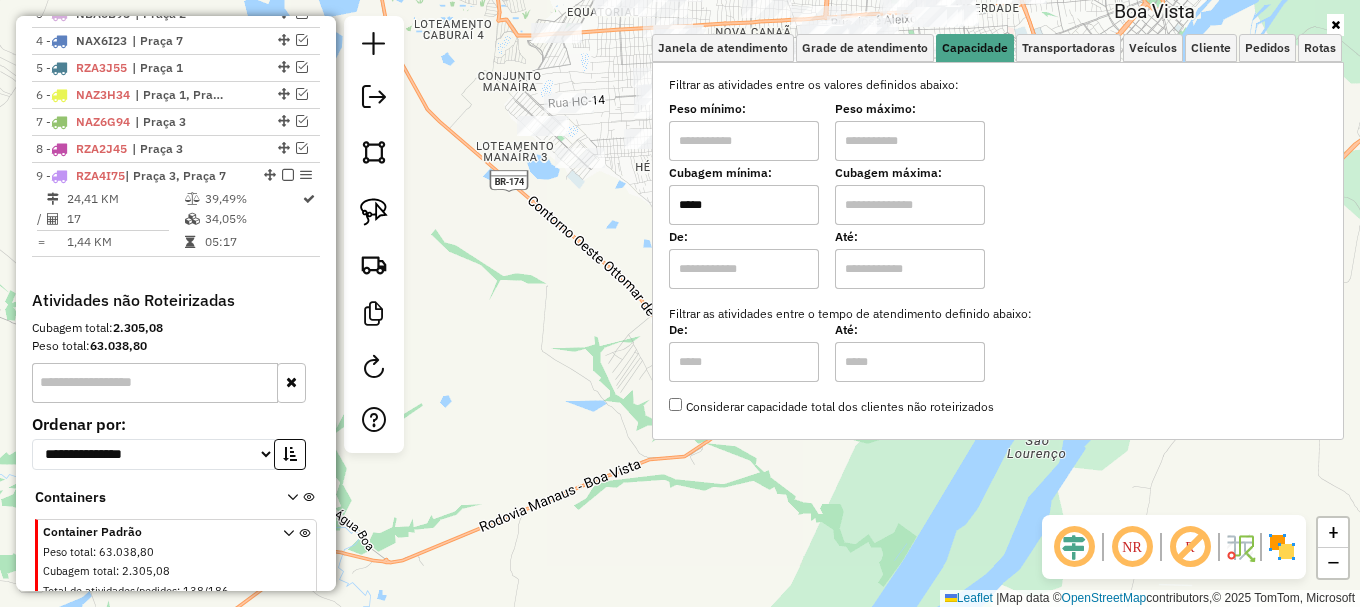 click at bounding box center [910, 205] 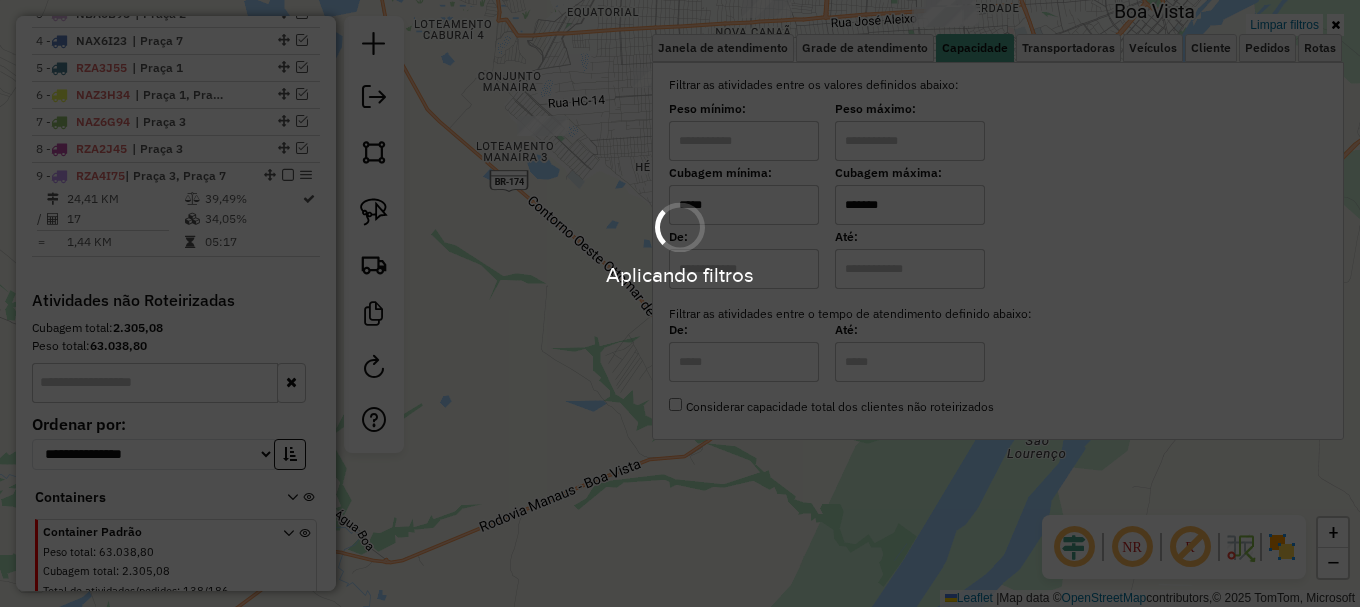 click on "Aplicando filtros  Pop-up bloqueado!  Seu navegador bloqueou automáticamente a abertura de uma nova janela.   Acesse as configurações e adicione o endereço do sistema a lista de permissão.   Fechar  Informações da Sessão 965392 - 15/07/2025     Criação: 14/07/2025 19:36   Depósito:  Amascol - Boa Vista  Total de rotas:  9  Distância Total:  464,53 km  Tempo total:  76:07  Custo total:  R$ 2.393,54  Valor total:  R$ 1.001.560,88  - Total roteirizado:  R$ 586.873,26  - Total não roteirizado:  R$ 414.687,62  Total de Atividades Roteirizadas:  113  Total de Pedidos Roteirizados:  148  Peso total roteirizado:  92.121,00  Cubagem total roteirizado:  3.278,48  Total de Atividades não Roteirizadas:  138  Total de Pedidos não Roteirizados:  186 Total de caixas por viagem:  3.278,48 /   9 =  364,28 Média de Atividades por viagem:  113 /   9 =  12,56 Ocupação média da frota:  91,24%   Rotas vários dias:  0  Clientes Priorizados NR:  1  Transportadoras  Rotas  Recargas: 5   Ver rotas   Ver veículos" at bounding box center [680, 303] 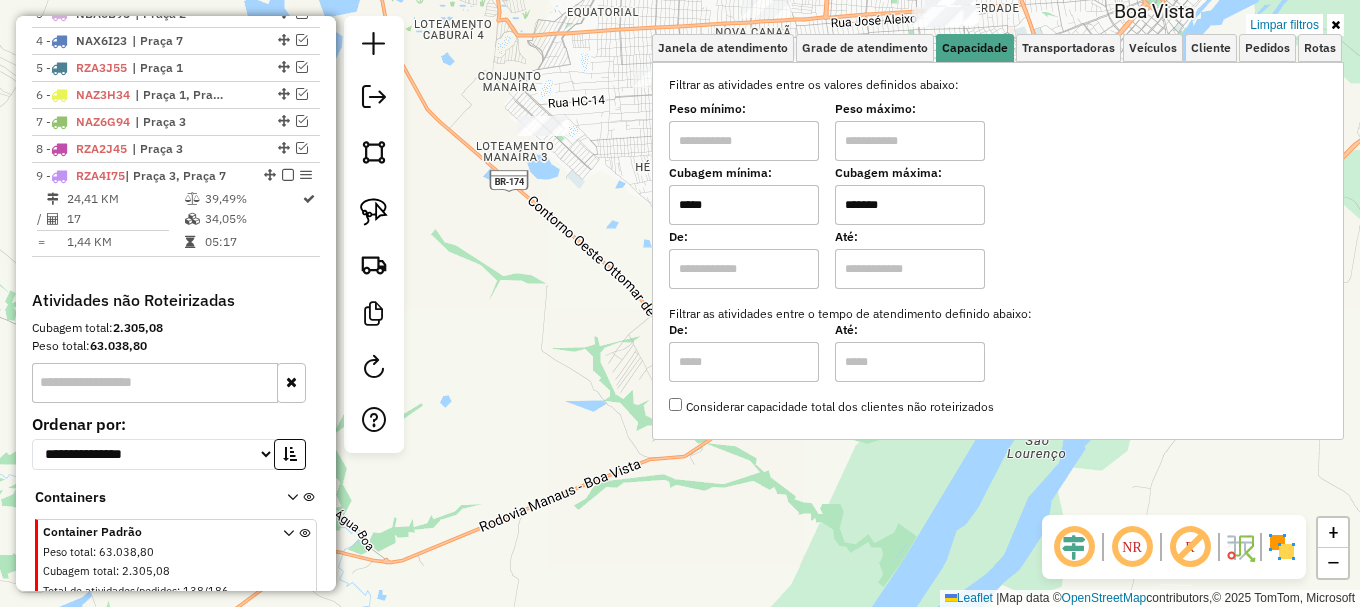 click on "Limpar filtros Janela de atendimento Grade de atendimento Capacidade Transportadoras Veículos Cliente Pedidos  Rotas Selecione os dias de semana para filtrar as janelas de atendimento  Seg   Ter   Qua   Qui   Sex   Sáb   Dom  Informe o período da janela de atendimento: De: Até:  Filtrar exatamente a janela do cliente  Considerar janela de atendimento padrão  Selecione os dias de semana para filtrar as grades de atendimento  Seg   Ter   Qua   Qui   Sex   Sáb   Dom   Considerar clientes sem dia de atendimento cadastrado  Clientes fora do dia de atendimento selecionado Filtrar as atividades entre os valores definidos abaixo:  Peso mínimo:   Peso máximo:   Cubagem mínima:  *****  Cubagem máxima:  *******  De:   Até:  Filtrar as atividades entre o tempo de atendimento definido abaixo:  De:   Até:   Considerar capacidade total dos clientes não roteirizados Transportadora: Selecione um ou mais itens Tipo de veículo: Selecione um ou mais itens Veículo: Selecione um ou mais itens Motorista: Nome: Setor:" 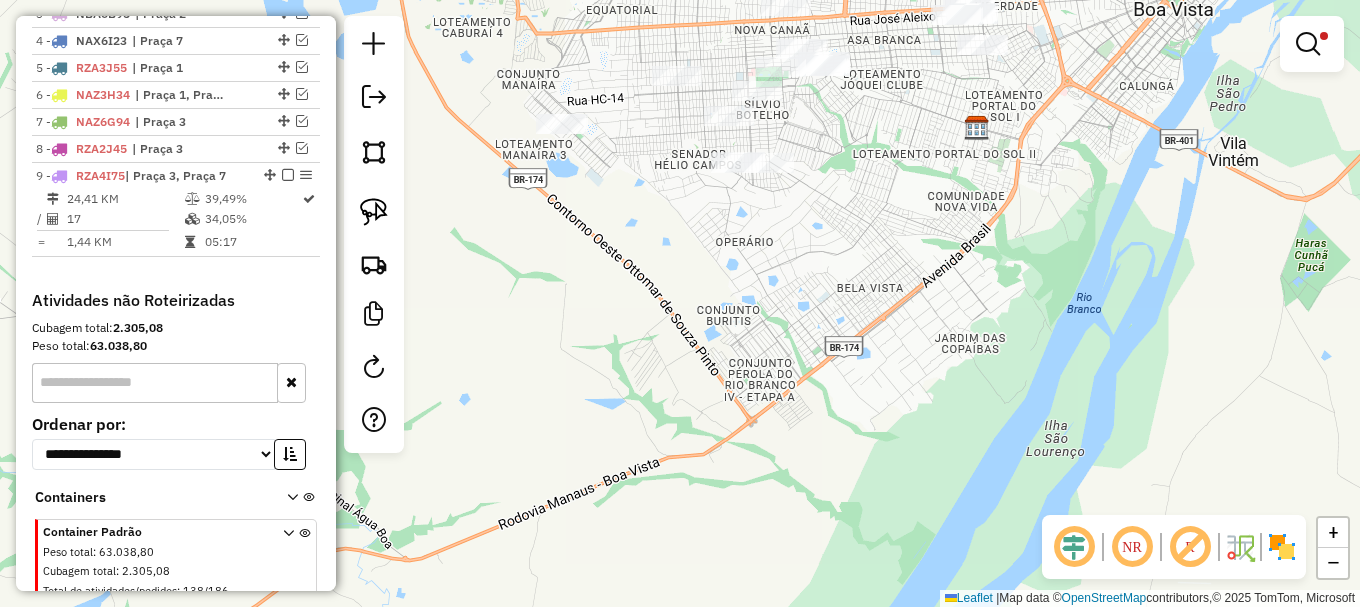 drag, startPoint x: 380, startPoint y: 209, endPoint x: 398, endPoint y: 212, distance: 18.248287 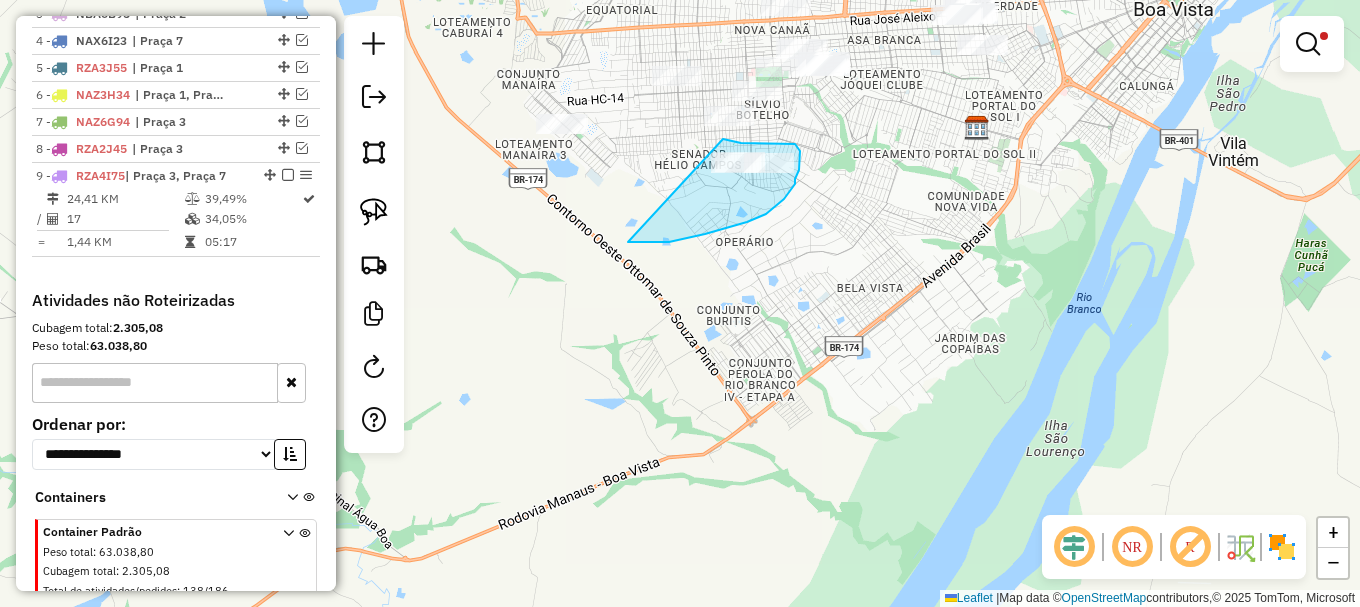 drag, startPoint x: 676, startPoint y: 241, endPoint x: 720, endPoint y: 139, distance: 111.085556 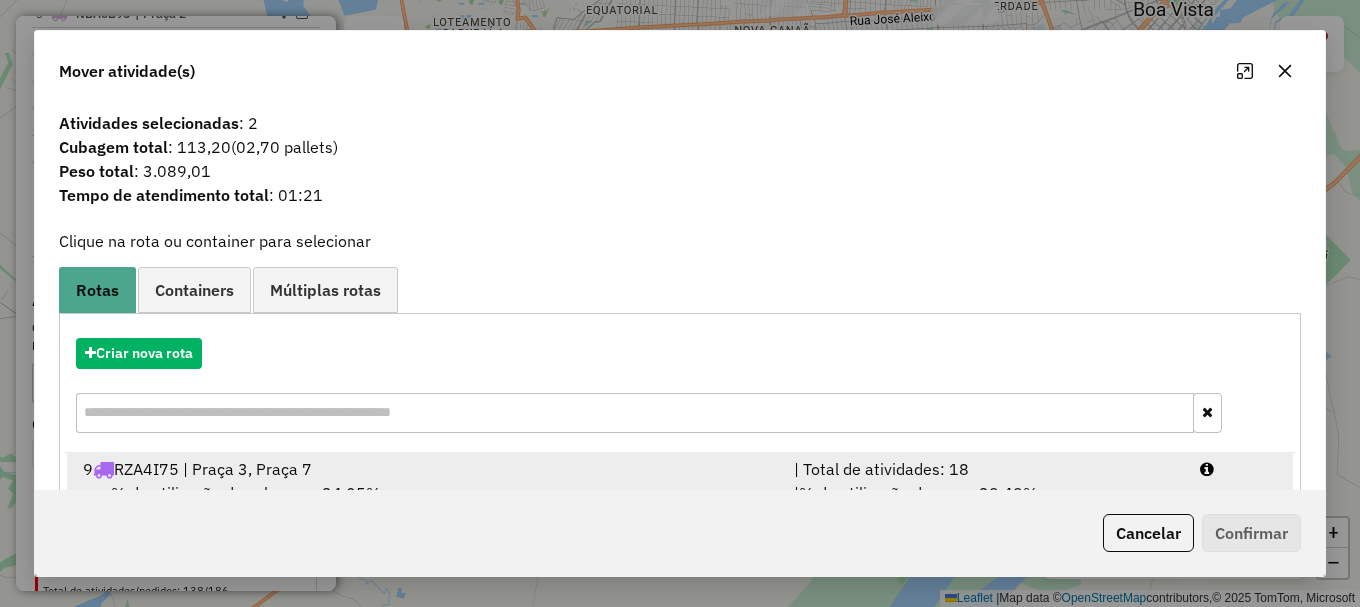 click at bounding box center (1239, 469) 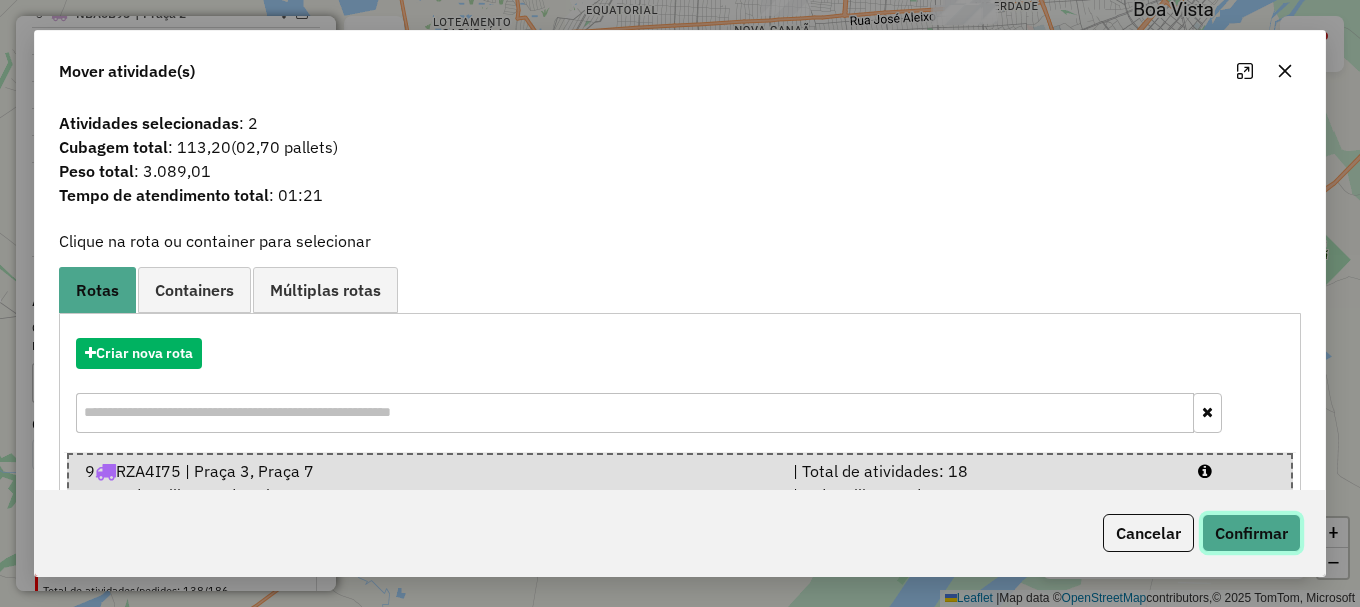 drag, startPoint x: 1257, startPoint y: 543, endPoint x: 1247, endPoint y: 538, distance: 11.18034 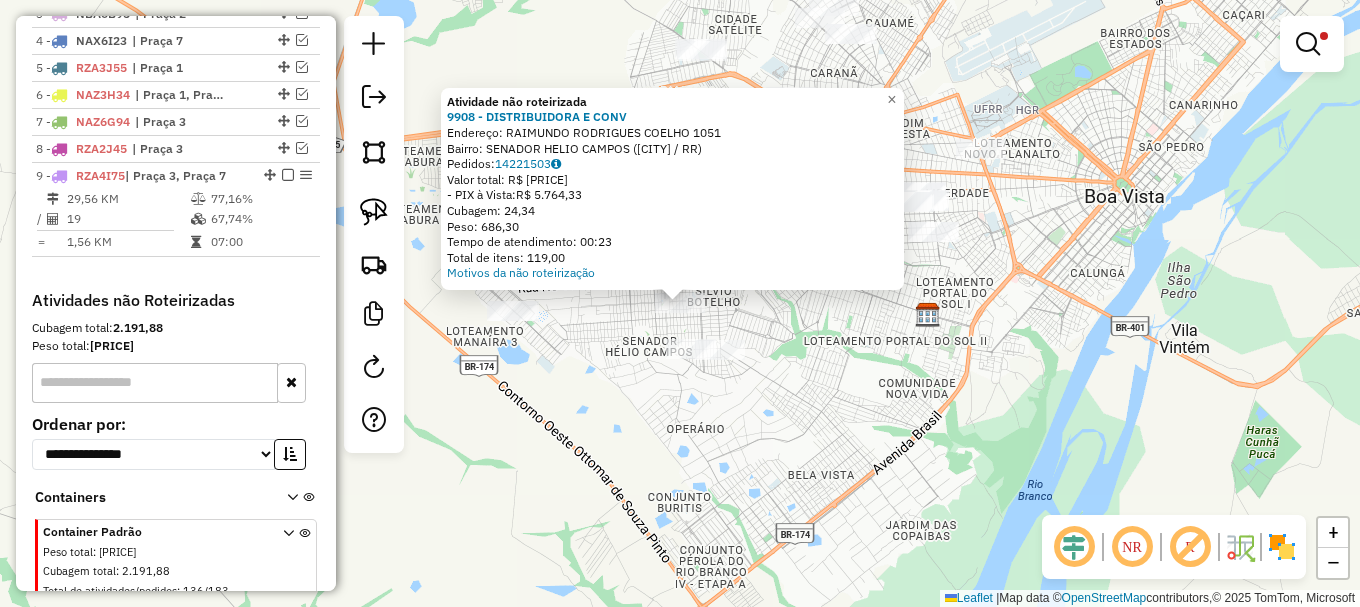 click on "Atividade não roteirizada 9908 - DISTRIBUIDORA E CONV  Endereço:  RAIMUNDO RODRIGUES COELHO 1051   Bairro: SENADOR HELIO CAMPOS (BOA VISTA / RR)   Pedidos:  14221503   Valor total: R$ 5.764,33   - PIX à Vista:  R$ 5.764,33   Cubagem: 24,34   Peso: 686,30   Tempo de atendimento: 00:23   Total de itens: 119,00  Motivos da não roteirização × Limpar filtros Janela de atendimento Grade de atendimento Capacidade Transportadoras Veículos Cliente Pedidos  Rotas Selecione os dias de semana para filtrar as janelas de atendimento  Seg   Ter   Qua   Qui   Sex   Sáb   Dom  Informe o período da janela de atendimento: De: Até:  Filtrar exatamente a janela do cliente  Considerar janela de atendimento padrão  Selecione os dias de semana para filtrar as grades de atendimento  Seg   Ter   Qua   Qui   Sex   Sáb   Dom   Considerar clientes sem dia de atendimento cadastrado  Clientes fora do dia de atendimento selecionado Filtrar as atividades entre os valores definidos abaixo:  Peso mínimo:   Peso máximo:  ***** +" 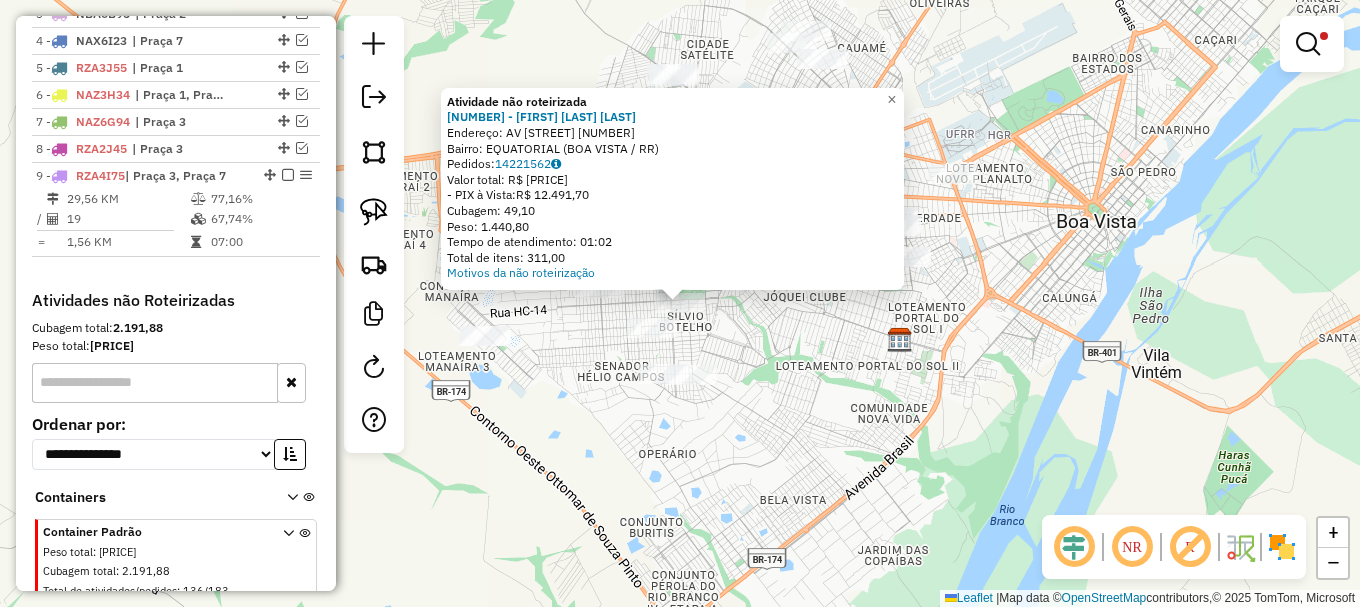 drag, startPoint x: 351, startPoint y: 218, endPoint x: 424, endPoint y: 247, distance: 78.54935 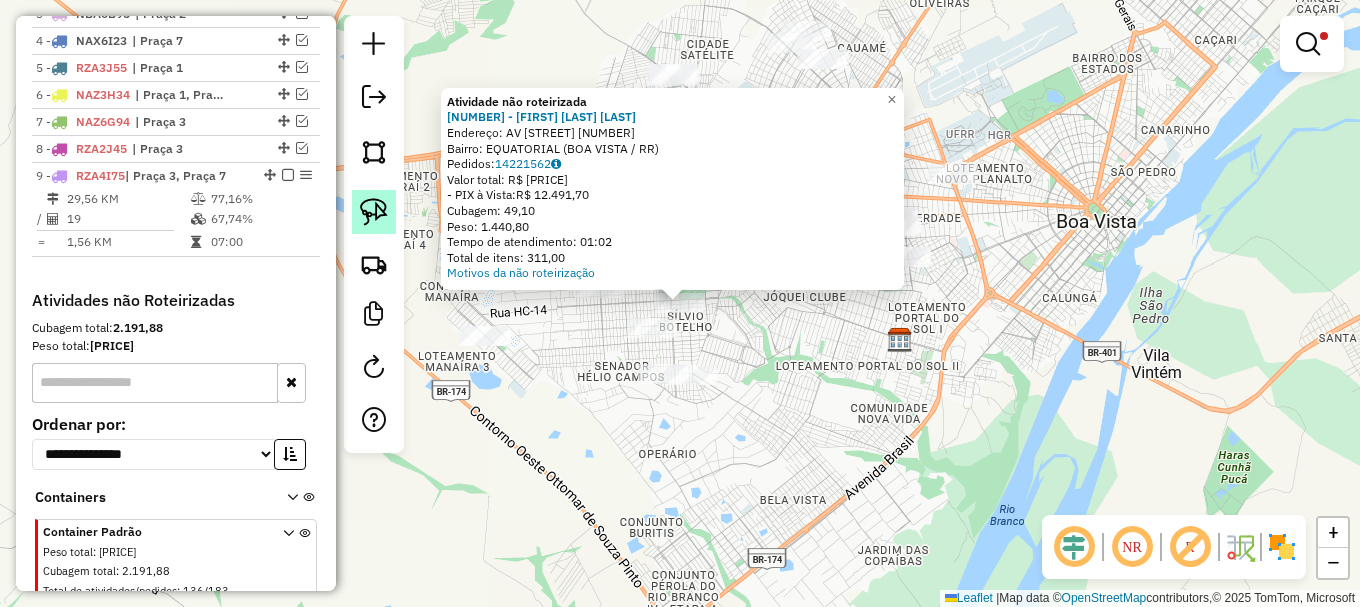 click 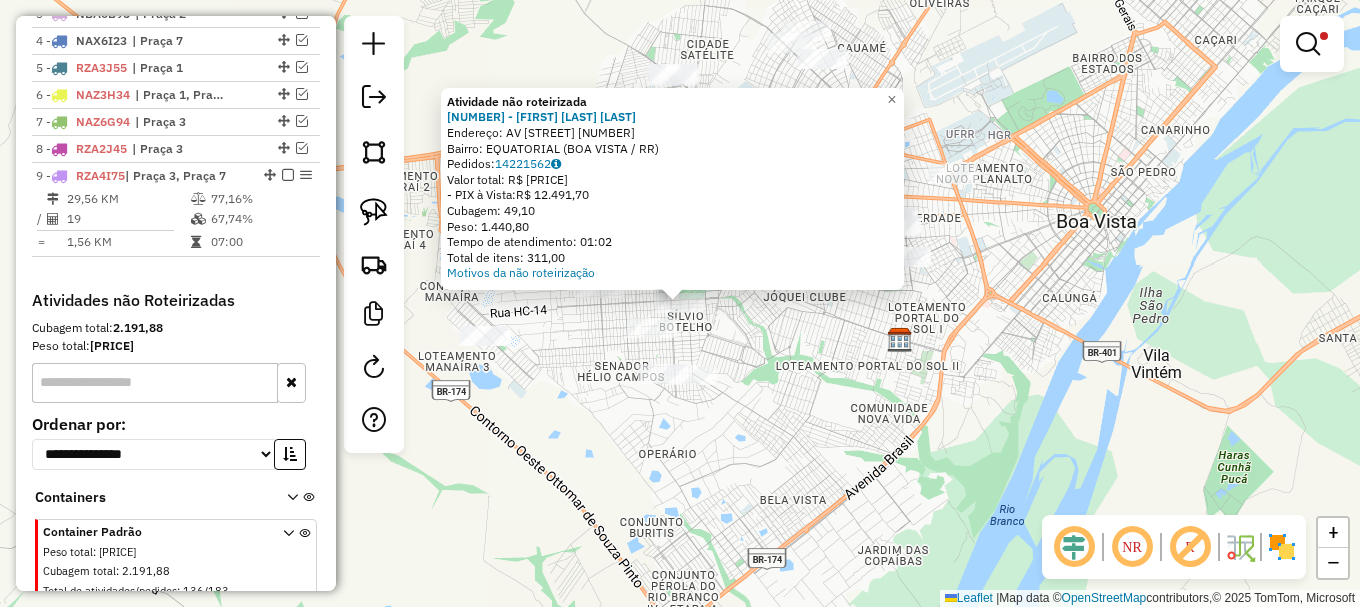 drag, startPoint x: 369, startPoint y: 212, endPoint x: 481, endPoint y: 311, distance: 149.48244 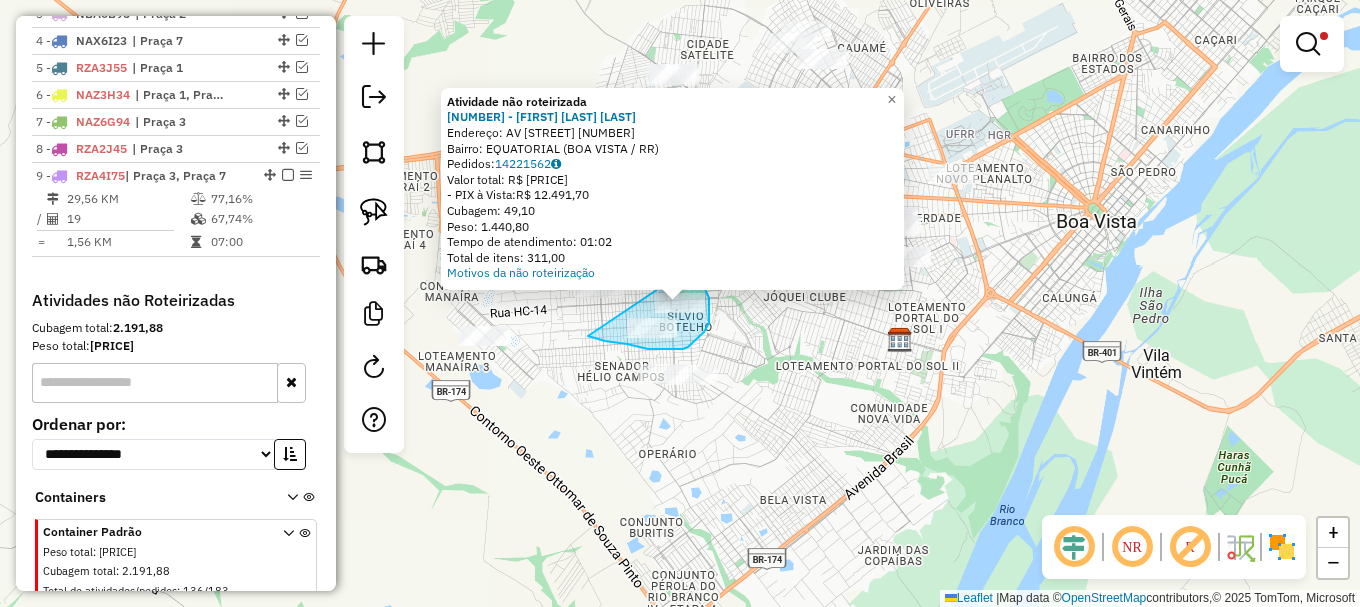 drag, startPoint x: 591, startPoint y: 336, endPoint x: 681, endPoint y: 273, distance: 109.859 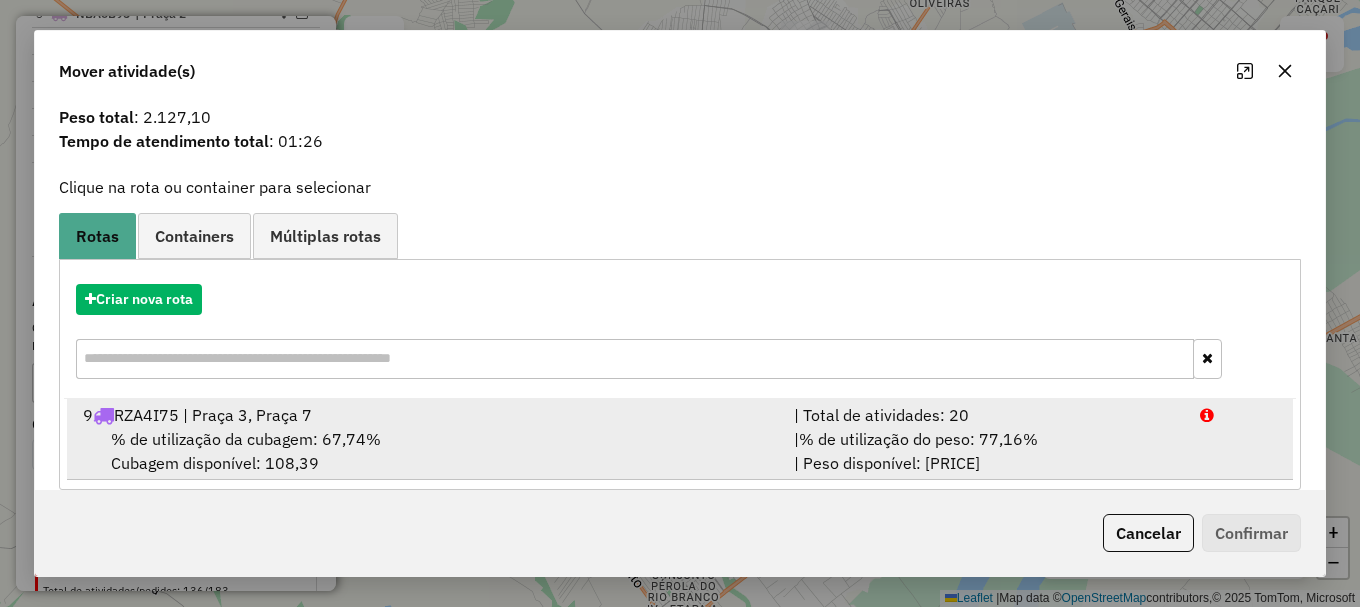 scroll, scrollTop: 78, scrollLeft: 0, axis: vertical 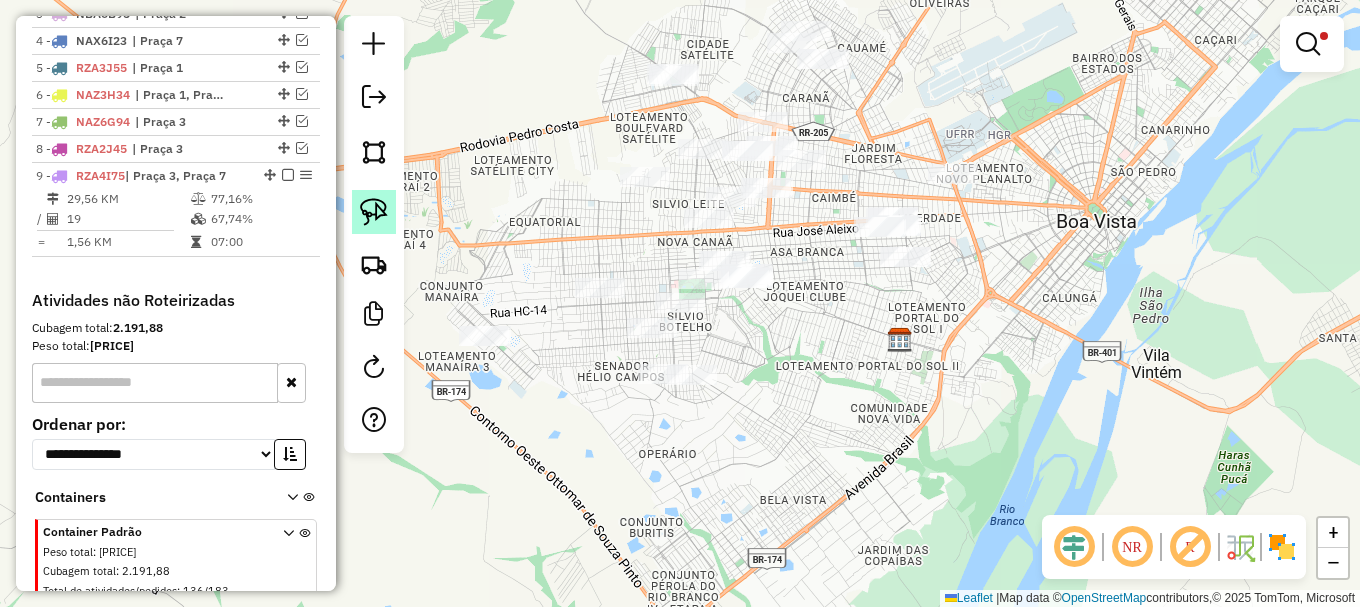 click 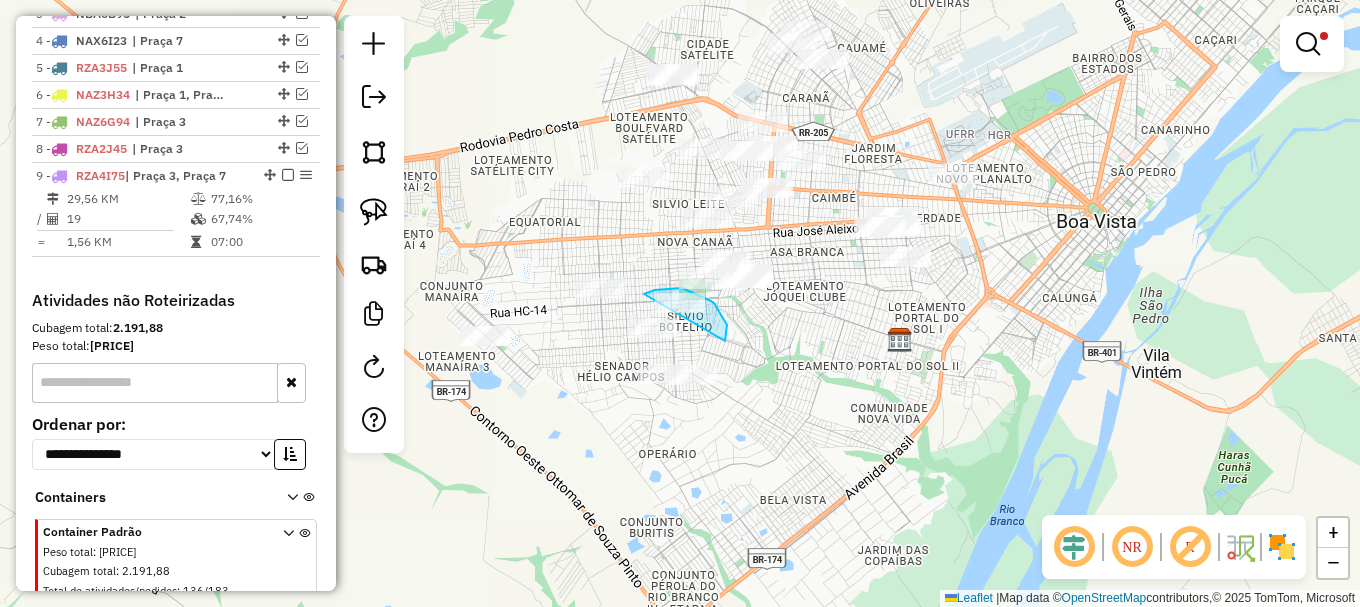 drag, startPoint x: 727, startPoint y: 325, endPoint x: 644, endPoint y: 295, distance: 88.25531 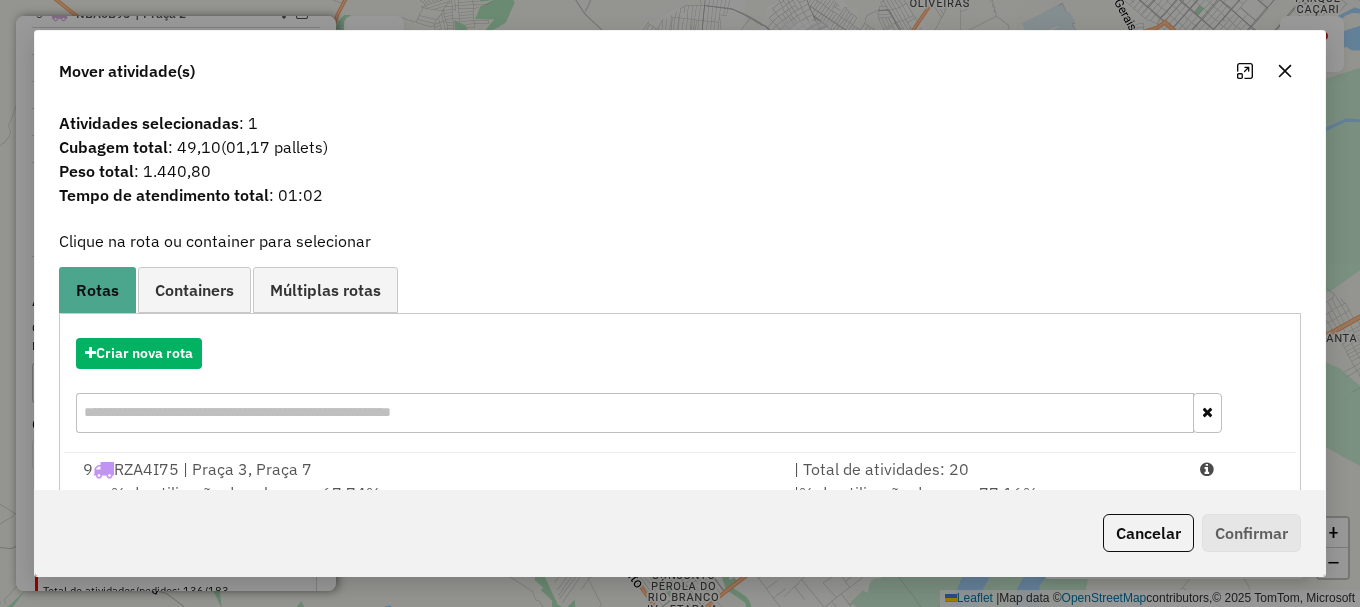 drag, startPoint x: 1245, startPoint y: 482, endPoint x: 1251, endPoint y: 496, distance: 15.231546 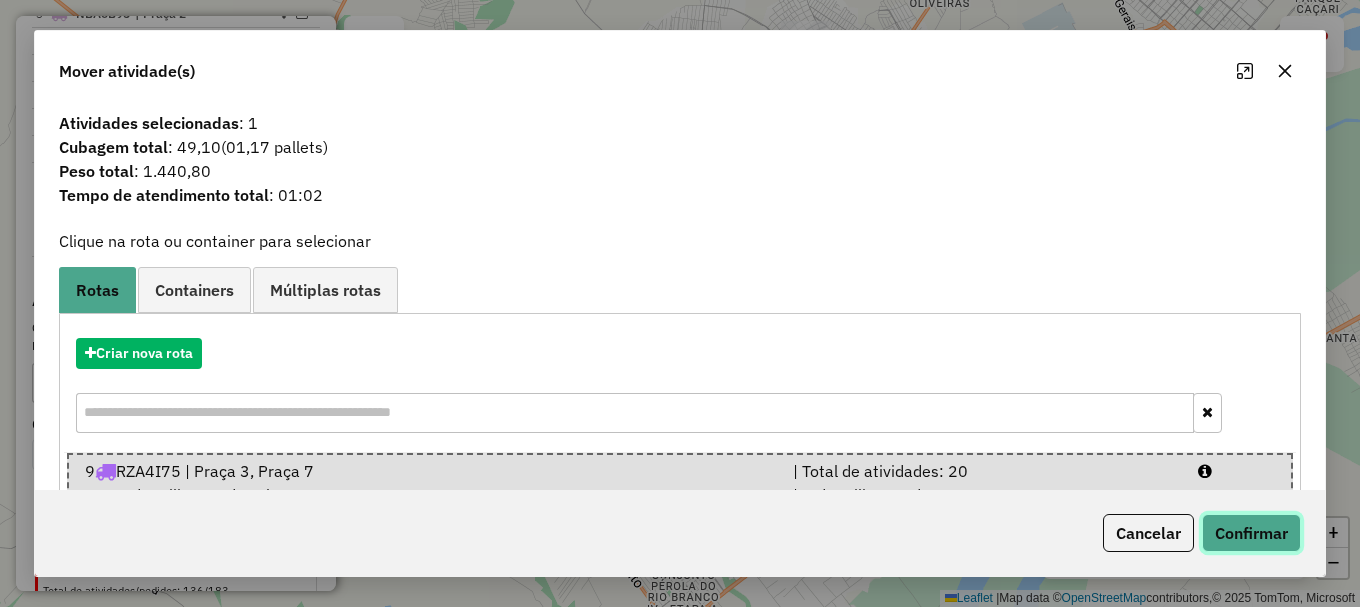 click on "Confirmar" 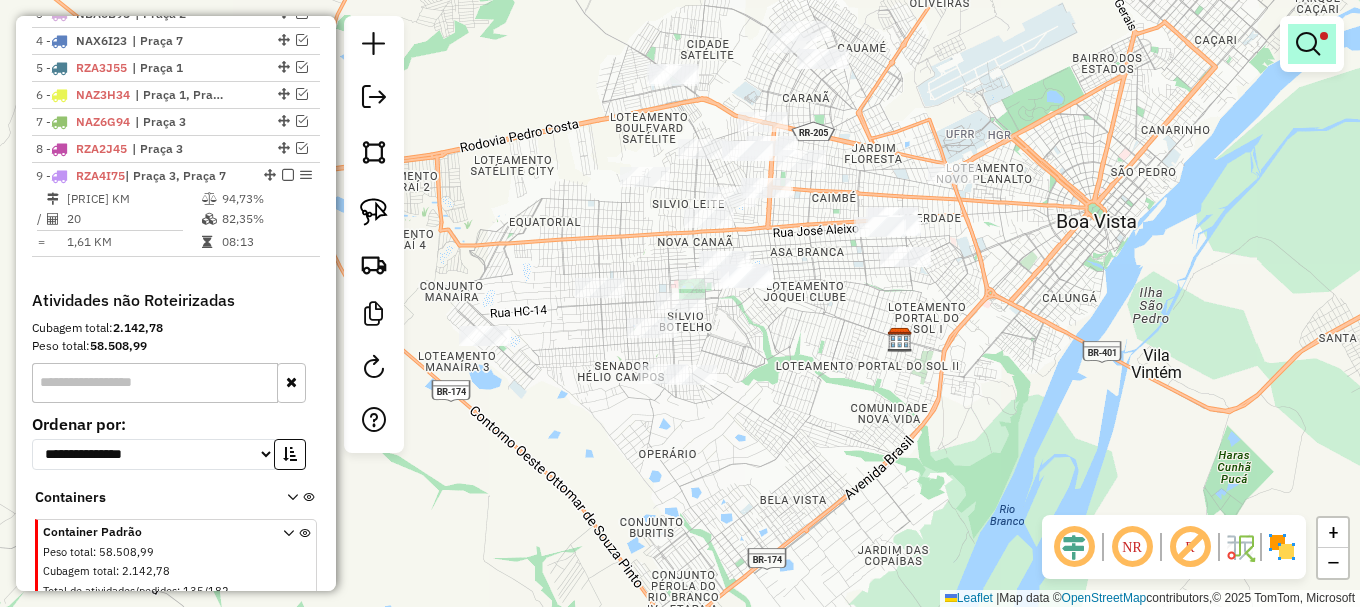 click at bounding box center (1308, 44) 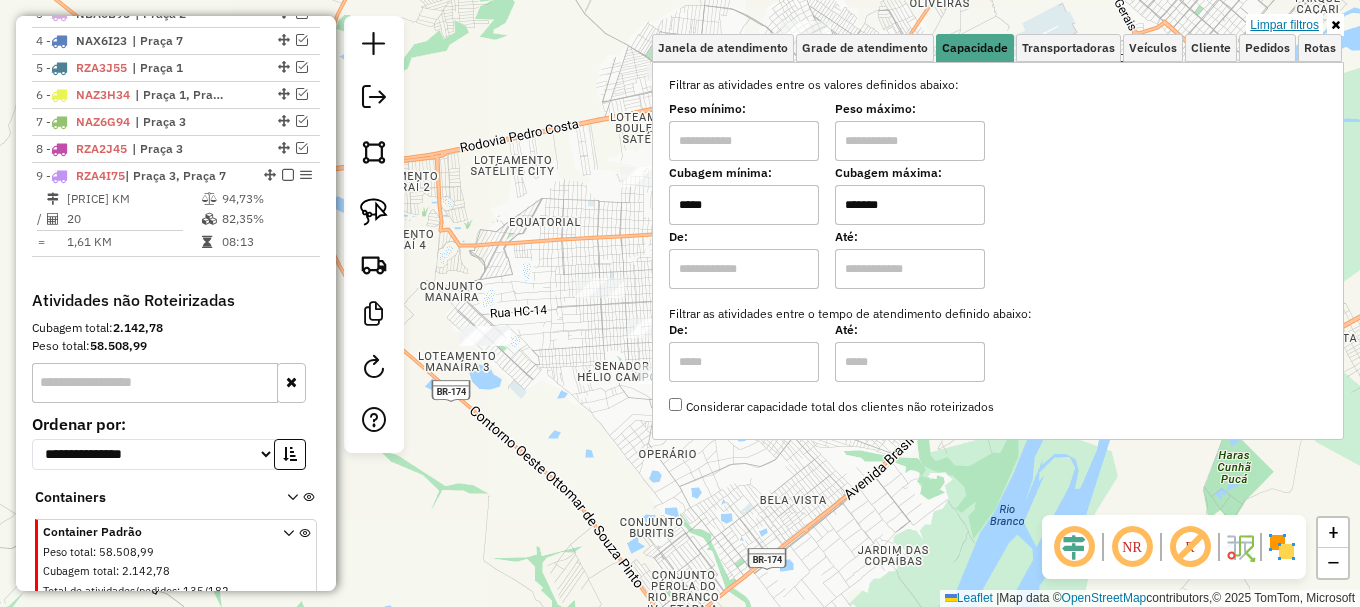 click on "Limpar filtros" at bounding box center [1284, 25] 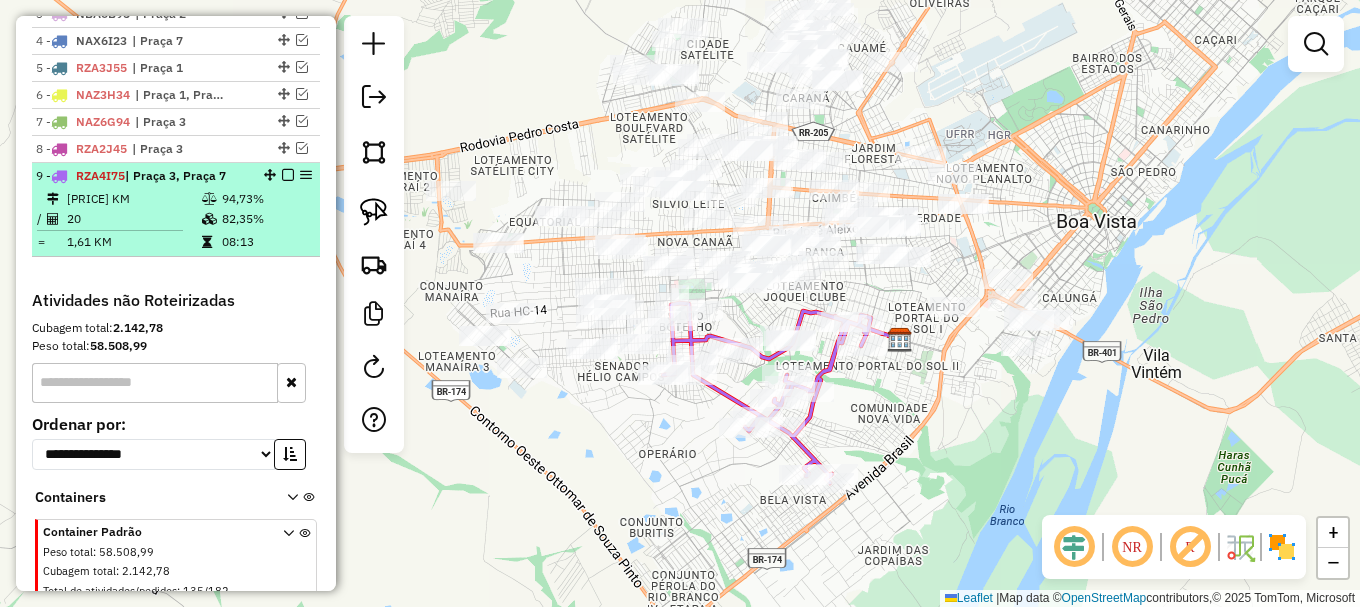click at bounding box center (288, 175) 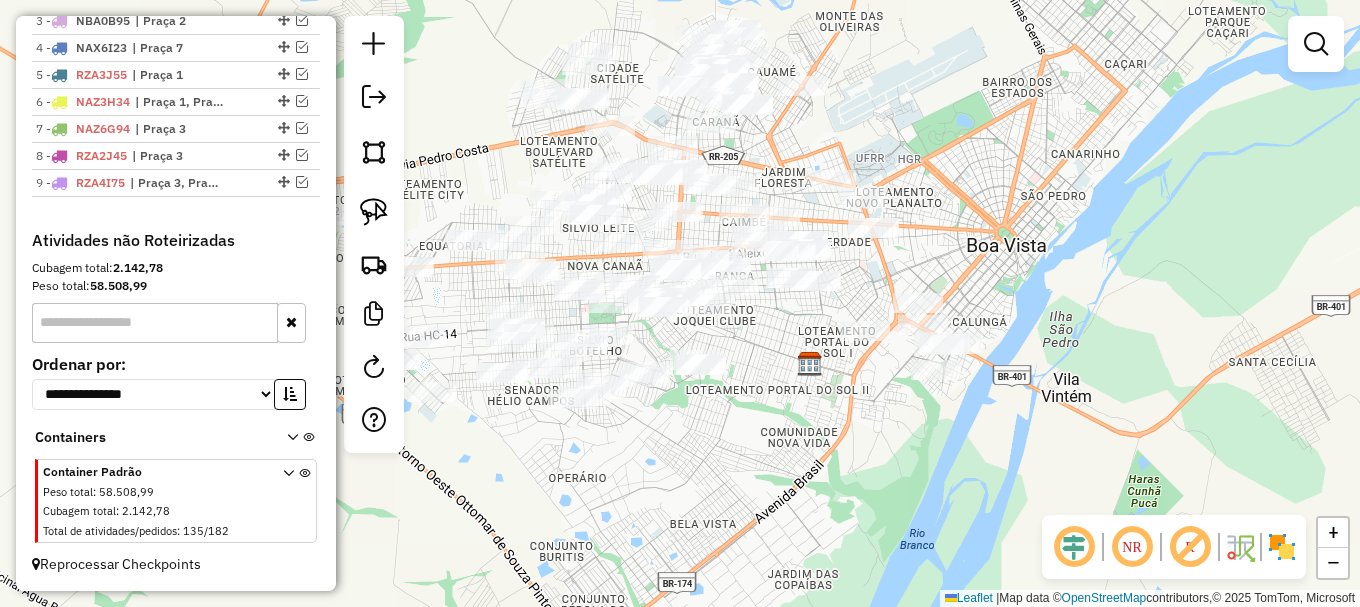 drag, startPoint x: 912, startPoint y: 409, endPoint x: 775, endPoint y: 413, distance: 137.05838 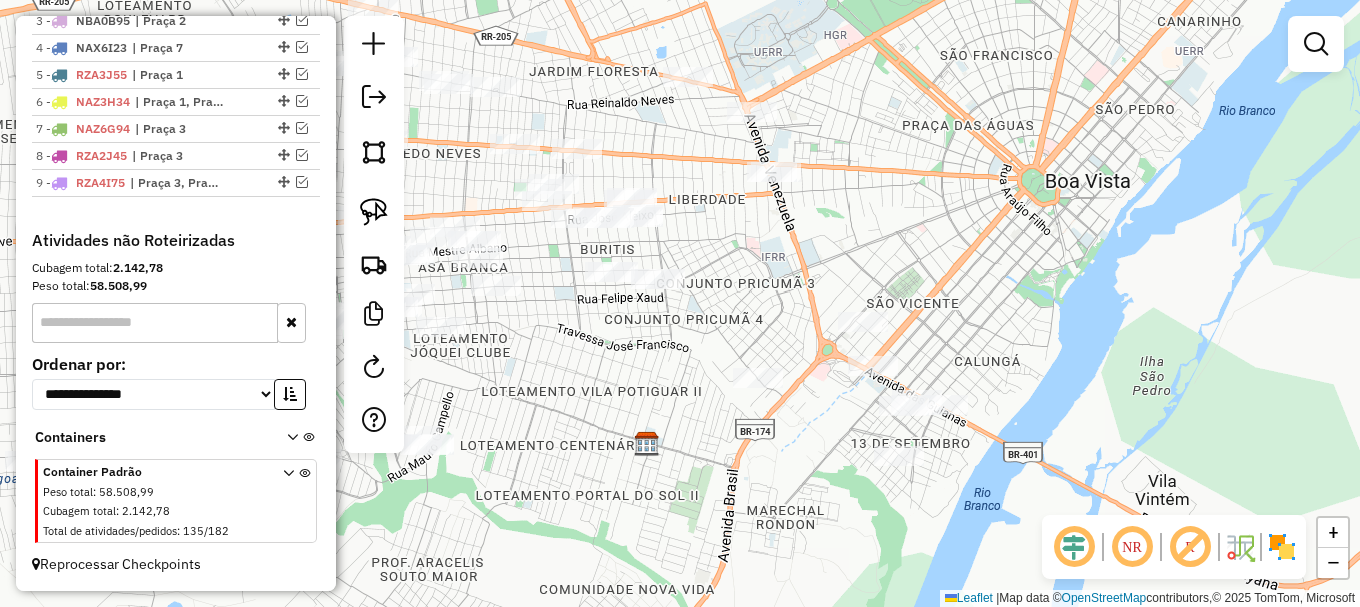 drag, startPoint x: 672, startPoint y: 324, endPoint x: 691, endPoint y: 337, distance: 23.021729 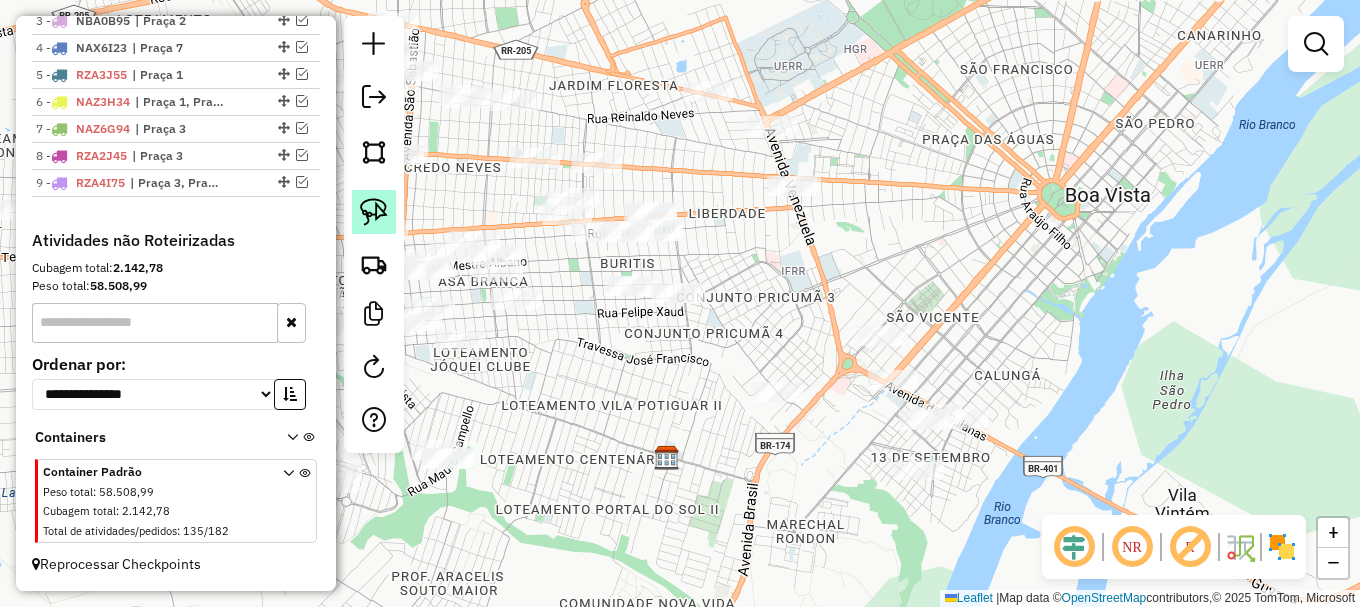click 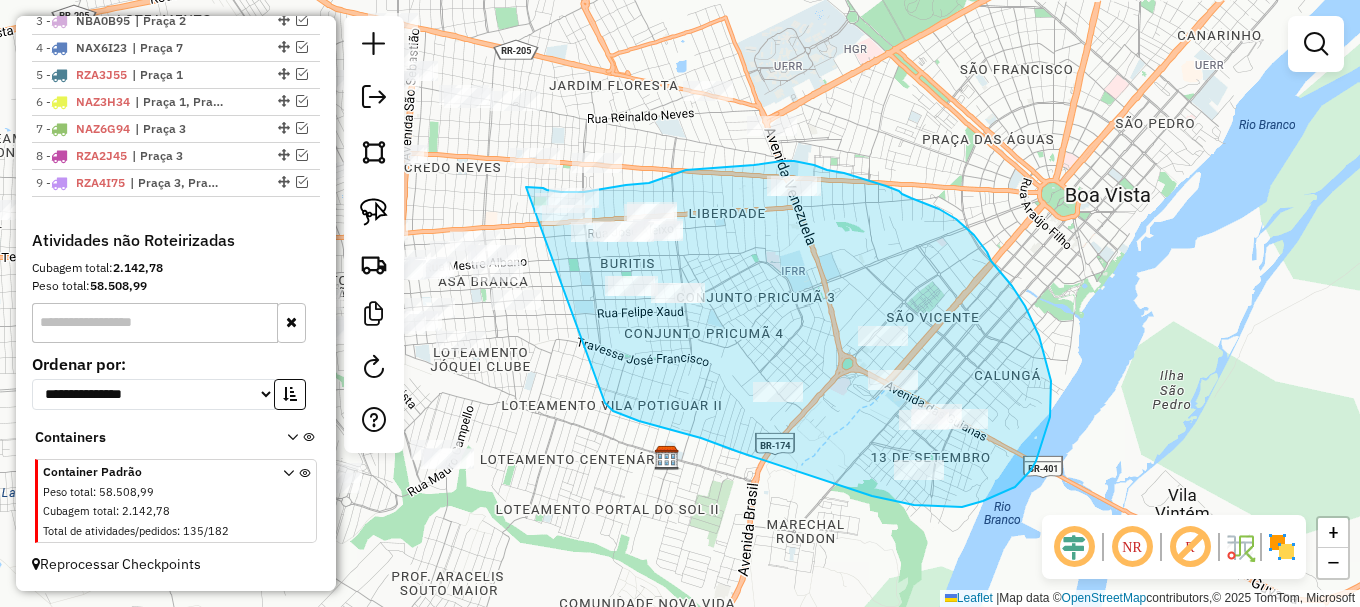drag, startPoint x: 613, startPoint y: 411, endPoint x: 526, endPoint y: 186, distance: 241.23433 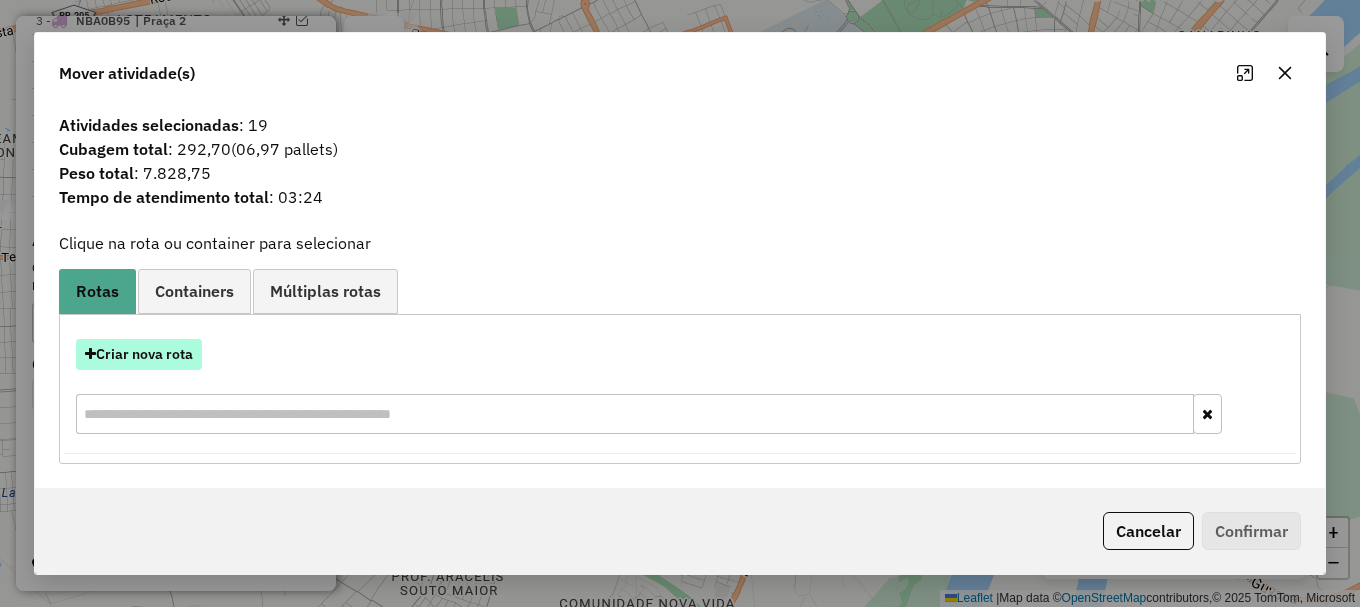 click on "Criar nova rota" at bounding box center [139, 354] 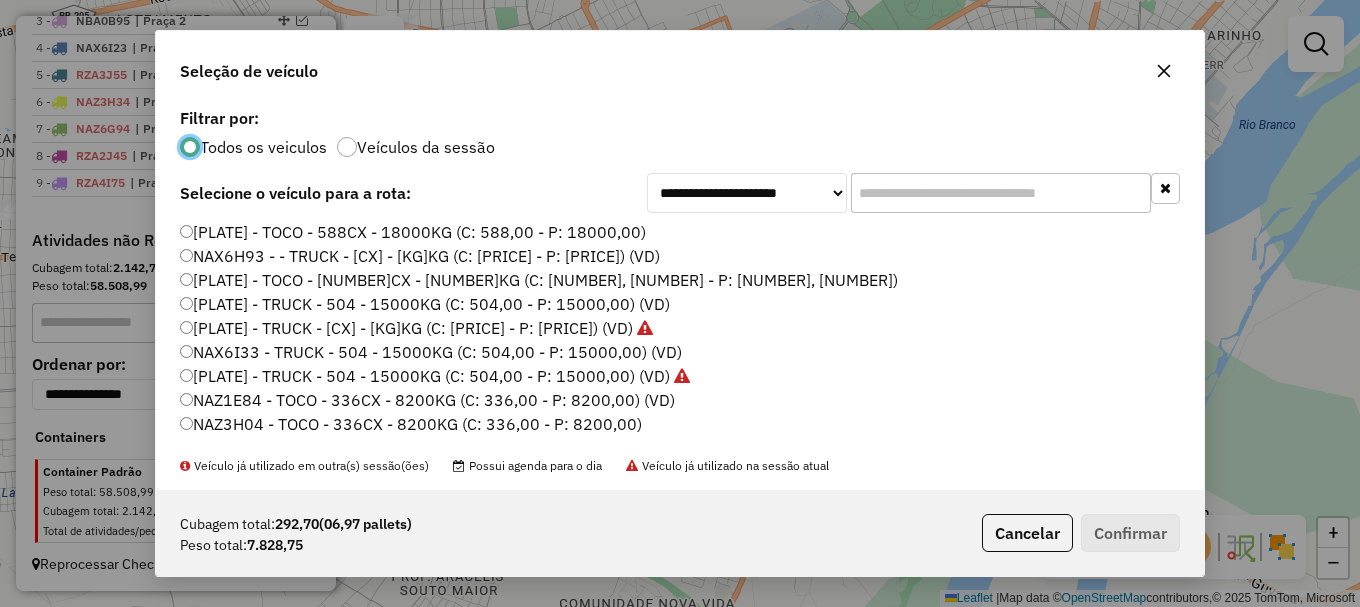 scroll, scrollTop: 11, scrollLeft: 6, axis: both 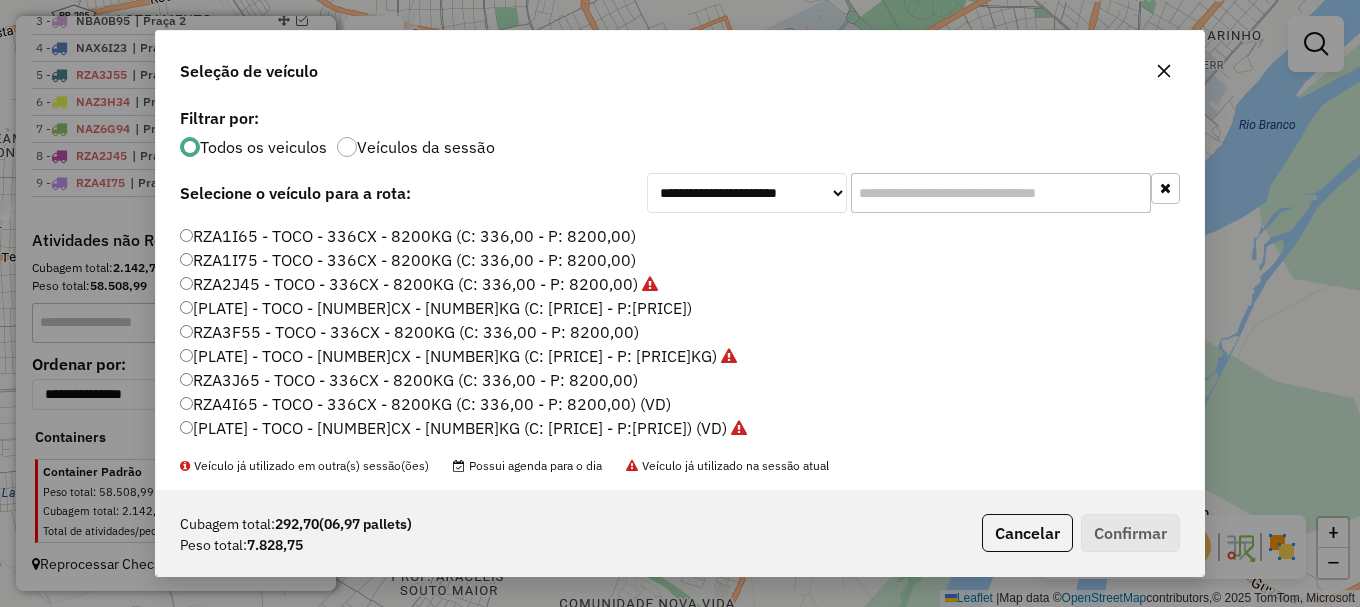 click on "[PLATE] - TOCO - 336CX - 8200KG (C: 336,00 - P: 8200,00)" 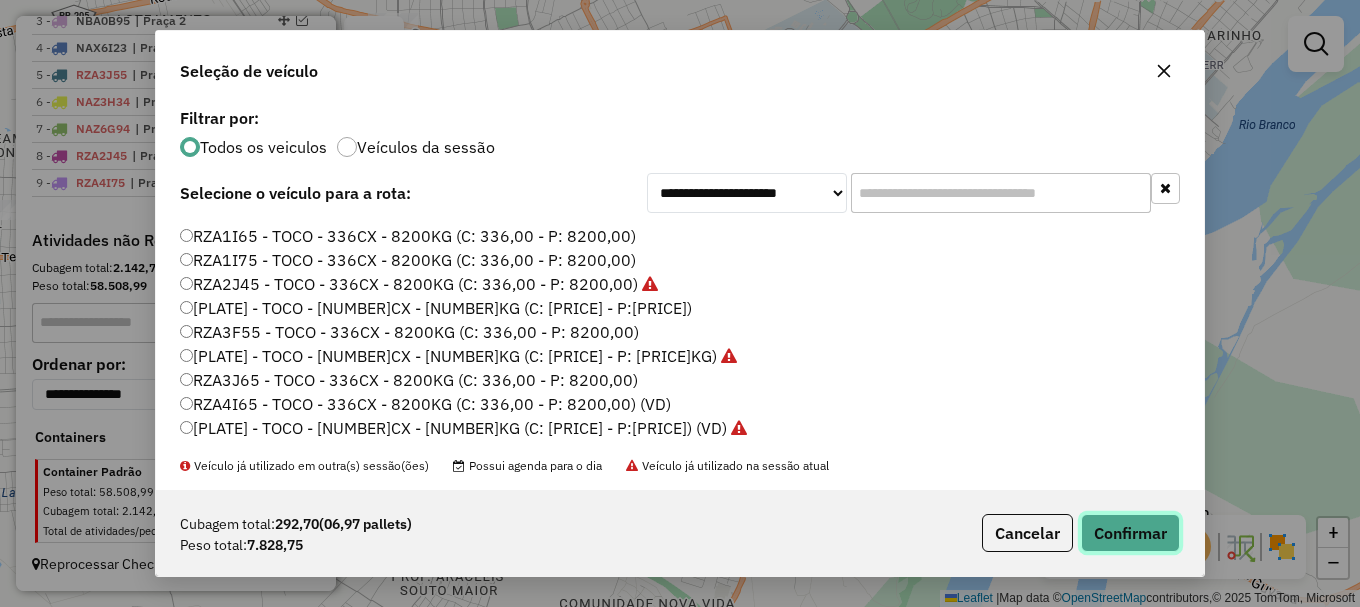 click on "Confirmar" 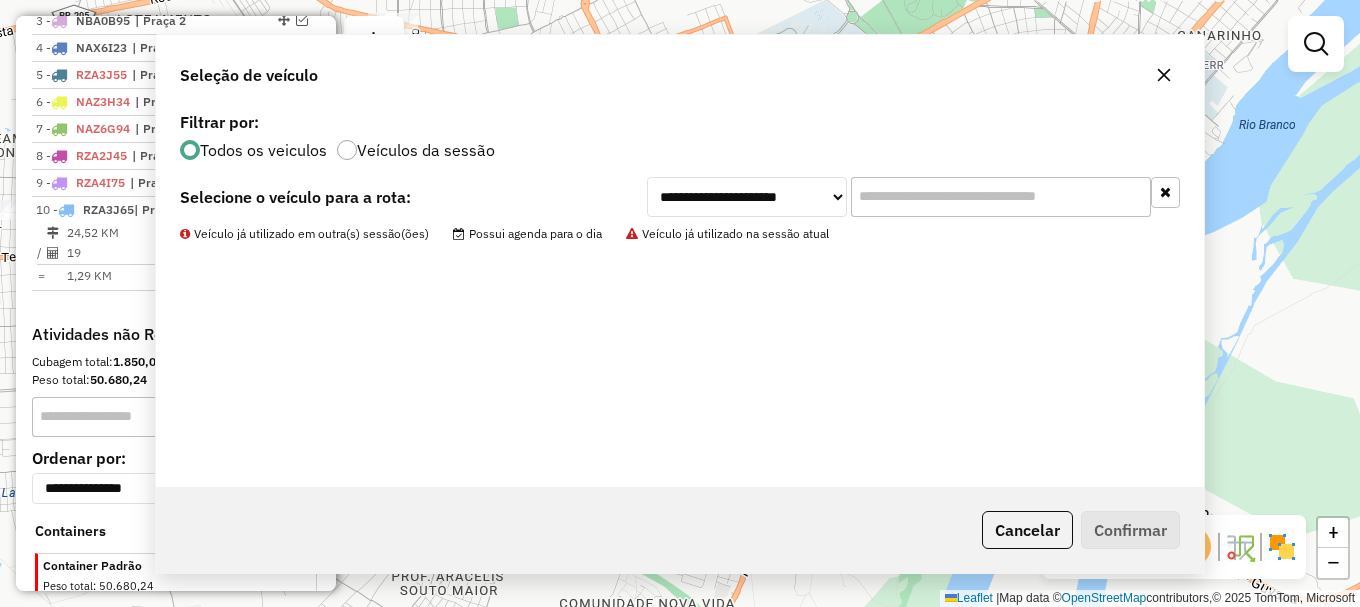 scroll, scrollTop: 861, scrollLeft: 0, axis: vertical 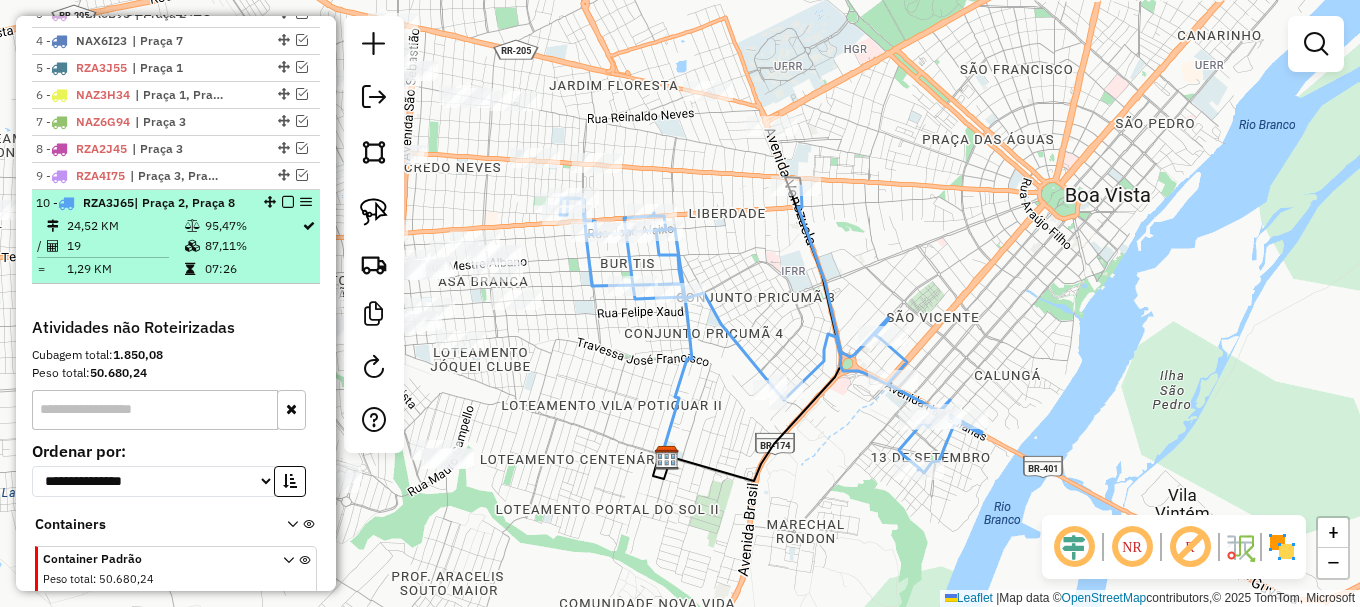 click at bounding box center [288, 202] 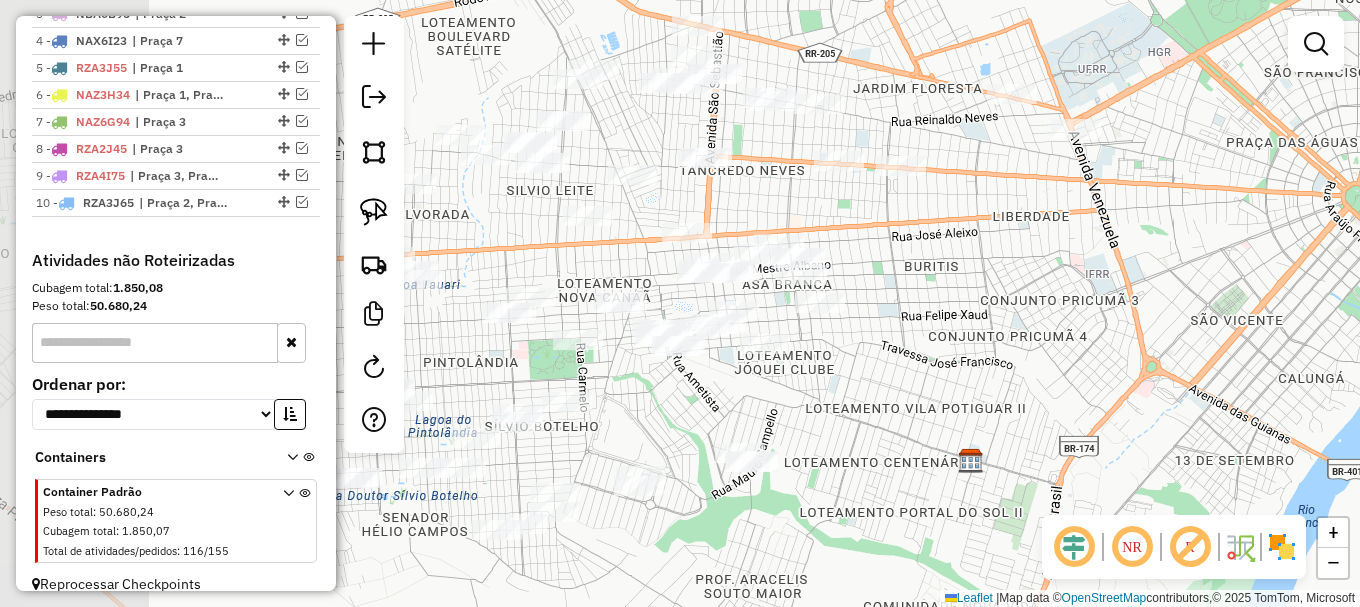 drag, startPoint x: 668, startPoint y: 365, endPoint x: 966, endPoint y: 368, distance: 298.0151 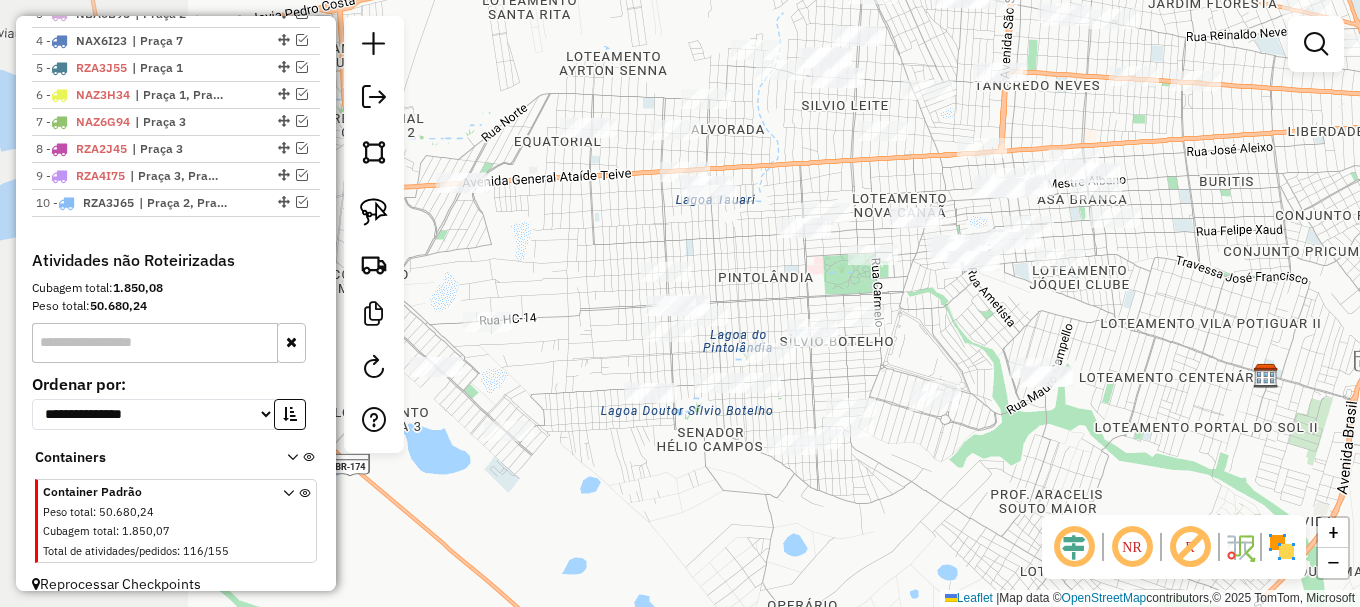 drag, startPoint x: 878, startPoint y: 448, endPoint x: 1164, endPoint y: 357, distance: 300.1283 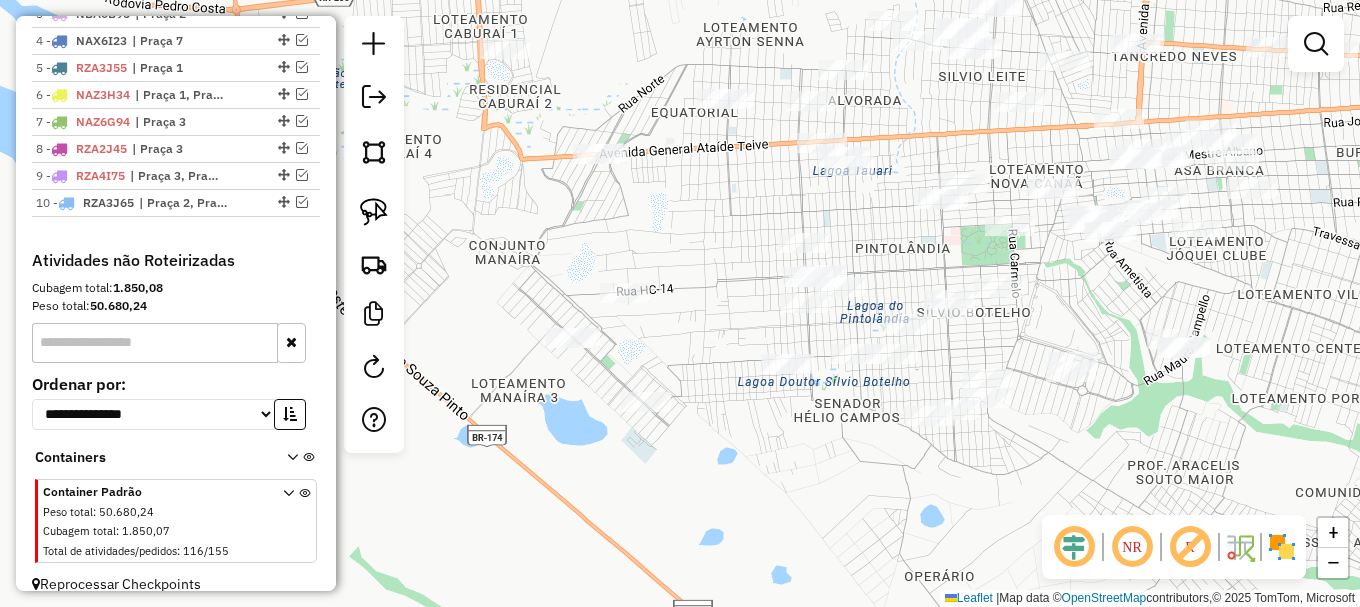 drag, startPoint x: 592, startPoint y: 491, endPoint x: 716, endPoint y: 440, distance: 134.07834 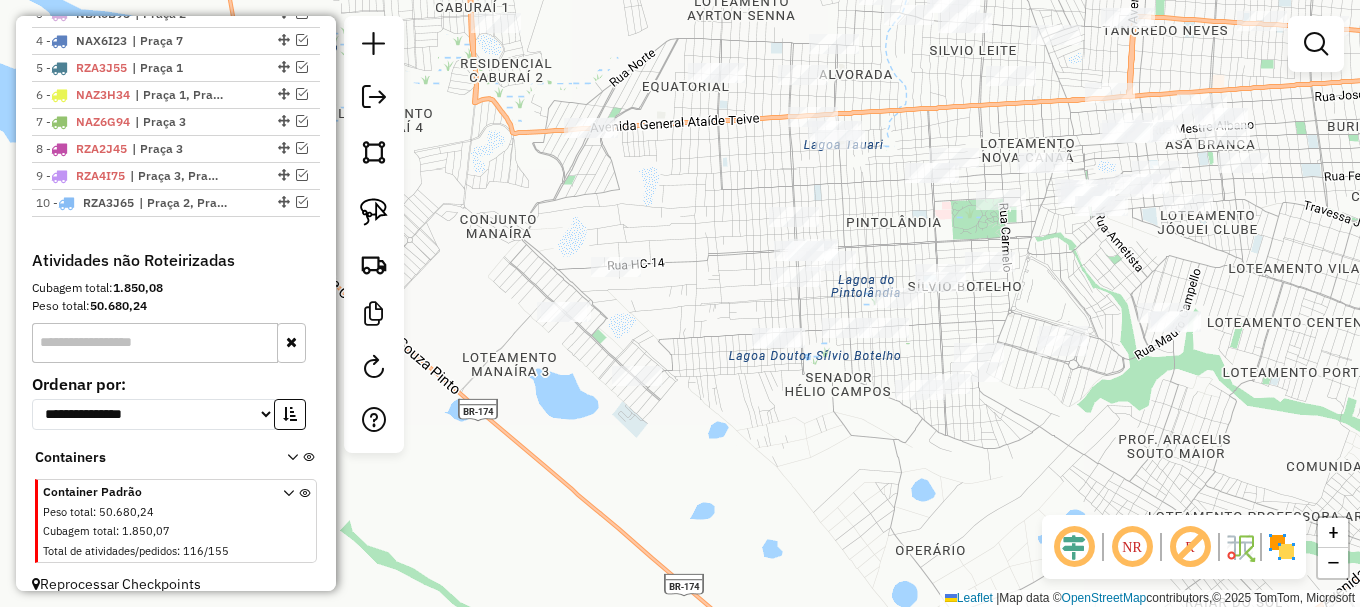 drag, startPoint x: 370, startPoint y: 209, endPoint x: 383, endPoint y: 234, distance: 28.178005 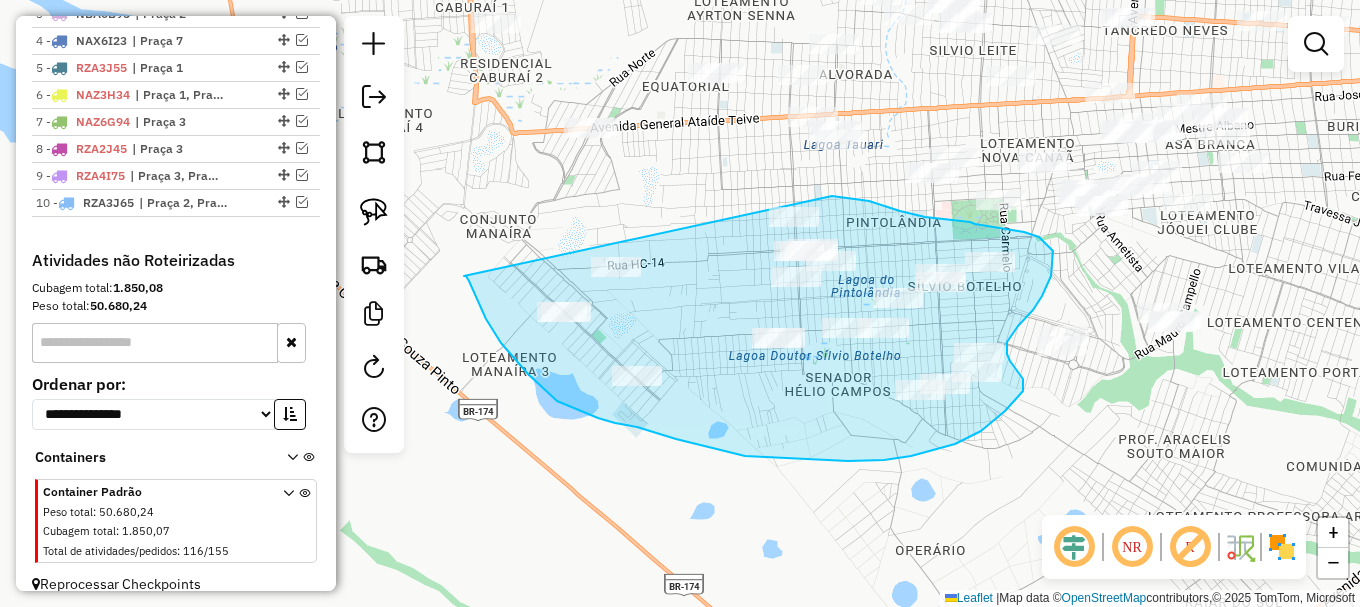 drag, startPoint x: 464, startPoint y: 276, endPoint x: 813, endPoint y: 202, distance: 356.75903 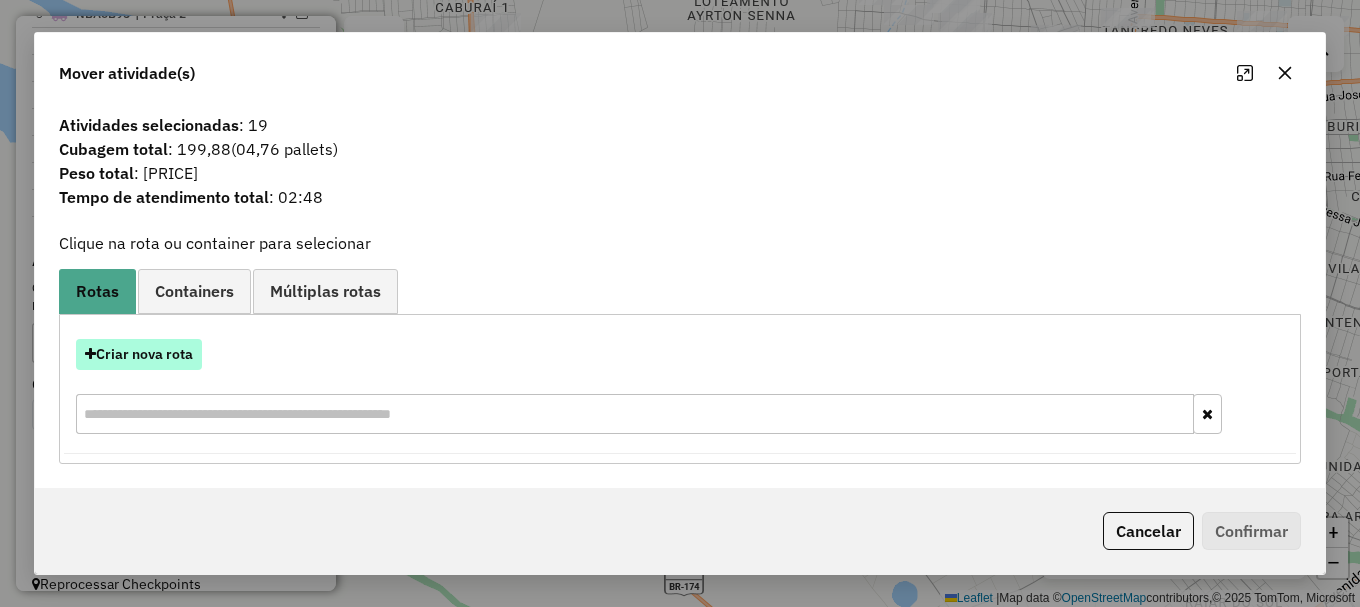 click on "Criar nova rota" at bounding box center [139, 354] 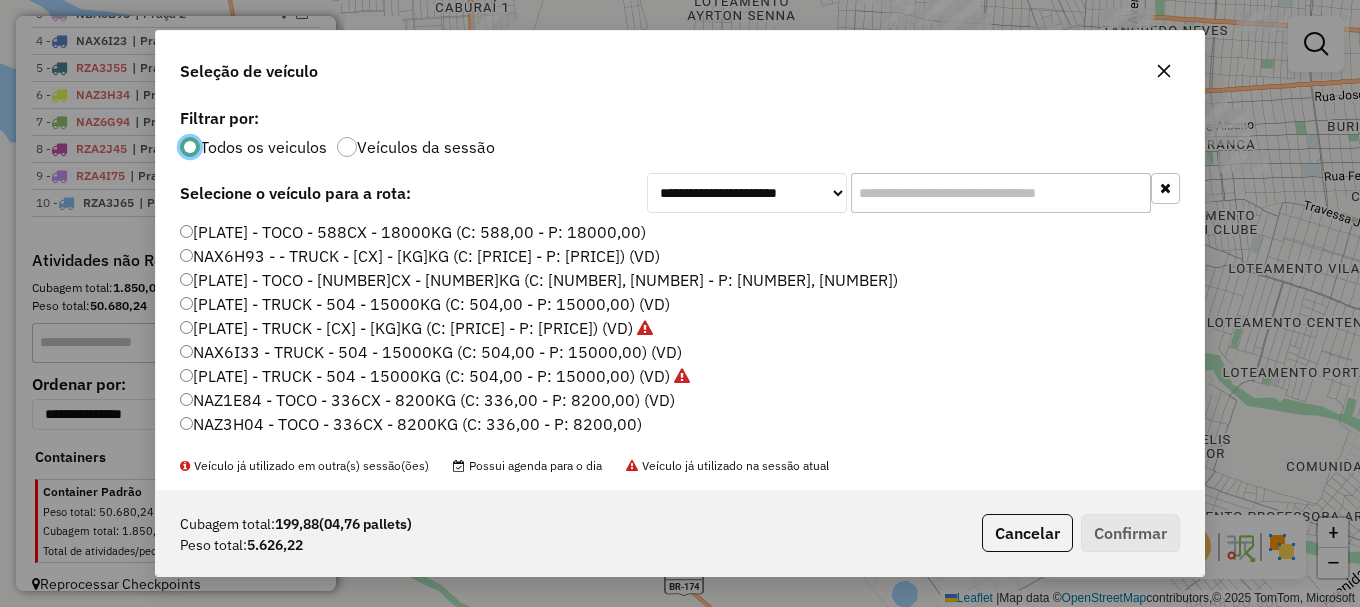 scroll, scrollTop: 11, scrollLeft: 6, axis: both 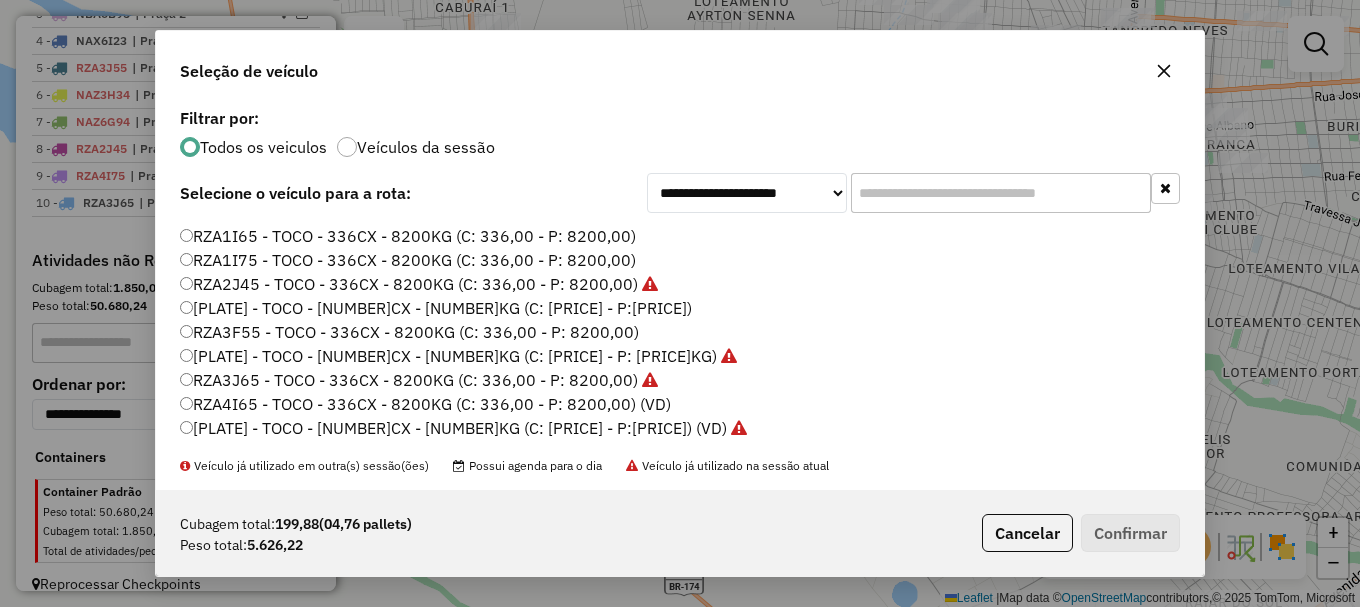 click on "RZA4I65 - TOCO - 336CX - 8200KG (C: 336,00 - P: 8200,00) (VD)" 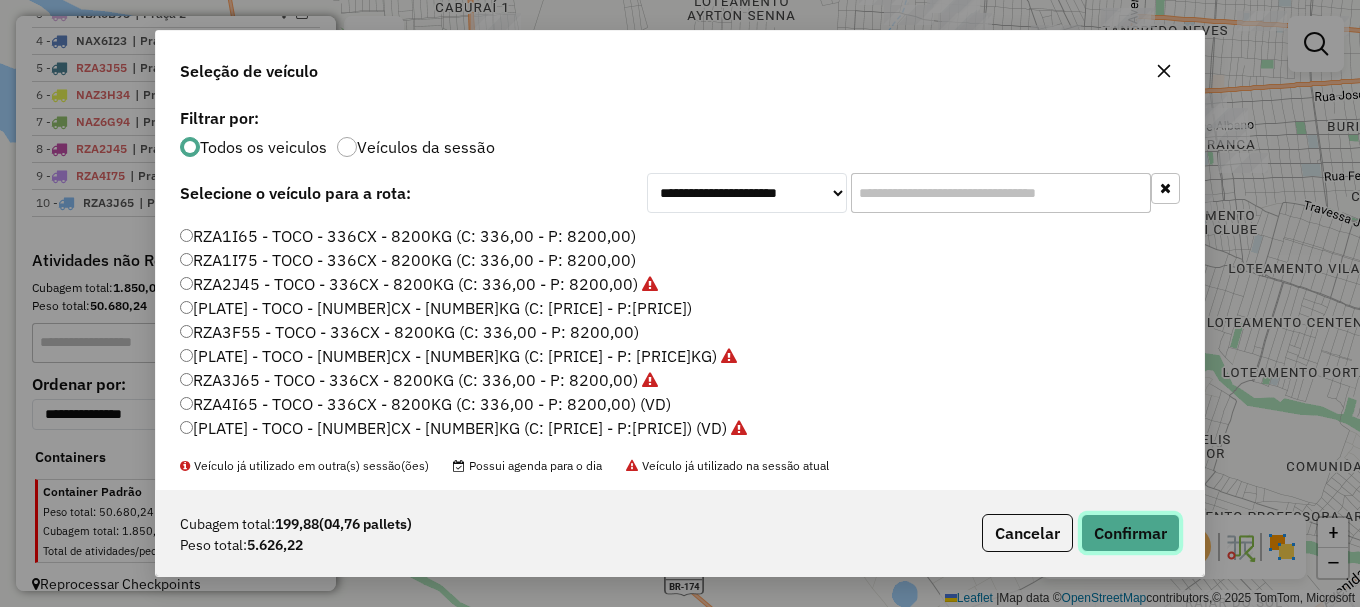 click on "Confirmar" 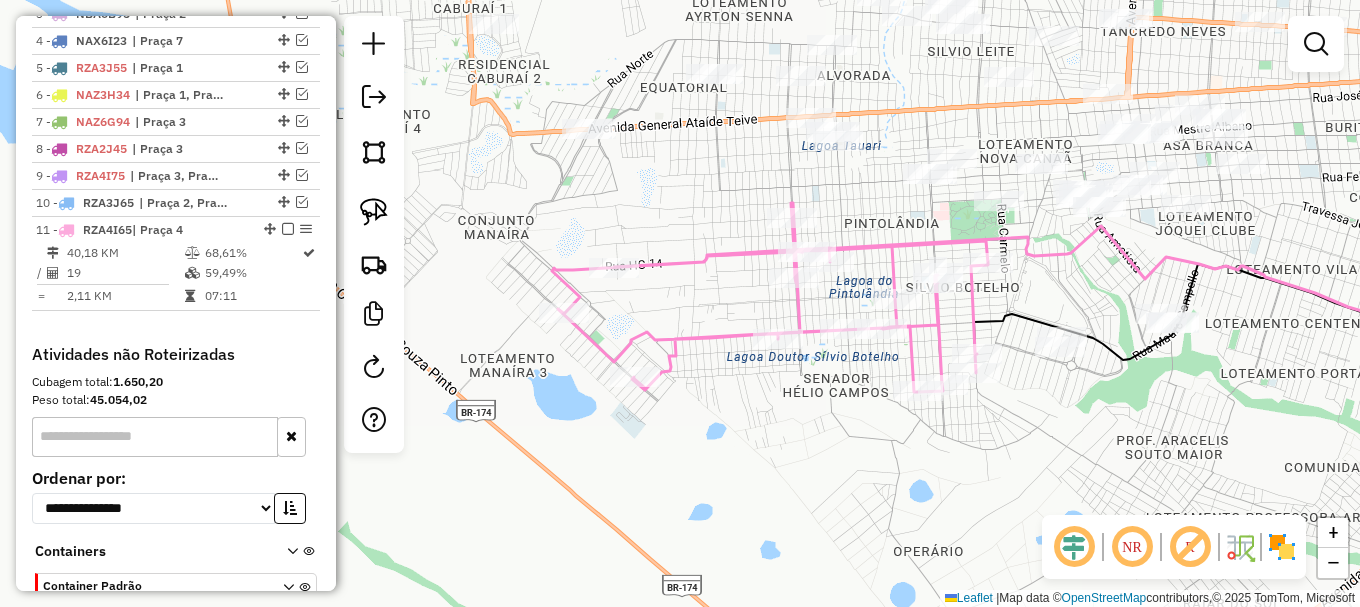 drag, startPoint x: 1062, startPoint y: 277, endPoint x: 812, endPoint y: 325, distance: 254.5663 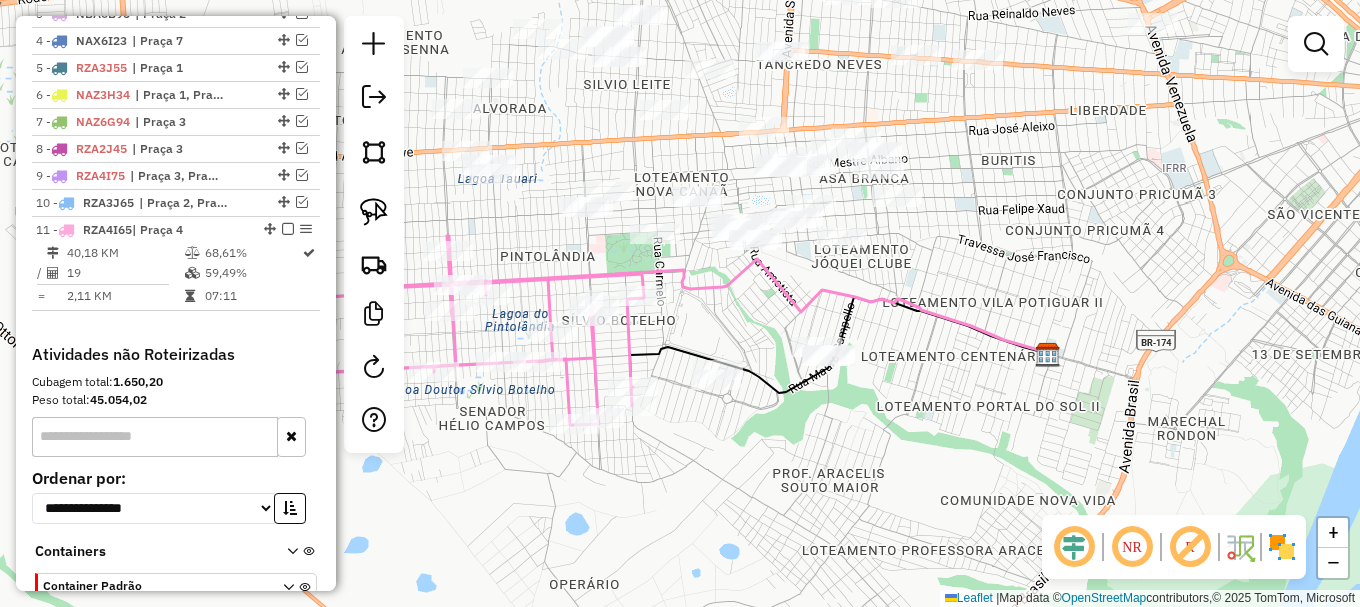 drag, startPoint x: 861, startPoint y: 314, endPoint x: 781, endPoint y: 310, distance: 80.09994 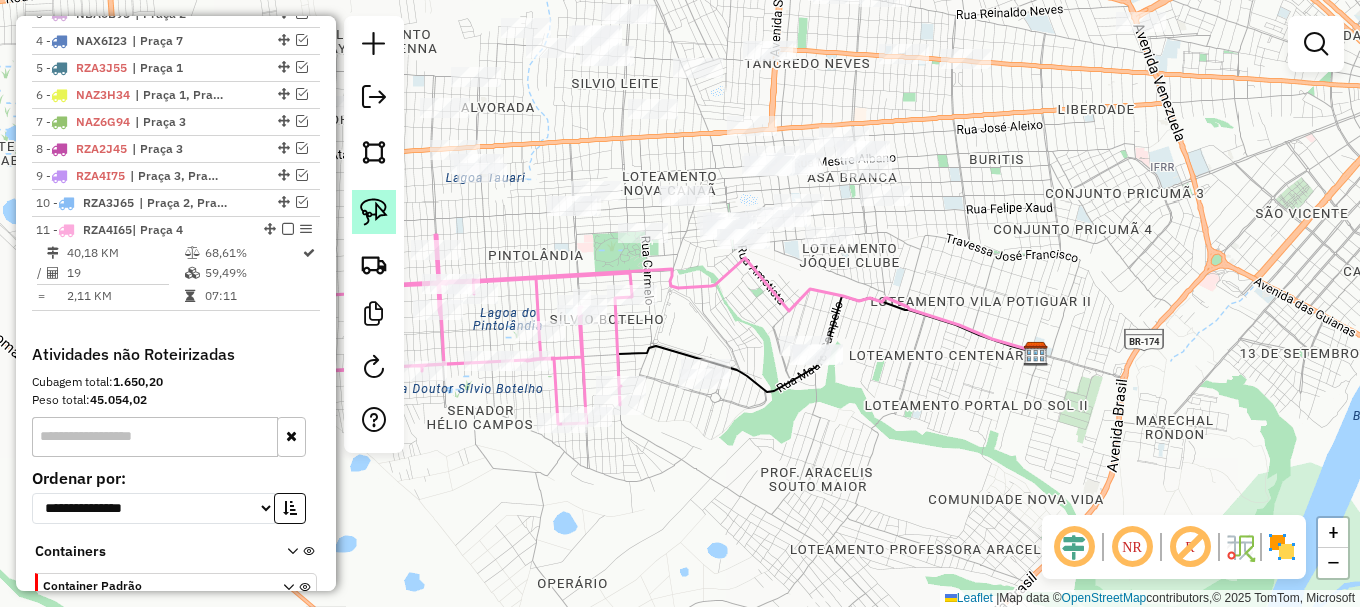 click 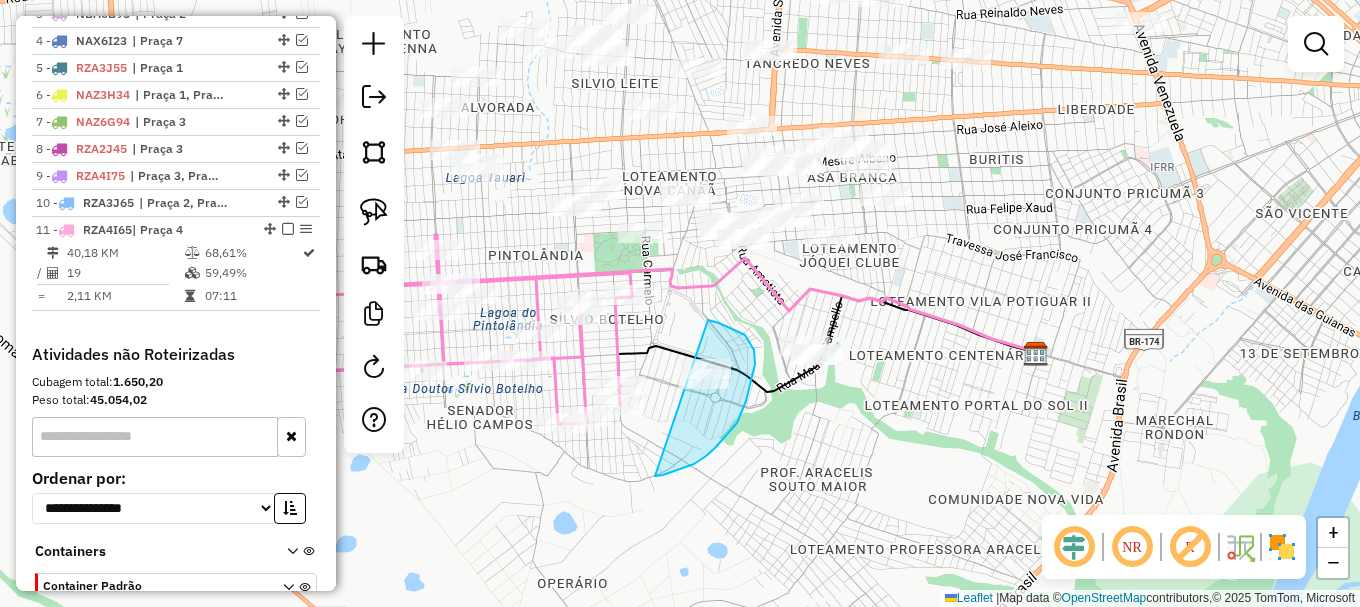 drag, startPoint x: 706, startPoint y: 456, endPoint x: 674, endPoint y: 311, distance: 148.48906 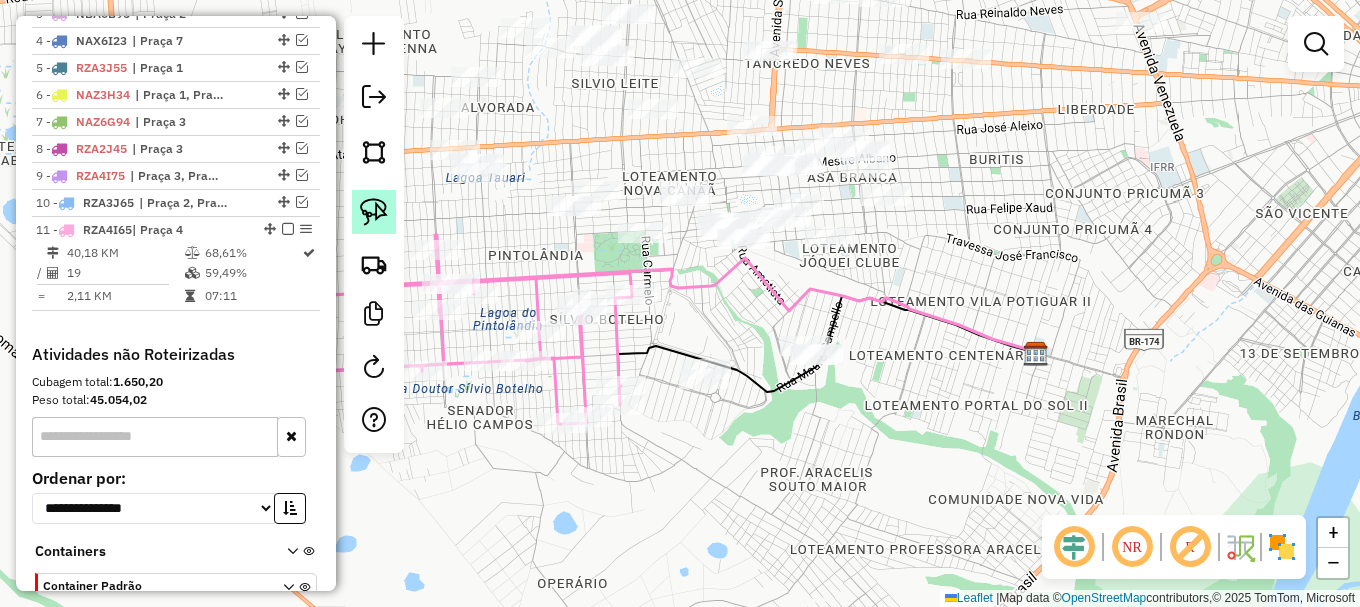 click 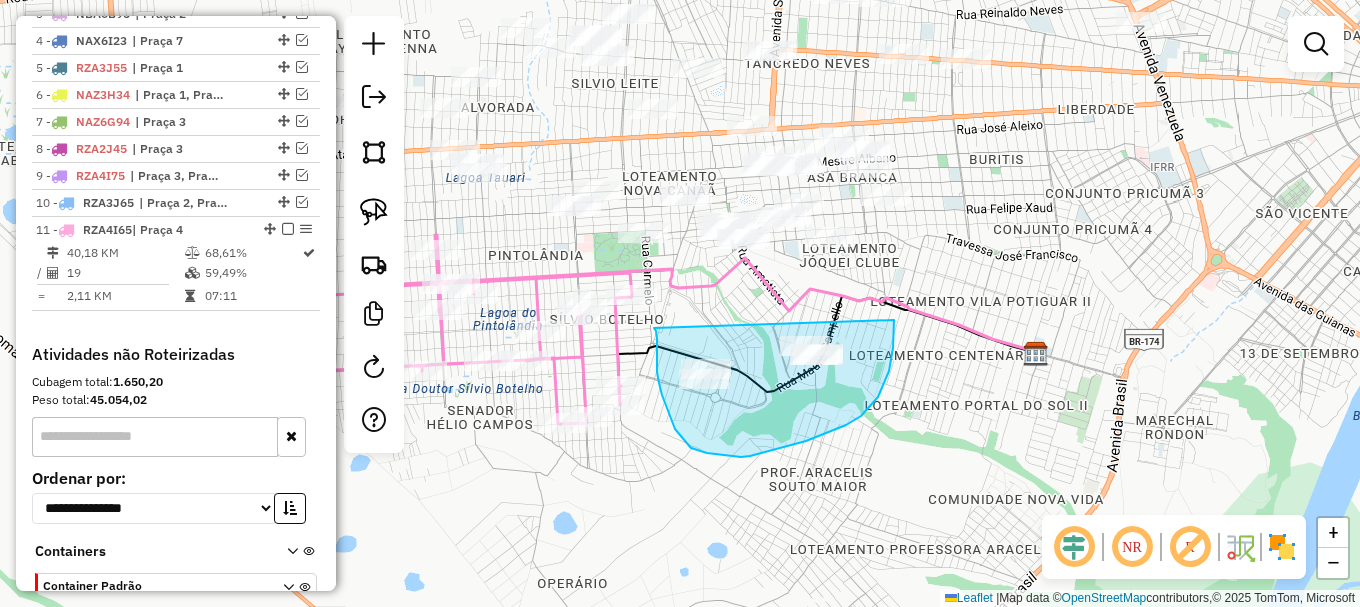 drag, startPoint x: 654, startPoint y: 328, endPoint x: 894, endPoint y: 300, distance: 241.6278 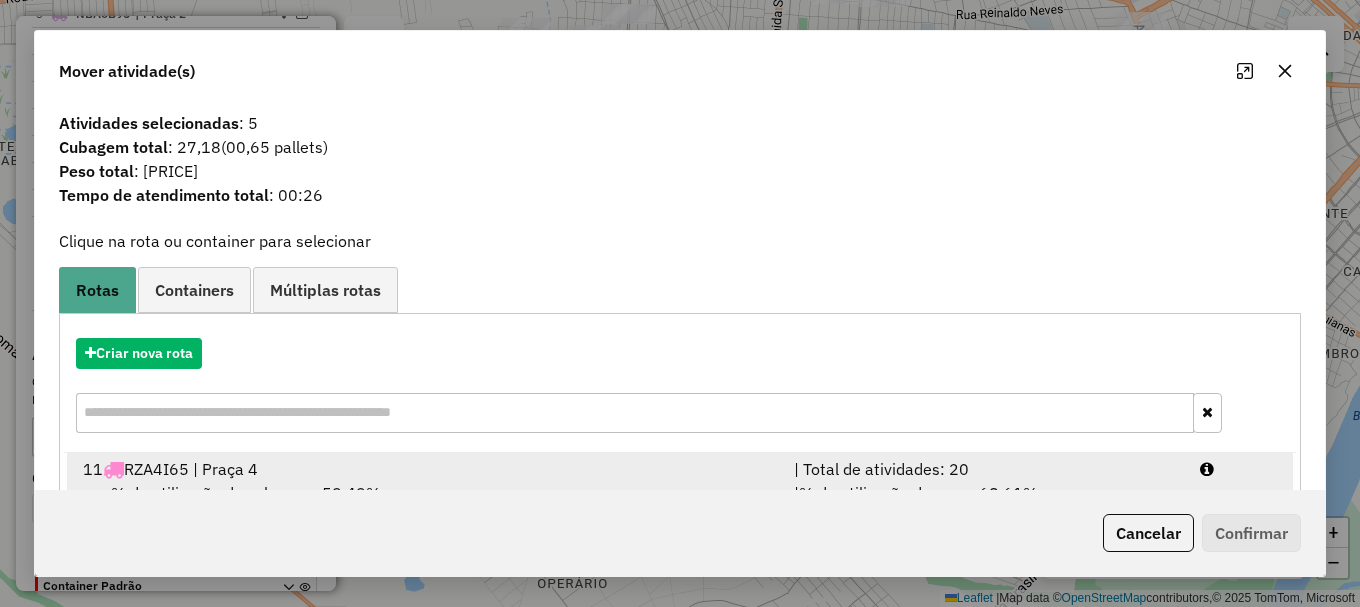 click at bounding box center [1239, 469] 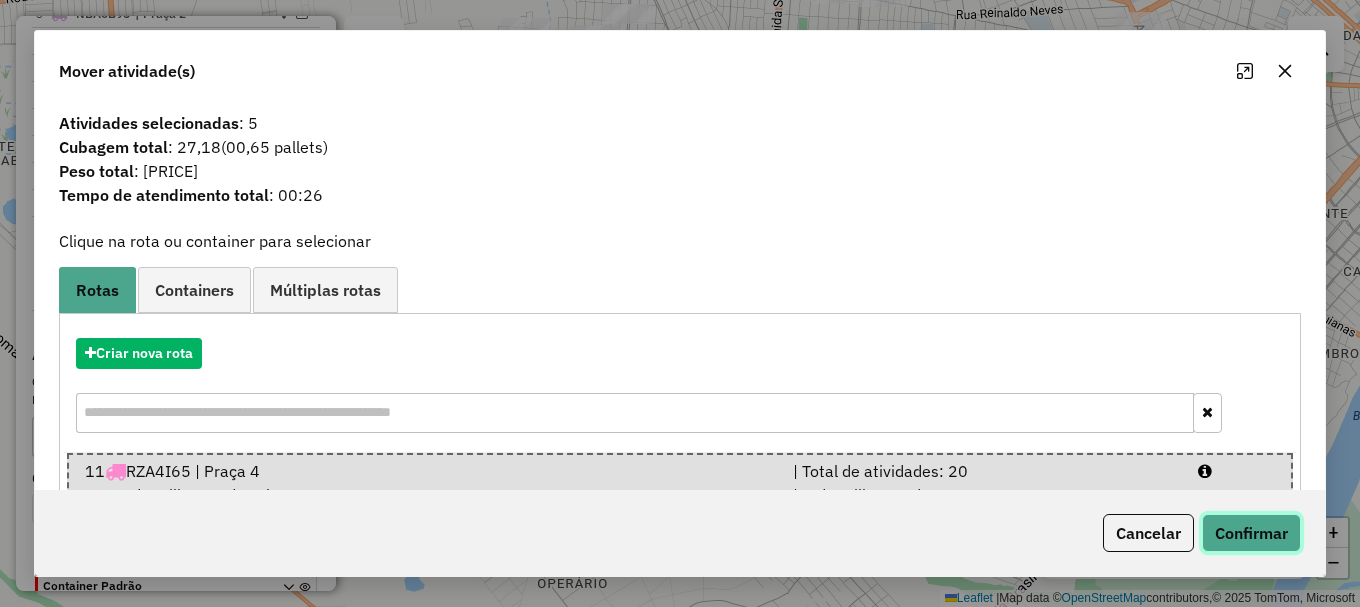 click on "Confirmar" 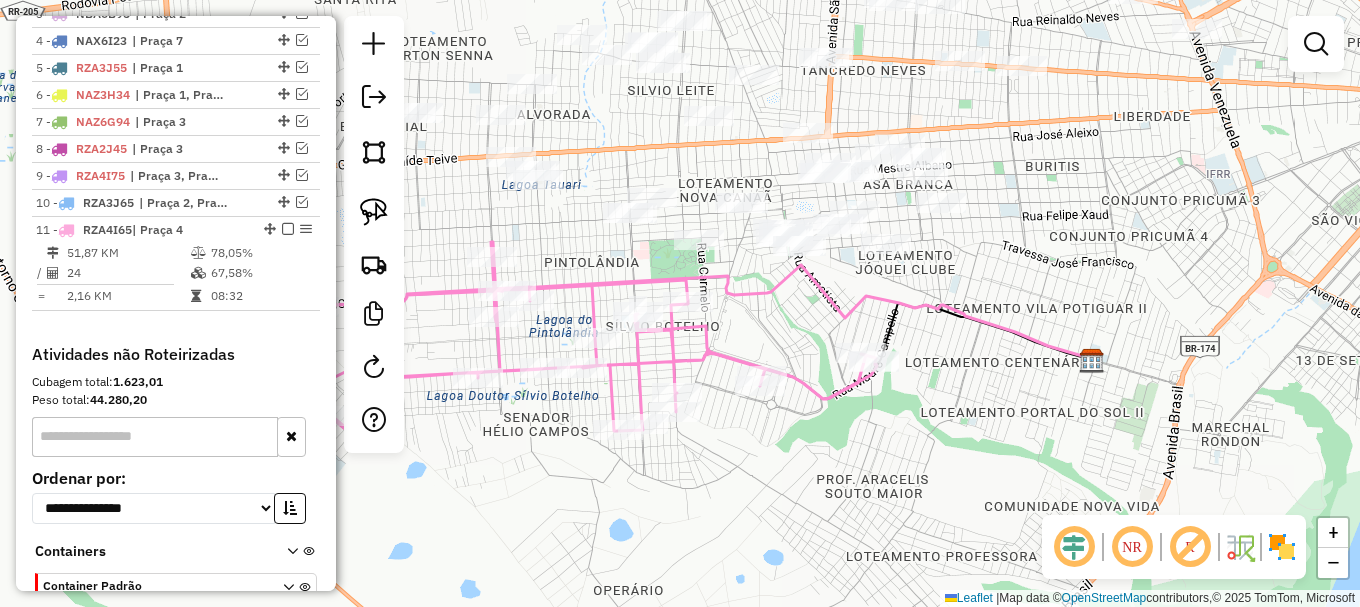 drag, startPoint x: 767, startPoint y: 285, endPoint x: 836, endPoint y: 284, distance: 69.00725 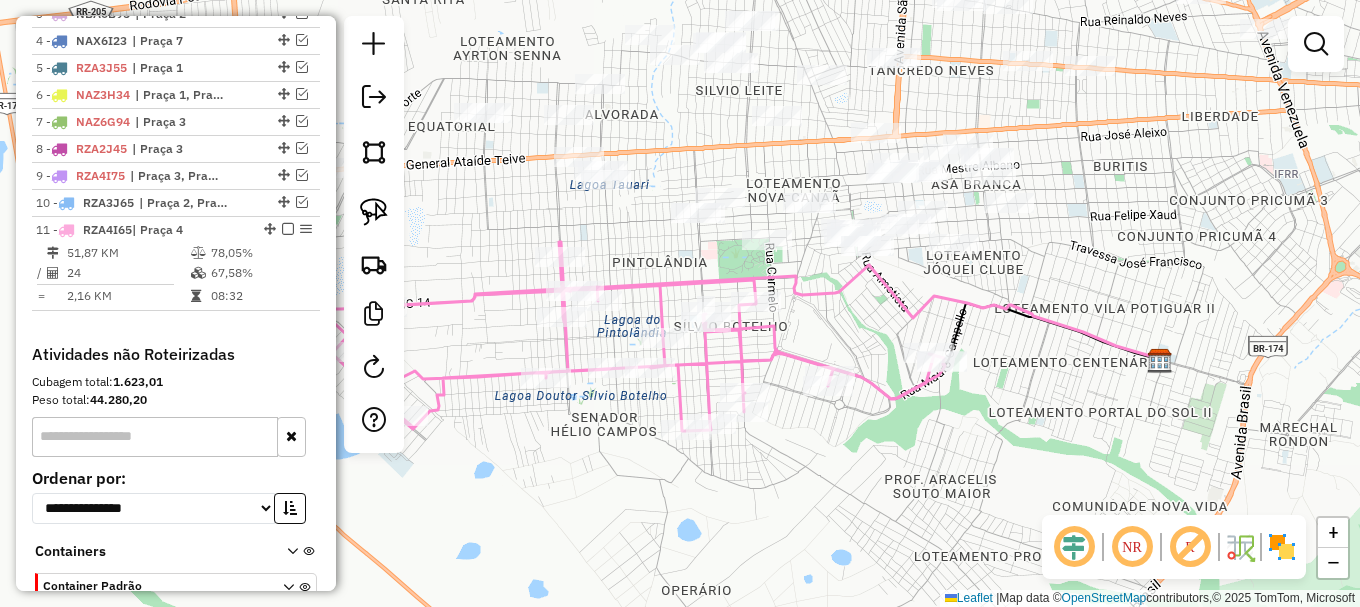 click 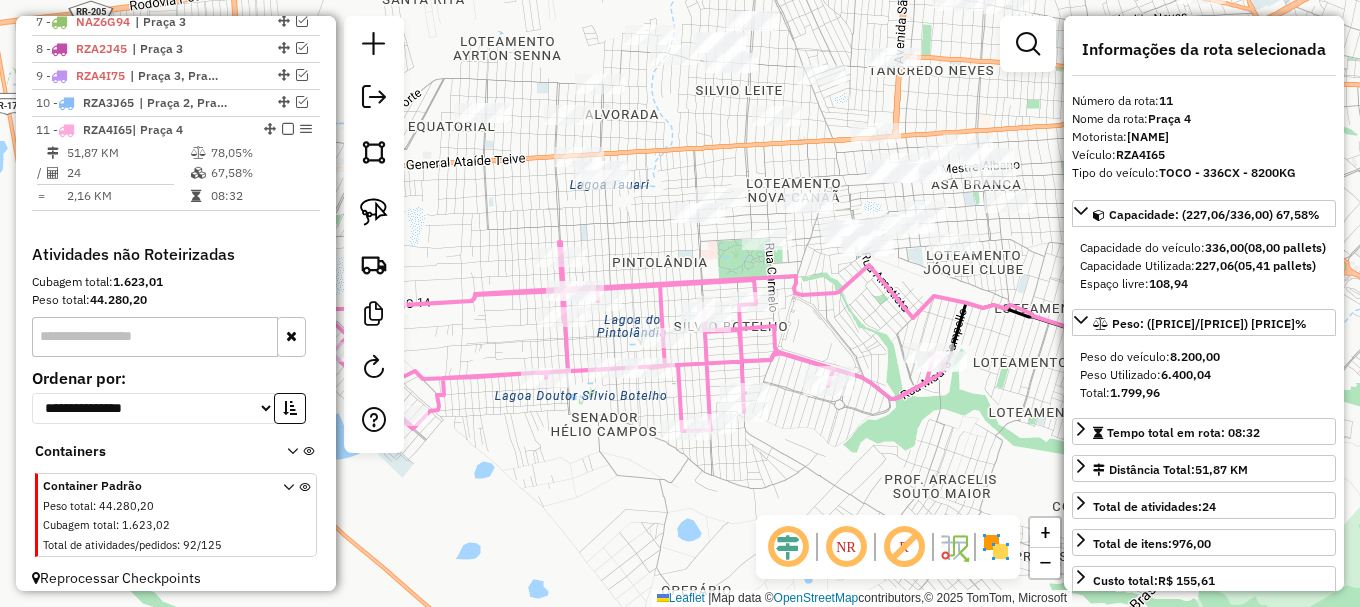 scroll, scrollTop: 975, scrollLeft: 0, axis: vertical 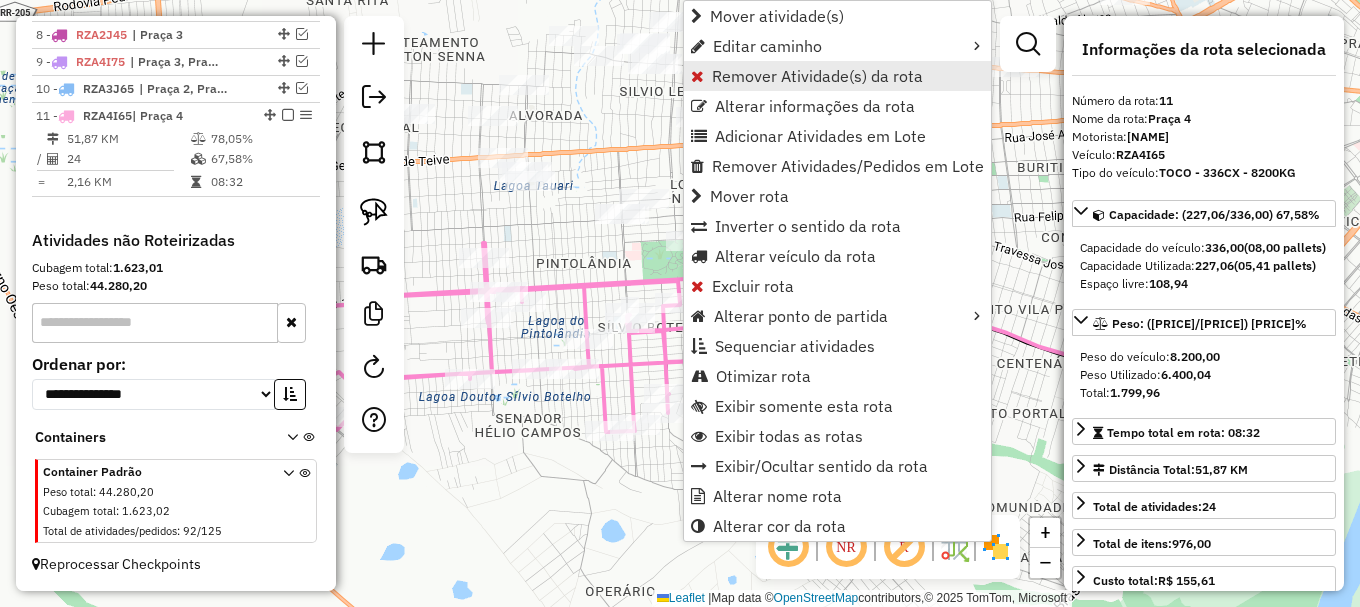 click on "Remover Atividade(s) da rota" at bounding box center (817, 76) 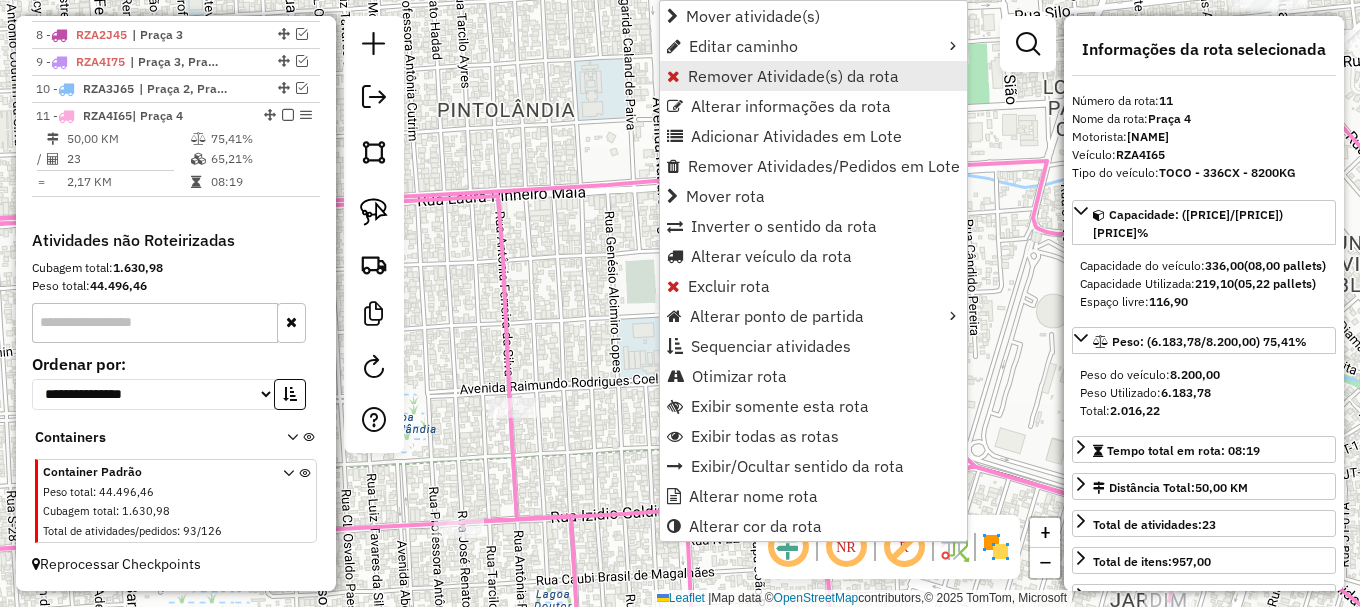 click on "Remover Atividade(s) da rota" at bounding box center (793, 76) 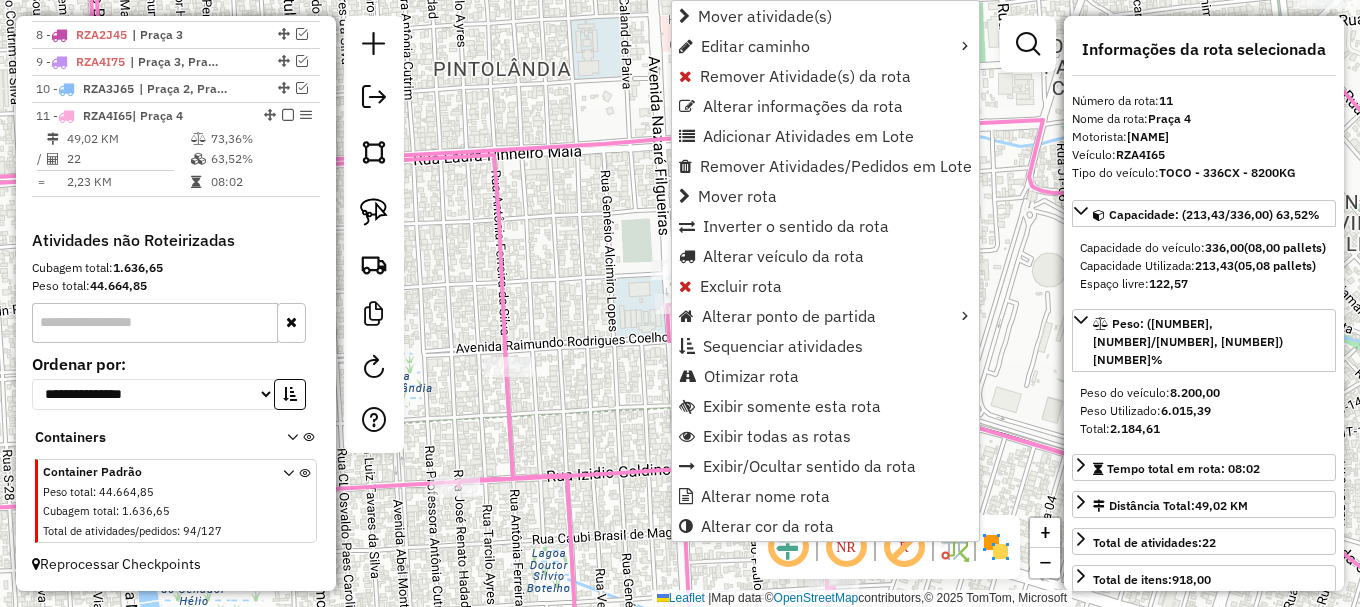 click on "Remover Atividade(s) da rota" at bounding box center [805, 76] 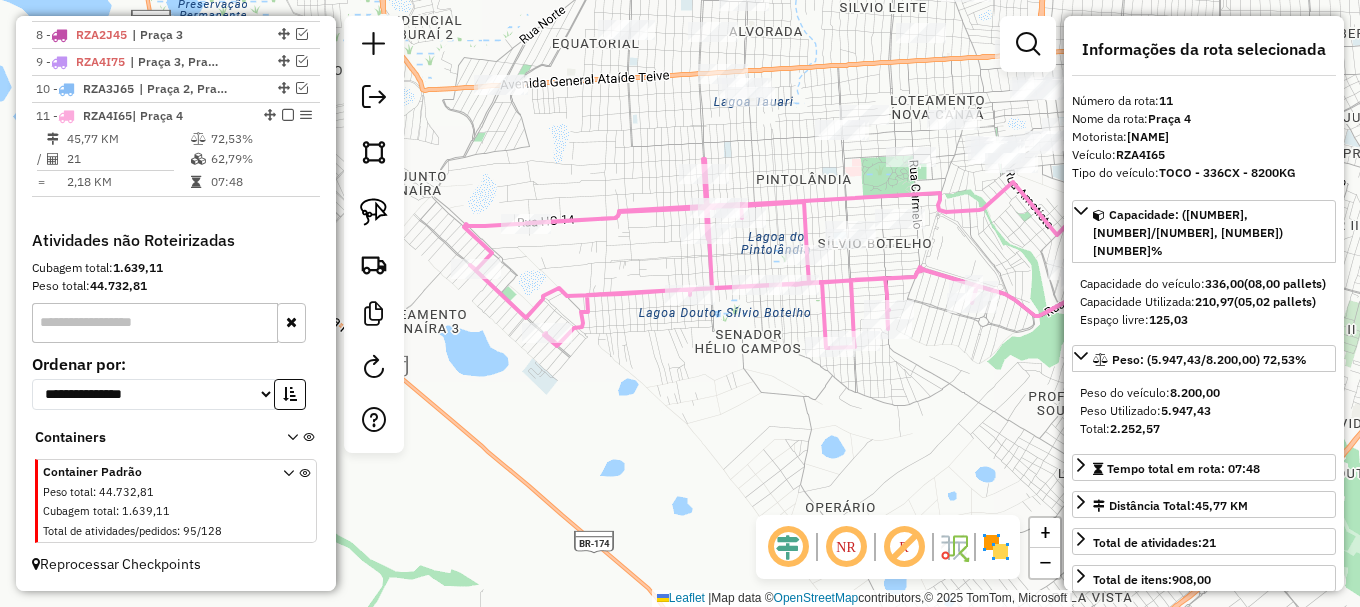 drag, startPoint x: 734, startPoint y: 147, endPoint x: 830, endPoint y: 163, distance: 97.3242 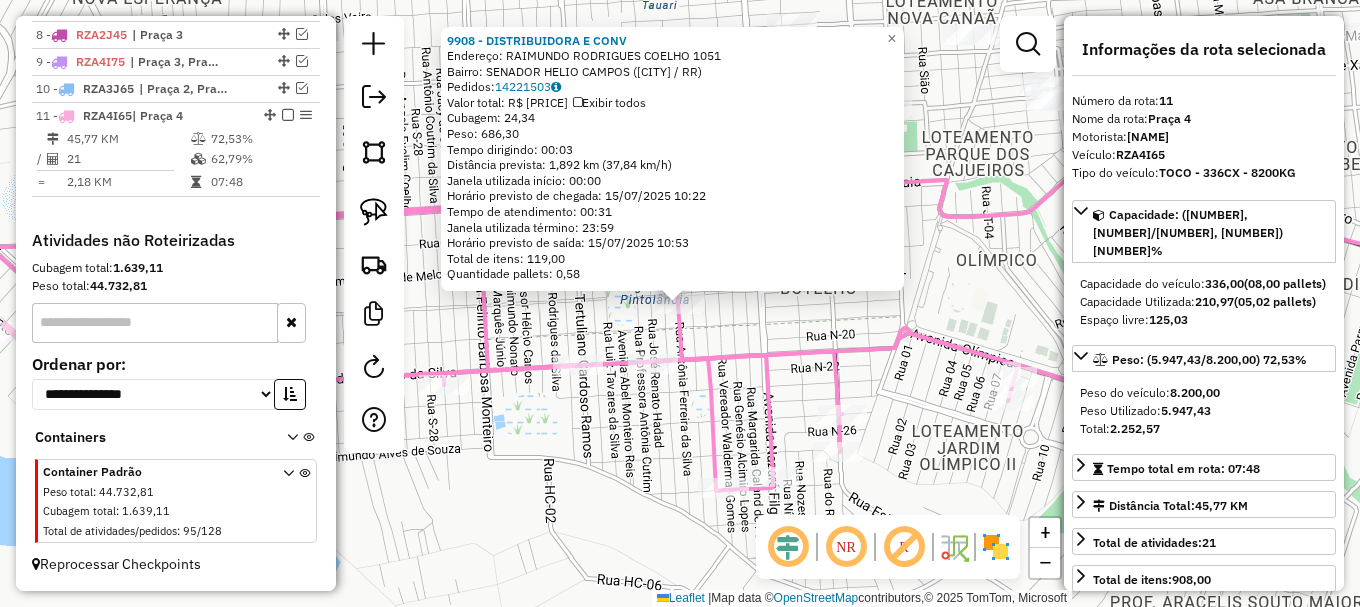 click on "9908 - DISTRIBUIDORA E CONV  Endereço:  RAIMUNDO RODRIGUES COELHO 1051   Bairro: SENADOR HELIO CAMPOS (BOA VISTA / RR)   Pedidos:  14221503   Valor total: R$ 5.764,33   Exibir todos   Cubagem: 24,34  Peso: 686,30  Tempo dirigindo: 00:03   Distância prevista: 1,892 km (37,84 km/h)   Janela utilizada início: 00:00   Horário previsto de chegada: 15/07/2025 10:22   Tempo de atendimento: 00:31   Janela utilizada término: 23:59   Horário previsto de saída: 15/07/2025 10:53   Total de itens: 119,00   Quantidade pallets: 0,58  × Janela de atendimento Grade de atendimento Capacidade Transportadoras Veículos Cliente Pedidos  Rotas Selecione os dias de semana para filtrar as janelas de atendimento  Seg   Ter   Qua   Qui   Sex   Sáb   Dom  Informe o período da janela de atendimento: De: Até:  Filtrar exatamente a janela do cliente  Considerar janela de atendimento padrão  Selecione os dias de semana para filtrar as grades de atendimento  Seg   Ter   Qua   Qui   Sex   Sáb   Dom   Peso mínimo:   De:   Até:" 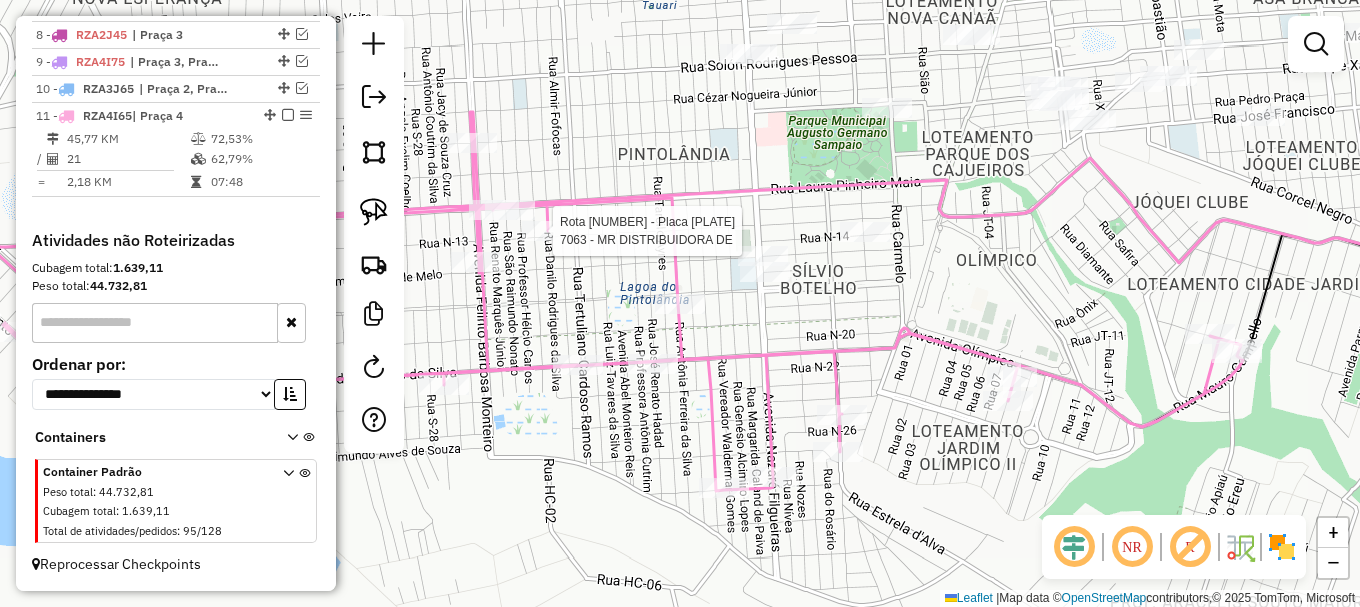 select on "**********" 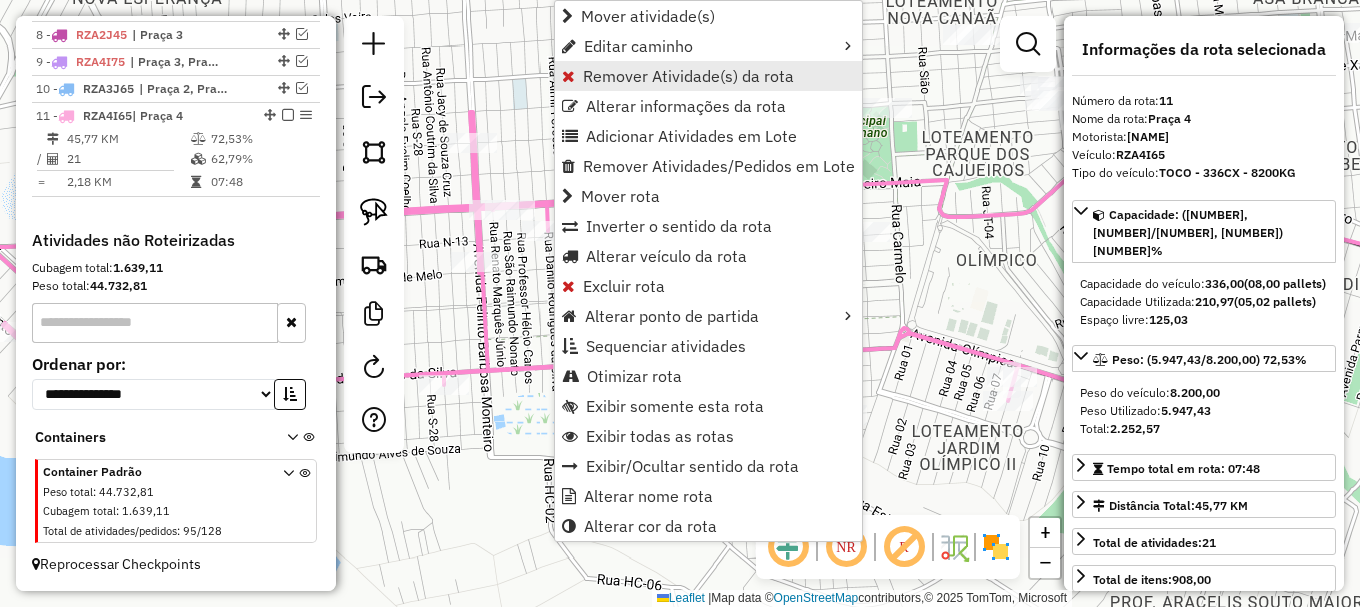 click on "Remover Atividade(s) da rota" at bounding box center [688, 76] 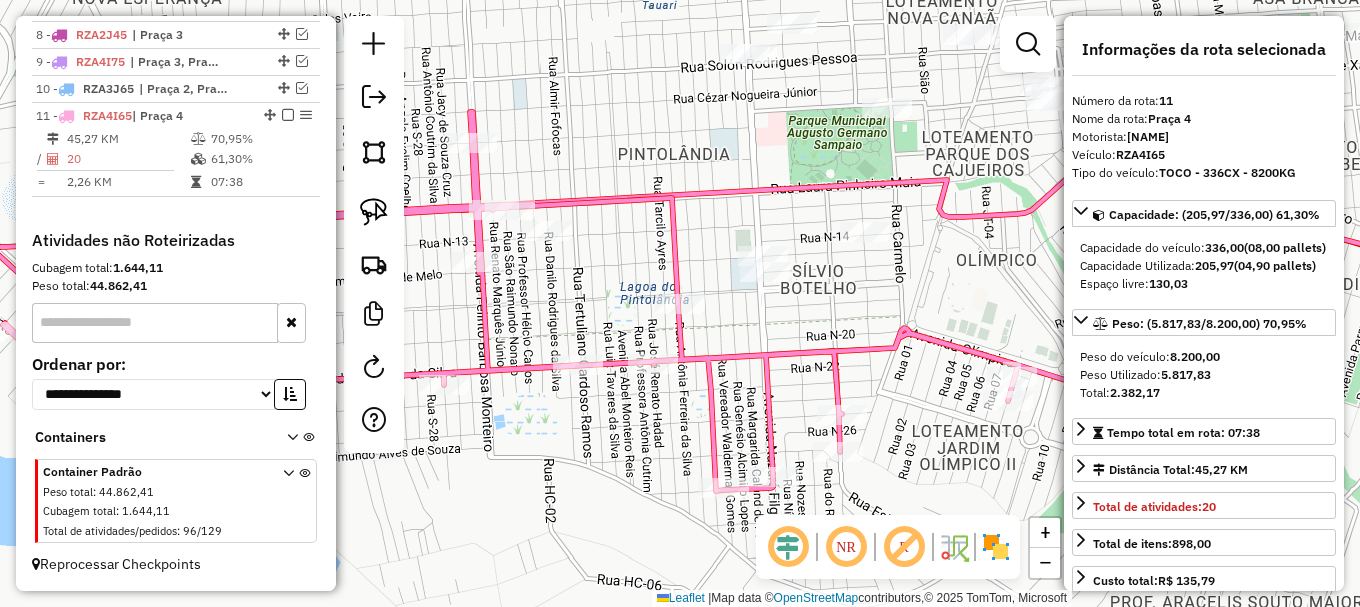 click at bounding box center (1028, 44) 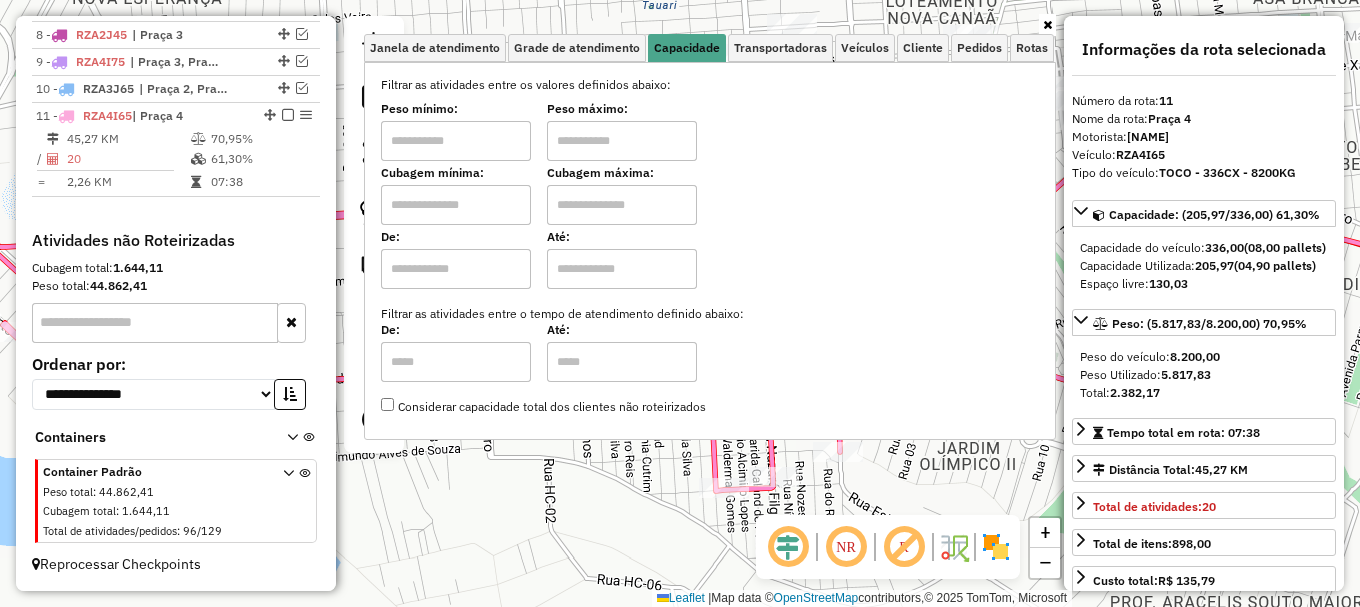 click at bounding box center [456, 205] 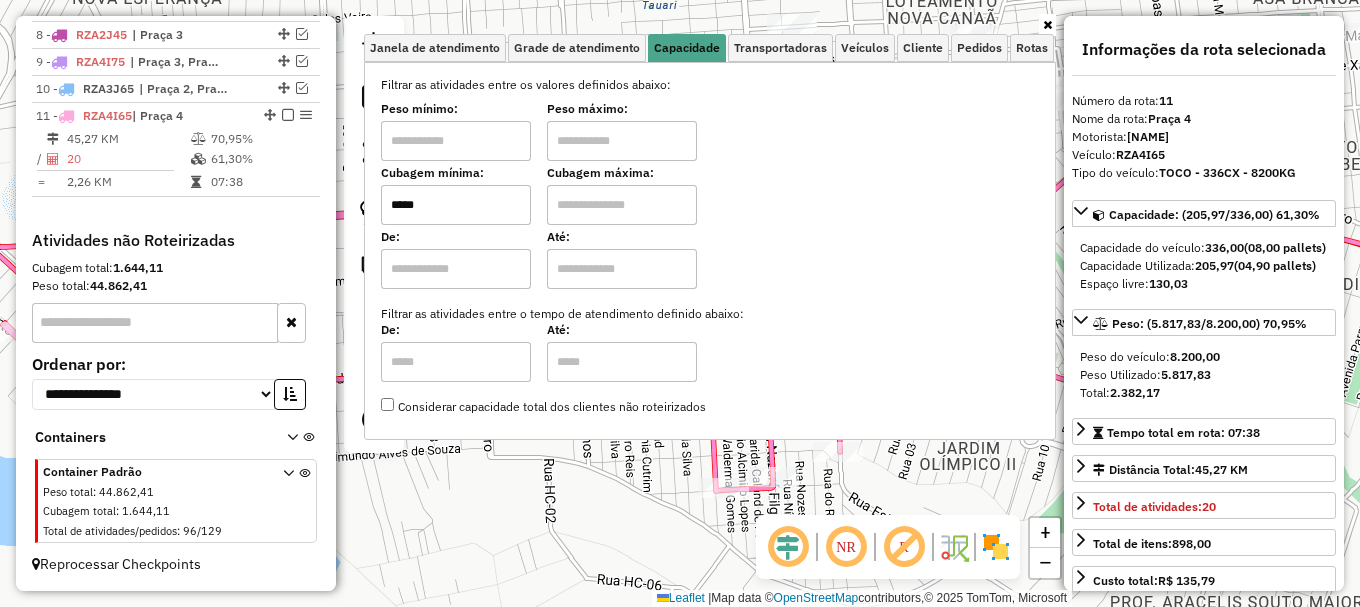 click at bounding box center (622, 205) 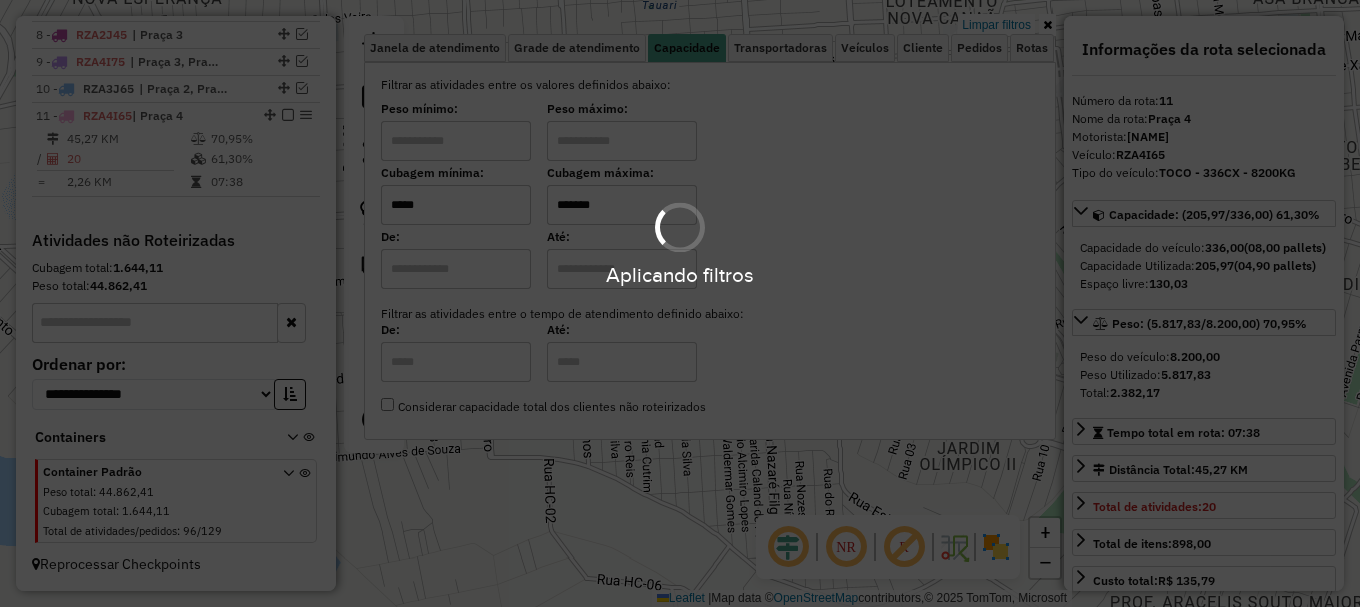 click on "Limpar filtros Janela de atendimento Grade de atendimento Capacidade Transportadoras Veículos Cliente Pedidos  Rotas Selecione os dias de semana para filtrar as janelas de atendimento  Seg   Ter   Qua   Qui   Sex   Sáb   Dom  Informe o período da janela de atendimento: De: Até:  Filtrar exatamente a janela do cliente  Considerar janela de atendimento padrão  Selecione os dias de semana para filtrar as grades de atendimento  Seg   Ter   Qua   Qui   Sex   Sáb   Dom   Considerar clientes sem dia de atendimento cadastrado  Clientes fora do dia de atendimento selecionado Filtrar as atividades entre os valores definidos abaixo:  Peso mínimo:   Peso máximo:   Cubagem mínima:  *****  Cubagem máxima:  *******  De:   Até:  Filtrar as atividades entre o tempo de atendimento definido abaixo:  De:   Até:   Considerar capacidade total dos clientes não roteirizados Transportadora: Selecione um ou mais itens Tipo de veículo: Selecione um ou mais itens Veículo: Selecione um ou mais itens Motorista: Nome: Setor:" 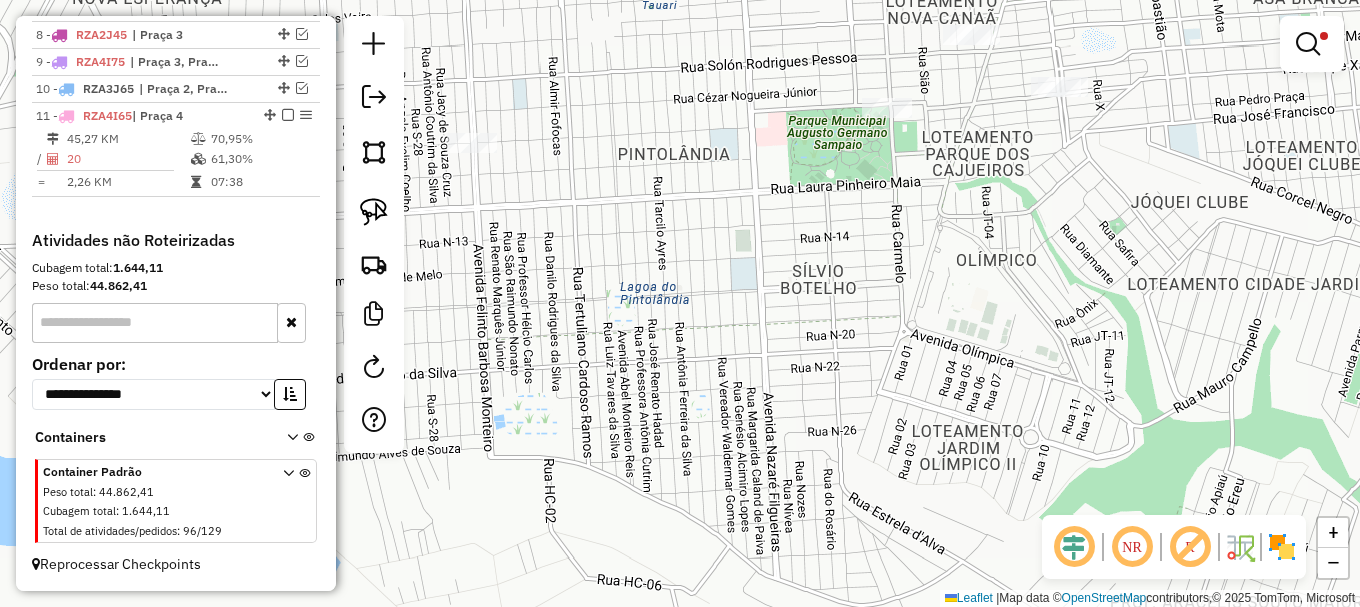 click on "Limpar filtros Janela de atendimento Grade de atendimento Capacidade Transportadoras Veículos Cliente Pedidos  Rotas Selecione os dias de semana para filtrar as janelas de atendimento  Seg   Ter   Qua   Qui   Sex   Sáb   Dom  Informe o período da janela de atendimento: De: Até:  Filtrar exatamente a janela do cliente  Considerar janela de atendimento padrão  Selecione os dias de semana para filtrar as grades de atendimento  Seg   Ter   Qua   Qui   Sex   Sáb   Dom   Considerar clientes sem dia de atendimento cadastrado  Clientes fora do dia de atendimento selecionado Filtrar as atividades entre os valores definidos abaixo:  Peso mínimo:   Peso máximo:   Cubagem mínima:  *****  Cubagem máxima:  *******  De:   Até:  Filtrar as atividades entre o tempo de atendimento definido abaixo:  De:   Até:   Considerar capacidade total dos clientes não roteirizados Transportadora: Selecione um ou mais itens Tipo de veículo: Selecione um ou mais itens Veículo: Selecione um ou mais itens Motorista: Nome: Setor:" 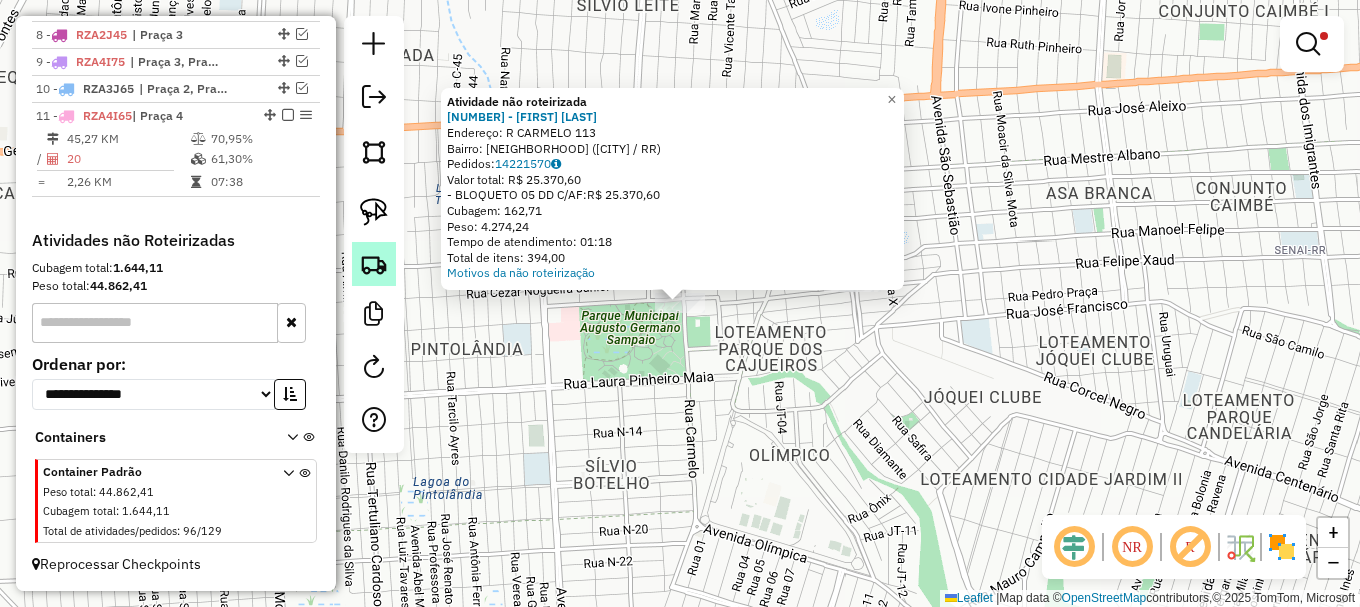 drag, startPoint x: 372, startPoint y: 223, endPoint x: 380, endPoint y: 252, distance: 30.083218 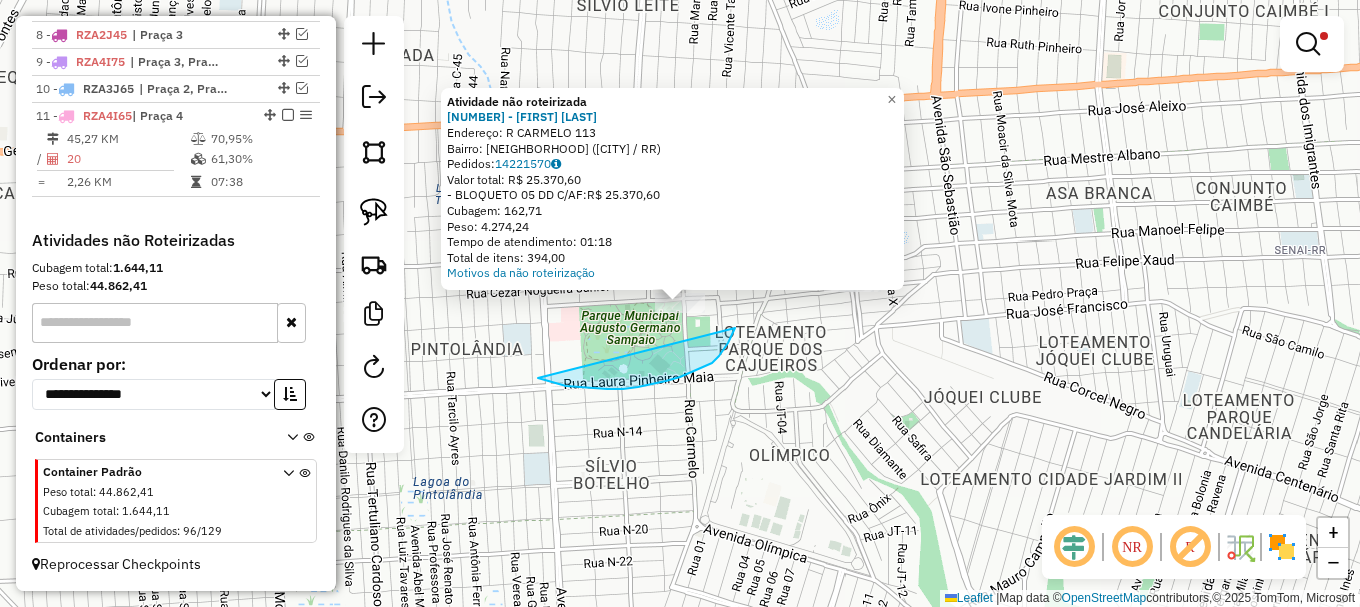 drag, startPoint x: 566, startPoint y: 386, endPoint x: 702, endPoint y: 264, distance: 182.70195 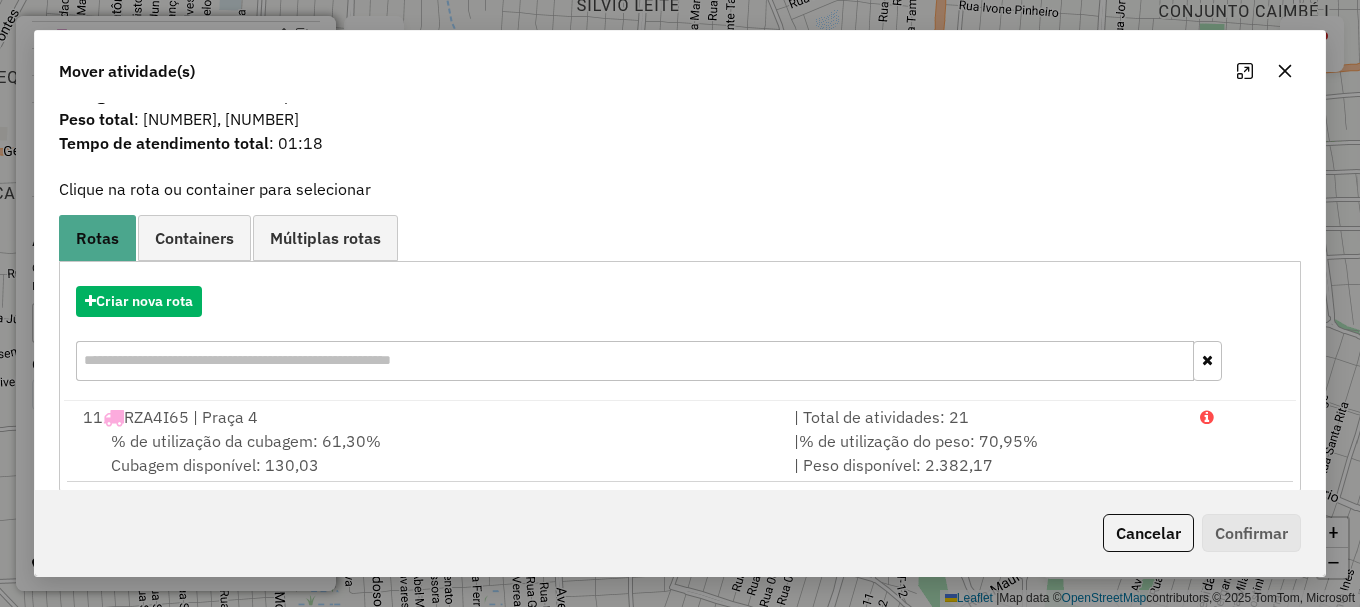 scroll, scrollTop: 78, scrollLeft: 0, axis: vertical 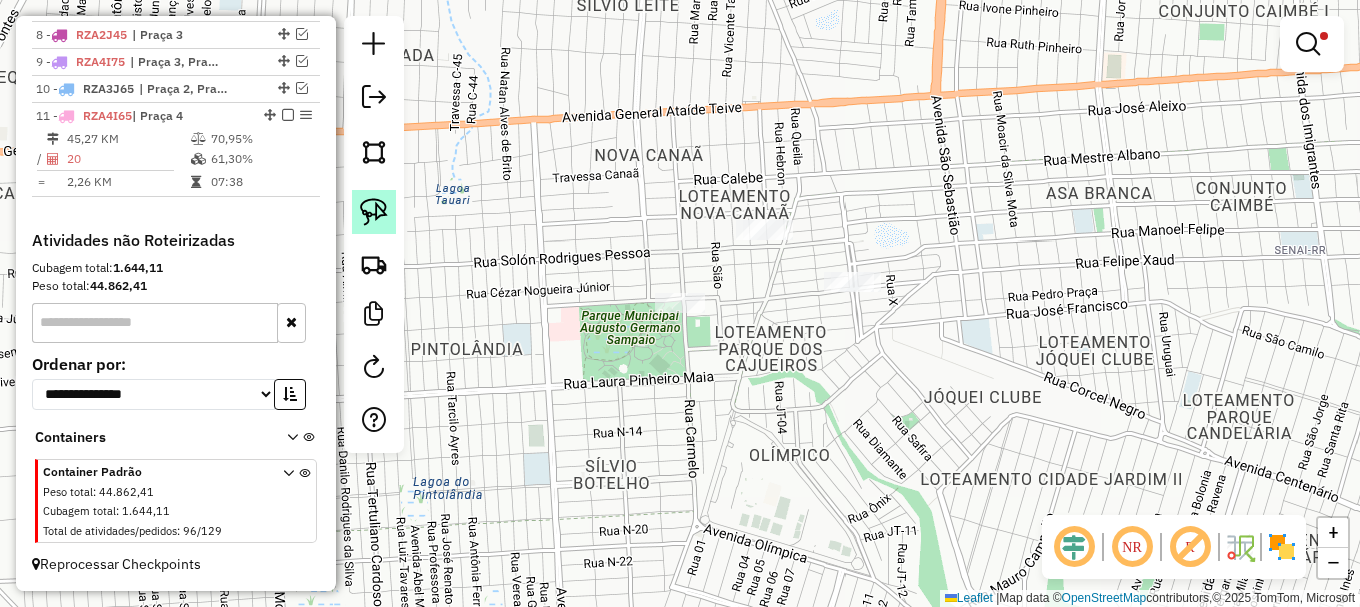 click 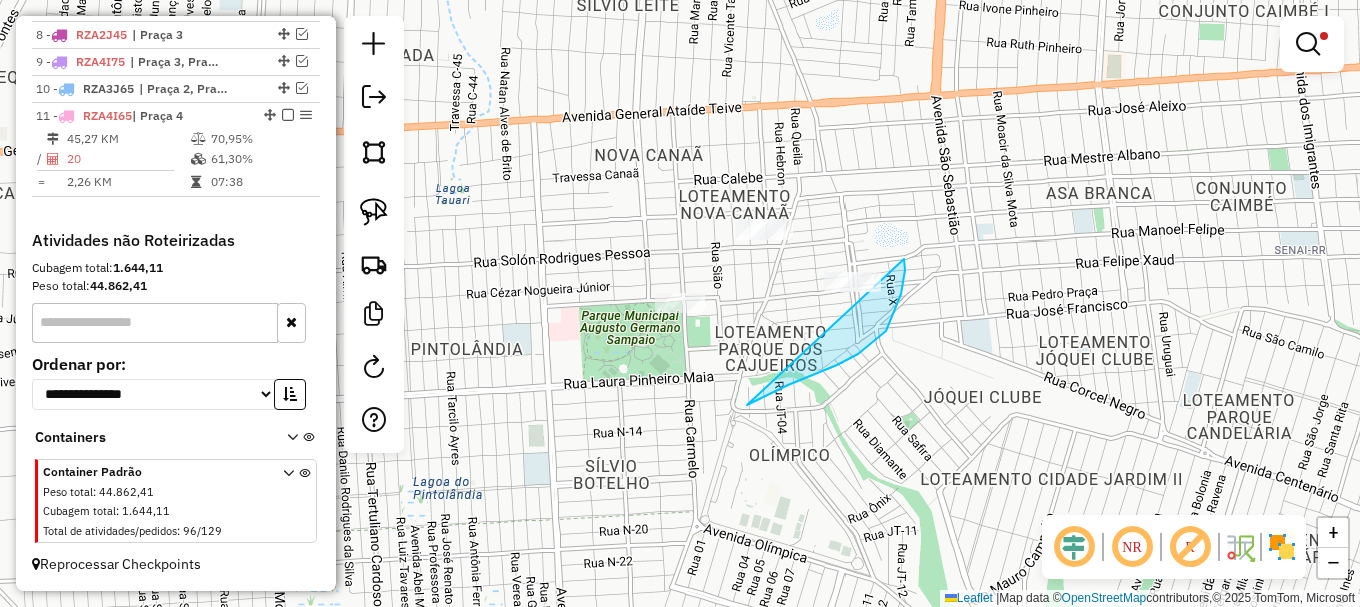 drag, startPoint x: 752, startPoint y: 402, endPoint x: 848, endPoint y: 218, distance: 207.53795 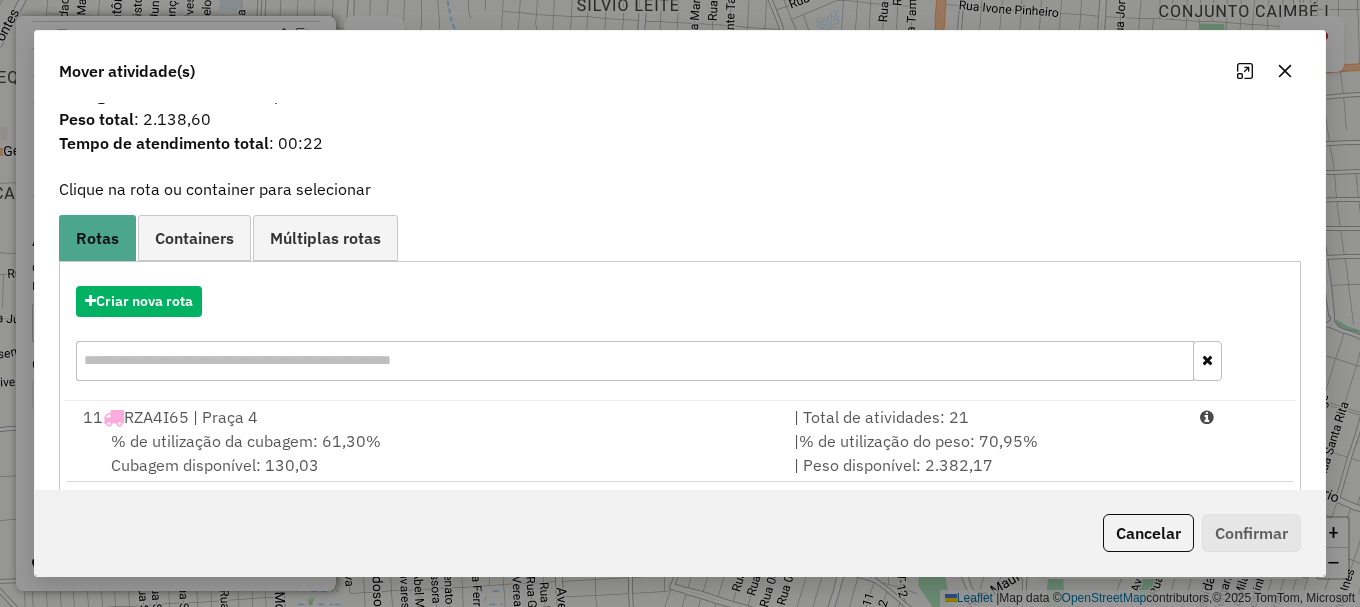 scroll, scrollTop: 78, scrollLeft: 0, axis: vertical 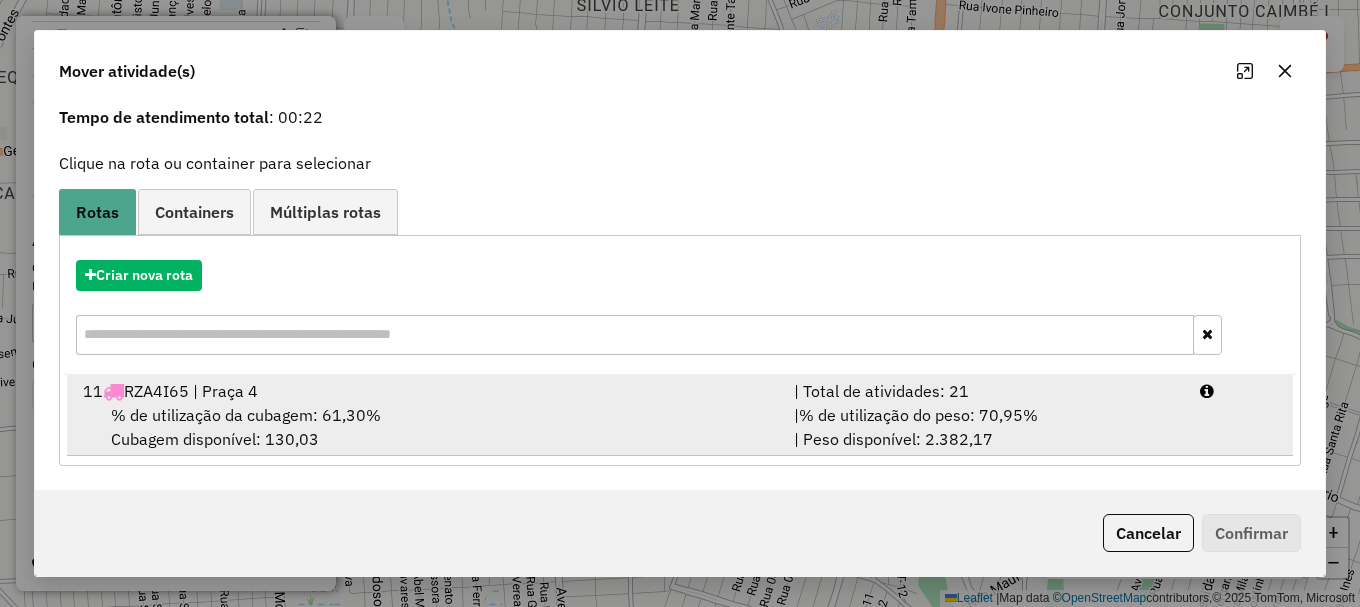 click on "11  RZA4I65 | Praça 4  | Total de atividades: 21  % de utilização da cubagem: 61,30%  Cubagem disponível: 130,03   |  % de utilização do peso: 70,95%  | Peso disponível: 2.382,17" at bounding box center (680, 415) 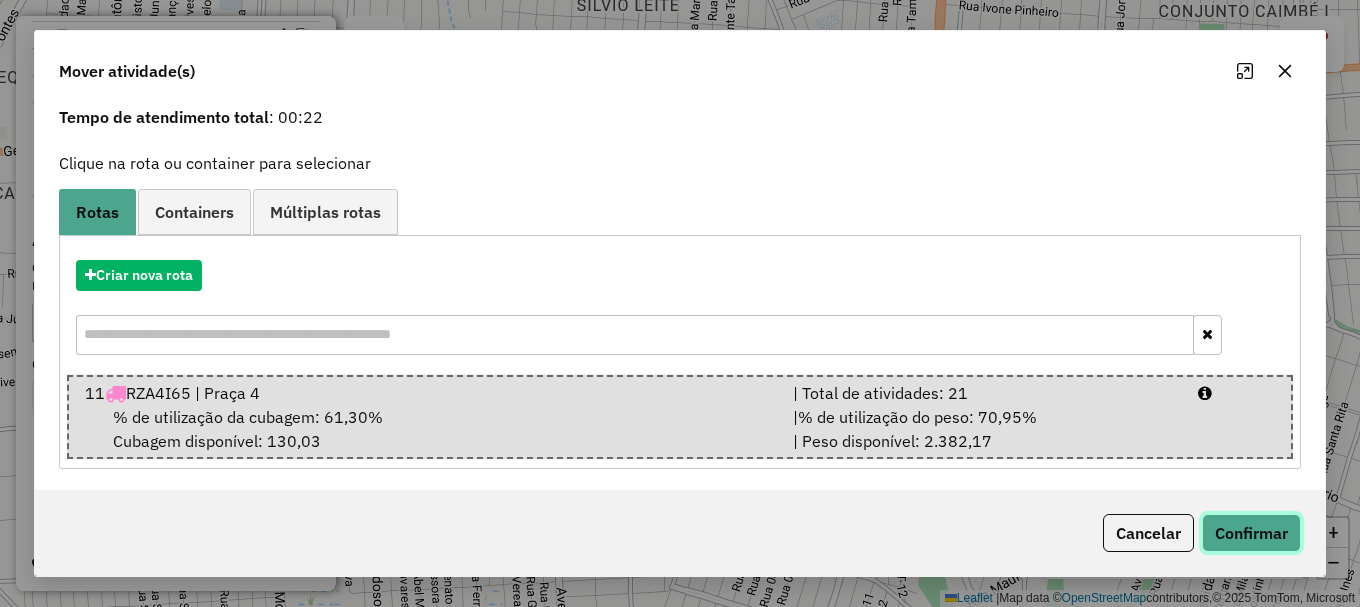 click on "Confirmar" 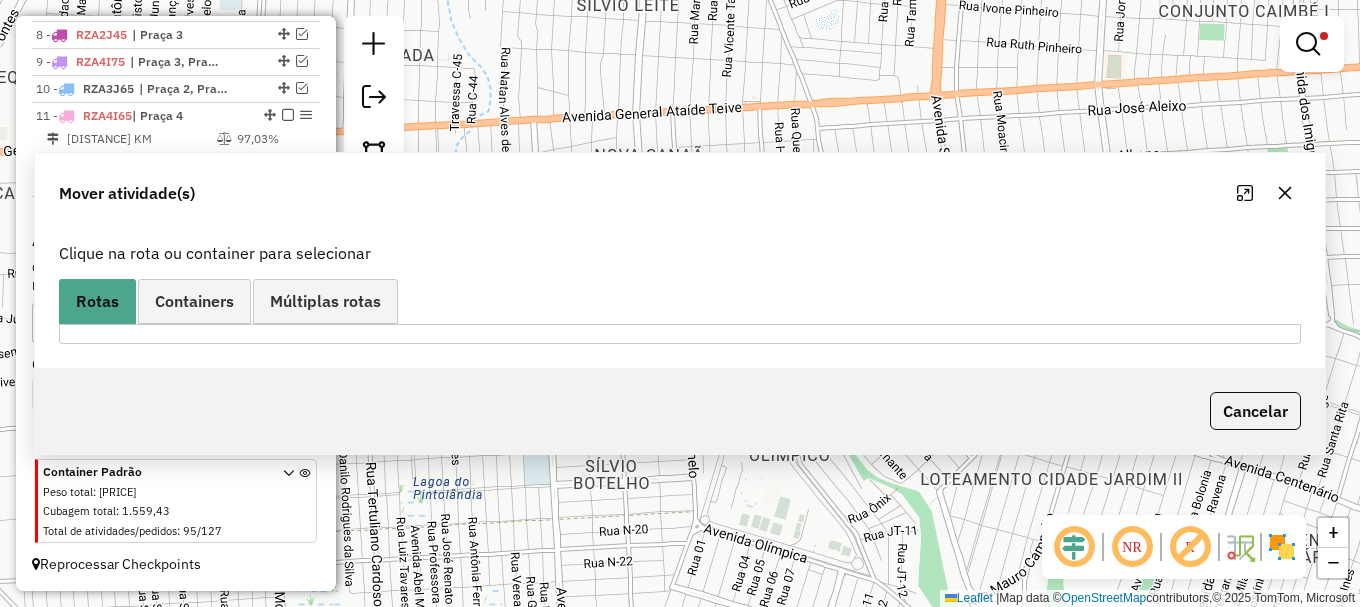 scroll, scrollTop: 0, scrollLeft: 0, axis: both 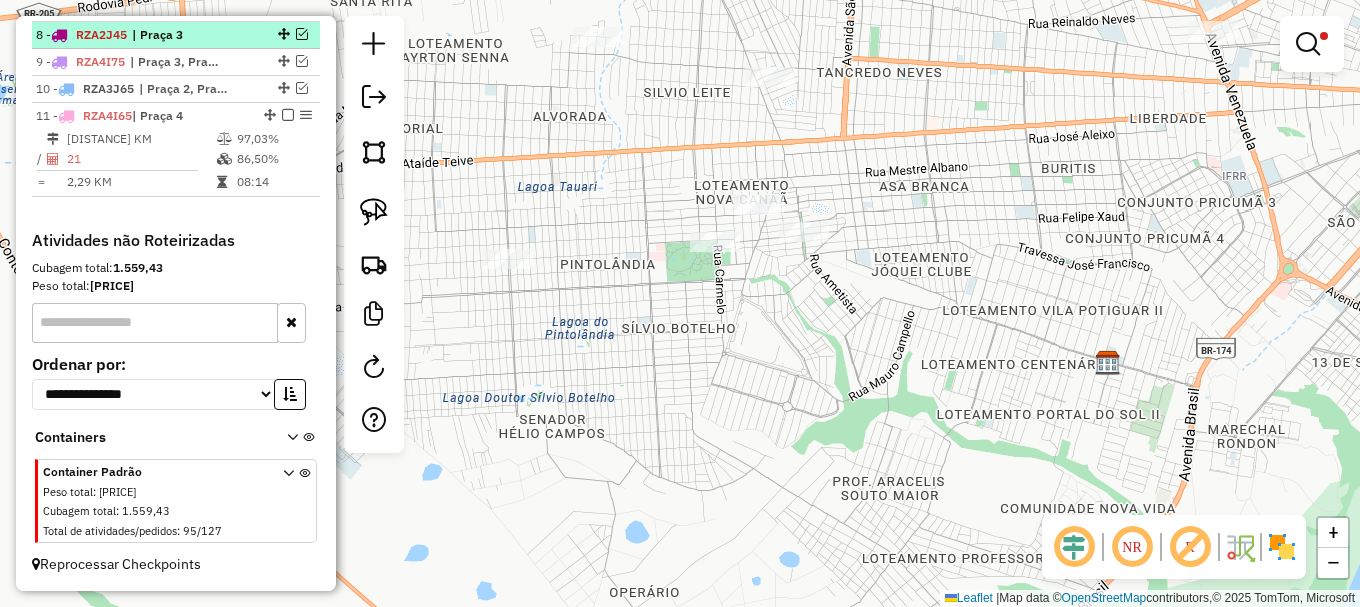 click at bounding box center (288, 115) 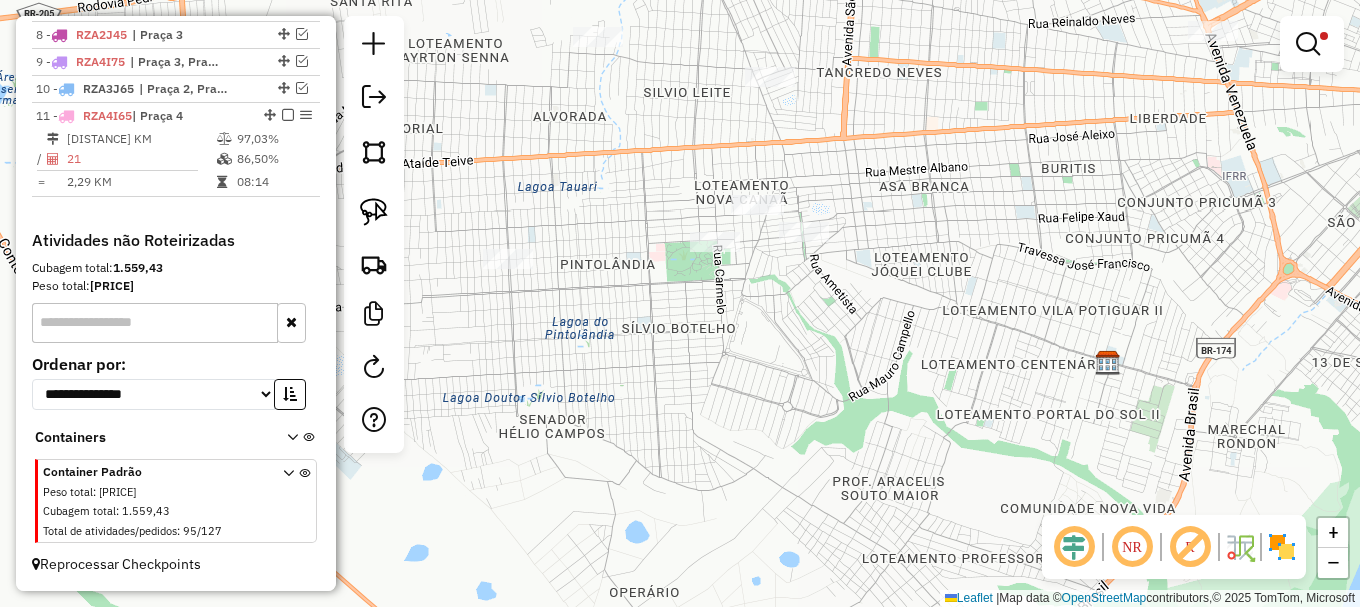 scroll, scrollTop: 908, scrollLeft: 0, axis: vertical 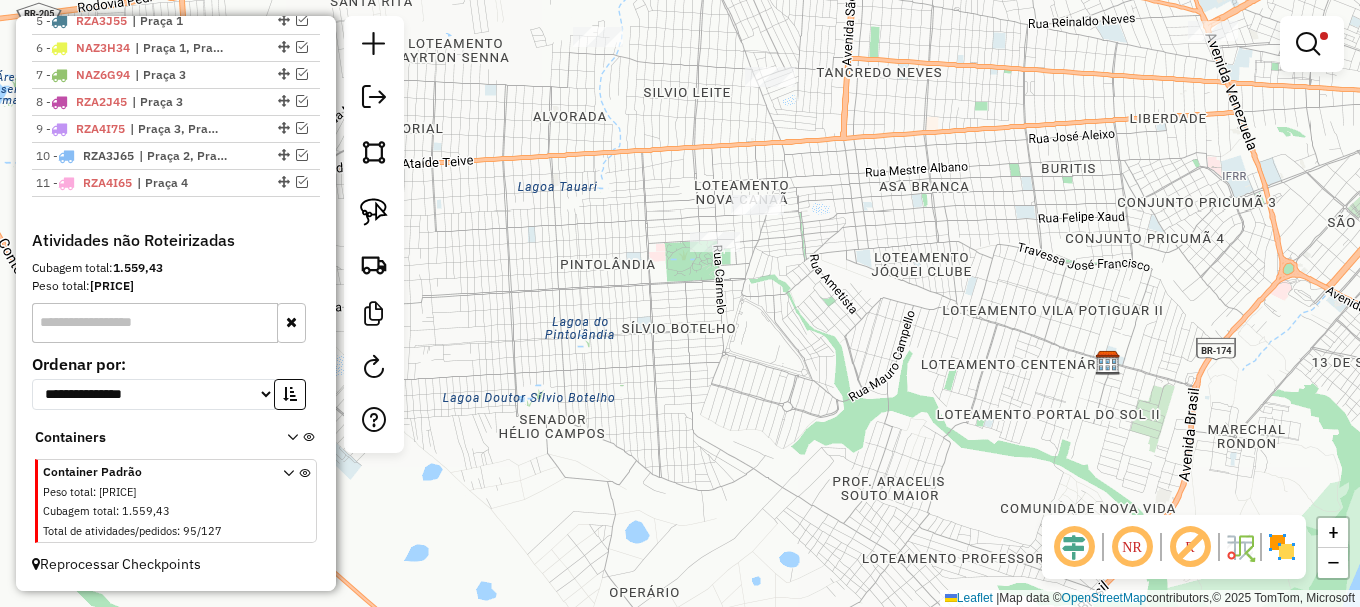 click at bounding box center (1308, 44) 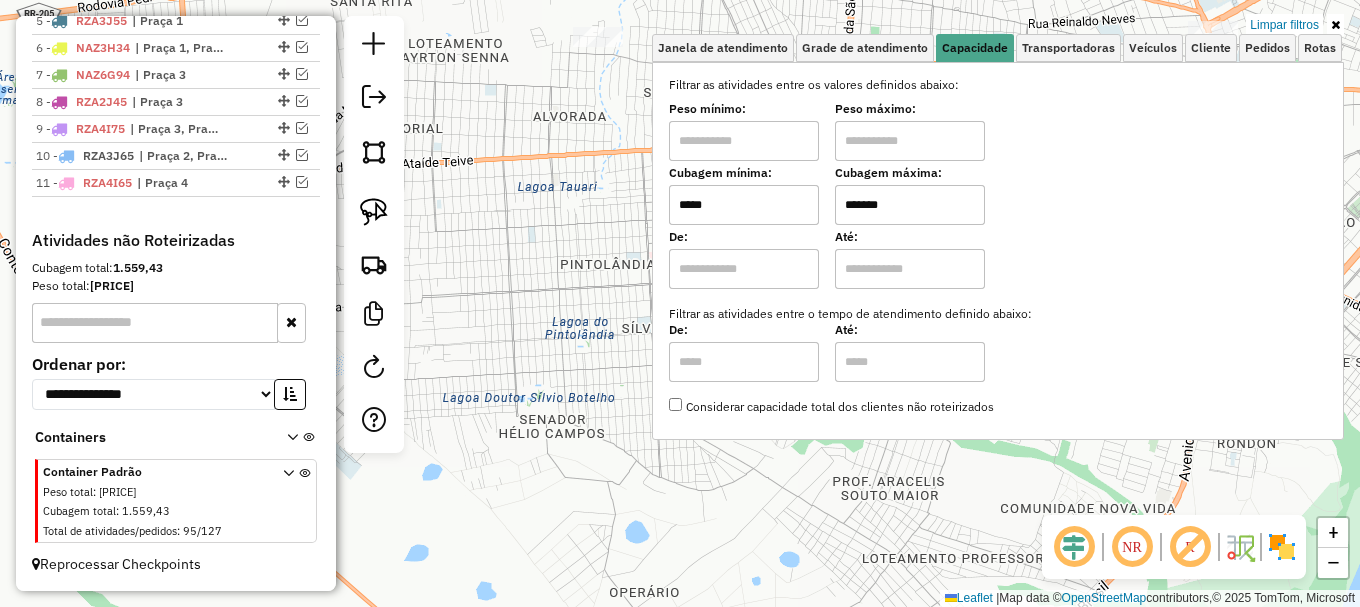 drag, startPoint x: 1283, startPoint y: 22, endPoint x: 1262, endPoint y: 35, distance: 24.698177 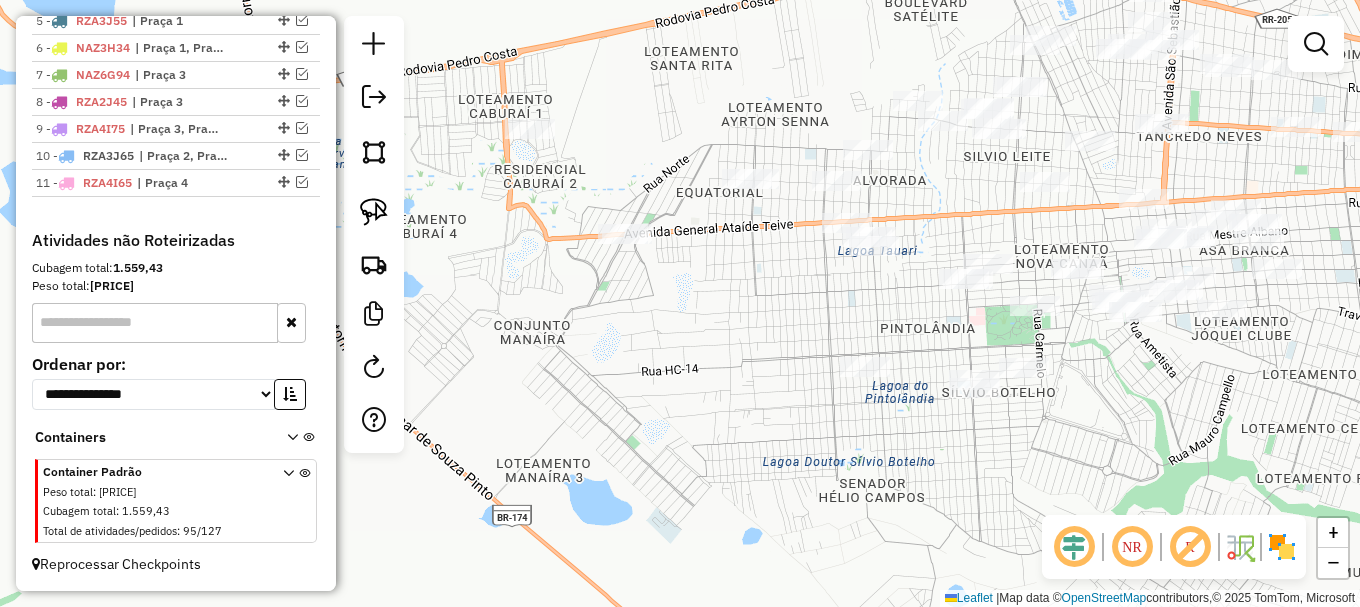 drag, startPoint x: 842, startPoint y: 344, endPoint x: 1102, endPoint y: 377, distance: 262.08588 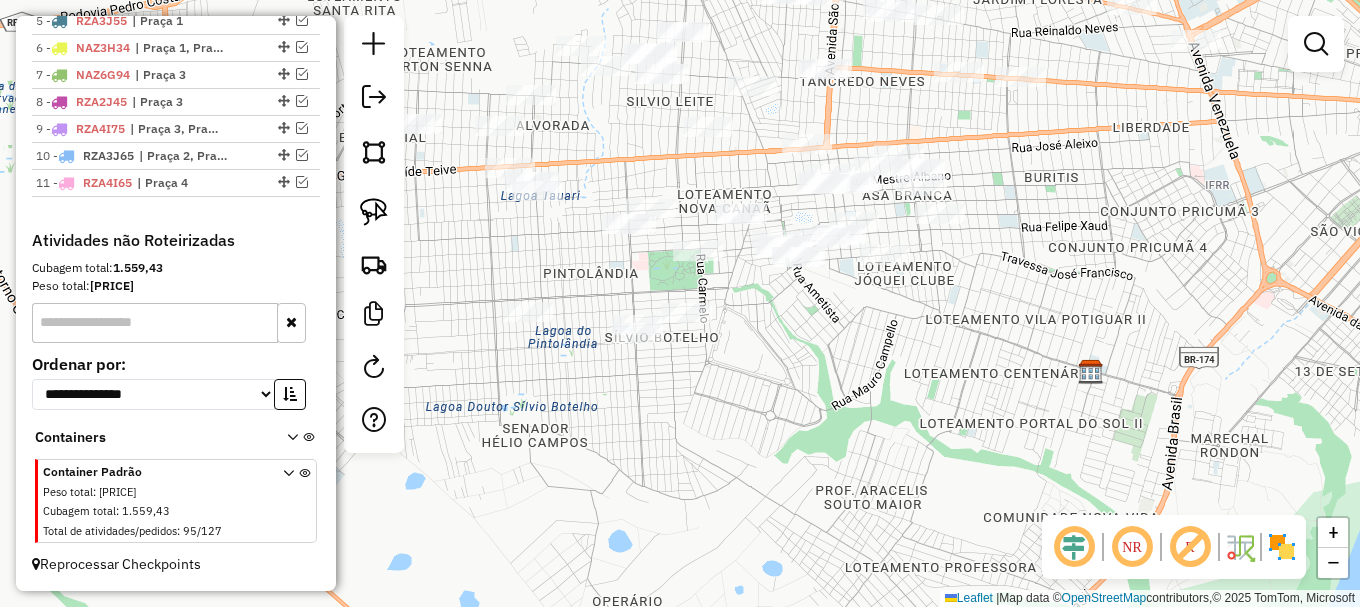 drag, startPoint x: 814, startPoint y: 342, endPoint x: 464, endPoint y: 306, distance: 351.84656 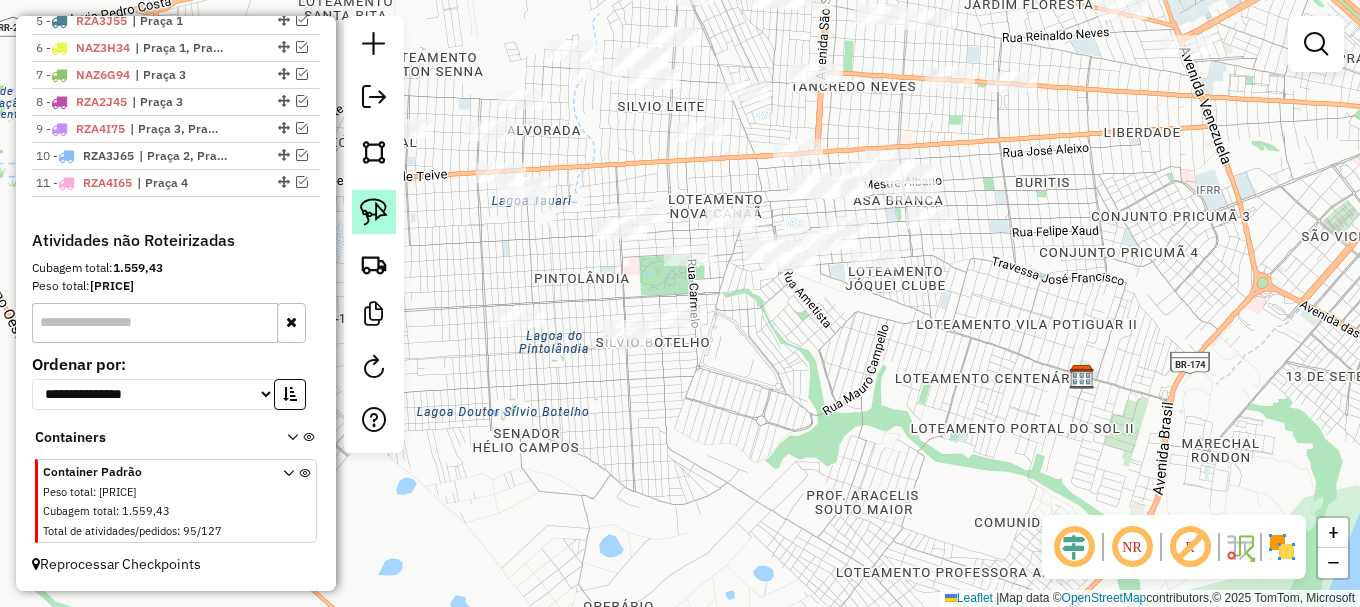 click 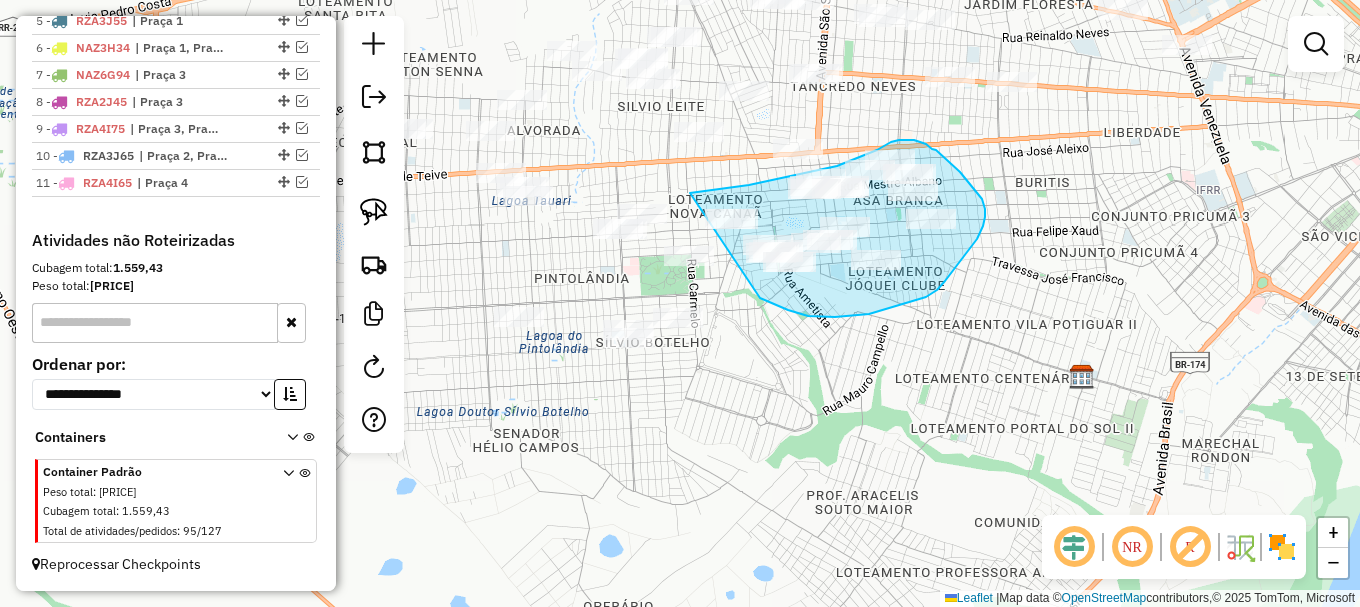 drag, startPoint x: 770, startPoint y: 303, endPoint x: 685, endPoint y: 193, distance: 139.01439 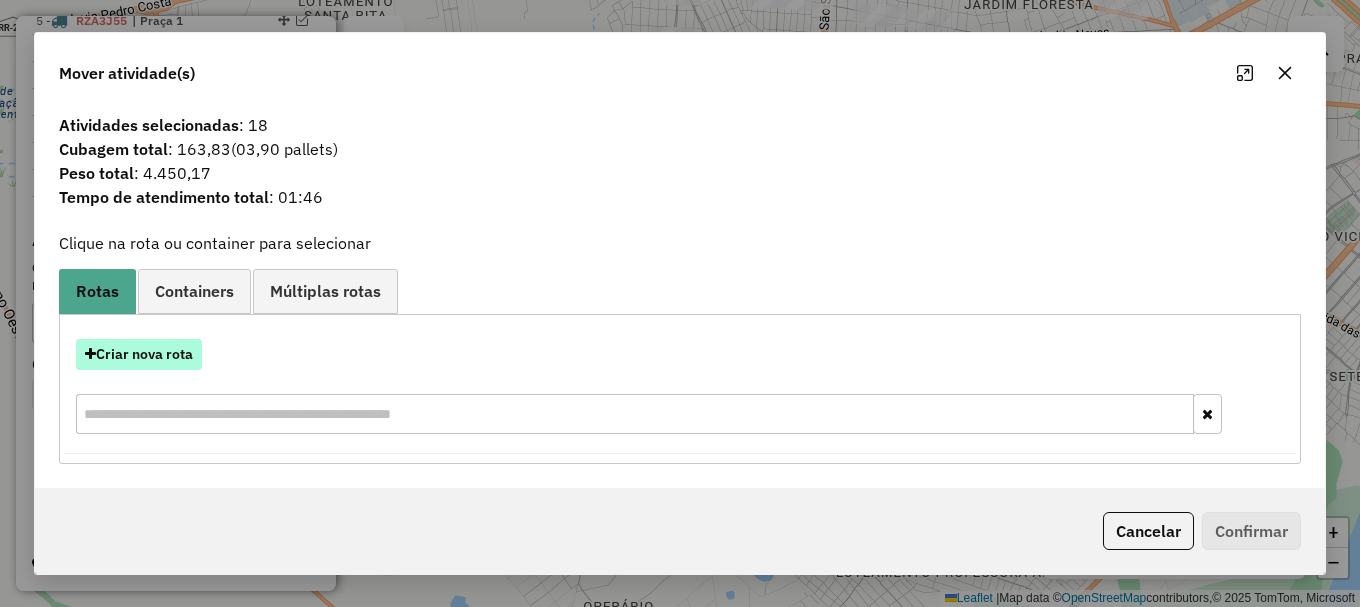 click on "Criar nova rota" at bounding box center [139, 354] 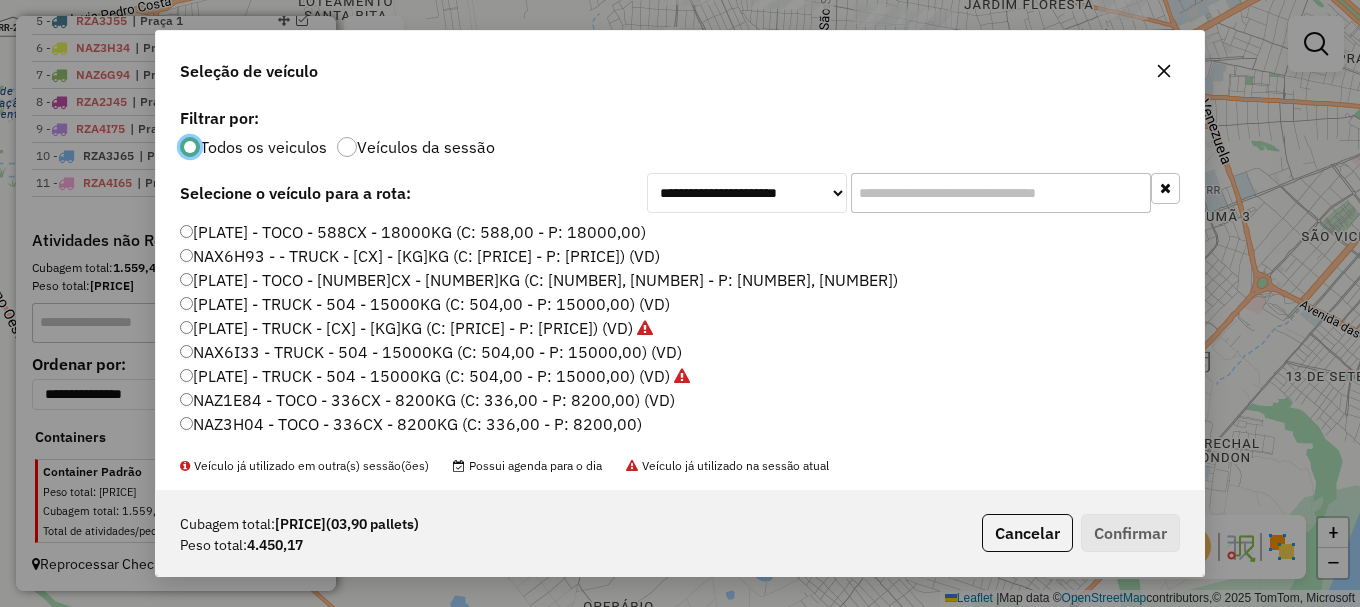 scroll, scrollTop: 11, scrollLeft: 6, axis: both 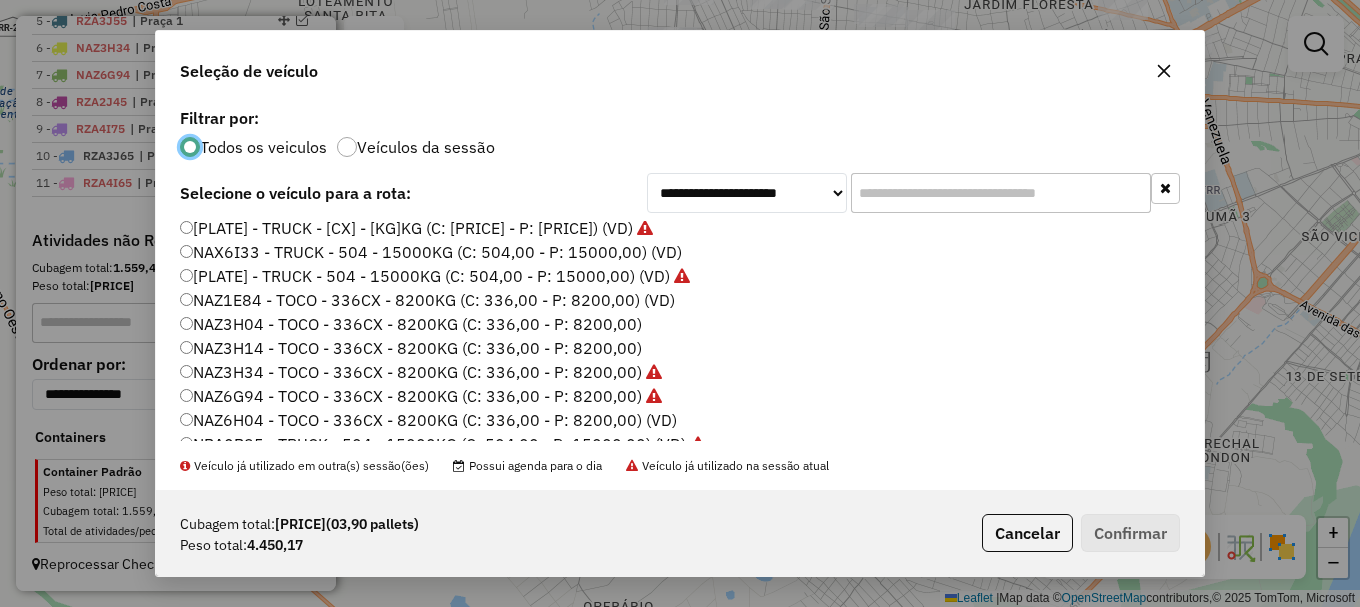 click on "[PLATE] - TOCO - 336CX - 8200KG (C: 336,00 - P: 8200,00)" 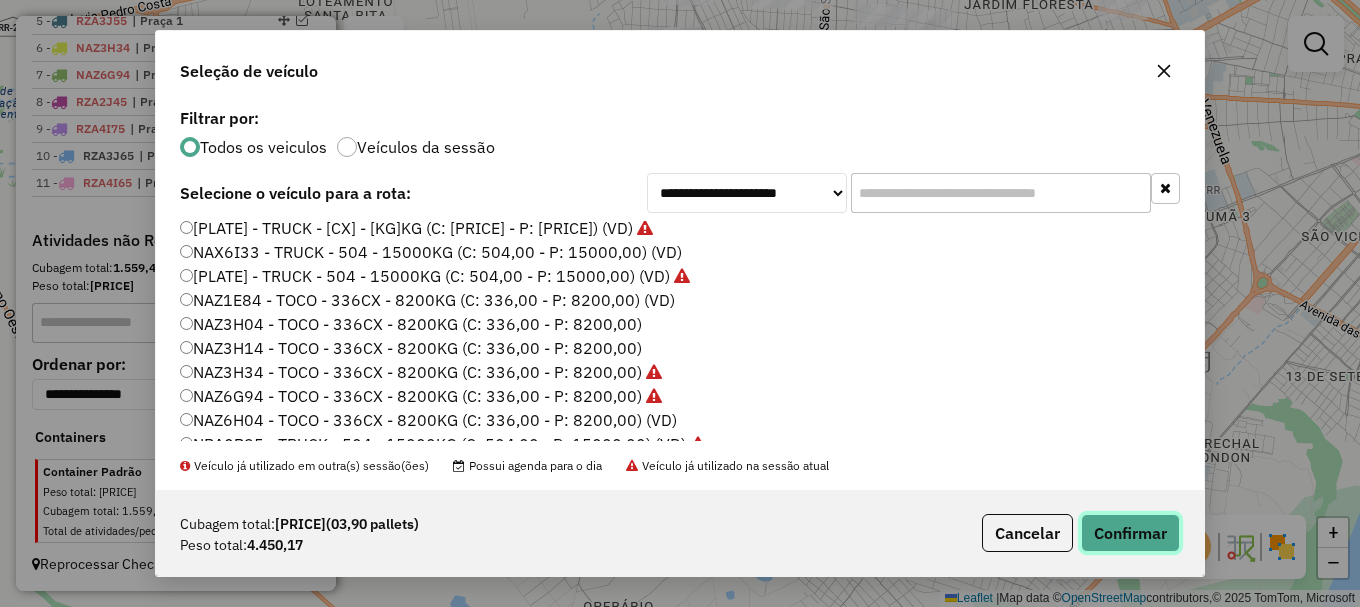 click on "Confirmar" 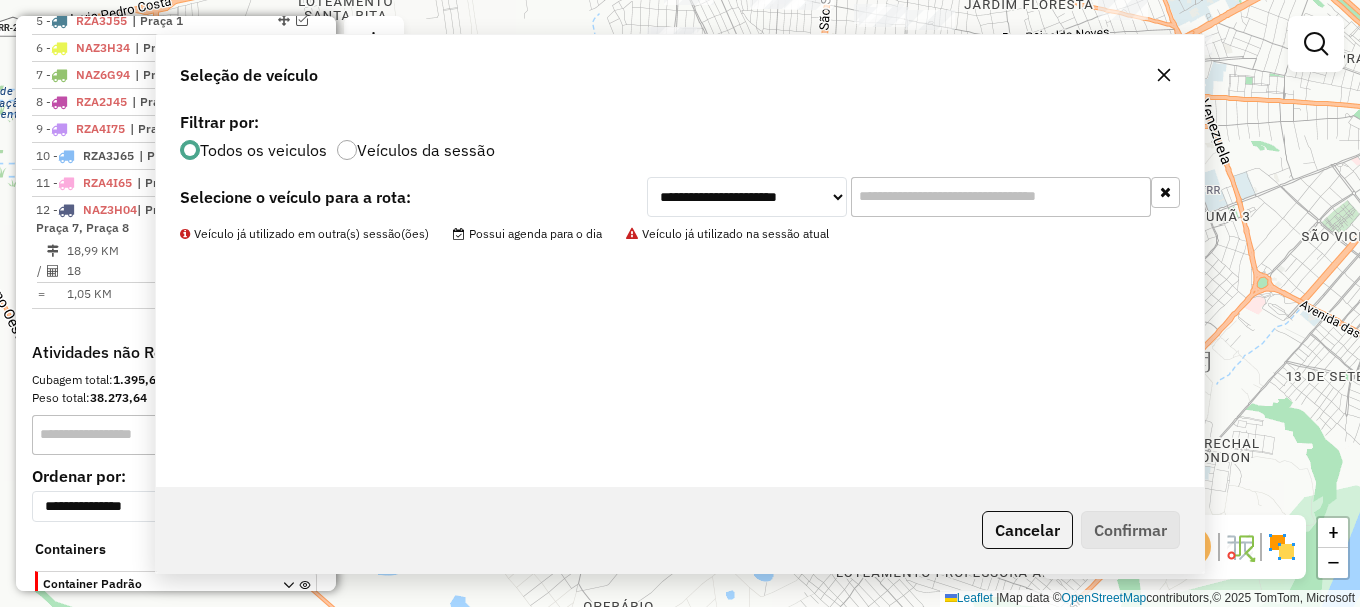 scroll, scrollTop: 975, scrollLeft: 0, axis: vertical 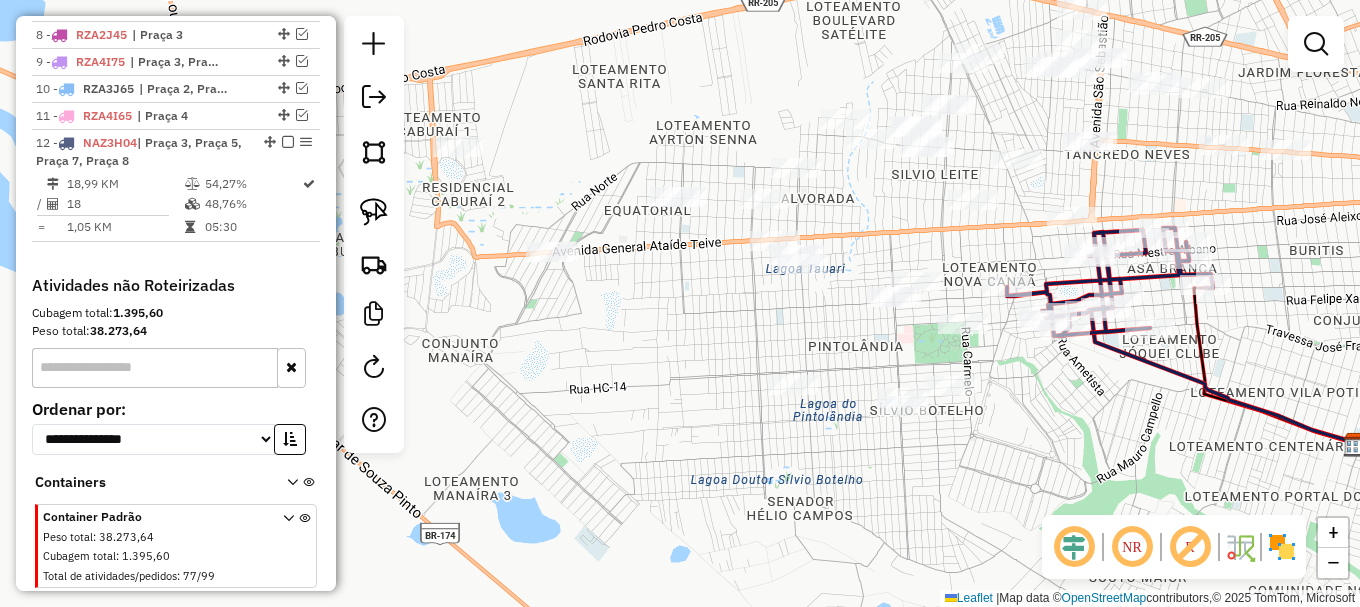 drag, startPoint x: 489, startPoint y: 285, endPoint x: 749, endPoint y: 341, distance: 265.9624 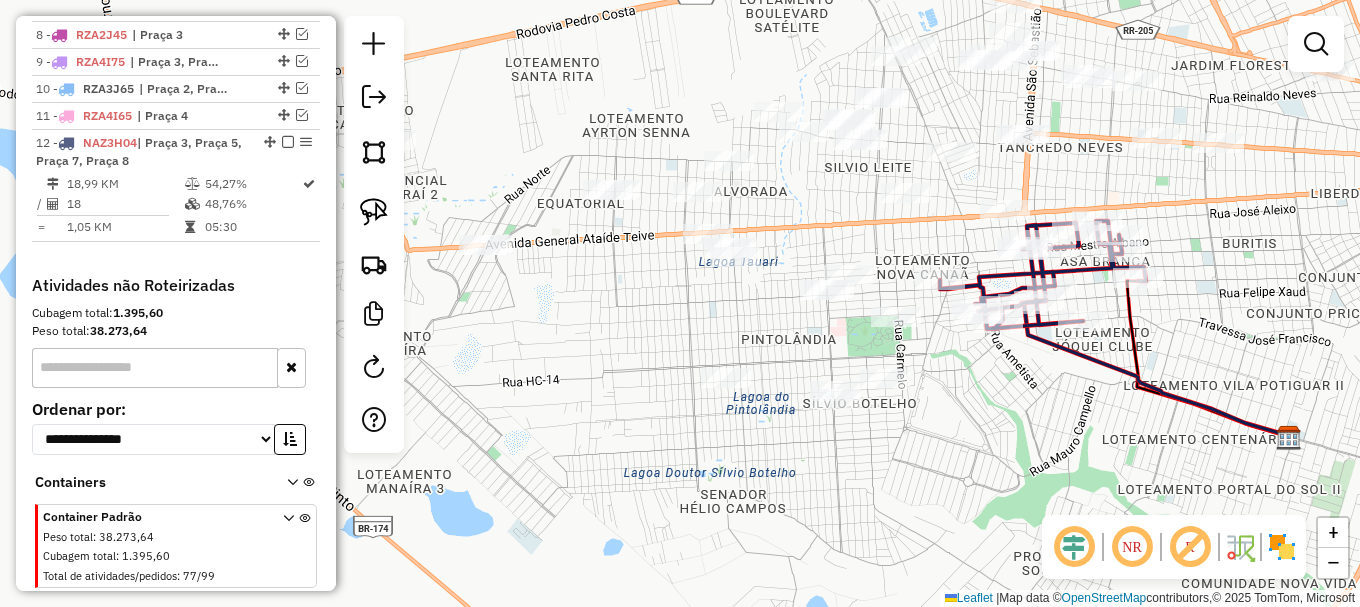 drag, startPoint x: 747, startPoint y: 325, endPoint x: 689, endPoint y: 319, distance: 58.30952 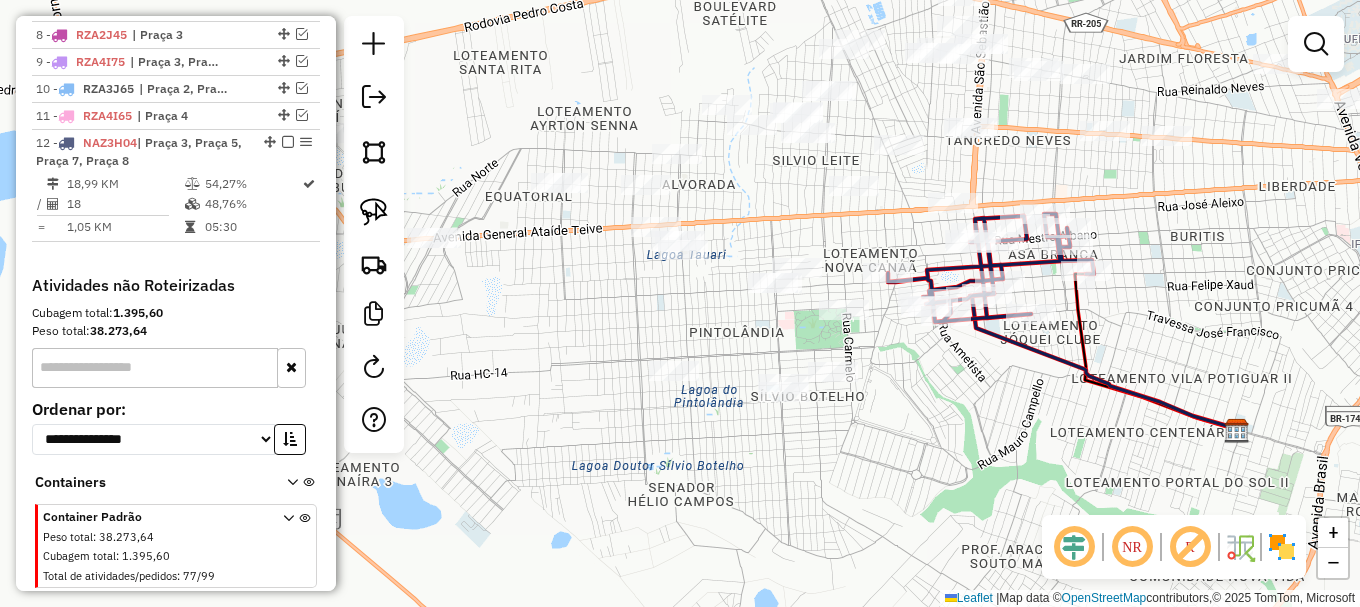 drag, startPoint x: 379, startPoint y: 204, endPoint x: 404, endPoint y: 234, distance: 39.051247 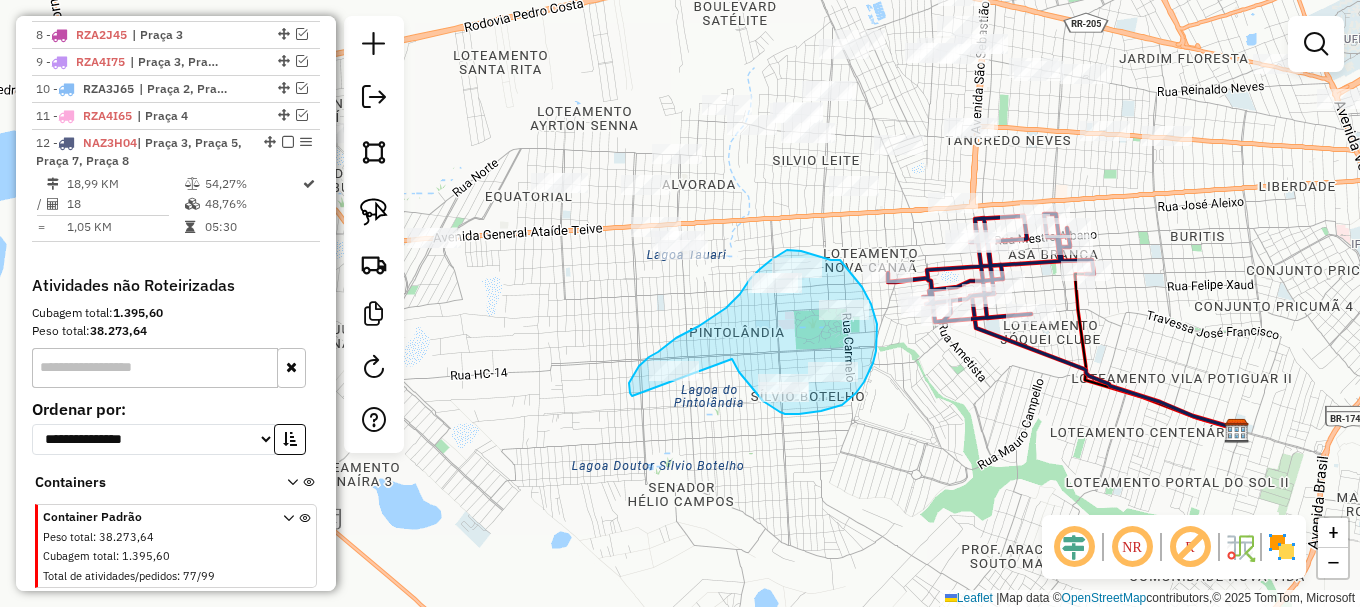 drag, startPoint x: 732, startPoint y: 359, endPoint x: 647, endPoint y: 405, distance: 96.64885 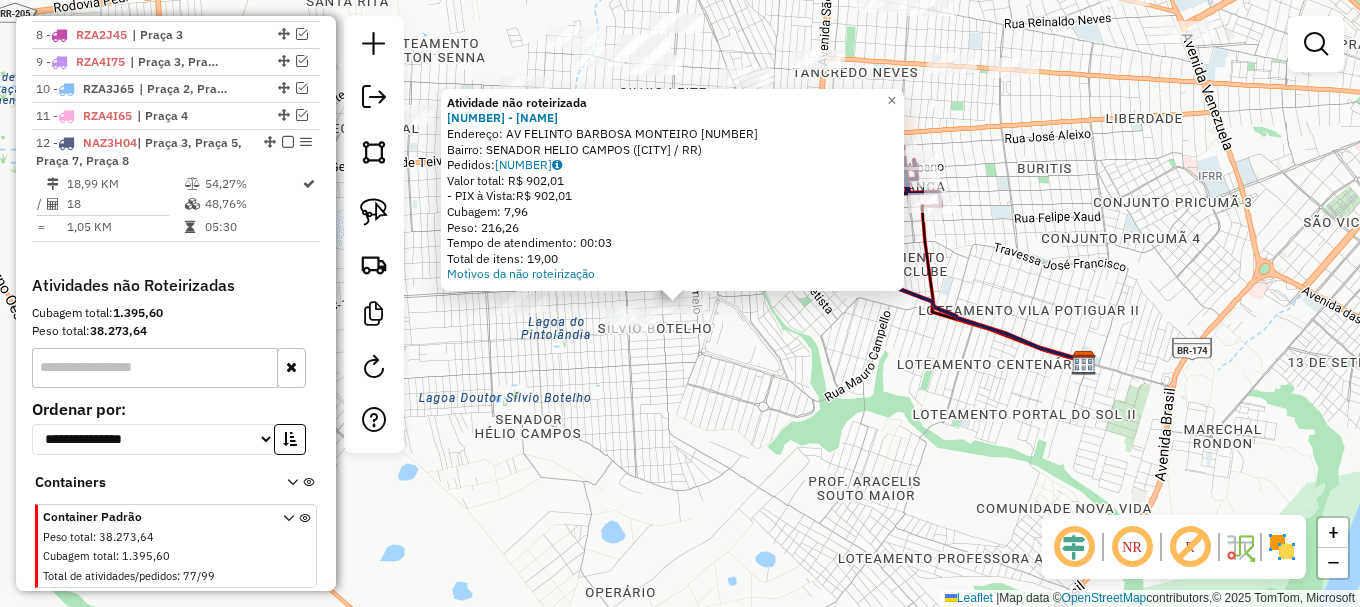 click on "Atividade não roteirizada 3605 - BENEDITO SIDNEY DE O  Endereço: AV  FELINTO BARBOSA MONTEIRO      933   Bairro: SENADOR HELIO CAMPOS (BOA VISTA / RR)   Pedidos:  14221709   Valor total: R$ 902,01   - PIX à Vista:  R$ 902,01   Cubagem: 7,96   Peso: 216,26   Tempo de atendimento: 00:03   Total de itens: 19,00  Motivos da não roteirização × Janela de atendimento Grade de atendimento Capacidade Transportadoras Veículos Cliente Pedidos  Rotas Selecione os dias de semana para filtrar as janelas de atendimento  Seg   Ter   Qua   Qui   Sex   Sáb   Dom  Informe o período da janela de atendimento: De: Até:  Filtrar exatamente a janela do cliente  Considerar janela de atendimento padrão  Selecione os dias de semana para filtrar as grades de atendimento  Seg   Ter   Qua   Qui   Sex   Sáb   Dom   Considerar clientes sem dia de atendimento cadastrado  Clientes fora do dia de atendimento selecionado Filtrar as atividades entre os valores definidos abaixo:  Peso mínimo:   Peso máximo:   Cubagem mínima:  De:" 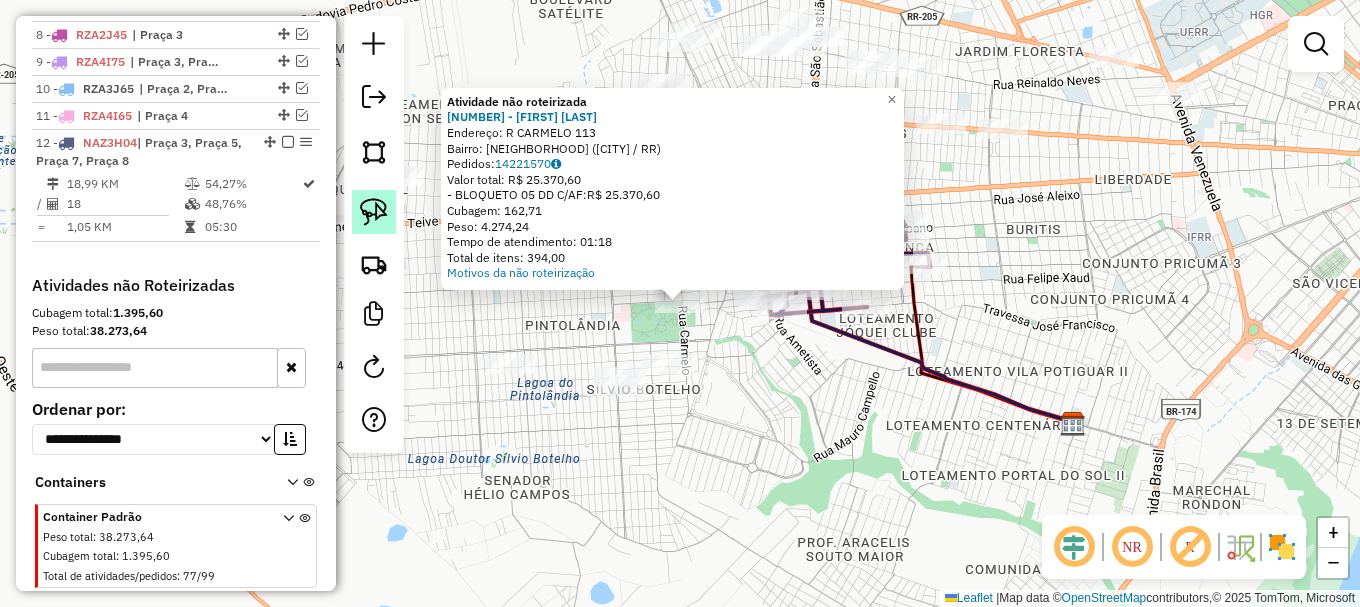 drag, startPoint x: 381, startPoint y: 206, endPoint x: 393, endPoint y: 220, distance: 18.439089 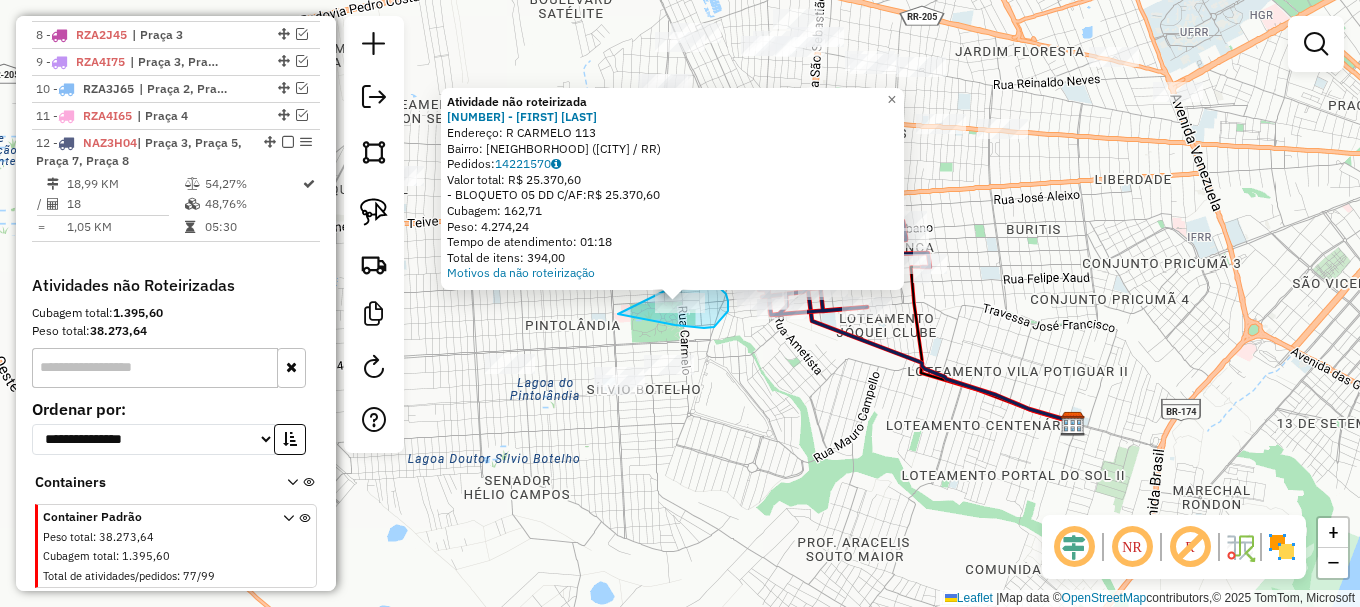 drag, startPoint x: 631, startPoint y: 317, endPoint x: 689, endPoint y: 266, distance: 77.23341 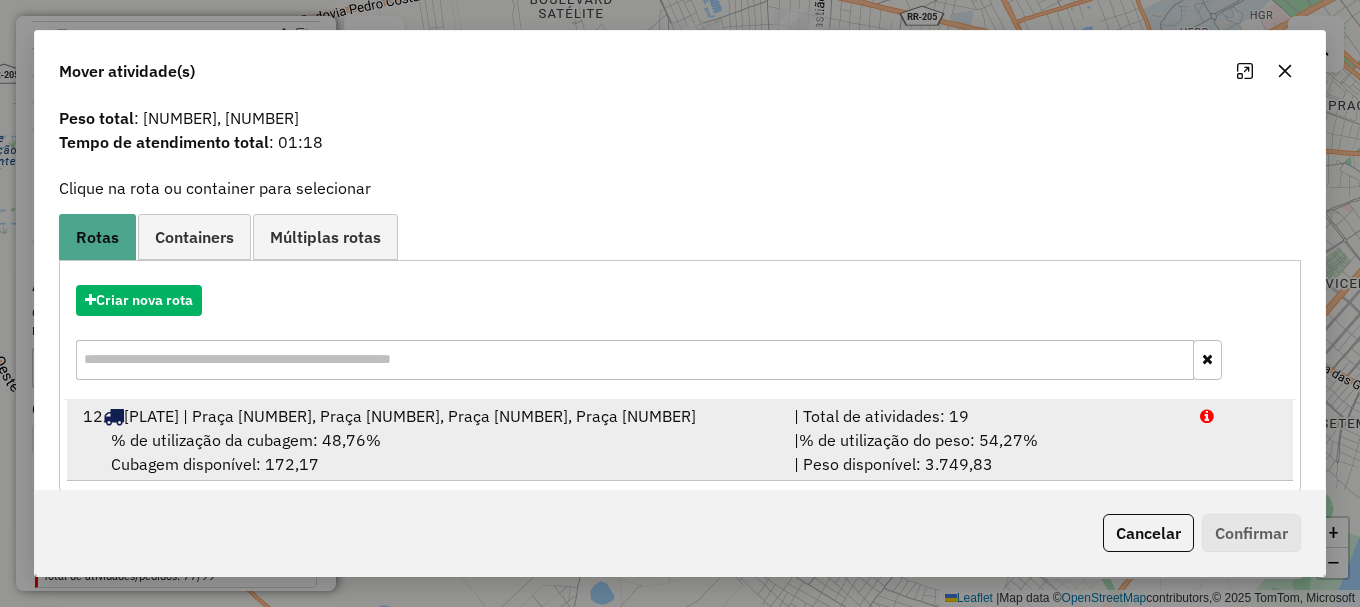 scroll, scrollTop: 78, scrollLeft: 0, axis: vertical 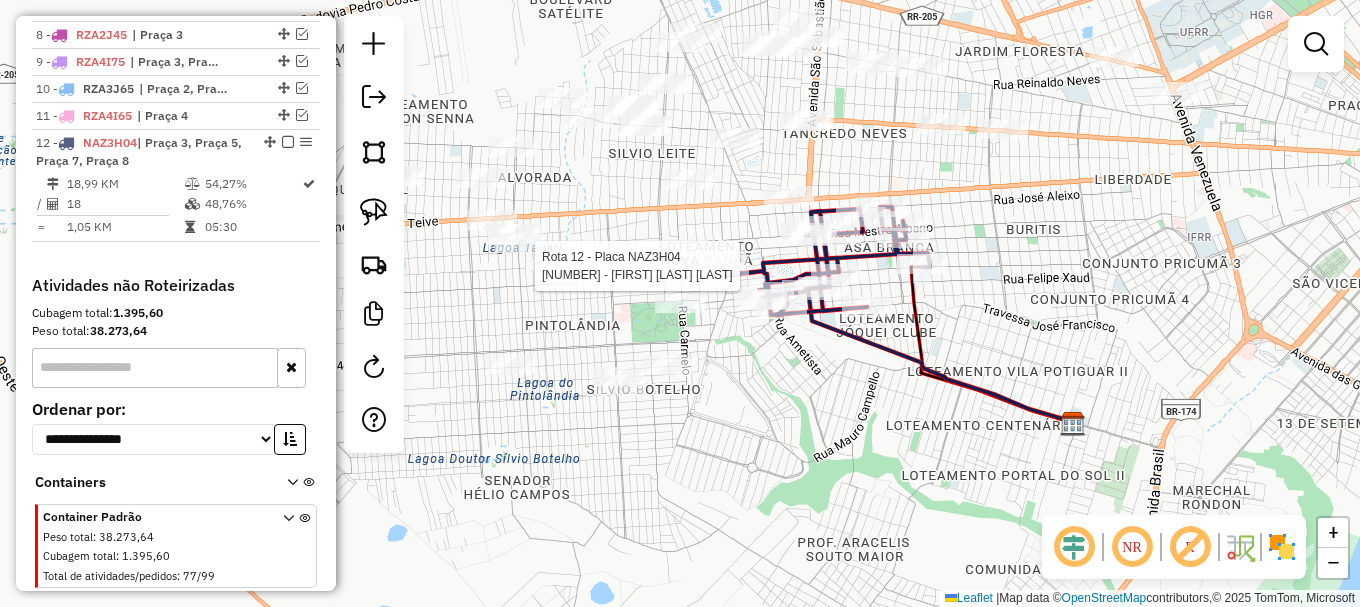 select on "**********" 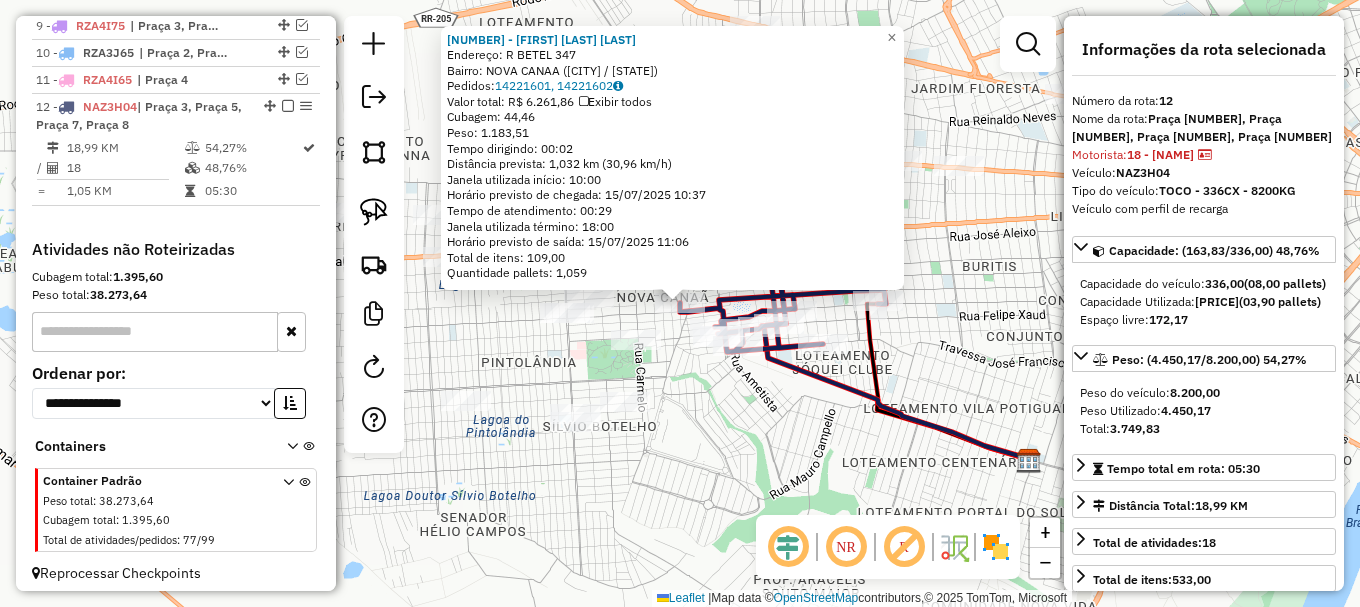 scroll, scrollTop: 1020, scrollLeft: 0, axis: vertical 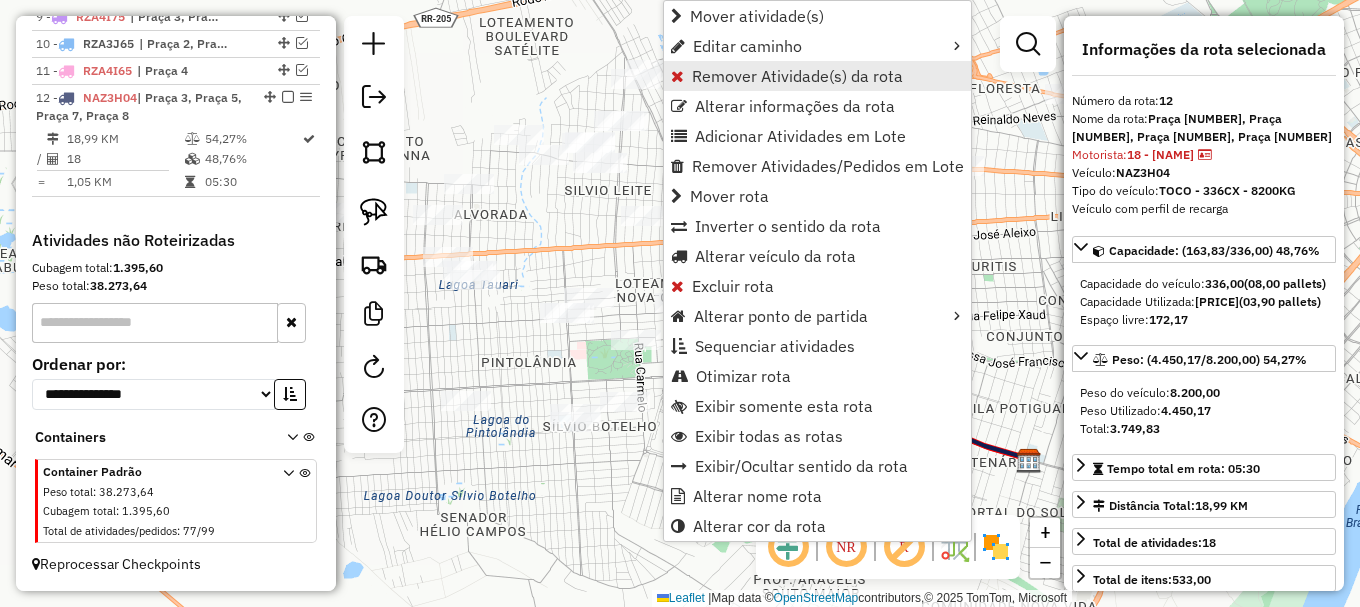 click on "Remover Atividade(s) da rota" at bounding box center (797, 76) 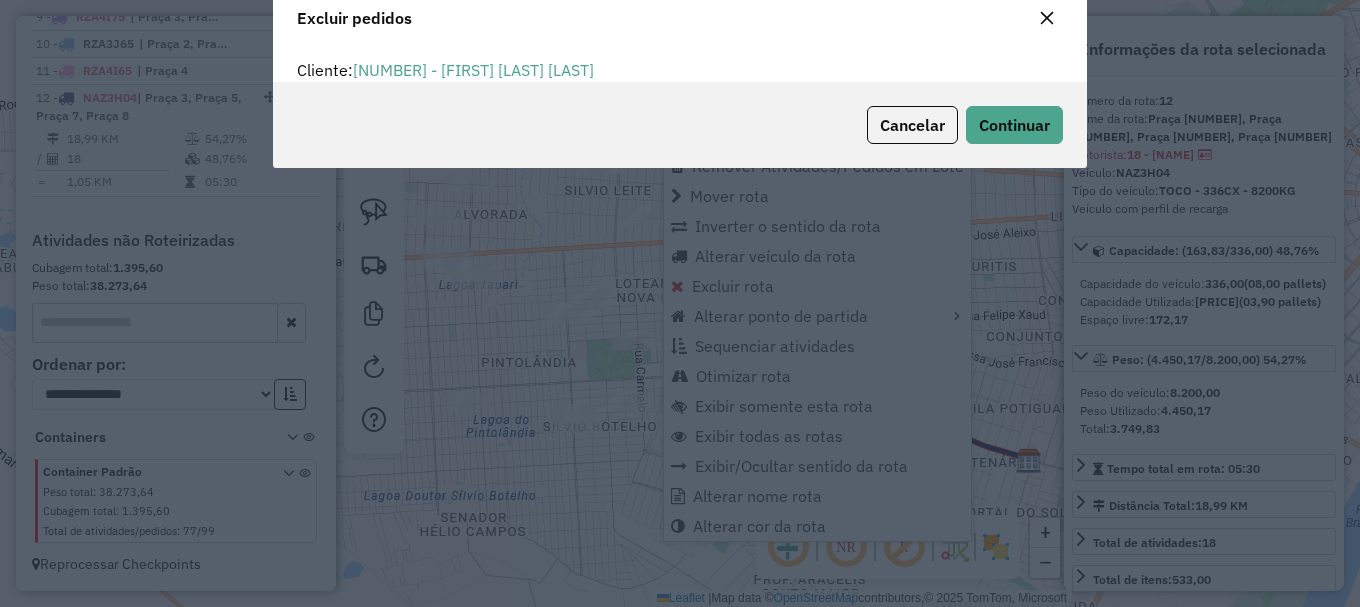 scroll, scrollTop: 12, scrollLeft: 6, axis: both 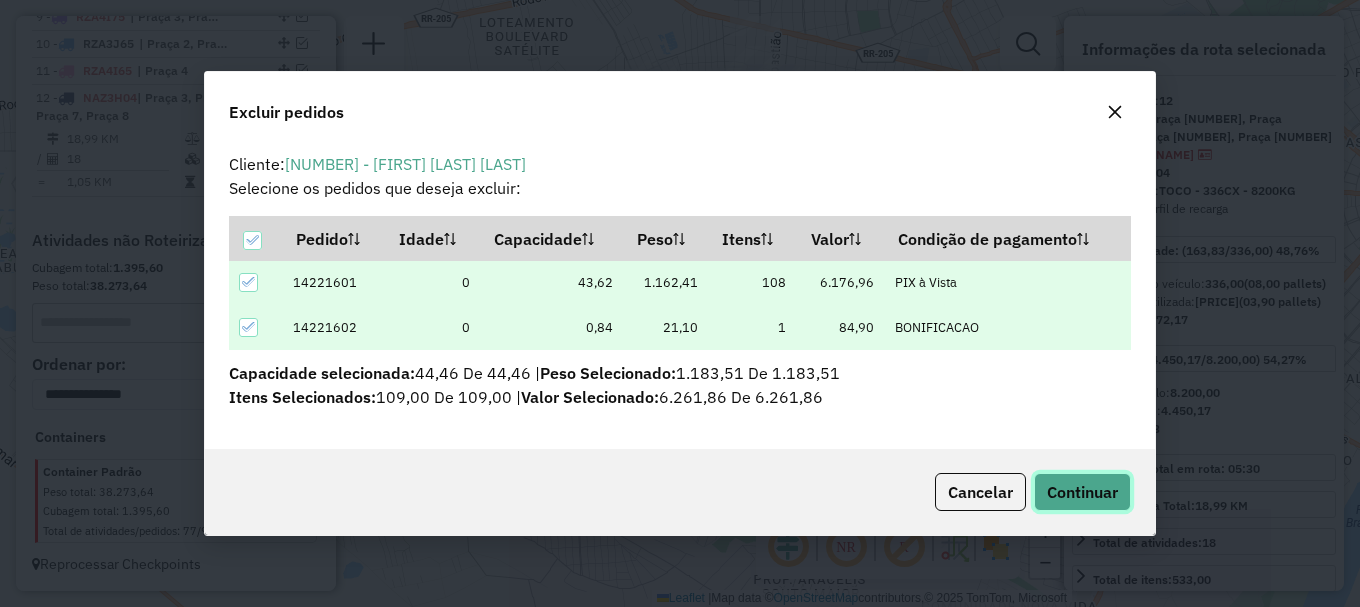 click on "Continuar" 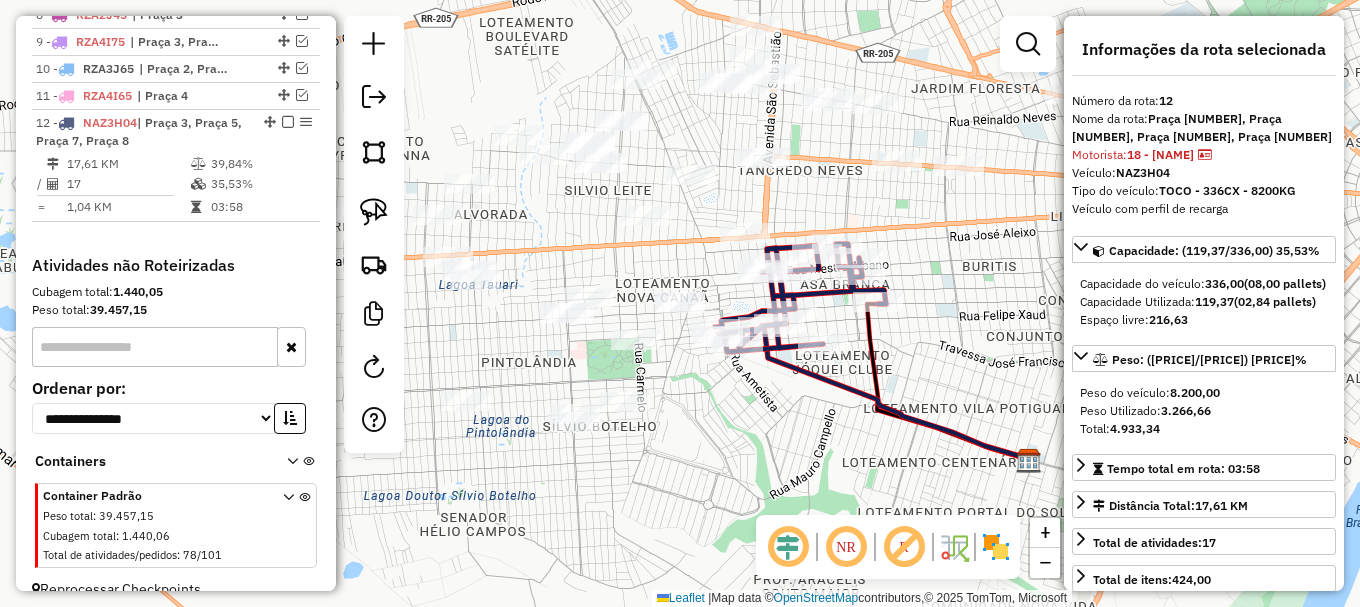 scroll, scrollTop: 1045, scrollLeft: 0, axis: vertical 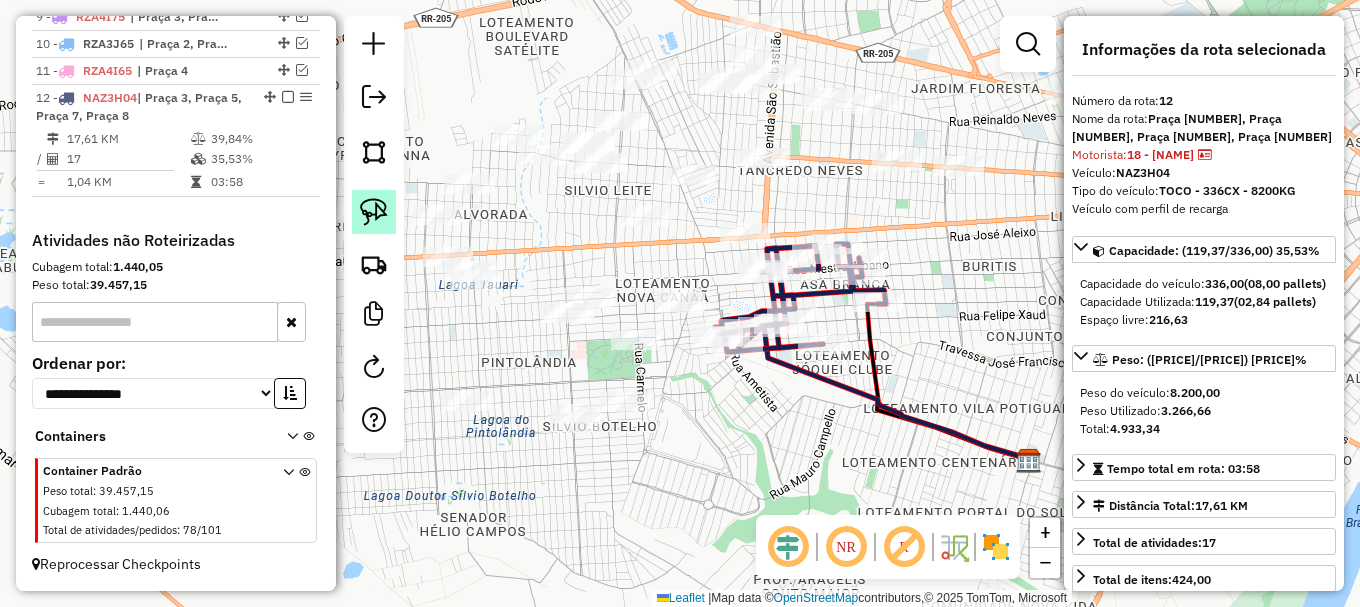 click 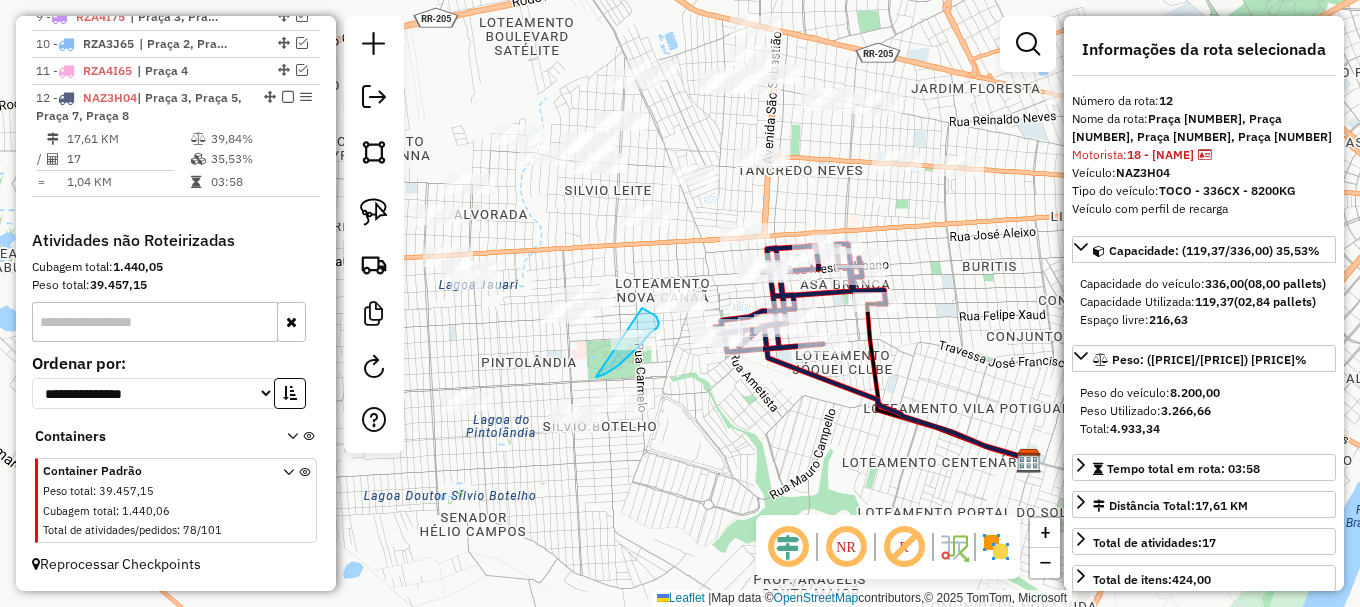 drag, startPoint x: 605, startPoint y: 374, endPoint x: 617, endPoint y: 308, distance: 67.08204 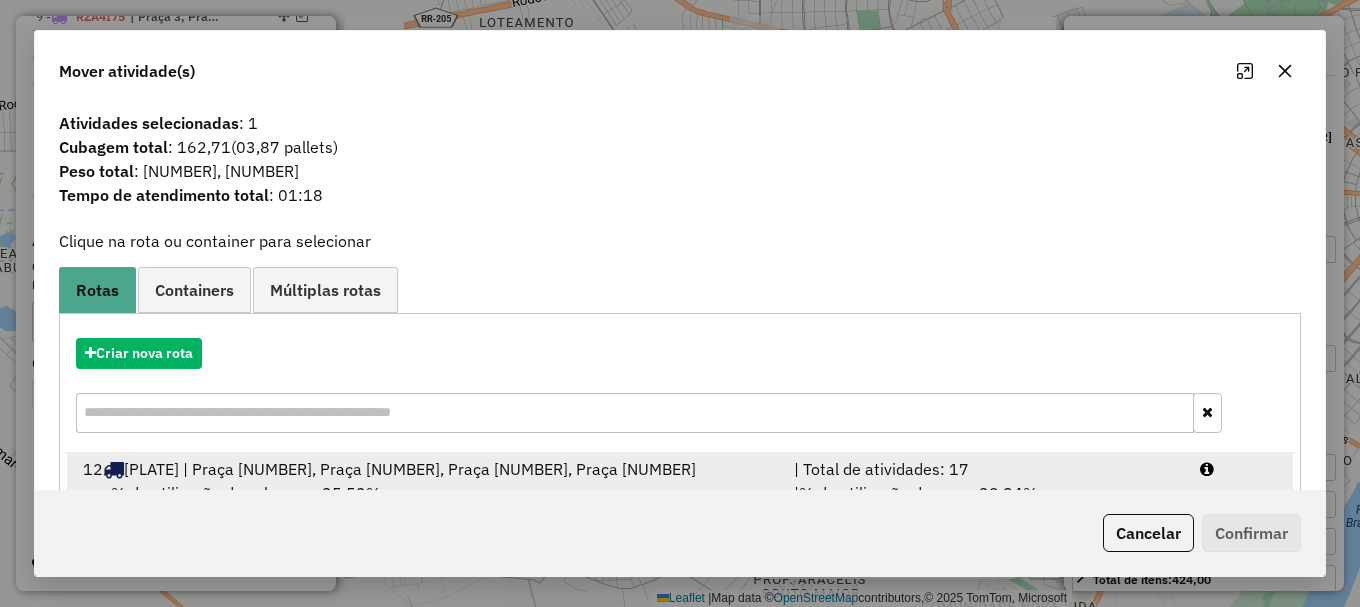 click at bounding box center (1239, 469) 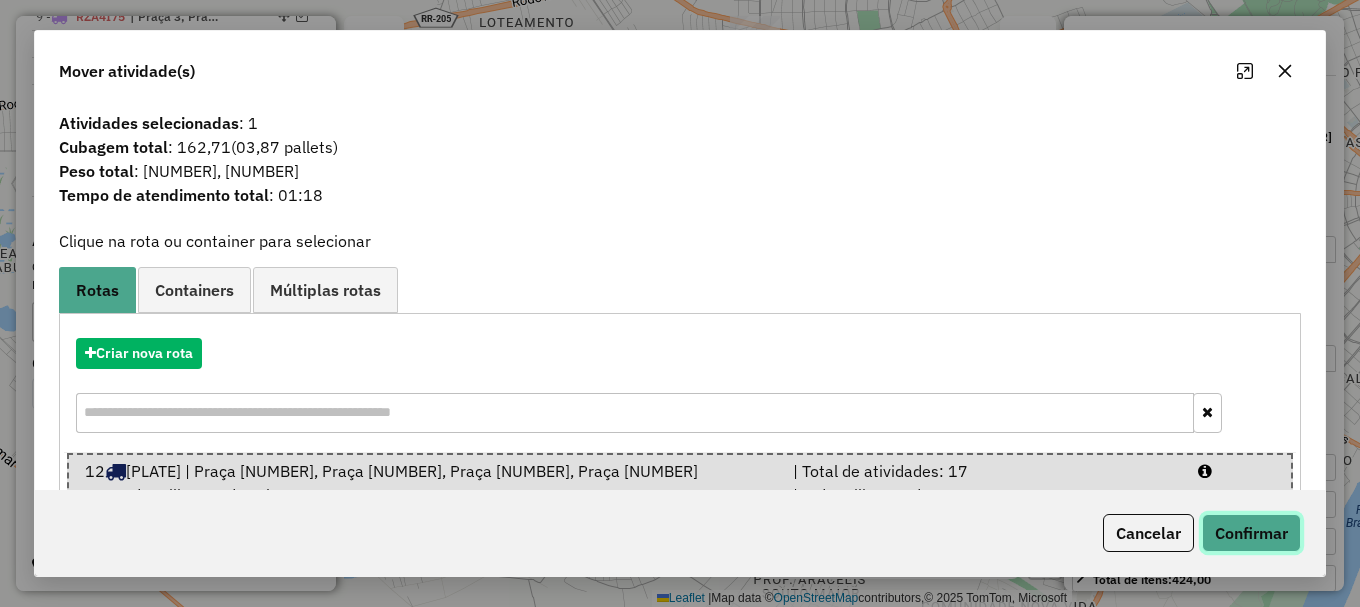 click on "Confirmar" 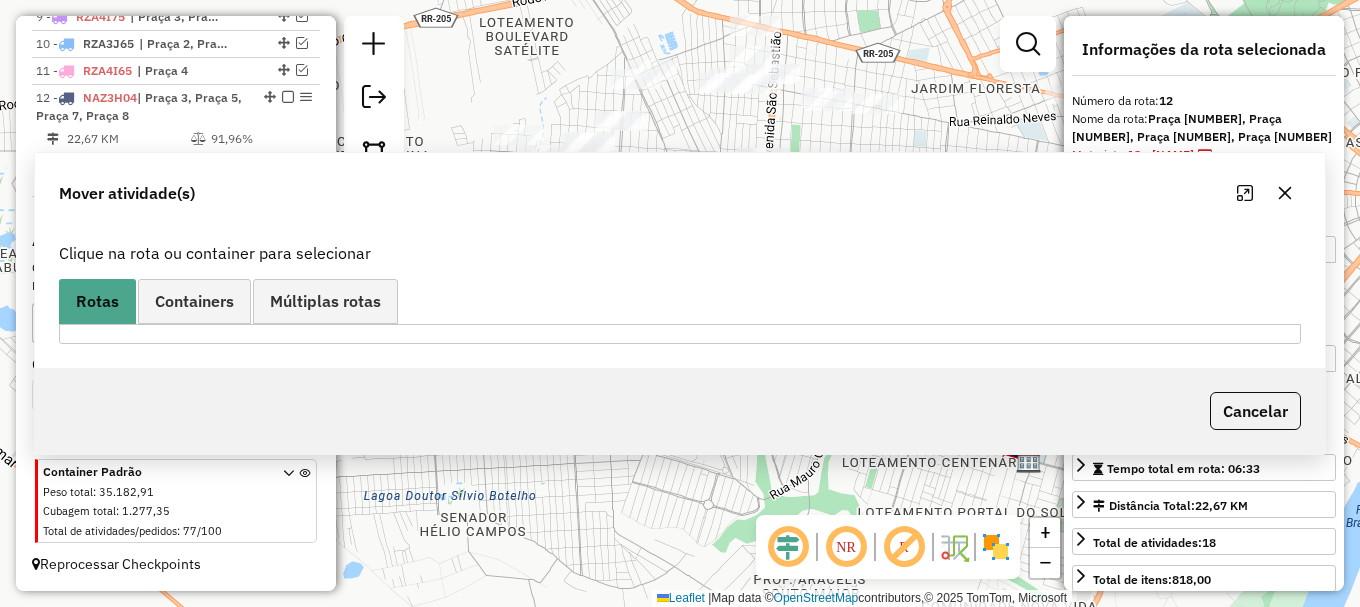 scroll, scrollTop: 1020, scrollLeft: 0, axis: vertical 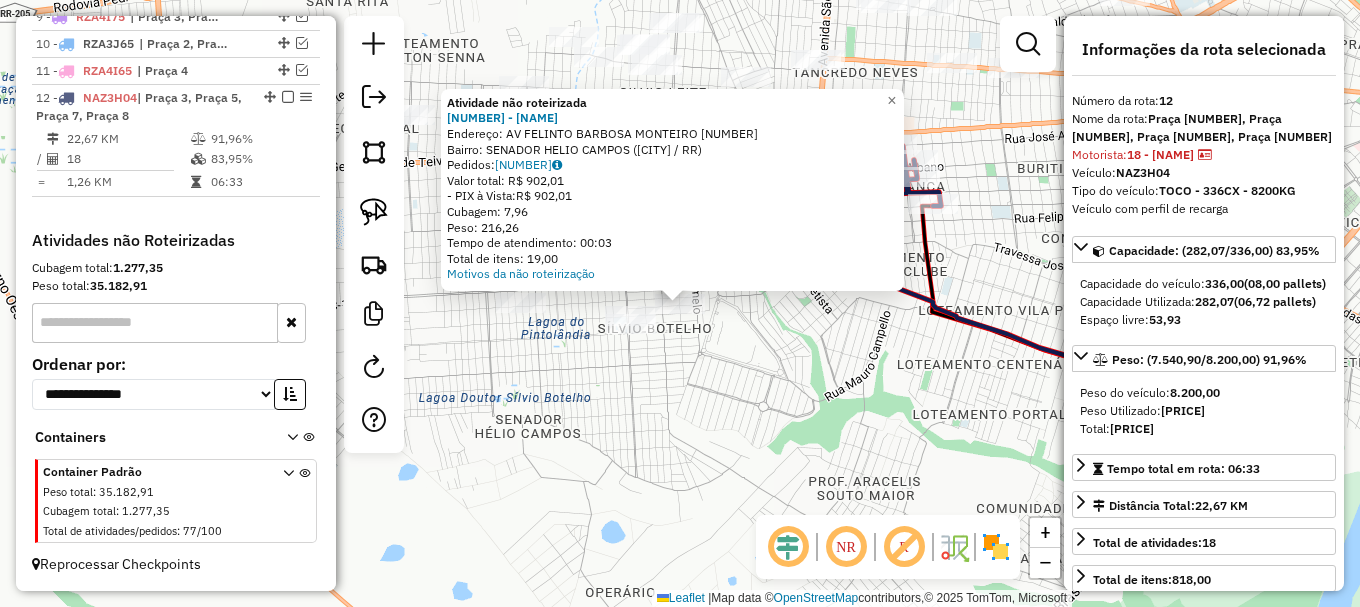 click on "Atividade não roteirizada 3605 - BENEDITO SIDNEY DE O  Endereço: AV  FELINTO BARBOSA MONTEIRO      933   Bairro: SENADOR HELIO CAMPOS (BOA VISTA / RR)   Pedidos:  14221709   Valor total: R$ 902,01   - PIX à Vista:  R$ 902,01   Cubagem: 7,96   Peso: 216,26   Tempo de atendimento: 00:03   Total de itens: 19,00  Motivos da não roteirização × Janela de atendimento Grade de atendimento Capacidade Transportadoras Veículos Cliente Pedidos  Rotas Selecione os dias de semana para filtrar as janelas de atendimento  Seg   Ter   Qua   Qui   Sex   Sáb   Dom  Informe o período da janela de atendimento: De: Até:  Filtrar exatamente a janela do cliente  Considerar janela de atendimento padrão  Selecione os dias de semana para filtrar as grades de atendimento  Seg   Ter   Qua   Qui   Sex   Sáb   Dom   Considerar clientes sem dia de atendimento cadastrado  Clientes fora do dia de atendimento selecionado Filtrar as atividades entre os valores definidos abaixo:  Peso mínimo:   Peso máximo:   Cubagem mínima:  De:" 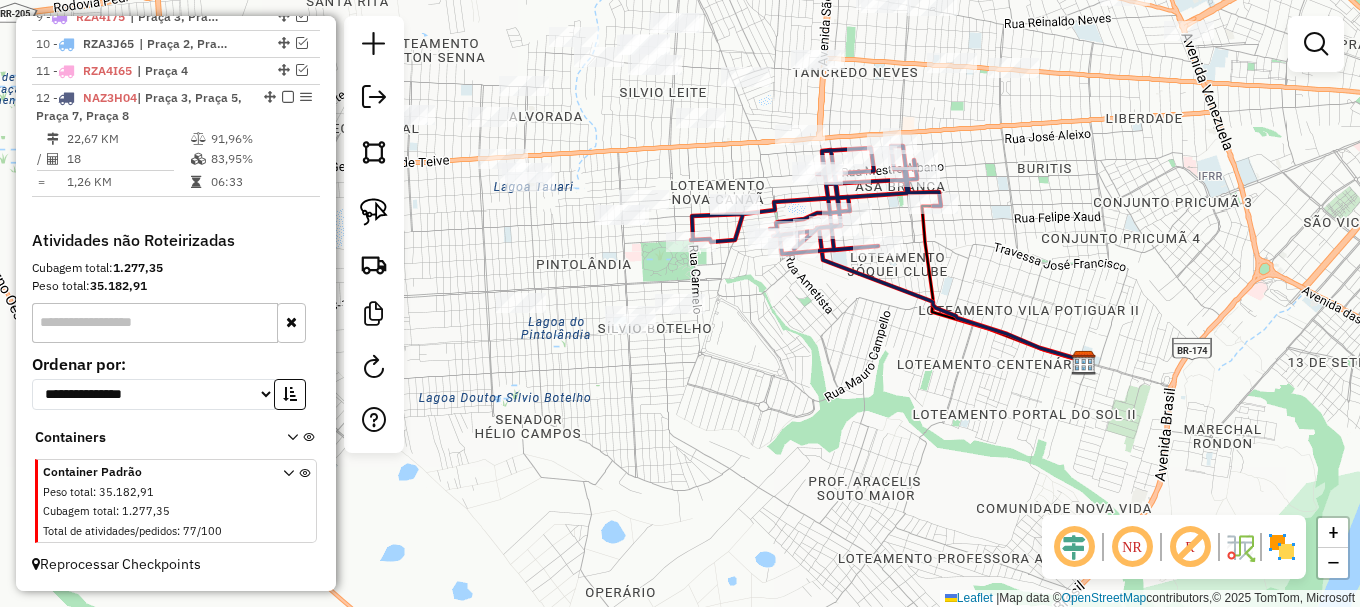 drag, startPoint x: 374, startPoint y: 218, endPoint x: 433, endPoint y: 293, distance: 95.42536 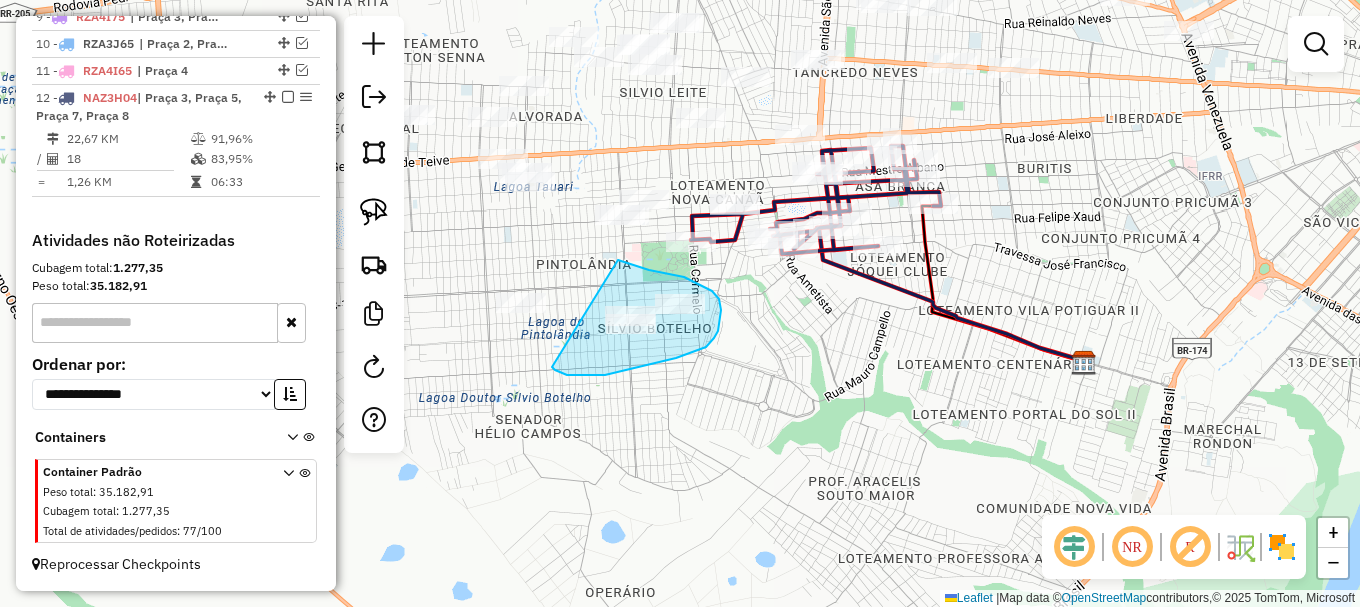 drag, startPoint x: 605, startPoint y: 375, endPoint x: 612, endPoint y: 258, distance: 117.20921 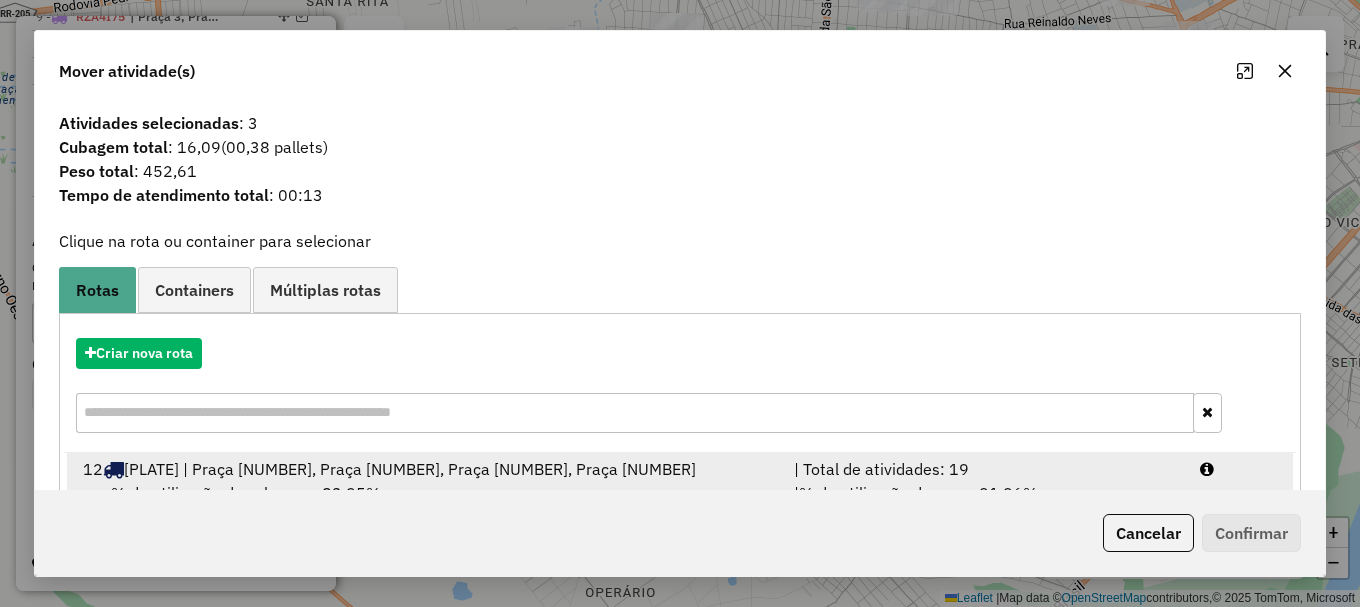 click at bounding box center [1239, 469] 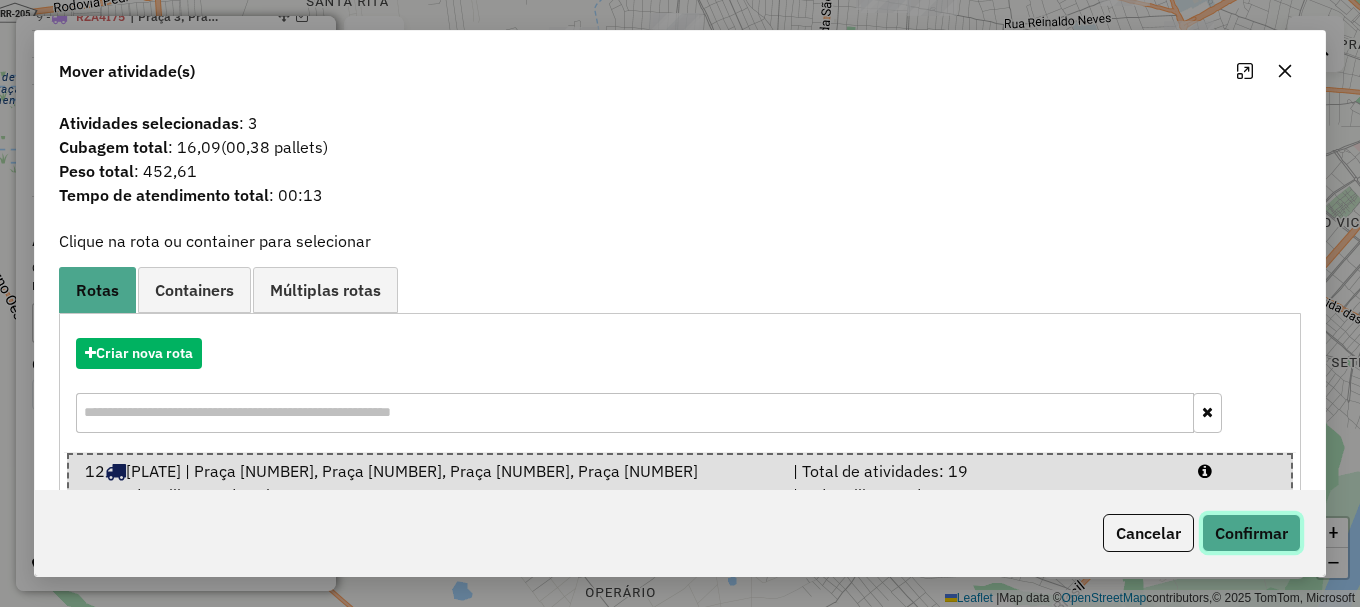 click on "Confirmar" 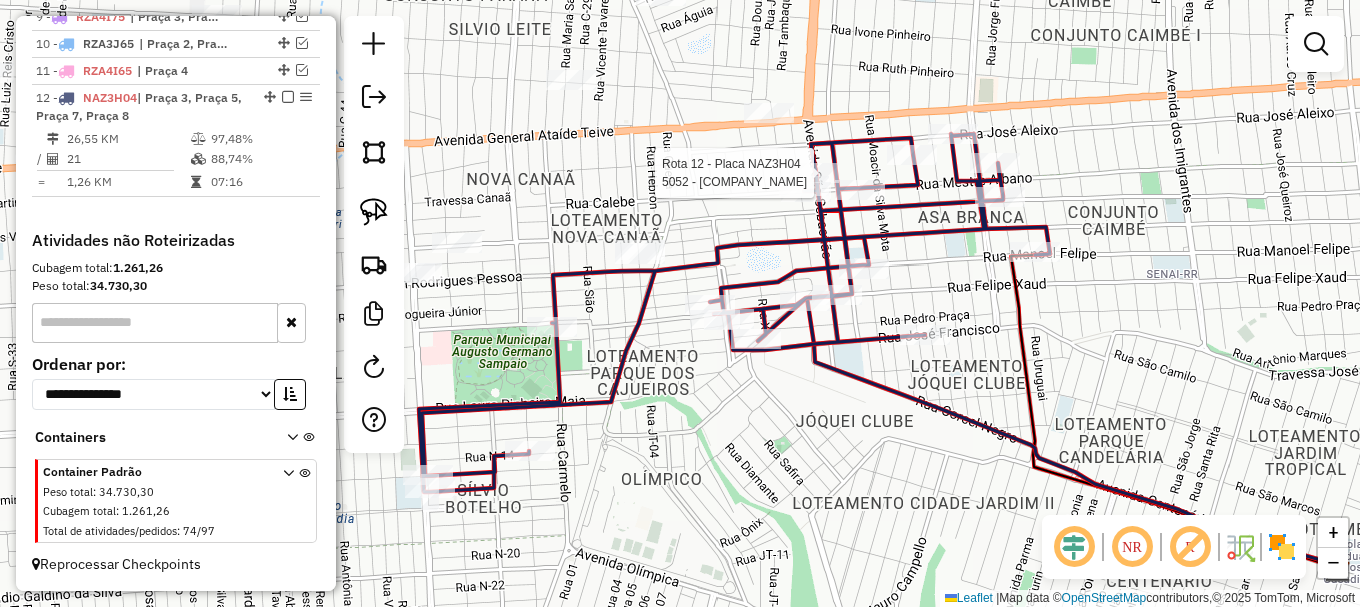 select on "**********" 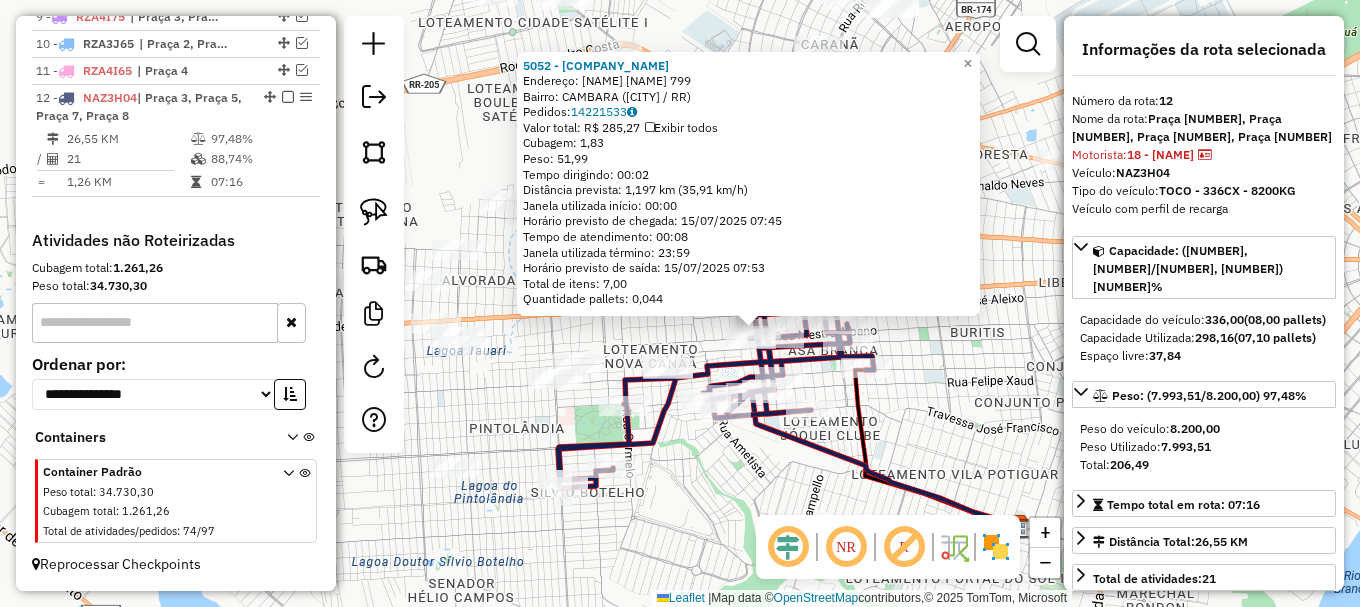 click on "5052 - DIST. DOS ANJOS  Endereço:  SAO SEBASTIAO 799   Bairro: CAMBARA (BOA VISTA / RR)   Pedidos:  14221533   Valor total: R$ 285,27   Exibir todos   Cubagem: 1,83  Peso: 51,99  Tempo dirigindo: 00:02   Distância prevista: 1,197 km (35,91 km/h)   Janela utilizada início: 00:00   Horário previsto de chegada: 15/07/2025 07:45   Tempo de atendimento: 00:08   Janela utilizada término: 23:59   Horário previsto de saída: 15/07/2025 07:53   Total de itens: 7,00   Quantidade pallets: 0,044  × Janela de atendimento Grade de atendimento Capacidade Transportadoras Veículos Cliente Pedidos  Rotas Selecione os dias de semana para filtrar as janelas de atendimento  Seg   Ter   Qua   Qui   Sex   Sáb   Dom  Informe o período da janela de atendimento: De: Até:  Filtrar exatamente a janela do cliente  Considerar janela de atendimento padrão  Selecione os dias de semana para filtrar as grades de atendimento  Seg   Ter   Qua   Qui   Sex   Sáb   Dom   Considerar clientes sem dia de atendimento cadastrado  De:  De:" 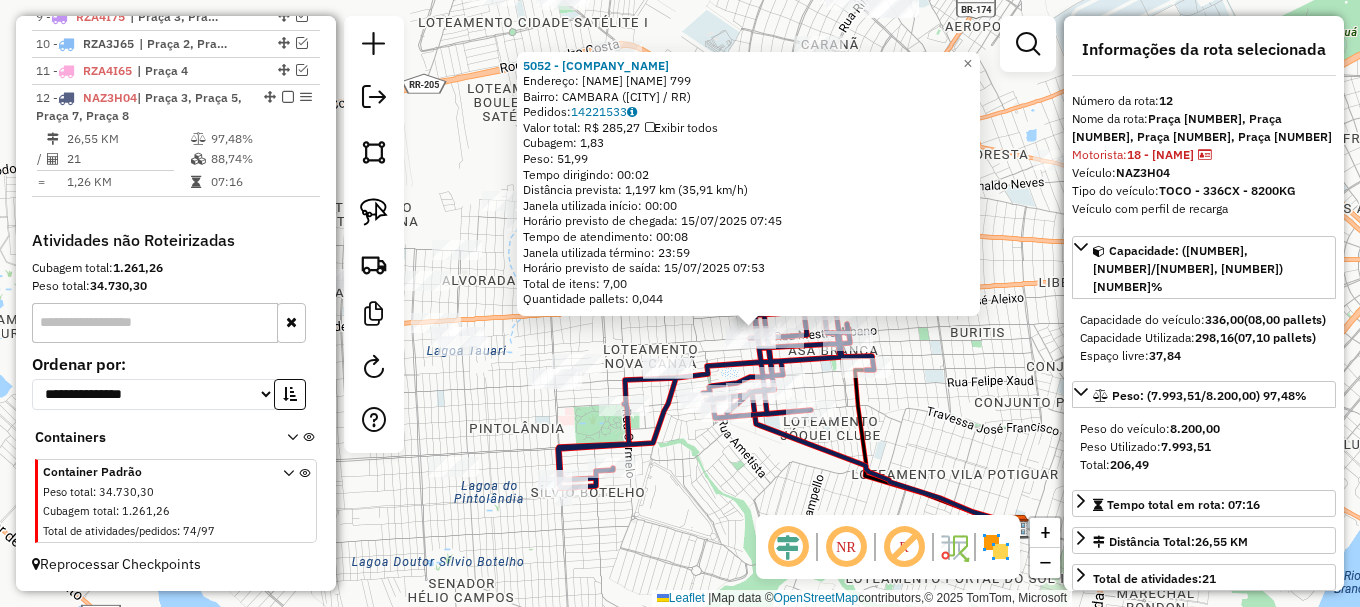 click on "5052 - DIST. DOS ANJOS  Endereço:  SAO SEBASTIAO 799   Bairro: CAMBARA (BOA VISTA / RR)   Pedidos:  14221533   Valor total: R$ 285,27   Exibir todos   Cubagem: 1,83  Peso: 51,99  Tempo dirigindo: 00:02   Distância prevista: 1,197 km (35,91 km/h)   Janela utilizada início: 00:00   Horário previsto de chegada: 15/07/2025 07:45   Tempo de atendimento: 00:08   Janela utilizada término: 23:59   Horário previsto de saída: 15/07/2025 07:53   Total de itens: 7,00   Quantidade pallets: 0,044  × Janela de atendimento Grade de atendimento Capacidade Transportadoras Veículos Cliente Pedidos  Rotas Selecione os dias de semana para filtrar as janelas de atendimento  Seg   Ter   Qua   Qui   Sex   Sáb   Dom  Informe o período da janela de atendimento: De: Até:  Filtrar exatamente a janela do cliente  Considerar janela de atendimento padrão  Selecione os dias de semana para filtrar as grades de atendimento  Seg   Ter   Qua   Qui   Sex   Sáb   Dom   Considerar clientes sem dia de atendimento cadastrado  De:  De:" 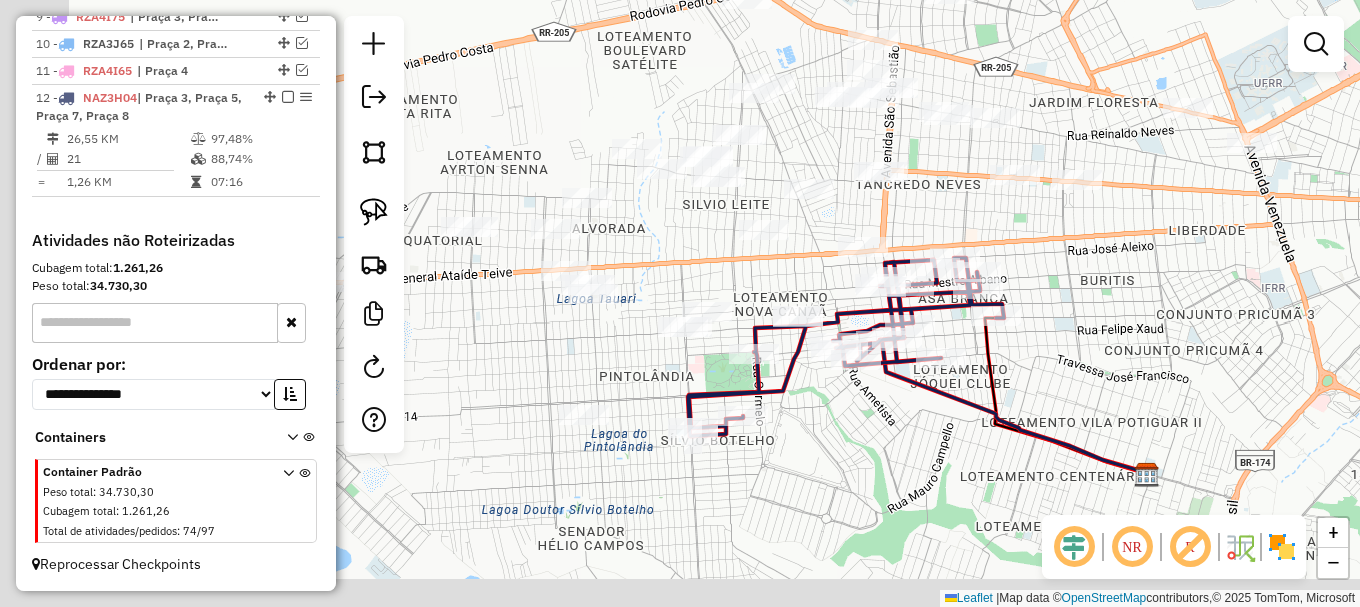drag, startPoint x: 702, startPoint y: 484, endPoint x: 578, endPoint y: 306, distance: 216.93317 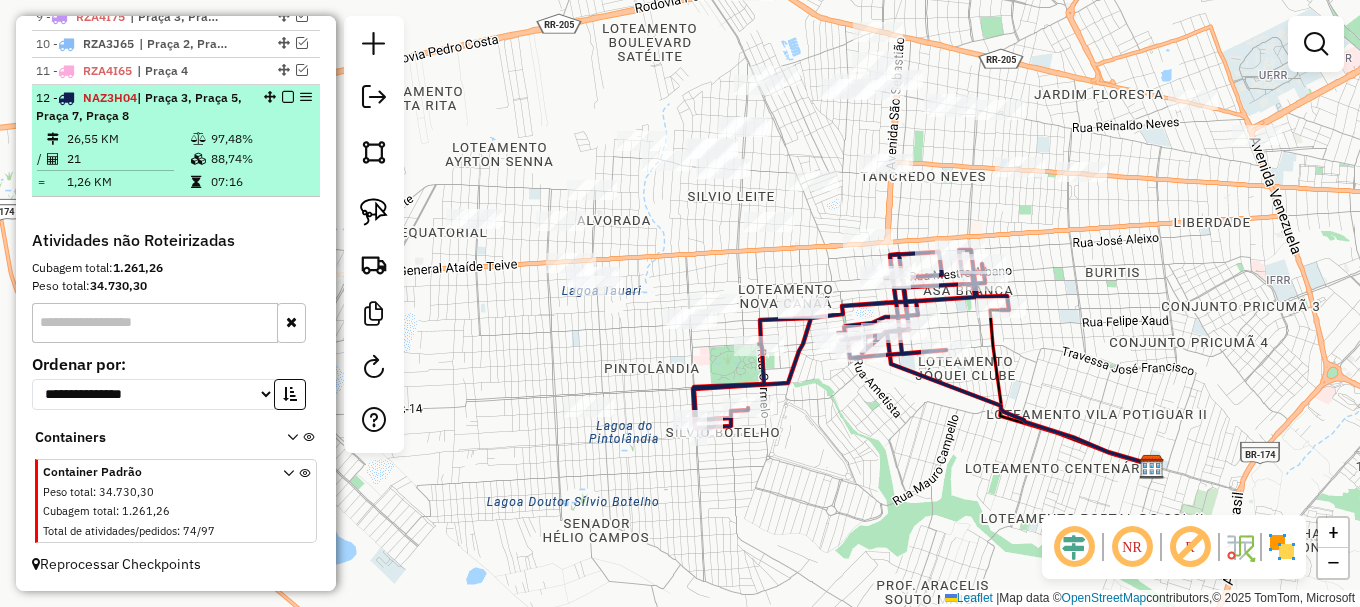 click at bounding box center (288, 97) 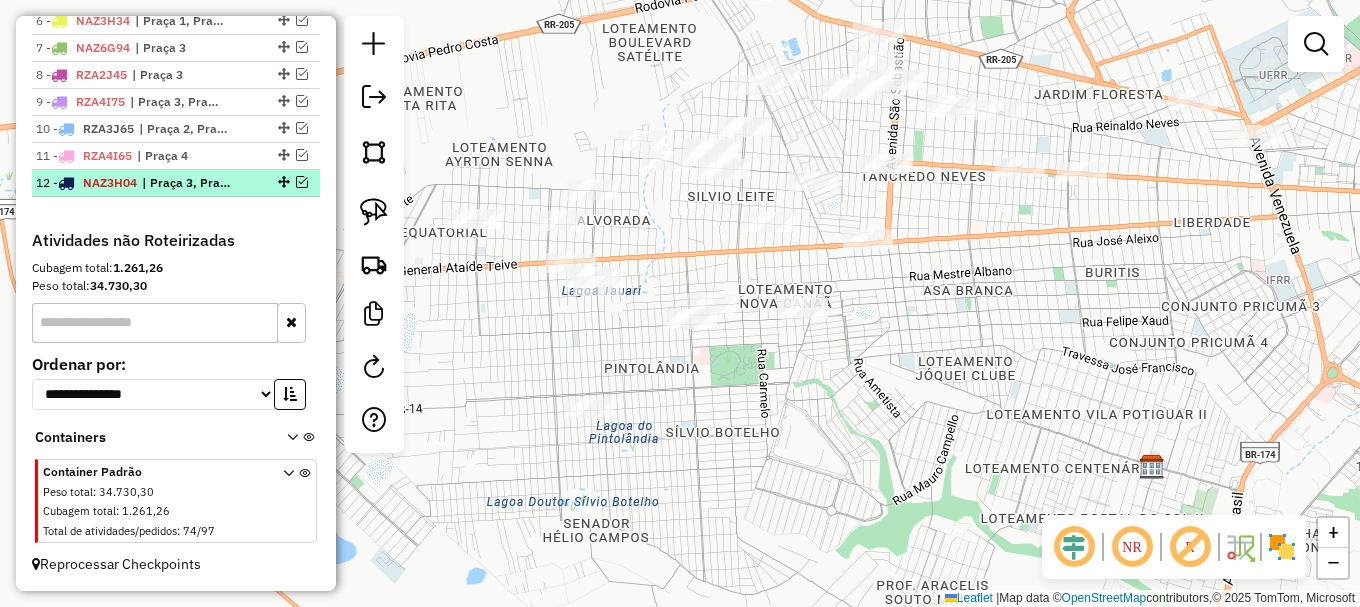 scroll, scrollTop: 935, scrollLeft: 0, axis: vertical 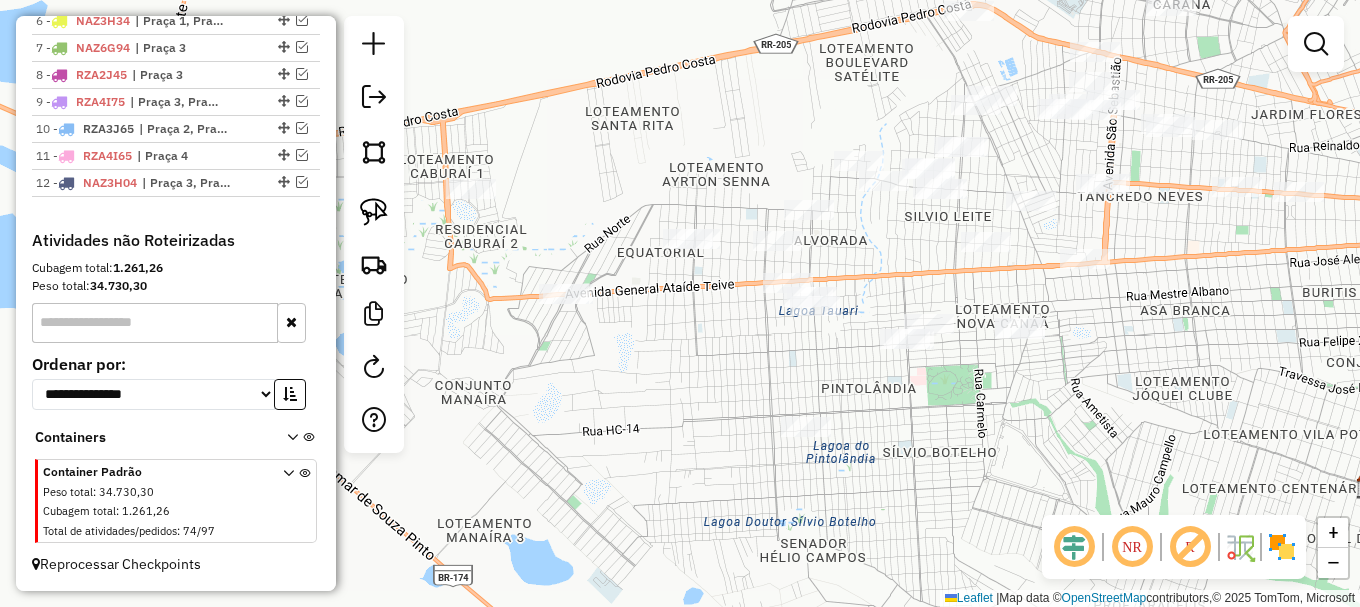 drag, startPoint x: 448, startPoint y: 304, endPoint x: 665, endPoint y: 324, distance: 217.91971 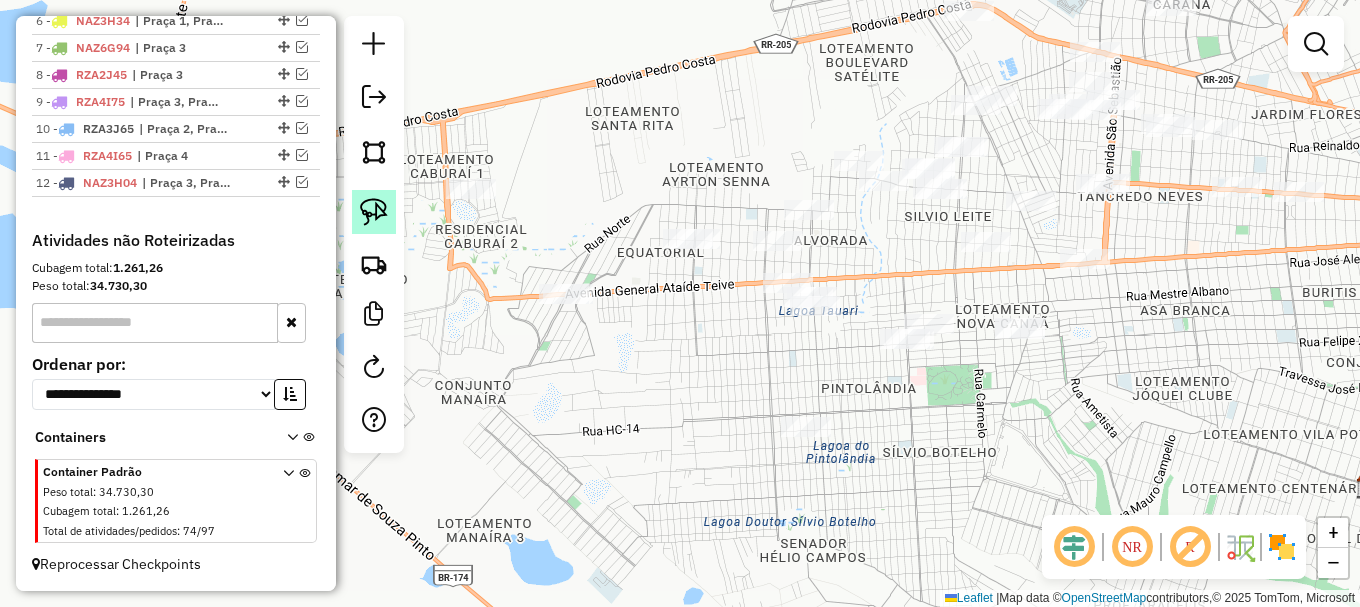 click 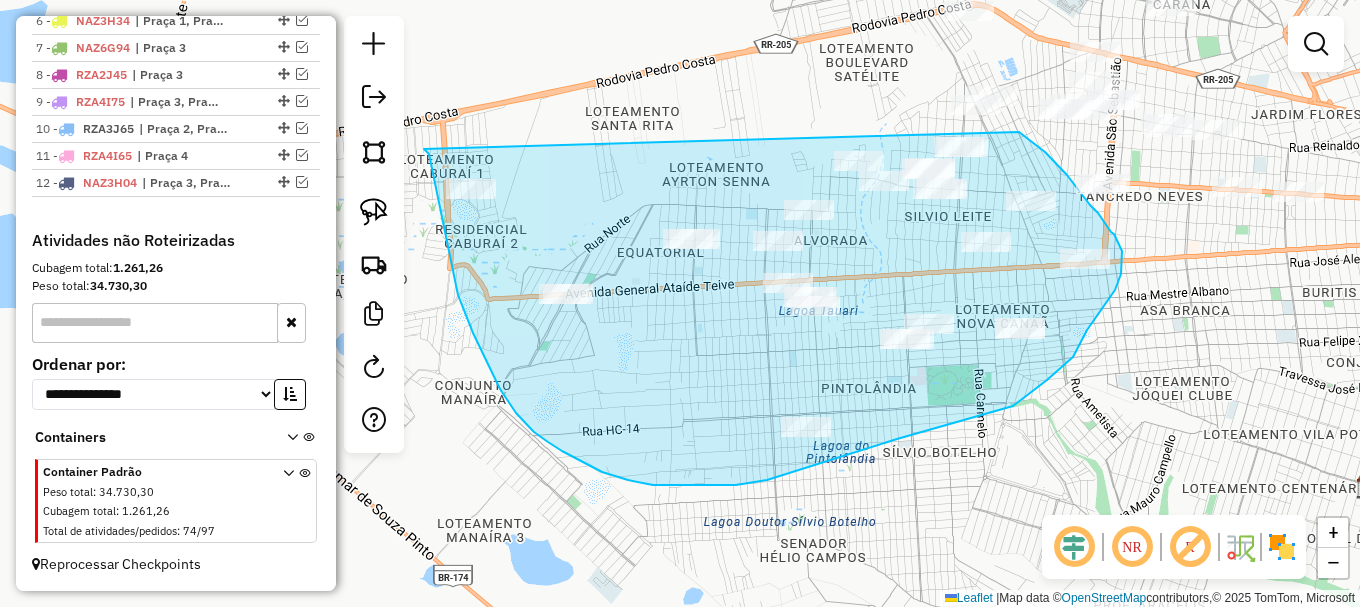 drag, startPoint x: 424, startPoint y: 149, endPoint x: 1004, endPoint y: 133, distance: 580.22064 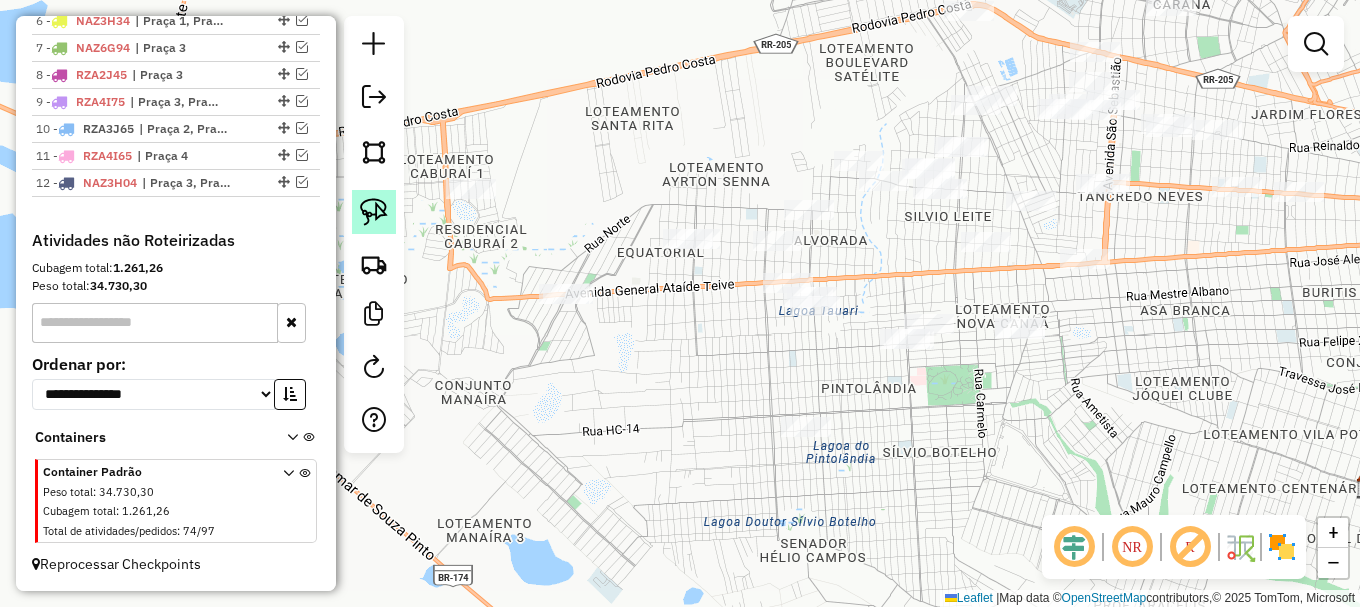 click 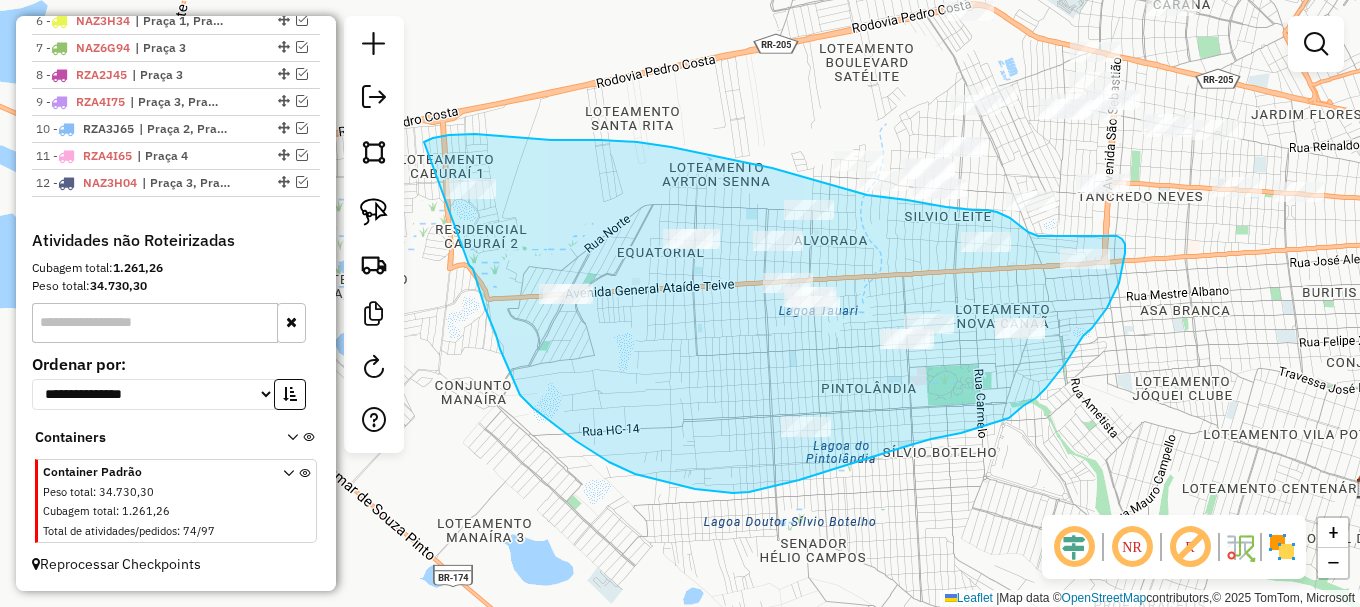 drag, startPoint x: 485, startPoint y: 308, endPoint x: 423, endPoint y: 143, distance: 176.264 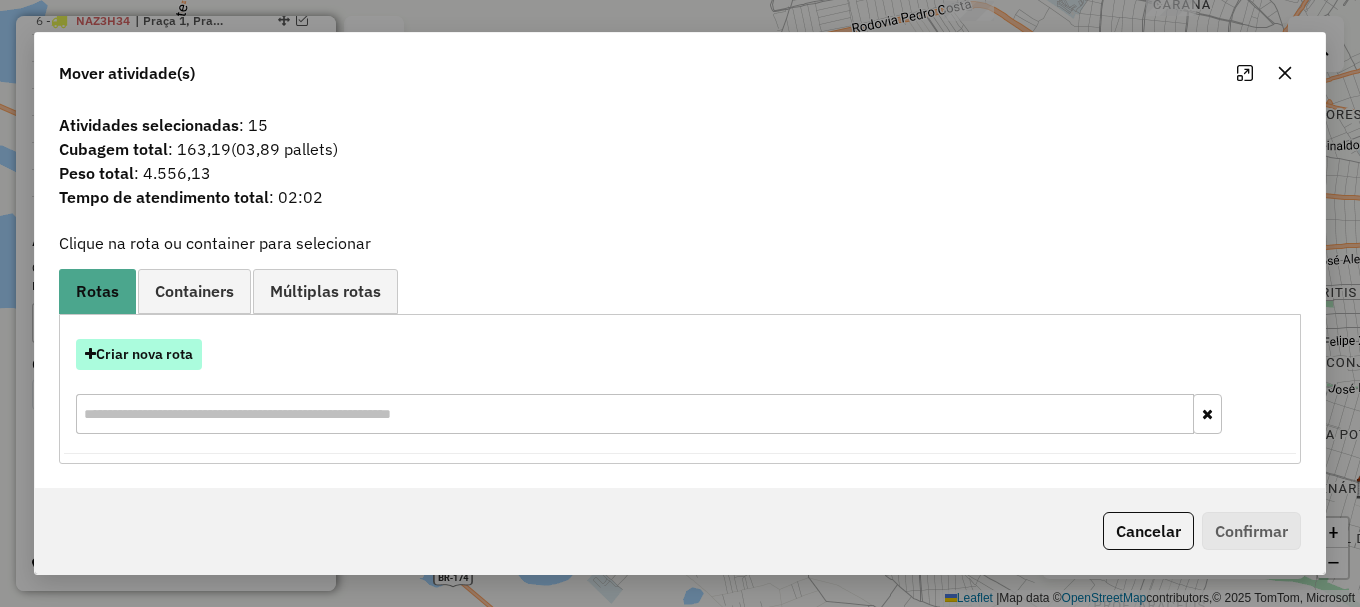 click on "Criar nova rota" at bounding box center [139, 354] 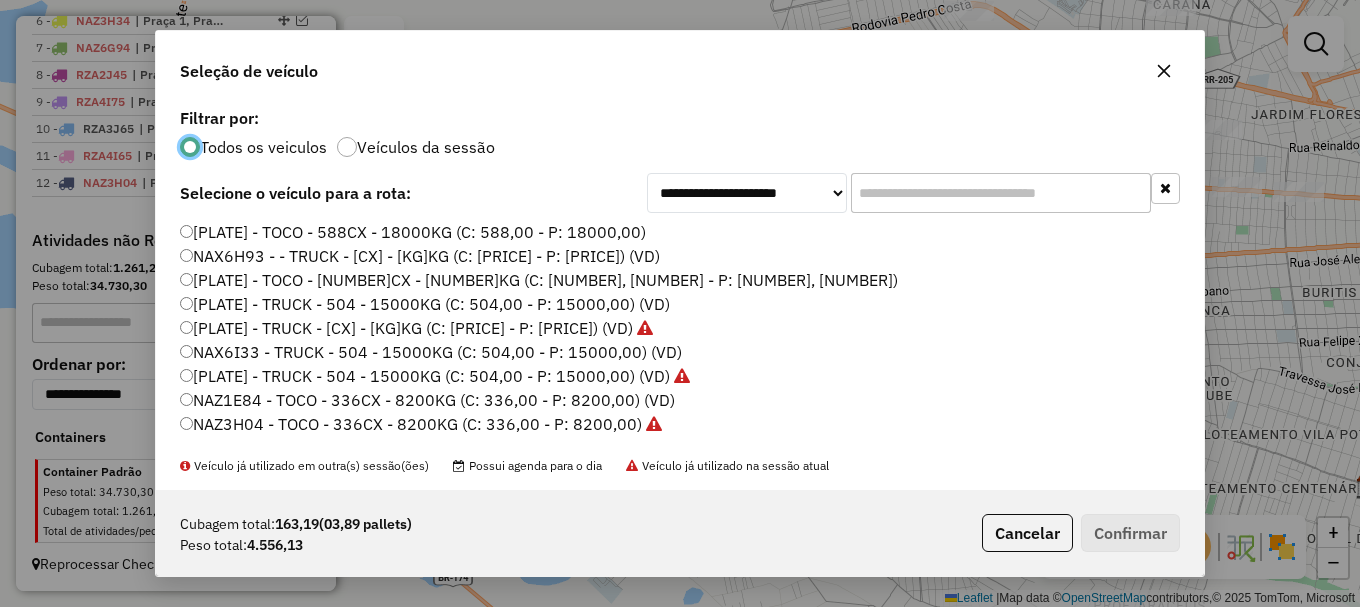 scroll, scrollTop: 11, scrollLeft: 6, axis: both 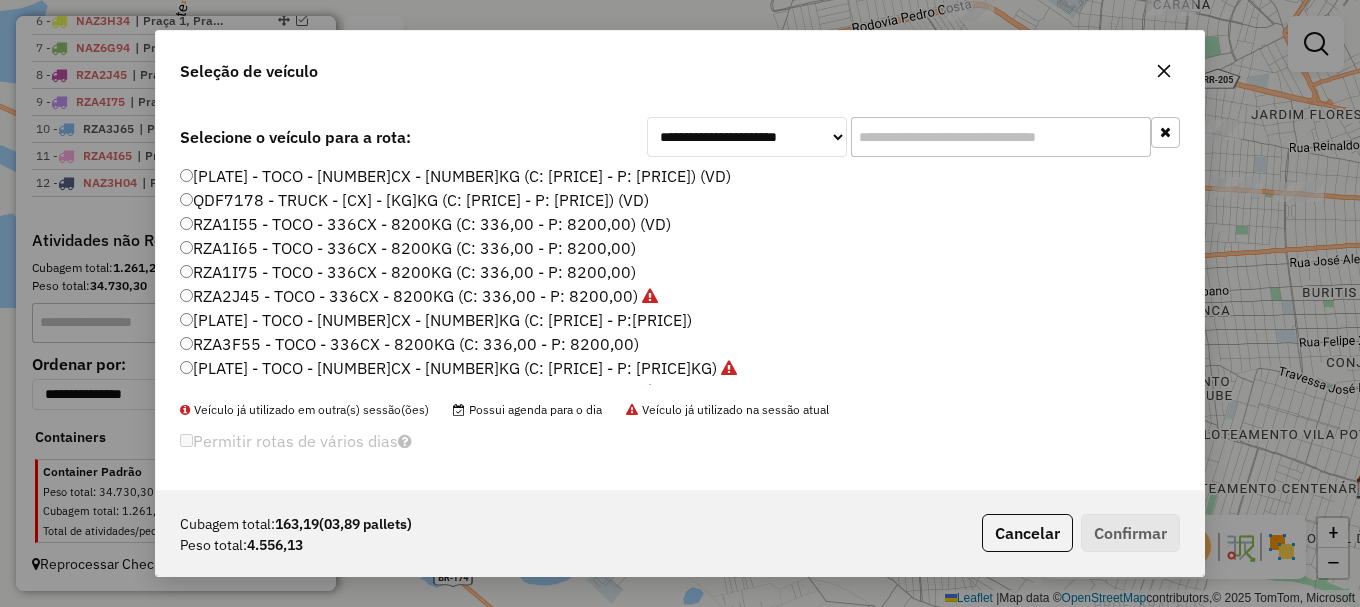 click on "RZA3F55 - TOCO - 336CX - 8200KG (C: 336,00 - P: 8200,00)" 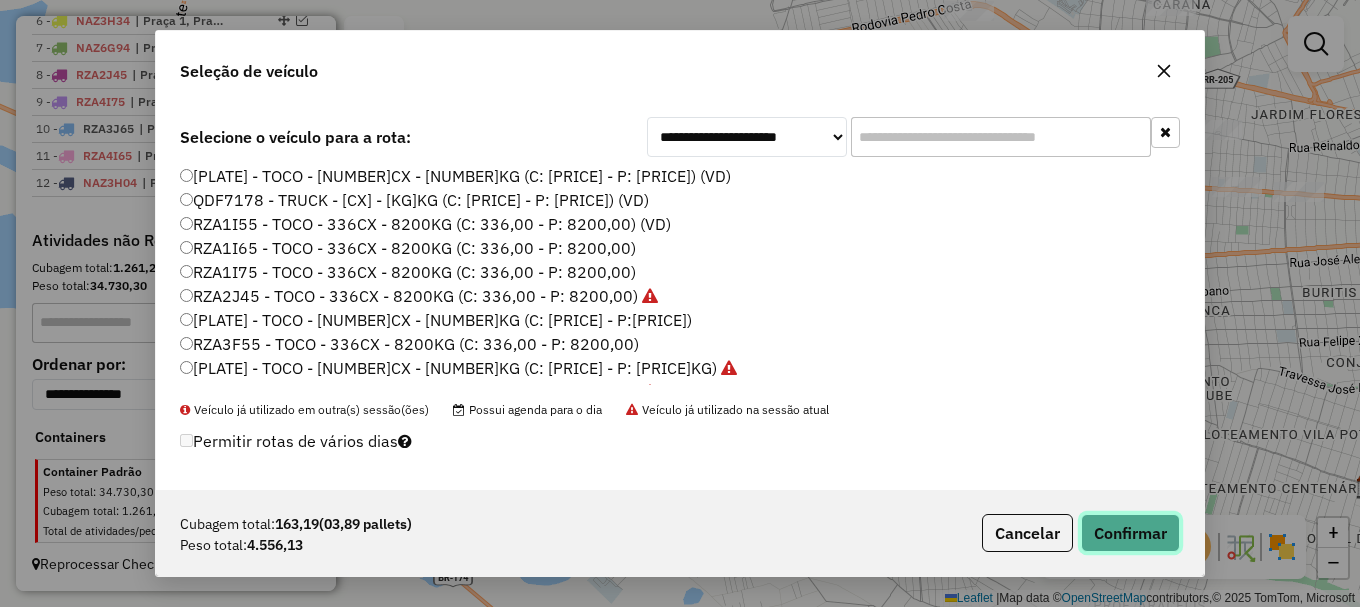 click on "Confirmar" 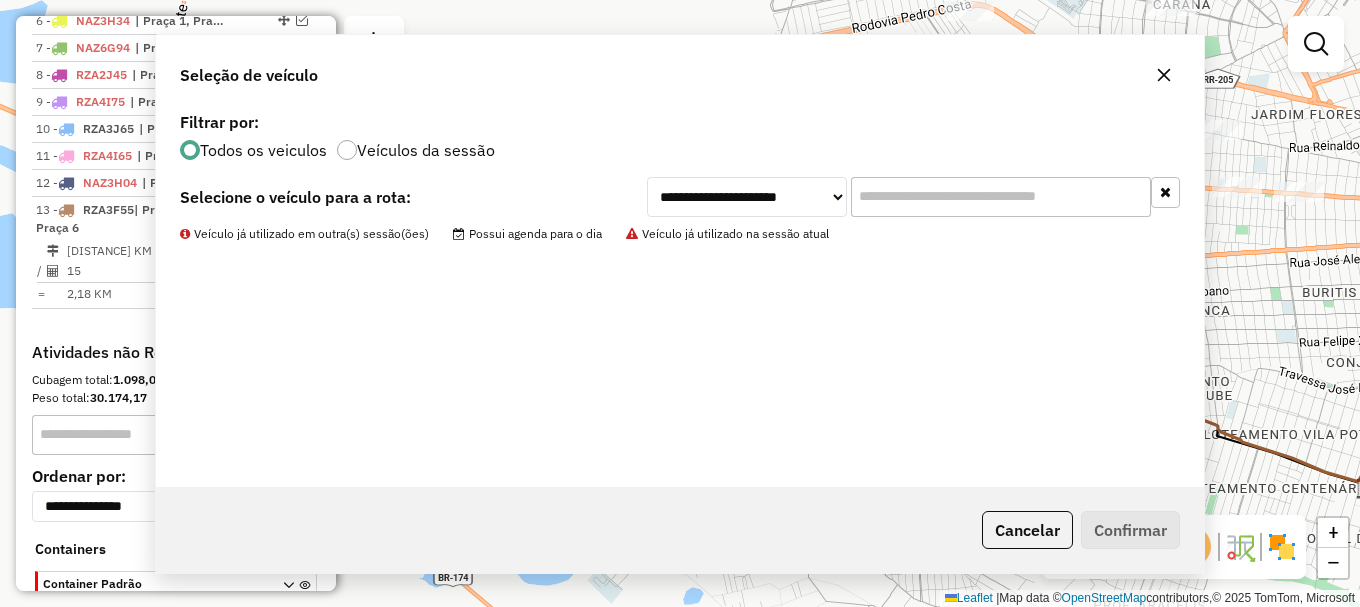 scroll, scrollTop: 1020, scrollLeft: 0, axis: vertical 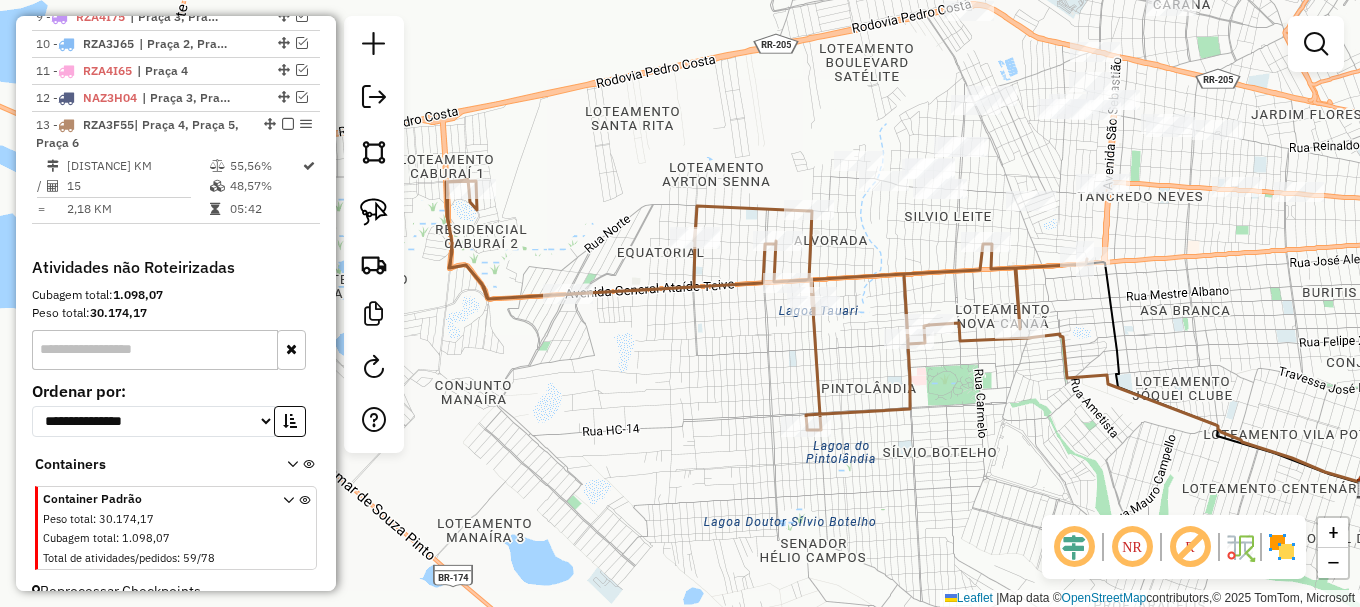 drag, startPoint x: 907, startPoint y: 251, endPoint x: 747, endPoint y: 359, distance: 193.03885 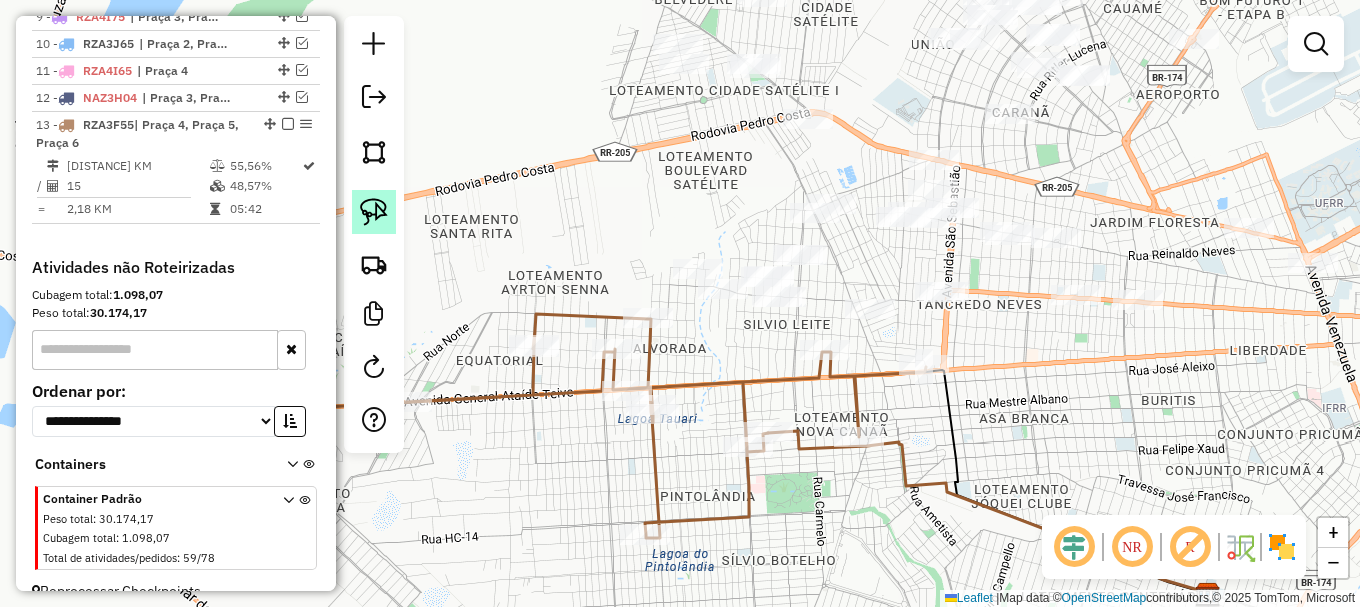 drag, startPoint x: 378, startPoint y: 215, endPoint x: 536, endPoint y: 288, distance: 174.04884 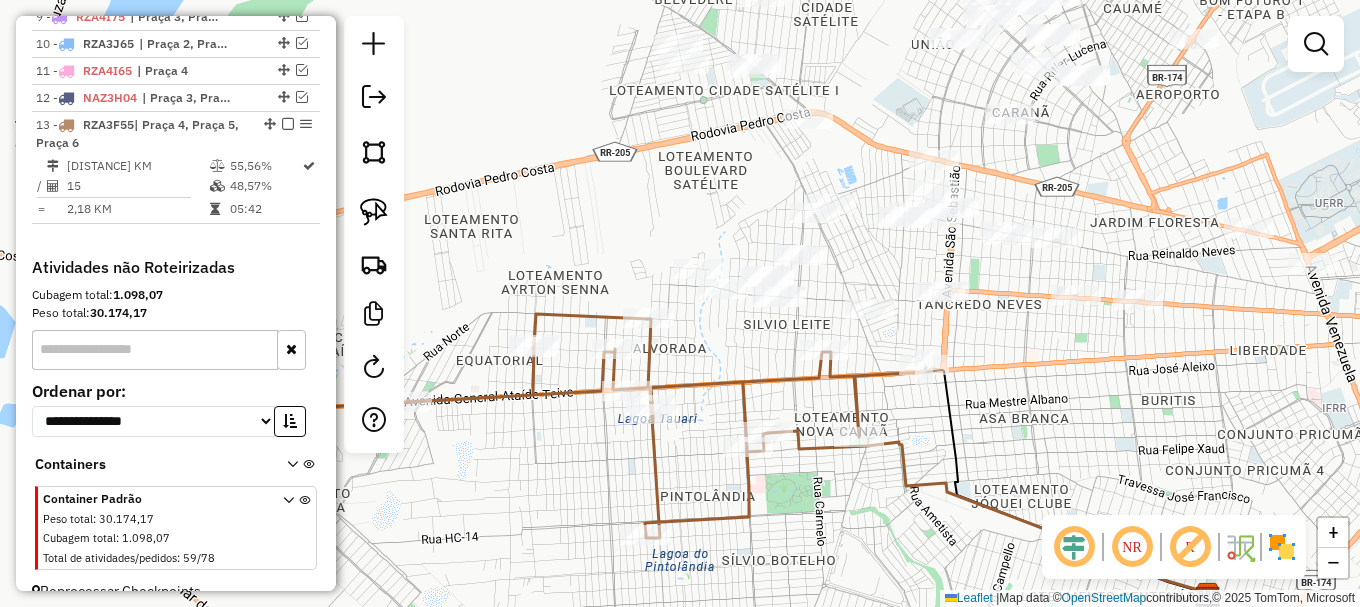 click 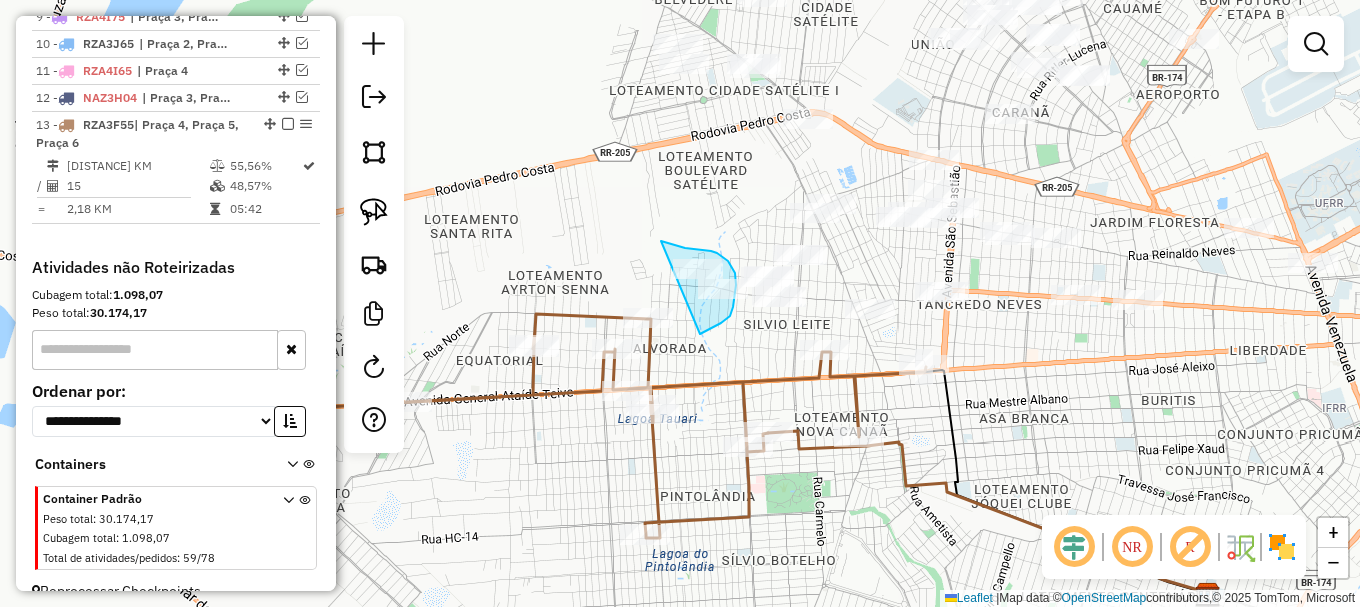 drag, startPoint x: 700, startPoint y: 334, endPoint x: 650, endPoint y: 243, distance: 103.8316 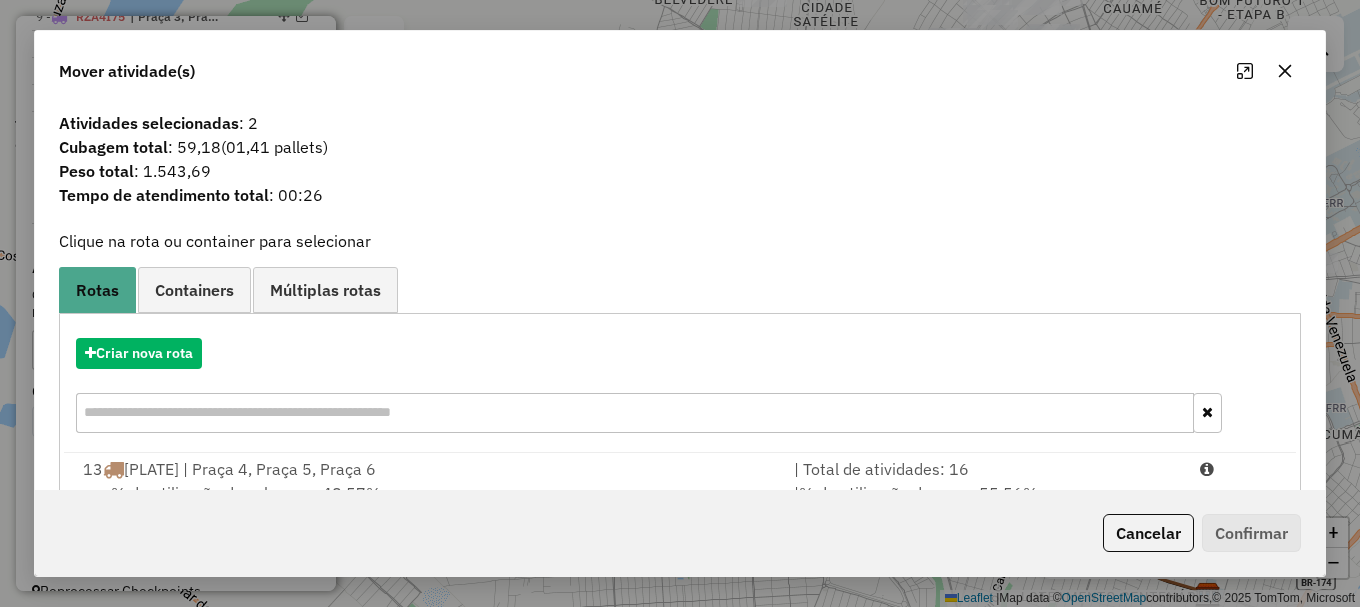 drag, startPoint x: 1238, startPoint y: 473, endPoint x: 1246, endPoint y: 508, distance: 35.902645 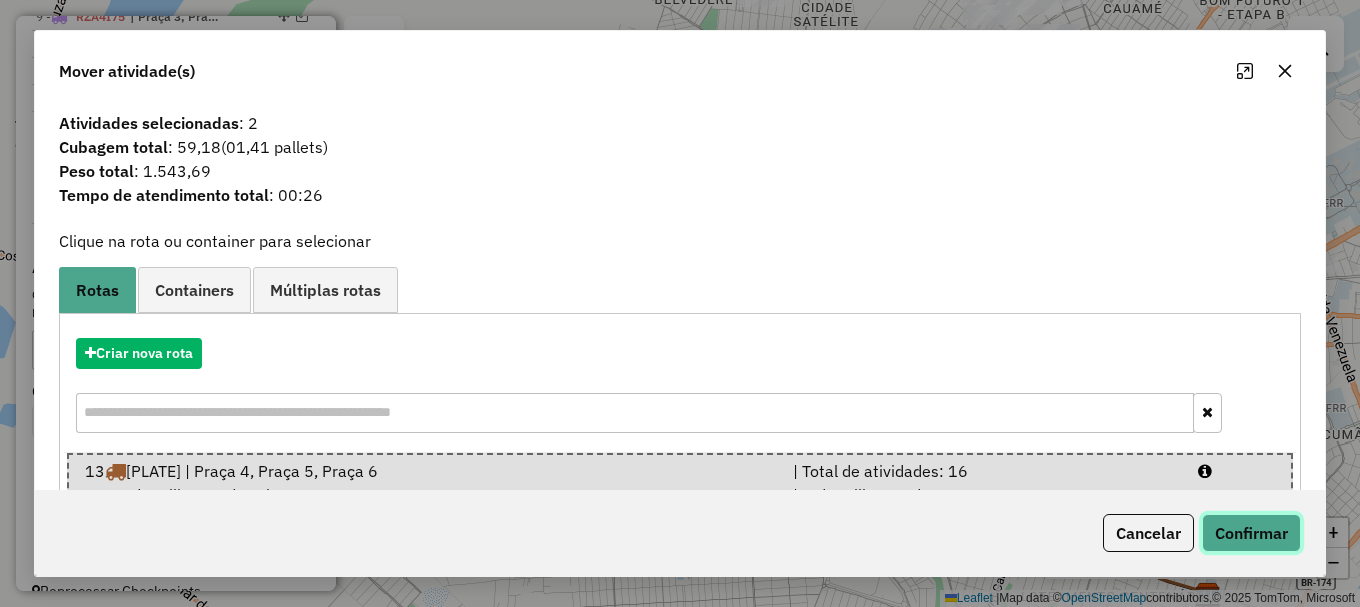 click on "Confirmar" 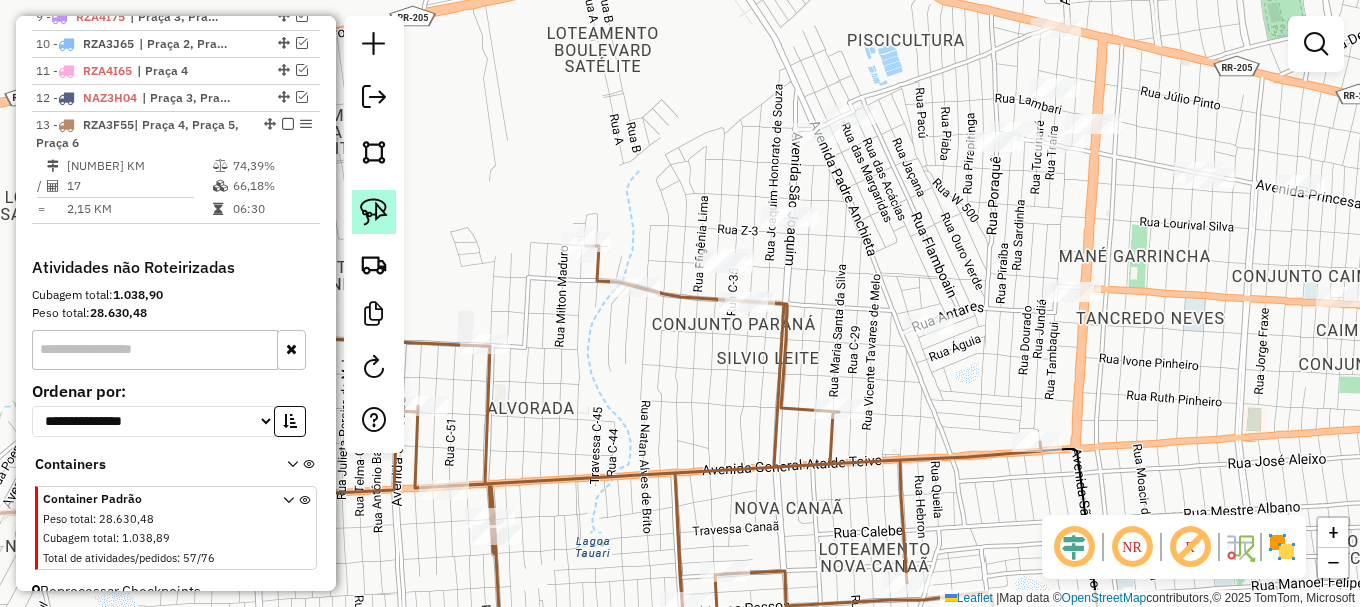 click 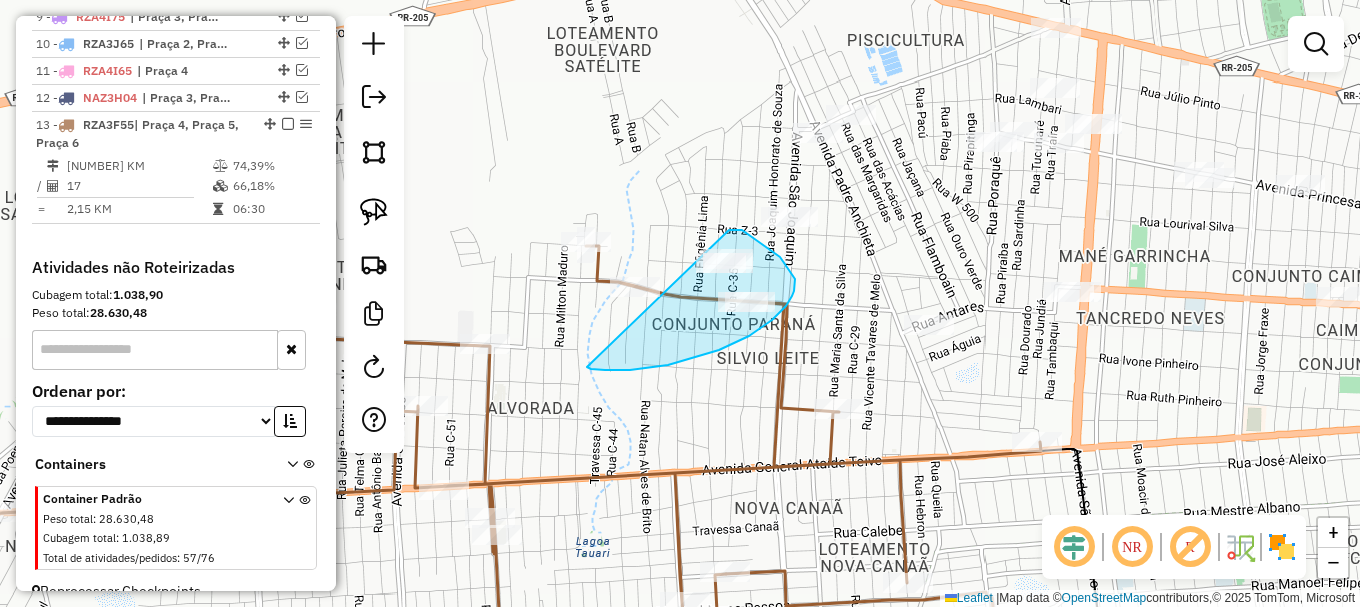drag, startPoint x: 591, startPoint y: 369, endPoint x: 715, endPoint y: 230, distance: 186.2713 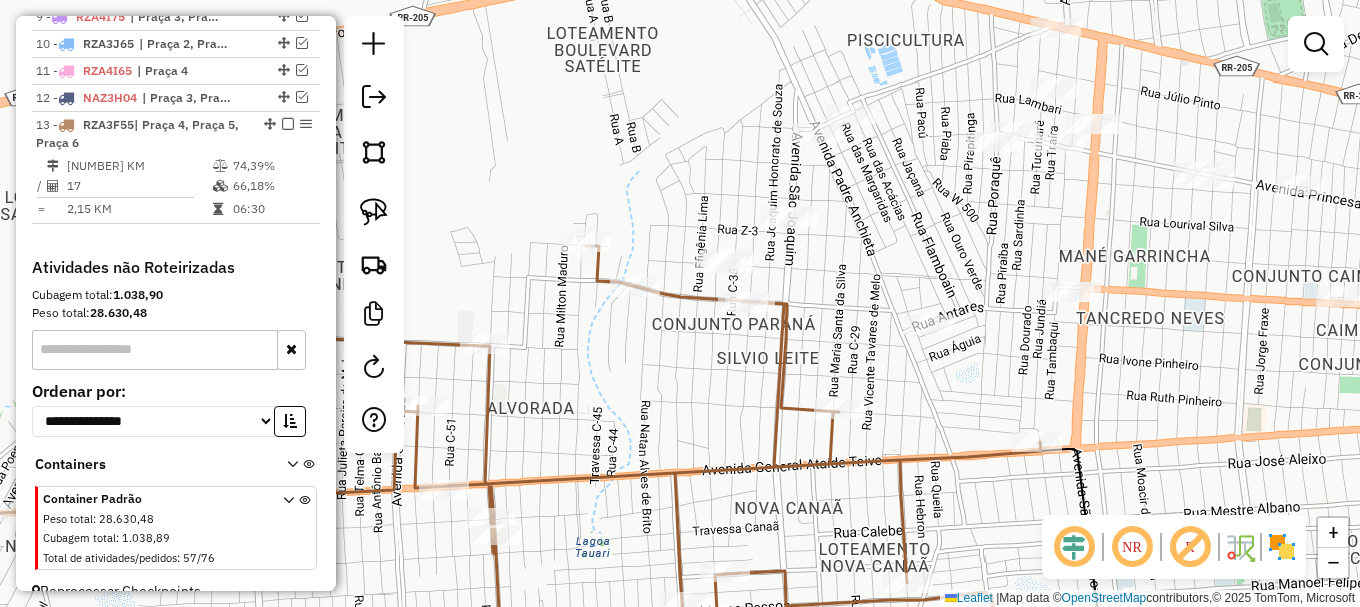 click at bounding box center [1316, 44] 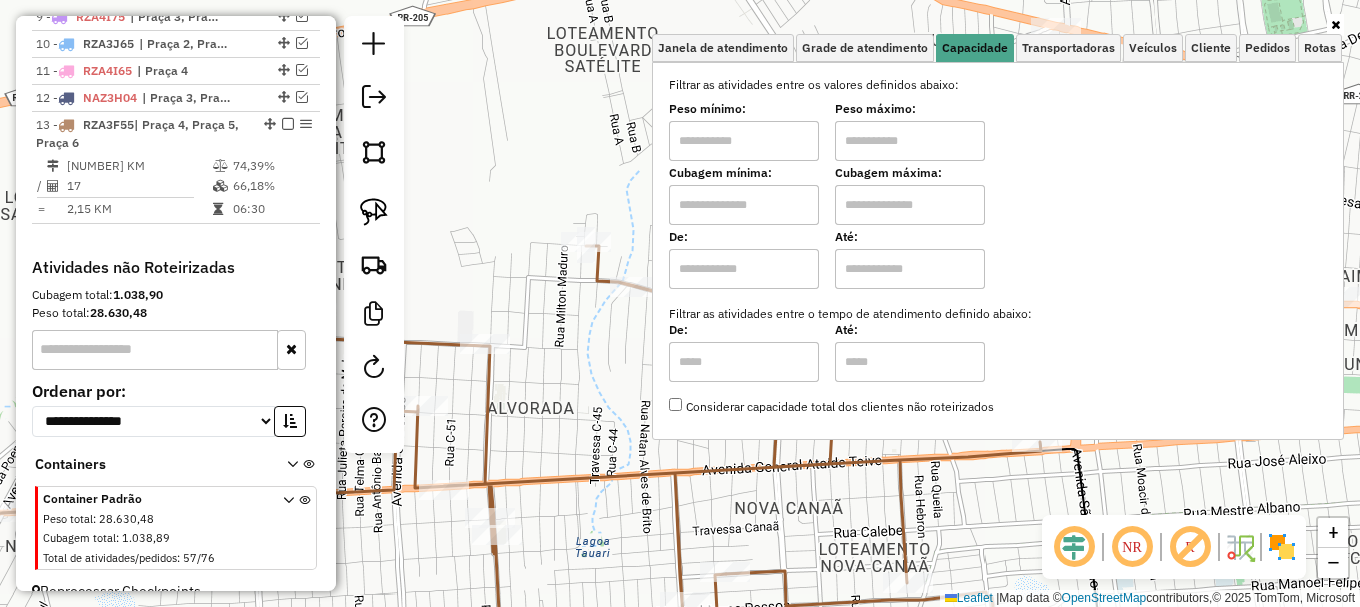 click at bounding box center [744, 205] 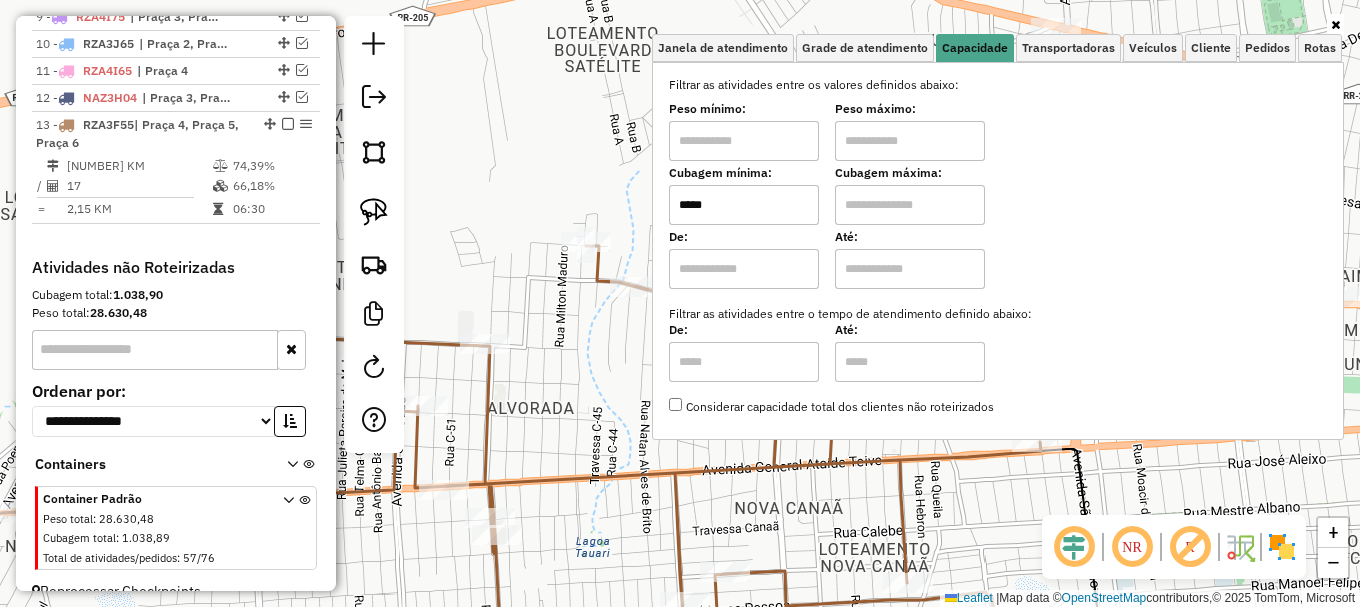 drag, startPoint x: 906, startPoint y: 204, endPoint x: 908, endPoint y: 218, distance: 14.142136 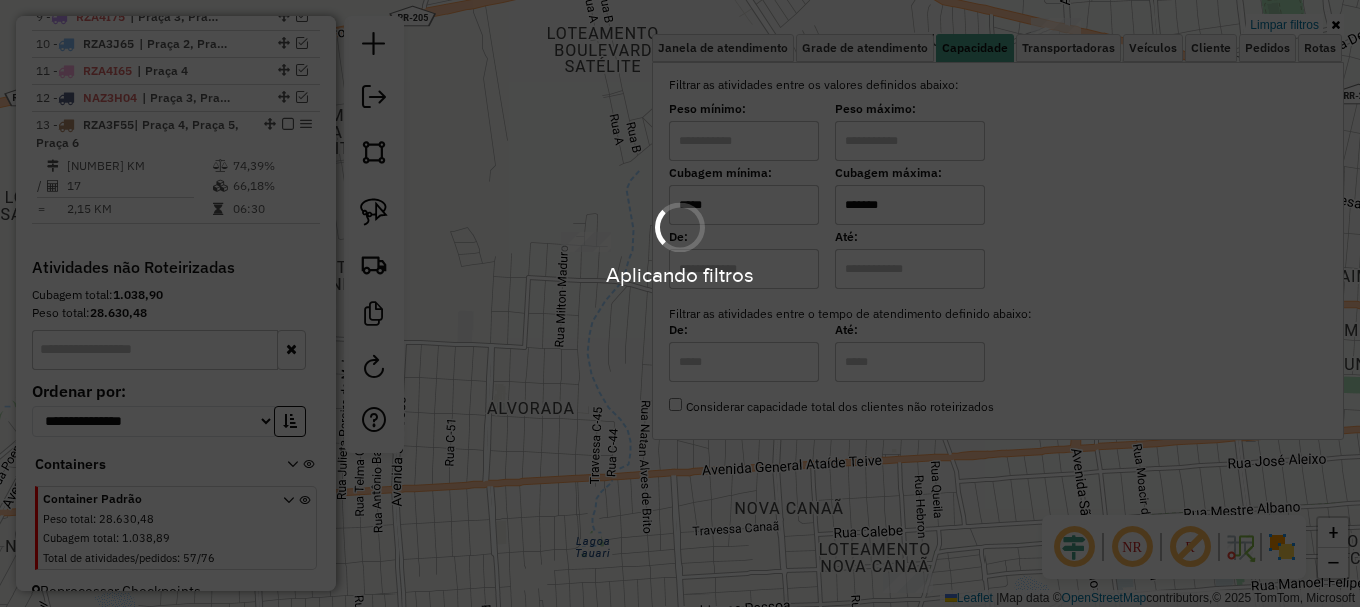 click on "Aplicando filtros  Pop-up bloqueado!  Seu navegador bloqueou automáticamente a abertura de uma nova janela.   Acesse as configurações e adicione o endereço do sistema a lista de permissão.   Fechar  Informações da Sessão 965392 - 15/07/2025     Criação: 14/07/2025 19:36   Depósito:  Amascol - Boa Vista  Total de rotas:  13  Distância Total:  608,16 km  Tempo total:  108:29  Custo total:  R$ 2.824,41  Valor total:  R$ 1.001.560,87  - Total roteirizado:  R$ 801.689,93  - Total não roteirizado:  R$ 199.870,94  Total de Atividades Roteirizadas:  194  Total de Pedidos Roteirizados:  258  Peso total roteirizado:  126.529,32  Cubagem total roteirizado:  4.544,65  Total de Atividades não Roteirizadas:  57  Total de Pedidos não Roteirizados:  76 Total de caixas por viagem:  4.544,65 /   13 =  349,59 Média de Atividades por viagem:  194 /   13 =  14,92 Ocupação média da frota:  95,44%   Rotas vários dias:  0  Clientes Priorizados NR:  0  Transportadoras  Rotas  Recargas: 6   Ver rotas   1 -      /" at bounding box center [680, 303] 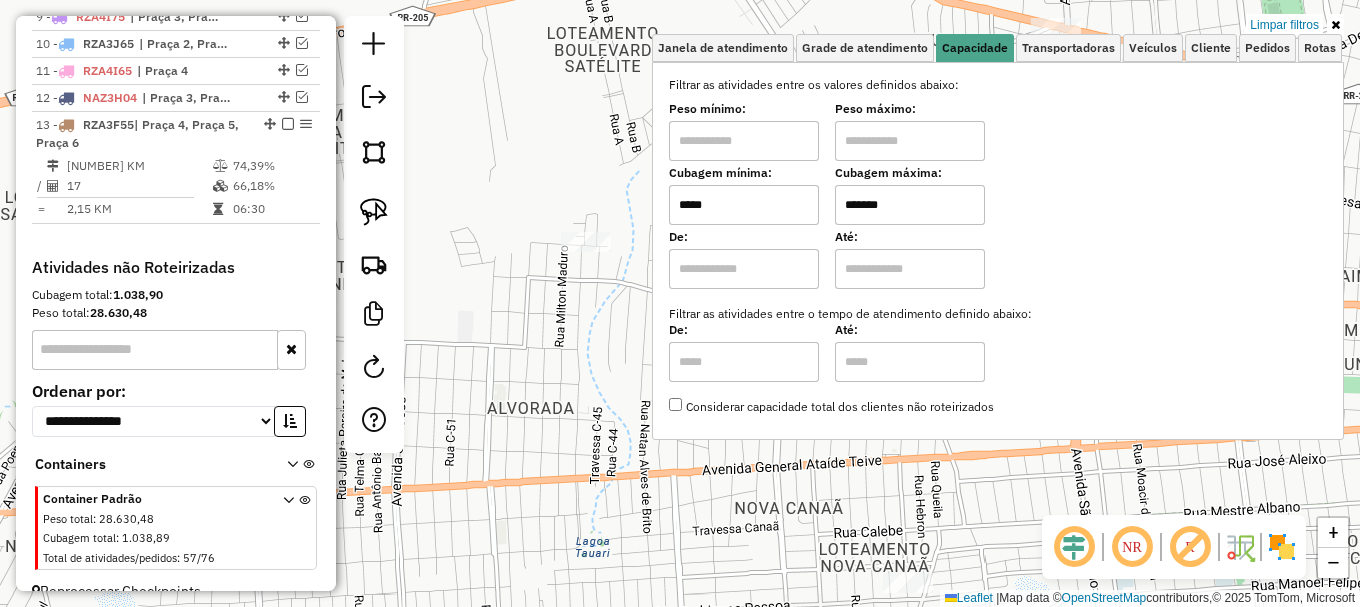 click on "Limpar filtros Janela de atendimento Grade de atendimento Capacidade Transportadoras Veículos Cliente Pedidos  Rotas Selecione os dias de semana para filtrar as janelas de atendimento  Seg   Ter   Qua   Qui   Sex   Sáb   Dom  Informe o período da janela de atendimento: De: Até:  Filtrar exatamente a janela do cliente  Considerar janela de atendimento padrão  Selecione os dias de semana para filtrar as grades de atendimento  Seg   Ter   Qua   Qui   Sex   Sáb   Dom   Considerar clientes sem dia de atendimento cadastrado  Clientes fora do dia de atendimento selecionado Filtrar as atividades entre os valores definidos abaixo:  Peso mínimo:   Peso máximo:   Cubagem mínima:  *****  Cubagem máxima:  *******  De:   Até:  Filtrar as atividades entre o tempo de atendimento definido abaixo:  De:   Até:   Considerar capacidade total dos clientes não roteirizados Transportadora: Selecione um ou mais itens Tipo de veículo: Selecione um ou mais itens Veículo: Selecione um ou mais itens Motorista: Nome: Setor:" 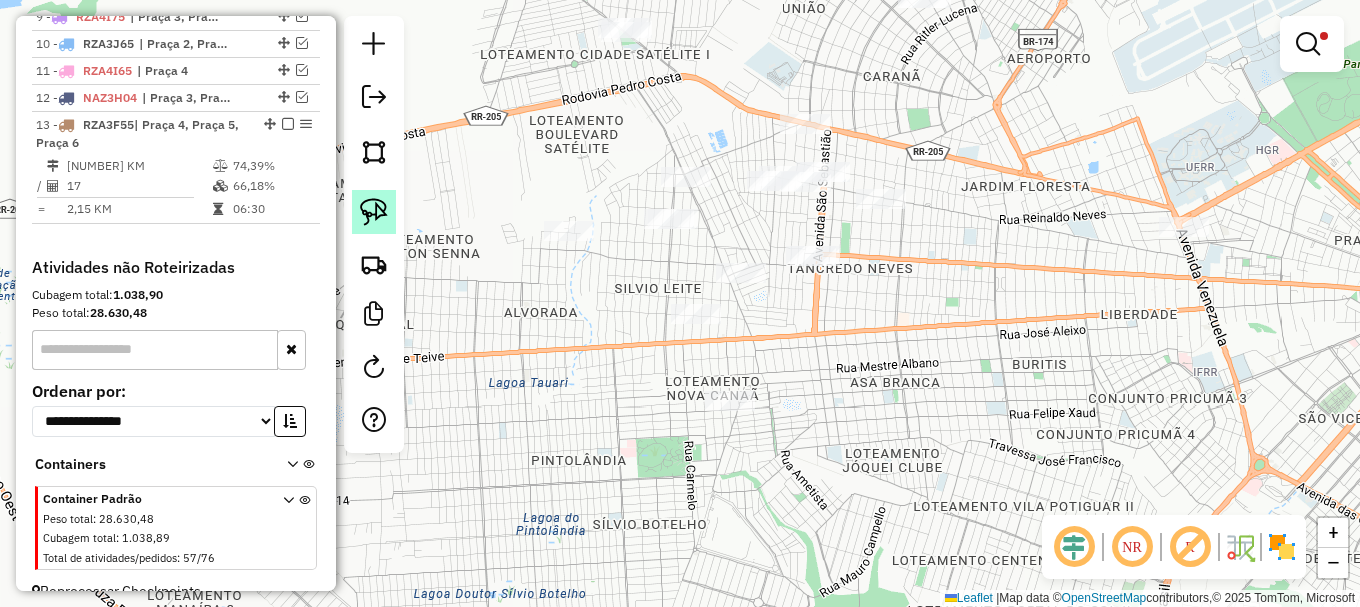 click 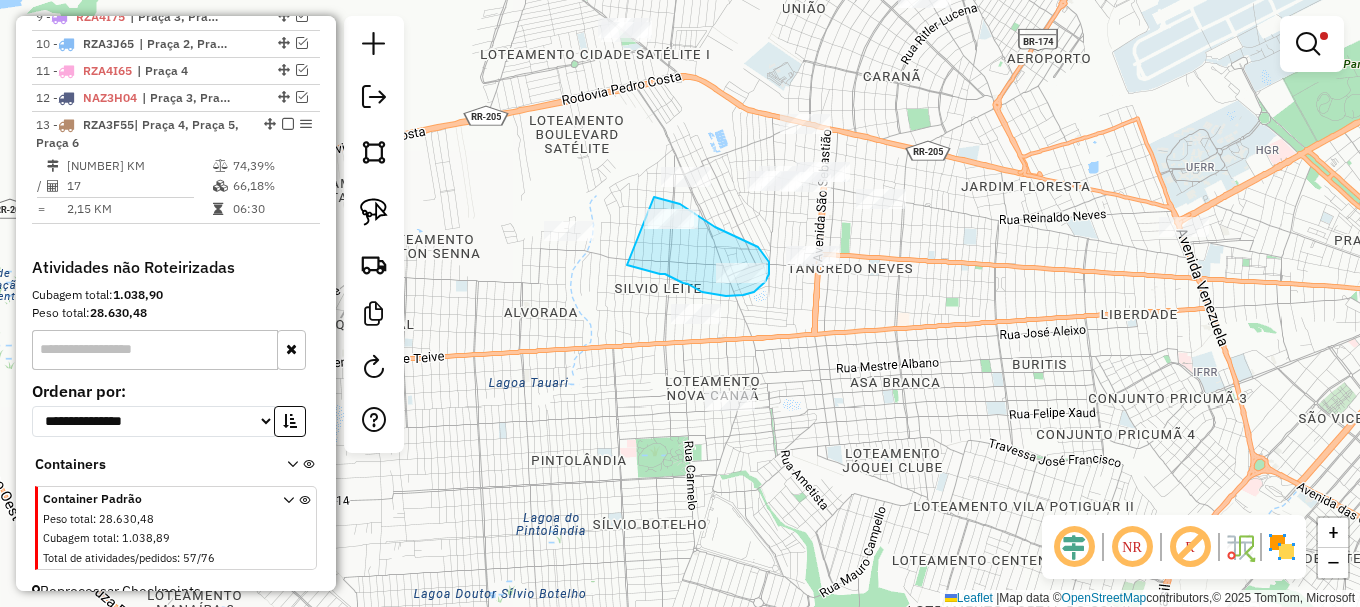 drag, startPoint x: 654, startPoint y: 272, endPoint x: 642, endPoint y: 194, distance: 78.91768 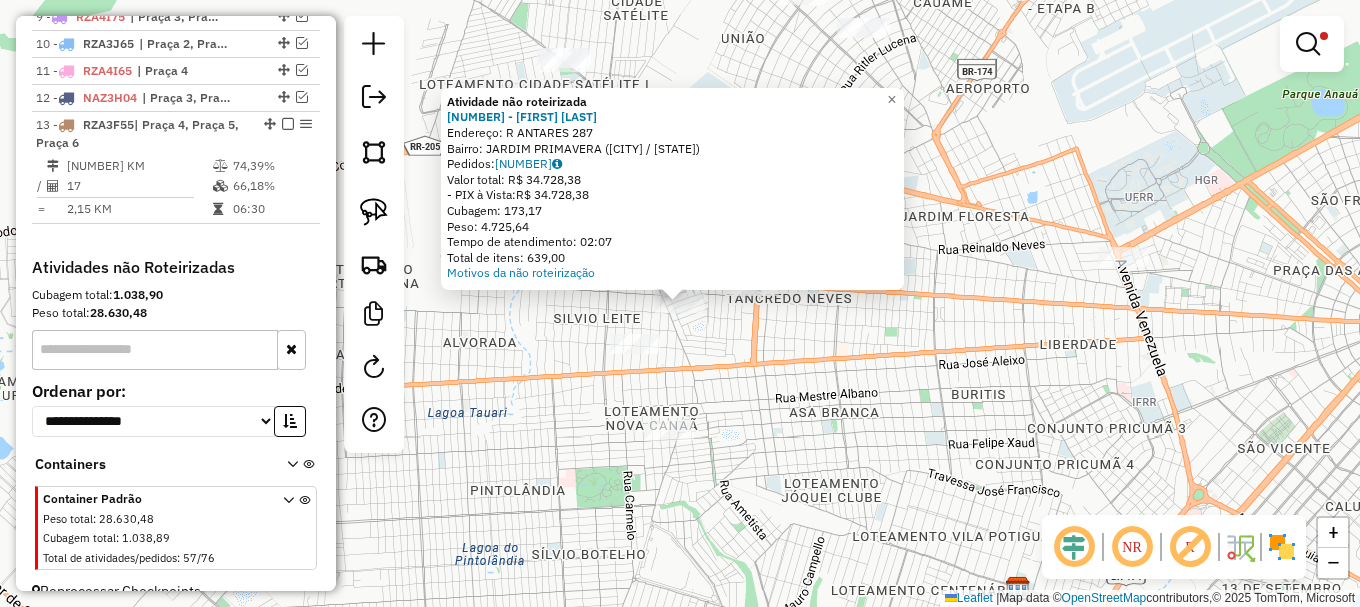 click on "Atividade não roteirizada [NUMBER] - DIOGO LIMA MUNIZ  Endereço: R   ANTARES                       287   Bairro: JARDIM PRIMAVERA ([BOA VISTA] / [RR])   Pedidos:  14221788   Valor total: R$ 34.728,38   - PIX à Vista:  R$ 34.728,38   Cubagem: 173,17   Peso: 4.725,64   Tempo de atendimento: 02:07   Total de itens: 639,00  Motivos da não roteirização × Limpar filtros Janela de atendimento Grade de atendimento Capacidade Transportadoras Veículos Cliente Pedidos  Rotas Selecione os dias de semana para filtrar as janelas de atendimento  Seg   Ter   Qua   Qui   Sex   Sáb   Dom  Informe o período da janela de atendimento: De: Até:  Filtrar exatamente a janela do cliente  Considerar janela de atendimento padrão  Selecione os dias de semana para filtrar as grades de atendimento  Seg   Ter   Qua   Qui   Sex   Sáb   Dom   Considerar clientes sem dia de atendimento cadastrado  Clientes fora do dia de atendimento selecionado Filtrar as atividades entre os valores definidos abaixo:  Peso mínimo:   Peso máximo:  *****" 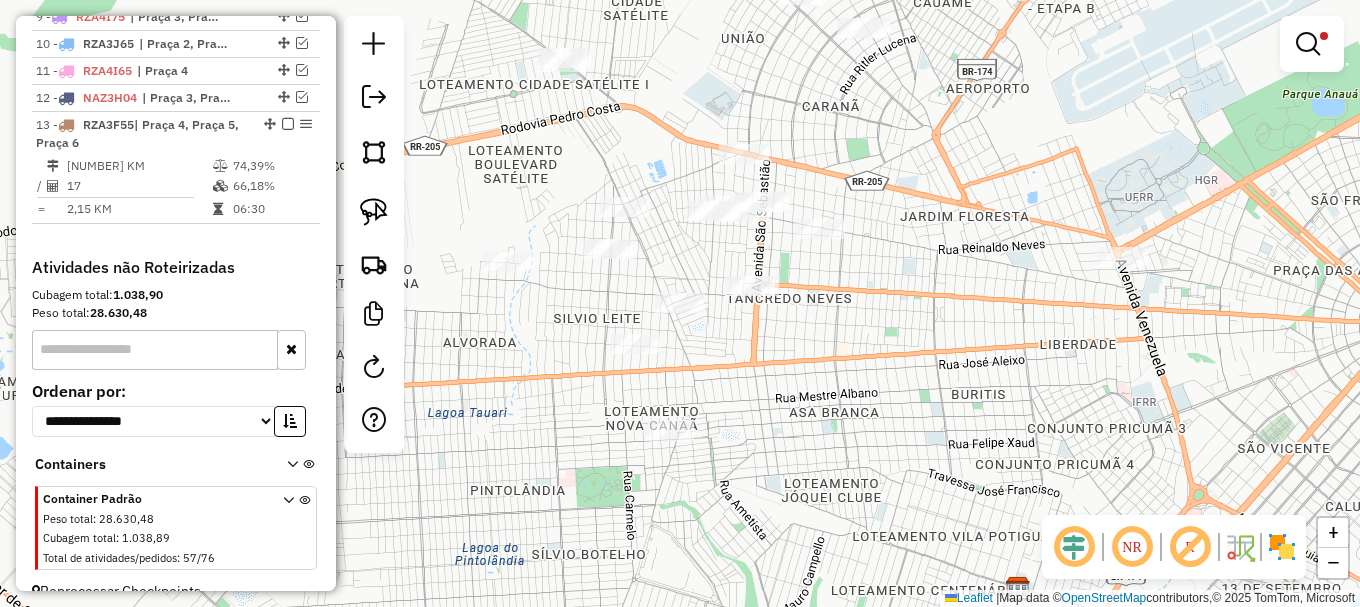 drag, startPoint x: 383, startPoint y: 205, endPoint x: 474, endPoint y: 288, distance: 123.16656 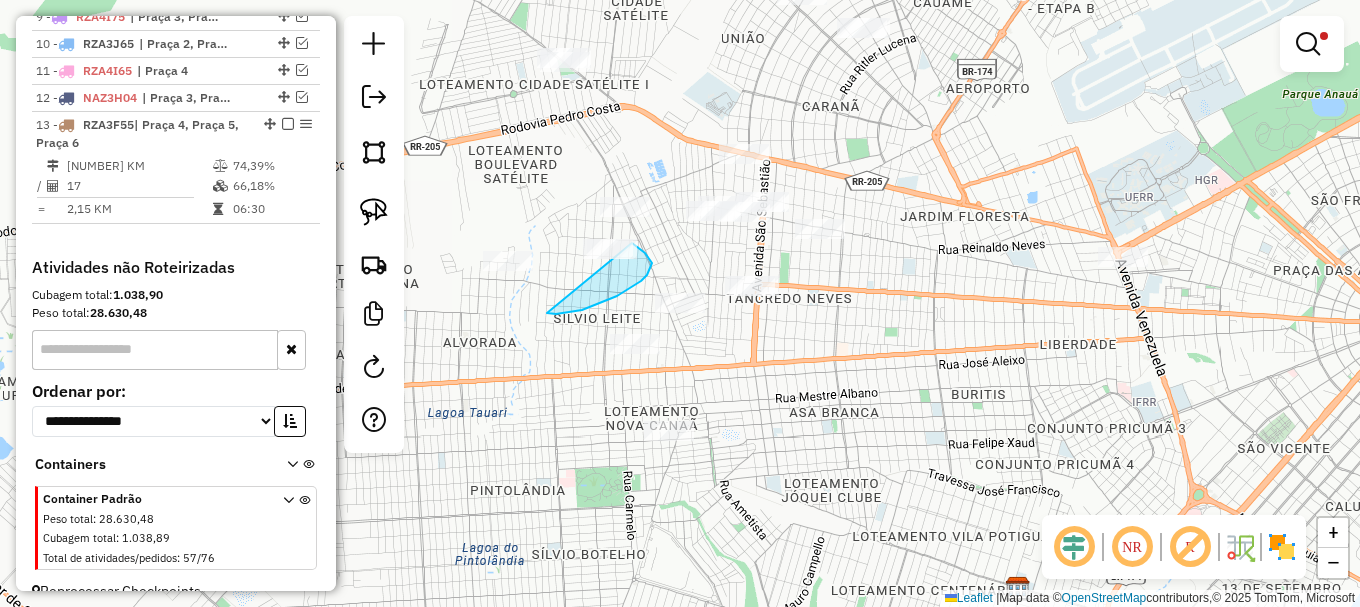 drag, startPoint x: 550, startPoint y: 314, endPoint x: 561, endPoint y: 222, distance: 92.65527 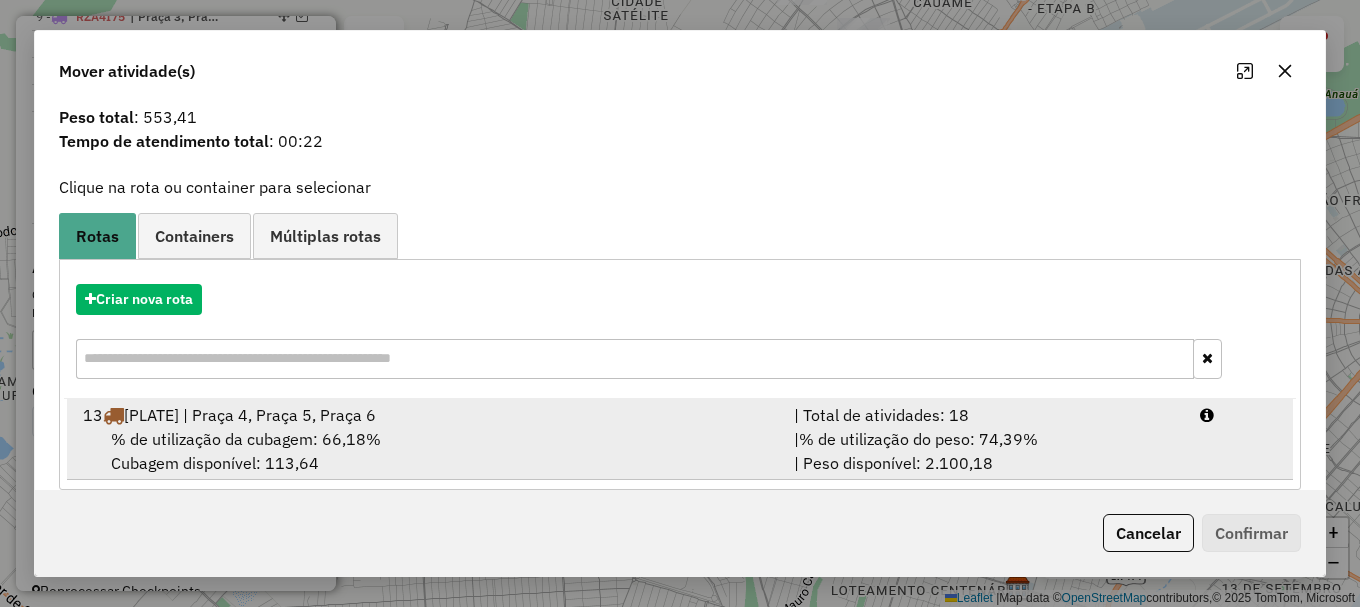scroll, scrollTop: 78, scrollLeft: 0, axis: vertical 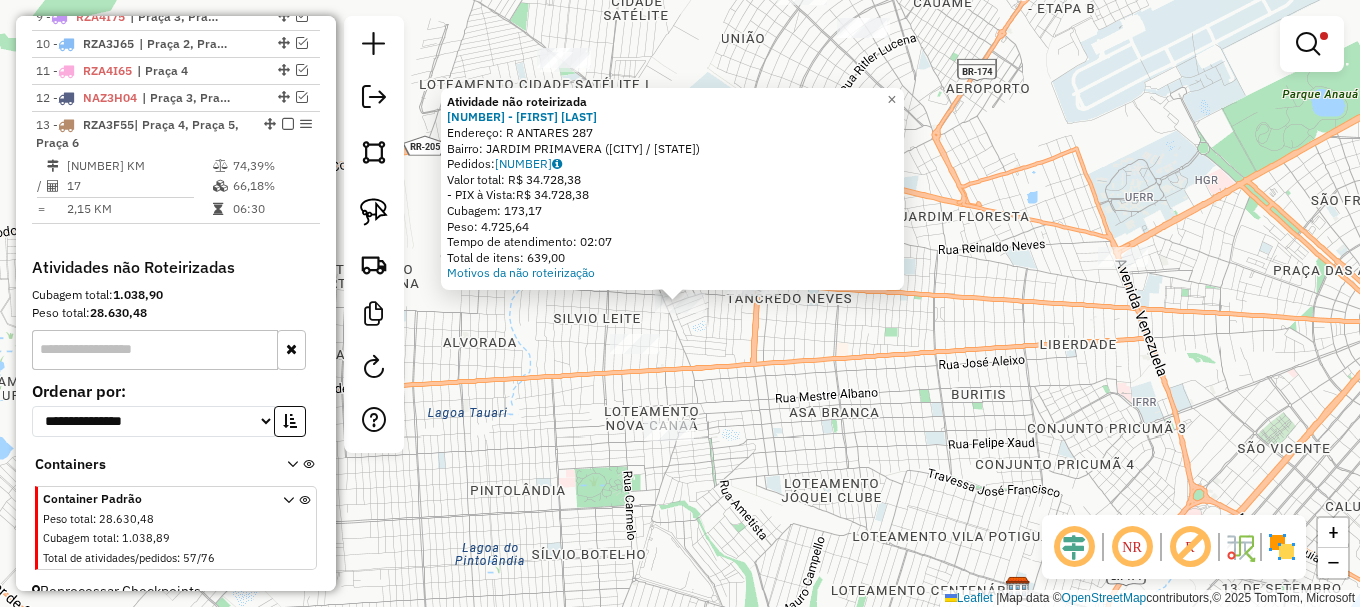 click on "Atividade não roteirizada [NUMBER] - DIOGO LIMA MUNIZ  Endereço: R   ANTARES                       287   Bairro: JARDIM PRIMAVERA ([BOA VISTA] / [RR])   Pedidos:  14221788   Valor total: R$ 34.728,38   - PIX à Vista:  R$ 34.728,38   Cubagem: 173,17   Peso: 4.725,64   Tempo de atendimento: 02:07   Total de itens: 639,00  Motivos da não roteirização × Limpar filtros Janela de atendimento Grade de atendimento Capacidade Transportadoras Veículos Cliente Pedidos  Rotas Selecione os dias de semana para filtrar as janelas de atendimento  Seg   Ter   Qua   Qui   Sex   Sáb   Dom  Informe o período da janela de atendimento: De: Até:  Filtrar exatamente a janela do cliente  Considerar janela de atendimento padrão  Selecione os dias de semana para filtrar as grades de atendimento  Seg   Ter   Qua   Qui   Sex   Sáb   Dom   Considerar clientes sem dia de atendimento cadastrado  Clientes fora do dia de atendimento selecionado Filtrar as atividades entre os valores definidos abaixo:  Peso mínimo:   Peso máximo:  *****" 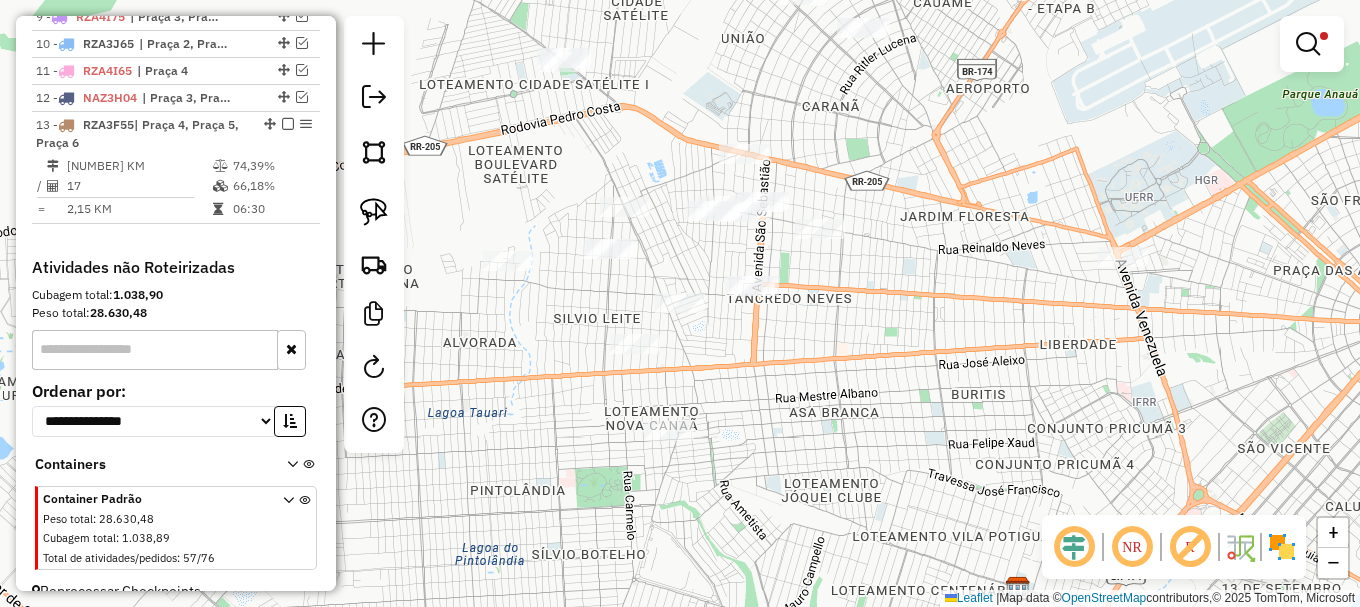 click on "Limpar filtros Janela de atendimento Grade de atendimento Capacidade Transportadoras Veículos Cliente Pedidos  Rotas Selecione os dias de semana para filtrar as janelas de atendimento  Seg   Ter   Qua   Qui   Sex   Sáb   Dom  Informe o período da janela de atendimento: De: Até:  Filtrar exatamente a janela do cliente  Considerar janela de atendimento padrão  Selecione os dias de semana para filtrar as grades de atendimento  Seg   Ter   Qua   Qui   Sex   Sáb   Dom   Considerar clientes sem dia de atendimento cadastrado  Clientes fora do dia de atendimento selecionado Filtrar as atividades entre os valores definidos abaixo:  Peso mínimo:   Peso máximo:   Cubagem mínima:  *****  Cubagem máxima:  *******  De:   Até:  Filtrar as atividades entre o tempo de atendimento definido abaixo:  De:   Até:   Considerar capacidade total dos clientes não roteirizados Transportadora: Selecione um ou mais itens Tipo de veículo: Selecione um ou mais itens Veículo: Selecione um ou mais itens Motorista: Nome: Setor:" 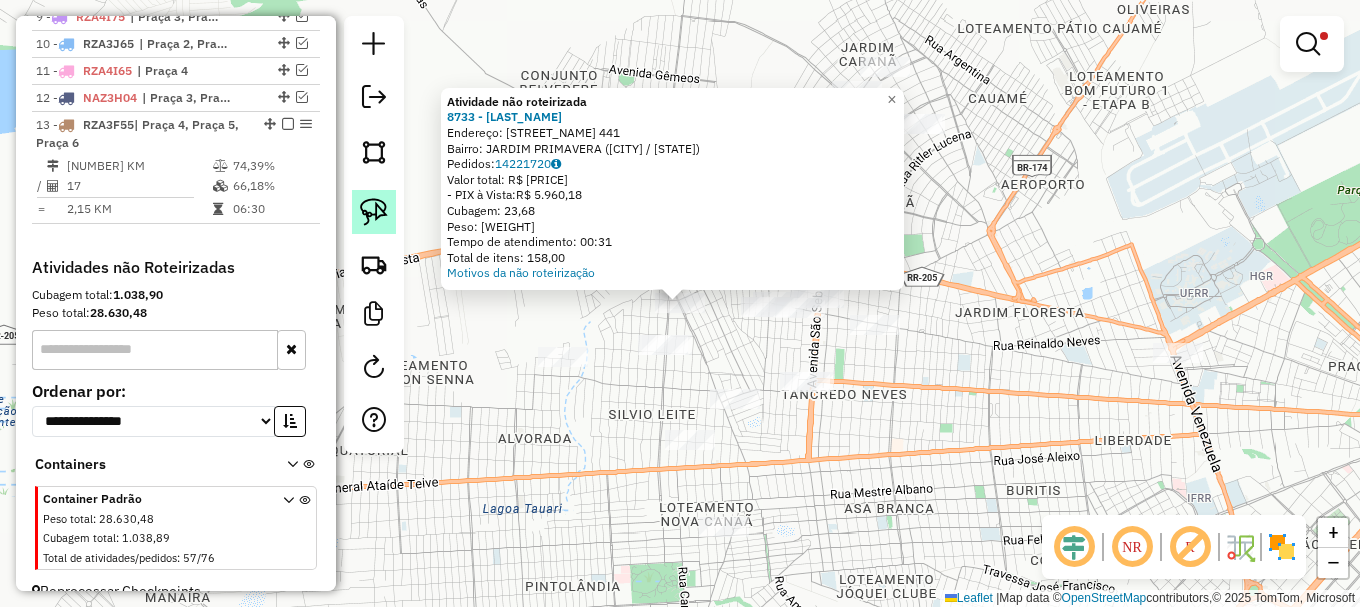 click 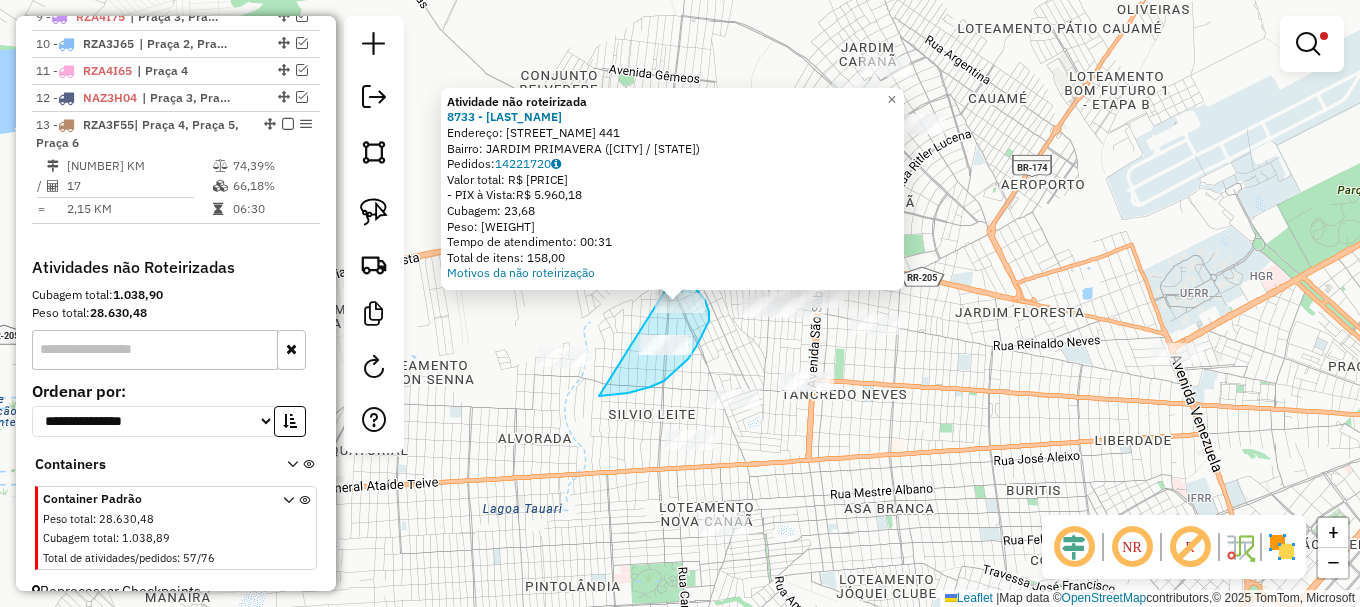 drag, startPoint x: 605, startPoint y: 395, endPoint x: 643, endPoint y: 260, distance: 140.24622 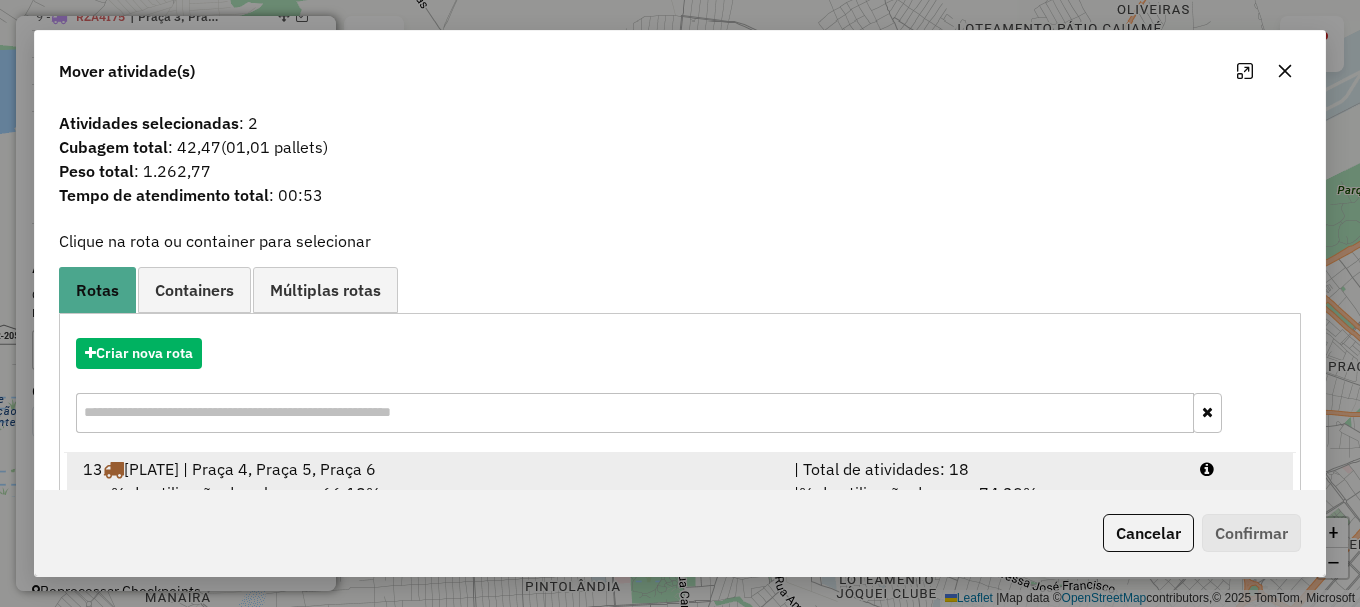 click at bounding box center [1239, 469] 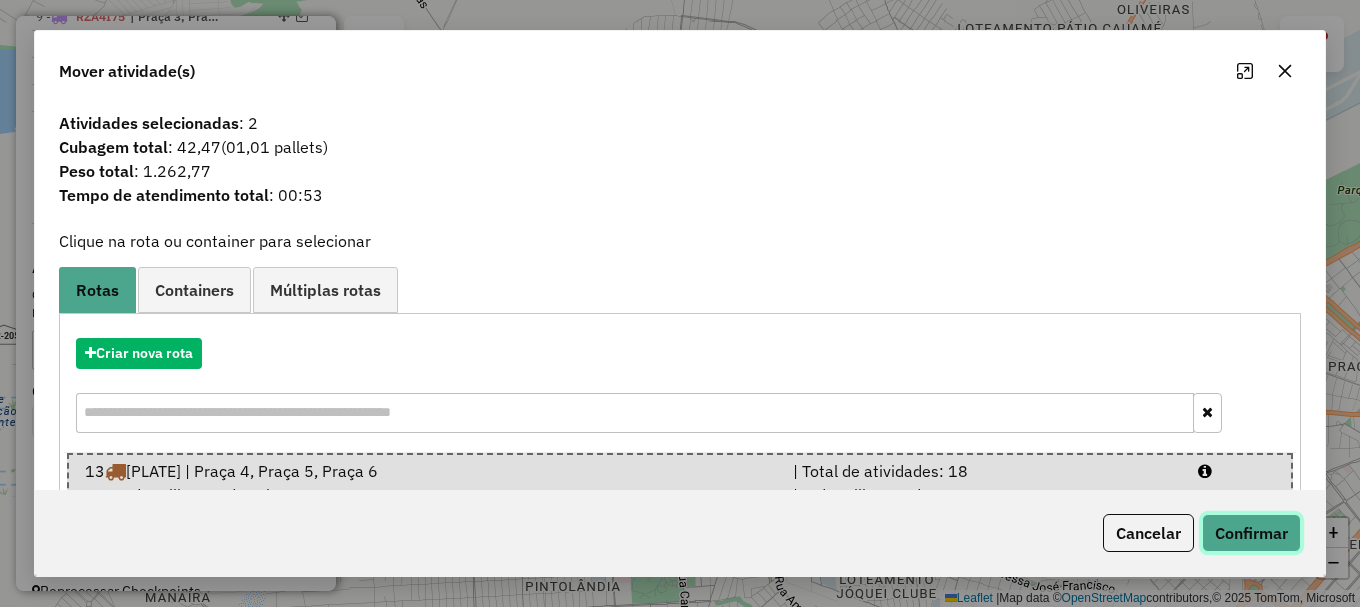 click on "Confirmar" 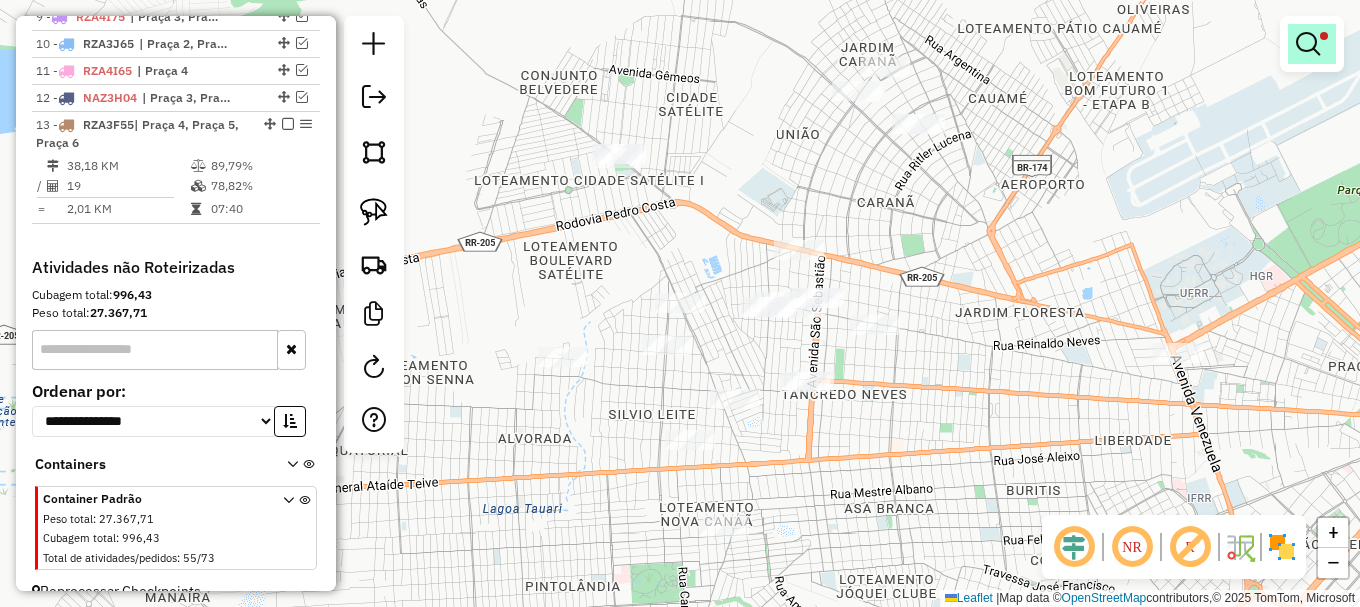 click at bounding box center (1308, 44) 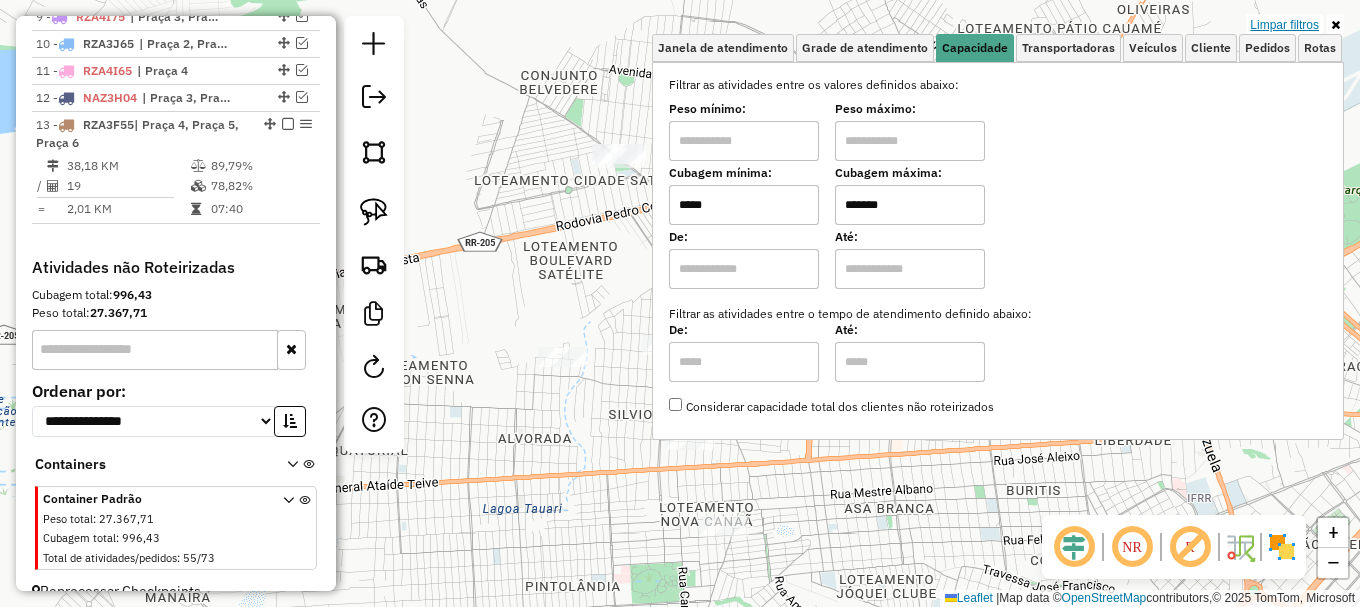 click on "Limpar filtros" at bounding box center [1284, 25] 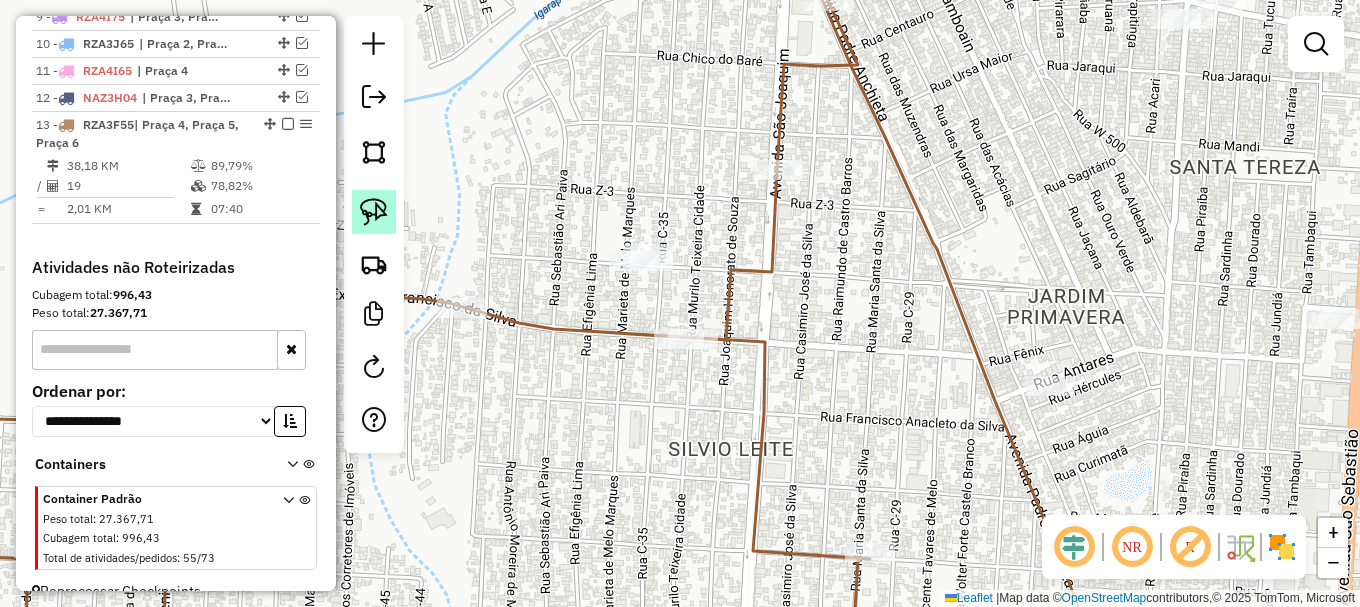 click 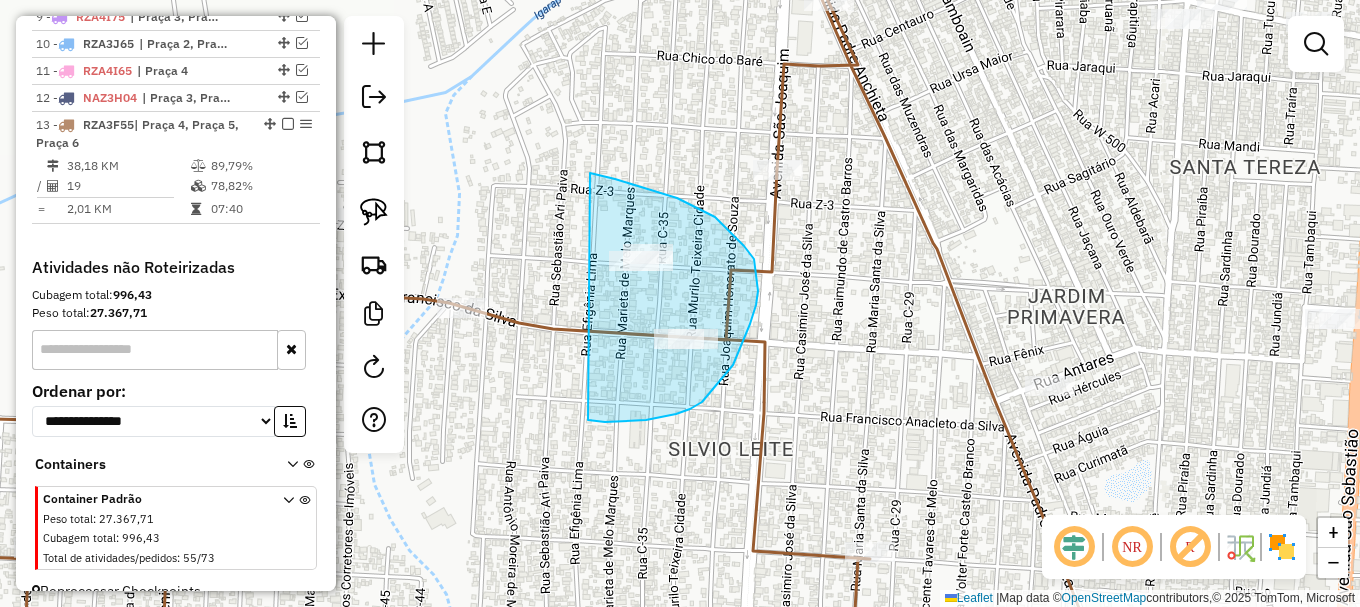 drag, startPoint x: 646, startPoint y: 420, endPoint x: 588, endPoint y: 172, distance: 254.69197 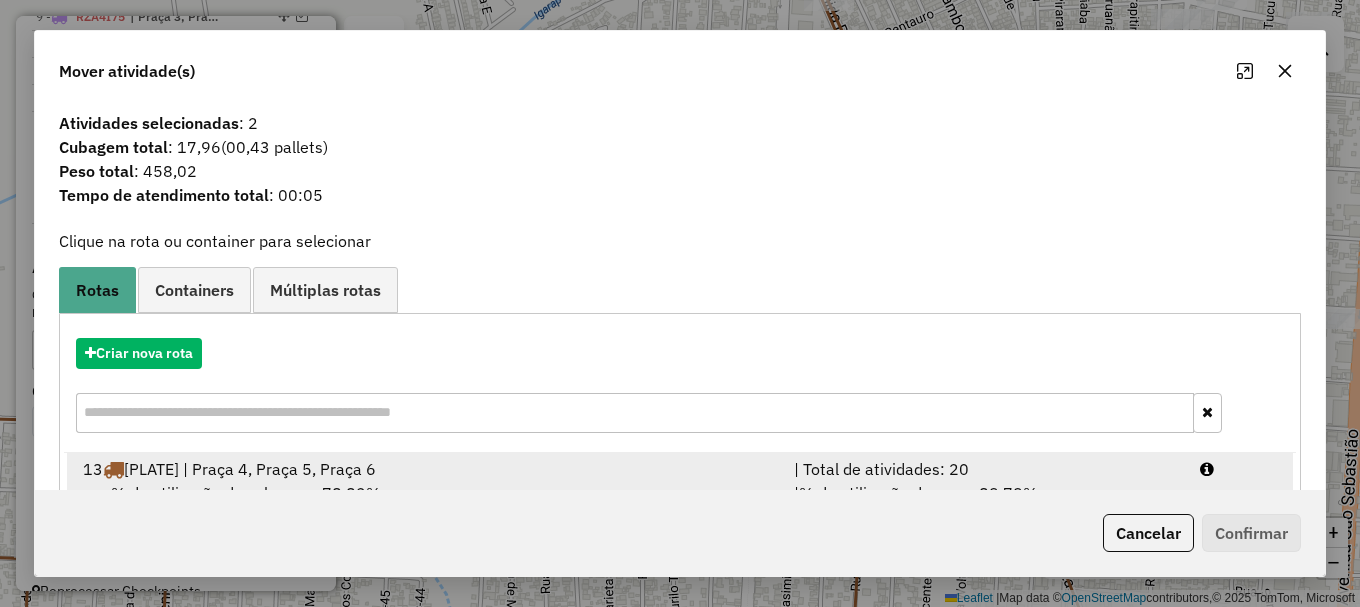click on "13  RZA3F55 | Praça 4, Praça 5, Praça 6  | Total de atividades: 20  % de utilização da cubagem: 78,82%  Cubagem disponível: 71,17   |  % de utilização do peso: 89,79%  | Peso disponível: 837,41" at bounding box center [680, 493] 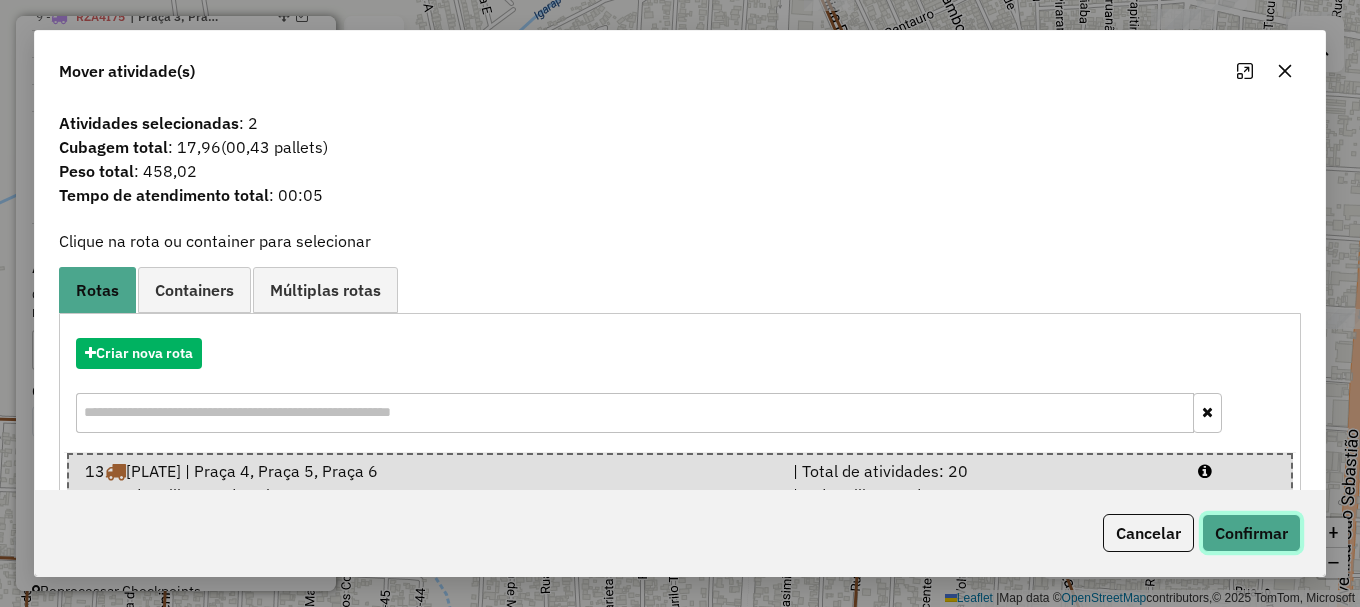 click on "Confirmar" 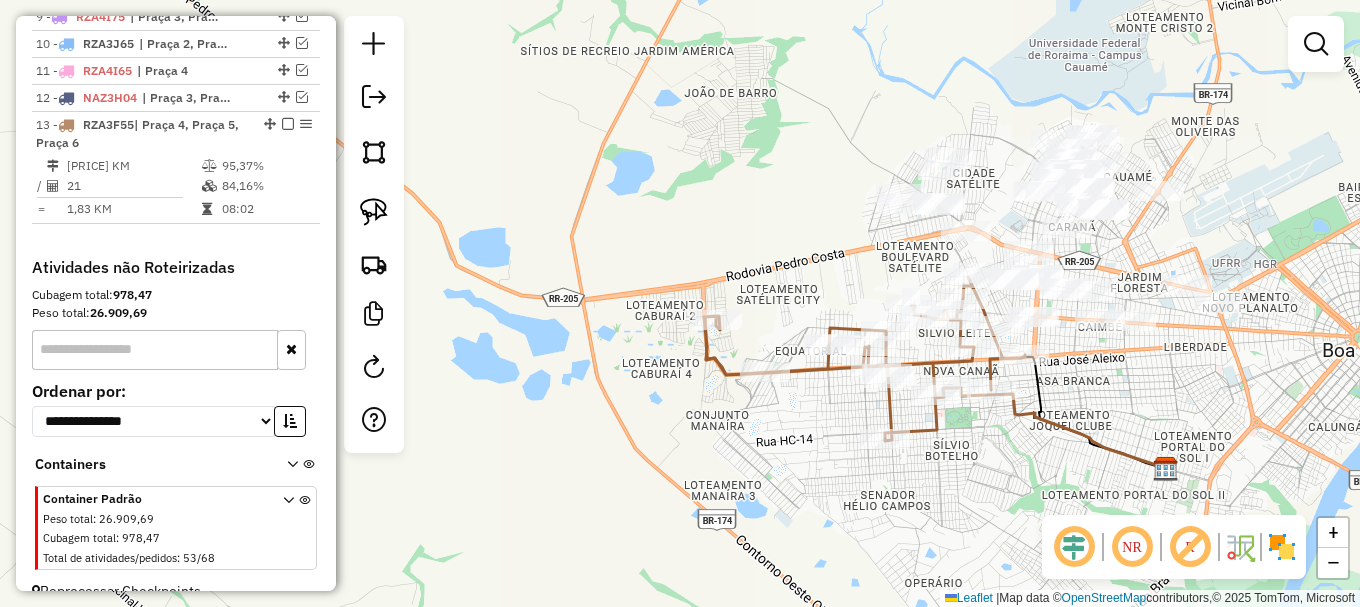drag, startPoint x: 1131, startPoint y: 424, endPoint x: 896, endPoint y: 397, distance: 236.54597 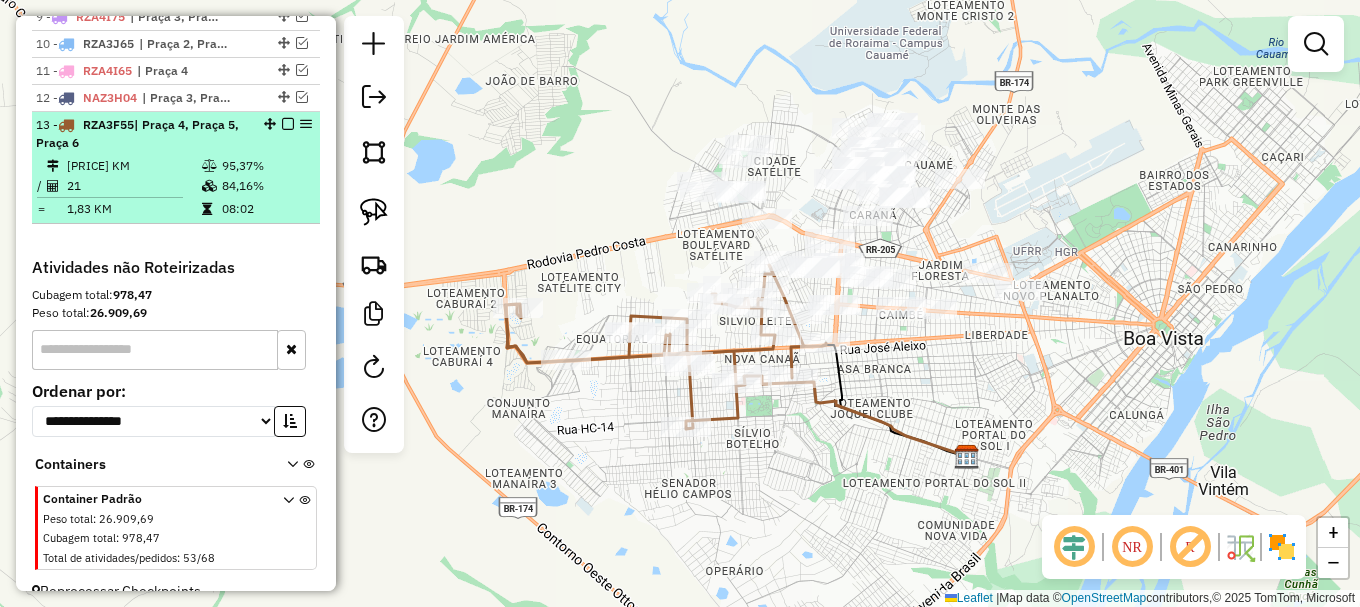 click at bounding box center (288, 124) 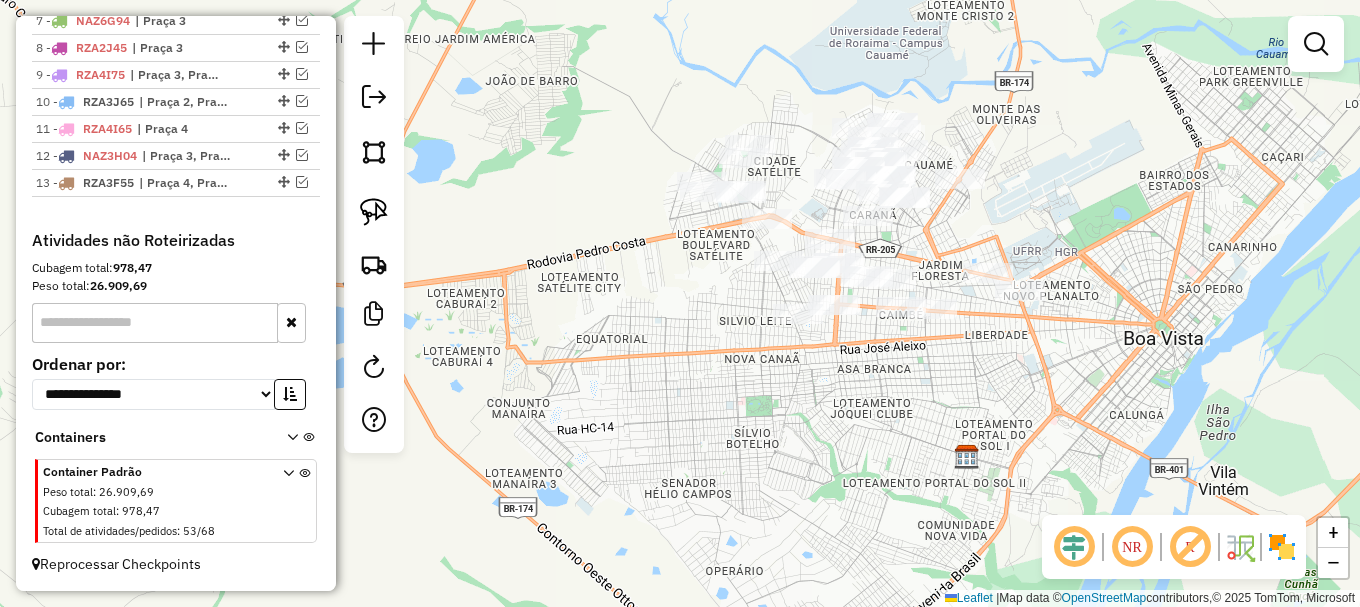 scroll, scrollTop: 962, scrollLeft: 0, axis: vertical 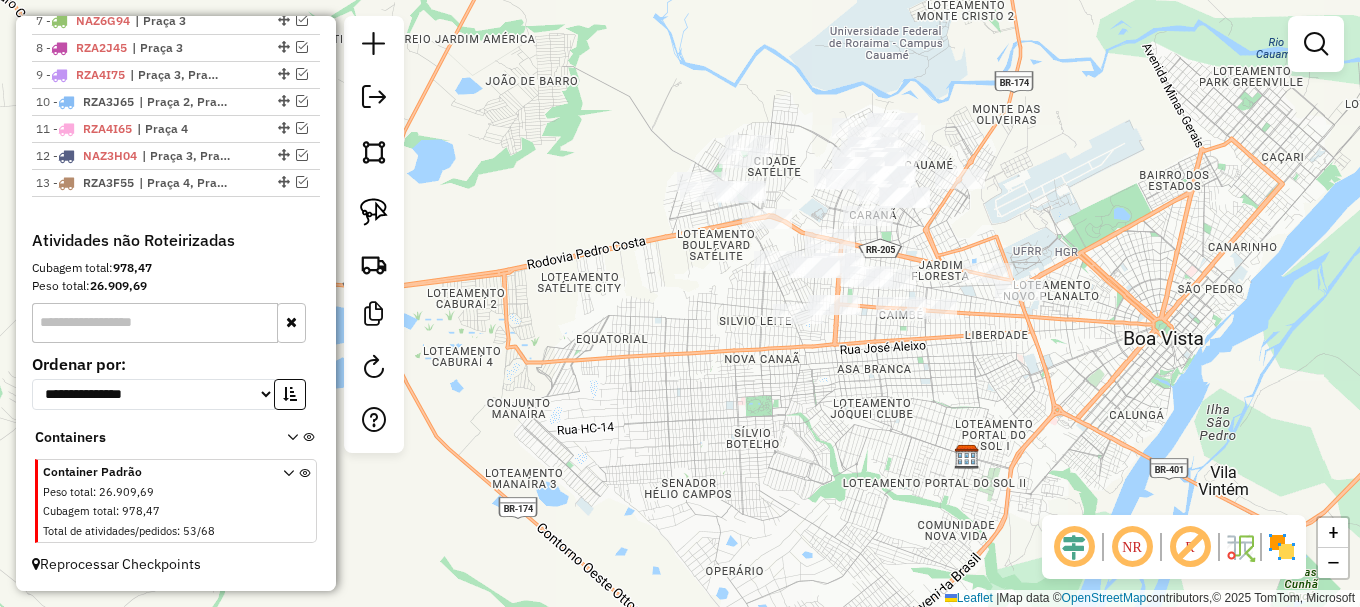 drag, startPoint x: 575, startPoint y: 362, endPoint x: 527, endPoint y: 396, distance: 58.821766 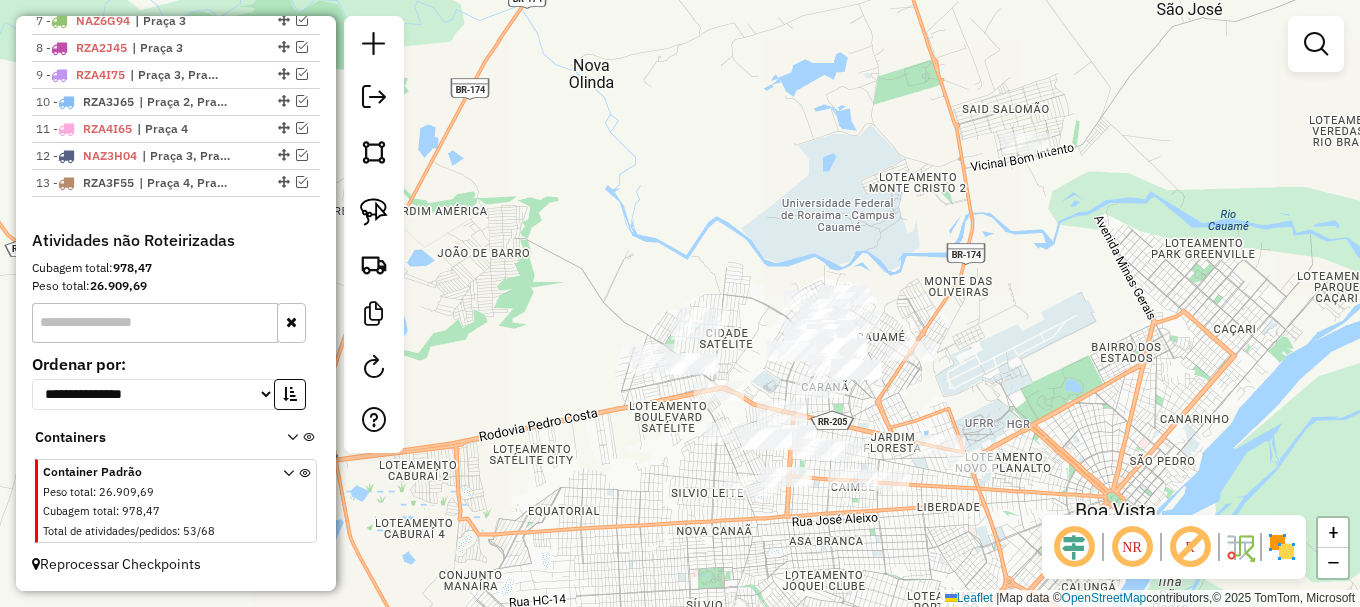 drag, startPoint x: 518, startPoint y: 359, endPoint x: 589, endPoint y: 357, distance: 71.02816 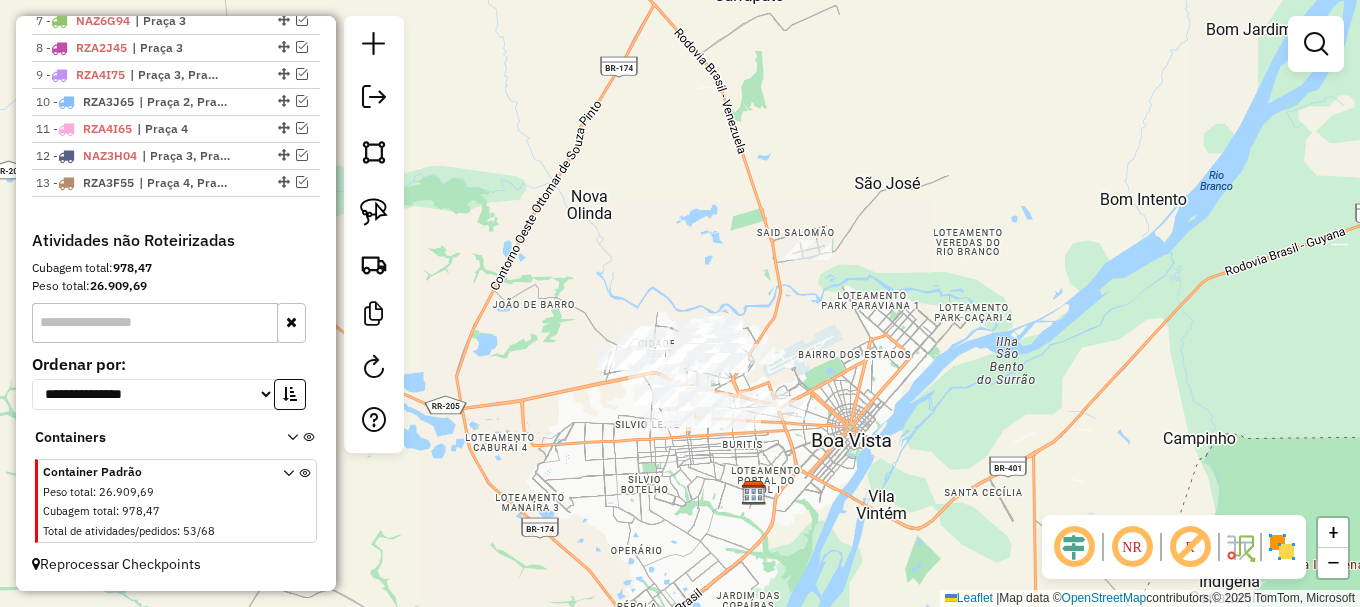 drag, startPoint x: 384, startPoint y: 211, endPoint x: 455, endPoint y: 322, distance: 131.76494 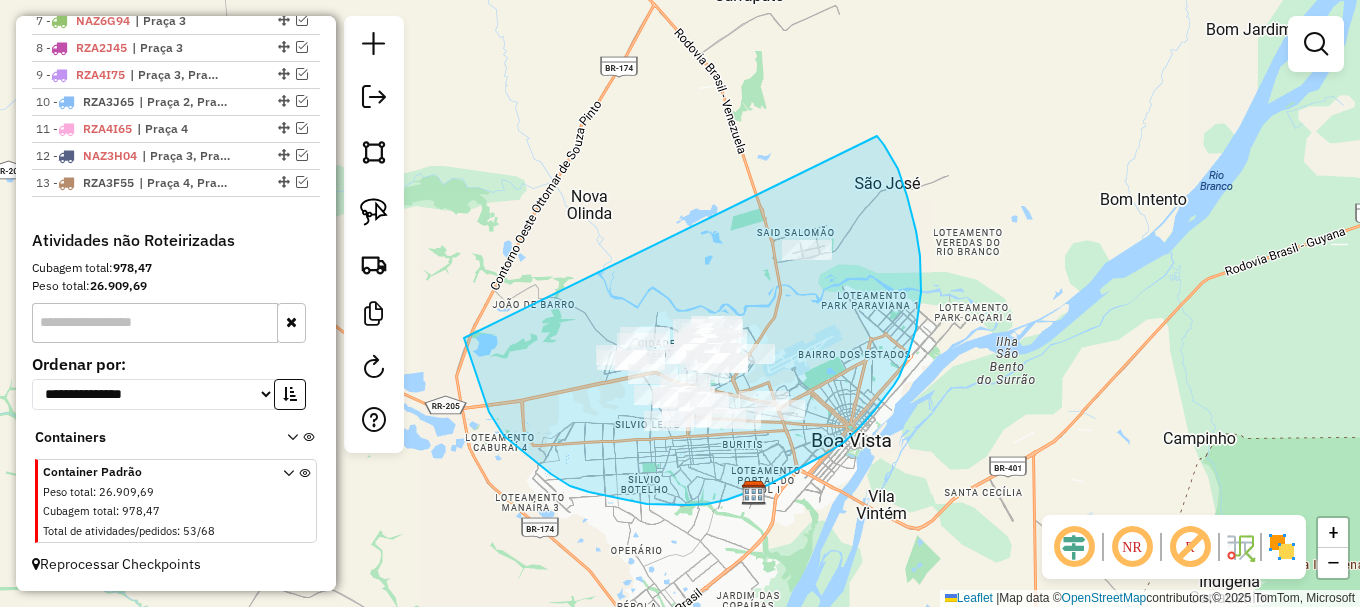 drag, startPoint x: 483, startPoint y: 395, endPoint x: 854, endPoint y: 129, distance: 456.5052 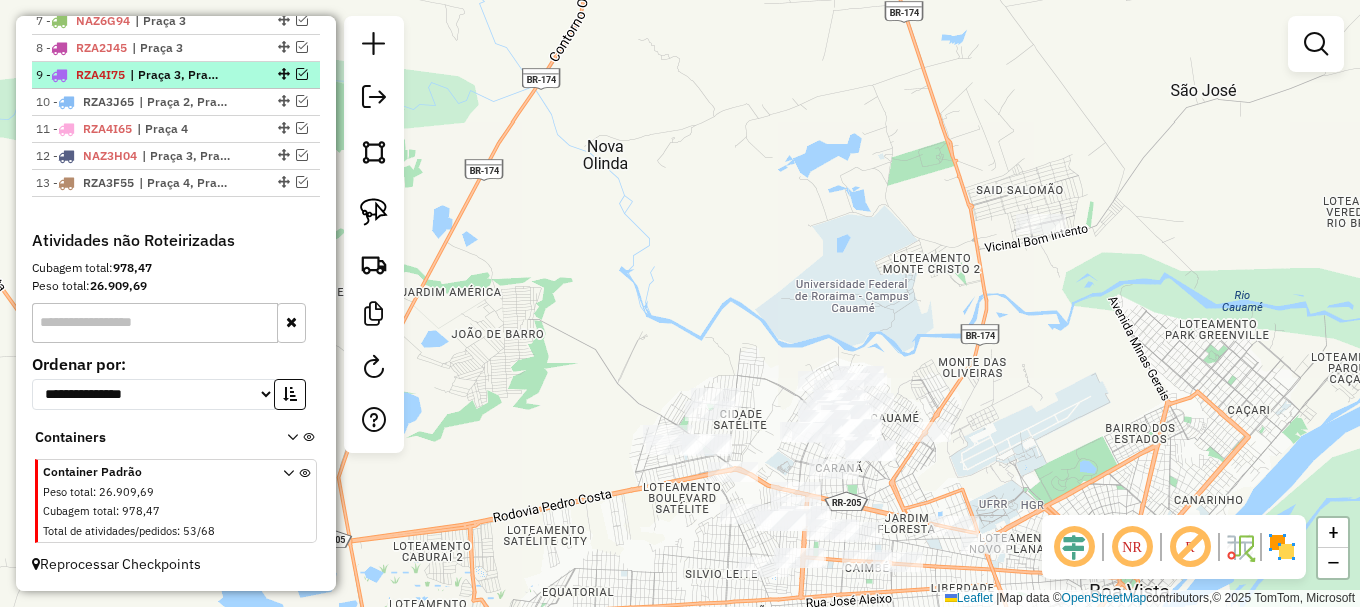 click at bounding box center [302, 74] 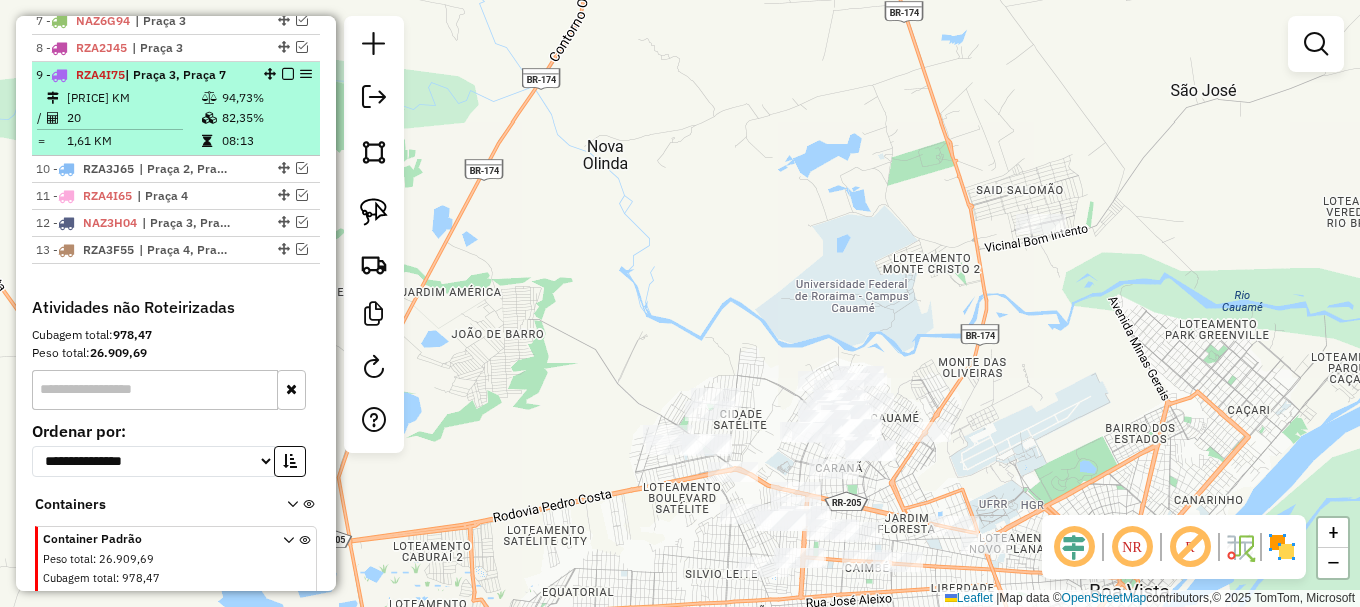 scroll, scrollTop: 1020, scrollLeft: 0, axis: vertical 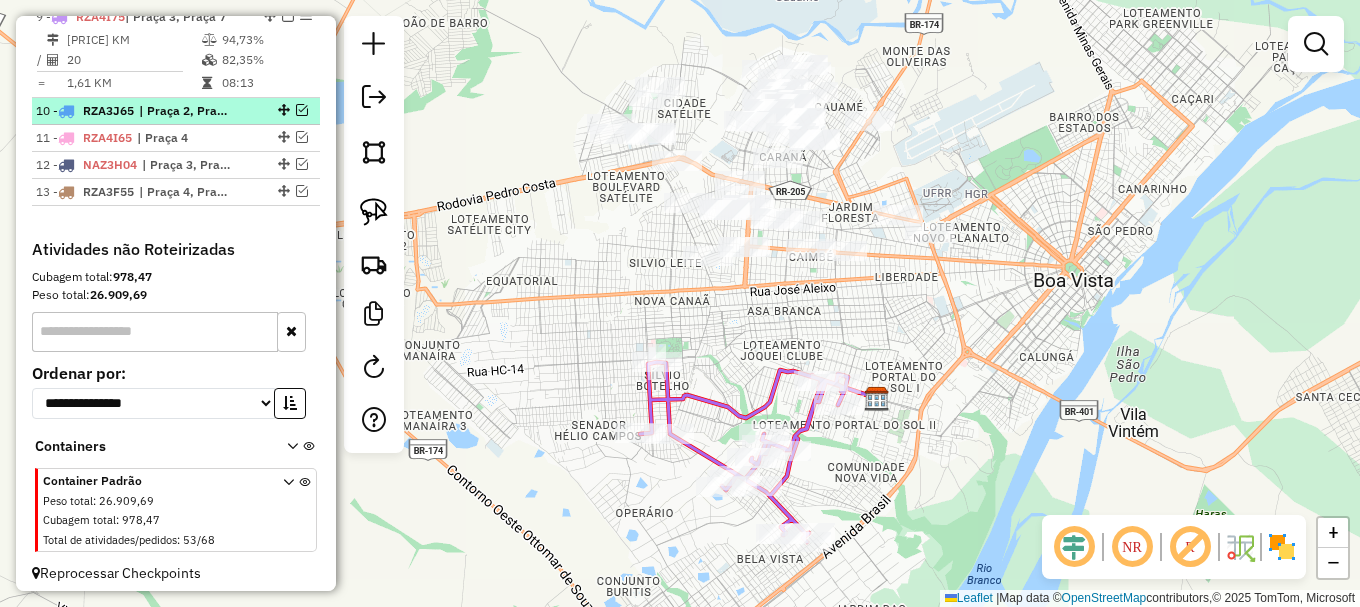 click at bounding box center (282, 110) 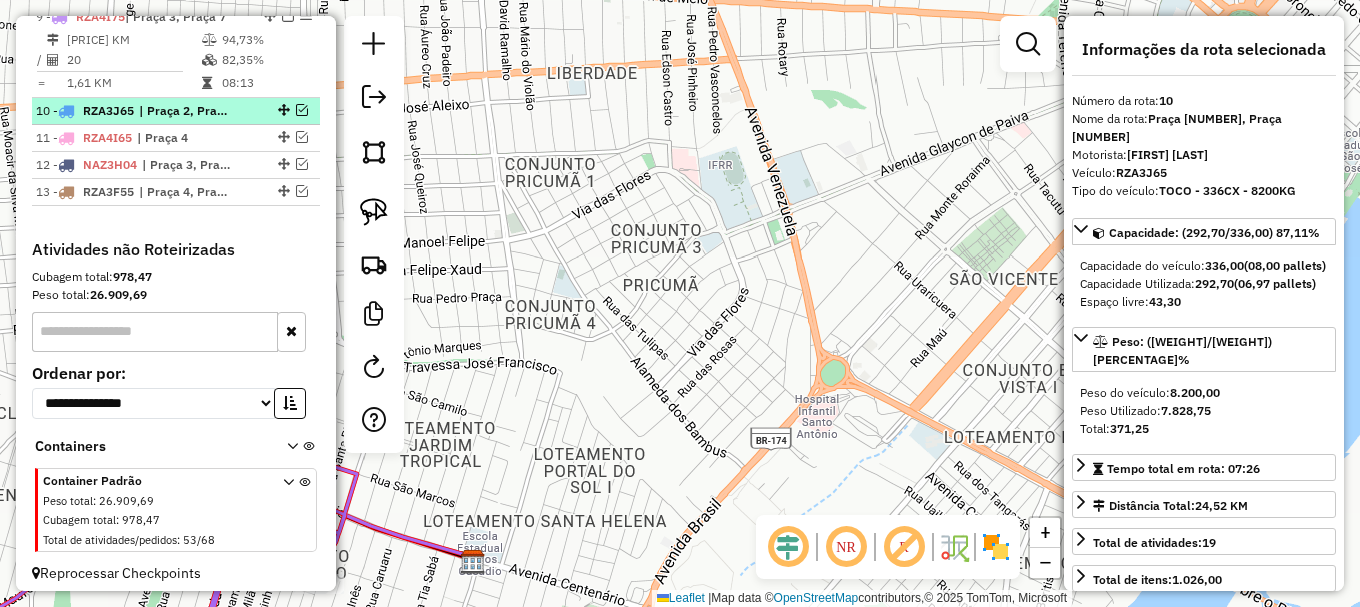 click at bounding box center (302, 110) 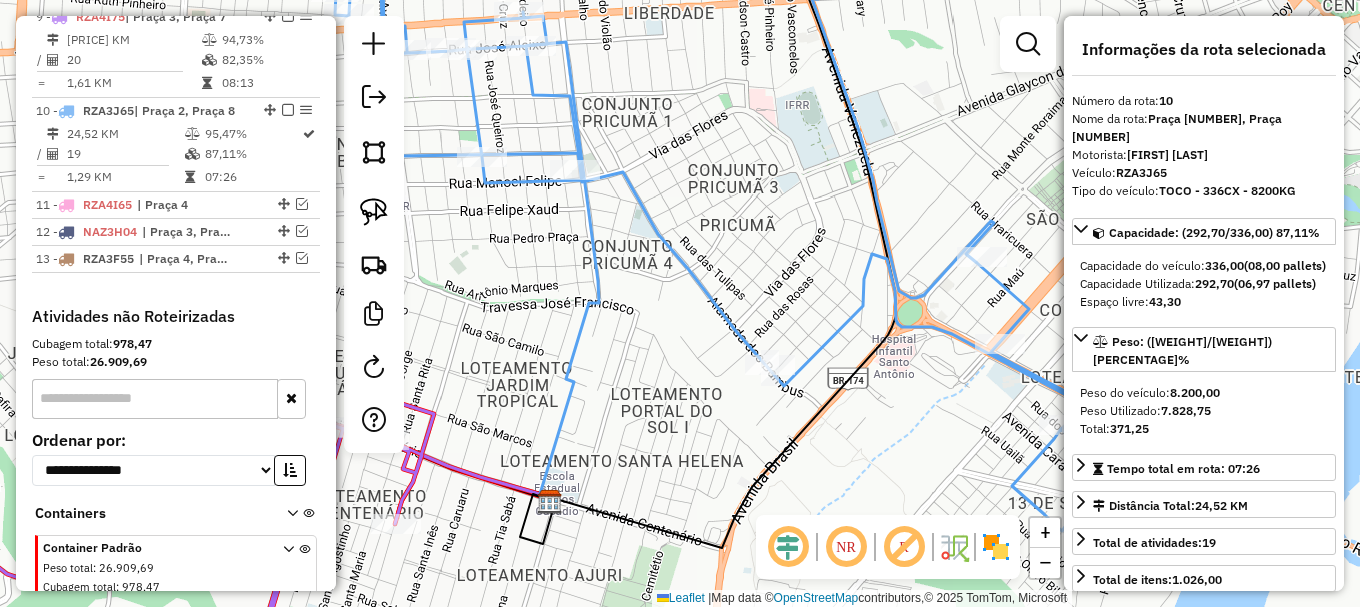 drag, startPoint x: 580, startPoint y: 385, endPoint x: 729, endPoint y: 189, distance: 246.2052 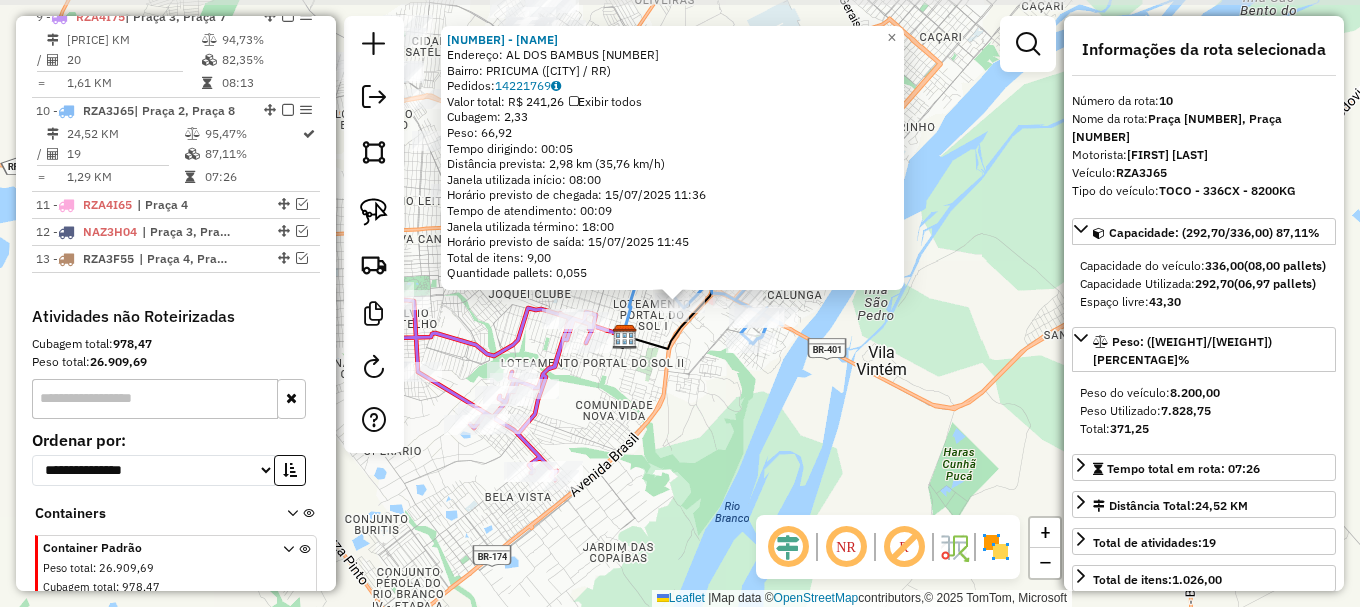scroll, scrollTop: 1096, scrollLeft: 0, axis: vertical 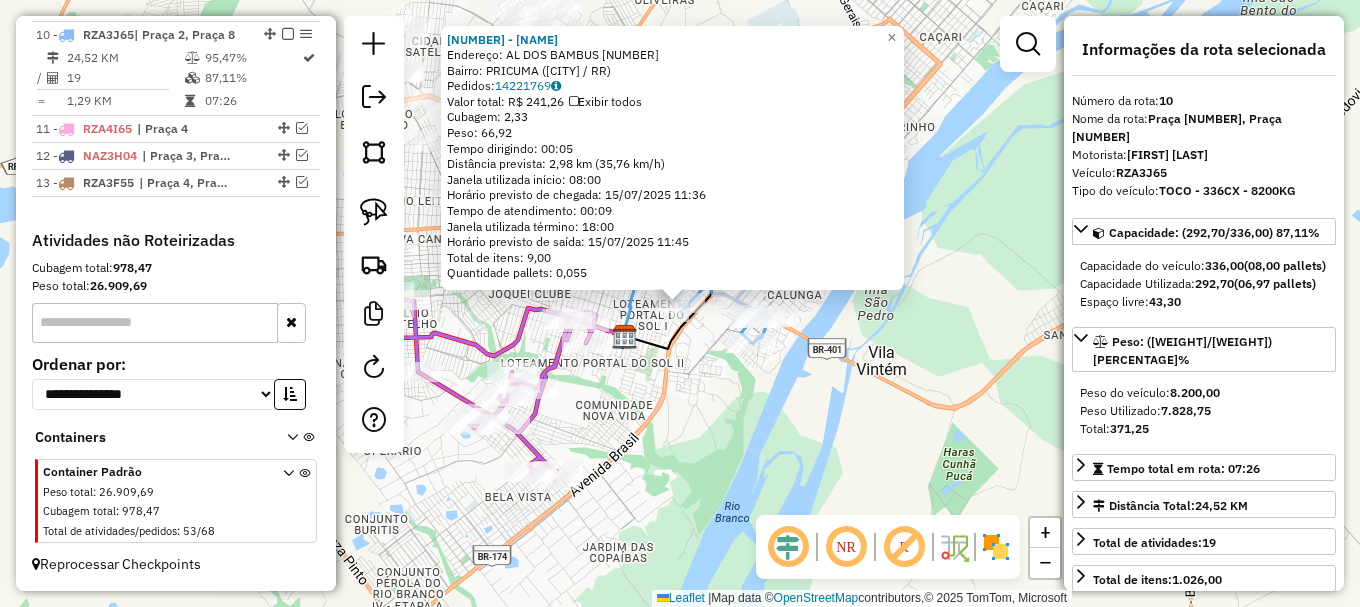click on "5575 - J C CARVALHO SANTOS  Endereço: AL  DOS BAMBUS                    309   Bairro: PRICUMA (BOA VISTA / RR)   Pedidos:  14221769   Valor total: R$ 241,26   Exibir todos   Cubagem: 2,33  Peso: 66,92  Tempo dirigindo: 00:05   Distância prevista: 2,98 km (35,76 km/h)   Janela utilizada início: 08:00   Horário previsto de chegada: 15/07/2025 11:36   Tempo de atendimento: 00:09   Janela utilizada término: 18:00   Horário previsto de saída: 15/07/2025 11:45   Total de itens: 9,00   Quantidade pallets: 0,055  × Janela de atendimento Grade de atendimento Capacidade Transportadoras Veículos Cliente Pedidos  Rotas Selecione os dias de semana para filtrar as janelas de atendimento  Seg   Ter   Qua   Qui   Sex   Sáb   Dom  Informe o período da janela de atendimento: De: Até:  Filtrar exatamente a janela do cliente  Considerar janela de atendimento padrão  Selecione os dias de semana para filtrar as grades de atendimento  Seg   Ter   Qua   Qui   Sex   Sáb   Dom   Peso mínimo:   Peso máximo:   De:   De:" 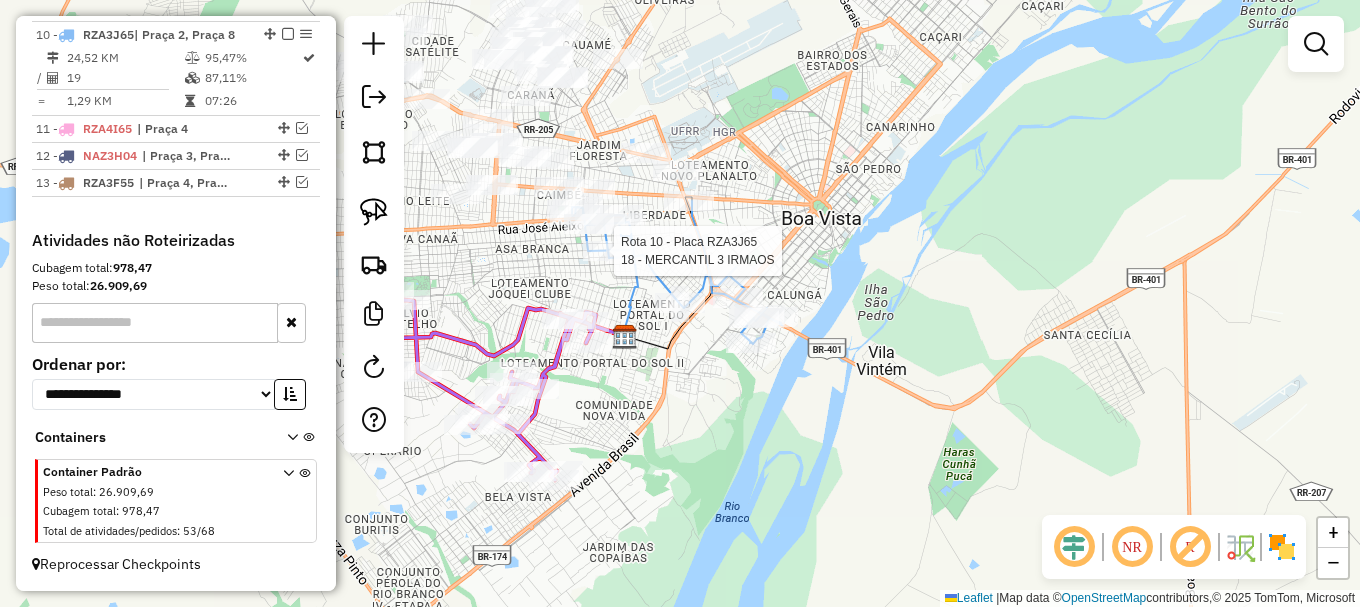 select on "**********" 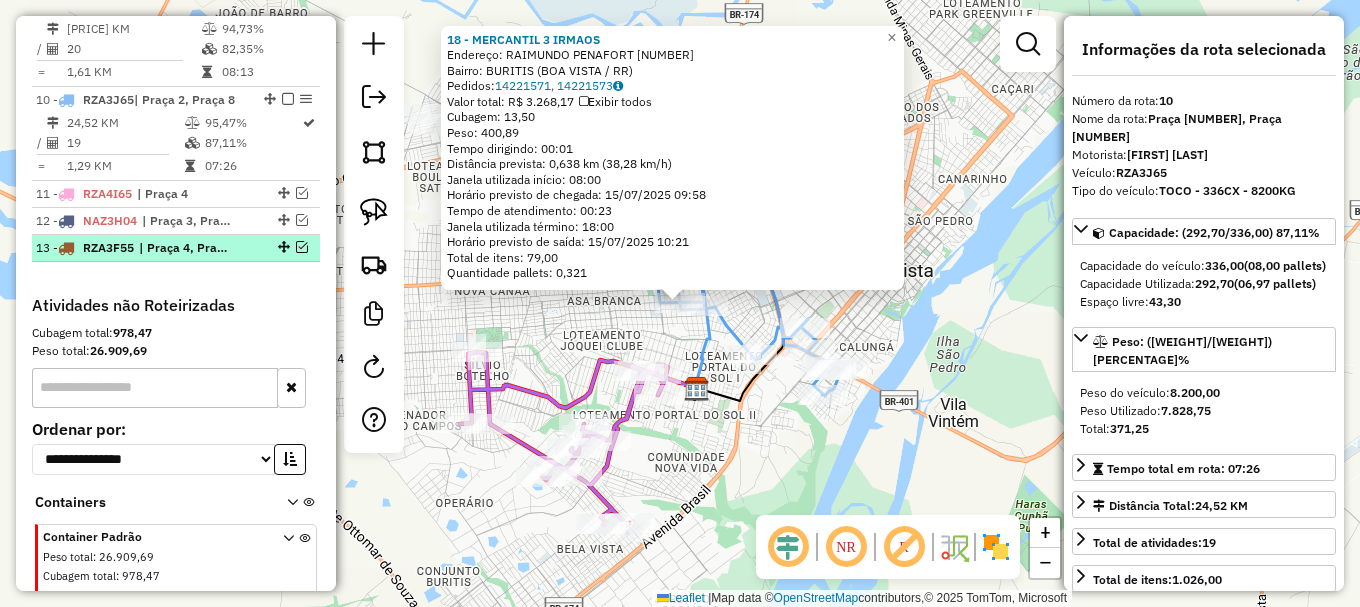 scroll, scrollTop: 996, scrollLeft: 0, axis: vertical 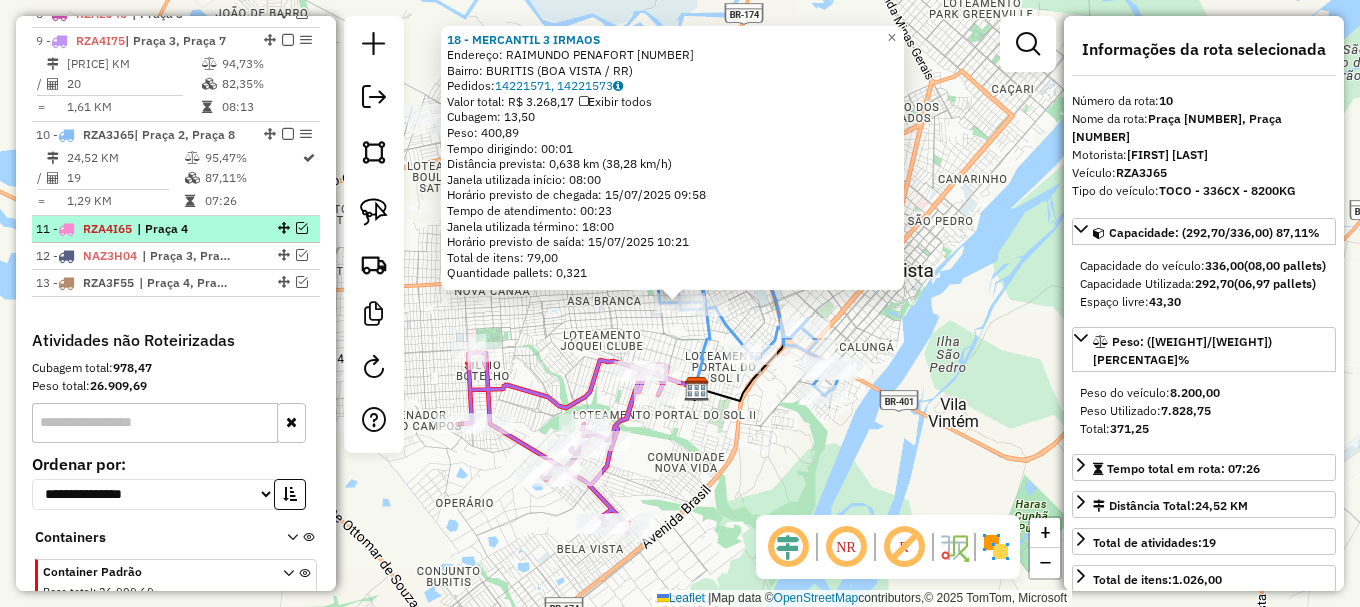 click at bounding box center (302, 228) 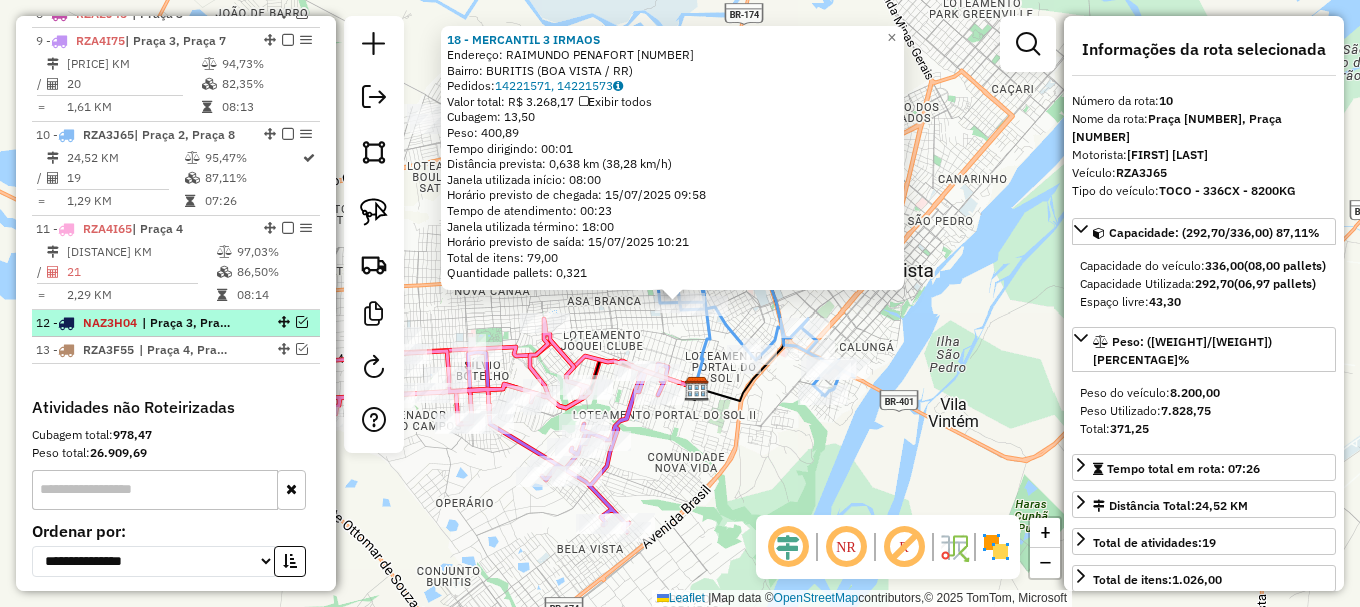 click at bounding box center (302, 322) 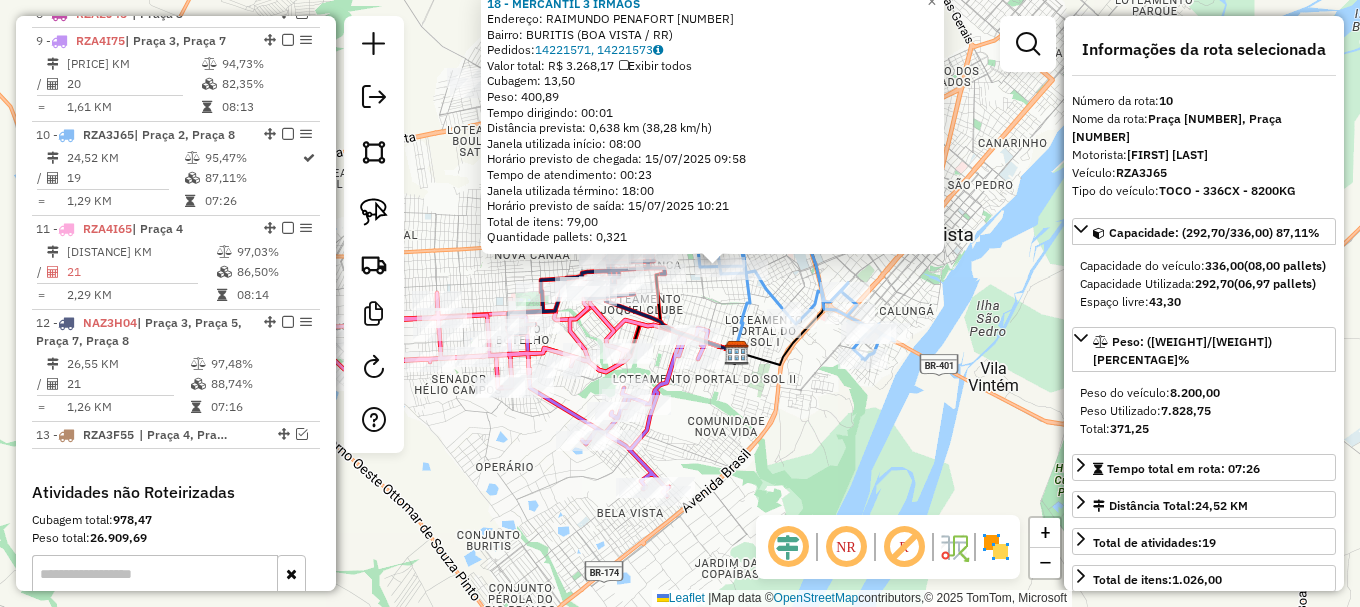 drag, startPoint x: 642, startPoint y: 335, endPoint x: 741, endPoint y: 210, distance: 159.45532 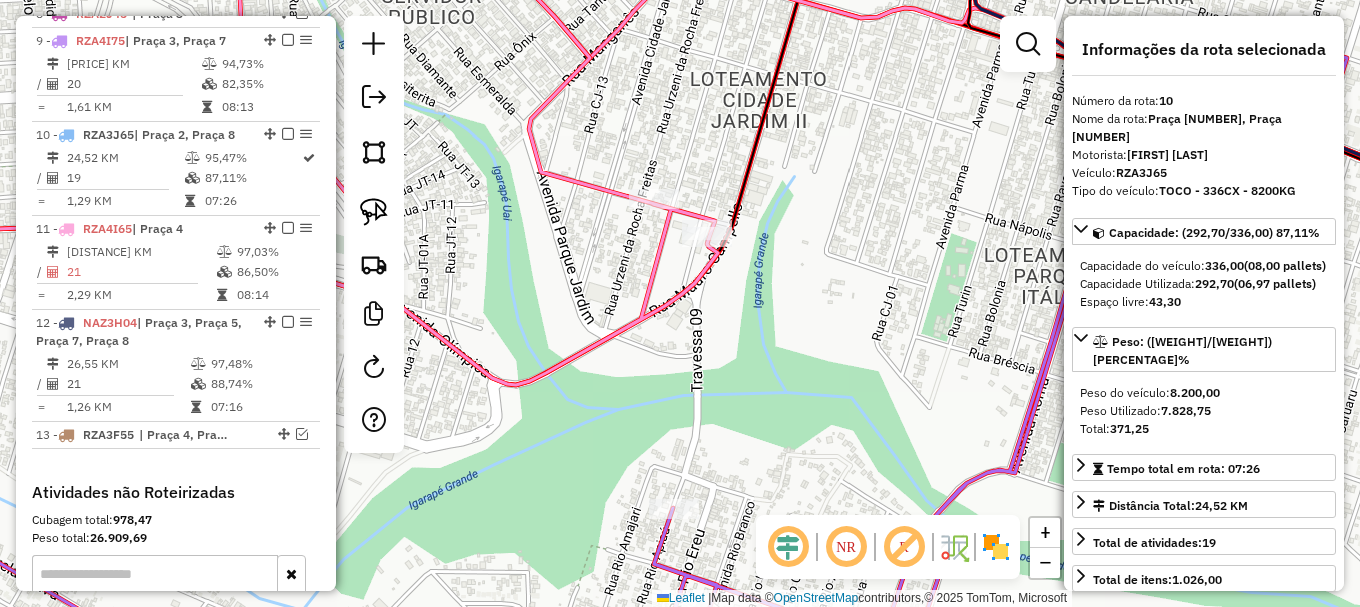 click on "18 - MERCANTIL 3 IRMAOS  Endereço:  RAIMUNDO PENAFORT 475   Bairro: BURITIS (BOA VISTA / RR)   Pedidos:  14221571, 14221573   Valor total: R$ 3.268,17   Exibir todos   Cubagem: 13,50  Peso: 400,89  Tempo dirigindo: 00:01   Distância prevista: 0,638 km (38,28 km/h)   Janela utilizada início: 08:00   Horário previsto de chegada: 15/07/2025 09:58   Tempo de atendimento: 00:23   Janela utilizada término: 18:00   Horário previsto de saída: 15/07/2025 10:21   Total de itens: 79,00   Quantidade pallets: 0,321  × Janela de atendimento Grade de atendimento Capacidade Transportadoras Veículos Cliente Pedidos  Rotas Selecione os dias de semana para filtrar as janelas de atendimento  Seg   Ter   Qua   Qui   Sex   Sáb   Dom  Informe o período da janela de atendimento: De: Até:  Filtrar exatamente a janela do cliente  Considerar janela de atendimento padrão  Selecione os dias de semana para filtrar as grades de atendimento  Seg   Ter   Qua   Qui   Sex   Sáb   Dom   Peso mínimo:   Peso máximo:   De:   Até:" 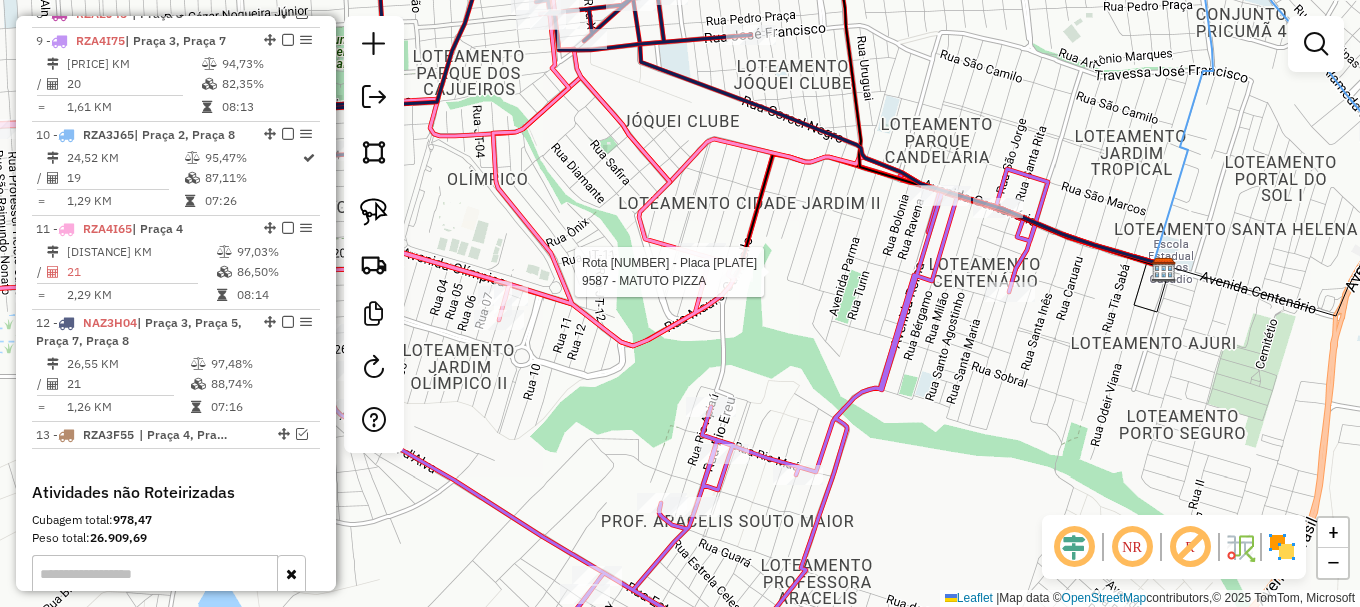 select on "**********" 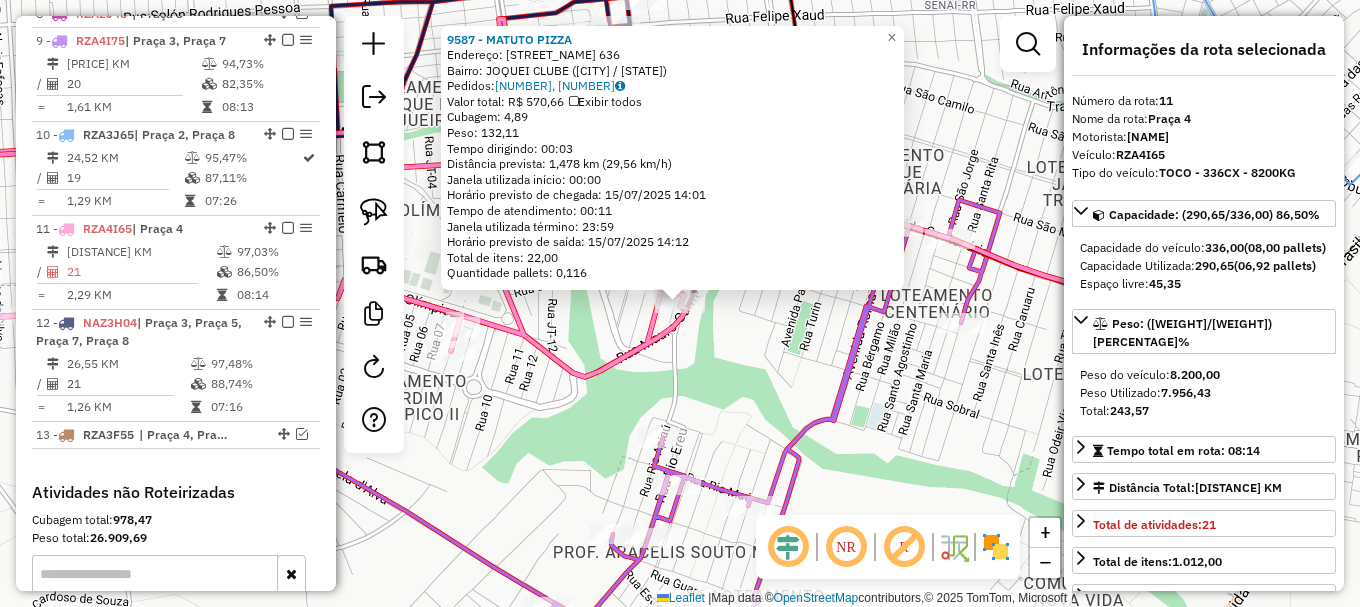 scroll, scrollTop: 1196, scrollLeft: 0, axis: vertical 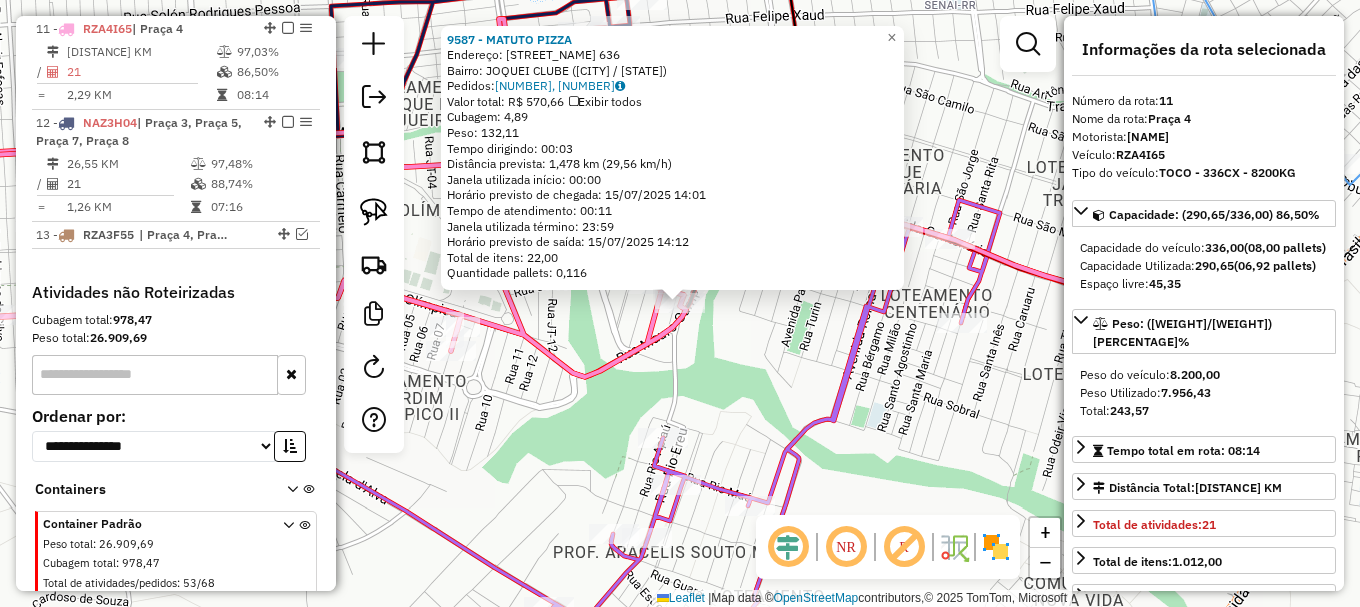 drag, startPoint x: 743, startPoint y: 356, endPoint x: 726, endPoint y: 345, distance: 20.248457 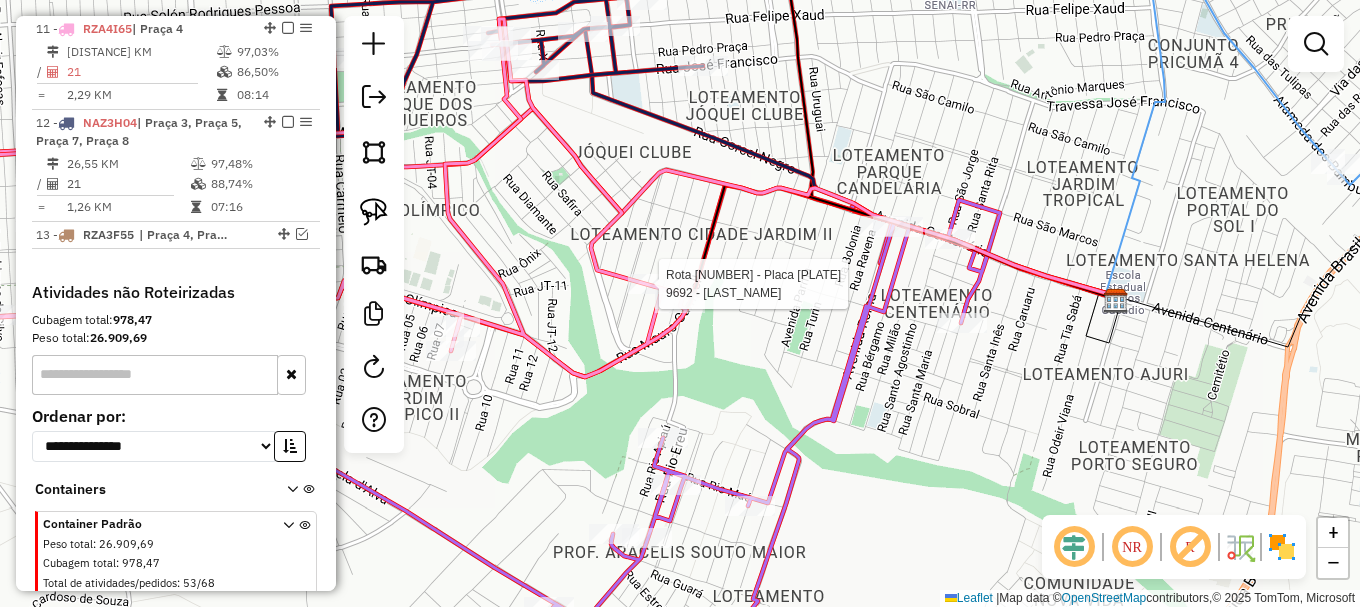 select on "**********" 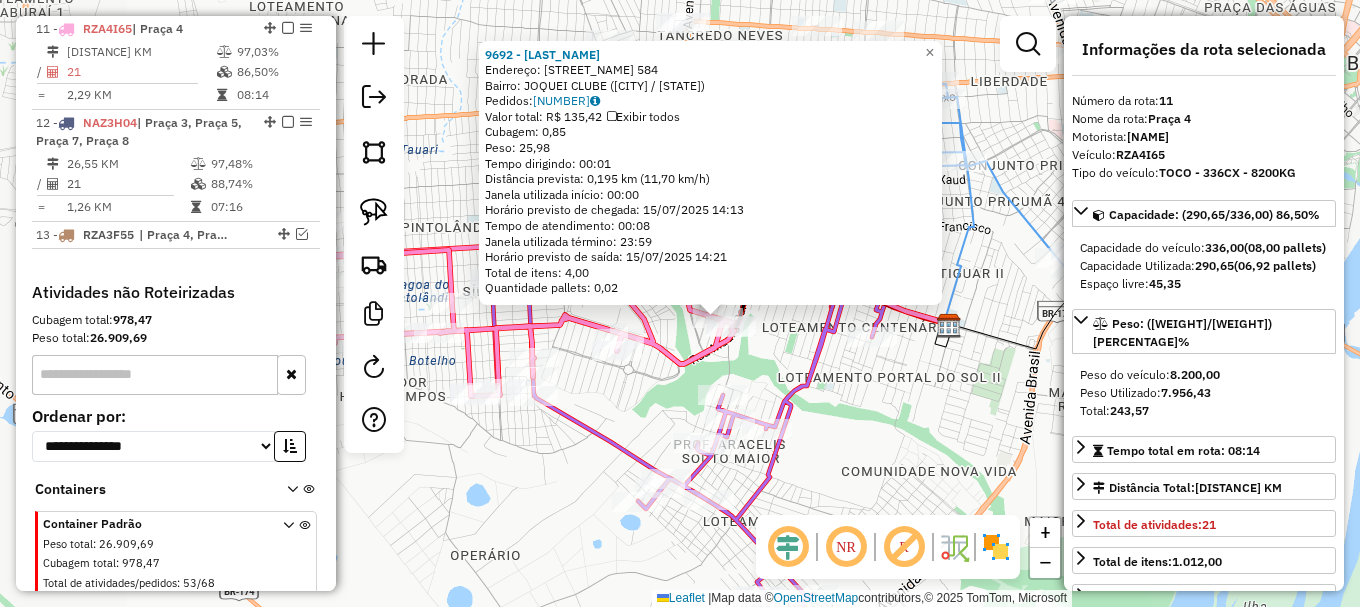 click on "Rota 11 - Placa RZA4I65  9587 - MATUTO PIZZA 9692 - A TABELA  Endereço:  Rua Jornalista Feutmann Gondim 584   Bairro: JOQUEI CLUBE (BOA VISTA / RR)   Pedidos:  14221722   Valor total: R$ 135,42   Exibir todos   Cubagem: 0,85  Peso: 25,98  Tempo dirigindo: 00:01   Distância prevista: 0,195 km (11,70 km/h)   Janela utilizada início: 00:00   Horário previsto de chegada: 15/07/2025 14:13   Tempo de atendimento: 00:08   Janela utilizada término: 23:59   Horário previsto de saída: 15/07/2025 14:21   Total de itens: 4,00   Quantidade pallets: 0,02  × Janela de atendimento Grade de atendimento Capacidade Transportadoras Veículos Cliente Pedidos  Rotas Selecione os dias de semana para filtrar as janelas de atendimento  Seg   Ter   Qua   Qui   Sex   Sáb   Dom  Informe o período da janela de atendimento: De: Até:  Filtrar exatamente a janela do cliente  Considerar janela de atendimento padrão  Selecione os dias de semana para filtrar as grades de atendimento  Seg   Ter   Qua   Qui   Sex   Sáb   Dom   De:" 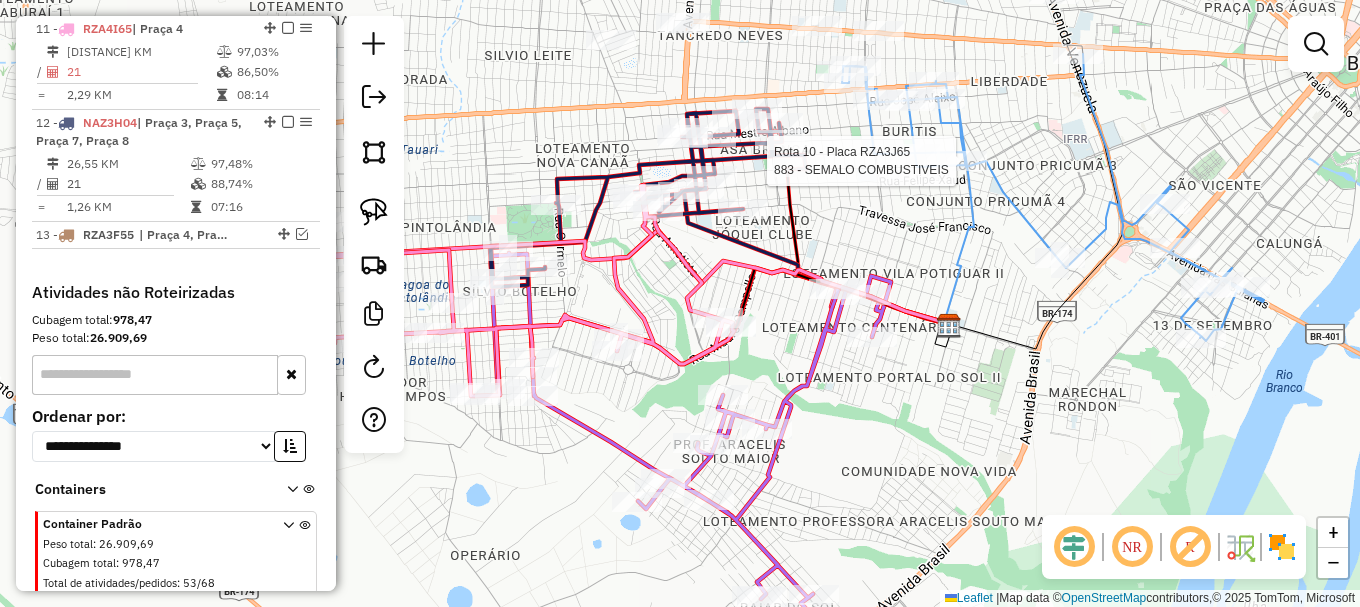 select on "**********" 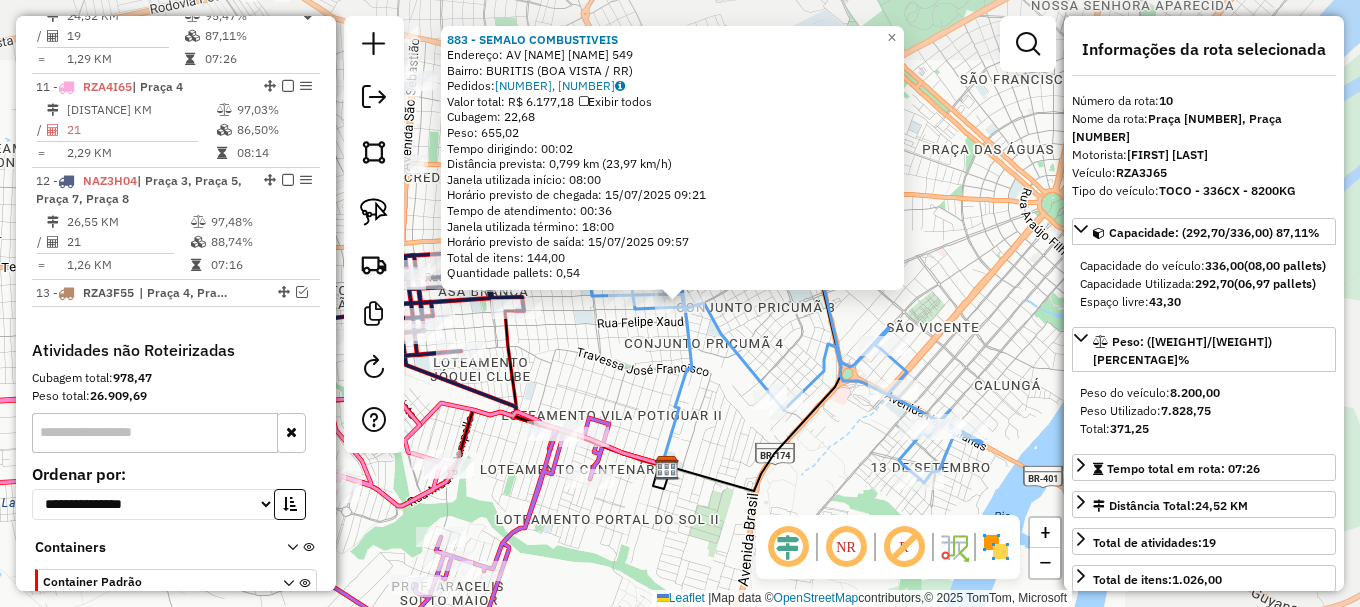 scroll, scrollTop: 1102, scrollLeft: 0, axis: vertical 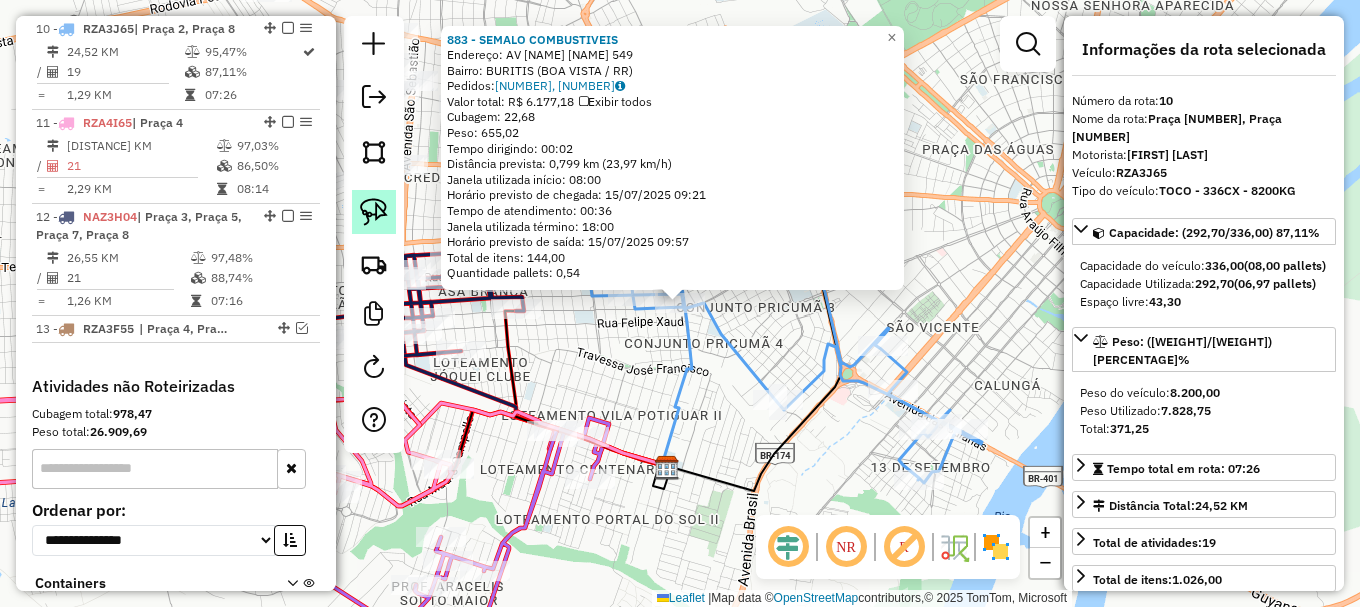 click 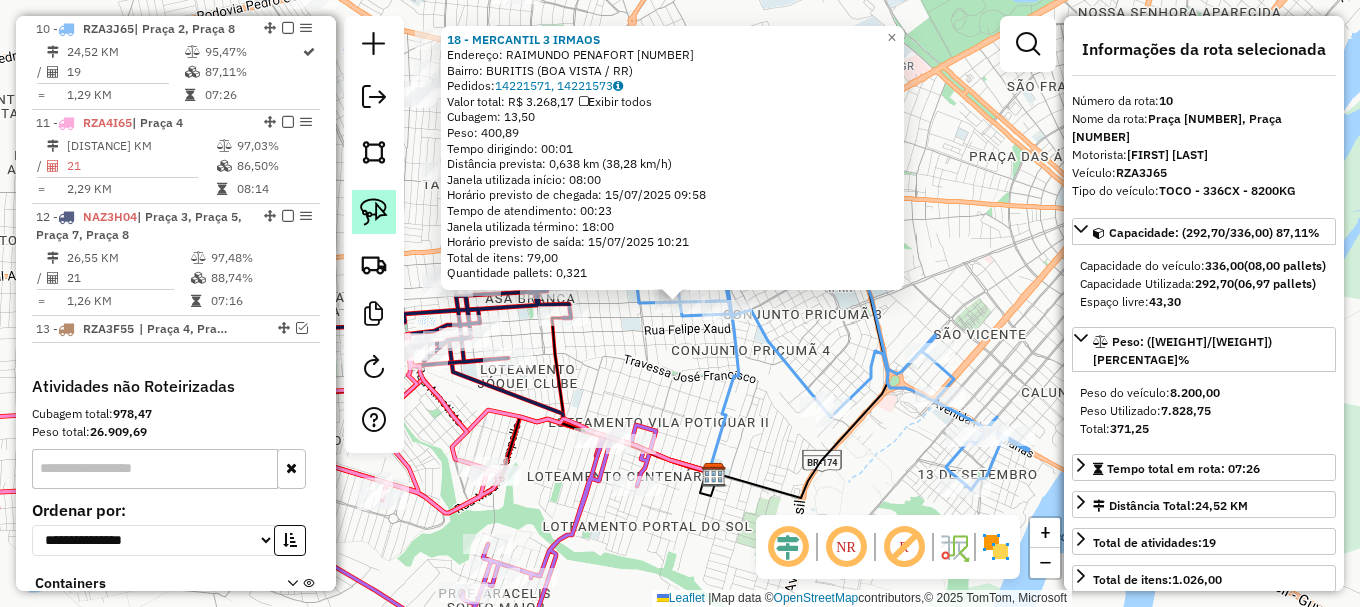 click 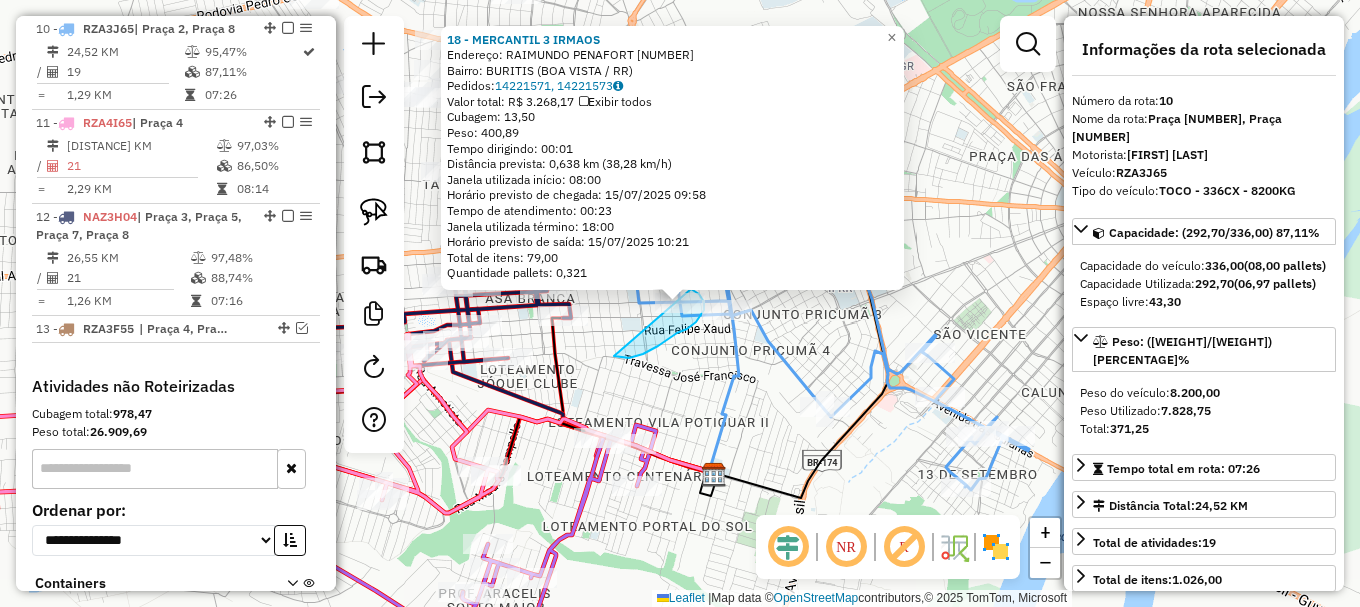 drag, startPoint x: 614, startPoint y: 356, endPoint x: 654, endPoint y: 270, distance: 94.847244 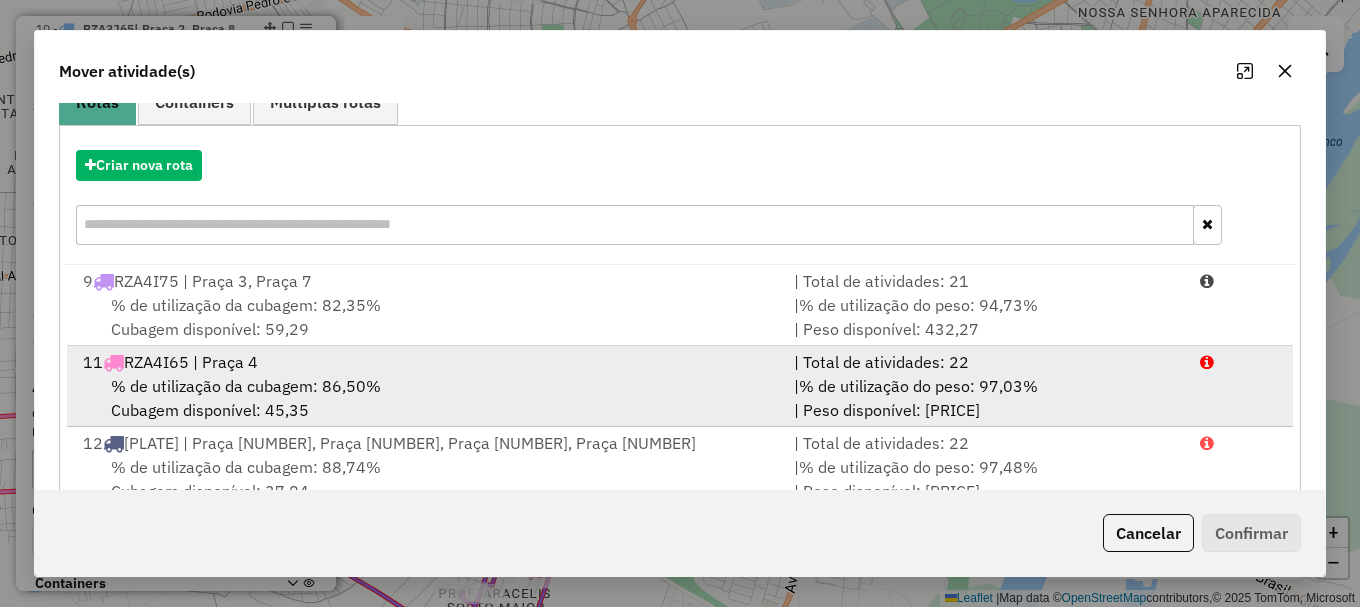 scroll, scrollTop: 200, scrollLeft: 0, axis: vertical 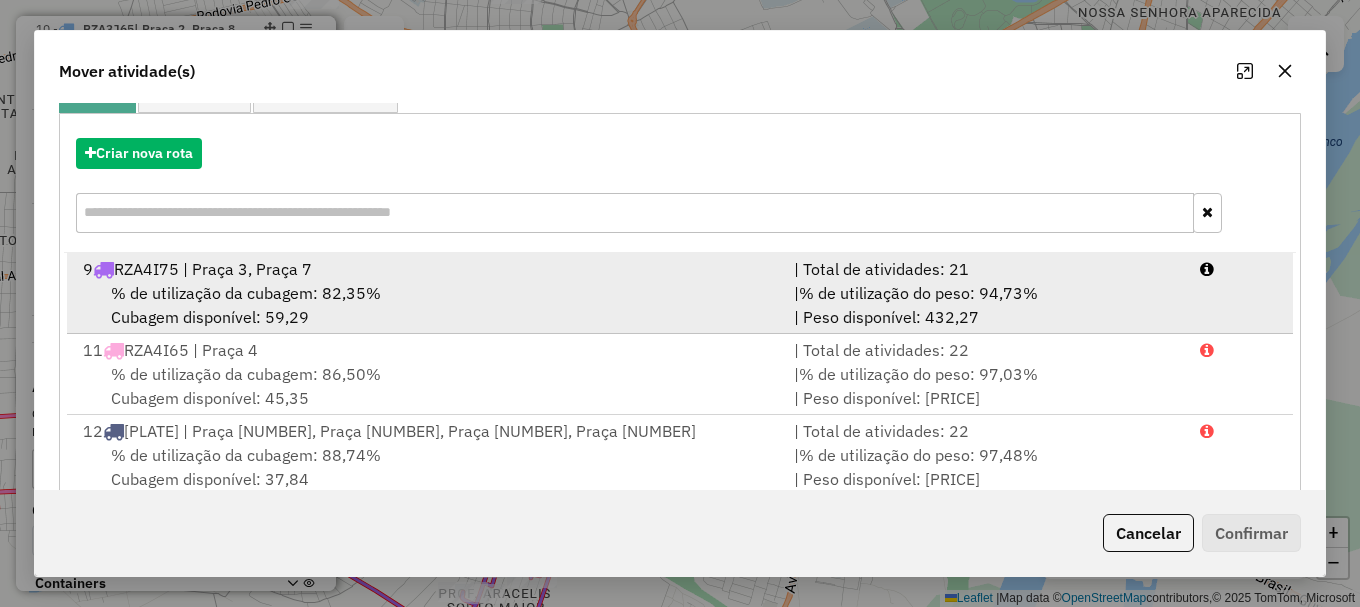 click on "|  % de utilização do peso: 94,73%  | Peso disponível: 432,27" at bounding box center [985, 305] 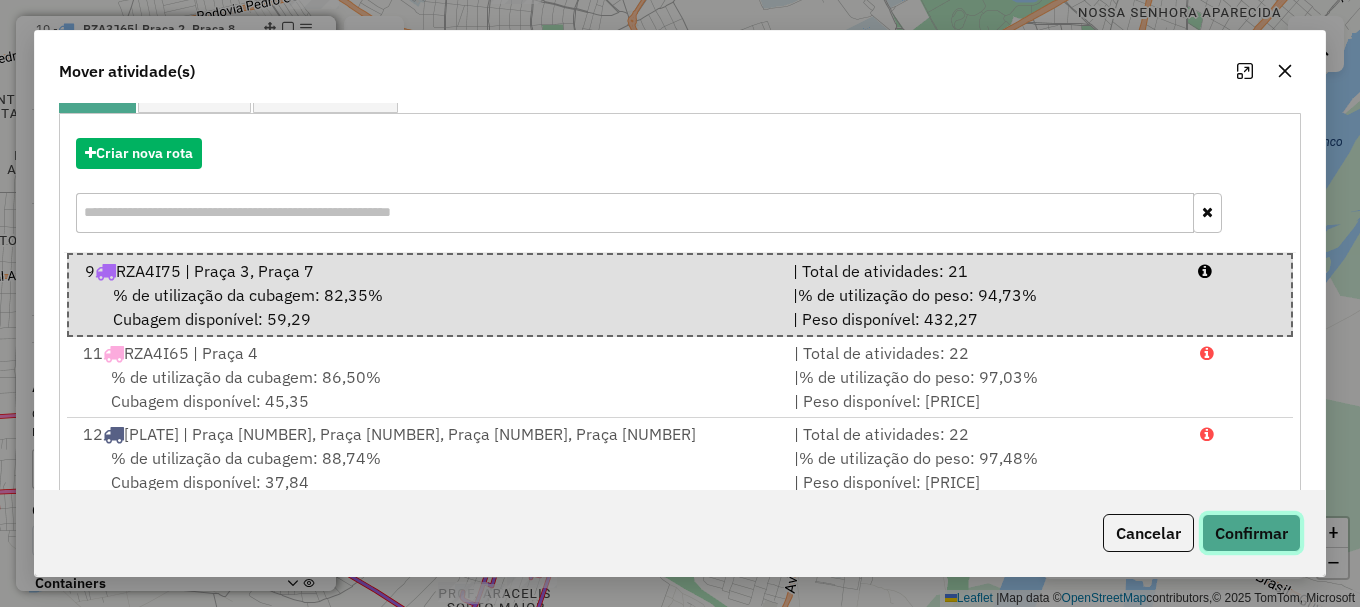 click on "Confirmar" 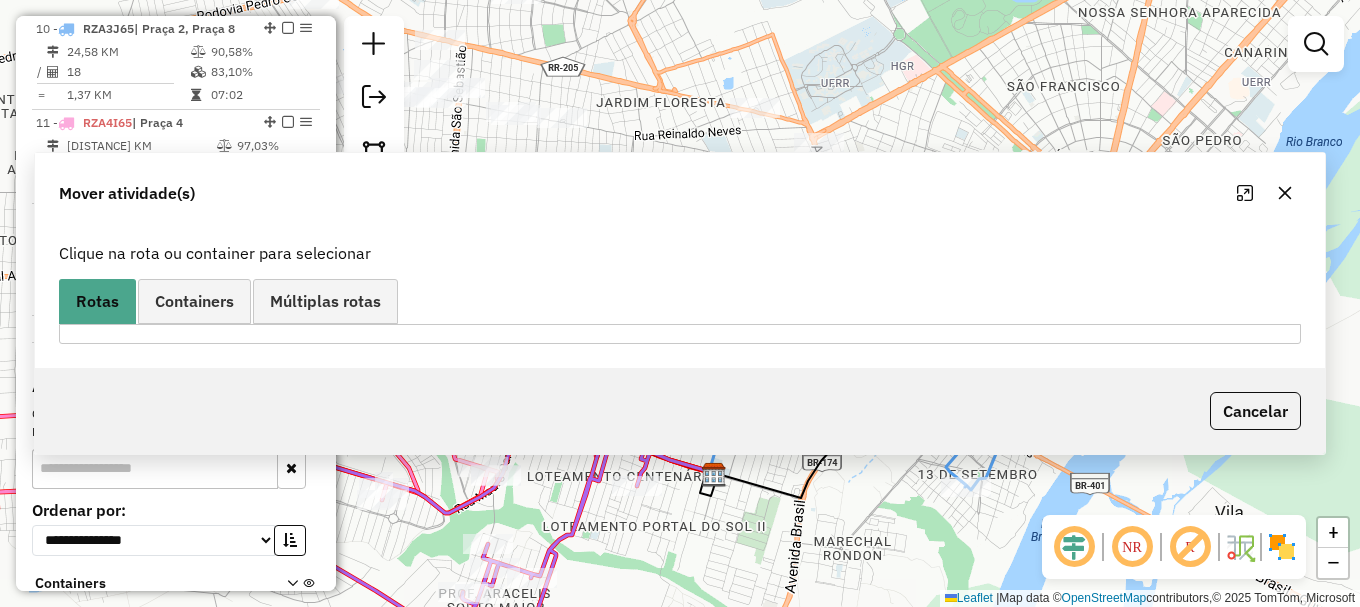 scroll, scrollTop: 0, scrollLeft: 0, axis: both 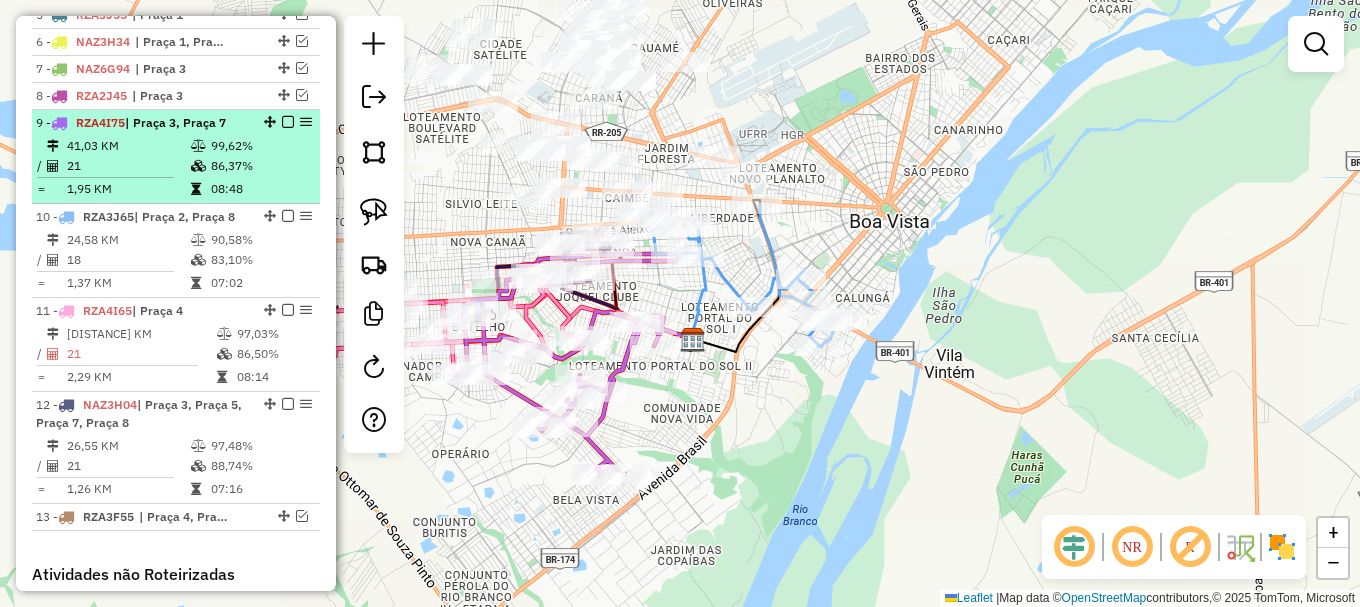 click at bounding box center (288, 122) 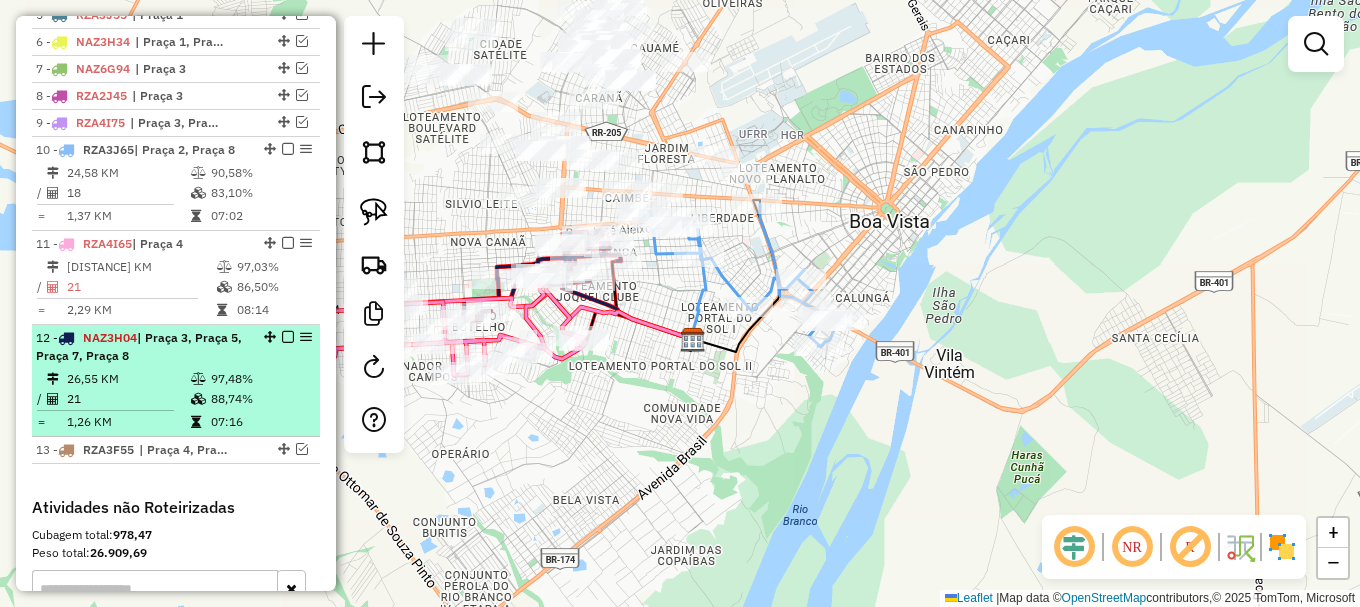 click at bounding box center [288, 337] 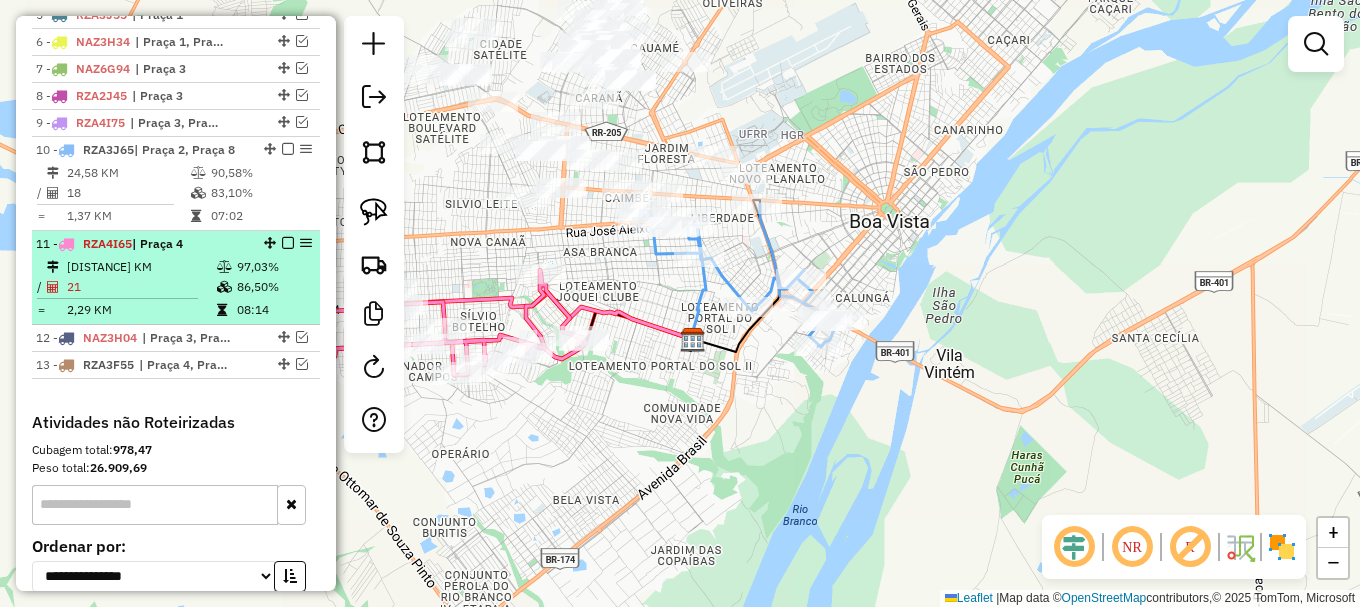 click at bounding box center (288, 243) 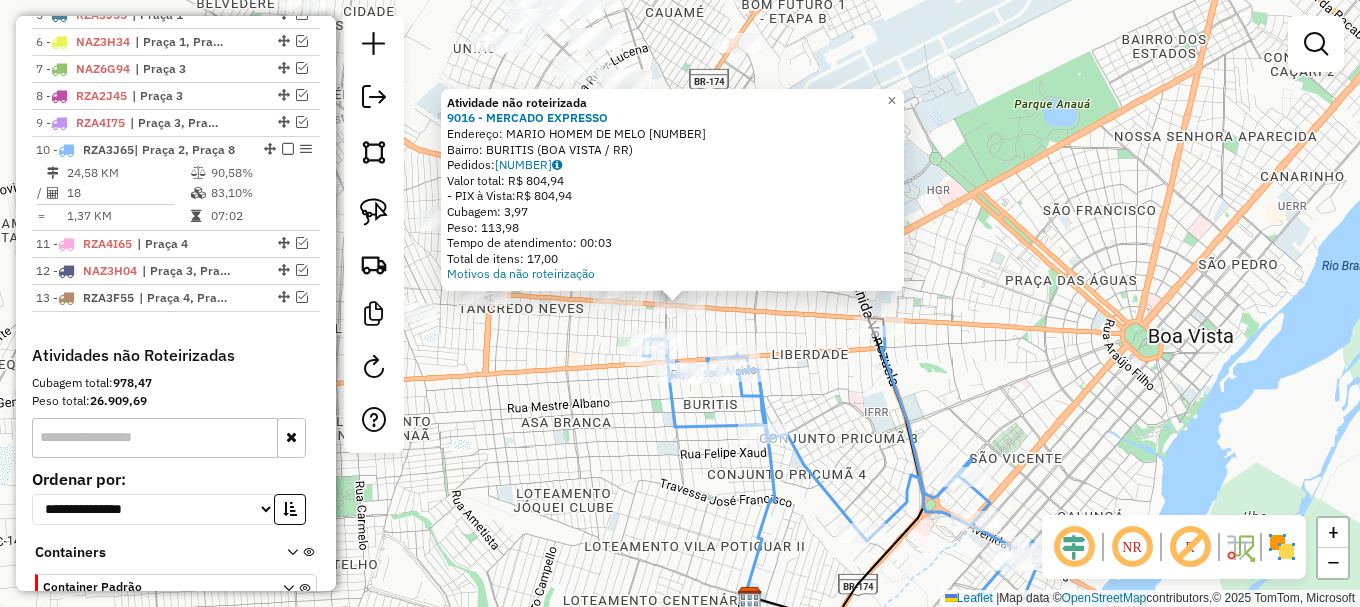 click on "Rota 10 - Placa RZA3J65  1241 - TEM DE TUDO Rota 10 - Placa RZA3J65  10112 - LUIS CARLOS GAMA Atividade não roteirizada 9016 - MERCADO EXPRESSO  Endereço:  MARIO HOMEM DE MELO 4264   Bairro: BURITIS (BOA VISTA / RR)   Pedidos:  14221536   Valor total: R$ 804,94   - PIX à Vista:  R$ 804,94   Cubagem: 3,97   Peso: 113,98   Tempo de atendimento: 00:03   Total de itens: 17,00  Motivos da não roteirização × Janela de atendimento Grade de atendimento Capacidade Transportadoras Veículos Cliente Pedidos  Rotas Selecione os dias de semana para filtrar as janelas de atendimento  Seg   Ter   Qua   Qui   Sex   Sáb   Dom  Informe o período da janela de atendimento: De: Até:  Filtrar exatamente a janela do cliente  Considerar janela de atendimento padrão  Selecione os dias de semana para filtrar as grades de atendimento  Seg   Ter   Qua   Qui   Sex   Sáb   Dom   Considerar clientes sem dia de atendimento cadastrado  Clientes fora do dia de atendimento selecionado  Peso mínimo:   Peso máximo:   De:   Até:  +" 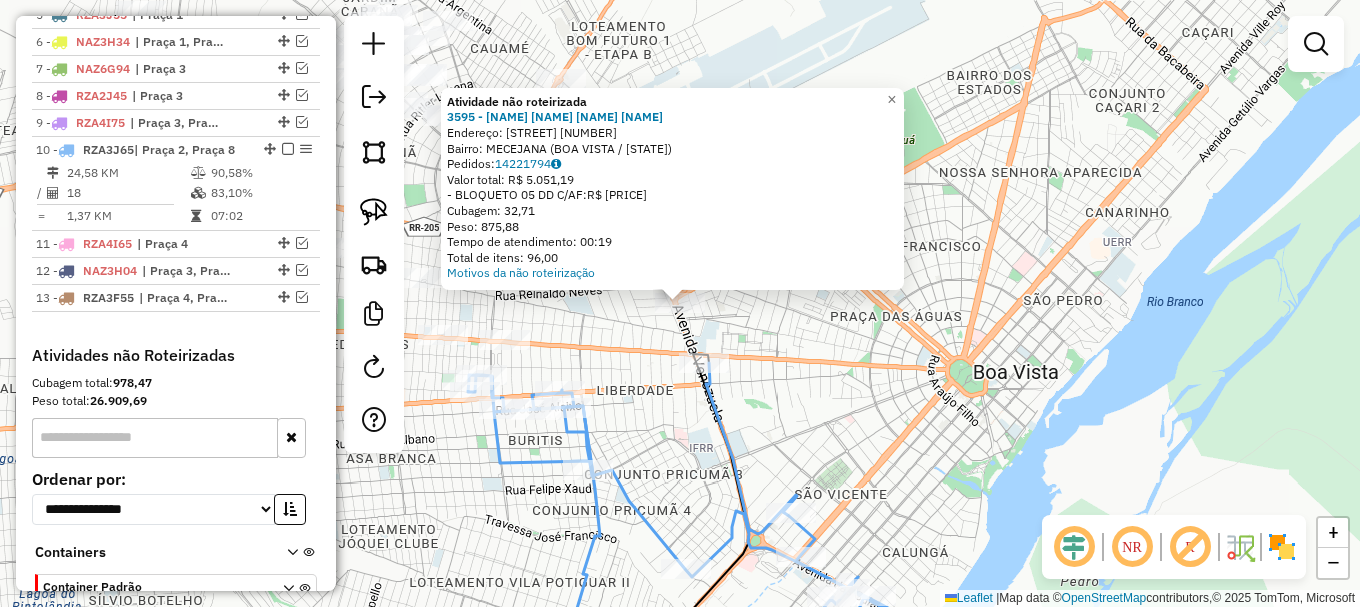click on "Atividade não roteirizada 3595 - GIRO MIX AV. VENEZUE  Endereço:  VENEZUELA 2230   Bairro: MECEJANA (BOA VISTA / RR)   Pedidos:  14221794   Valor total: R$ 5.051,19   - BLOQUETO 05 DD C/AF:  R$ 5.051,19   Cubagem: 32,71   Peso: 875,88   Tempo de atendimento: 00:19   Total de itens: 96,00  Motivos da não roteirização × Janela de atendimento Grade de atendimento Capacidade Transportadoras Veículos Cliente Pedidos  Rotas Selecione os dias de semana para filtrar as janelas de atendimento  Seg   Ter   Qua   Qui   Sex   Sáb   Dom  Informe o período da janela de atendimento: De: Até:  Filtrar exatamente a janela do cliente  Considerar janela de atendimento padrão  Selecione os dias de semana para filtrar as grades de atendimento  Seg   Ter   Qua   Qui   Sex   Sáb   Dom   Considerar clientes sem dia de atendimento cadastrado  Clientes fora do dia de atendimento selecionado Filtrar as atividades entre os valores definidos abaixo:  Peso mínimo:   Peso máximo:   Cubagem mínima:   Cubagem máxima:   De:  +" 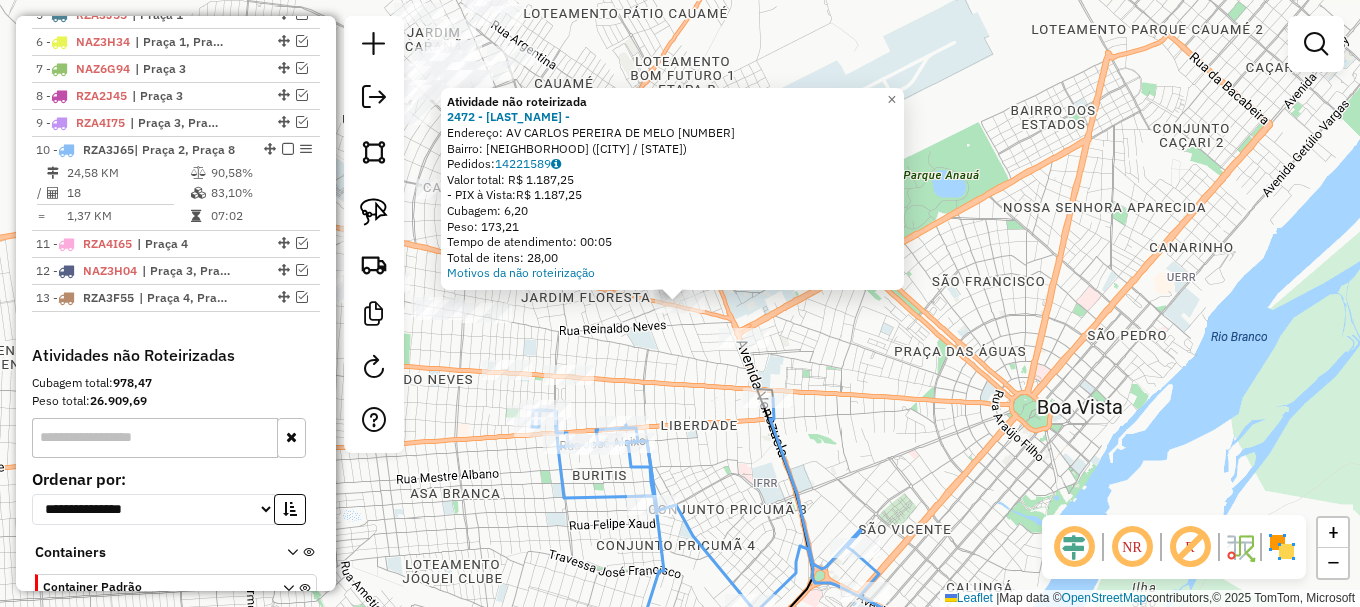 drag, startPoint x: 614, startPoint y: 334, endPoint x: 568, endPoint y: 317, distance: 49.0408 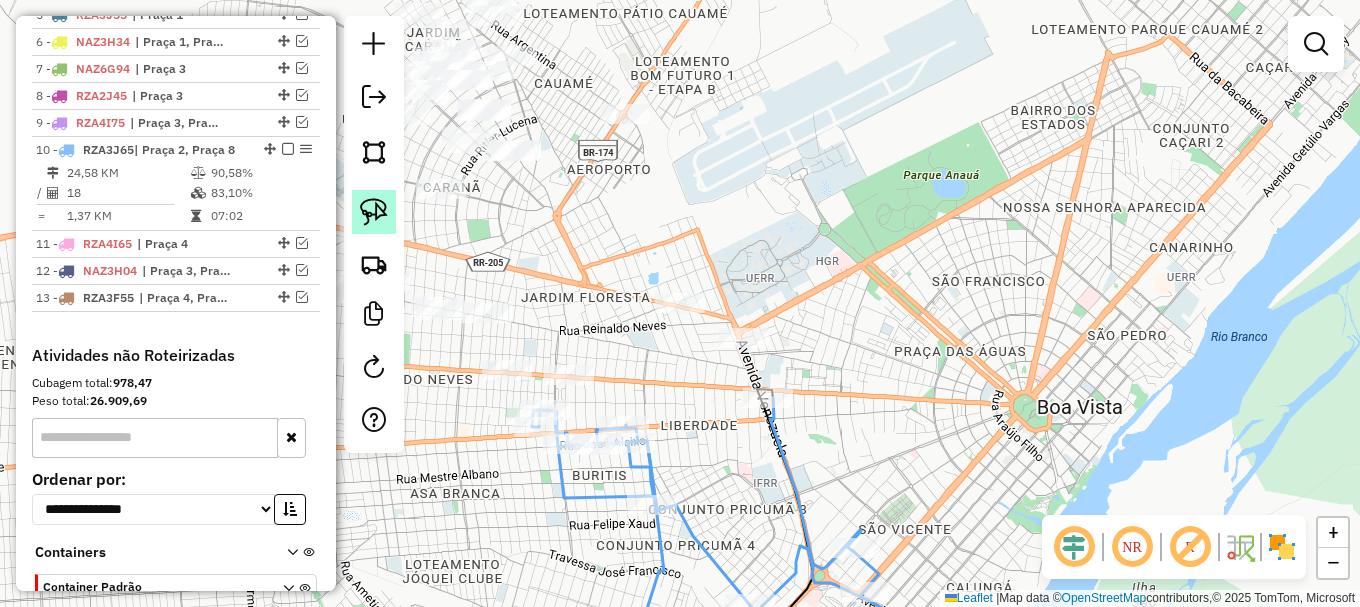 click 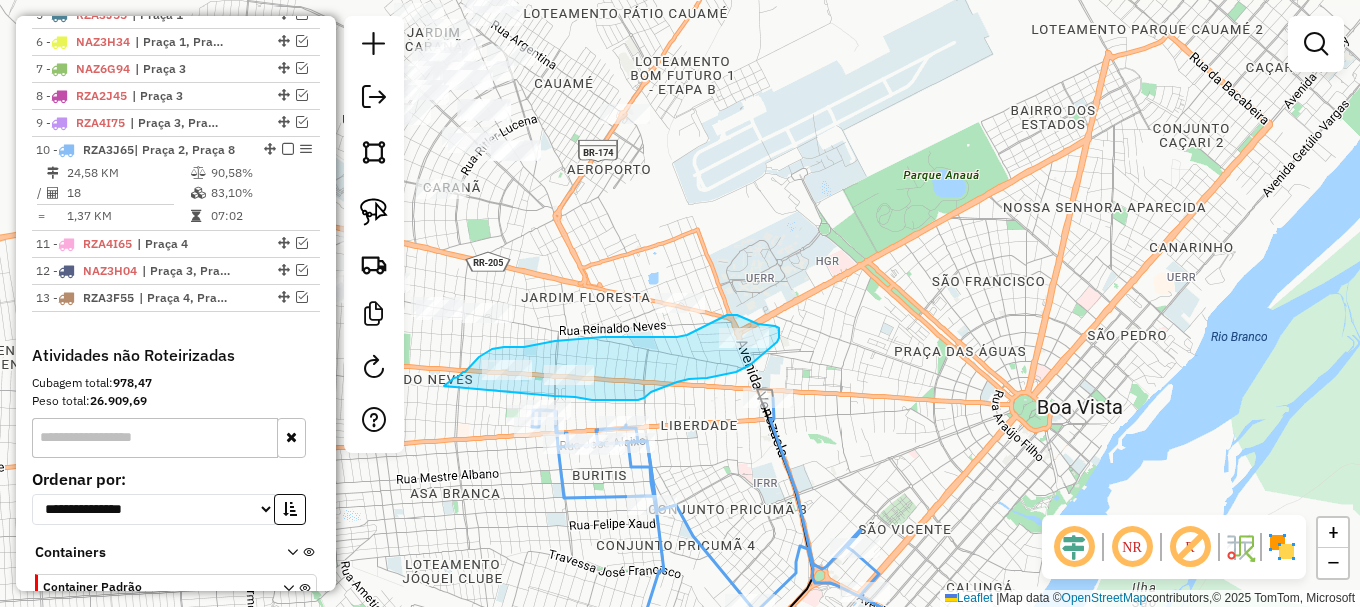 drag, startPoint x: 554, startPoint y: 396, endPoint x: 444, endPoint y: 386, distance: 110.45361 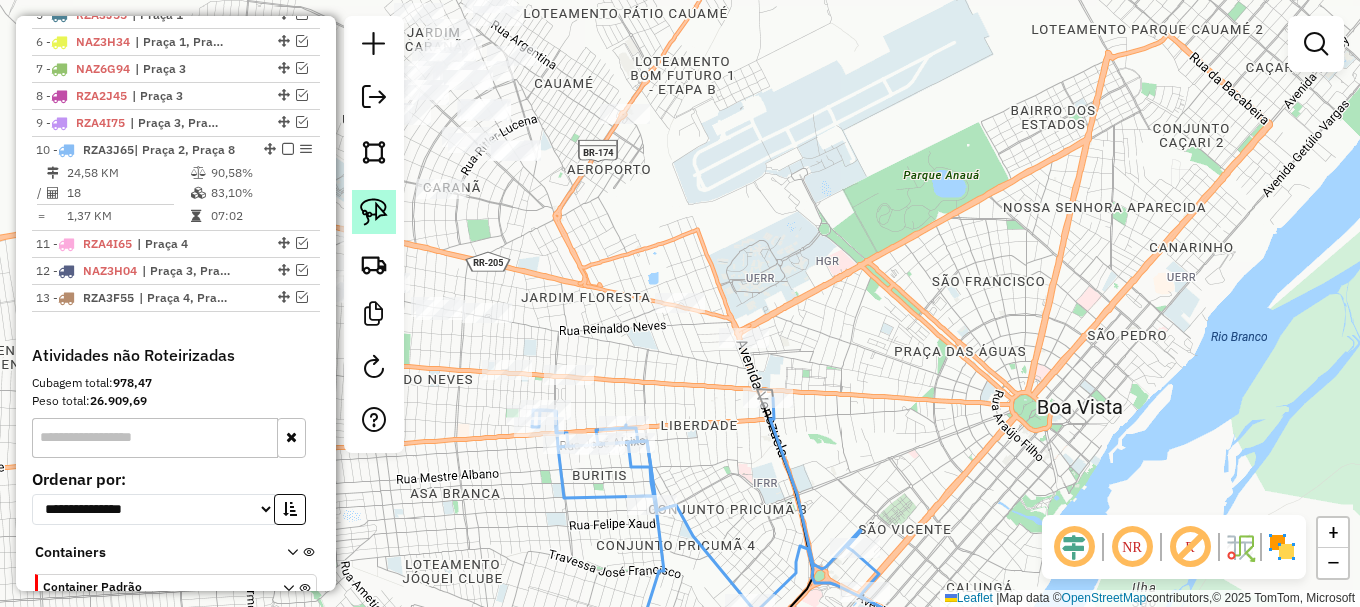 click 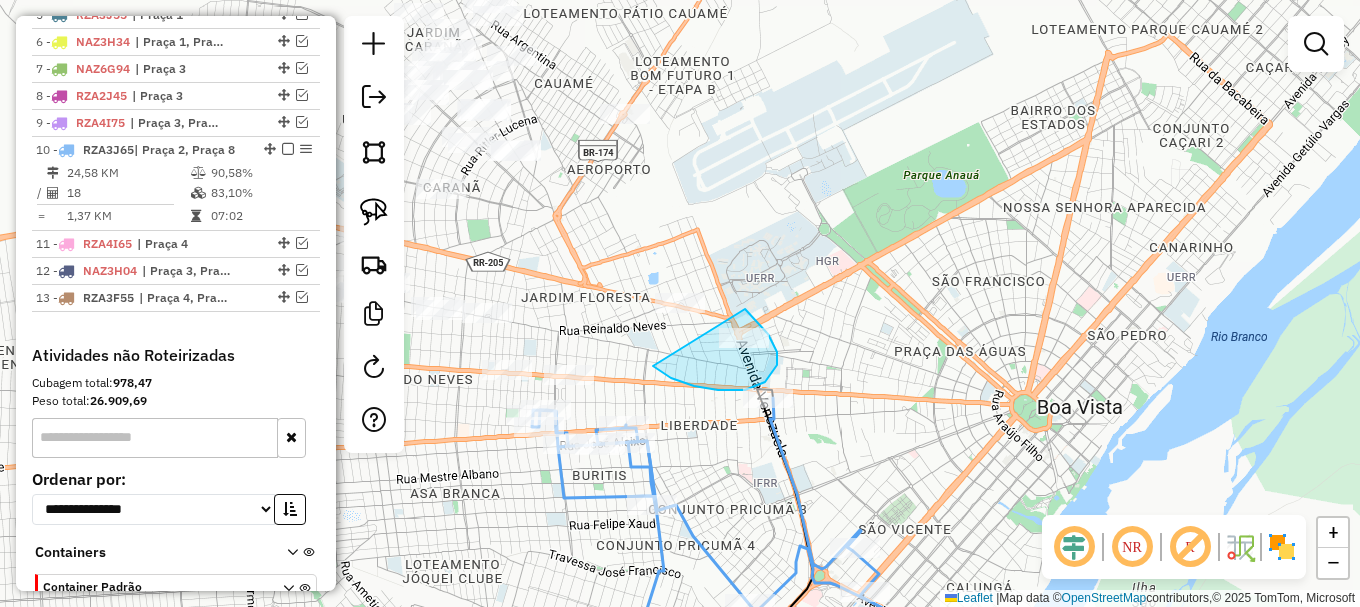 drag, startPoint x: 655, startPoint y: 368, endPoint x: 745, endPoint y: 308, distance: 108.16654 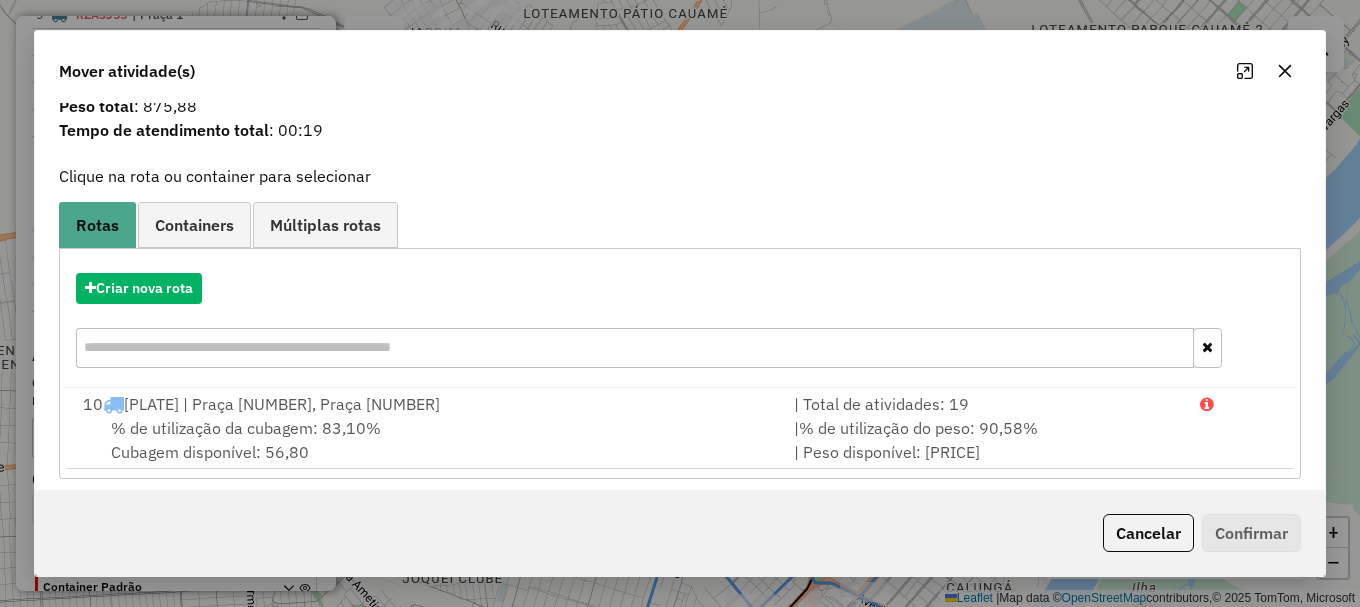 scroll, scrollTop: 78, scrollLeft: 0, axis: vertical 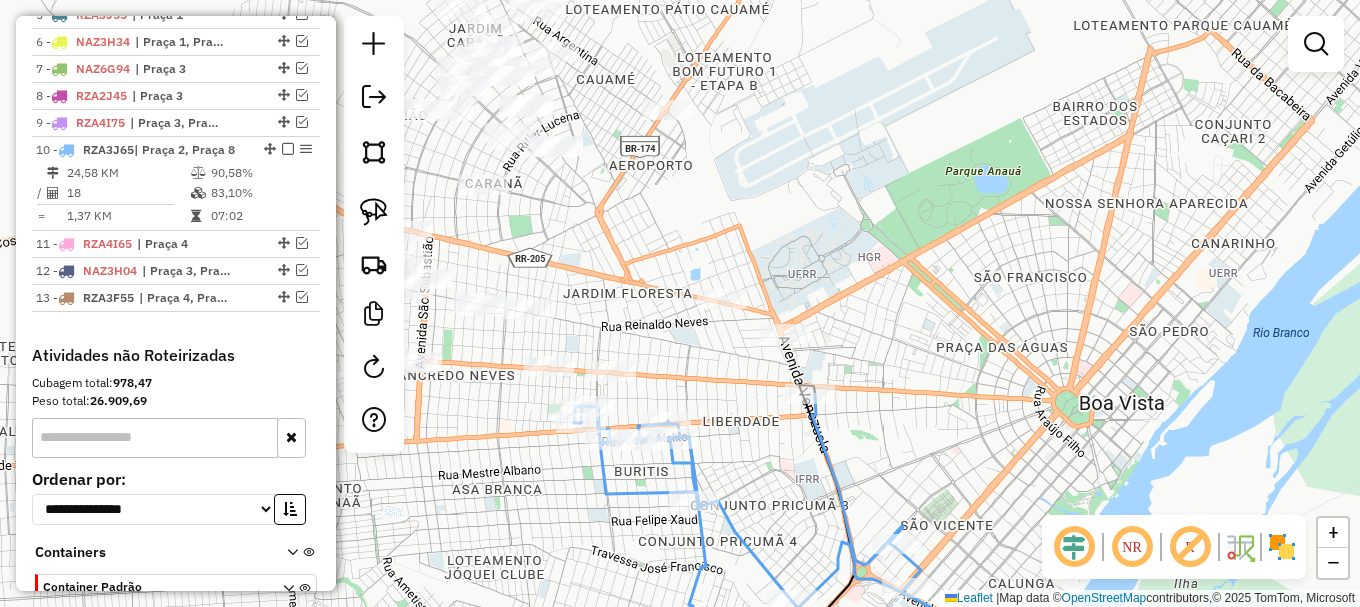 click on "Janela de atendimento Grade de atendimento Capacidade Transportadoras Veículos Cliente Pedidos  Rotas Selecione os dias de semana para filtrar as janelas de atendimento  Seg   Ter   Qua   Qui   Sex   Sáb   Dom  Informe o período da janela de atendimento: De: Até:  Filtrar exatamente a janela do cliente  Considerar janela de atendimento padrão  Selecione os dias de semana para filtrar as grades de atendimento  Seg   Ter   Qua   Qui   Sex   Sáb   Dom   Considerar clientes sem dia de atendimento cadastrado  Clientes fora do dia de atendimento selecionado Filtrar as atividades entre os valores definidos abaixo:  Peso mínimo:   Peso máximo:   Cubagem mínima:   Cubagem máxima:   De:   Até:  Filtrar as atividades entre o tempo de atendimento definido abaixo:  De:   Até:   Considerar capacidade total dos clientes não roteirizados Transportadora: Selecione um ou mais itens Tipo de veículo: Selecione um ou mais itens Veículo: Selecione um ou mais itens Motorista: Selecione um ou mais itens Nome: Rótulo:" 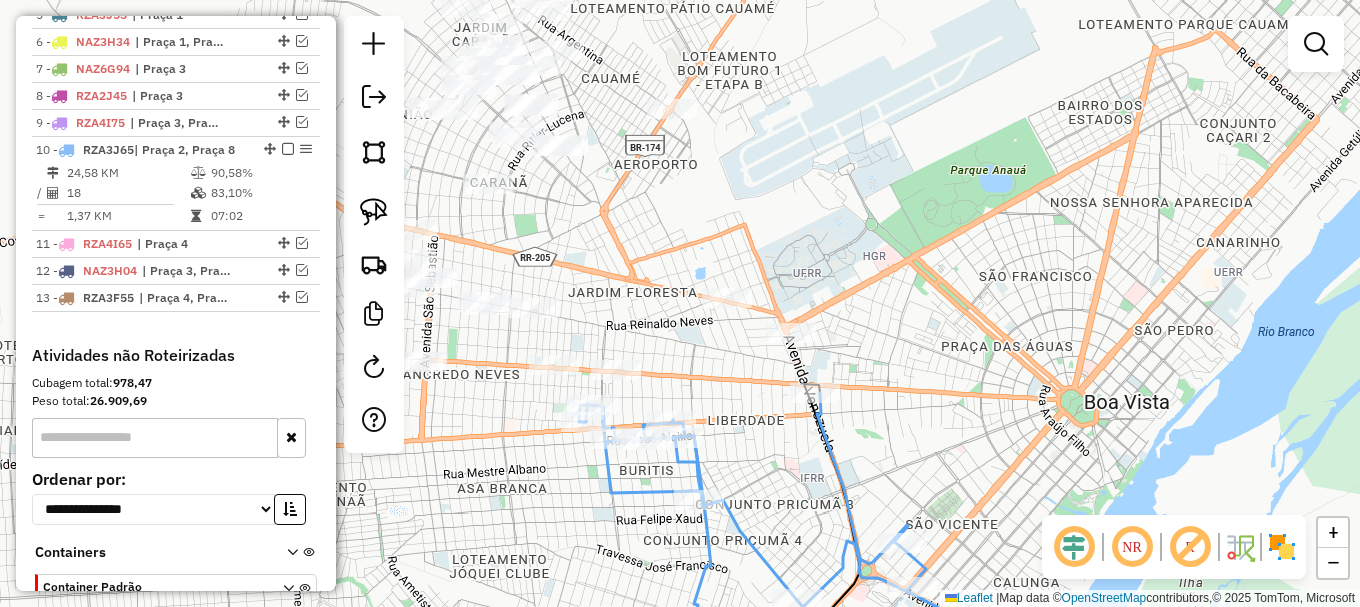 drag, startPoint x: 365, startPoint y: 216, endPoint x: 429, endPoint y: 304, distance: 108.81177 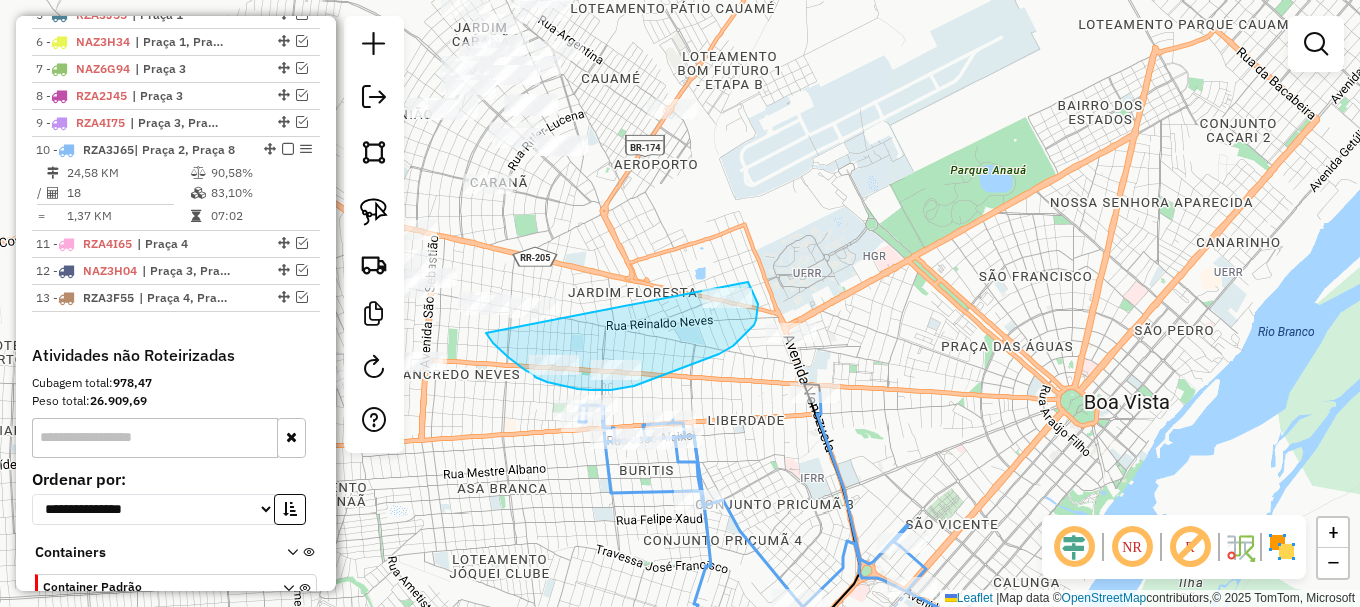 drag, startPoint x: 499, startPoint y: 348, endPoint x: 740, endPoint y: 269, distance: 253.61783 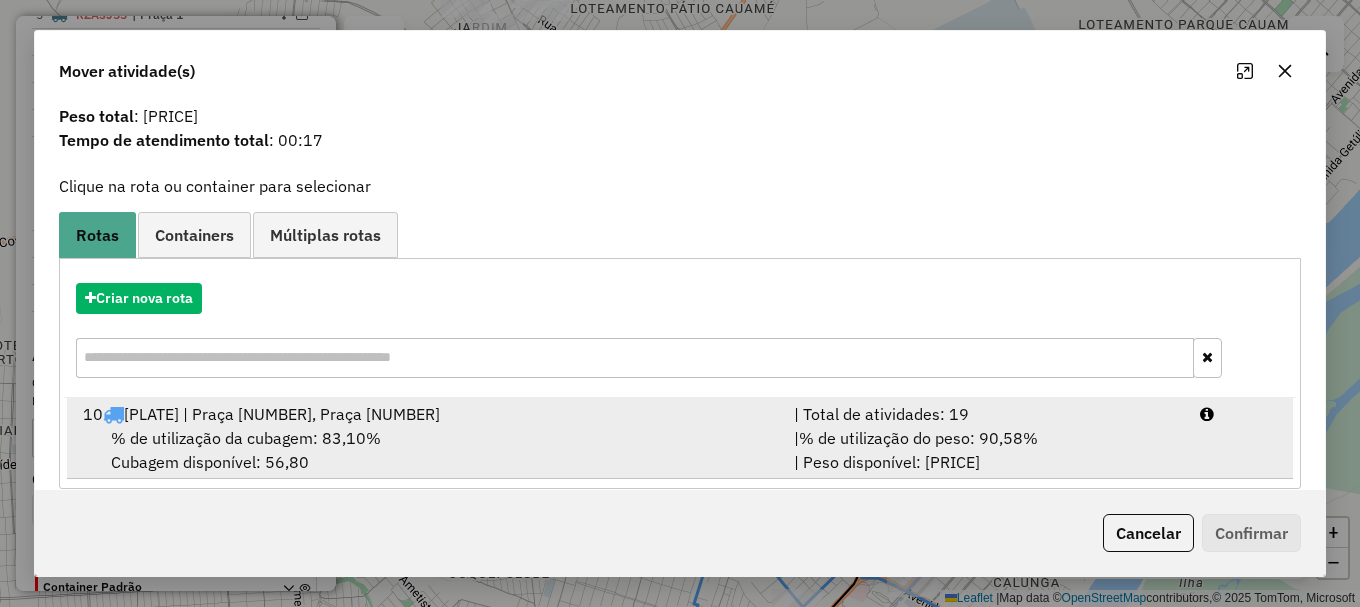 scroll, scrollTop: 78, scrollLeft: 0, axis: vertical 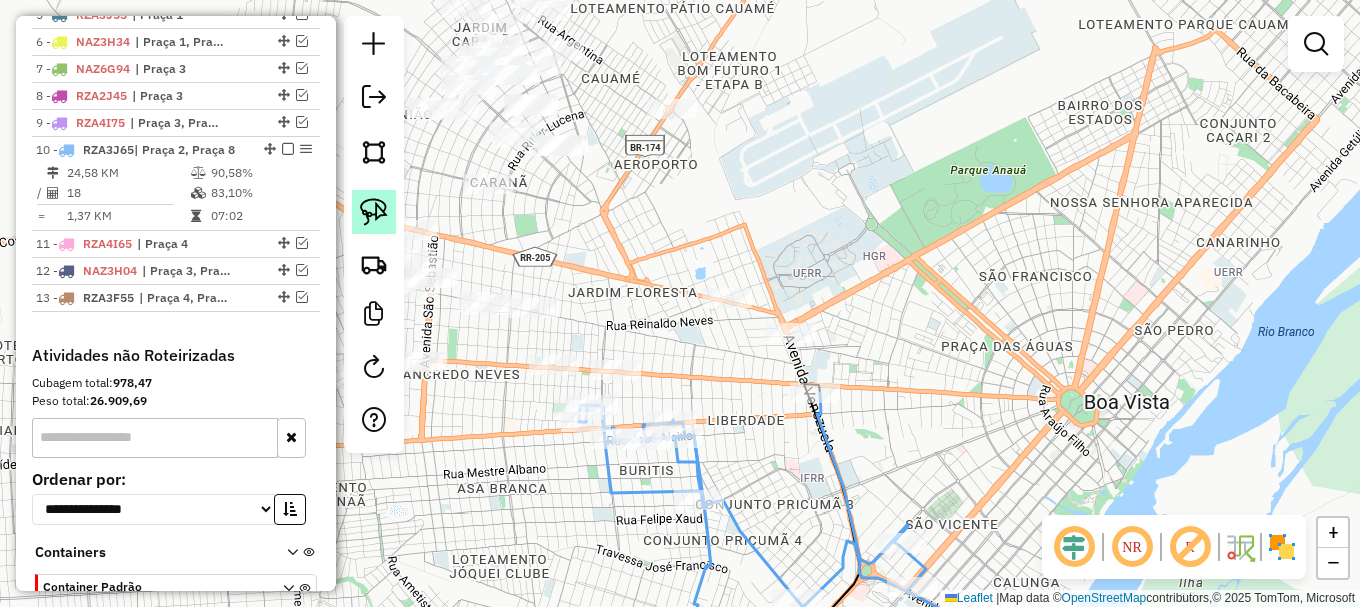 click 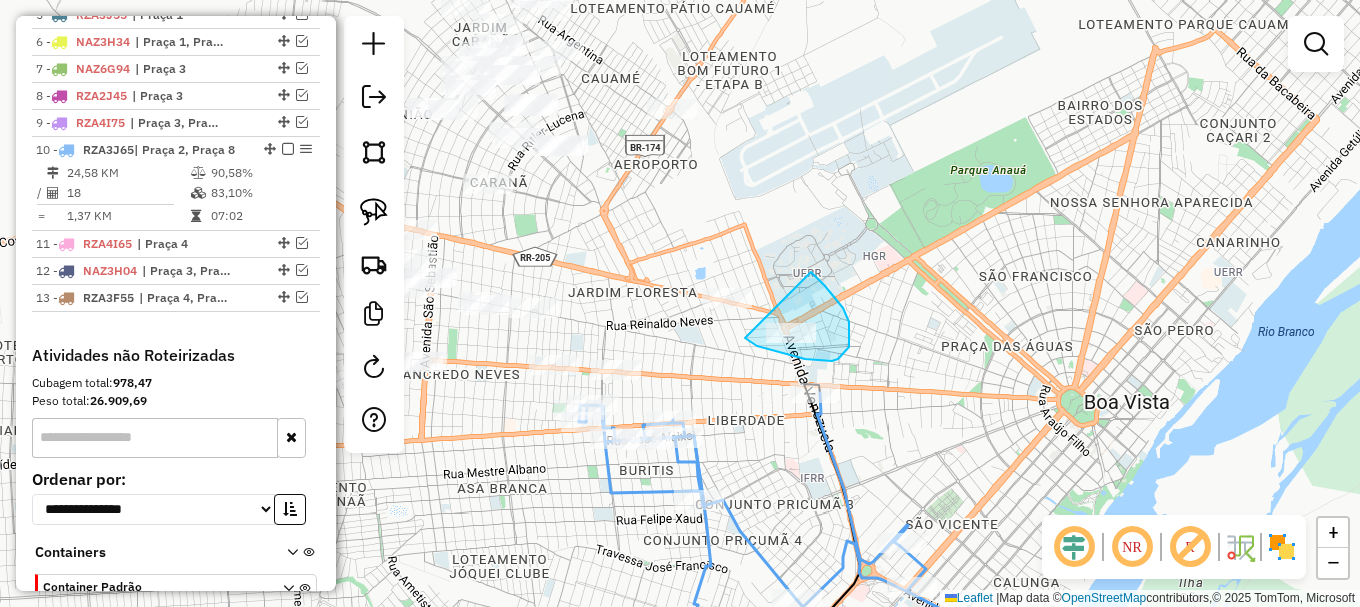 drag, startPoint x: 745, startPoint y: 338, endPoint x: 811, endPoint y: 272, distance: 93.3381 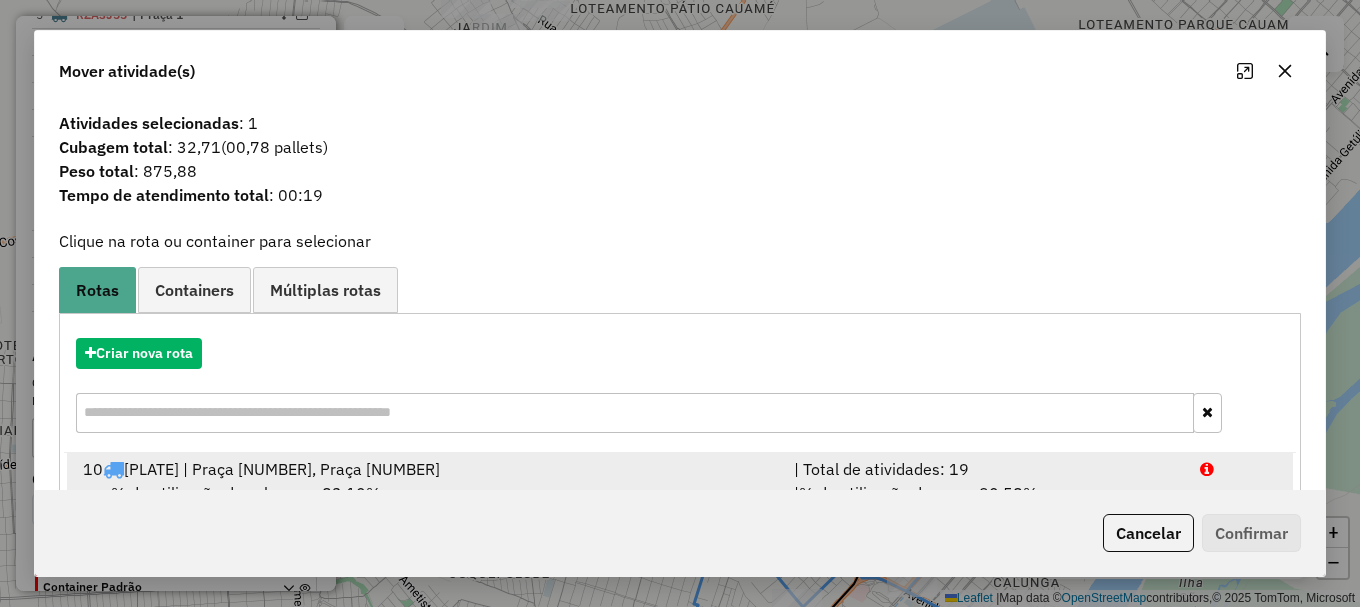 click at bounding box center (1239, 469) 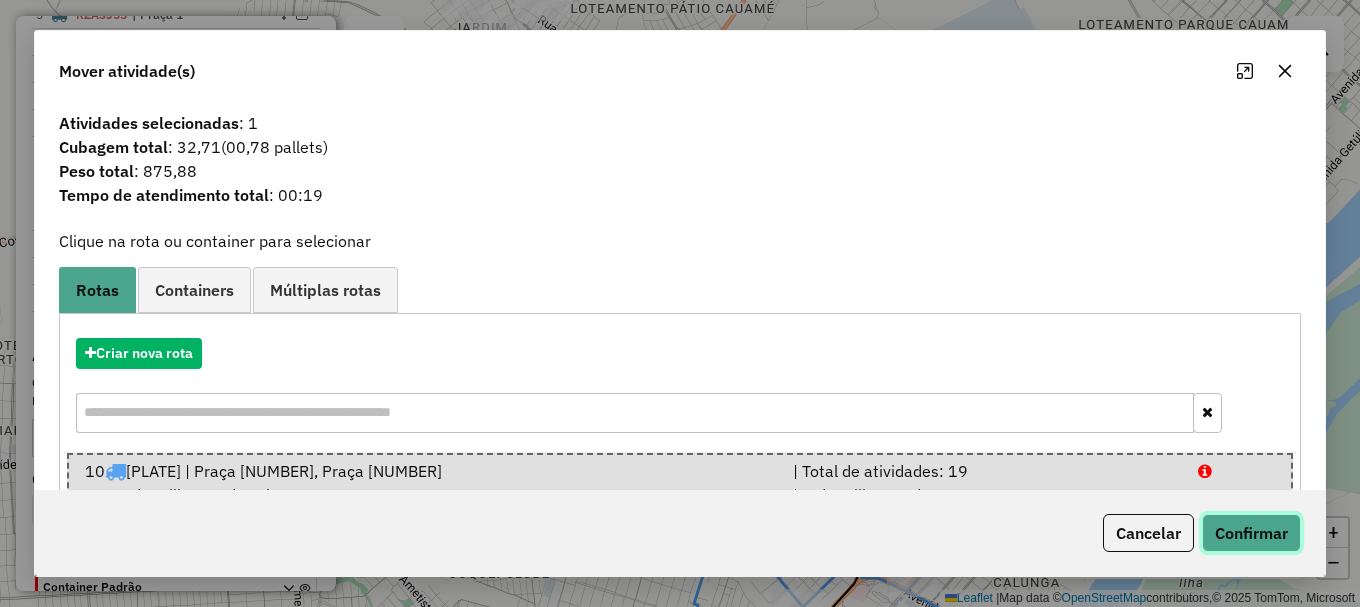 click on "Confirmar" 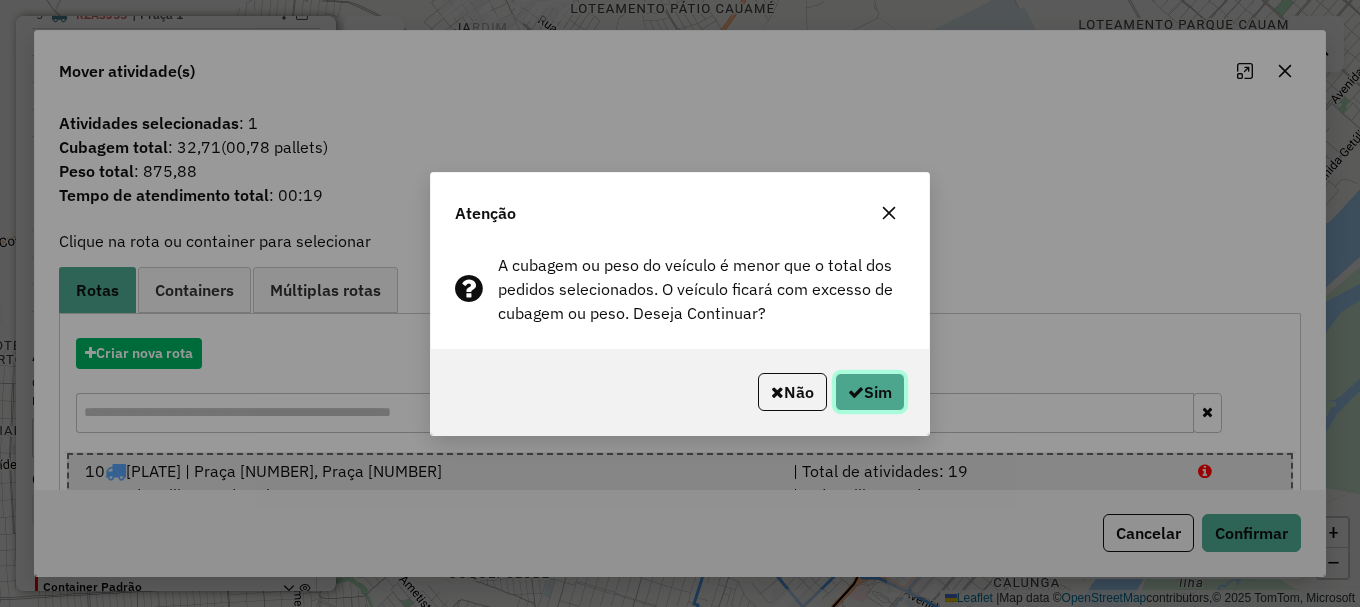 click on "Sim" 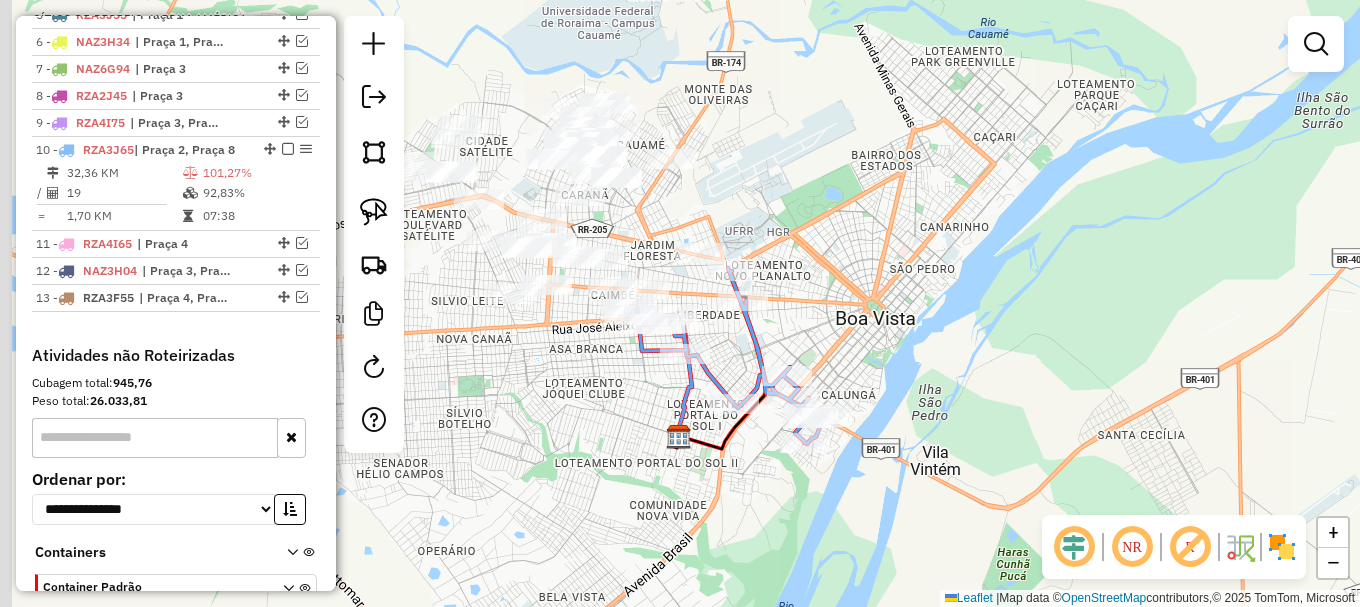 drag, startPoint x: 550, startPoint y: 363, endPoint x: 560, endPoint y: 298, distance: 65.76473 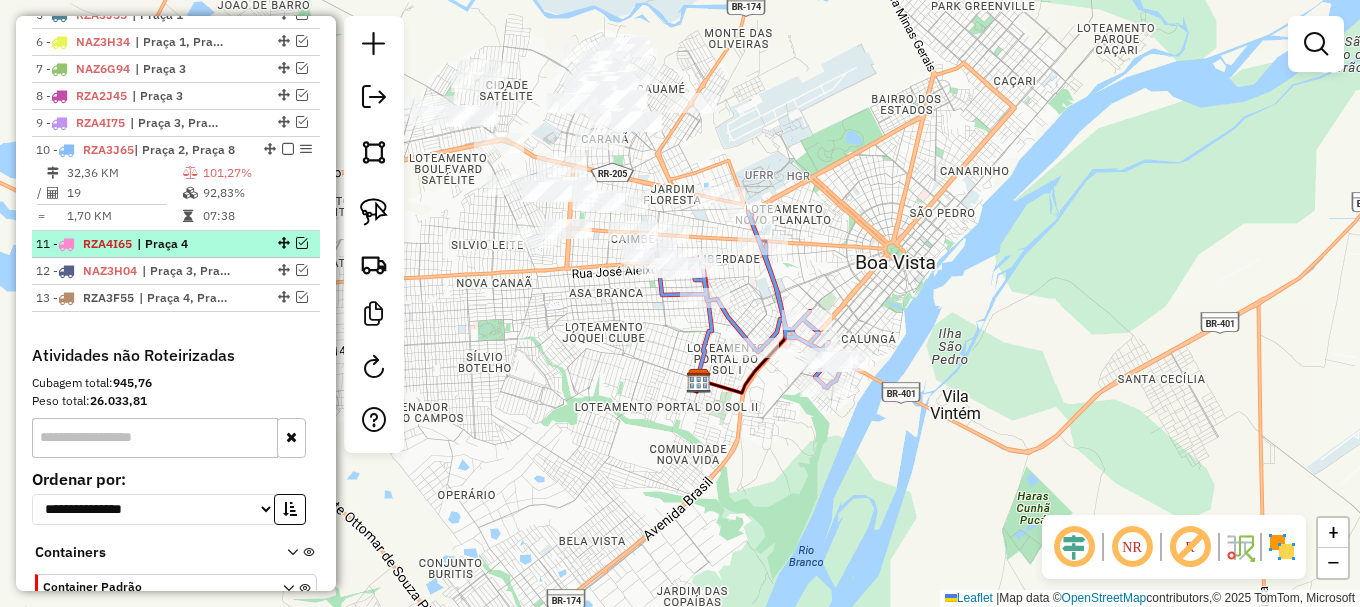 click at bounding box center [302, 243] 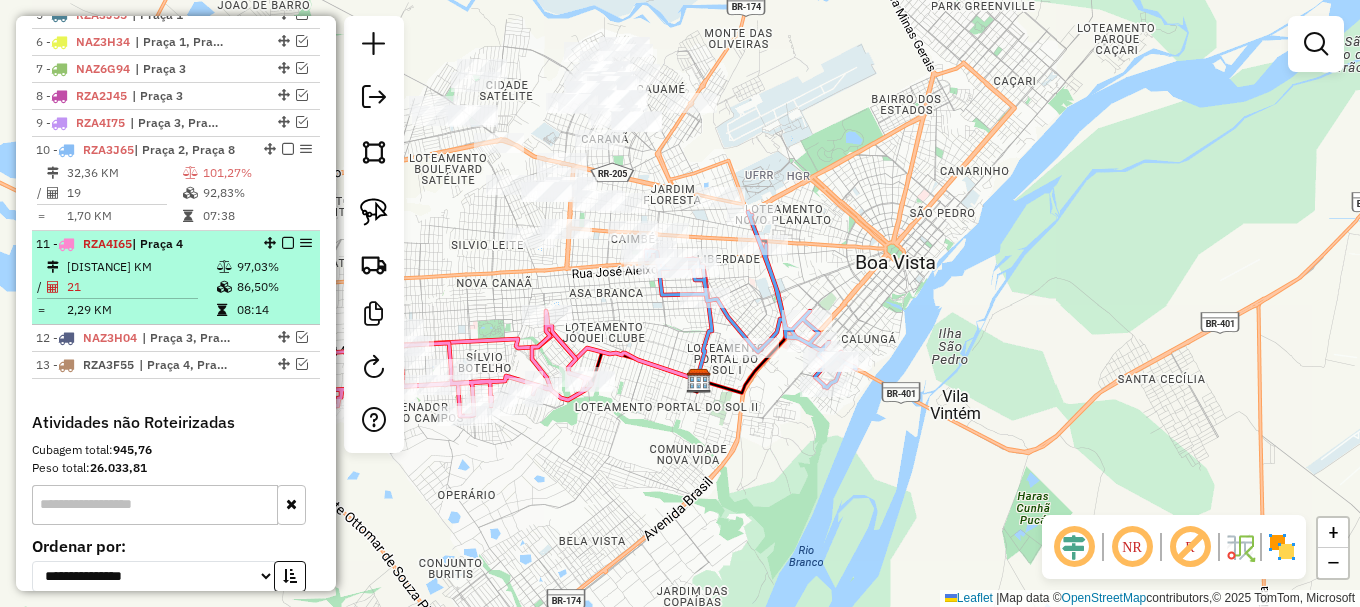 click at bounding box center (288, 243) 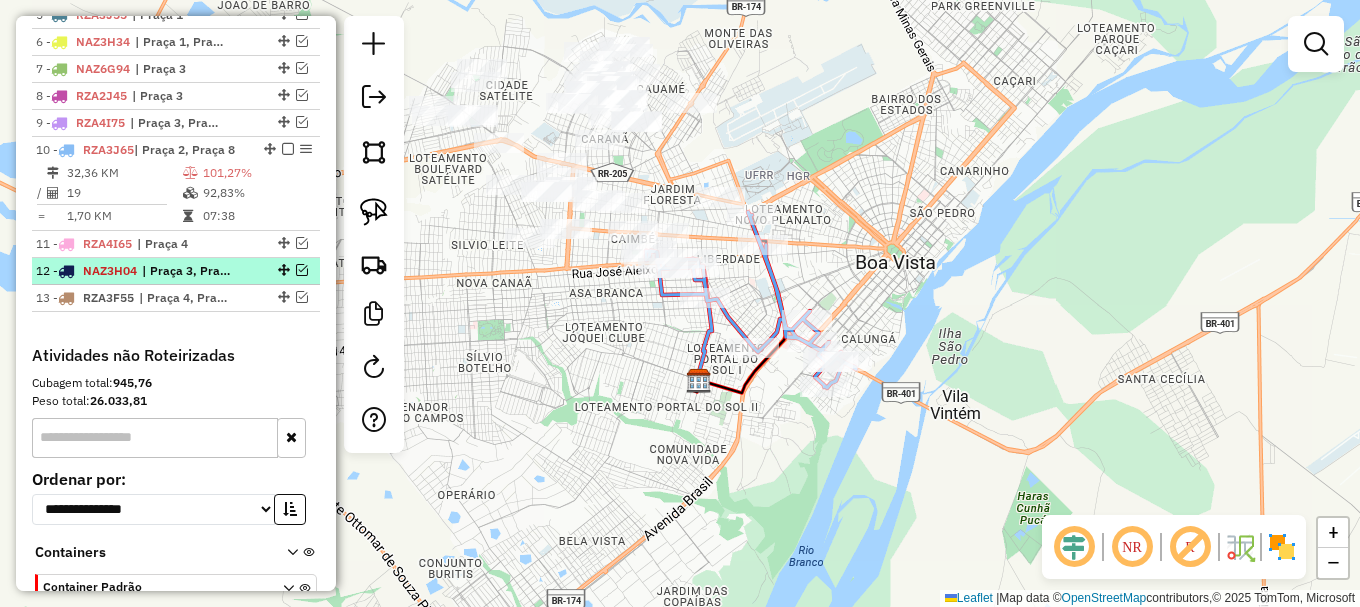click at bounding box center [302, 270] 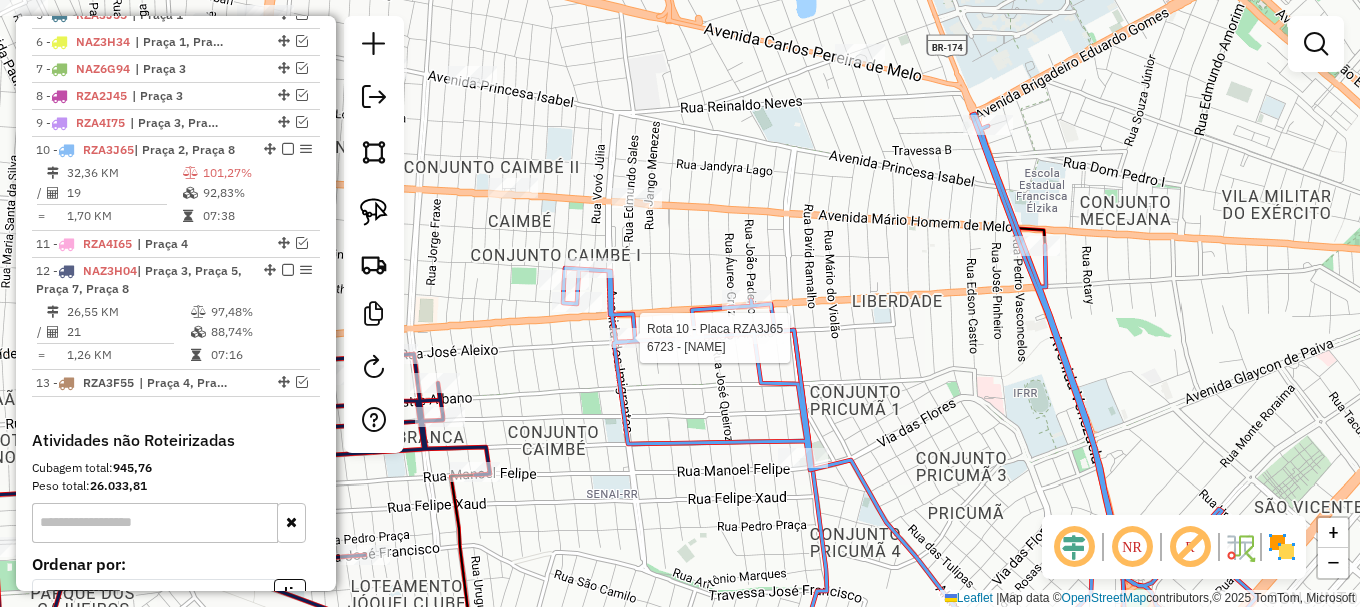 select on "**********" 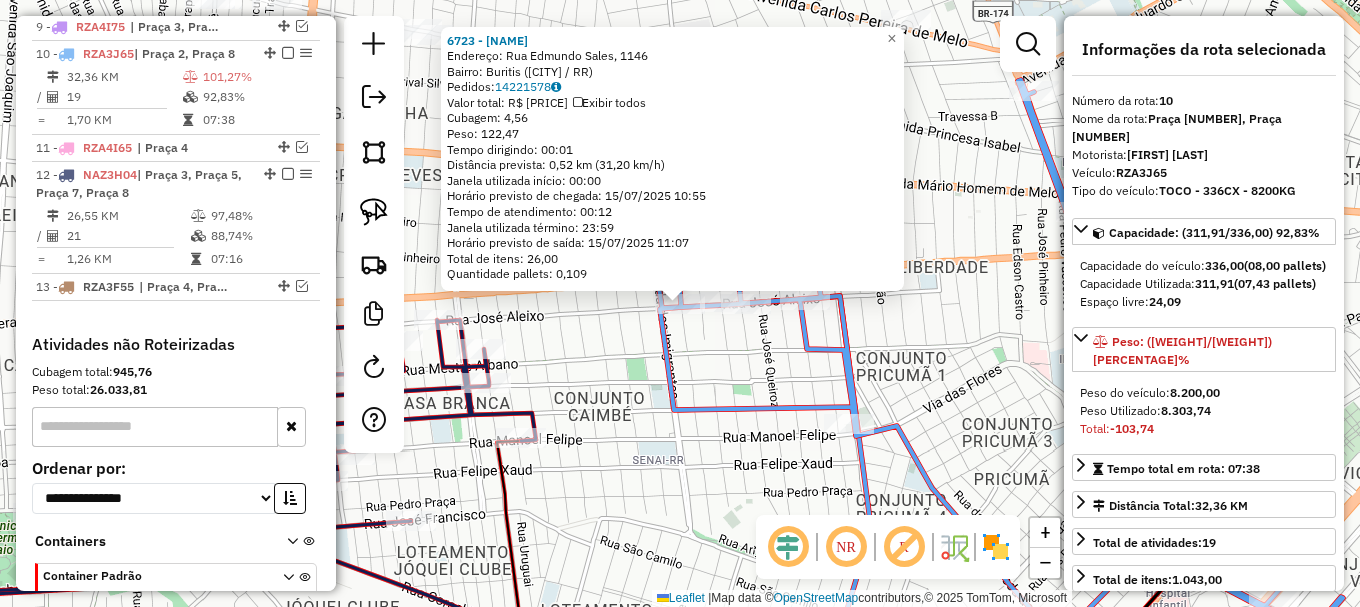 scroll, scrollTop: 1035, scrollLeft: 0, axis: vertical 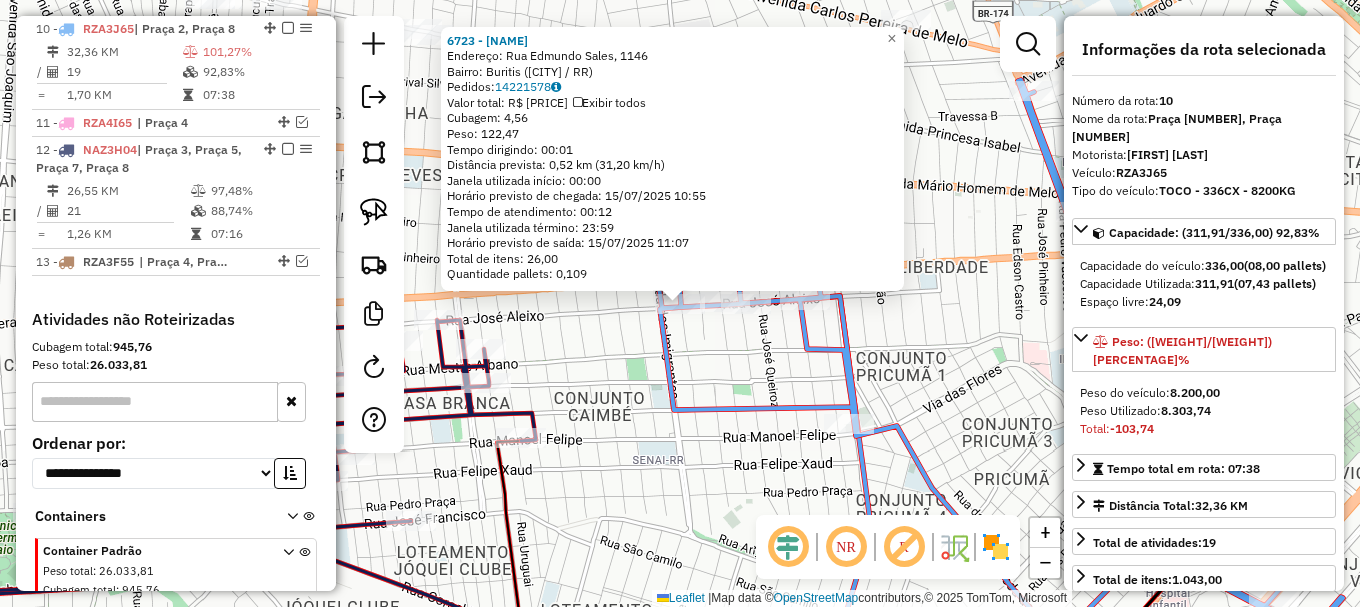 click on "6723 - MARCELO OLIVEIRA DA  Endereço: Rua Edmundo Sales, 1146   Bairro: Buritis (Boa Vista / RR)   Pedidos:  14221578   Valor total: R$ 1.138,50   Exibir todos   Cubagem: 4,56  Peso: 122,47  Tempo dirigindo: 00:01   Distância prevista: 0,52 km (31,20 km/h)   Janela utilizada início: 00:00   Horário previsto de chegada: 15/07/2025 10:55   Tempo de atendimento: 00:12   Janela utilizada término: 23:59   Horário previsto de saída: 15/07/2025 11:07   Total de itens: 26,00   Quantidade pallets: 0,109  × Janela de atendimento Grade de atendimento Capacidade Transportadoras Veículos Cliente Pedidos  Rotas Selecione os dias de semana para filtrar as janelas de atendimento  Seg   Ter   Qua   Qui   Sex   Sáb   Dom  Informe o período da janela de atendimento: De: Até:  Filtrar exatamente a janela do cliente  Considerar janela de atendimento padrão  Selecione os dias de semana para filtrar as grades de atendimento  Seg   Ter   Qua   Qui   Sex   Sáb   Dom   Clientes fora do dia de atendimento selecionado De:" 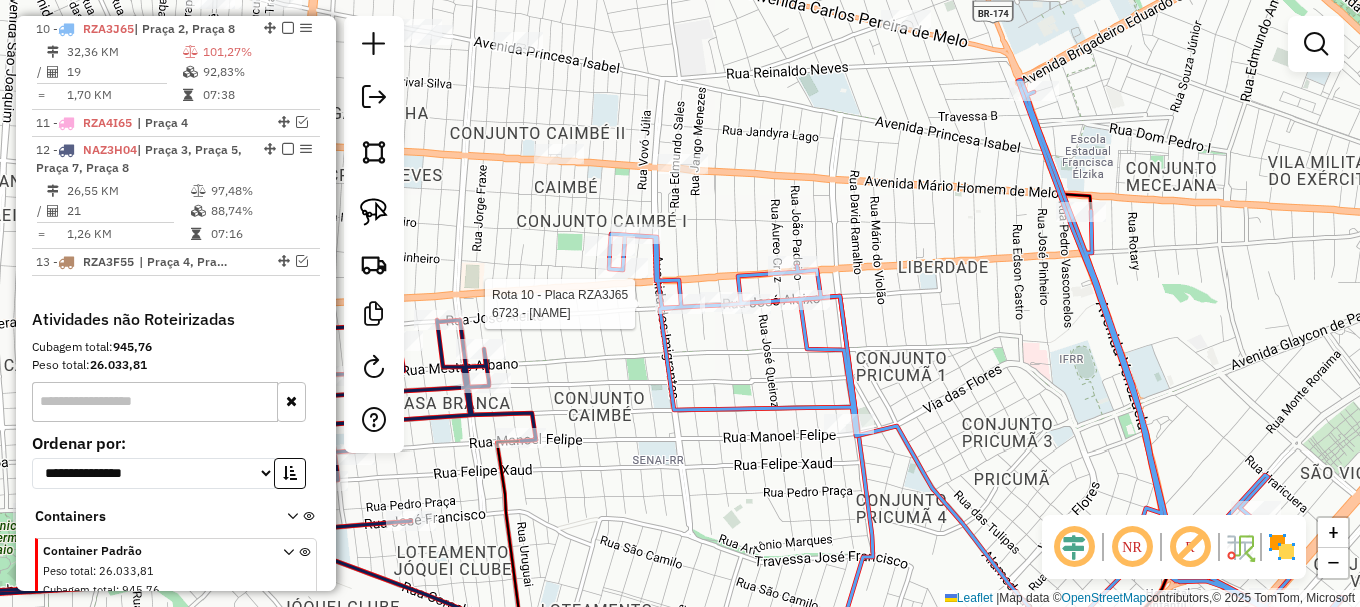 select on "**********" 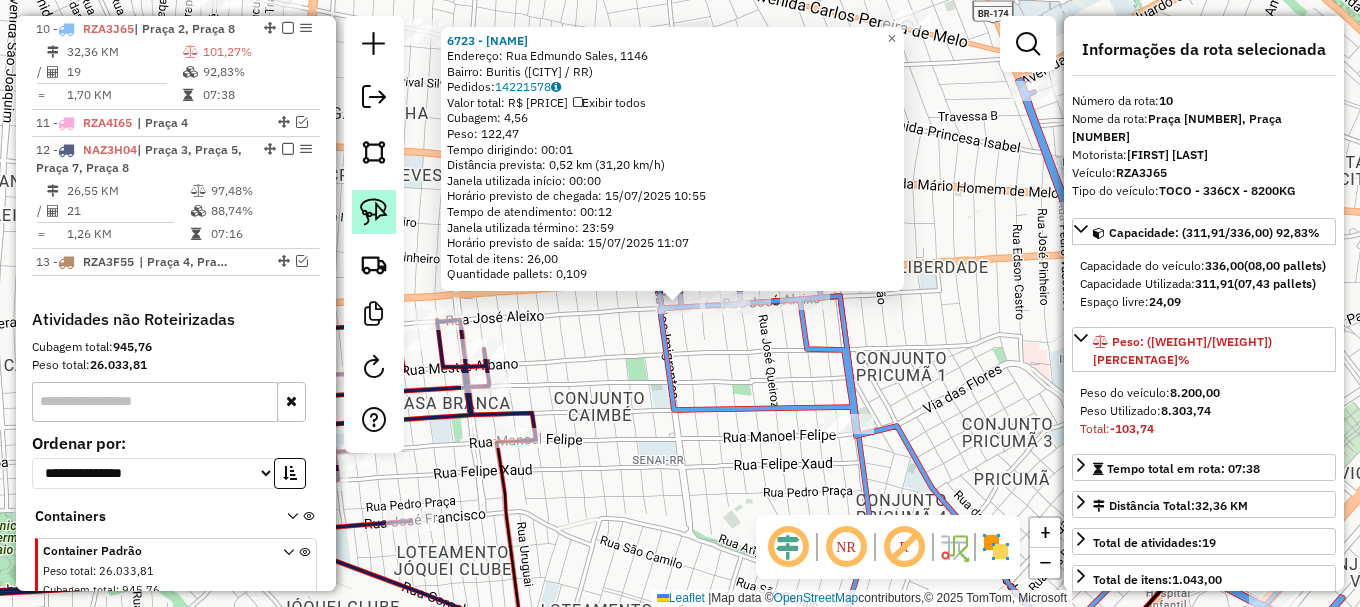 click 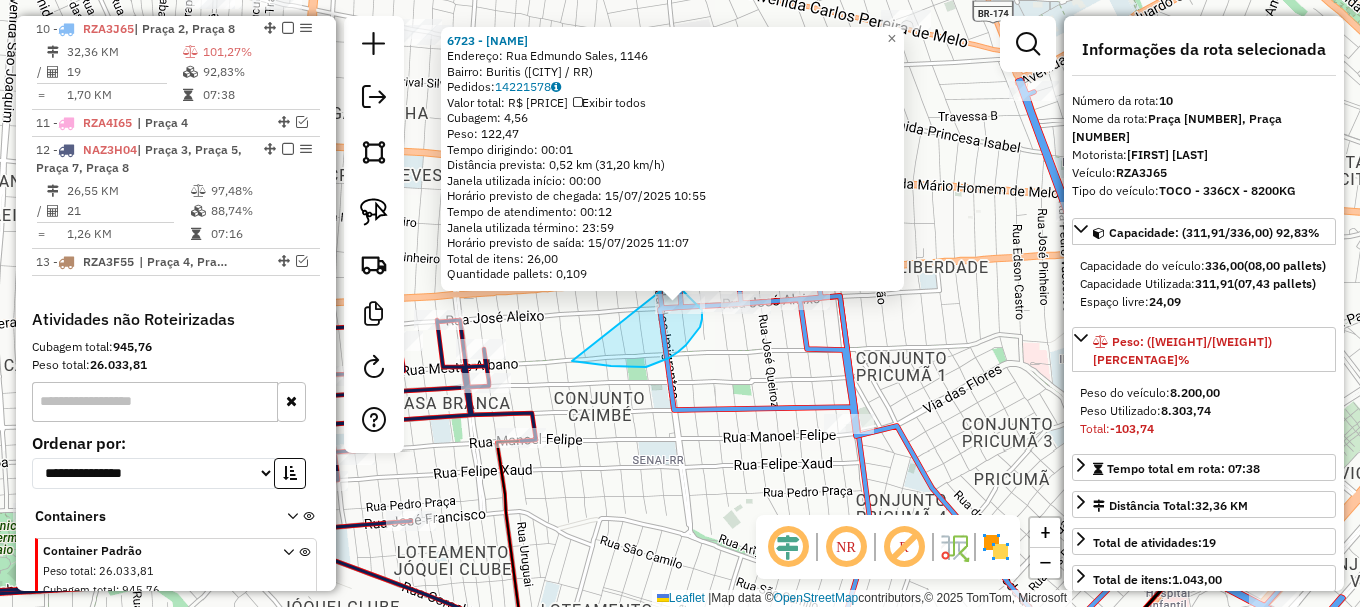 drag, startPoint x: 653, startPoint y: 365, endPoint x: 666, endPoint y: 271, distance: 94.89468 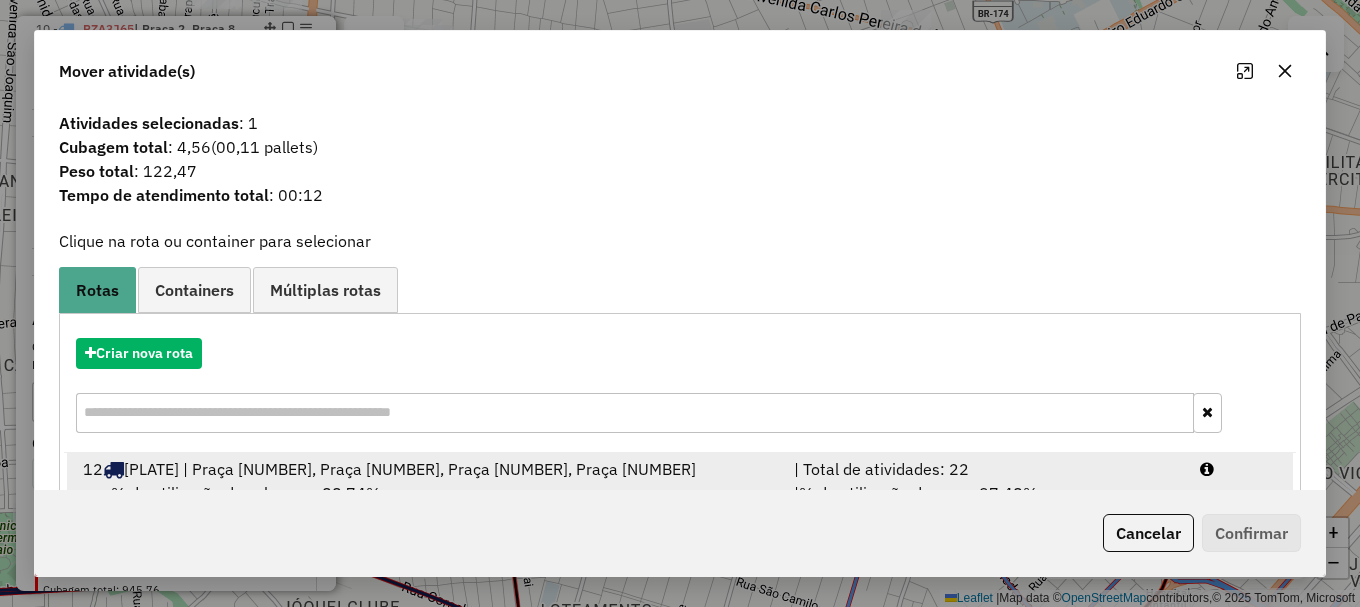 click at bounding box center (1207, 469) 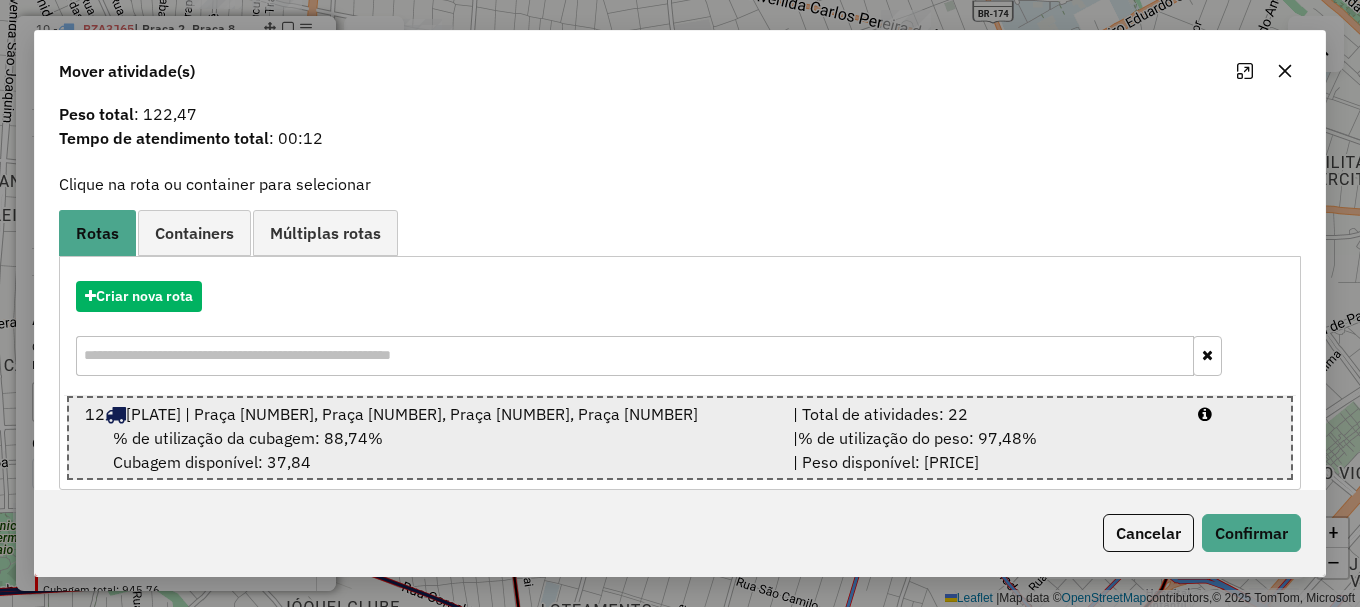 scroll, scrollTop: 81, scrollLeft: 0, axis: vertical 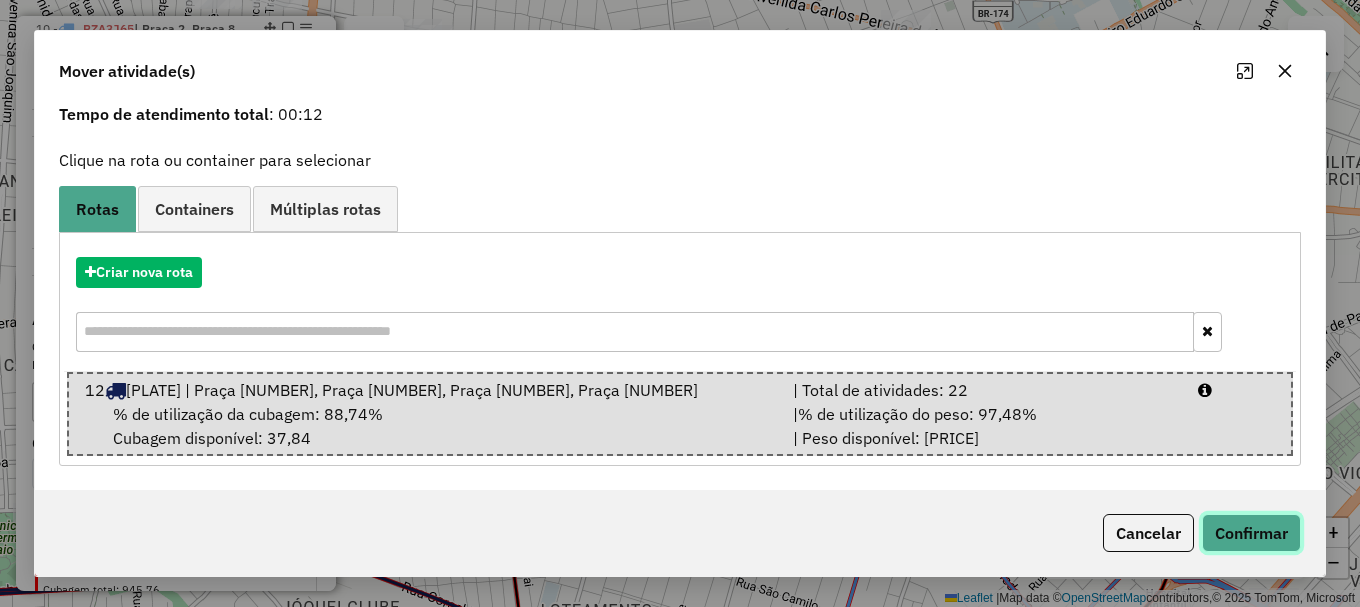 click on "Confirmar" 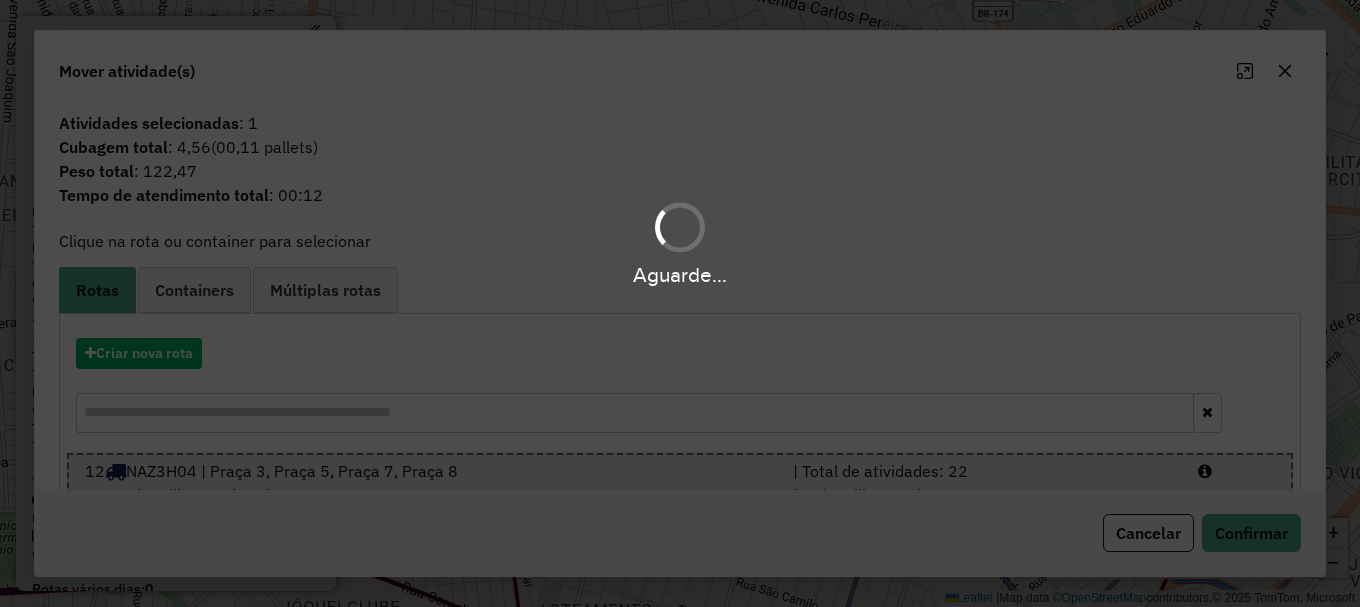 scroll, scrollTop: 0, scrollLeft: 0, axis: both 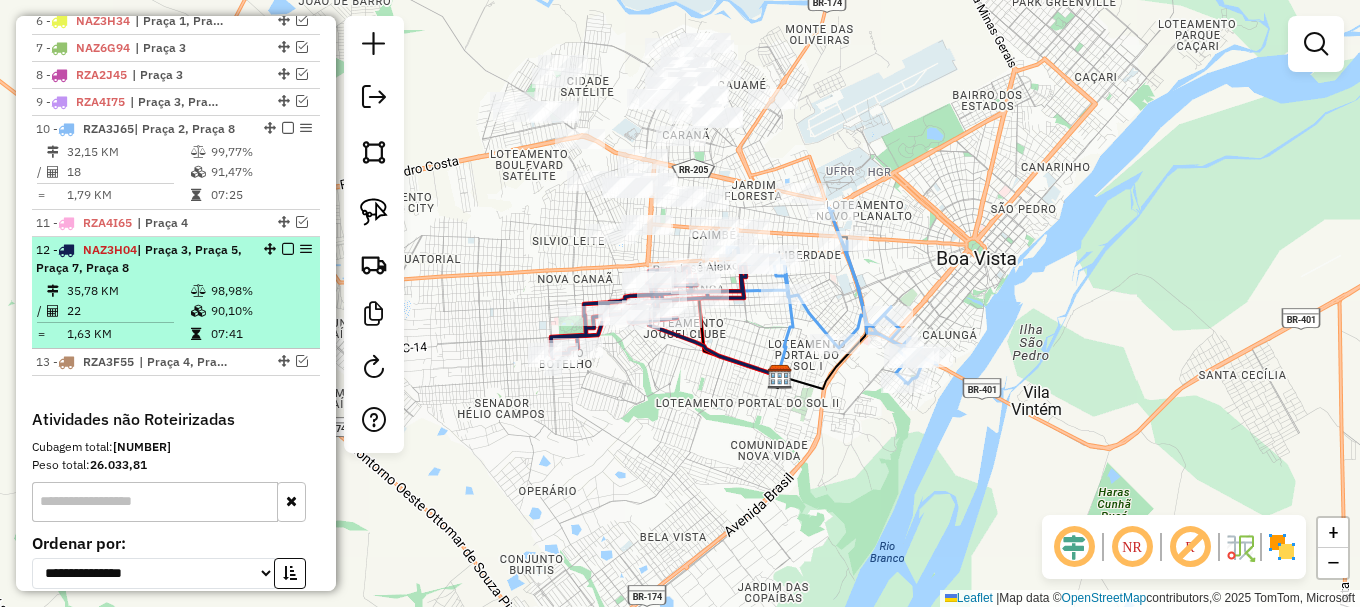 click at bounding box center [288, 249] 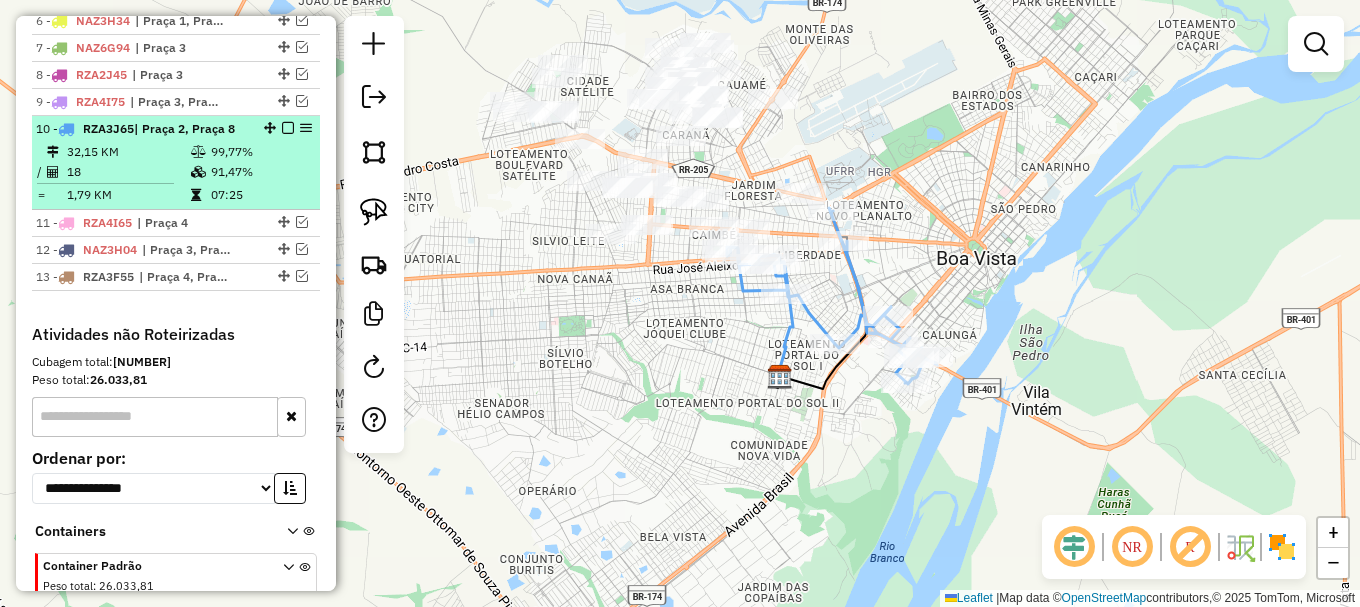 click at bounding box center (288, 128) 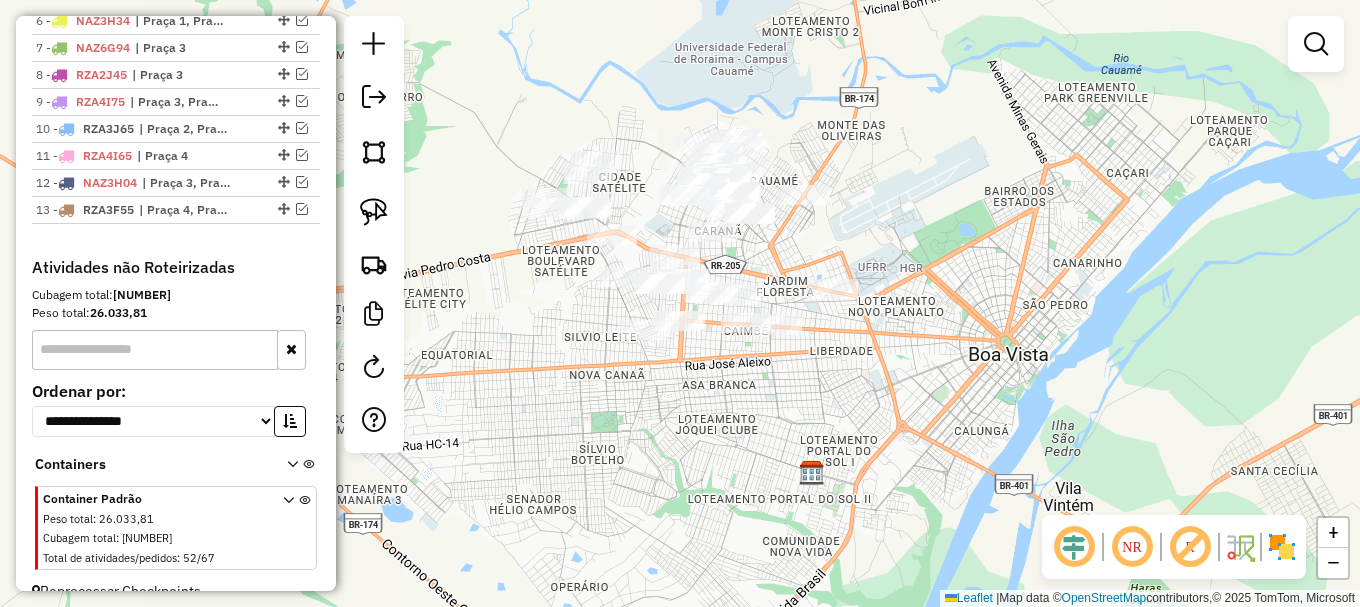 drag, startPoint x: 539, startPoint y: 234, endPoint x: 601, endPoint y: 365, distance: 144.93102 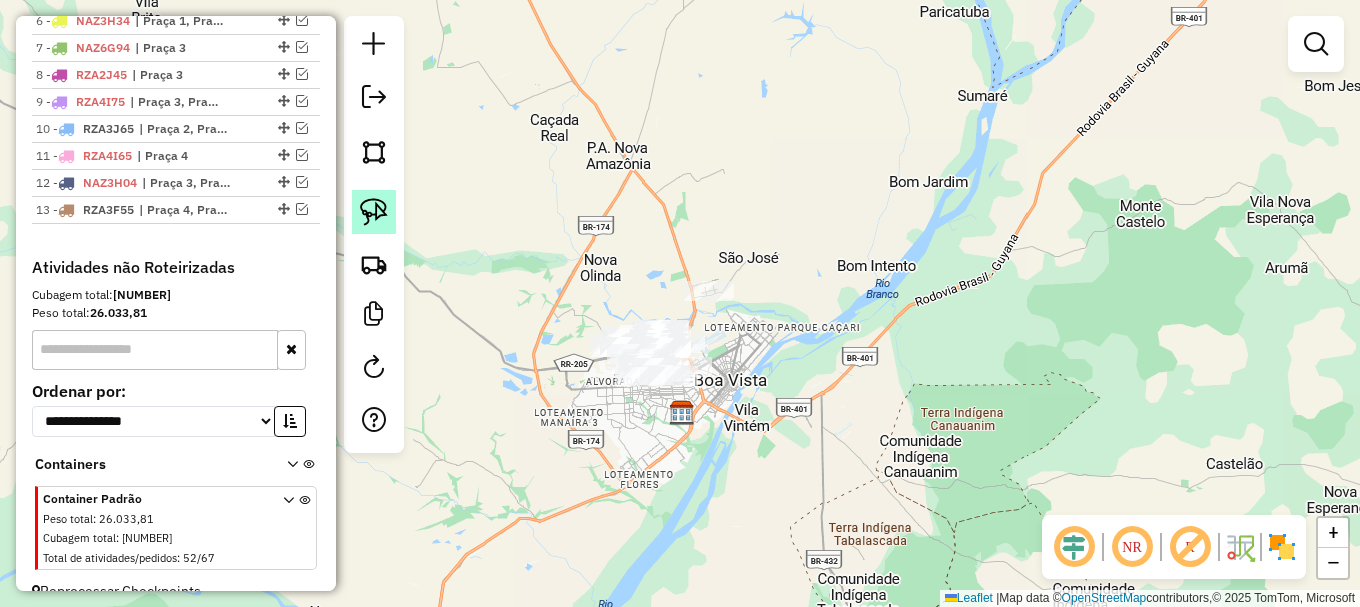click 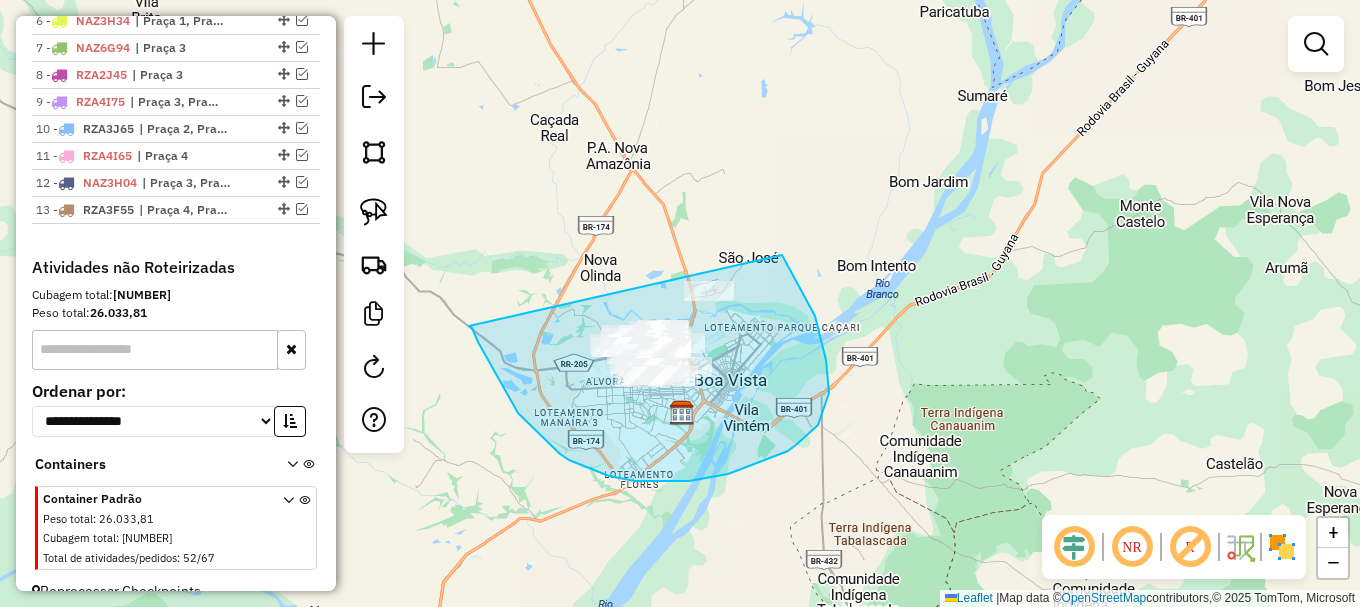 drag, startPoint x: 494, startPoint y: 371, endPoint x: 745, endPoint y: 179, distance: 316.01425 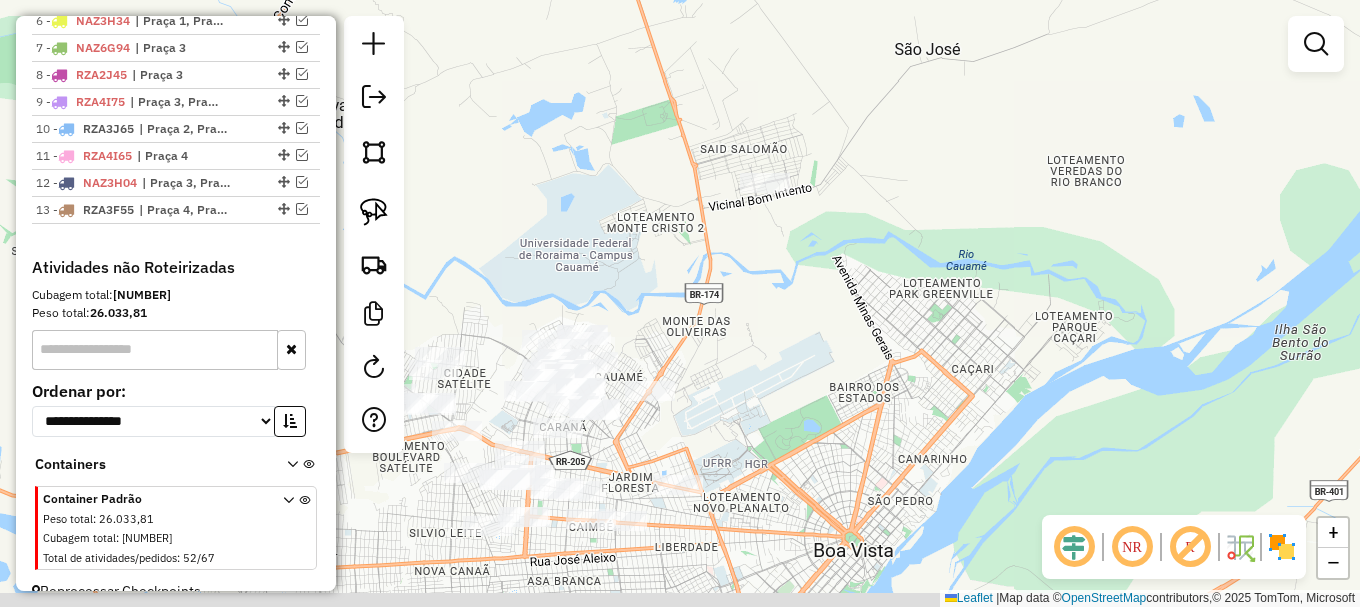 drag, startPoint x: 769, startPoint y: 396, endPoint x: 892, endPoint y: 342, distance: 134.33168 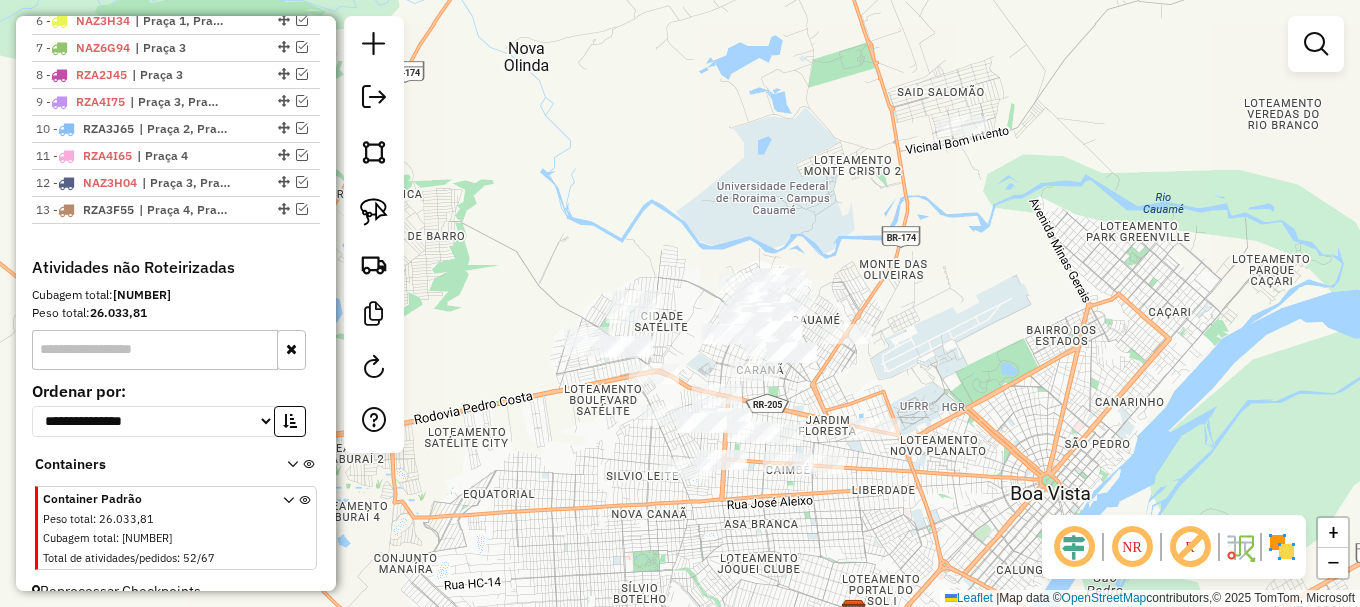 drag, startPoint x: 585, startPoint y: 175, endPoint x: 498, endPoint y: 210, distance: 93.77633 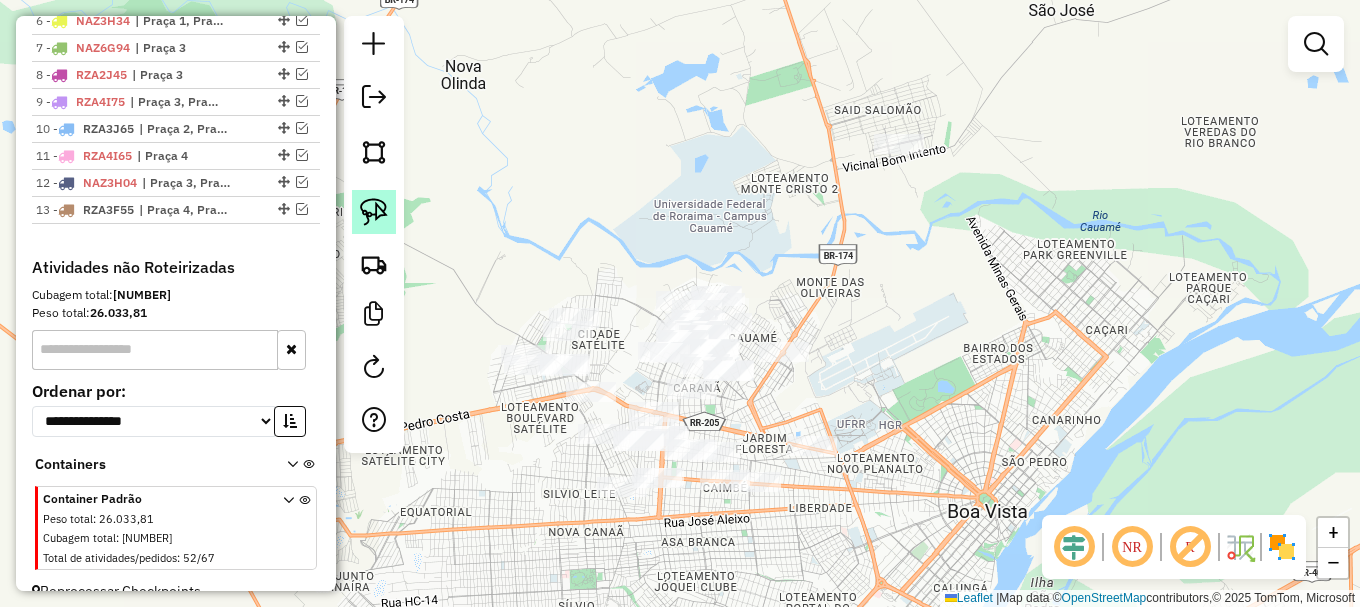 click 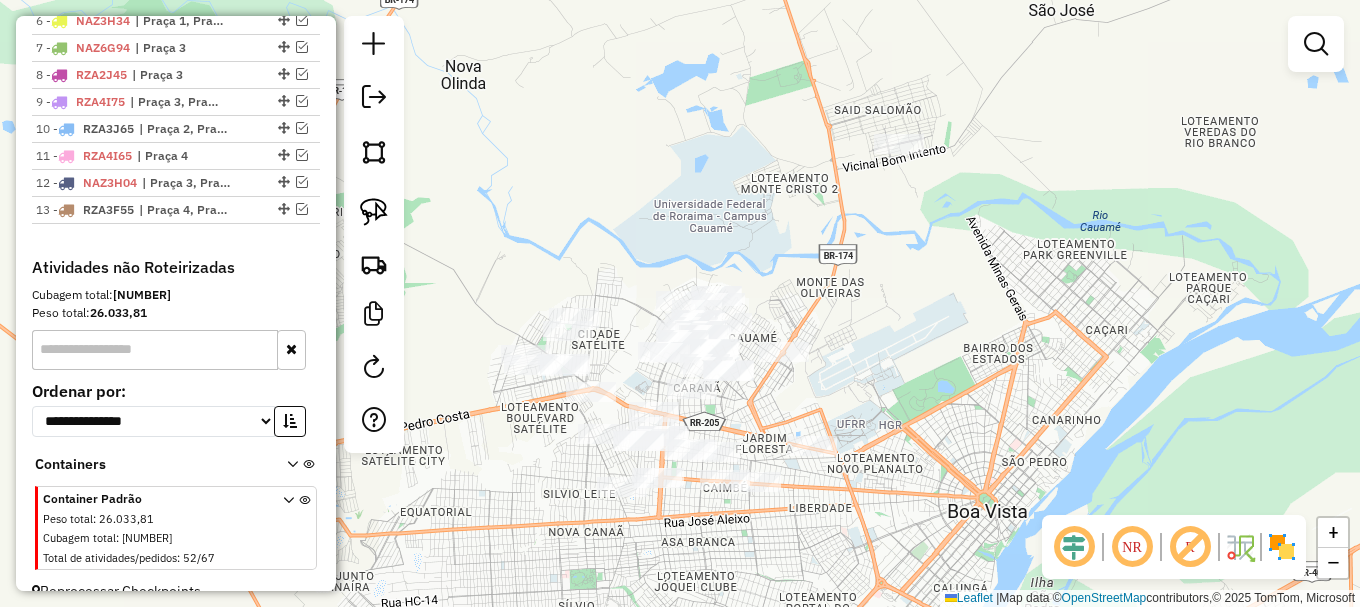 click 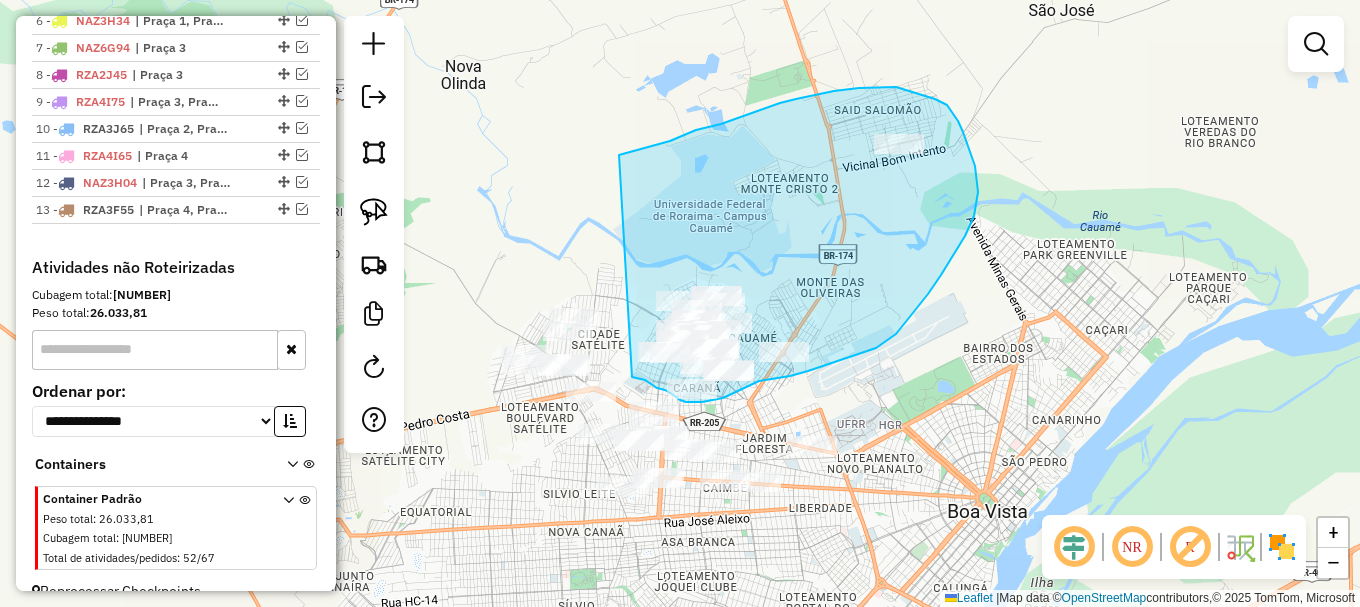drag, startPoint x: 619, startPoint y: 155, endPoint x: 627, endPoint y: 378, distance: 223.14345 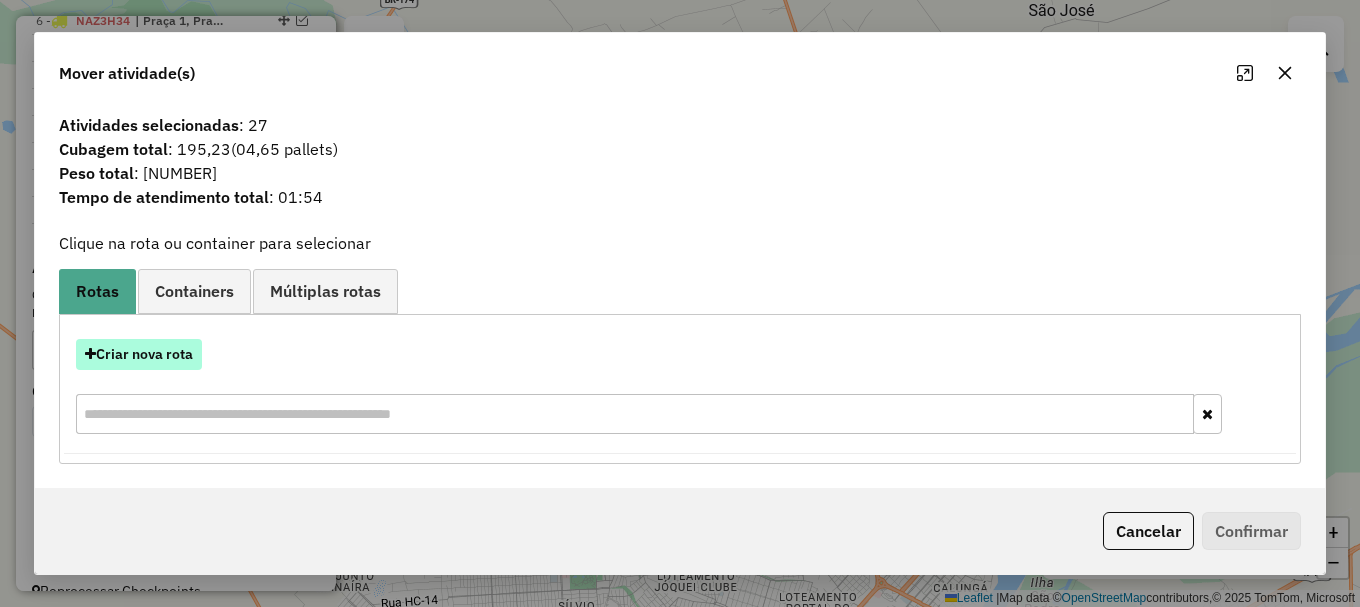 click on "Criar nova rota" at bounding box center [139, 354] 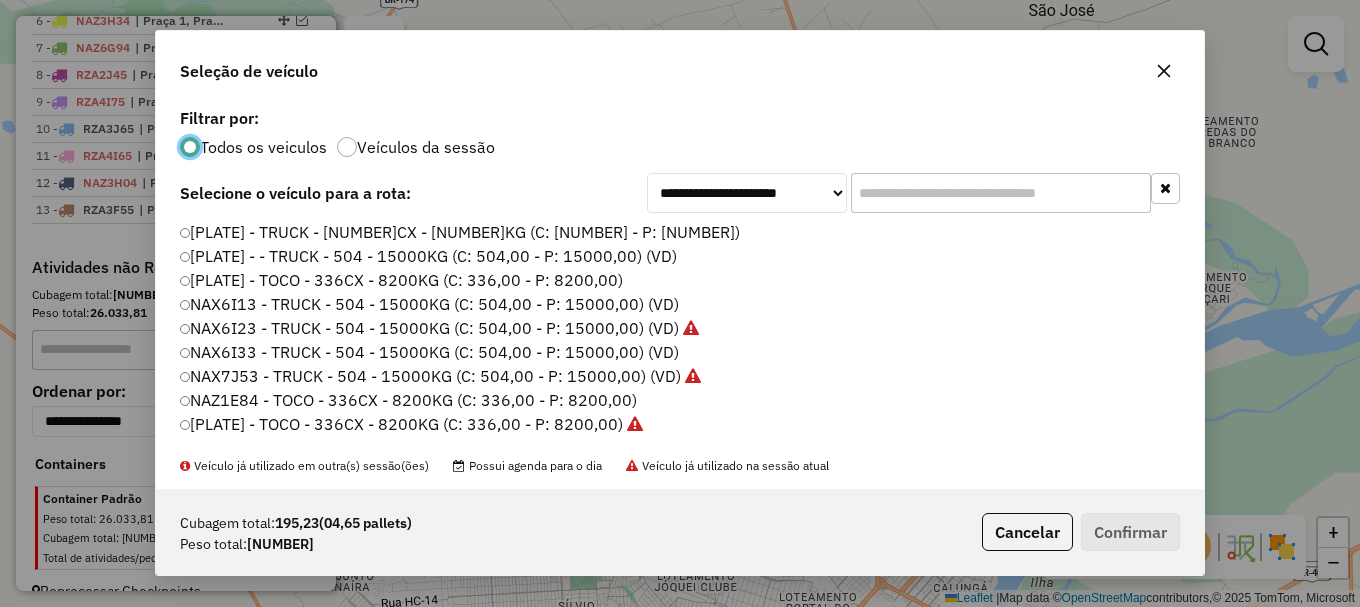 scroll, scrollTop: 11, scrollLeft: 6, axis: both 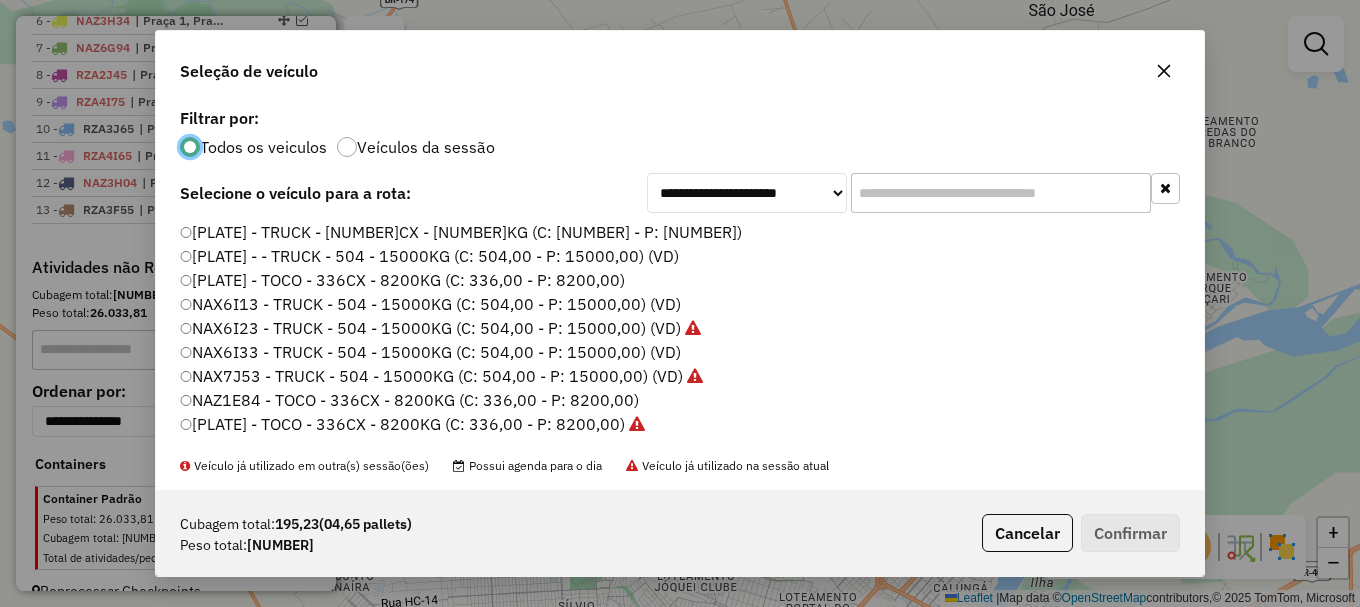 click on "NAZ1E84 - TOCO - 336CX - 8200KG (C: 336,00 - P: 8200,00)" 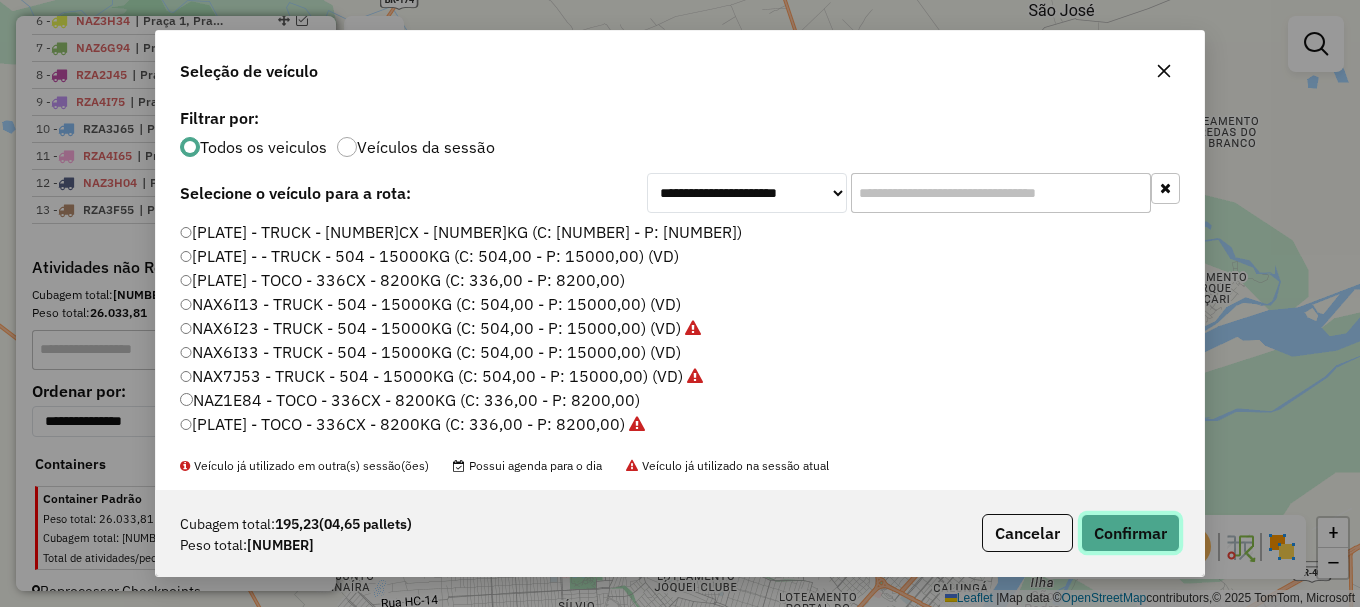 click on "Confirmar" 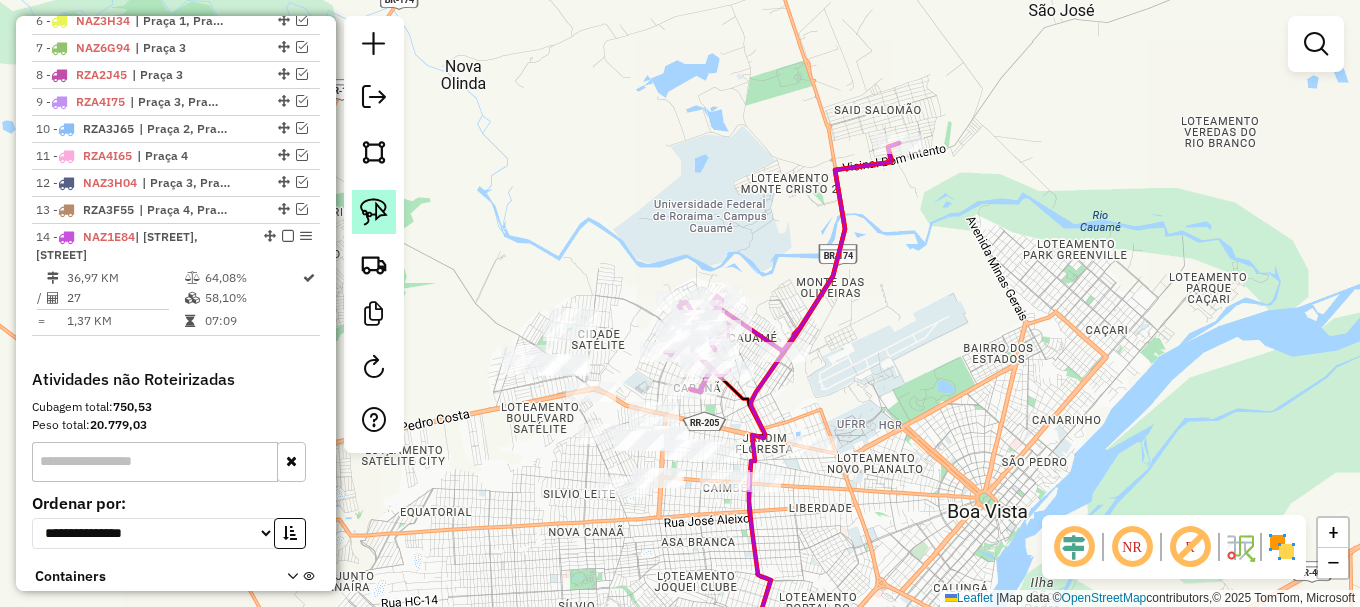click 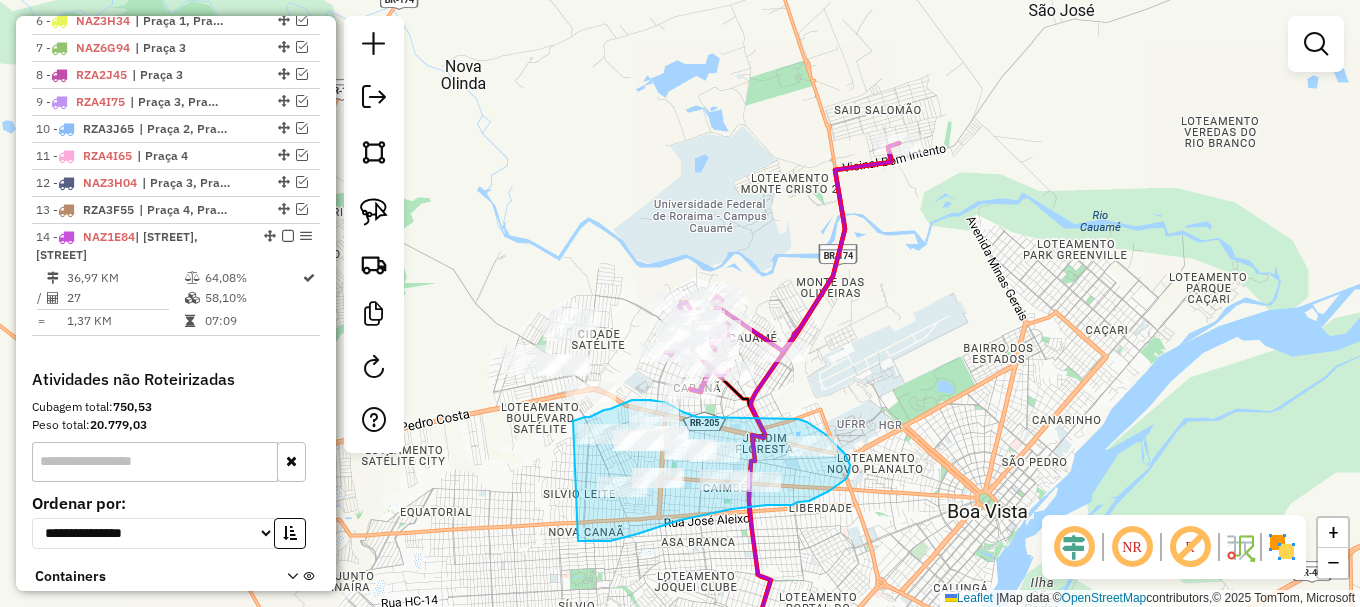 drag, startPoint x: 578, startPoint y: 541, endPoint x: 545, endPoint y: 432, distance: 113.88591 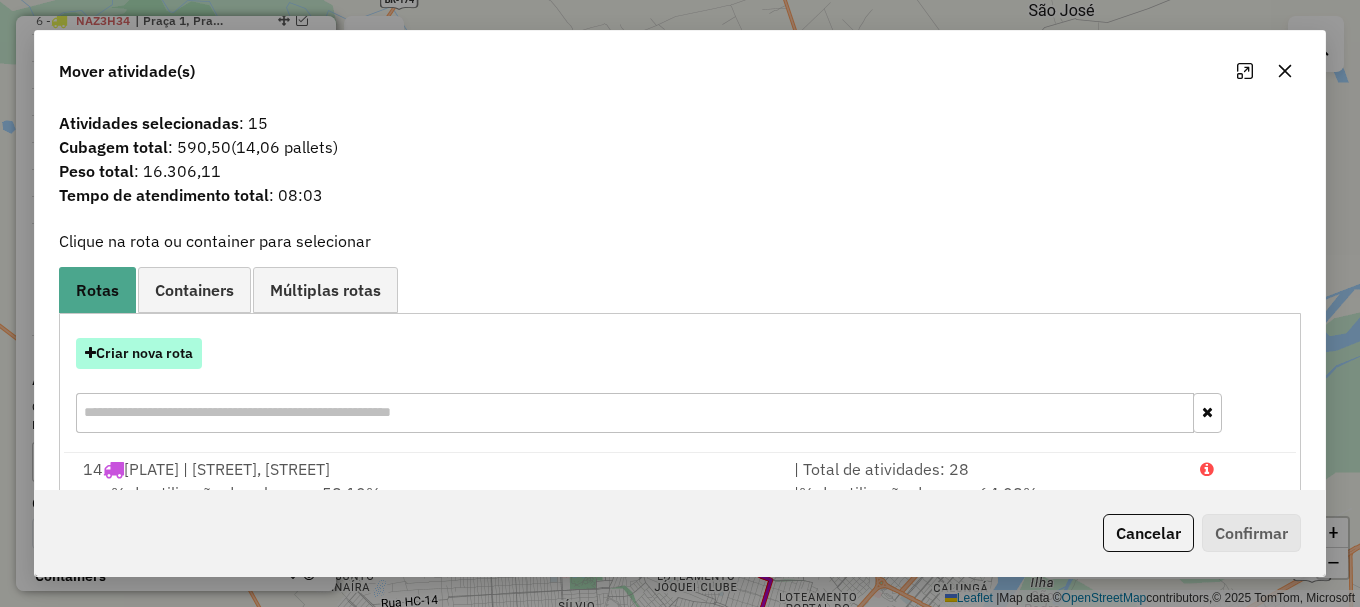 click on "Criar nova rota" at bounding box center (139, 353) 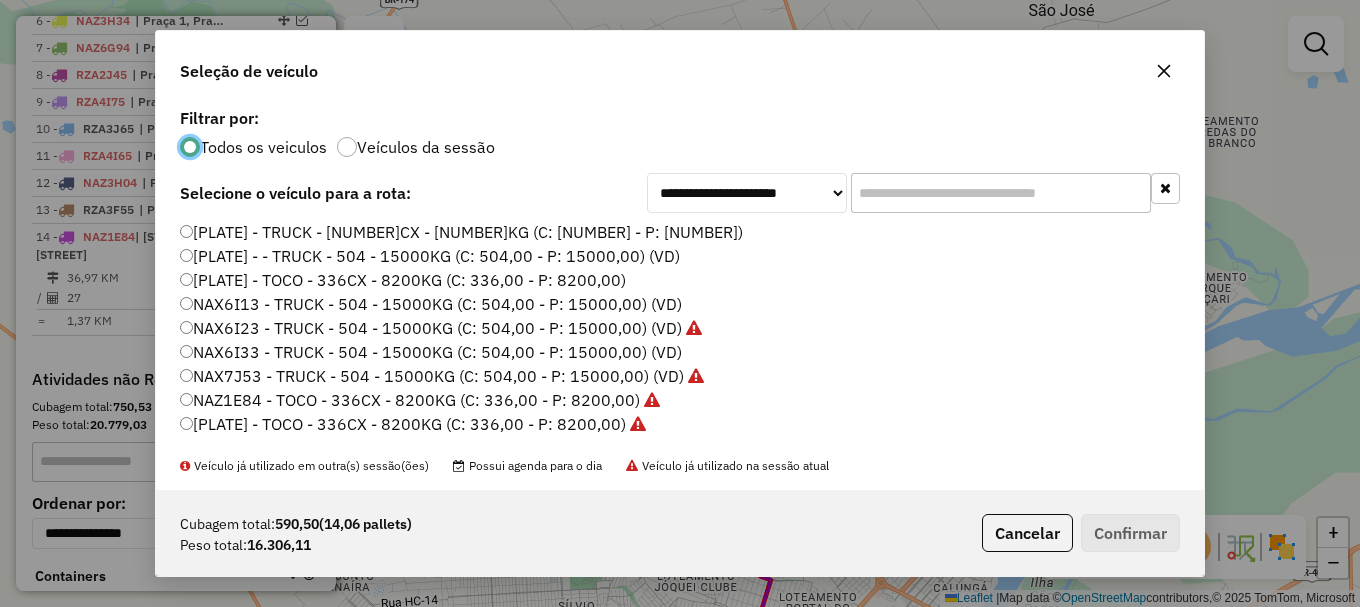 scroll, scrollTop: 11, scrollLeft: 6, axis: both 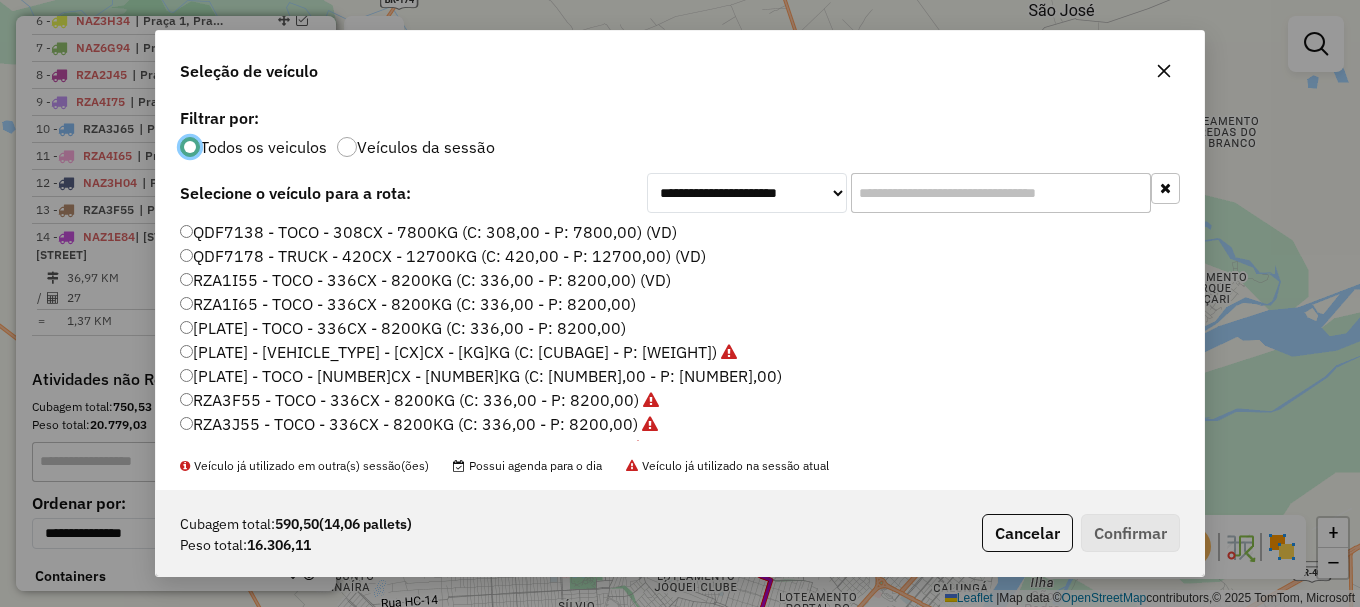 click on "RZA1I65 - TOCO - 336CX - 8200KG (C: 336,00 - P: 8200,00)" 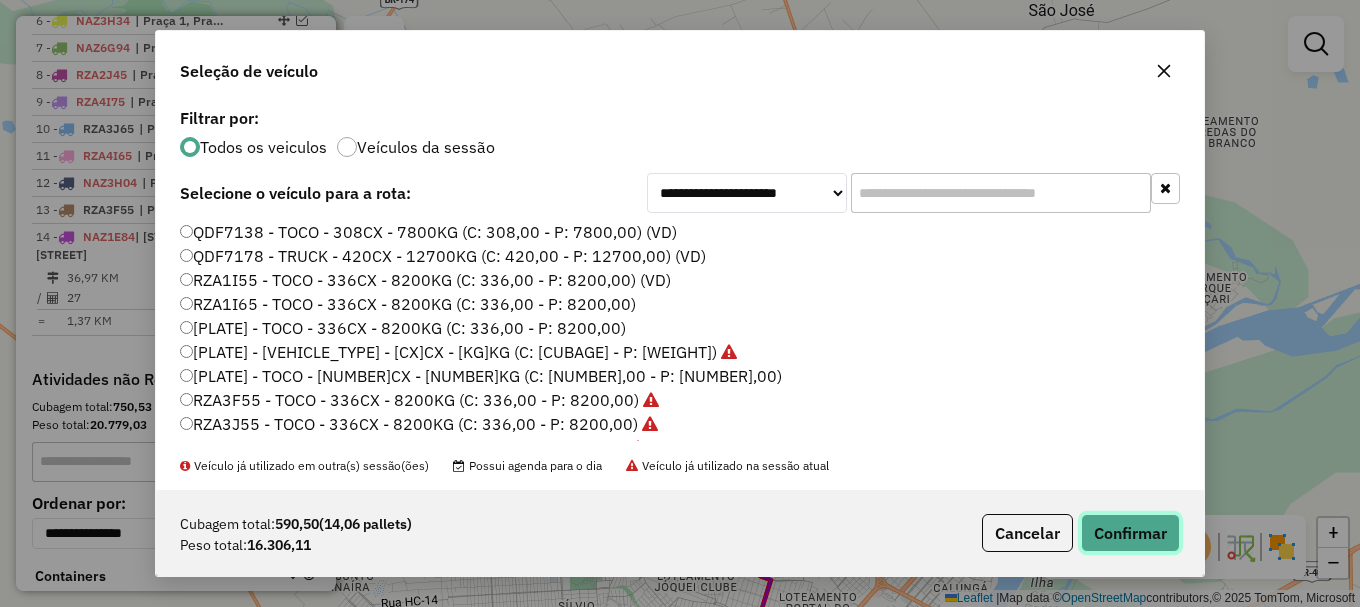 click on "Confirmar" 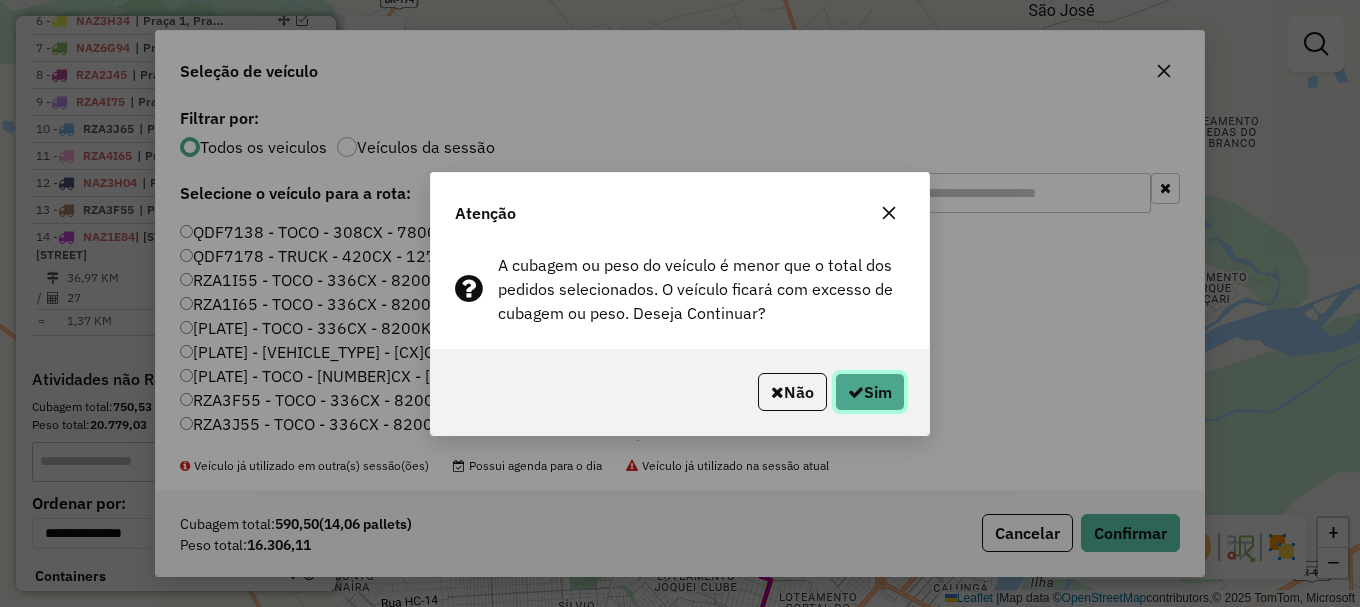 click on "Sim" 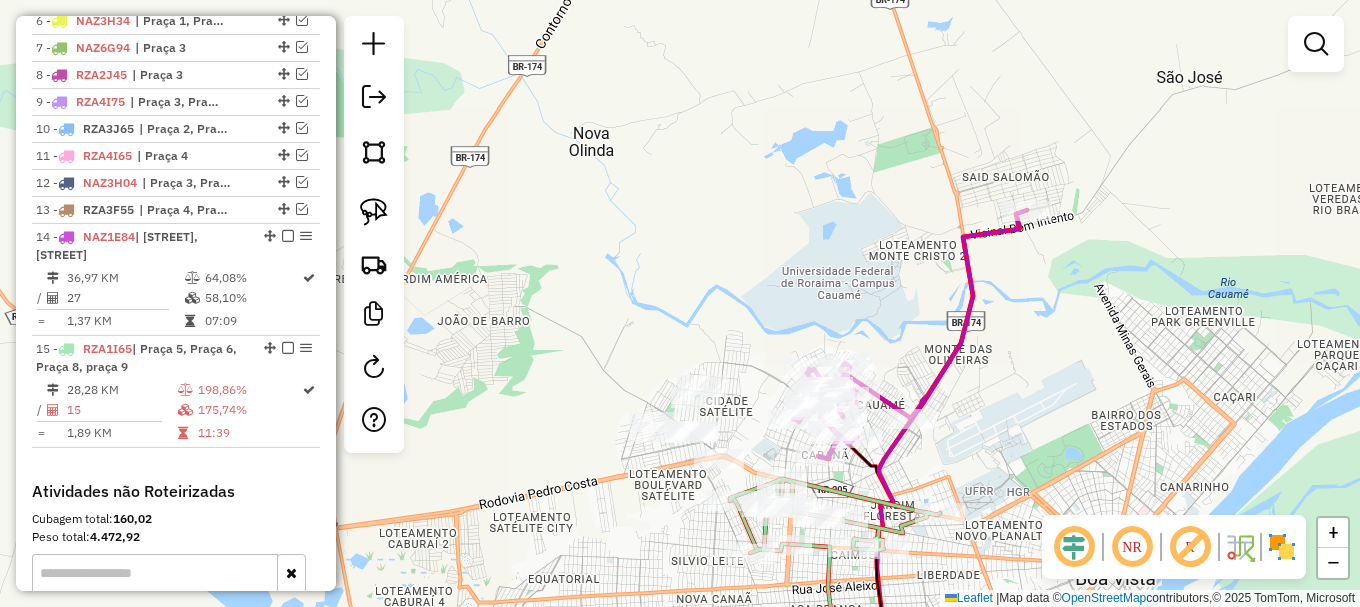 drag, startPoint x: 648, startPoint y: 297, endPoint x: 718, endPoint y: 309, distance: 71.021126 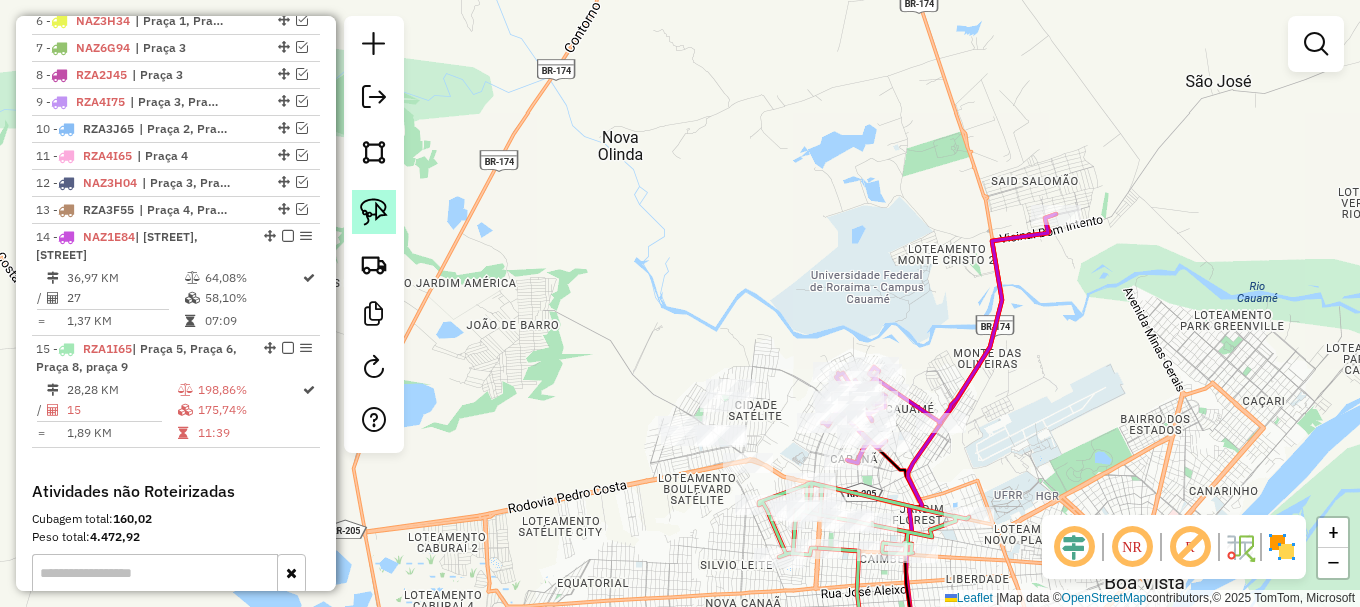 drag, startPoint x: 374, startPoint y: 211, endPoint x: 382, endPoint y: 238, distance: 28.160255 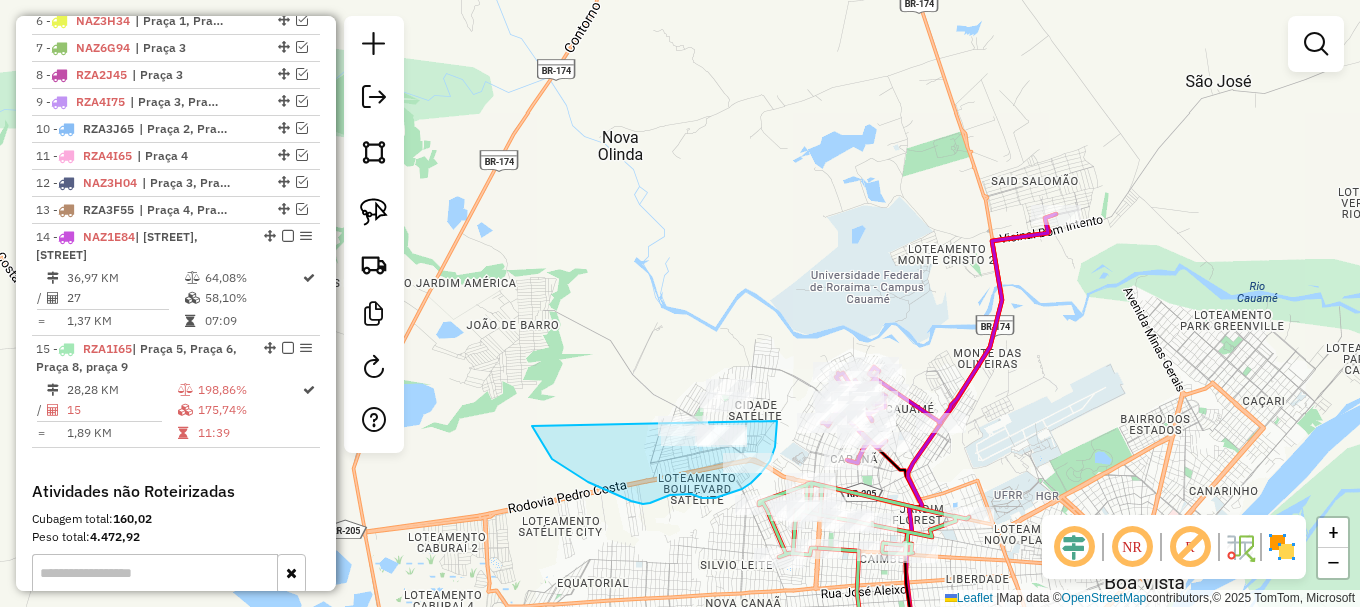 drag, startPoint x: 564, startPoint y: 467, endPoint x: 740, endPoint y: 327, distance: 224.89108 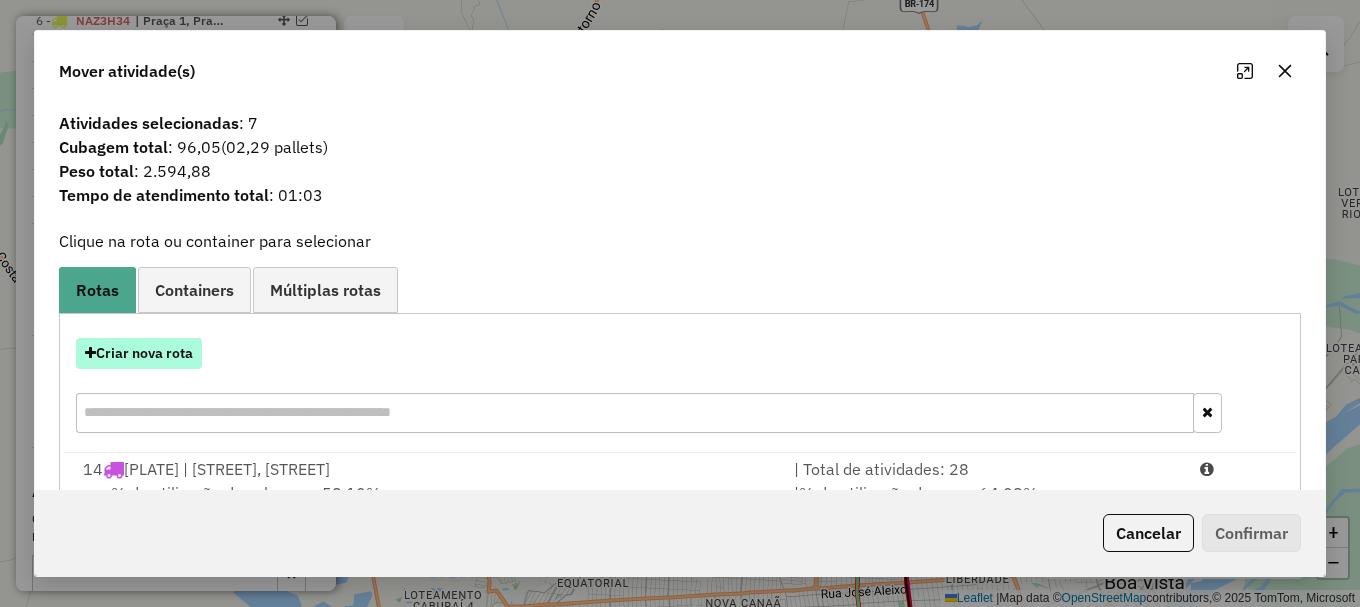 click on "Criar nova rota" at bounding box center [139, 353] 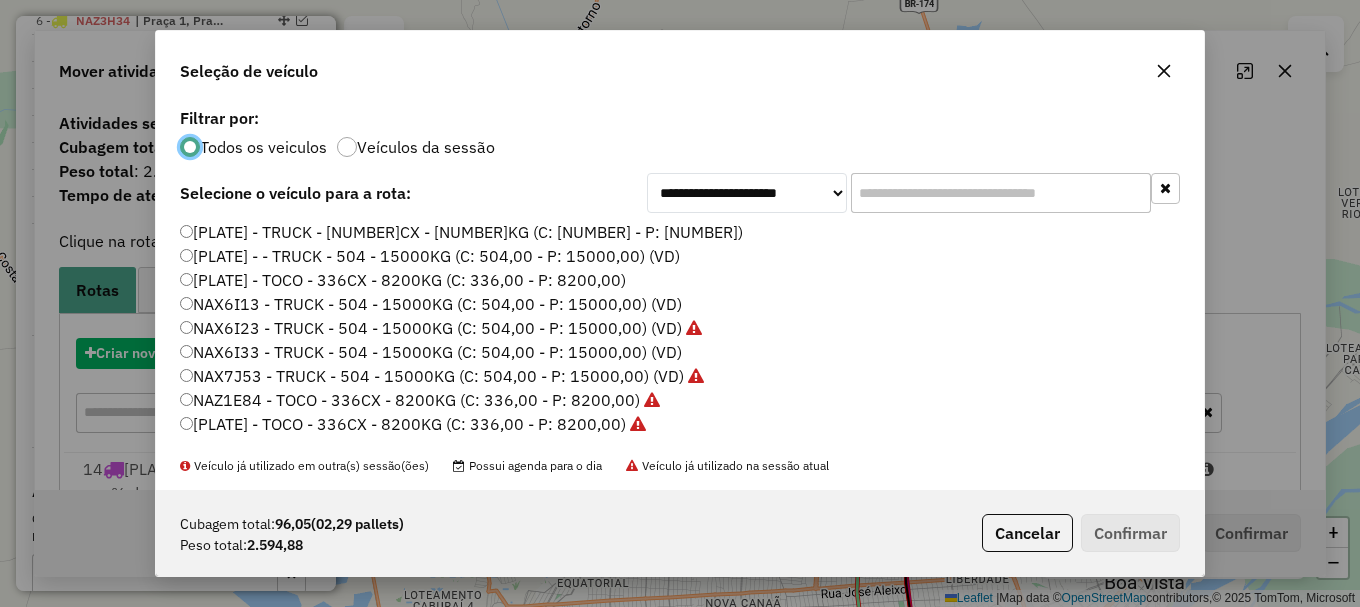 scroll, scrollTop: 11, scrollLeft: 6, axis: both 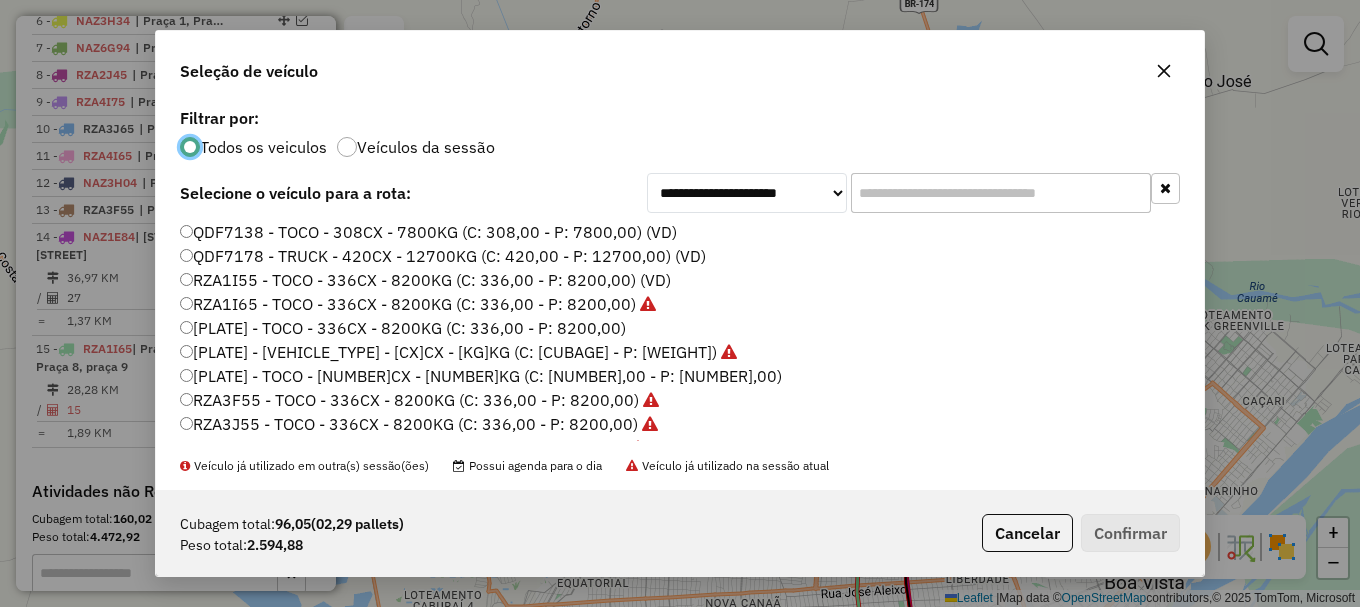 click on "[PLATE] - TOCO - [NUMBER]CX - [NUMBER]KG (C: [NUMBER],00 - P: [NUMBER],00)" 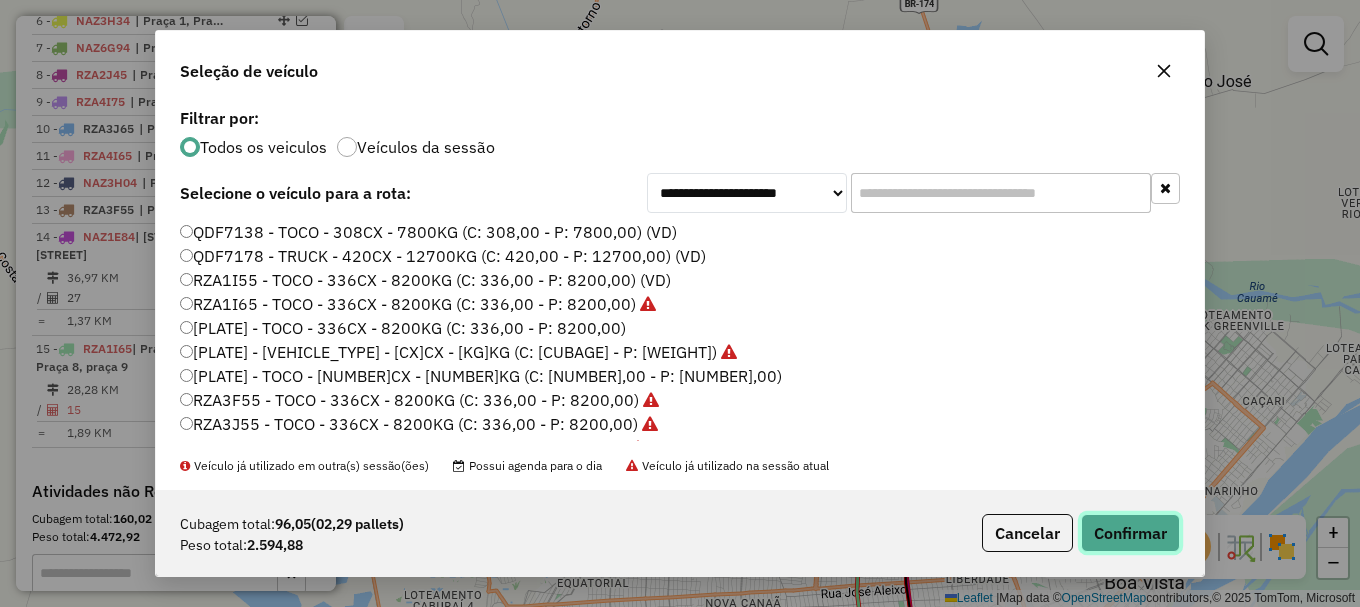 click on "Confirmar" 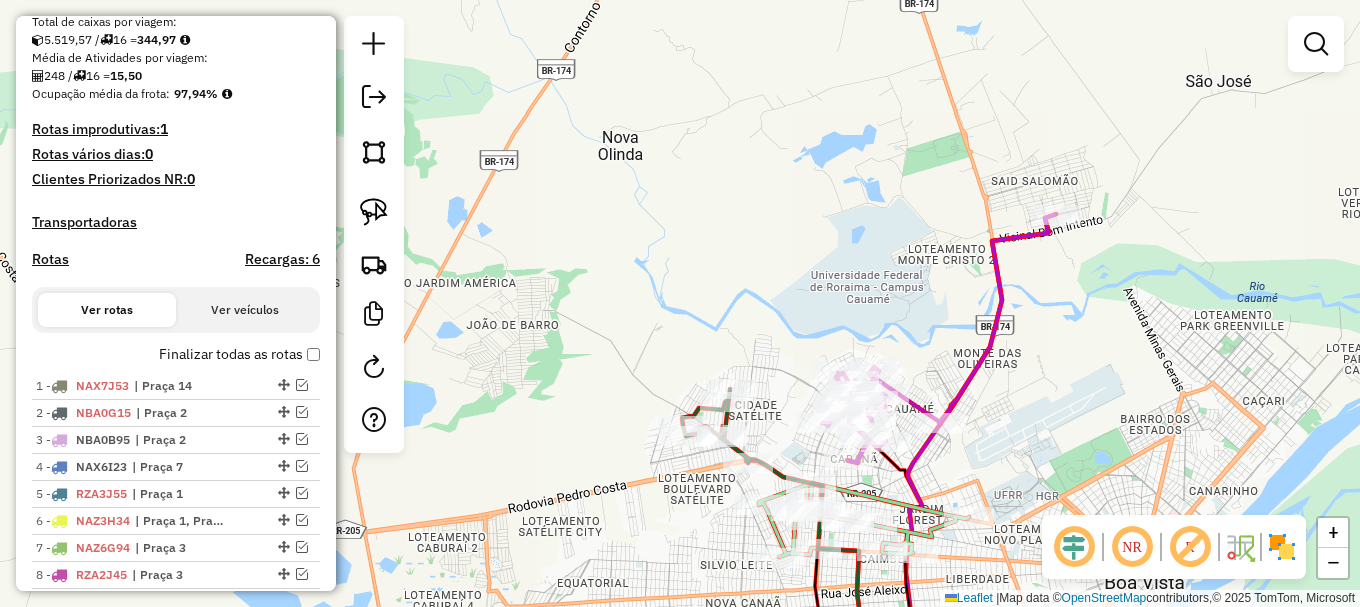 scroll, scrollTop: 960, scrollLeft: 0, axis: vertical 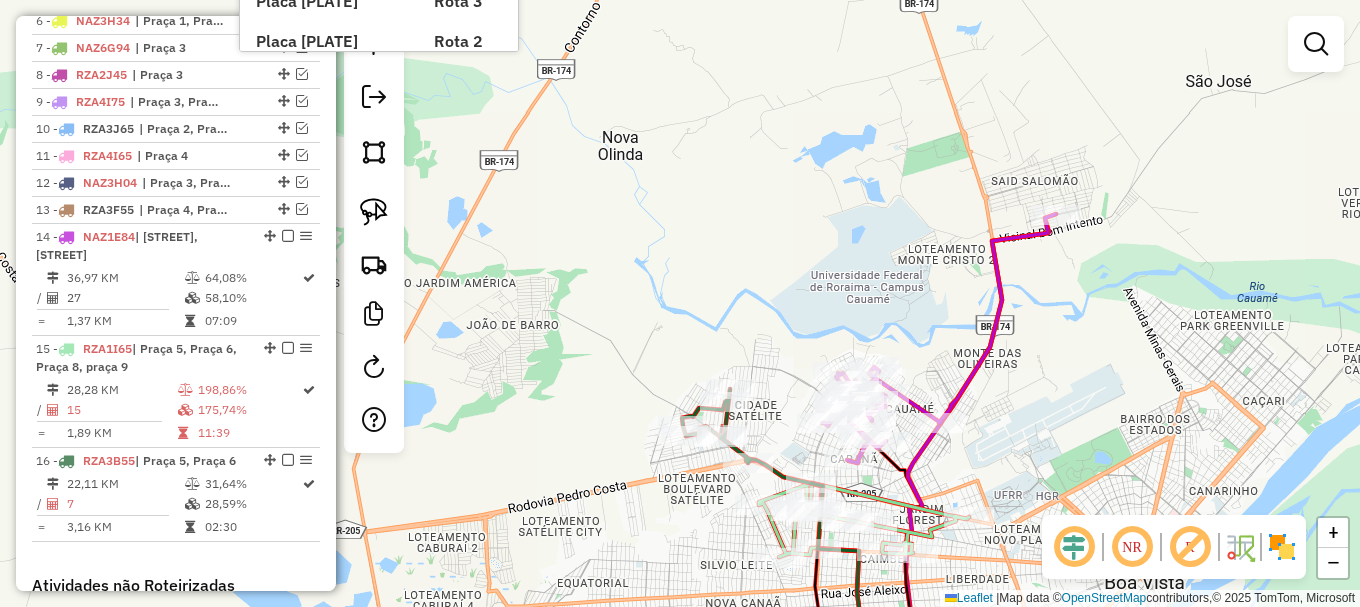 drag, startPoint x: 786, startPoint y: 240, endPoint x: 722, endPoint y: 124, distance: 132.48396 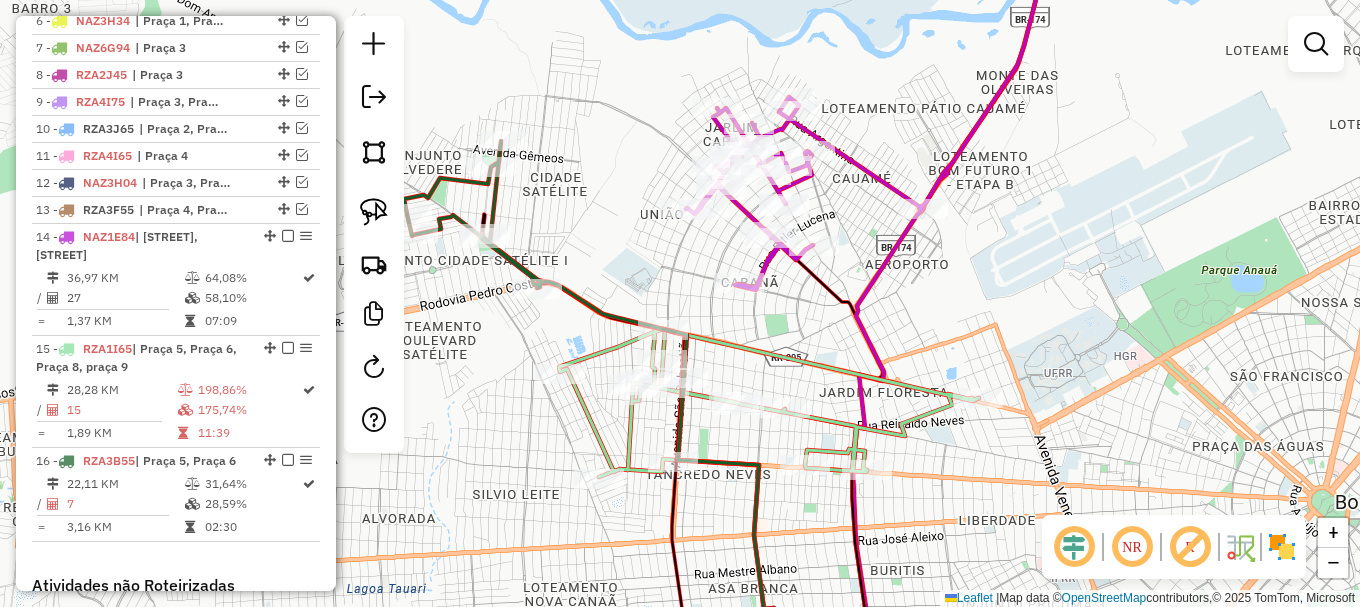 drag, startPoint x: 881, startPoint y: 333, endPoint x: 820, endPoint y: 320, distance: 62.369865 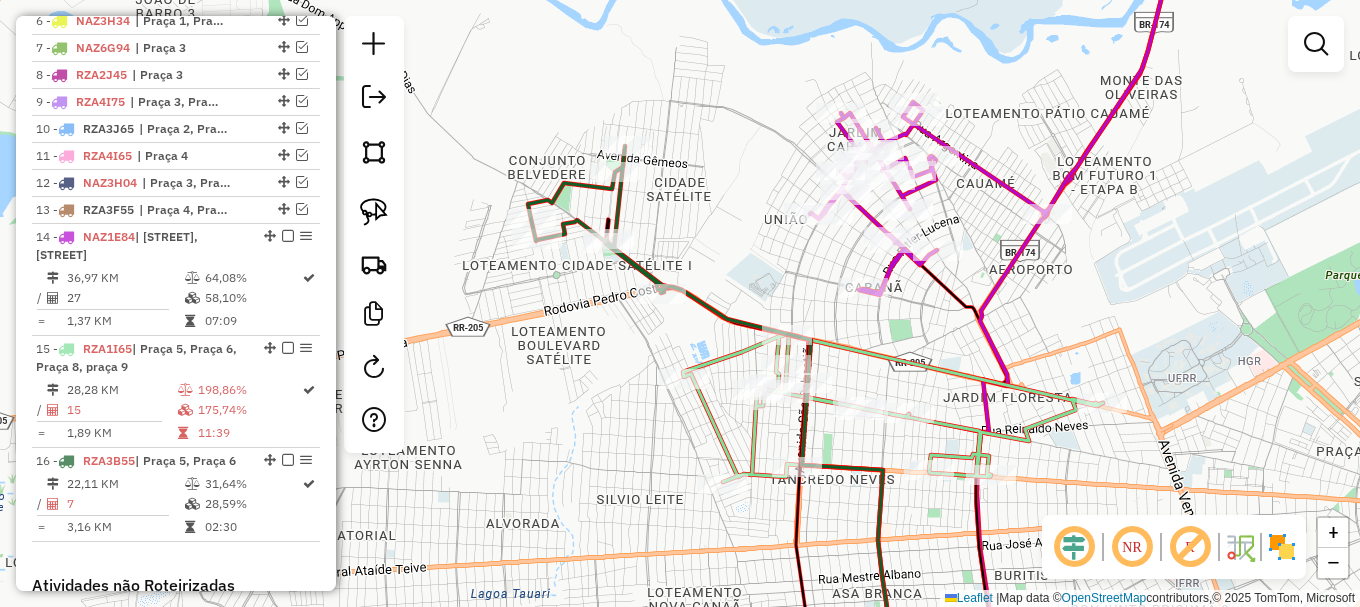 drag, startPoint x: 572, startPoint y: 253, endPoint x: 730, endPoint y: 265, distance: 158.45505 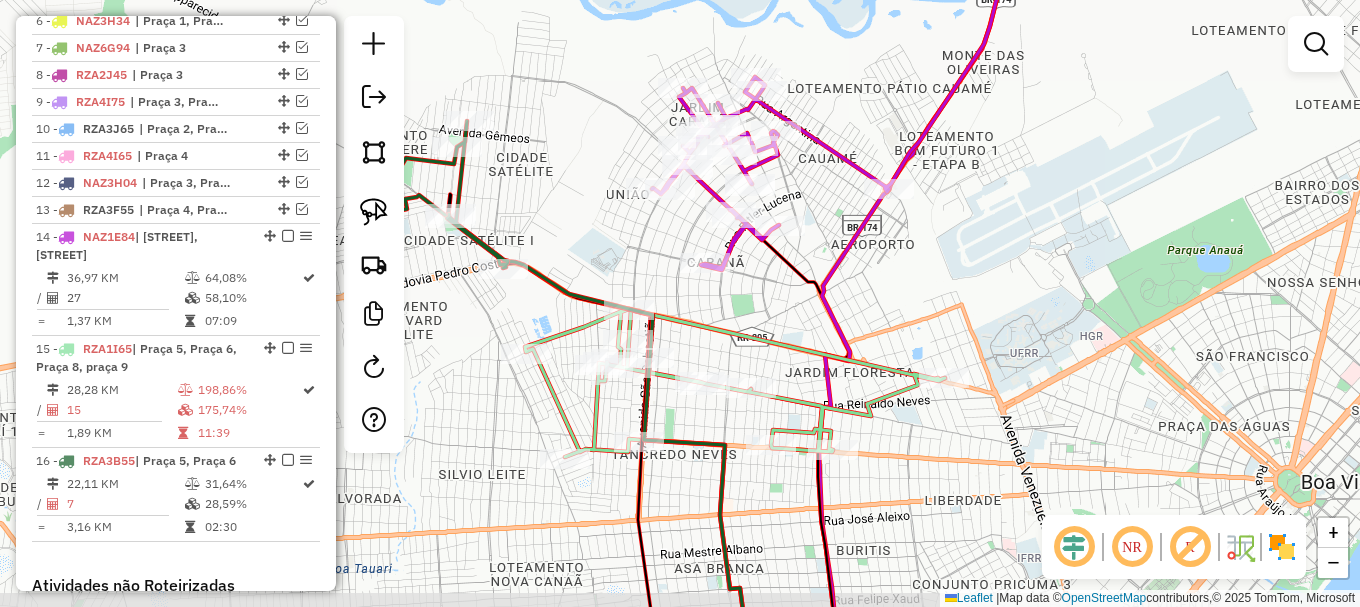 drag, startPoint x: 952, startPoint y: 360, endPoint x: 797, endPoint y: 308, distance: 163.49007 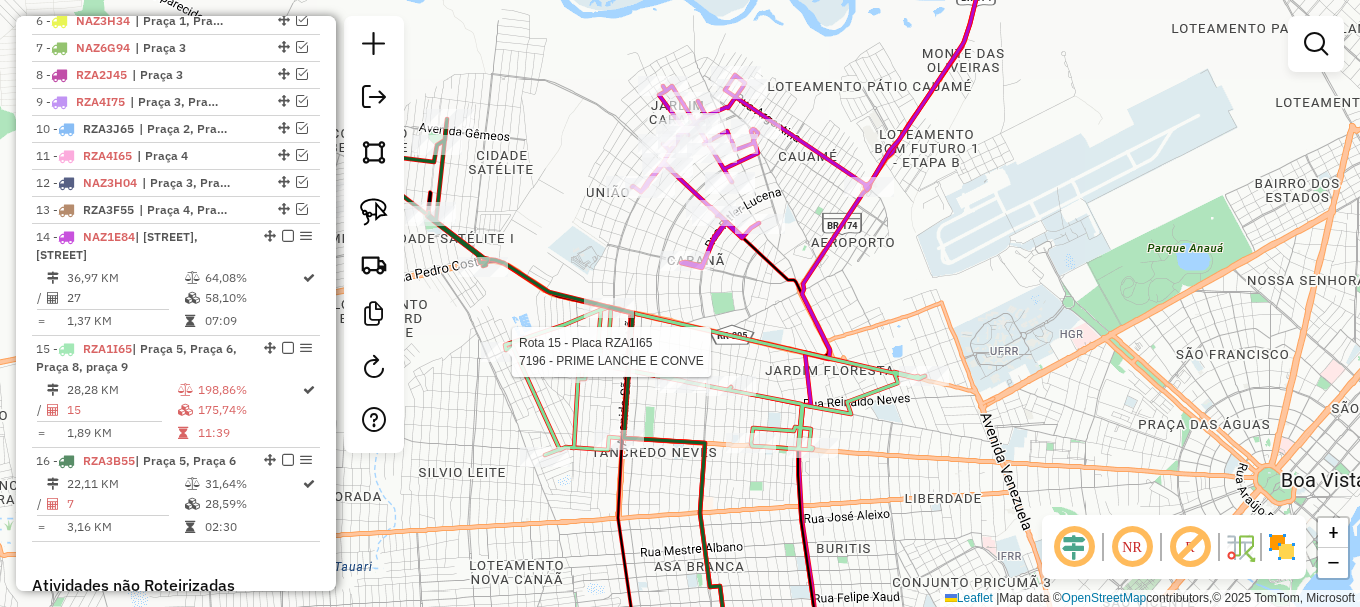 select on "**********" 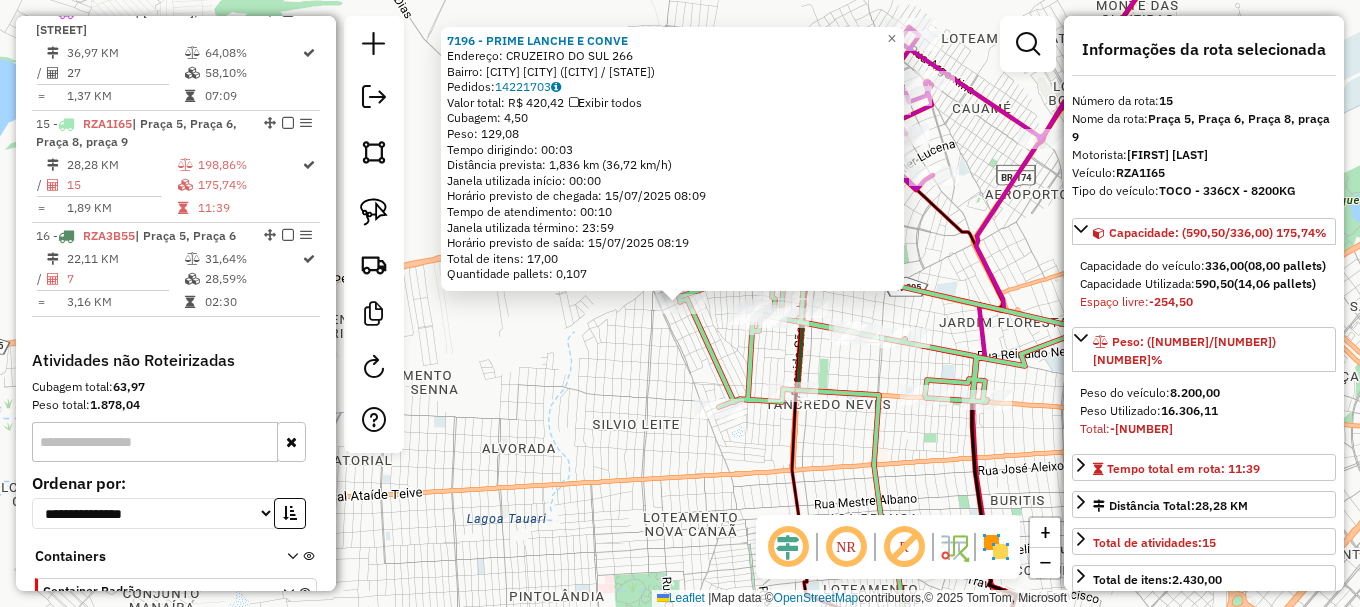 scroll, scrollTop: 1262, scrollLeft: 0, axis: vertical 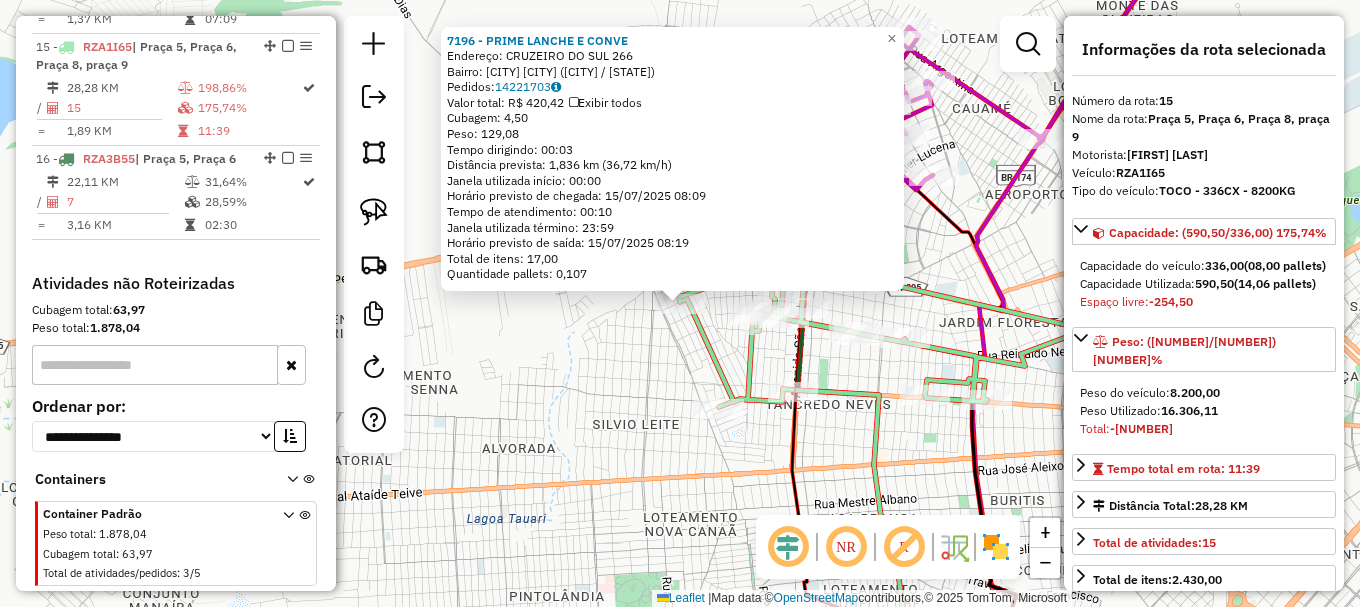 click on "Endereço: CRUZEIRO DO SUL [NUMBER] Bairro: [NEIGHBORHOOD] ([CITY] / [STATE]) Pedidos: [ORDER_ID] Valor total: R$ 420,42 Exibir todos Cubagem: 4,50 Peso: 129,08 Tempo dirigindo: 00:03 Distância prevista: 1,836 km (36,72 km/h) Janela utilizada início: 00:00 Horário previsto de chegada: 15/07/2025 08:09 Tempo de atendimento: 00:10 Janela utilizada término: 23:59 Horário previsto de saída: 15/07/2025 08:19 Total de itens: 17,00 Quantidade pallets: 0,107 × Janela de atendimento Grade de atendimento Capacidade Transportadoras Veículos Cliente Pedidos Rotas Selecione os dias de semana para filtrar as janelas de atendimento Seg Ter Qua Qui Sex Sáb Dom Informe o período da janela de atendimento: De: Até: Filtrar exatamente a janela do cliente Considerar janela de atendimento padrão Selecione os dias de semana para filtrar as grades de atendimento Seg Ter Qua Qui Sex Sáb Dom Peso mínimo: Peso máximo: De: Até: +" 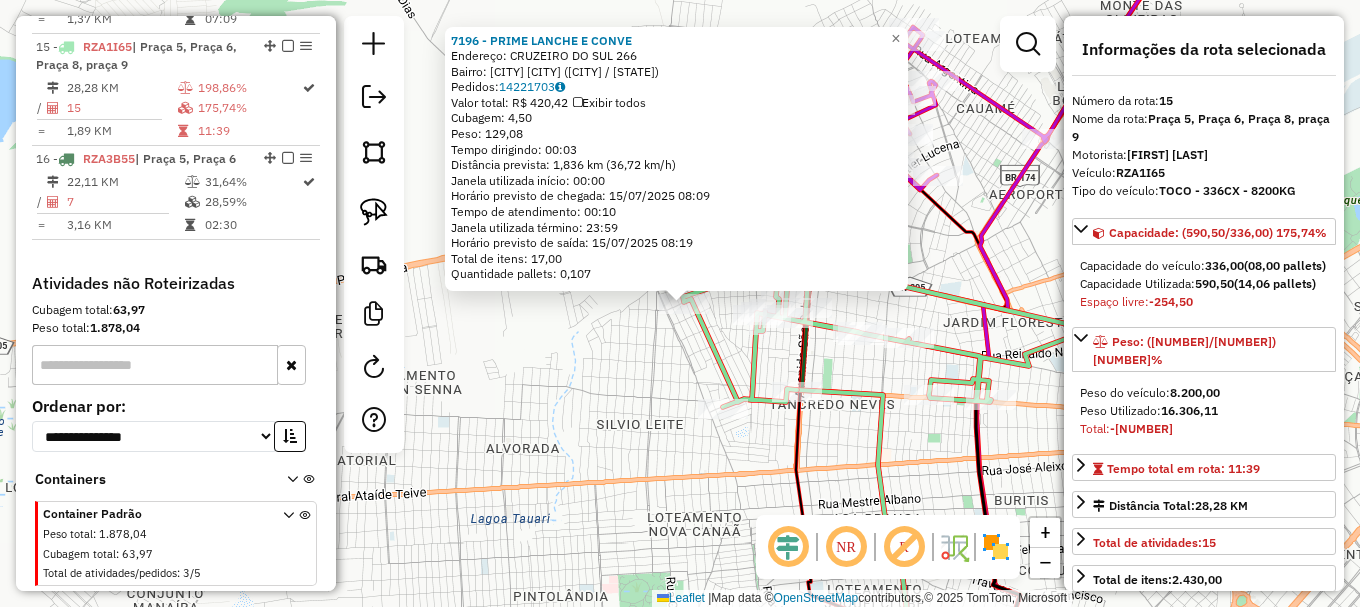 click 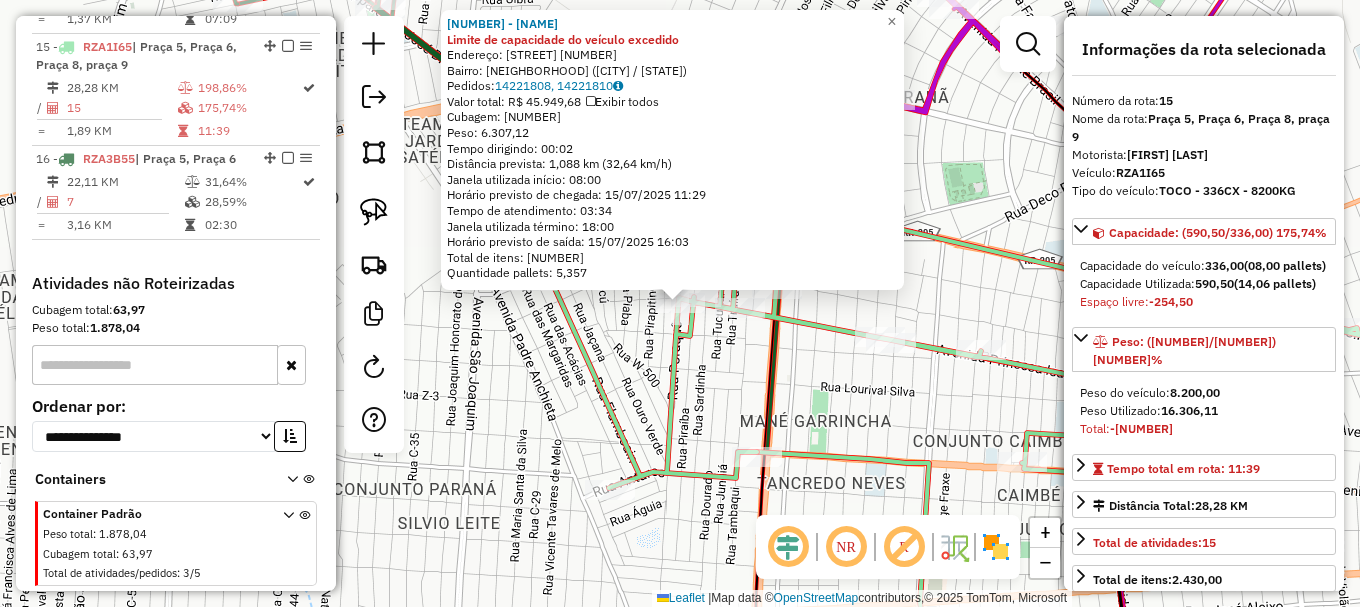 drag, startPoint x: 586, startPoint y: 332, endPoint x: 653, endPoint y: 316, distance: 68.88396 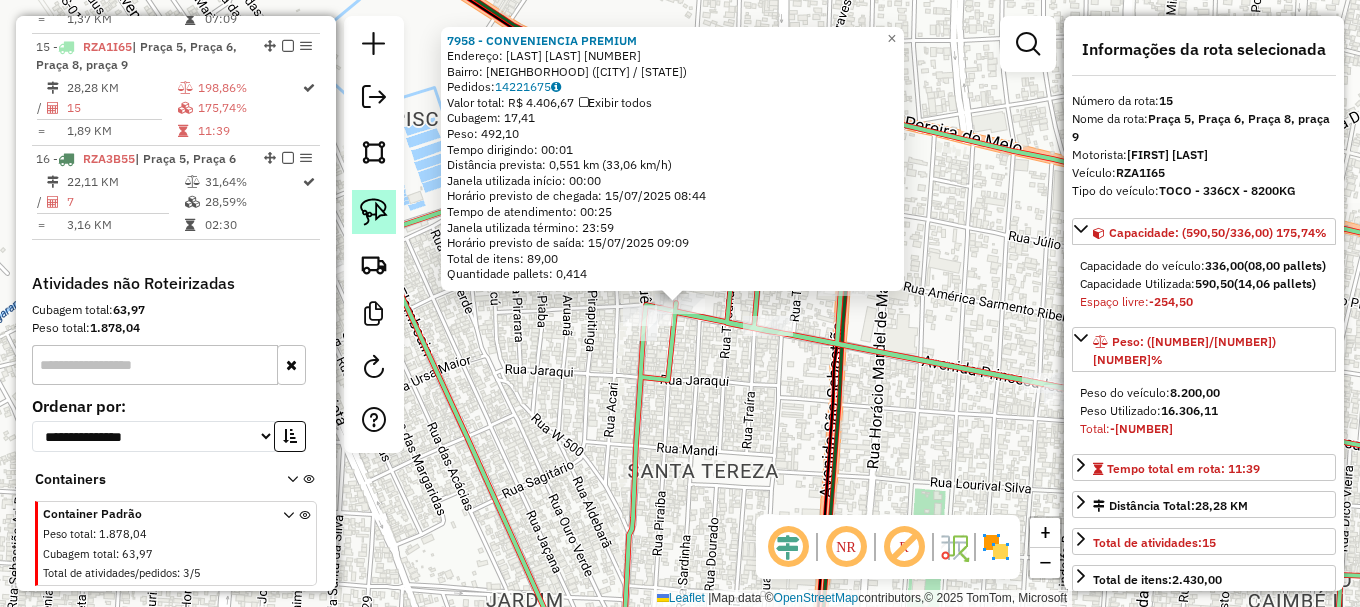 drag, startPoint x: 362, startPoint y: 217, endPoint x: 421, endPoint y: 315, distance: 114.38969 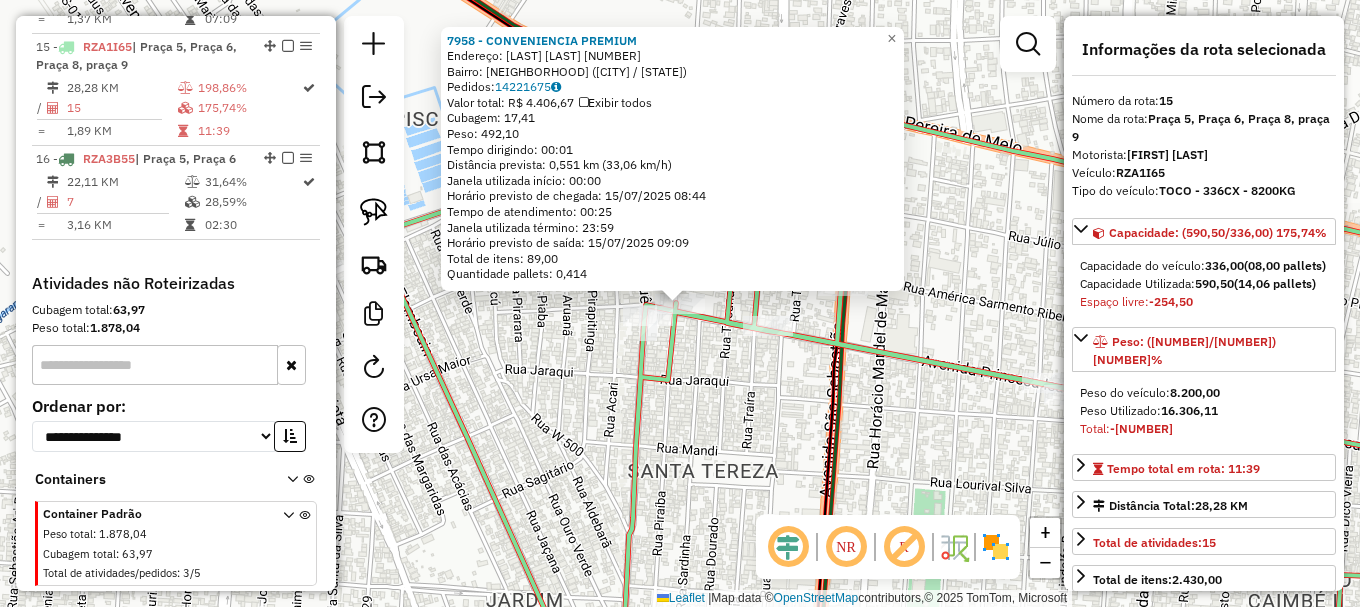 click 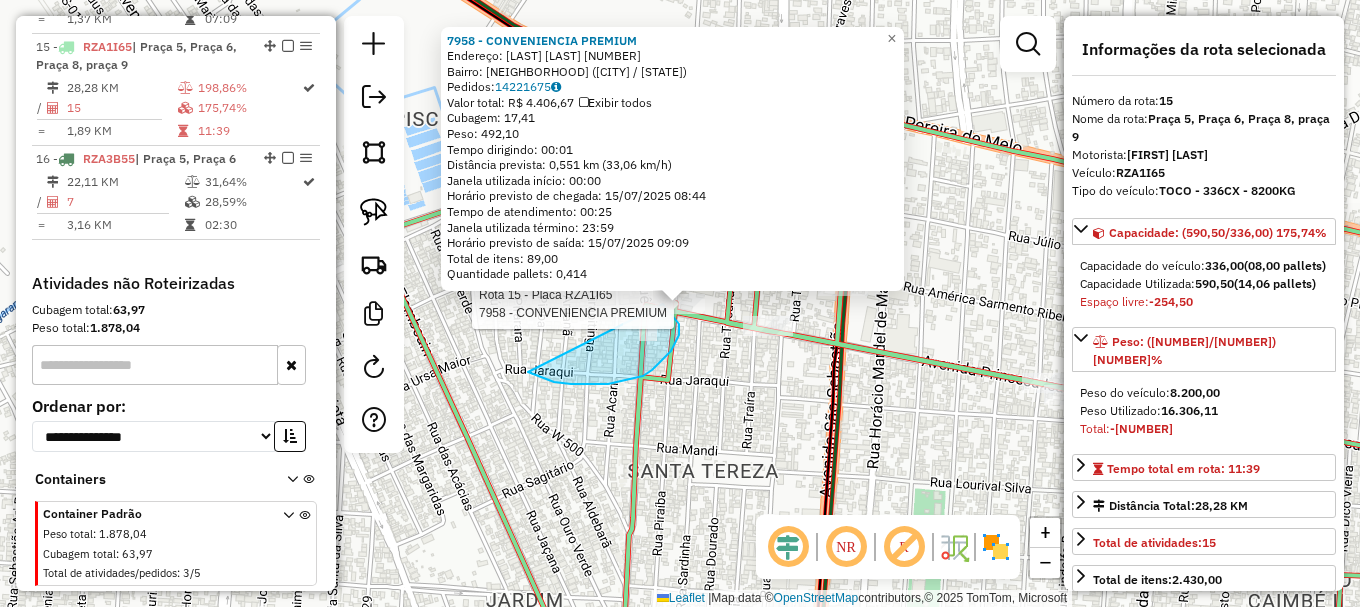 drag, startPoint x: 554, startPoint y: 382, endPoint x: 633, endPoint y: 287, distance: 123.55566 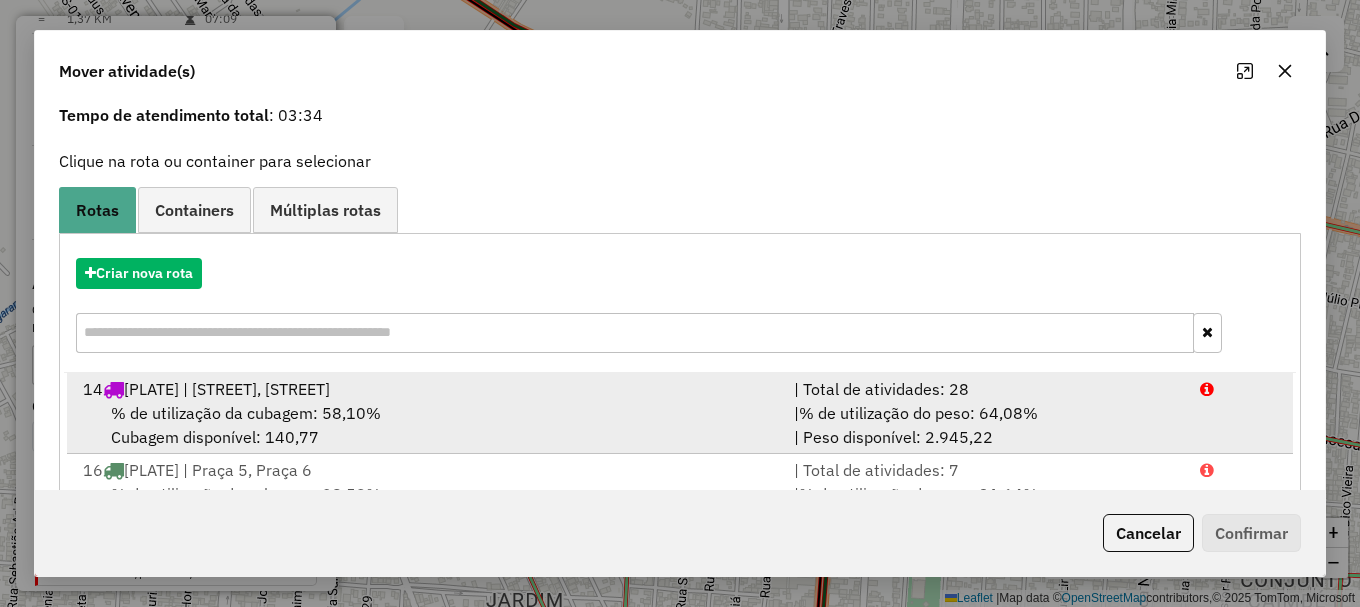 scroll, scrollTop: 159, scrollLeft: 0, axis: vertical 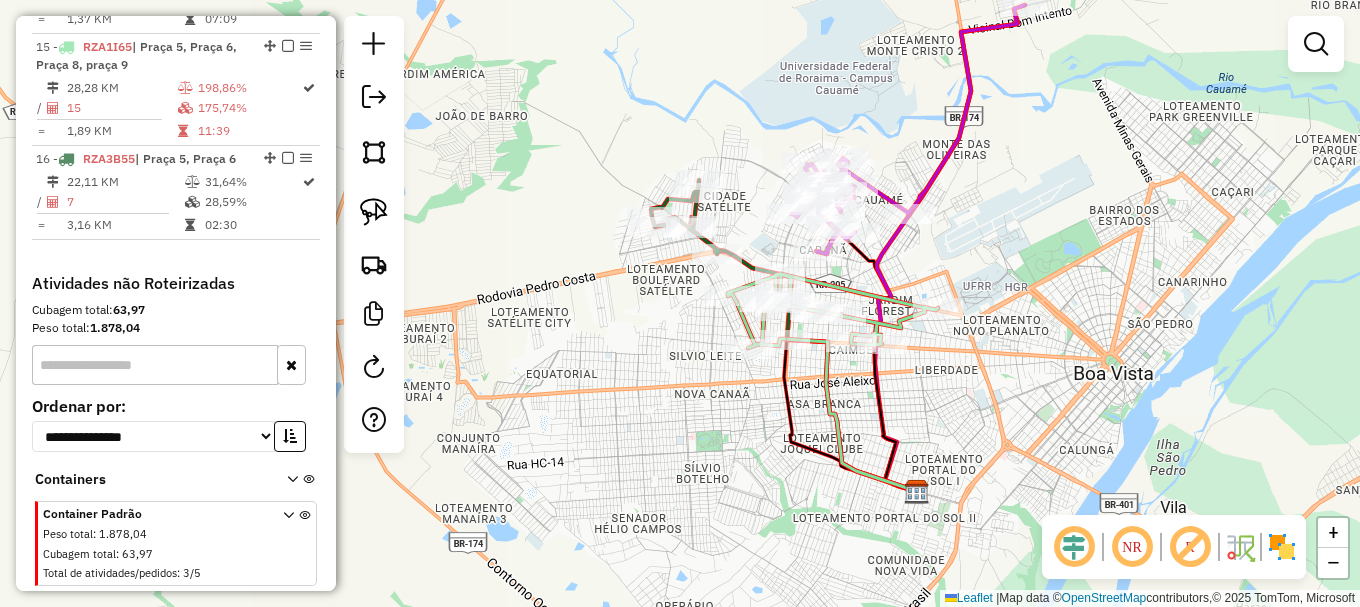 drag, startPoint x: 1056, startPoint y: 197, endPoint x: 890, endPoint y: 301, distance: 195.88773 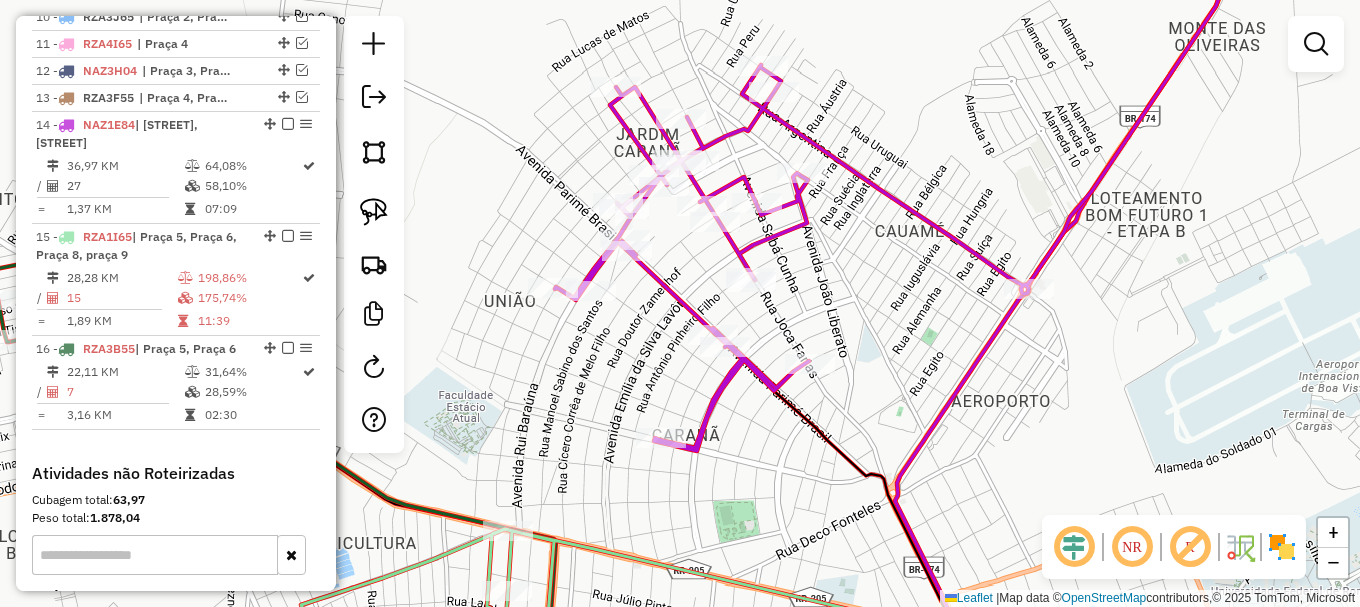 scroll, scrollTop: 1062, scrollLeft: 0, axis: vertical 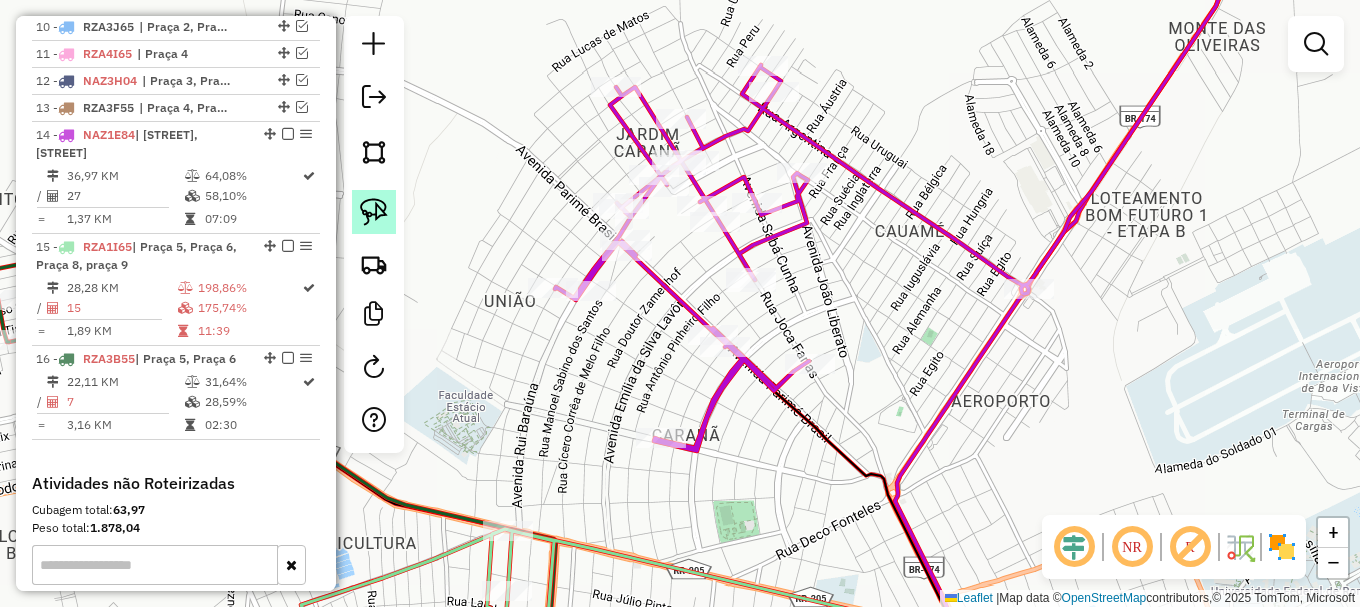 click 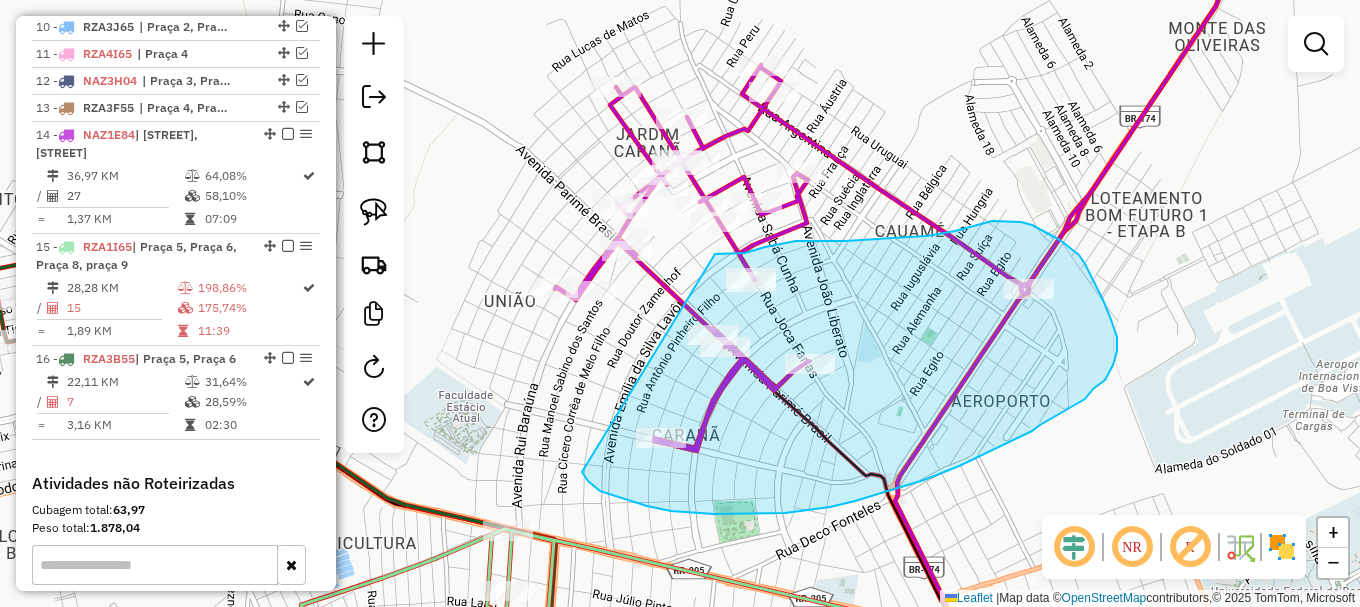 drag, startPoint x: 588, startPoint y: 481, endPoint x: 708, endPoint y: 259, distance: 252.35689 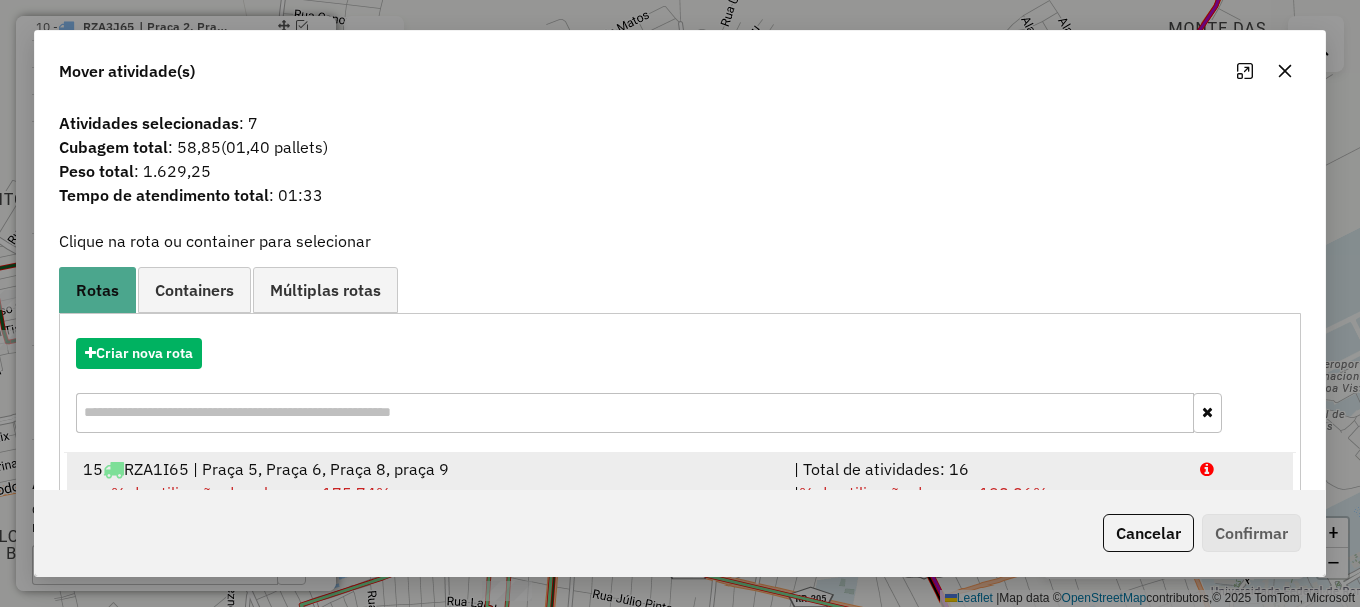 click at bounding box center [1239, 469] 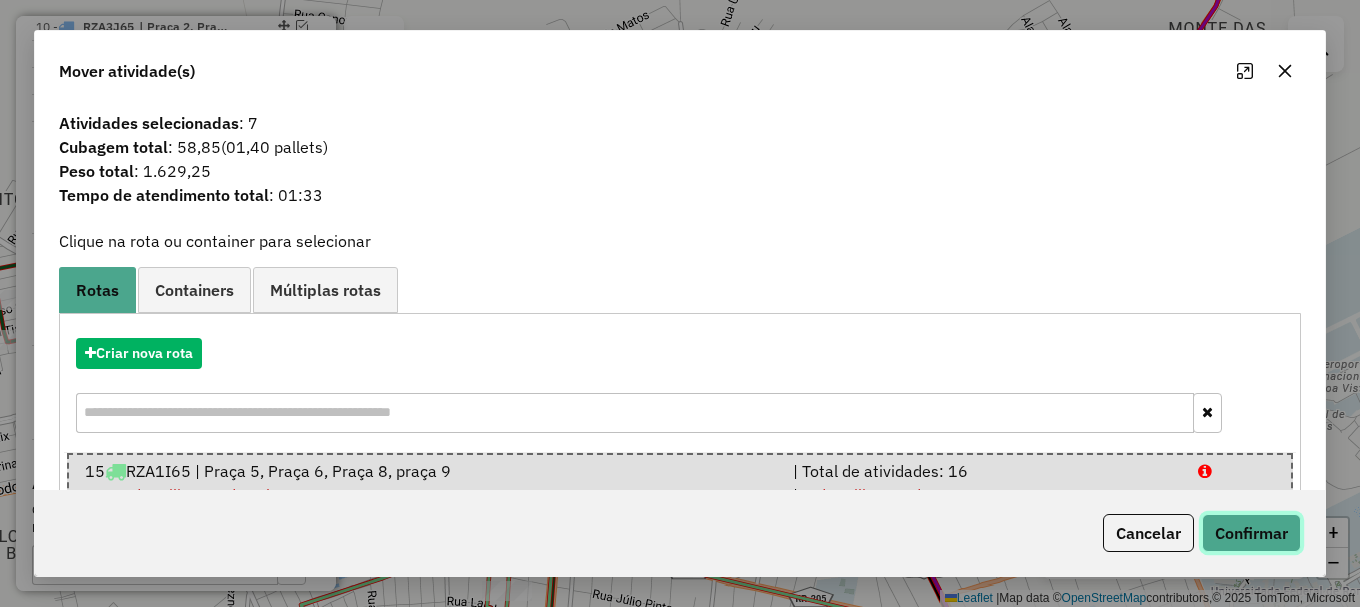 click on "Confirmar" 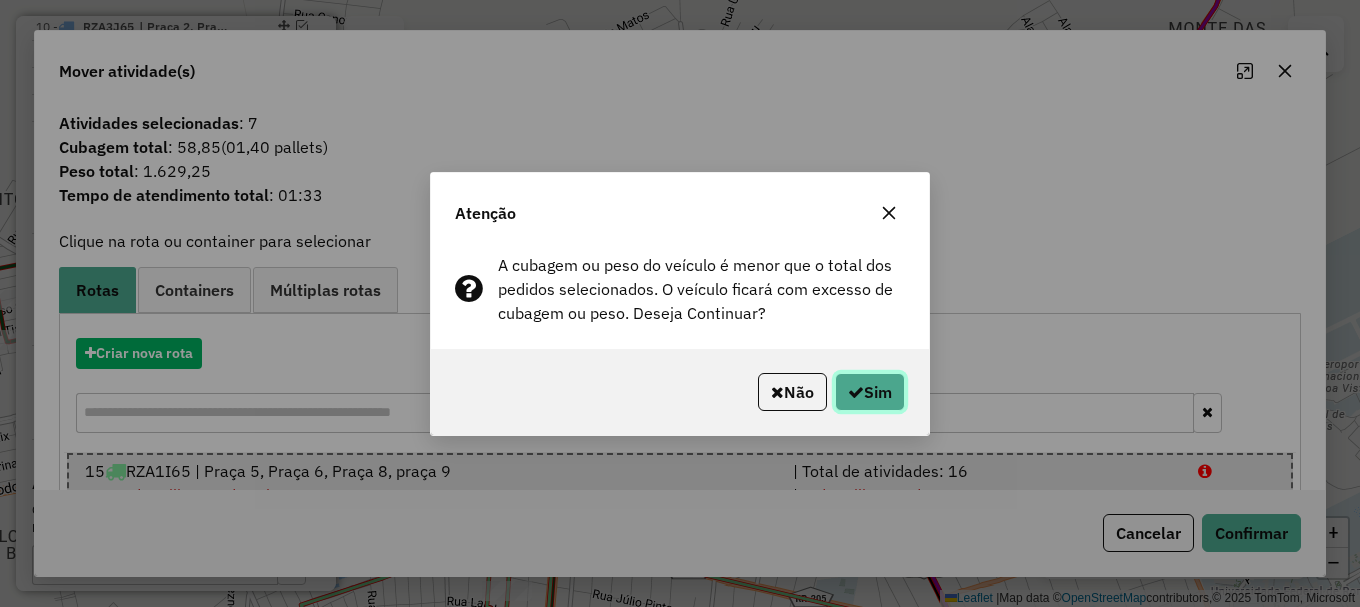 click on "Sim" 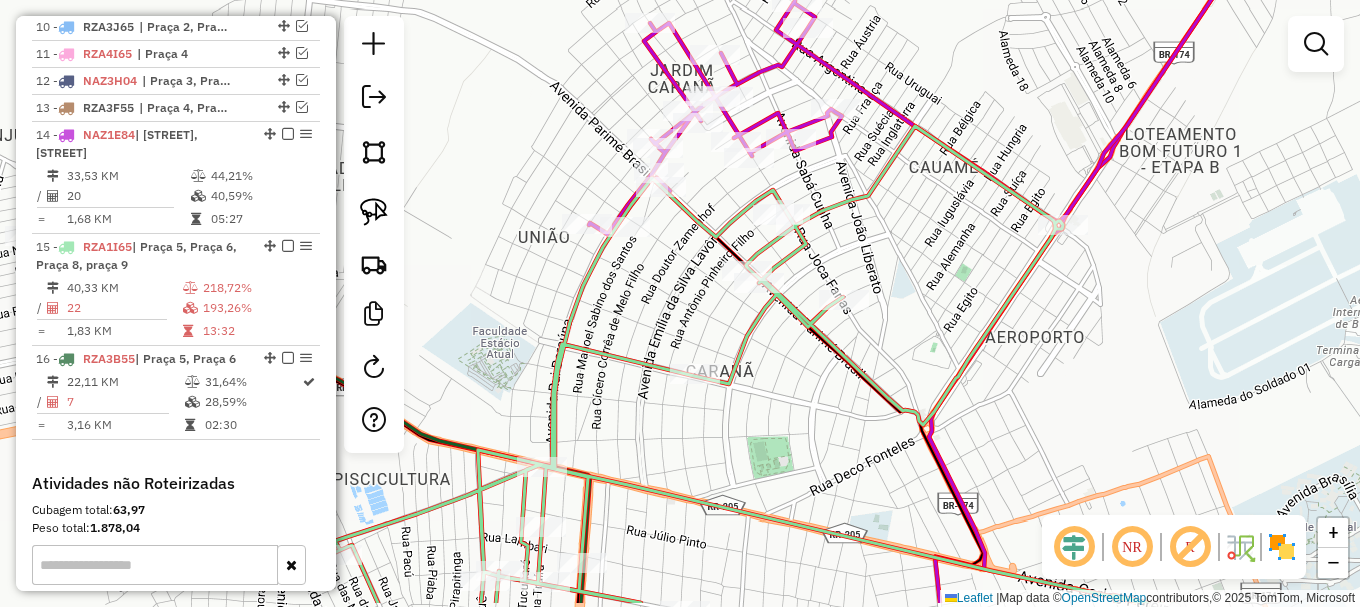 drag, startPoint x: 677, startPoint y: 326, endPoint x: 814, endPoint y: 120, distance: 247.39644 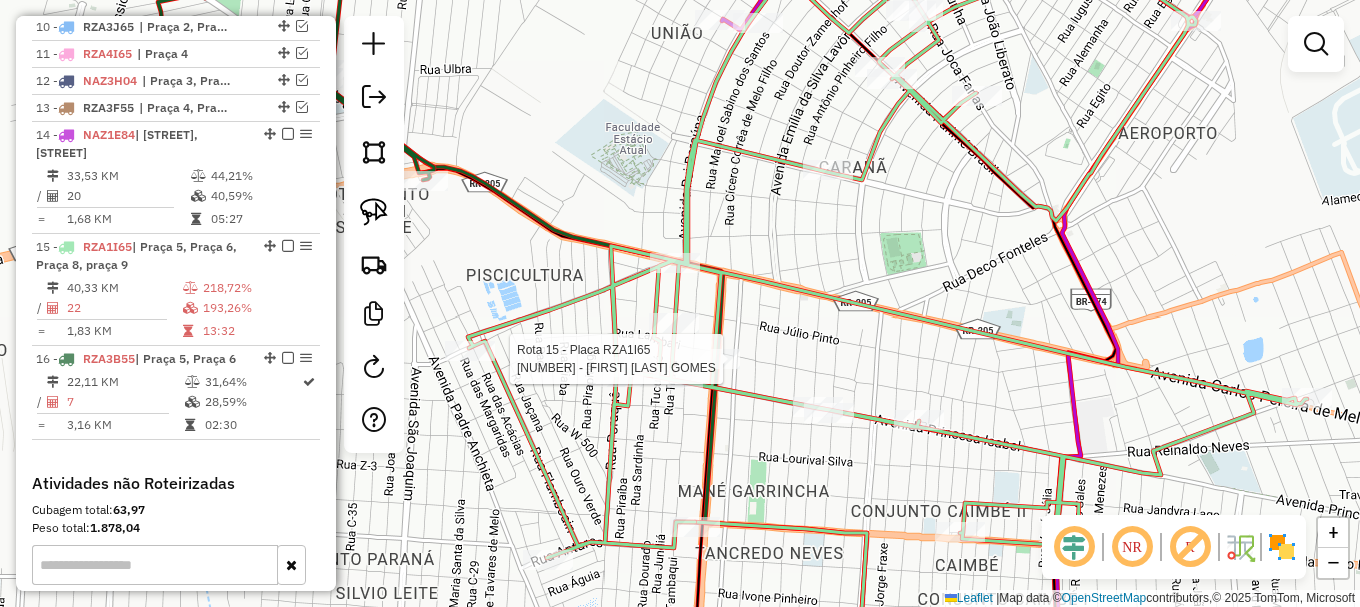 select on "**********" 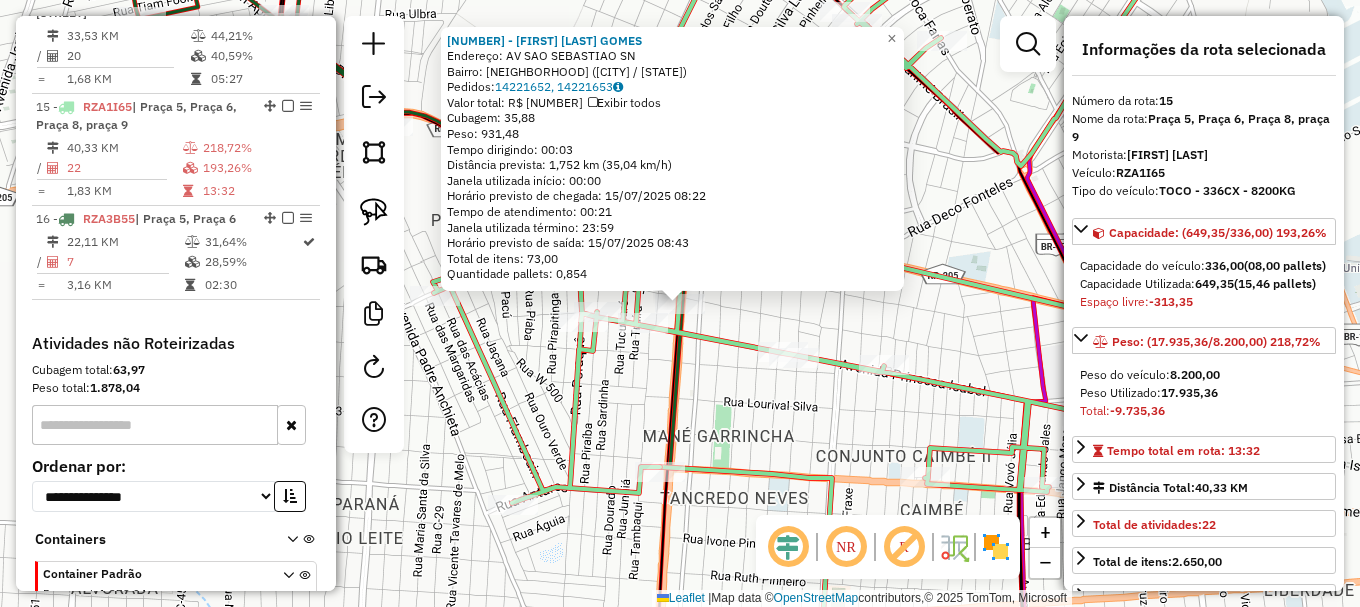 scroll, scrollTop: 1262, scrollLeft: 0, axis: vertical 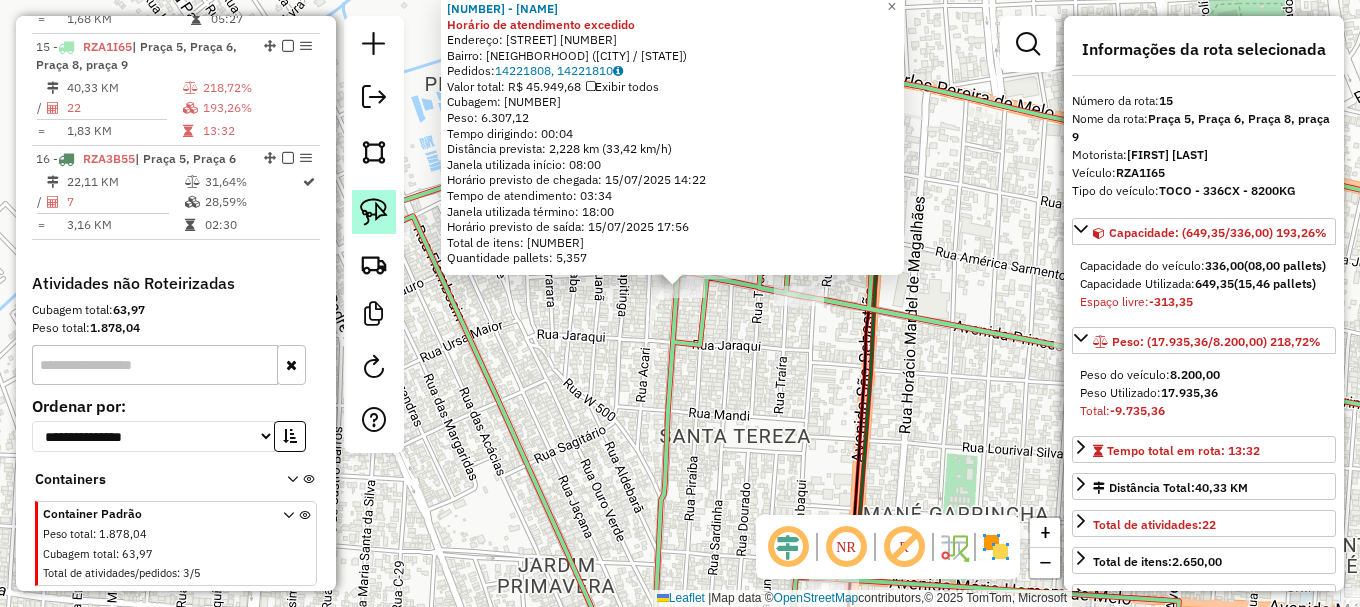click 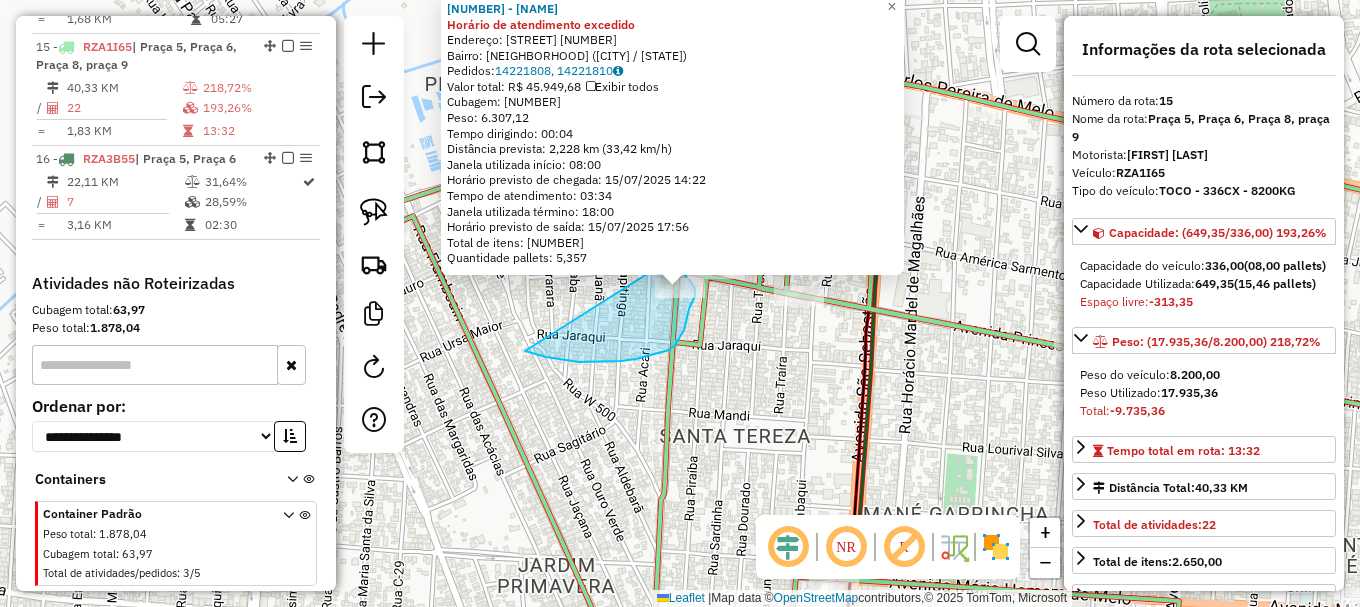 drag, startPoint x: 579, startPoint y: 362, endPoint x: 661, endPoint y: 263, distance: 128.5496 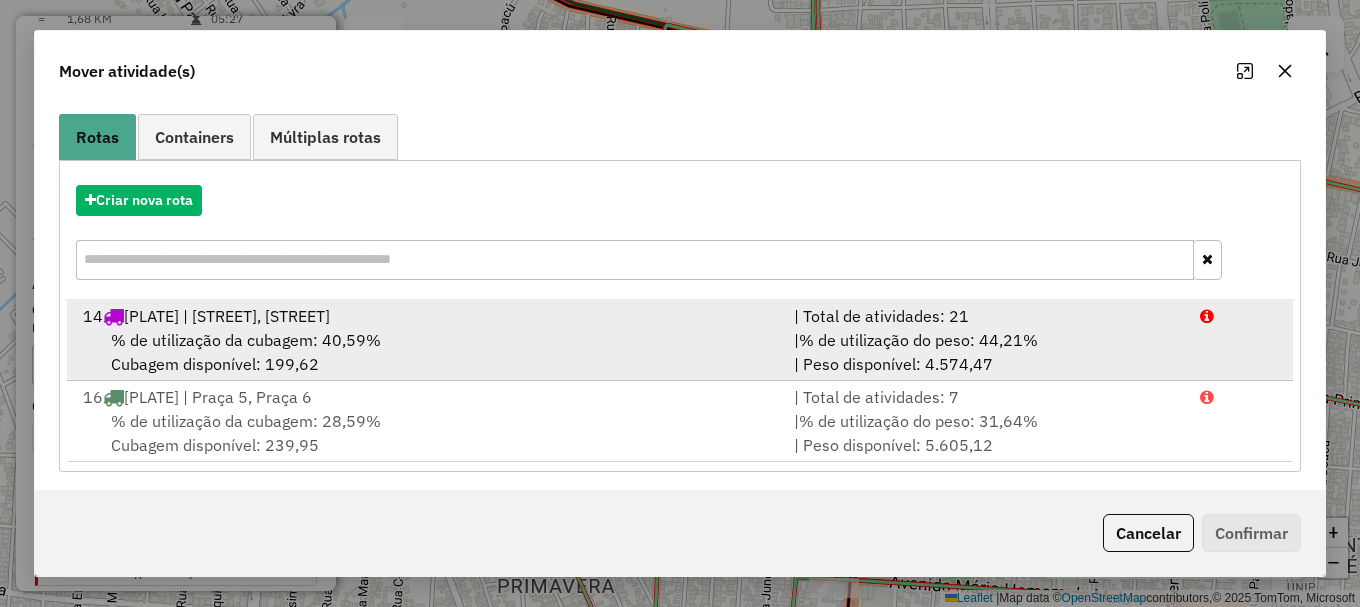 scroll, scrollTop: 159, scrollLeft: 0, axis: vertical 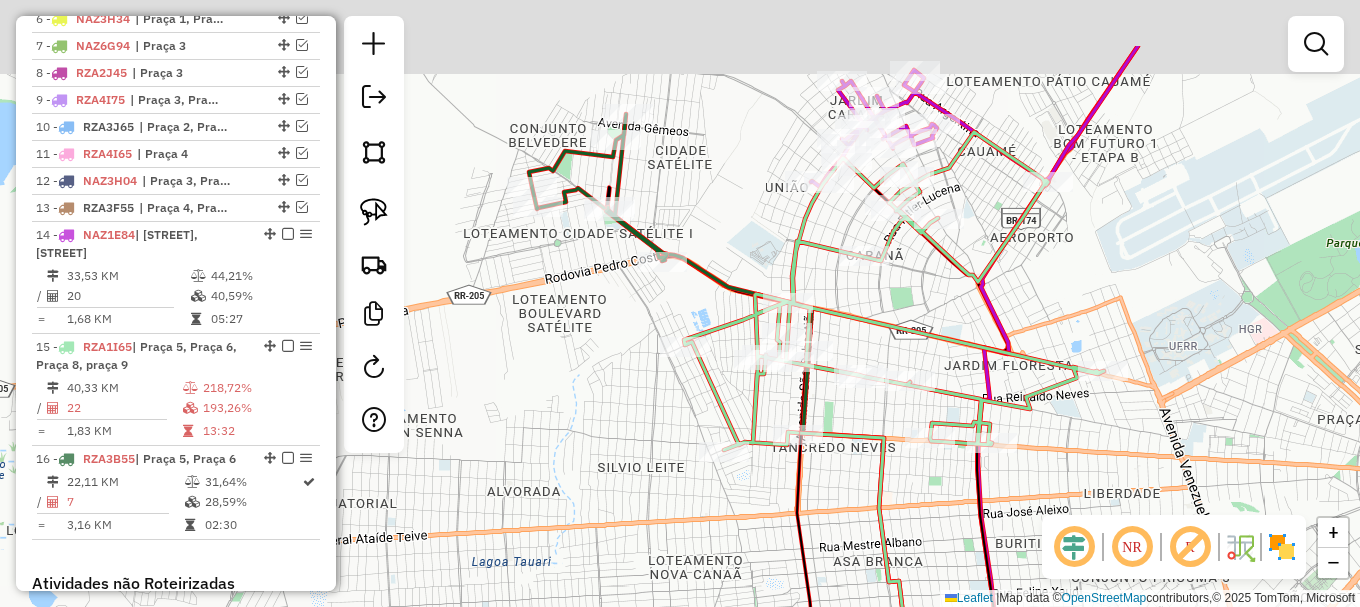 drag, startPoint x: 768, startPoint y: 135, endPoint x: 809, endPoint y: 286, distance: 156.46725 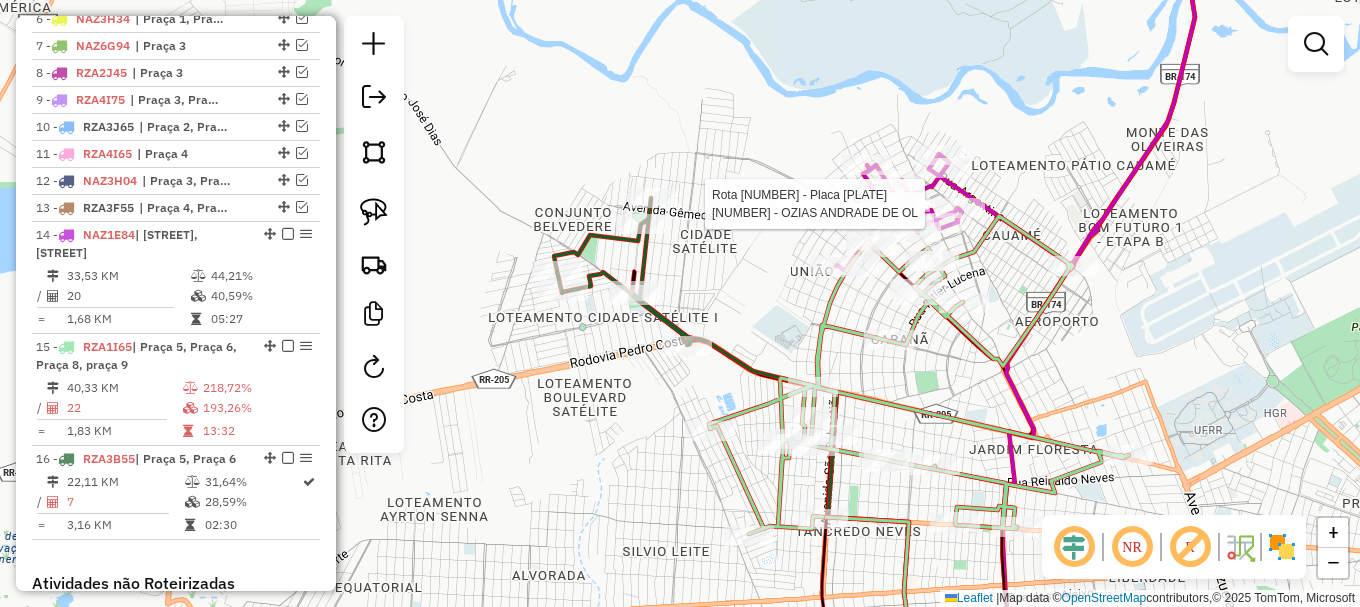 select on "**********" 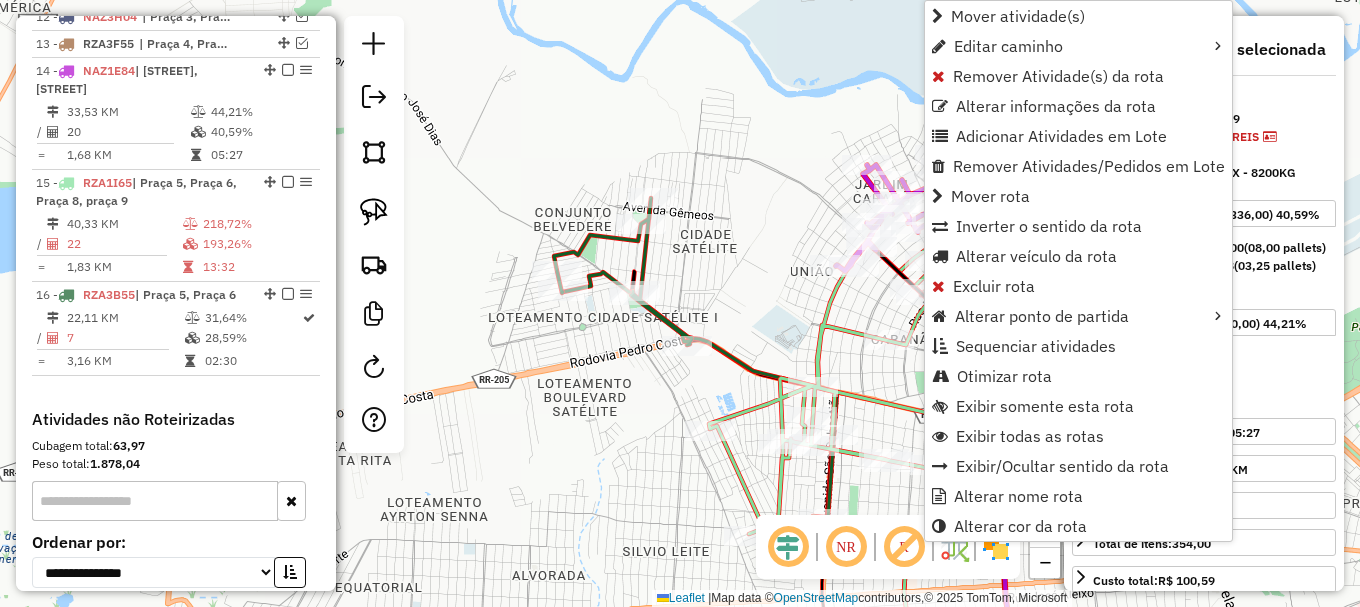 scroll, scrollTop: 1168, scrollLeft: 0, axis: vertical 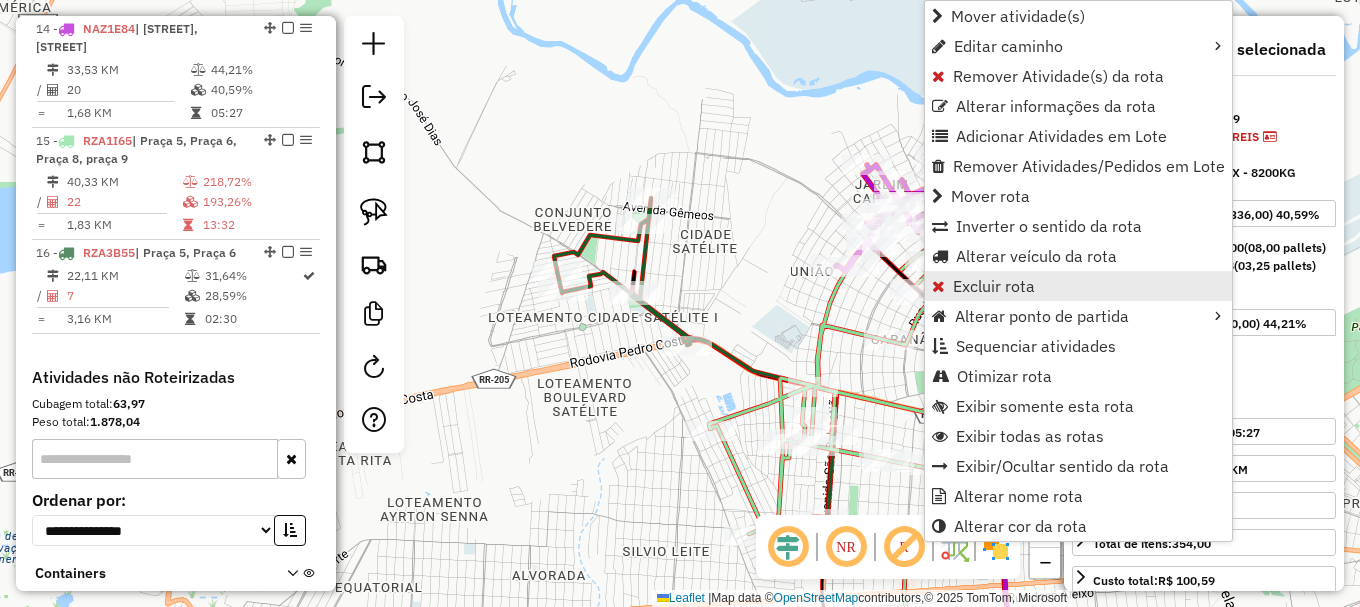 click on "Excluir rota" at bounding box center (994, 286) 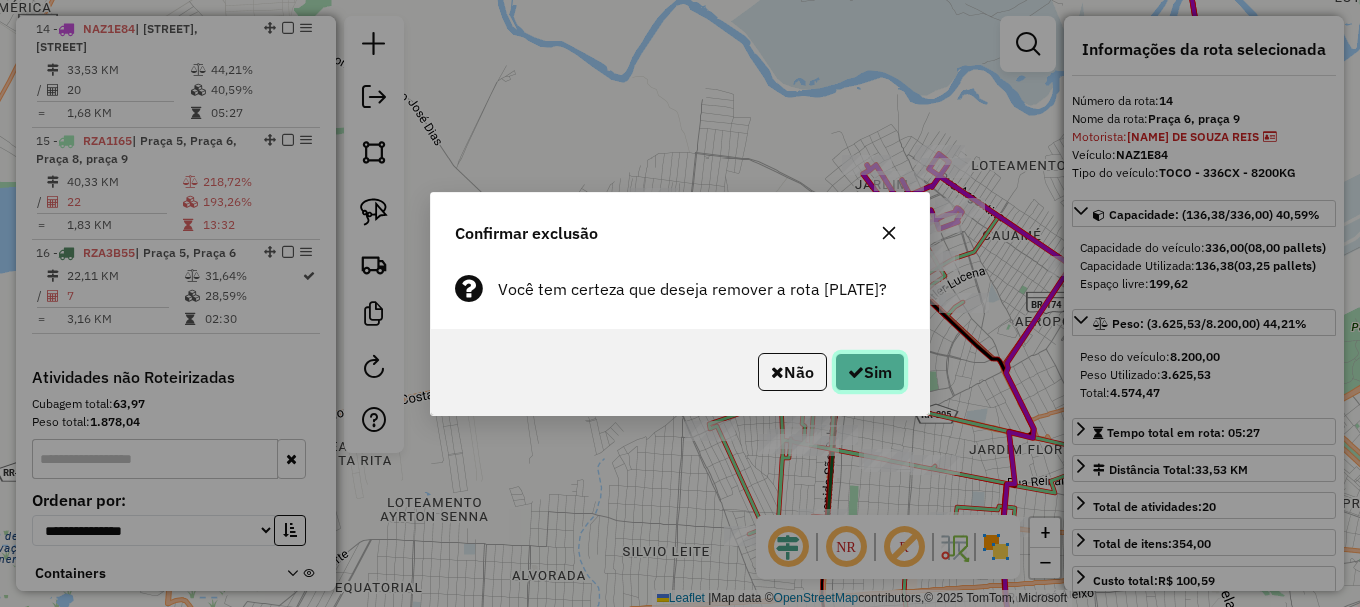 click on "Sim" 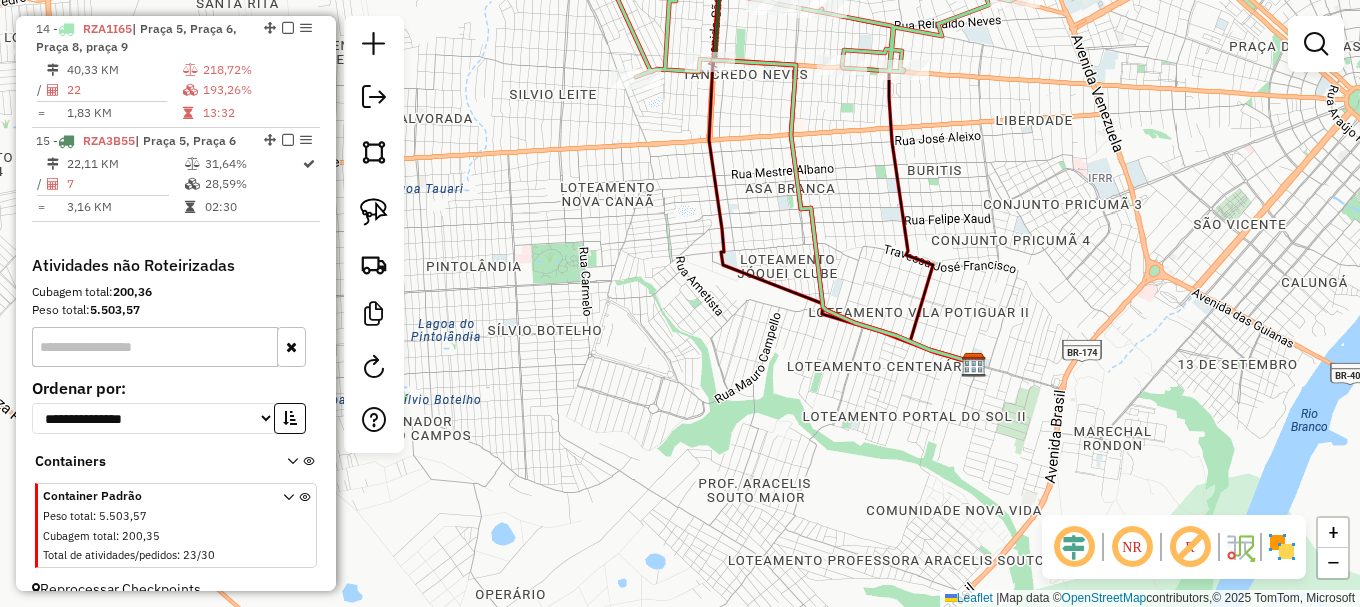 drag, startPoint x: 753, startPoint y: 131, endPoint x: 768, endPoint y: 323, distance: 192.58505 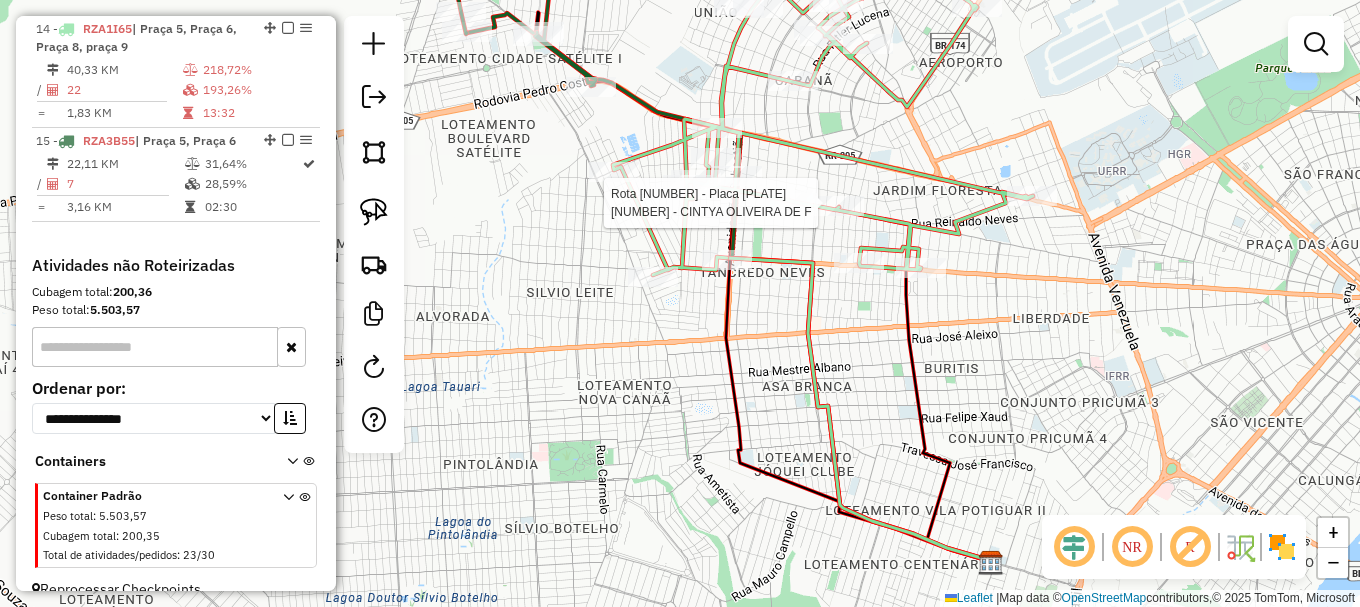 select on "**********" 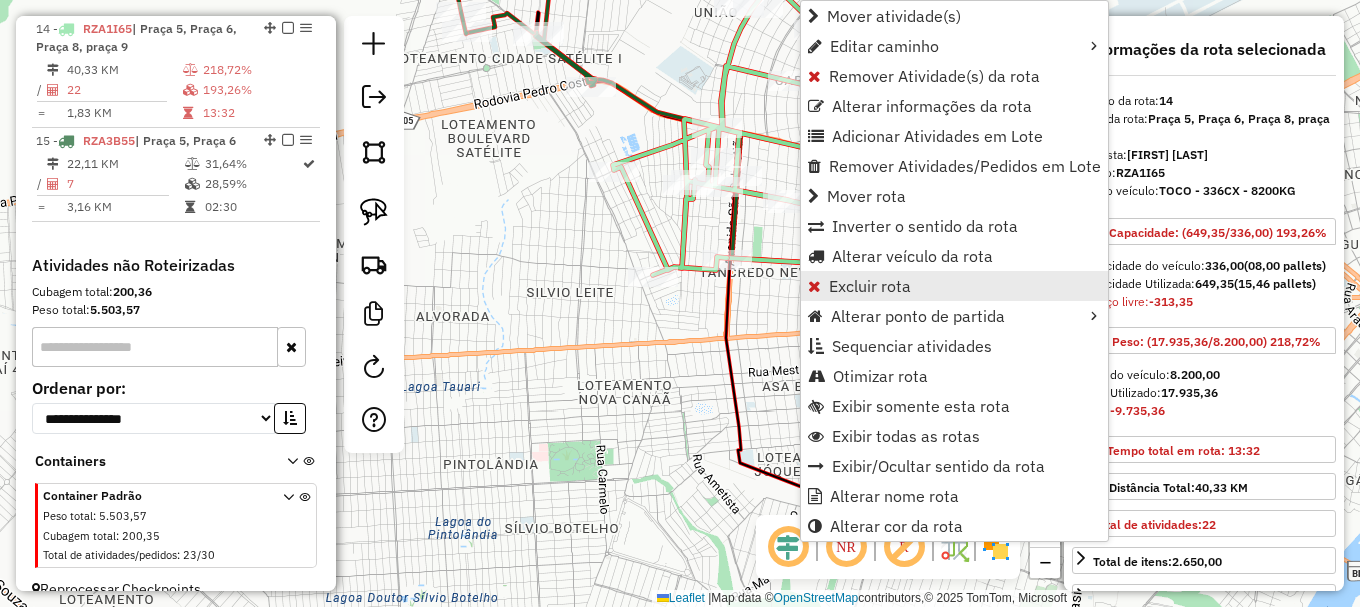 click on "Excluir rota" at bounding box center [870, 286] 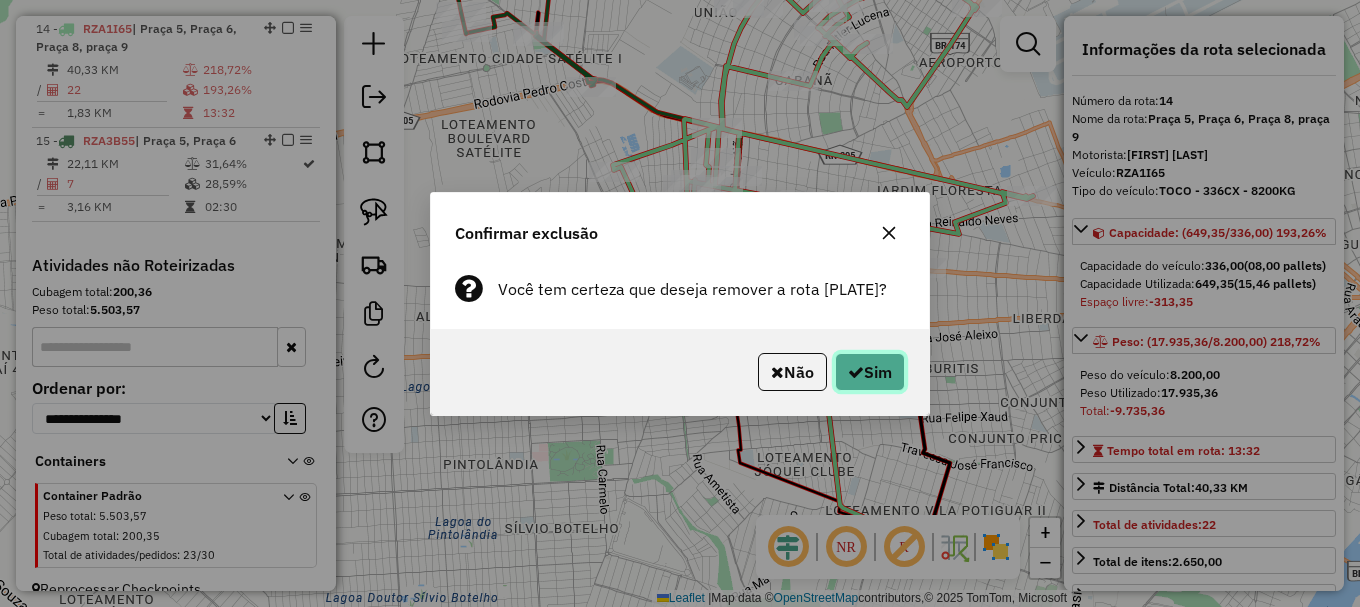 click on "Sim" 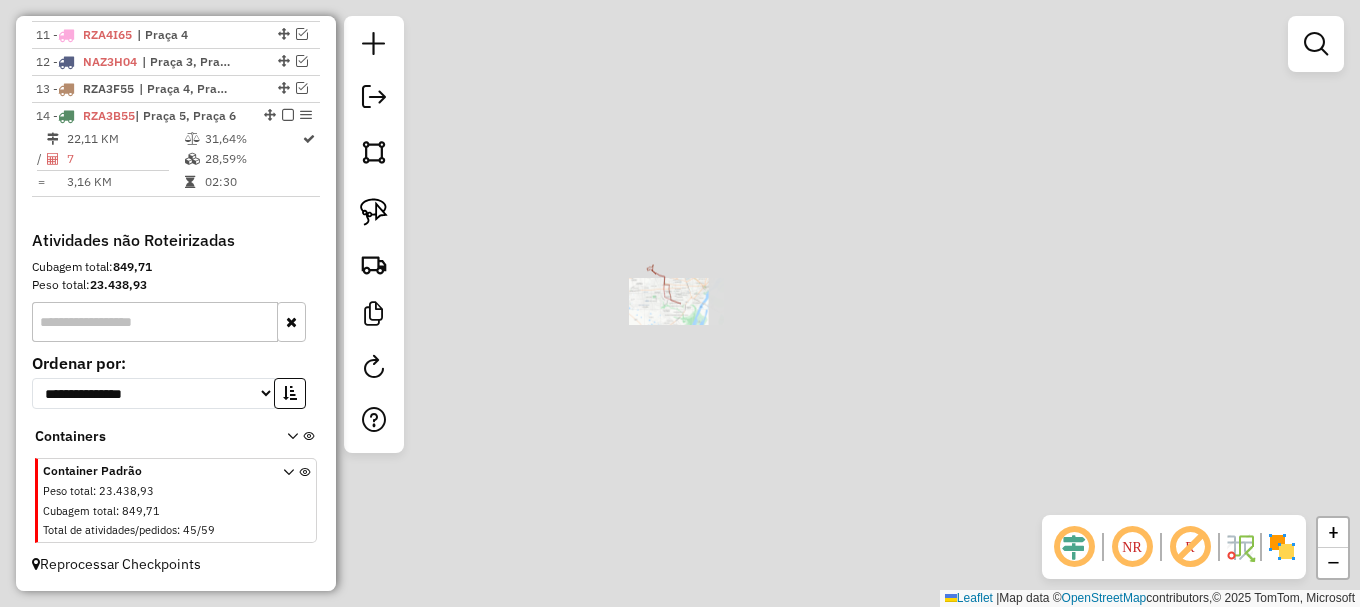 scroll, scrollTop: 1081, scrollLeft: 0, axis: vertical 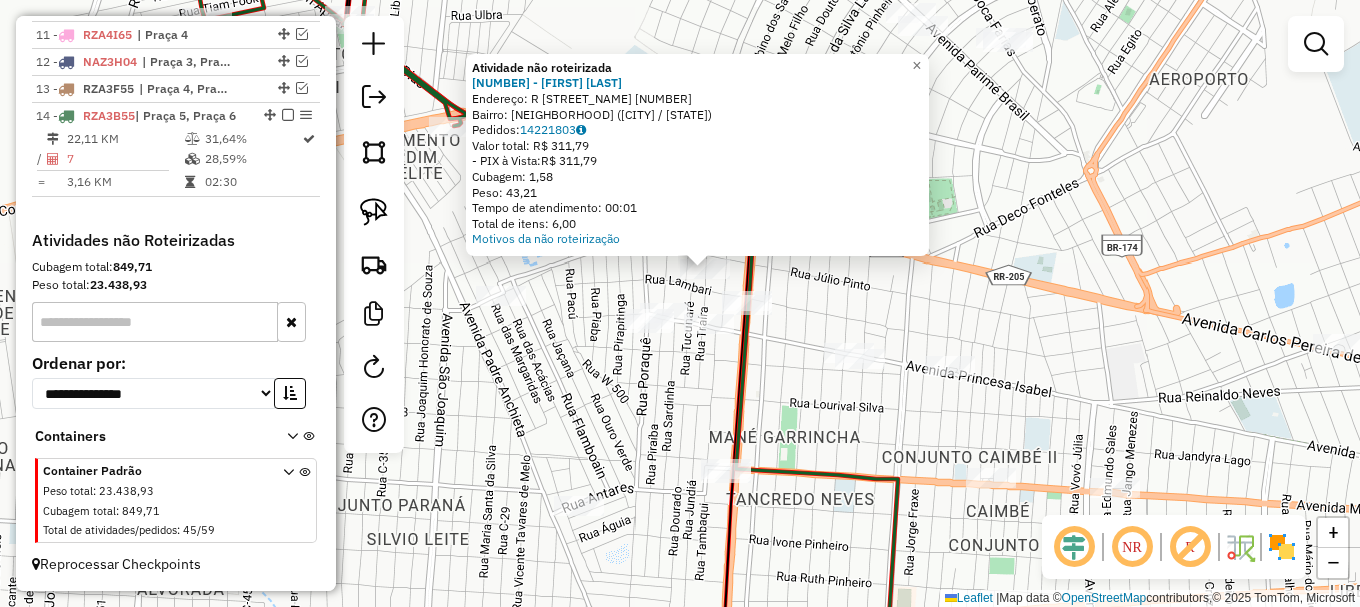 drag, startPoint x: 686, startPoint y: 398, endPoint x: 696, endPoint y: 371, distance: 28.79236 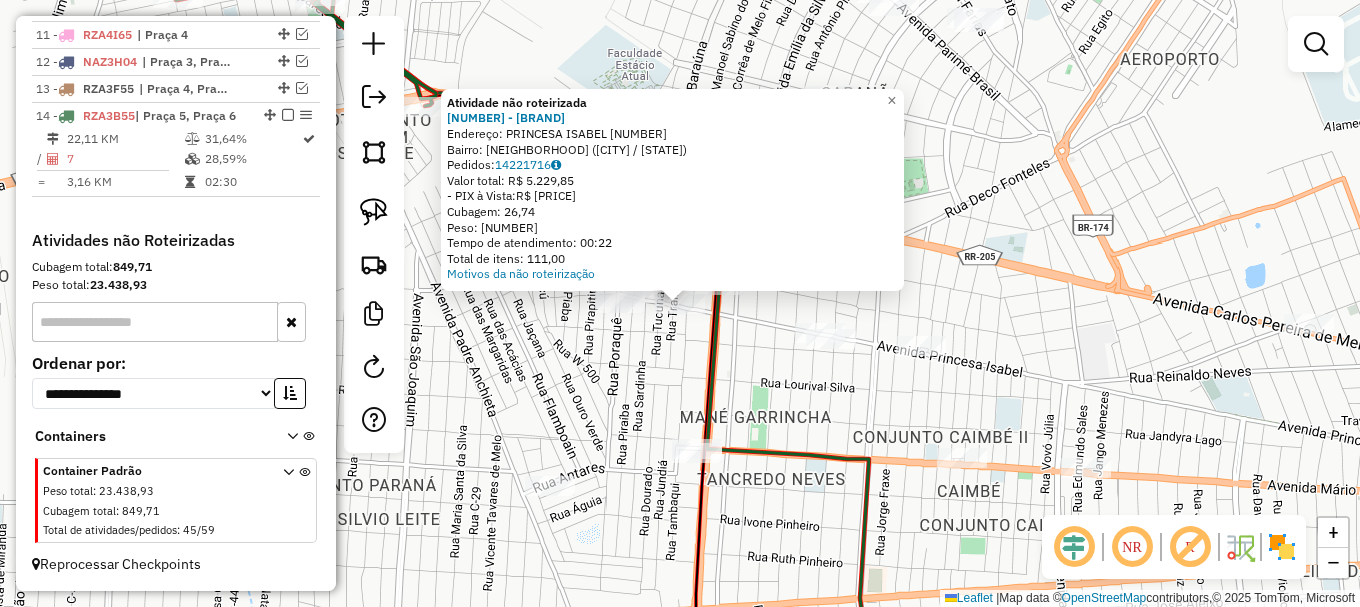 drag, startPoint x: 1318, startPoint y: 52, endPoint x: 1304, endPoint y: 52, distance: 14 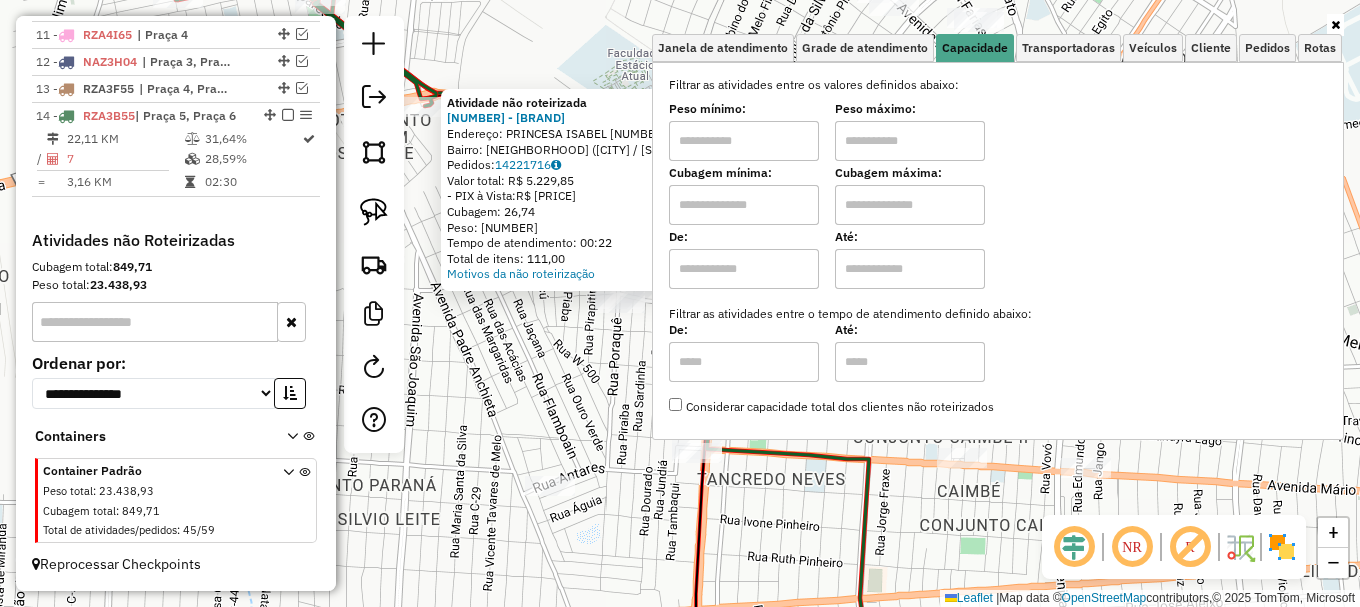 click at bounding box center (744, 205) 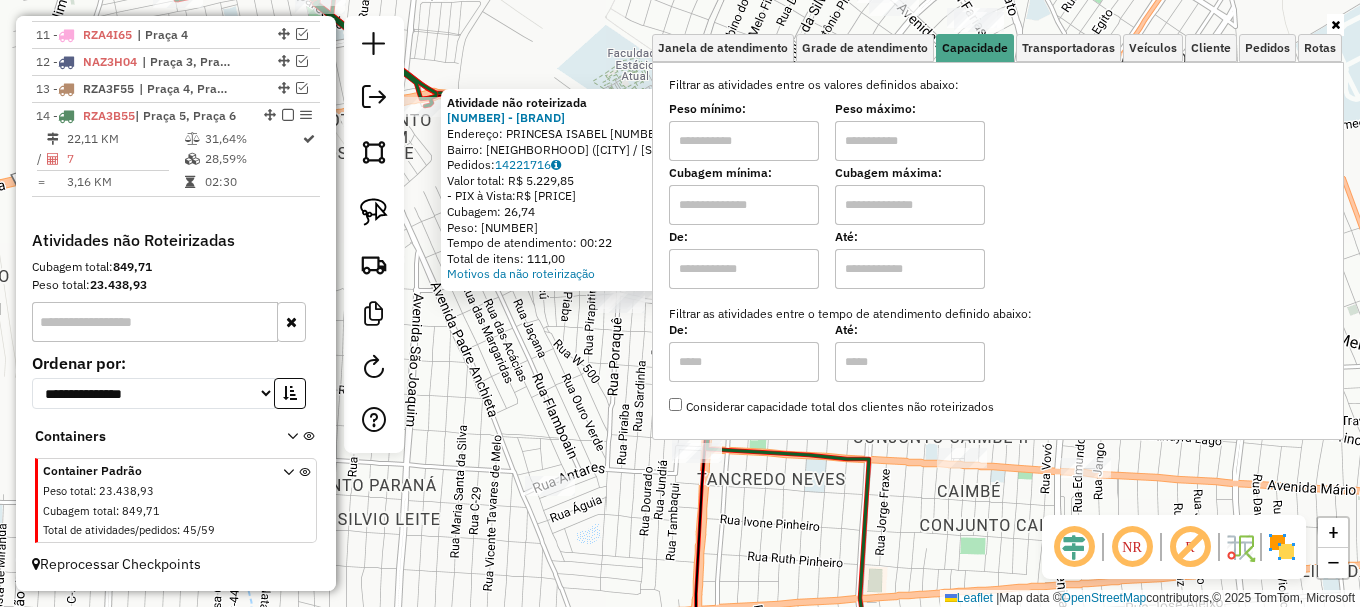 type on "*****" 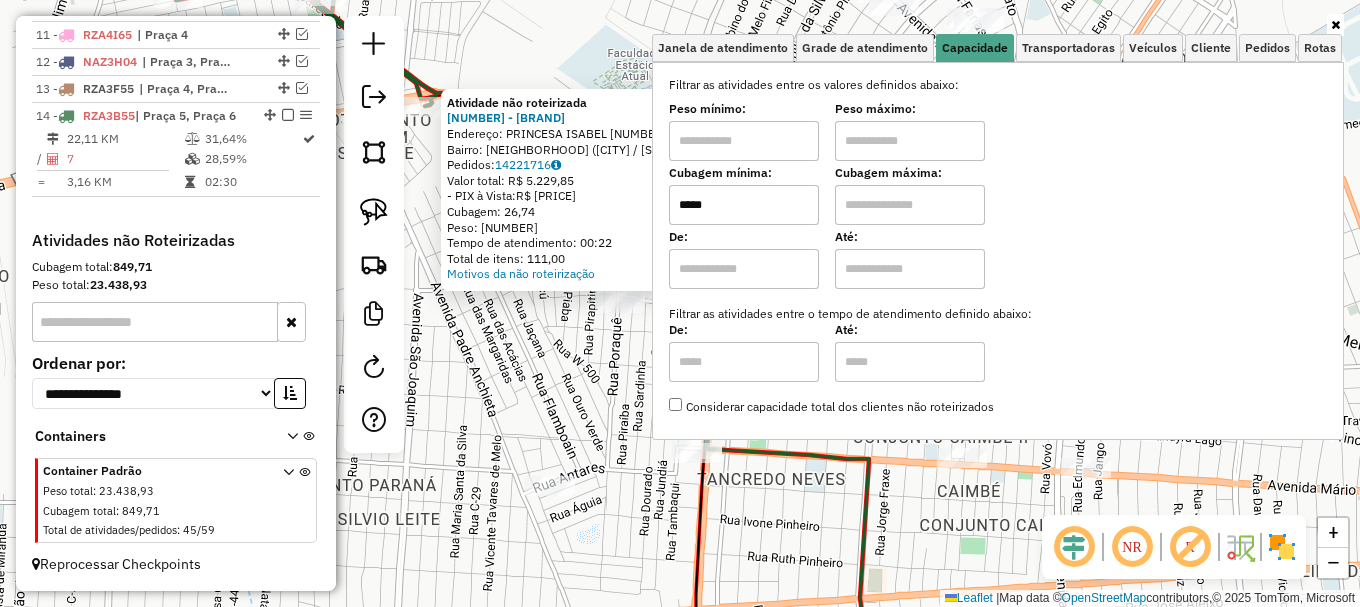 click at bounding box center (910, 205) 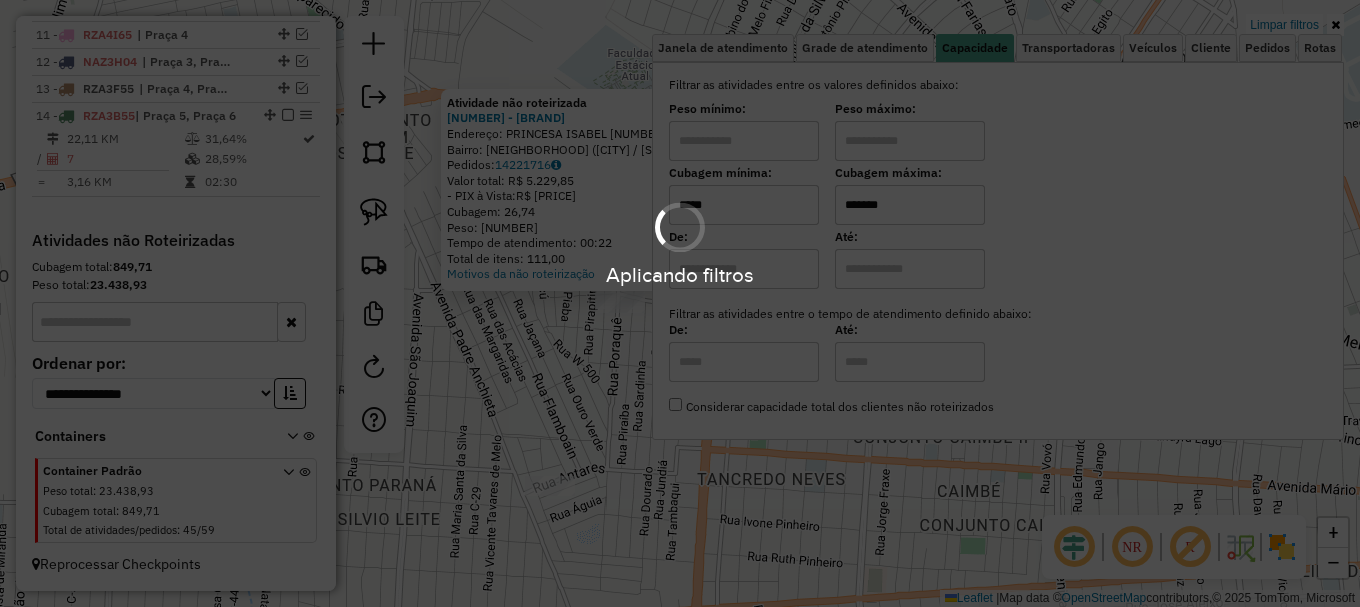 click on "Aplicando filtros Pop-up bloqueado! Seu navegador bloqueou automáticamente a abertura de uma nova janela. Acesse as configurações e adicione o endereço do sistema a lista de permissão. Fechar Informações da Sessão [NUMBER] - [DATE] Criação: [DATE] [TIME] Depósito: [BRAND] - [CITY] Total de rotas: [NUMBER] Distância Total: [NUMBER] km Tempo total: [TIME] Custo total: R$ [NUMBER] Valor total: R$ [NUMBER] - Total roteirizado: R$ [NUMBER] - Total não roteirizado: R$ [NUMBER] Total de Atividades Roteirizadas: [NUMBER] Total de Pedidos Roteirizados: [NUMBER] Peso total roteirizado: [NUMBER] Cubagem total roteirizado: [NUMBER] Total de Atividades não Roteirizadas: [NUMBER] Total de Pedidos não Roteirizados: [NUMBER] Total de caixas por viagem: [NUMBER] / [NUMBER] = [NUMBER] Média de Atividades por viagem: [NUMBER] / [NUMBER] = [NUMBER] Ocupação média da frota: [NUMBER]% Rotas improdutivas: [NUMBER] Rotas vários dias: [NUMBER] Clientes Priorizados NR: [NUMBER] Transportadoras Rotas Recargas: [NUMBER]" at bounding box center [680, 303] 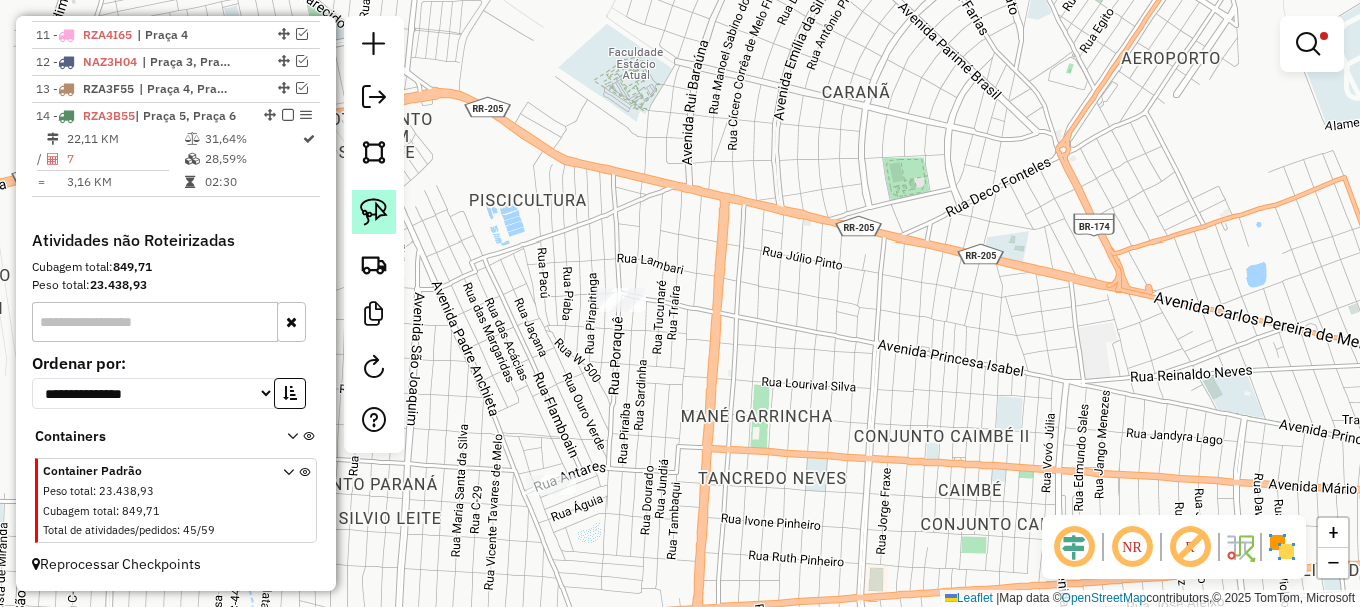 click 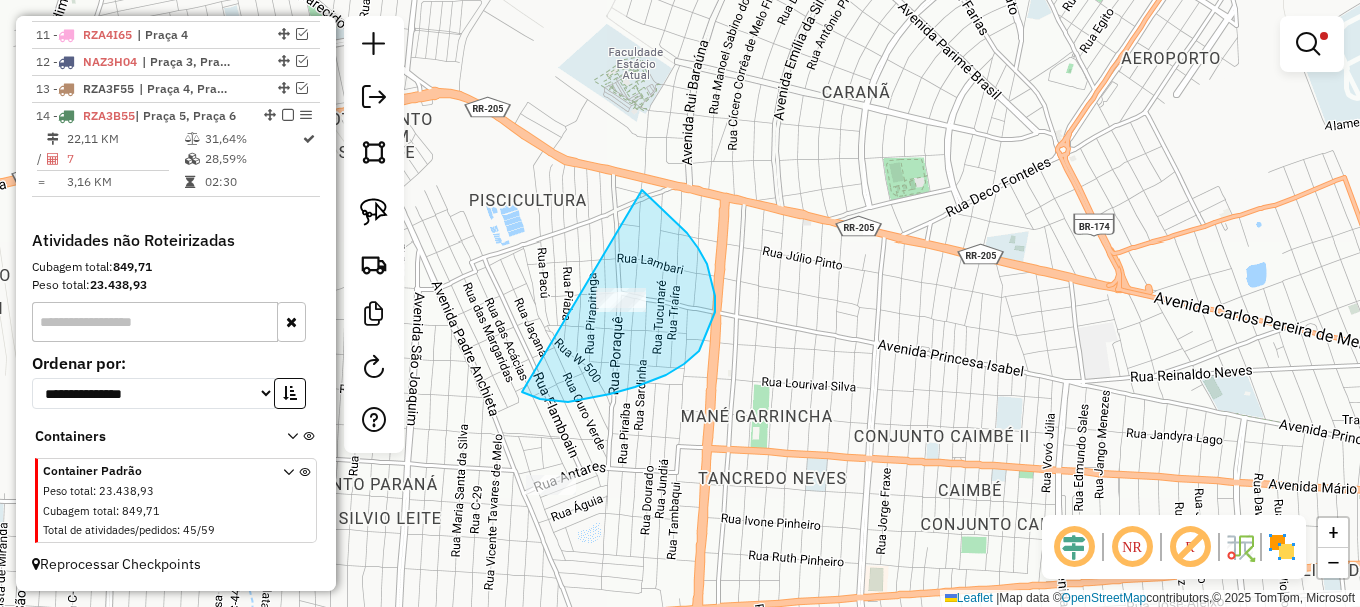 drag, startPoint x: 587, startPoint y: 398, endPoint x: 623, endPoint y: 172, distance: 228.84929 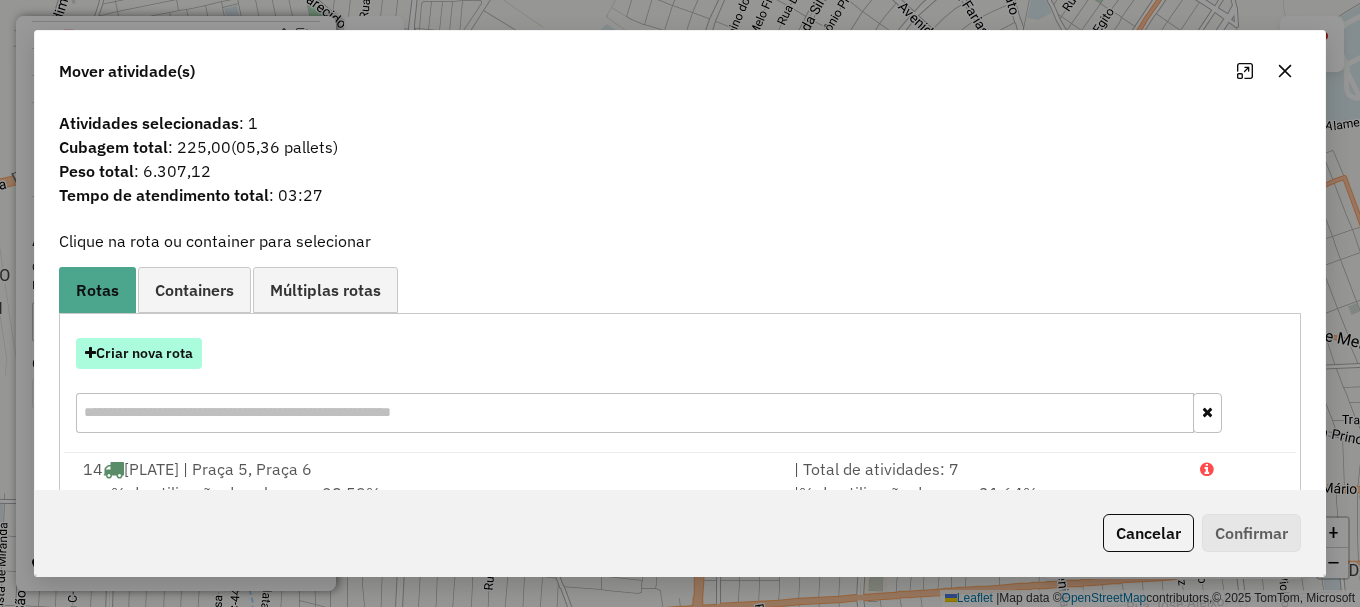 click on "Criar nova rota" at bounding box center [139, 353] 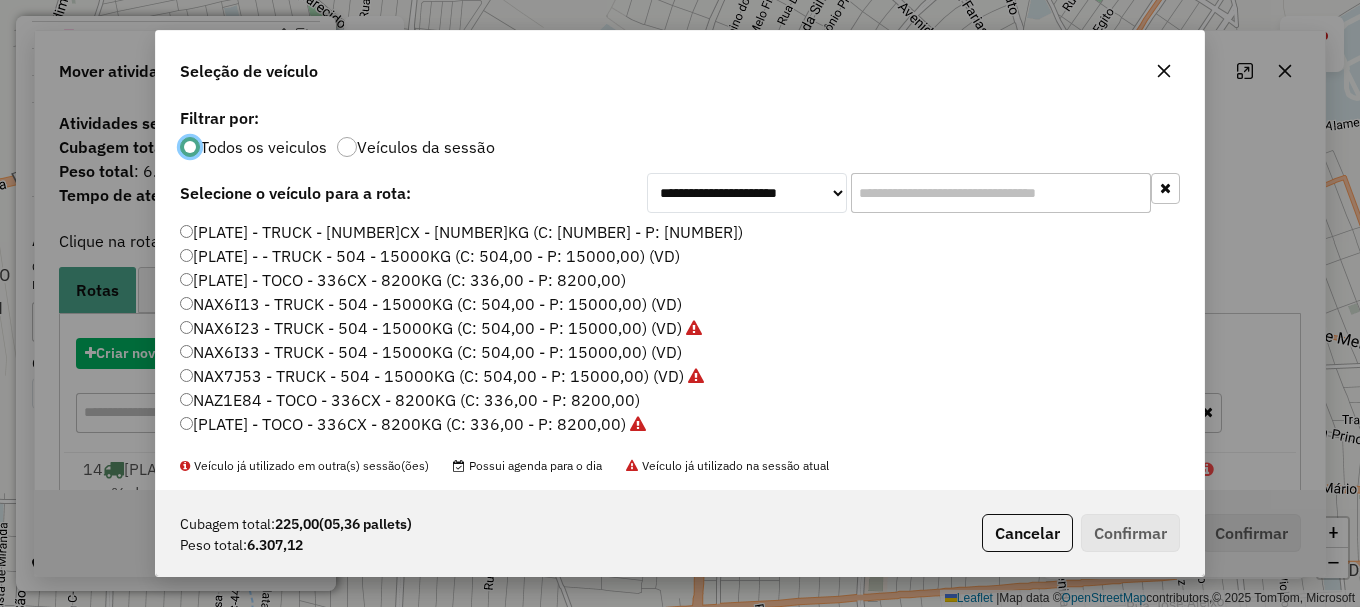 scroll, scrollTop: 11, scrollLeft: 6, axis: both 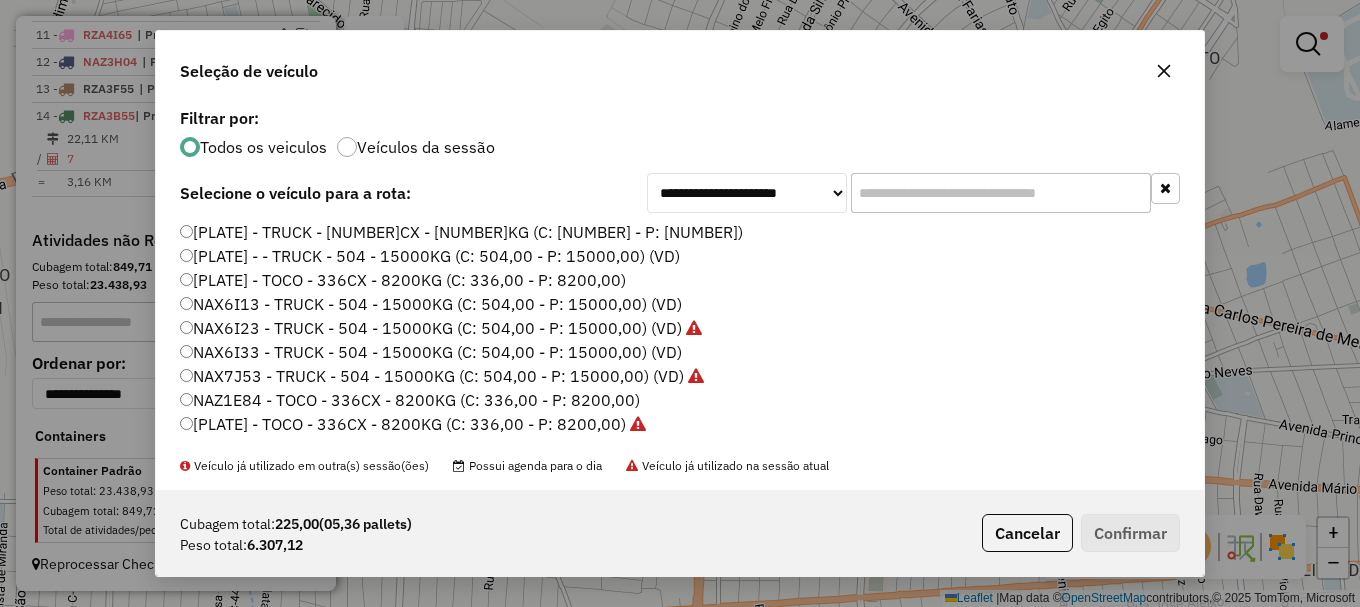 click on "NAZ1E84 - TOCO - 336CX - 8200KG (C: 336,00 - P: 8200,00)" 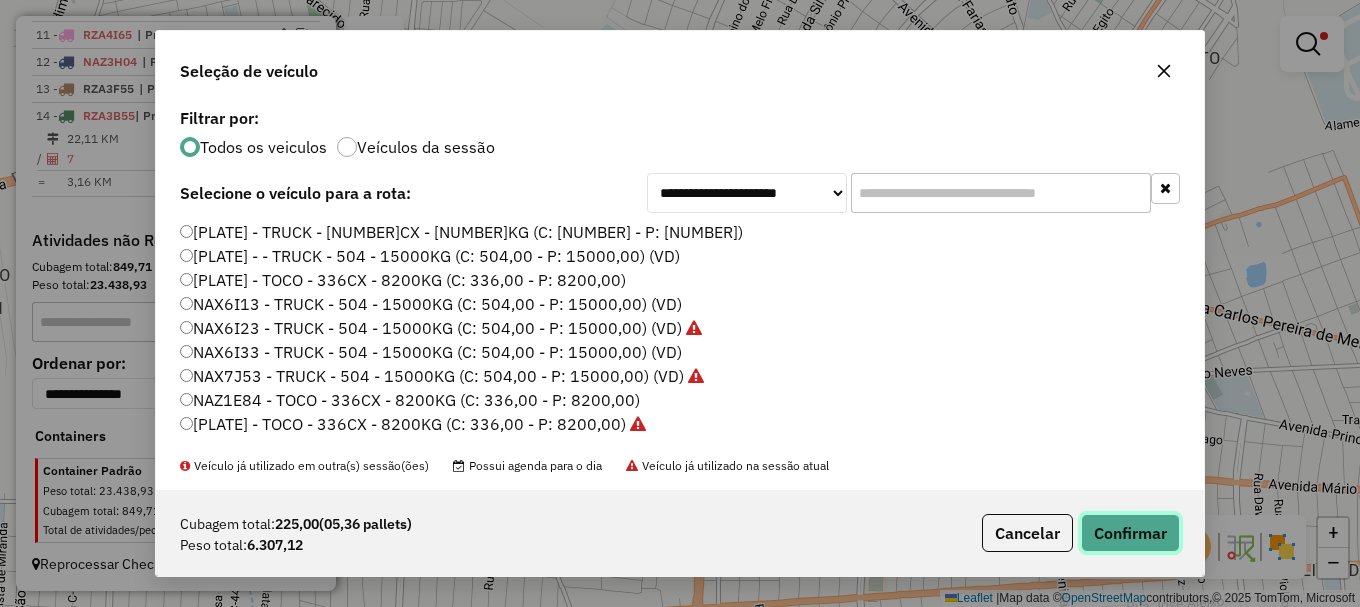 click on "Confirmar" 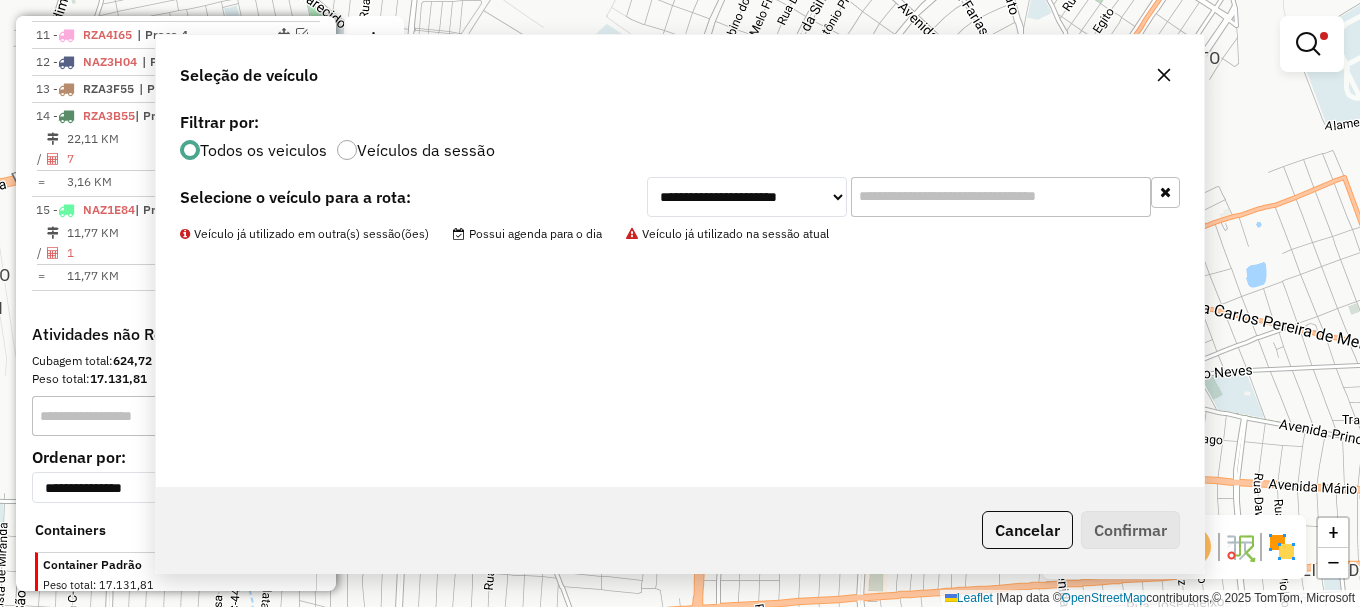 scroll, scrollTop: 1168, scrollLeft: 0, axis: vertical 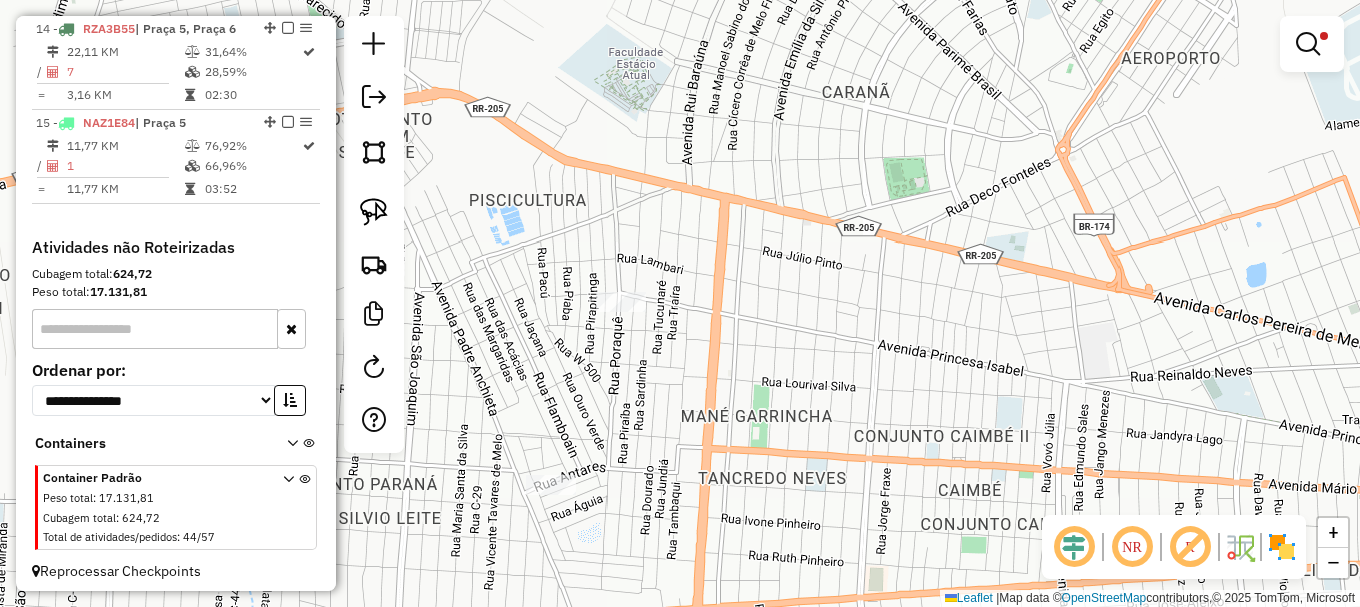drag, startPoint x: 1305, startPoint y: 35, endPoint x: 1296, endPoint y: 40, distance: 10.29563 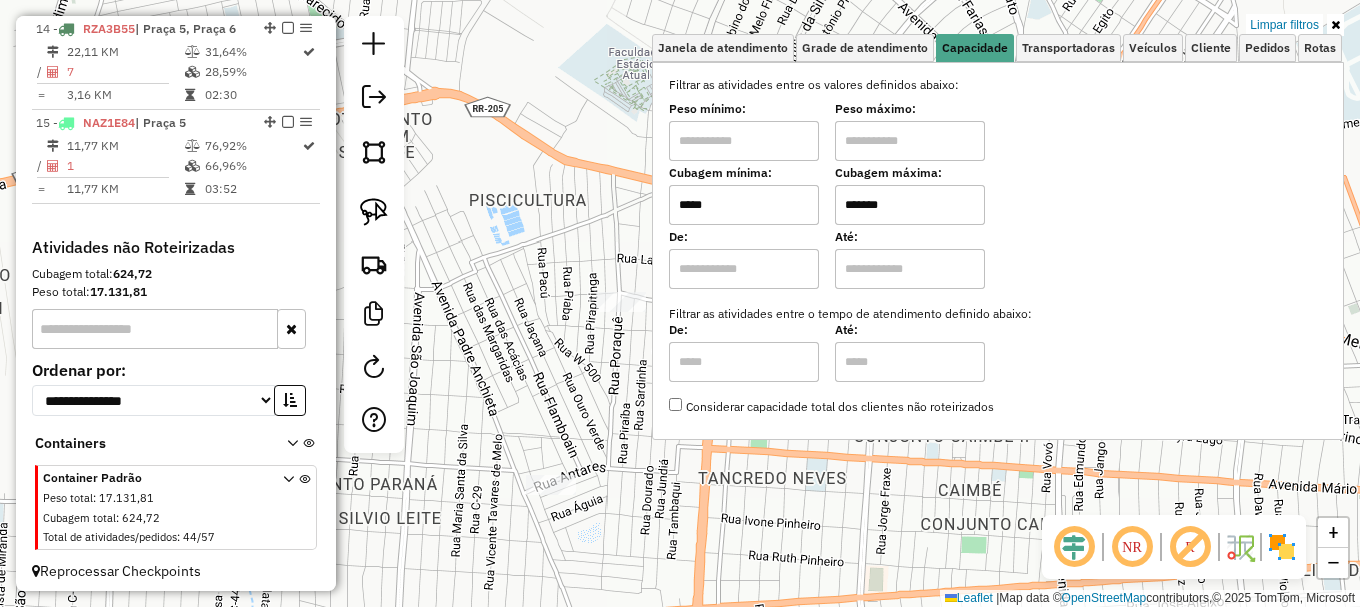 click on "*****" at bounding box center (744, 205) 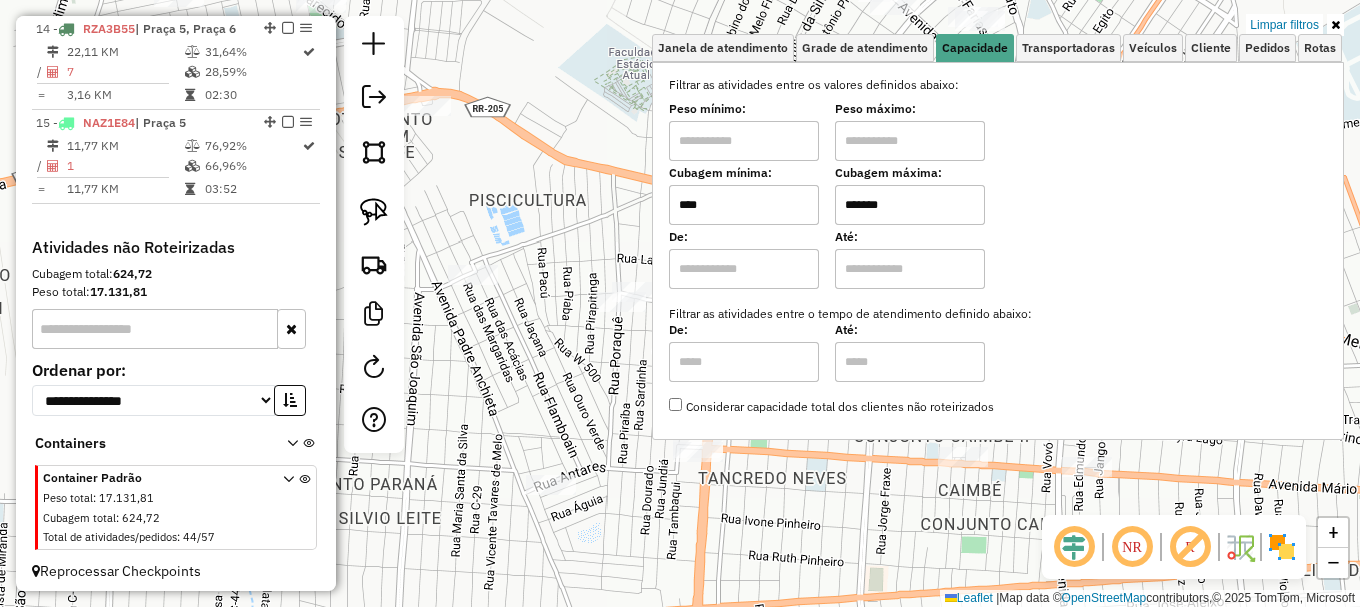 type on "****" 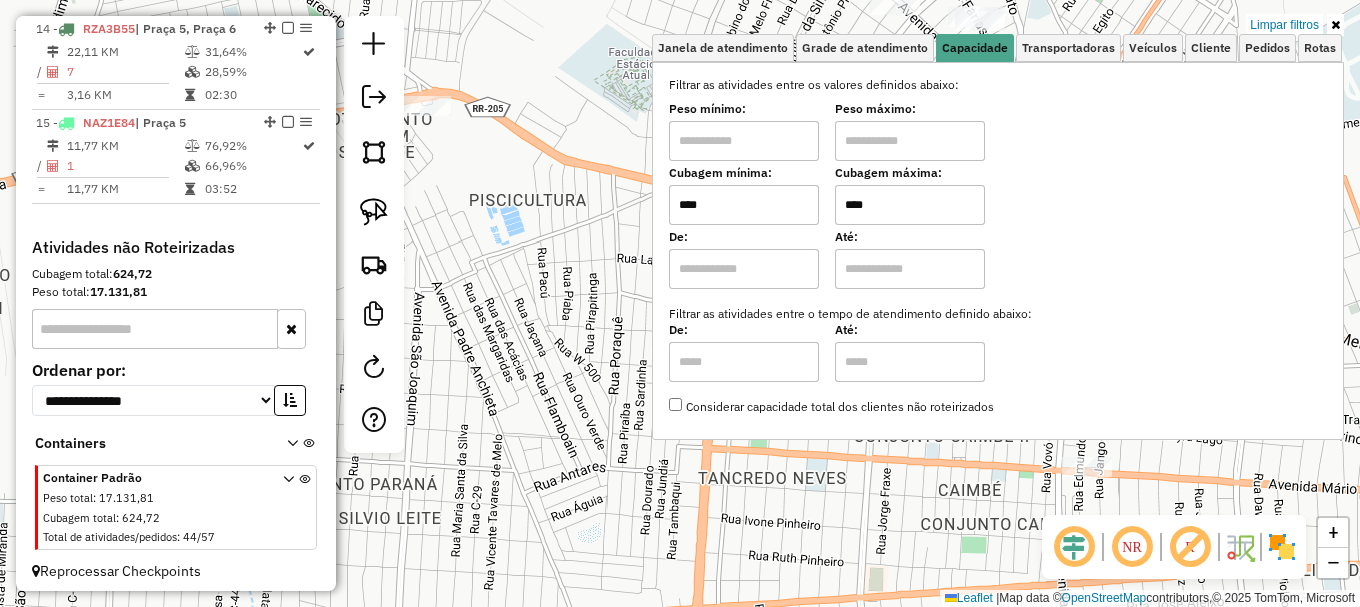 type on "****" 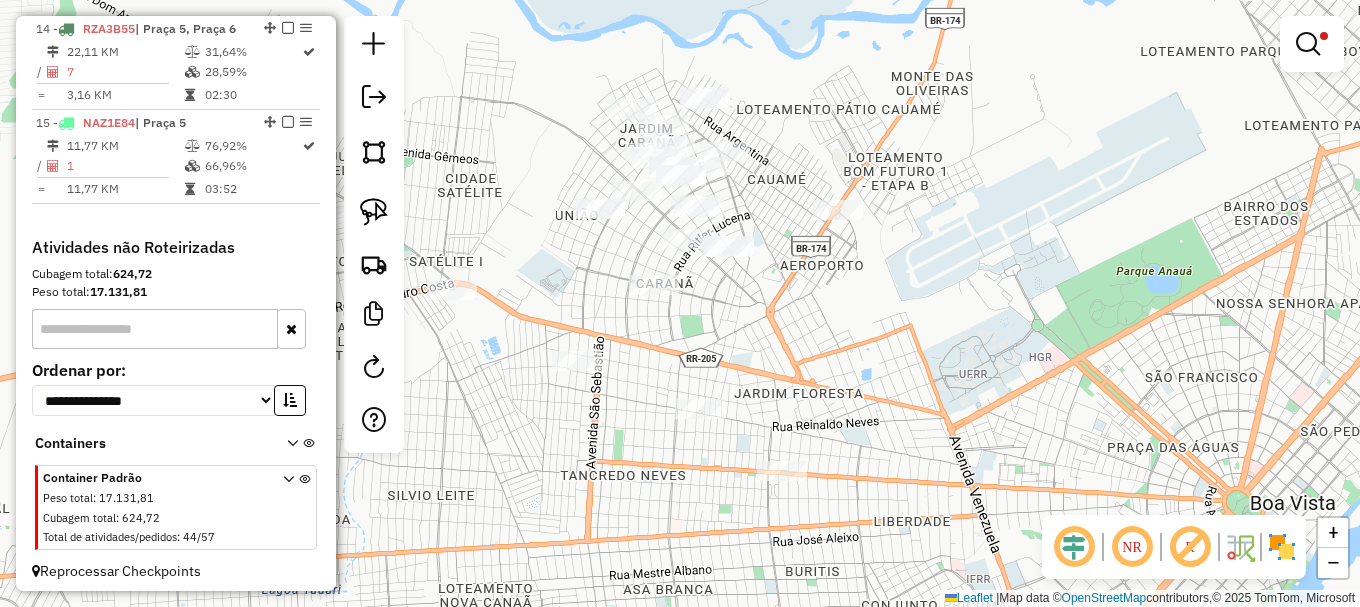 drag, startPoint x: 608, startPoint y: 241, endPoint x: 645, endPoint y: 349, distance: 114.16216 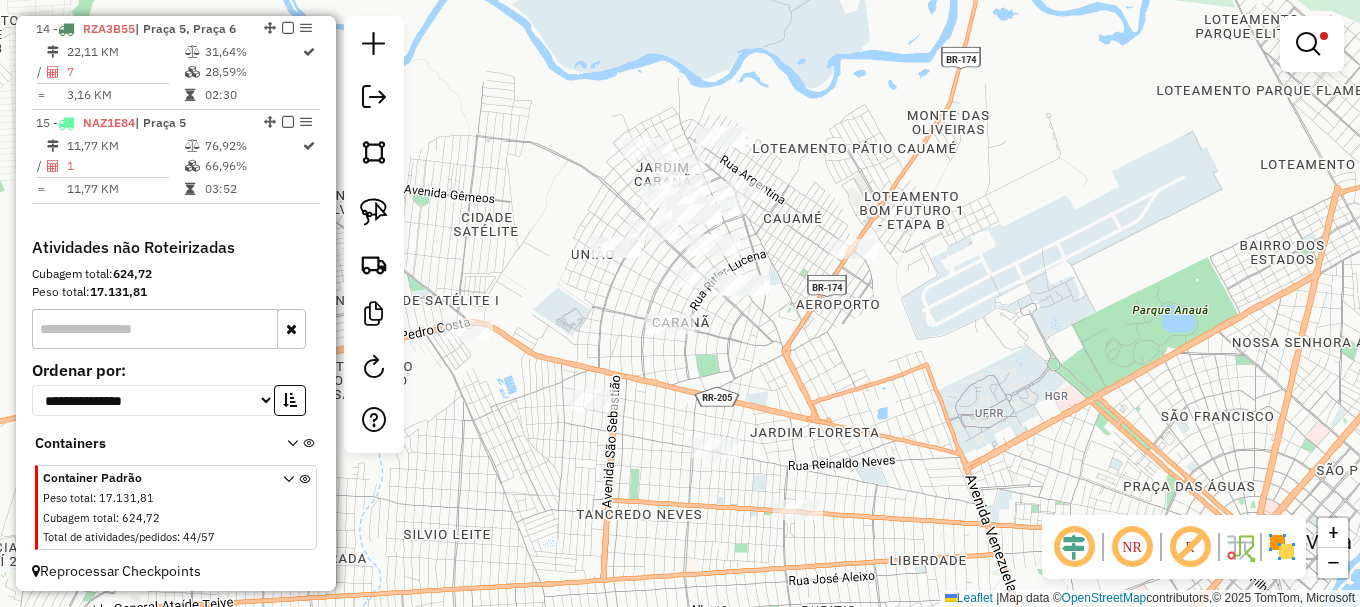 drag, startPoint x: 384, startPoint y: 207, endPoint x: 427, endPoint y: 233, distance: 50.24938 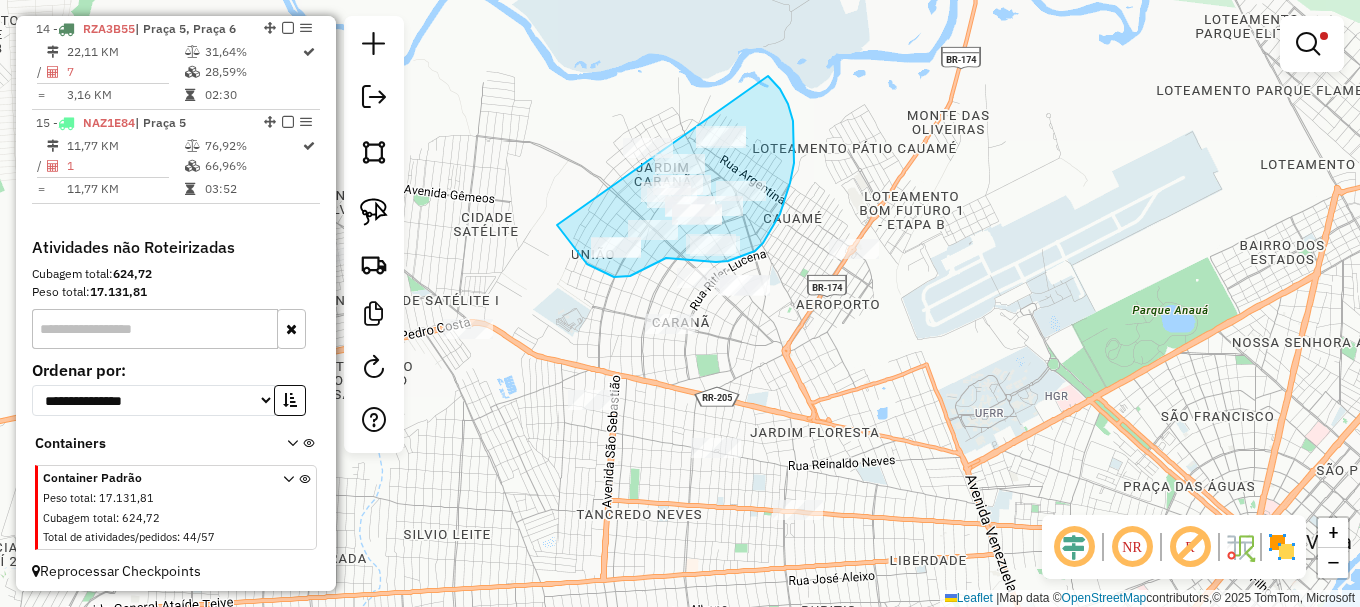 drag, startPoint x: 562, startPoint y: 233, endPoint x: 722, endPoint y: 66, distance: 231.27689 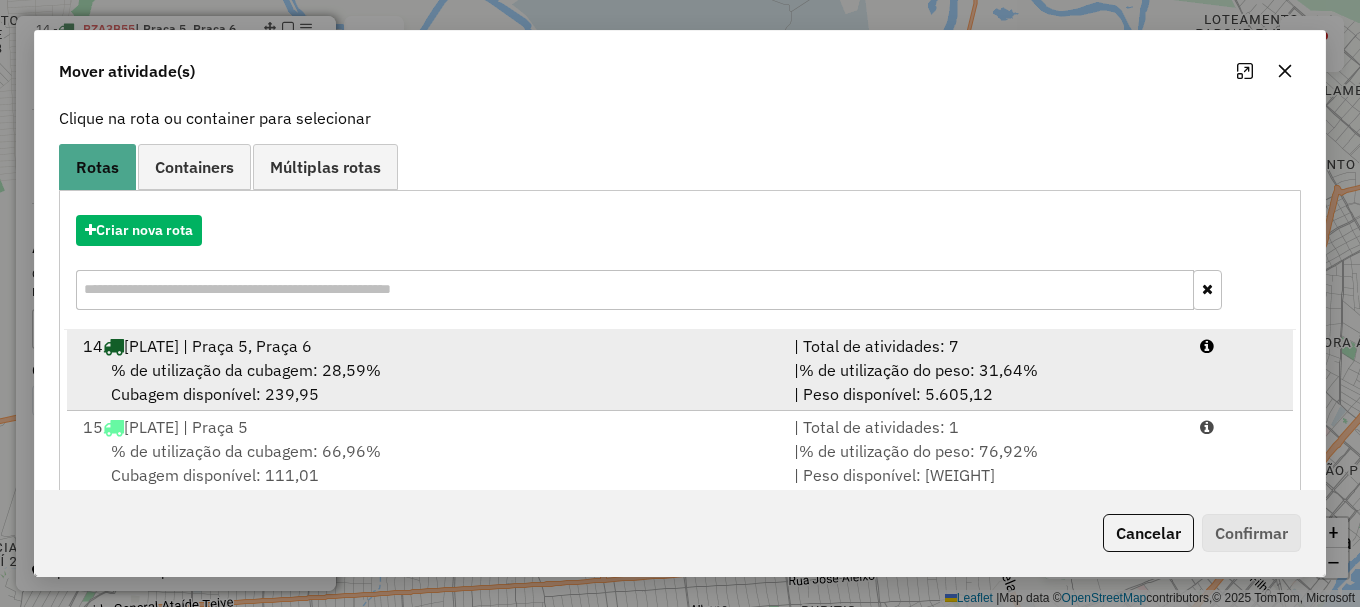 scroll, scrollTop: 159, scrollLeft: 0, axis: vertical 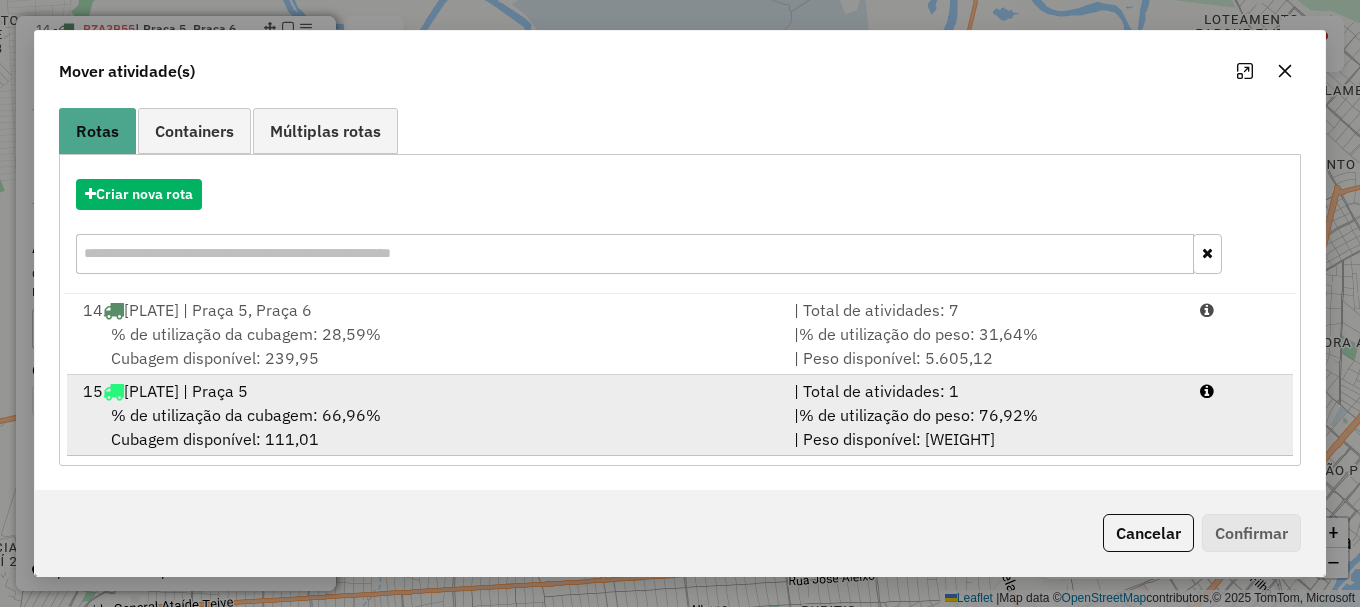 click on "% de utilização do peso: 76,92%" at bounding box center [918, 415] 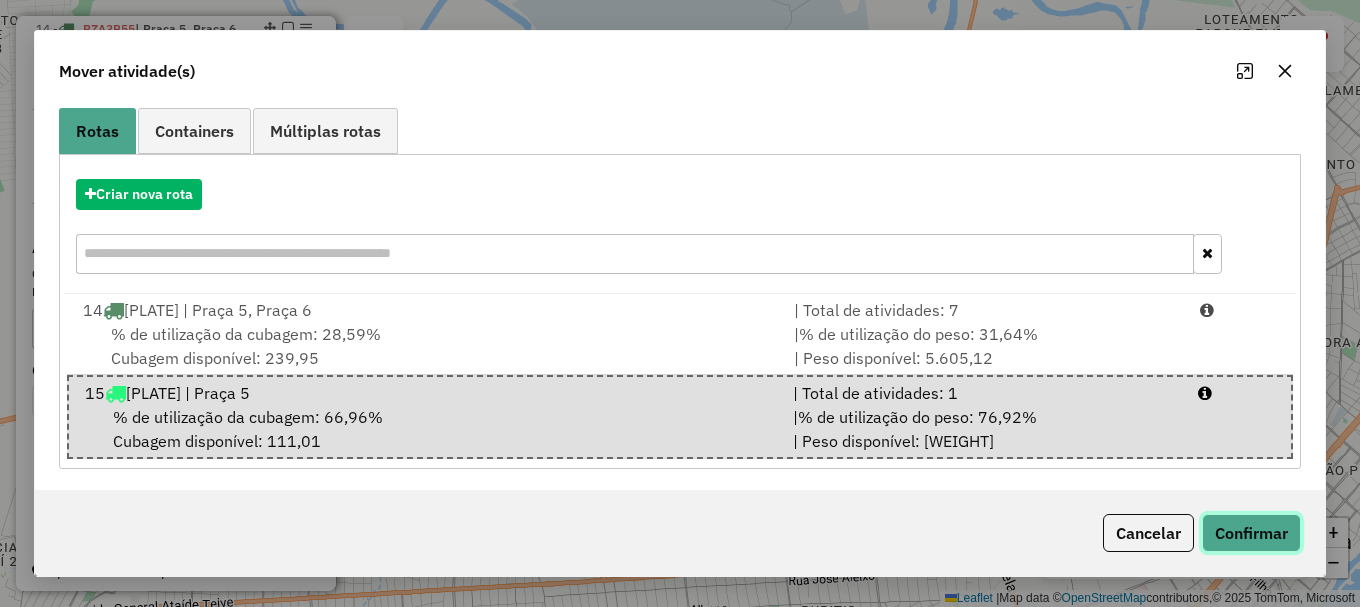 click on "Confirmar" 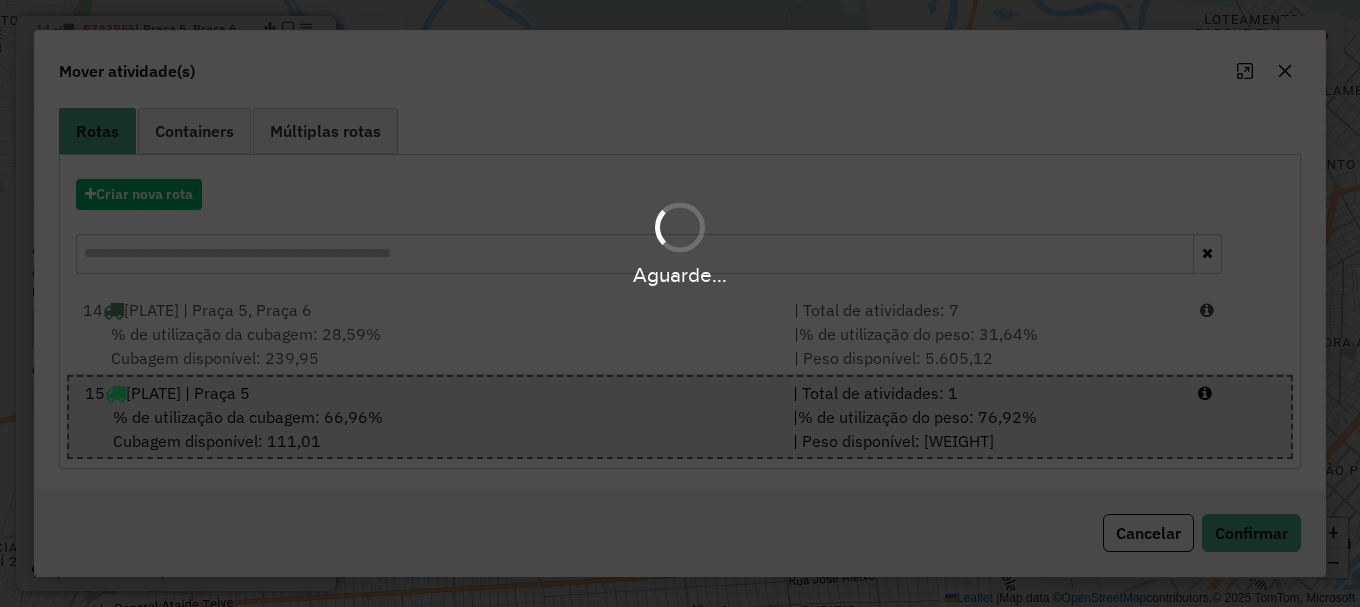 scroll, scrollTop: 0, scrollLeft: 0, axis: both 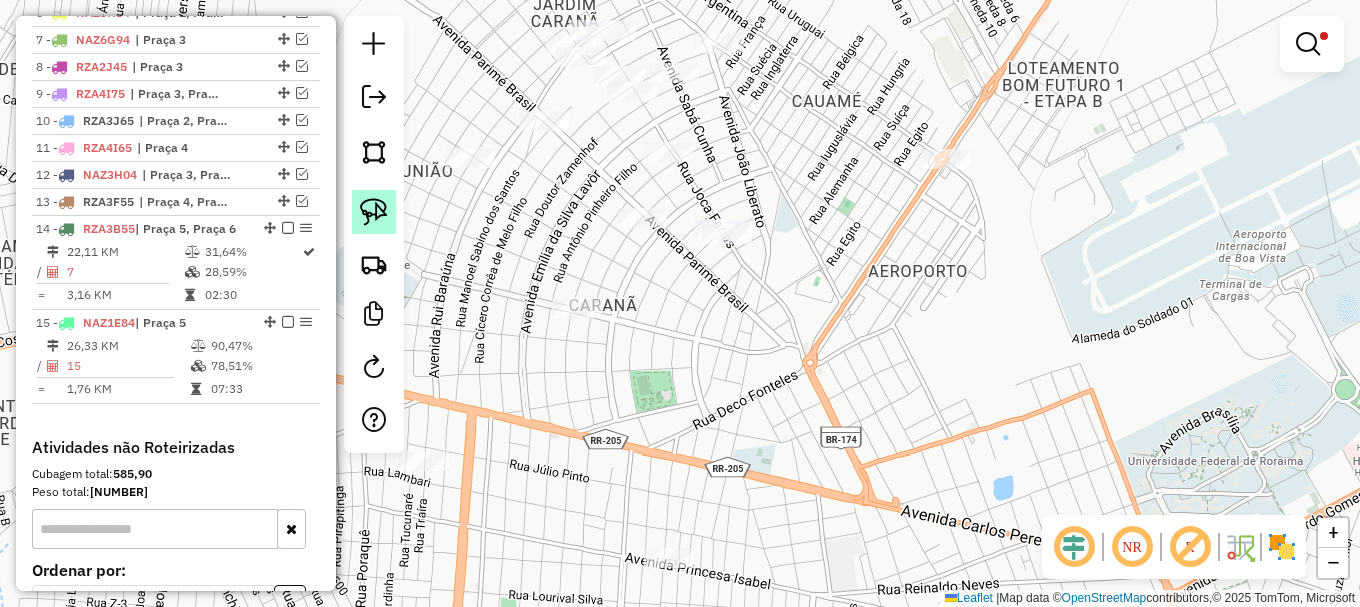 click 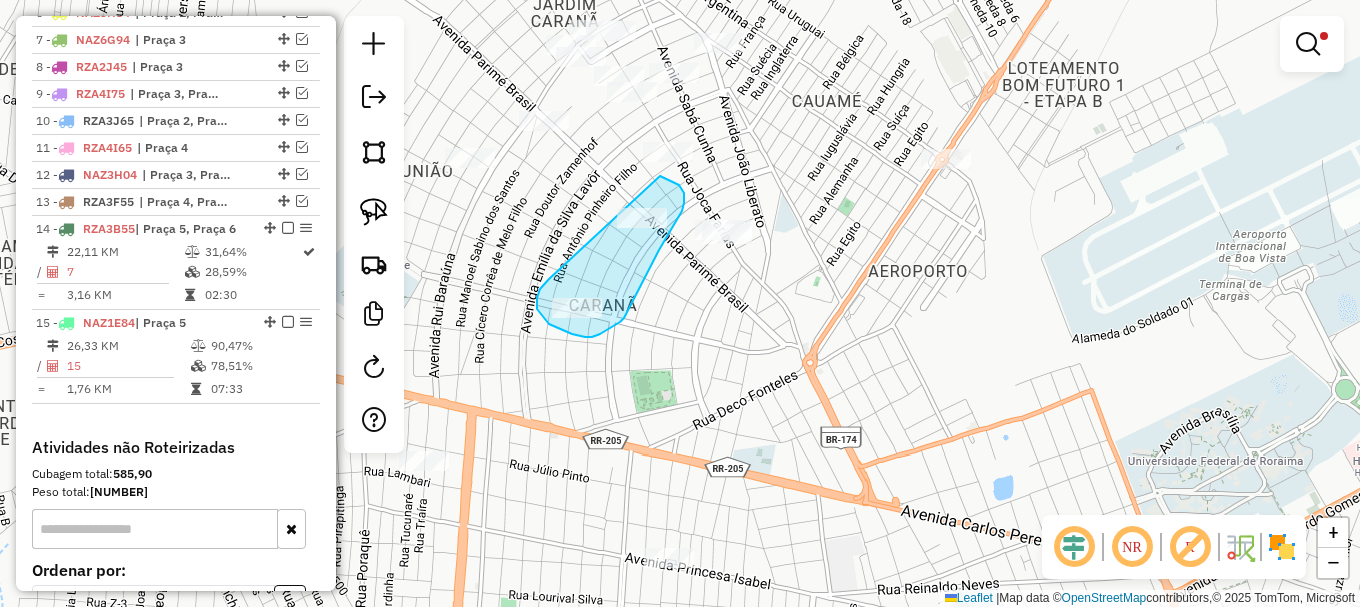 drag, startPoint x: 545, startPoint y: 284, endPoint x: 641, endPoint y: 183, distance: 139.3449 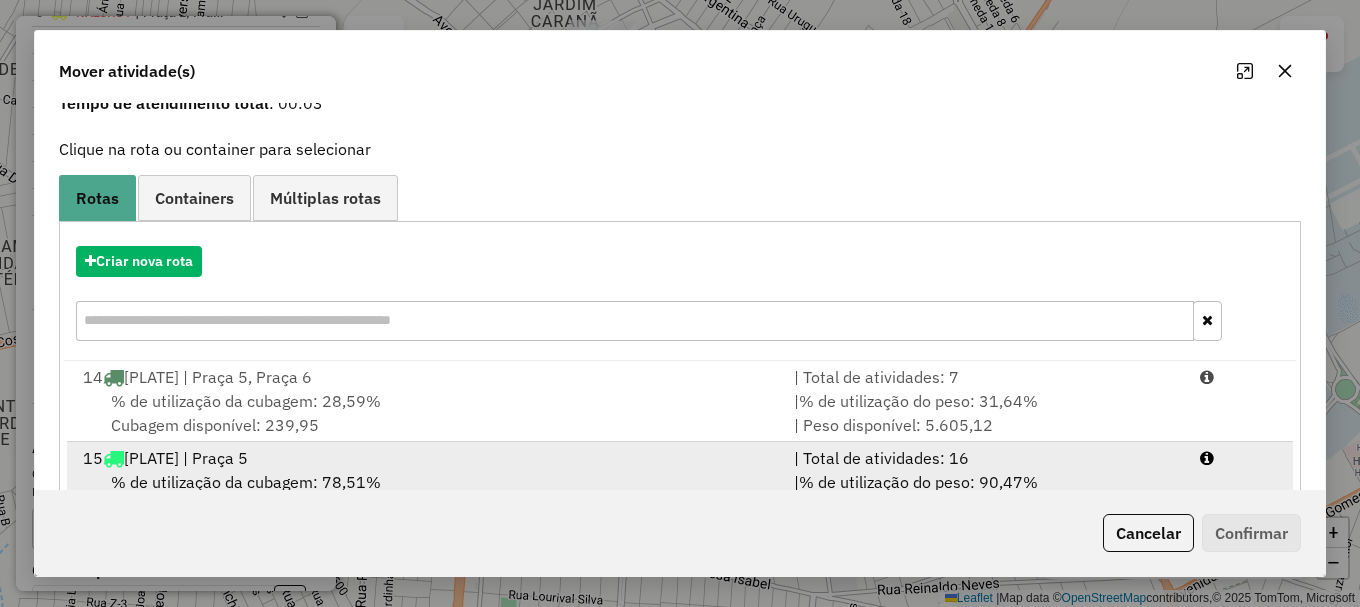 scroll, scrollTop: 159, scrollLeft: 0, axis: vertical 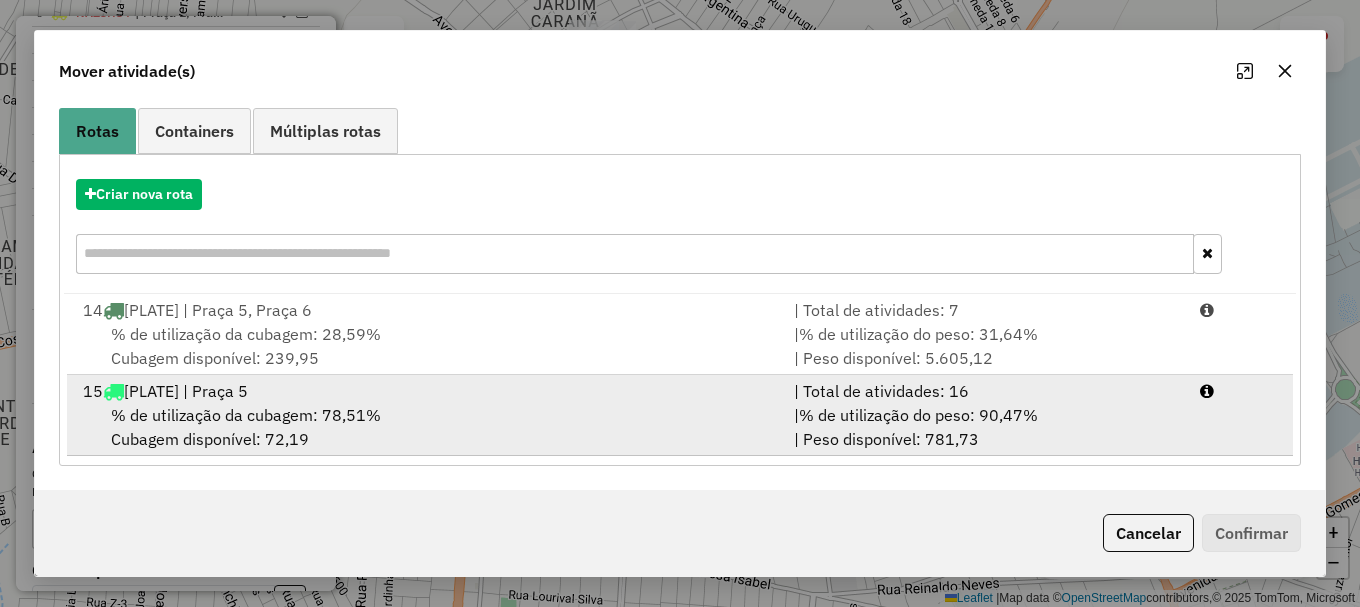 click on "[NUMBER]  [PLATE] | Praça [NUMBER]  | Total de atividades: [NUMBER]  % de utilização da cubagem: [NUMBER]%  Cubagem disponível: [NUMBER]   |  % de utilização do peso: [NUMBER]%  | Peso disponível: [NUMBER]" at bounding box center [680, 415] 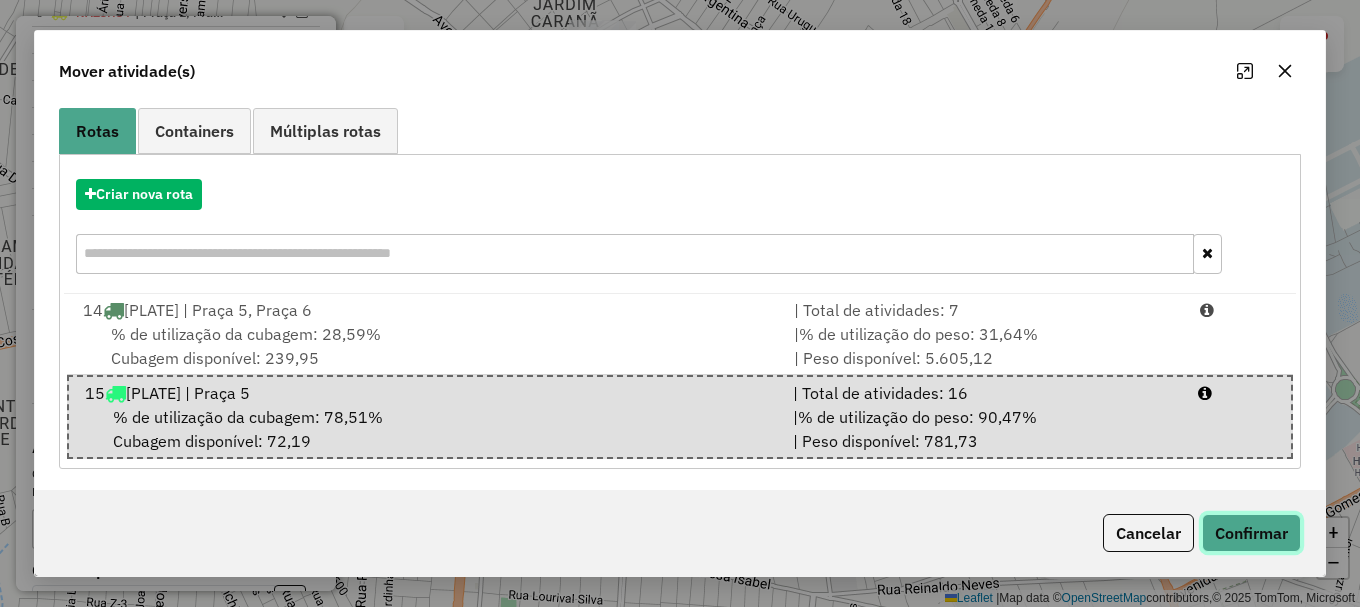 click on "Confirmar" 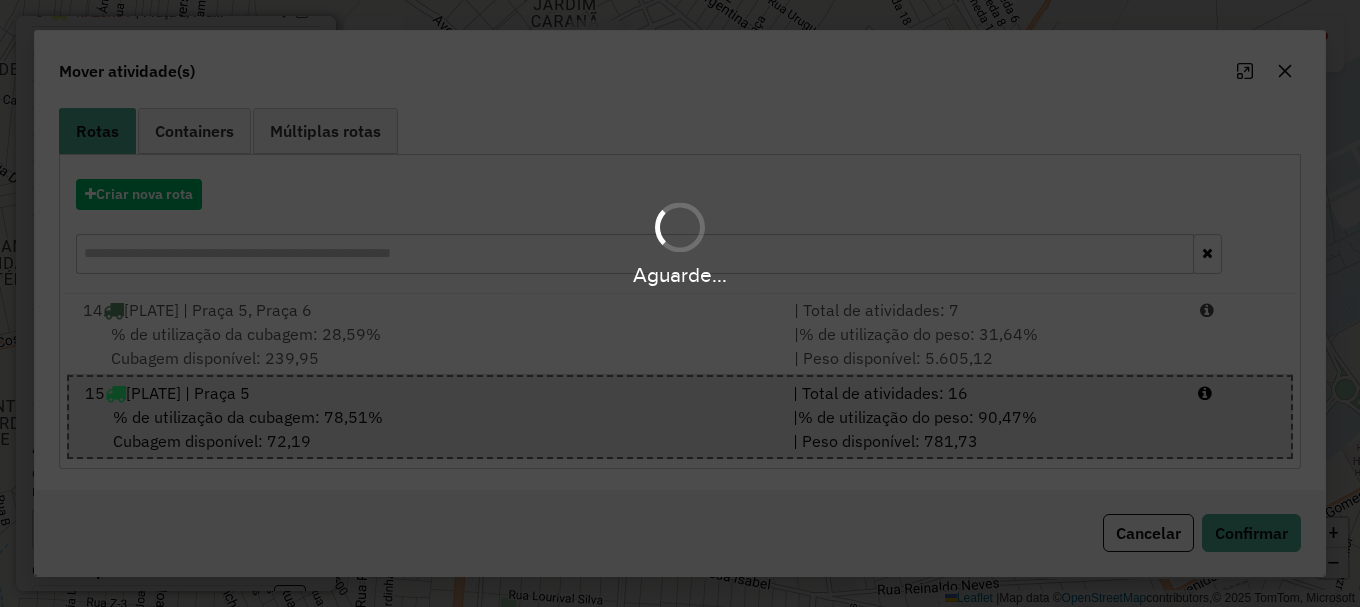 scroll, scrollTop: 0, scrollLeft: 0, axis: both 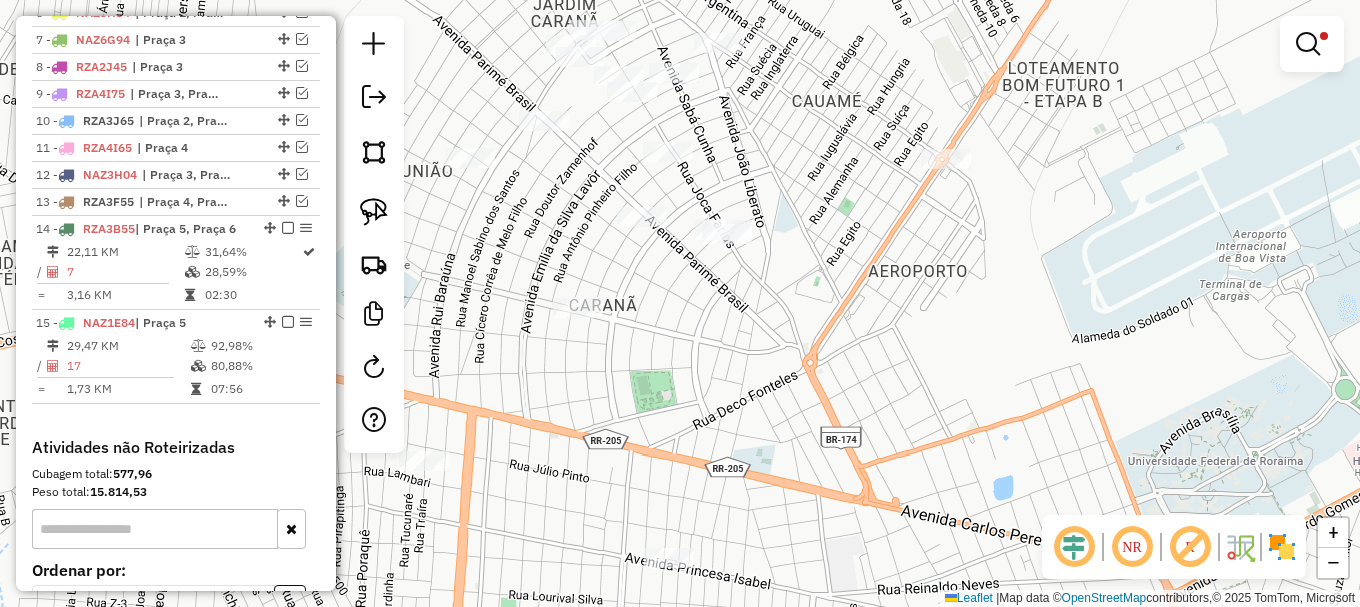 drag, startPoint x: 372, startPoint y: 210, endPoint x: 475, endPoint y: 240, distance: 107.28001 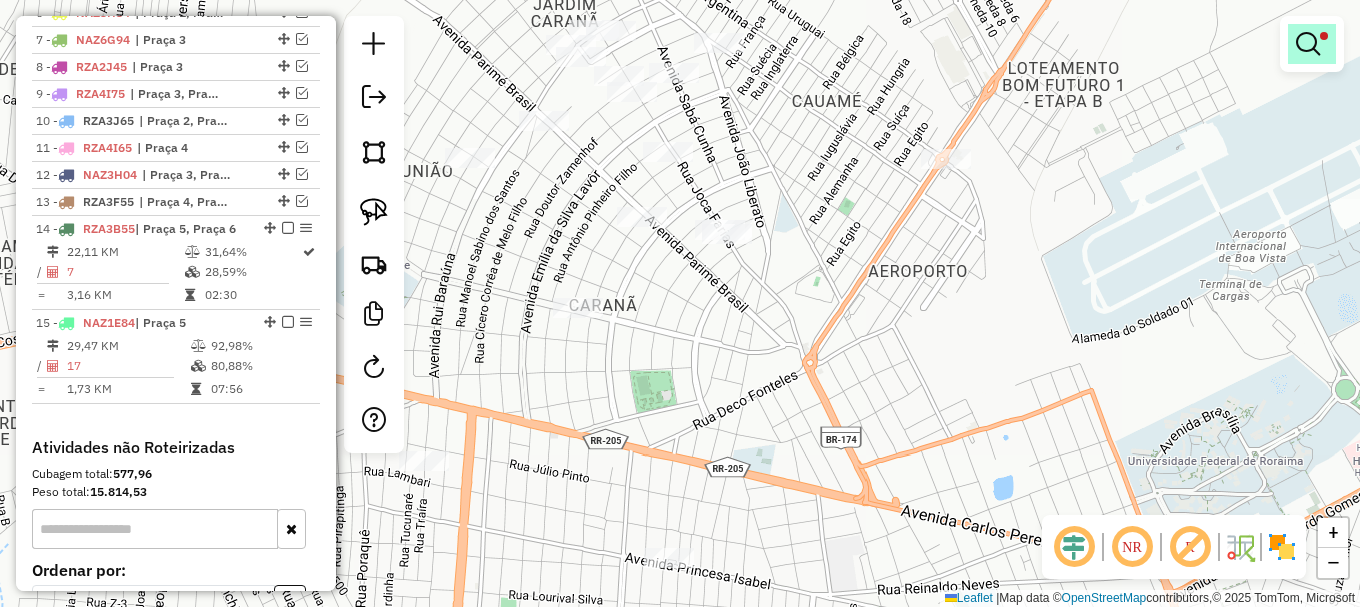 click at bounding box center [1308, 44] 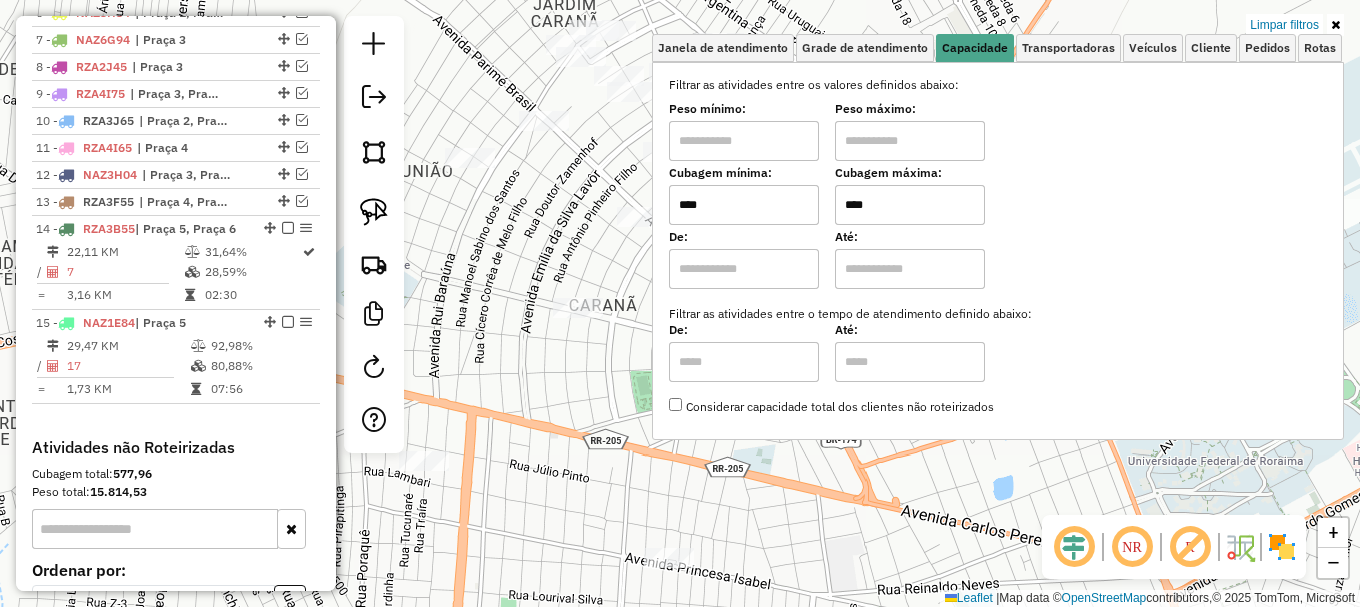 click on "Limpar filtros Janela de atendimento Grade de atendimento Capacidade Transportadoras Veículos Cliente Pedidos  Rotas Selecione os dias de semana para filtrar as janelas de atendimento  Seg   Ter   Qua   Qui   Sex   Sáb   Dom  Informe o período da janela de atendimento: De: Até:  Filtrar exatamente a janela do cliente  Considerar janela de atendimento padrão  Selecione os dias de semana para filtrar as grades de atendimento  Seg   Ter   Qua   Qui   Sex   Sáb   Dom   Considerar clientes sem dia de atendimento cadastrado  Clientes fora do dia de atendimento selecionado Filtrar as atividades entre os valores definidos abaixo:  Peso mínimo:   Peso máximo:   Cubagem mínima:  ****  Cubagem máxima:  ****  De:   Até:  Filtrar as atividades entre o tempo de atendimento definido abaixo:  De:   Até:   Considerar capacidade total dos clientes não roteirizados Transportadora: Selecione um ou mais itens Tipo de veículo: Selecione um ou mais itens Veículo: Selecione um ou mais itens Motorista: Nome: Rótulo: +" 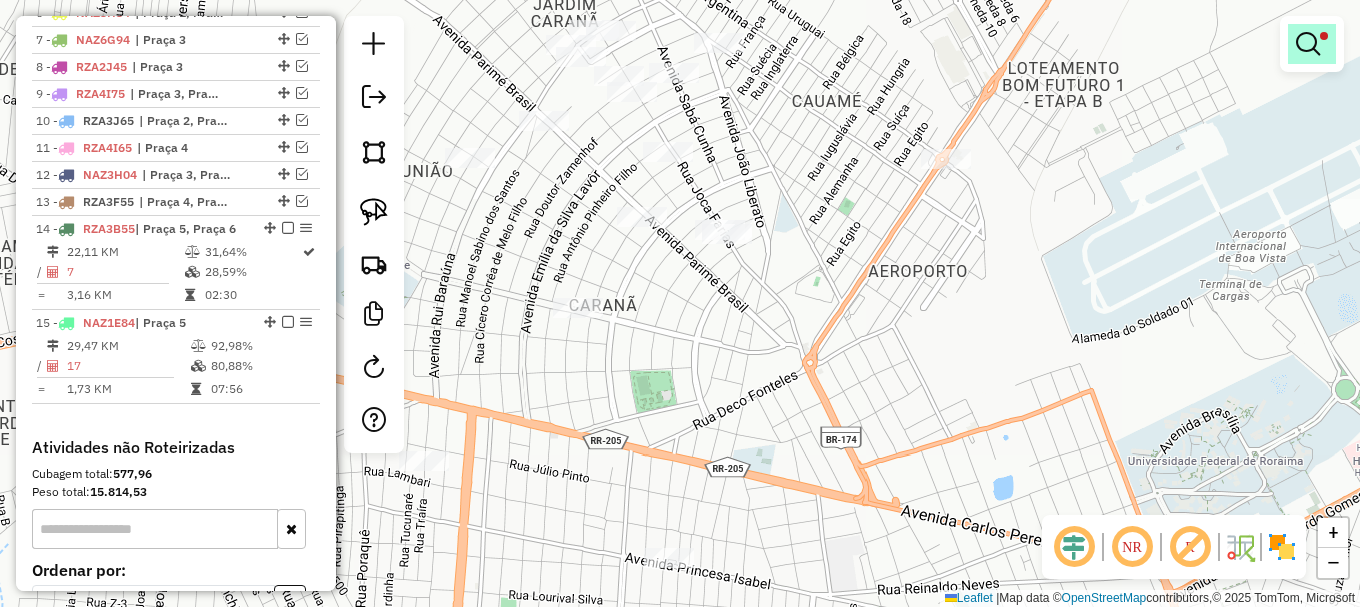 click at bounding box center [1308, 44] 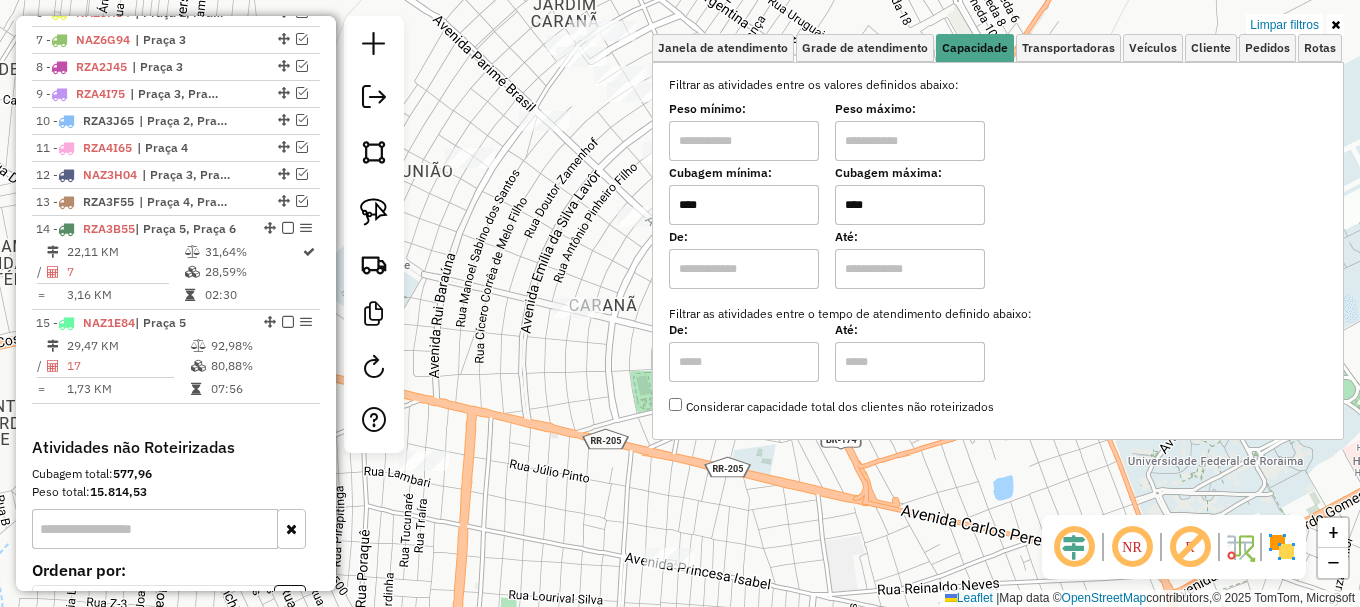 click on "Limpar filtros" at bounding box center (1284, 25) 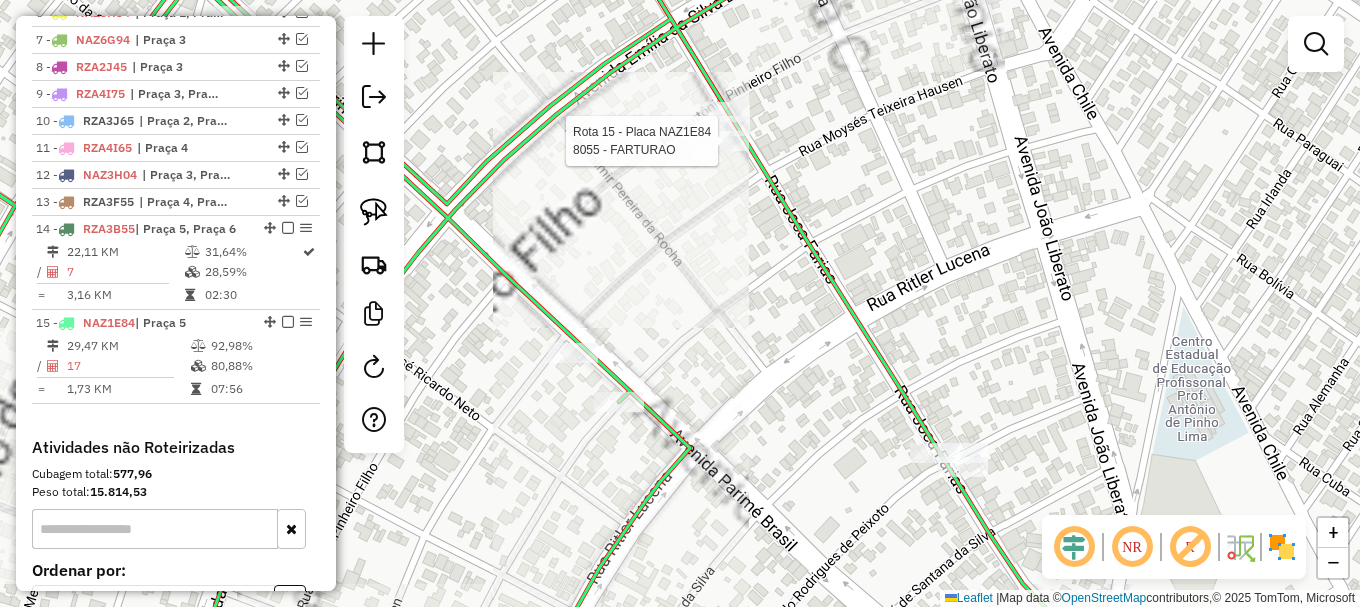 select on "**********" 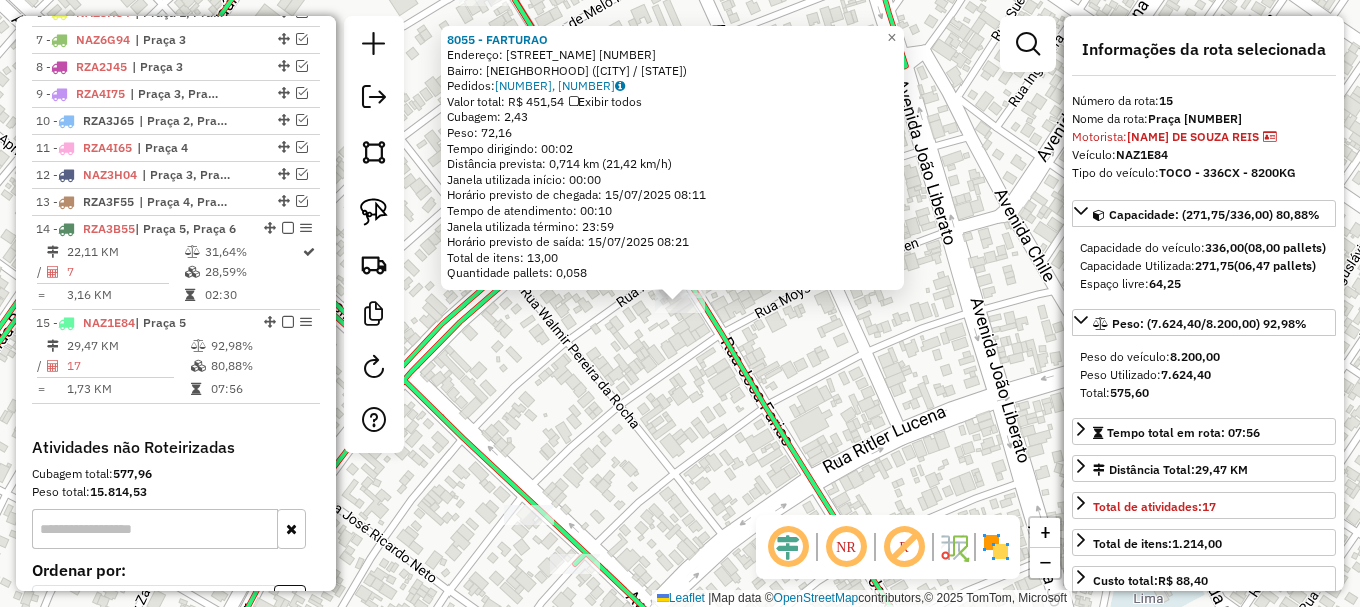 scroll, scrollTop: 1175, scrollLeft: 0, axis: vertical 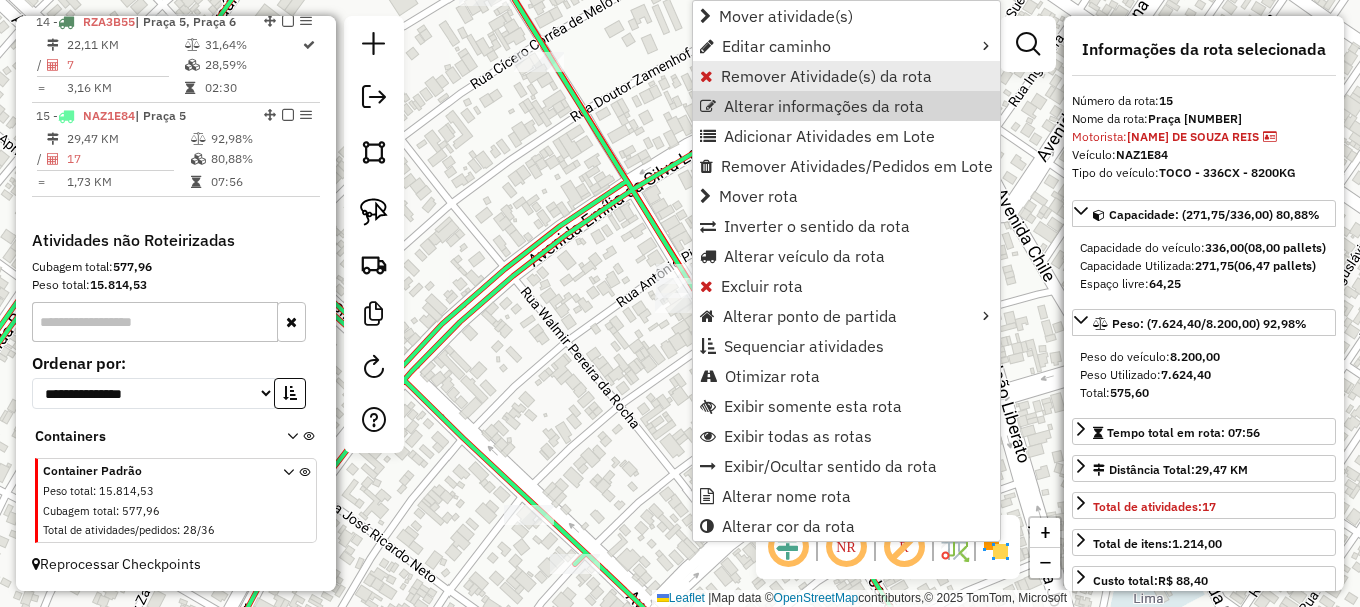 click on "Remover Atividade(s) da rota" at bounding box center [826, 76] 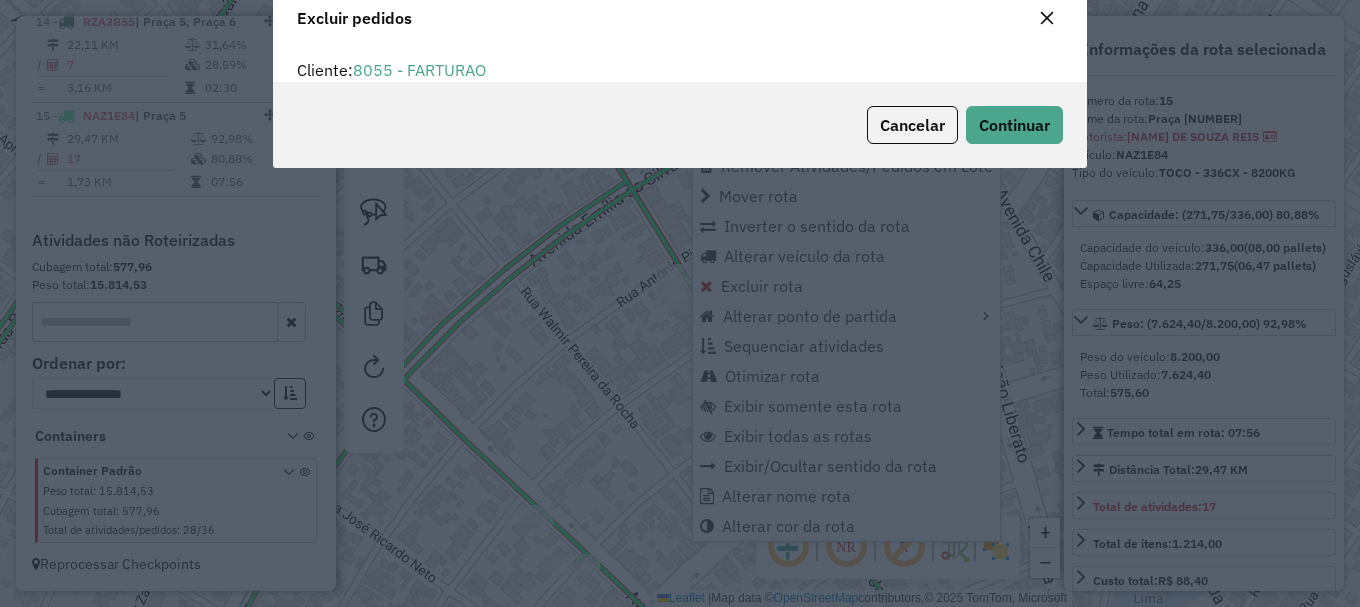 scroll, scrollTop: 12, scrollLeft: 6, axis: both 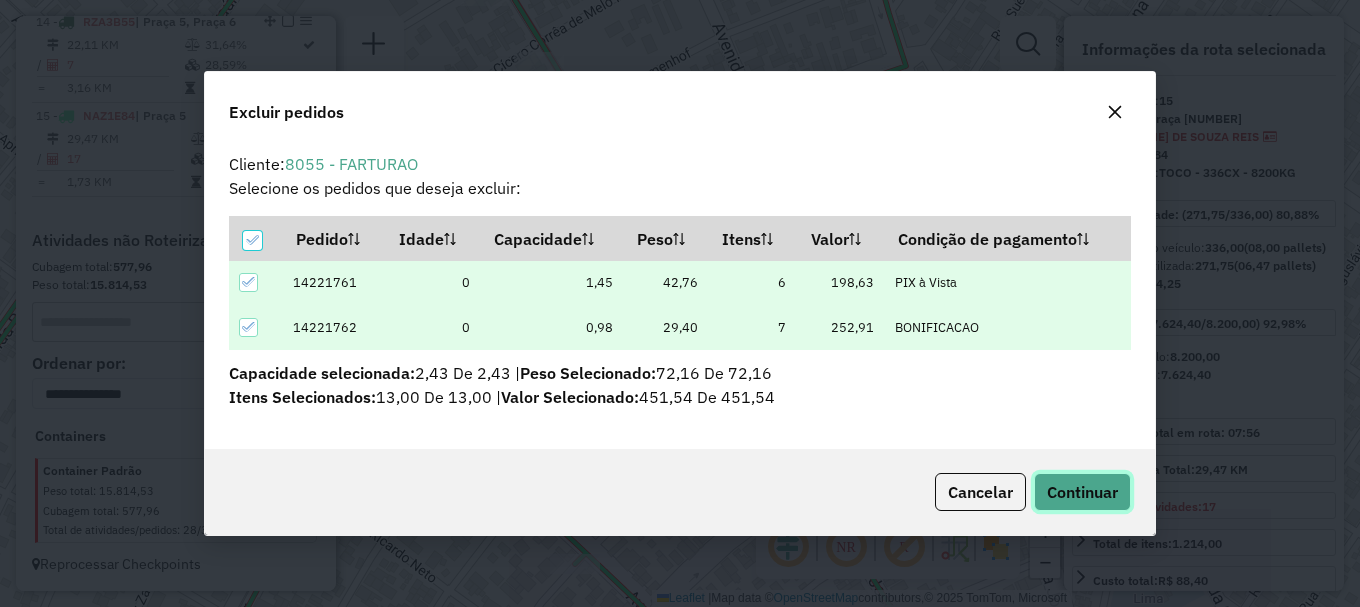 click on "Continuar" 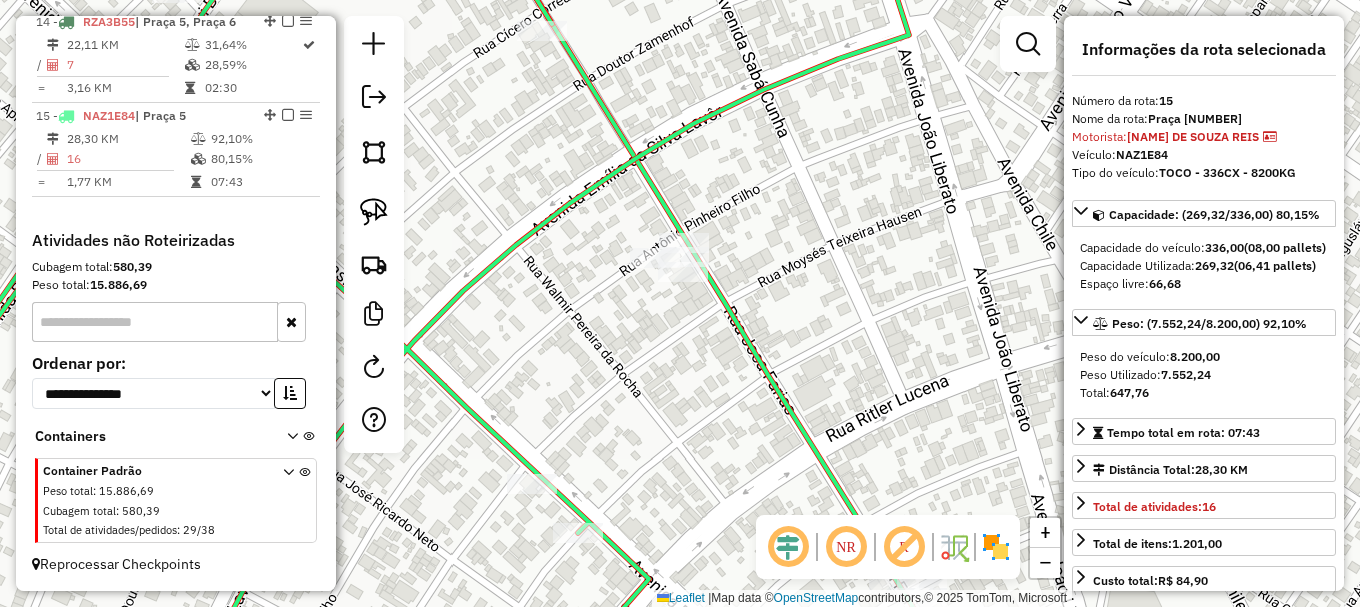 drag, startPoint x: 713, startPoint y: 402, endPoint x: 851, endPoint y: 34, distance: 393.02417 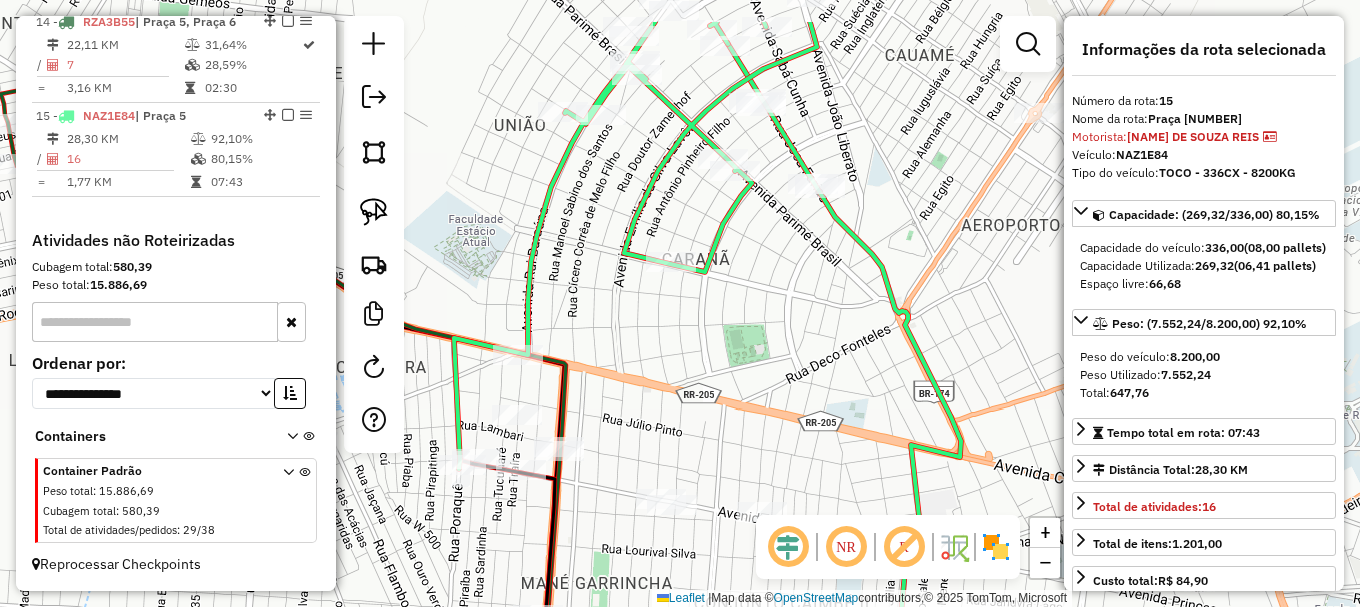drag, startPoint x: 803, startPoint y: 229, endPoint x: 754, endPoint y: 240, distance: 50.219517 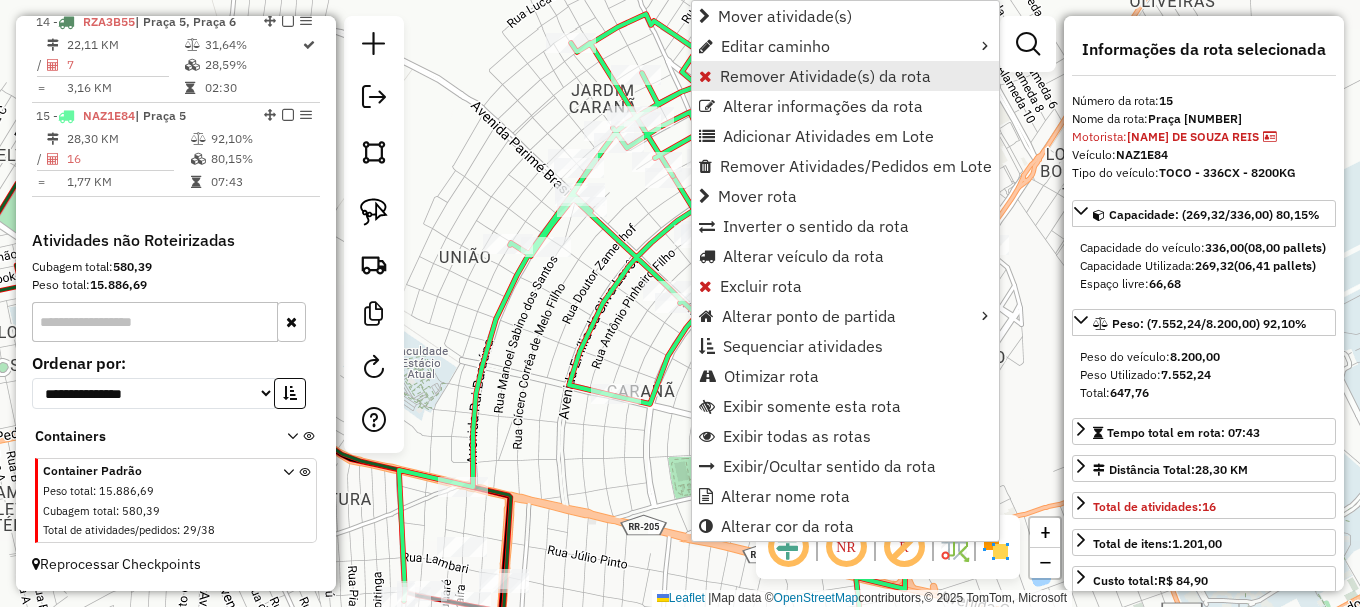 click on "Remover Atividade(s) da rota" at bounding box center [825, 76] 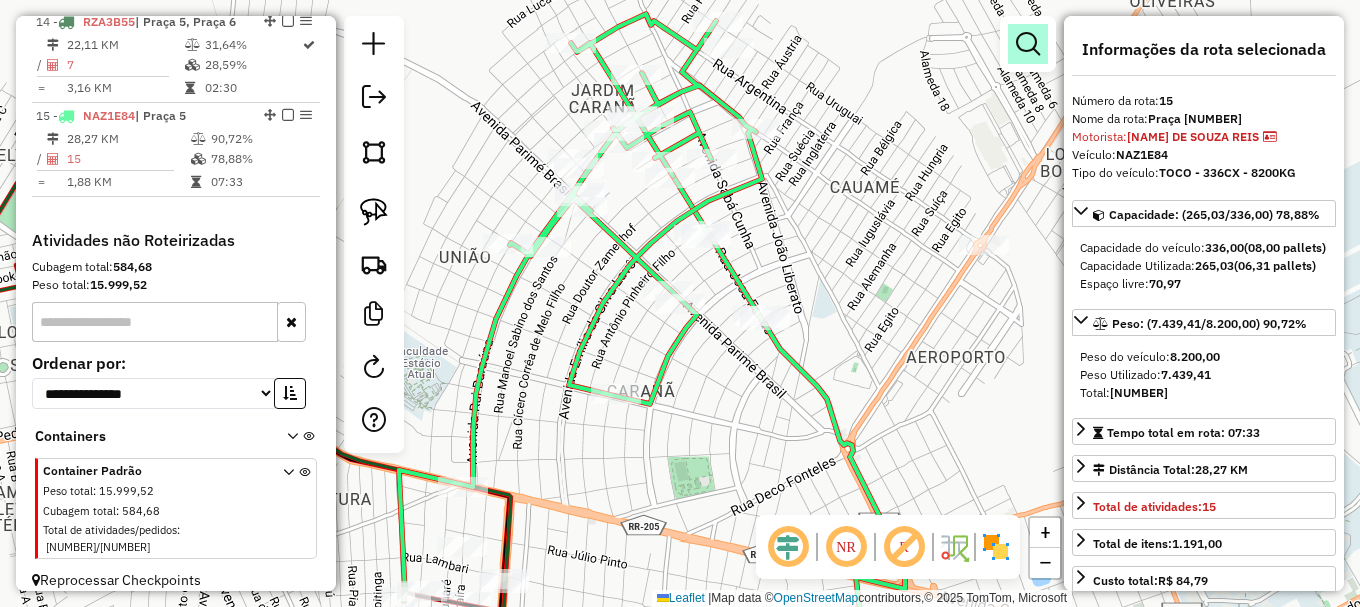 click at bounding box center (1028, 44) 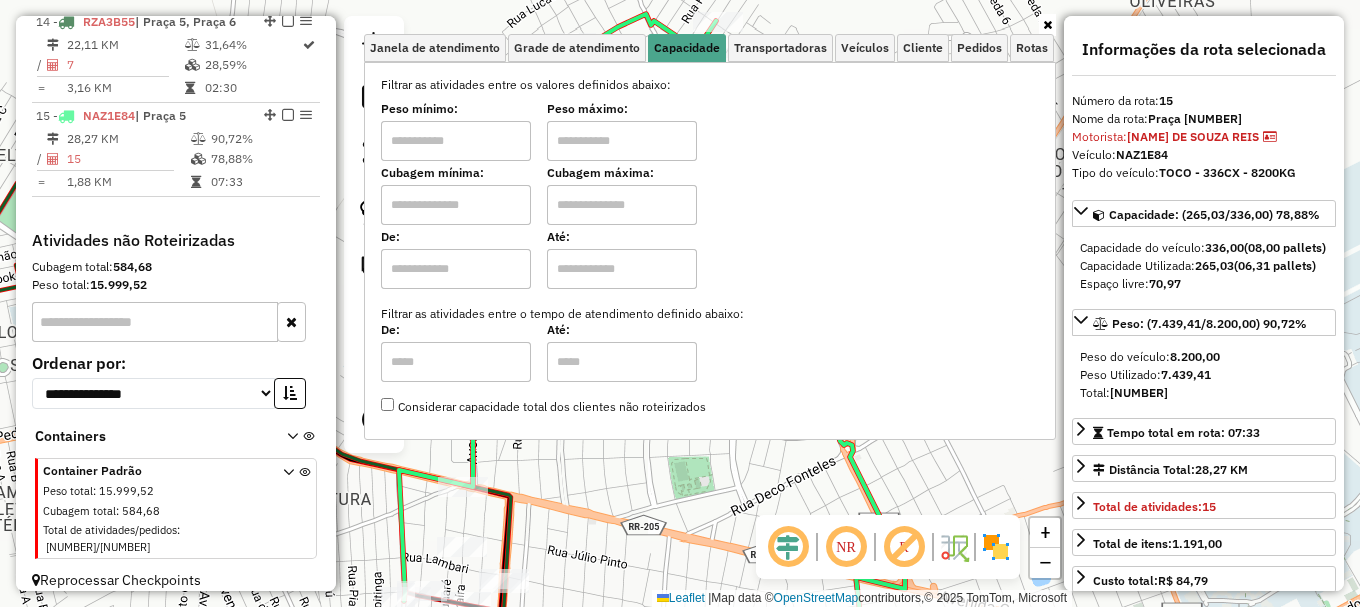 click at bounding box center [456, 205] 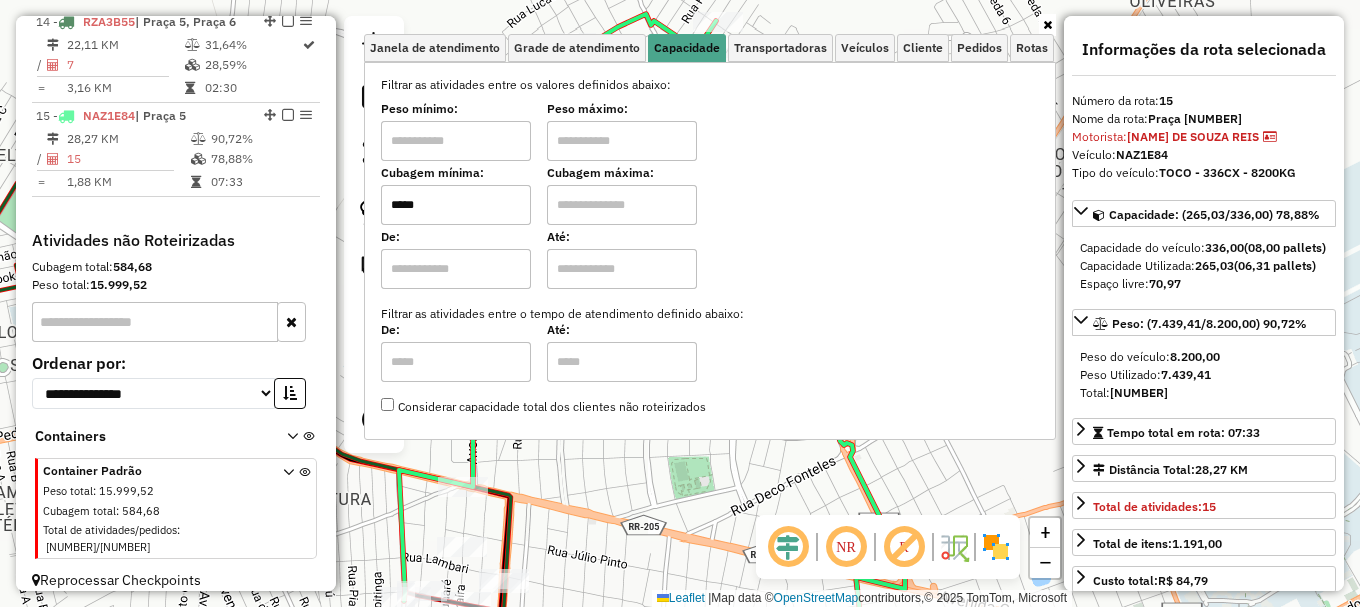 drag, startPoint x: 666, startPoint y: 205, endPoint x: 673, endPoint y: 225, distance: 21.189621 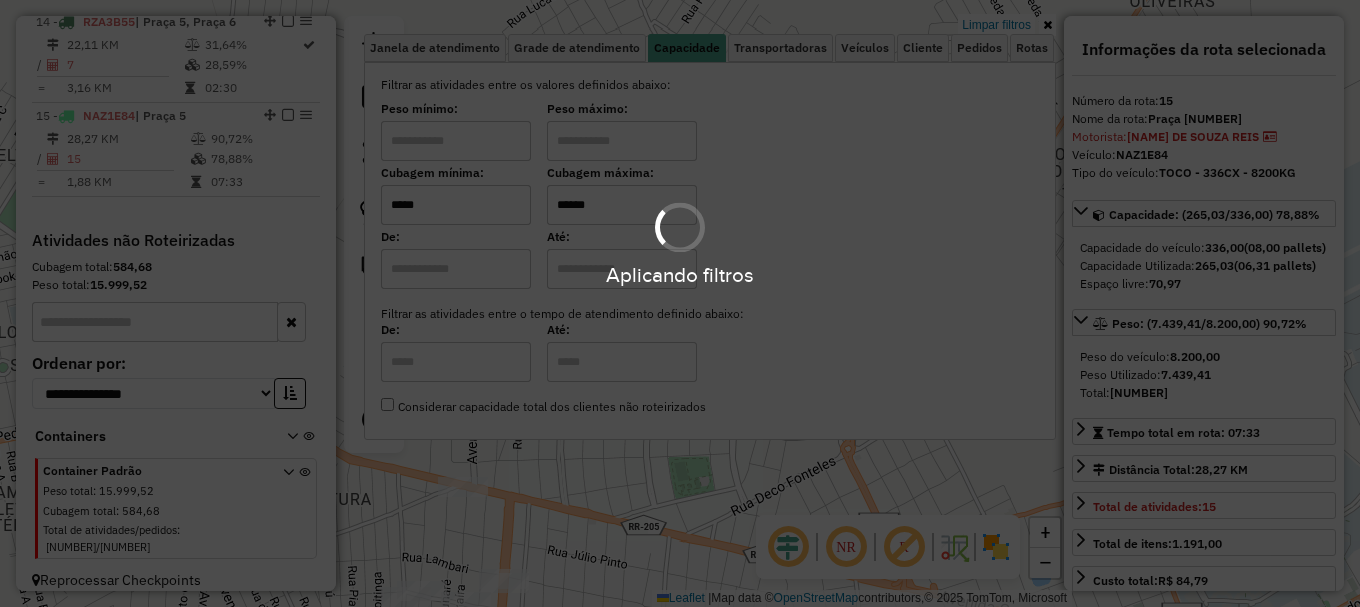type on "******" 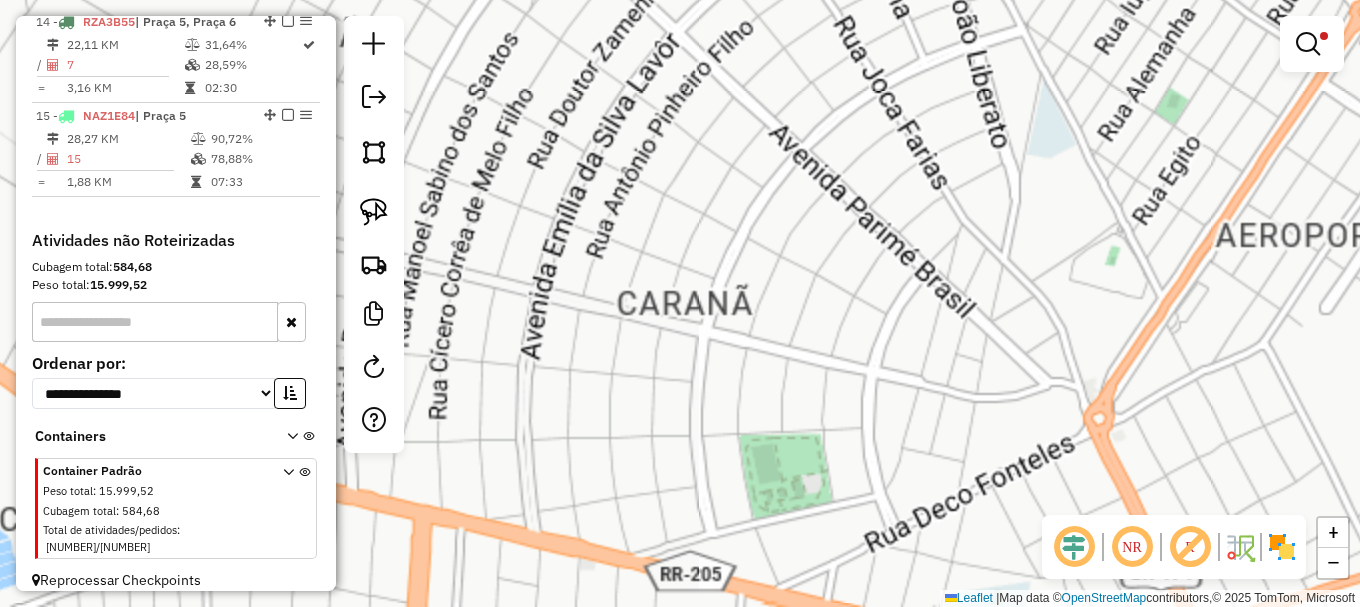 click on "Limpar filtros Janela de atendimento Grade de atendimento Capacidade Transportadoras Veículos Cliente Pedidos  Rotas Selecione os dias de semana para filtrar as janelas de atendimento  Seg   Ter   Qua   Qui   Sex   Sáb   Dom  Informe o período da janela de atendimento: De: Até:  Filtrar exatamente a janela do cliente  Considerar janela de atendimento padrão  Selecione os dias de semana para filtrar as grades de atendimento  Seg   Ter   Qua   Qui   Sex   Sáb   Dom   Considerar clientes sem dia de atendimento cadastrado  Clientes fora do dia de atendimento selecionado Filtrar as atividades entre os valores definidos abaixo:  Peso mínimo:   Peso máximo:   Cubagem mínima:  *****  Cubagem máxima:  ******  De:   Até:  Filtrar as atividades entre o tempo de atendimento definido abaixo:  De:   Até:   Considerar capacidade total dos clientes não roteirizados Transportadora: Selecione um ou mais itens Tipo de veículo: Selecione um ou mais itens Veículo: Selecione um ou mais itens Motorista: Nome: Setor:" 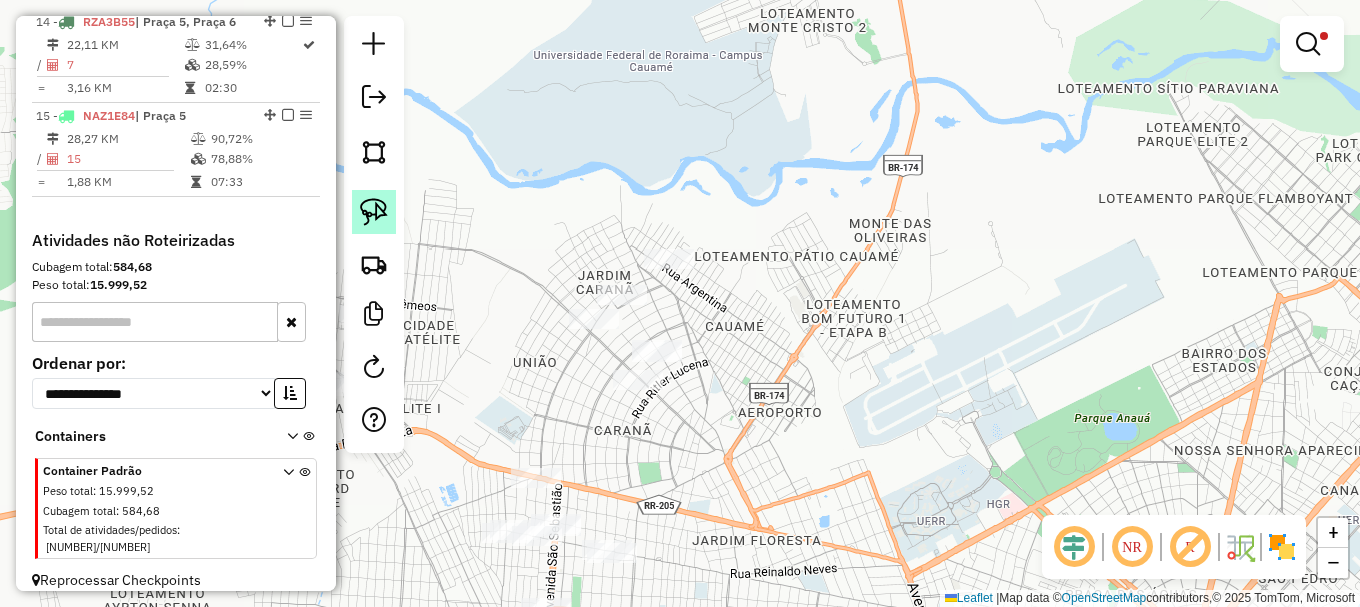 click 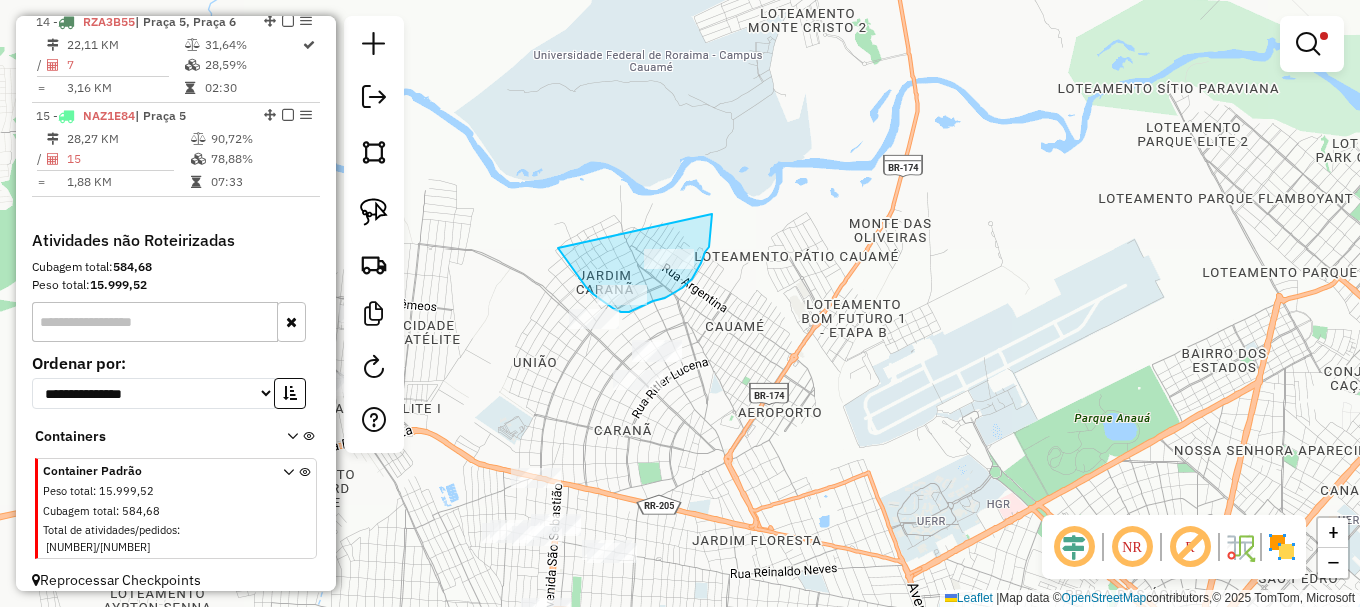 drag, startPoint x: 568, startPoint y: 261, endPoint x: 712, endPoint y: 213, distance: 151.78932 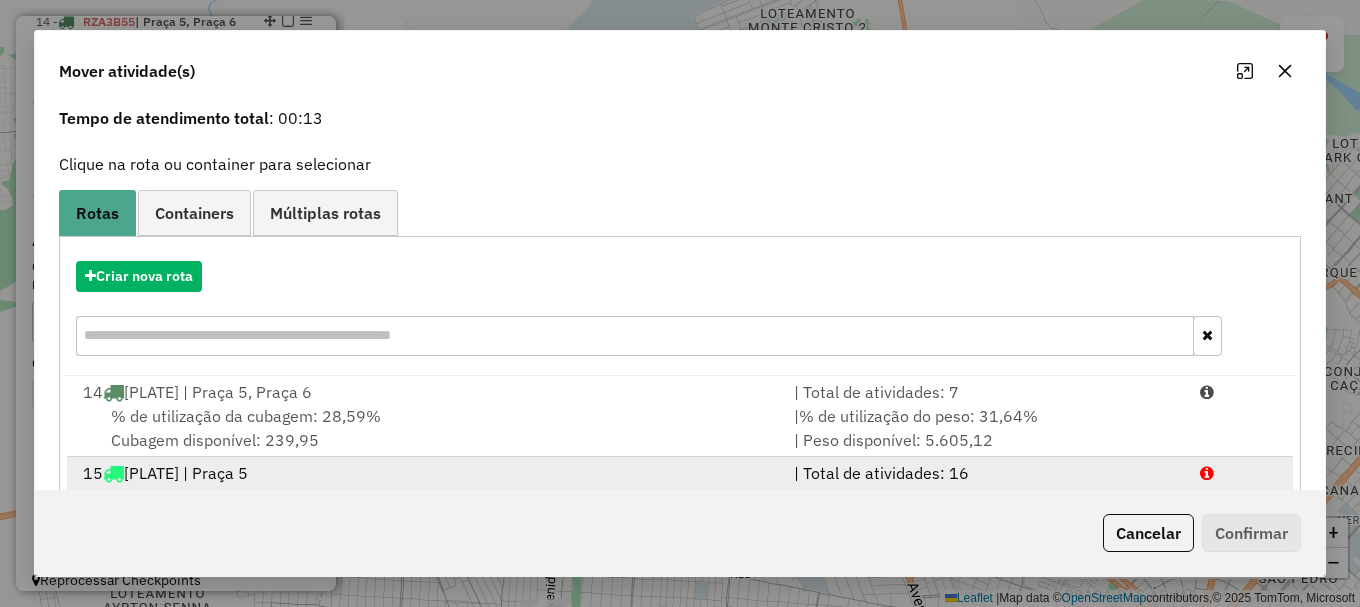 scroll, scrollTop: 159, scrollLeft: 0, axis: vertical 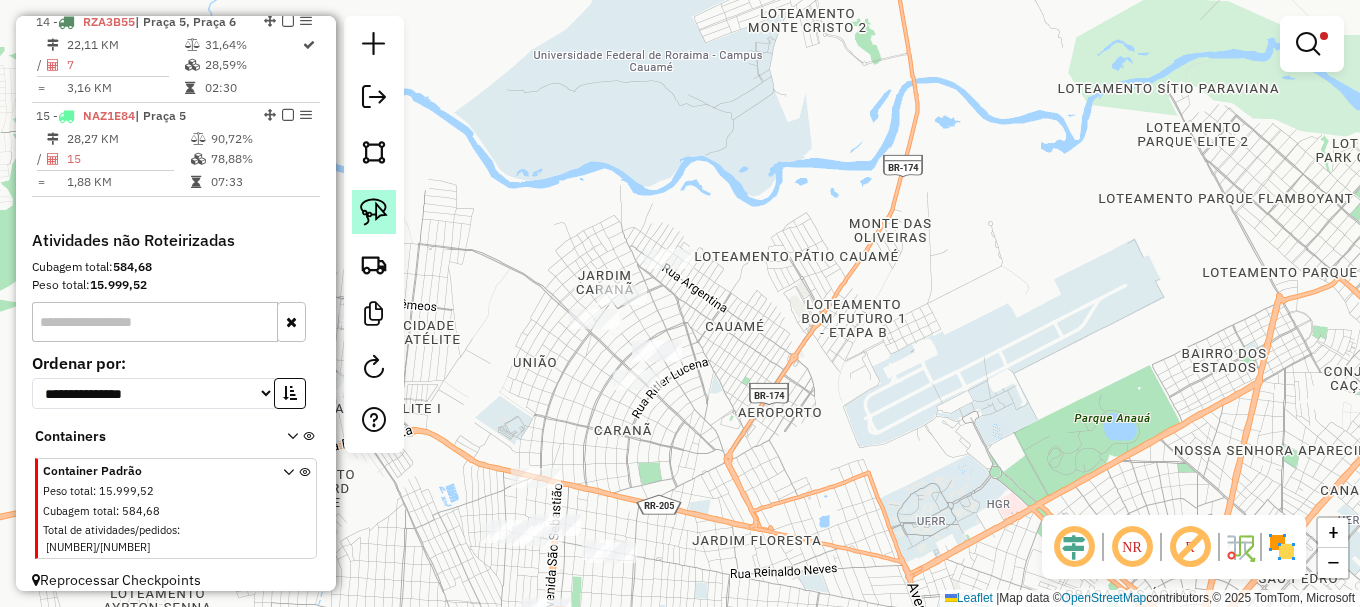 drag, startPoint x: 386, startPoint y: 208, endPoint x: 415, endPoint y: 251, distance: 51.86521 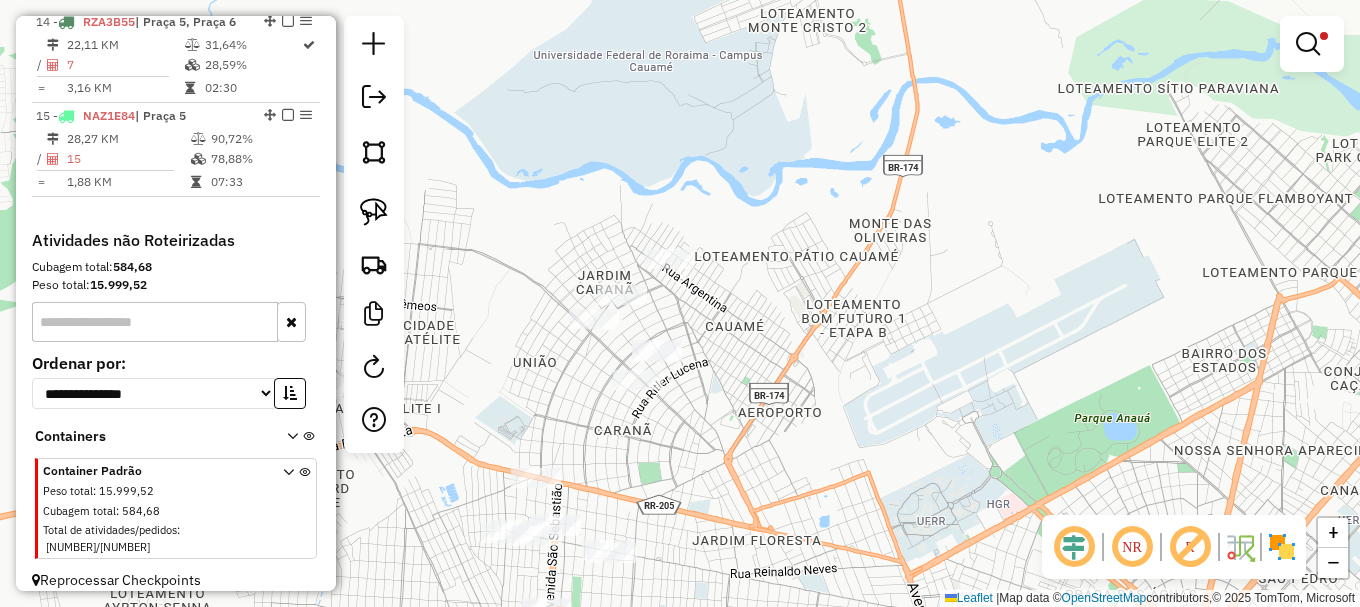 click 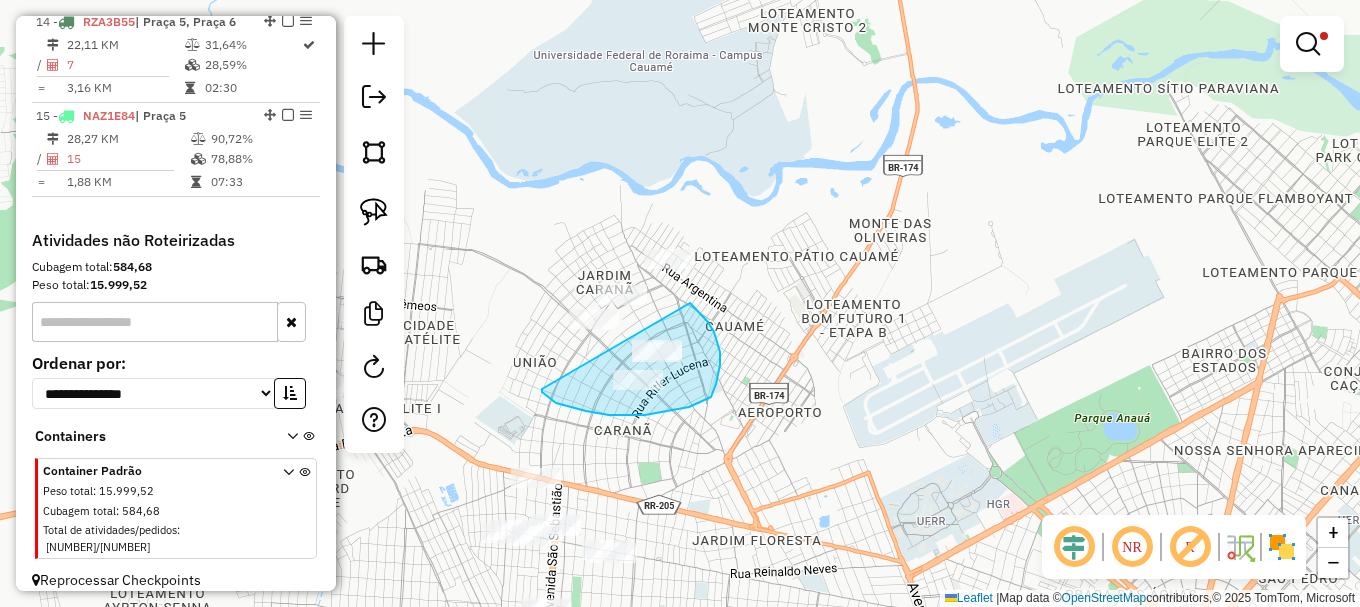 drag, startPoint x: 621, startPoint y: 415, endPoint x: 683, endPoint y: 303, distance: 128.01562 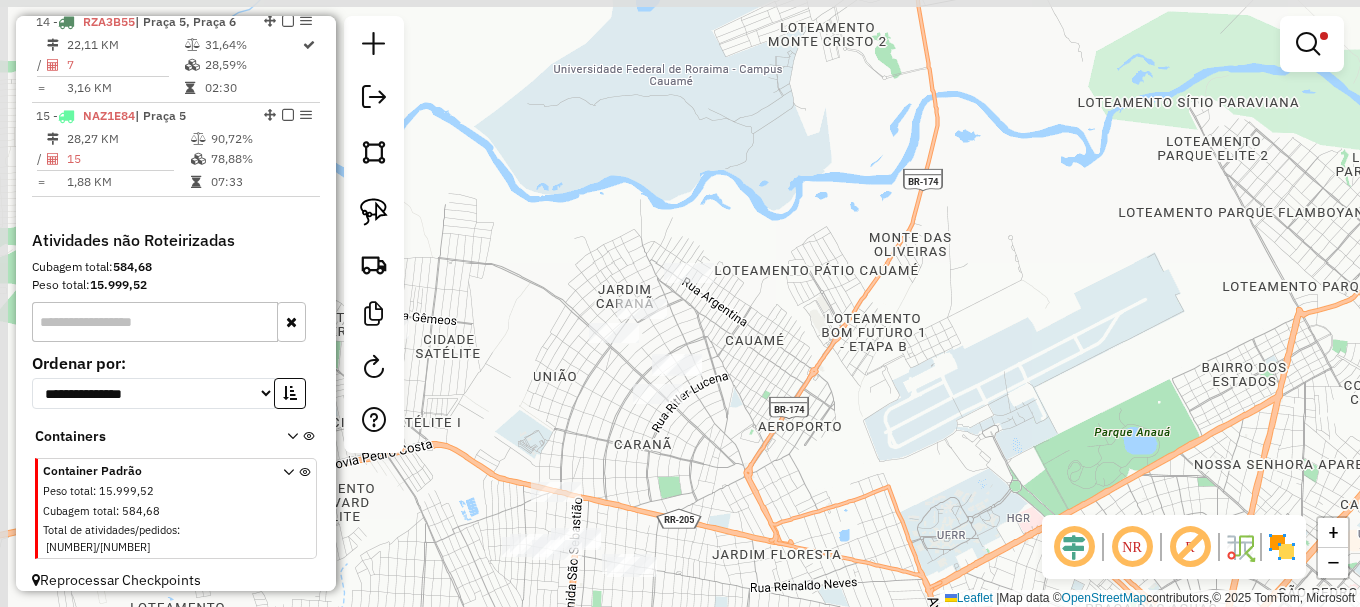 drag, startPoint x: 543, startPoint y: 334, endPoint x: 570, endPoint y: 330, distance: 27.294687 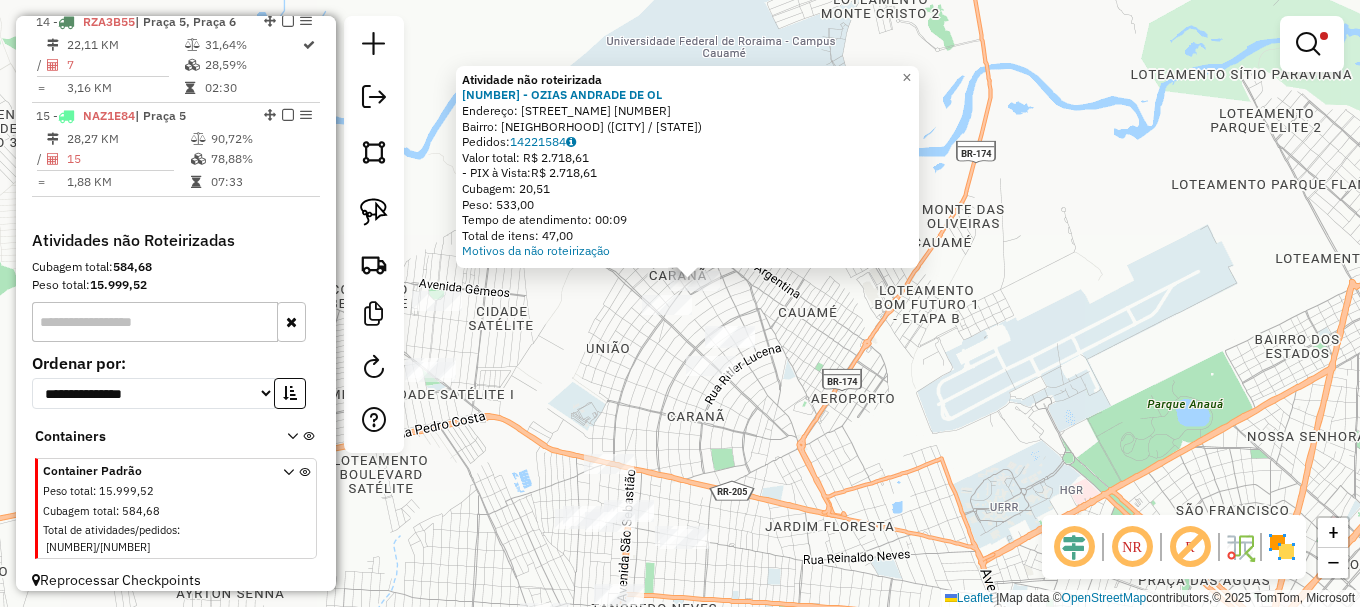 drag, startPoint x: 710, startPoint y: 315, endPoint x: 684, endPoint y: 325, distance: 27.856777 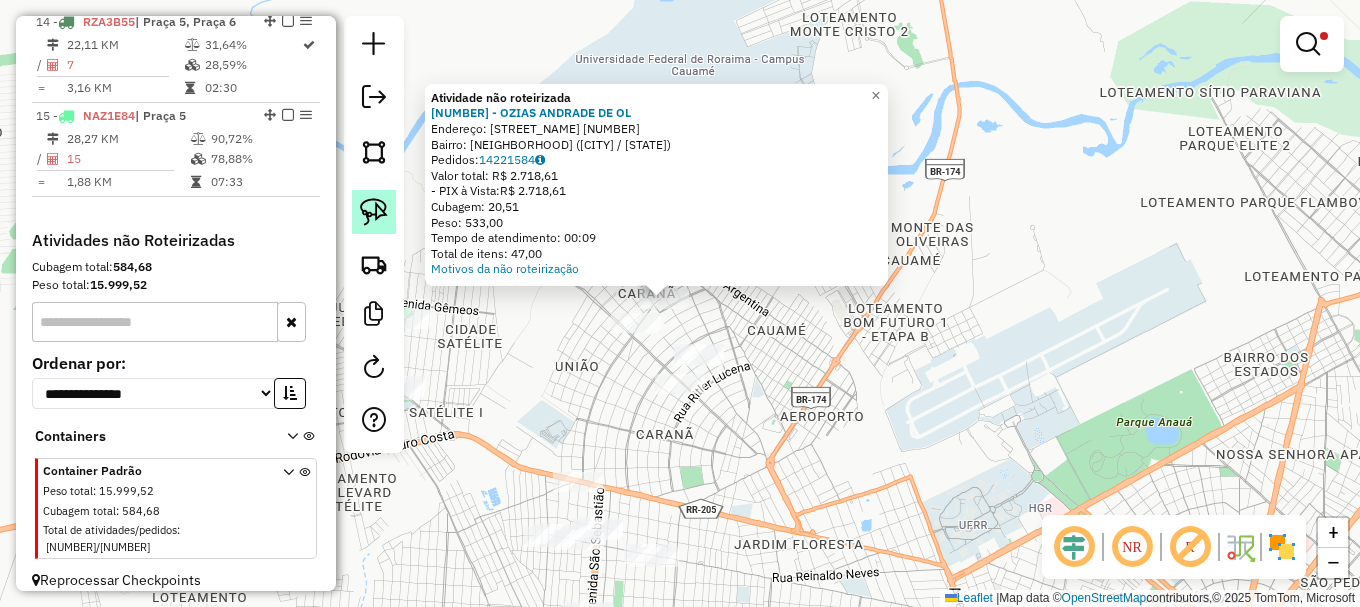click 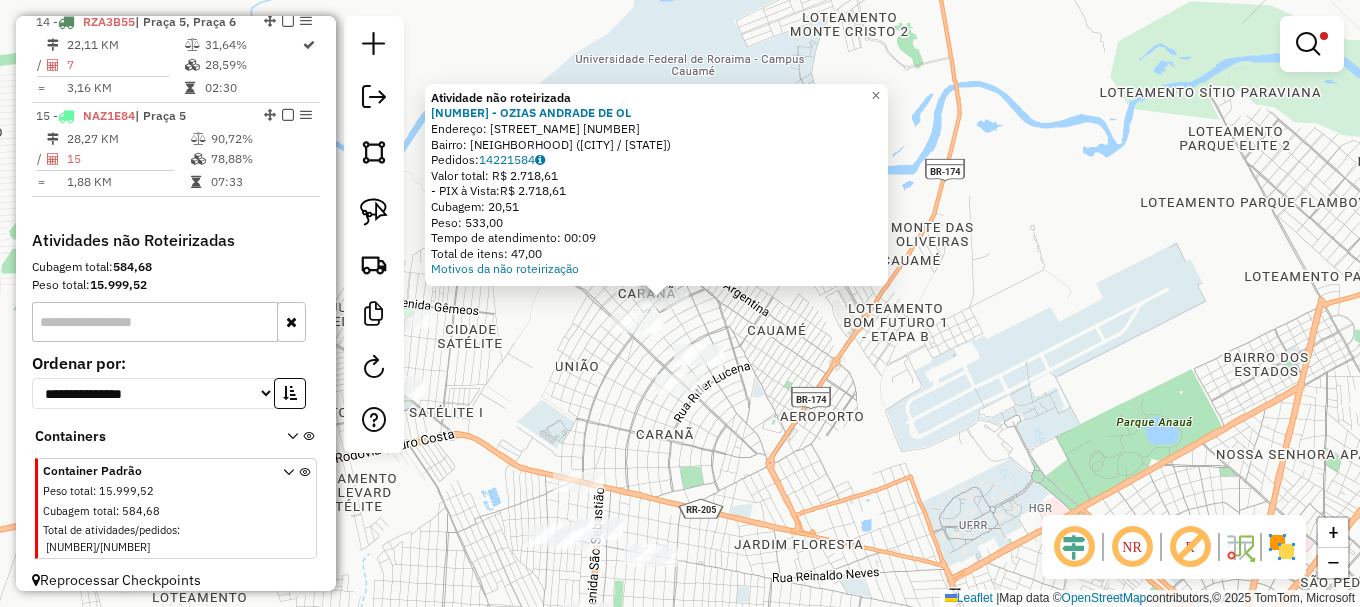drag, startPoint x: 382, startPoint y: 209, endPoint x: 541, endPoint y: 300, distance: 183.19934 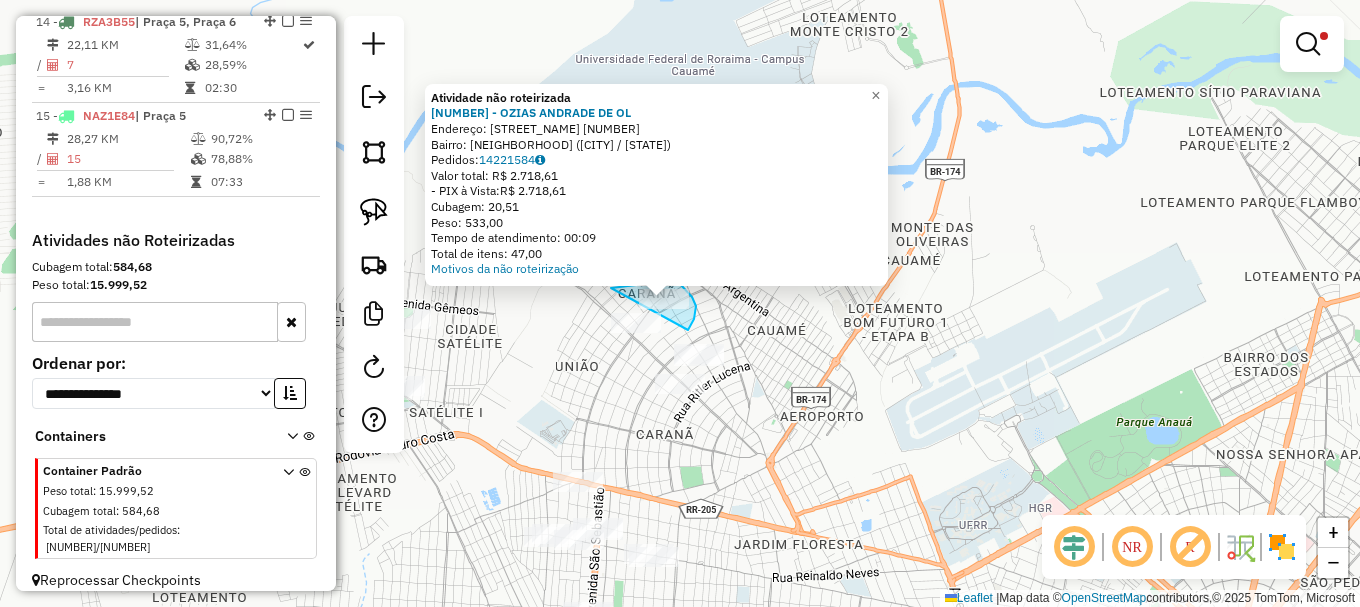 drag, startPoint x: 688, startPoint y: 330, endPoint x: 611, endPoint y: 288, distance: 87.70975 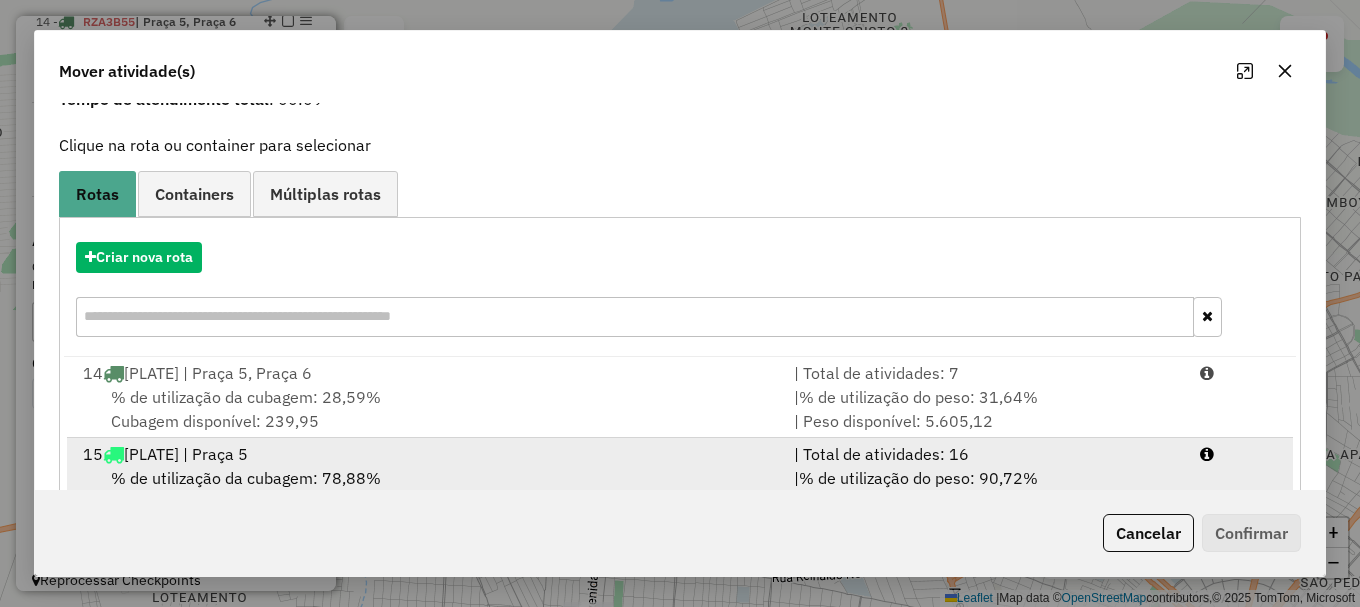 scroll, scrollTop: 159, scrollLeft: 0, axis: vertical 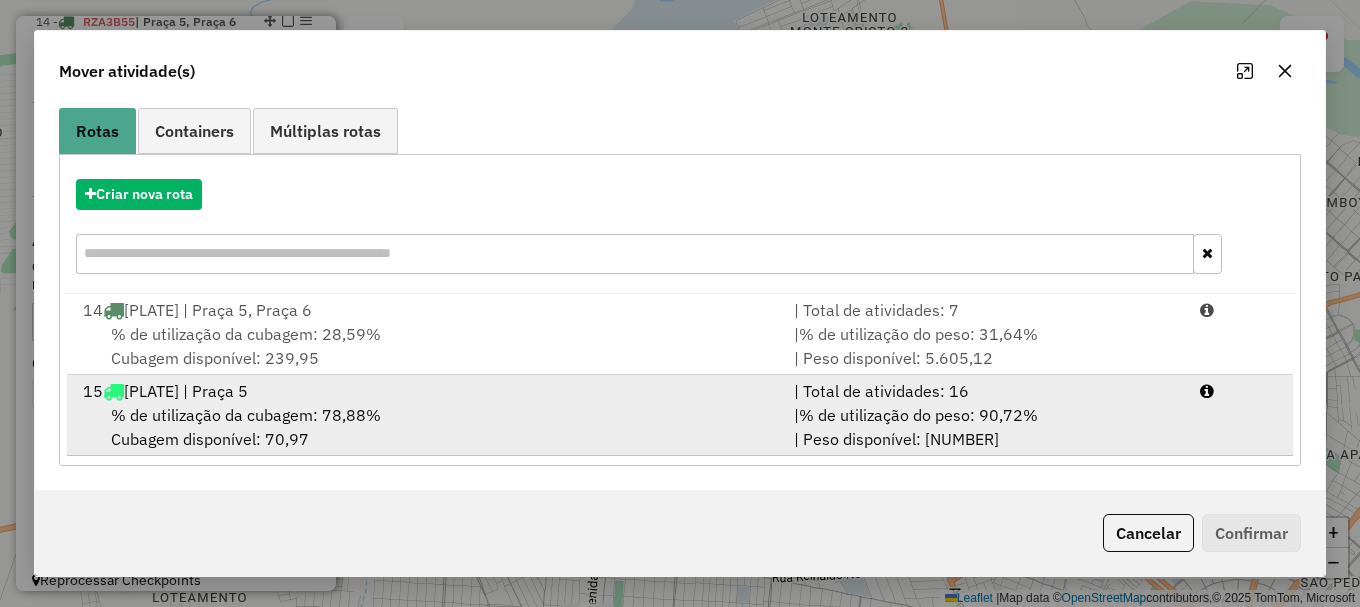 click on "[NUMBER] [PLATE] | Praça [NUMBER]  | Total de atividades: [NUMBER]  % de utilização da cubagem: [PERCENTAGE]  Cubagem disponível: [CUBAGE]   |  % de utilização do peso: [PERCENTAGE]  | Peso disponível: [WEIGHT]" at bounding box center (680, 415) 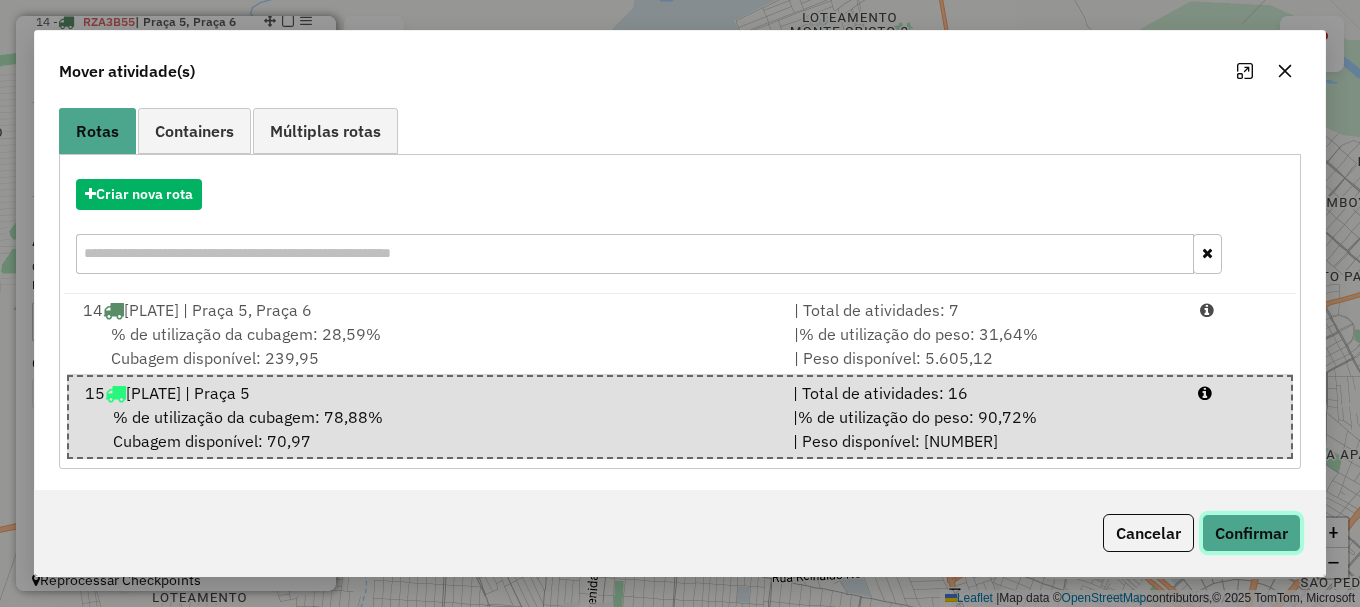 click on "Confirmar" 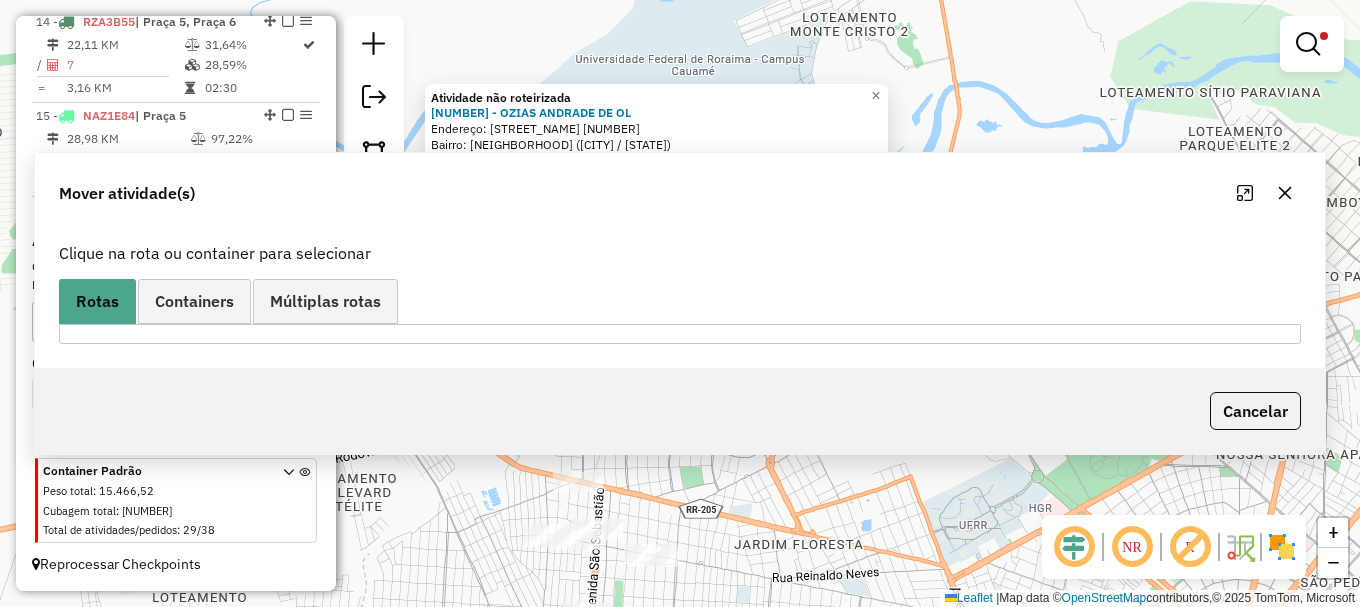 scroll, scrollTop: 0, scrollLeft: 0, axis: both 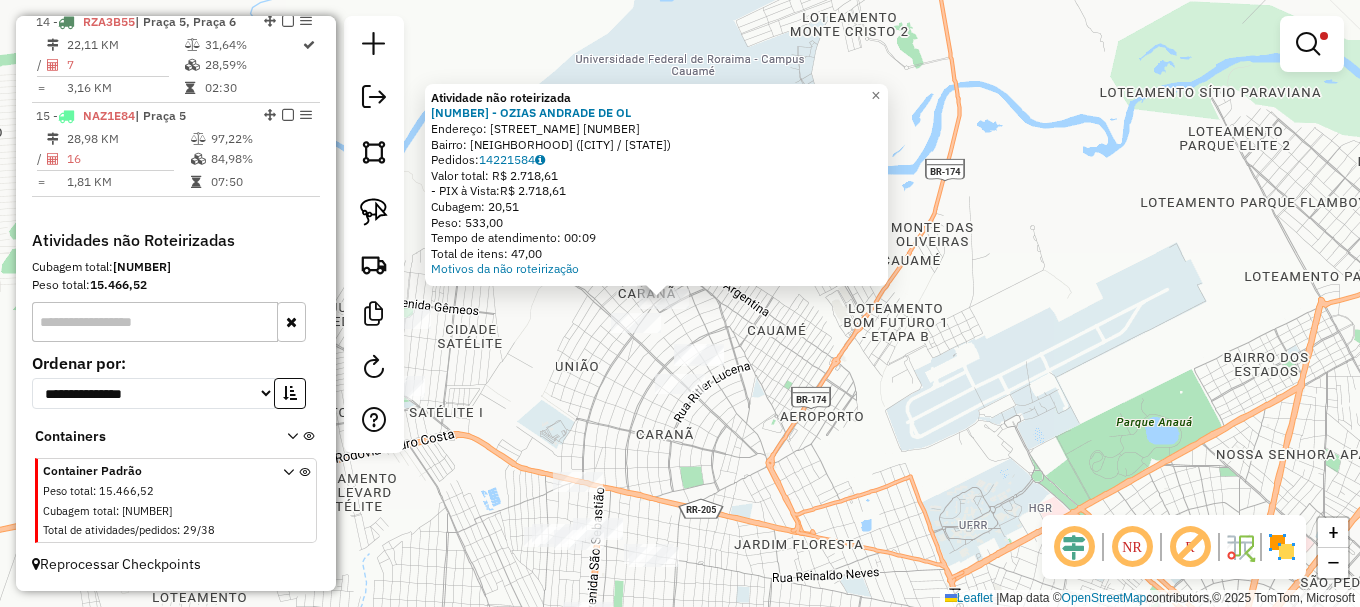 click at bounding box center [1308, 44] 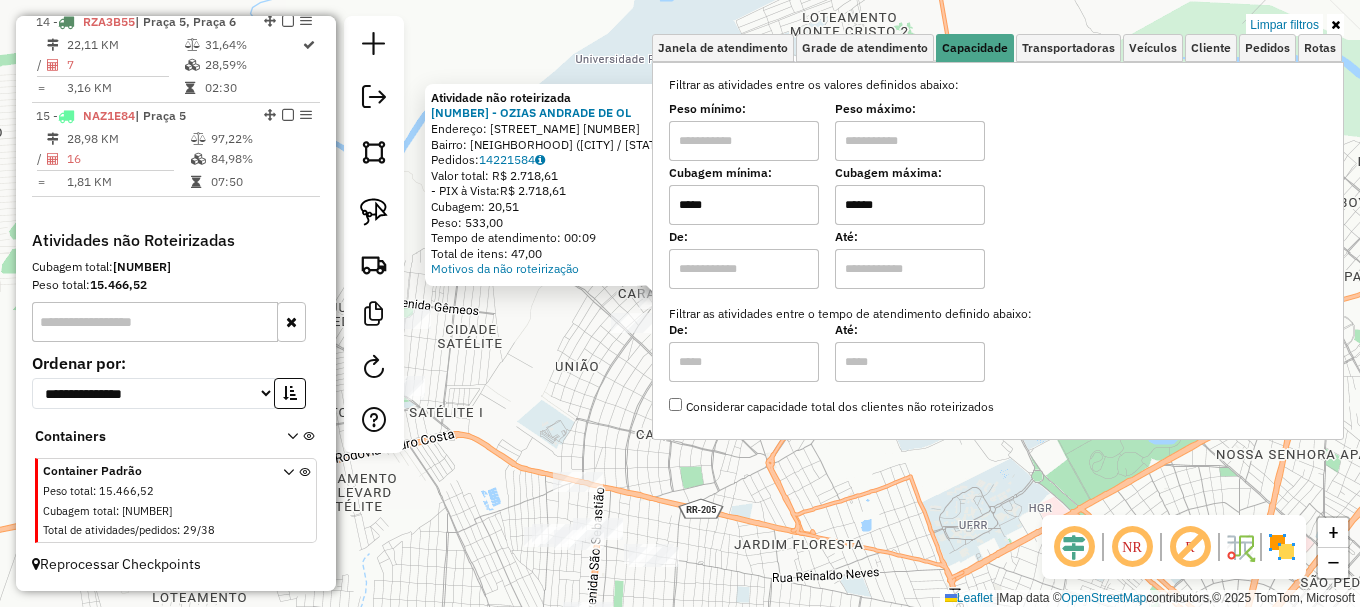 drag, startPoint x: 1281, startPoint y: 18, endPoint x: 1272, endPoint y: 23, distance: 10.29563 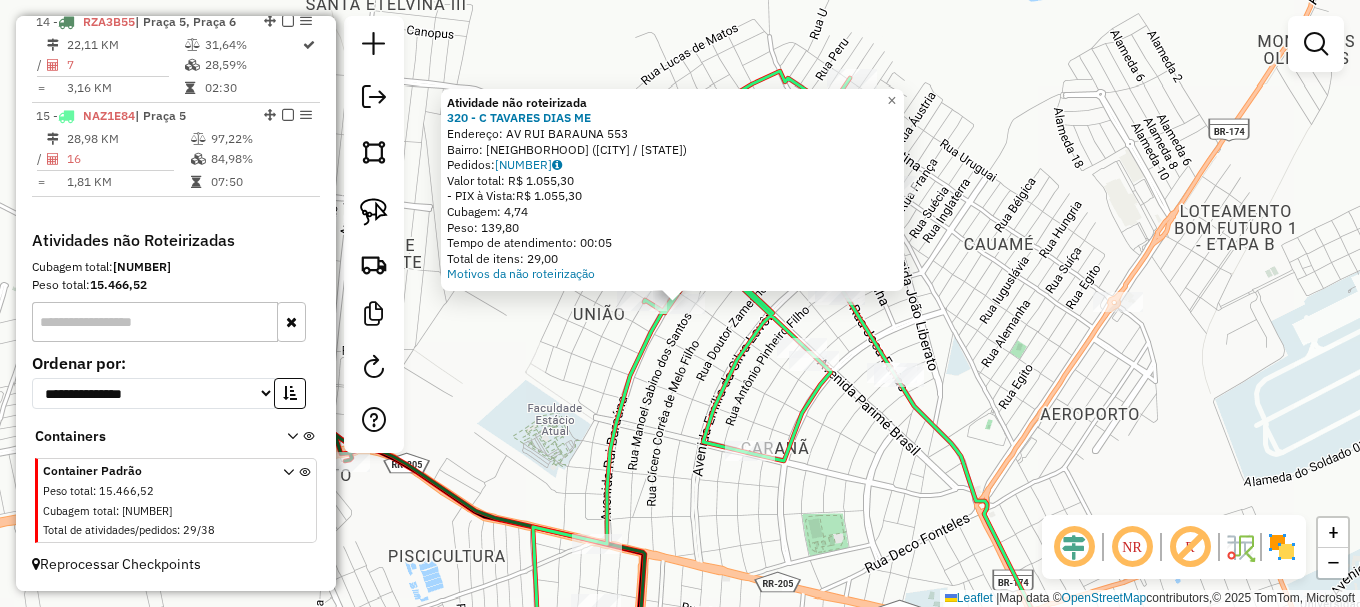 drag, startPoint x: 674, startPoint y: 342, endPoint x: 514, endPoint y: 306, distance: 164 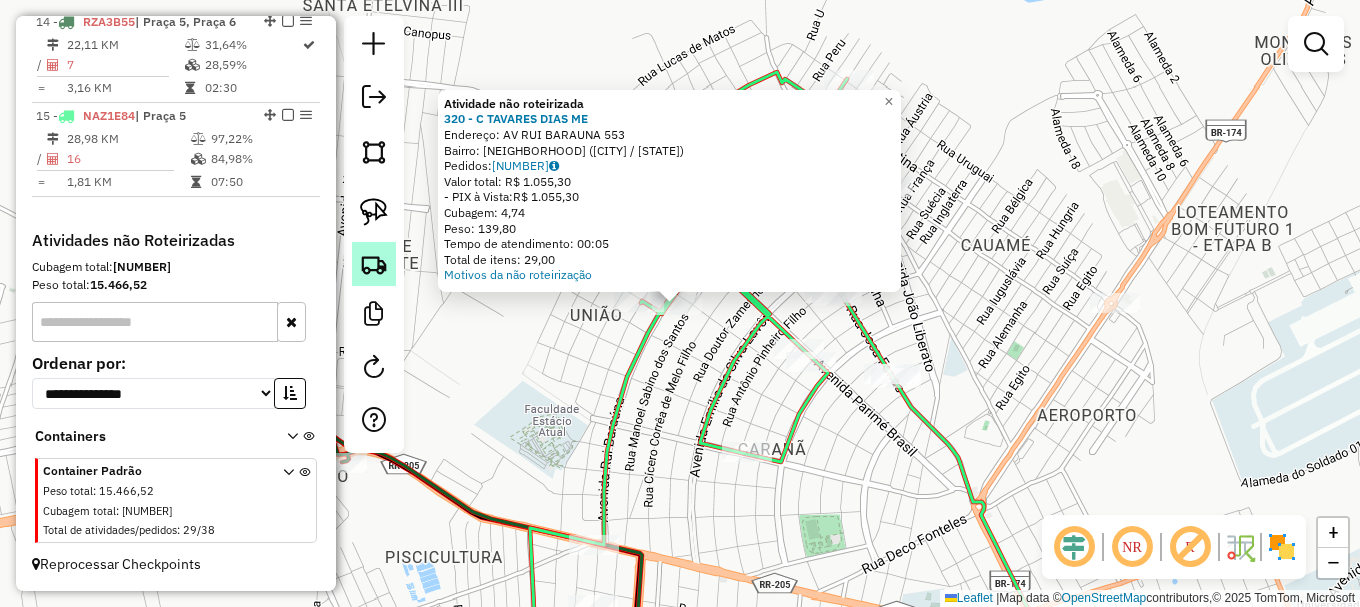drag, startPoint x: 374, startPoint y: 219, endPoint x: 393, endPoint y: 250, distance: 36.359318 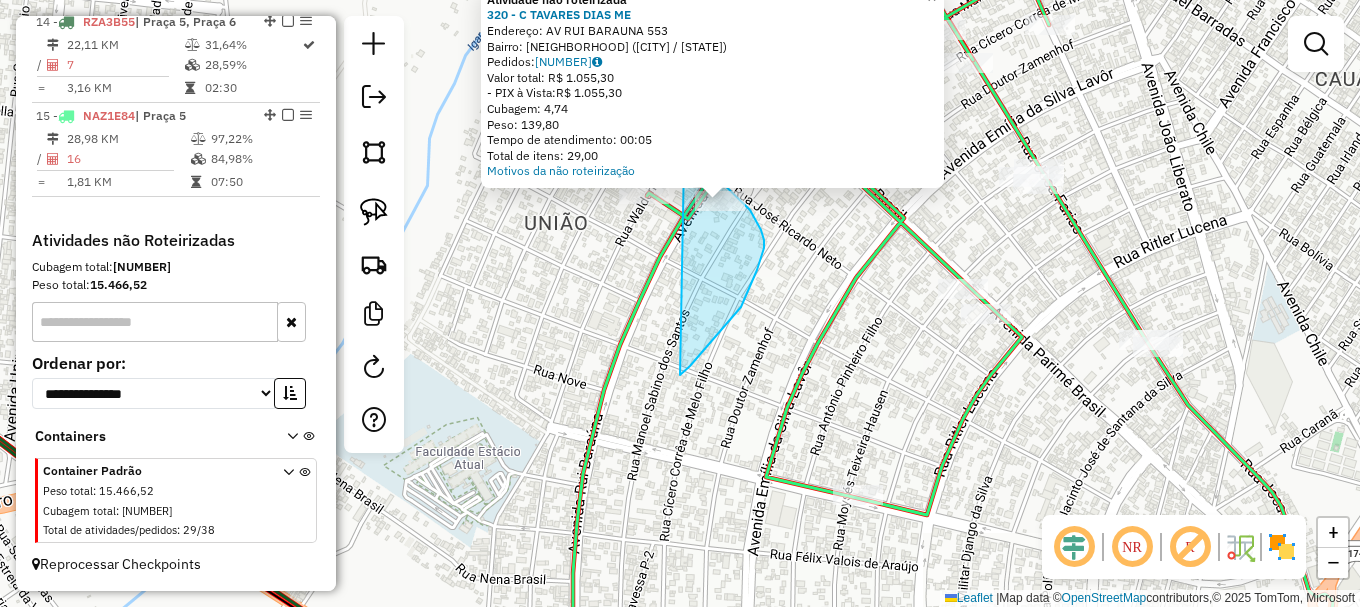 drag, startPoint x: 746, startPoint y: 296, endPoint x: 683, endPoint y: 161, distance: 148.9765 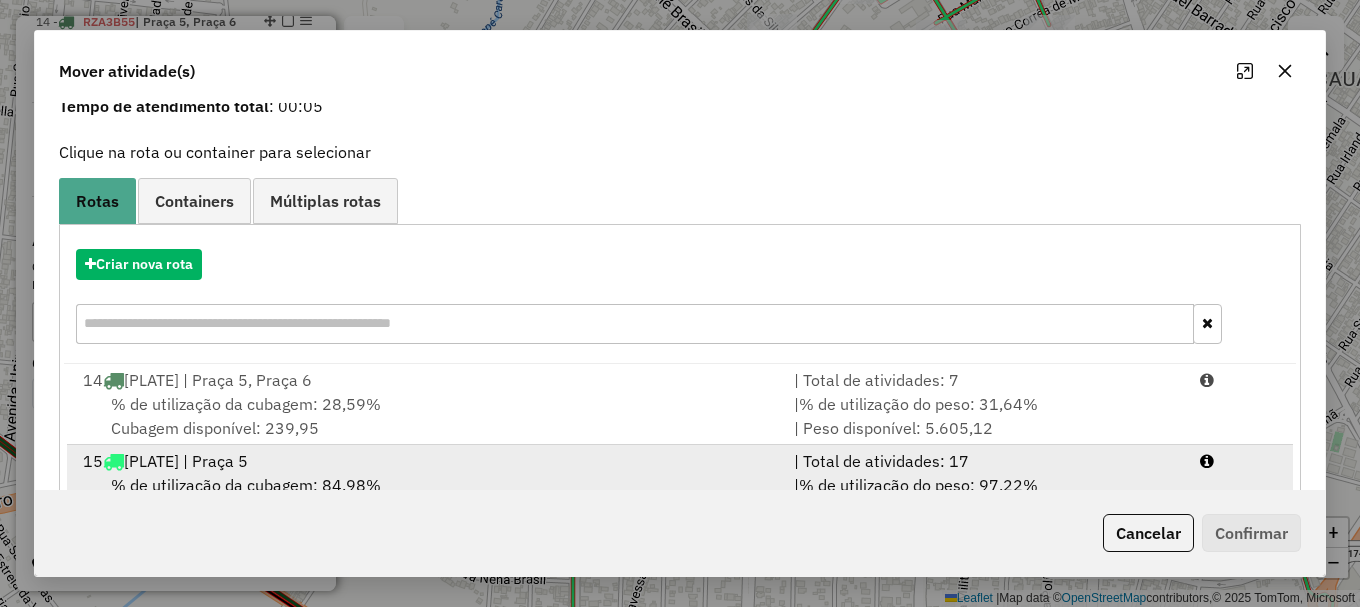 scroll, scrollTop: 159, scrollLeft: 0, axis: vertical 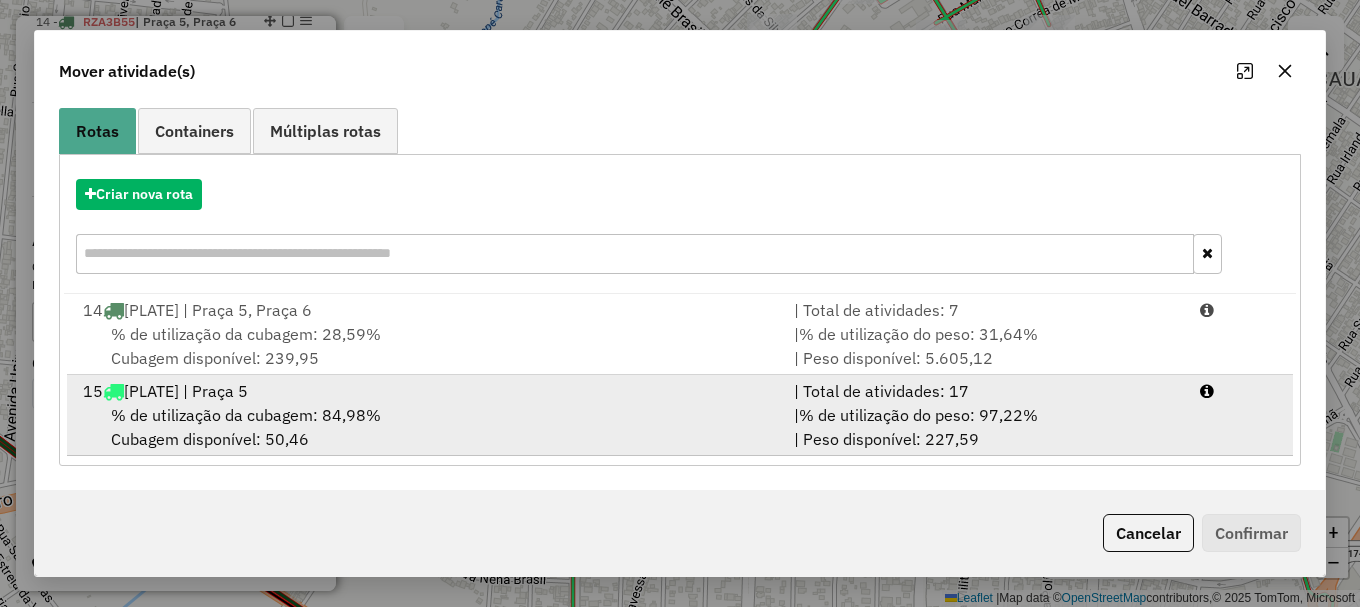 drag, startPoint x: 1184, startPoint y: 391, endPoint x: 1211, endPoint y: 443, distance: 58.59181 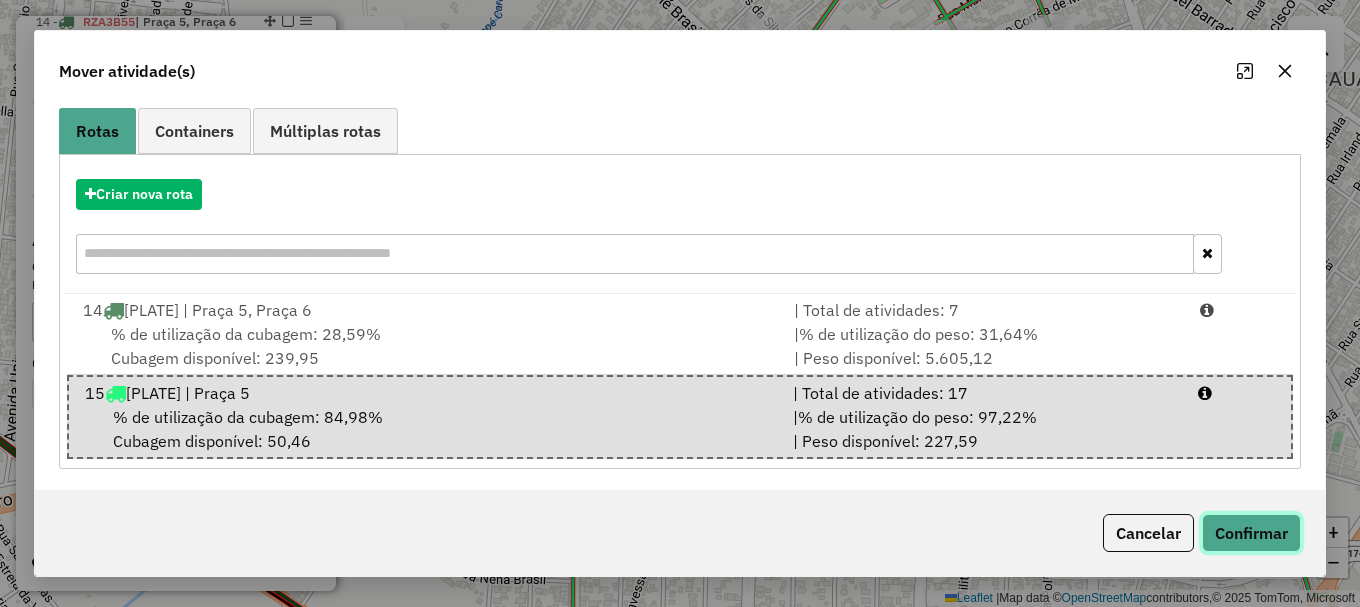 click on "Confirmar" 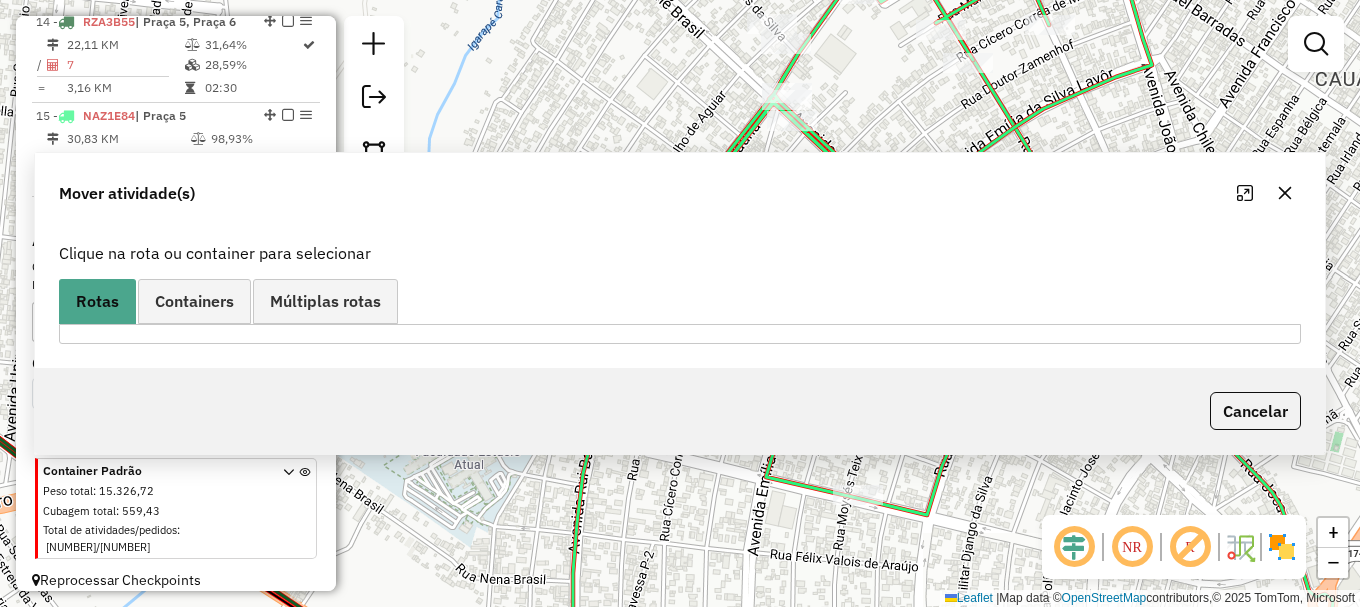 scroll, scrollTop: 0, scrollLeft: 0, axis: both 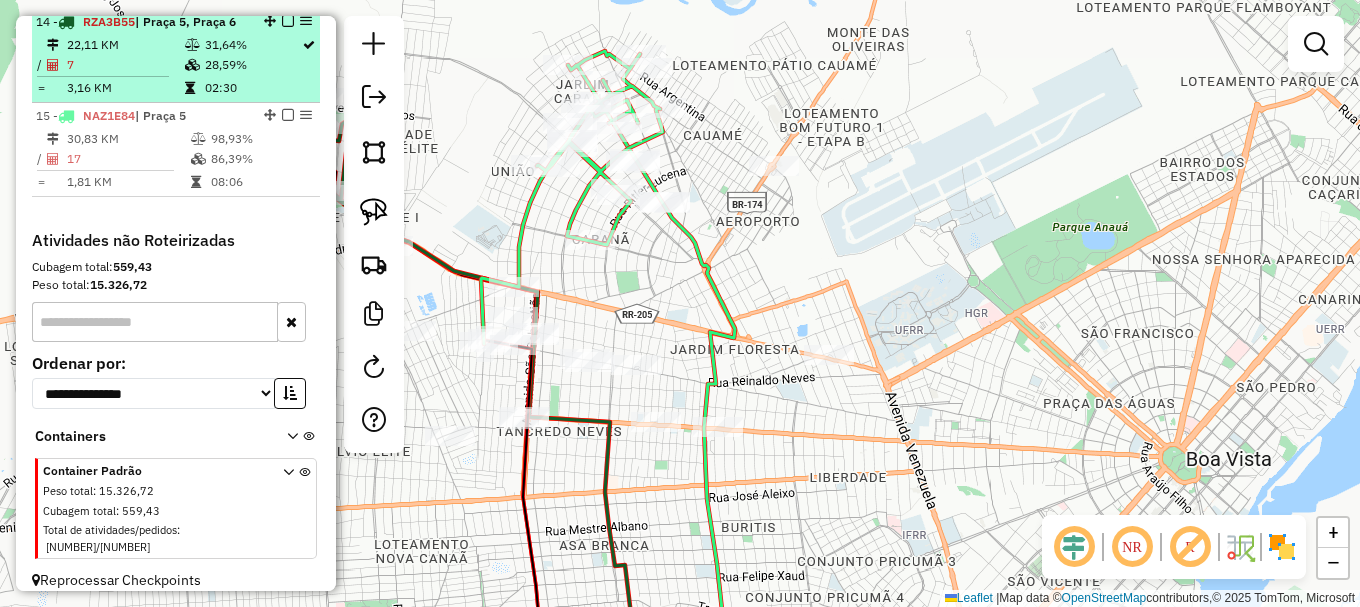 drag, startPoint x: 285, startPoint y: 112, endPoint x: 294, endPoint y: 122, distance: 13.453624 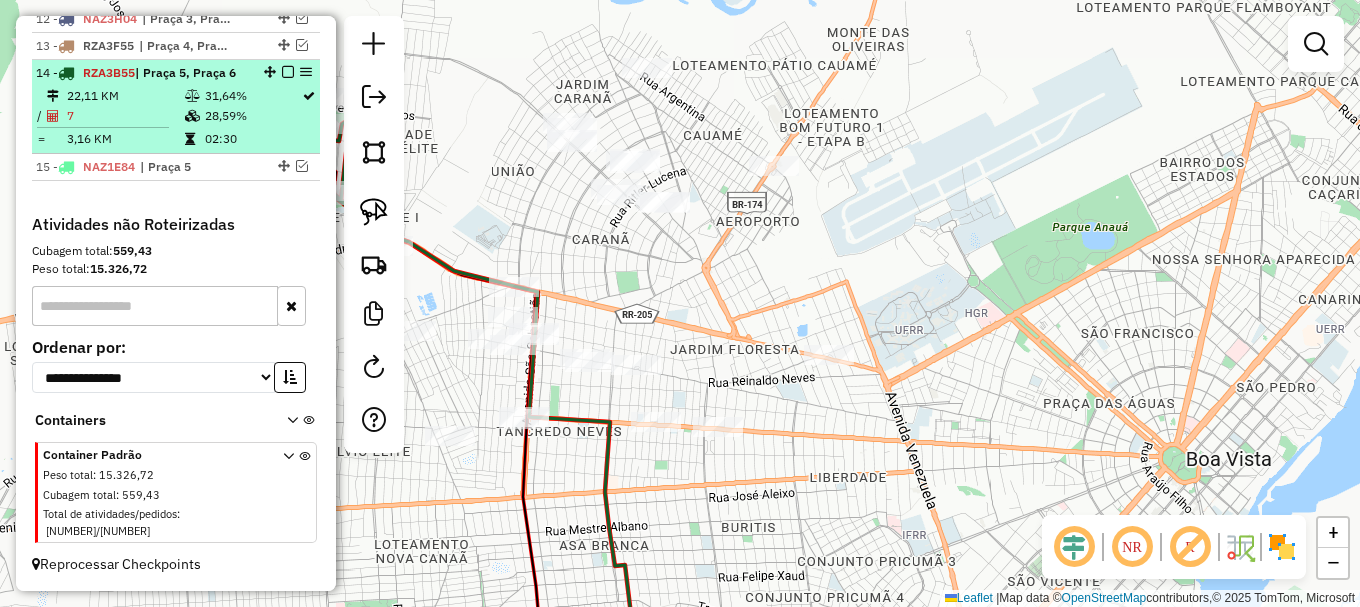 scroll, scrollTop: 1108, scrollLeft: 0, axis: vertical 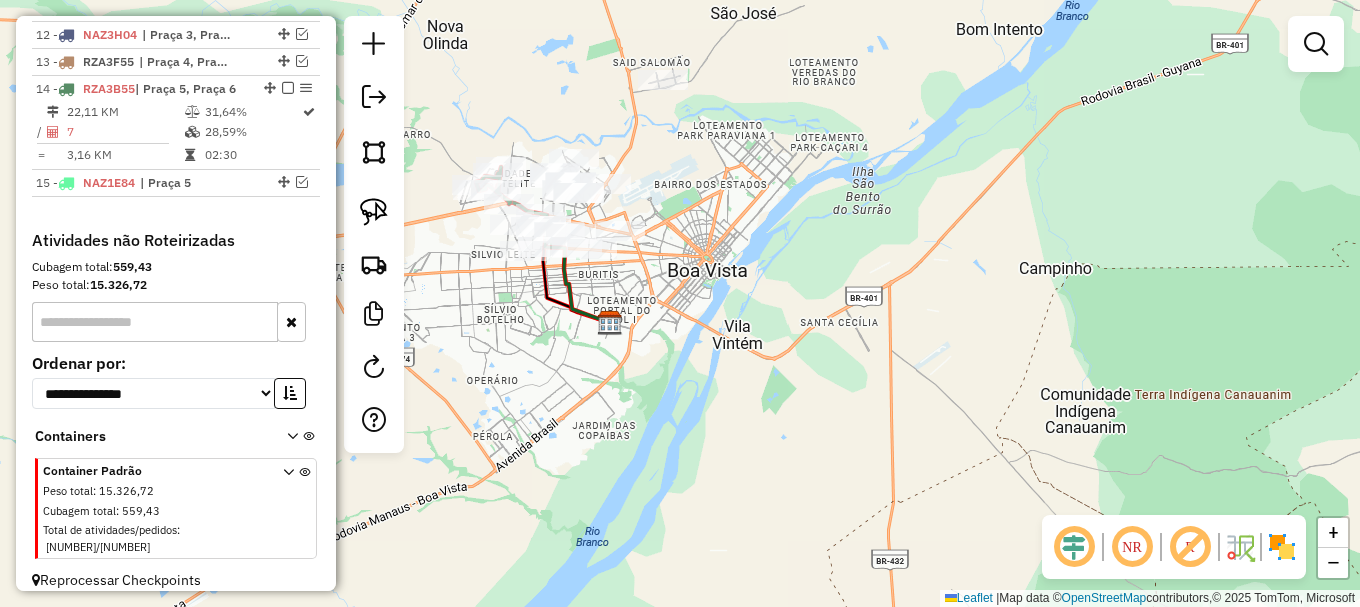 drag, startPoint x: 752, startPoint y: 199, endPoint x: 897, endPoint y: 256, distance: 155.80116 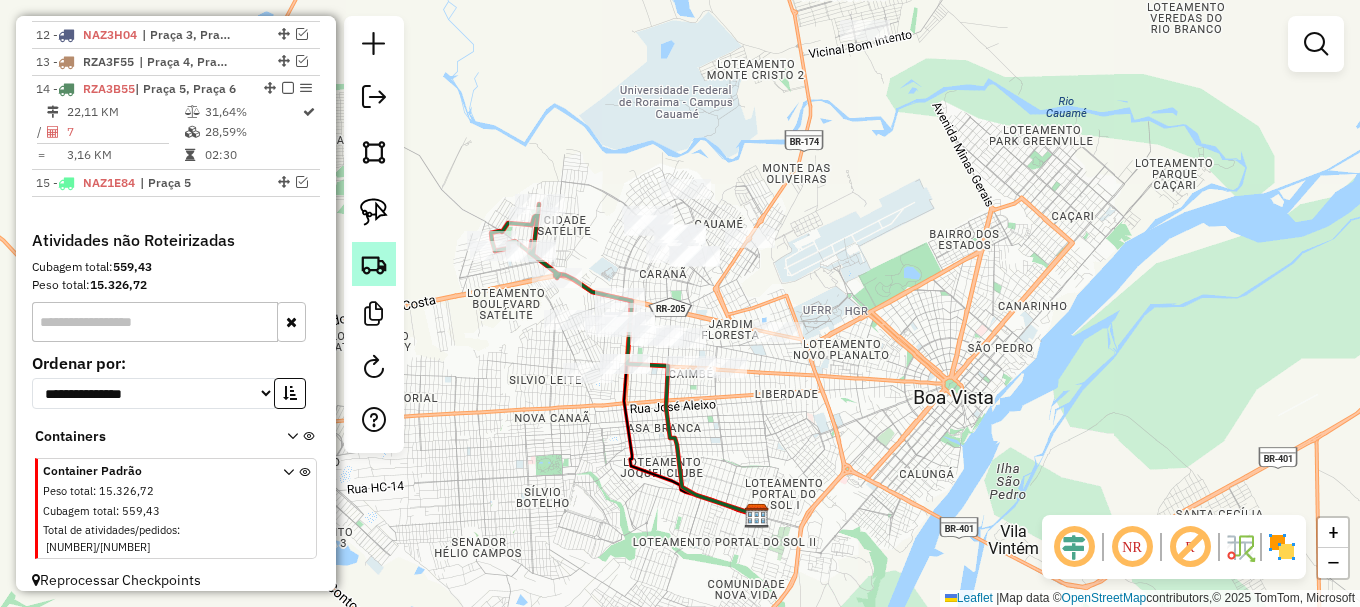 drag, startPoint x: 375, startPoint y: 216, endPoint x: 391, endPoint y: 253, distance: 40.311287 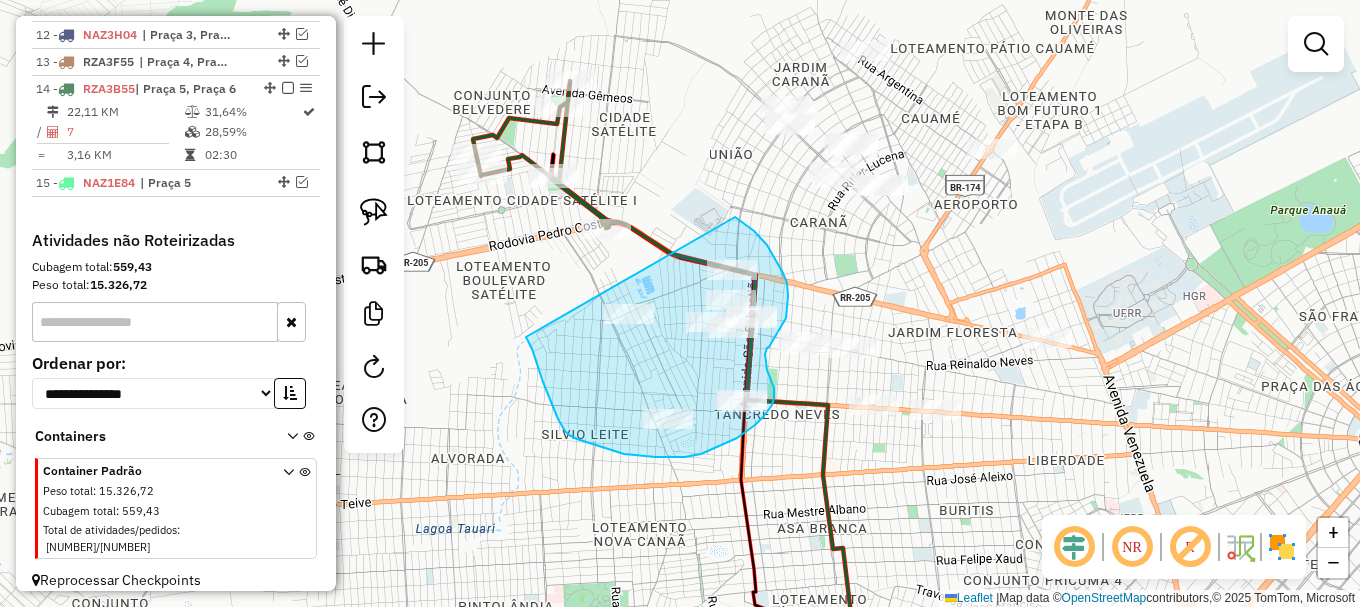 drag, startPoint x: 528, startPoint y: 339, endPoint x: 715, endPoint y: 202, distance: 231.81458 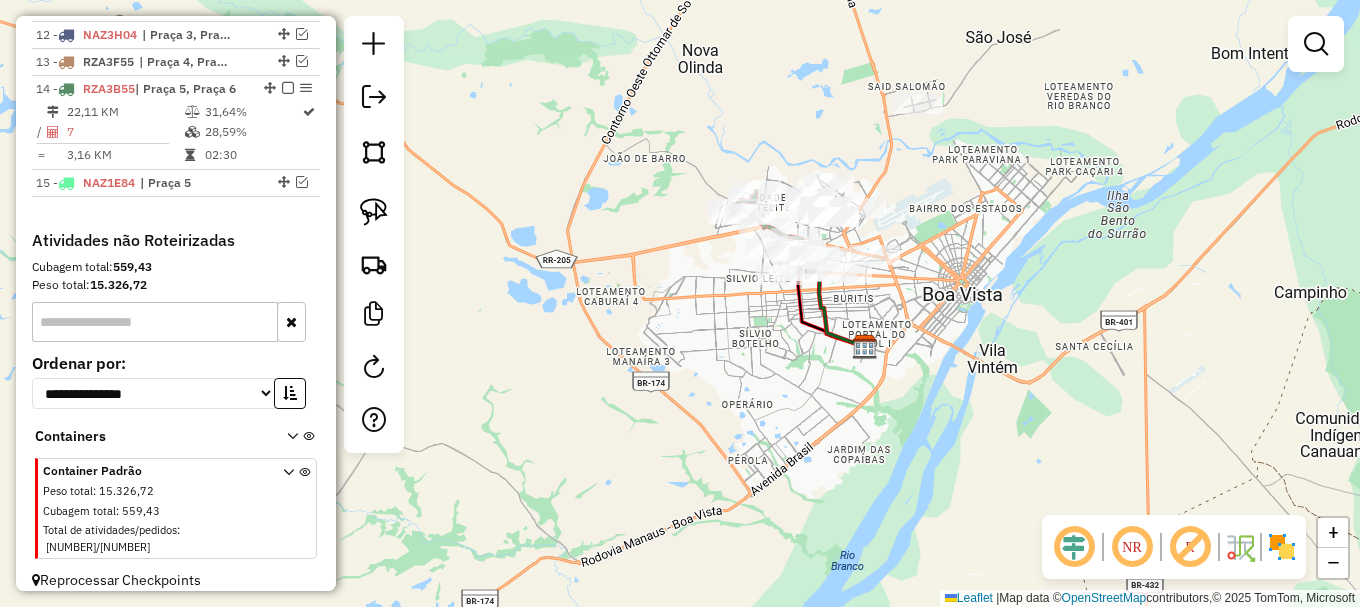 drag, startPoint x: 971, startPoint y: 231, endPoint x: 924, endPoint y: 292, distance: 77.00649 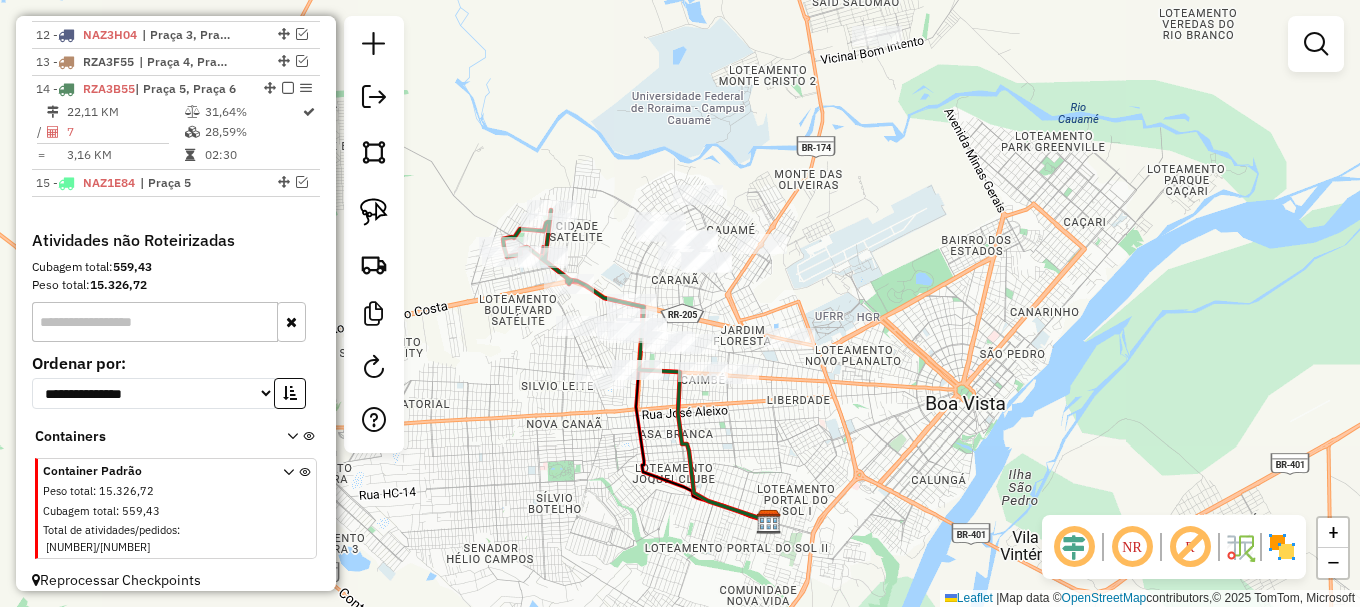 drag, startPoint x: 873, startPoint y: 288, endPoint x: 870, endPoint y: 333, distance: 45.099888 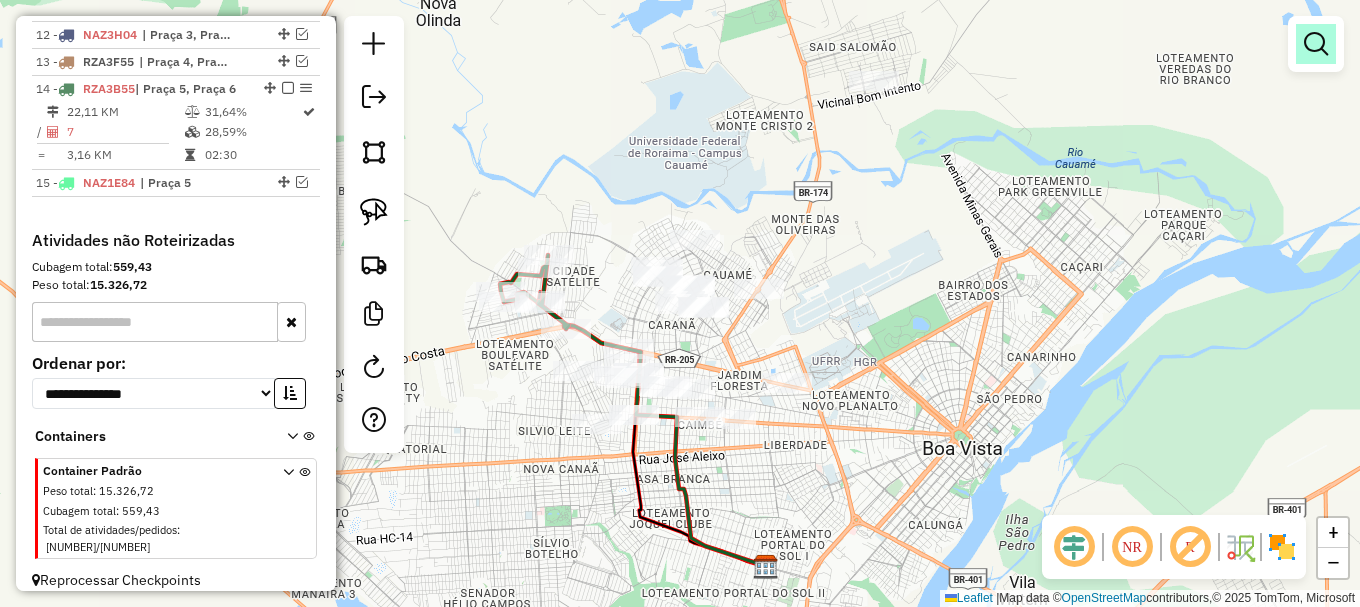 click at bounding box center (1316, 44) 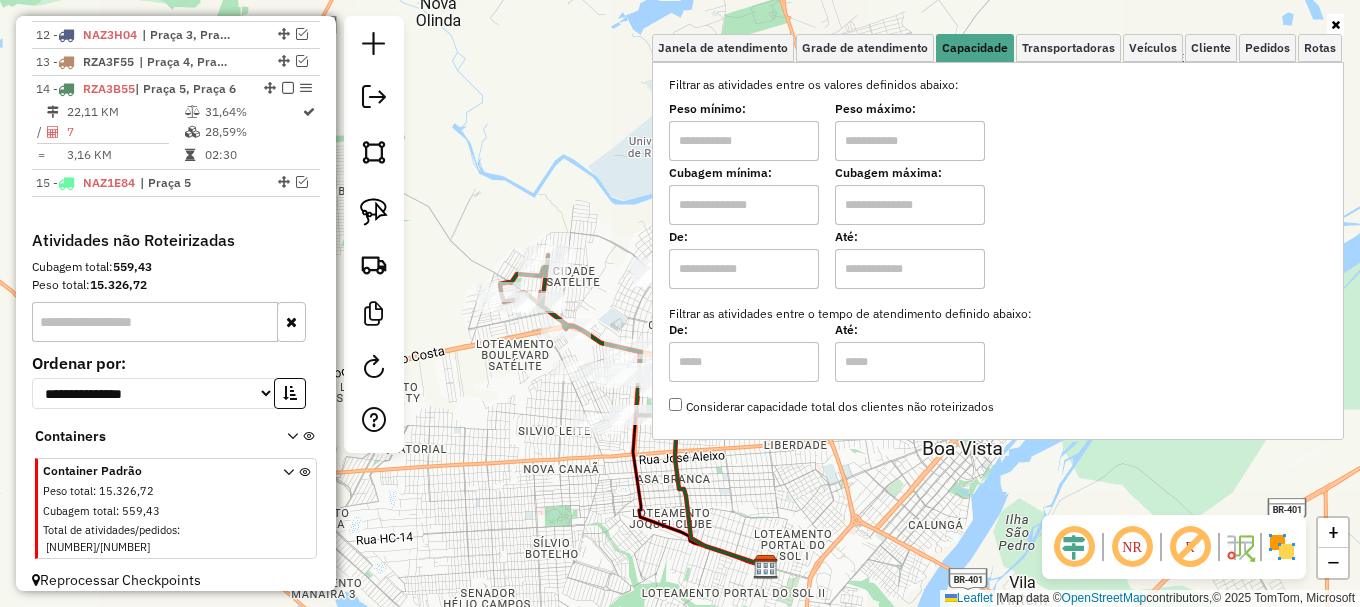 click on "Cubagem mínima:" at bounding box center [744, 173] 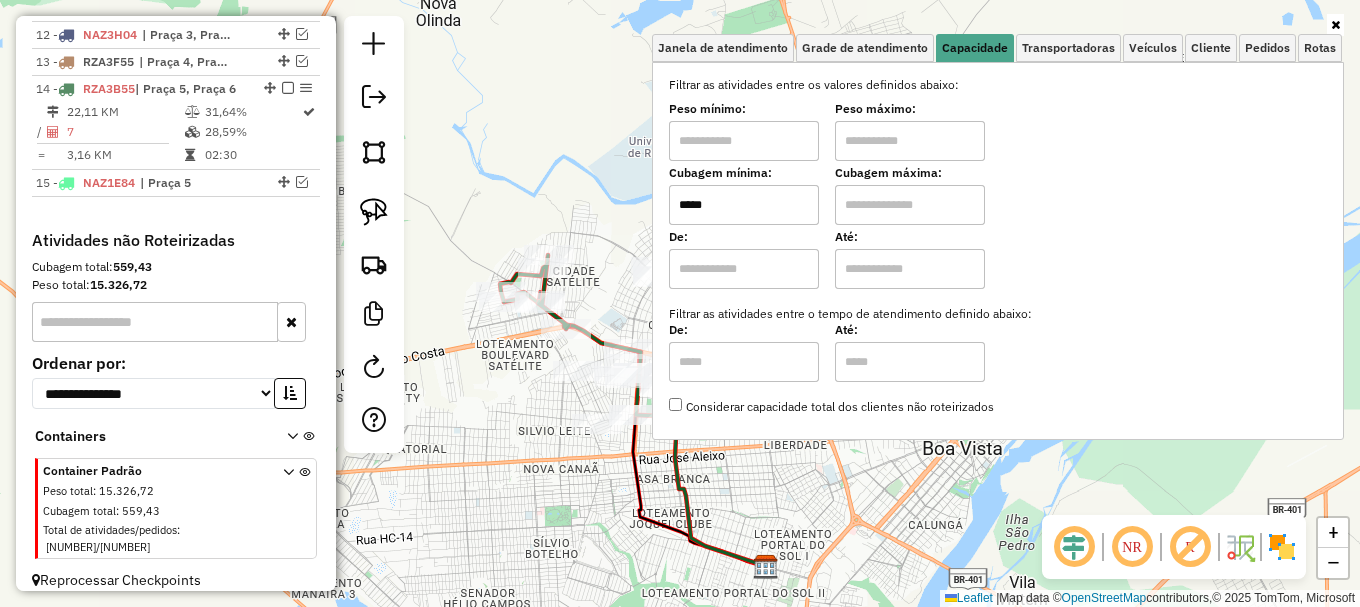 drag, startPoint x: 935, startPoint y: 199, endPoint x: 938, endPoint y: 215, distance: 16.27882 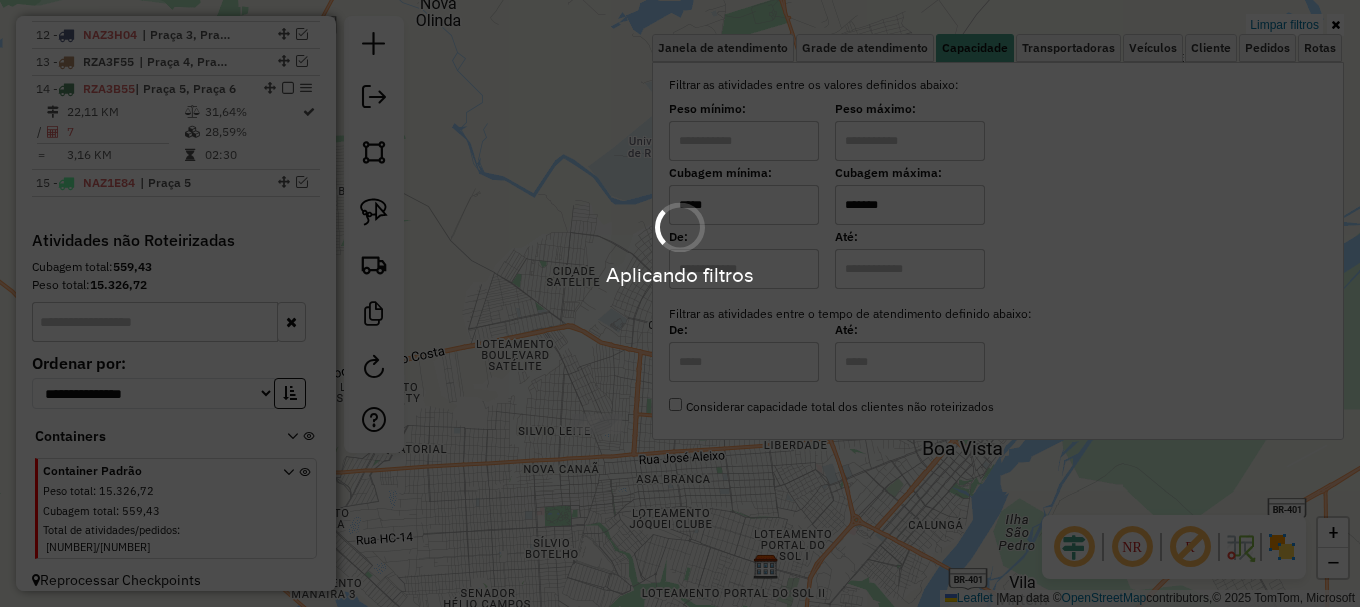 click on "Aplicando filtros  Pop-up bloqueado!  Seu navegador bloqueou automáticamente a abertura de uma nova janela.   Acesse as configurações e adicione o endereço do sistema a lista de permissão.   Fechar  Informações da Sessão [NUMBER] - [DATE]     Criação: [DATE] [TIME]   Depósito:  Amascol - Boa Vista  Total de rotas:  15  Distância Total:  688,69 km  Tempo total:  121:36  Custo total:  R$ 3.066,00  Valor total:  R$ 1.001.560,87  - Total roteirizado:  R$ 891.455,90  - Total não roteirizado:  R$ 110.104,97  Total de Atividades Roteirizadas:  223  Total de Pedidos Roteirizados:  297  Peso total roteirizado:  139.833,08  Cubagem total roteirizado:  5.024,12  Total de Atividades não Roteirizadas:  28  Total de Pedidos não Roteirizados:  37 Total de caixas por viagem:  5.024,12 /   15 =  334,94 Média de Atividades por viagem:  223 /   15 =  14,87 Ocupação média da frota:  93,53%   Rotas improdutivas:  1  Rotas vários dias:  0  Clientes Priorizados NR:  0  Transportadoras  Rotas  Recargas: 6" at bounding box center [680, 303] 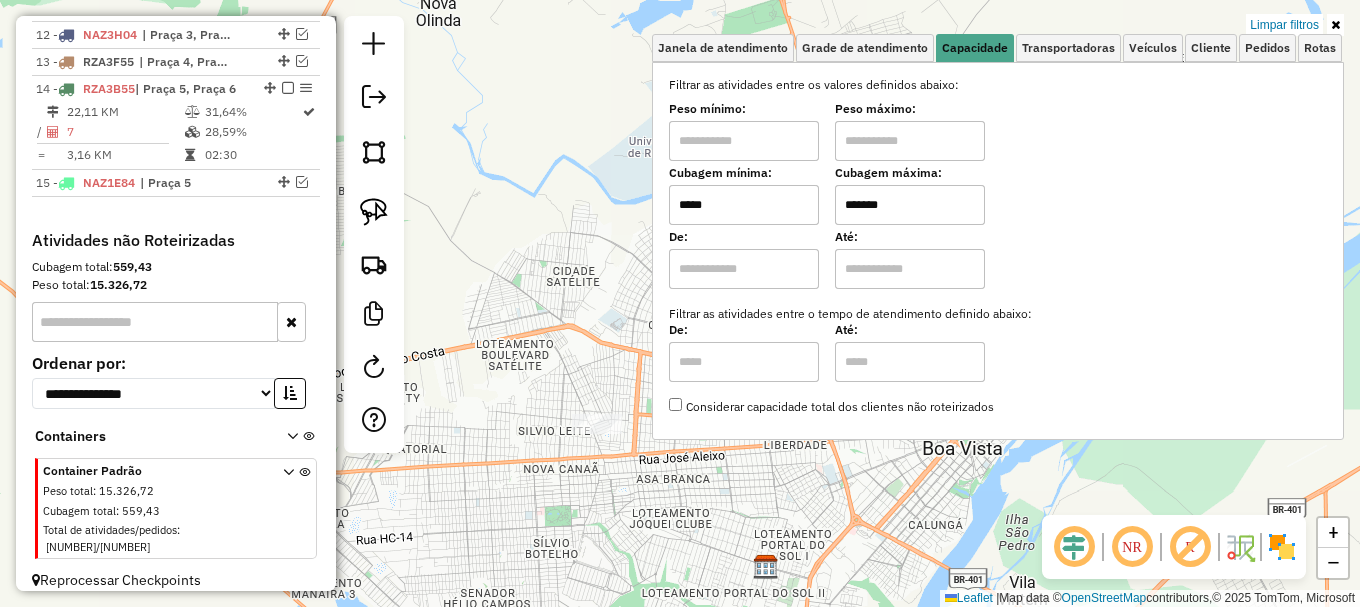 click on "Limpar filtros Janela de atendimento Grade de atendimento Capacidade Transportadoras Veículos Cliente Pedidos  Rotas Selecione os dias de semana para filtrar as janelas de atendimento  Seg   Ter   Qua   Qui   Sex   Sáb   Dom  Informe o período da janela de atendimento: De: Até:  Filtrar exatamente a janela do cliente  Considerar janela de atendimento padrão  Selecione os dias de semana para filtrar as grades de atendimento  Seg   Ter   Qua   Qui   Sex   Sáb   Dom   Considerar clientes sem dia de atendimento cadastrado  Clientes fora do dia de atendimento selecionado Filtrar as atividades entre os valores definidos abaixo:  Peso mínimo:   Peso máximo:   Cubagem mínima:  *****  Cubagem máxima:  *******  De:   Até:  Filtrar as atividades entre o tempo de atendimento definido abaixo:  De:   Até:   Considerar capacidade total dos clientes não roteirizados Transportadora: Selecione um ou mais itens Tipo de veículo: Selecione um ou mais itens Veículo: Selecione um ou mais itens Motorista: Nome: Setor:" 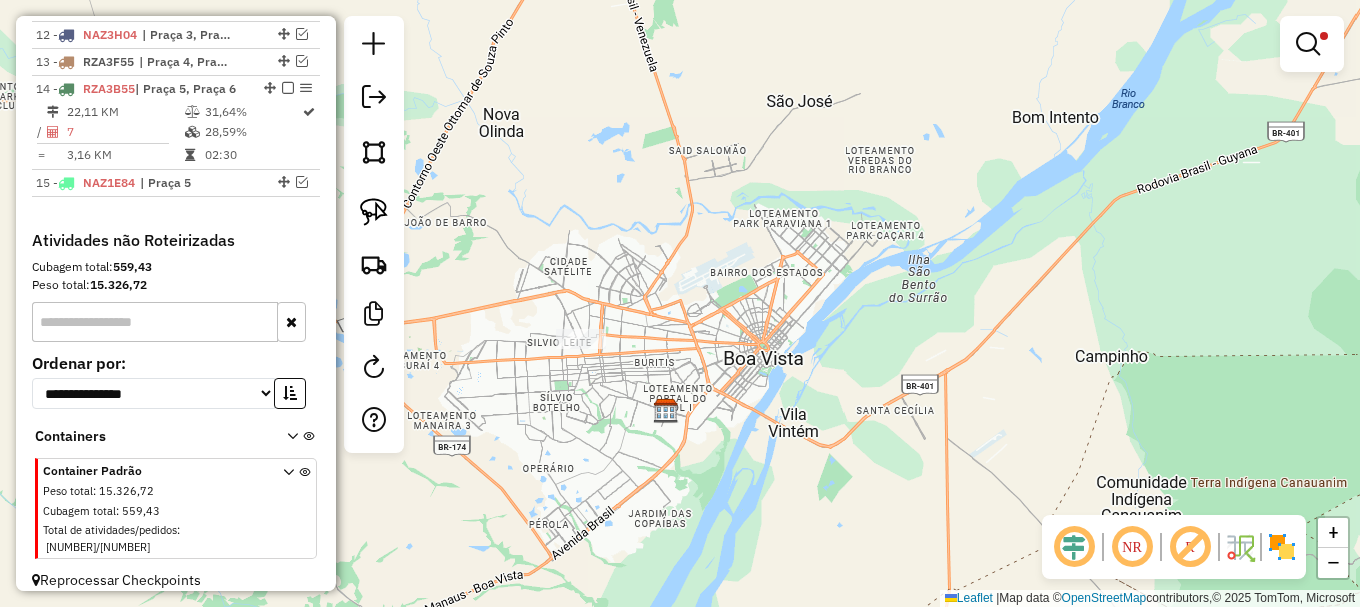 click 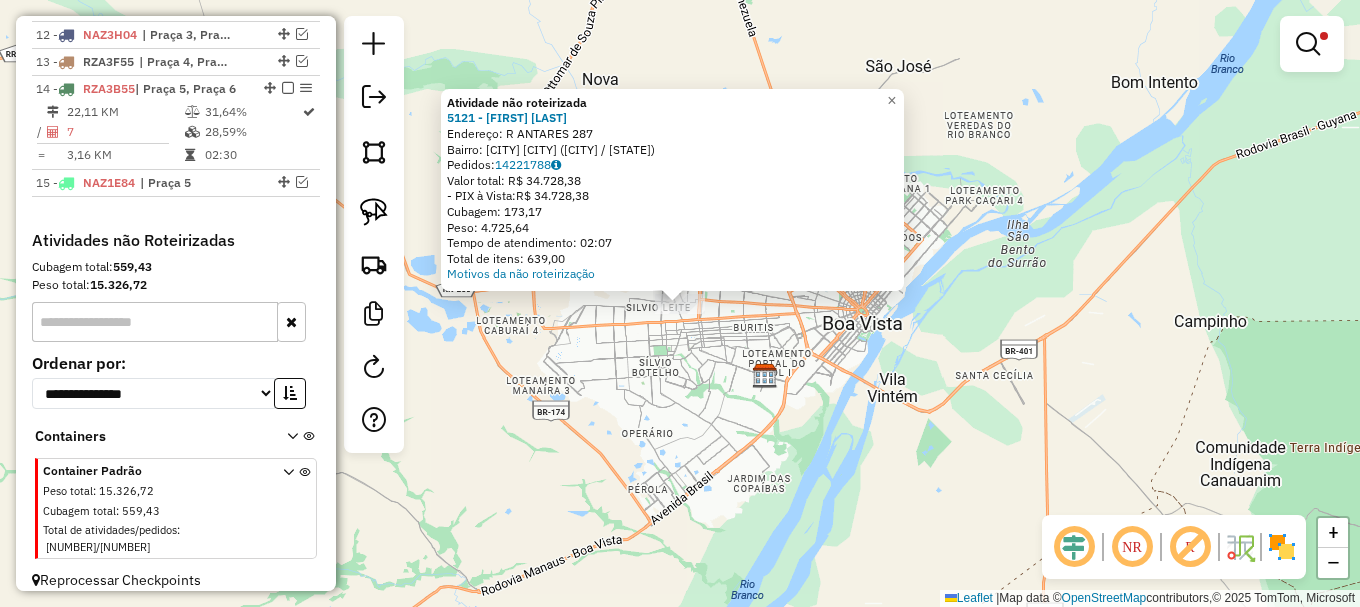 drag, startPoint x: 641, startPoint y: 343, endPoint x: 609, endPoint y: 340, distance: 32.140316 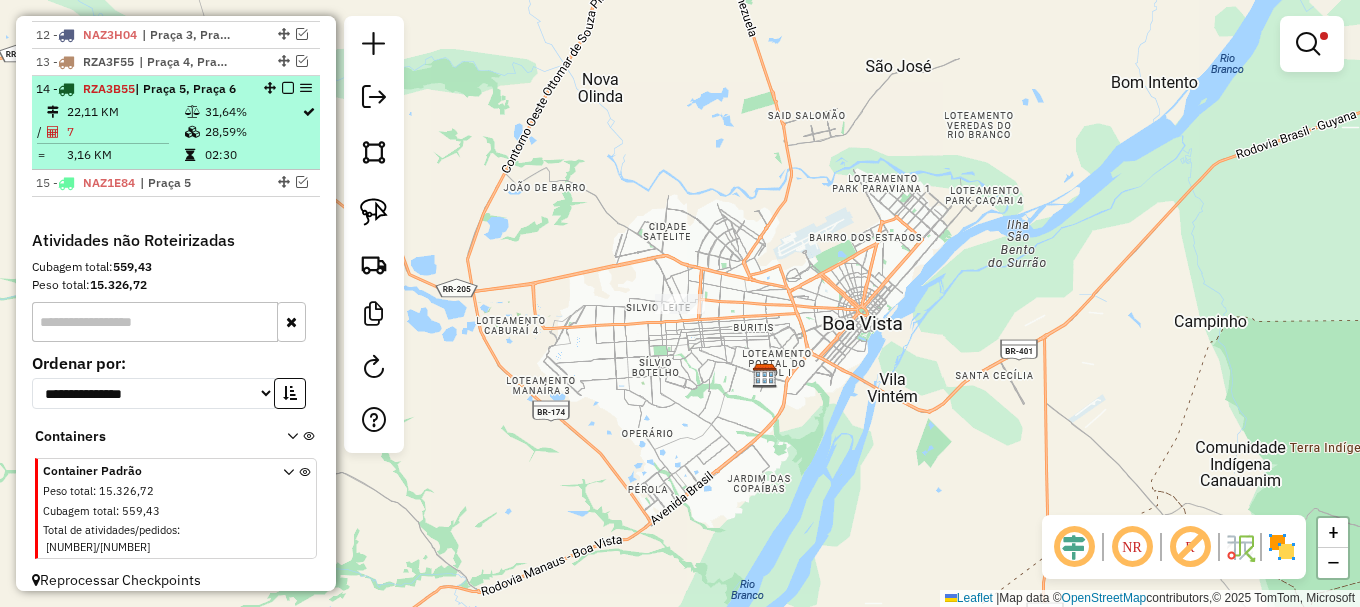 click on "28,59%" at bounding box center (252, 132) 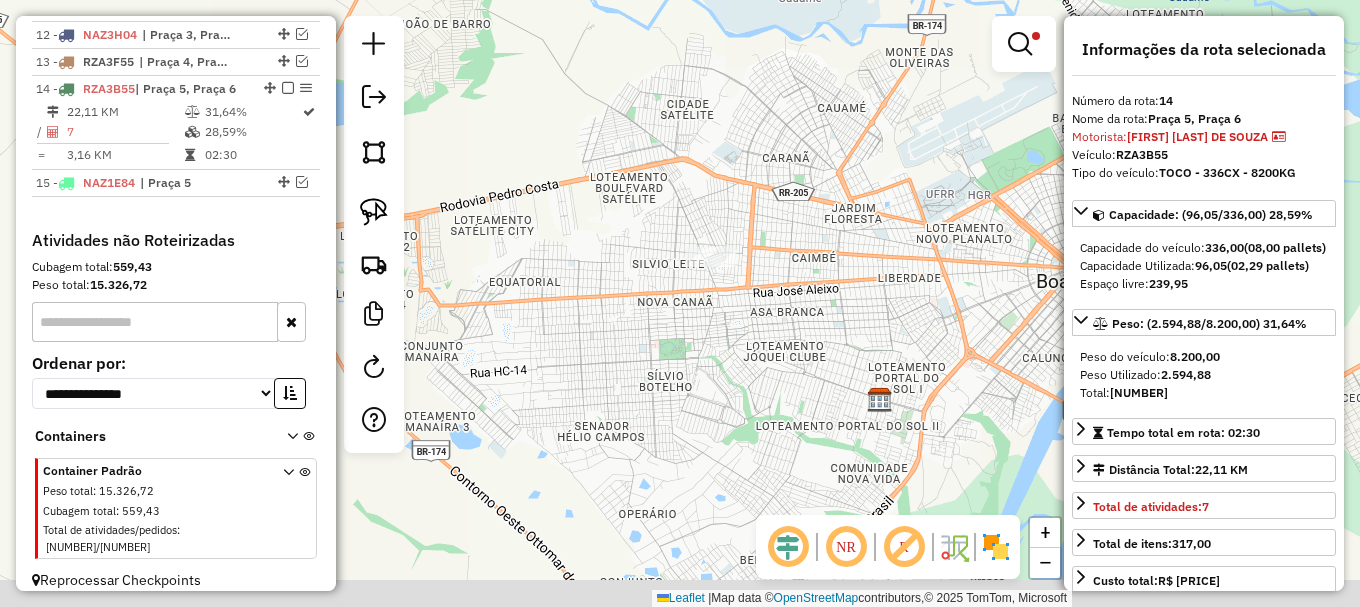drag, startPoint x: 589, startPoint y: 193, endPoint x: 627, endPoint y: 158, distance: 51.662365 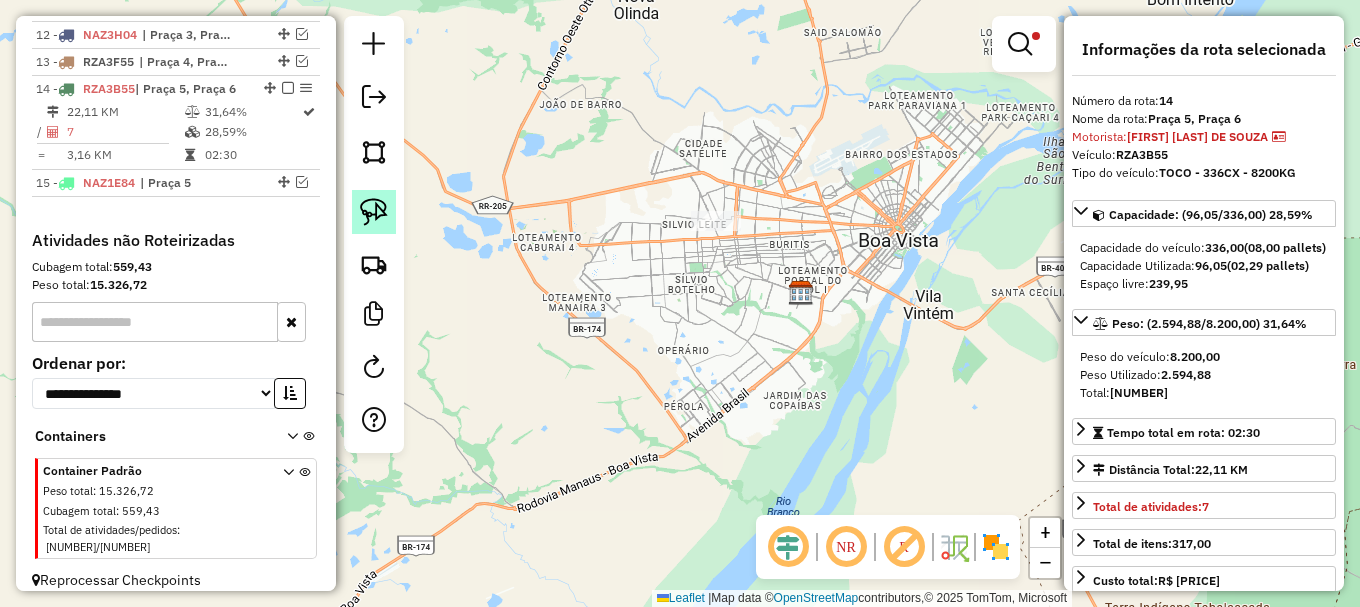 click 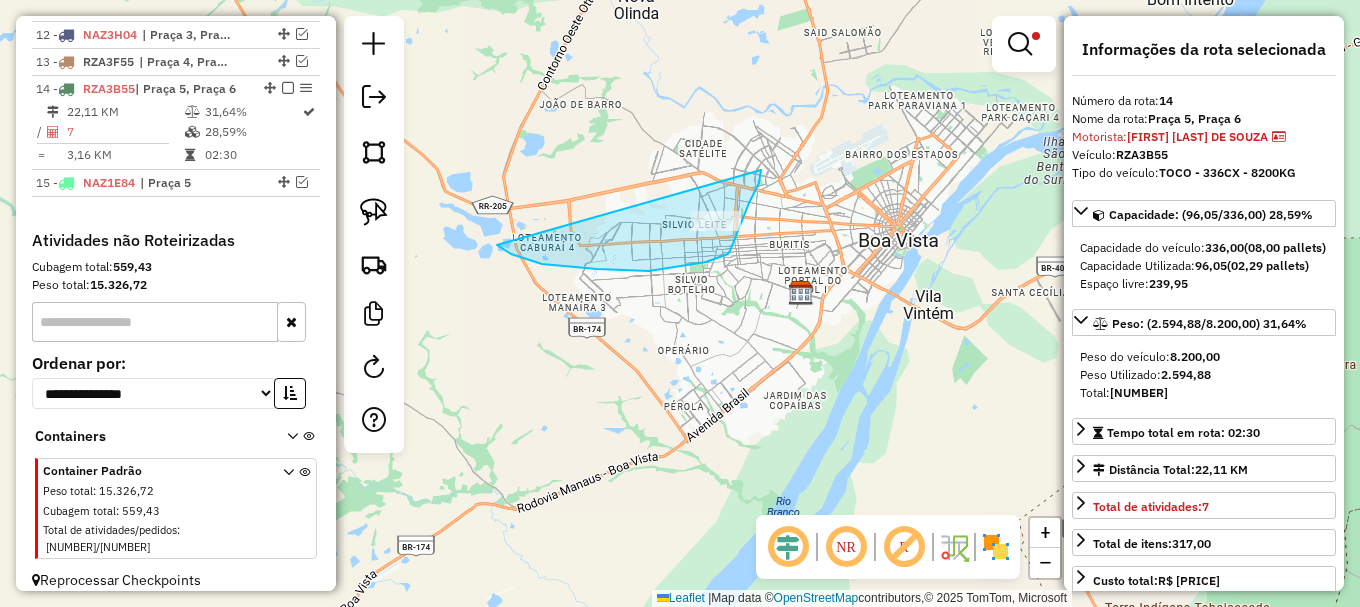 drag, startPoint x: 597, startPoint y: 269, endPoint x: 760, endPoint y: 163, distance: 194.43507 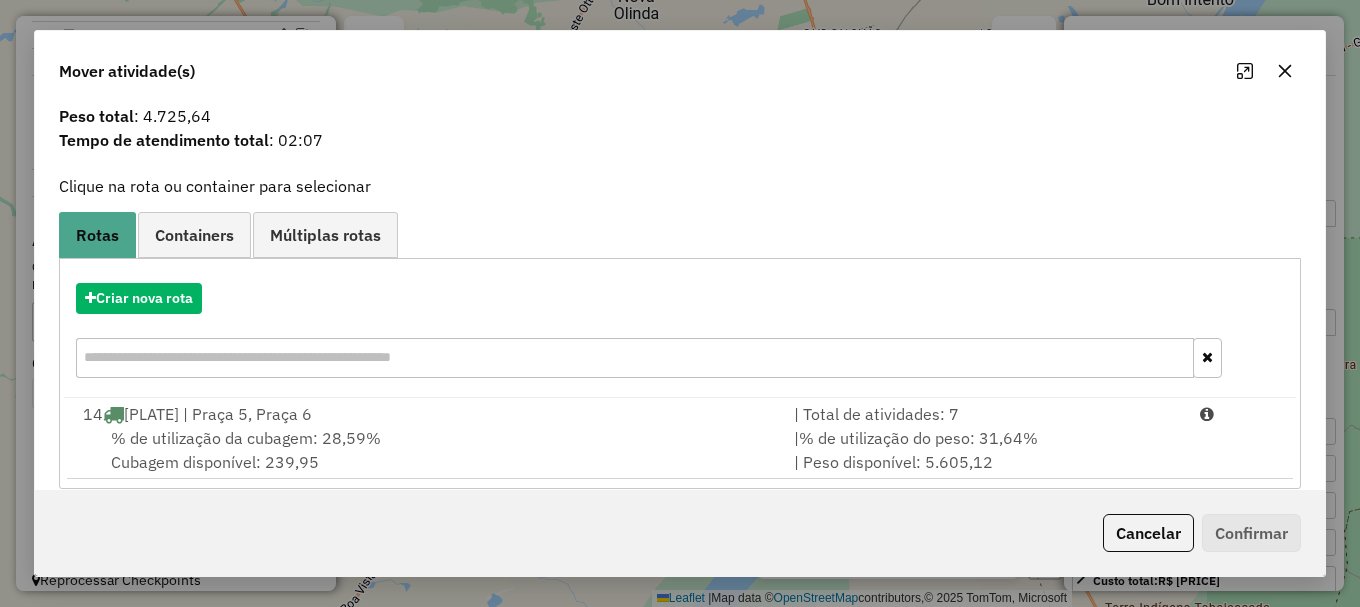 scroll, scrollTop: 78, scrollLeft: 0, axis: vertical 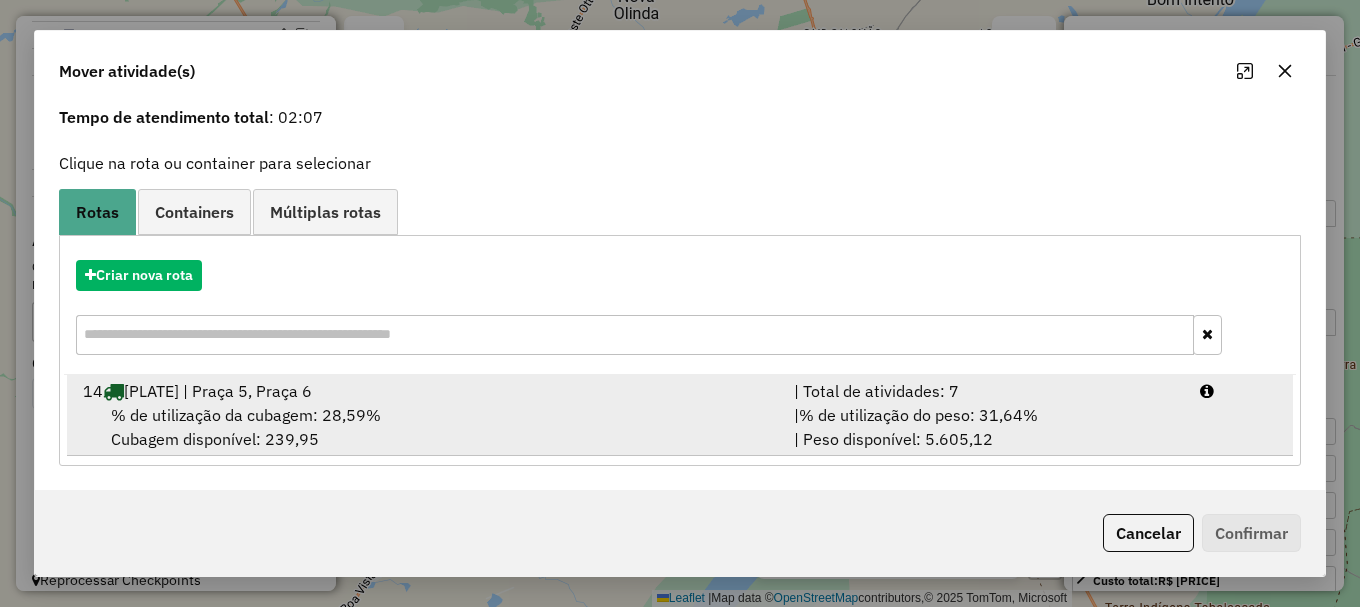 click on "[NUMBER] [PLATE] | [STREET], [STREET] | Total de atividades: [NUMBER] % de utilização da cubagem: [NUMBER]% Cubagem disponível: [NUMBER] | % de utilização do peso: [NUMBER]% | Peso disponível: [NUMBER]" at bounding box center (680, 415) 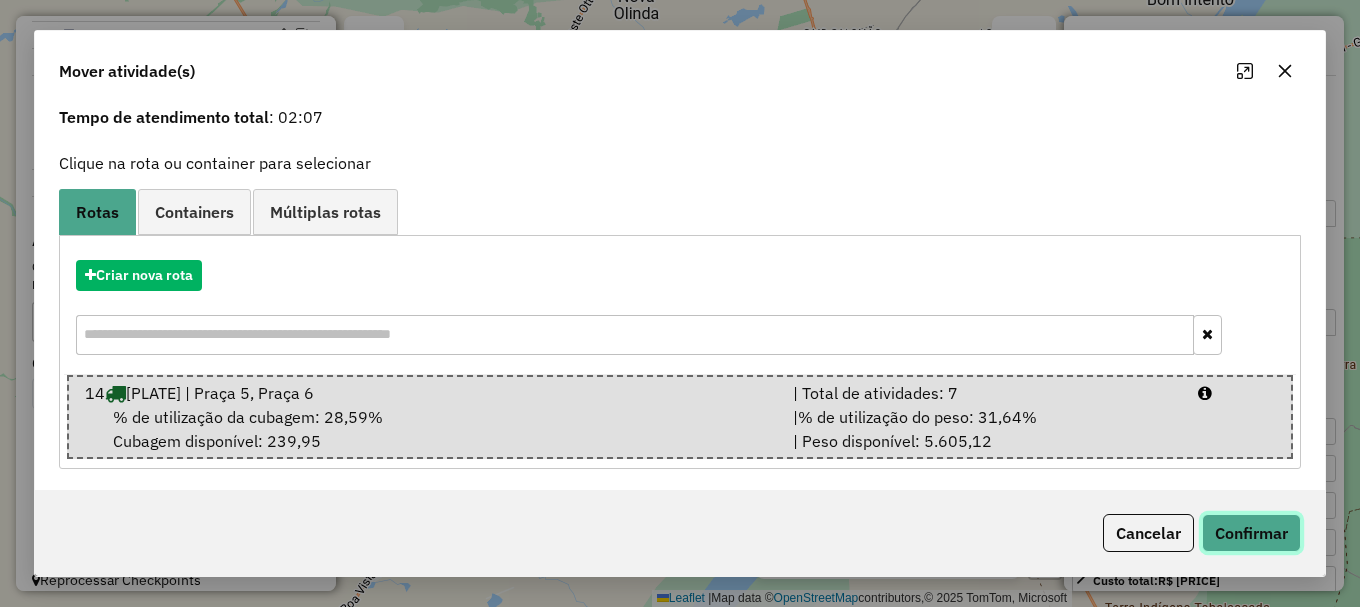 click on "Confirmar" 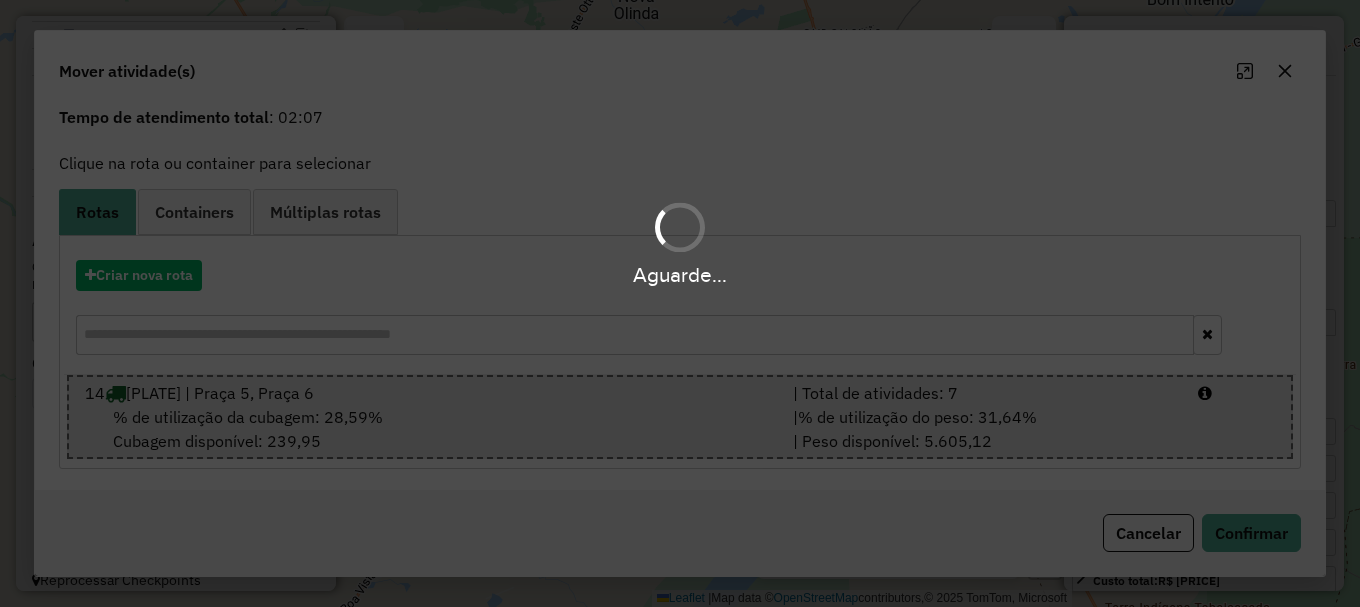 scroll, scrollTop: 1083, scrollLeft: 0, axis: vertical 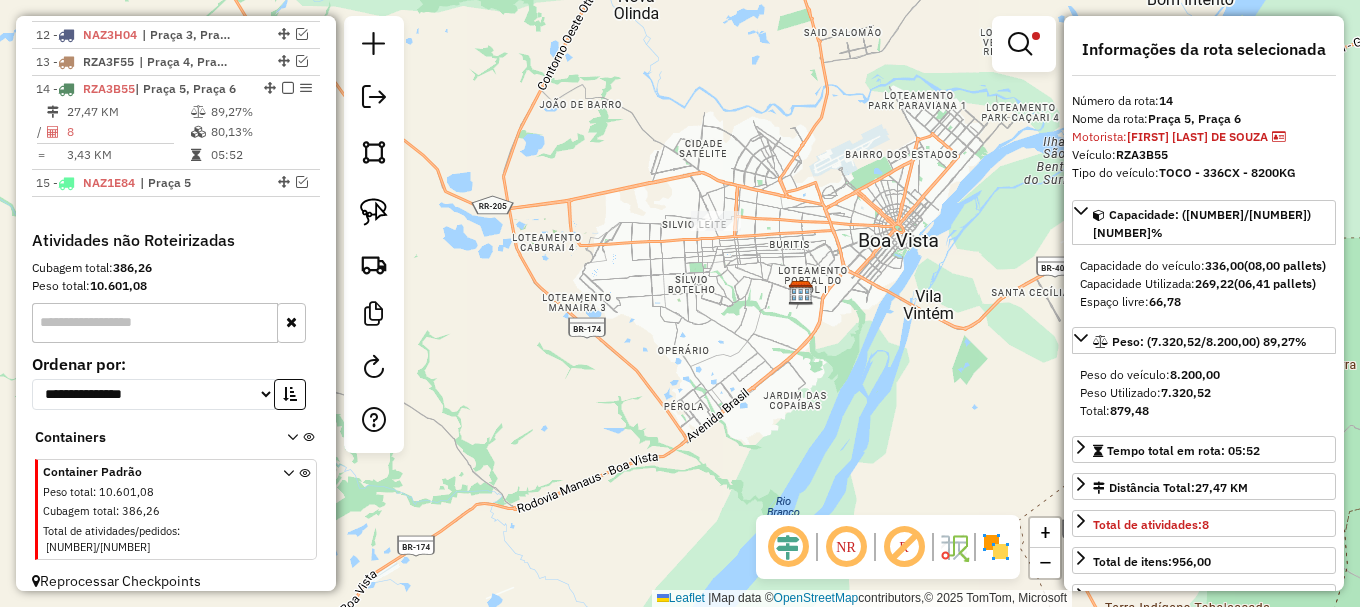 click at bounding box center (1024, 44) 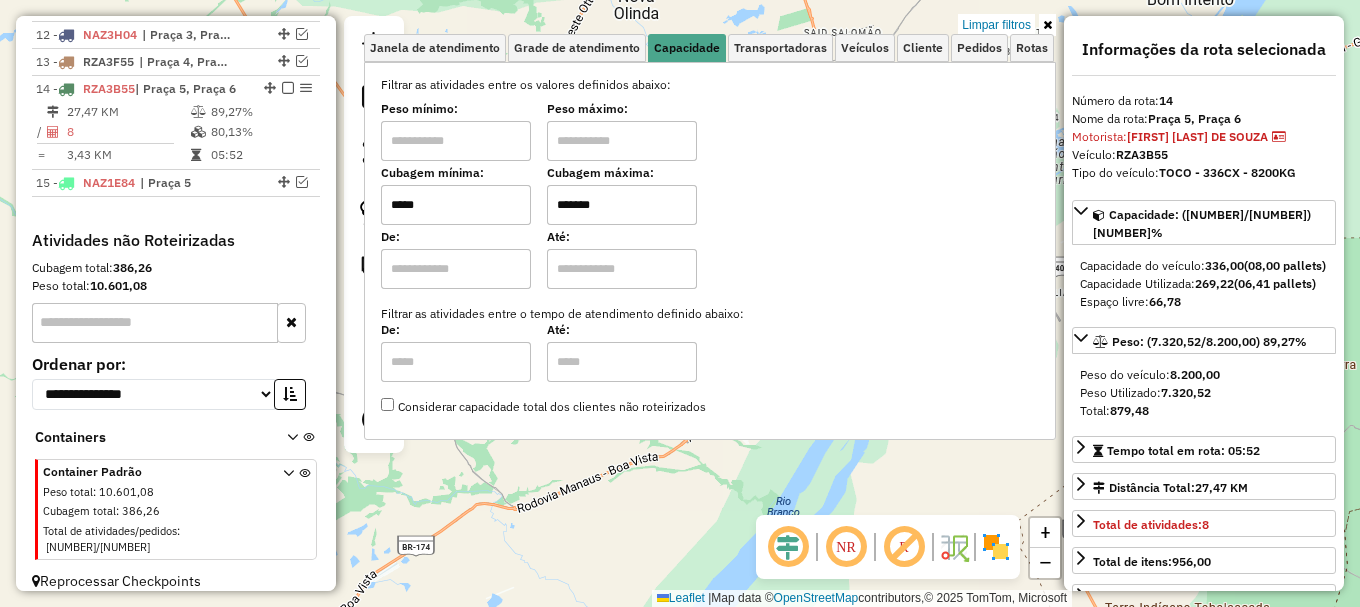 drag, startPoint x: 990, startPoint y: 22, endPoint x: 978, endPoint y: 32, distance: 15.6205 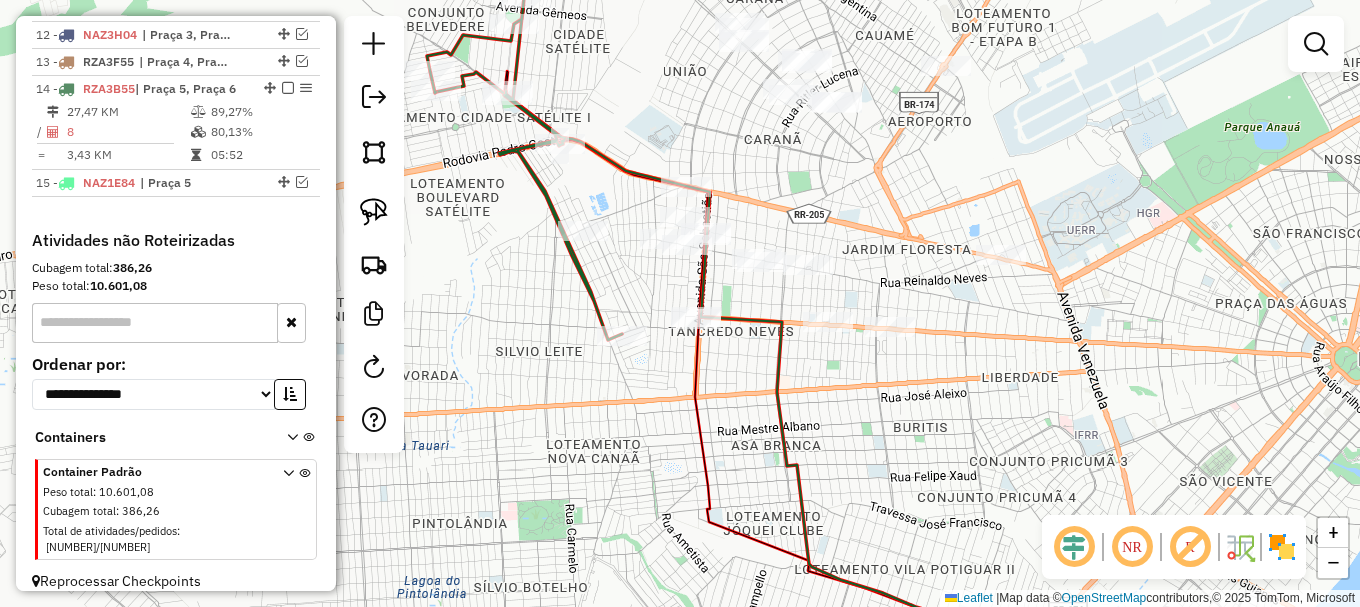 drag, startPoint x: 627, startPoint y: 260, endPoint x: 635, endPoint y: 270, distance: 12.806249 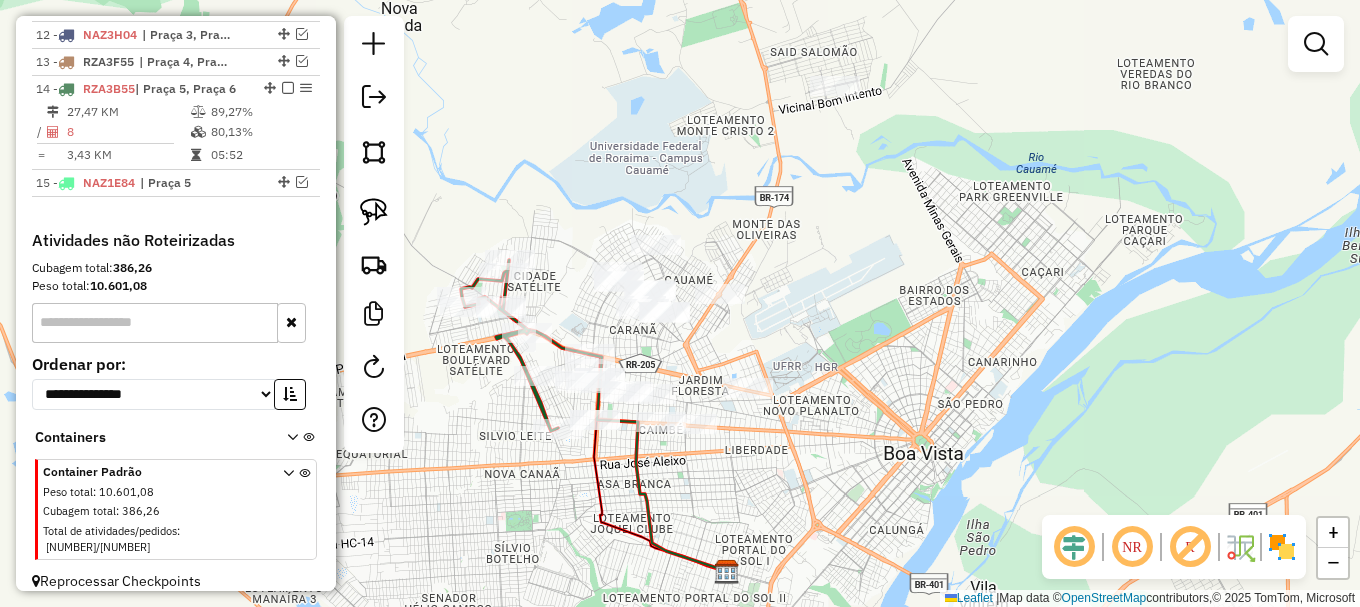drag, startPoint x: 971, startPoint y: 181, endPoint x: 804, endPoint y: 325, distance: 220.51077 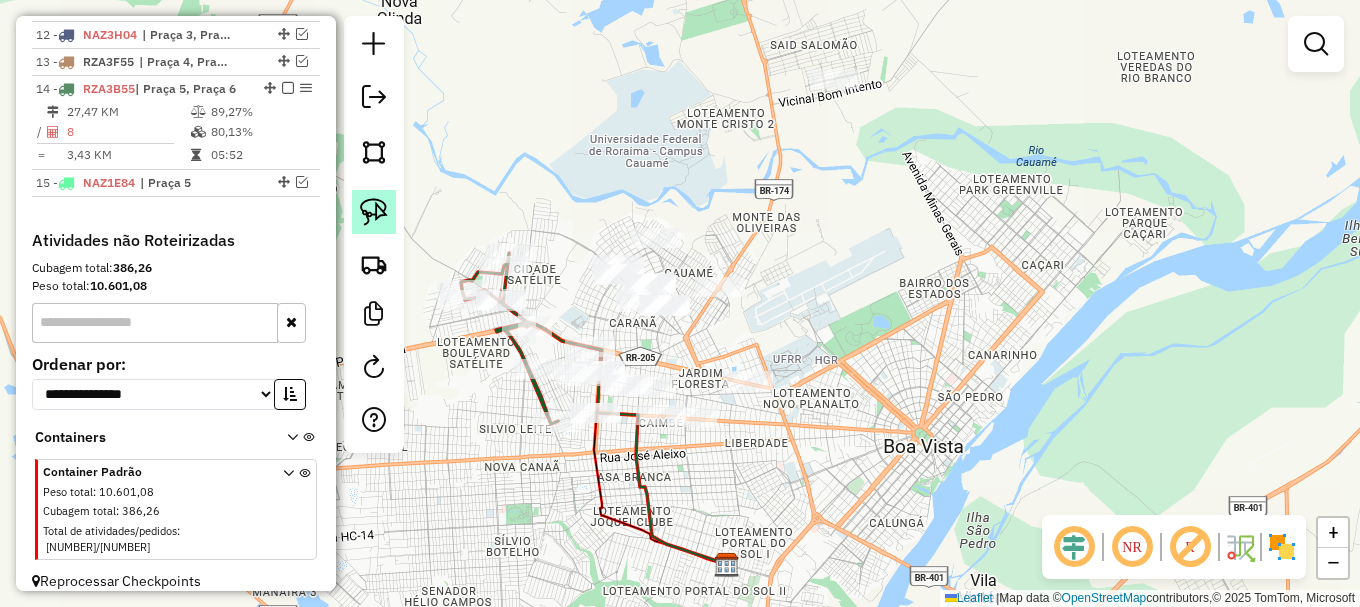 click 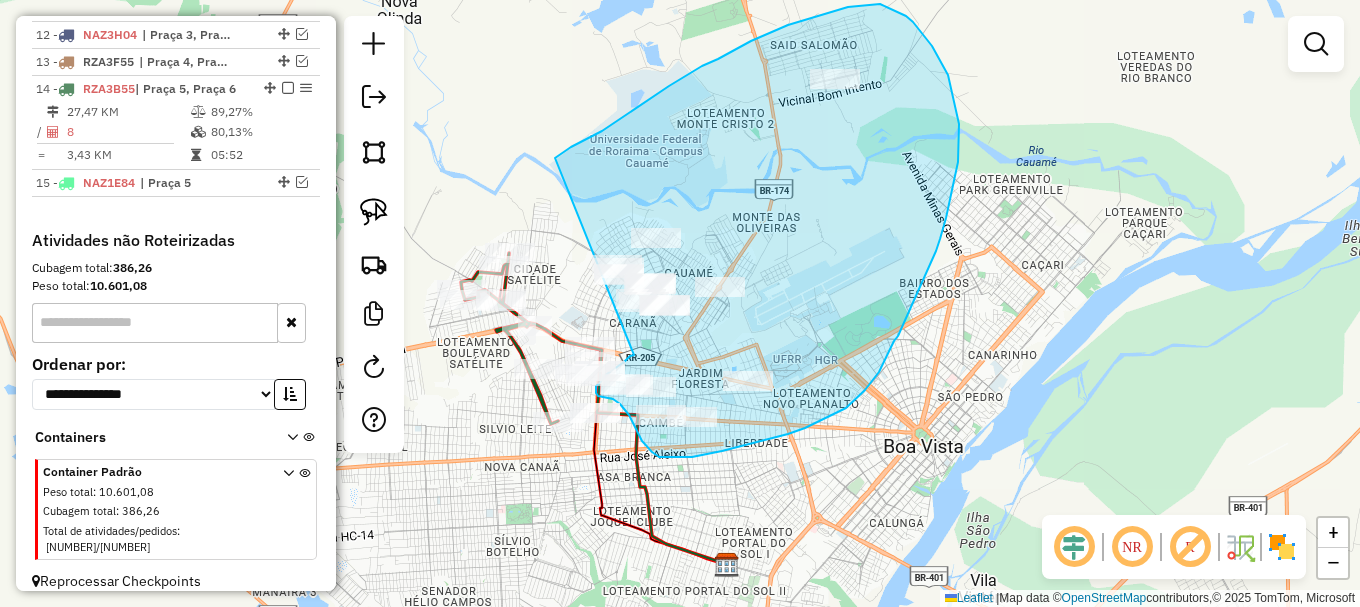 drag, startPoint x: 555, startPoint y: 158, endPoint x: 637, endPoint y: 354, distance: 212.46176 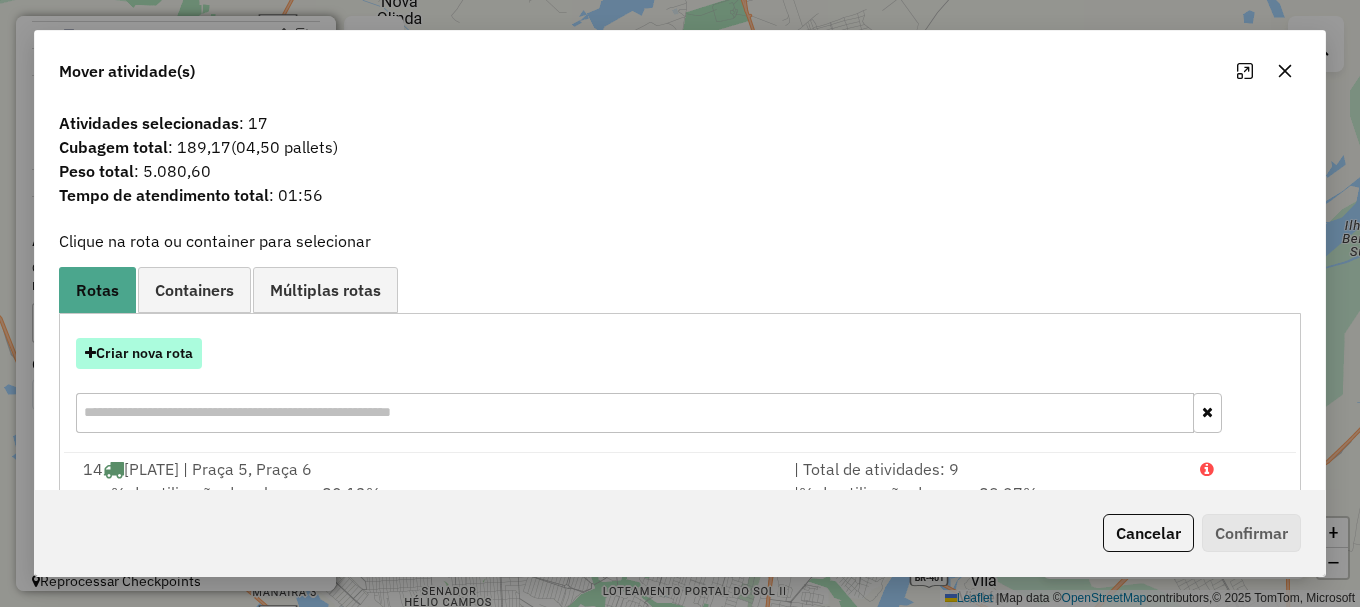 click on "Criar nova rota" at bounding box center (139, 353) 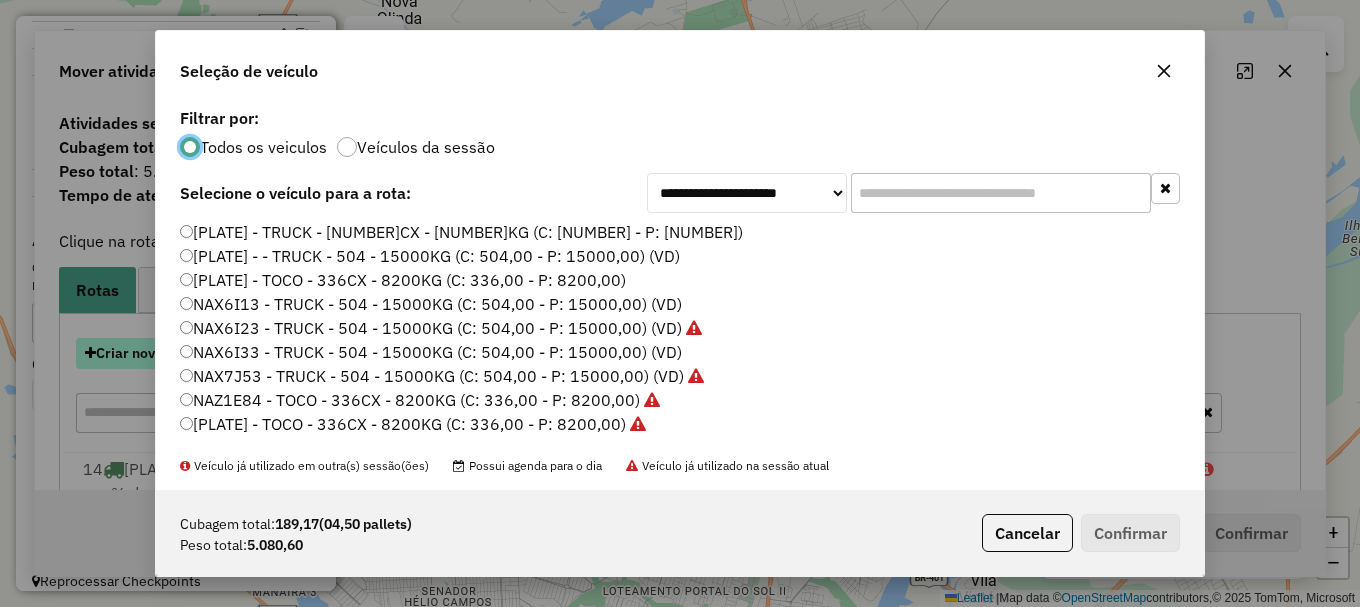 scroll, scrollTop: 11, scrollLeft: 6, axis: both 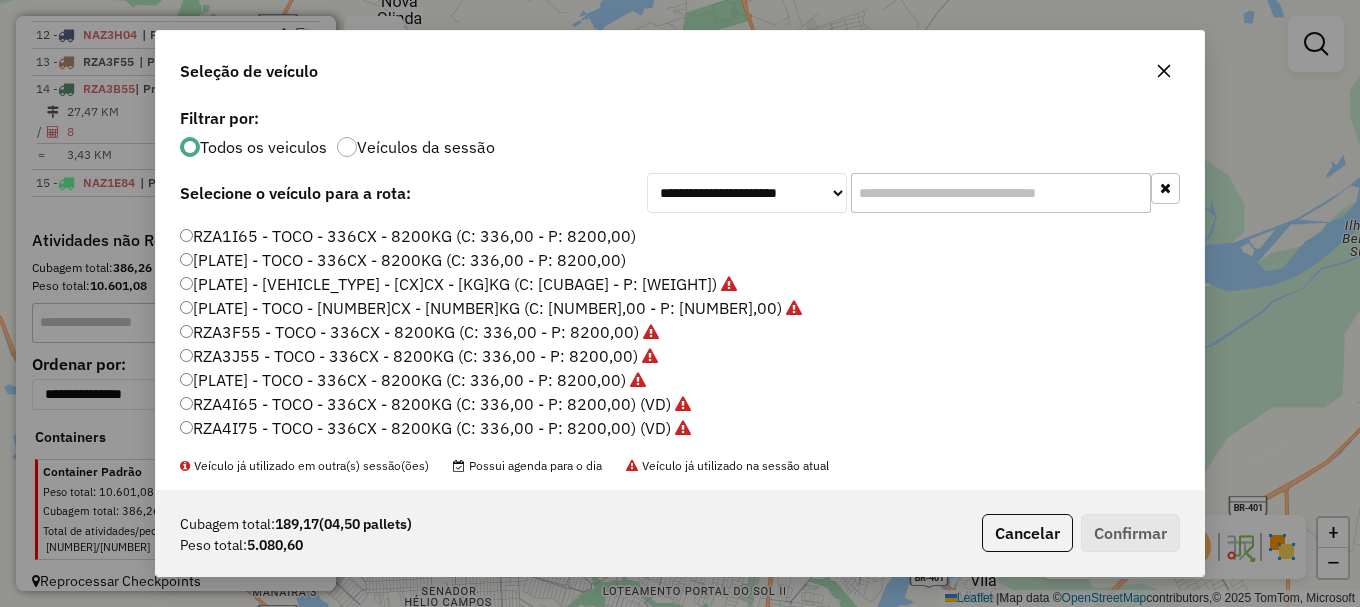 click on "RZA1I65 - TOCO - 336CX - 8200KG (C: 336,00 - P: 8200,00)" 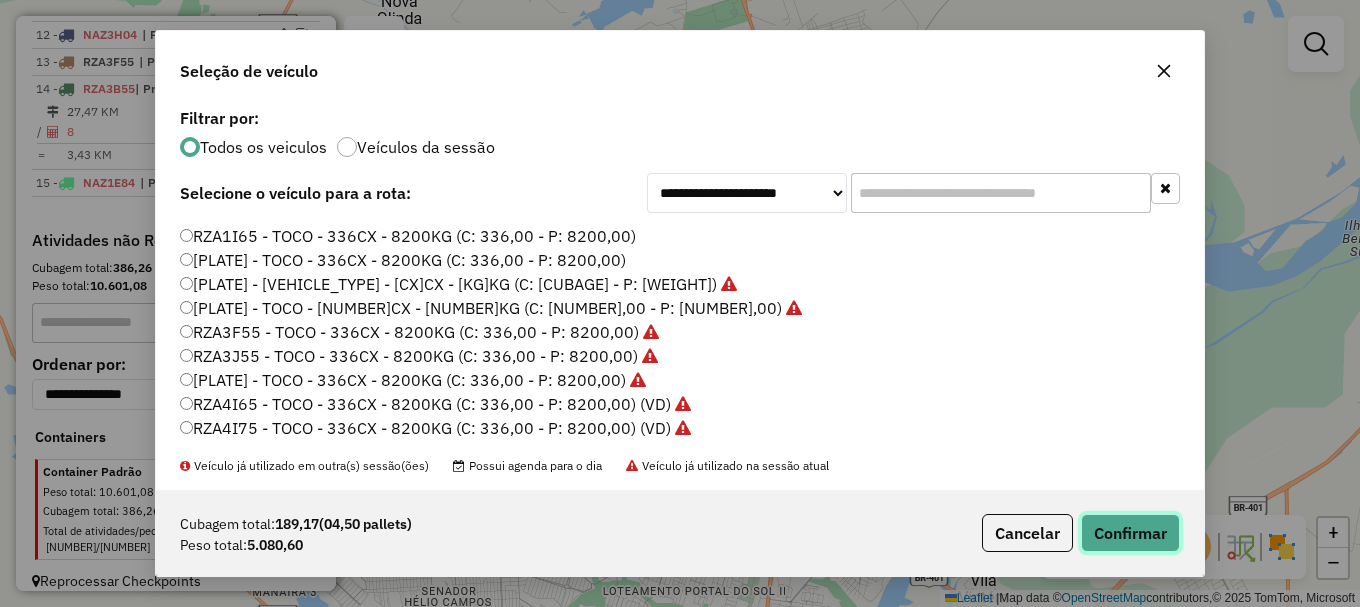 click on "Confirmar" 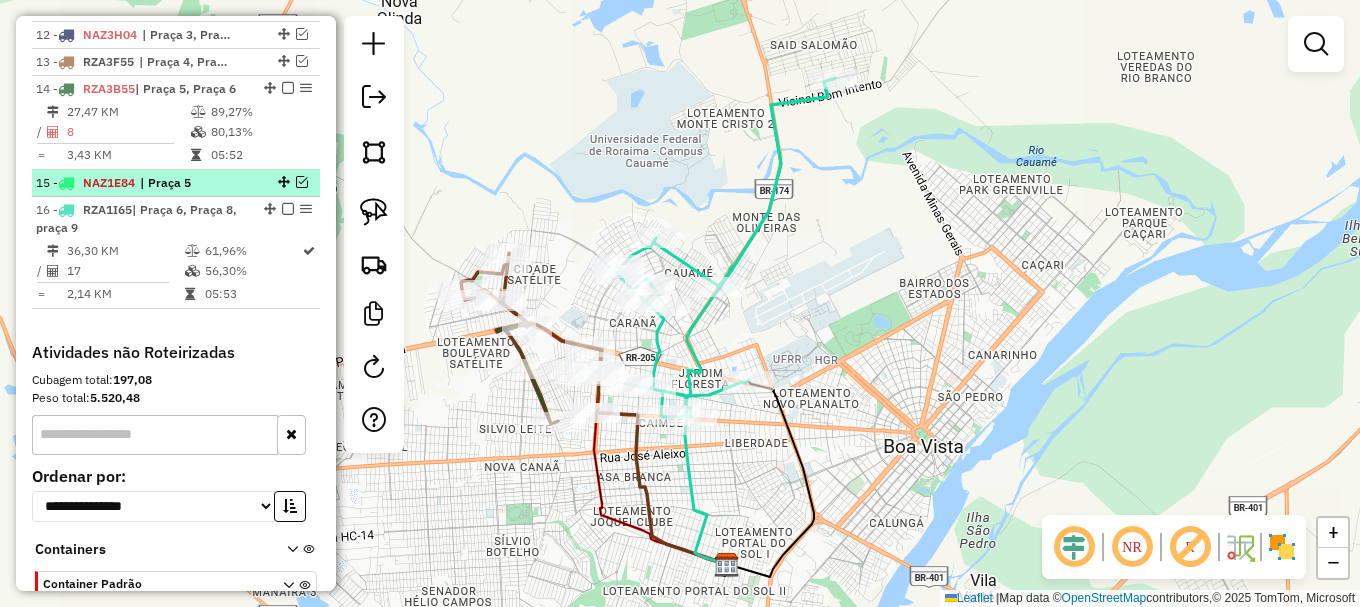click at bounding box center (302, 182) 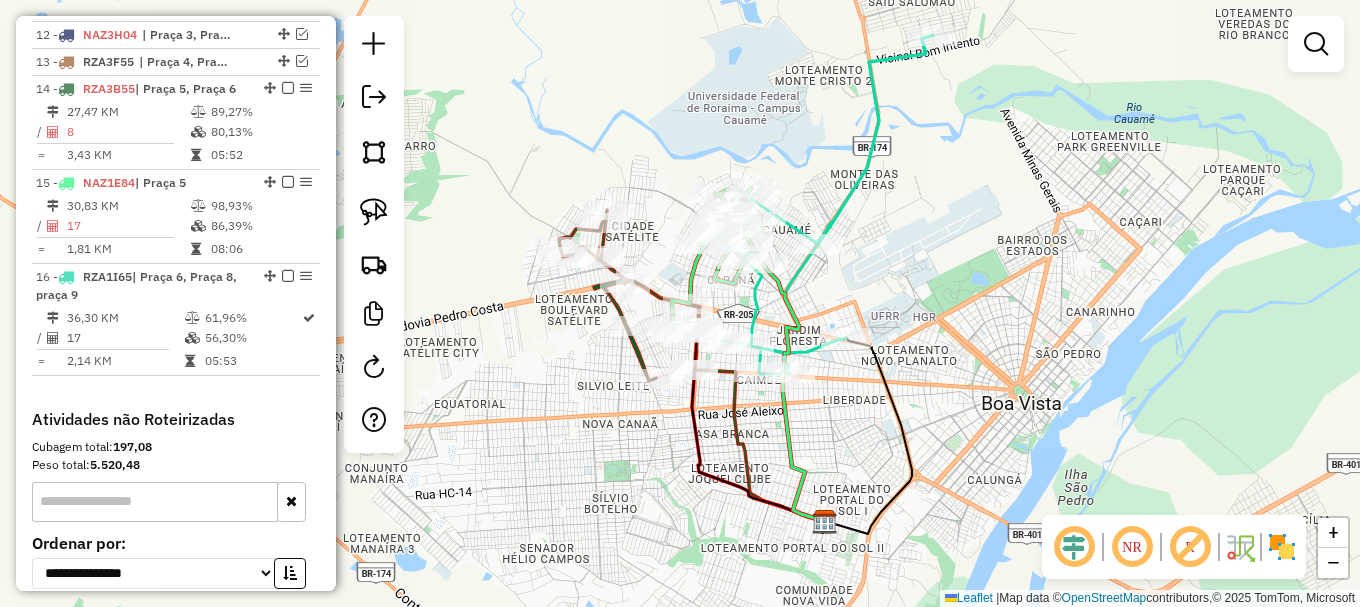 drag, startPoint x: 593, startPoint y: 148, endPoint x: 700, endPoint y: 87, distance: 123.16656 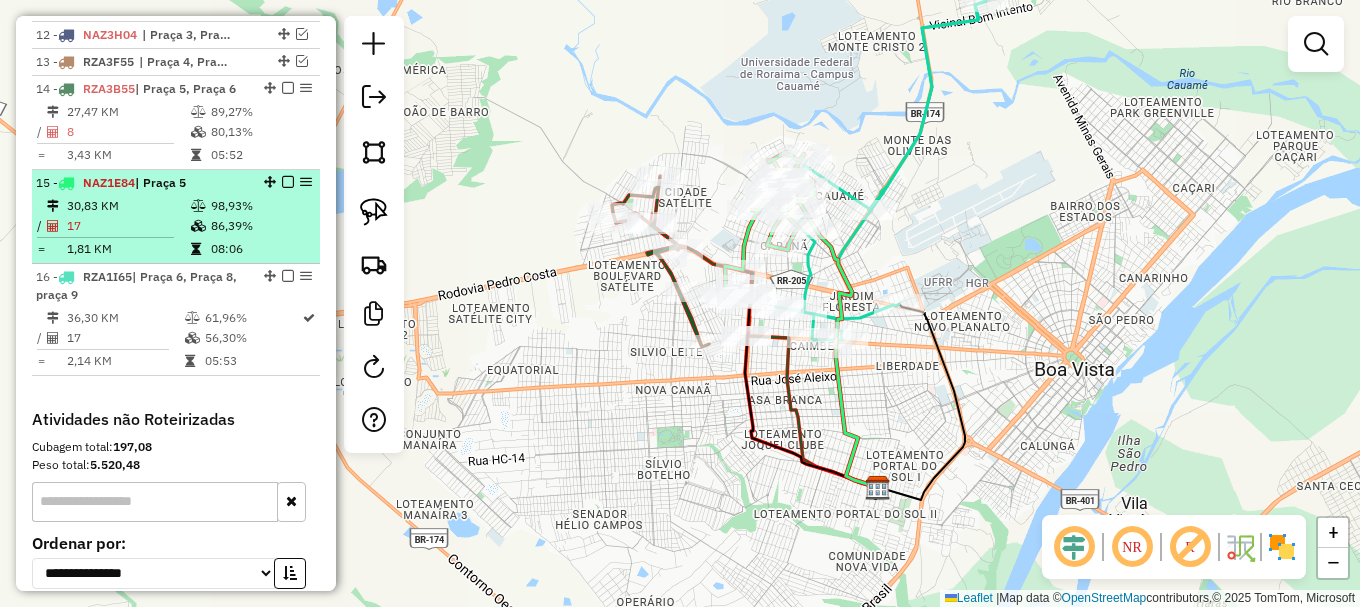 click at bounding box center (288, 182) 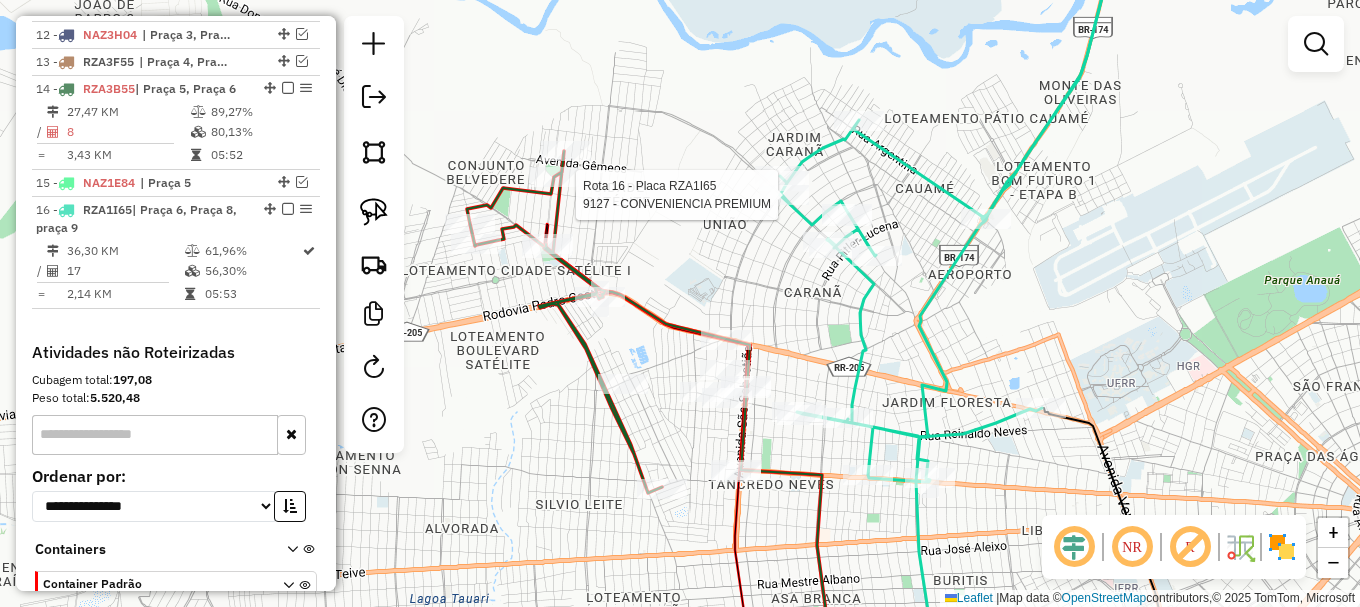 click 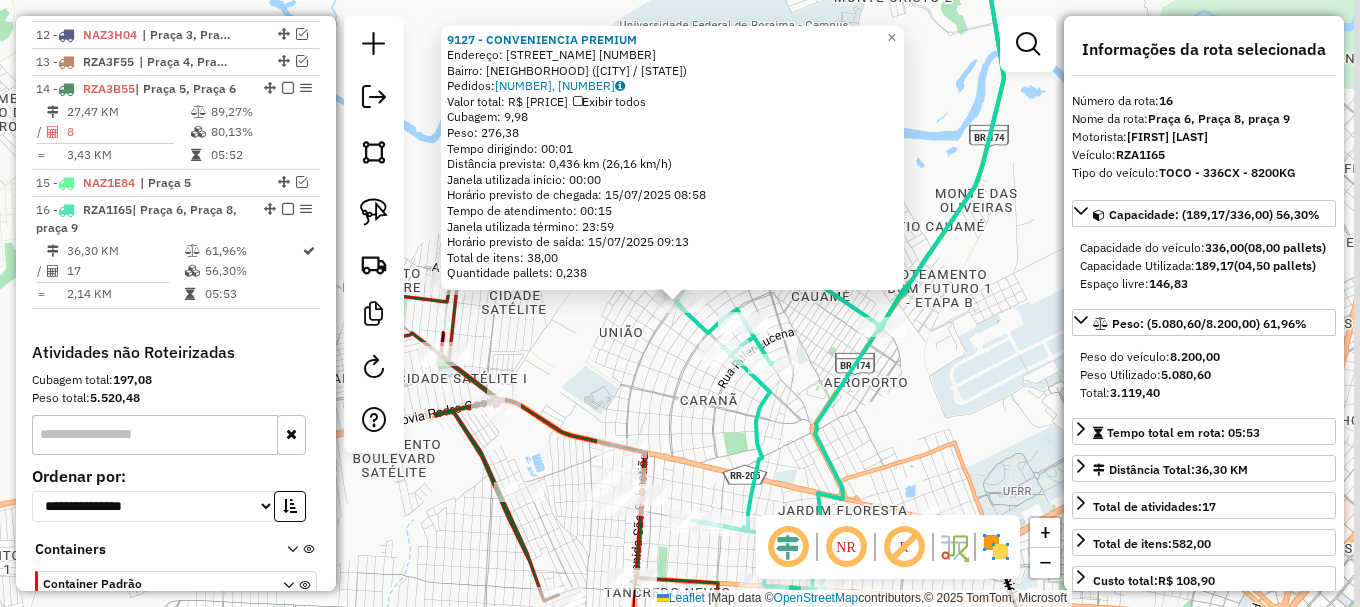 scroll, scrollTop: 1195, scrollLeft: 0, axis: vertical 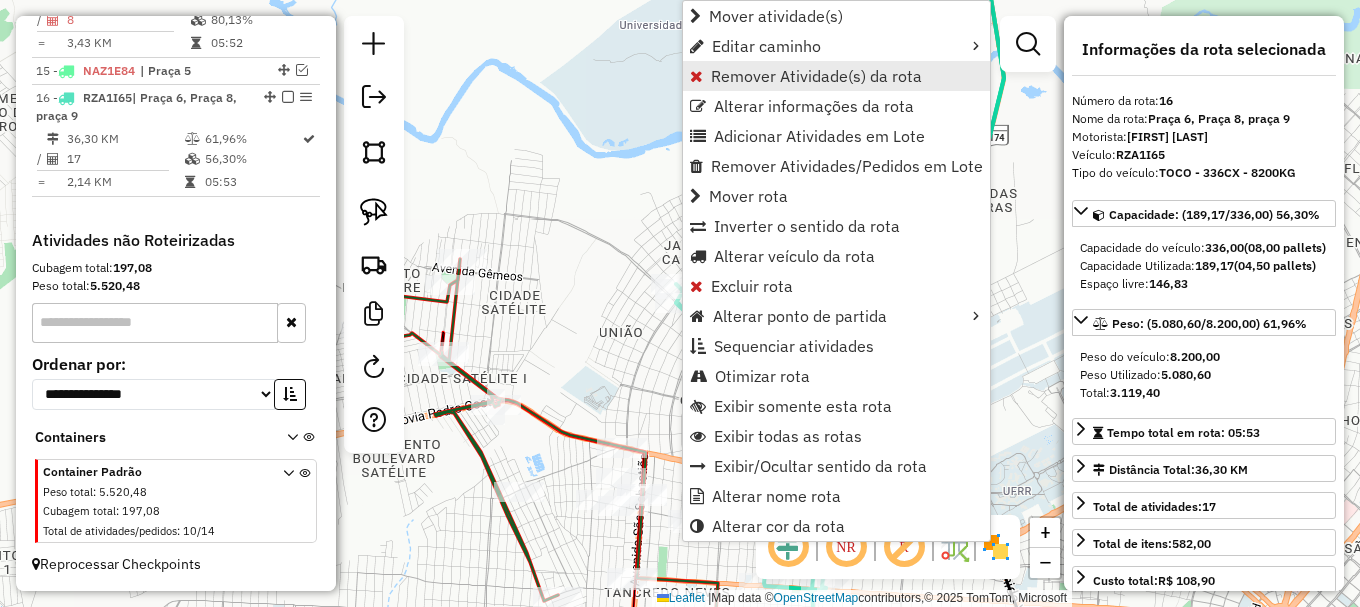 click on "Remover Atividade(s) da rota" at bounding box center (816, 76) 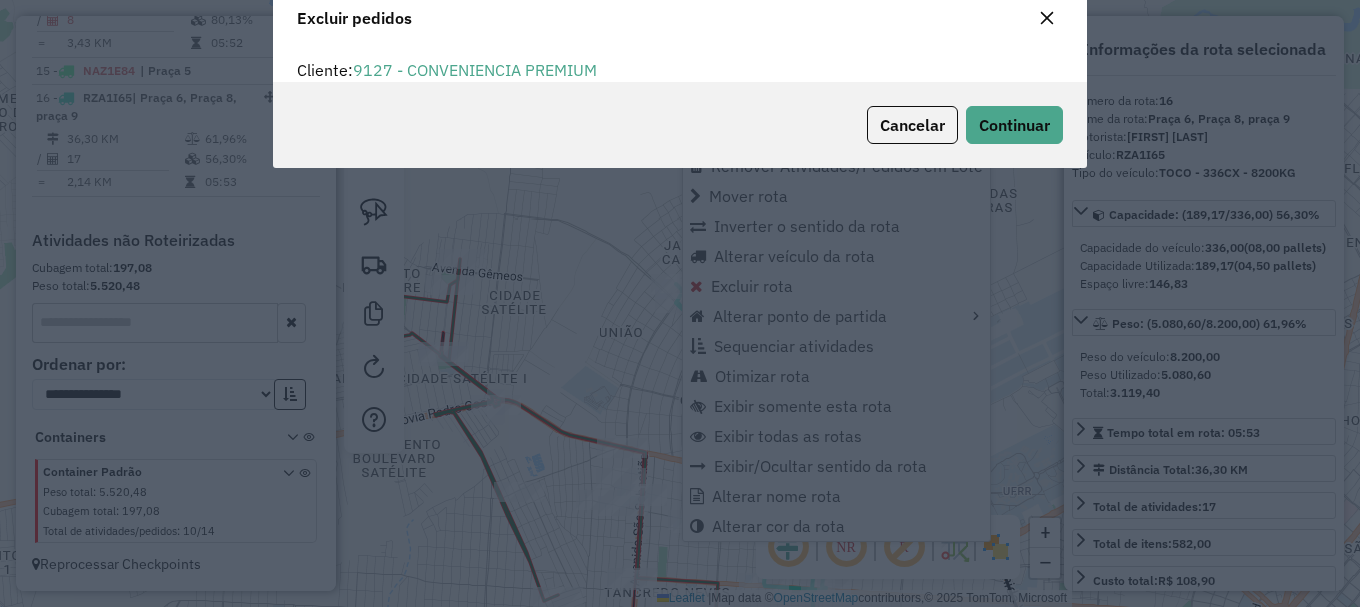 scroll, scrollTop: 0, scrollLeft: 0, axis: both 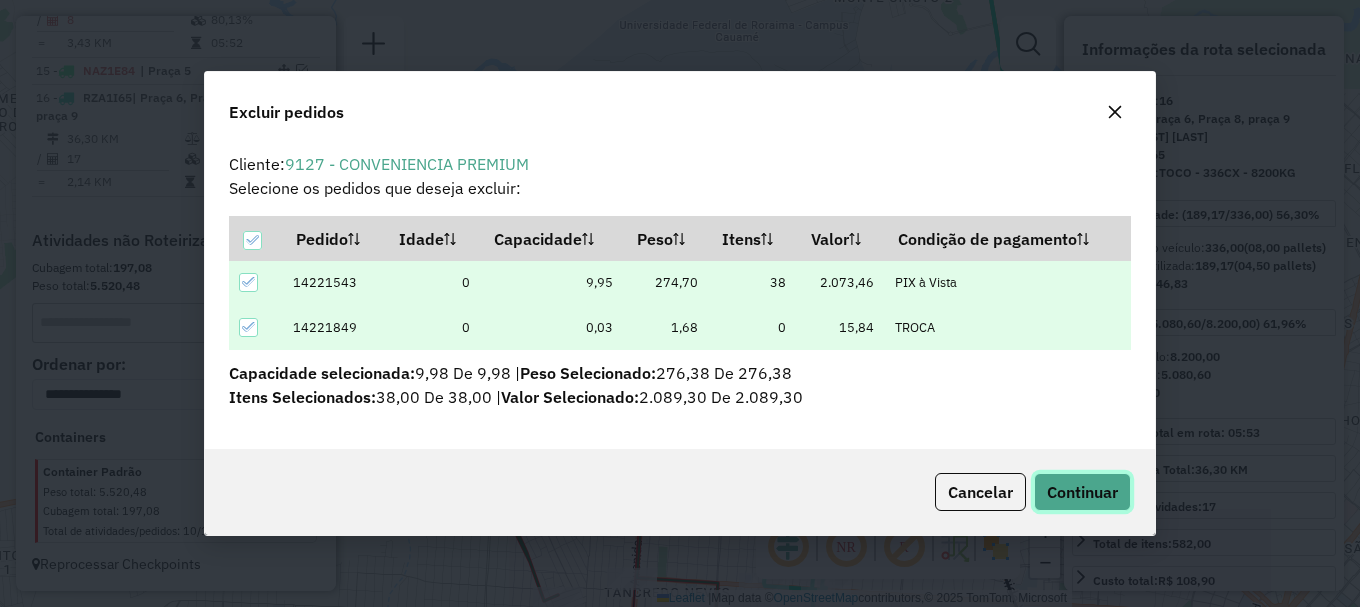 click on "Continuar" 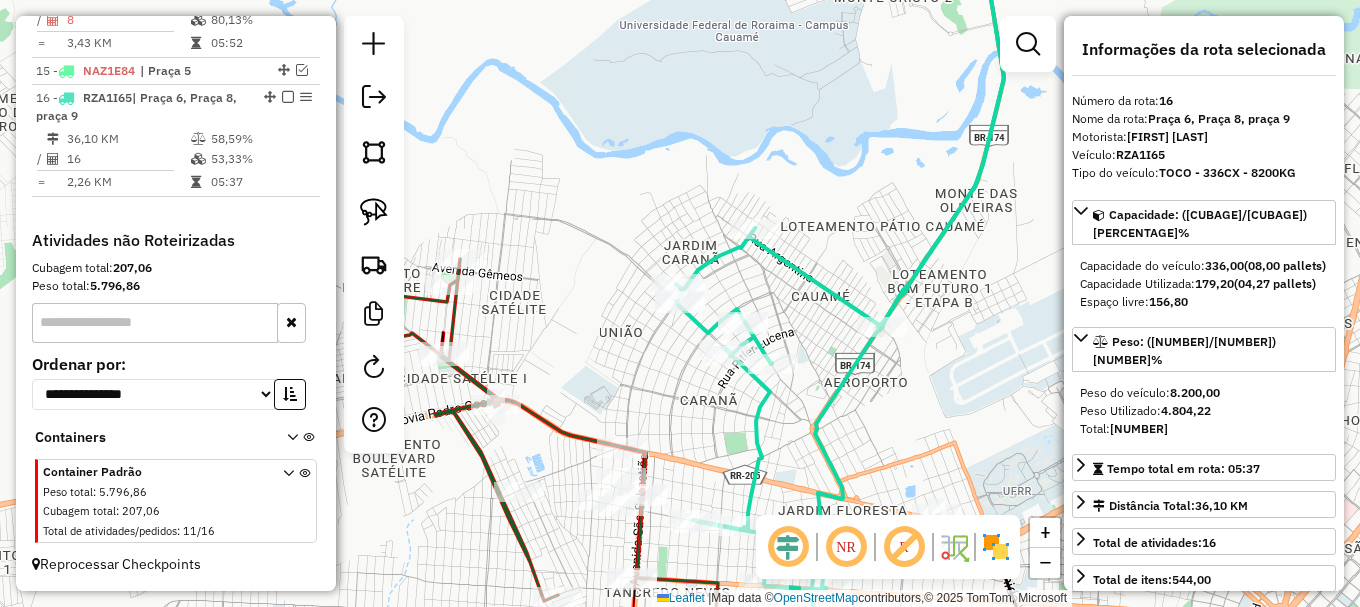 drag, startPoint x: 381, startPoint y: 216, endPoint x: 436, endPoint y: 392, distance: 184.3936 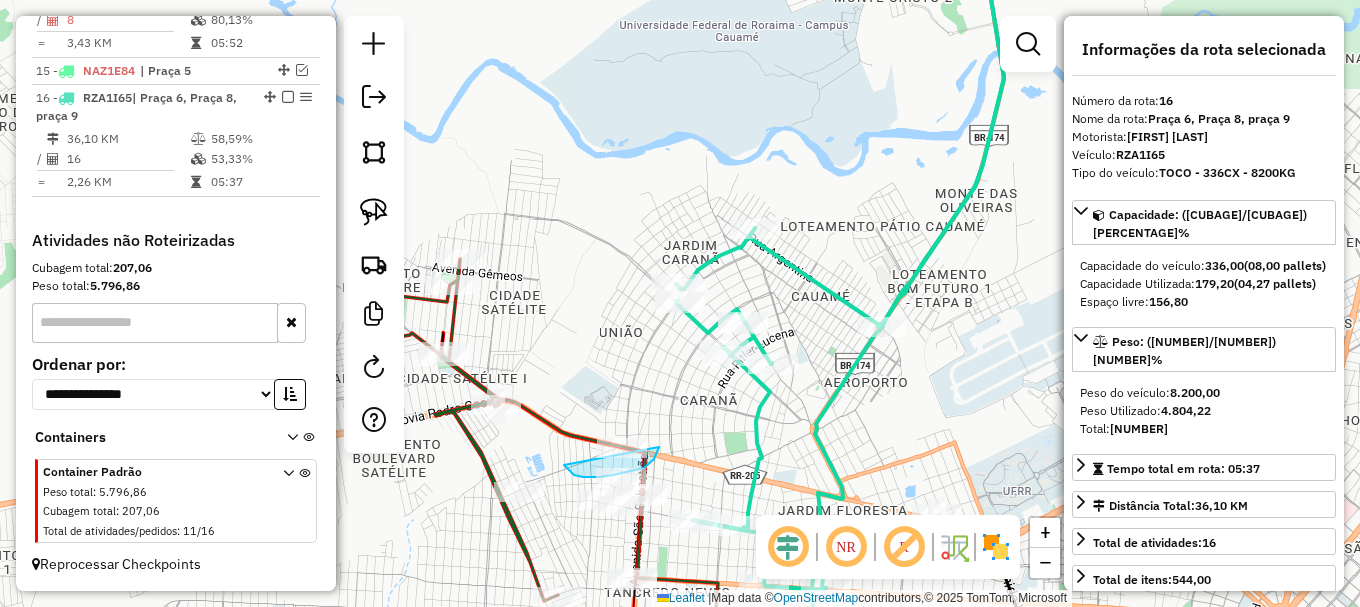 drag, startPoint x: 564, startPoint y: 465, endPoint x: 646, endPoint y: 399, distance: 105.26158 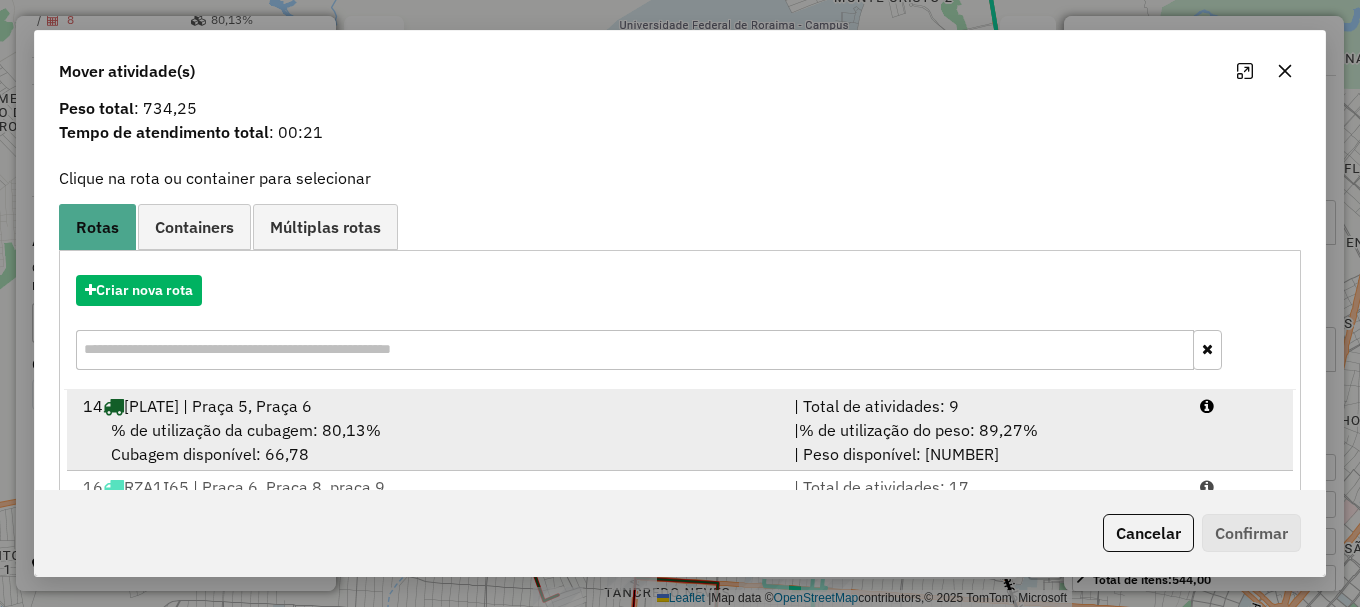 scroll, scrollTop: 159, scrollLeft: 0, axis: vertical 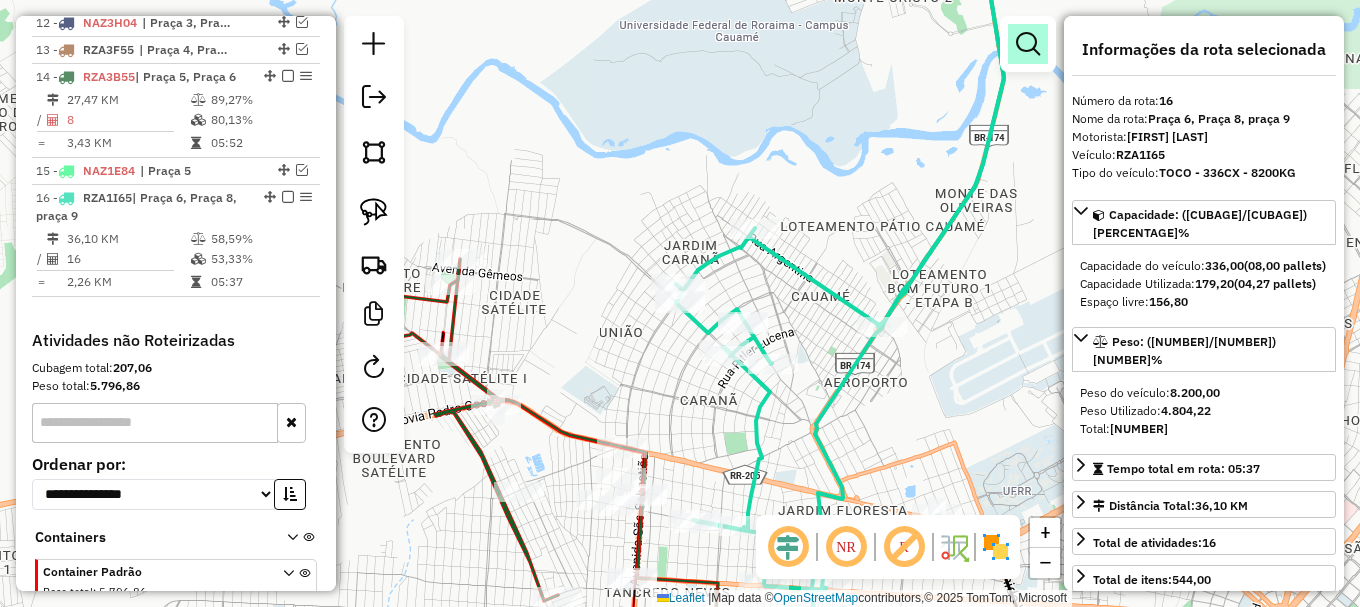 click at bounding box center (1028, 44) 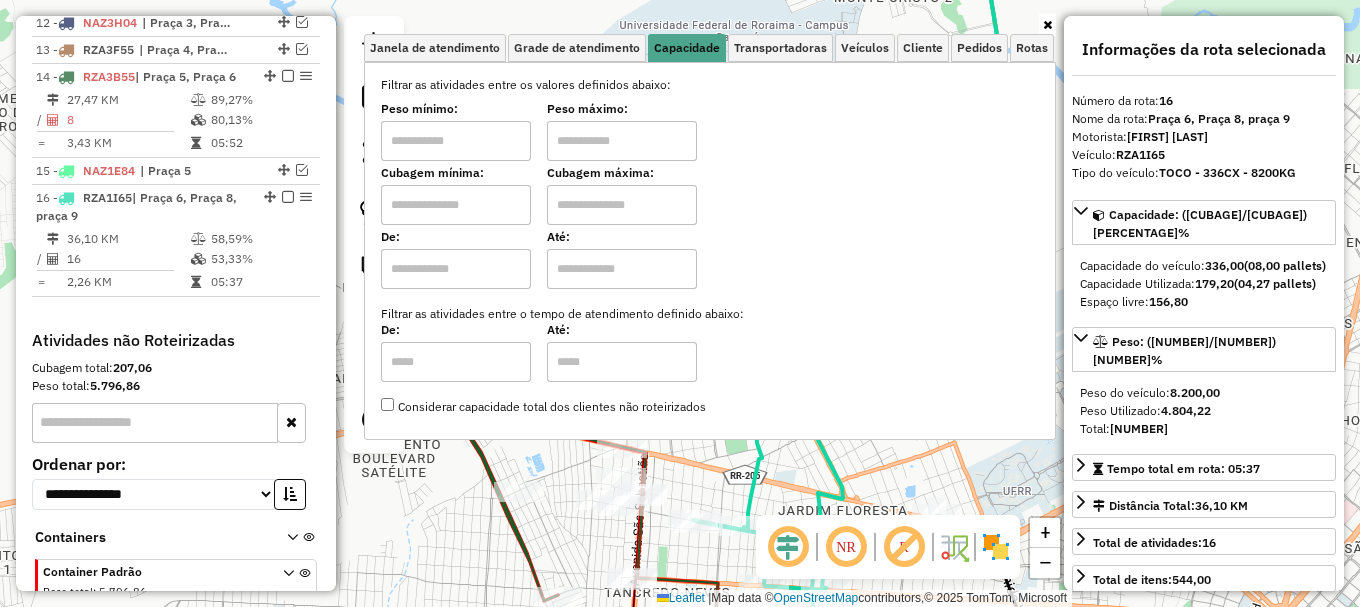 click at bounding box center [622, 141] 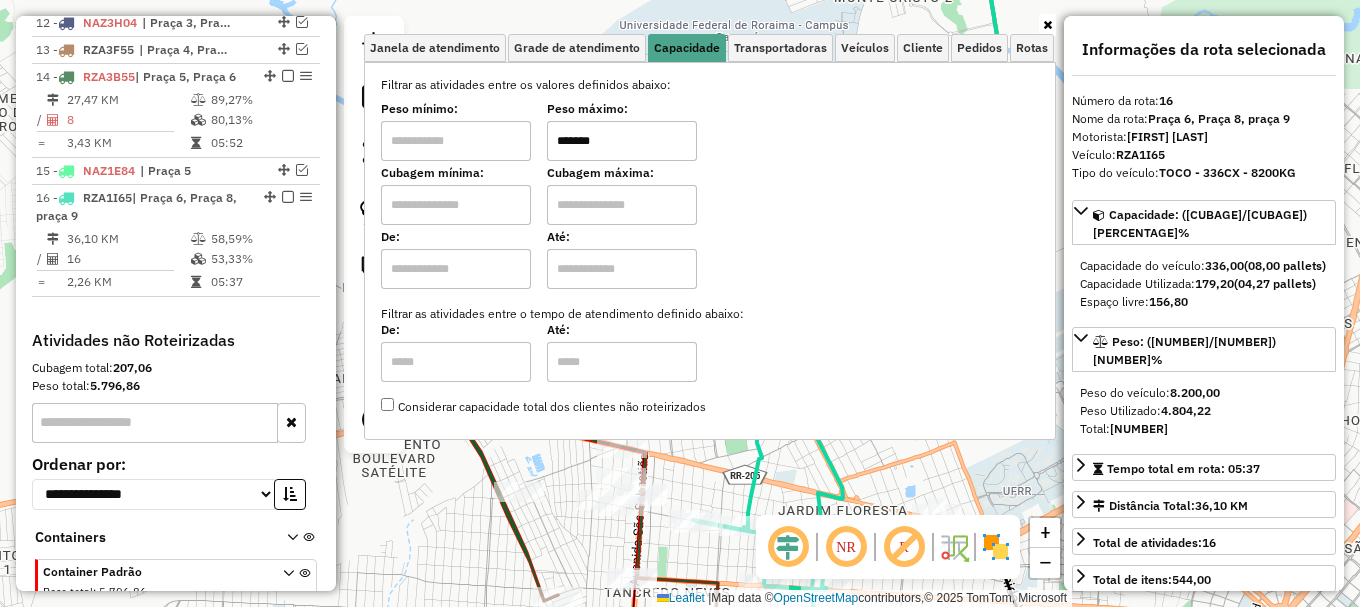 type on "*******" 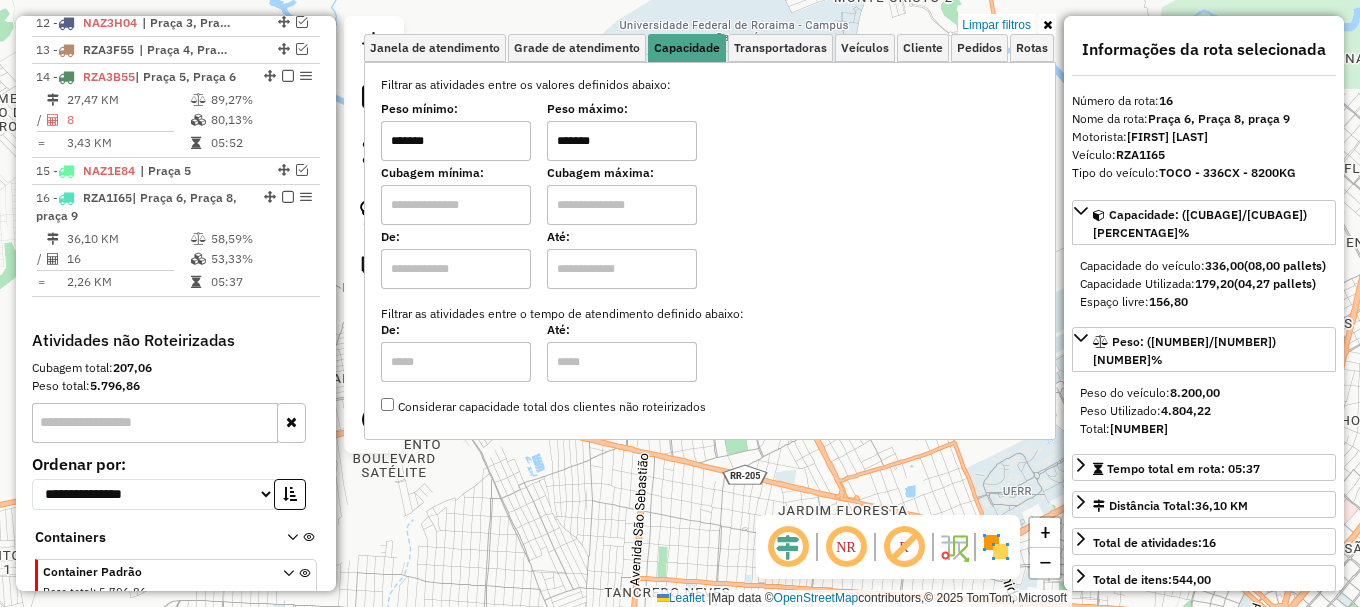 click on "Limpar filtros Janela de atendimento Grade de atendimento Capacidade Transportadoras Veículos Cliente Pedidos  Rotas Selecione os dias de semana para filtrar as janelas de atendimento  Seg   Ter   Qua   Qui   Sex   Sáb   Dom  Informe o período da janela de atendimento: De: Até:  Filtrar exatamente a janela do cliente  Considerar janela de atendimento padrão  Selecione os dias de semana para filtrar as grades de atendimento  Seg   Ter   Qua   Qui   Sex   Sáb   Dom   Considerar clientes sem dia de atendimento cadastrado  Clientes fora do dia de atendimento selecionado Filtrar as atividades entre os valores definidos abaixo:  Peso mínimo:  *******  Peso máximo:  *******  Cubagem mínima:   Cubagem máxima:   De:   Até:  Filtrar as atividades entre o tempo de atendimento definido abaixo:  De:   Até:   Considerar capacidade total dos clientes não roteirizados Transportadora: Selecione um ou mais itens Tipo de veículo: Selecione um ou mais itens Veículo: Selecione um ou mais itens Motorista: Nome: De:" 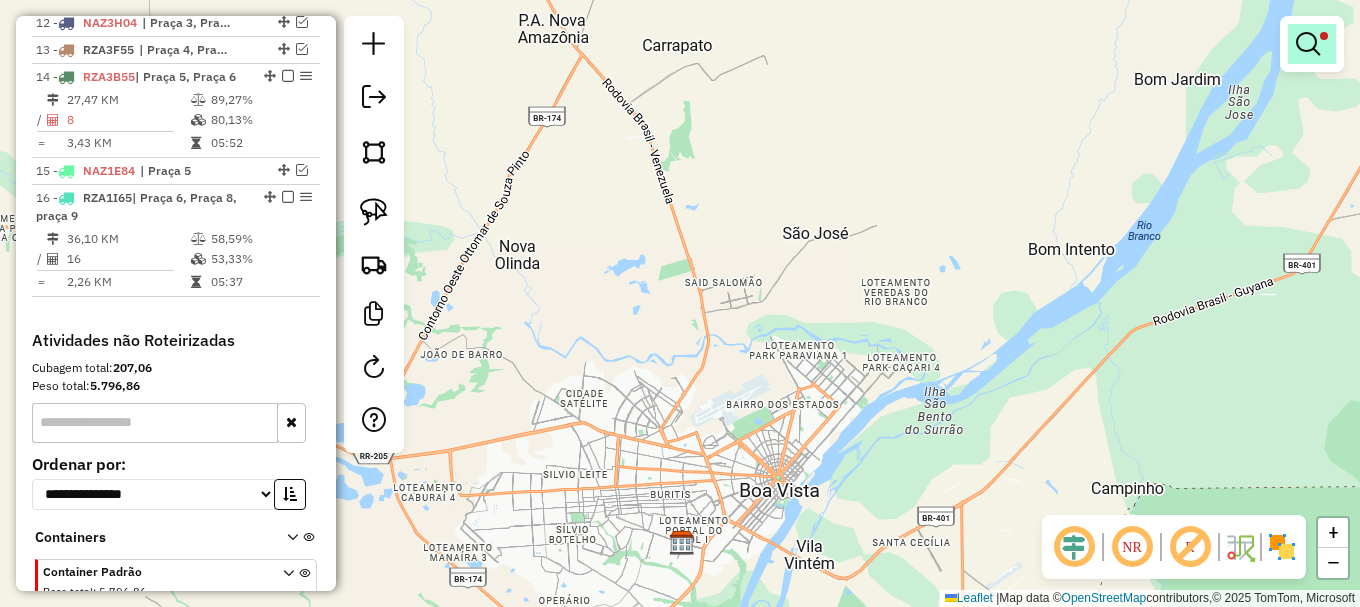 click at bounding box center (1308, 44) 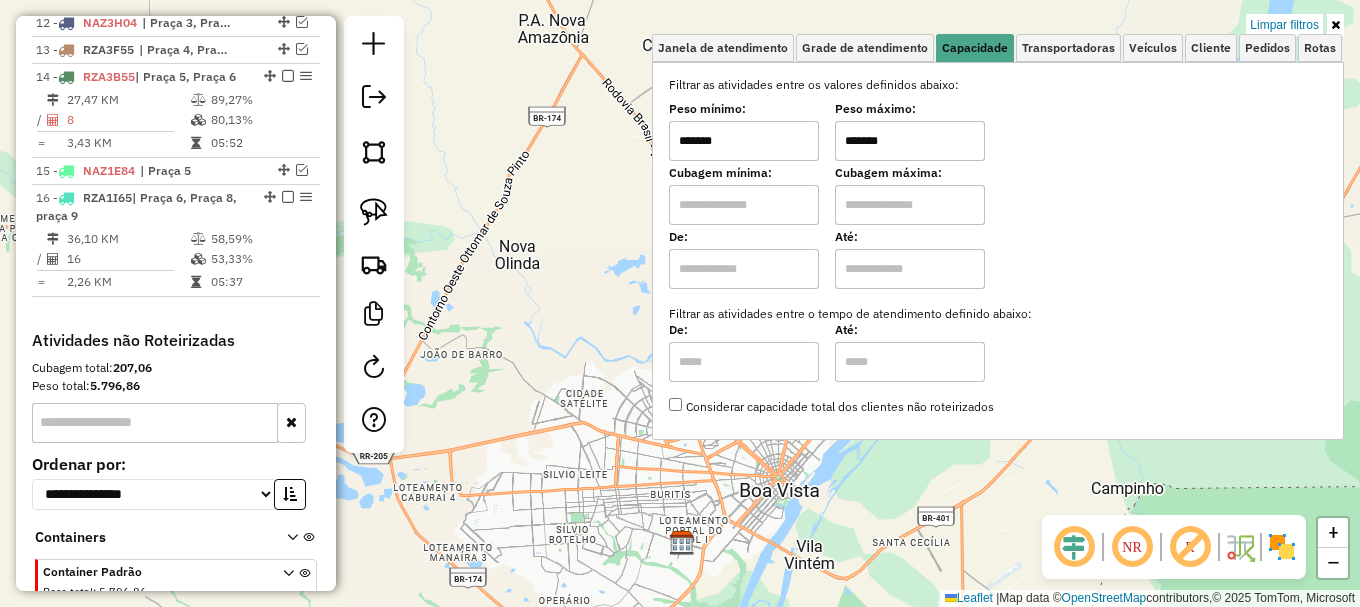 click on "*******" at bounding box center [744, 141] 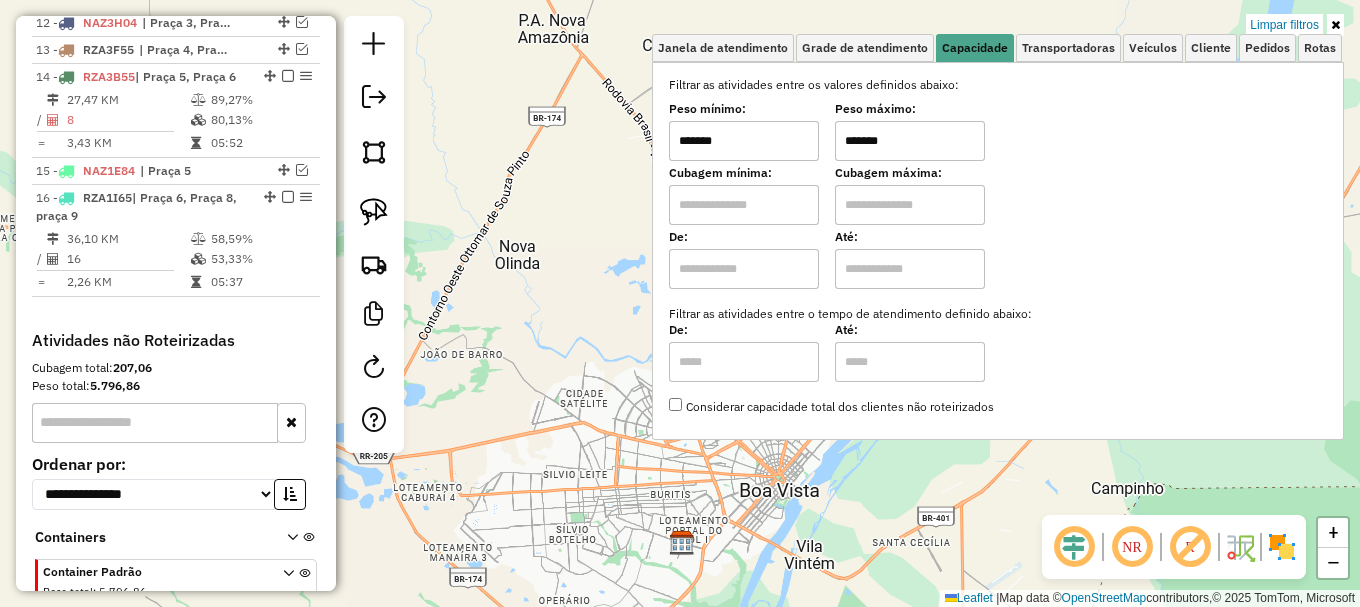 type on "*******" 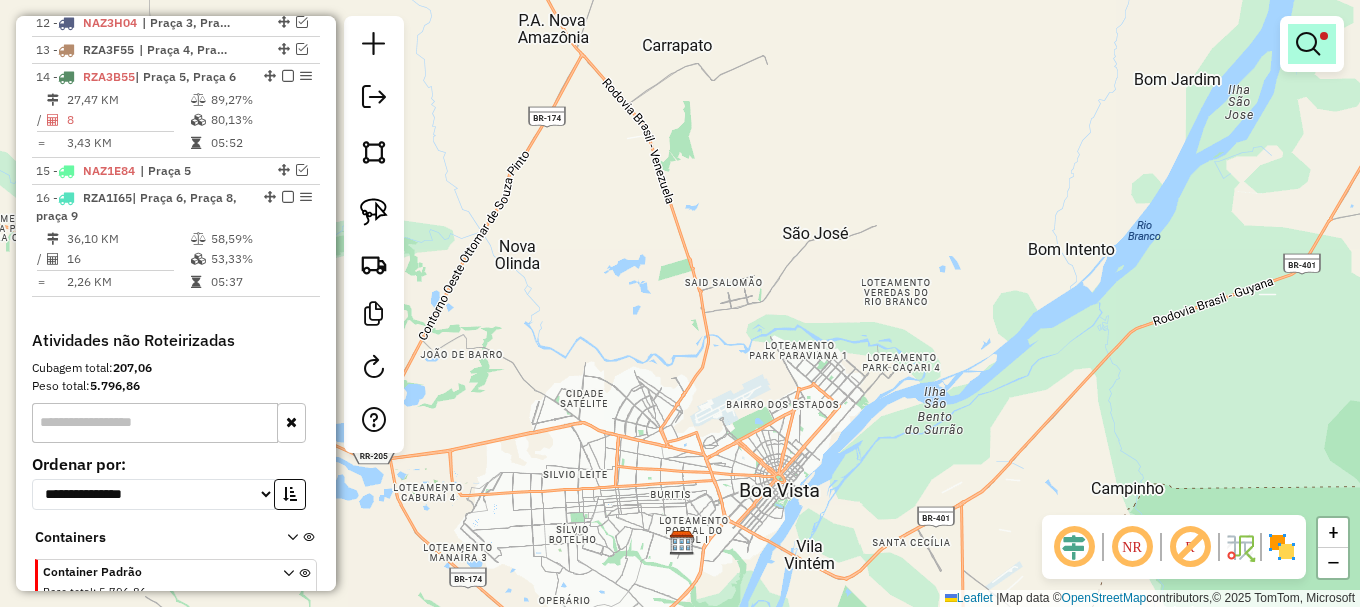 click at bounding box center [1308, 44] 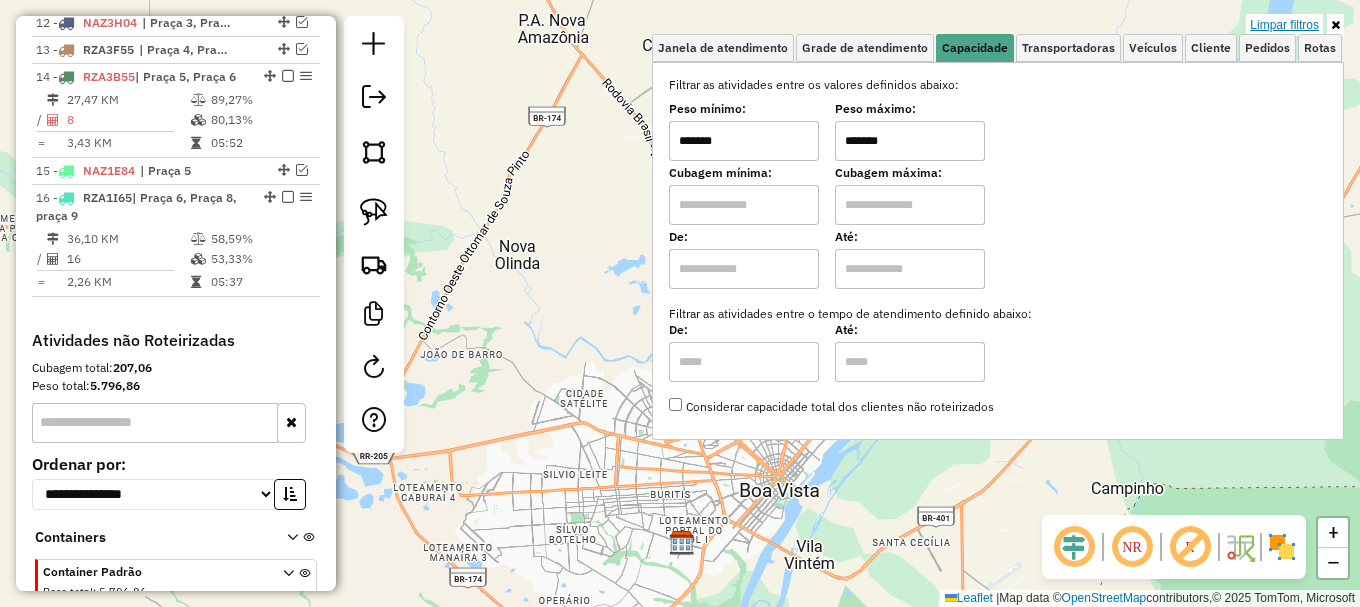 click on "Limpar filtros" at bounding box center (1284, 25) 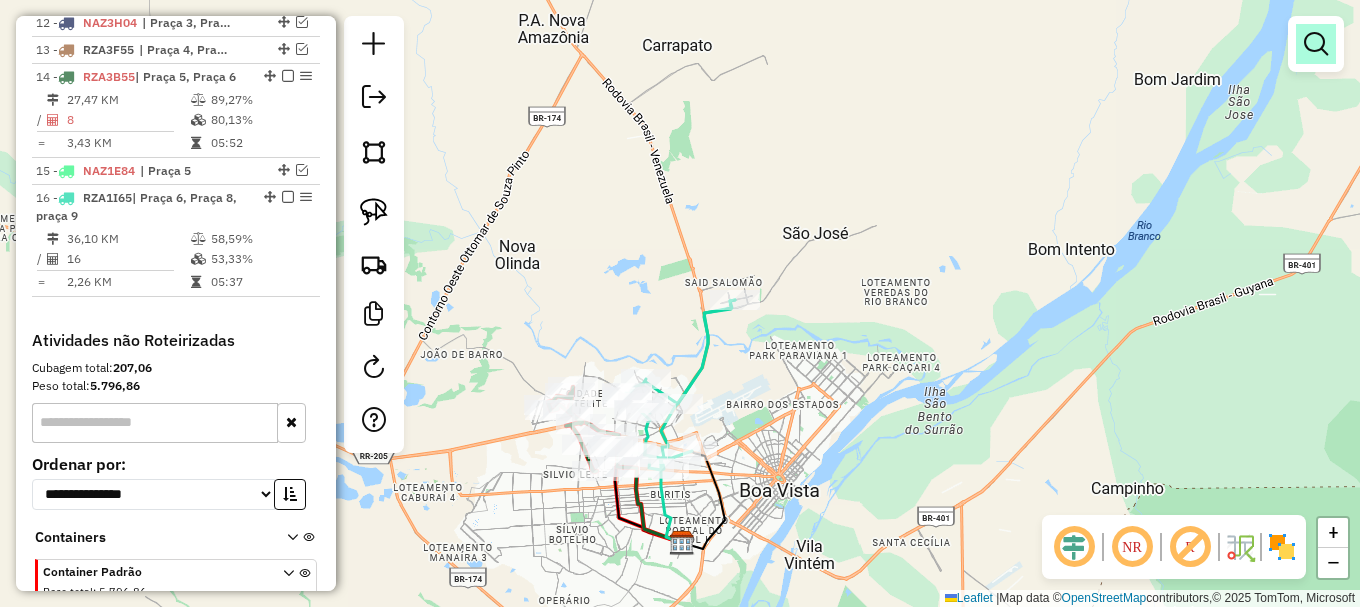 click at bounding box center (1316, 44) 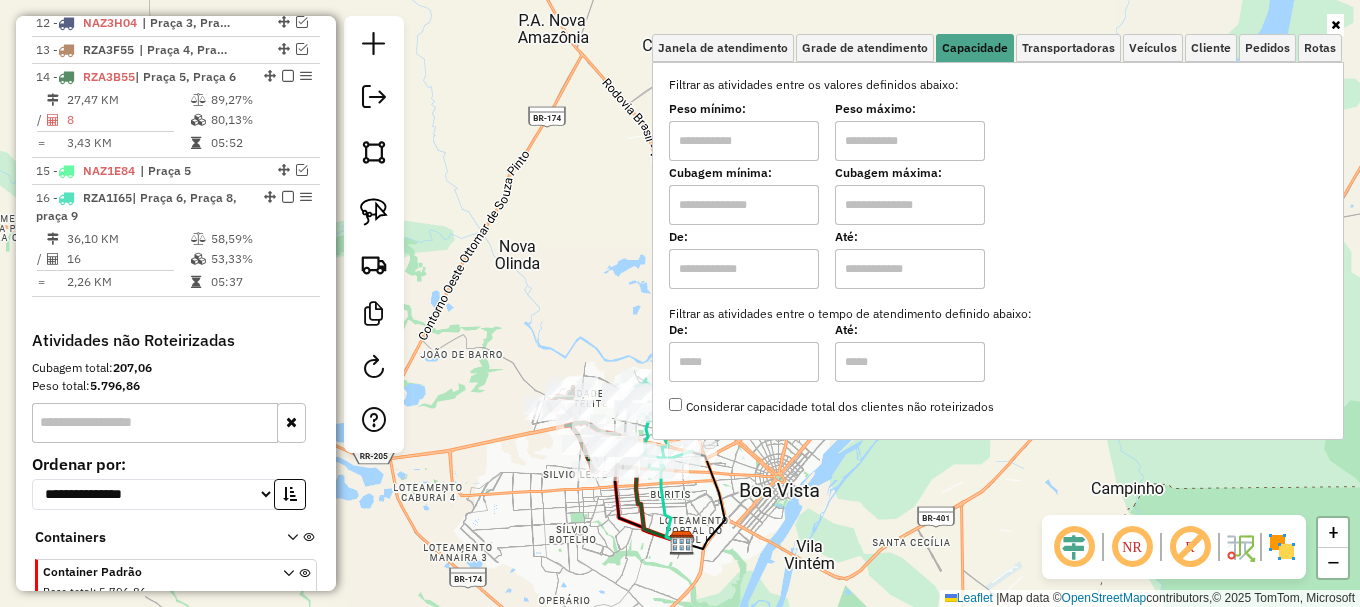 click at bounding box center [910, 205] 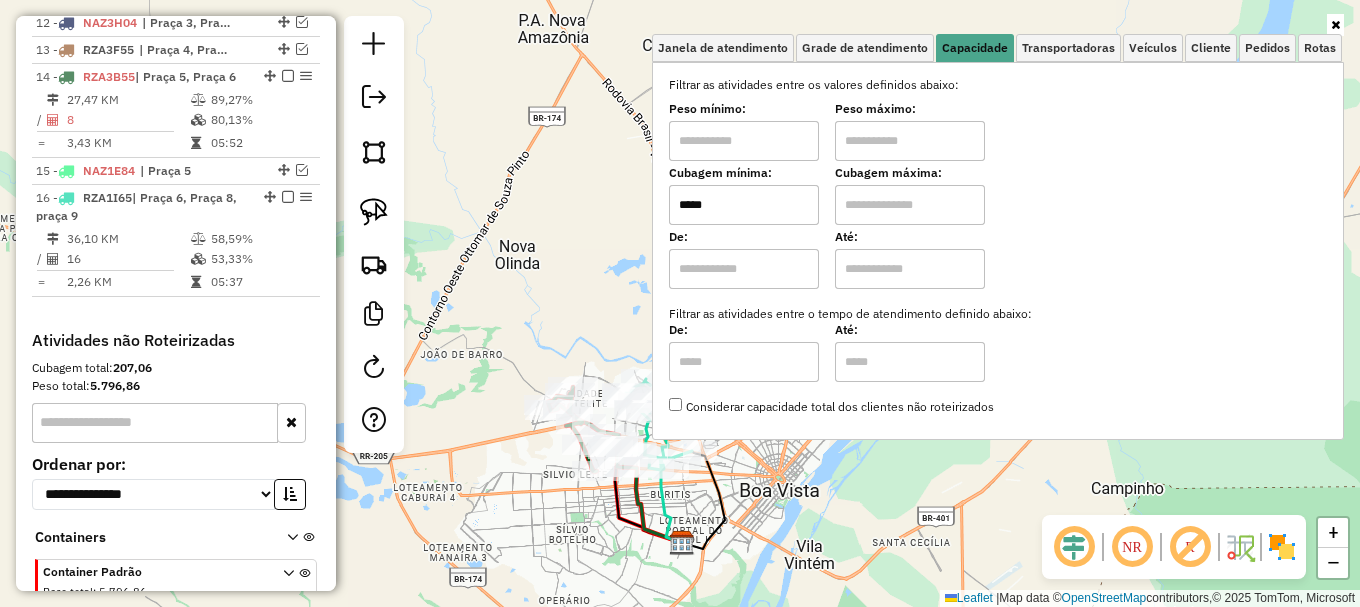 click at bounding box center [910, 205] 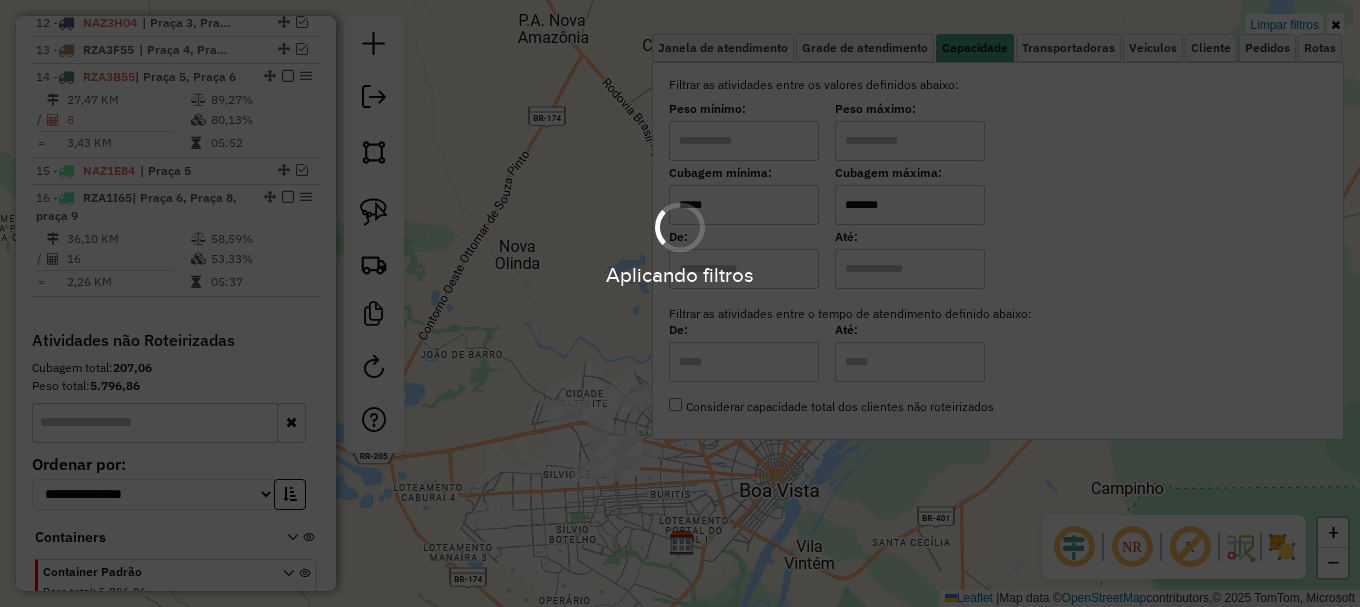 click on "Limpar filtros Janela de atendimento Grade de atendimento Capacidade Transportadoras Veículos Cliente Pedidos  Rotas Selecione os dias de semana para filtrar as janelas de atendimento  Seg   Ter   Qua   Qui   Sex   Sáb   Dom  Informe o período da janela de atendimento: De: Até:  Filtrar exatamente a janela do cliente  Considerar janela de atendimento padrão  Selecione os dias de semana para filtrar as grades de atendimento  Seg   Ter   Qua   Qui   Sex   Sáb   Dom   Considerar clientes sem dia de atendimento cadastrado  Clientes fora do dia de atendimento selecionado Filtrar as atividades entre os valores definidos abaixo:  Peso mínimo:   Peso máximo:   Cubagem mínima:  *****  Cubagem máxima:  *******  De:   Até:  Filtrar as atividades entre o tempo de atendimento definido abaixo:  De:   Até:   Considerar capacidade total dos clientes não roteirizados Transportadora: Selecione um ou mais itens Tipo de veículo: Selecione um ou mais itens Veículo: Selecione um ou mais itens Motorista: Nome: Setor:" 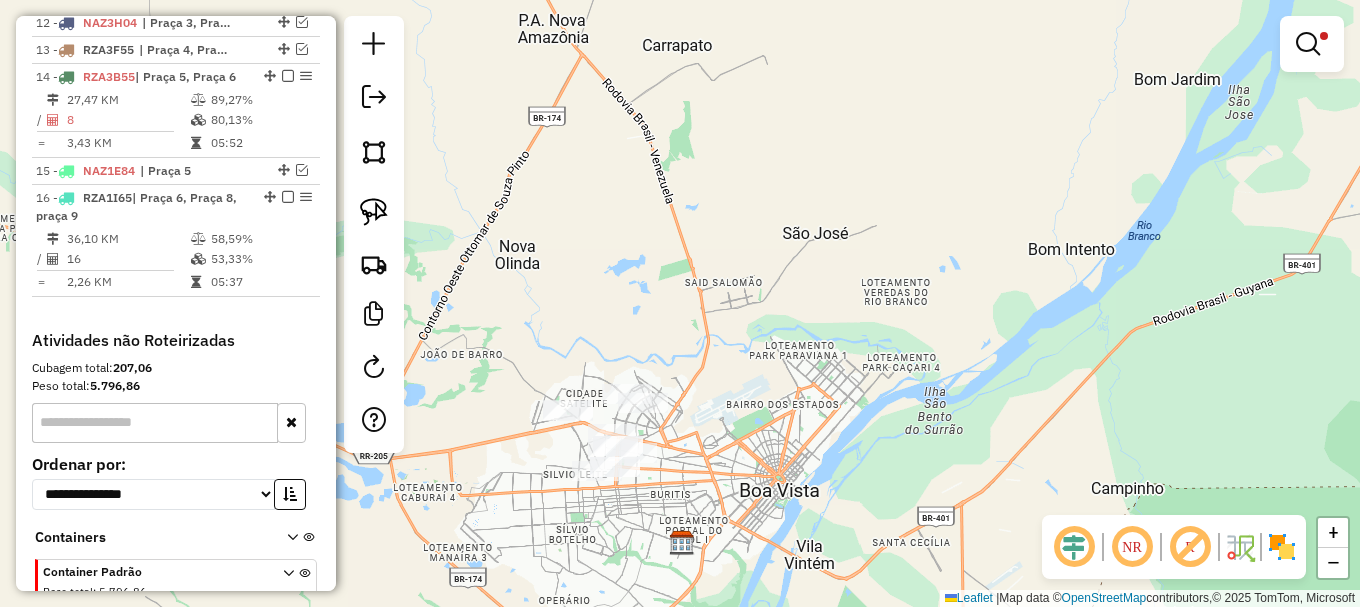 click on "Limpar filtros Janela de atendimento Grade de atendimento Capacidade Transportadoras Veículos Cliente Pedidos  Rotas Selecione os dias de semana para filtrar as janelas de atendimento  Seg   Ter   Qua   Qui   Sex   Sáb   Dom  Informe o período da janela de atendimento: De: Até:  Filtrar exatamente a janela do cliente  Considerar janela de atendimento padrão  Selecione os dias de semana para filtrar as grades de atendimento  Seg   Ter   Qua   Qui   Sex   Sáb   Dom   Considerar clientes sem dia de atendimento cadastrado  Clientes fora do dia de atendimento selecionado Filtrar as atividades entre os valores definidos abaixo:  Peso mínimo:   Peso máximo:   Cubagem mínima:  *****  Cubagem máxima:  *******  De:   Até:  Filtrar as atividades entre o tempo de atendimento definido abaixo:  De:   Até:   Considerar capacidade total dos clientes não roteirizados Transportadora: Selecione um ou mais itens Tipo de veículo: Selecione um ou mais itens Veículo: Selecione um ou mais itens Motorista: Nome: Setor:" 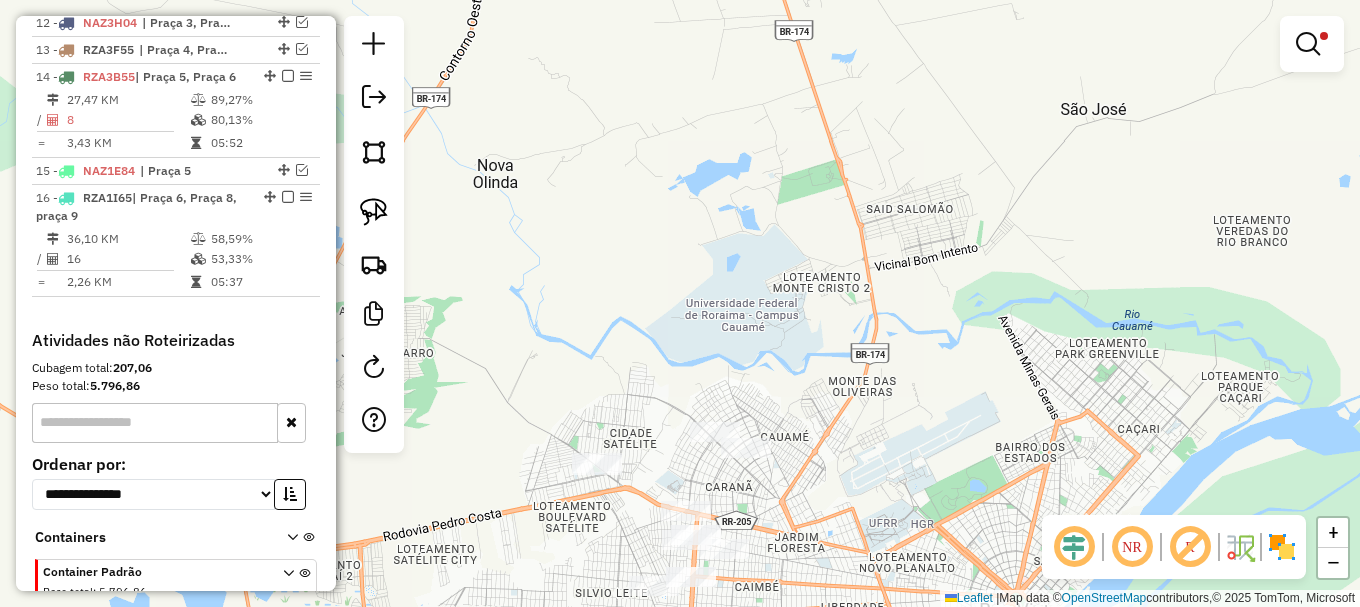 drag, startPoint x: 606, startPoint y: 344, endPoint x: 711, endPoint y: 104, distance: 261.96375 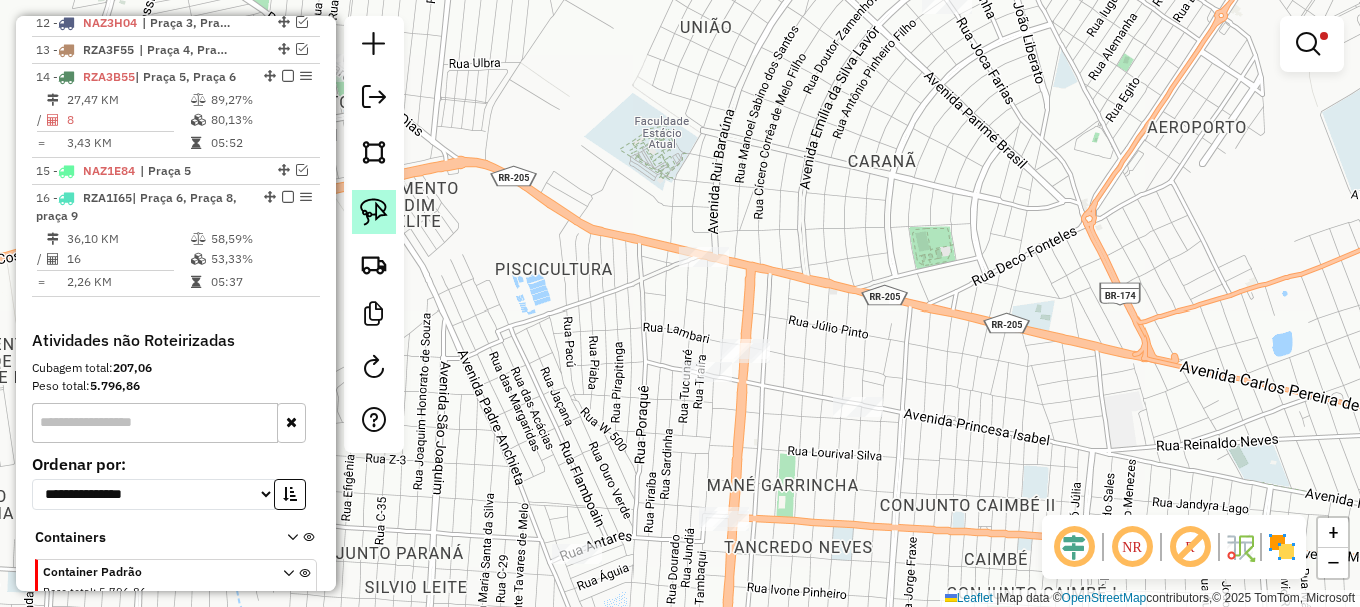 drag, startPoint x: 393, startPoint y: 219, endPoint x: 416, endPoint y: 265, distance: 51.42956 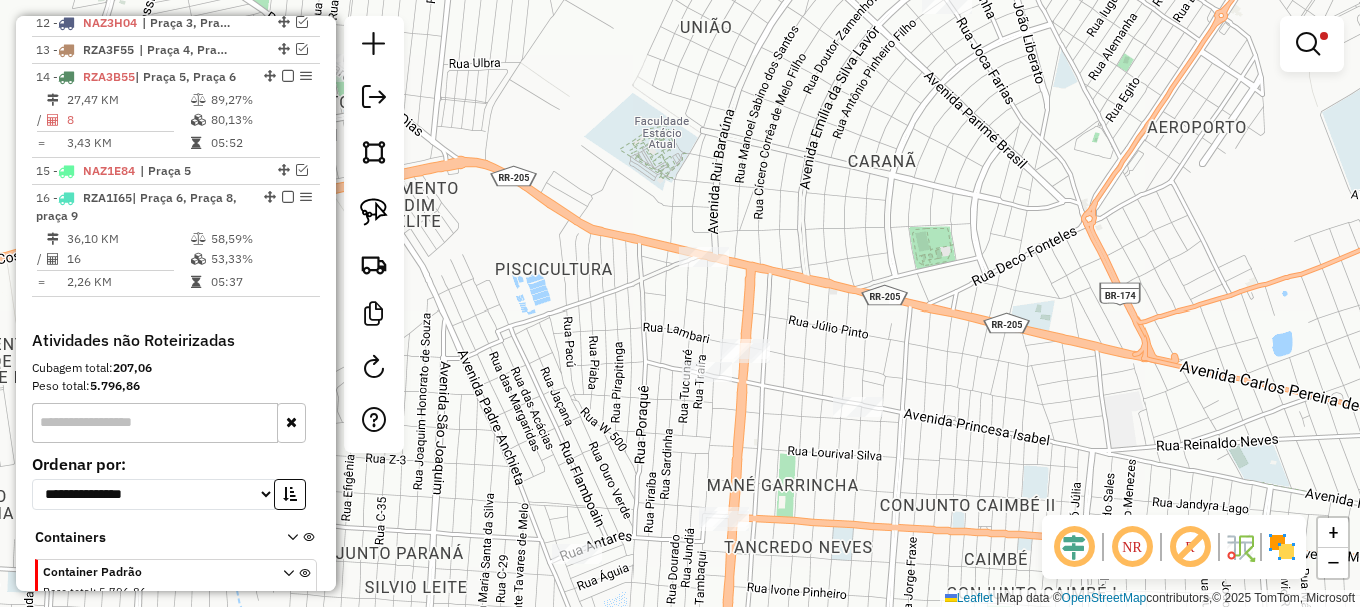 click 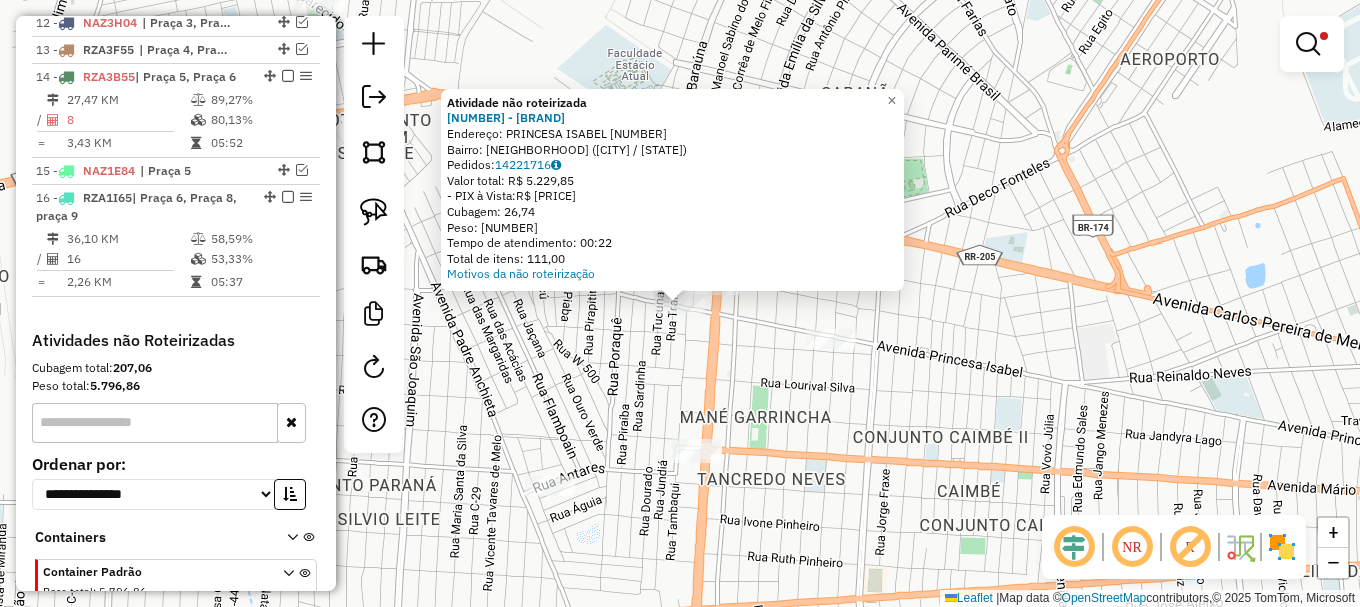 click on "Atividade não roteirizada 10490 - [COMPANY]  Endereço:  [STREET_NAME] 3714   Bairro: [NEIGHBORHOOD] ([CITY] / RR)   Pedidos:  14221716   Valor total: R$ 5.229,85   - PIX à Vista:  R$ 5.229,85   Cubagem: 26,74   Peso: 736,60   Tempo de atendimento: 00:22   Total de itens: 111,00  Motivos da não roteirização × Limpar filtros Janela de atendimento Grade de atendimento Capacidade Transportadoras Veículos Cliente Pedidos  Rotas Selecione os dias de semana para filtrar as janelas de atendimento  Seg   Ter   Qua   Qui   Sex   Sáb   Dom  Informe o período da janela de atendimento: De: Até:  Filtrar exatamente a janela do cliente  Considerar janela de atendimento padrão  Selecione os dias de semana para filtrar as grades de atendimento  Seg   Ter   Qua   Qui   Sex   Sáb   Dom   Considerar clientes sem dia de atendimento cadastrado  Clientes fora do dia de atendimento selecionado Filtrar as atividades entre os valores definidos abaixo:  Peso mínimo:   Peso máximo:   Cubagem mínima:  ***** De:" 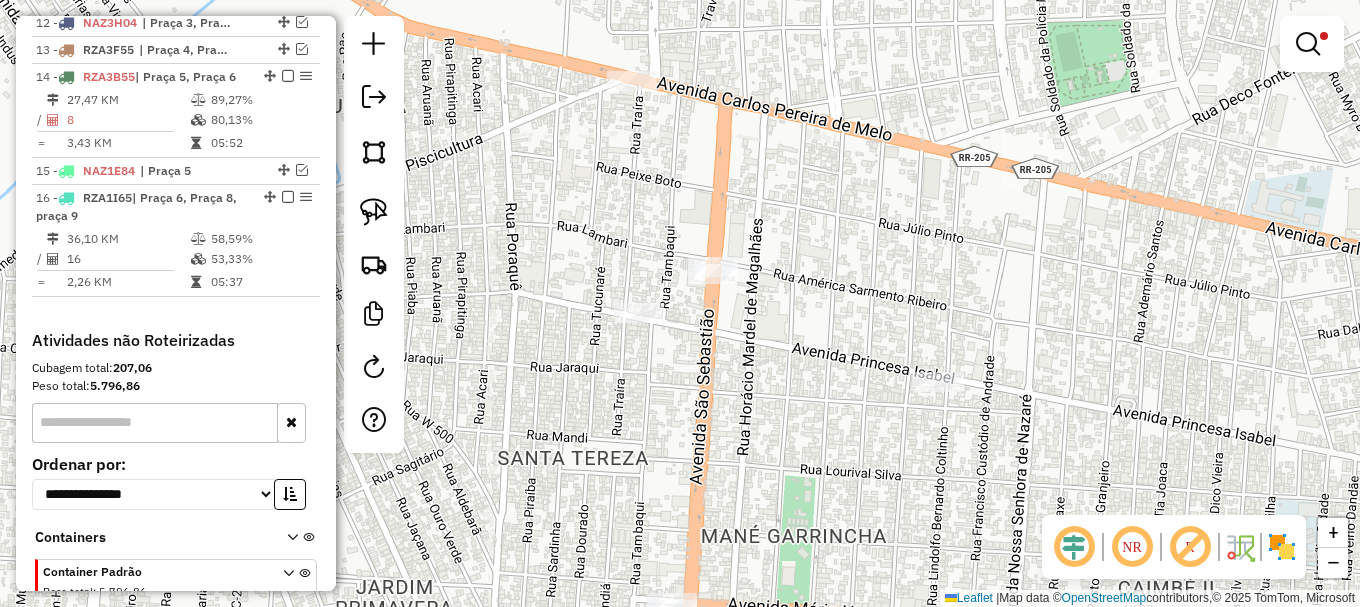 drag, startPoint x: 362, startPoint y: 203, endPoint x: 382, endPoint y: 237, distance: 39.446167 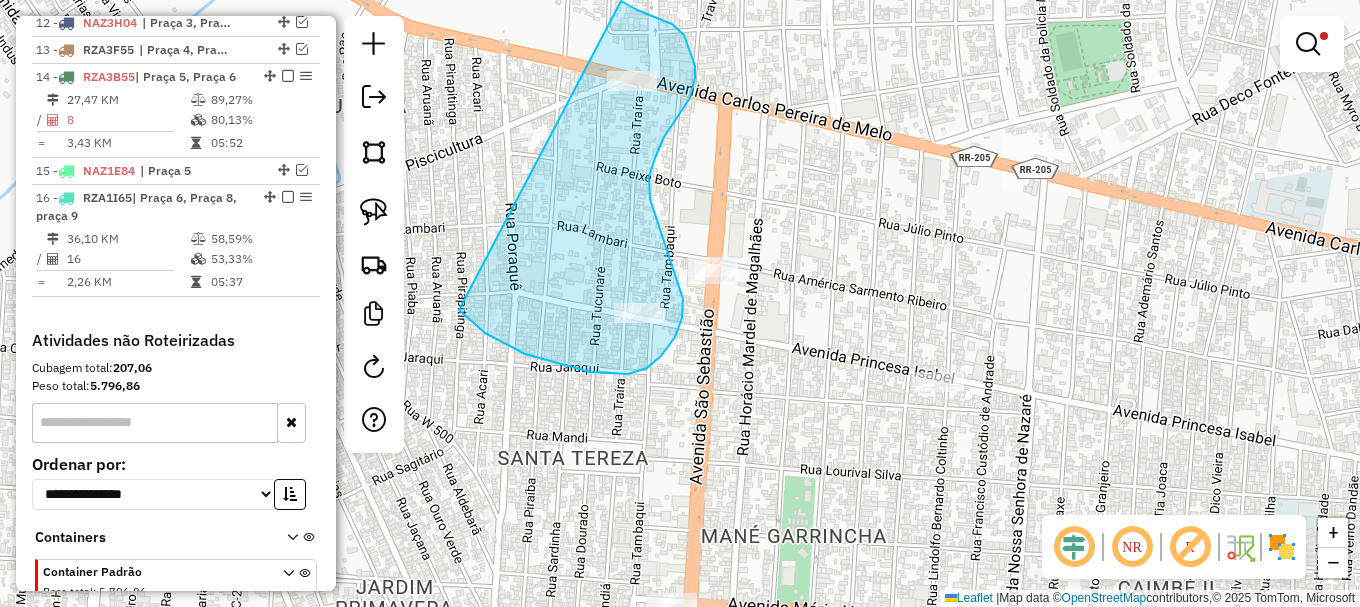 drag, startPoint x: 461, startPoint y: 313, endPoint x: 600, endPoint y: 14, distance: 329.7302 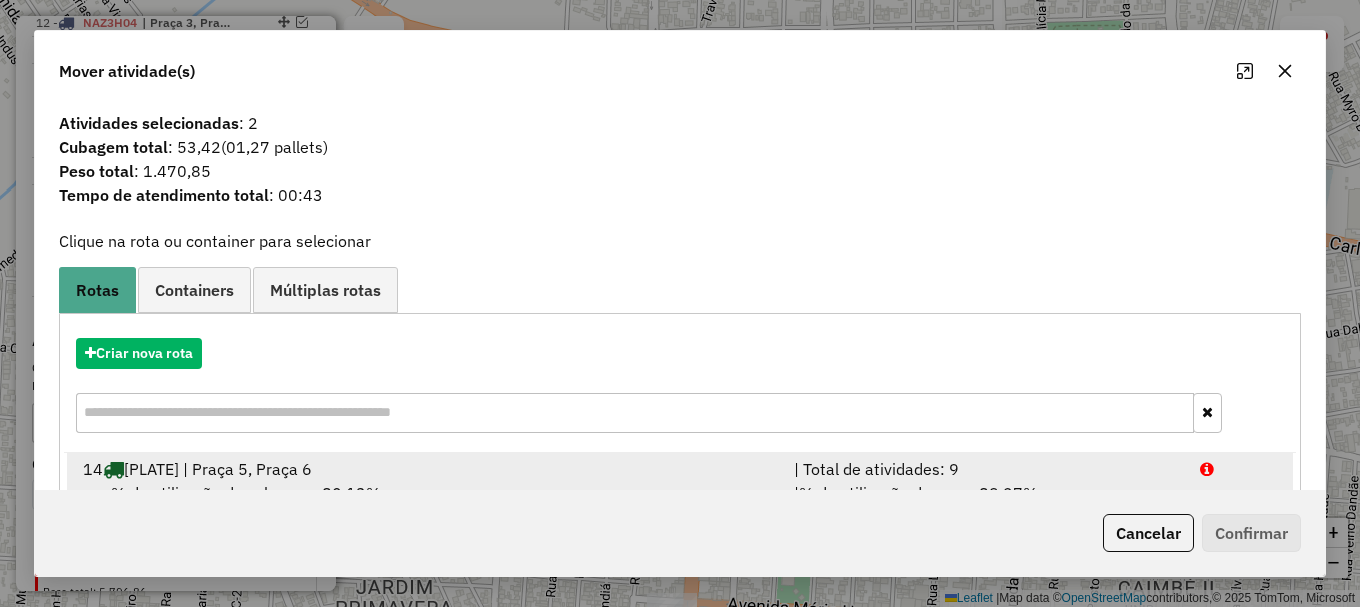 click at bounding box center (1239, 469) 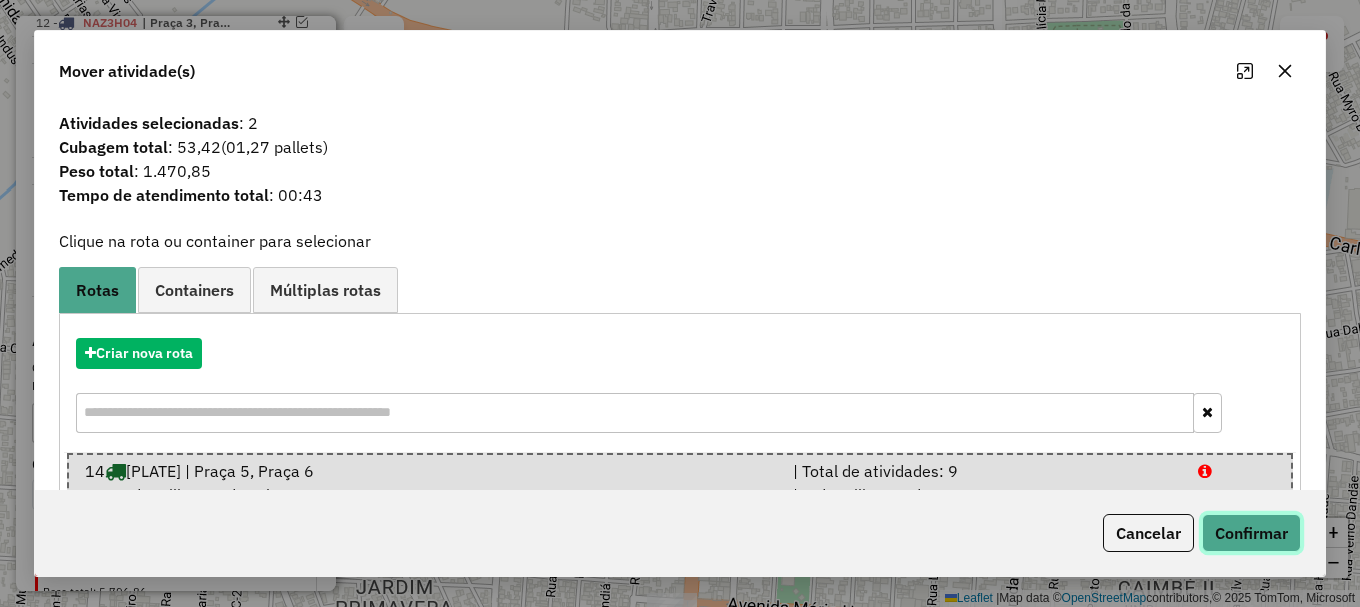 click on "Confirmar" 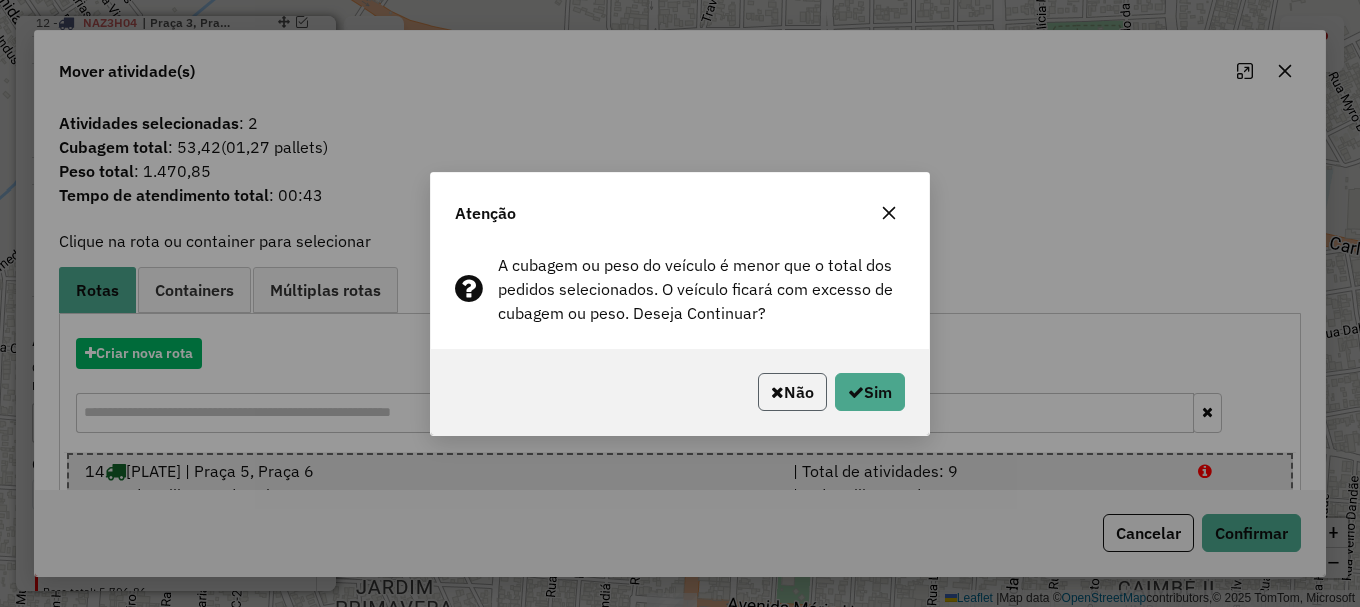 click 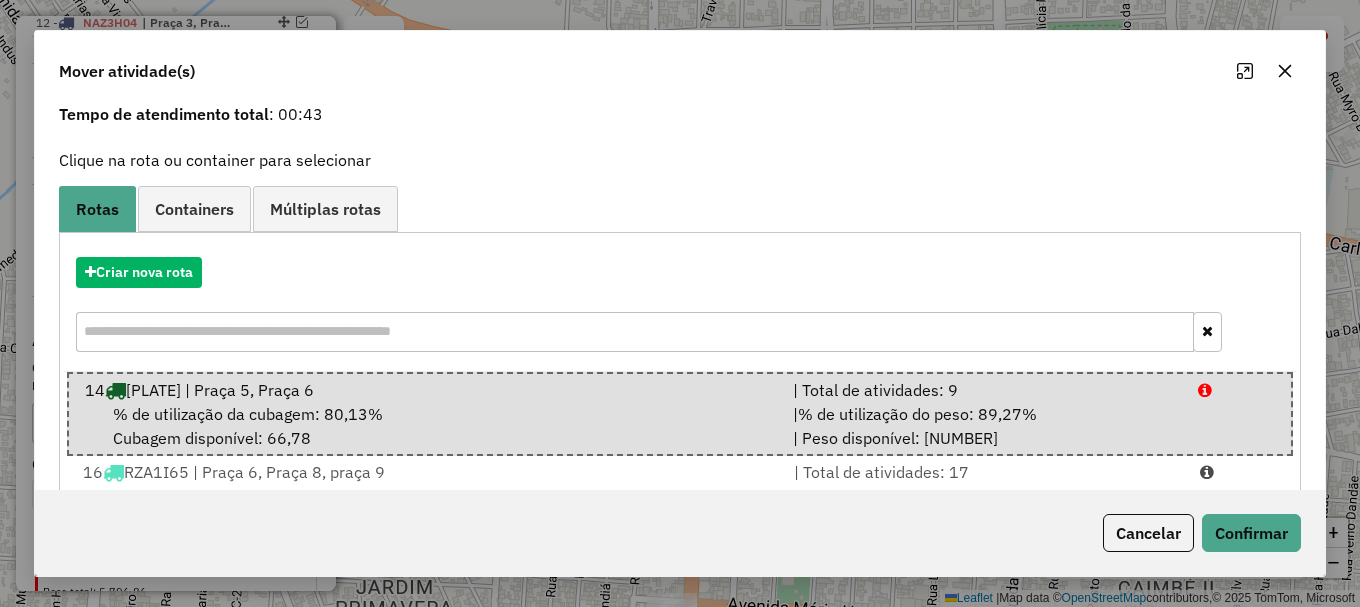scroll, scrollTop: 162, scrollLeft: 0, axis: vertical 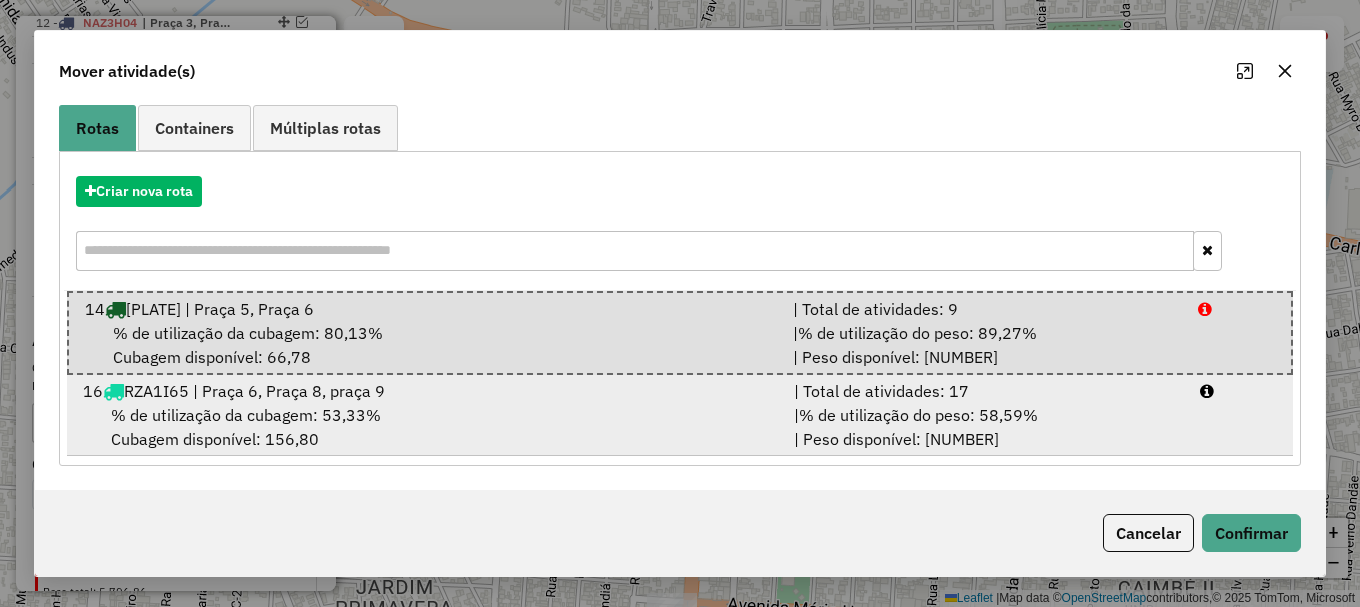 click on "|  % de utilização do peso: 58,59%  | Peso disponível: 3.395,78" at bounding box center (985, 427) 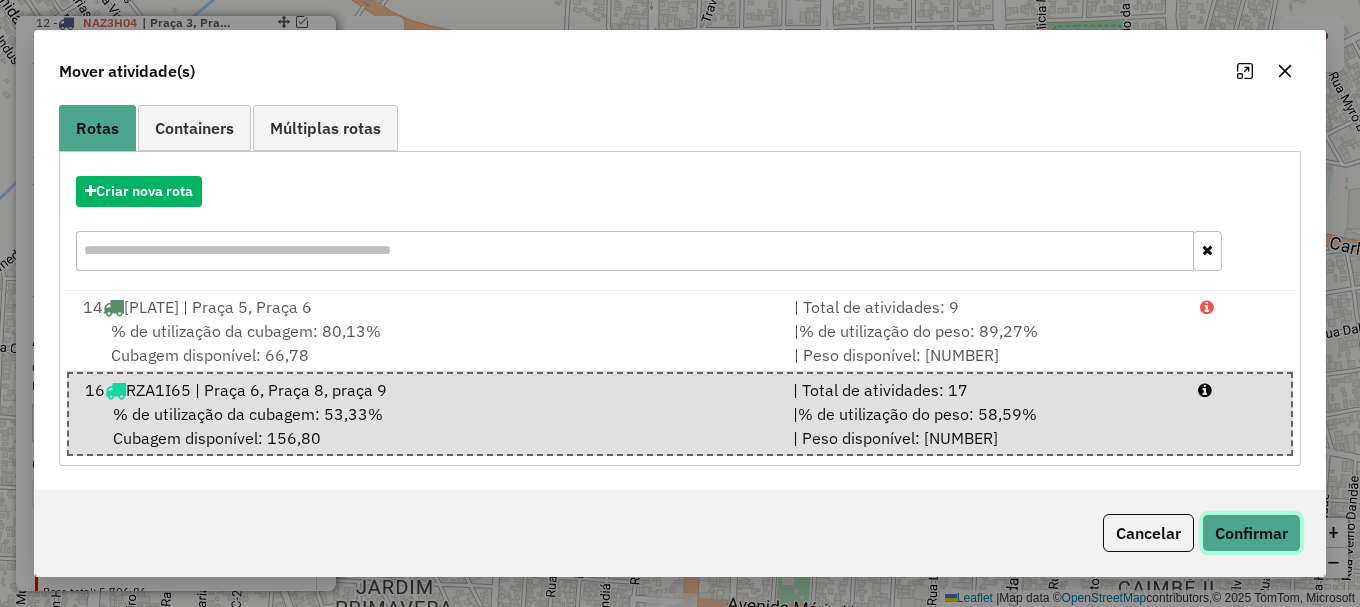 click on "Confirmar" 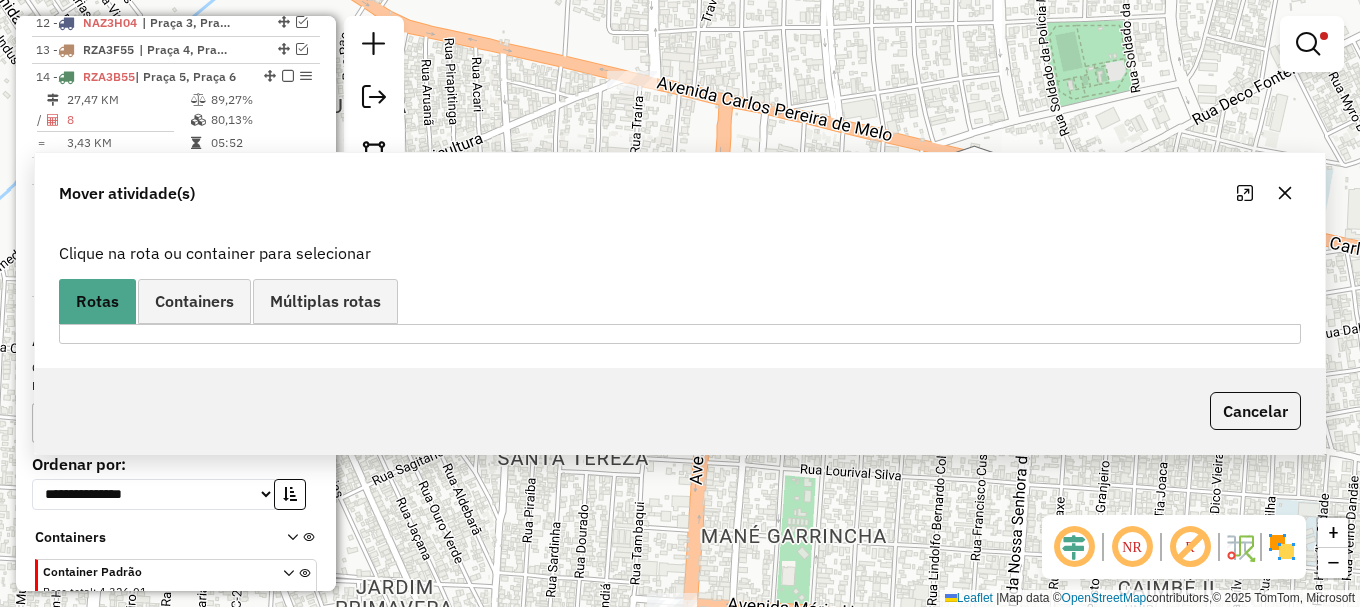 scroll, scrollTop: 0, scrollLeft: 0, axis: both 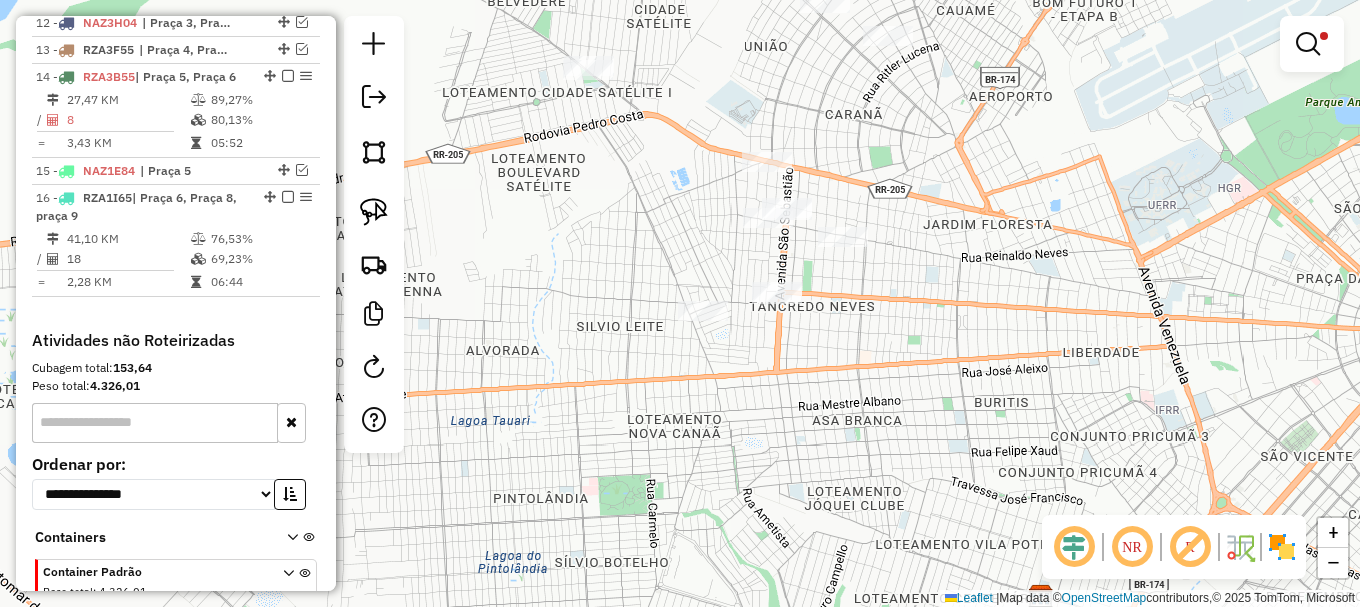 click at bounding box center (1308, 44) 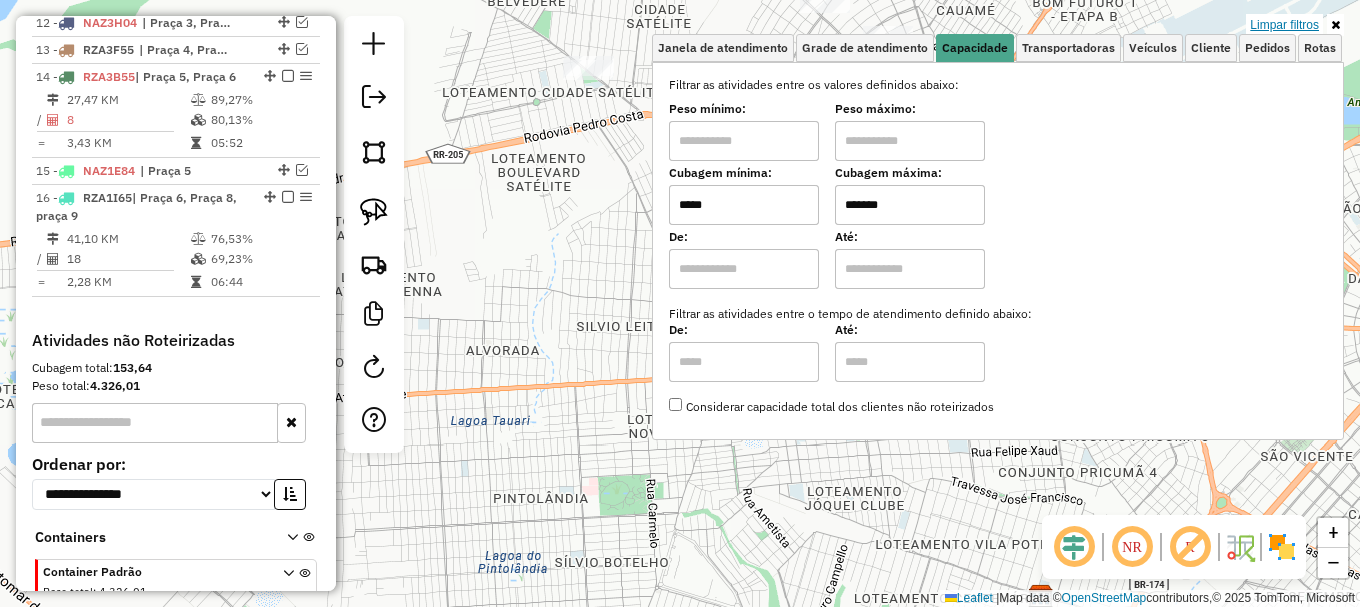 click on "Limpar filtros" at bounding box center (1284, 25) 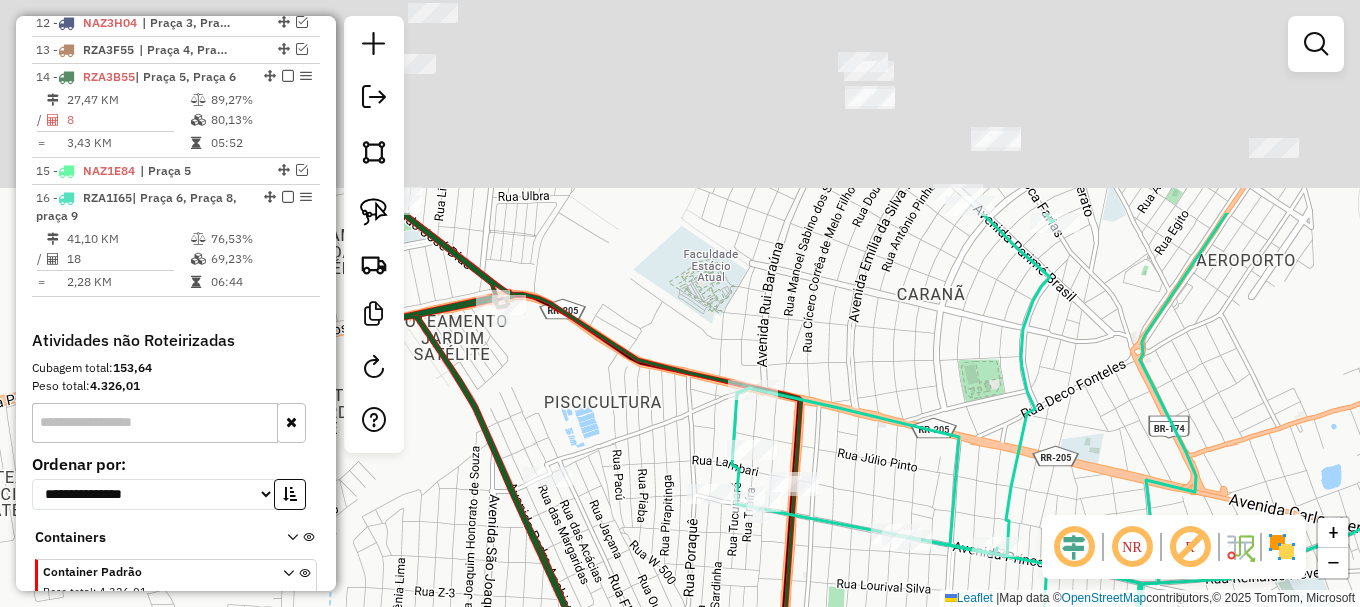 drag, startPoint x: 720, startPoint y: 137, endPoint x: 710, endPoint y: 421, distance: 284.176 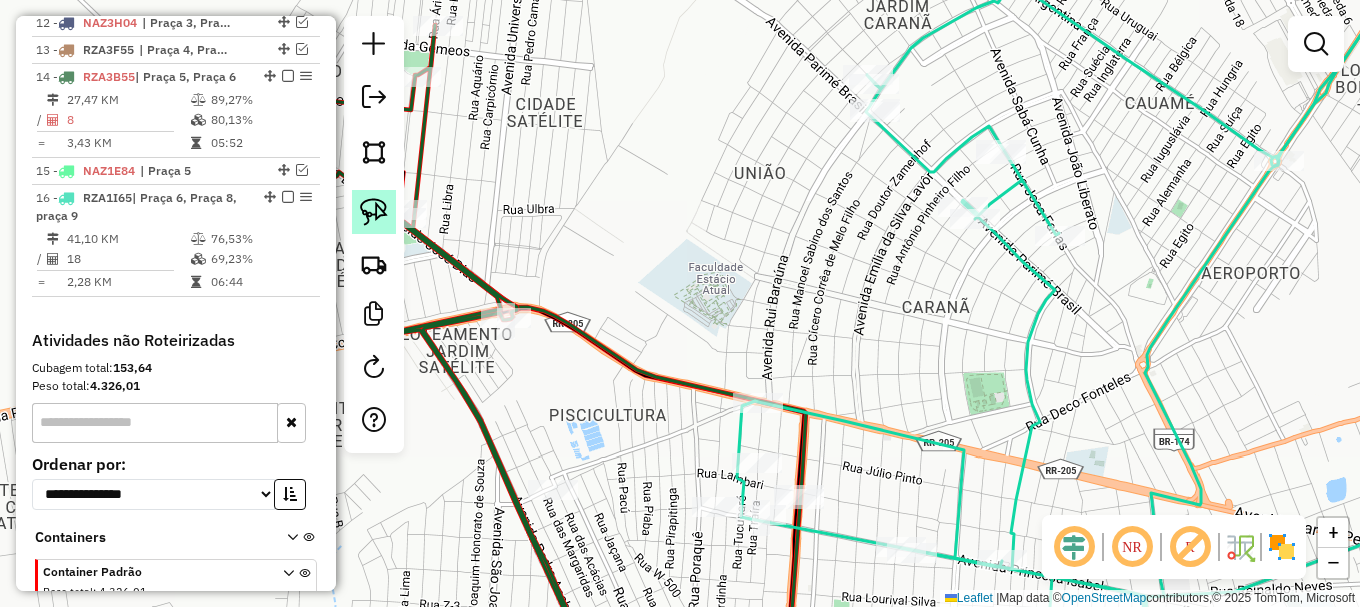 click 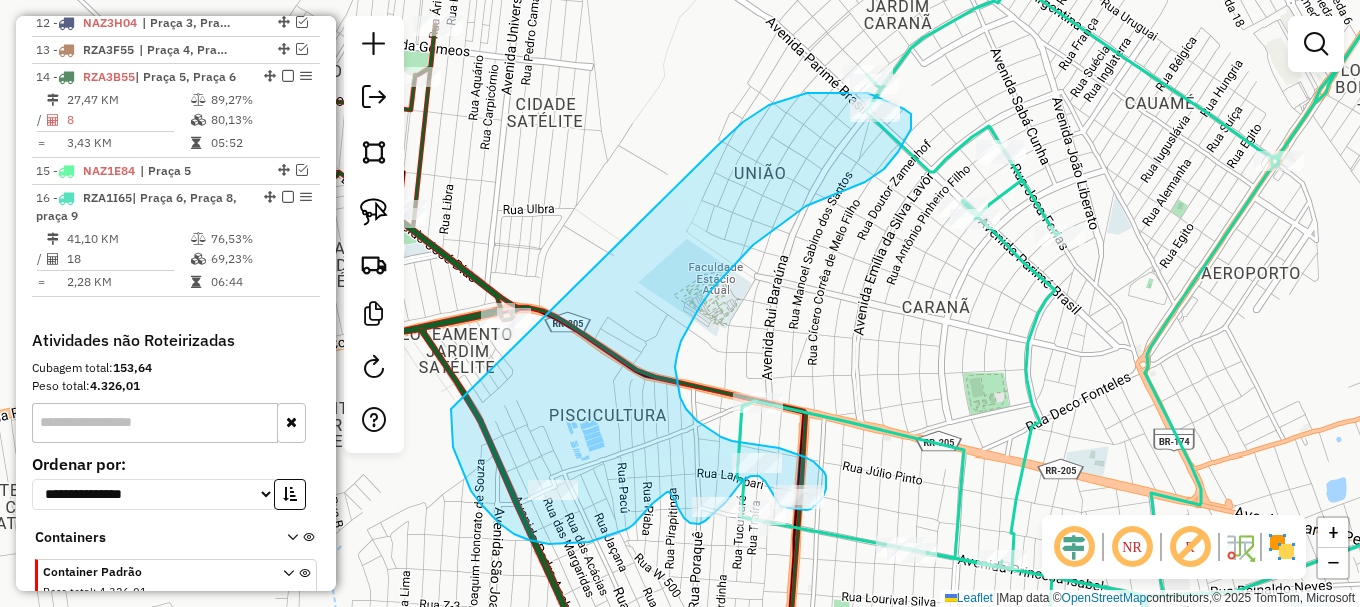 drag, startPoint x: 451, startPoint y: 409, endPoint x: 659, endPoint y: 277, distance: 246.34935 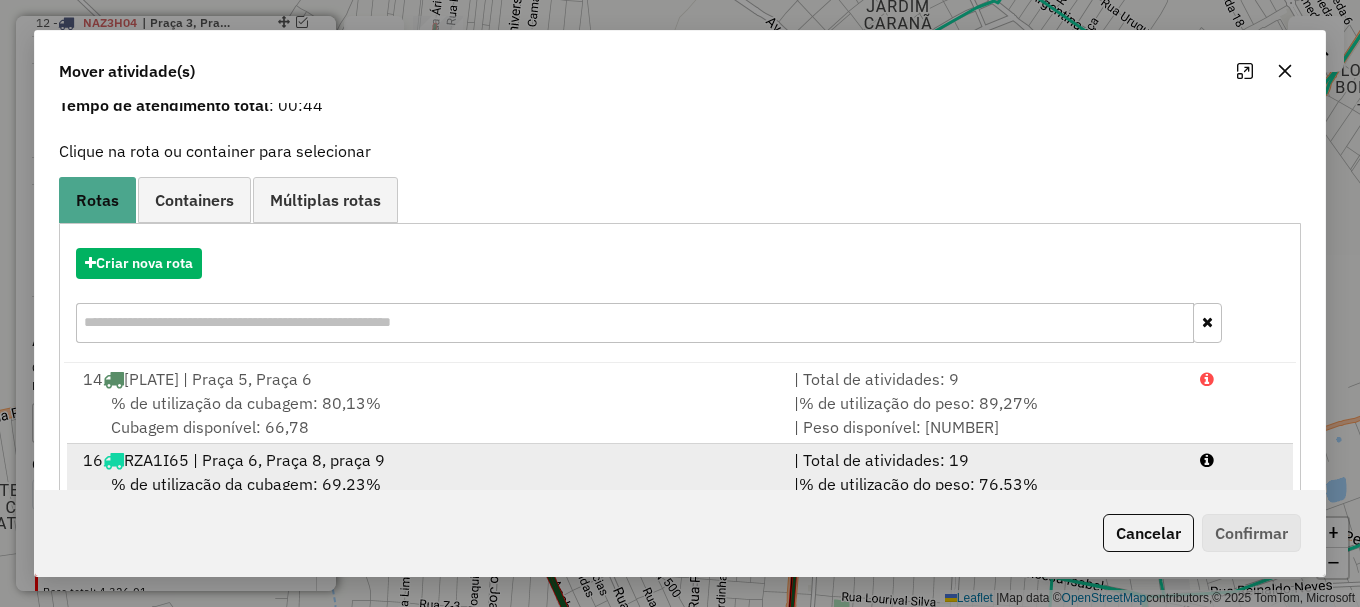 scroll, scrollTop: 159, scrollLeft: 0, axis: vertical 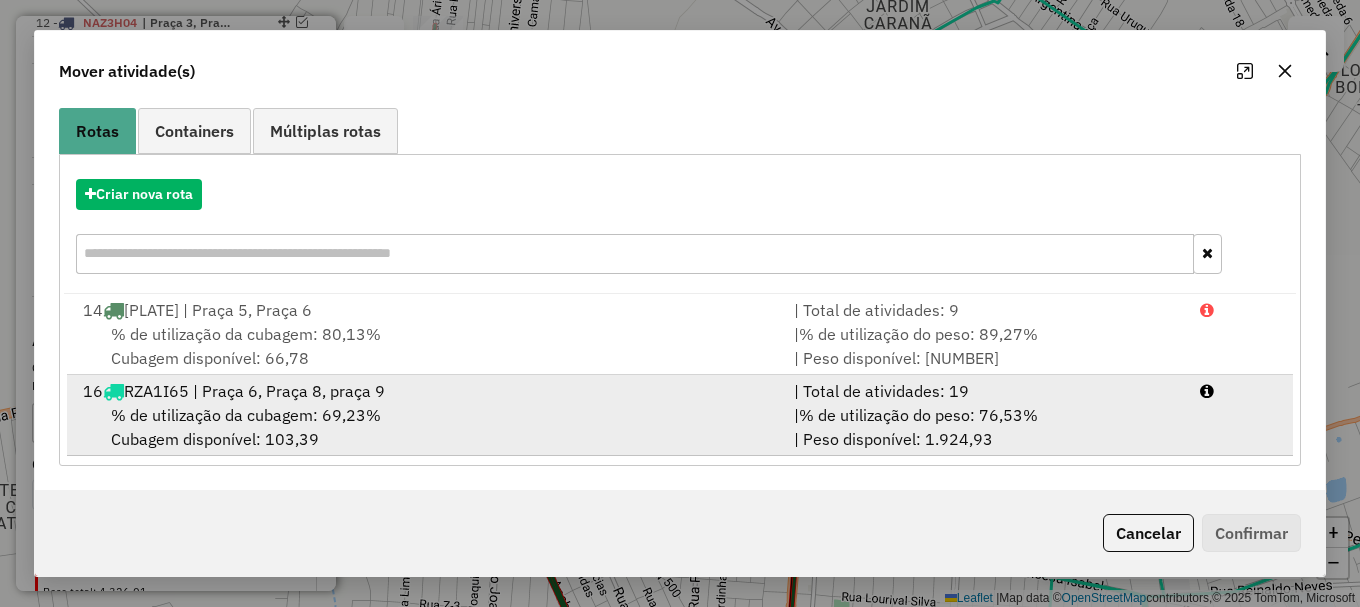 click on "Rota [NUMBER] - Placa [PLATE] | Praça [NUMBER], Praça [NUMBER], praça [NUMBER]  | Total de atividades: [NUMBER]  % de utilização da cubagem: 69,23%  Cubagem disponível: 103,39   |  % de utilização do peso: 76,53%  | Peso disponível: 1.924,93" at bounding box center (680, 415) 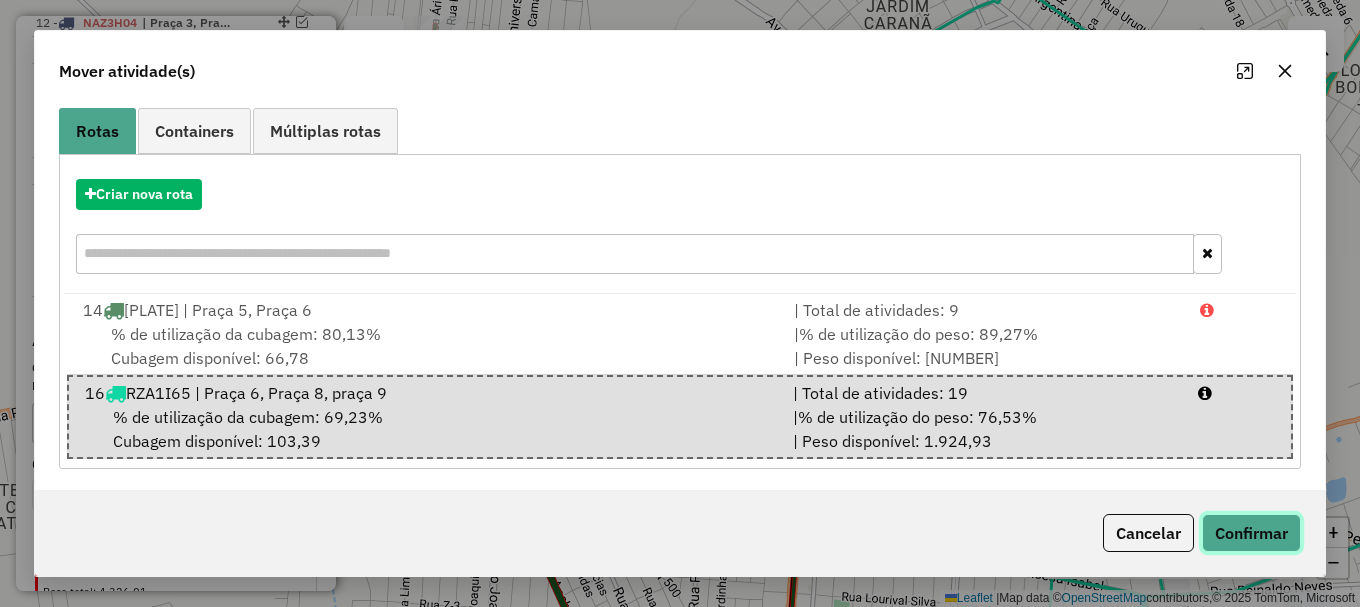 click on "Confirmar" 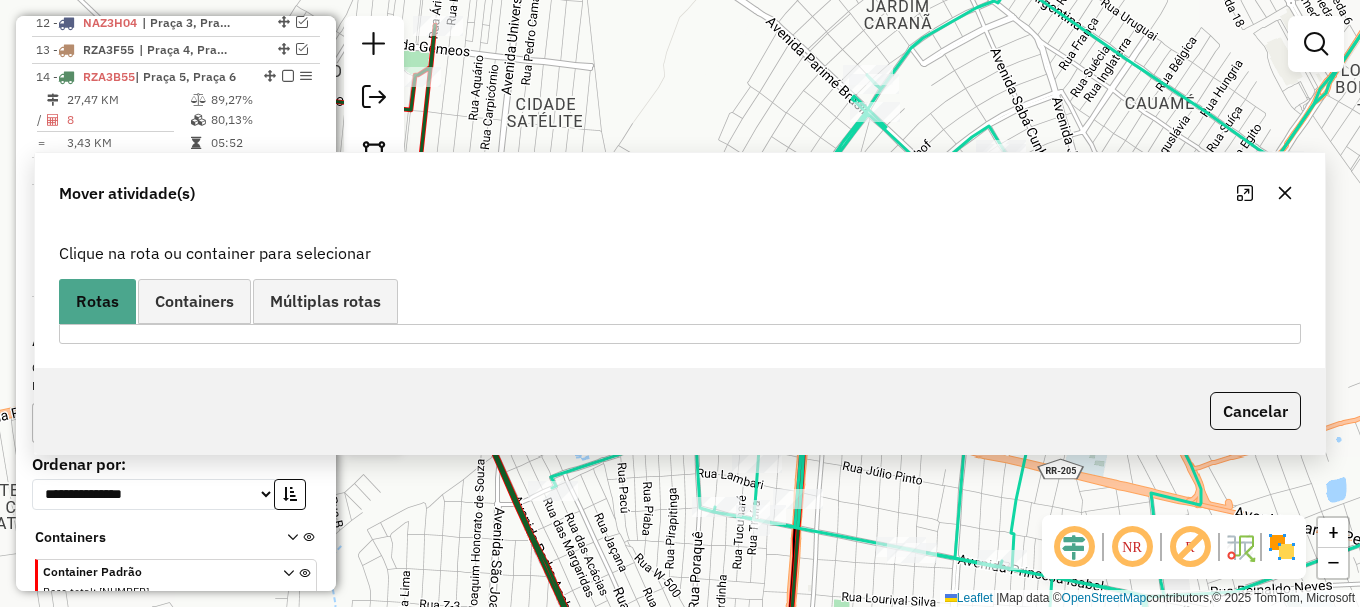 scroll, scrollTop: 0, scrollLeft: 0, axis: both 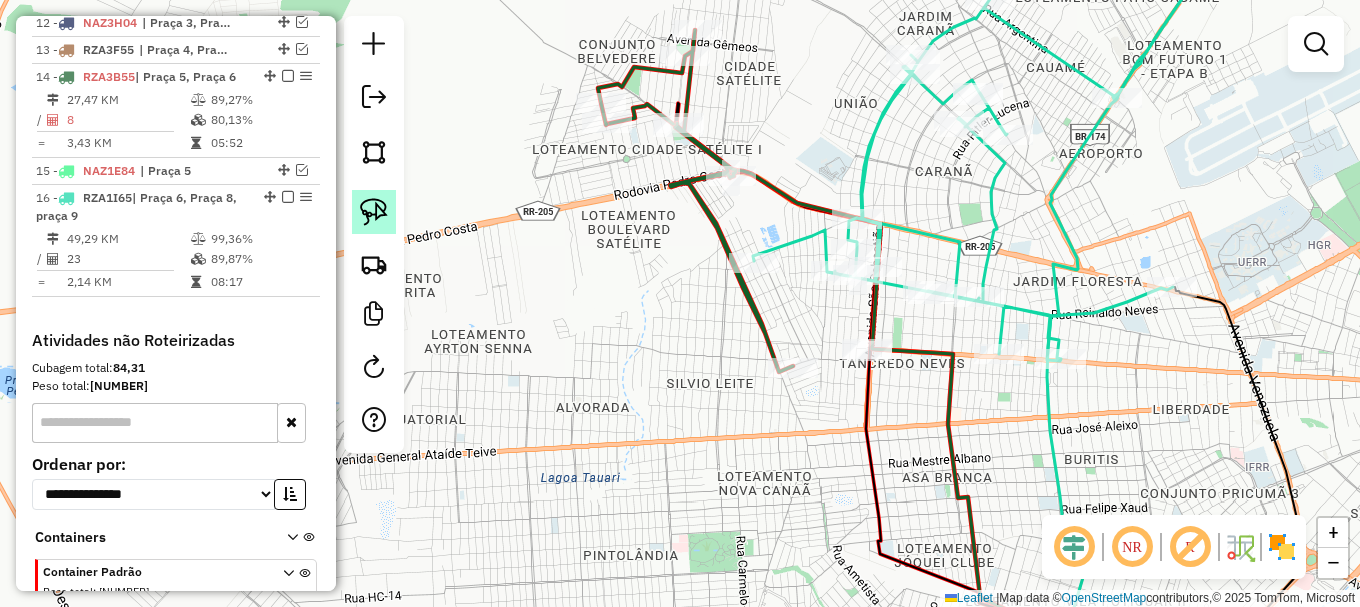 drag, startPoint x: 384, startPoint y: 212, endPoint x: 525, endPoint y: 370, distance: 211.76639 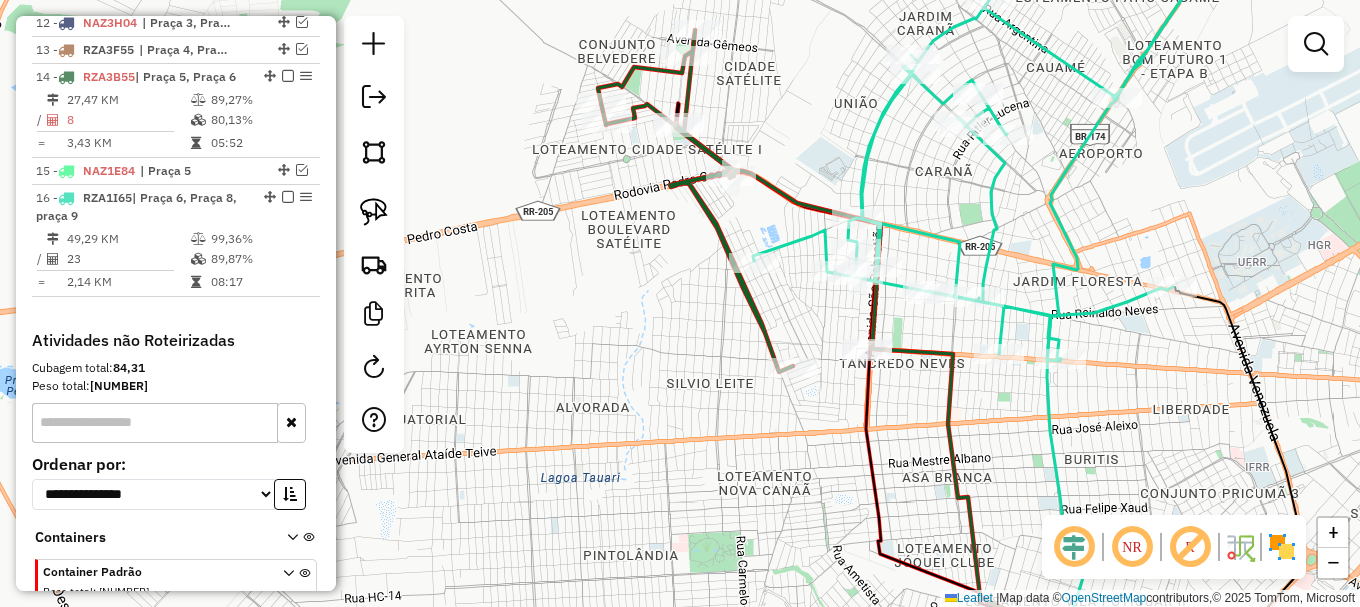 click 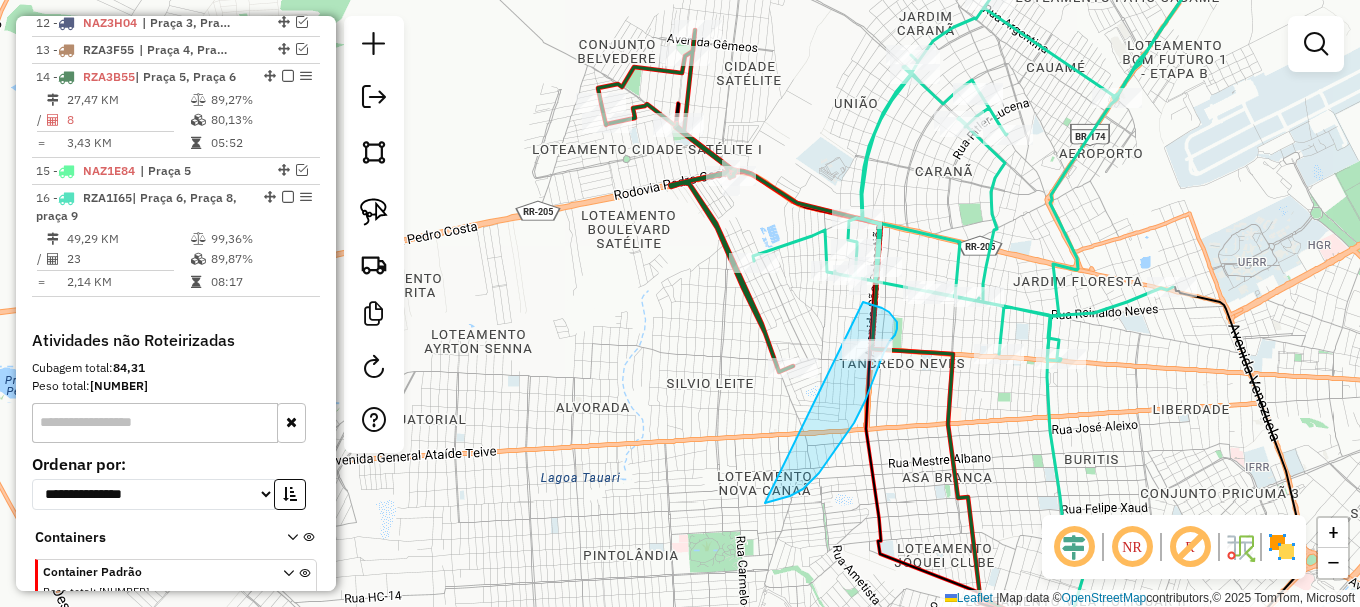 drag, startPoint x: 819, startPoint y: 473, endPoint x: 849, endPoint y: 313, distance: 162.78821 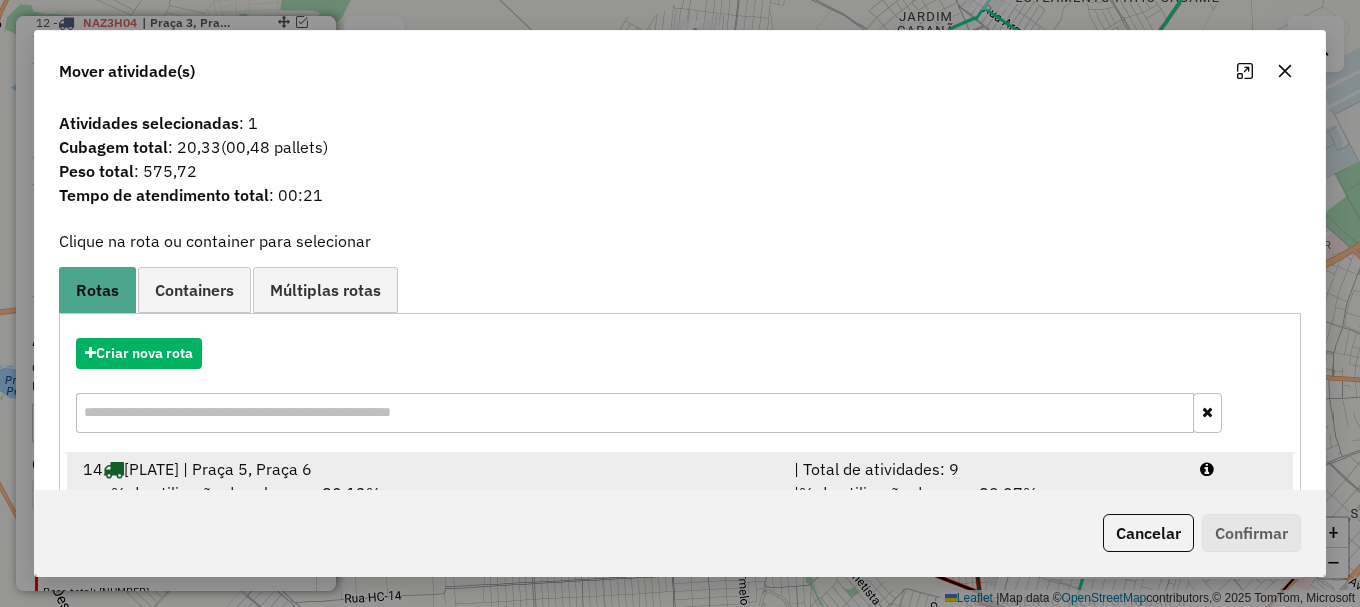 click at bounding box center [1239, 469] 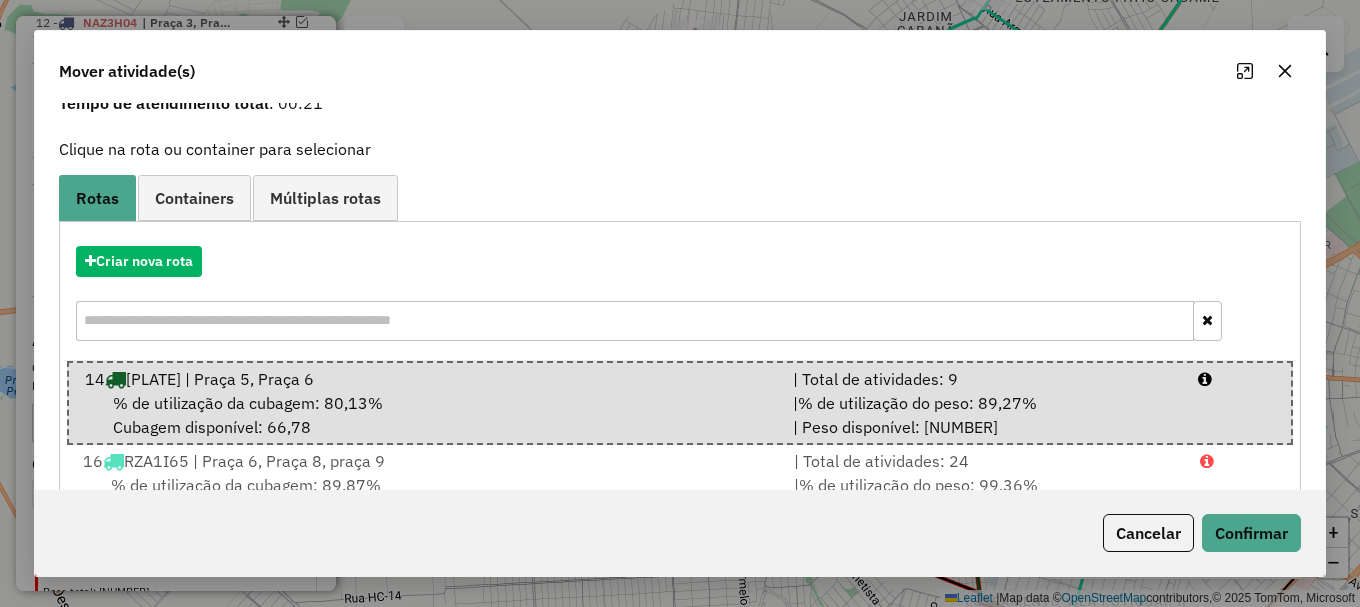 scroll, scrollTop: 162, scrollLeft: 0, axis: vertical 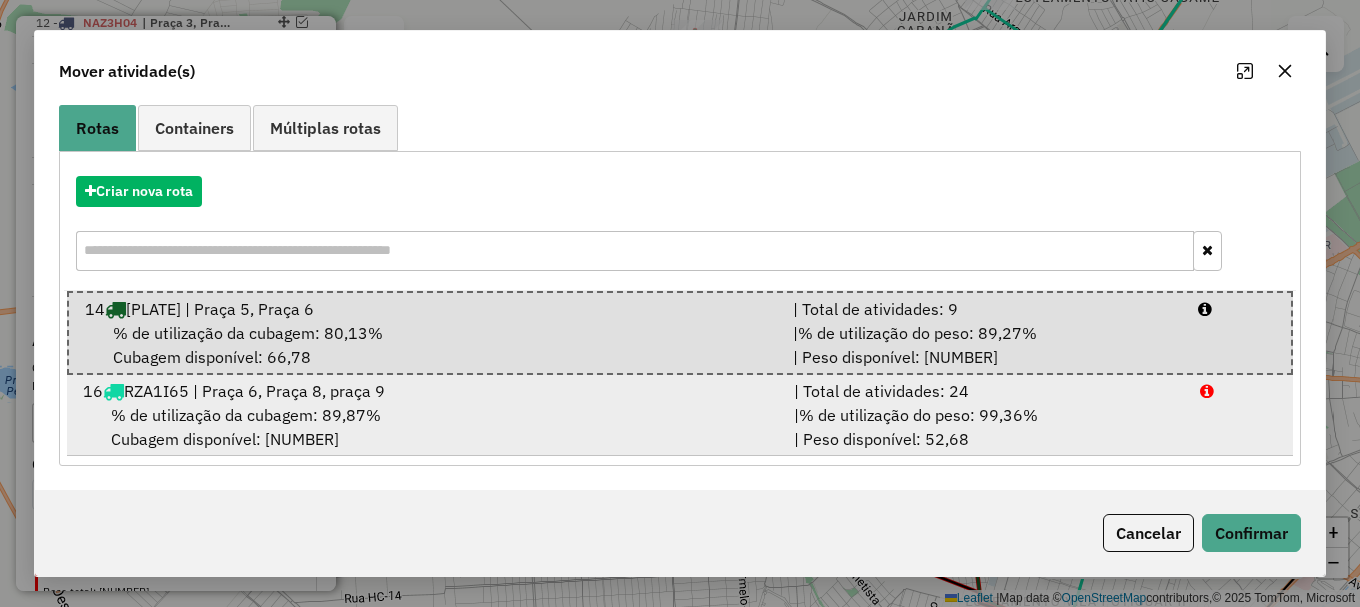 click on "[NUMBER] R[PLATE] | Praça 6, Praça 8, praça 9 | Total de atividades: [NUMBER] % de utilização da cubagem: [NUMBER]% Cubagem disponível: [NUMBER] | % de utilização do peso: [NUMBER]% | Peso disponível: [NUMBER]" at bounding box center [680, 415] 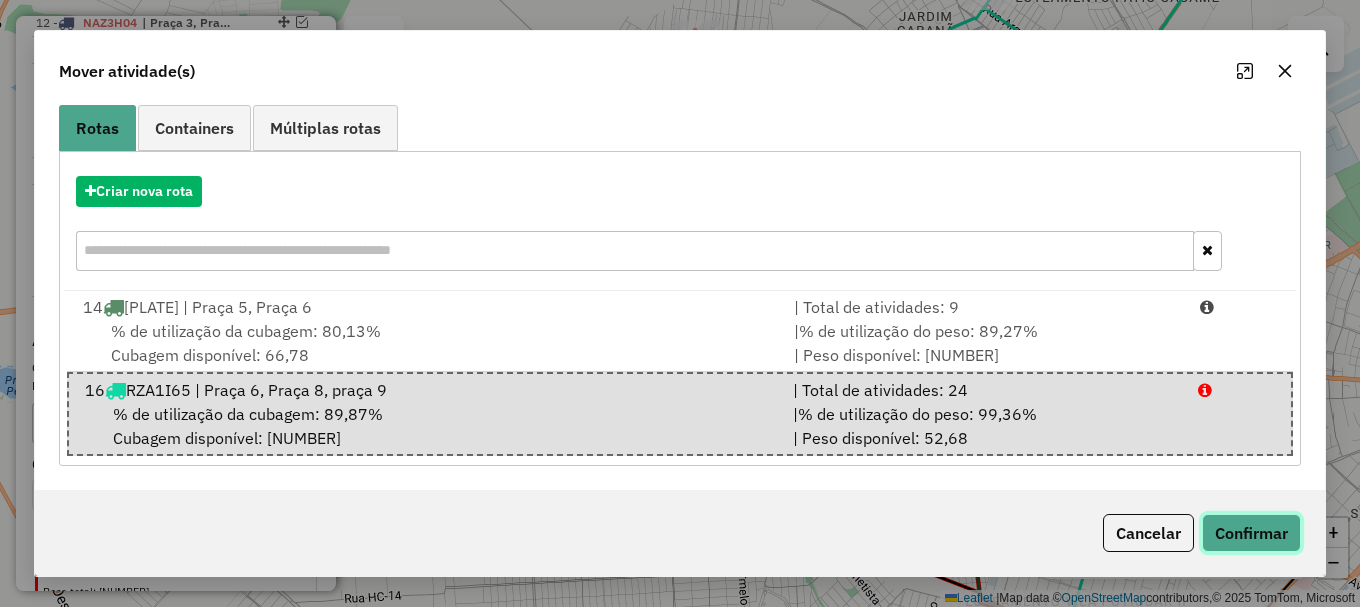 click on "Confirmar" 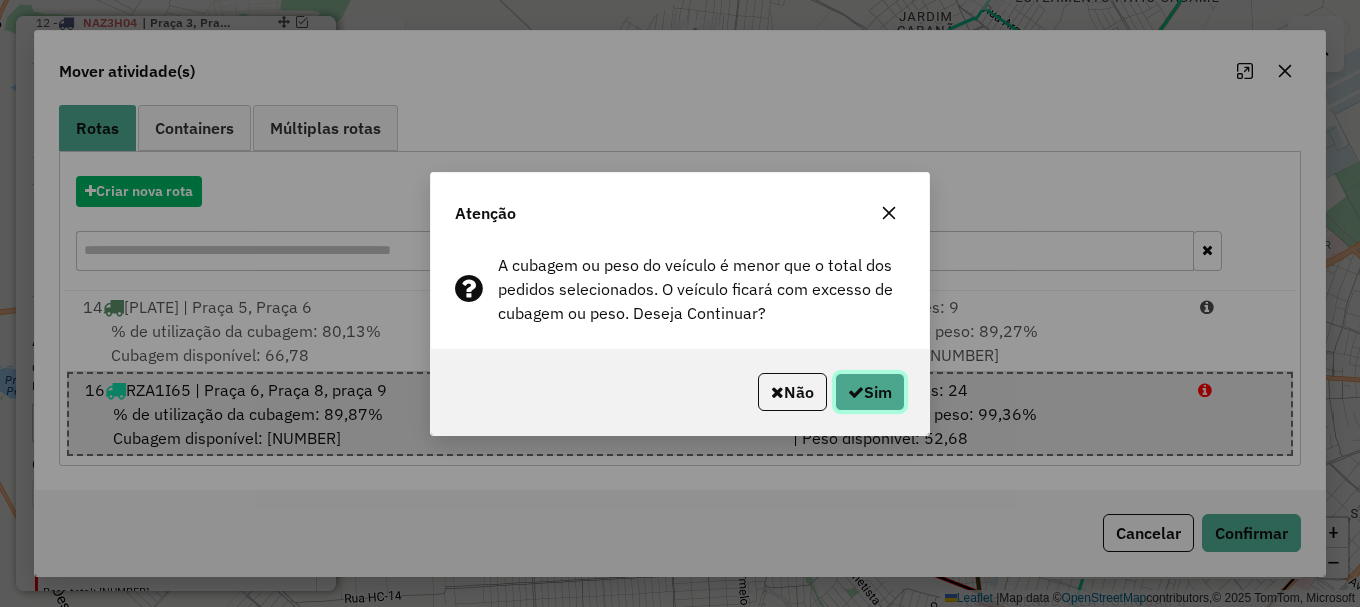 click on "Sim" 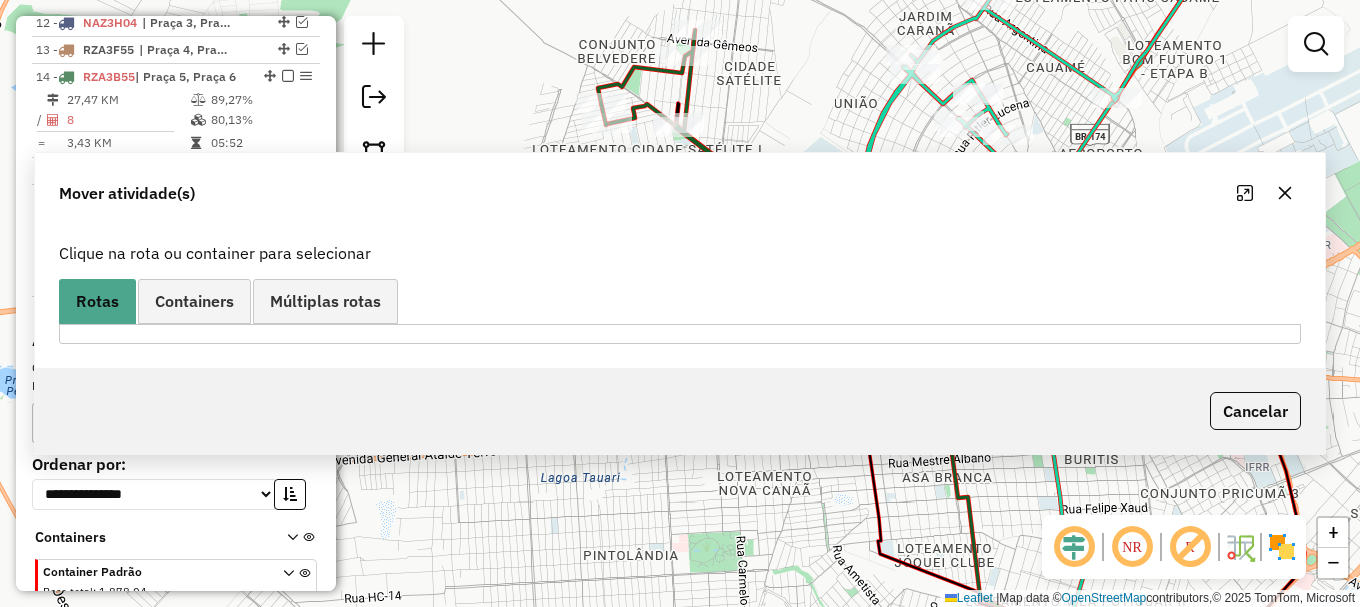 scroll, scrollTop: 0, scrollLeft: 0, axis: both 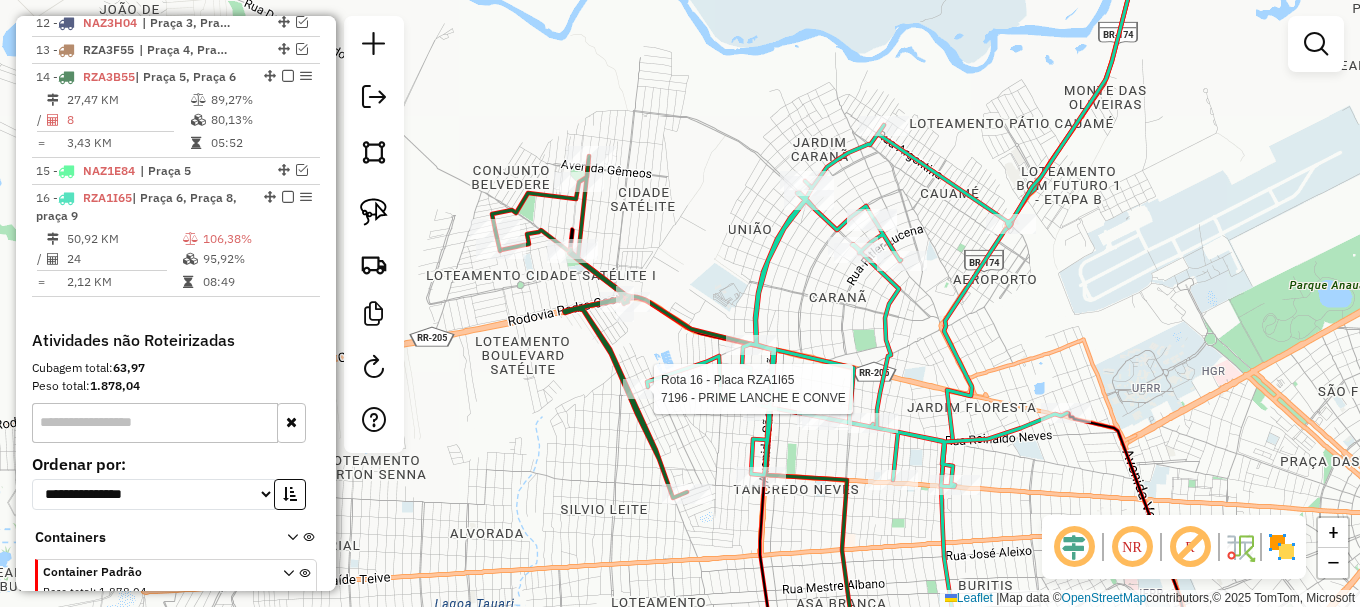 select on "**********" 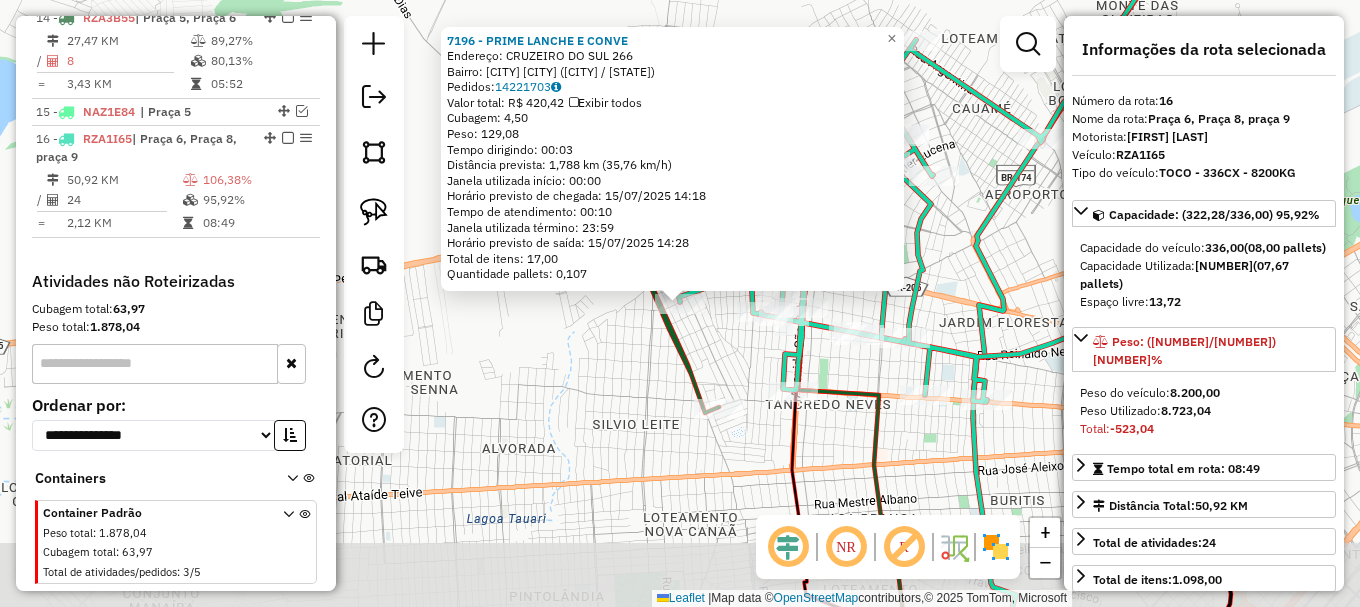 scroll, scrollTop: 1195, scrollLeft: 0, axis: vertical 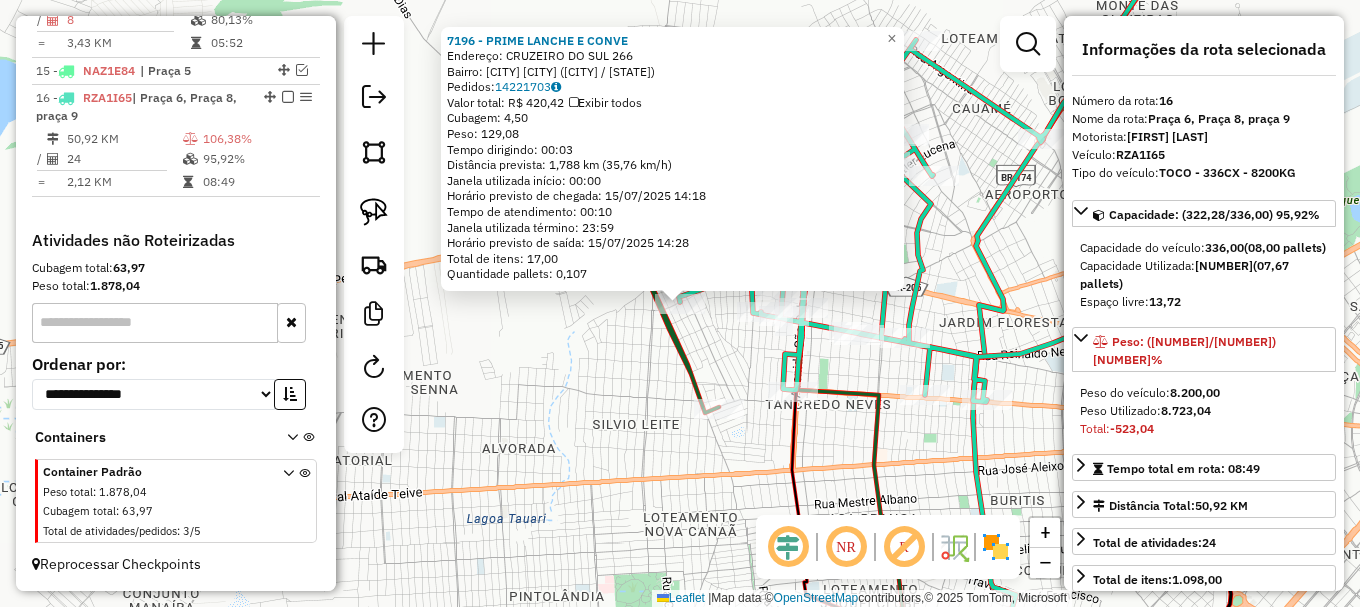 click on "Endereço: CRUZEIRO DO SUL [NUMBER] Bairro: [NEIGHBORHOOD] ([CITY] / [STATE]) Pedidos: [ORDER_ID] Valor total: R$ 420,42 Exibir todos Cubagem: 4,50 Peso: 129,08 Tempo dirigindo: 00:03 Distância prevista: 1,788 km (35,76 km/h) Janela utilizada início: 00:00 Horário previsto de chegada: 15/07/2025 14:18 Tempo de atendimento: 00:10 Janela utilizada término: 23:59 Horário previsto de saída: 15/07/2025 14:28 Total de itens: 17,00 Quantidade pallets: 0,107 × Janela de atendimento Grade de atendimento Capacidade Transportadoras Veículos Cliente Pedidos Rotas Selecione os dias de semana para filtrar as janelas de atendimento Seg Ter Qua Qui Sex Sáb Dom Informe o período da janela de atendimento: De: Até: Filtrar exatamente a janela do cliente Considerar janela de atendimento padrão Selecione os dias de semana para filtrar as grades de atendimento Seg Ter Qua Qui Sex Sáb Dom Peso mínimo: Peso máximo: De: Até: +" 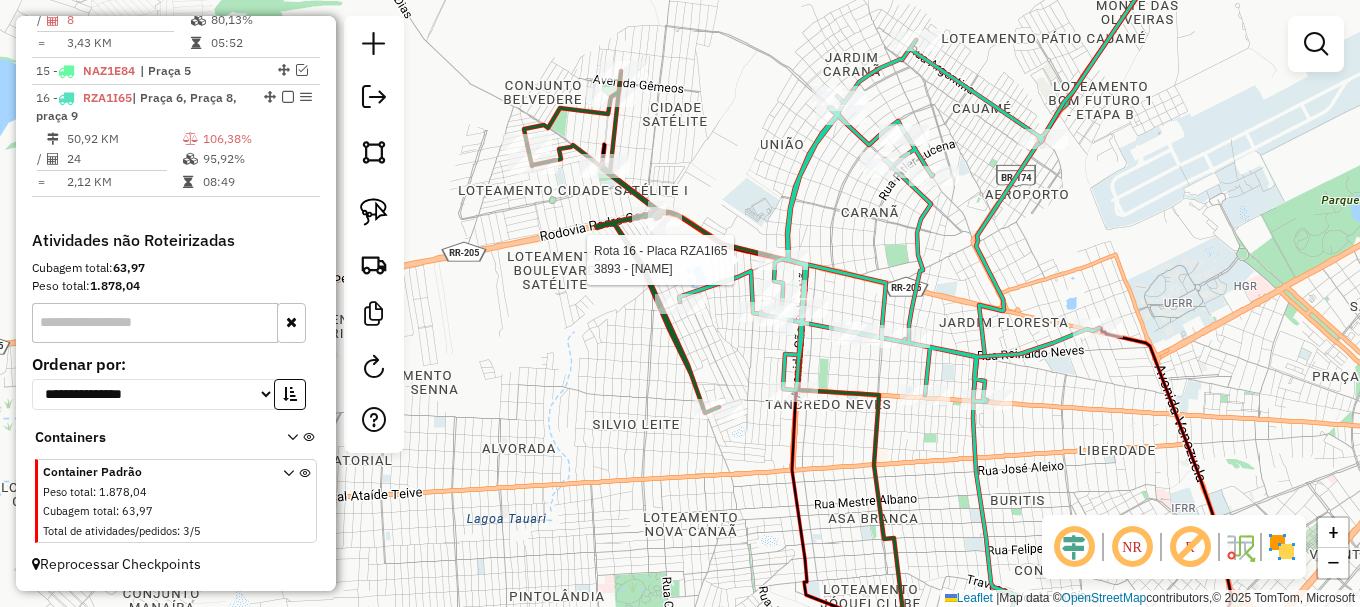 select on "**********" 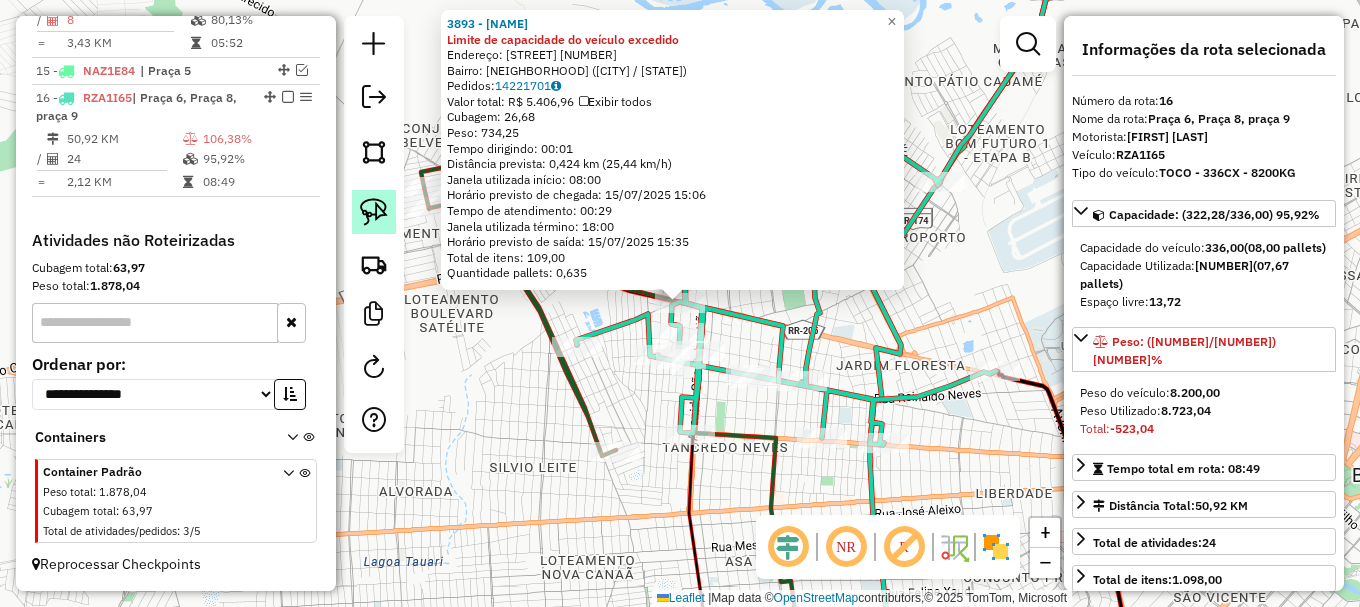 click 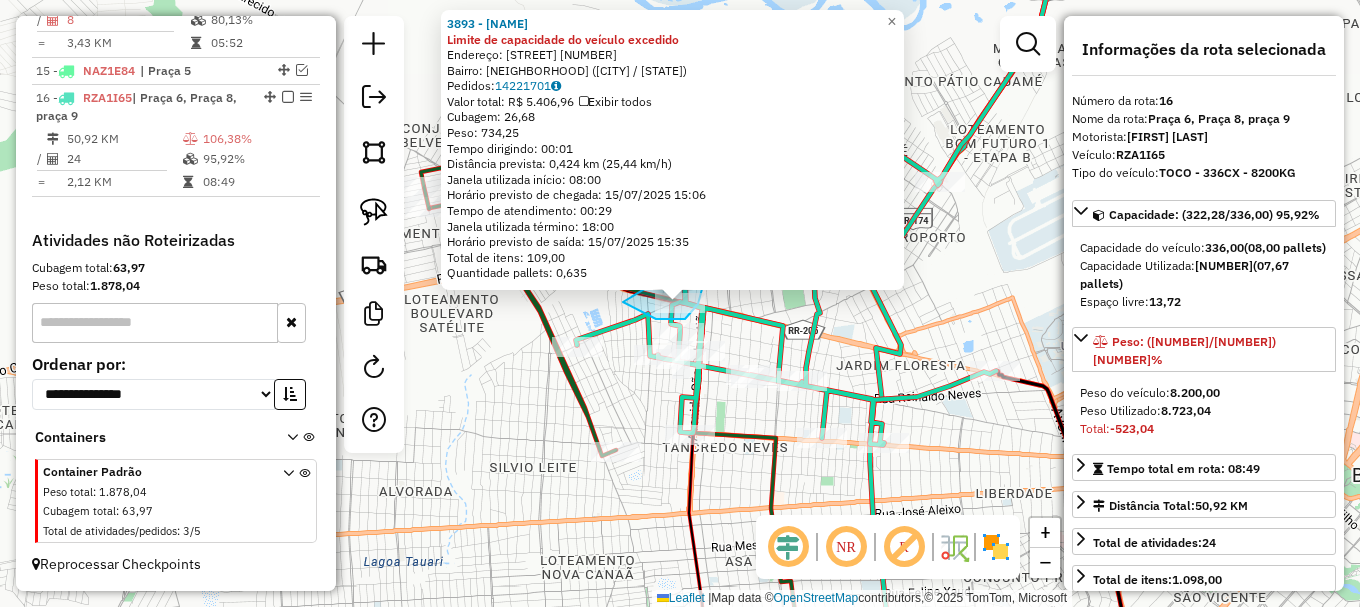 drag, startPoint x: 623, startPoint y: 302, endPoint x: 696, endPoint y: 258, distance: 85.23497 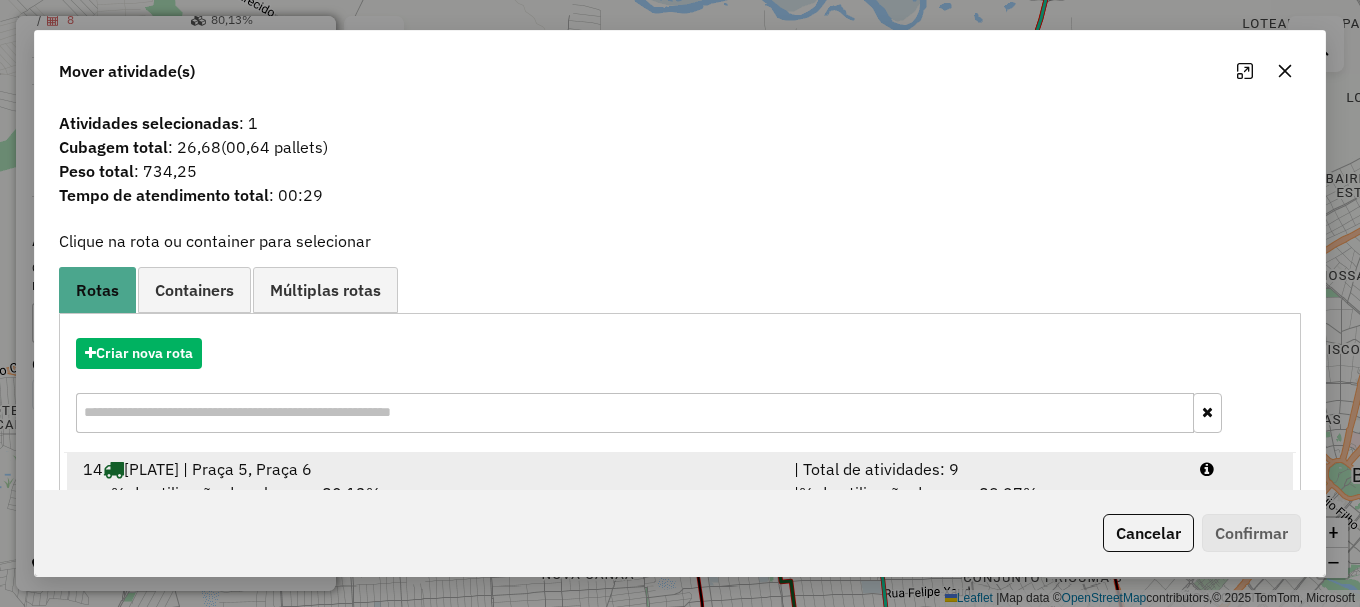 click at bounding box center (1239, 469) 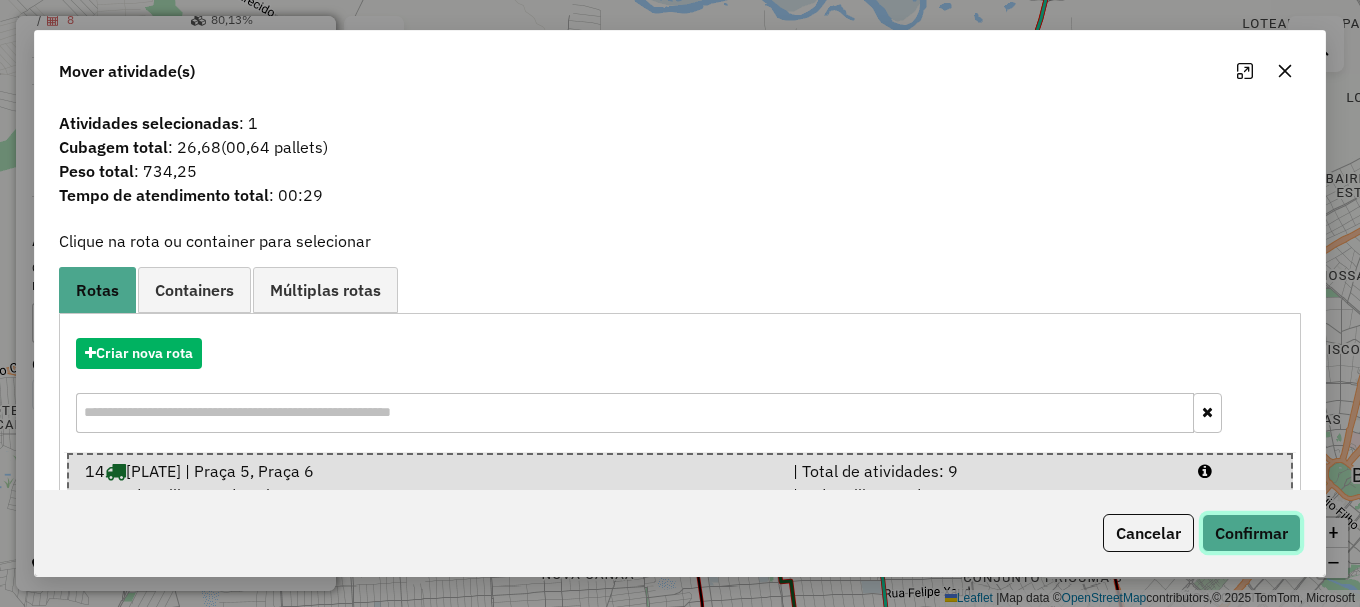 click on "Confirmar" 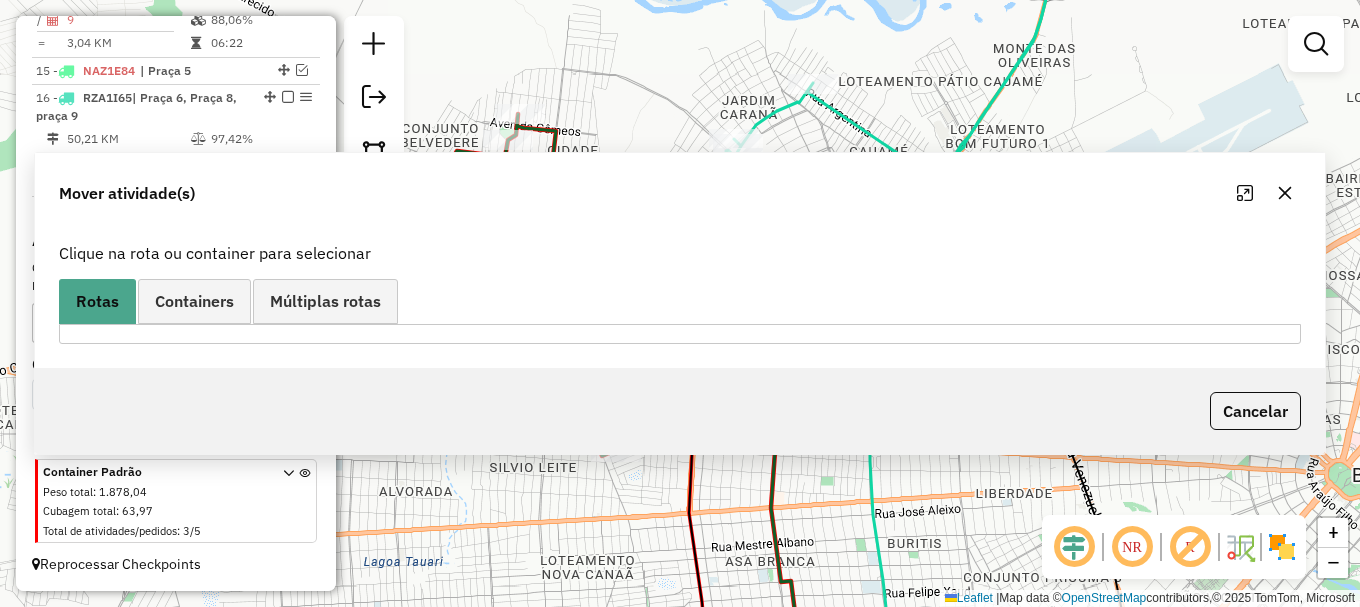 scroll, scrollTop: 1101, scrollLeft: 0, axis: vertical 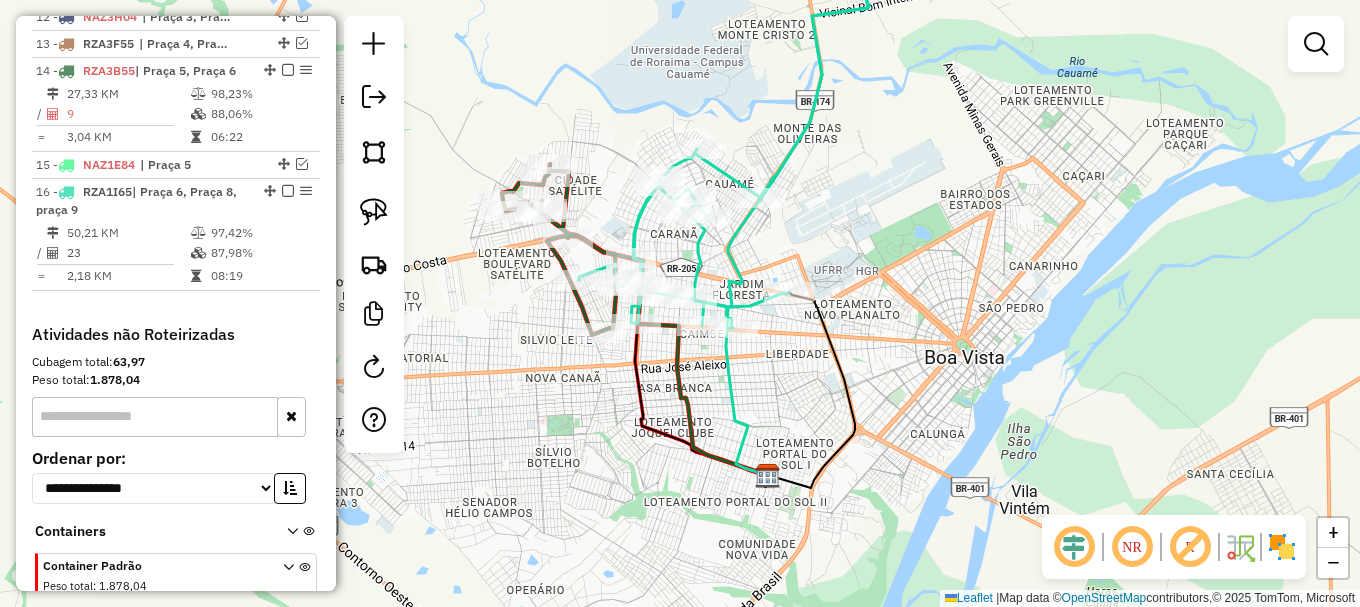 drag, startPoint x: 631, startPoint y: 140, endPoint x: 754, endPoint y: 118, distance: 124.95199 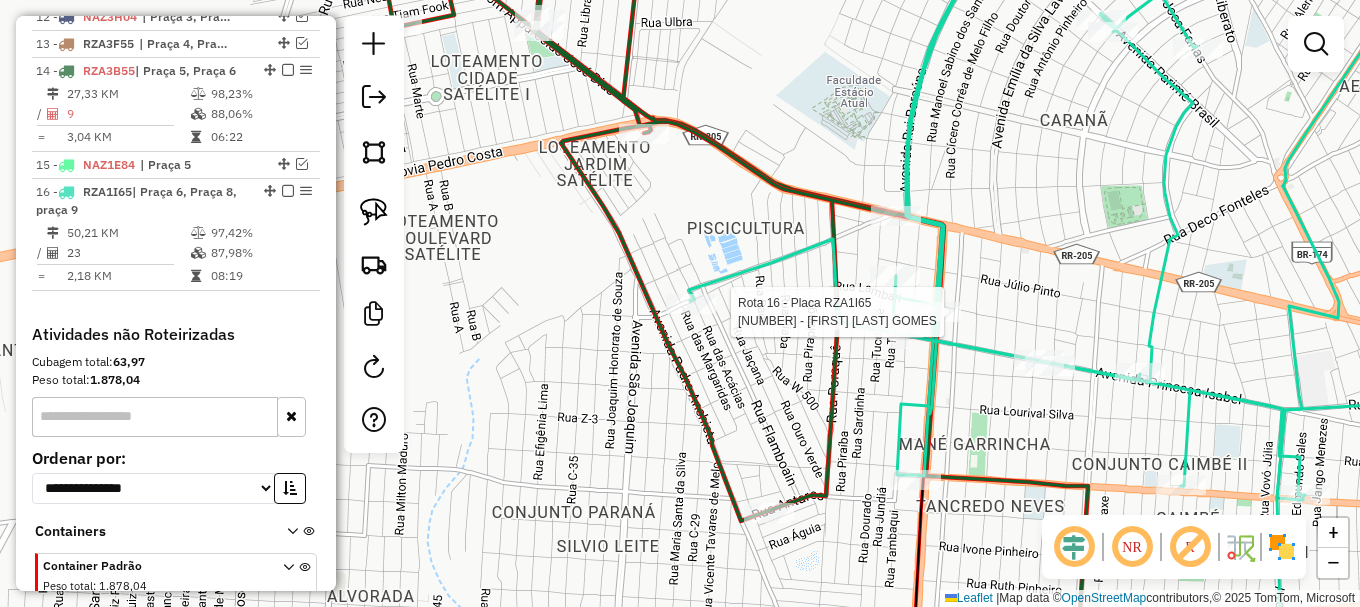 select on "**********" 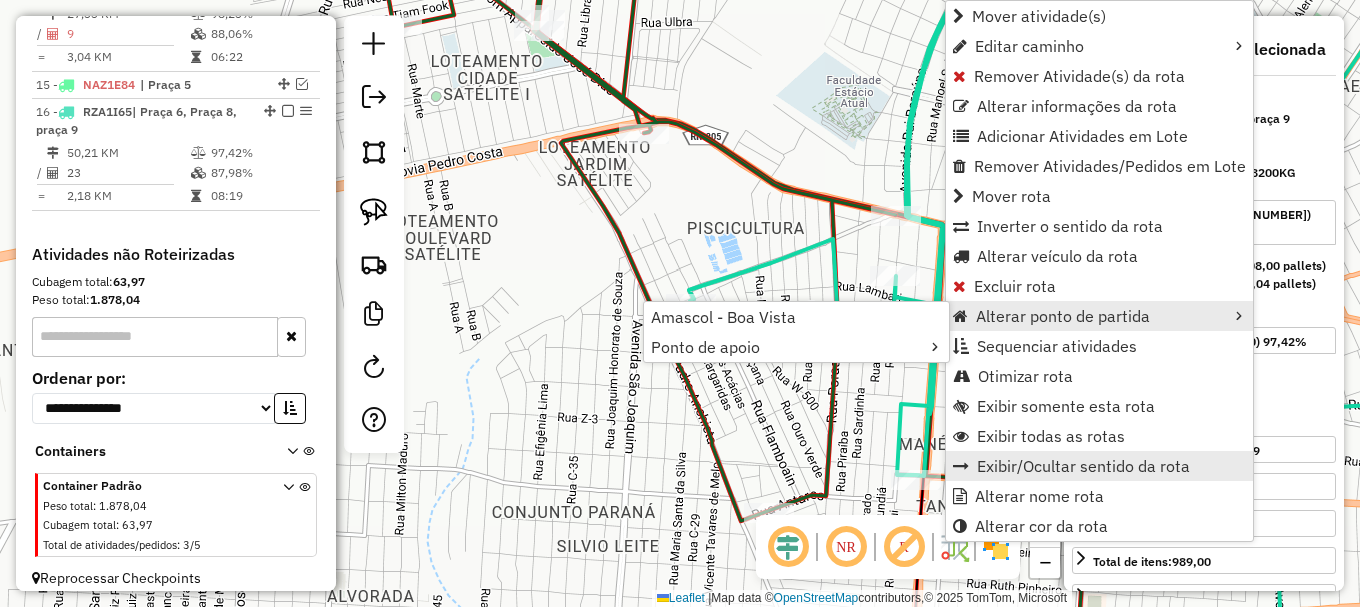 scroll, scrollTop: 1195, scrollLeft: 0, axis: vertical 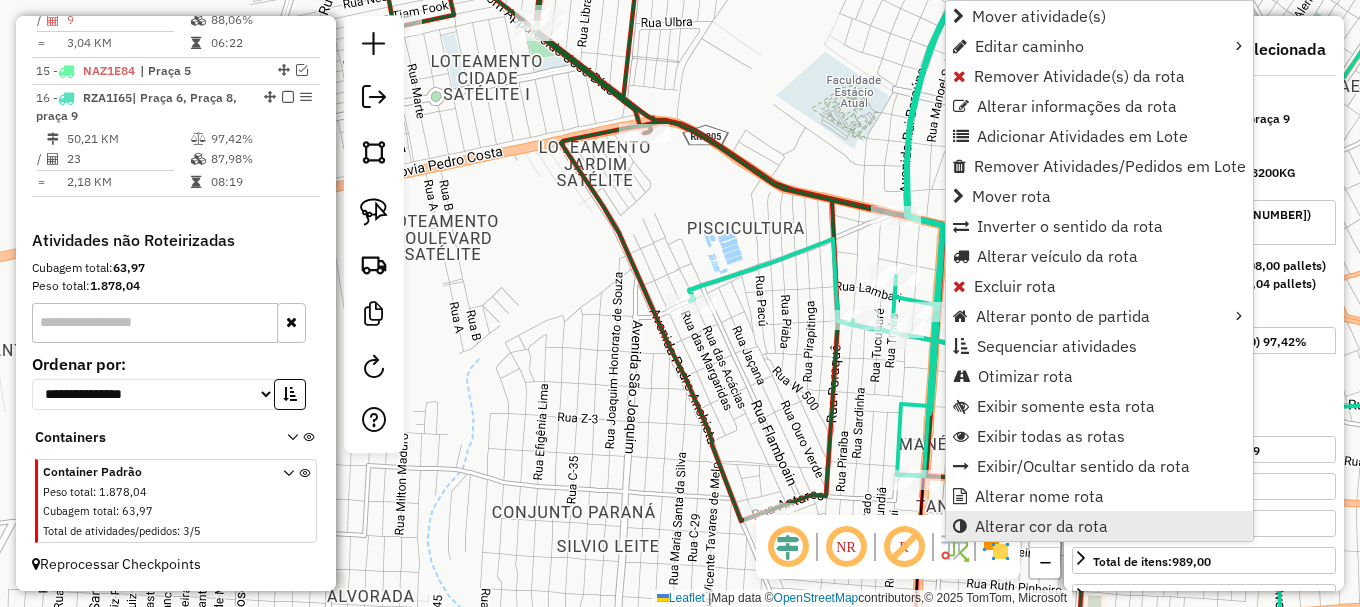 click on "Alterar cor da rota" at bounding box center (1099, 526) 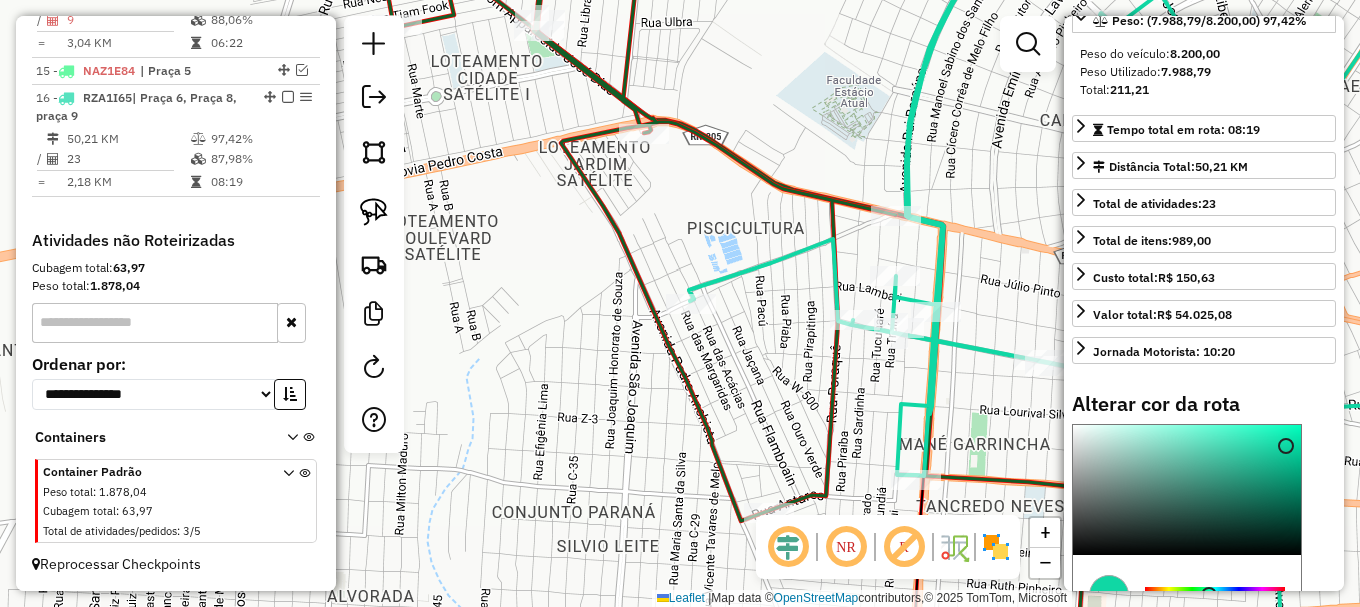 scroll, scrollTop: 500, scrollLeft: 0, axis: vertical 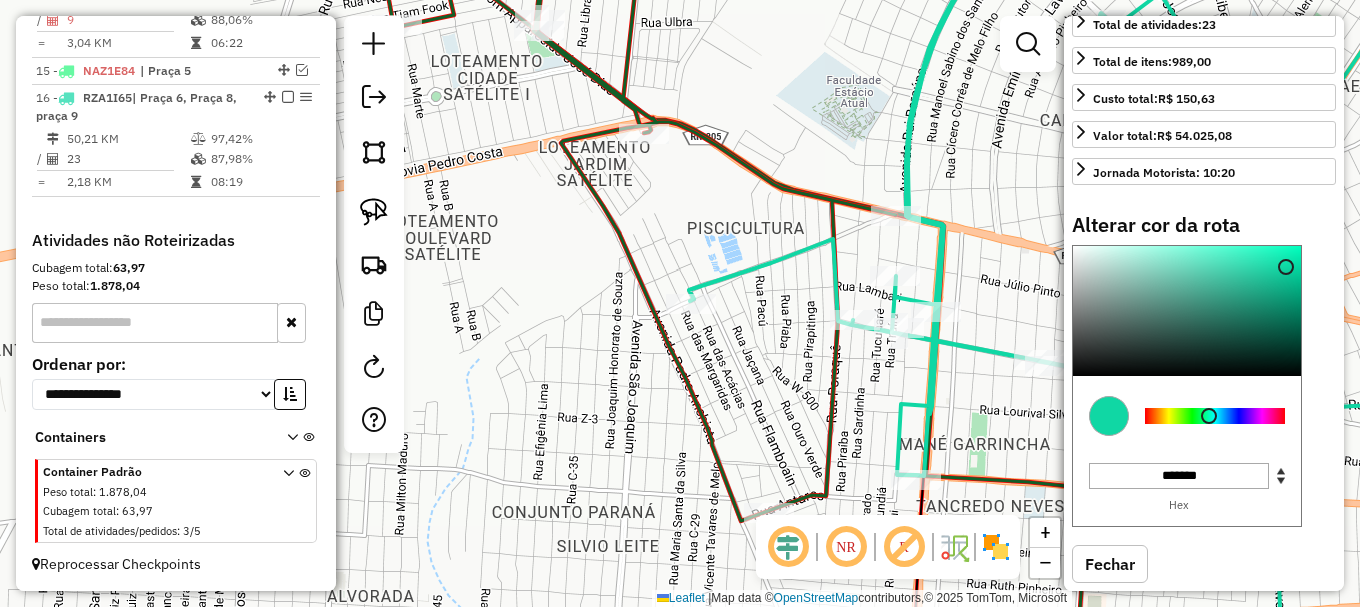 type on "*******" 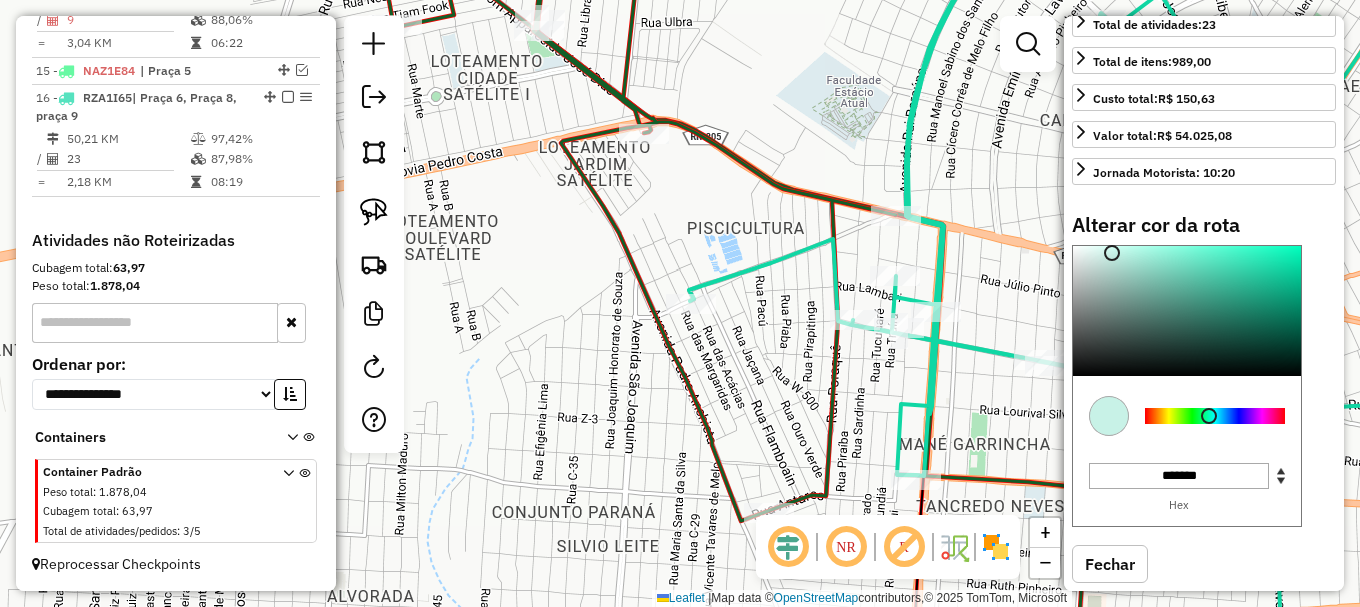 click at bounding box center (1187, 311) 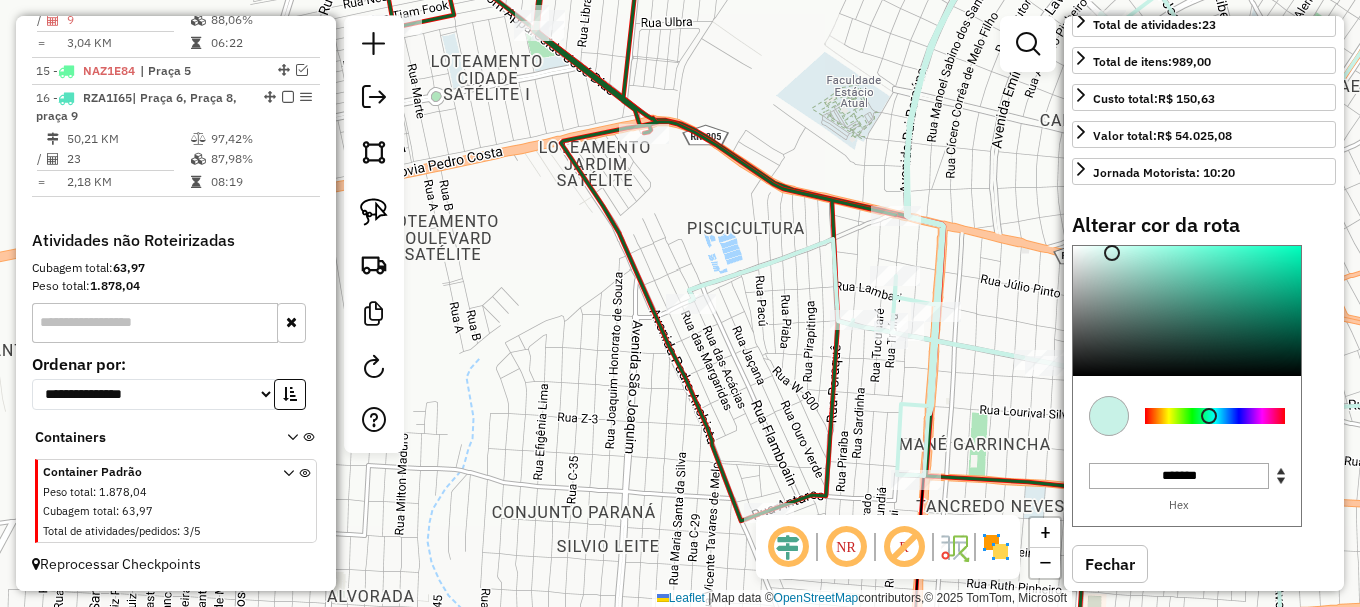 click on "Janela de atendimento Grade de atendimento Capacidade Transportadoras Veículos Cliente Pedidos  Rotas Selecione os dias de semana para filtrar as janelas de atendimento  Seg   Ter   Qua   Qui   Sex   Sáb   Dom  Informe o período da janela de atendimento: De: Até:  Filtrar exatamente a janela do cliente  Considerar janela de atendimento padrão  Selecione os dias de semana para filtrar as grades de atendimento  Seg   Ter   Qua   Qui   Sex   Sáb   Dom   Considerar clientes sem dia de atendimento cadastrado  Clientes fora do dia de atendimento selecionado Filtrar as atividades entre os valores definidos abaixo:  Peso mínimo:   Peso máximo:   Cubagem mínima:   Cubagem máxima:   De:   Até:  Filtrar as atividades entre o tempo de atendimento definido abaixo:  De:   Até:   Considerar capacidade total dos clientes não roteirizados Transportadora: Selecione um ou mais itens Tipo de veículo: Selecione um ou mais itens Veículo: Selecione um ou mais itens Motorista: Selecione um ou mais itens Nome: Rótulo:" 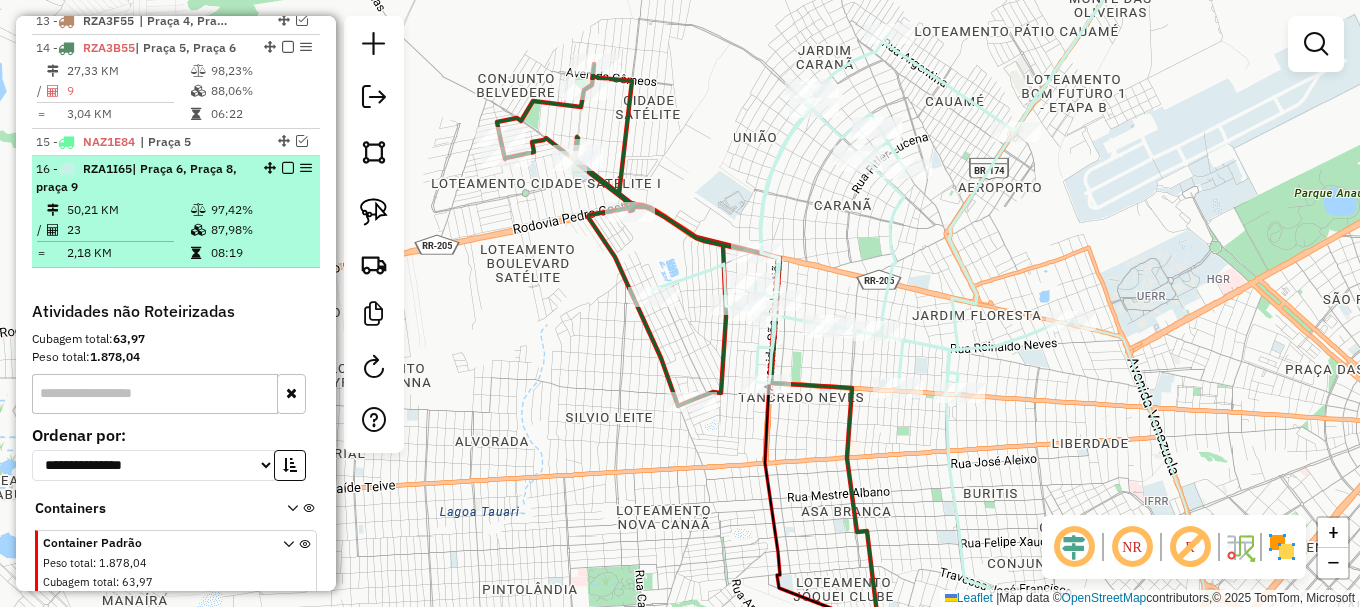 scroll, scrollTop: 1095, scrollLeft: 0, axis: vertical 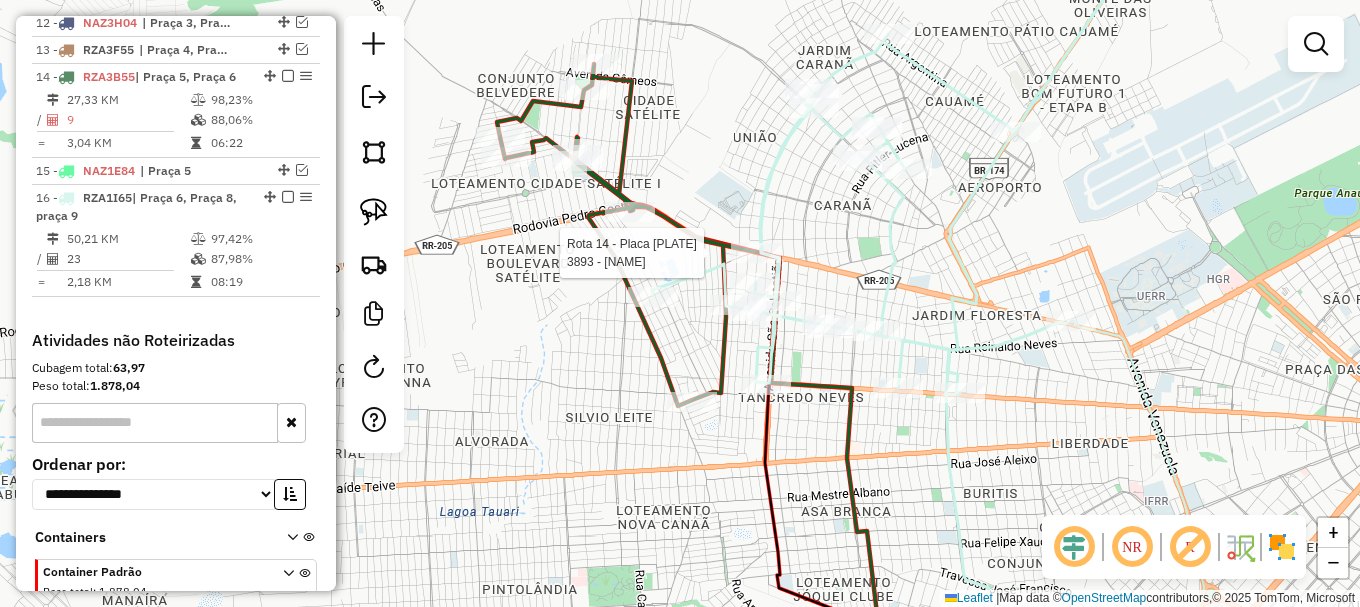 select on "**********" 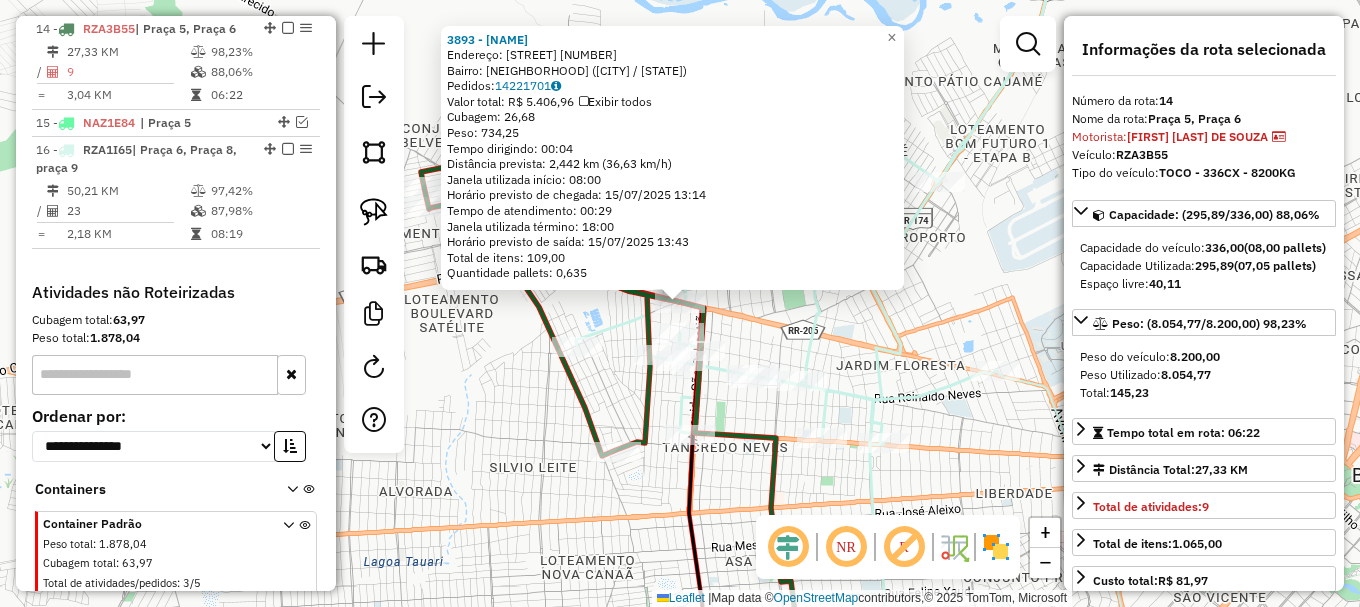 scroll, scrollTop: 1143, scrollLeft: 0, axis: vertical 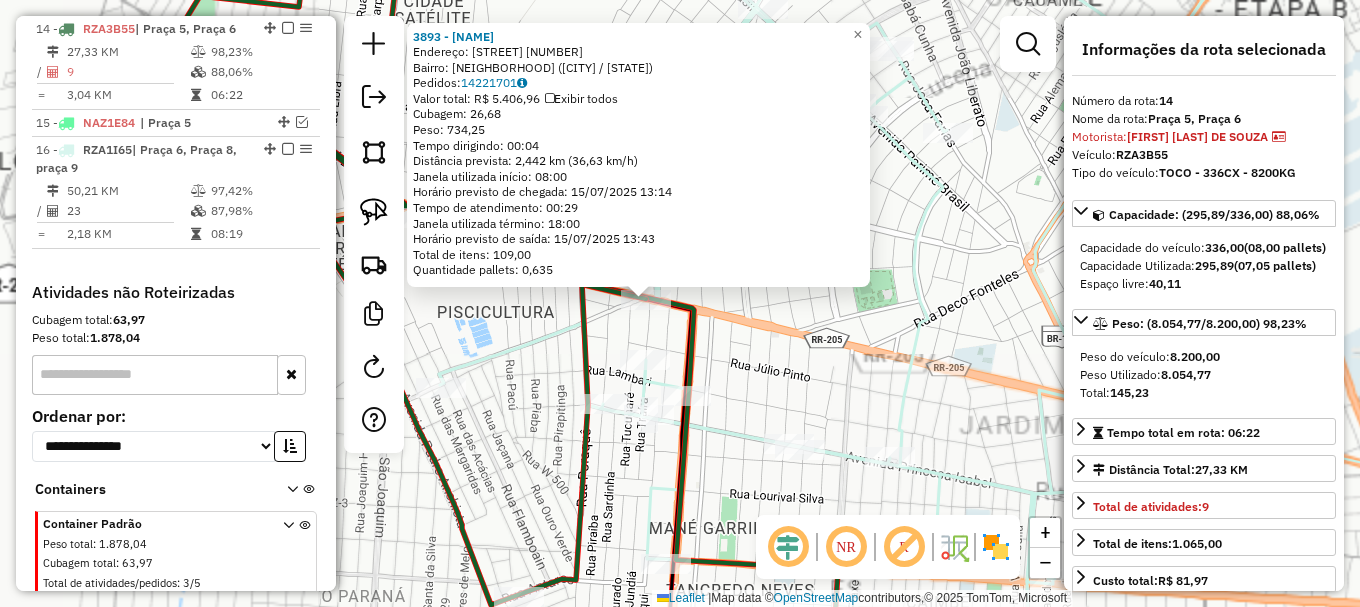click on "[NUMBER] - [NAME] LTDA Endereço: AV CARLOS PEREIRA DE MELO [NUMBER] Bairro: [NEIGHBORHOOD] ([CITY] / [STATE]) Pedidos: [ORDER_ID] Valor total: R$ 5.406,96 Exibir todos Cubagem: 26,68 Peso: 734,25 Tempo dirigindo: 00:04 Distância prevista: 2,442 km (36,63 km/h) Janela utilizada início: 08:00 Horário previsto de chegada: 15/07/2025 13:14 Tempo de atendimento: 00:29 Janela utilizada término: 18:00 Horário previsto de saída: 15/07/2025 13:43 Total de itens: 109,00 Quantidade pallets: 0,635 × Janela de atendimento Grade de atendimento Capacidade Transportadoras Veículos Cliente Pedidos Rotas Selecione os dias de semana para filtrar as janelas de atendimento Seg Ter Qua Qui Sex Sáb Dom Informe o período da janela de atendimento: De: Até: Filtrar exatamente a janela do cliente Considerar janela de atendimento padrão Selecione os dias de semana para filtrar as grades de atendimento Seg Ter Qua Qui Sex Sáb Dom Peso mínimo: De: Até:" 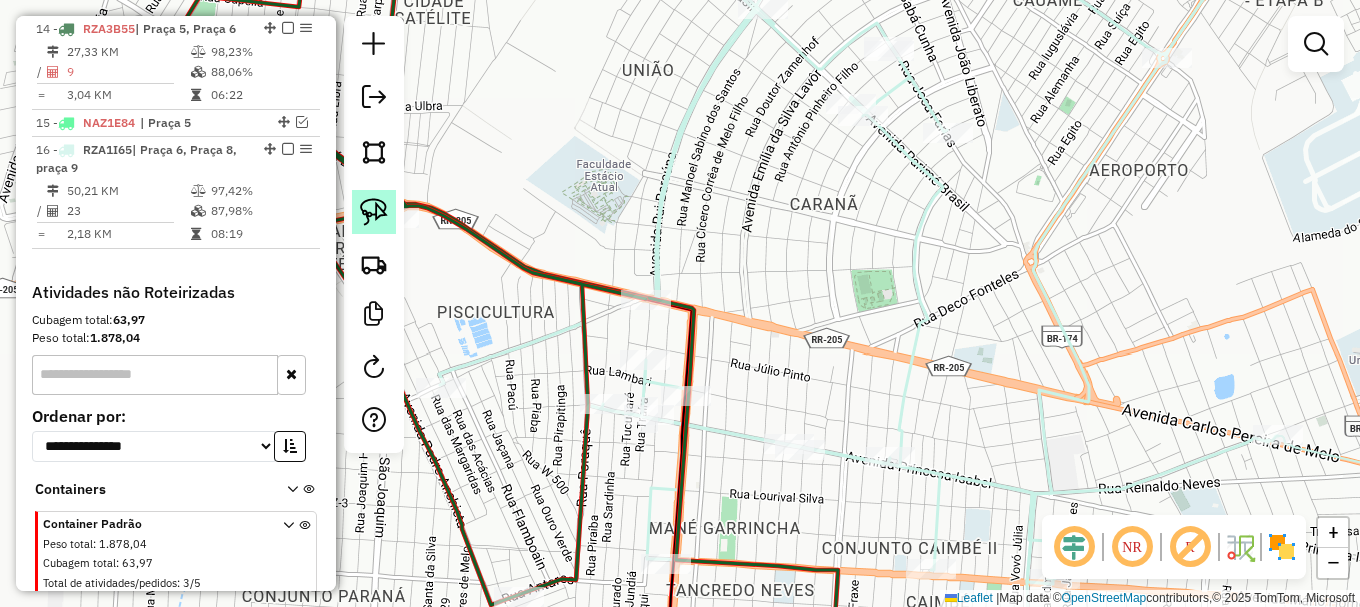 click 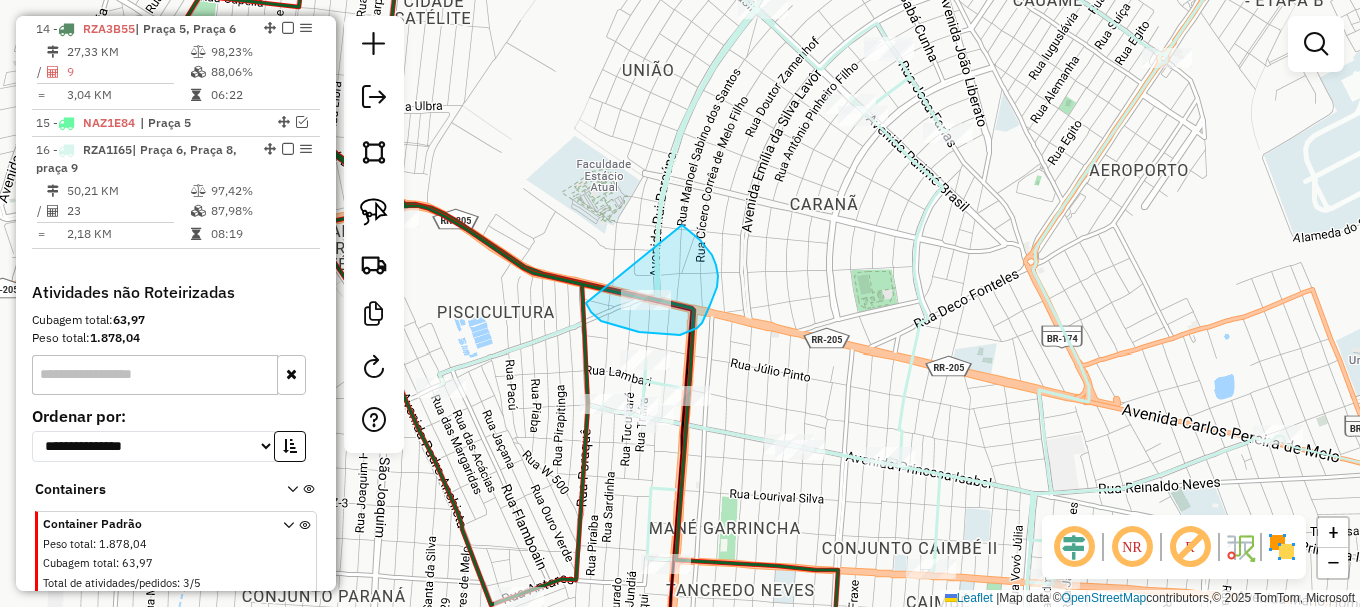 drag, startPoint x: 586, startPoint y: 303, endPoint x: 678, endPoint y: 225, distance: 120.61509 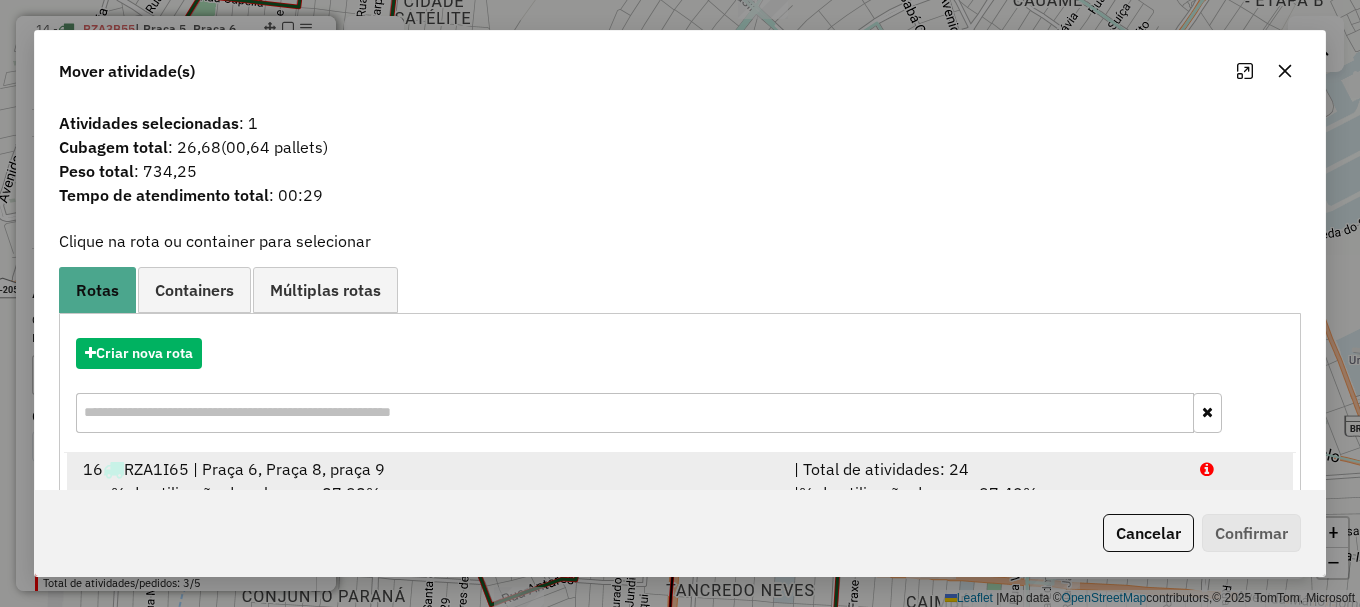 click at bounding box center [1239, 469] 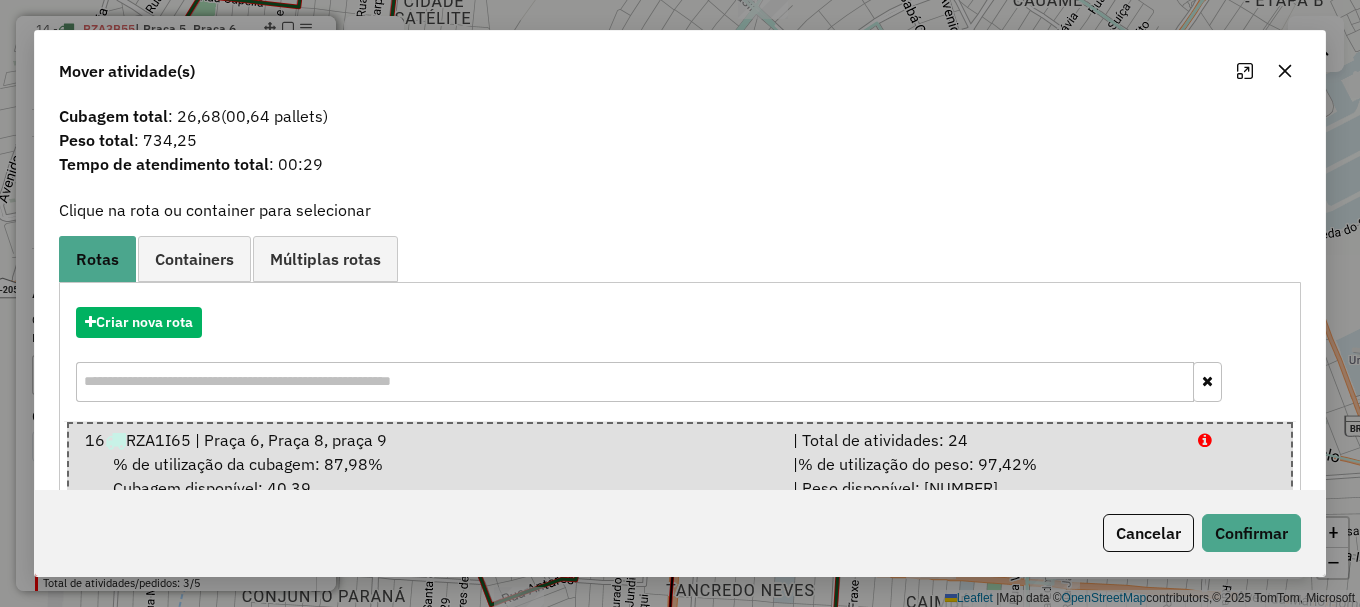 scroll, scrollTop: 81, scrollLeft: 0, axis: vertical 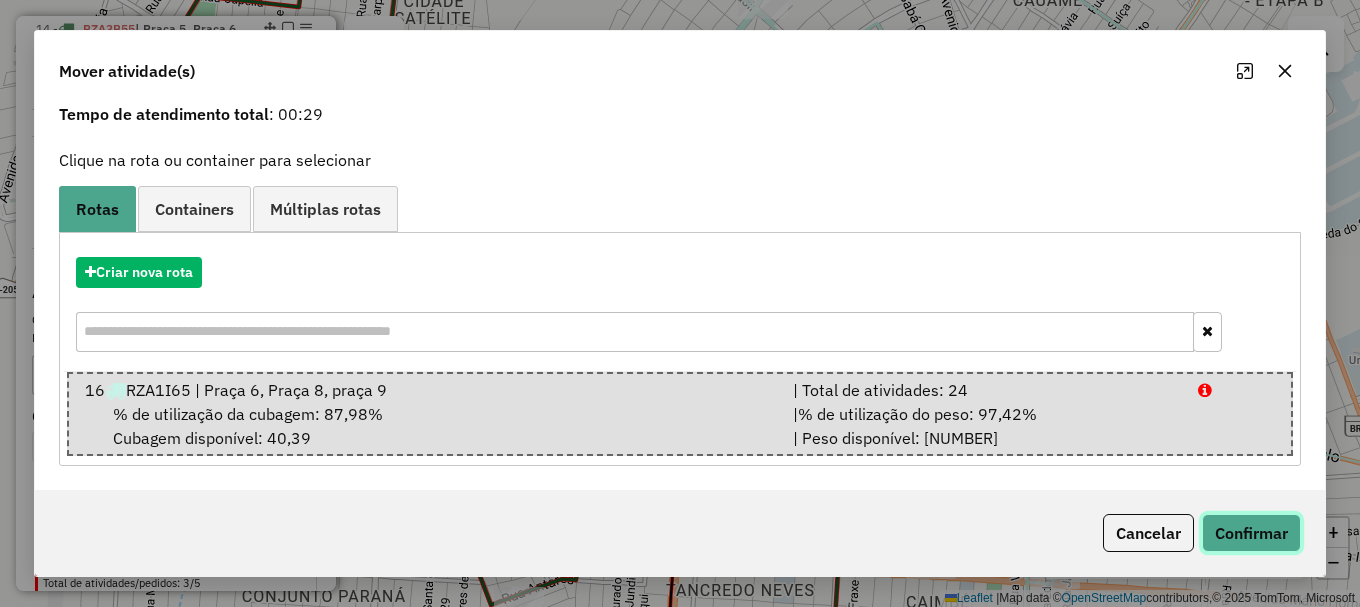 click on "Confirmar" 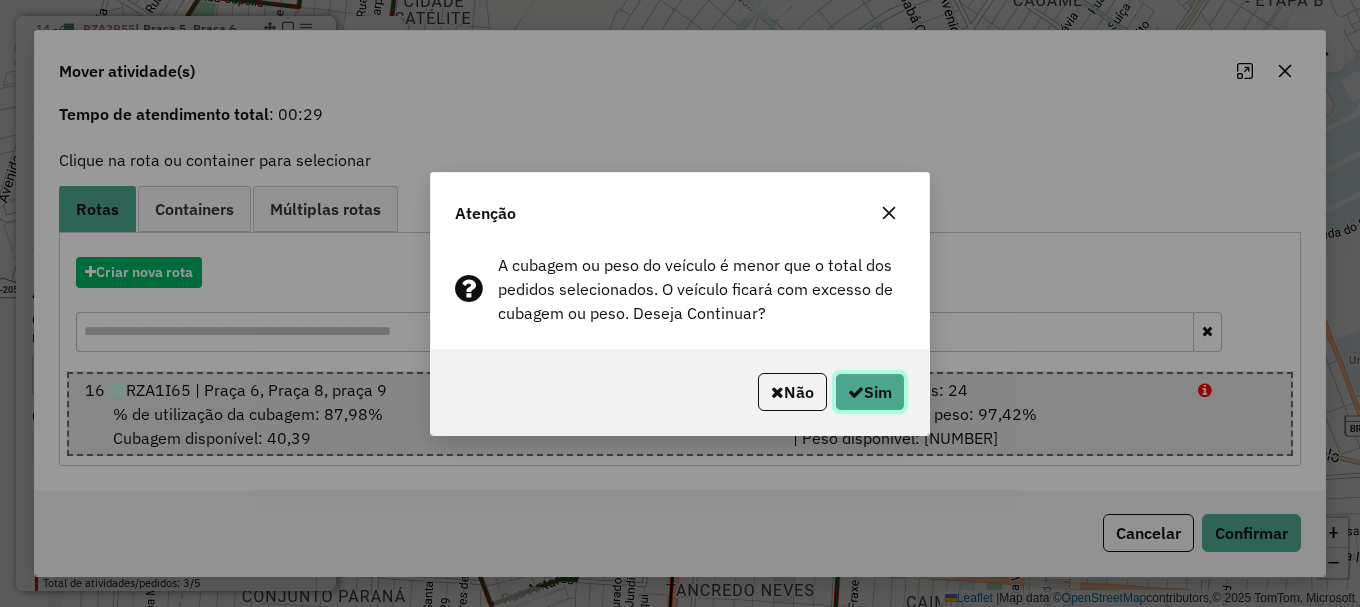 click on "Sim" 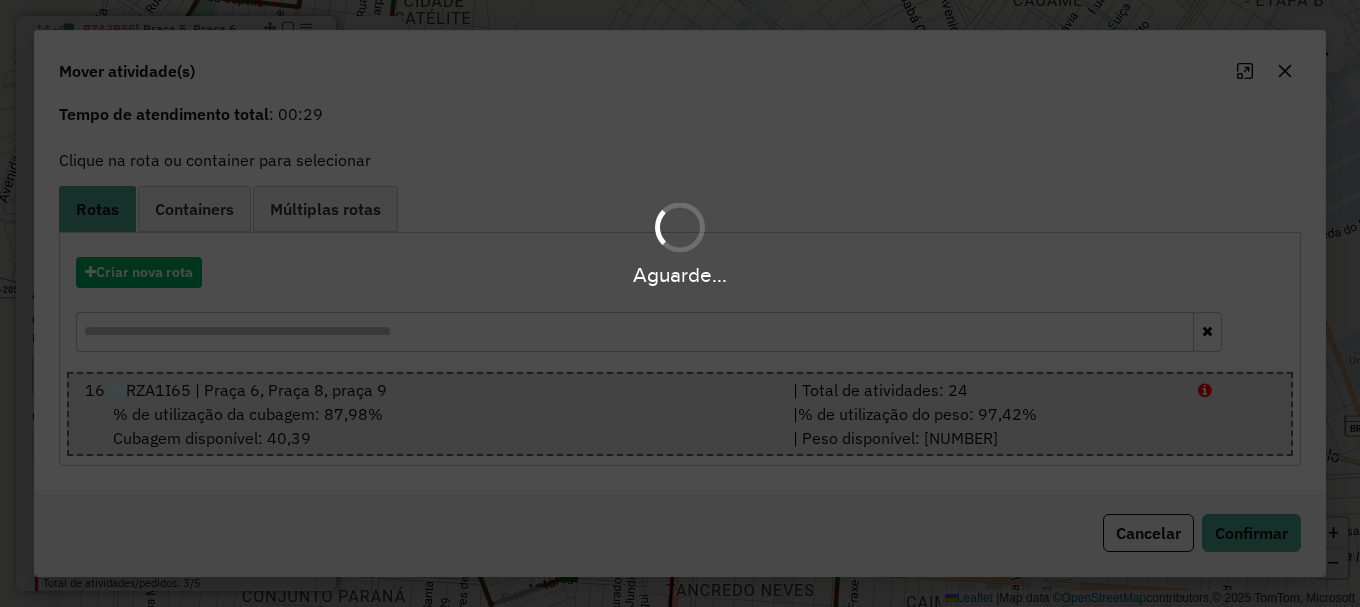 scroll, scrollTop: 0, scrollLeft: 0, axis: both 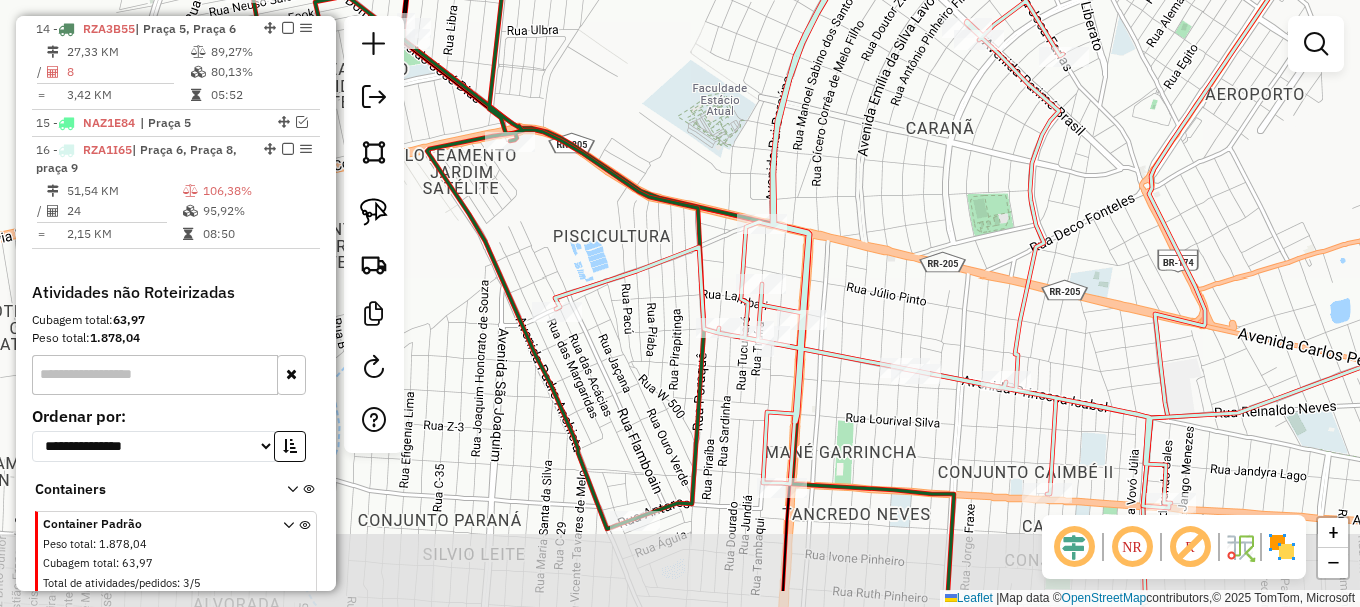 drag, startPoint x: 607, startPoint y: 139, endPoint x: 618, endPoint y: 109, distance: 31.95309 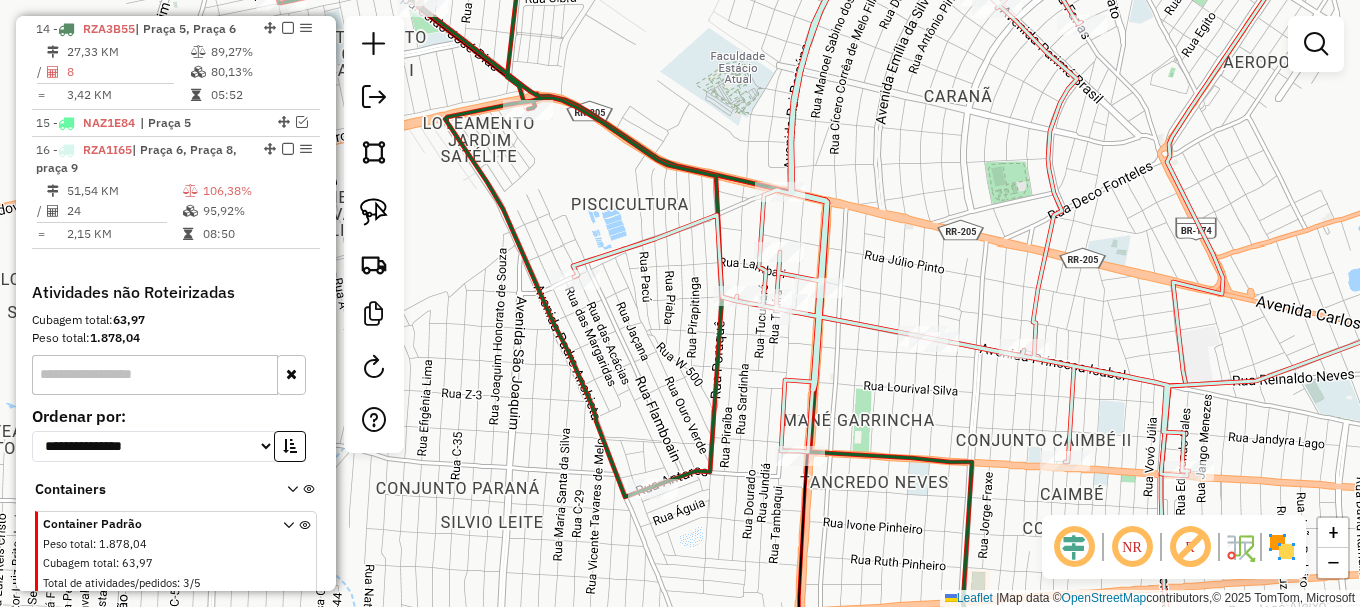 drag, startPoint x: 381, startPoint y: 209, endPoint x: 469, endPoint y: 267, distance: 105.3945 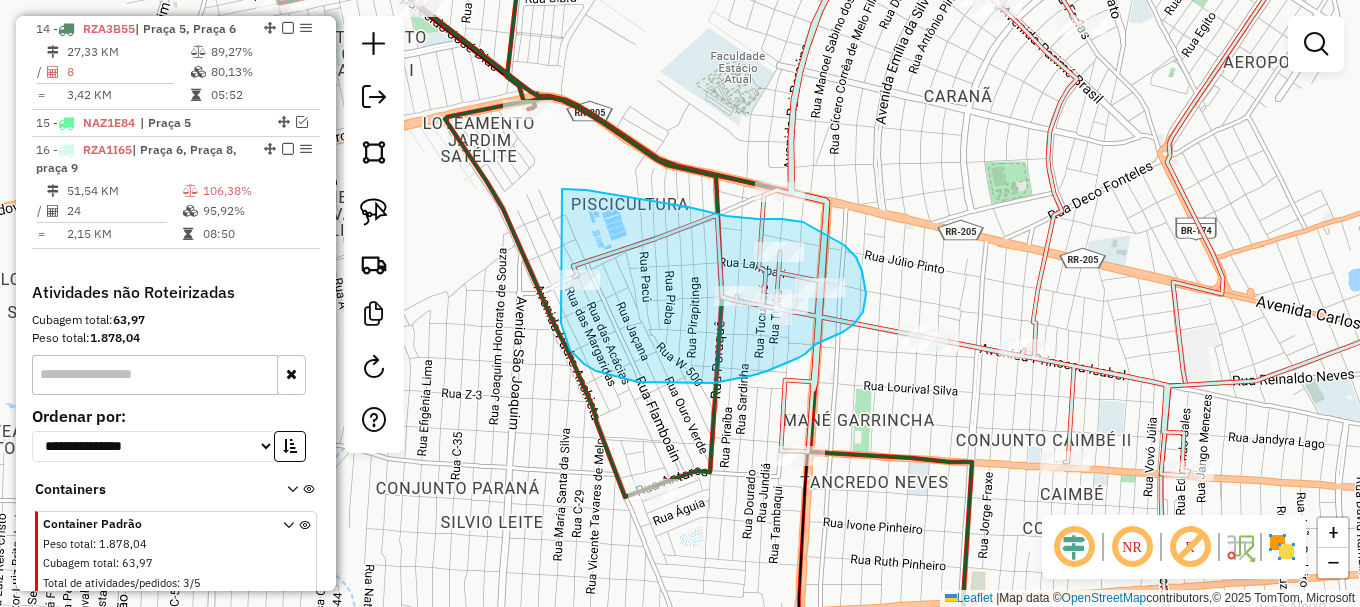 drag, startPoint x: 561, startPoint y: 323, endPoint x: 530, endPoint y: 195, distance: 131.70042 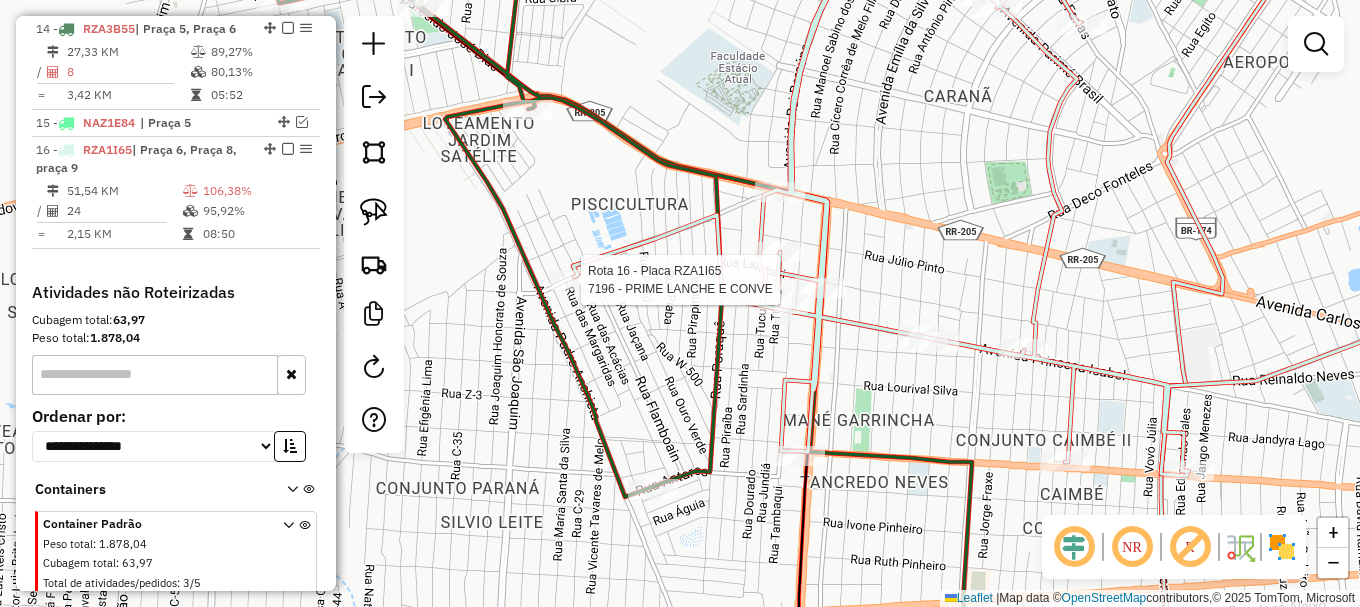 select on "**********" 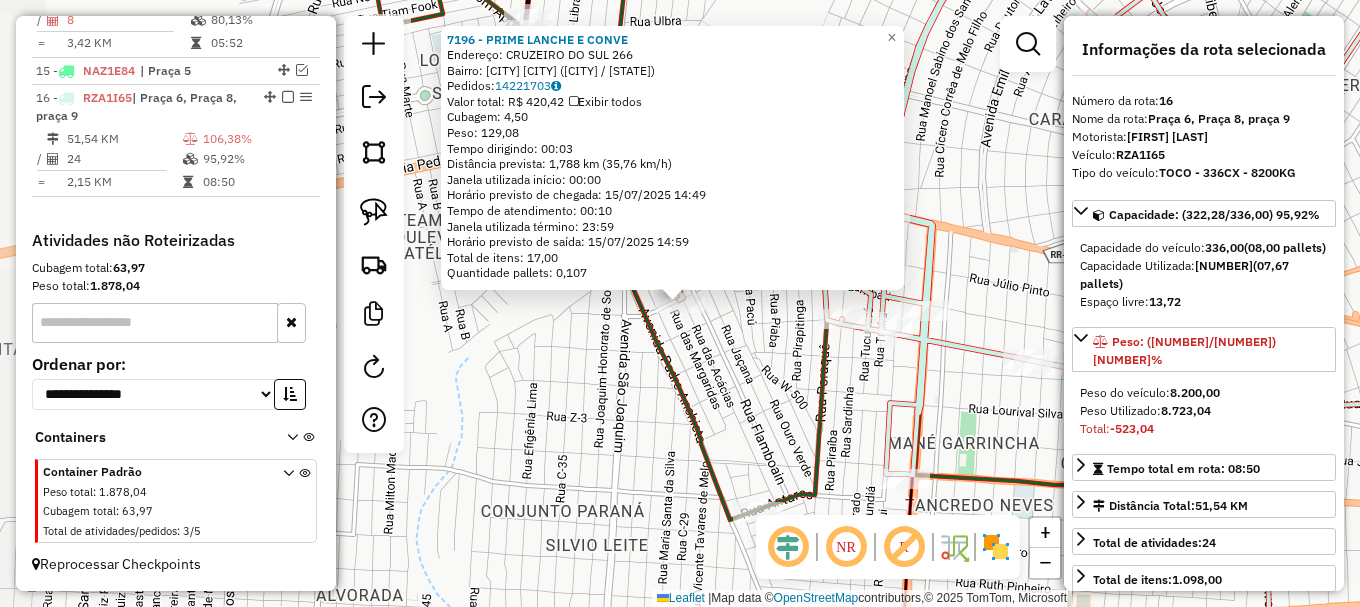 scroll, scrollTop: 1195, scrollLeft: 0, axis: vertical 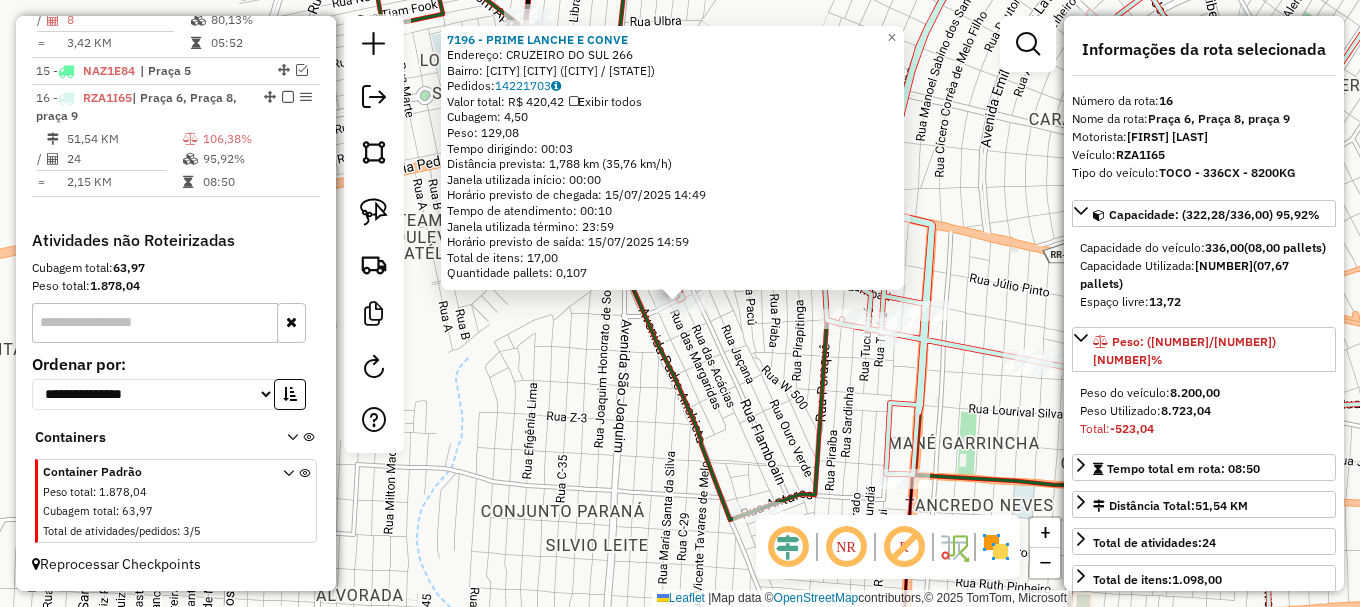 click on "Rota 16 - Placa RZA1I65  7196 - PRIME LANCHE E CONVE 7196 - PRIME LANCHE E CONVE  Endereço:  CRUZEIRO DO SUL [NUMBER]   Bairro: JARDIM PRIMAVERA (BOA VISTA / RR)   Pedidos:  14221703   Valor total: R$ 420,42   Exibir todos   Cubagem: 4,50  Peso: 129,08  Tempo dirigindo: 00:03   Distância prevista: 1,788 km (35,76 km/h)   Janela utilizada início: 00:00   Horário previsto de chegada: 15/07/2025 14:49   Tempo de atendimento: 00:10   Janela utilizada término: 23:59   Horário previsto de saída: 15/07/2025 14:59   Total de itens: 17,00   Quantidade pallets: 0,107  × Janela de atendimento Grade de atendimento Capacidade Transportadoras Veículos Cliente Pedidos  Rotas Selecione os dias de semana para filtrar as janelas de atendimento  Seg   Ter   Qua   Qui   Sex   Sáb   Dom  Informe o período da janela de atendimento: De: Até:  Filtrar exatamente a janela do cliente  Considerar janela de atendimento padrão  Selecione os dias de semana para filtrar as grades de atendimento  Seg   Ter   Qua   Qui   Sex   Sáb" 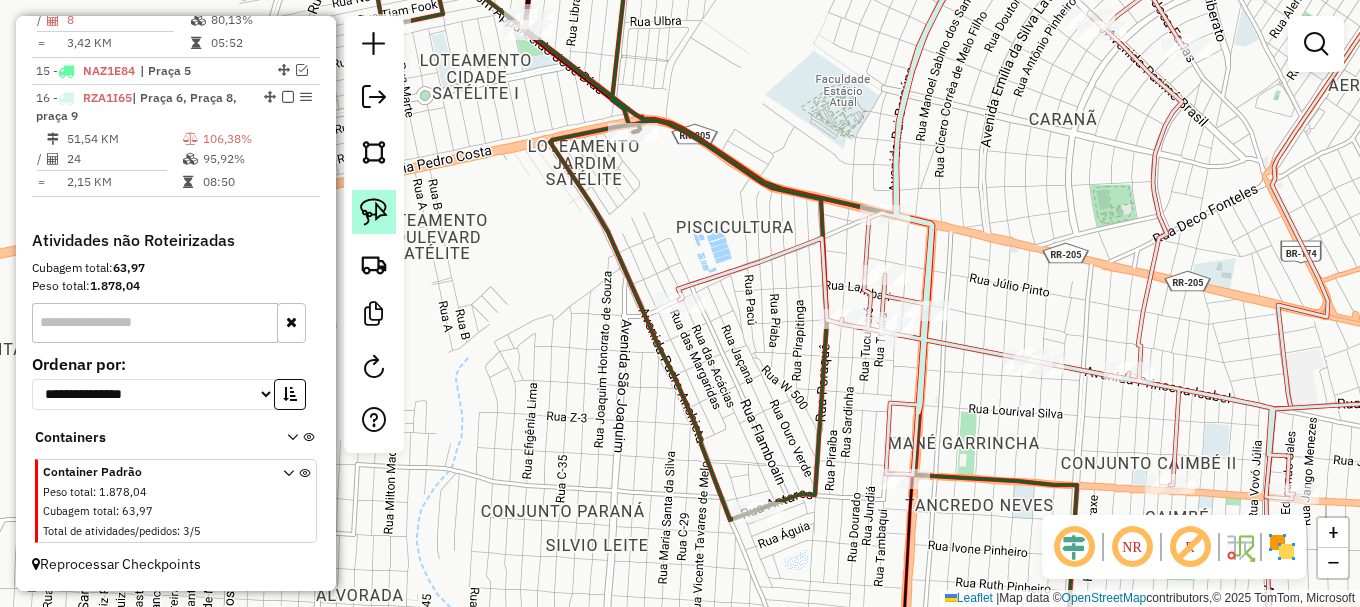 drag, startPoint x: 372, startPoint y: 211, endPoint x: 456, endPoint y: 287, distance: 113.27842 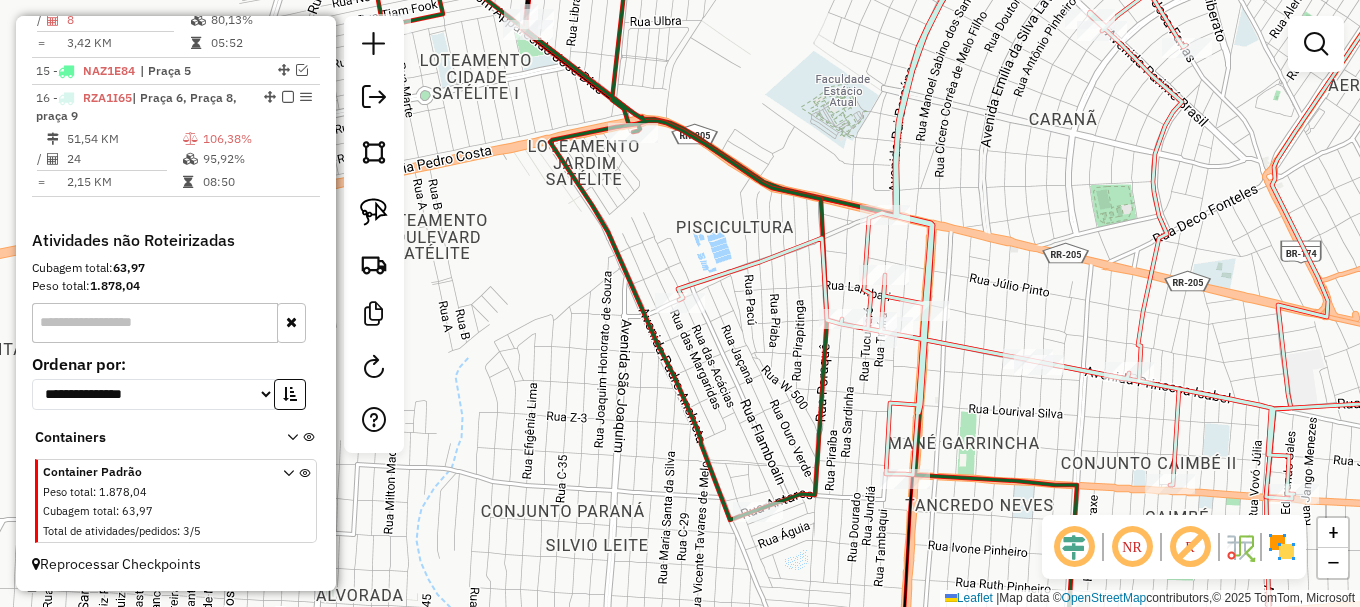 click 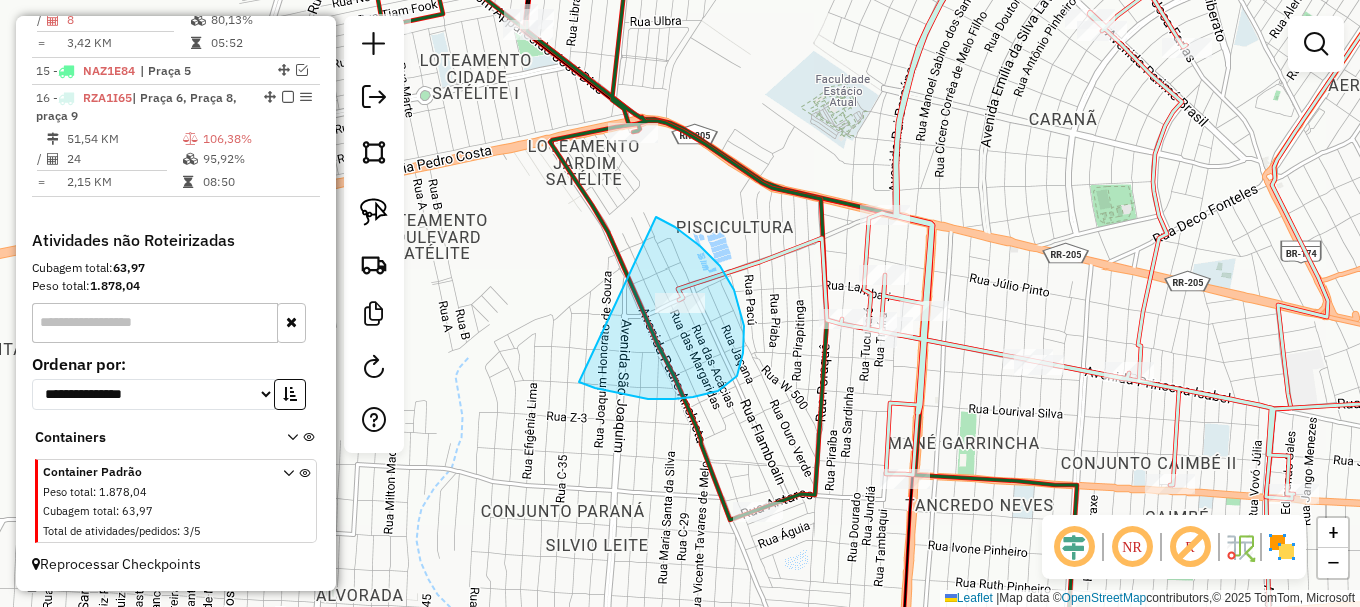 drag, startPoint x: 693, startPoint y: 397, endPoint x: 654, endPoint y: 216, distance: 185.15399 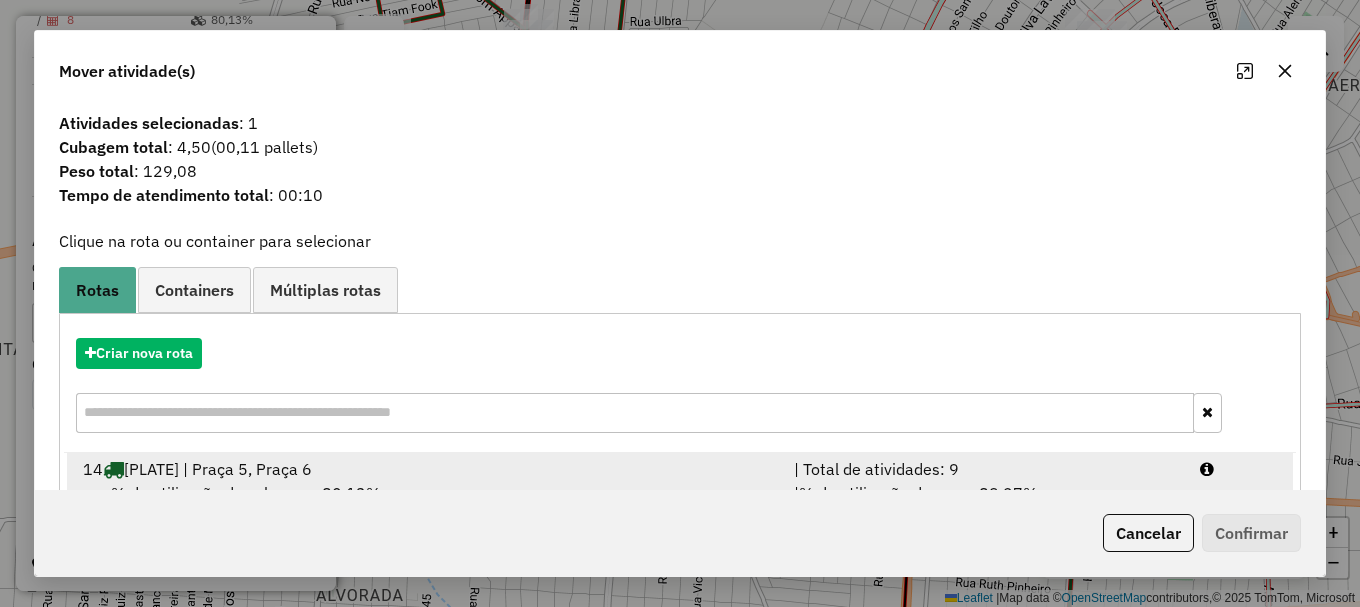 click at bounding box center (1239, 469) 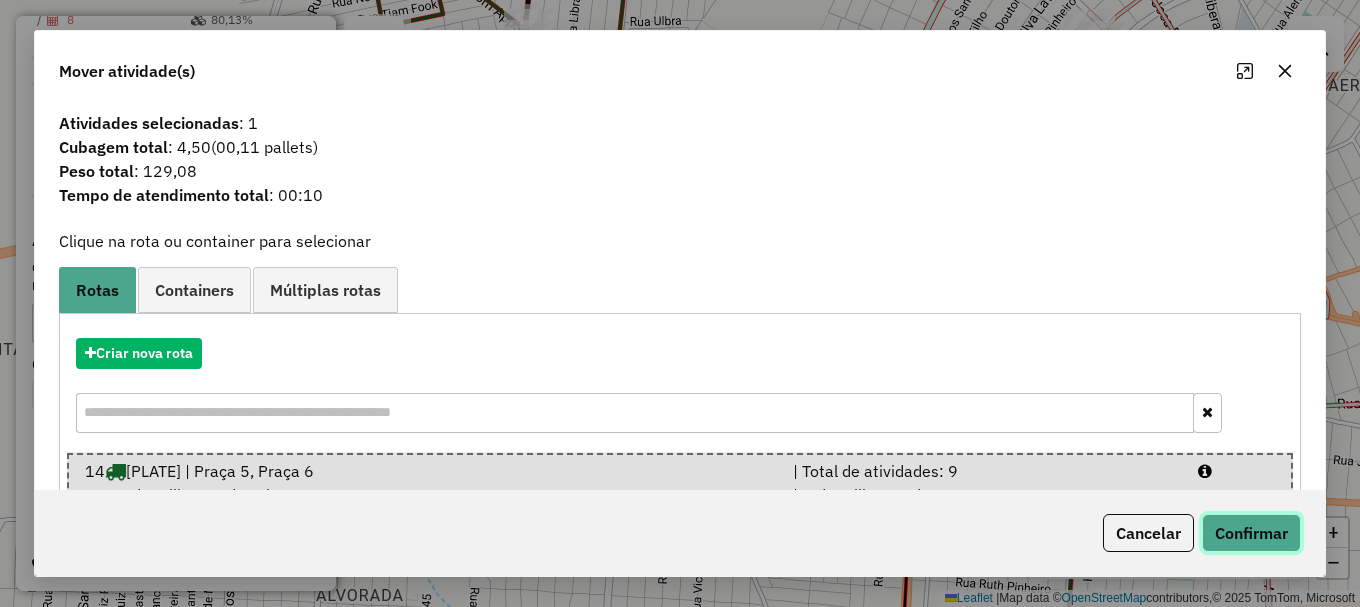 click on "Confirmar" 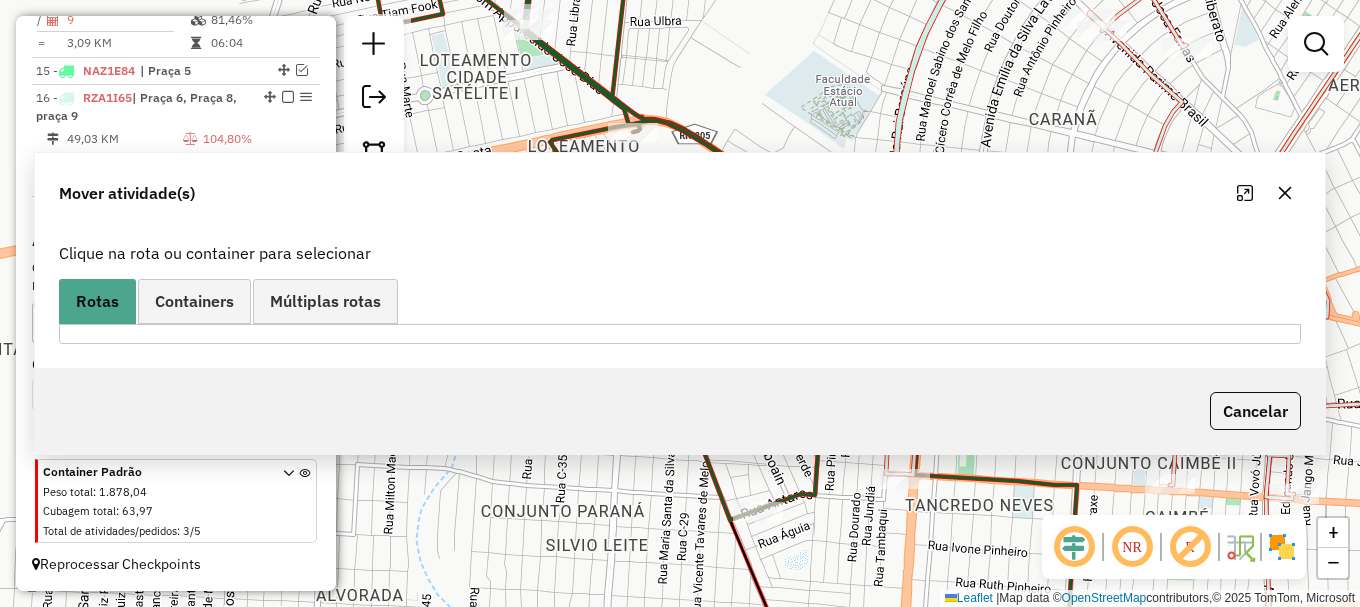 scroll, scrollTop: 1101, scrollLeft: 0, axis: vertical 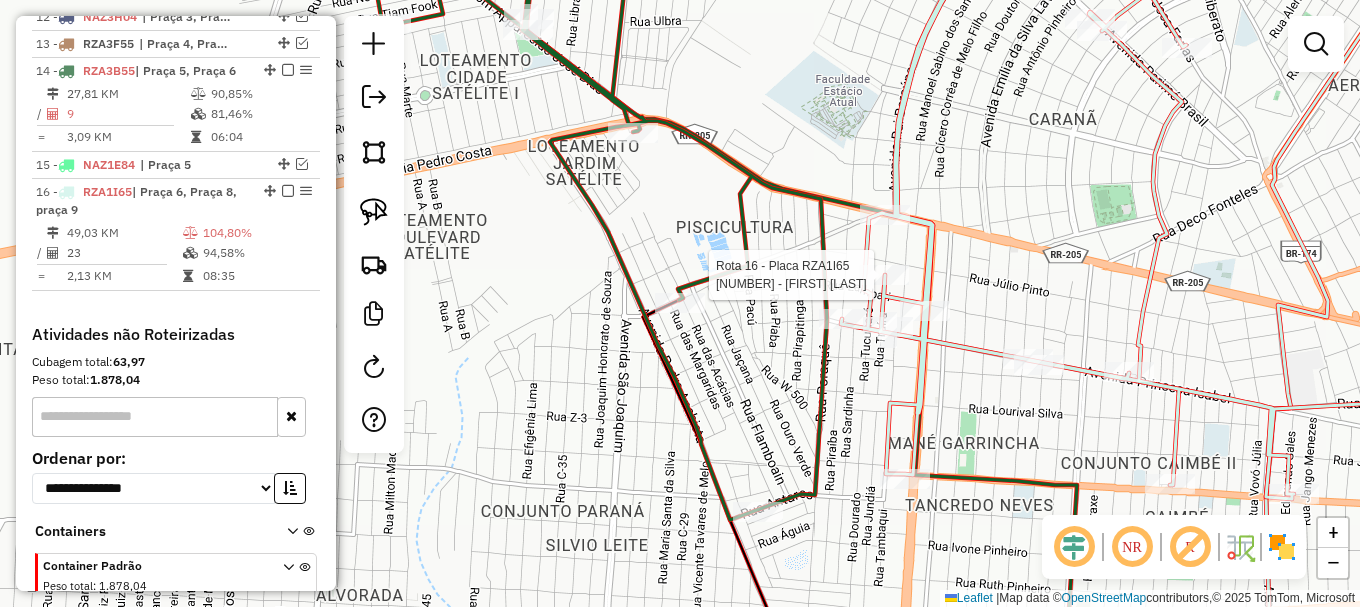 select on "**********" 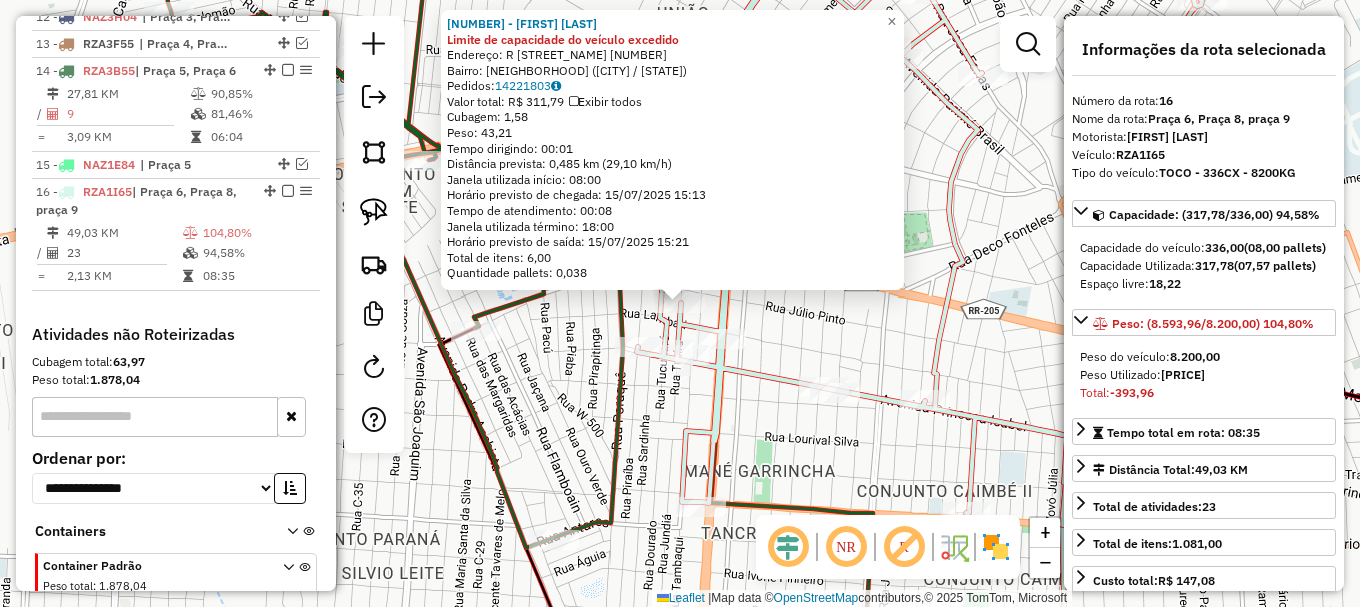 scroll, scrollTop: 1195, scrollLeft: 0, axis: vertical 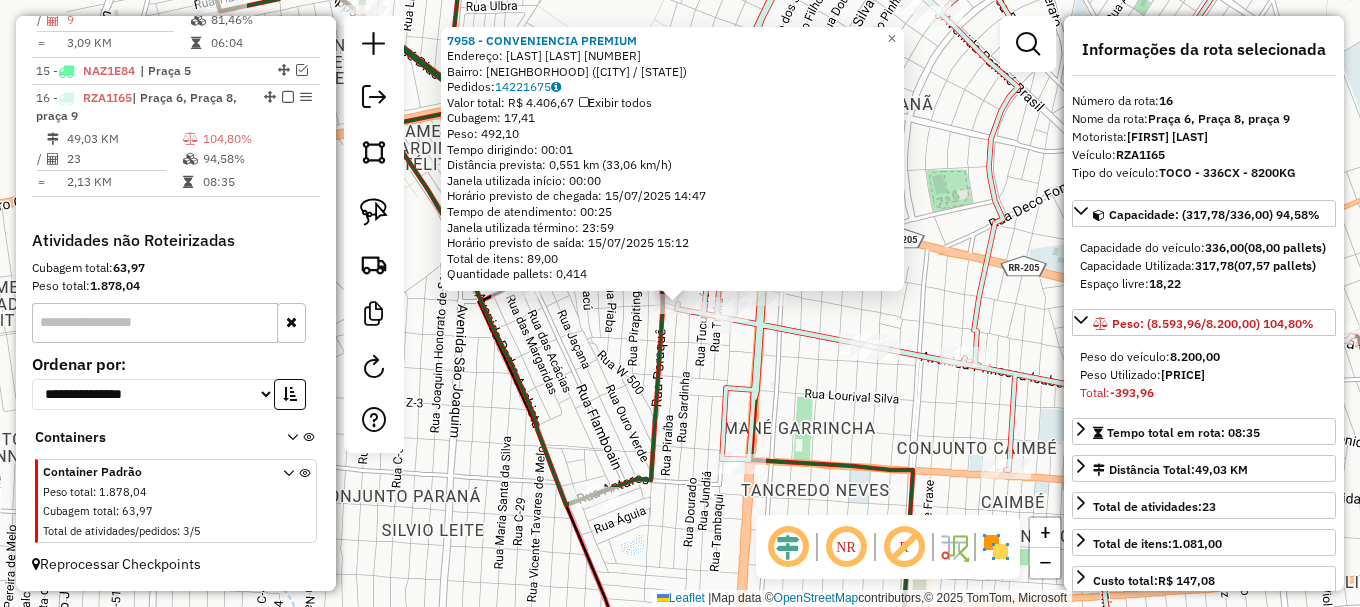 click on "Endereço: PRINCESA ISABEL [NUMBER] Bairro: [NEIGHBORHOOD] ([CITY] / [STATE]) Pedidos: [ORDER_ID] Valor total: R$ 4.406,67 Exibir todos Cubagem: 17,41 Peso: 492,10 Tempo dirigindo: 00:01 Distância prevista: 0,551 km (33,06 km/h) Janela utilizada início: 00:00 Horário previsto de chegada: 15/07/2025 14:47 Tempo de atendimento: 00:25 Janela utilizada término: 23:59 Horário previsto de saída: 15/07/2025 15:12 Total de itens: 89,00 Quantidade pallets: 0,414 × Janela de atendimento Grade de atendimento Capacidade Transportadoras Veículos Cliente Pedidos Rotas Selecione os dias de semana para filtrar as janelas de atendimento Seg Ter Qua Qui Sex Sáb Dom Informe o período da janela de atendimento: De: Até: Filtrar exatamente a janela do cliente Considerar janela de atendimento padrão Selecione os dias de semana para filtrar as grades de atendimento Seg Ter Qua Qui Sex Sáb Dom Peso mínimo: Peso máximo: De: Até: +" 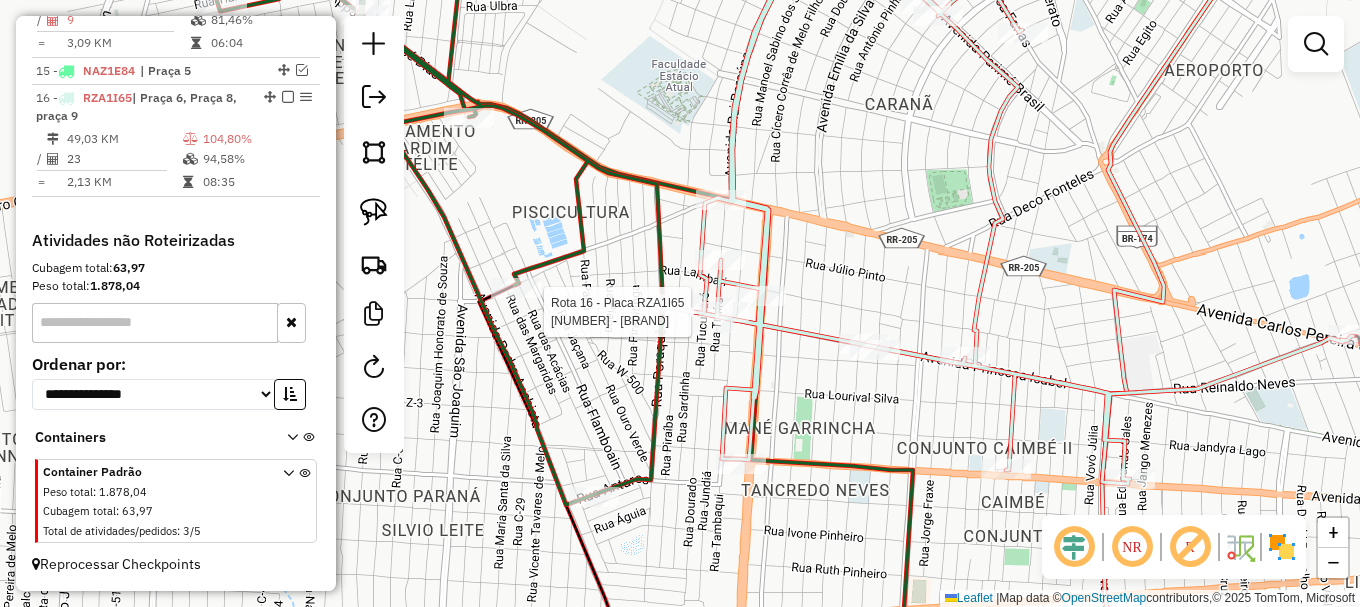 select on "**********" 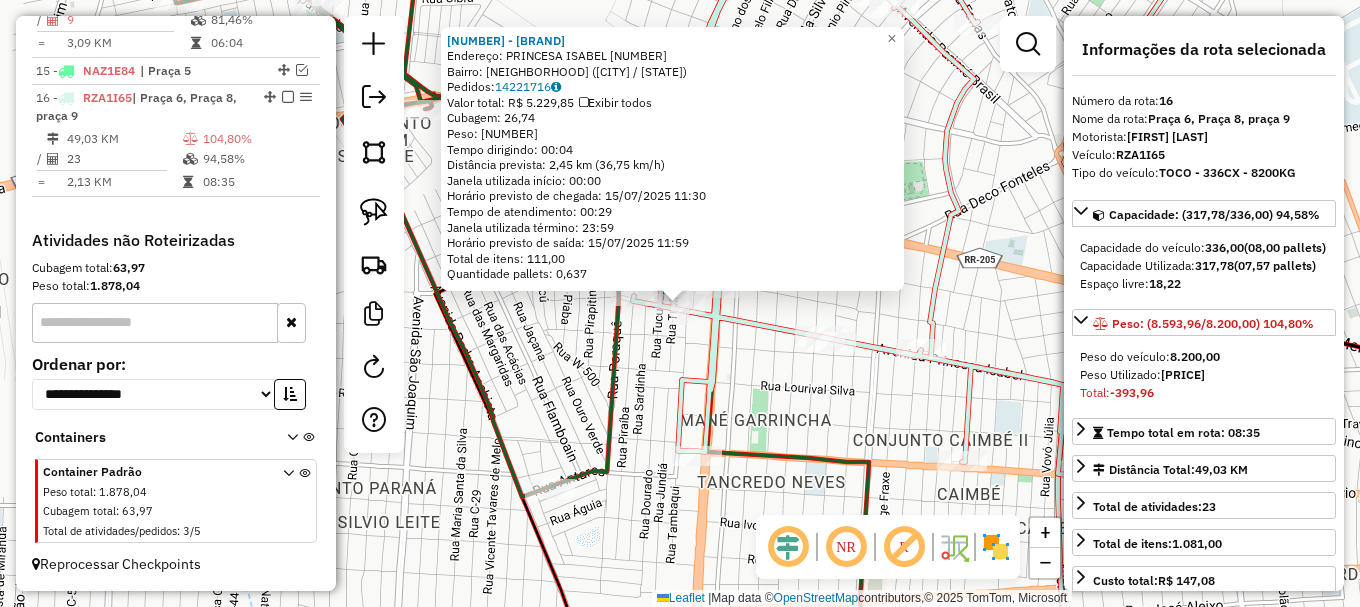 drag, startPoint x: 713, startPoint y: 319, endPoint x: 721, endPoint y: 310, distance: 12.0415945 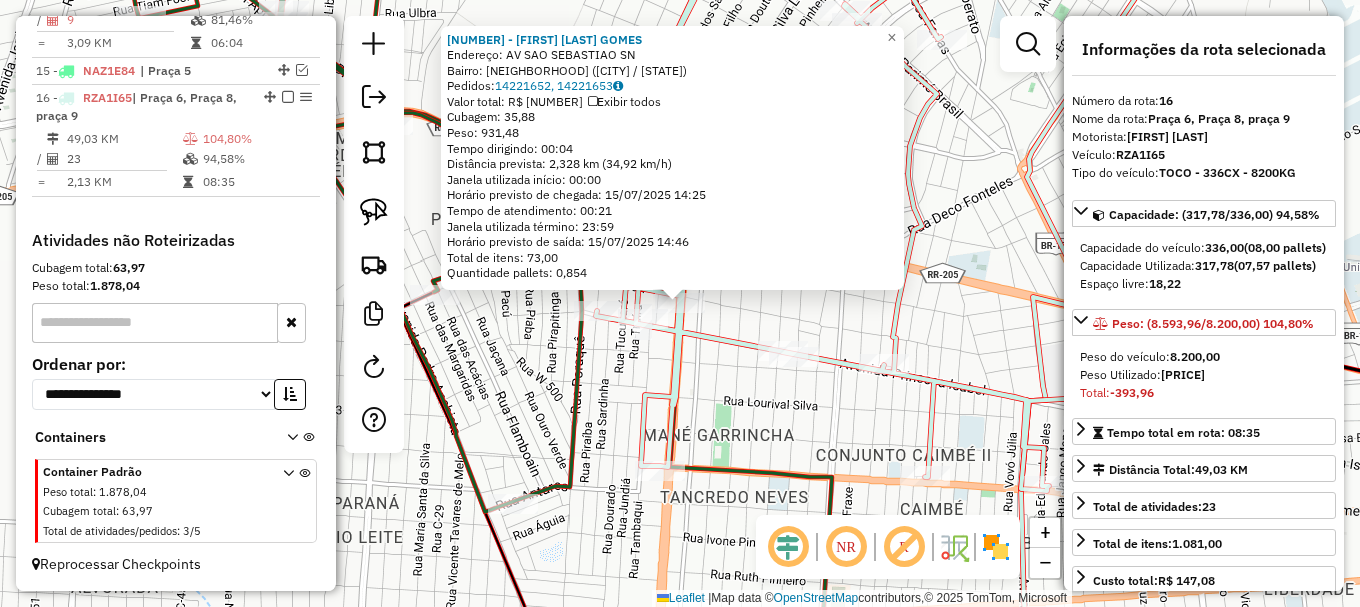 click on "[NUMBER] - [FIRST] [LAST]  Endereço: AV  SAO SEBASTIAO                 SN   Bairro: [CITY] ([CITY] / [STATE])   Pedidos:  [NUMBER], [NUMBER]   Valor total: R$ [NUMBER]   Exibir todos   Cubagem: [NUMBER]  Peso: [NUMBER]  Tempo dirigindo: 00:04   Distância prevista: [NUMBER] km ([NUMBER] km/h)   Janela utilizada início: 00:00   Horário previsto de chegada: 15/07/2025 14:25   Tempo de atendimento: 00:21   Janela utilizada término: 23:59   Horário previsto de saída: 15/07/2025 14:46   Total de itens: [NUMBER]   Quantidade pallets: [NUMBER]  × Janela de atendimento Grade de atendimento Capacidade Transportadoras Veículos Cliente Pedidos  Rotas Selecione os dias de semana para filtrar as janelas de atendimento  Seg   Ter   Qua   Qui   Sex   Sáb   Dom  Informe o período da janela de atendimento: De: Até:  Filtrar exatamente a janela do cliente  Considerar janela de atendimento padrão  Selecione os dias de semana para filtrar as grades de atendimento  Seg   Ter   Qua   Qui   Sex   Sáb   Dom   Peso mínimo:   De:" 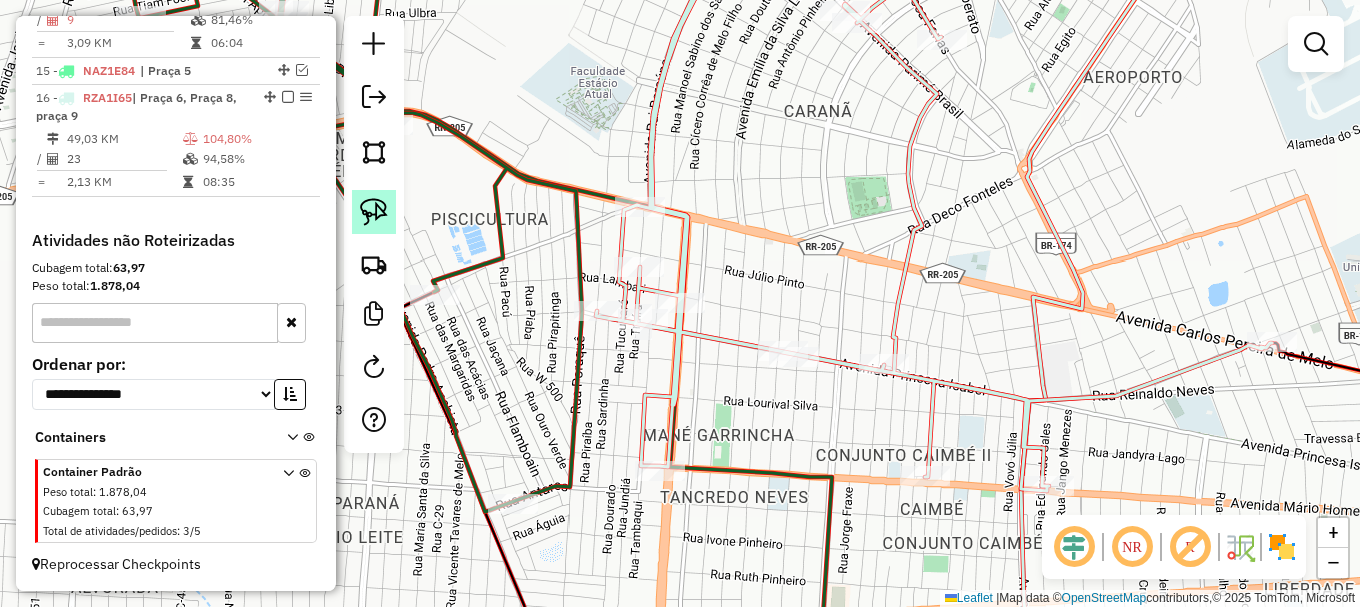 click 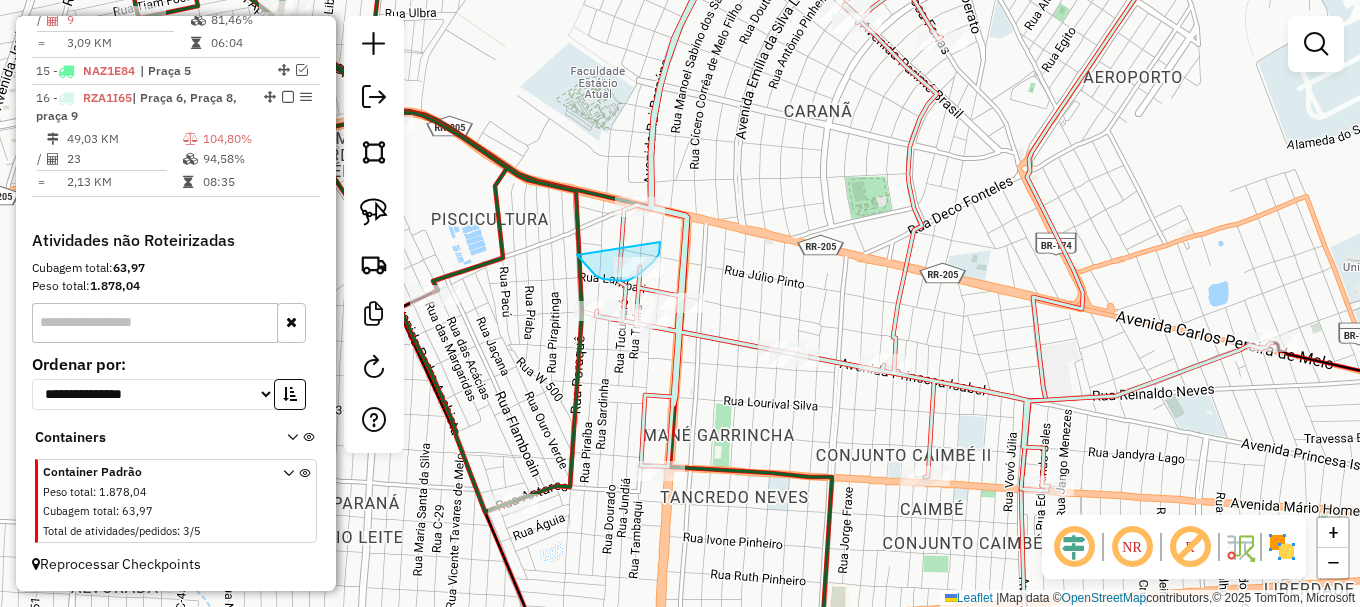 drag, startPoint x: 583, startPoint y: 263, endPoint x: 656, endPoint y: 228, distance: 80.95678 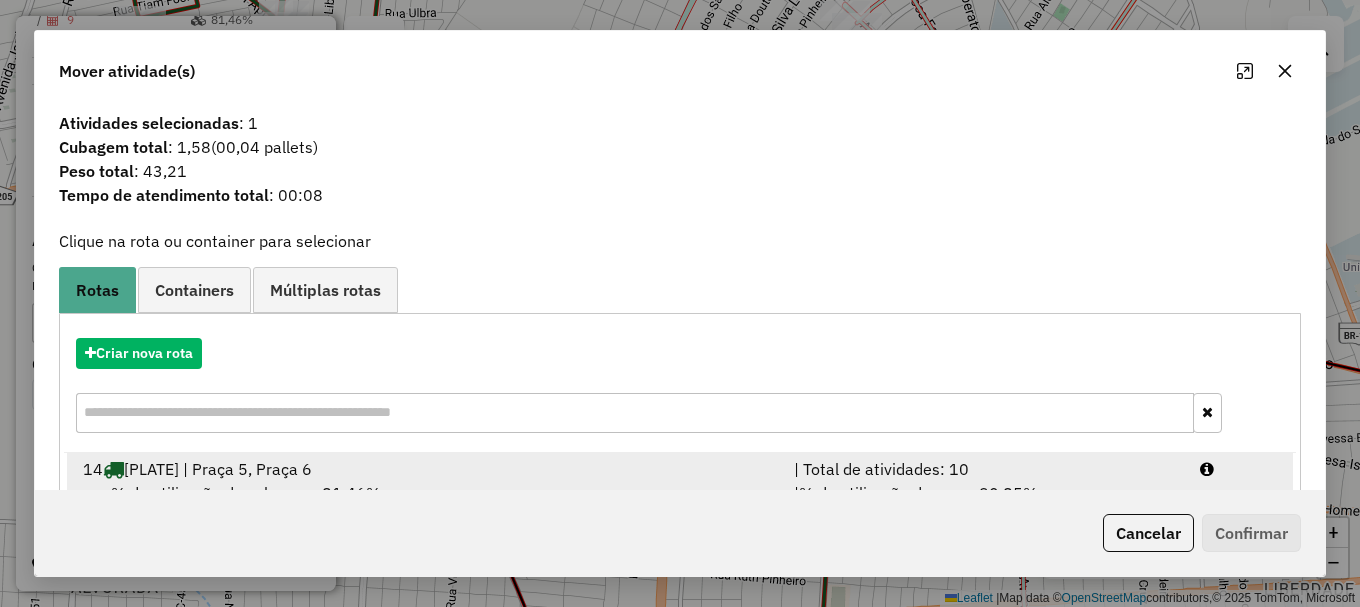 click at bounding box center [1239, 469] 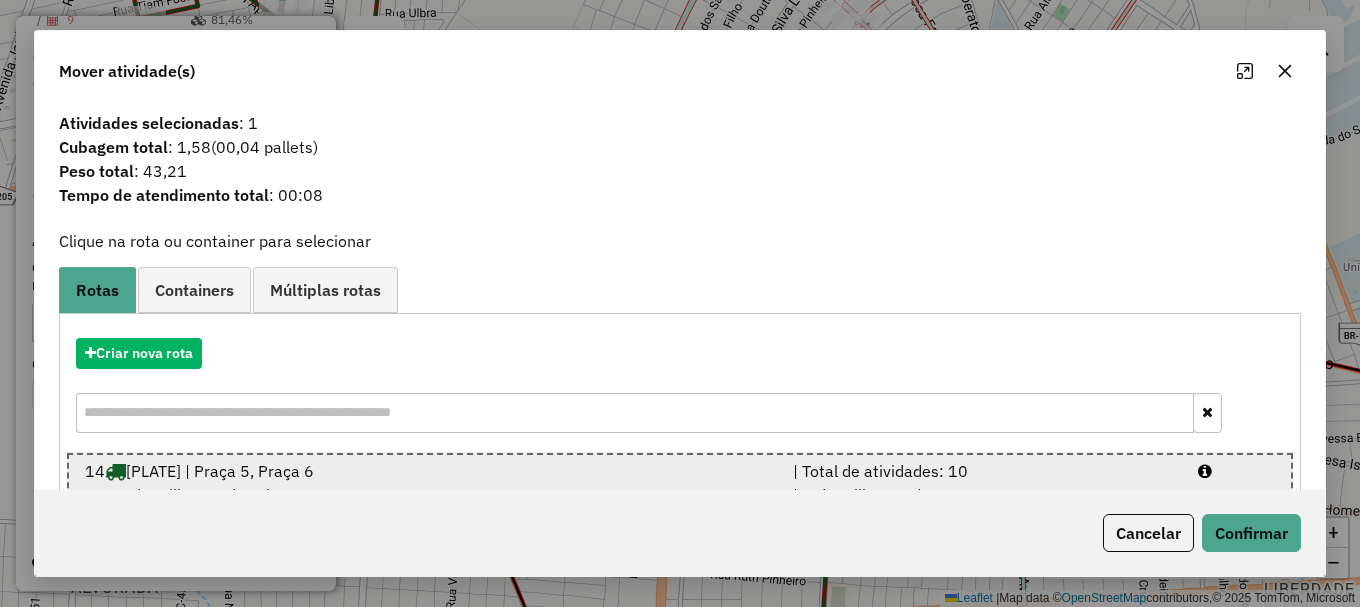 drag, startPoint x: 1227, startPoint y: 475, endPoint x: 1229, endPoint y: 490, distance: 15.132746 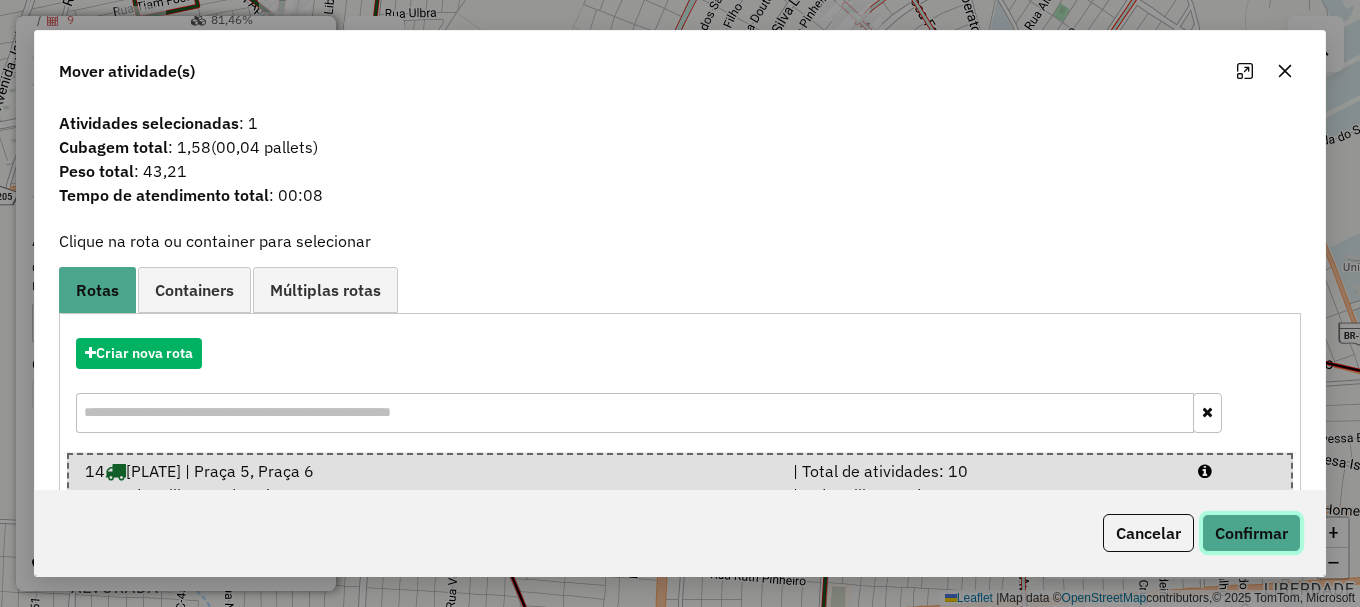 click on "Confirmar" 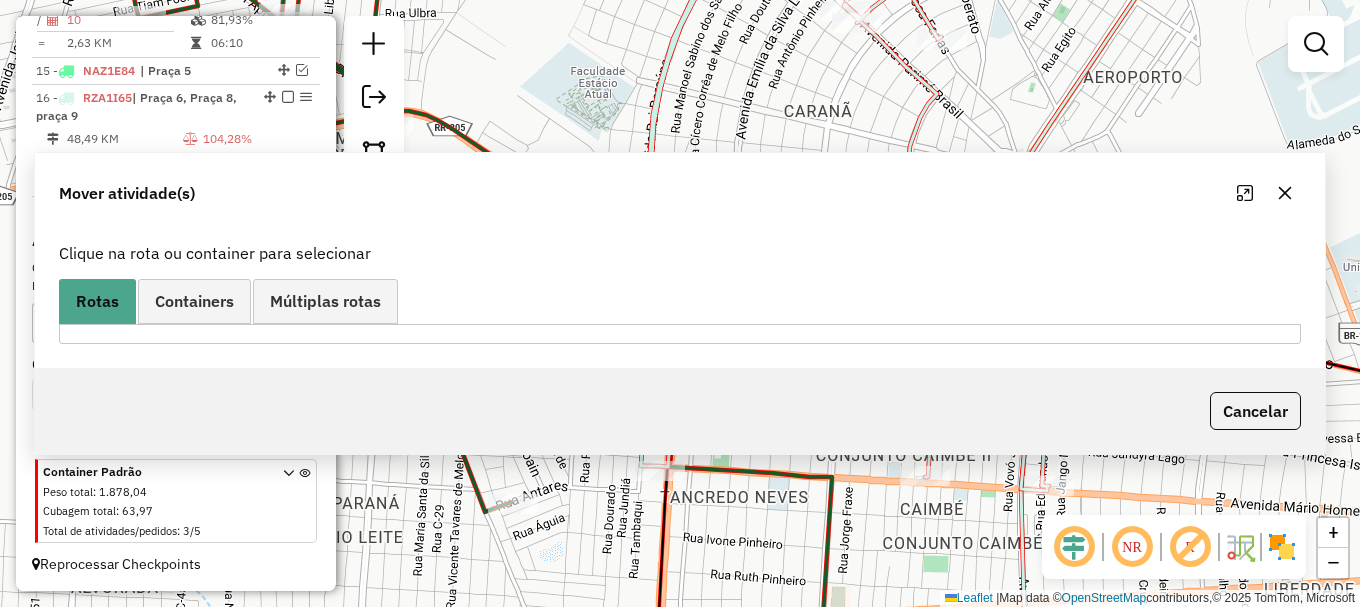 scroll, scrollTop: 1101, scrollLeft: 0, axis: vertical 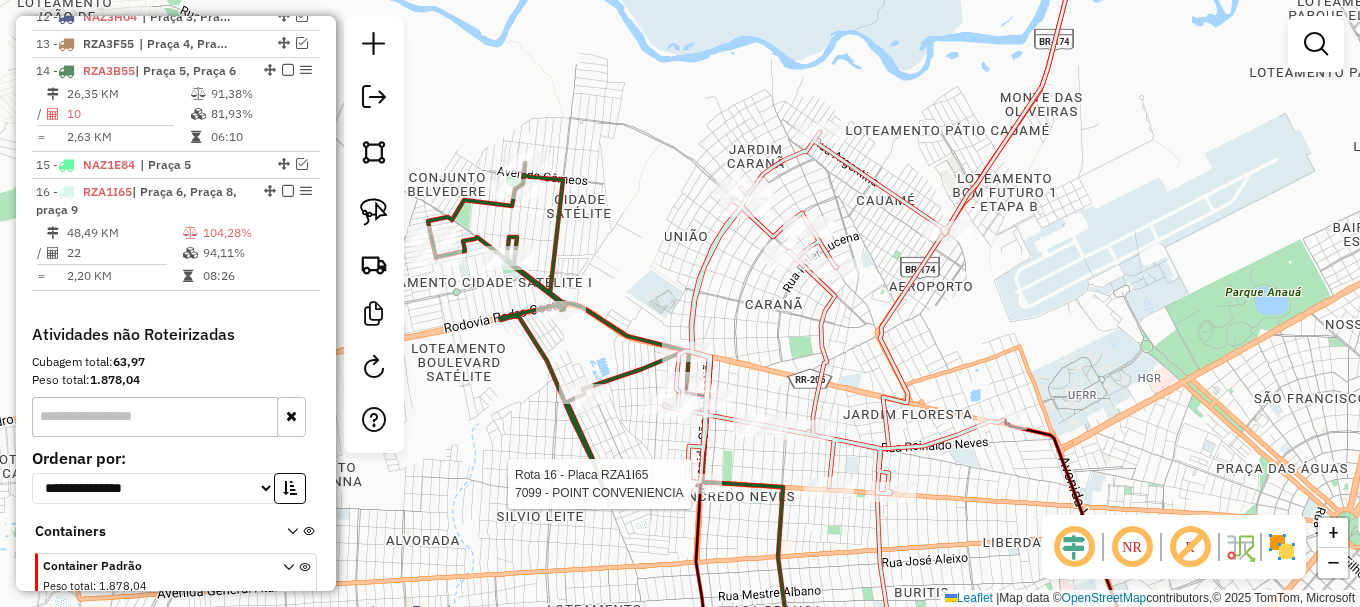 select on "**********" 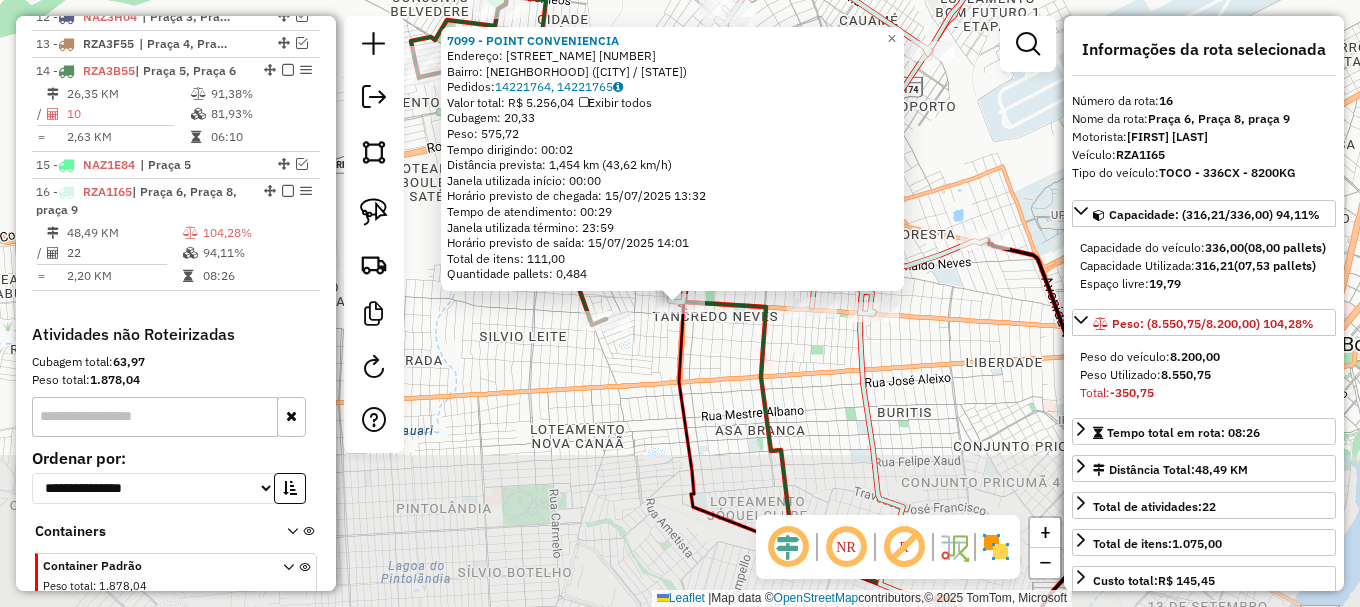 scroll, scrollTop: 1195, scrollLeft: 0, axis: vertical 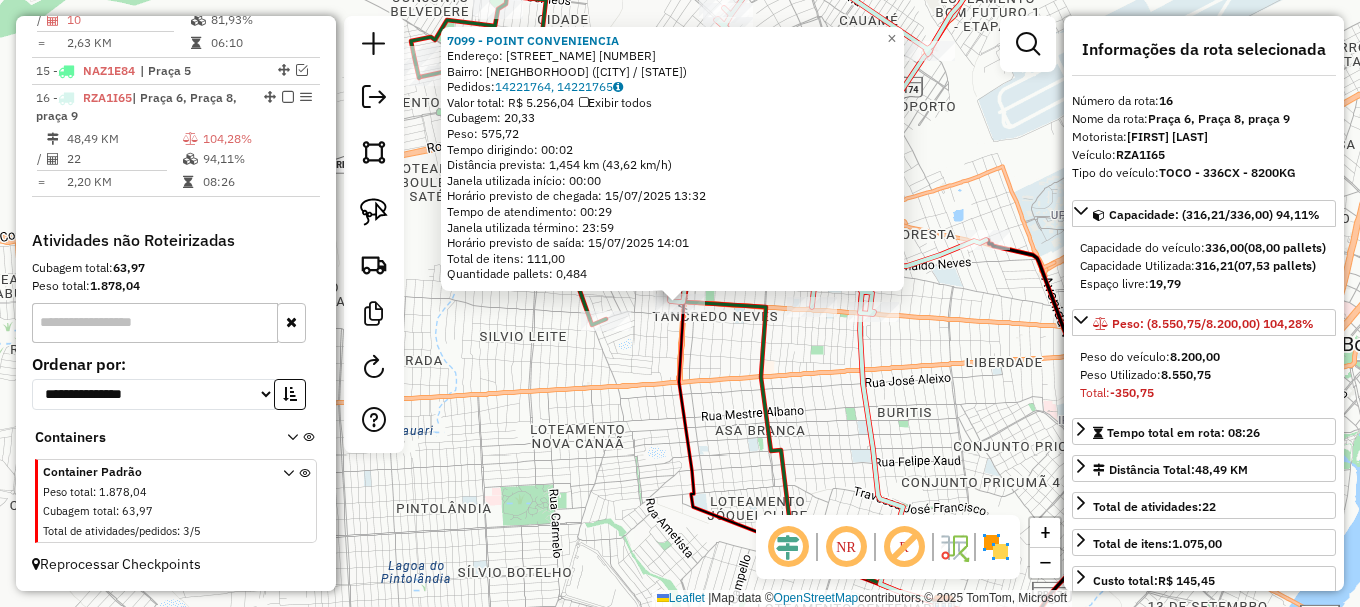 click on "Endereço: SAO SEBASTIAO [NUMBER] Bairro: [NEIGHBORHOOD] ([CITY] / [STATE]) Pedidos: [ORDER_ID], [ORDER_ID] Valor total: R$ 5.256,04 Exibir todos Cubagem: 20,33 Peso: 575,72 Tempo dirigindo: 00:02 Distância prevista: 1,454 km (43,62 km/h) Janela utilizada início: 00:00 Horário previsto de chegada: 15/07/2025 13:32 Tempo de atendimento: 00:29 Janela utilizada término: 23:59 Horário previsto de saída: 15/07/2025 14:01 Total de itens: 111,00 Quantidade pallets: 0,484 × Janela de atendimento Grade de atendimento Capacidade Transportadoras Veículos Cliente Pedidos Rotas Selecione os dias de semana para filtrar as janelas de atendimento Seg Ter Qua Qui Sex Sáb Dom Informe o período da janela de atendimento: De: Até: Filtrar exatamente a janela do cliente Considerar janela de atendimento padrão Selecione os dias de semana para filtrar as grades de atendimento Seg Ter Qua Qui Sex Sáb Dom Peso mínimo: Peso máximo: De: +" 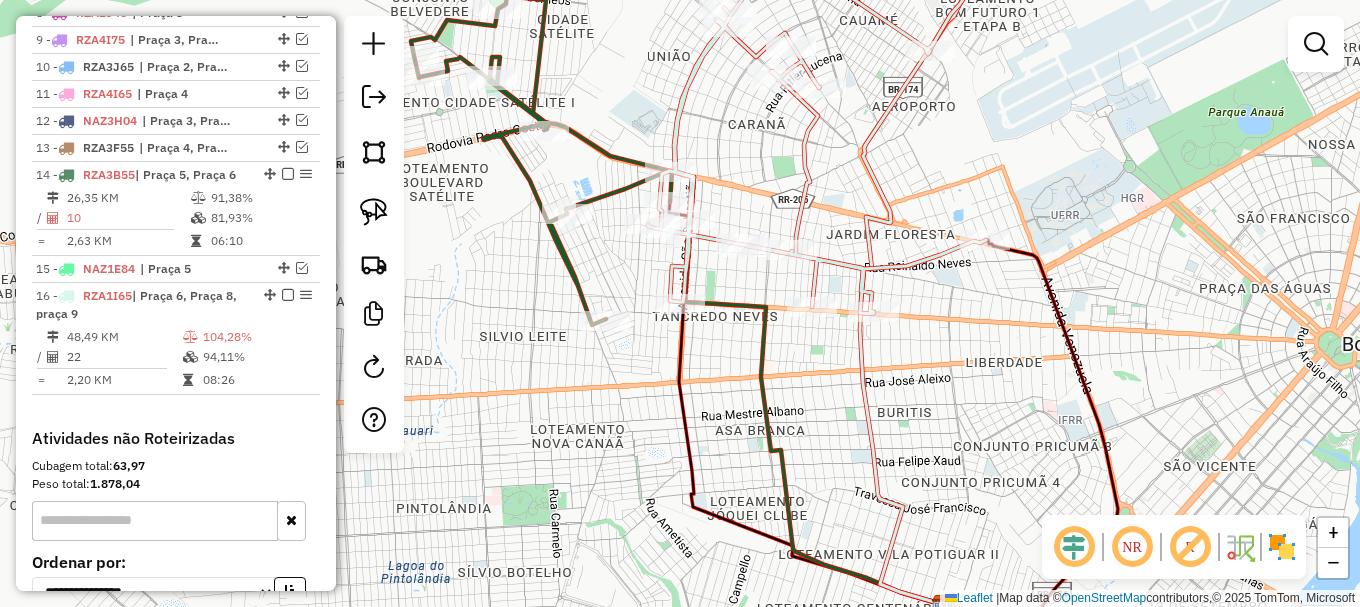 scroll, scrollTop: 995, scrollLeft: 0, axis: vertical 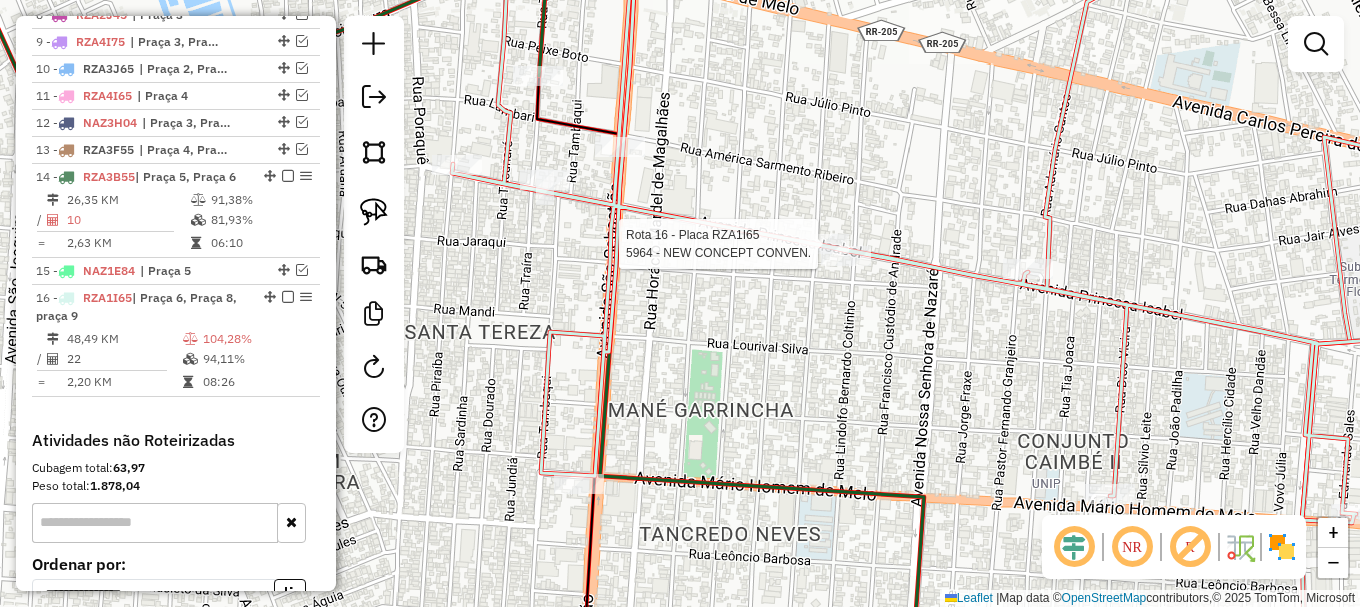 select on "**********" 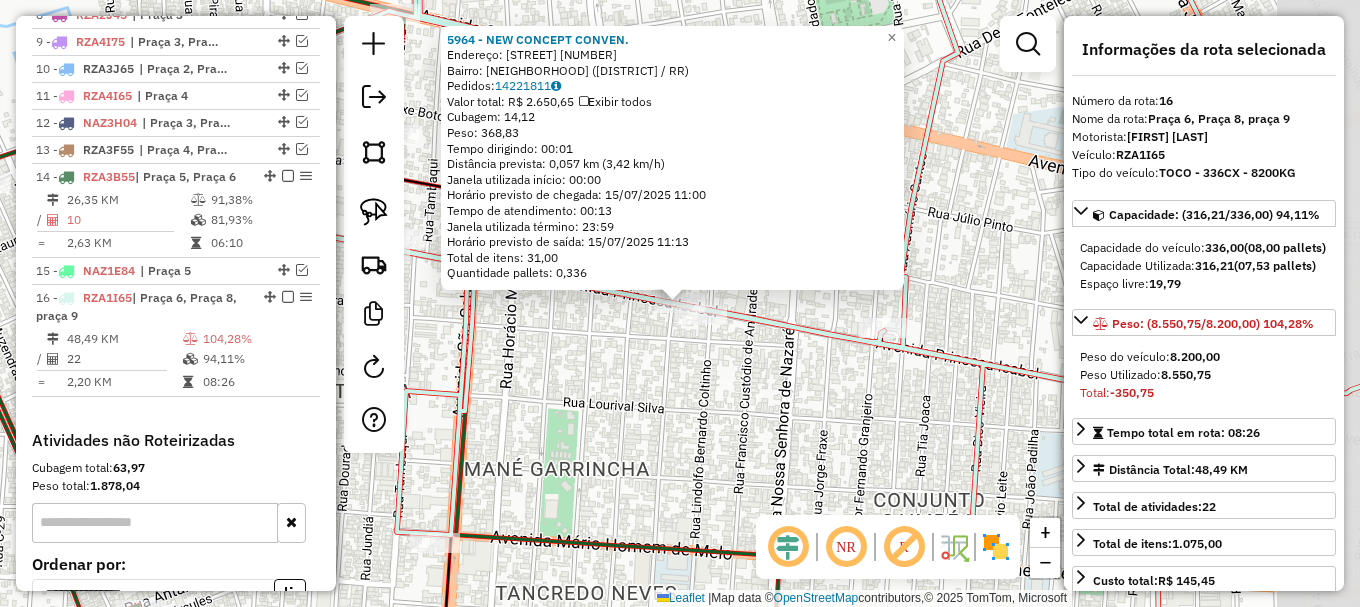 scroll, scrollTop: 1195, scrollLeft: 0, axis: vertical 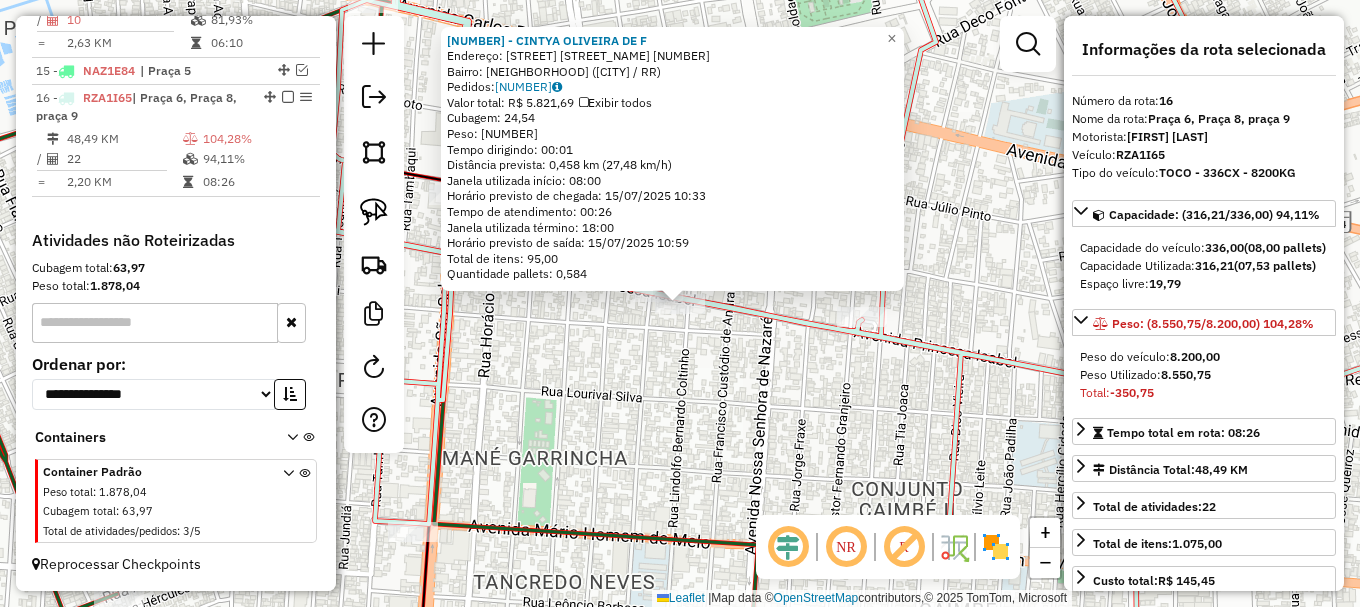 click on "[NUMBER] - [FIRST] OLIVEIRA DE F Endereço: AV PRINCESA ISABEL [NUMBER] Bairro: [CITY] ([CITY] / RR) Pedidos: [NUMBER] Valor total: R$ [PRICE] Exibir todos Cubagem: [NUMBER] Peso: [NUMBER] Tempo dirigindo: [TIME] Distância prevista: [NUMBER] km ([NUMBER] km/h) Janela utilizada início: [TIME] Horário previsto de chegada: [DATE] [TIME] Tempo de atendimento: [TIME] Janela utilizada término: [TIME] Horário previsto de saída: [DATE] [TIME] Total de itens: [NUMBER] Quantidade pallets: [NUMBER] × Janela de atendimento Grade de atendimento Capacidade Transportadoras Veículos Cliente Pedidos Rotas Selecione os dias de semana para filtrar as janelas de atendimento Seg Ter Qua Qui Sex Sáb Dom Informe o período da janela de atendimento: De: Até: Filtrar exatamente a janela do cliente Considerar janela de atendimento padrão Selecione os dias de semana para filtrar as grades de atendimento Seg Ter Qua Qui Sex Sáb Dom Peso mínimo: De: De:" 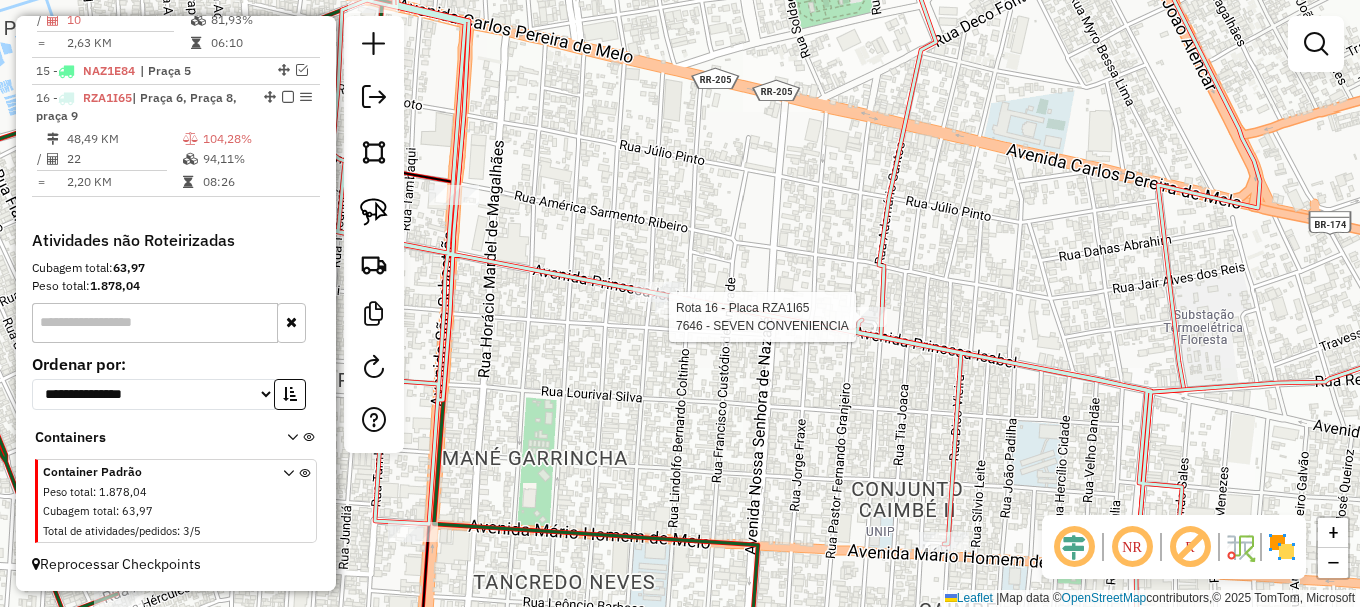select on "**********" 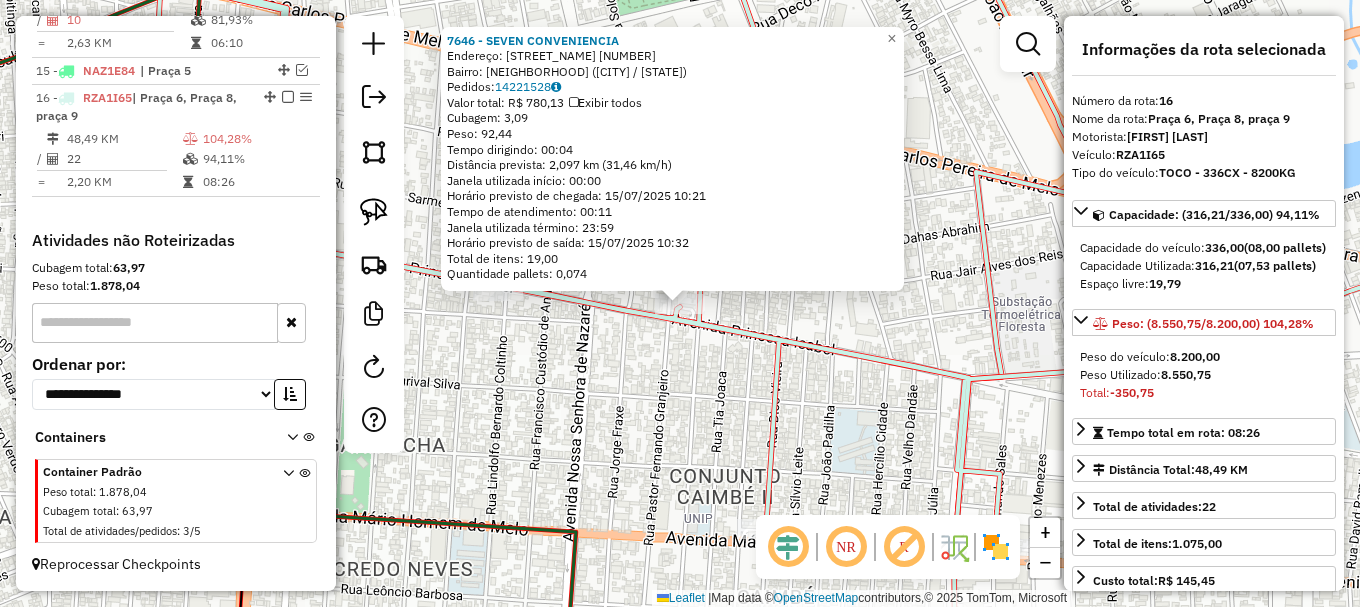 click on "[NUMBER] - [COMPANY_NAME]  Endereço: [STREET] [NUMBER]   Bairro: [NEIGHBORHOOD] ([CITY] / [STATE])   Pedidos:  [NUMBER]   Valor total: R$ 780,13   Exibir todos   Cubagem: 3,09  Peso: 92,44  Tempo dirigindo: 00:04   Distância prevista: 2,097 km (31,46 km/h)   Janela utilizada início: 00:00   Horário previsto de chegada: [DATE] [TIME]   Tempo de atendimento: 00:11   Janela utilizada término: 23:59   Horário previsto de saída: [DATE] [TIME]   Total de itens: 19,00   Quantidade pallets: 0,074  × Janela de atendimento Grade de atendimento Capacidade Transportadoras Veículos Cliente Pedidos  Rotas Selecione os dias de semana para filtrar as janelas de atendimento  Seg   Ter   Qua   Qui   Sex   Sáb   Dom  Informe o período da janela de atendimento: De: Até:  Filtrar exatamente a janela do cliente  Considerar janela de atendimento padrão  Selecione os dias de semana para filtrar as grades de atendimento  Seg   Ter   Qua   Qui   Sex   Sáb   Dom   Considerar clientes sem dia de atendimento cadastrado De:" 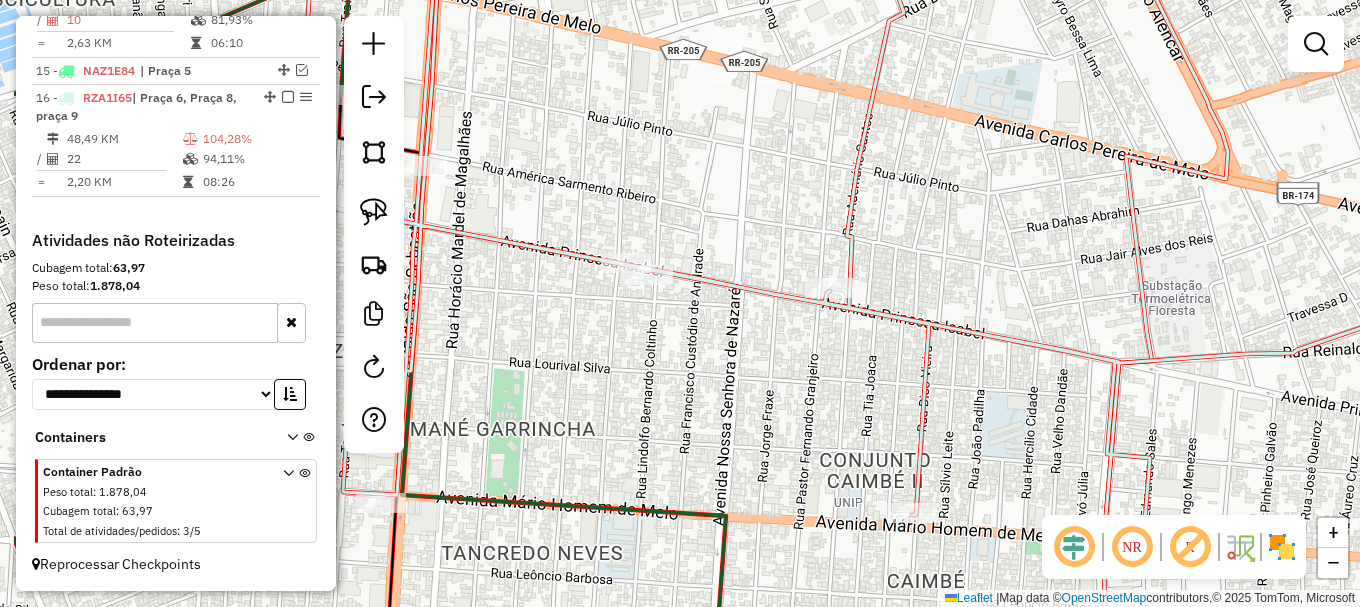 drag, startPoint x: 561, startPoint y: 213, endPoint x: 655, endPoint y: 199, distance: 95.036835 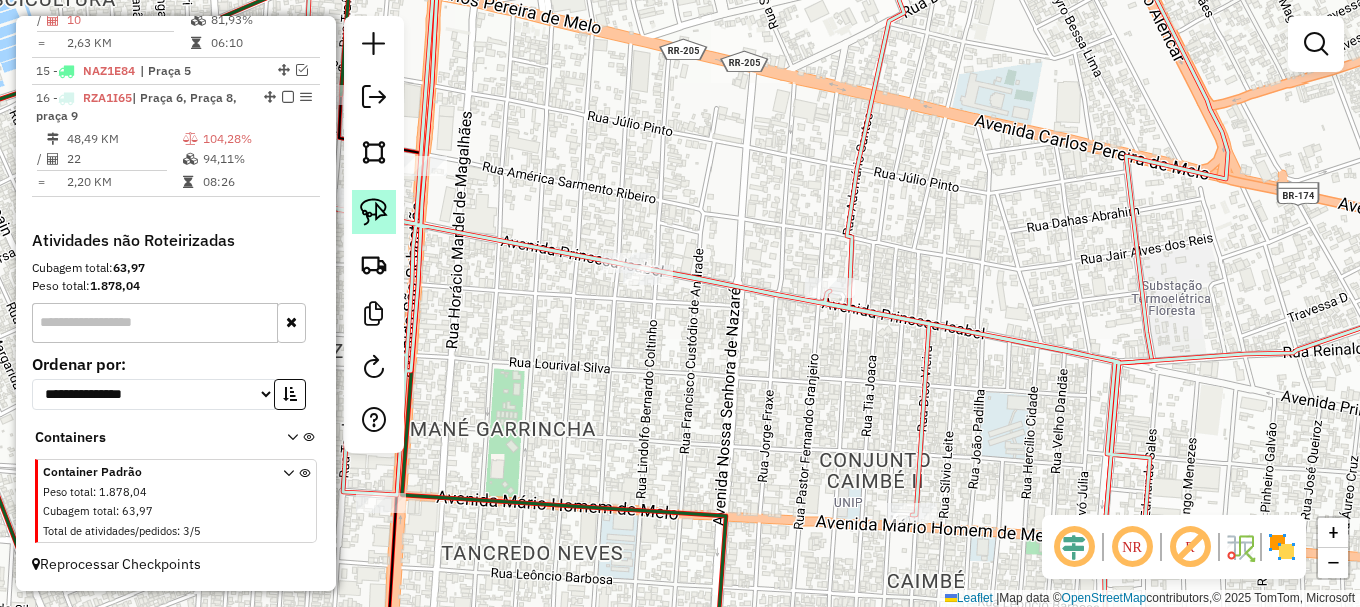 click 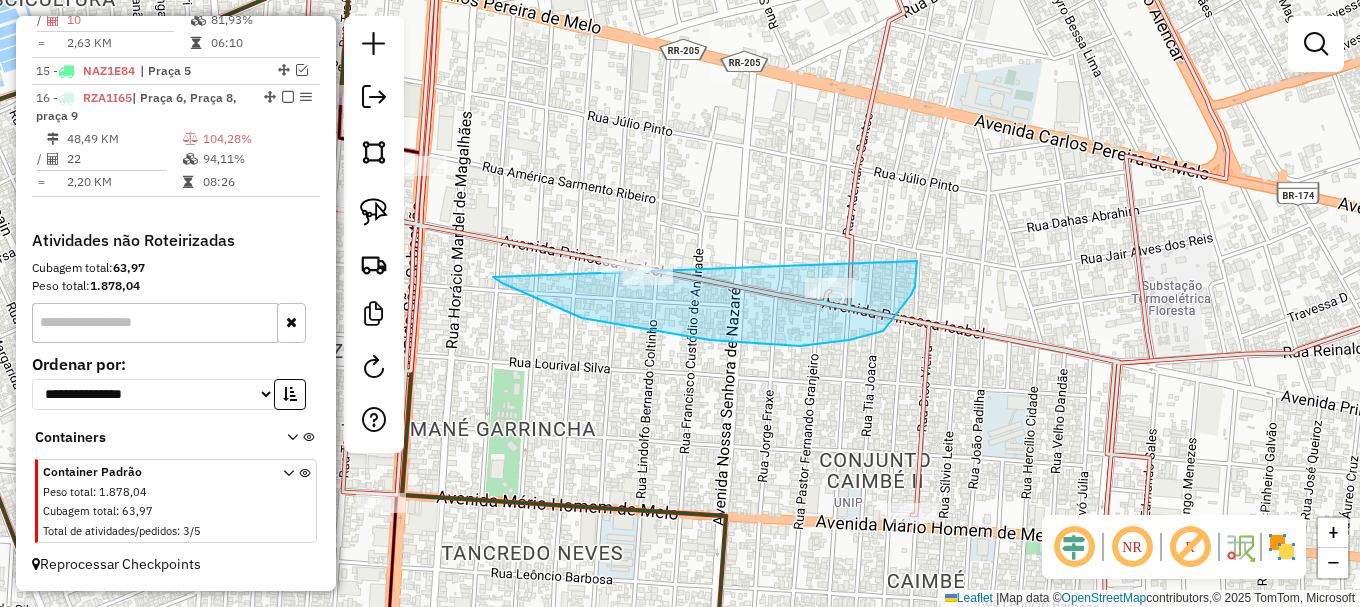 drag, startPoint x: 502, startPoint y: 283, endPoint x: 676, endPoint y: 144, distance: 222.70384 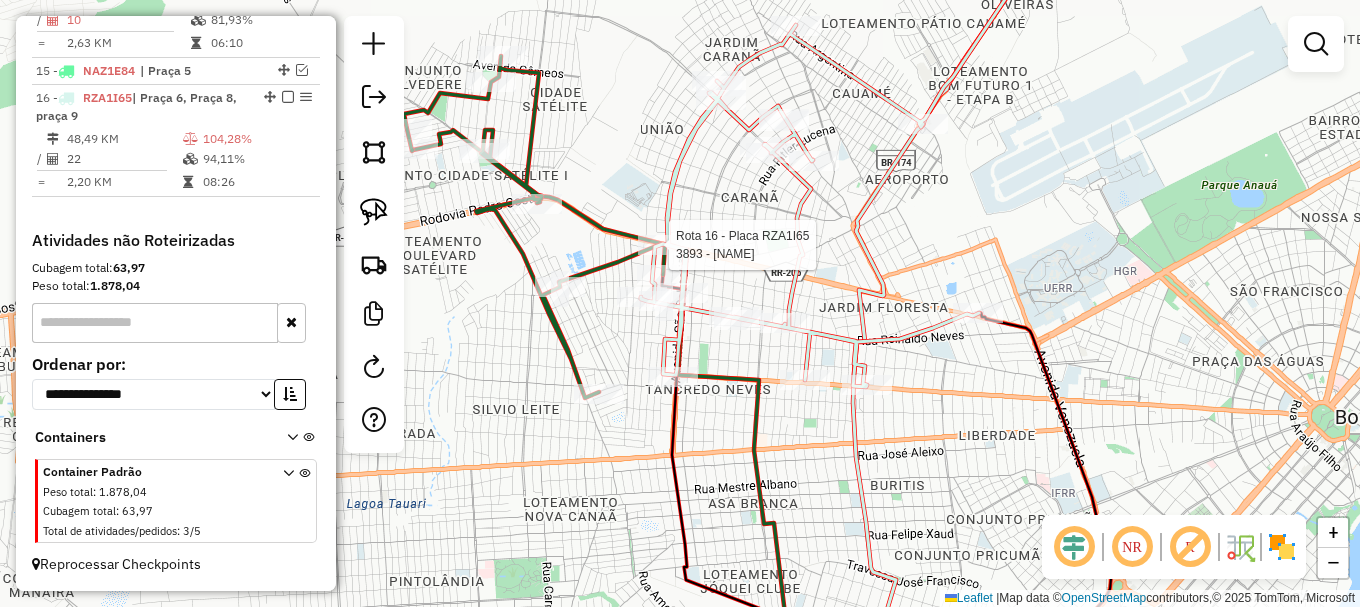 select on "**********" 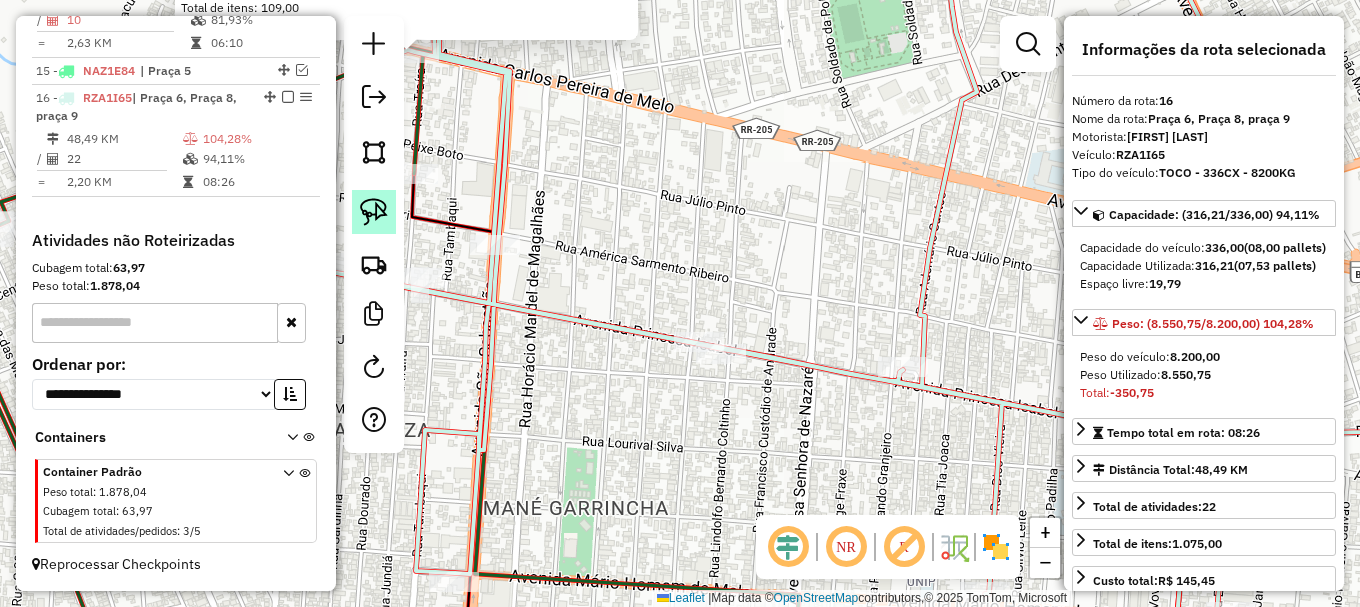 click 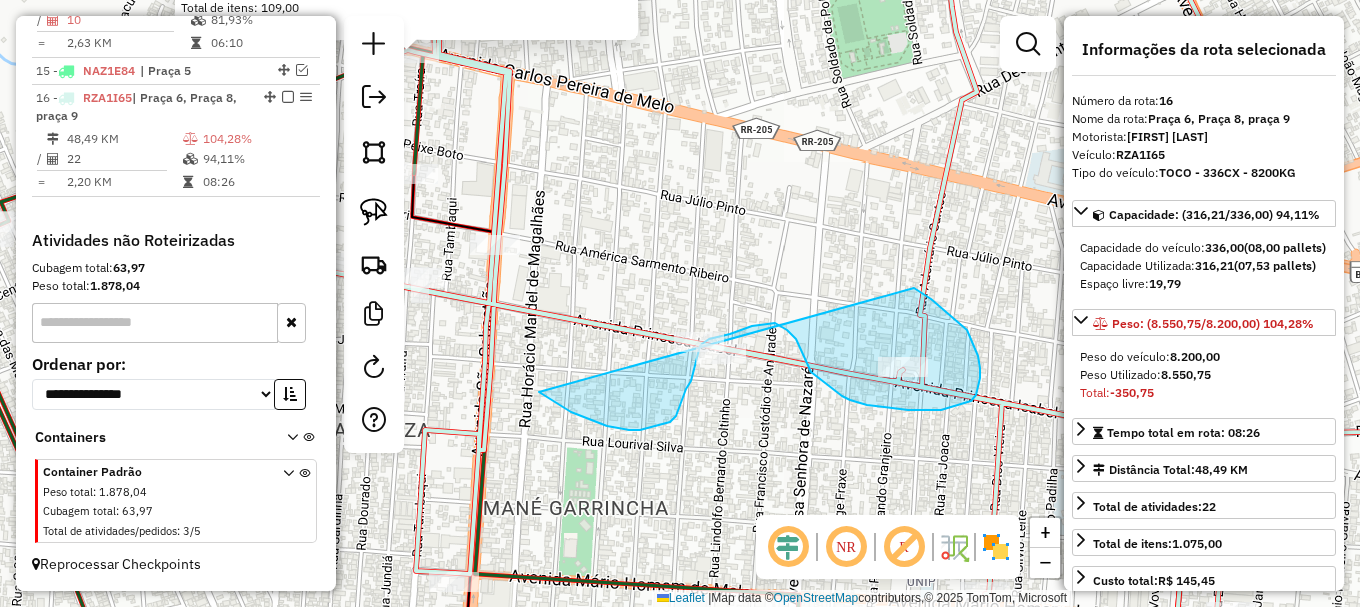 drag, startPoint x: 607, startPoint y: 426, endPoint x: 774, endPoint y: 240, distance: 249.97 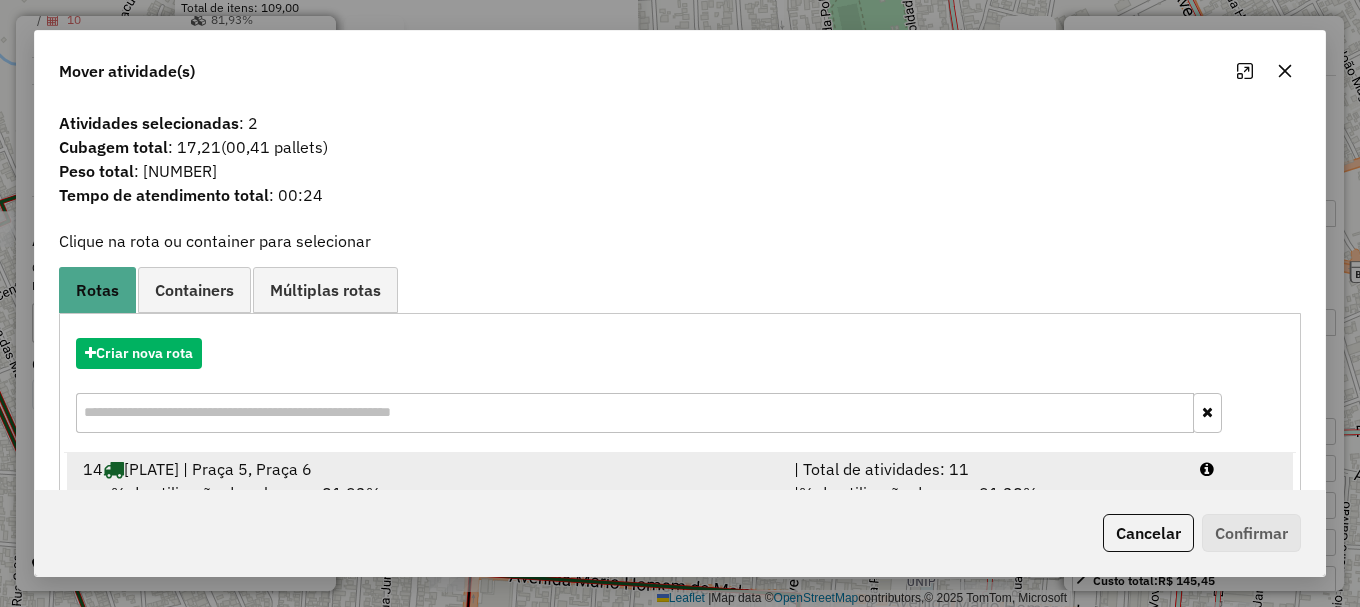 click at bounding box center (1239, 469) 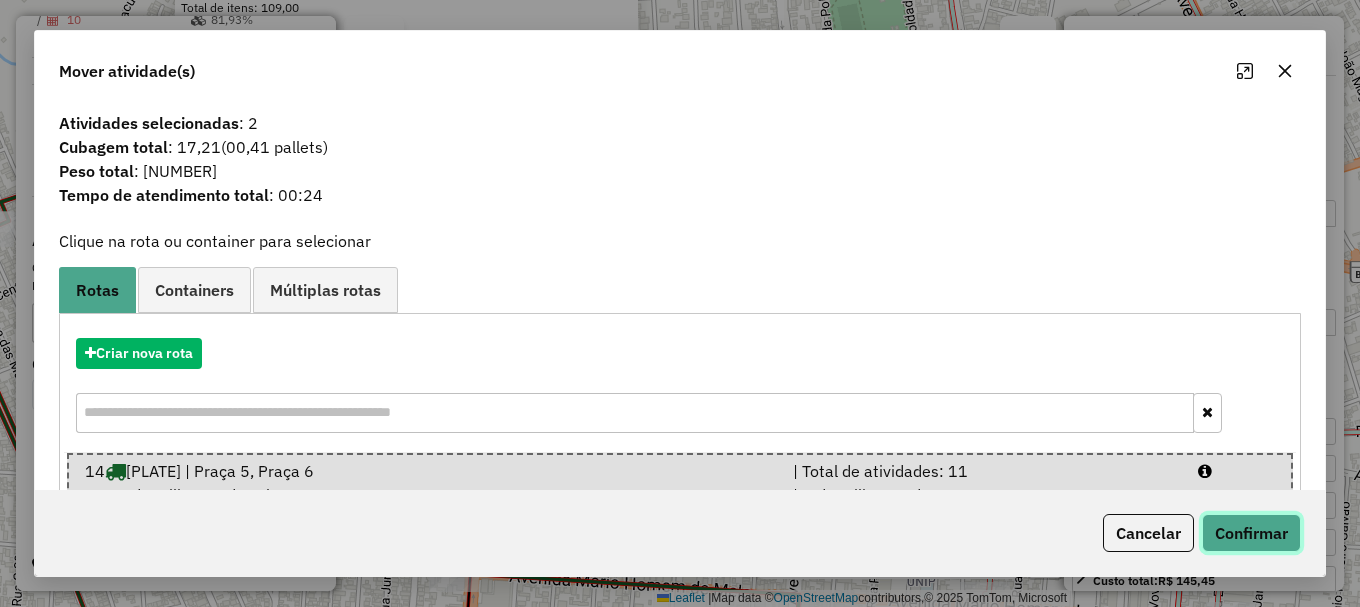 click on "Confirmar" 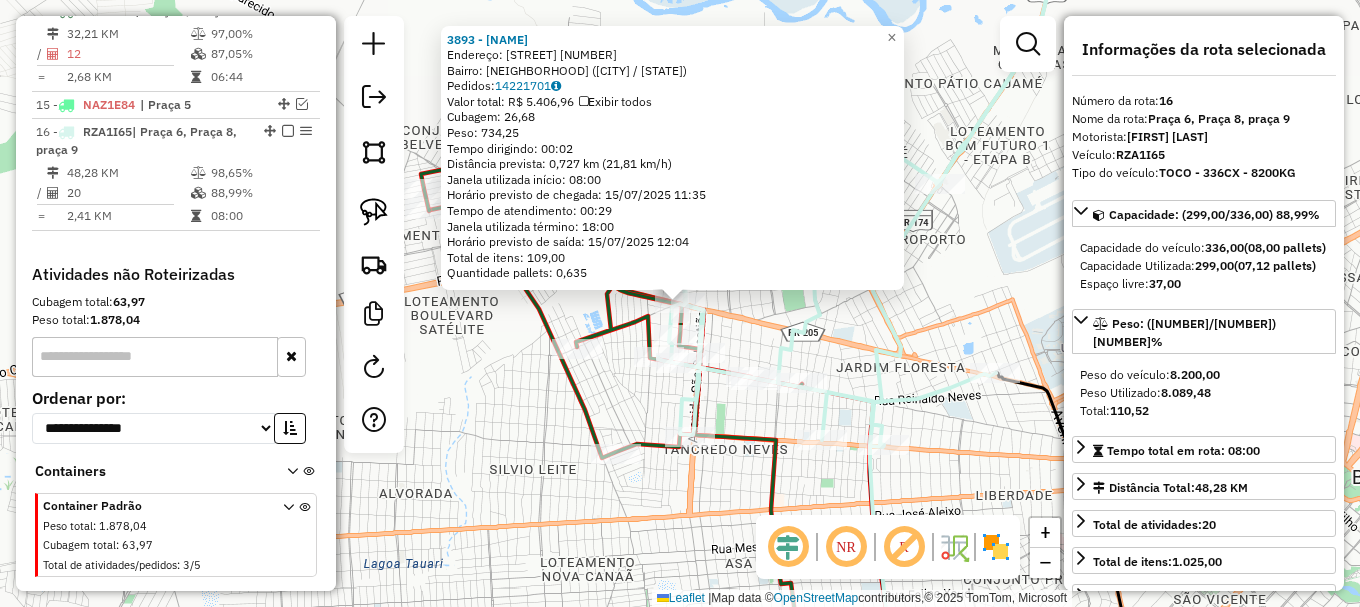 scroll, scrollTop: 1195, scrollLeft: 0, axis: vertical 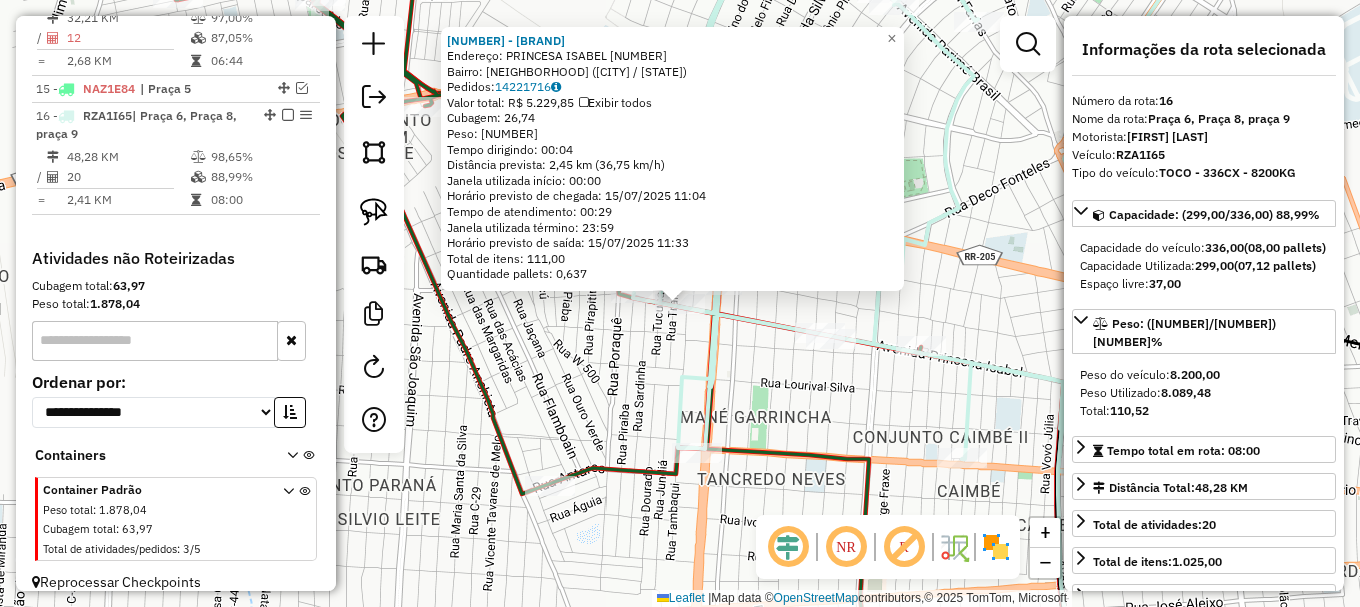 click on "10490 - [LAST] DISTRIBUIDORA  Endereço:  [LAST] [LAST] [NUMBER]   Bairro: [CITY] ([CITY] / [STATE])   Pedidos:  [NUMBER]   Valor total: R$ [PRICE]   Exibir todos   Cubagem: [NUMBER]  Peso: [NUMBER]  Tempo dirigindo: 00:04   Distância prevista: [NUMBER] km ([NUMBER] km/h)   Janela utilizada início: 00:00   Horário previsto de chegada: 15/07/2025 11:04   Tempo de atendimento: 00:29   Janela utilizada término: 23:59   Horário previsto de saída: 15/07/2025 11:33   Total de itens: [NUMBER],00   Quantidade pallets: [NUMBER]  × Janela de atendimento Grade de atendimento Capacidade Transportadoras Veículos Cliente Pedidos  Rotas Selecione os dias de semana para filtrar as janelas de atendimento  Seg   Ter   Qua   Qui   Sex   Sáb   Dom  Informe o período da janela de atendimento: De: Até:  Filtrar exatamente a janela do cliente  Considerar janela de atendimento padrão  Selecione os dias de semana para filtrar as grades de atendimento  Seg   Ter   Qua   Qui   Sex   Sáb   Dom   Clientes fora do dia de atendimento selecionado +" 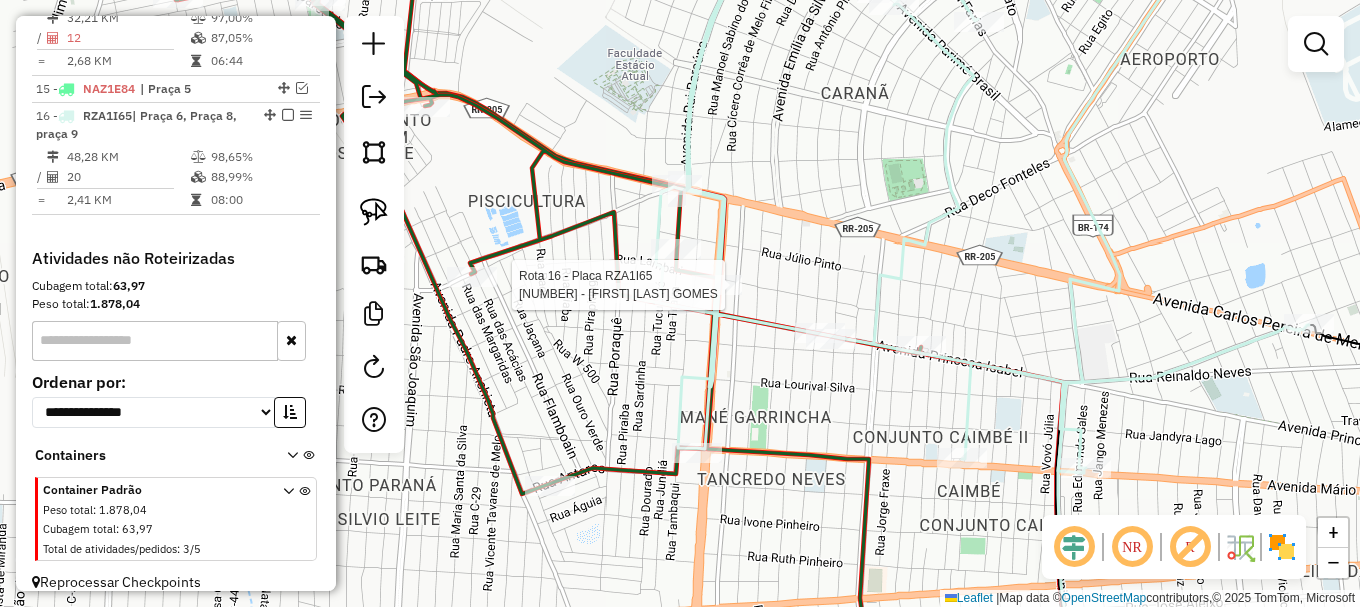 select on "**********" 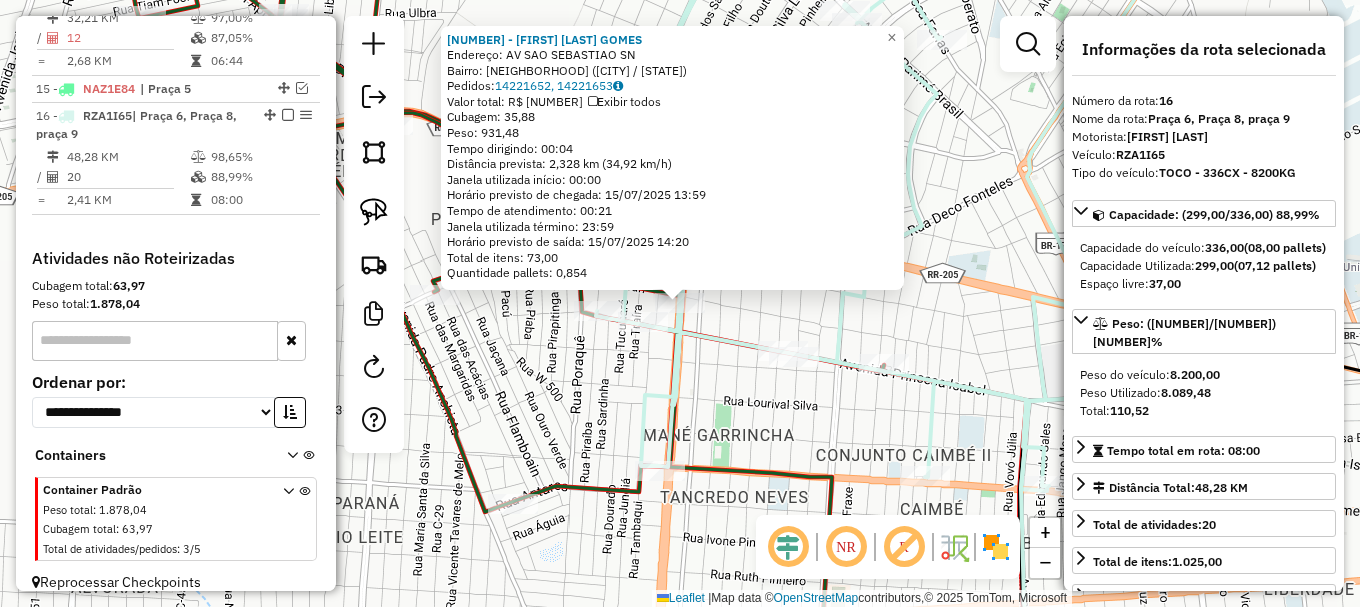 drag, startPoint x: 699, startPoint y: 351, endPoint x: 557, endPoint y: 325, distance: 144.36066 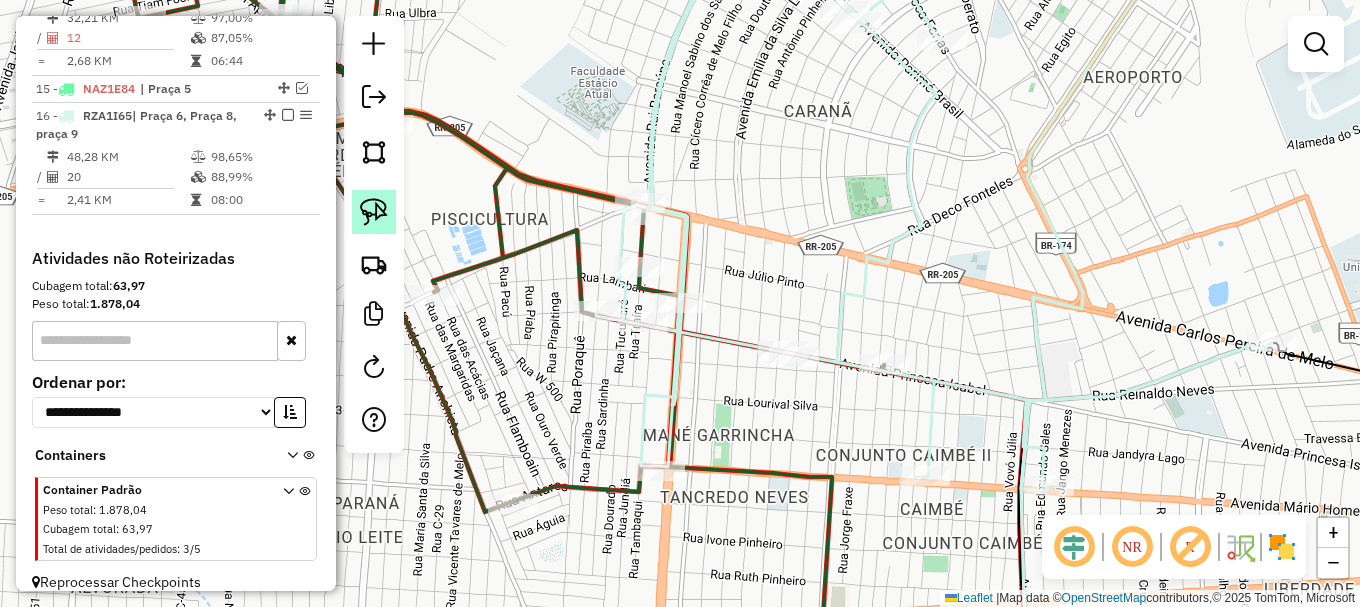 click 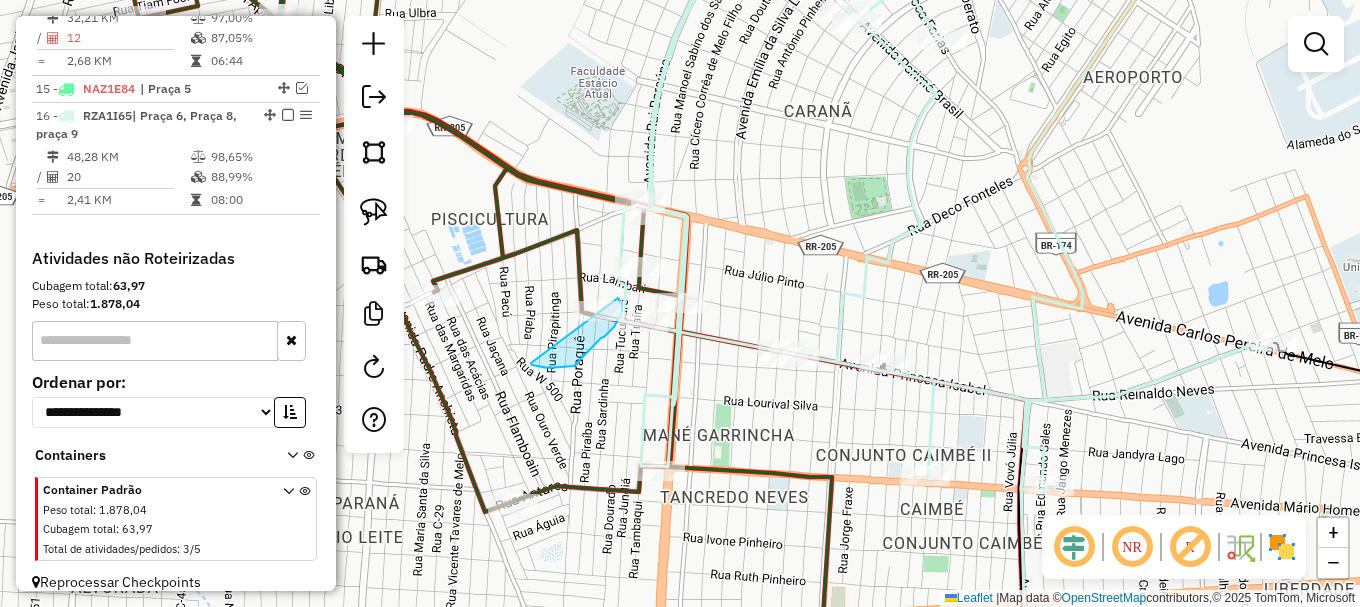 drag, startPoint x: 539, startPoint y: 367, endPoint x: 596, endPoint y: 283, distance: 101.51354 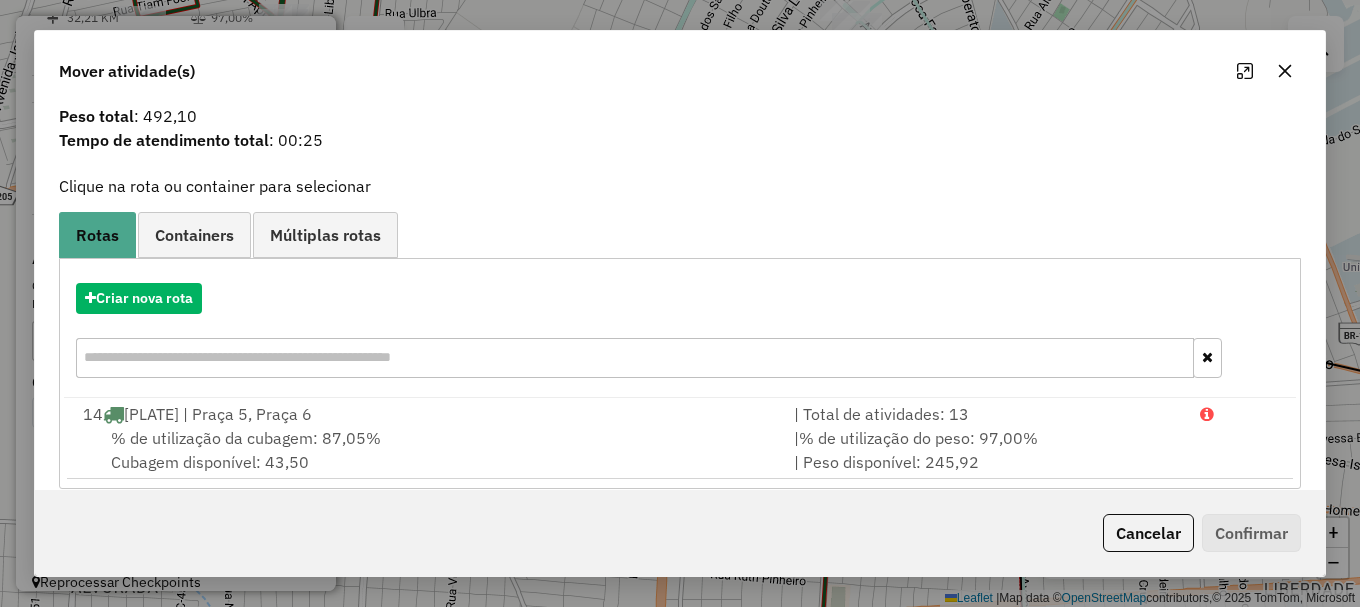 scroll, scrollTop: 78, scrollLeft: 0, axis: vertical 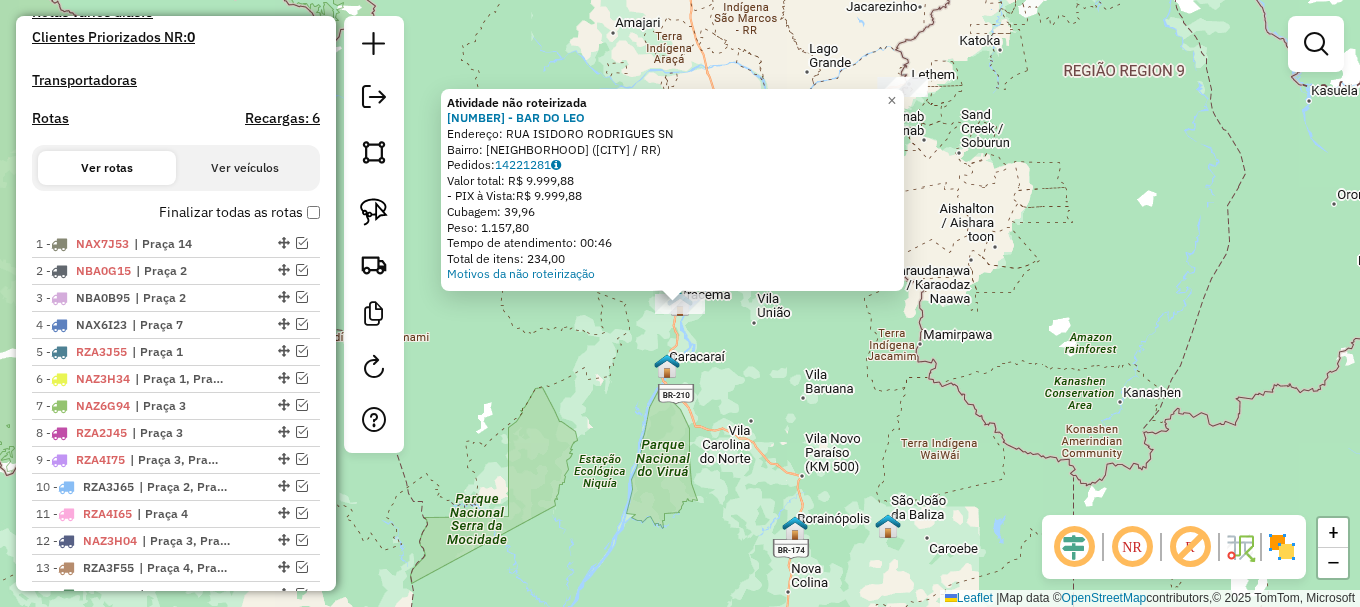 click on "Atividade não roteirizada [NUMBER] - [COMPANY_NAME]  Endereço: [STREET] [NUMBER]   Bairro: [NEIGHBORHOOD] ([CITY] / [STATE])   Pedidos:  [NUMBER]   Valor total: R$ 9.999,88   - PIX à Vista:  R$ 9.999,88   Cubagem: 39,96   Peso: 1.157,80   Tempo de atendimento: 00:46   Total de itens: 234,00  Motivos da não roteirização × Janela de atendimento Grade de atendimento Capacidade Transportadoras Veículos Cliente Pedidos  Rotas Selecione os dias de semana para filtrar as janelas de atendimento  Seg   Ter   Qua   Qui   Sex   Sáb   Dom  Informe o período da janela de atendimento: De: Até:  Filtrar exatamente a janela do cliente  Considerar janela de atendimento padrão  Selecione os dias de semana para filtrar as grades de atendimento  Seg   Ter   Qua   Qui   Sex   Sáb   Dom   Considerar clientes sem dia de atendimento cadastrado  Clientes fora do dia de atendimento selecionado Filtrar as atividades entre os valores definidos abaixo:  Peso mínimo:   Peso máximo:   Cubagem mínima:   Cubagem máxima:   De:   Até:  +" 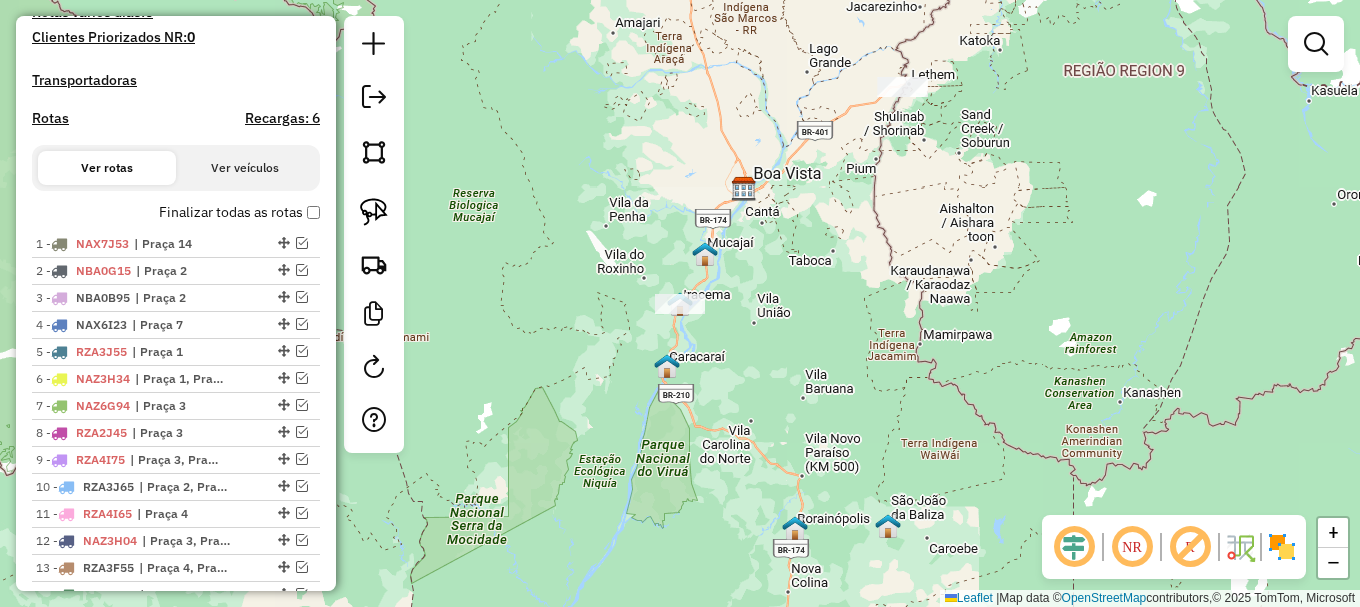 click on "Janela de atendimento Grade de atendimento Capacidade Transportadoras Veículos Cliente Pedidos  Rotas Selecione os dias de semana para filtrar as janelas de atendimento  Seg   Ter   Qua   Qui   Sex   Sáb   Dom  Informe o período da janela de atendimento: De: Até:  Filtrar exatamente a janela do cliente  Considerar janela de atendimento padrão  Selecione os dias de semana para filtrar as grades de atendimento  Seg   Ter   Qua   Qui   Sex   Sáb   Dom   Considerar clientes sem dia de atendimento cadastrado  Clientes fora do dia de atendimento selecionado Filtrar as atividades entre os valores definidos abaixo:  Peso mínimo:   Peso máximo:   Cubagem mínima:   Cubagem máxima:   De:   Até:  Filtrar as atividades entre o tempo de atendimento definido abaixo:  De:   Até:   Considerar capacidade total dos clientes não roteirizados Transportadora: Selecione um ou mais itens Tipo de veículo: Selecione um ou mais itens Veículo: Selecione um ou mais itens Motorista: Selecione um ou mais itens Nome: Rótulo:" 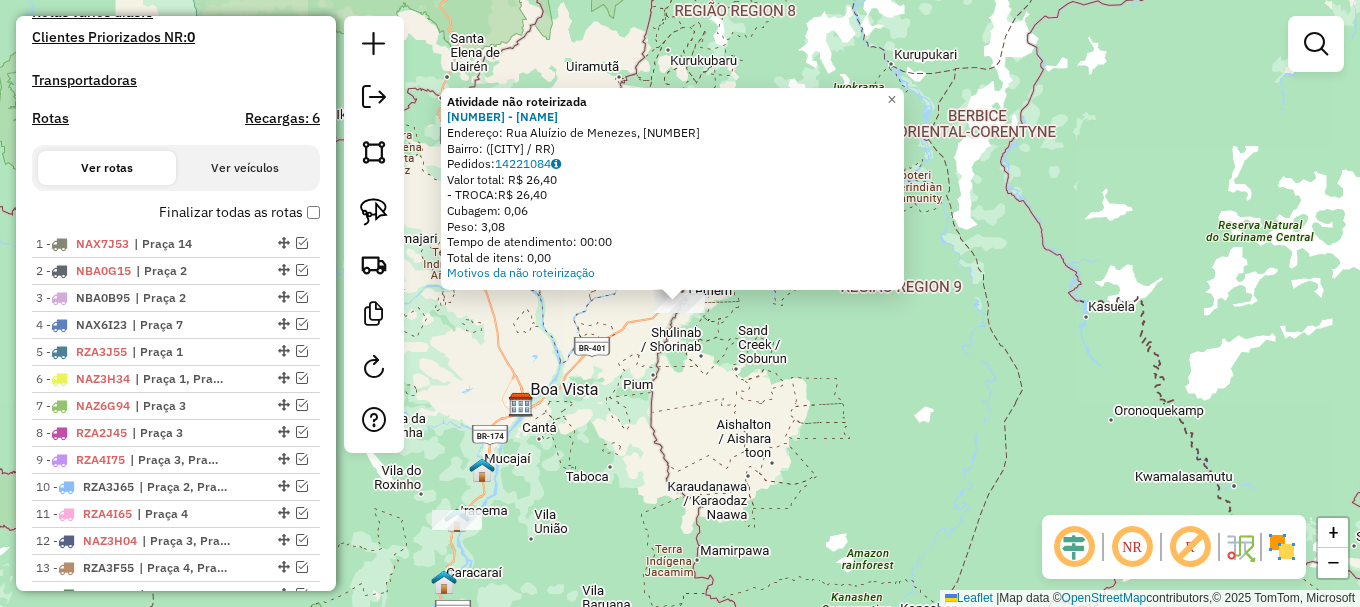 click on "Atividade não roteirizada [NUMBER] - [FIRST] [LAST]  Endereço: Rua Aluízio de Menezes, [NUMBER]   Bairro:  ([CITY] / [STATE])   Pedidos:  [NUMBER]   Valor total: R$ [PRICE]   - TROCA:  R$ [PRICE]   Cubagem: [NUMBER]   Peso: [NUMBER]   Tempo de atendimento: 00:00   Total de itens: [NUMBER],00  Motivos da não roteirização × Janela de atendimento Grade de atendimento Capacidade Transportadoras Veículos Cliente Pedidos  Rotas Selecione os dias de semana para filtrar as janelas de atendimento  Seg   Ter   Qua   Qui   Sex   Sáb   Dom  Informe o período da janela de atendimento: De: Até:  Filtrar exatamente a janela do cliente  Considerar janela de atendimento padrão  Selecione os dias de semana para filtrar as grades de atendimento  Seg   Ter   Qua   Qui   Sex   Sáb   Dom   Considerar clientes sem dia de atendimento cadastrado  Clientes fora do dia de atendimento selecionado Filtrar as atividades entre os valores definidos abaixo:  Peso mínimo:   Peso máximo:   Cubagem mínima:   Cubagem máxima:   De:   Até:   De:   Até:  +" 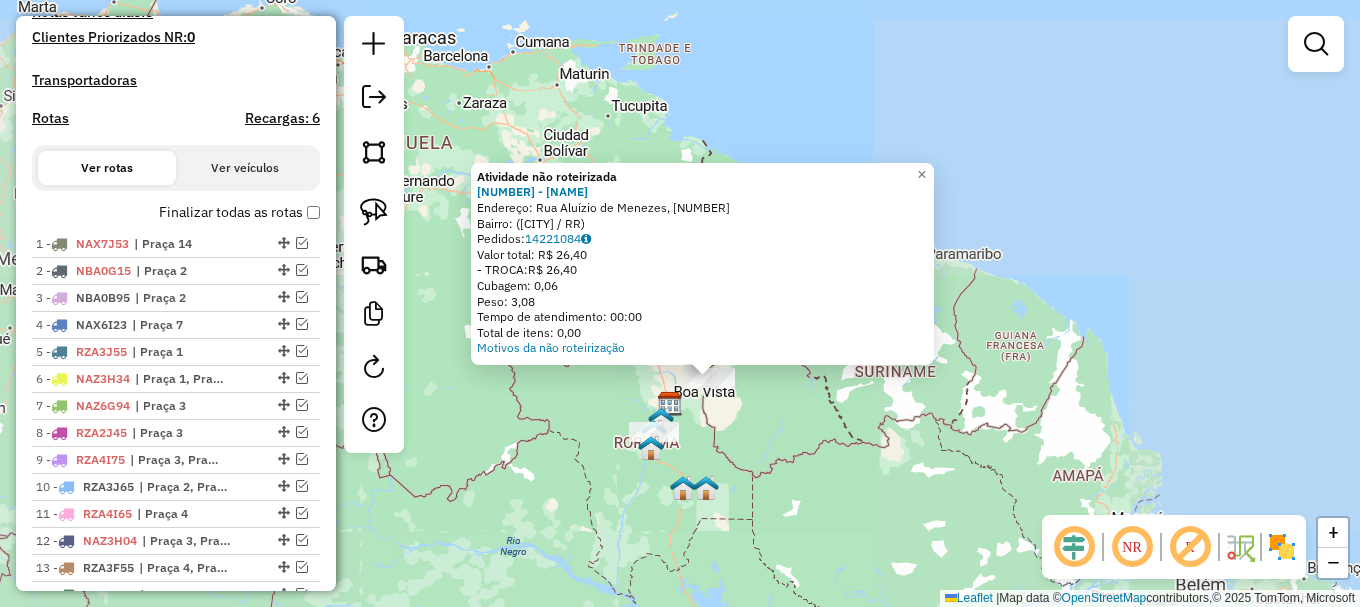 click on "Atividade não roteirizada [NUMBER] - [FIRST] [LAST]  Endereço: Rua Aluízio de Menezes, [NUMBER]   Bairro:  ([CITY] / [STATE])   Pedidos:  [NUMBER]   Valor total: R$ [PRICE]   - TROCA:  R$ [PRICE]   Cubagem: [NUMBER]   Peso: [NUMBER]   Tempo de atendimento: 00:00   Total de itens: [NUMBER],00  Motivos da não roteirização × Janela de atendimento Grade de atendimento Capacidade Transportadoras Veículos Cliente Pedidos  Rotas Selecione os dias de semana para filtrar as janelas de atendimento  Seg   Ter   Qua   Qui   Sex   Sáb   Dom  Informe o período da janela de atendimento: De: Até:  Filtrar exatamente a janela do cliente  Considerar janela de atendimento padrão  Selecione os dias de semana para filtrar as grades de atendimento  Seg   Ter   Qua   Qui   Sex   Sáb   Dom   Considerar clientes sem dia de atendimento cadastrado  Clientes fora do dia de atendimento selecionado Filtrar as atividades entre os valores definidos abaixo:  Peso mínimo:   Peso máximo:   Cubagem mínima:   Cubagem máxima:   De:   Até:   De:   Até:  +" 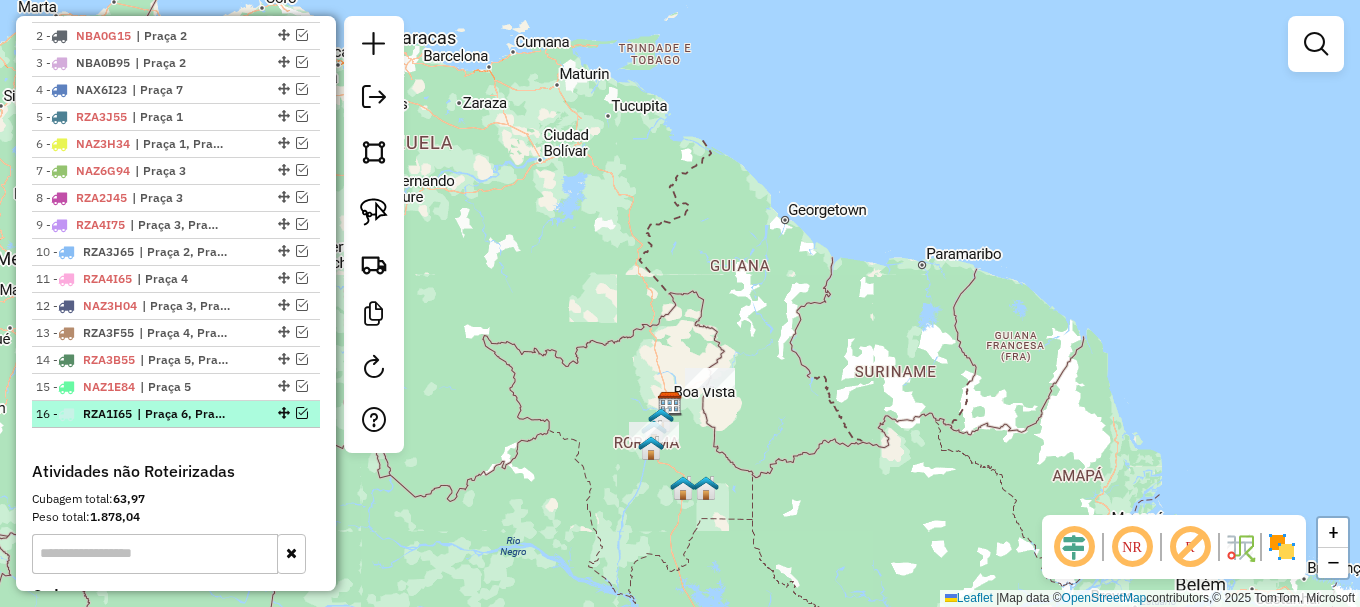 scroll, scrollTop: 795, scrollLeft: 0, axis: vertical 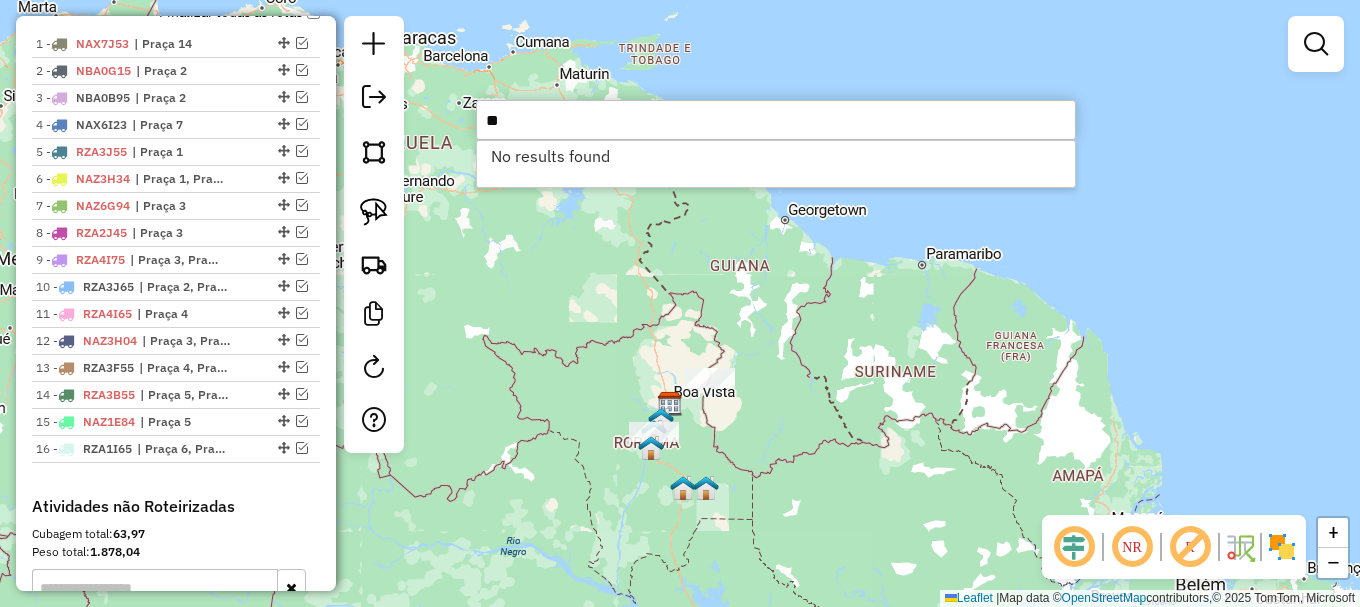 type on "*" 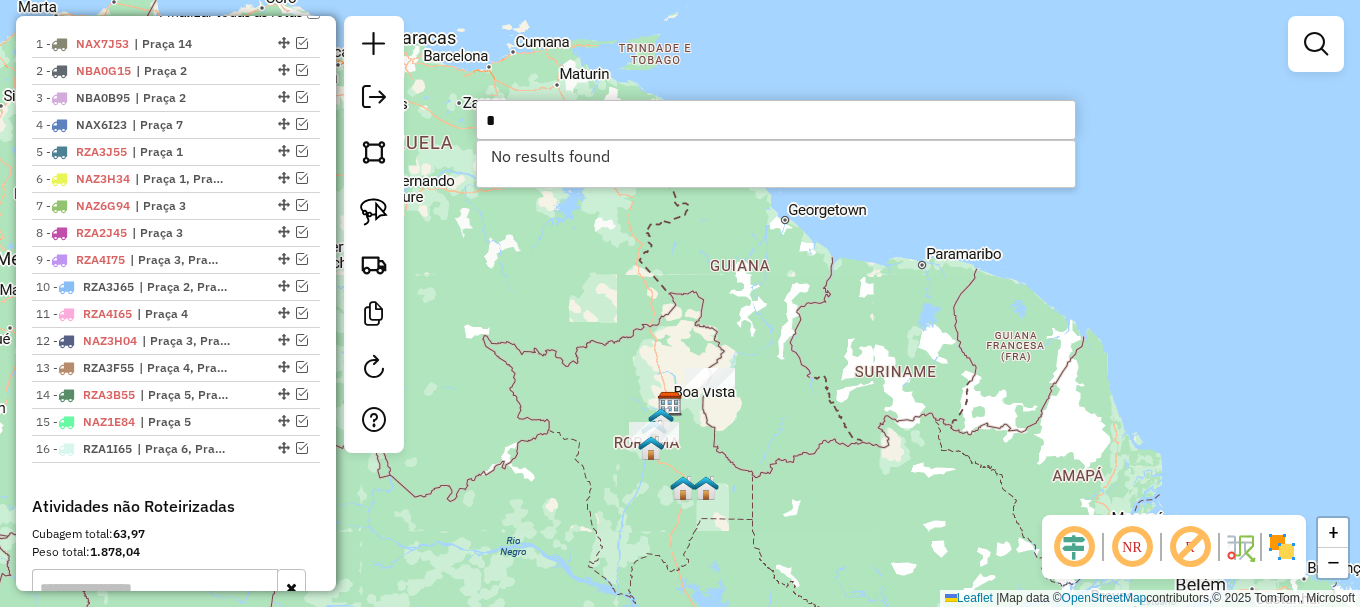 type 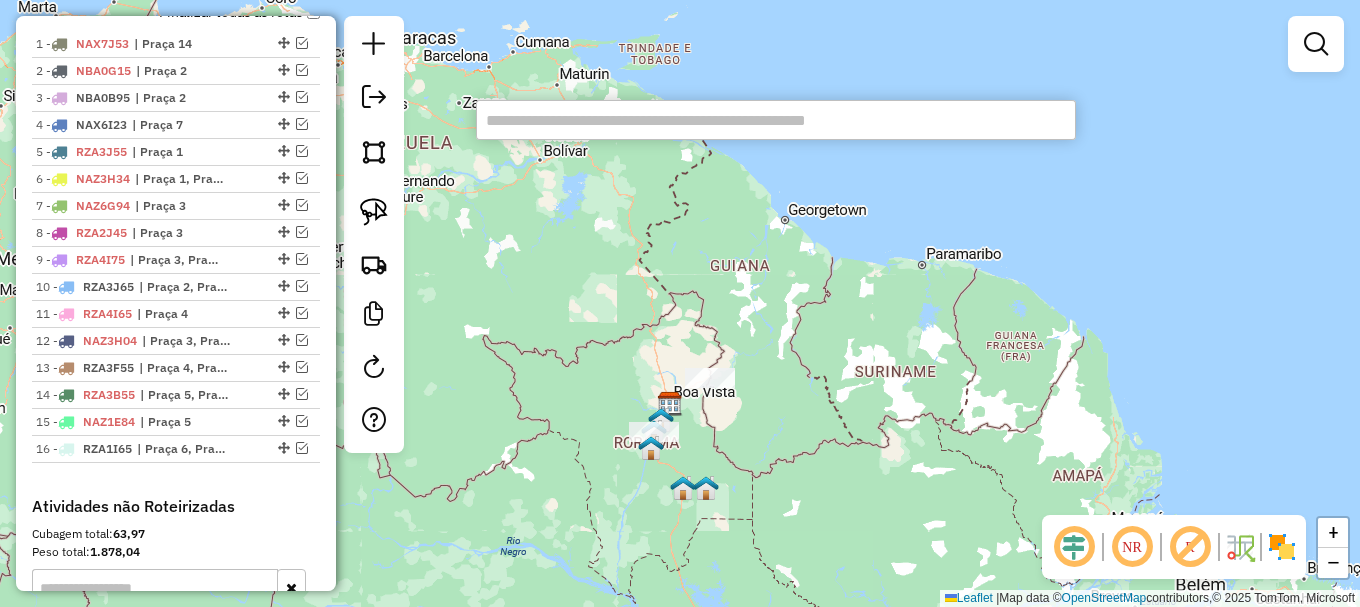 click on "Janela de atendimento Grade de atendimento Capacidade Transportadoras Veículos Cliente Pedidos  Rotas Selecione os dias de semana para filtrar as janelas de atendimento  Seg   Ter   Qua   Qui   Sex   Sáb   Dom  Informe o período da janela de atendimento: De: Até:  Filtrar exatamente a janela do cliente  Considerar janela de atendimento padrão  Selecione os dias de semana para filtrar as grades de atendimento  Seg   Ter   Qua   Qui   Sex   Sáb   Dom   Considerar clientes sem dia de atendimento cadastrado  Clientes fora do dia de atendimento selecionado Filtrar as atividades entre os valores definidos abaixo:  Peso mínimo:   Peso máximo:   Cubagem mínima:   Cubagem máxima:   De:   Até:  Filtrar as atividades entre o tempo de atendimento definido abaixo:  De:   Até:   Considerar capacidade total dos clientes não roteirizados Transportadora: Selecione um ou mais itens Tipo de veículo: Selecione um ou mais itens Veículo: Selecione um ou mais itens Motorista: Selecione um ou mais itens Nome: Rótulo:" 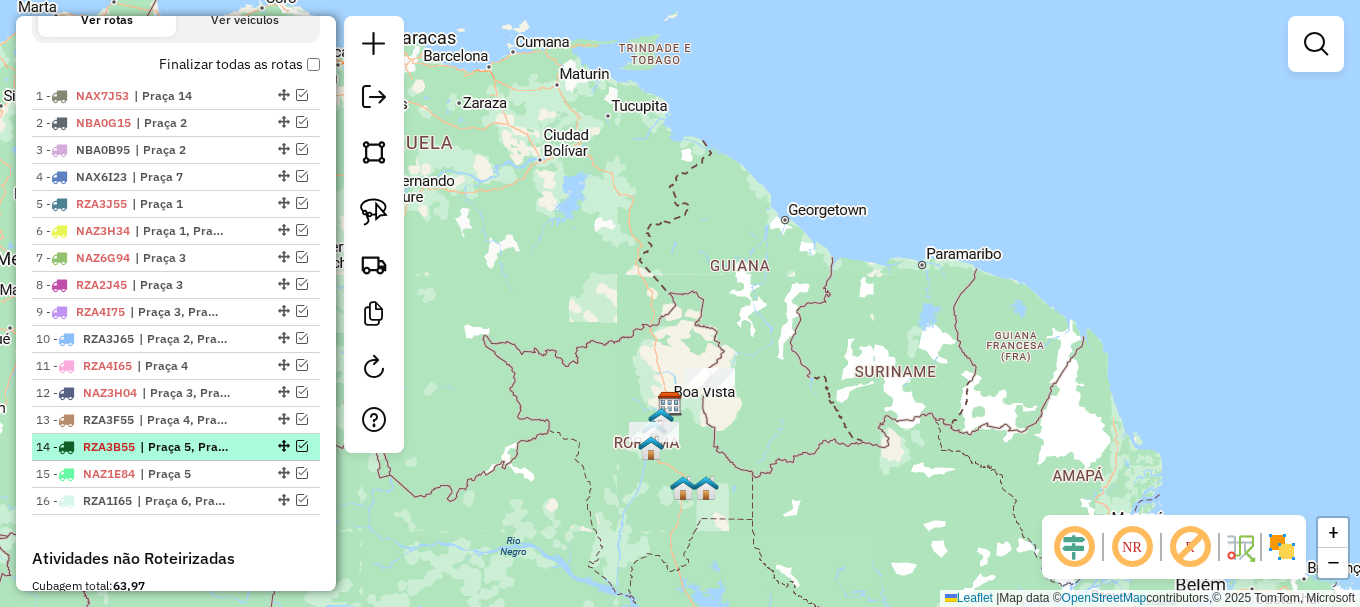 scroll, scrollTop: 695, scrollLeft: 0, axis: vertical 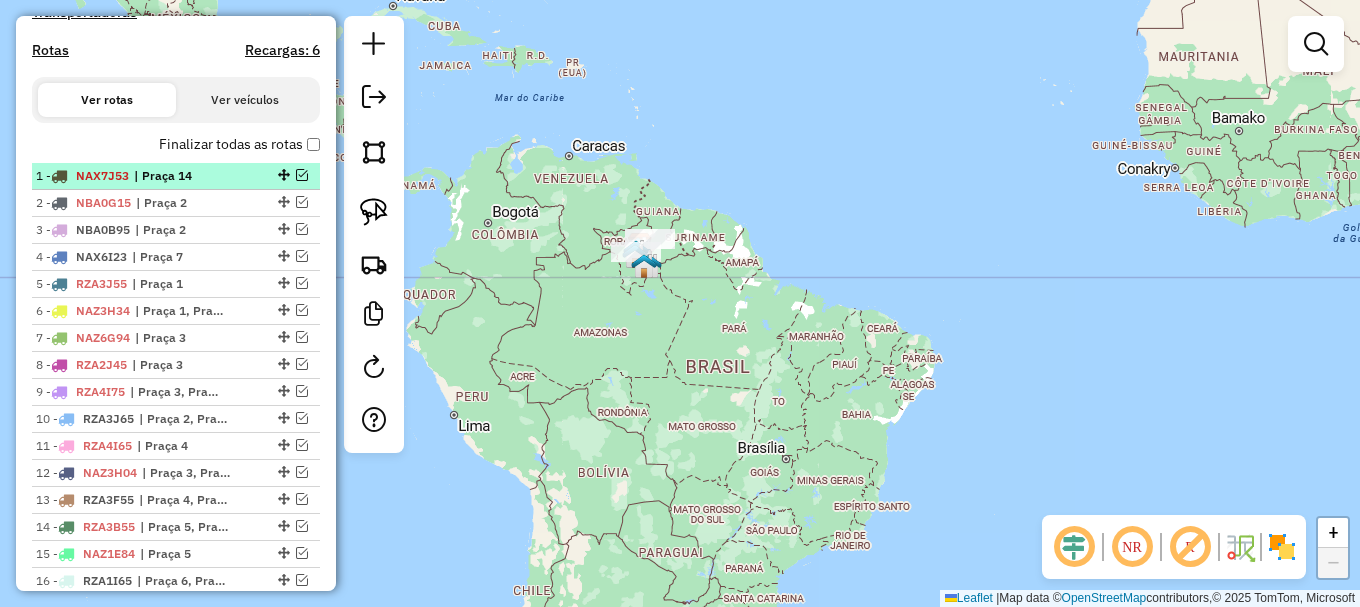 click at bounding box center [302, 175] 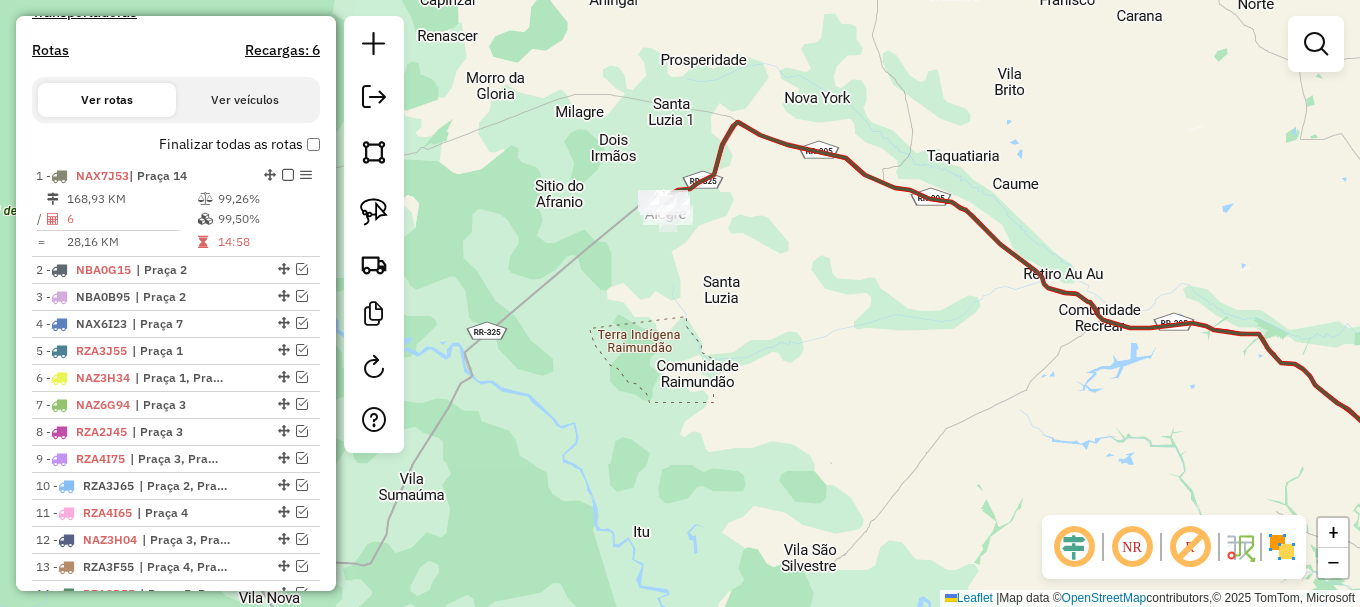 drag, startPoint x: 678, startPoint y: 247, endPoint x: 824, endPoint y: 171, distance: 164.59648 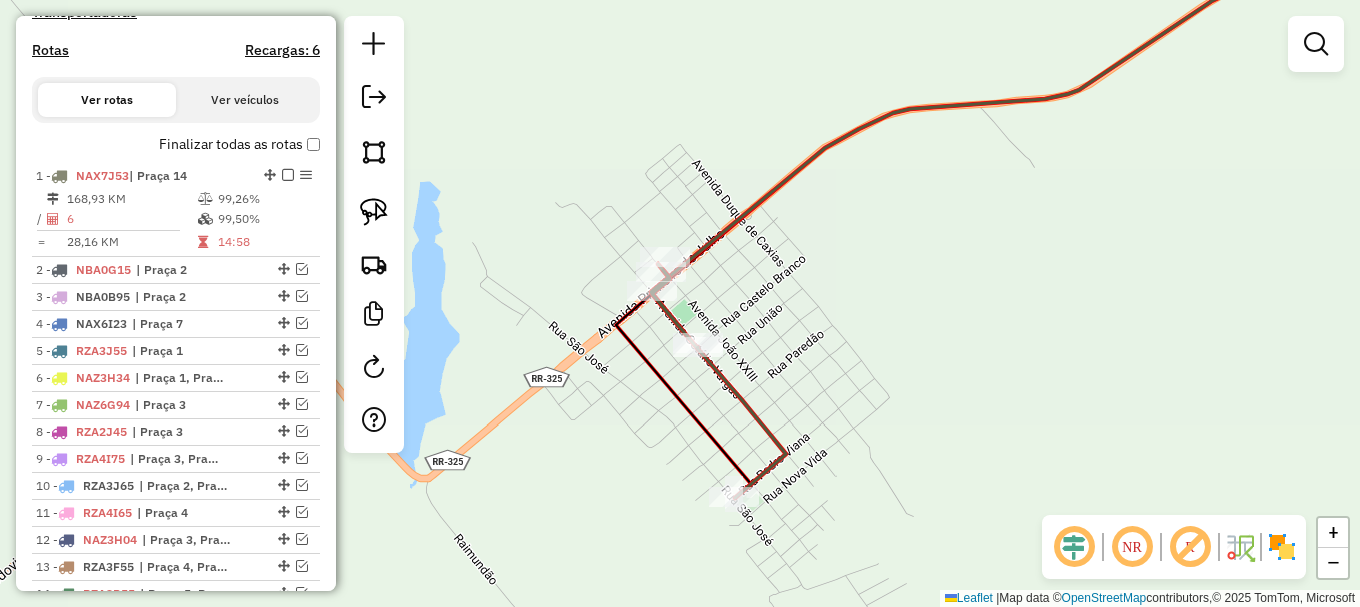 drag, startPoint x: 701, startPoint y: 202, endPoint x: 738, endPoint y: -3, distance: 208.31227 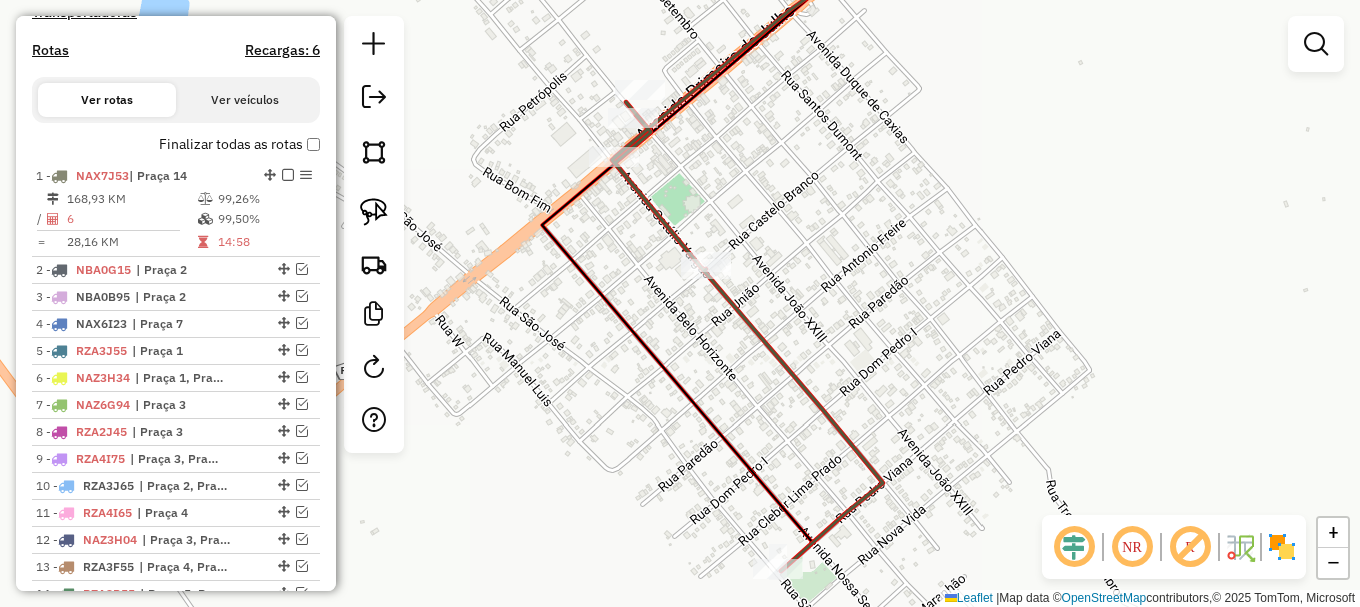 click 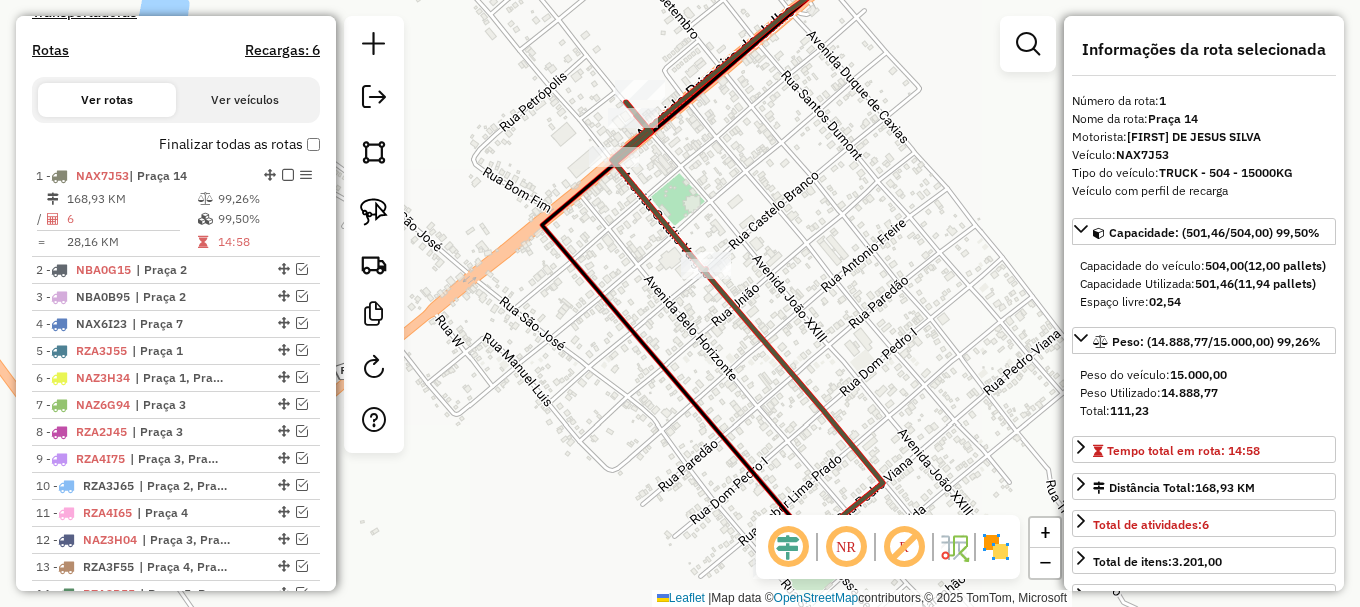 click 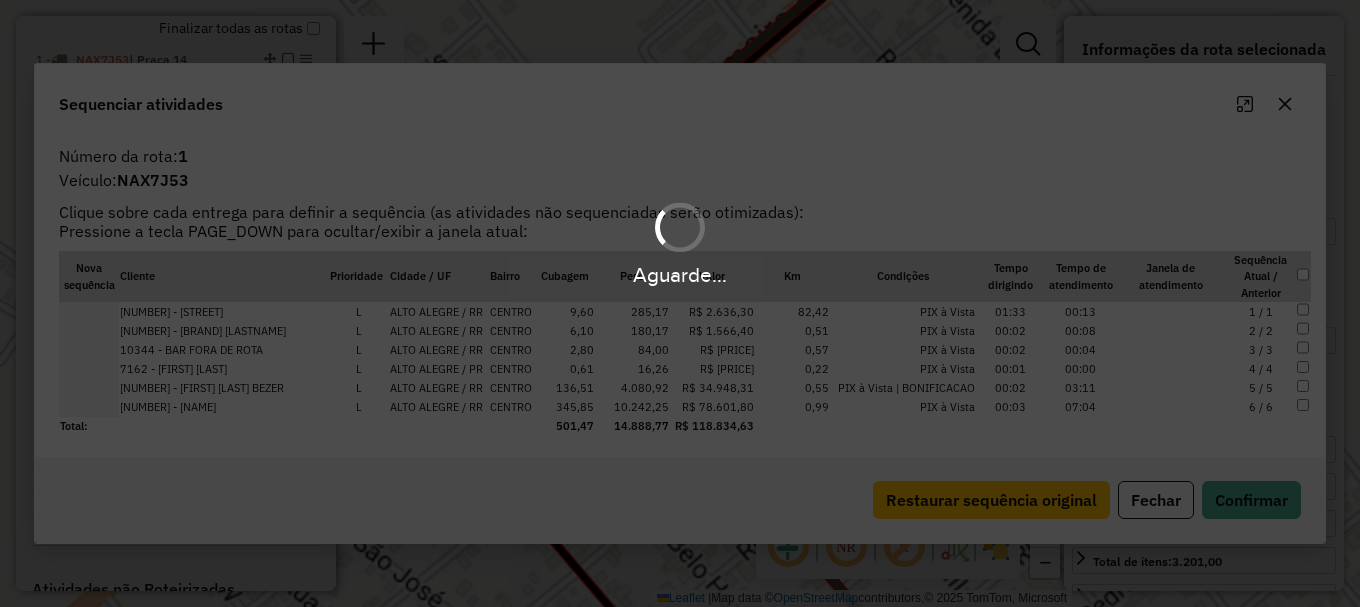 scroll, scrollTop: 792, scrollLeft: 0, axis: vertical 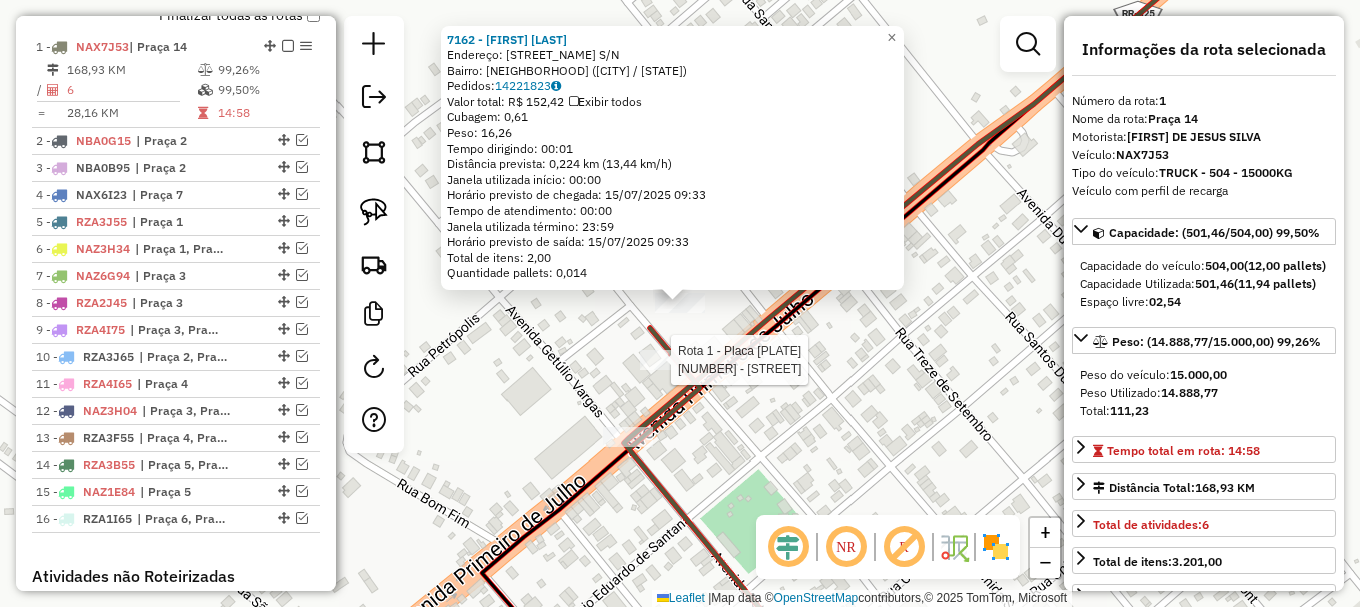click 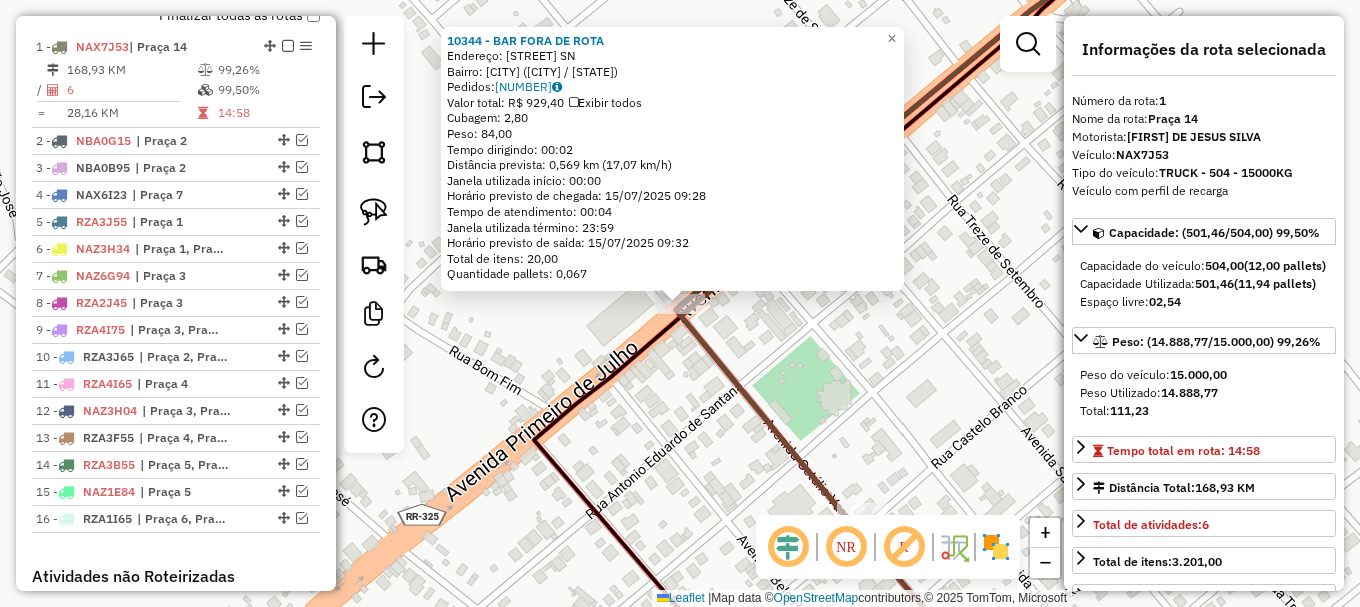 drag, startPoint x: 764, startPoint y: 283, endPoint x: 736, endPoint y: 184, distance: 102.88343 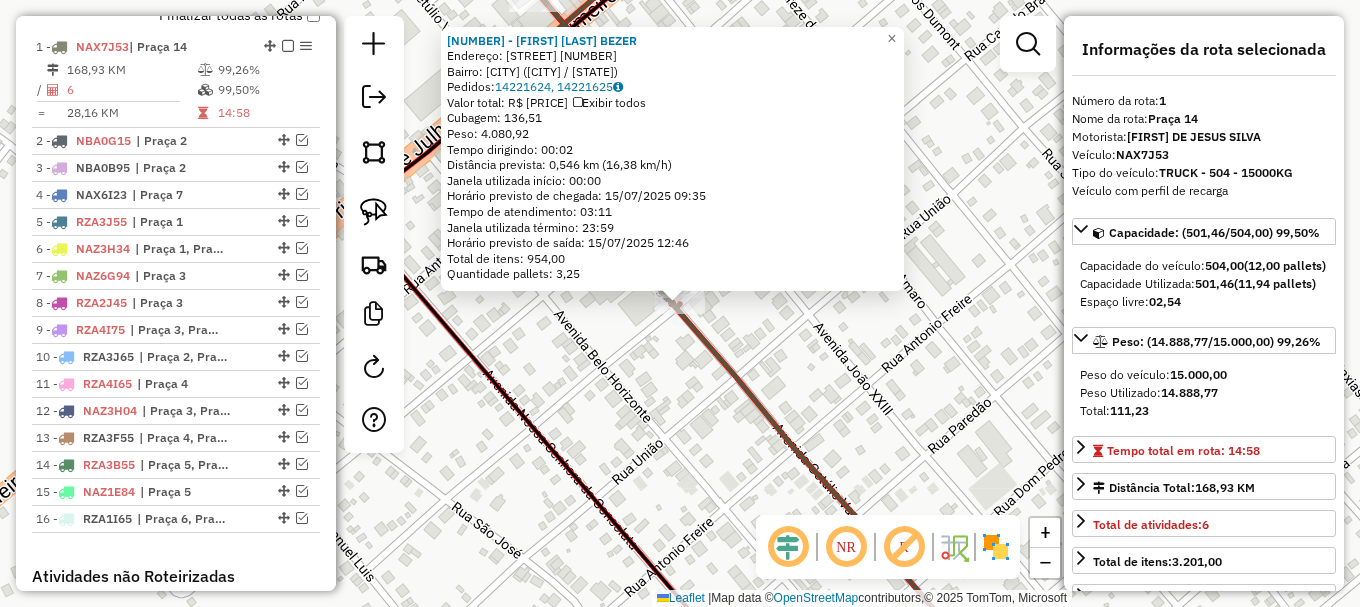 click on "[NAME] Endereço: AT ALTO ALEGRE [NUMBER] Bairro: CENTRO ([CITY] / RR) Pedidos: [NUMBER], [NUMBER] Valor total: R$ [NUMBER] Exibir todos Cubagem: [NUMBER] Peso: [NUMBER] Tempo dirigindo: [TIME] Distância prevista: [NUMBER] km ([NUMBER] km/h) Janela utilizada início: [TIME] Horário previsto de chegada: 15/07/2025 [TIME] Tempo de atendimento: [TIME] Janela utilizada término: [TIME] Horário previsto de saída: 15/07/2025 [TIME] Total de itens: [NUMBER] Quantidade pallets: [NUMBER] × Janela de atendimento Grade de atendimento Capacidade Transportadoras Veículos Cliente Pedidos Rotas Selecione os dias de semana para filtrar as janelas de atendimento Seg Ter Qua Qui Sex Sáb Dom Informe o período da janela de atendimento: De: Até: Filtrar exatamente a janela do cliente Considerar janela de atendimento padrão Selecione os dias de semana para filtrar as grades de atendimento Seg Ter Qua Qui Sex Sáb Dom Peso mínimo: De:" 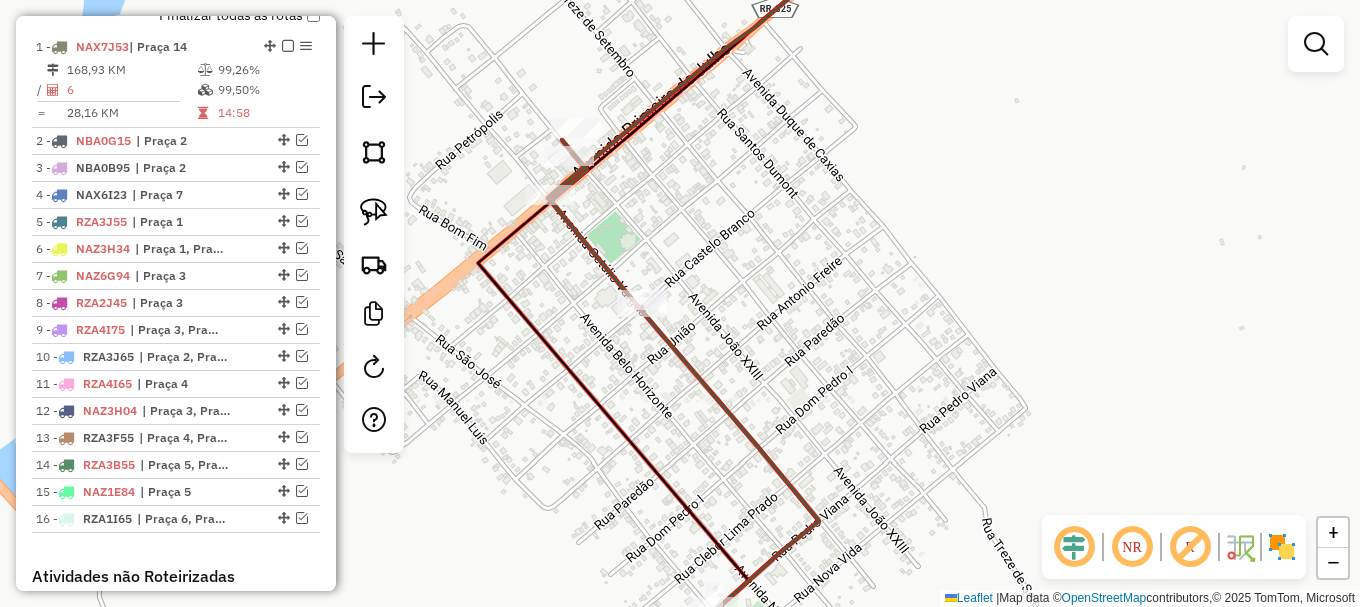 click 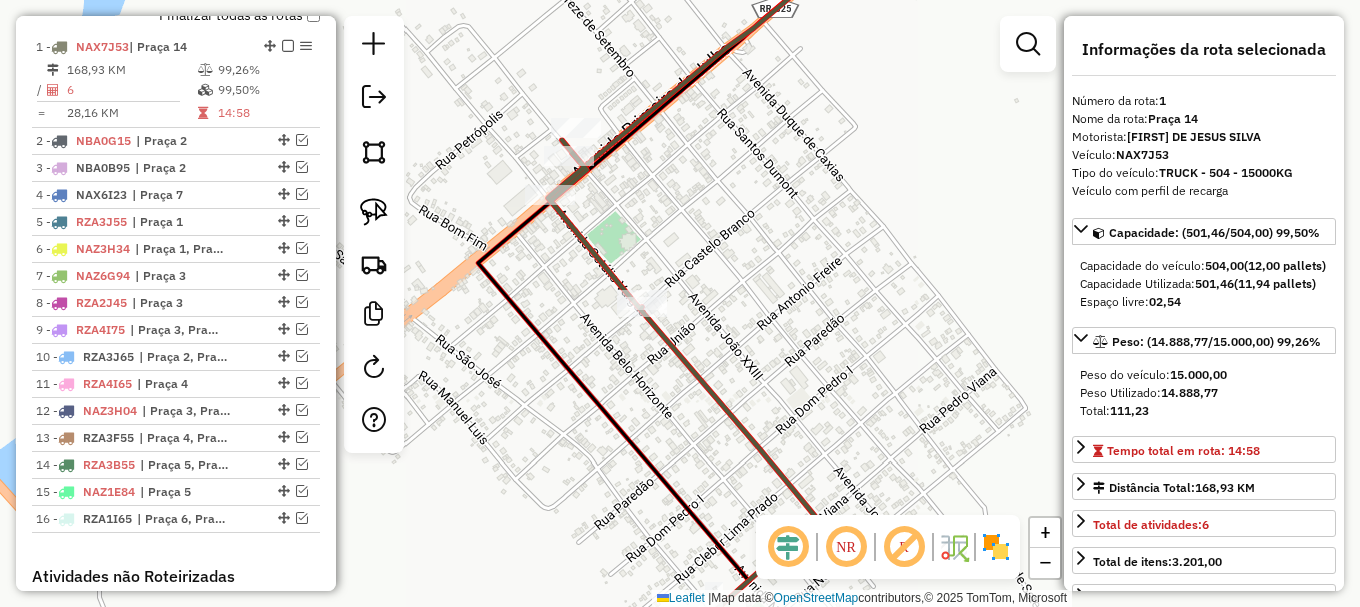 drag, startPoint x: 598, startPoint y: 379, endPoint x: 662, endPoint y: 148, distance: 239.7019 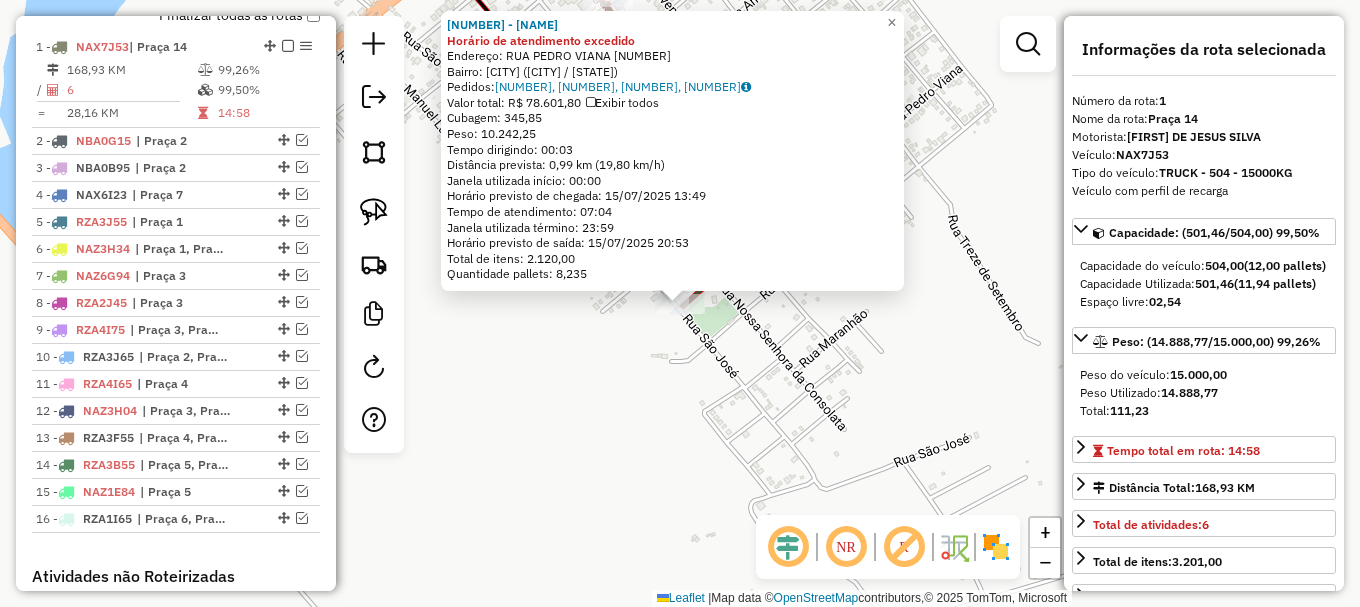 click on "[NUMBER] - [NAME] [LASTNAME] Horário de atendimento excedido  Endereço:  [STREET] [STREET_NAME] [NUMBER]   Bairro: [NEIGHBORHOOD] ([CITY] / [STATE])   Pedidos:  [ORDER_ID], [ORDER_ID], [ORDER_ID], [ORDER_ID]   Valor total: [CURRENCY] [PRICE]   Exibir todos   Cubagem: [CUBAGE]  Peso: [WEIGHT]  Tempo dirigindo: [TIME]   Distância prevista: [DISTANCE] km ([SPEED] km/h)   Janela utilizada início: [TIME]   Horário previsto de chegada: [DATE] [TIME]   Tempo de atendimento: [TIME]   Janela utilizada término: [TIME]   Horário previsto de saída: [DATE] [TIME]   Total de itens: [ITEMS]   Quantidade pallets: [PALLETS]  × Janela de atendimento Grade de atendimento Capacidade Transportadoras Veículos Cliente Pedidos  Rotas Selecione os dias de semana para filtrar as janelas de atendimento  Seg   Ter   Qua   Qui   Sex   Sáb   Dom  Informe o período da janela de atendimento: De: Até:  Filtrar exatamente a janela do cliente  Considerar janela de atendimento padrão  Selecione os dias de semana para filtrar as grades de atendimento  Seg   Ter   Qua   Qui   Sex  +" 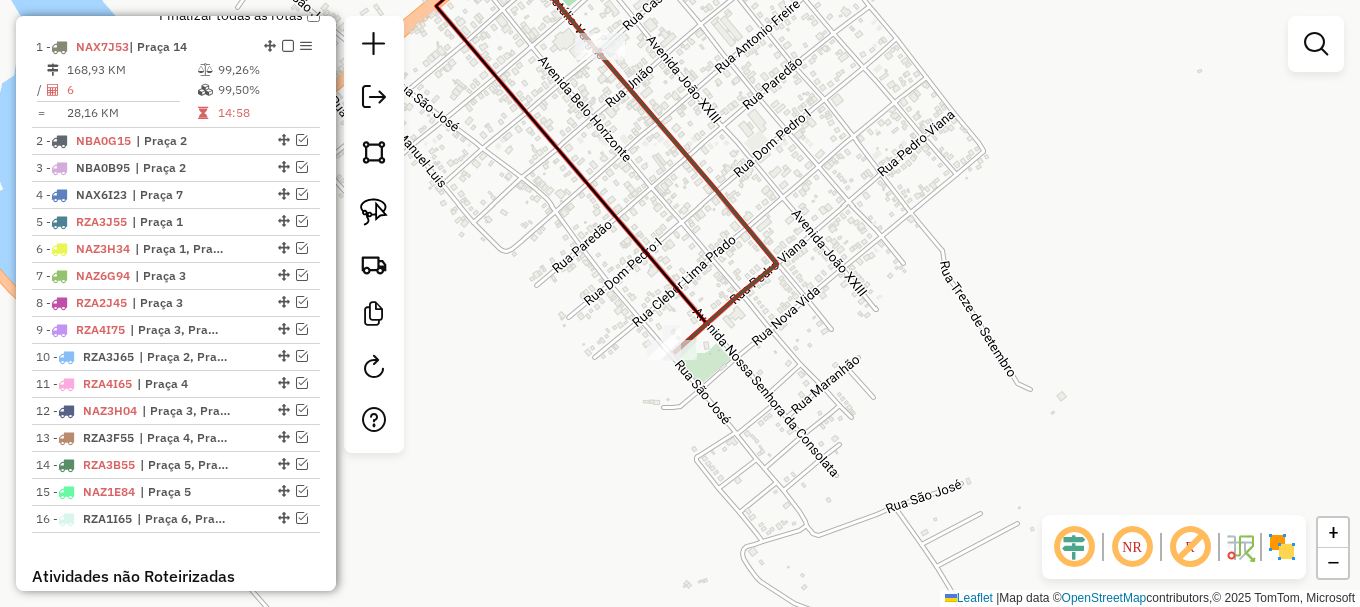 drag, startPoint x: 740, startPoint y: 200, endPoint x: 744, endPoint y: 303, distance: 103.077644 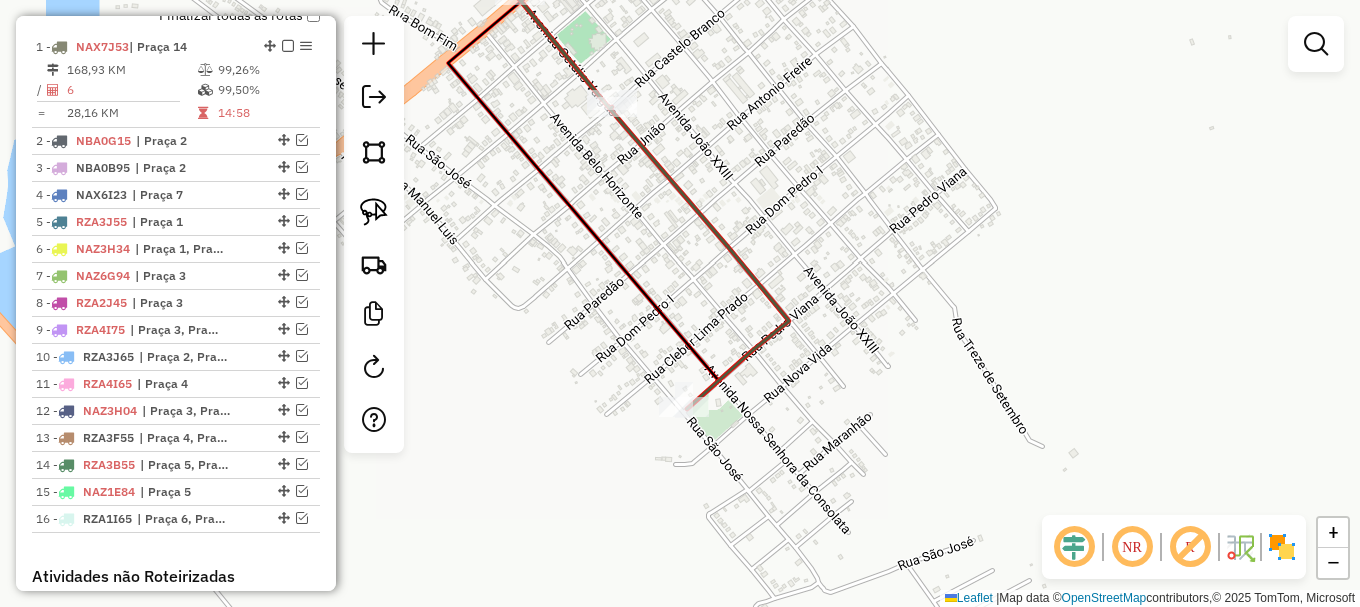 click 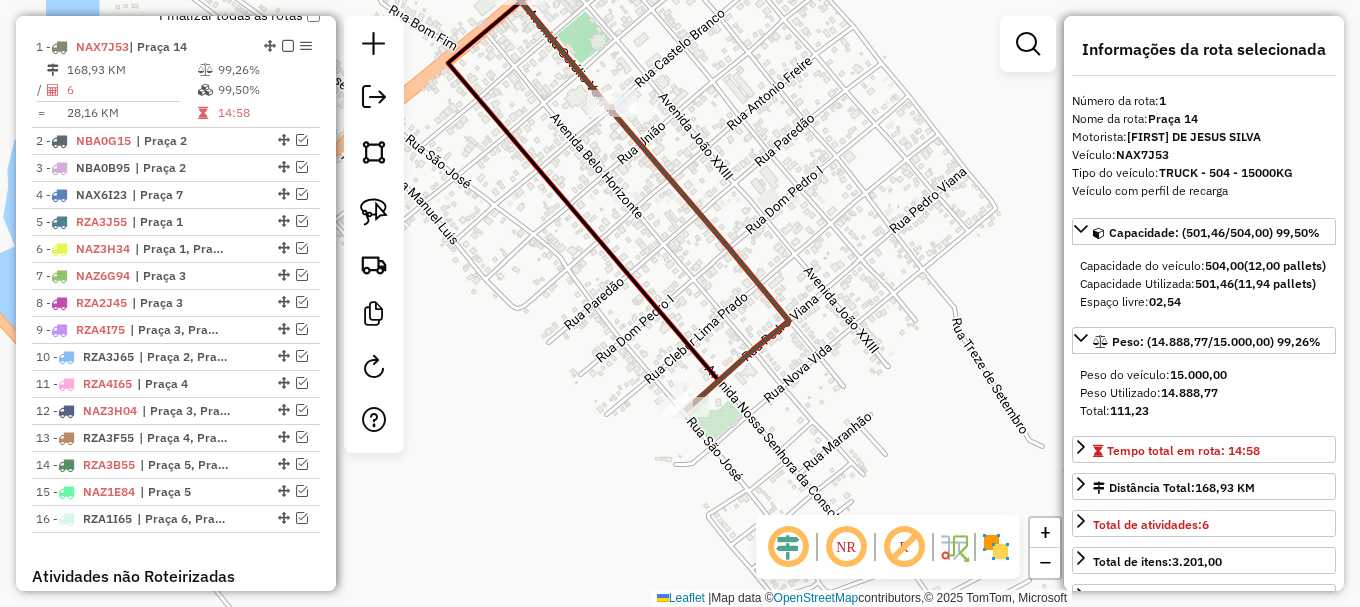 click 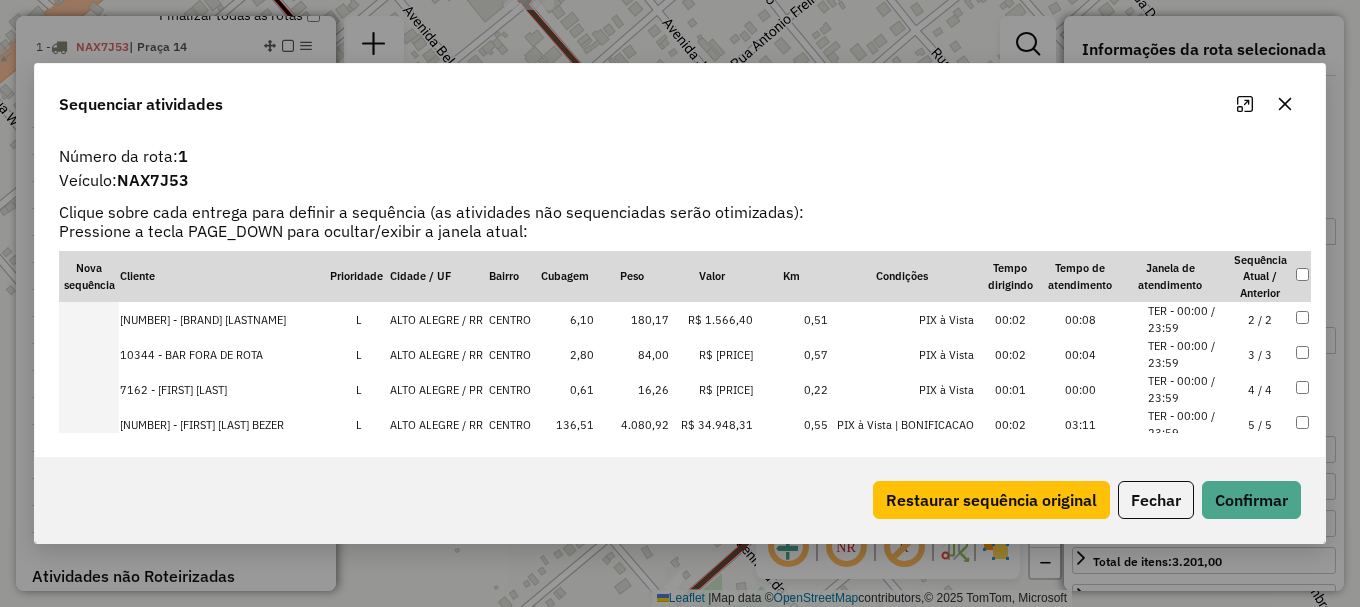 scroll, scrollTop: 0, scrollLeft: 0, axis: both 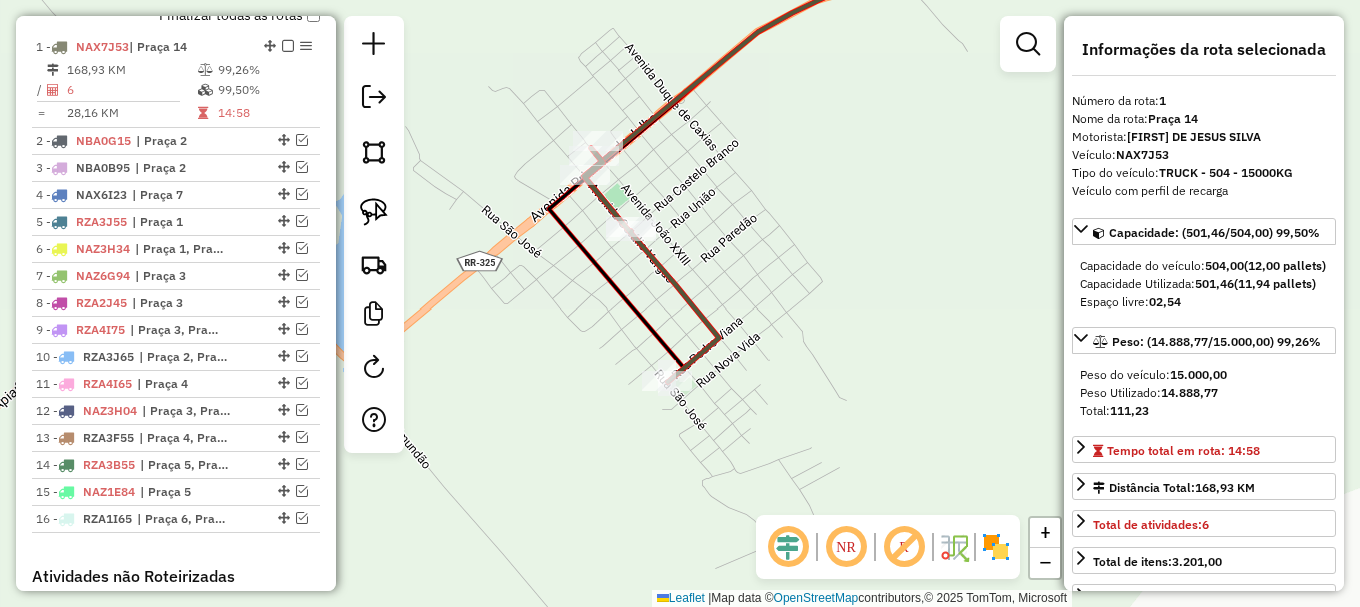 click 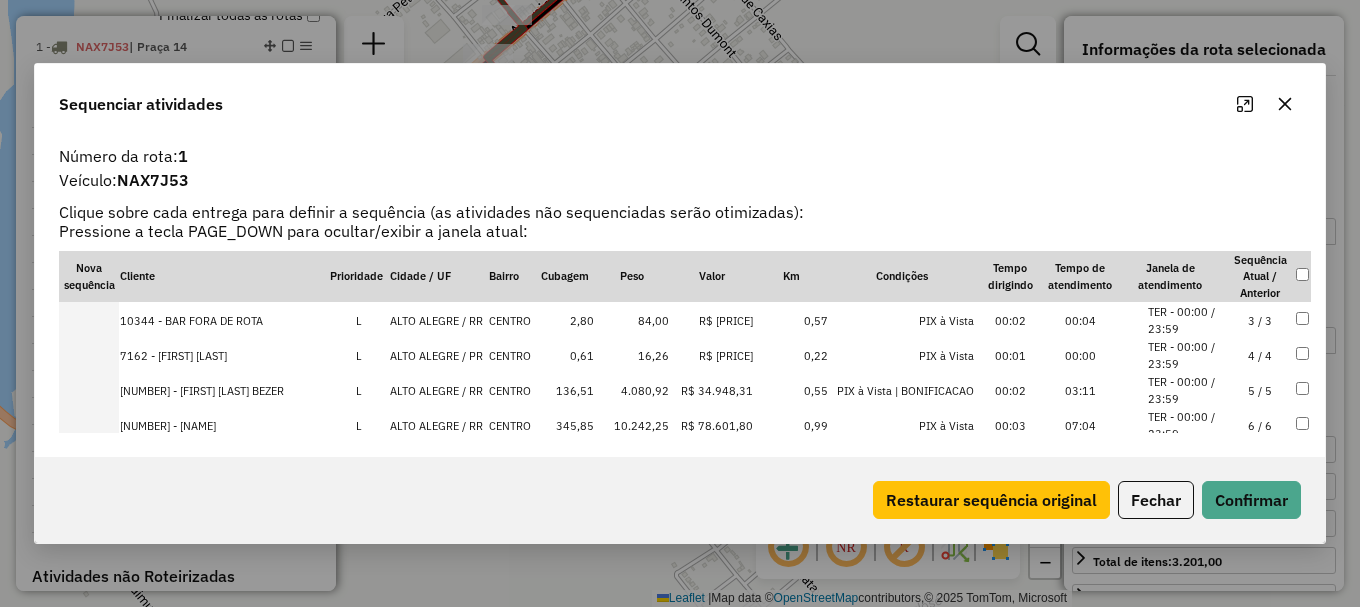 scroll, scrollTop: 98, scrollLeft: 0, axis: vertical 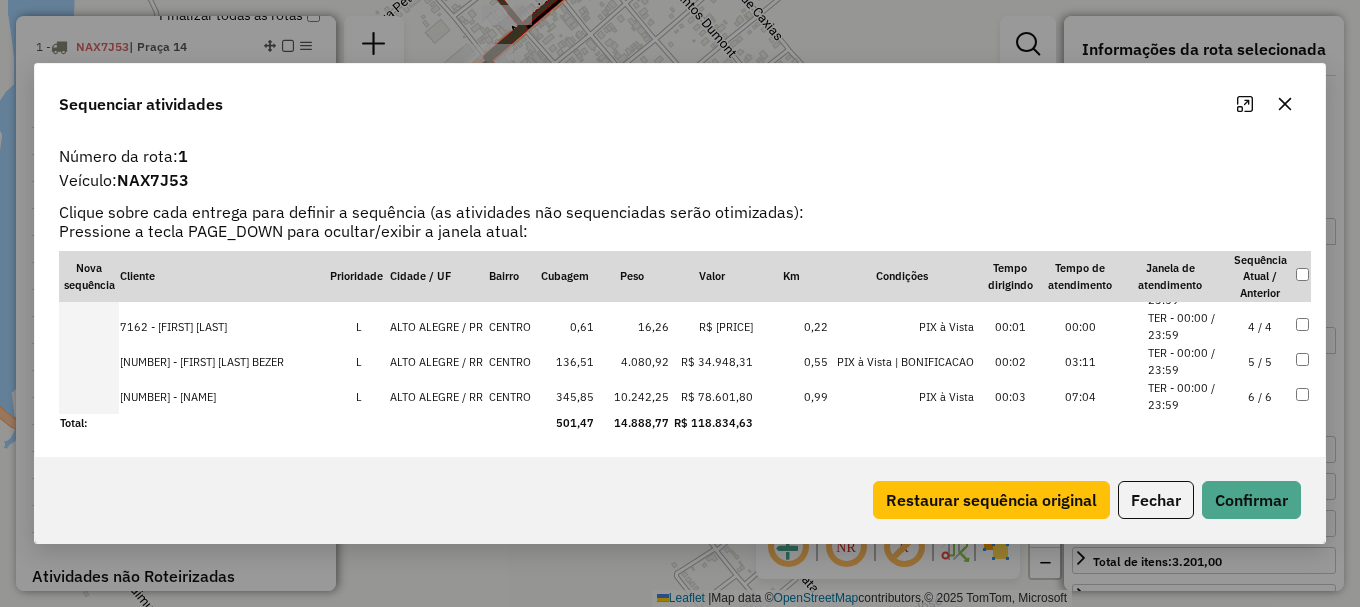 click on "TER - 00:00 / 23:59" at bounding box center (1186, 396) 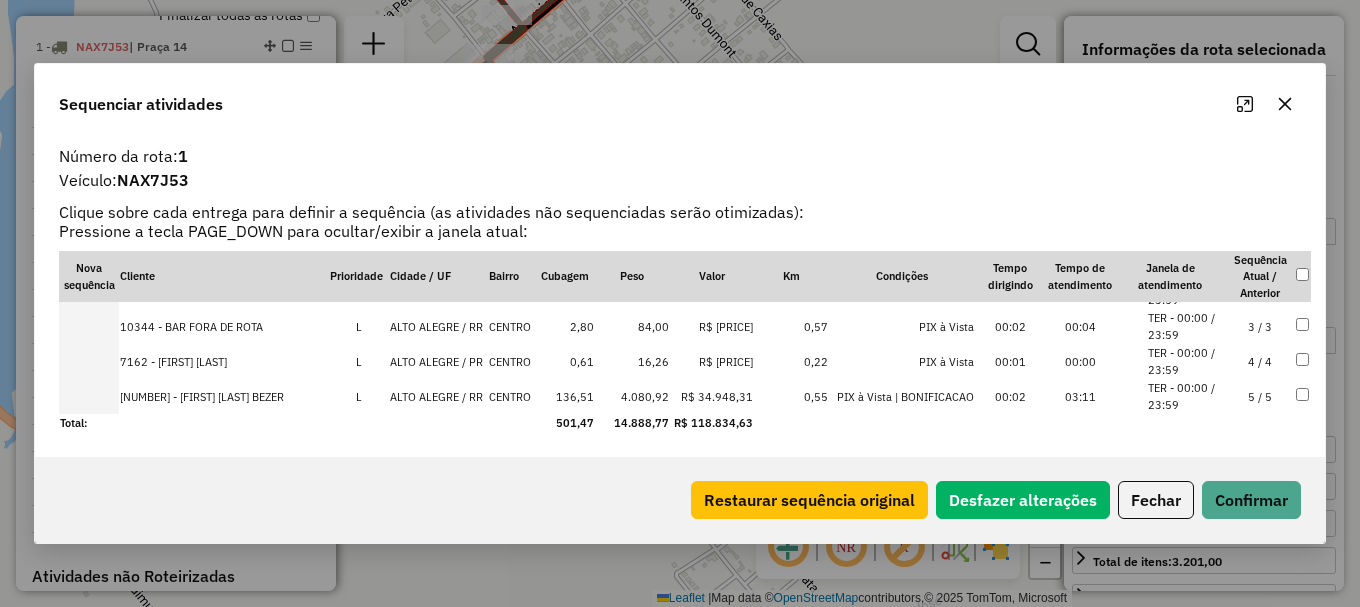click on "TER - 00:00 / 23:59" at bounding box center [1186, 396] 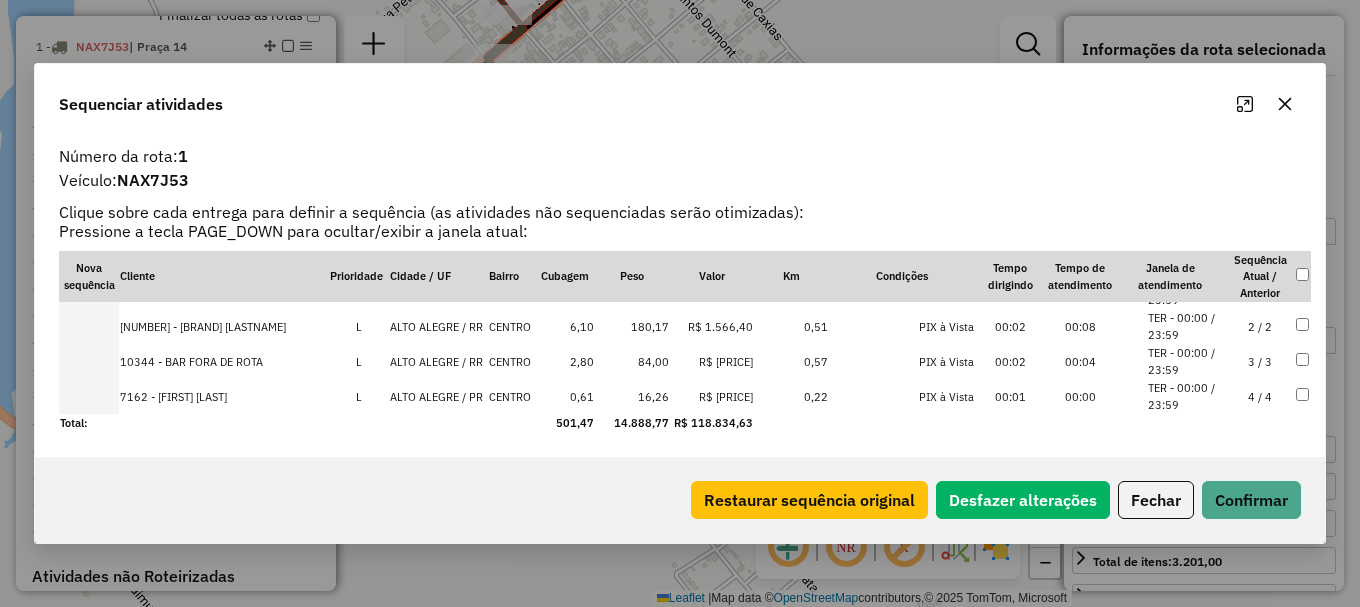 click on "TER - 00:00 / 23:59" at bounding box center (1186, 291) 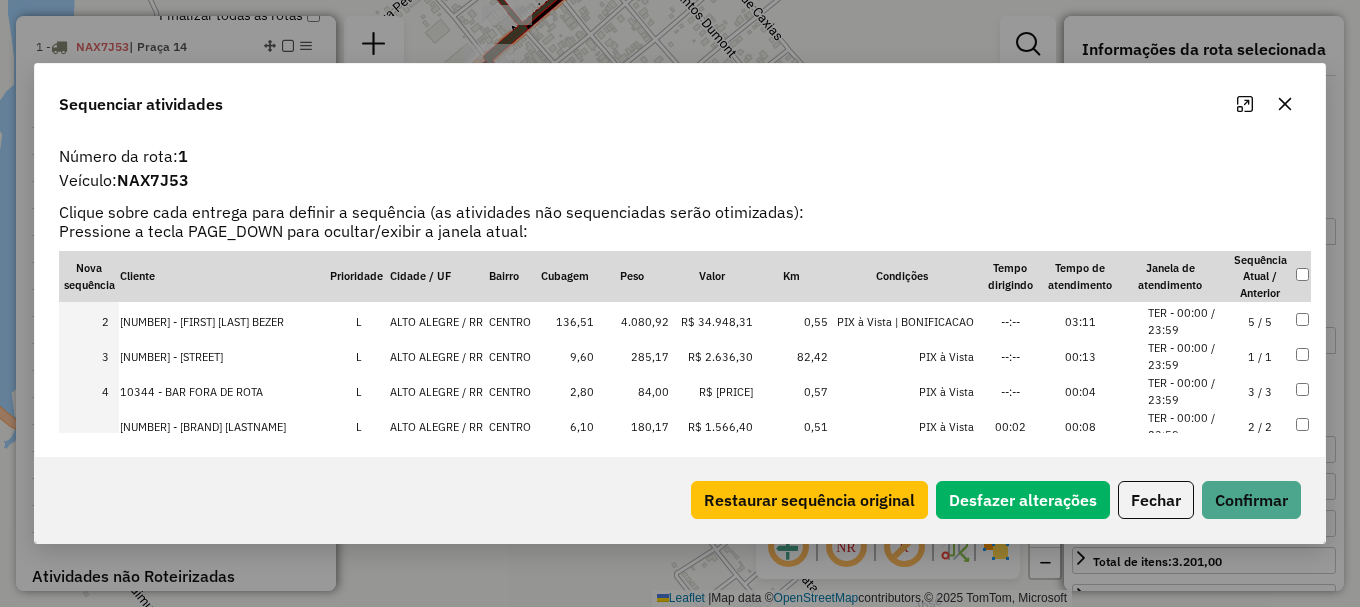 scroll, scrollTop: 0, scrollLeft: 0, axis: both 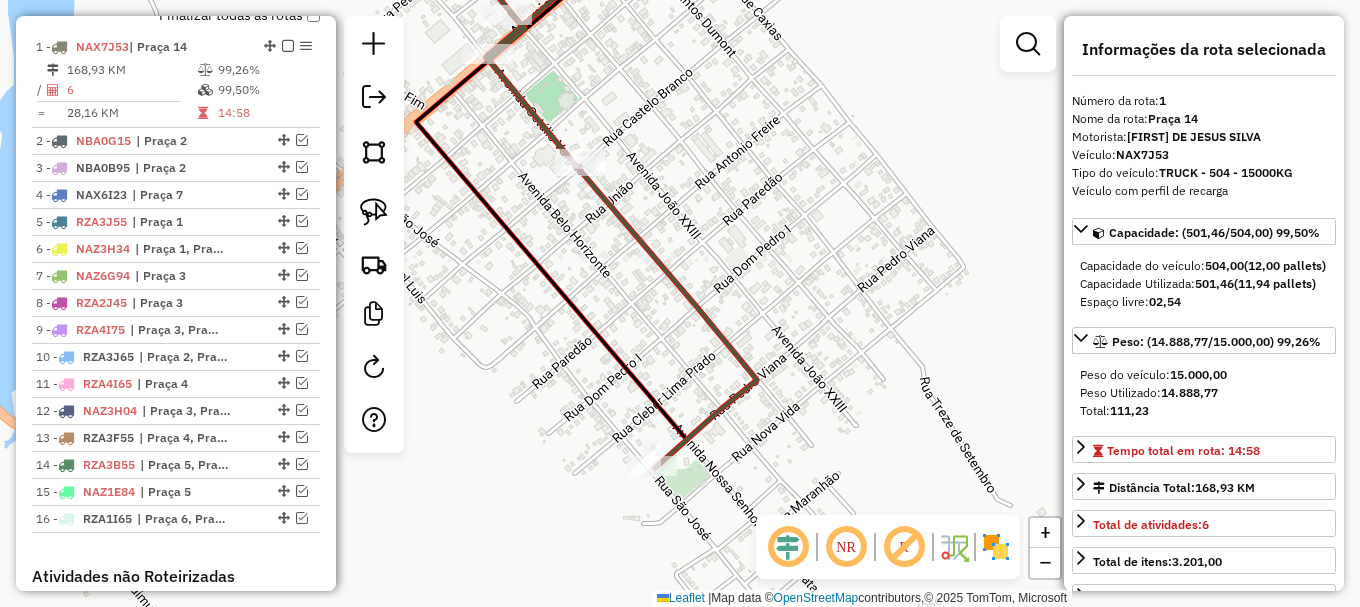 click 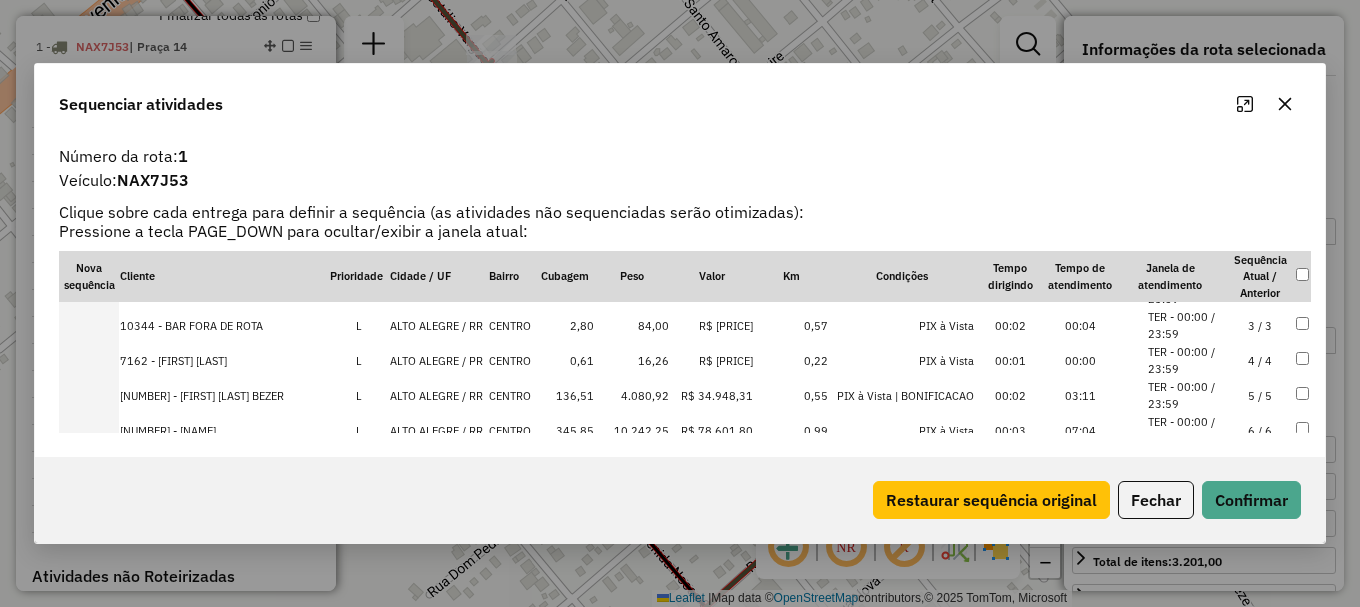 scroll, scrollTop: 98, scrollLeft: 0, axis: vertical 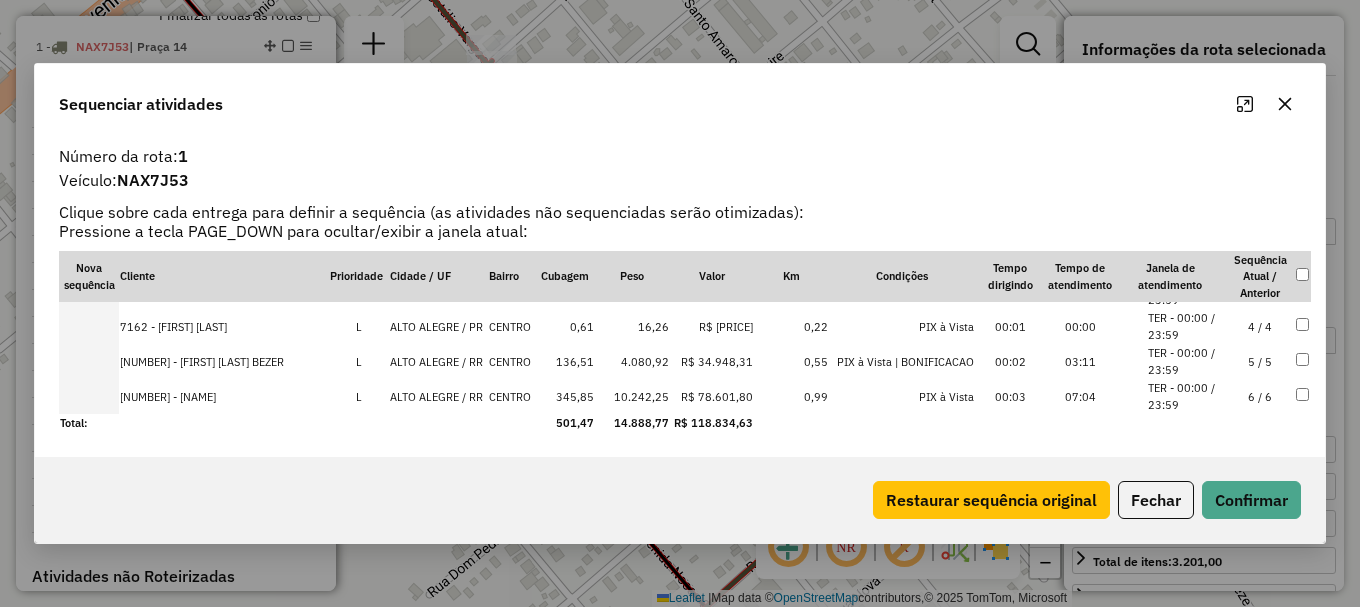 click on "TER - 00:00 / 23:59" at bounding box center [1186, 396] 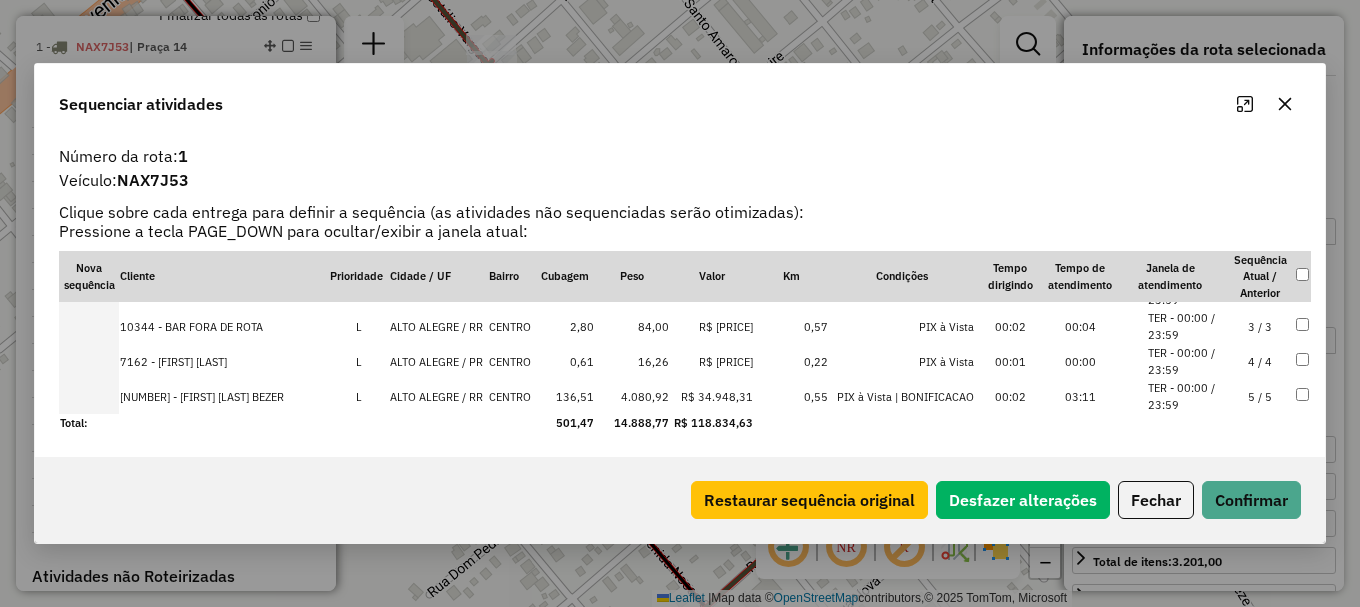 click on "TER - 00:00 / 23:59" at bounding box center [1186, 396] 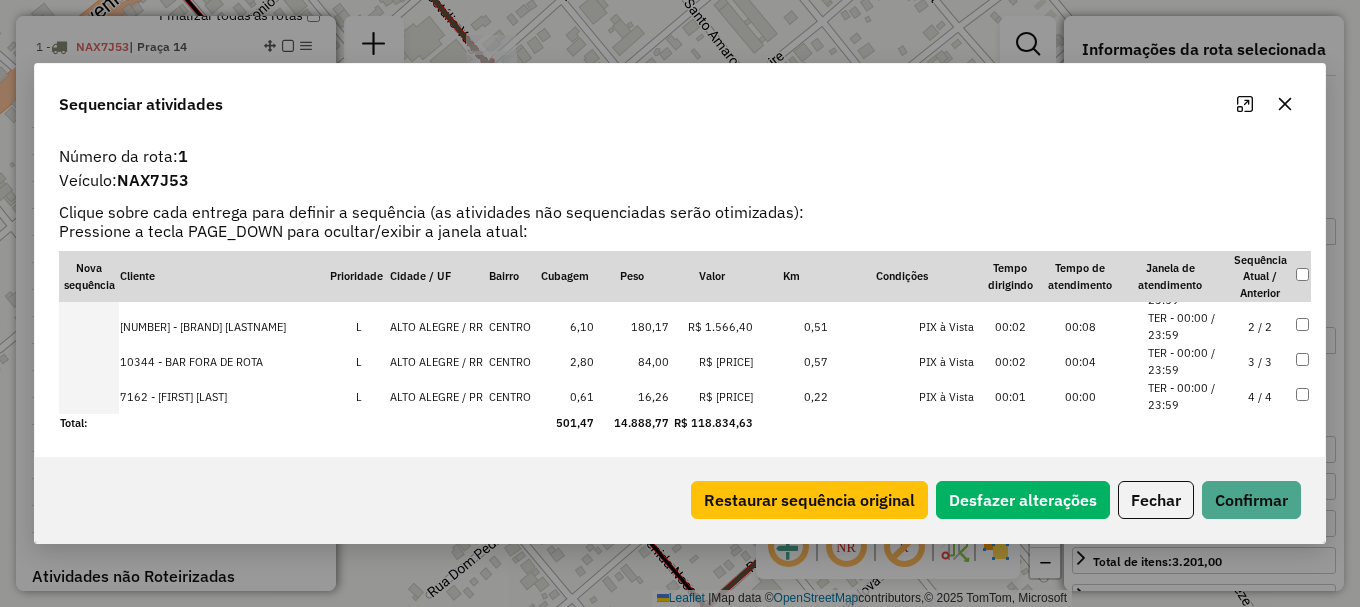 click on "TER - 00:00 / 23:59" at bounding box center [1186, 326] 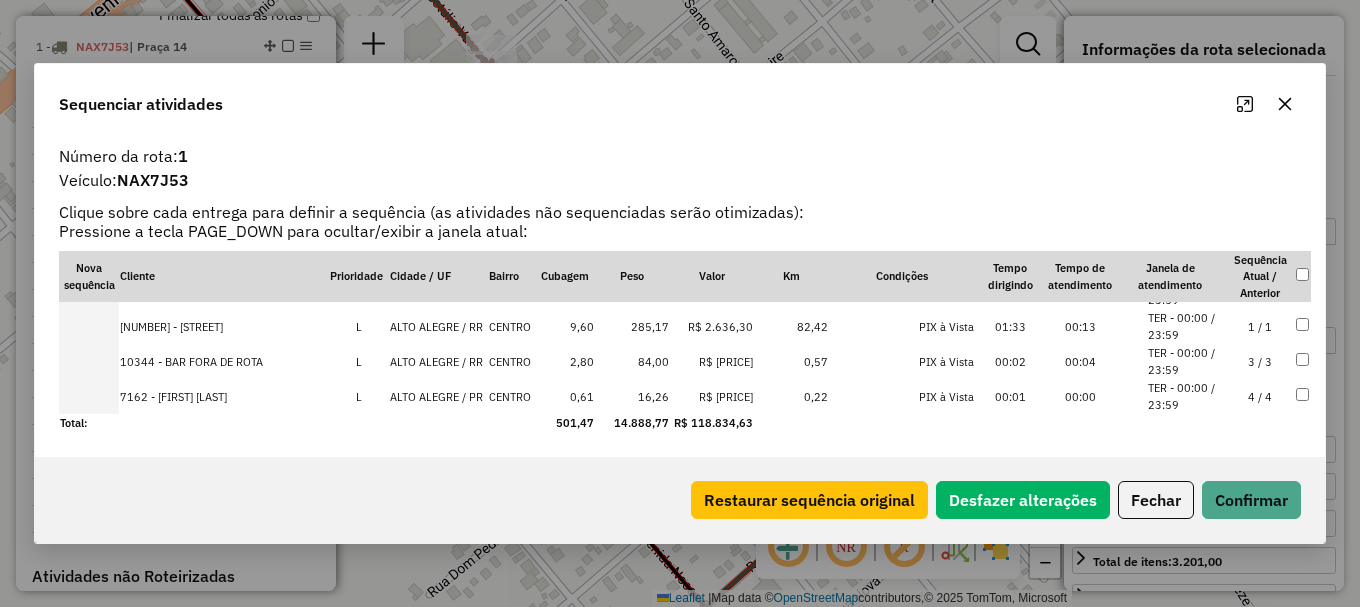 click on "TER - 00:00 / 23:59" at bounding box center [1186, 361] 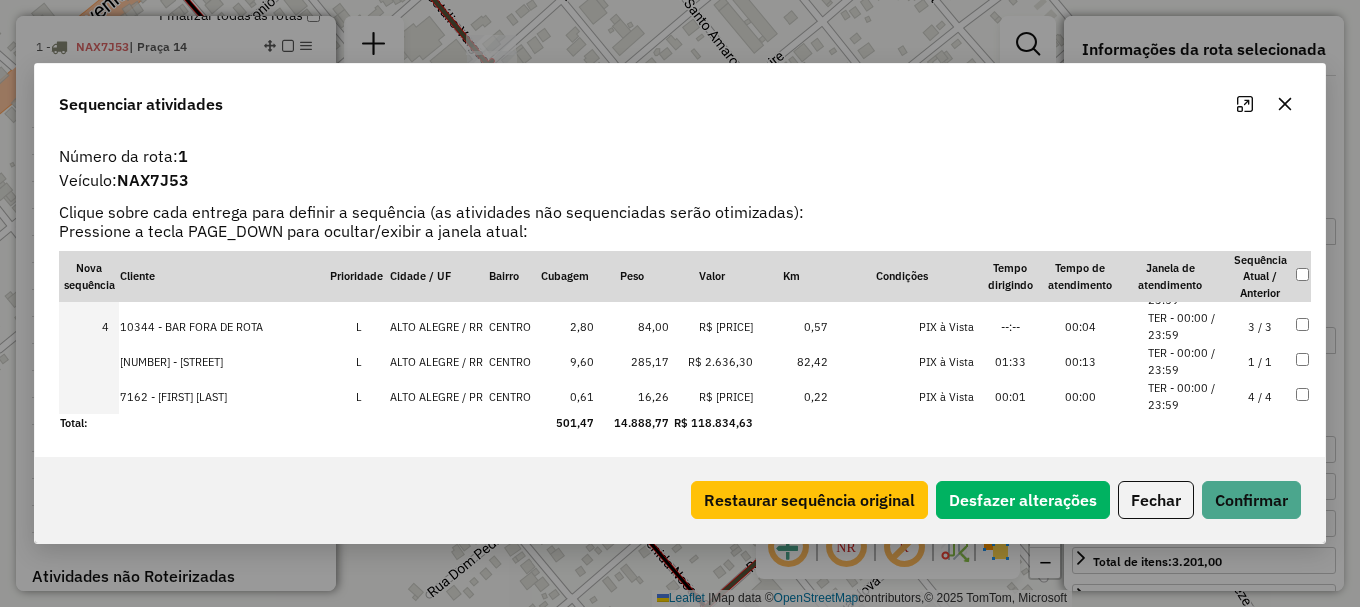 click on "TER - 00:00 / 23:59" at bounding box center [1186, 361] 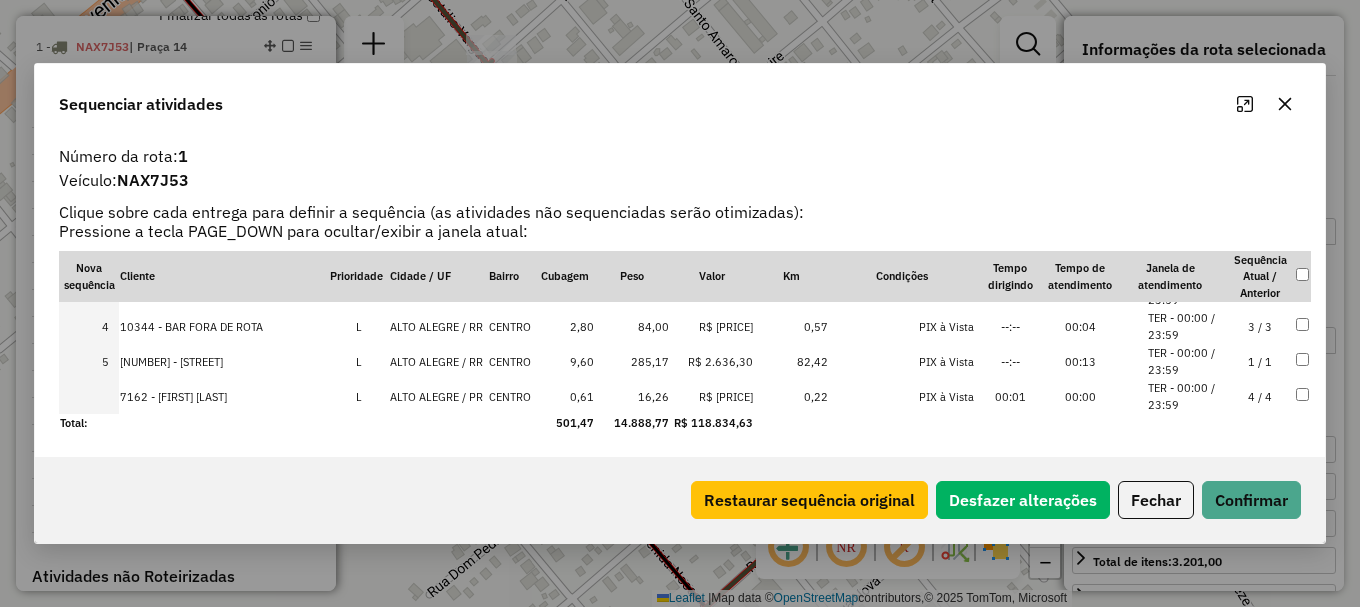 click on "TER - 00:00 / 23:59" at bounding box center [1186, 396] 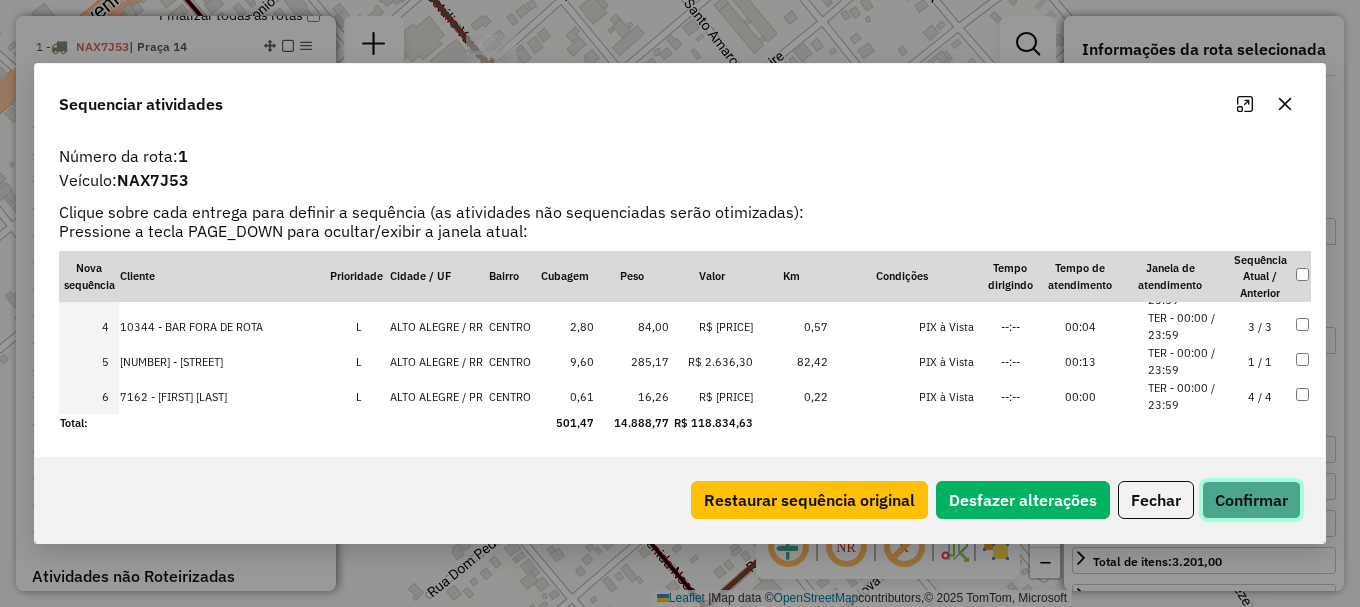 click on "Confirmar" 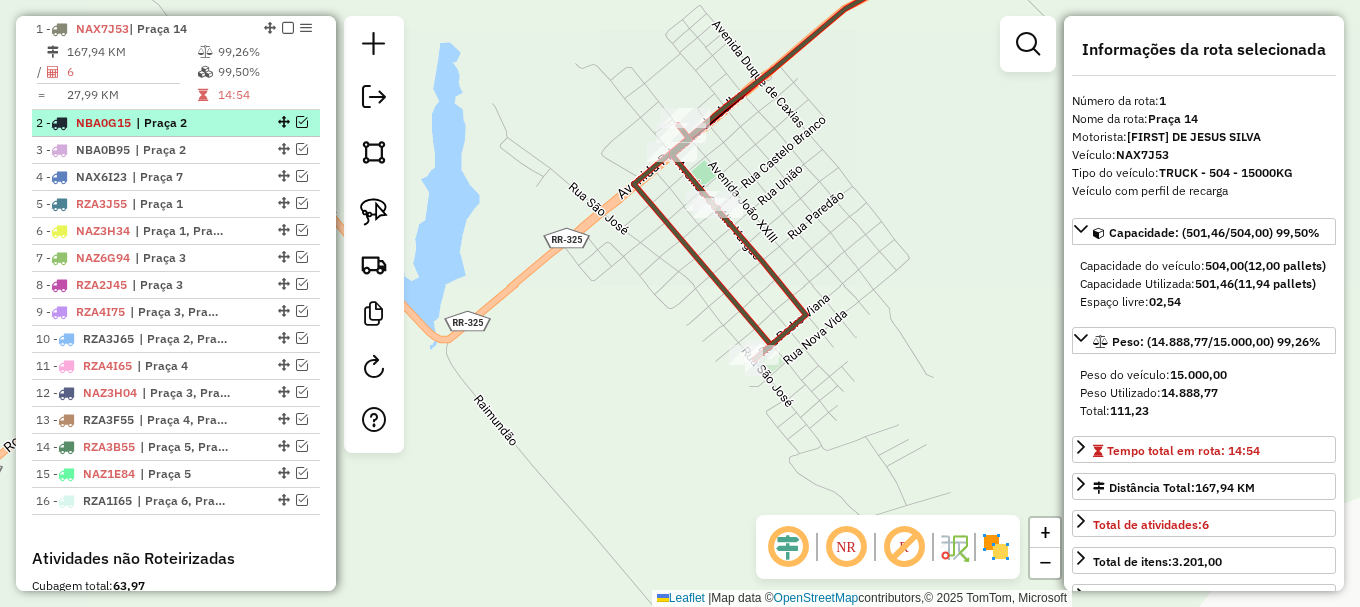 click at bounding box center (302, 122) 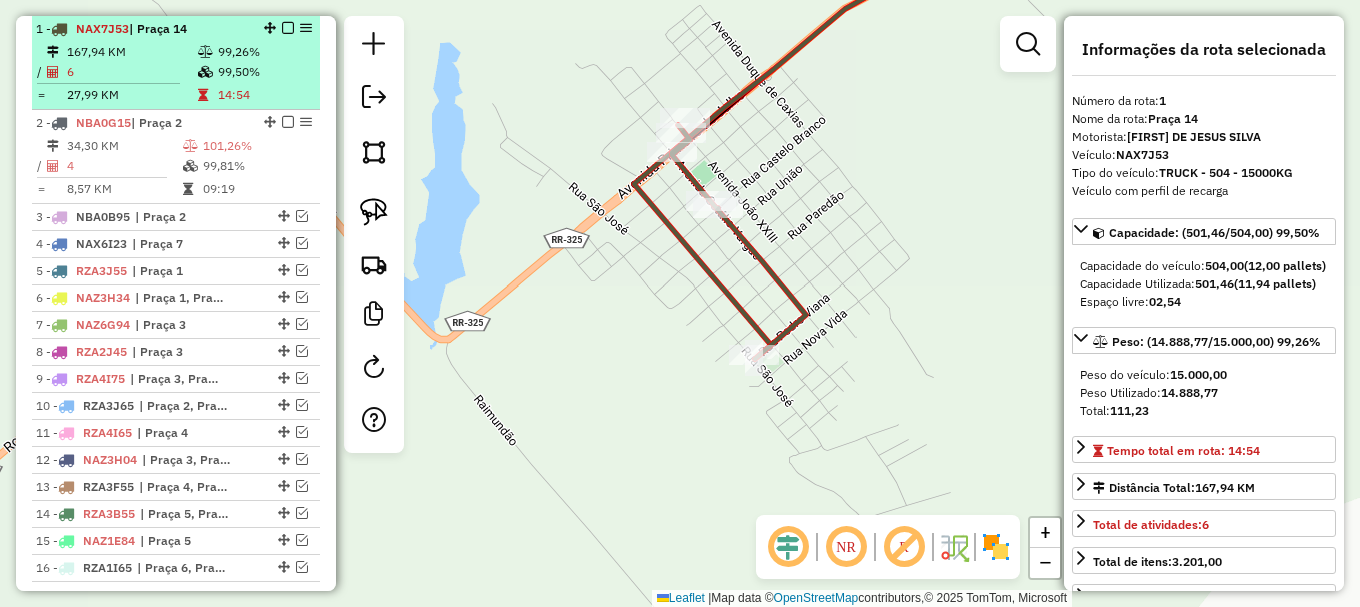 click at bounding box center (288, 28) 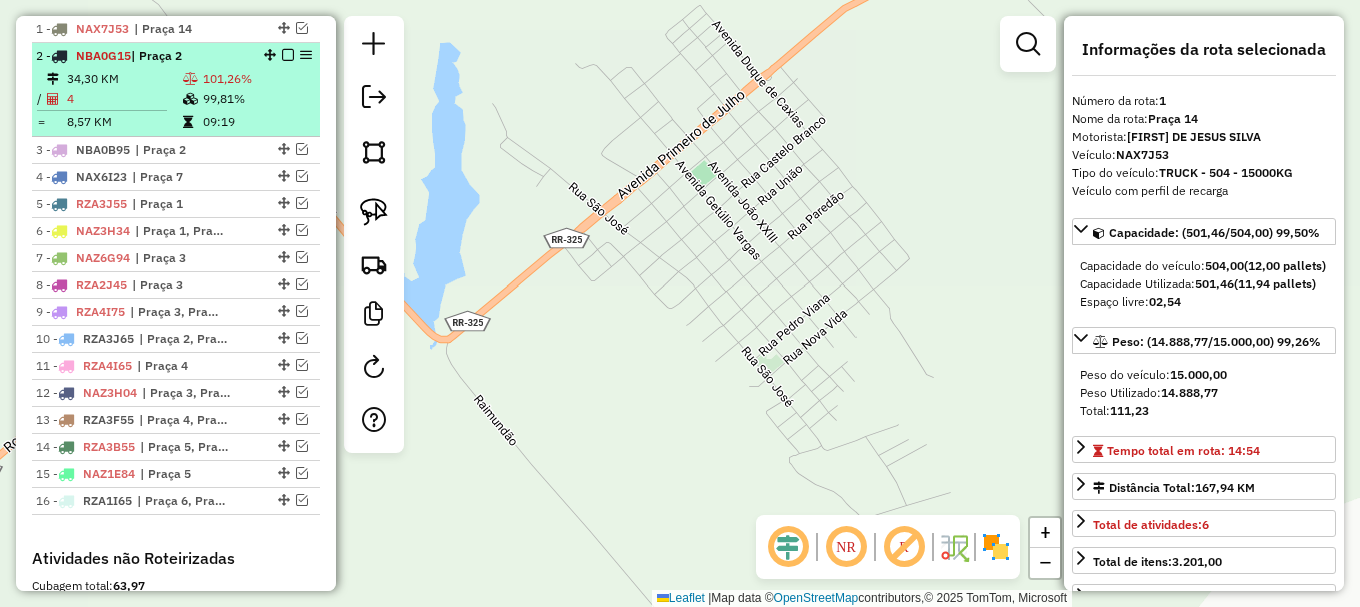 click on "99,81%" at bounding box center [257, 99] 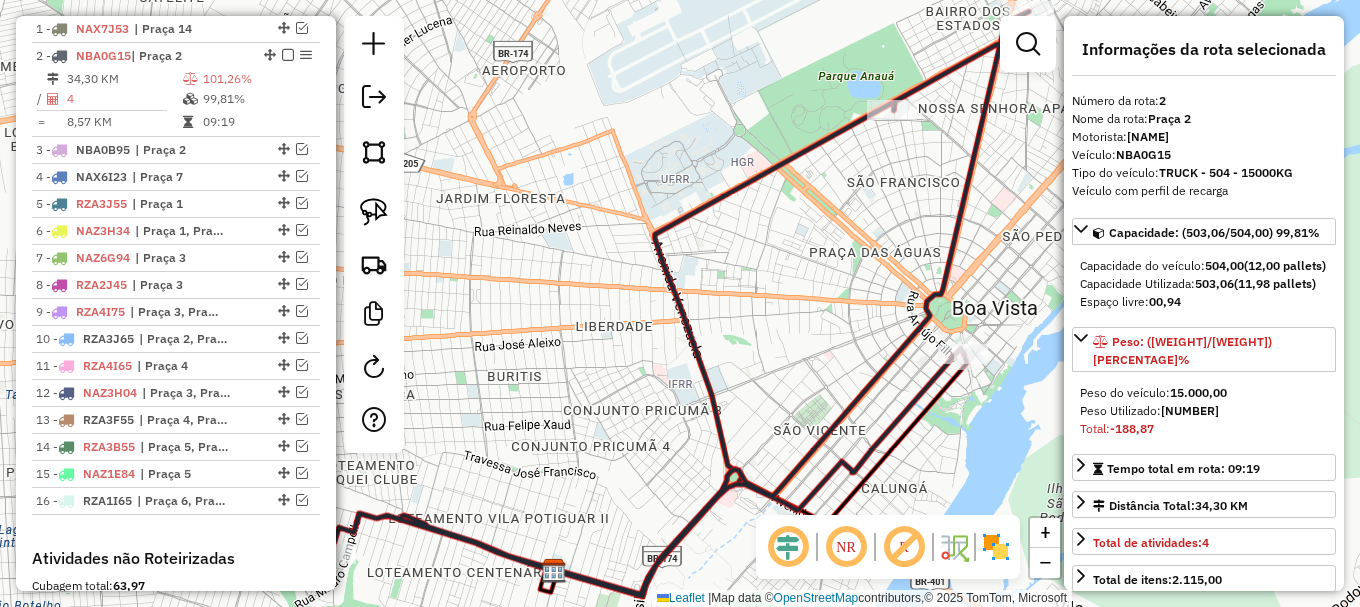 click 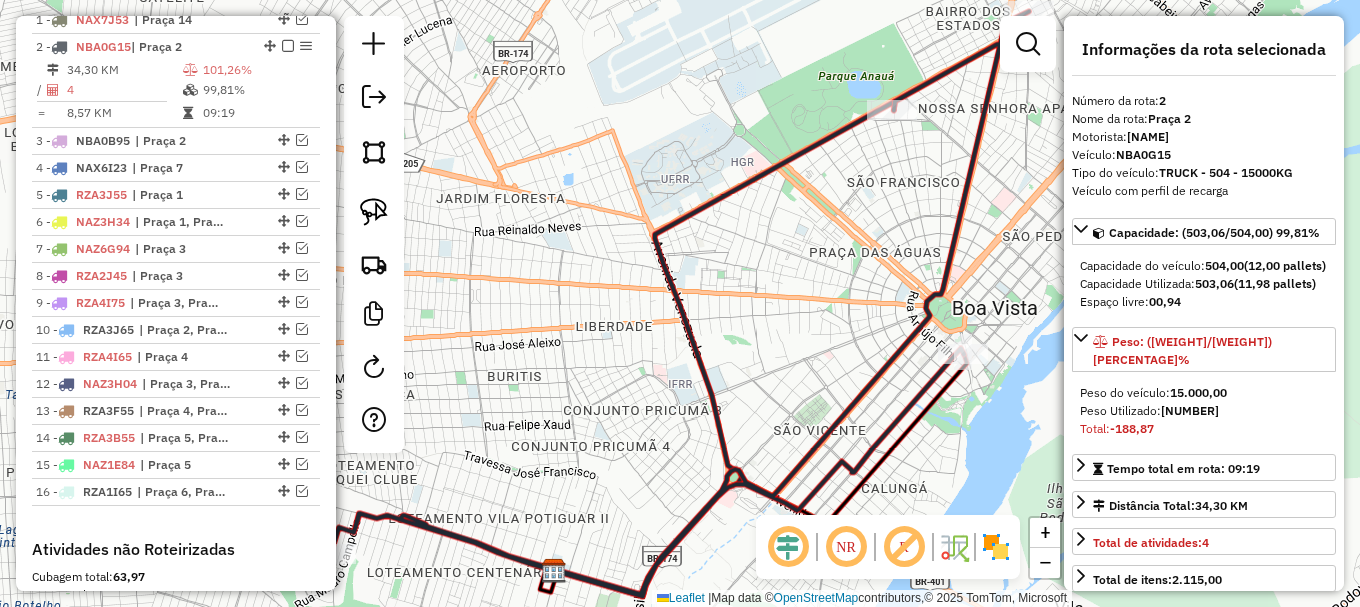 click 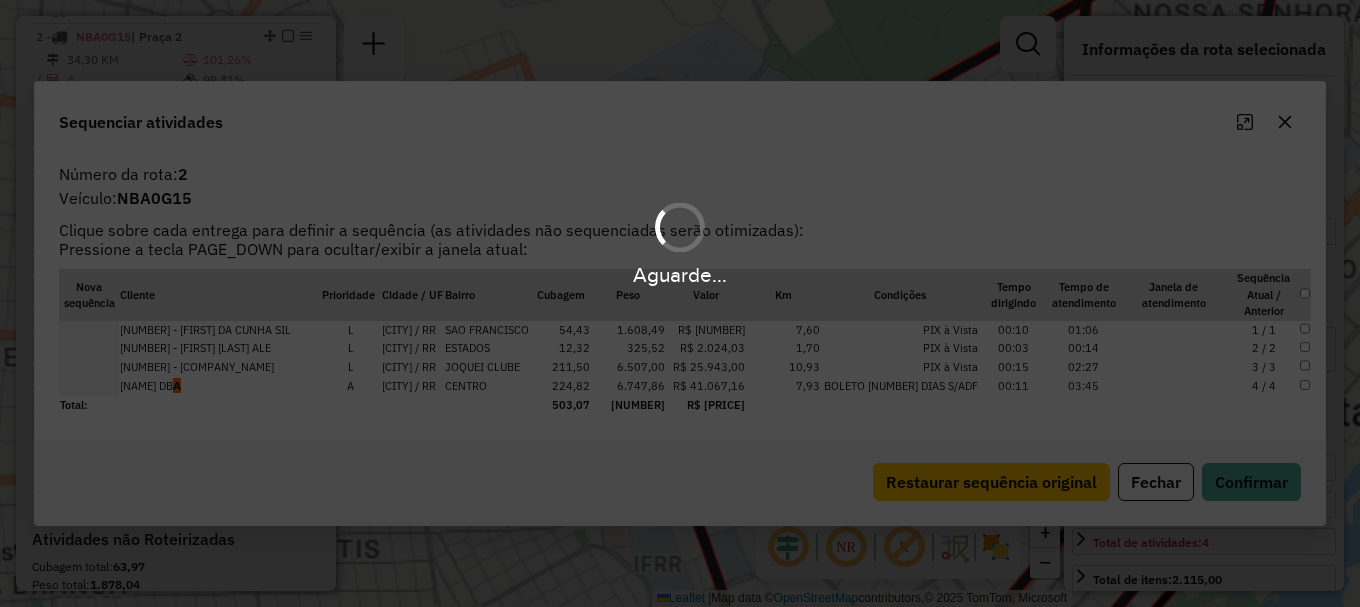 scroll, scrollTop: 819, scrollLeft: 0, axis: vertical 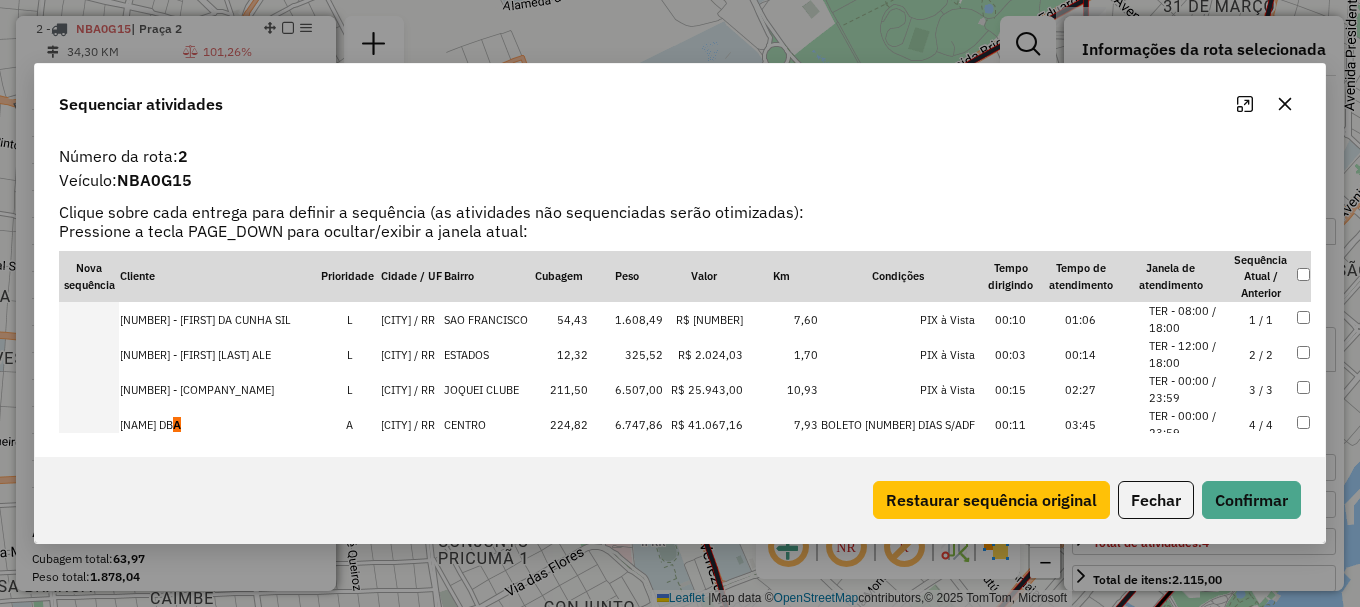 click at bounding box center [89, 424] 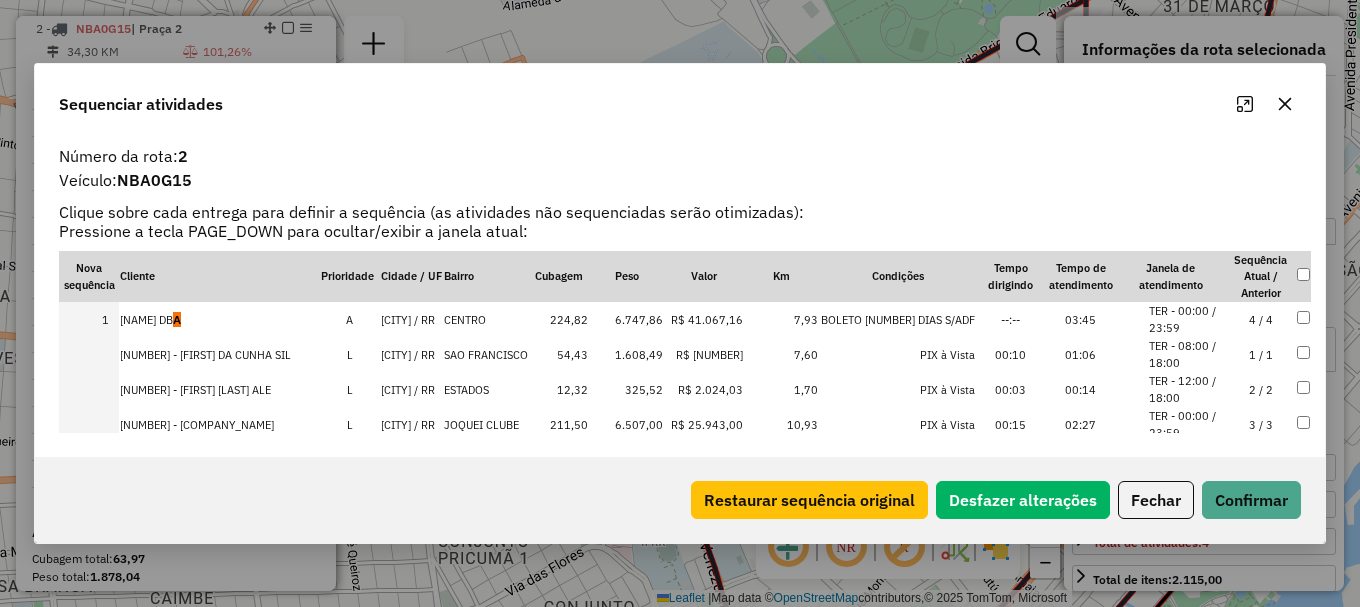click at bounding box center (89, 424) 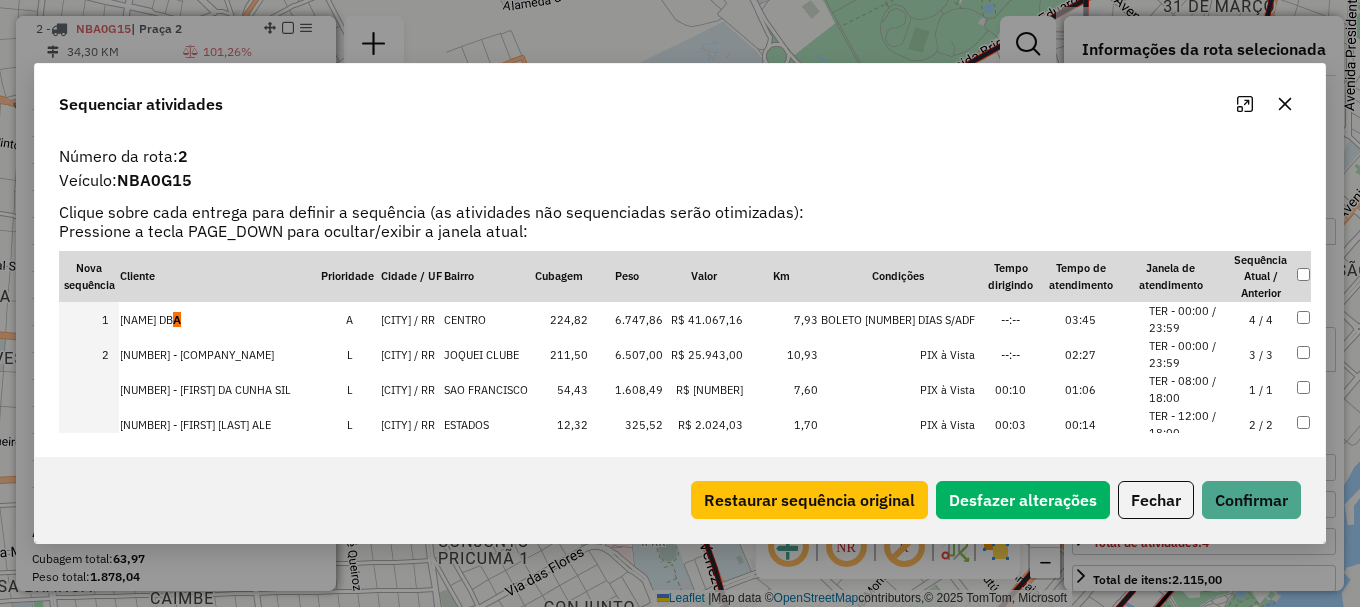 click at bounding box center (89, 389) 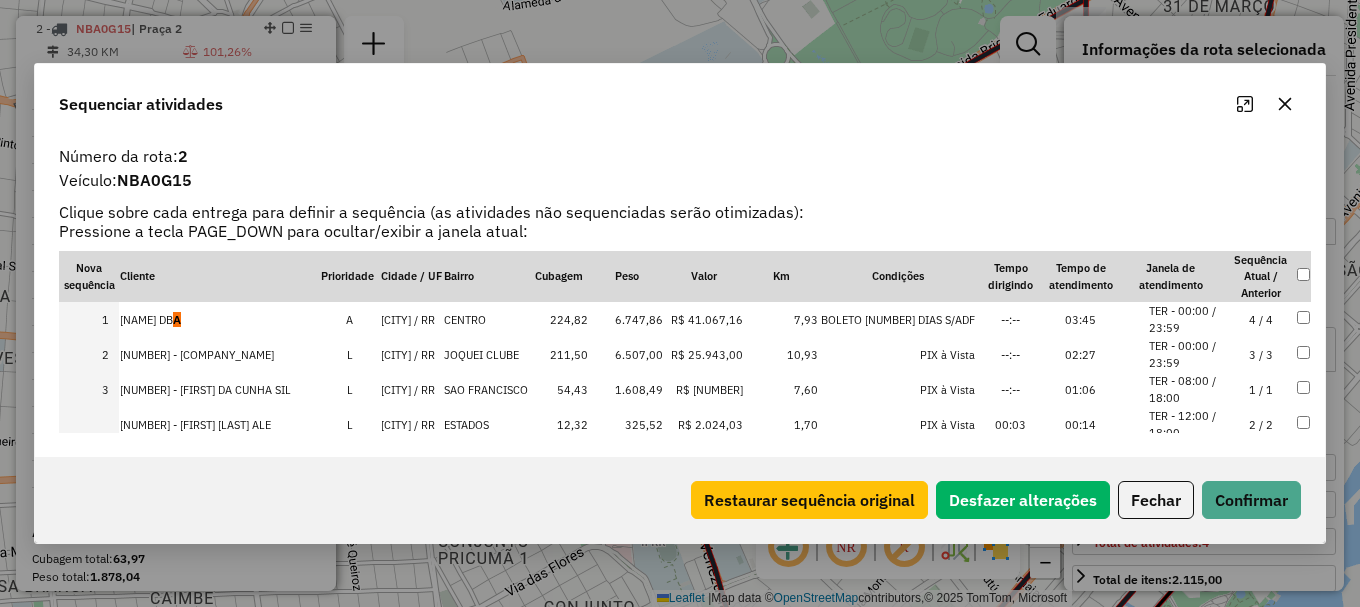 click at bounding box center [89, 424] 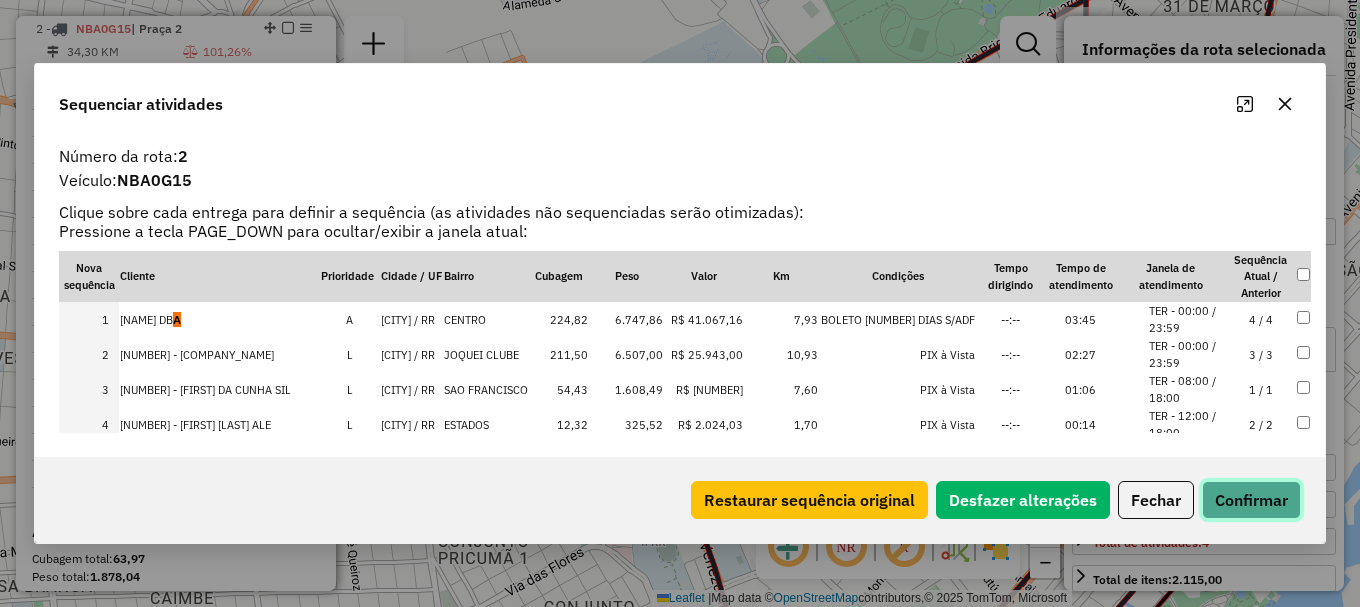 click on "Confirmar" 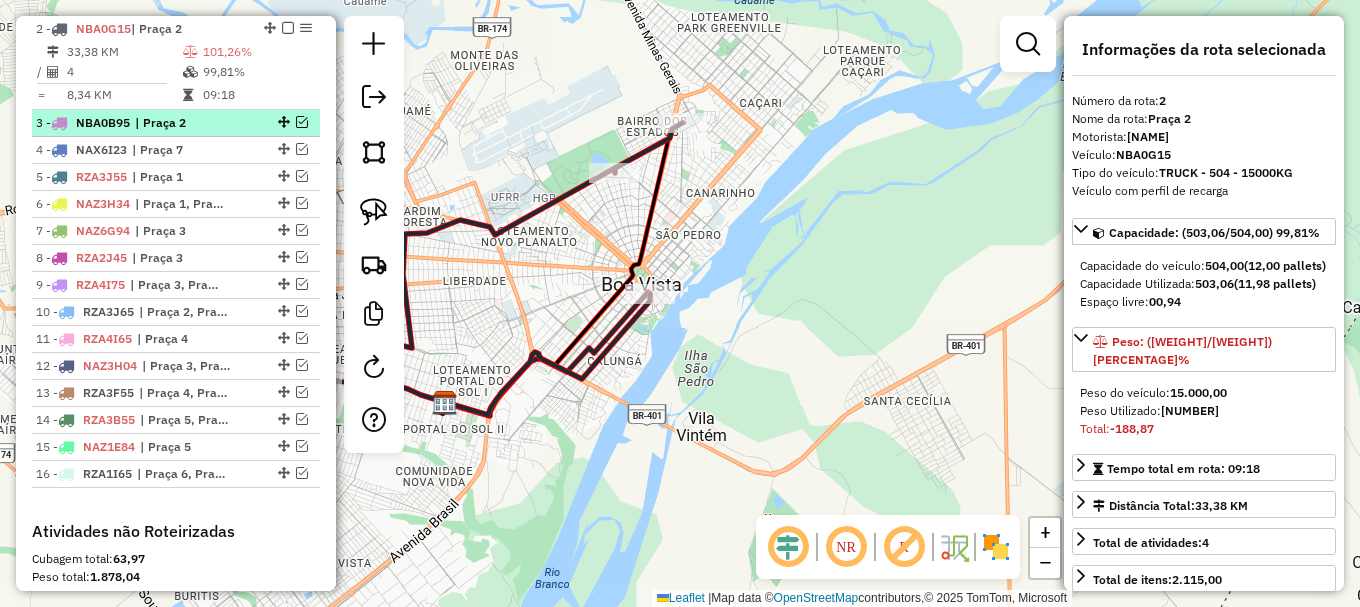 click at bounding box center (302, 122) 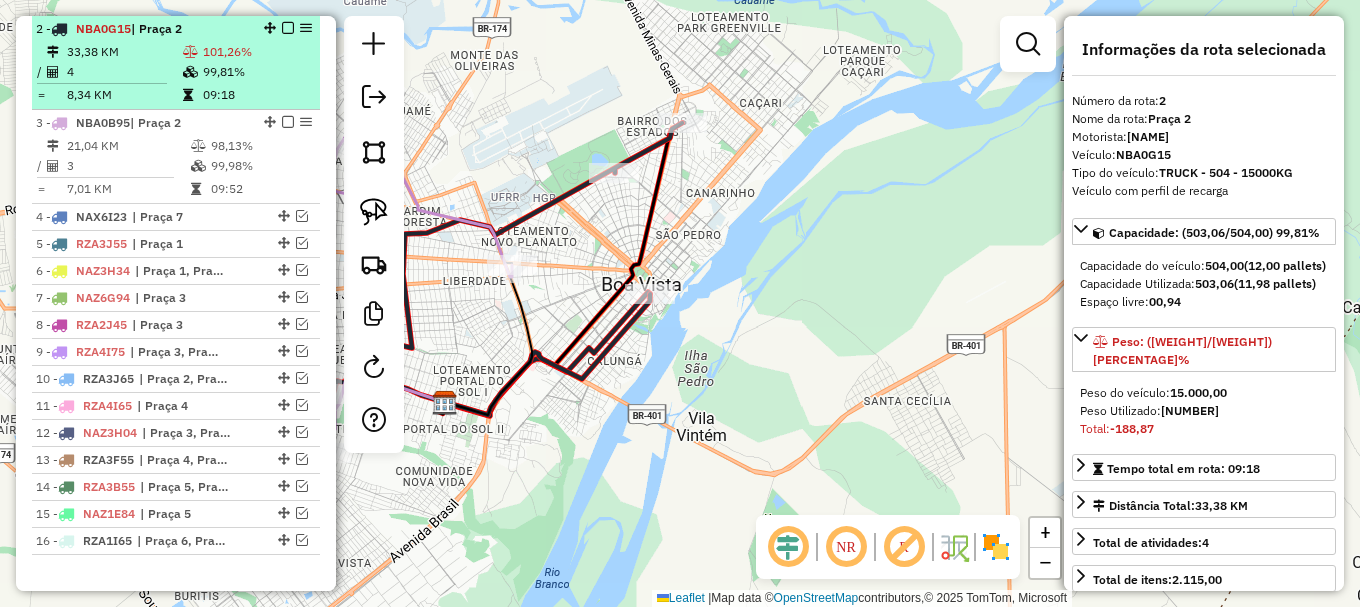 click at bounding box center (288, 28) 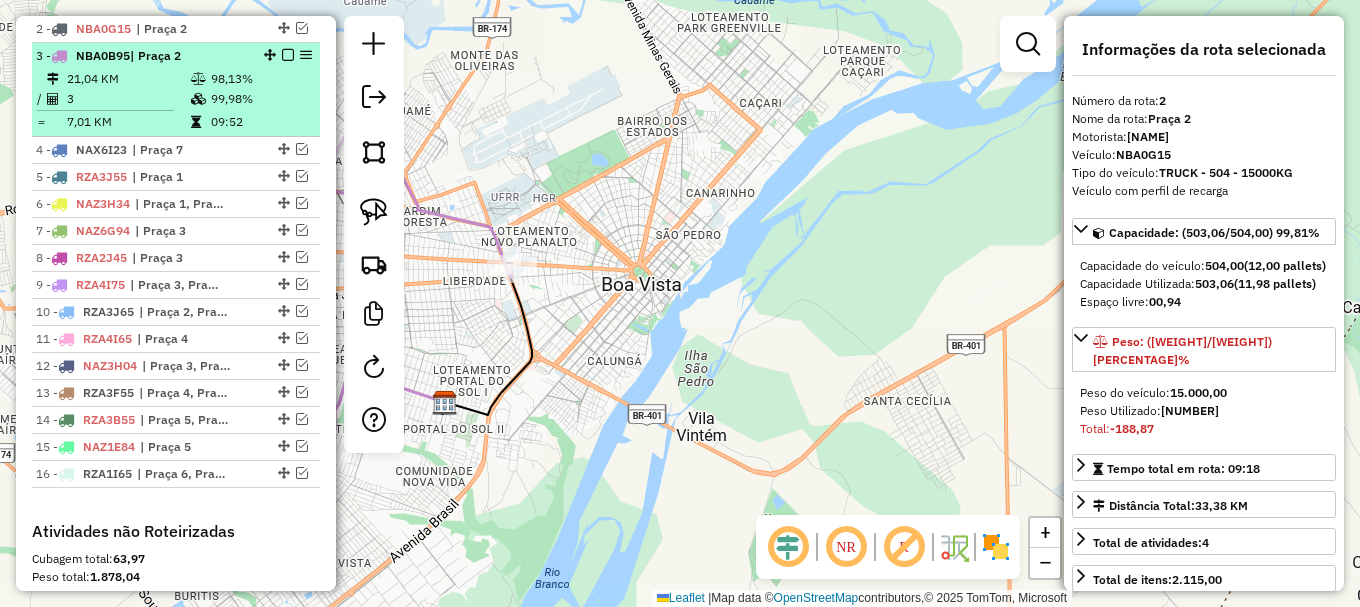click on "09:52" at bounding box center (260, 122) 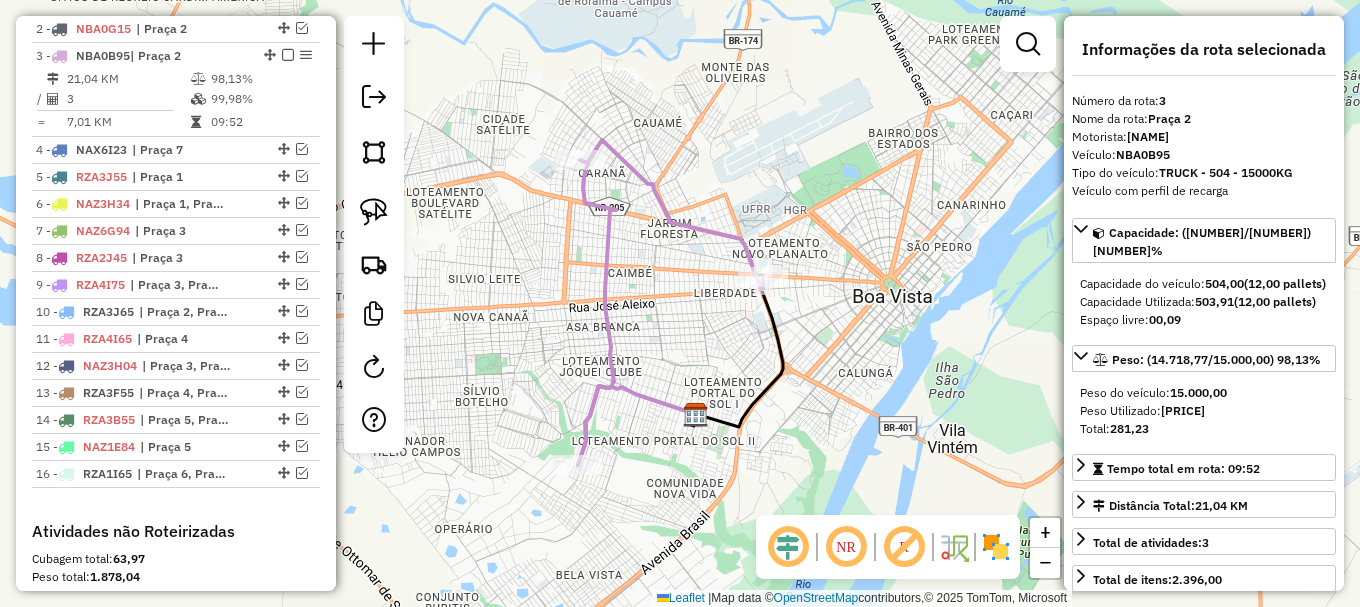 click 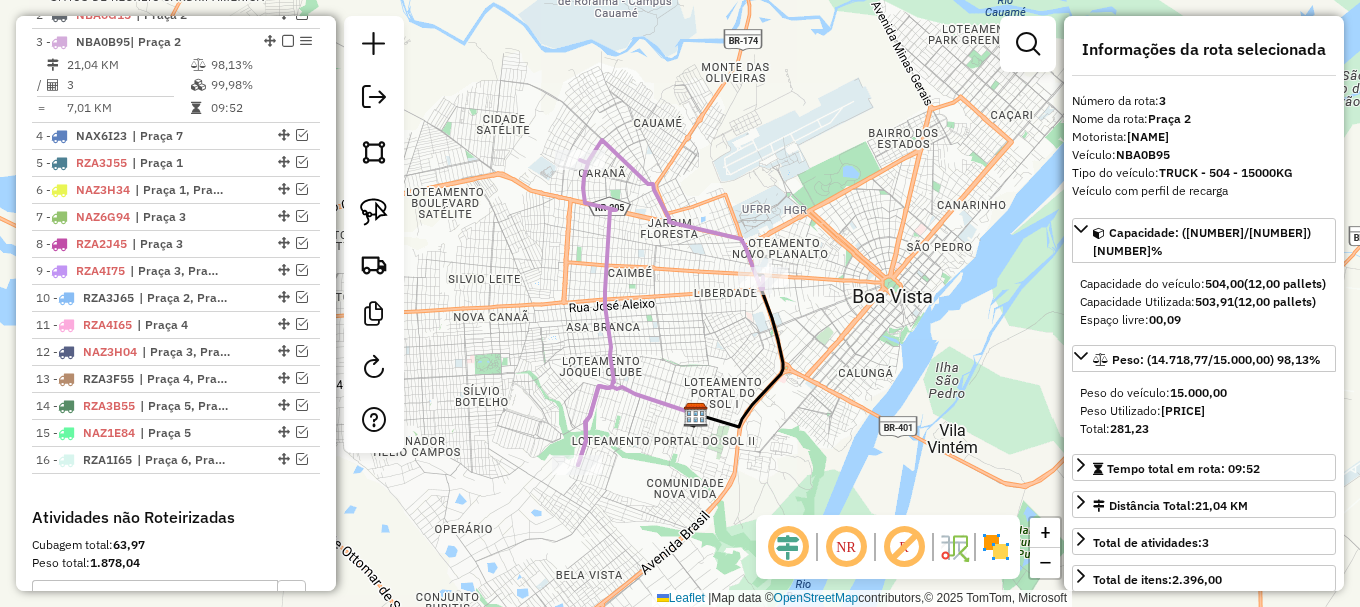 click 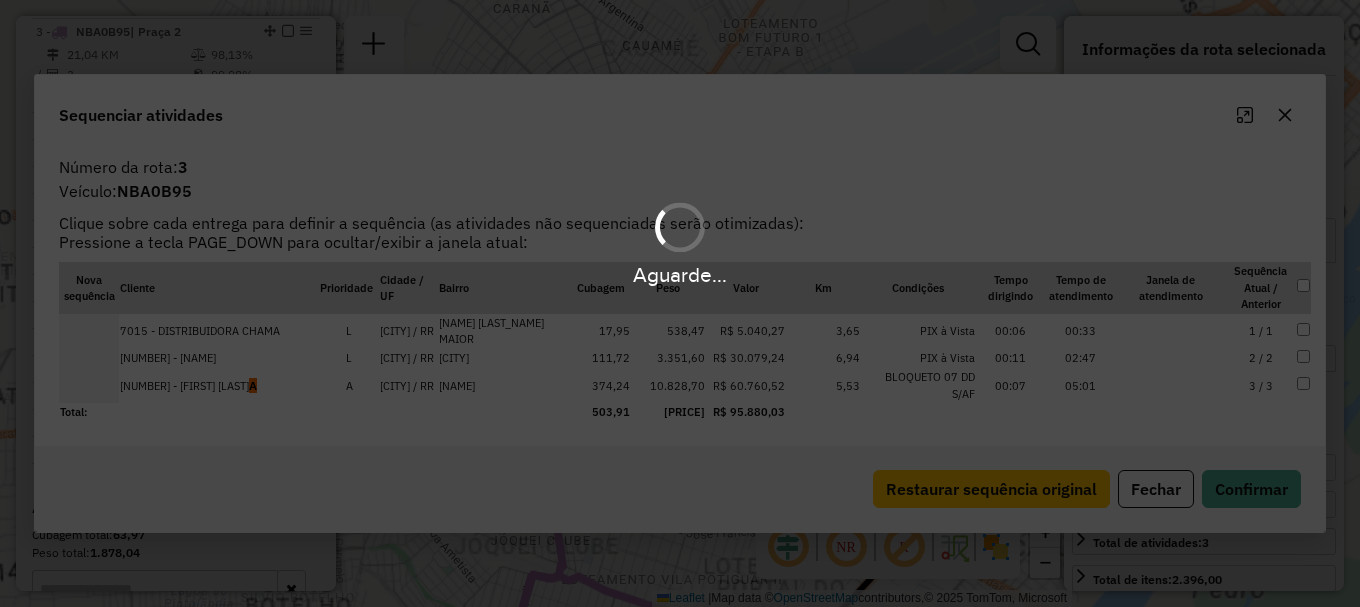 scroll, scrollTop: 846, scrollLeft: 0, axis: vertical 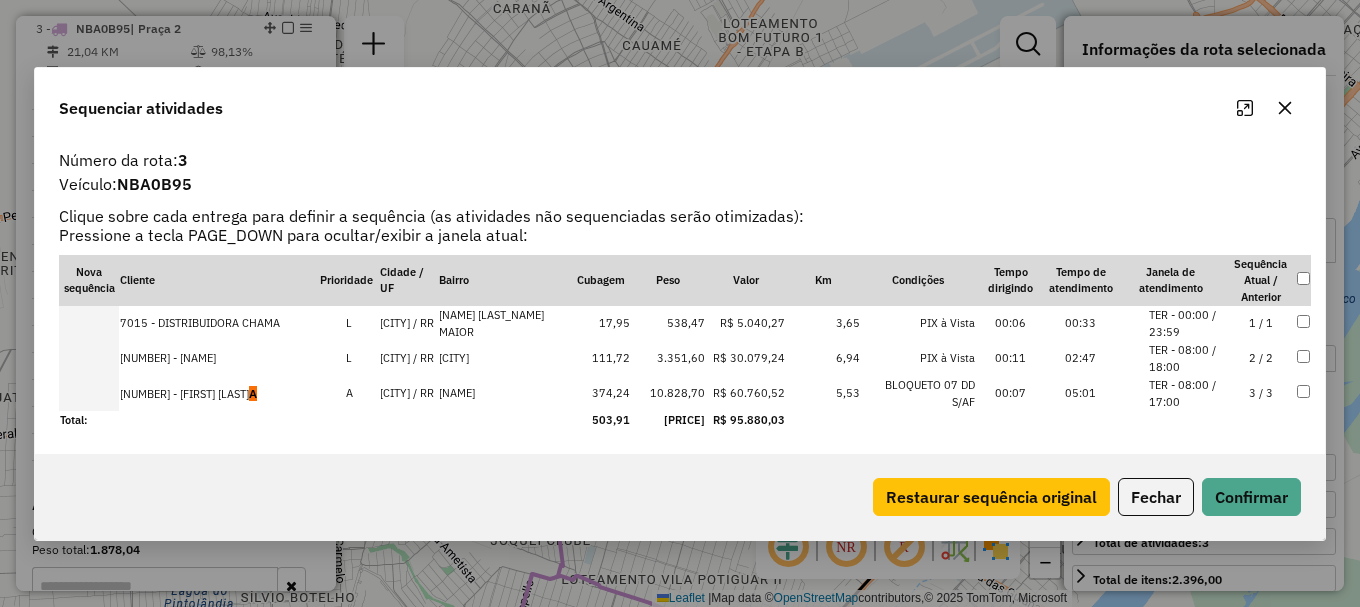 click at bounding box center (89, 393) 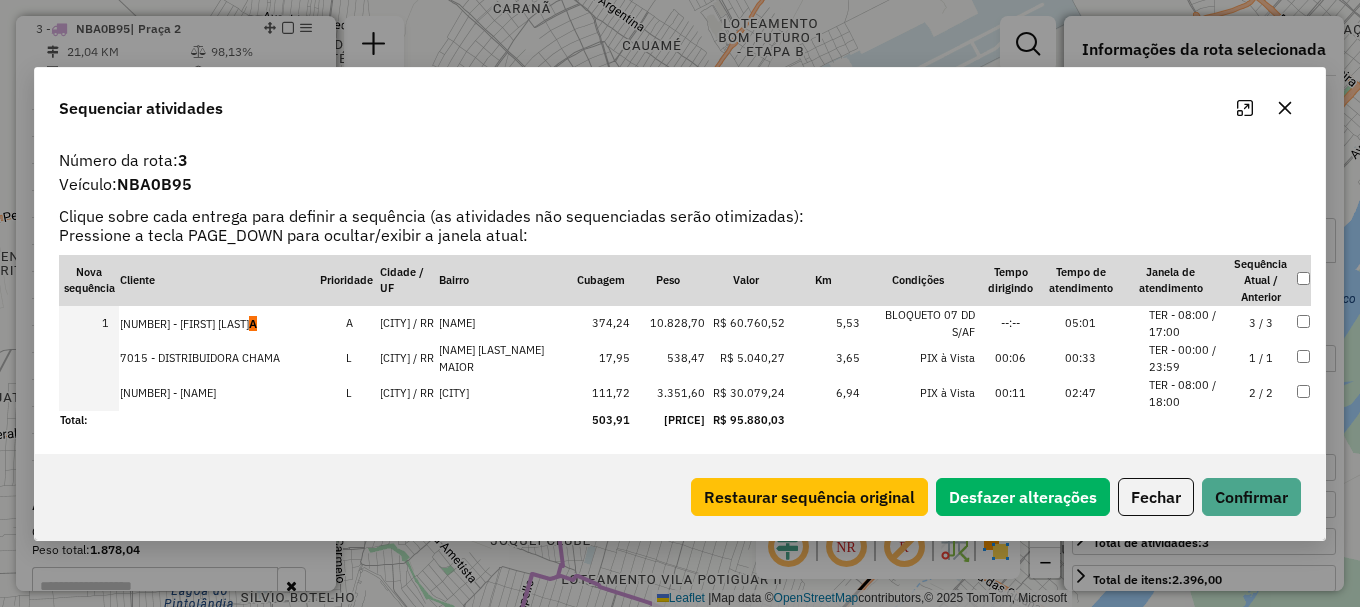 click at bounding box center (89, 393) 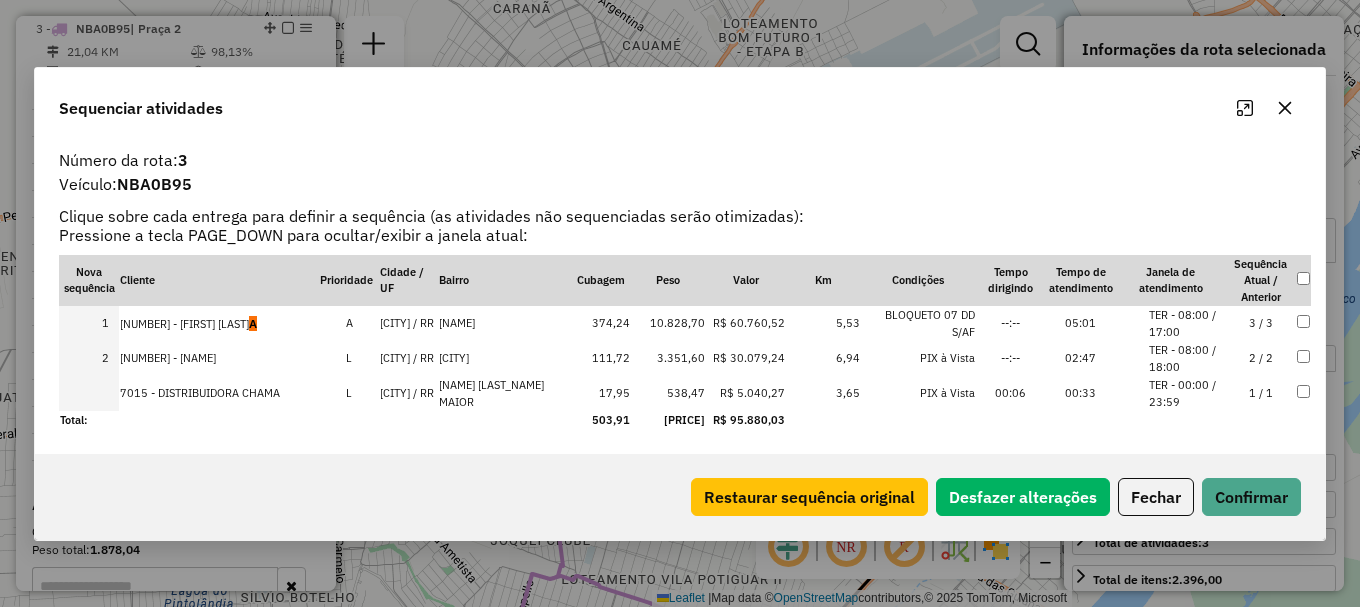 click at bounding box center (89, 393) 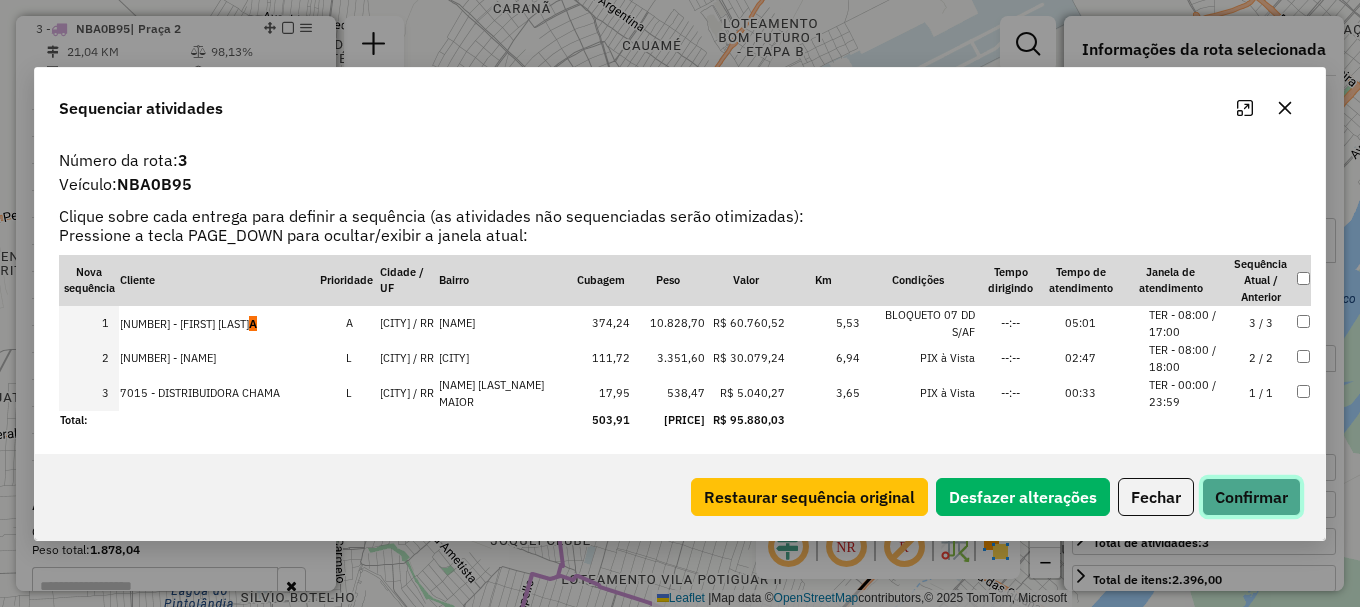 click on "Confirmar" 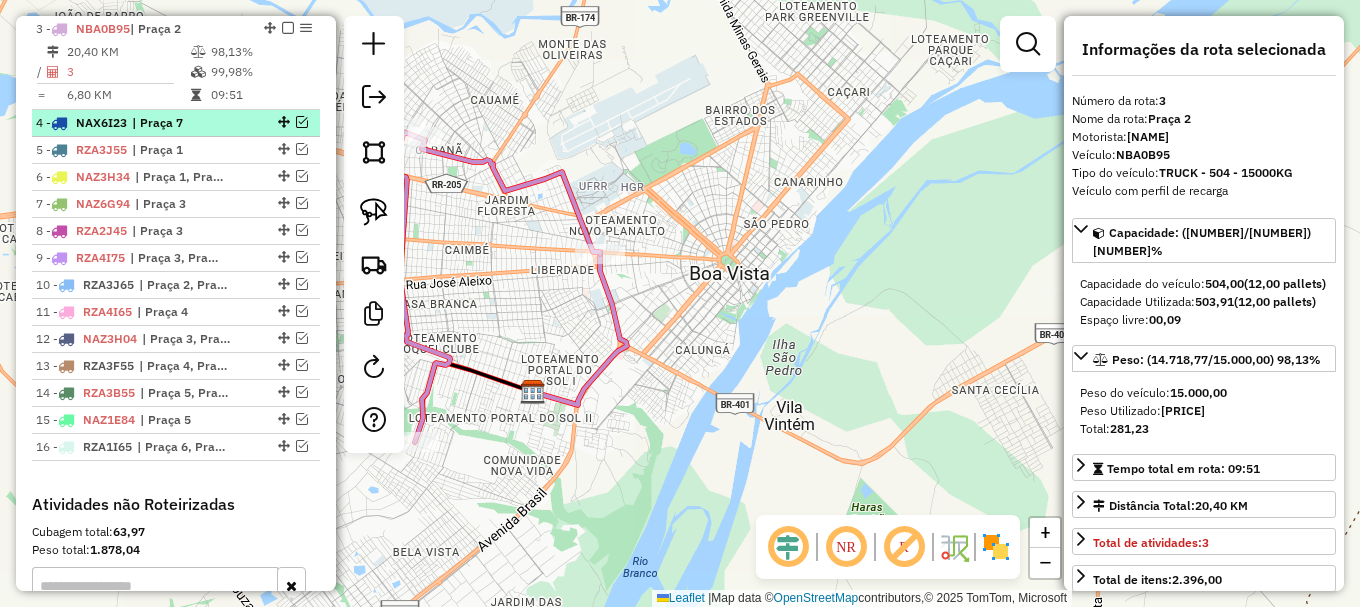 click at bounding box center [302, 122] 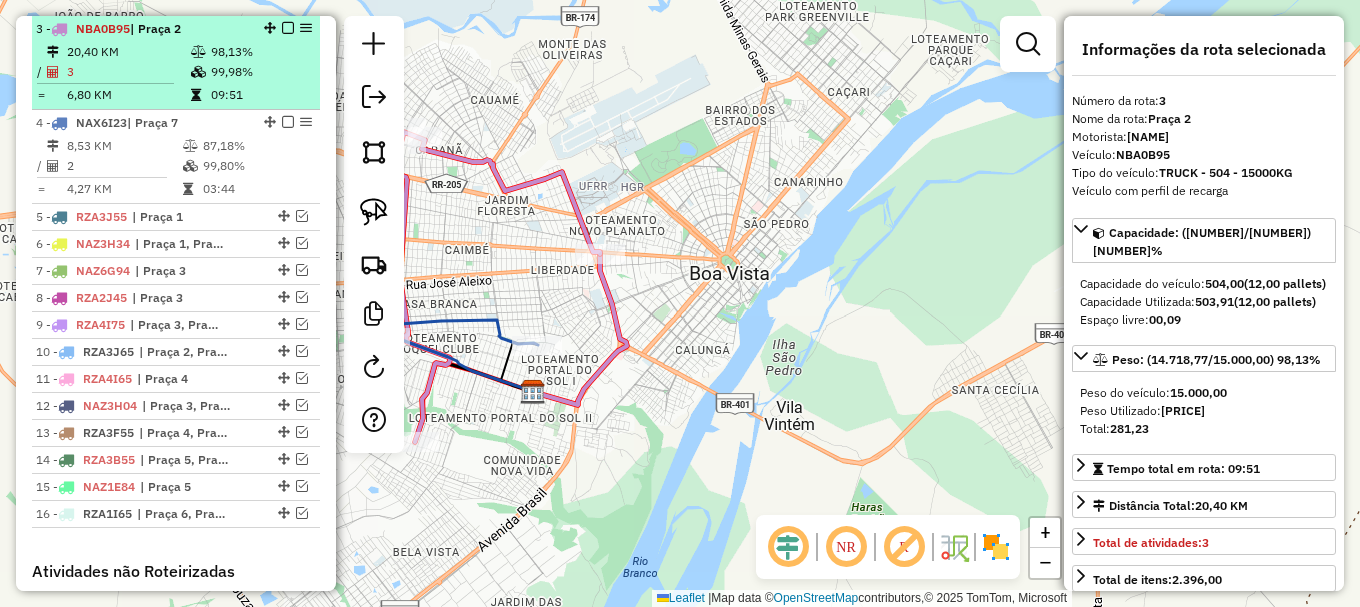 click at bounding box center [288, 28] 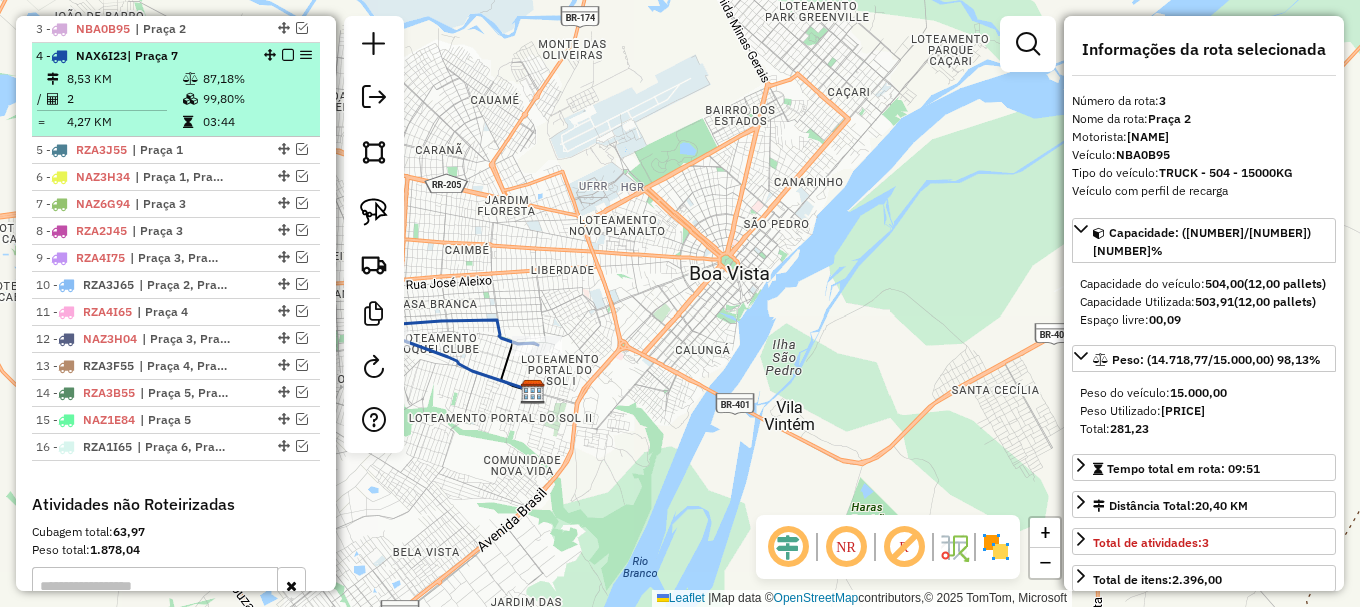 click on "99,80%" at bounding box center [256, 99] 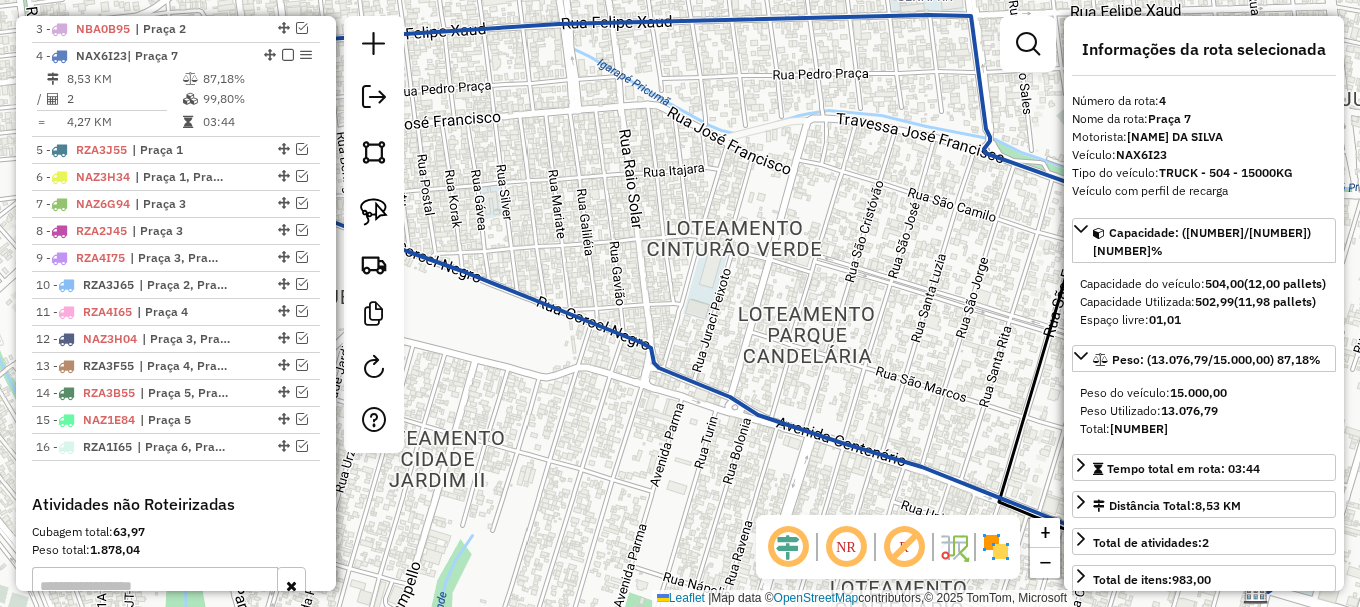 click 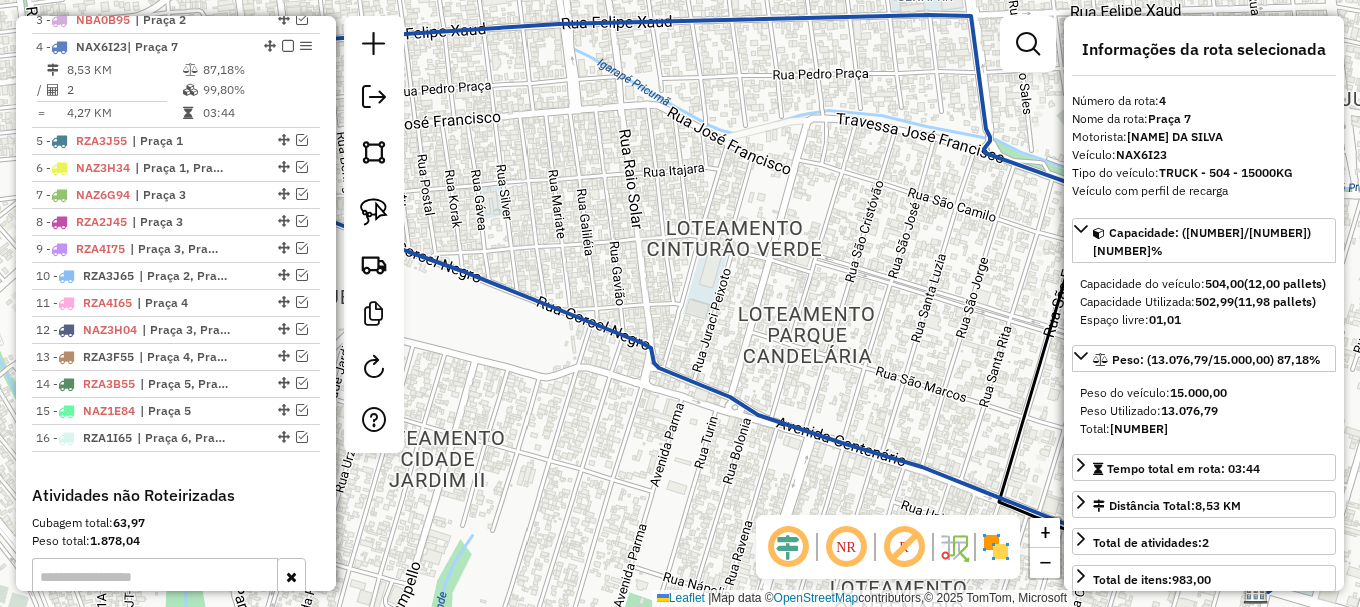 click 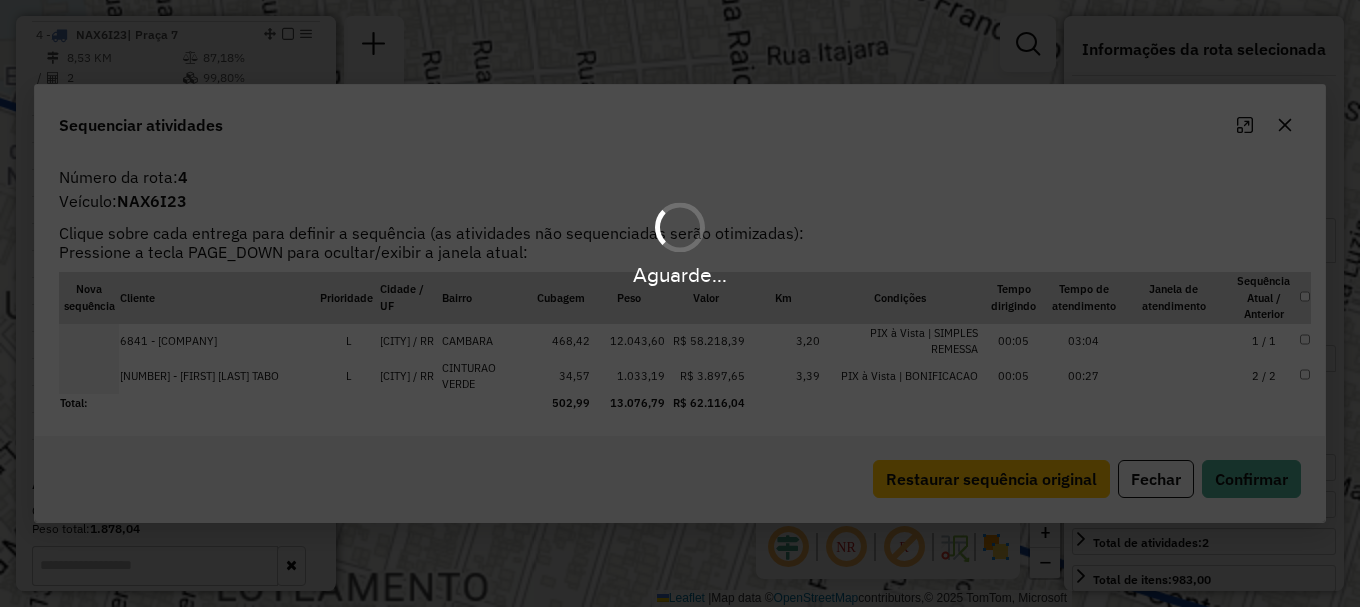 scroll, scrollTop: 873, scrollLeft: 0, axis: vertical 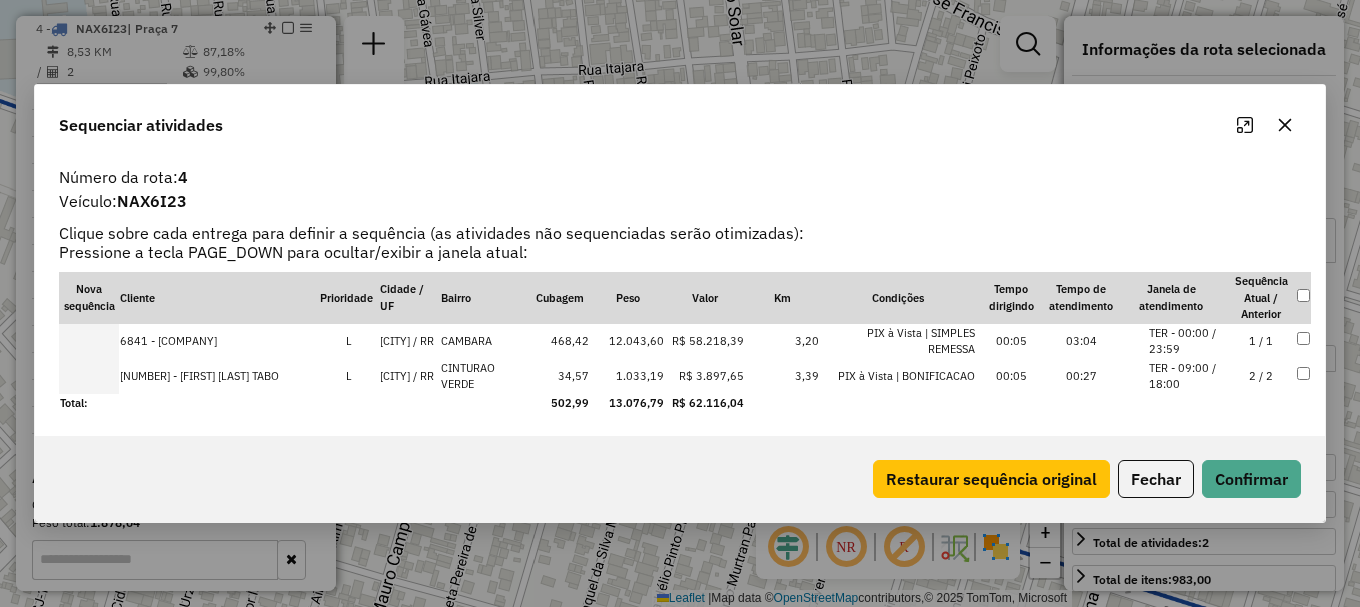 click at bounding box center (89, 376) 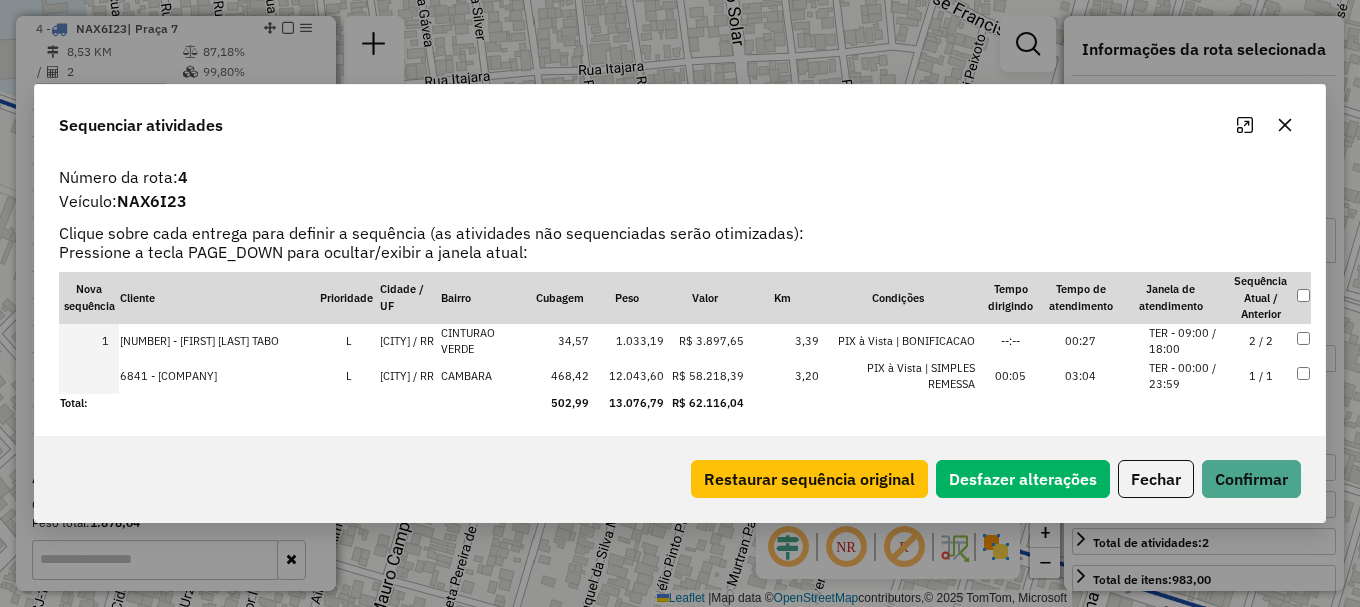 click at bounding box center [89, 376] 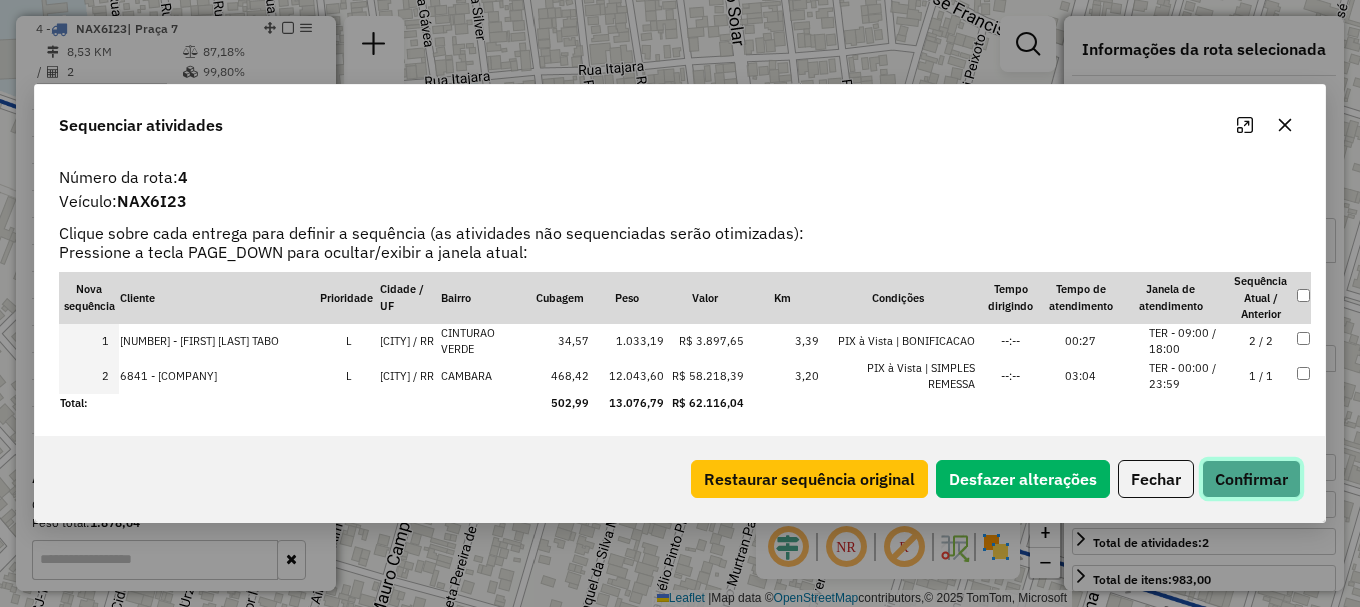 click on "Confirmar" 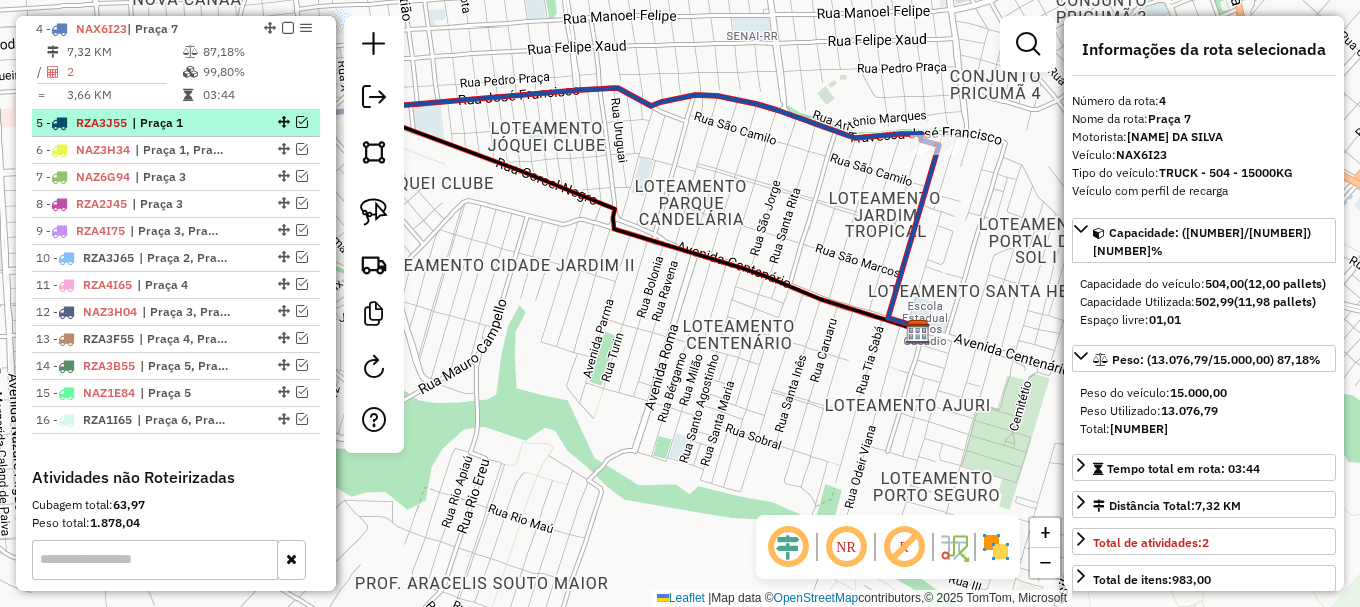 click at bounding box center (302, 122) 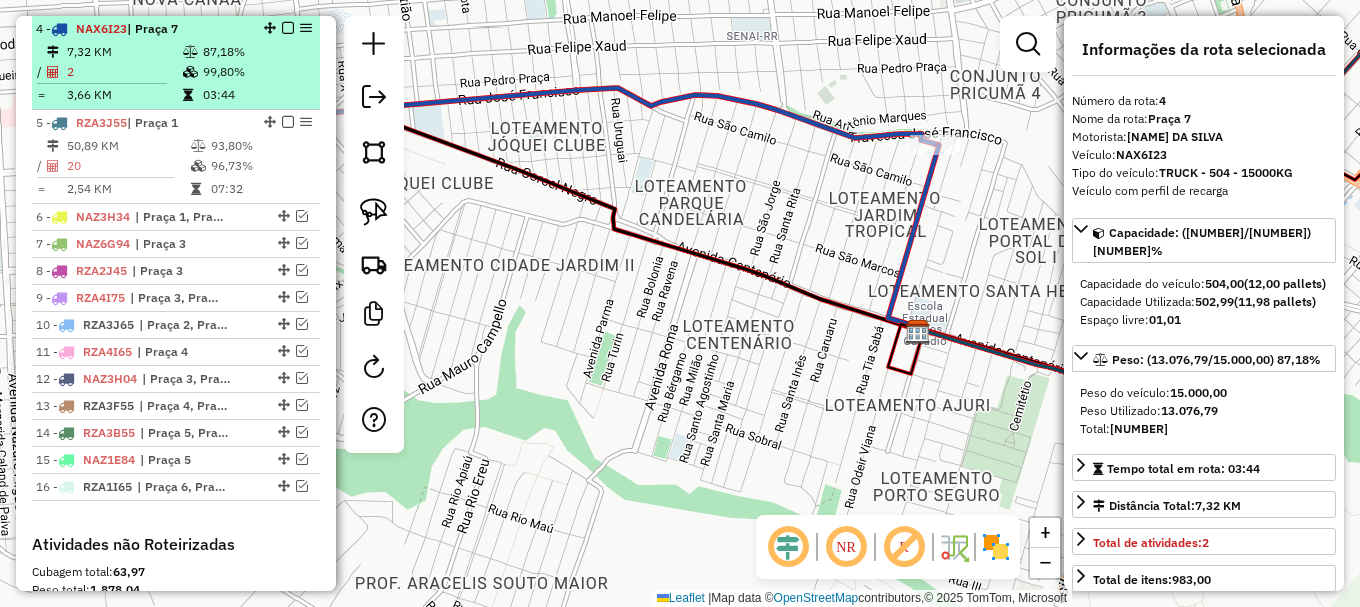 click at bounding box center (288, 28) 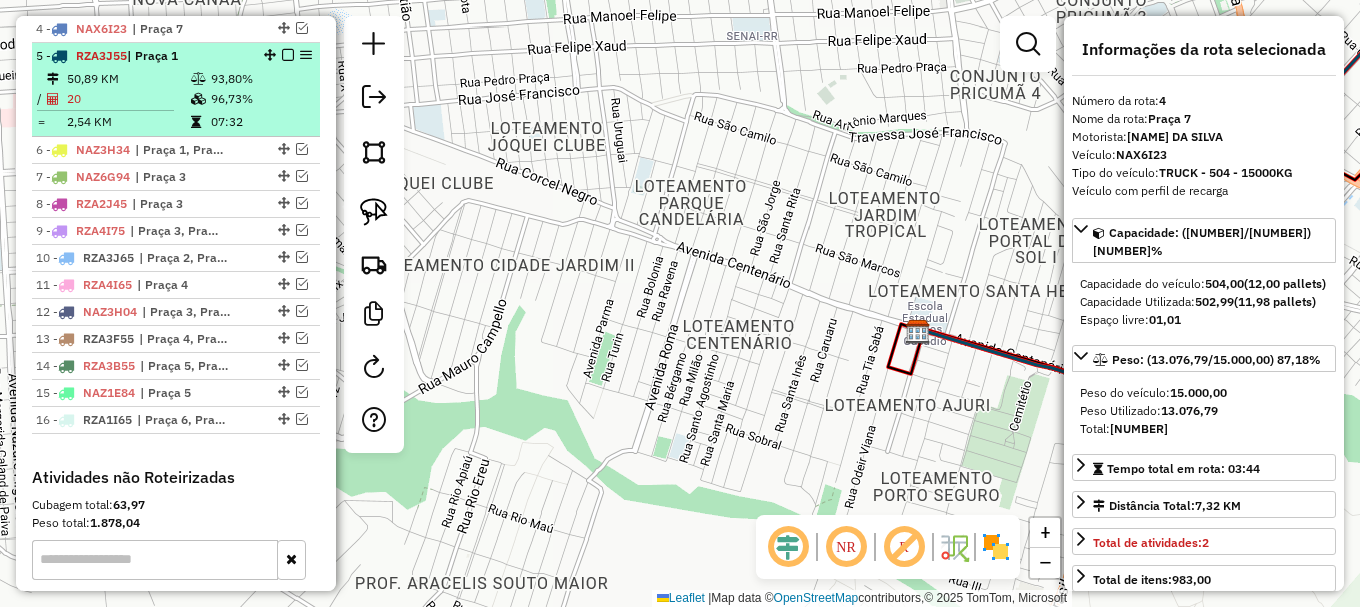click on "93,80%" at bounding box center [260, 79] 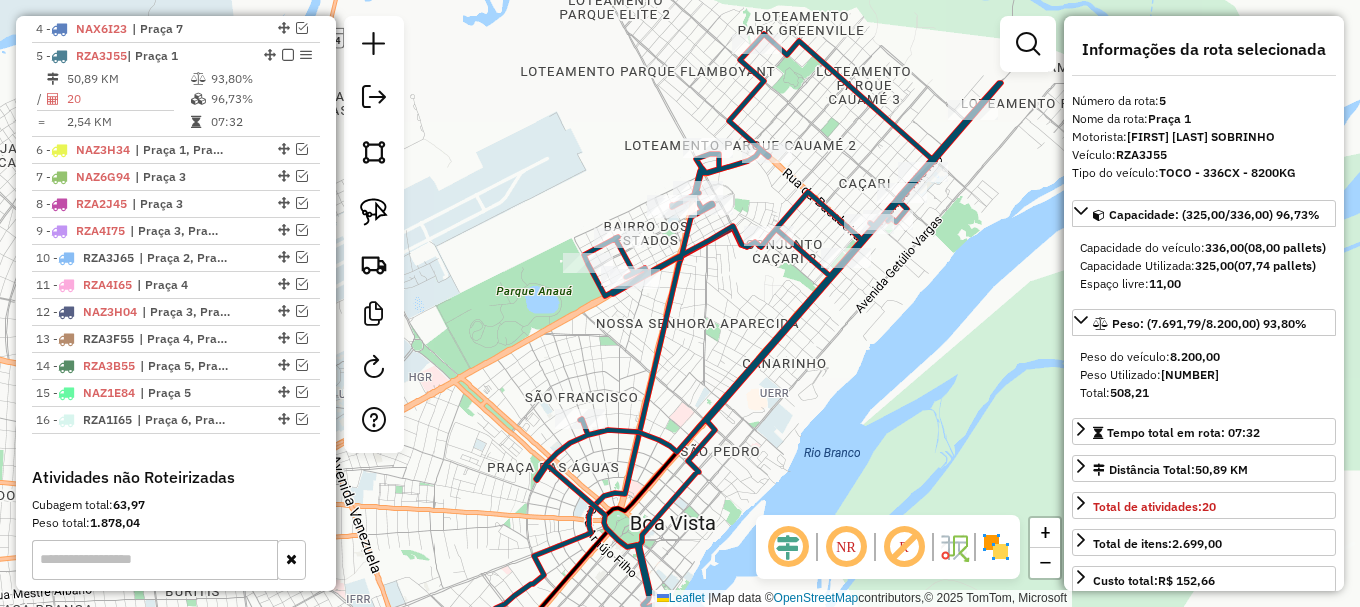 drag, startPoint x: 711, startPoint y: 285, endPoint x: 696, endPoint y: 308, distance: 27.45906 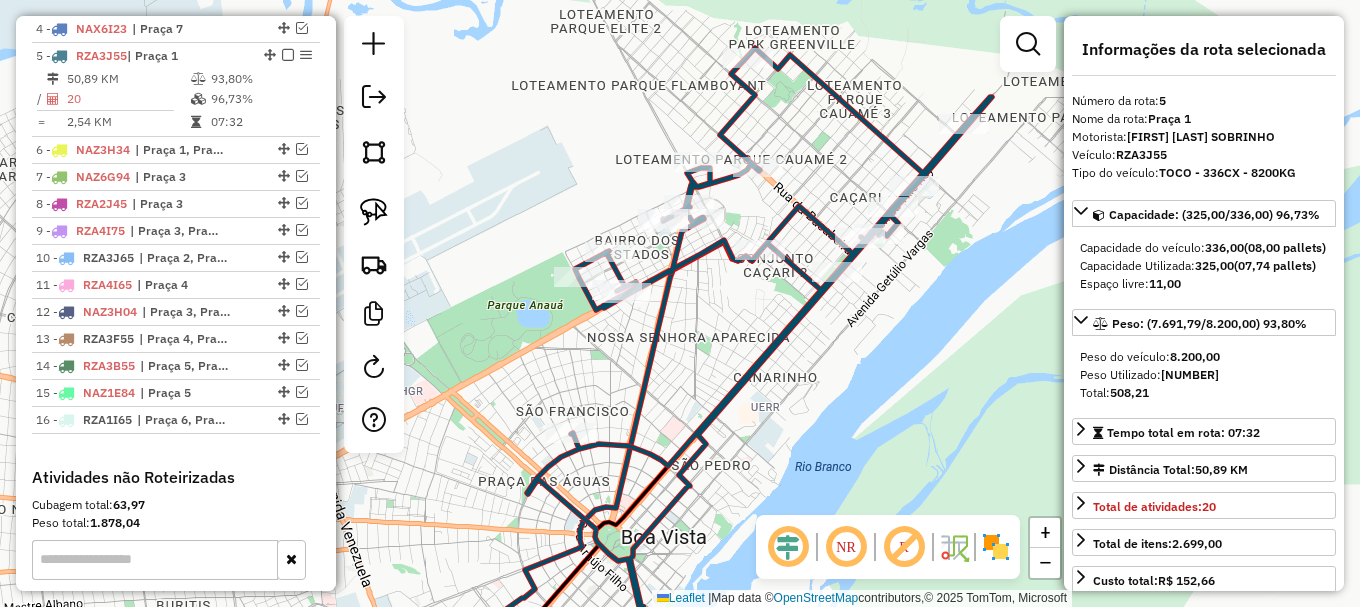 click 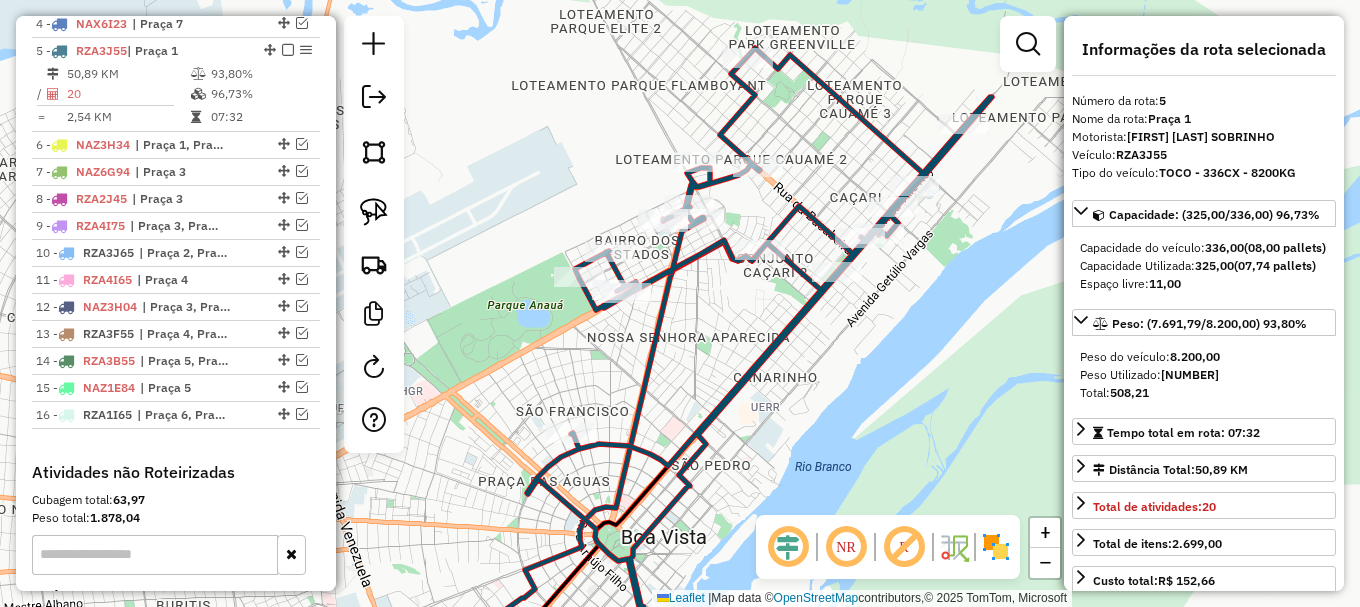 click 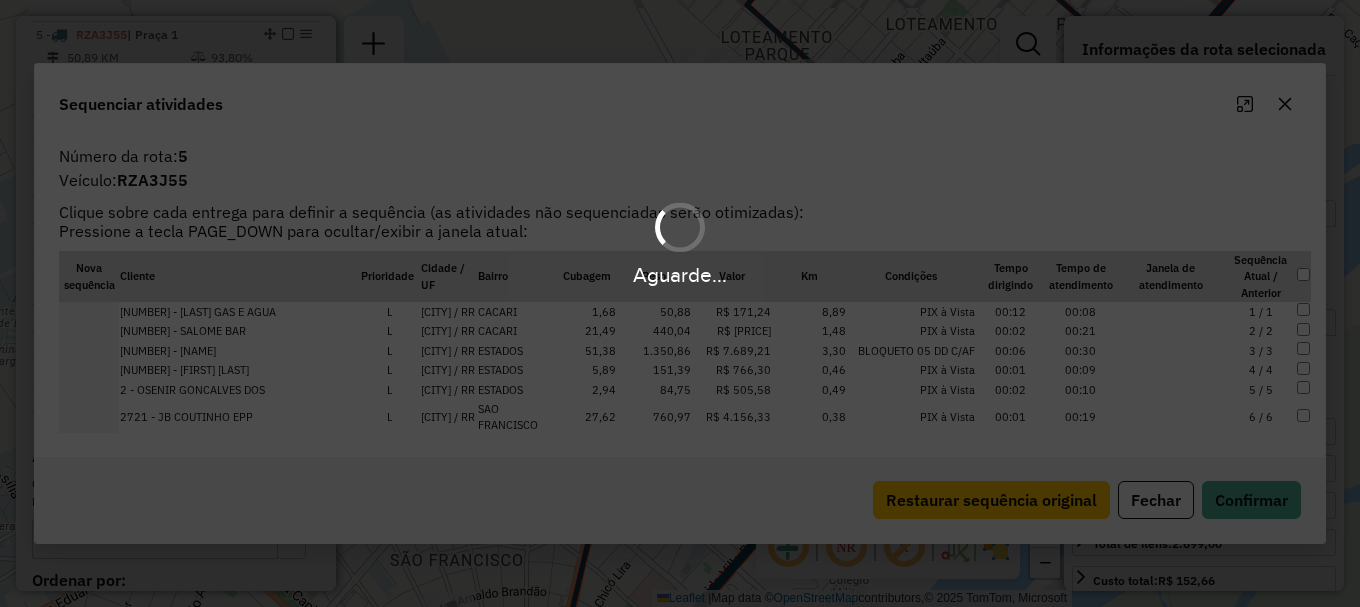 scroll, scrollTop: 900, scrollLeft: 0, axis: vertical 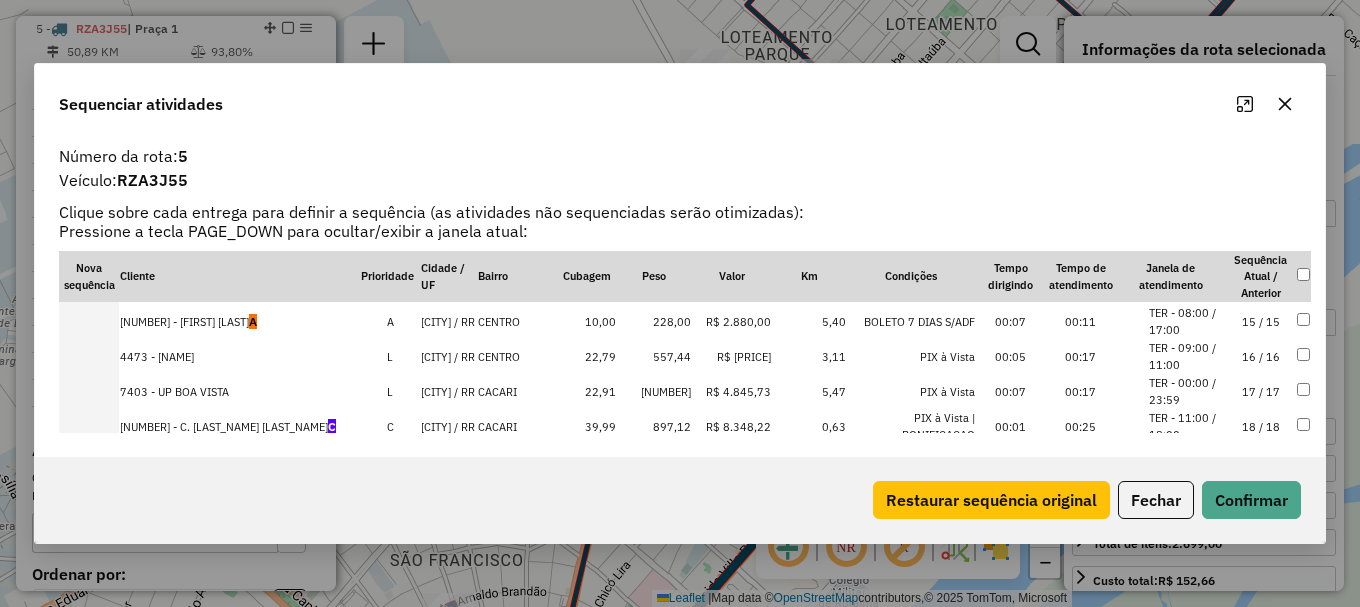 click on "TER - 08:00 / 17:00" at bounding box center (1187, 321) 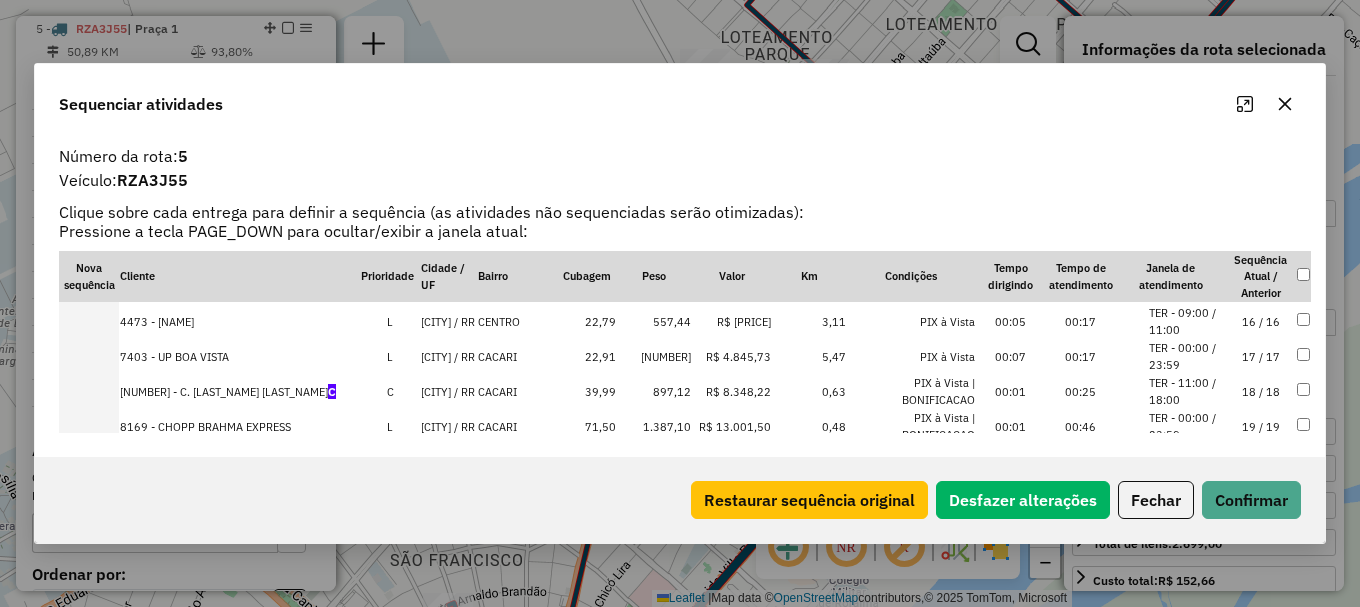 scroll, scrollTop: 423, scrollLeft: 0, axis: vertical 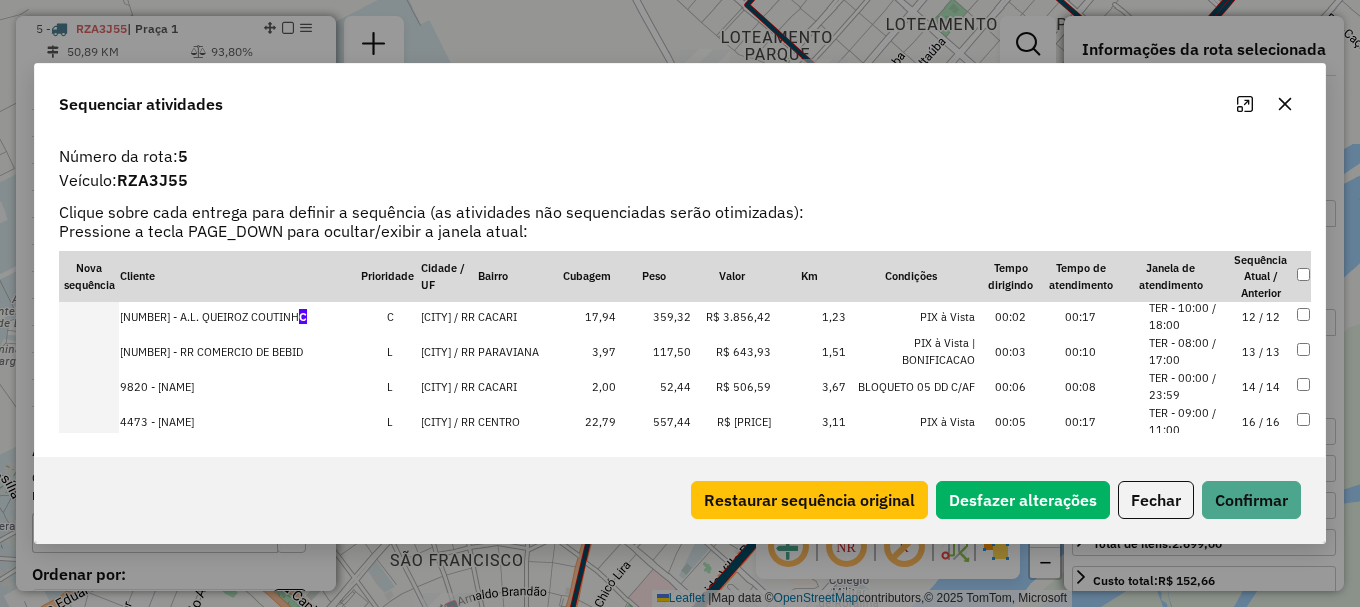drag, startPoint x: 1202, startPoint y: 345, endPoint x: 1207, endPoint y: 369, distance: 24.5153 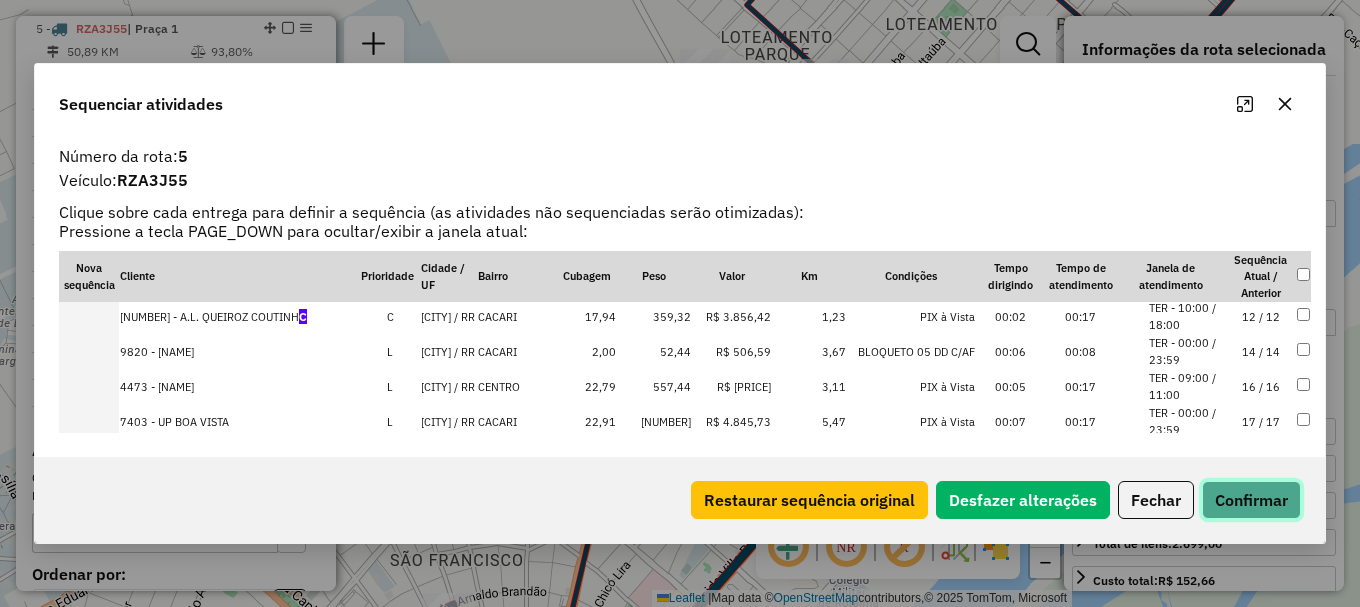 click on "Confirmar" 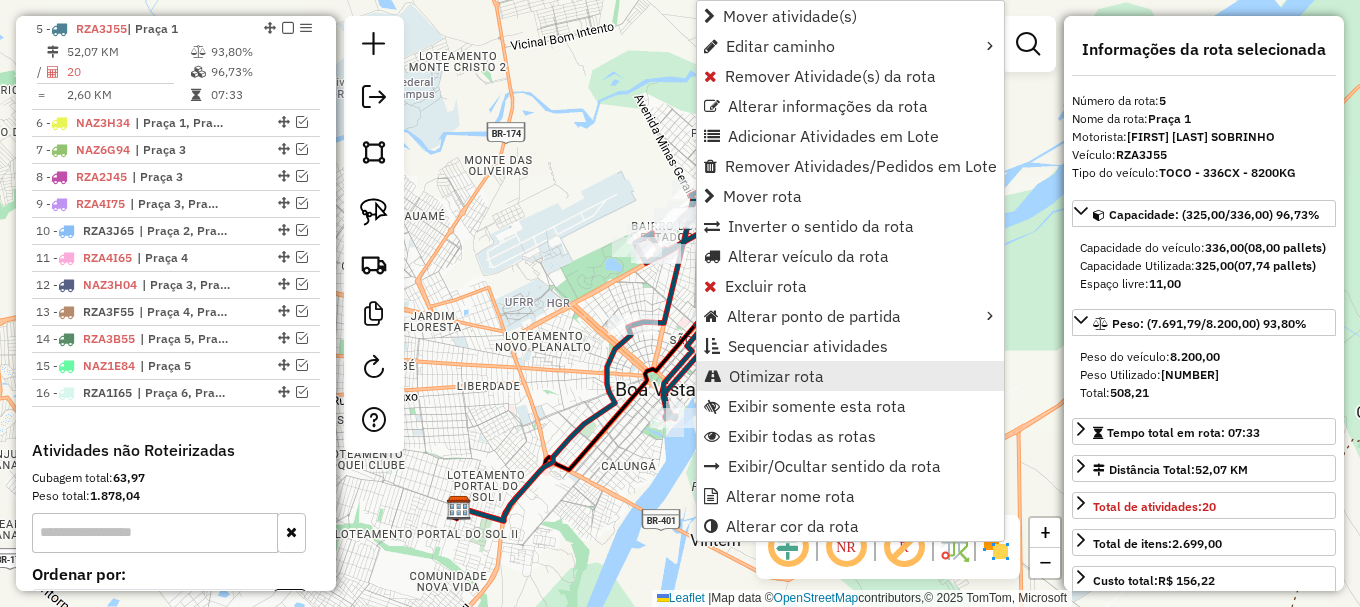 click on "Otimizar rota" at bounding box center (776, 376) 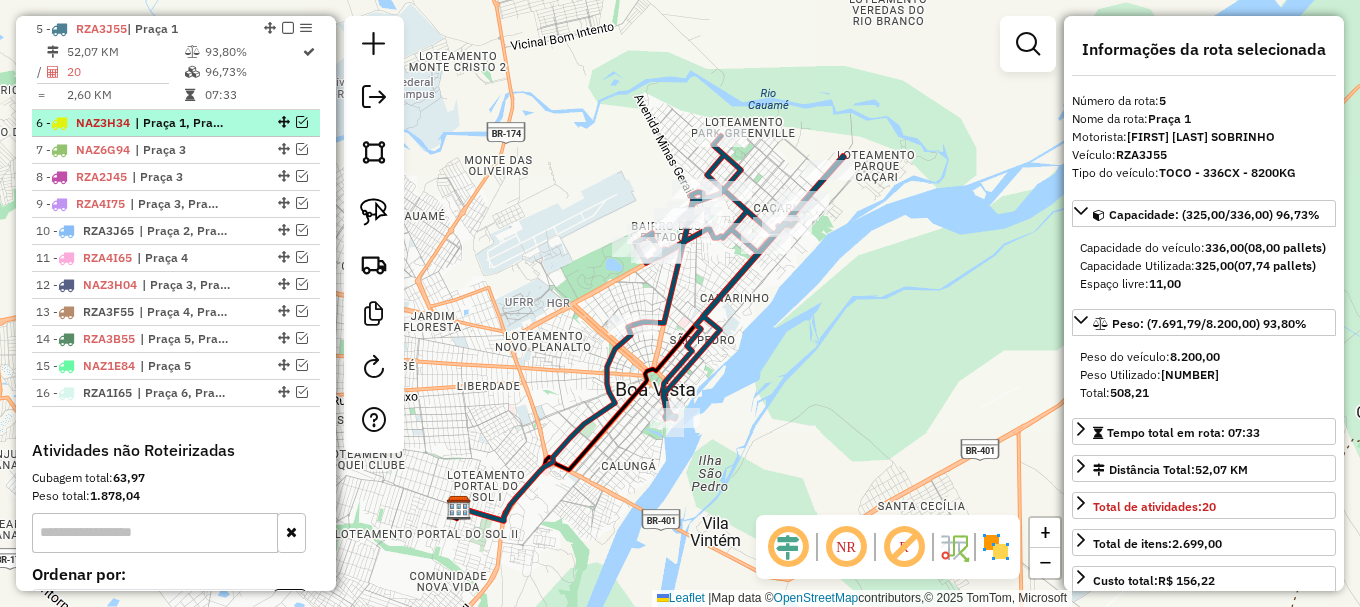 click at bounding box center [302, 122] 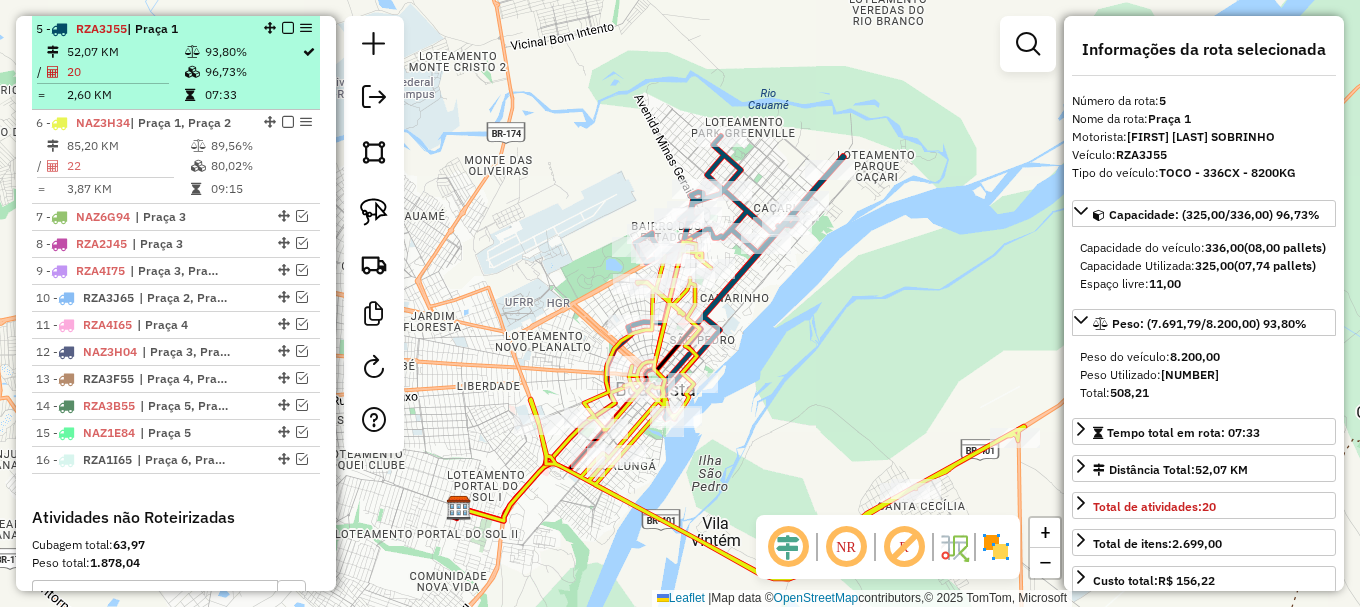 click at bounding box center [288, 28] 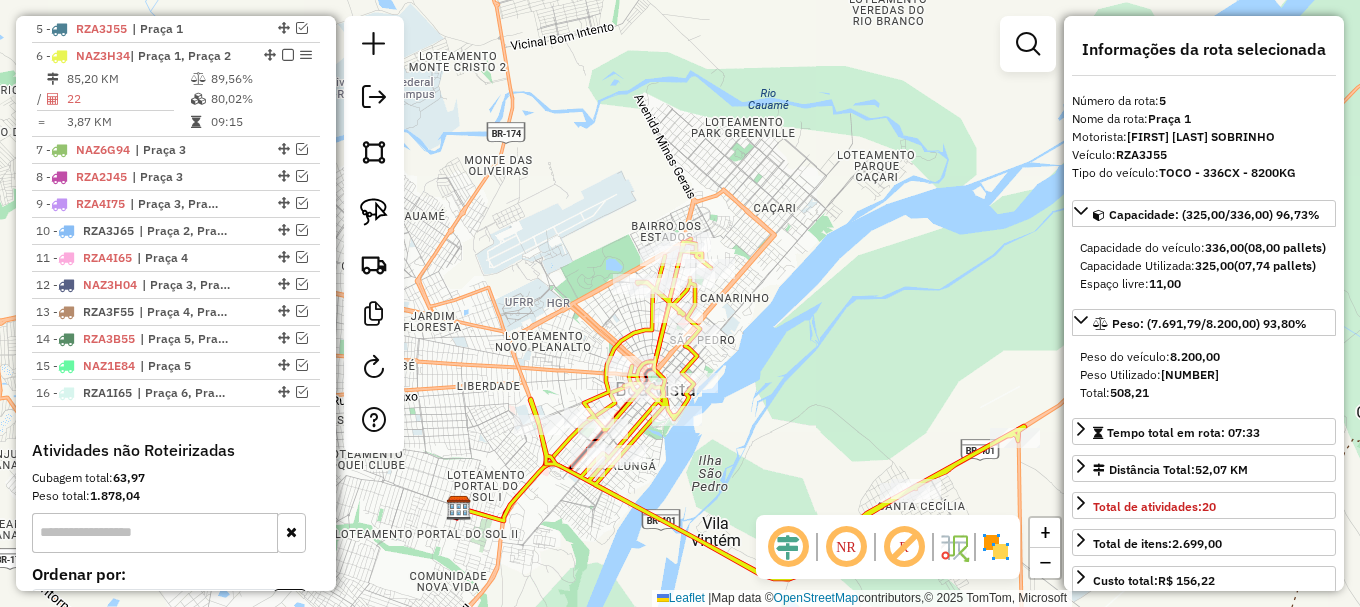 click on "Janela de atendimento Grade de atendimento Capacidade Transportadoras Veículos Cliente Pedidos  Rotas Selecione os dias de semana para filtrar as janelas de atendimento  Seg   Ter   Qua   Qui   Sex   Sáb   Dom  Informe o período da janela de atendimento: De: Até:  Filtrar exatamente a janela do cliente  Considerar janela de atendimento padrão  Selecione os dias de semana para filtrar as grades de atendimento  Seg   Ter   Qua   Qui   Sex   Sáb   Dom   Considerar clientes sem dia de atendimento cadastrado  Clientes fora do dia de atendimento selecionado Filtrar as atividades entre os valores definidos abaixo:  Peso mínimo:   Peso máximo:   Cubagem mínima:   Cubagem máxima:   De:   Até:  Filtrar as atividades entre o tempo de atendimento definido abaixo:  De:   Até:   Considerar capacidade total dos clientes não roteirizados Transportadora: Selecione um ou mais itens Tipo de veículo: Selecione um ou mais itens Veículo: Selecione um ou mais itens Motorista: Selecione um ou mais itens Nome: Rótulo:" 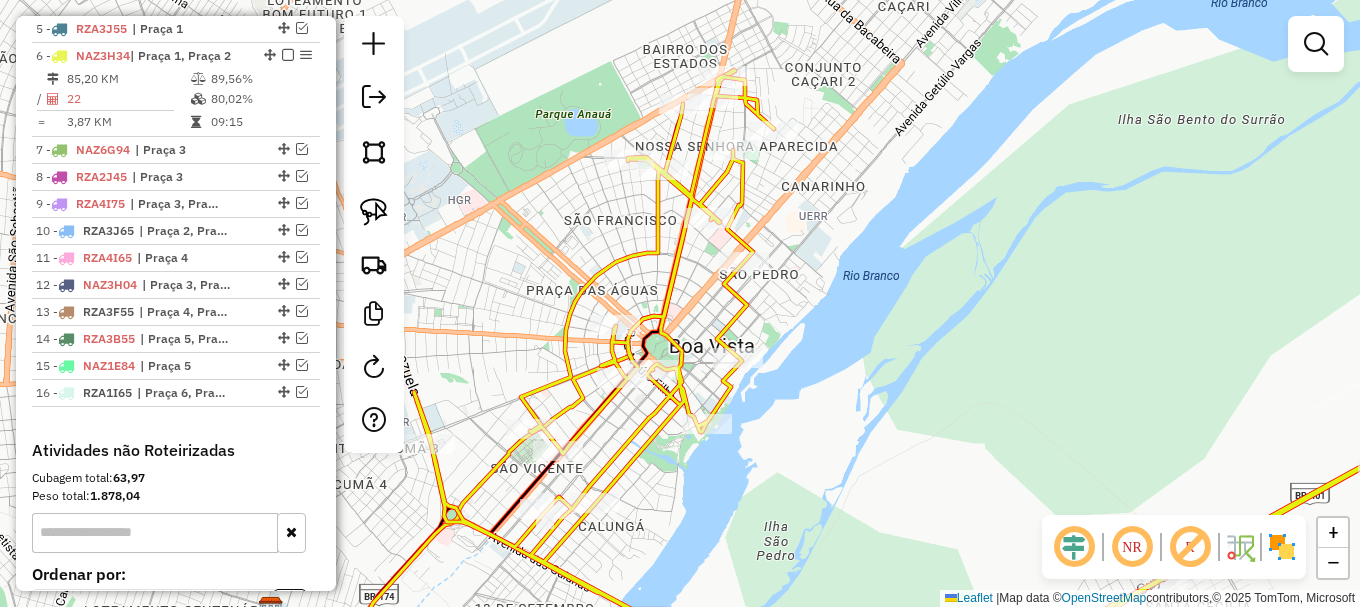 click 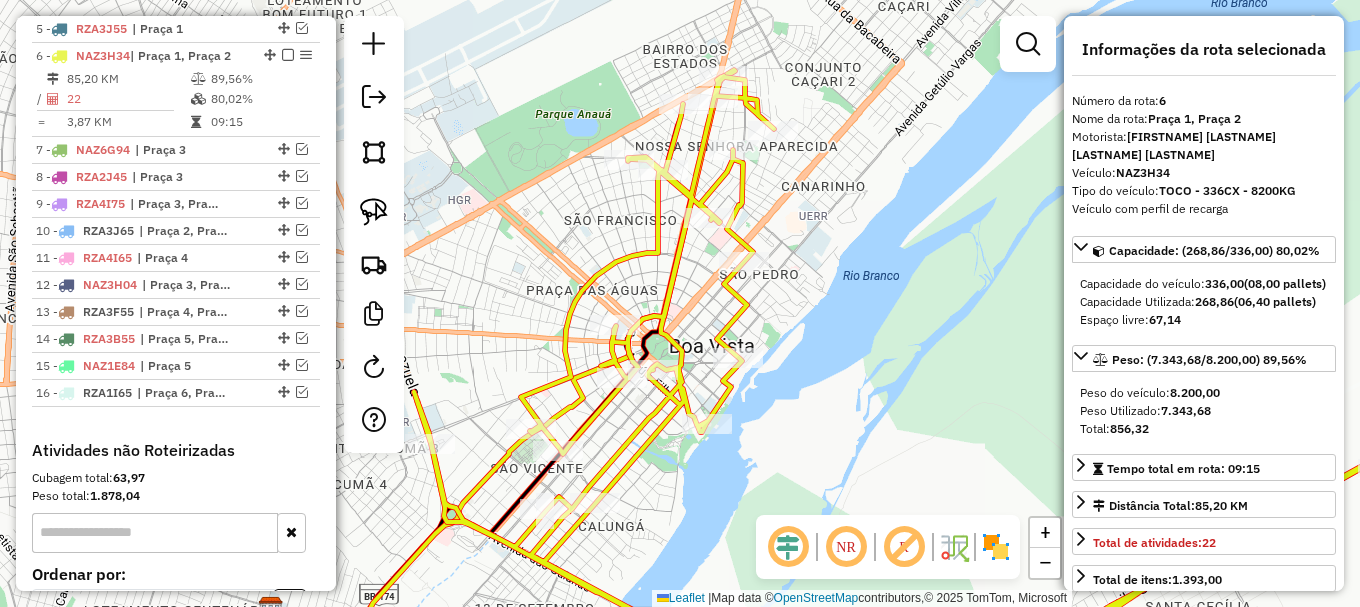 click 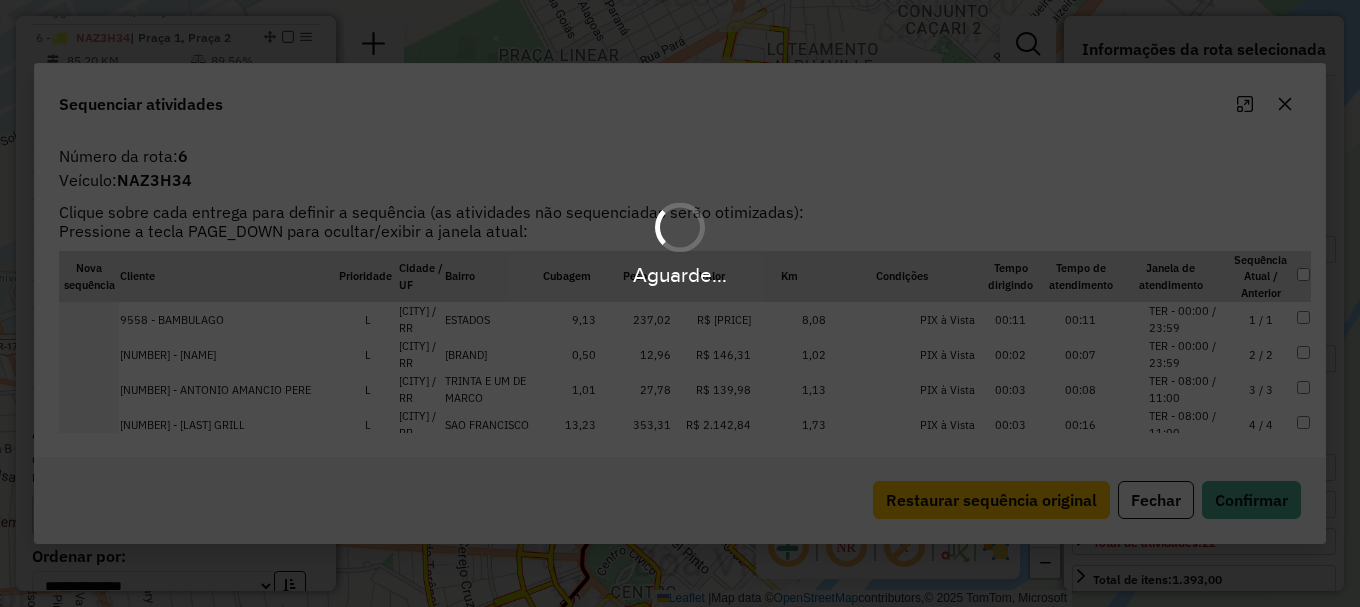 scroll, scrollTop: 927, scrollLeft: 0, axis: vertical 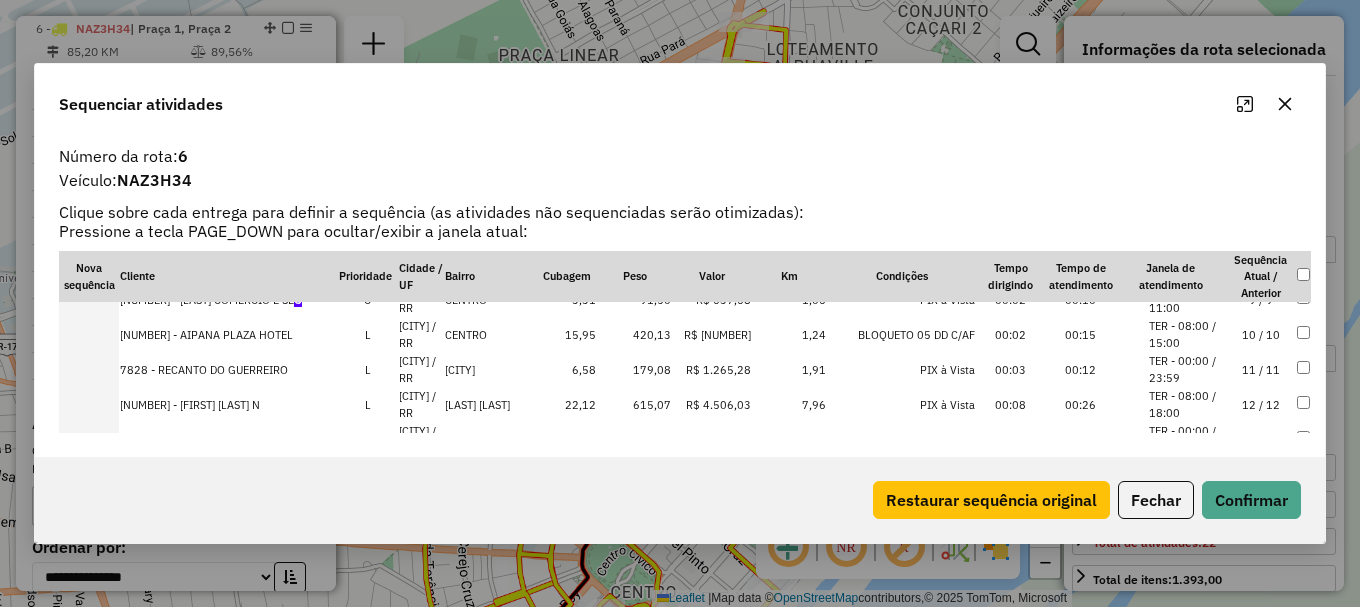 click on "TER - 08:00 / 17:00" at bounding box center (1187, 229) 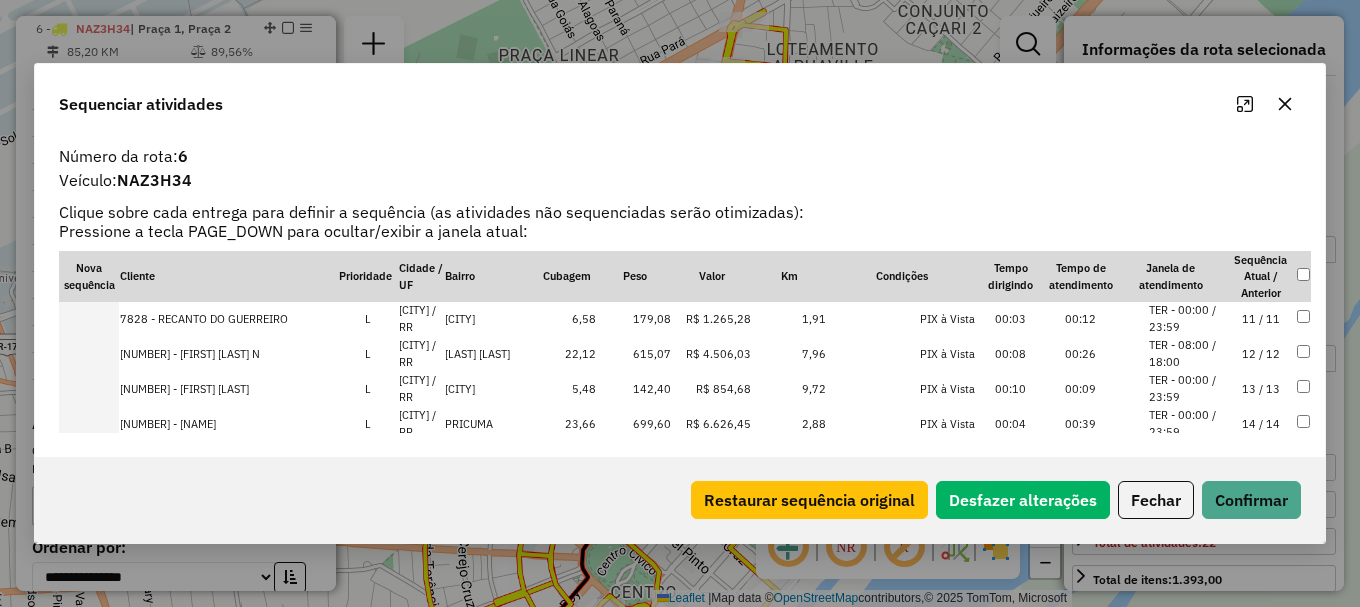 scroll, scrollTop: 251, scrollLeft: 0, axis: vertical 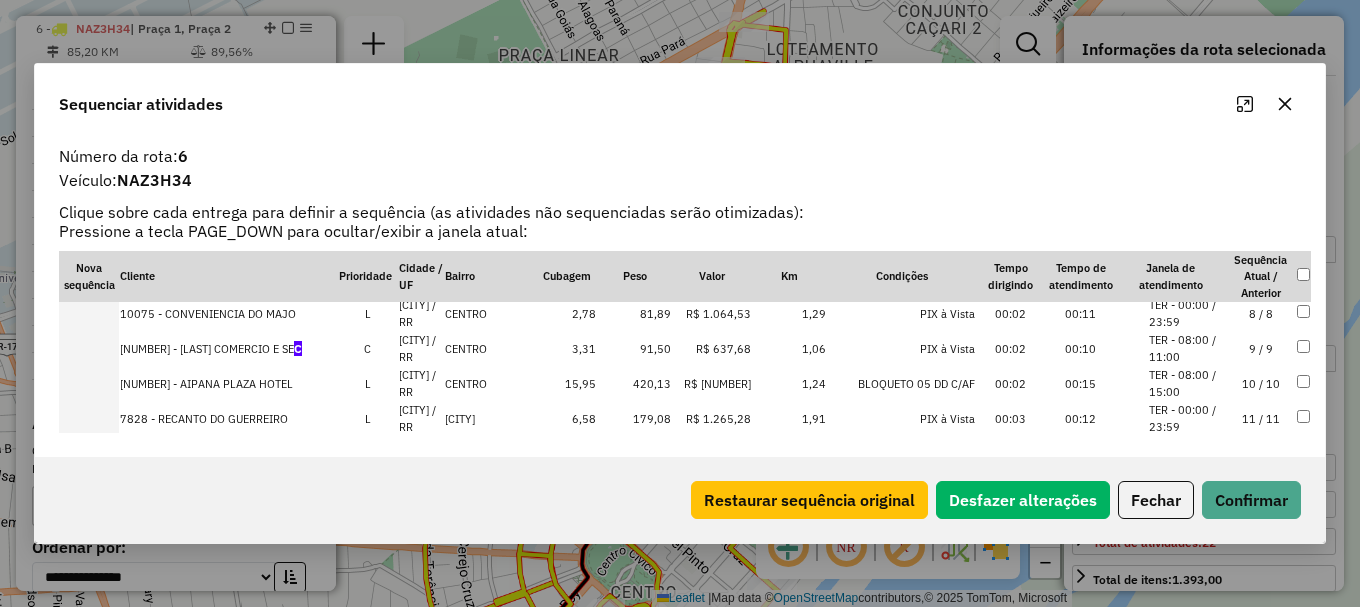 click on "TER - 08:00 / 18:00" at bounding box center (1187, 243) 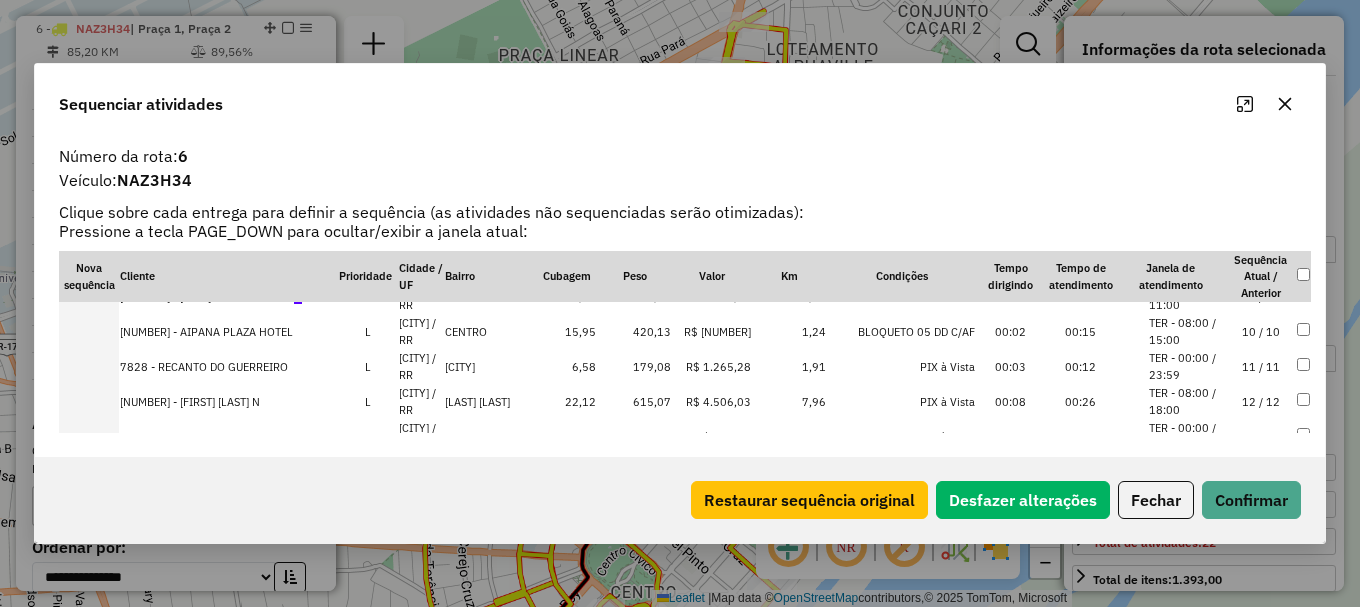 click on "TER - 08:00 / 18:00" at bounding box center [1187, 226] 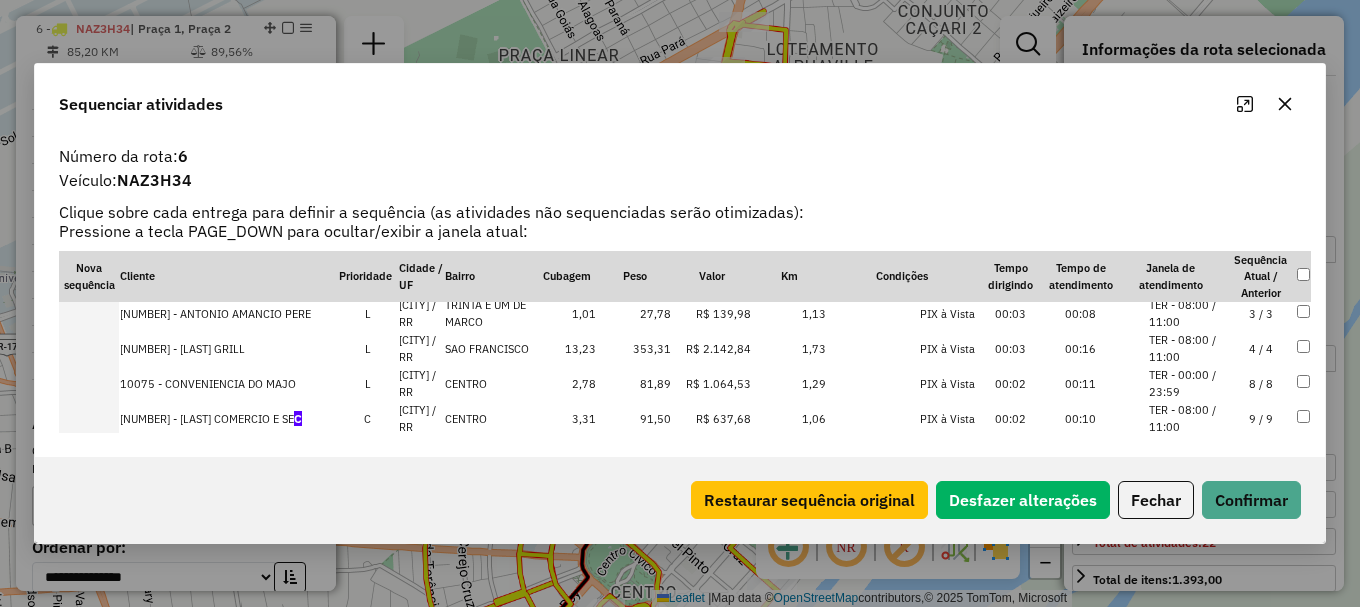 scroll, scrollTop: 154, scrollLeft: 0, axis: vertical 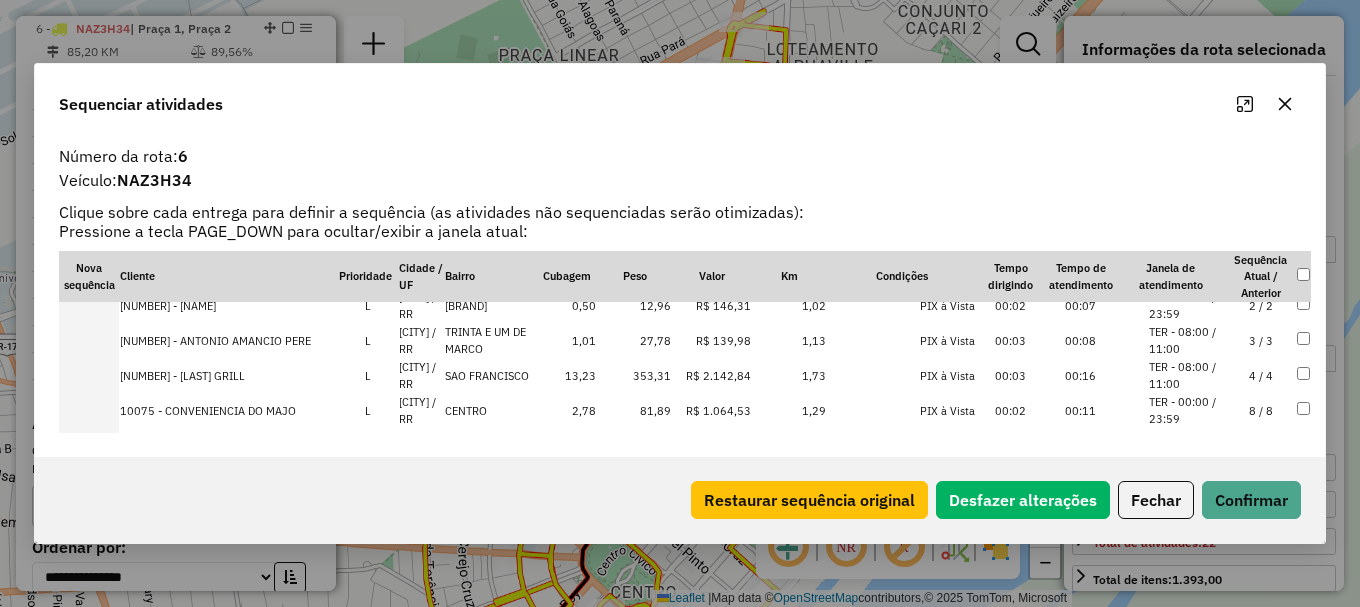 click on "TER - 00:00 / 23:59" at bounding box center [1187, 305] 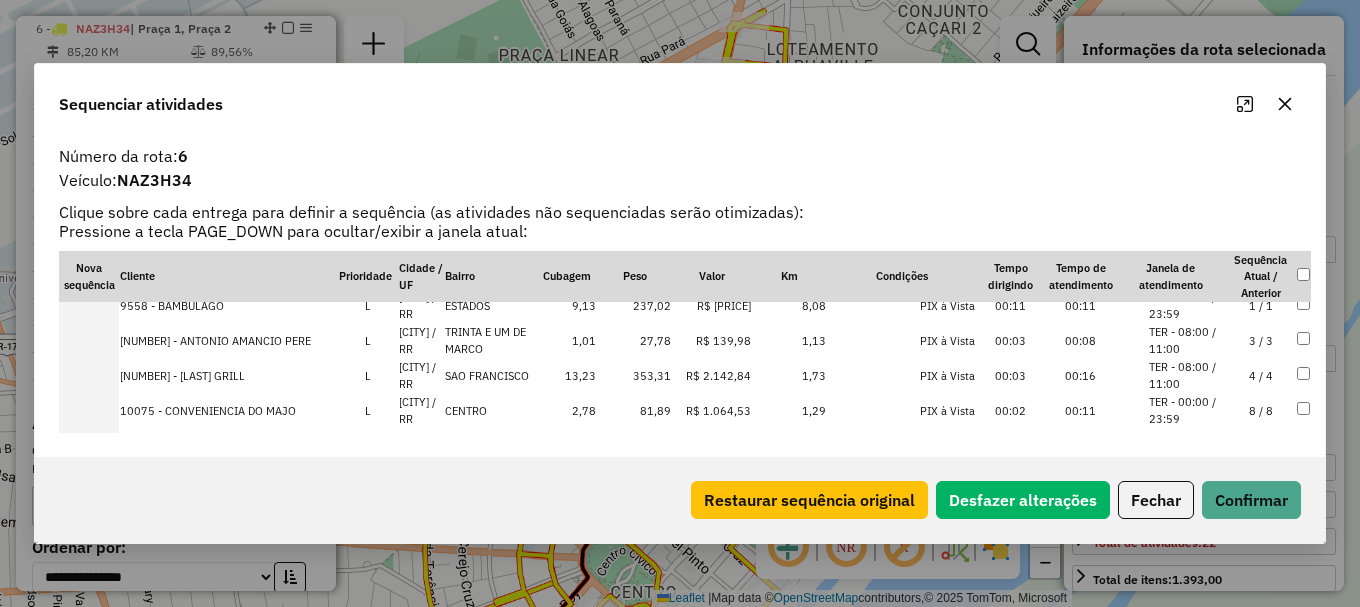 click on "TER - 00:00 / 23:59" at bounding box center [1187, 305] 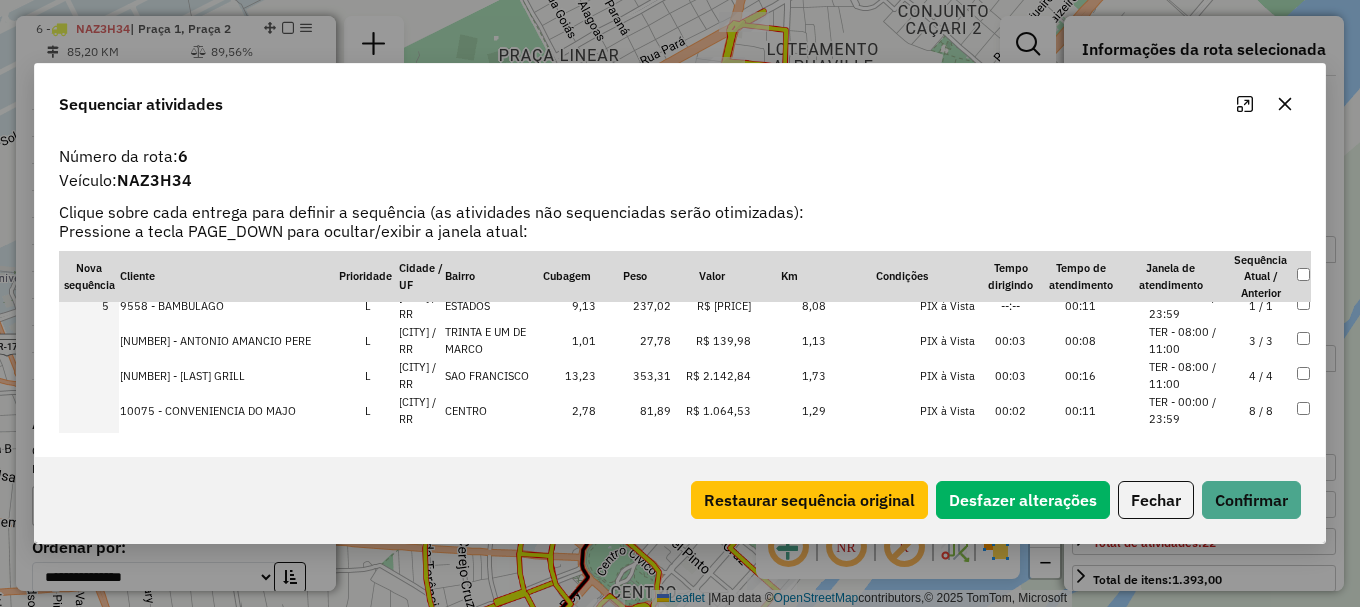 drag, startPoint x: 1169, startPoint y: 419, endPoint x: 1174, endPoint y: 410, distance: 10.29563 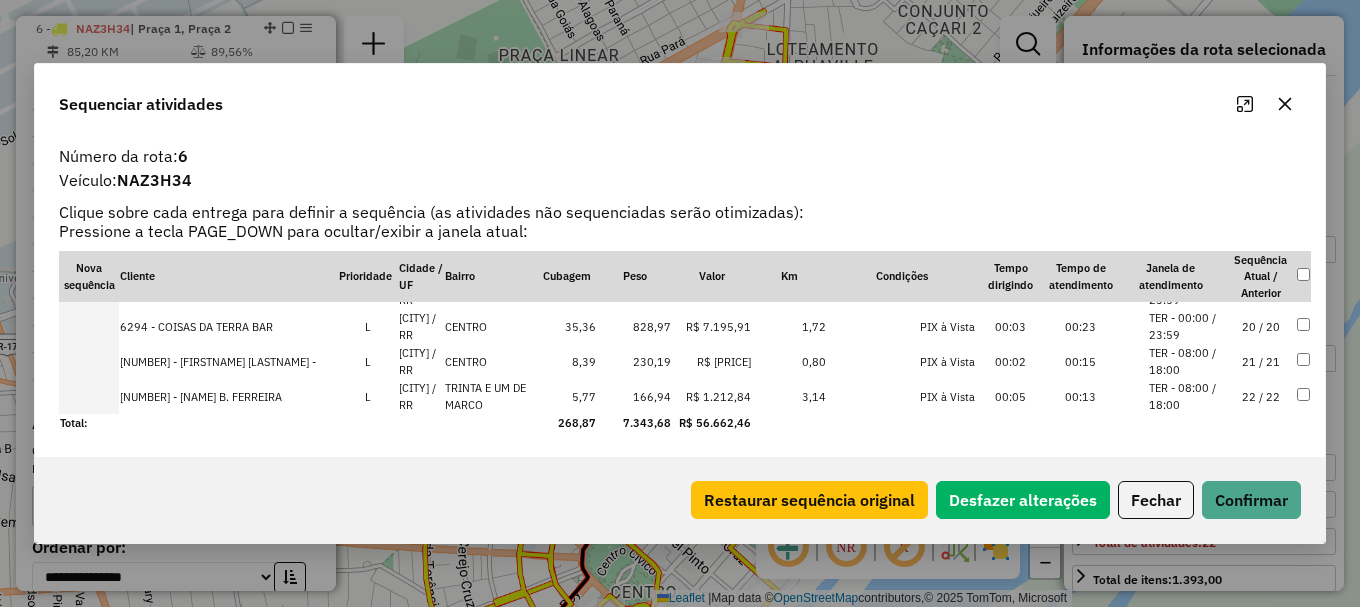 scroll, scrollTop: 988, scrollLeft: 0, axis: vertical 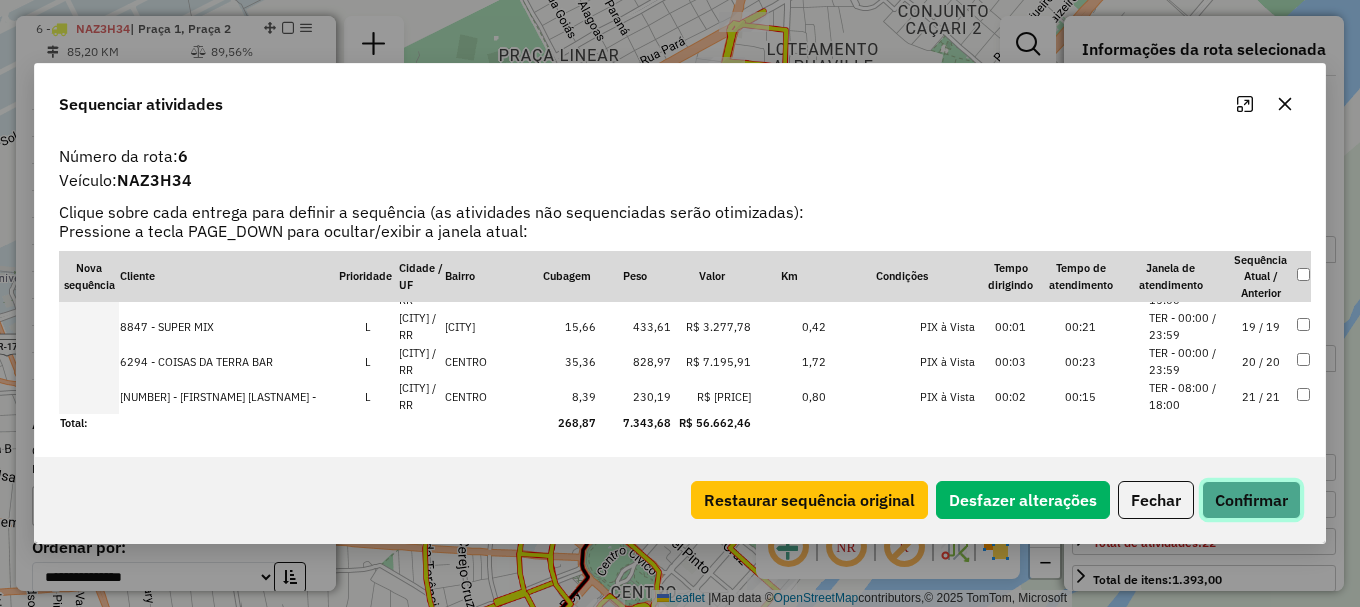 click on "Confirmar" 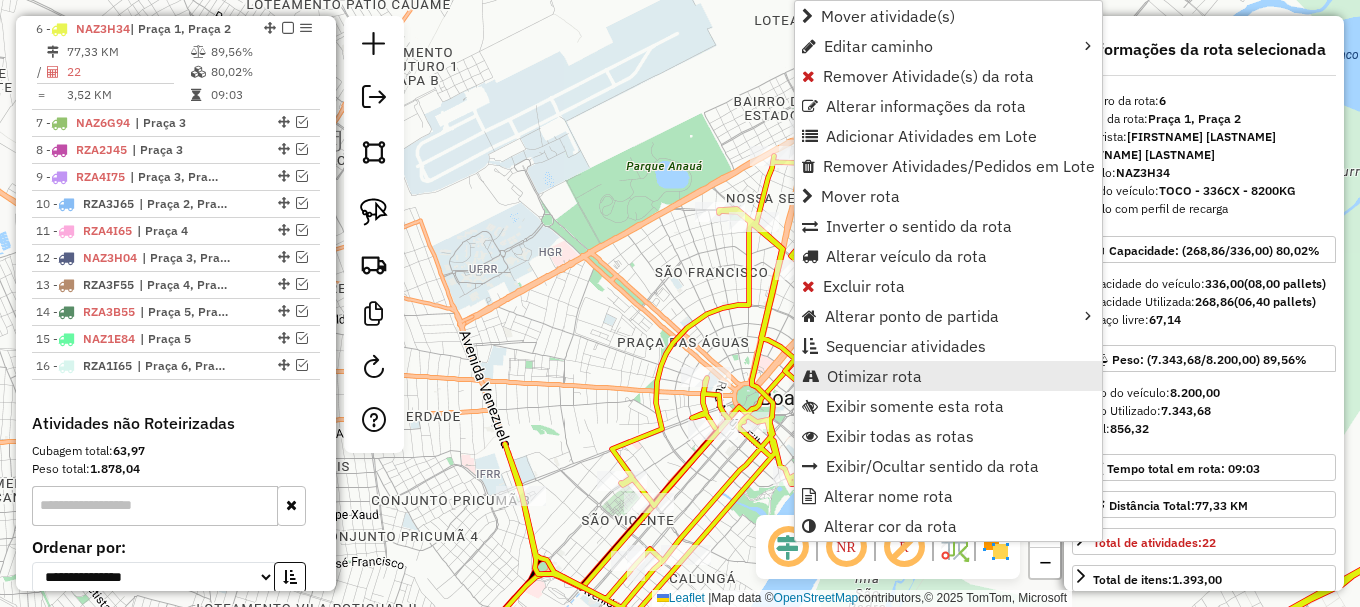 click on "Otimizar rota" at bounding box center (874, 376) 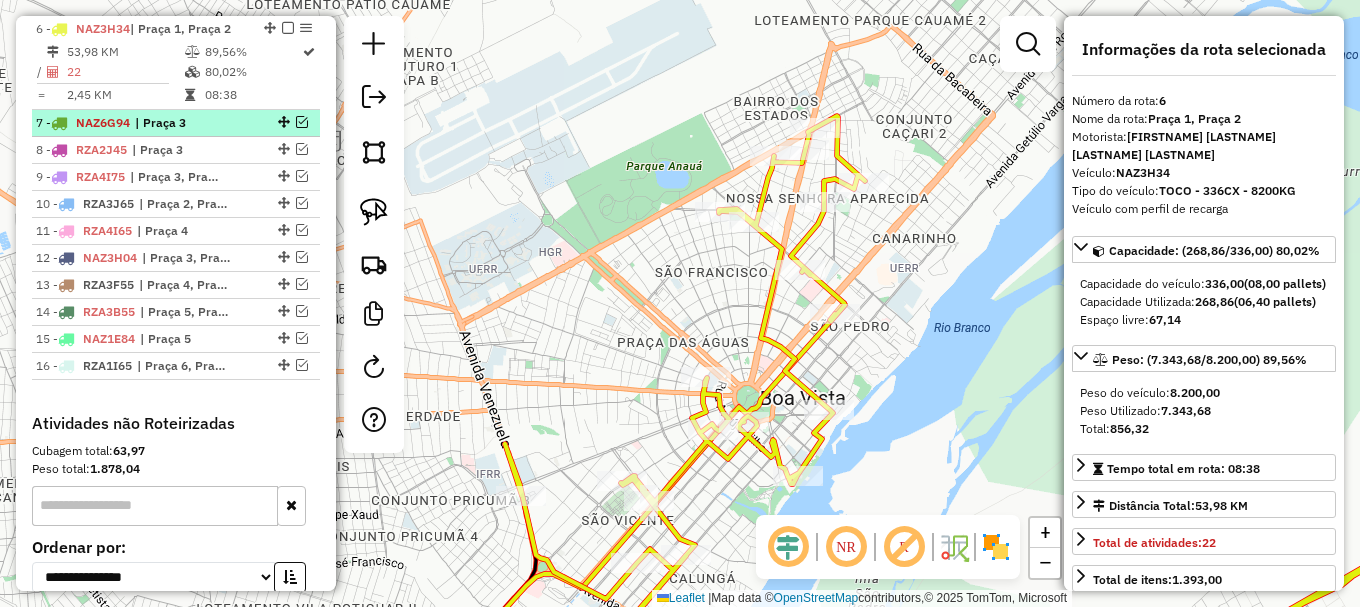 click at bounding box center [282, 122] 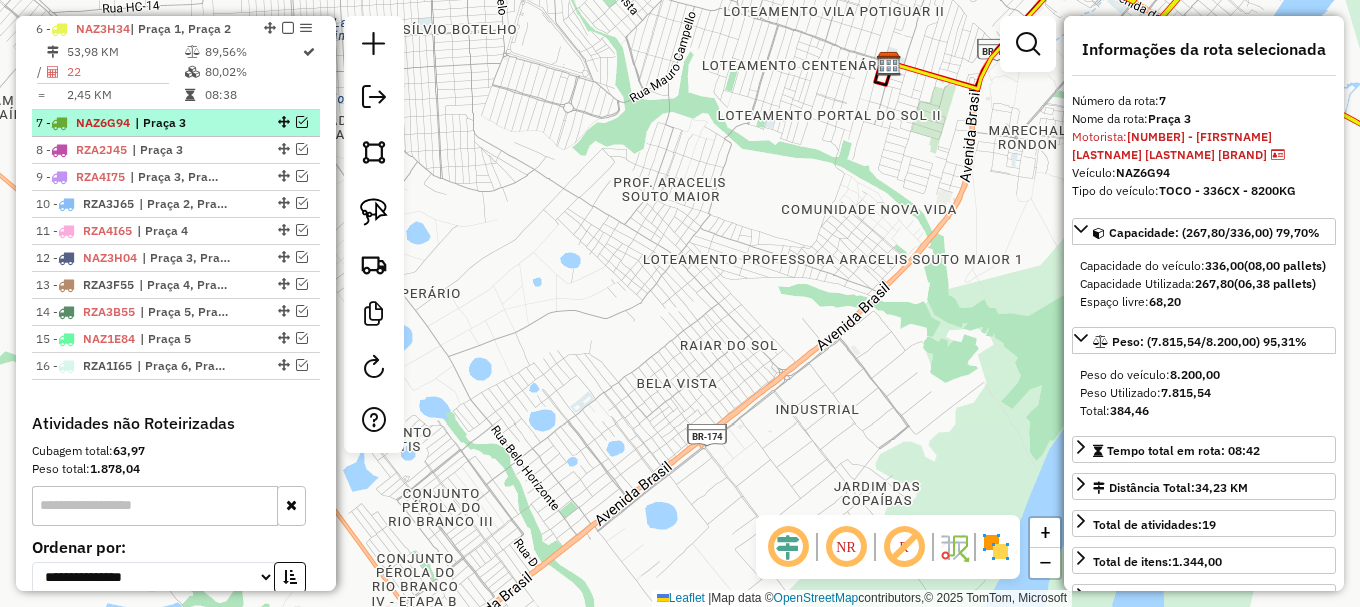 click at bounding box center (302, 122) 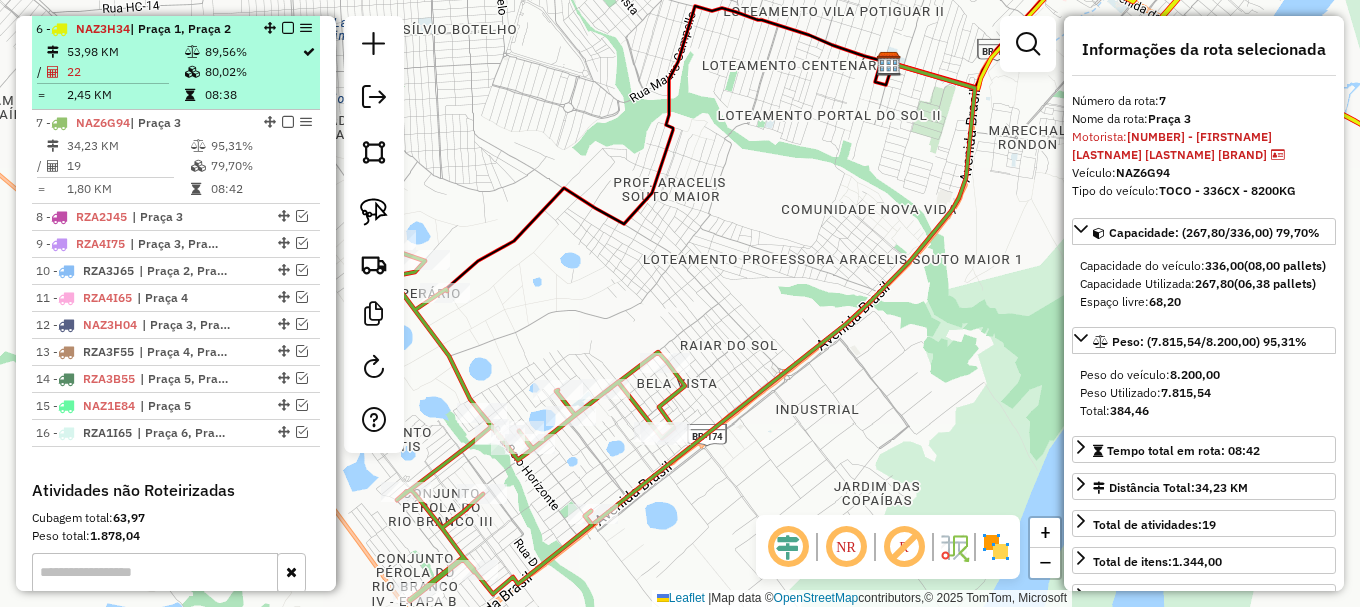 click at bounding box center [288, 28] 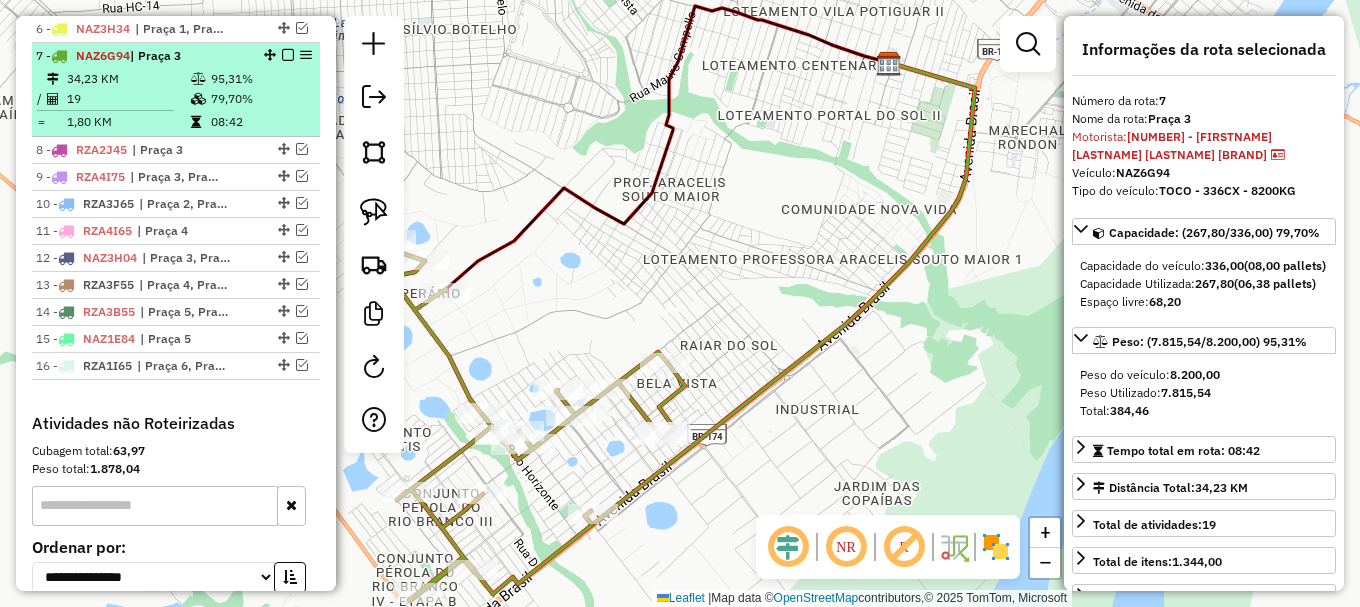 click on "95,31%" at bounding box center [260, 79] 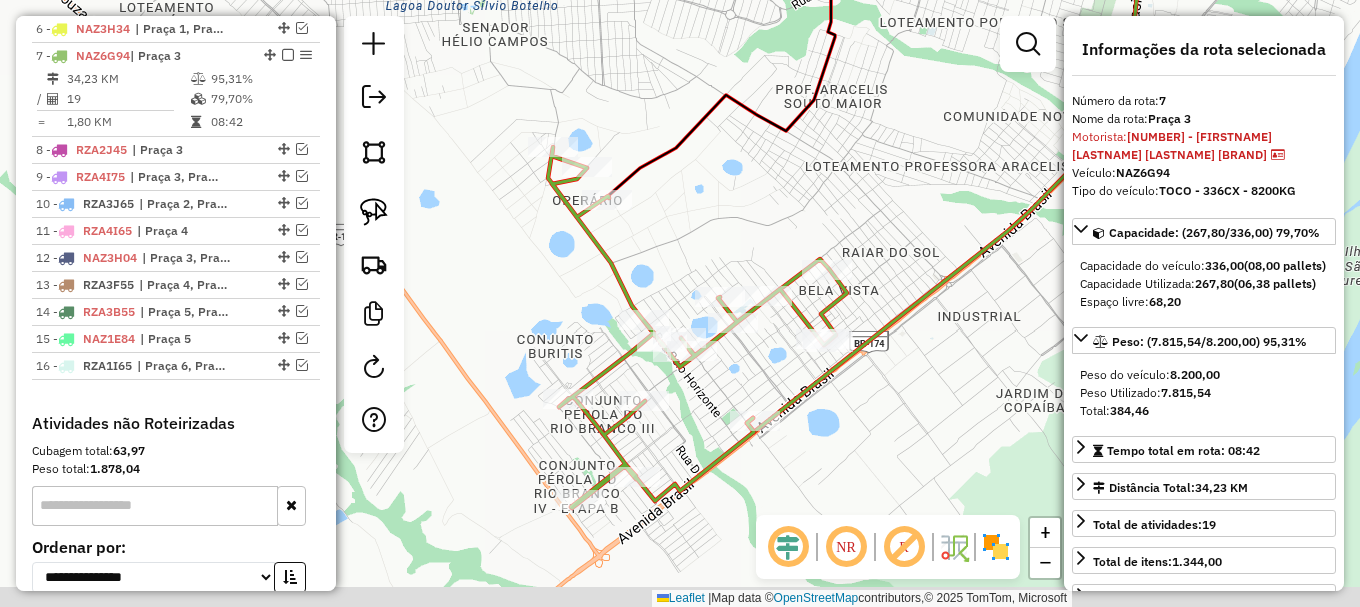 drag, startPoint x: 791, startPoint y: 135, endPoint x: 820, endPoint y: 106, distance: 41.01219 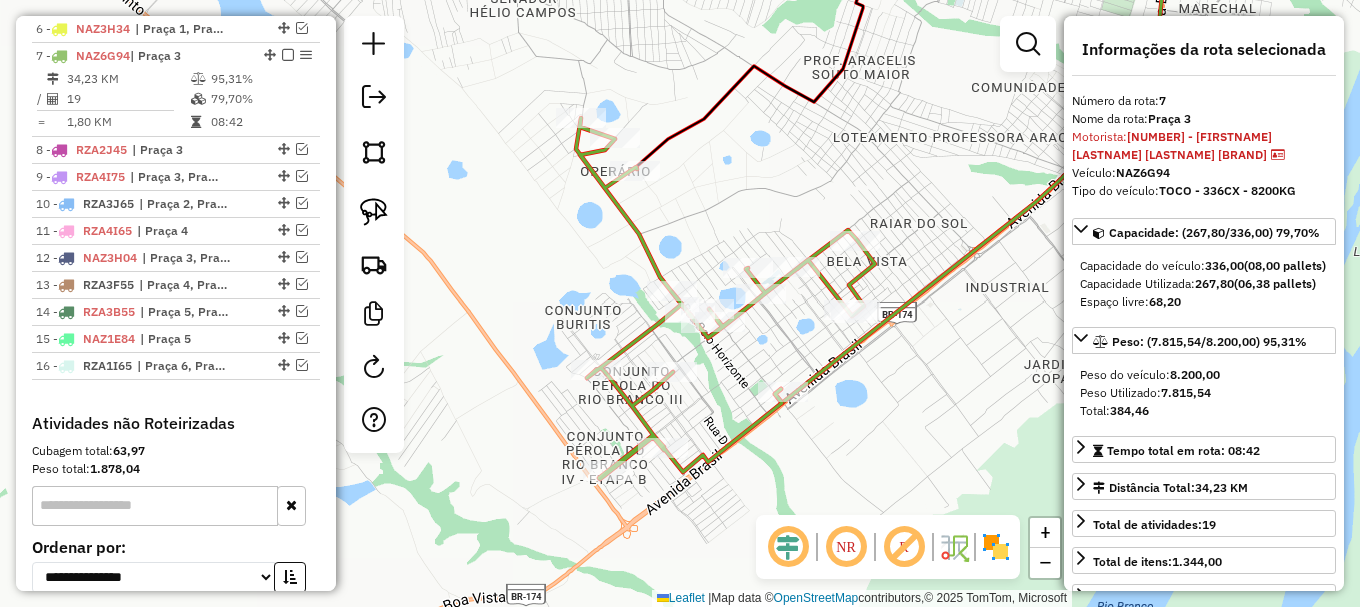 click 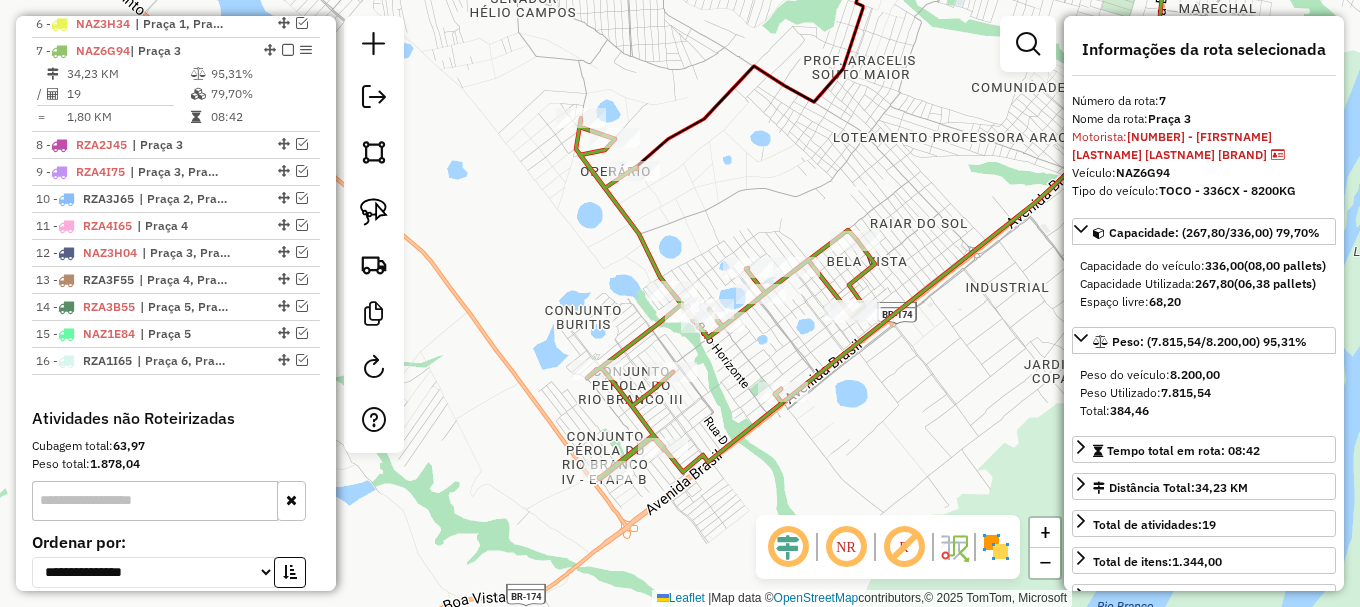 click 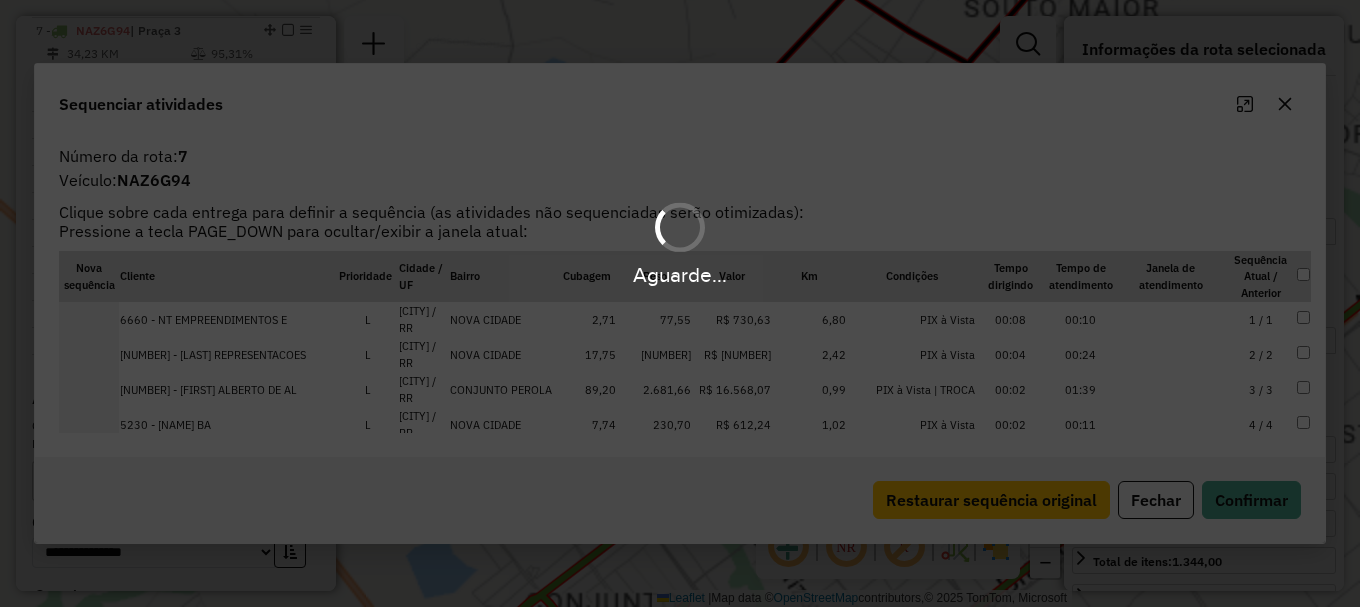 scroll, scrollTop: 954, scrollLeft: 0, axis: vertical 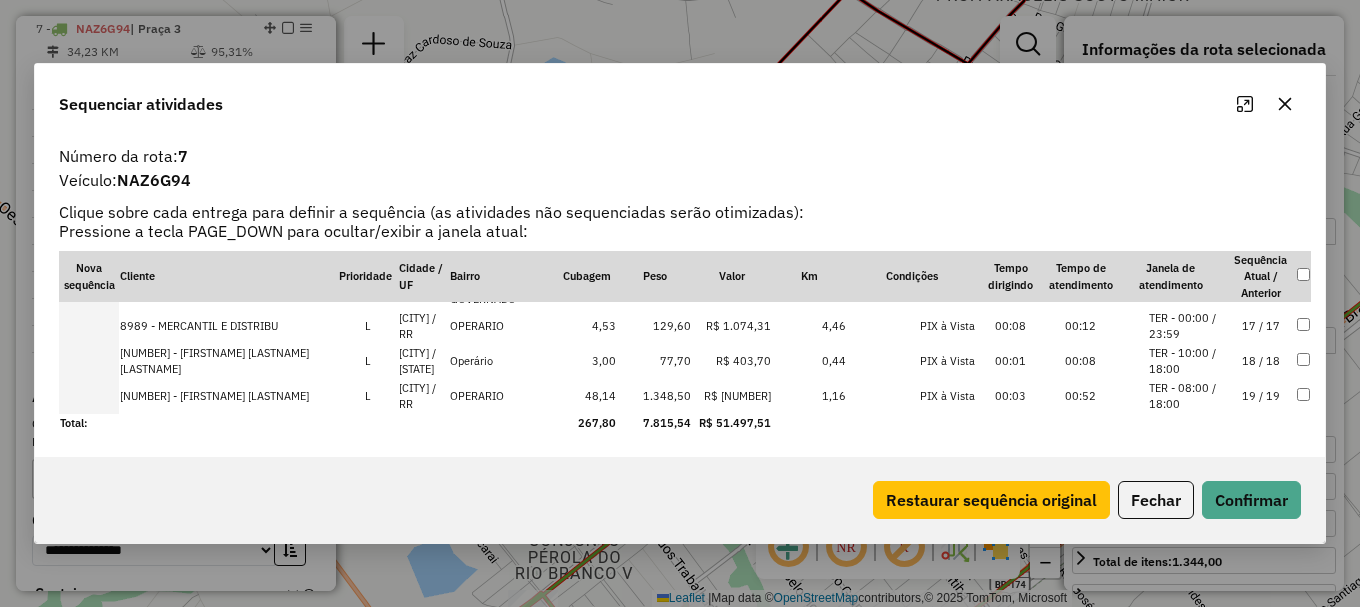 click on "TER - 10:00 / 18:00" at bounding box center [1187, 361] 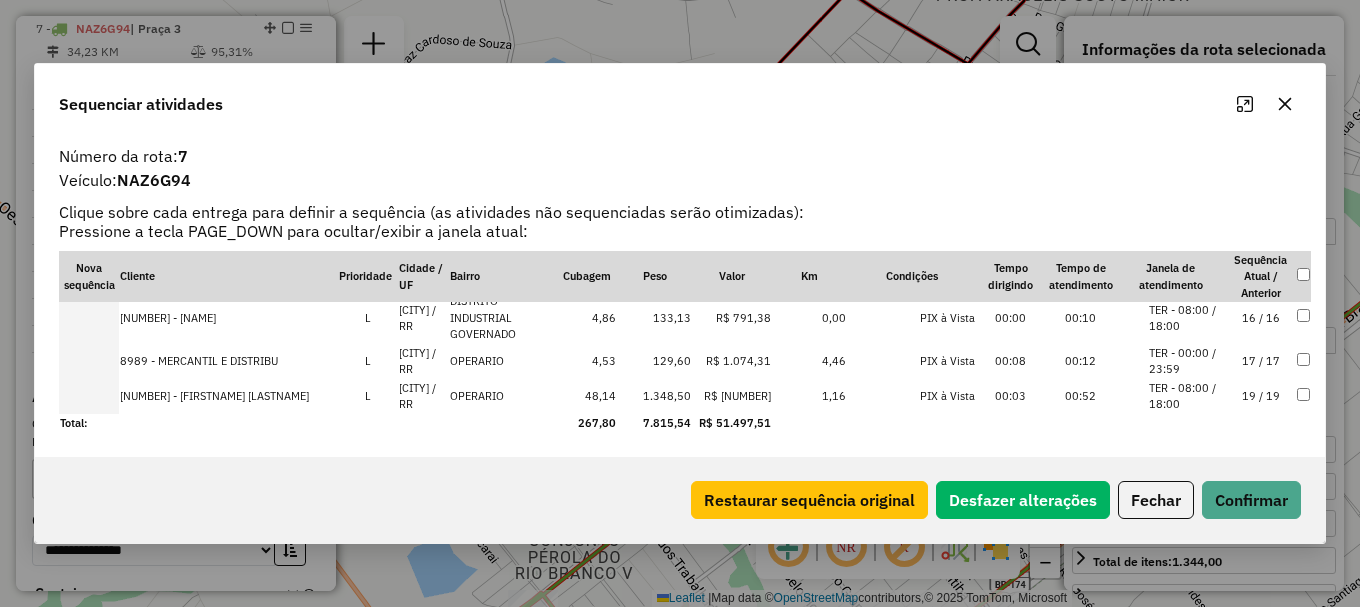 click on "TER - 00:00 / 23:59" at bounding box center (1187, 361) 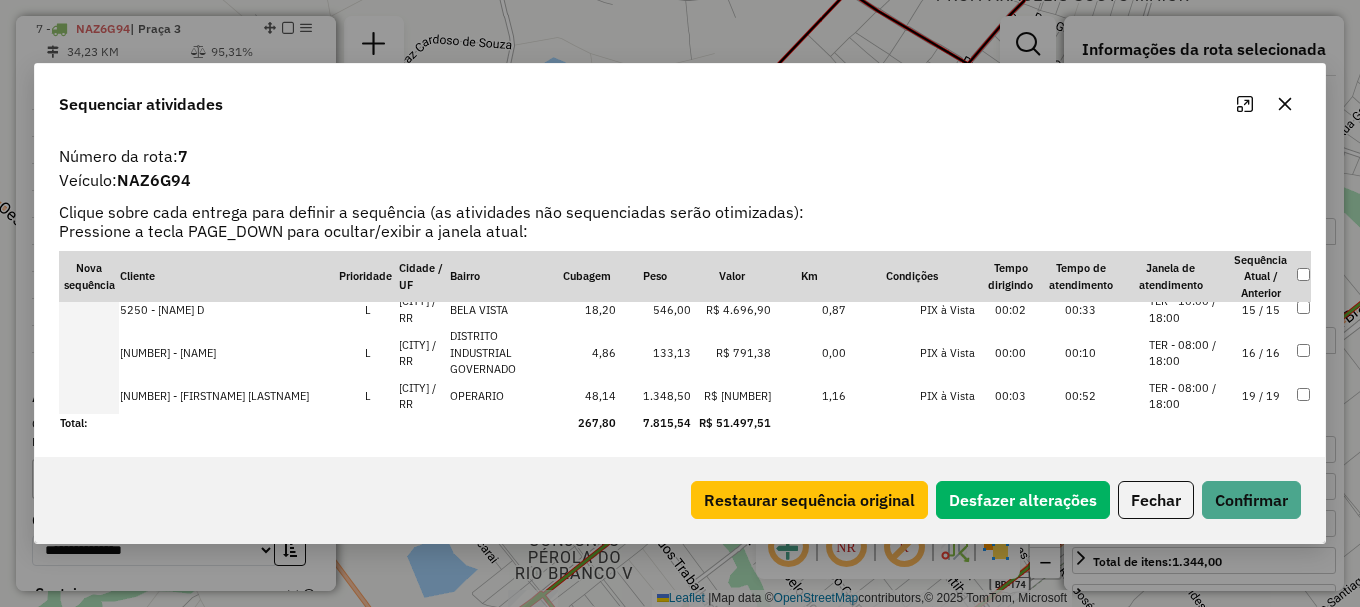 click on "TER - 08:00 / 18:00" at bounding box center (1187, 396) 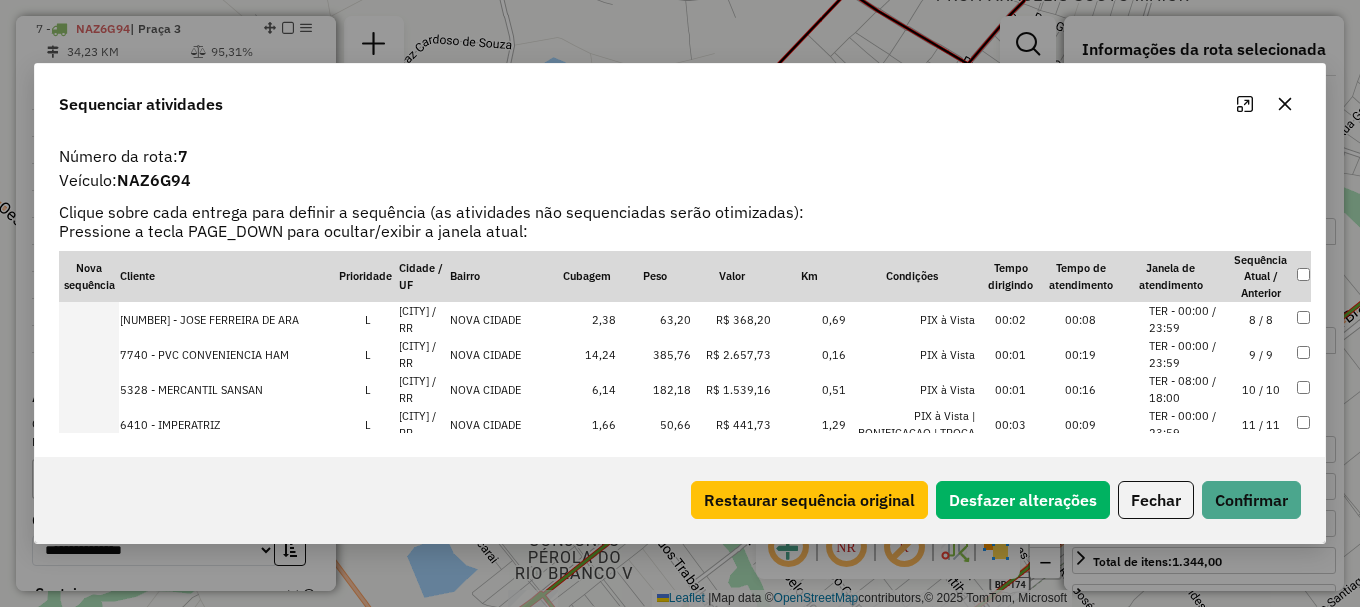 click on "TER - 00:00 / 23:59" at bounding box center [1187, 249] 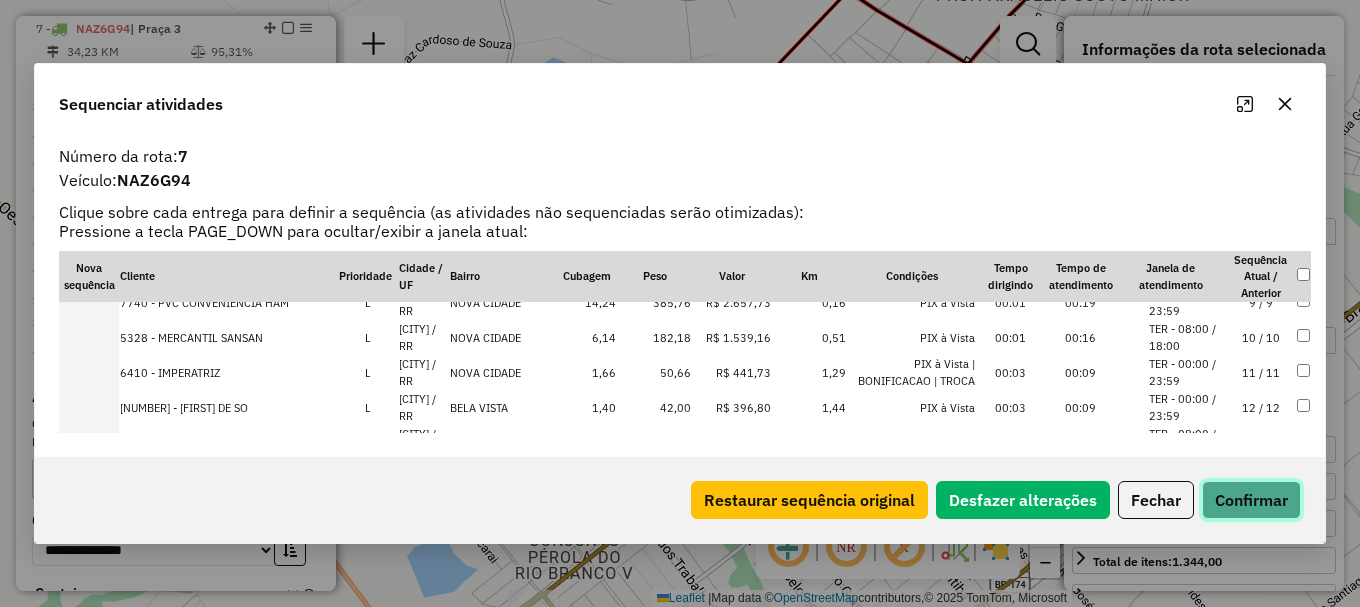 click on "Confirmar" 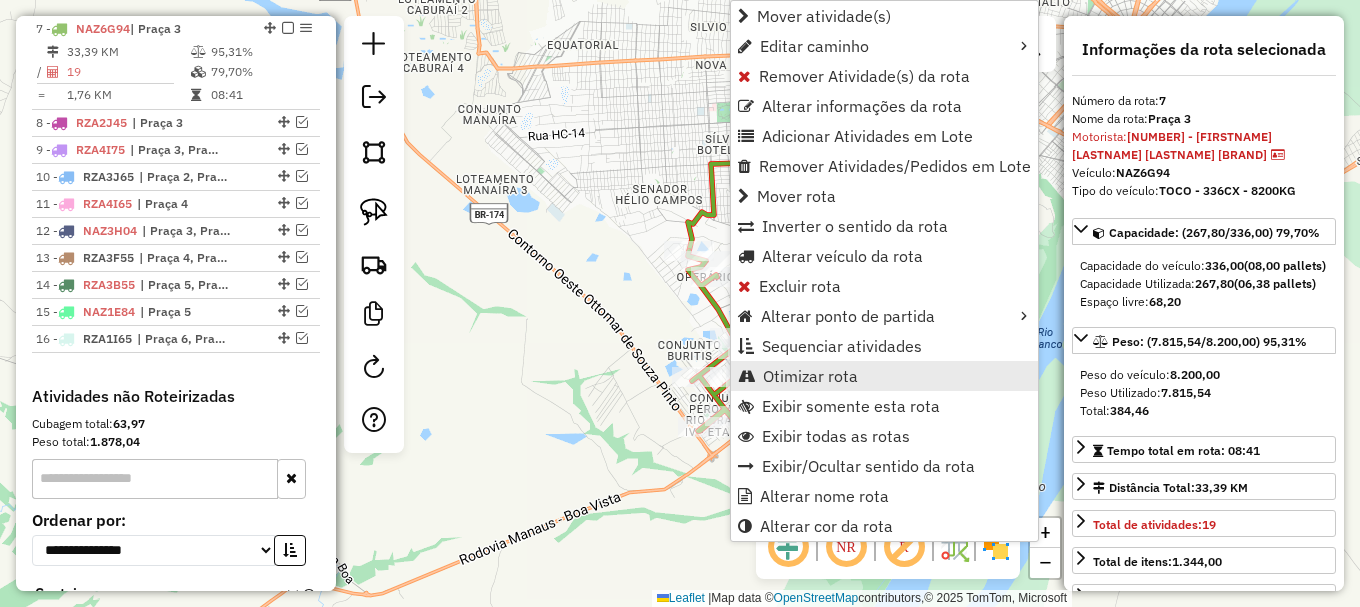 click on "Otimizar rota" at bounding box center [884, 376] 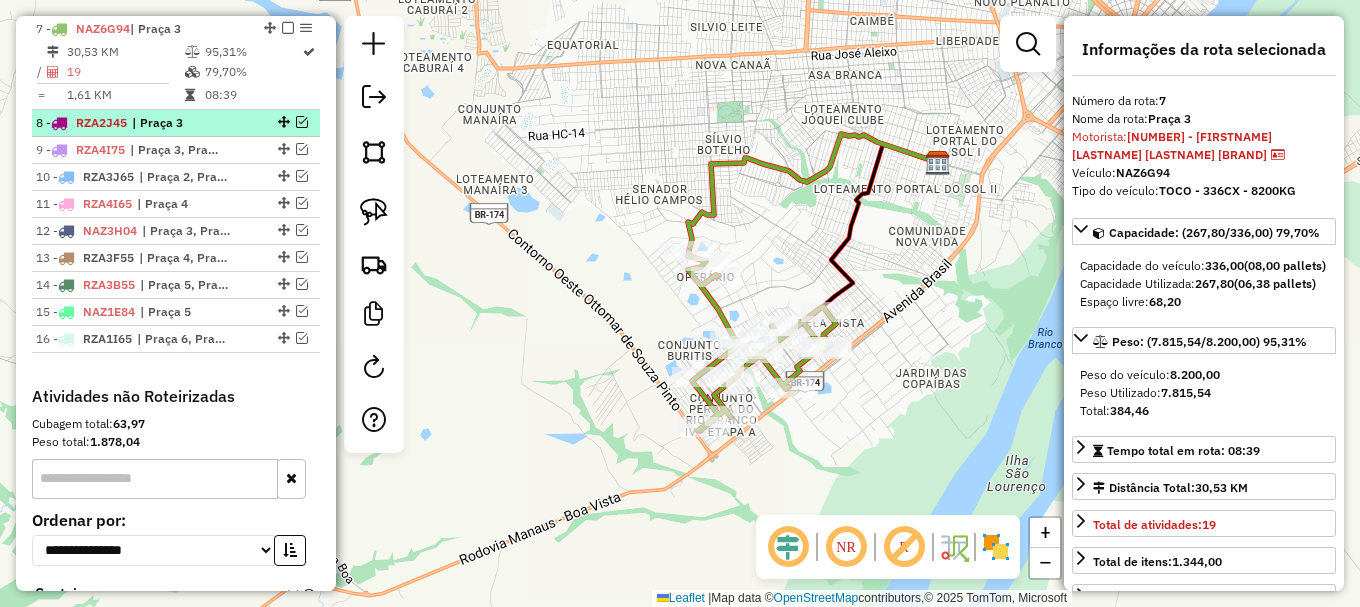 click at bounding box center [302, 122] 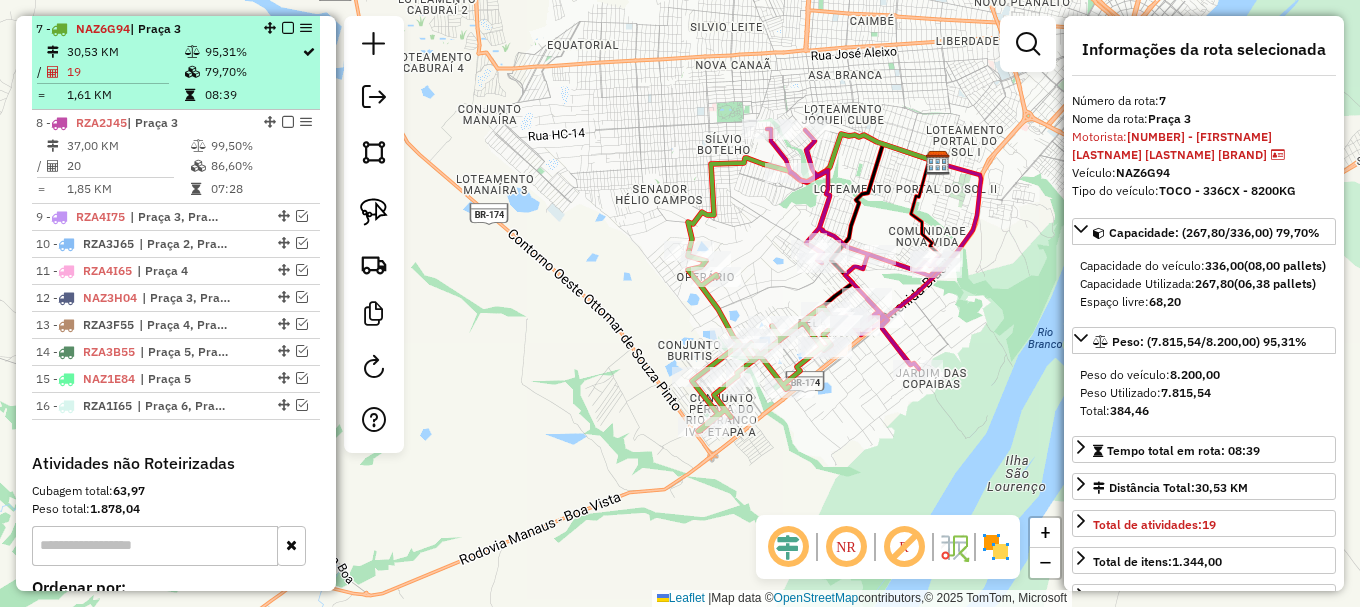 click at bounding box center [288, 28] 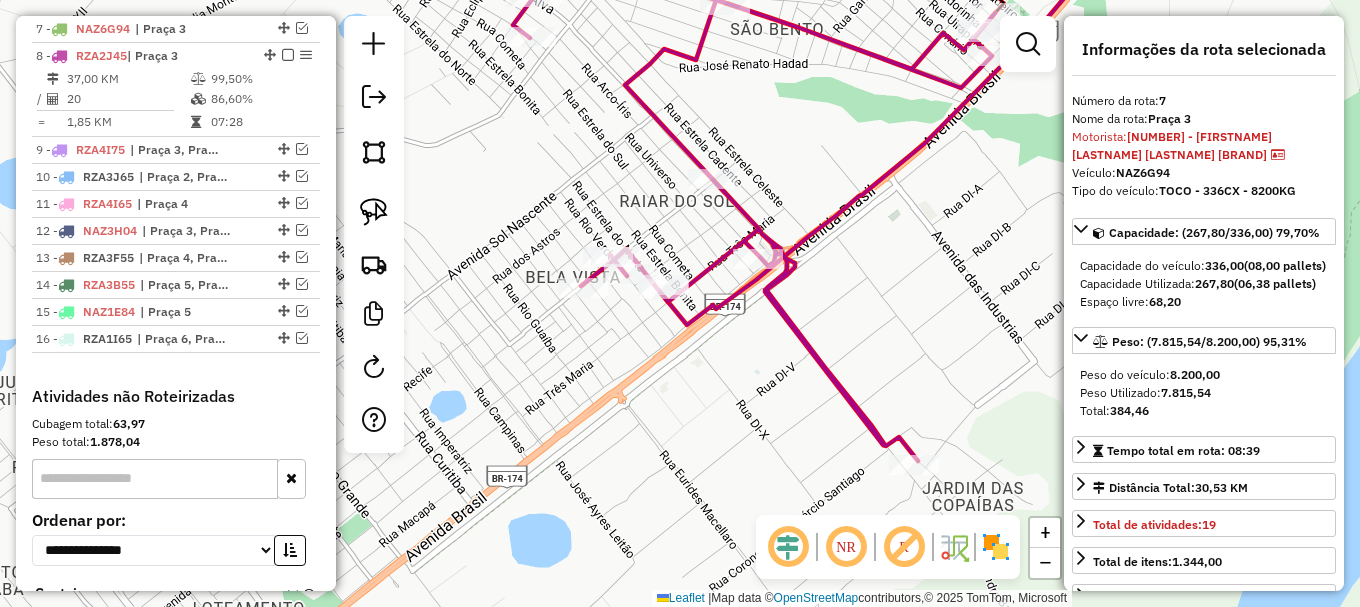 drag, startPoint x: 613, startPoint y: 277, endPoint x: 740, endPoint y: 225, distance: 137.23338 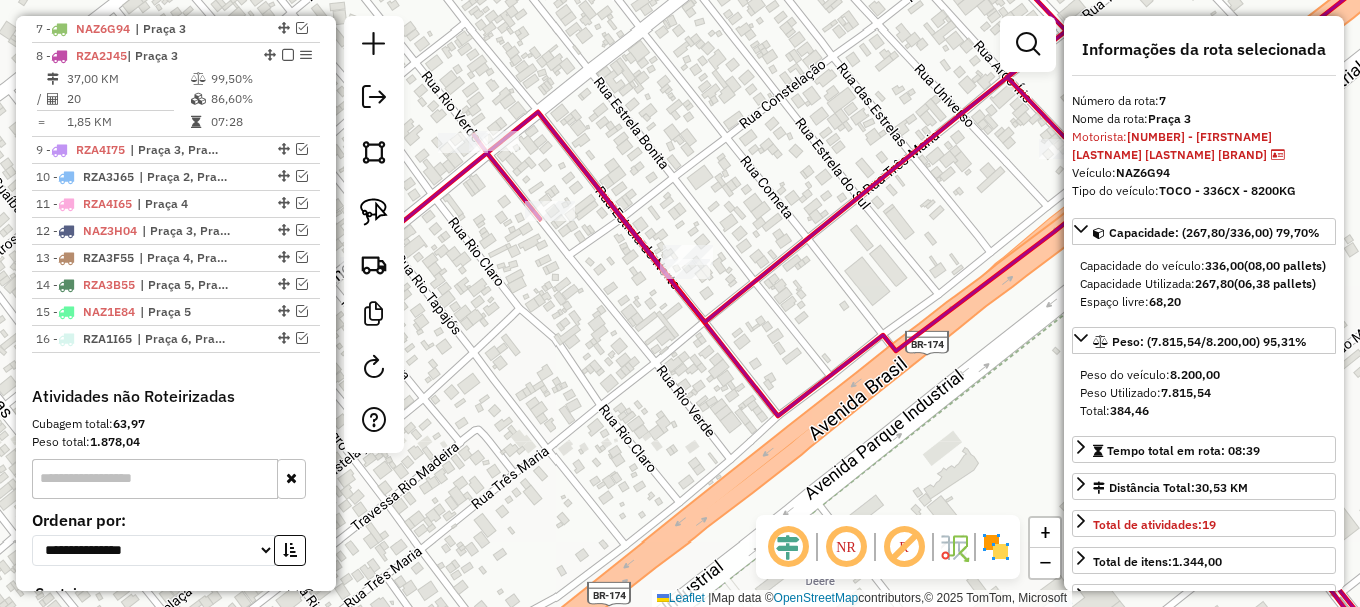 drag, startPoint x: 609, startPoint y: 171, endPoint x: 763, endPoint y: 159, distance: 154.46683 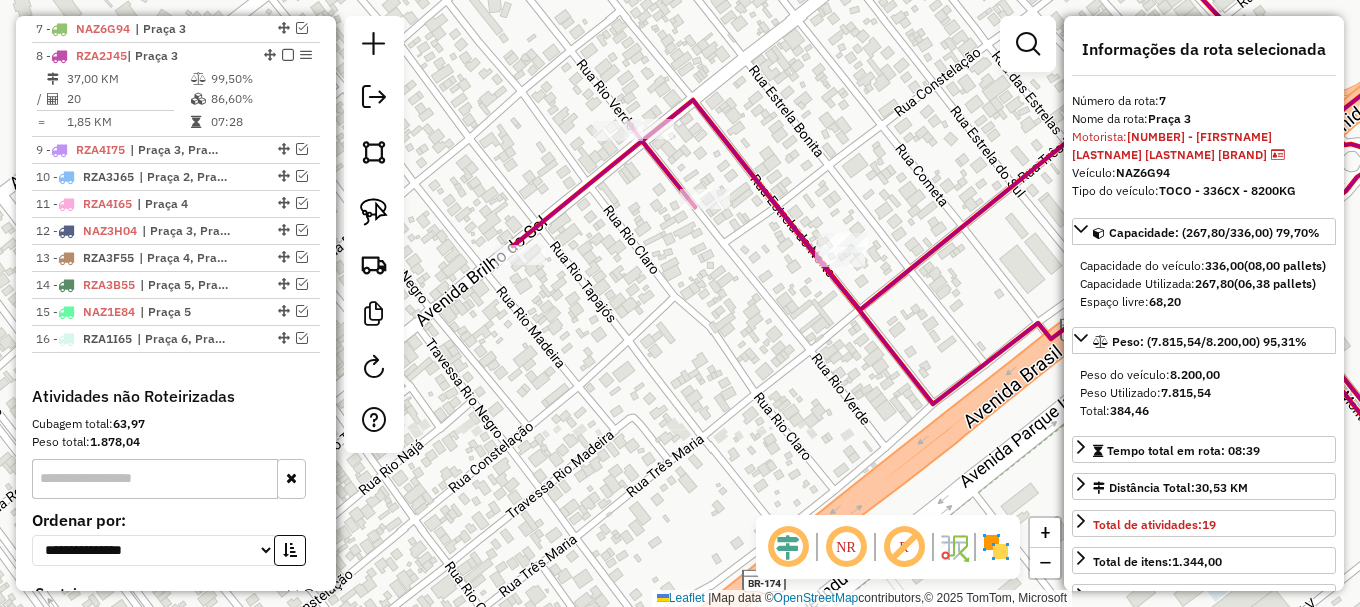 click 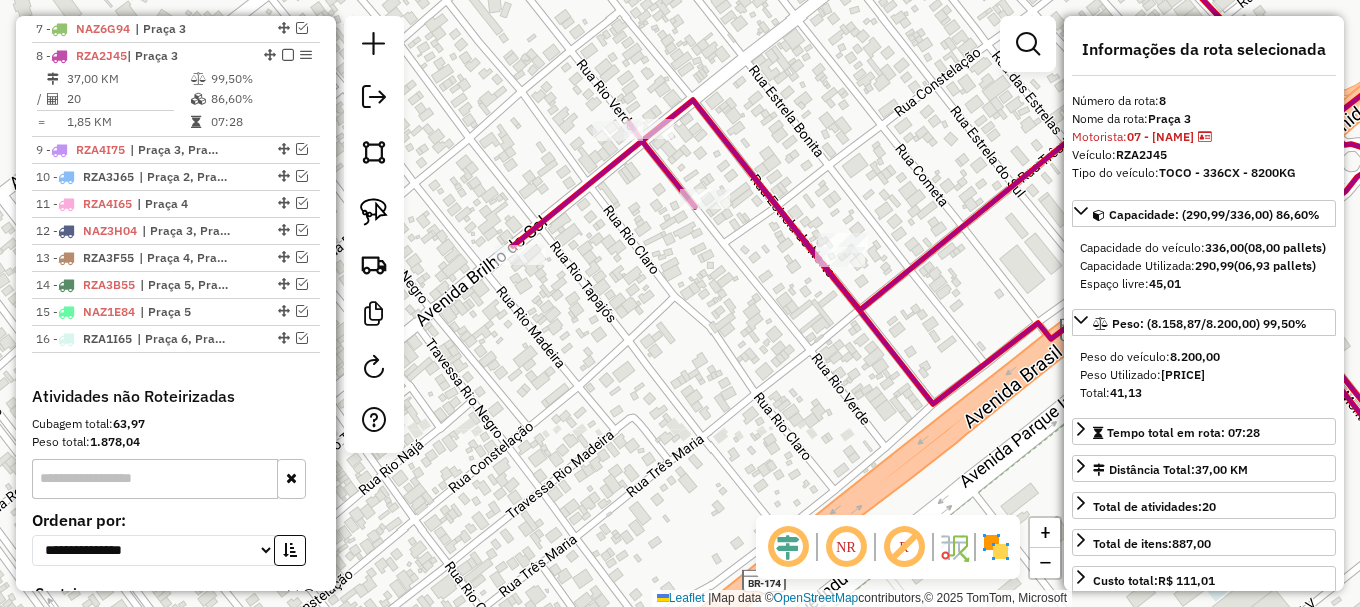 scroll, scrollTop: 981, scrollLeft: 0, axis: vertical 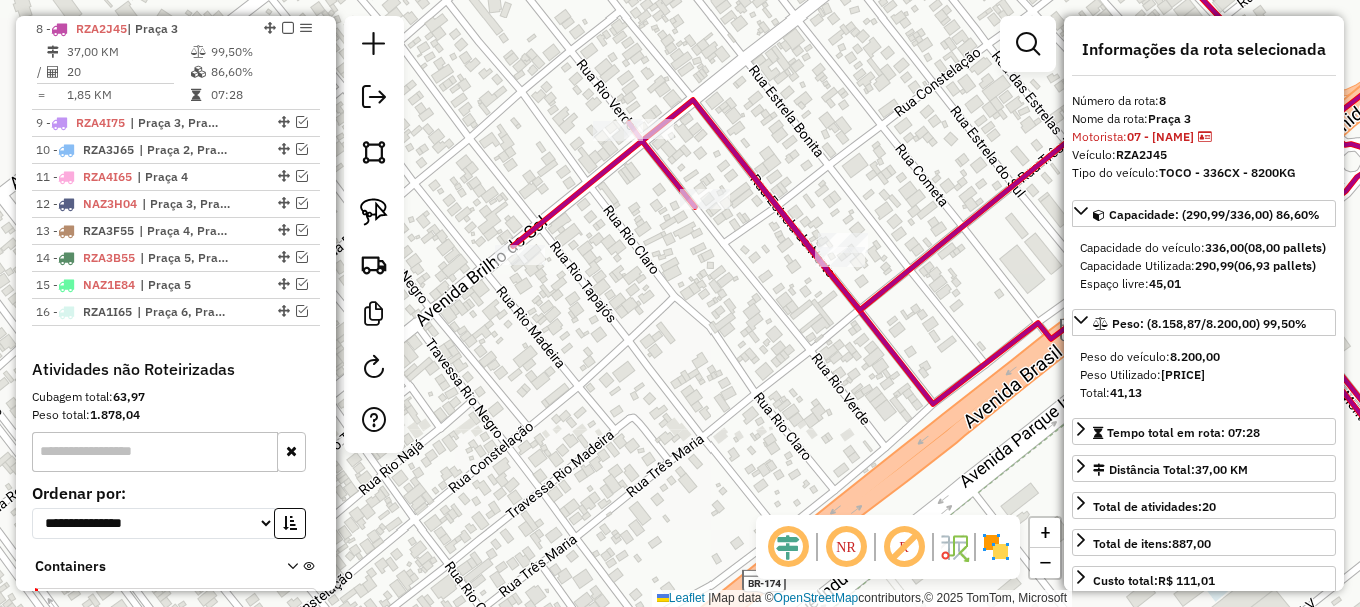 click 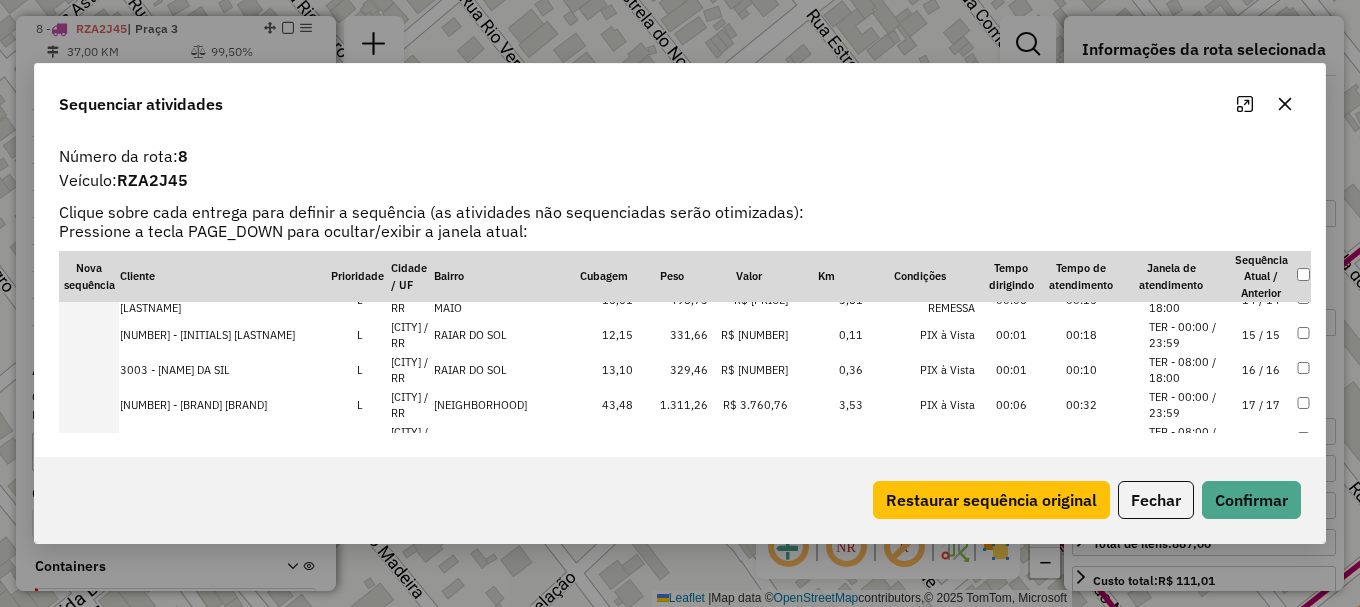 scroll, scrollTop: 300, scrollLeft: 0, axis: vertical 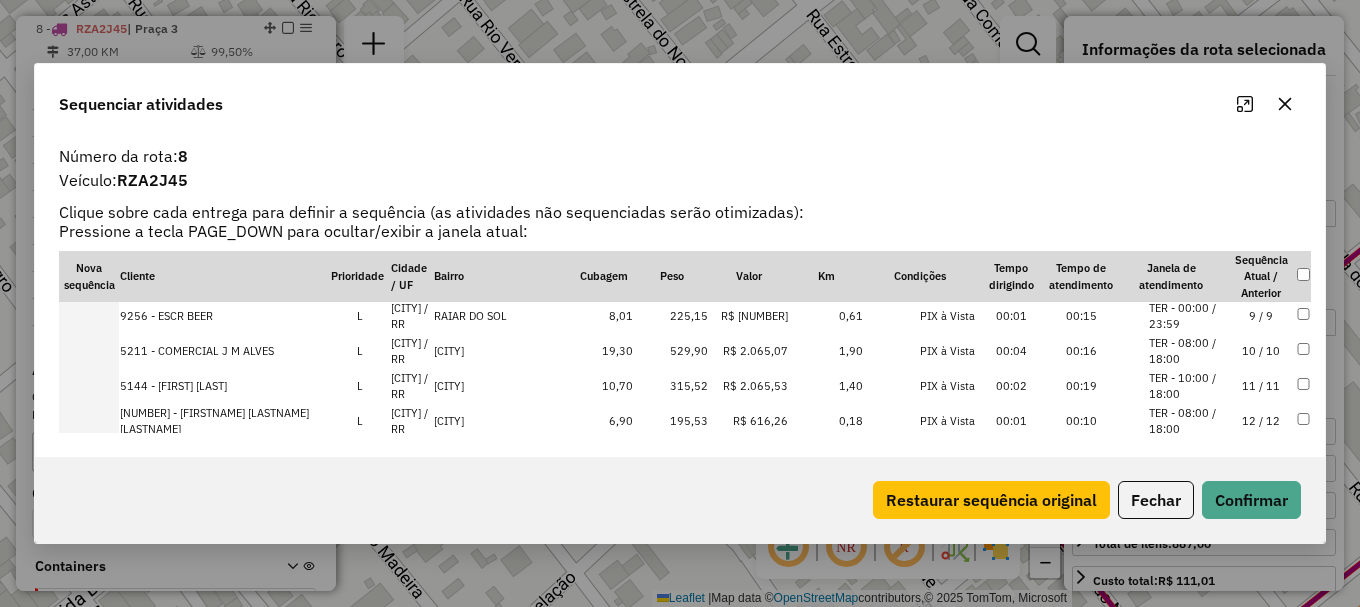 click on "TER - 08:00 / 17:00" at bounding box center [1187, 281] 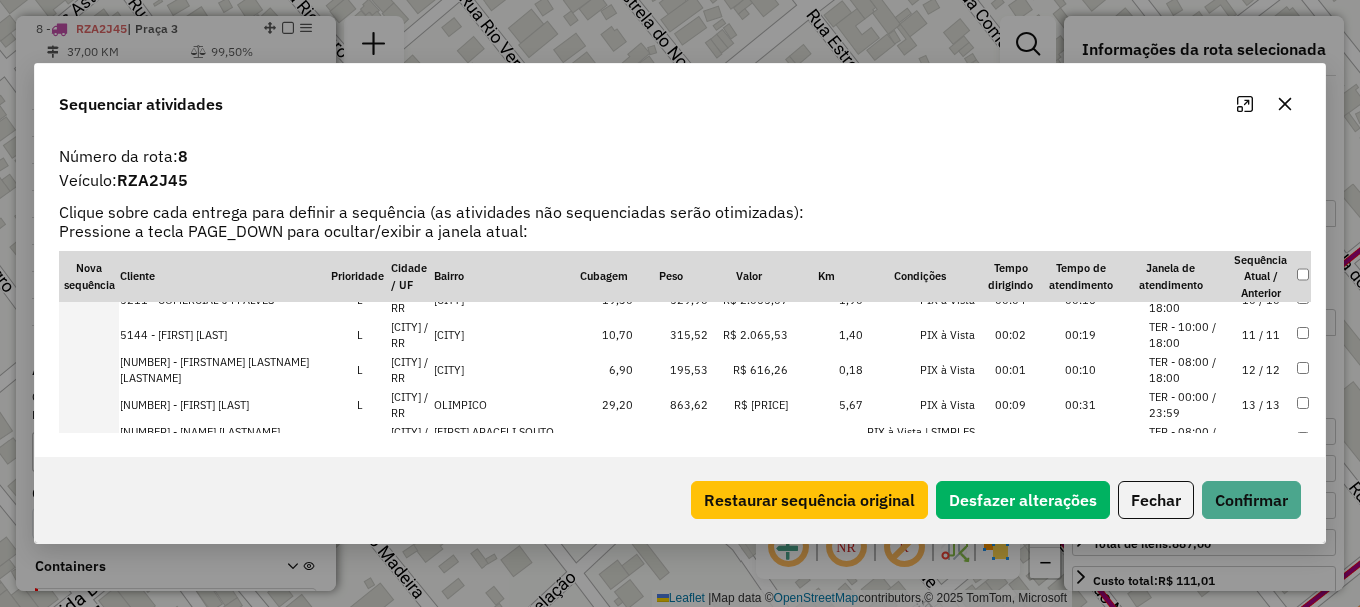 click on "TER - 00:00 / 23:59" at bounding box center [1187, 265] 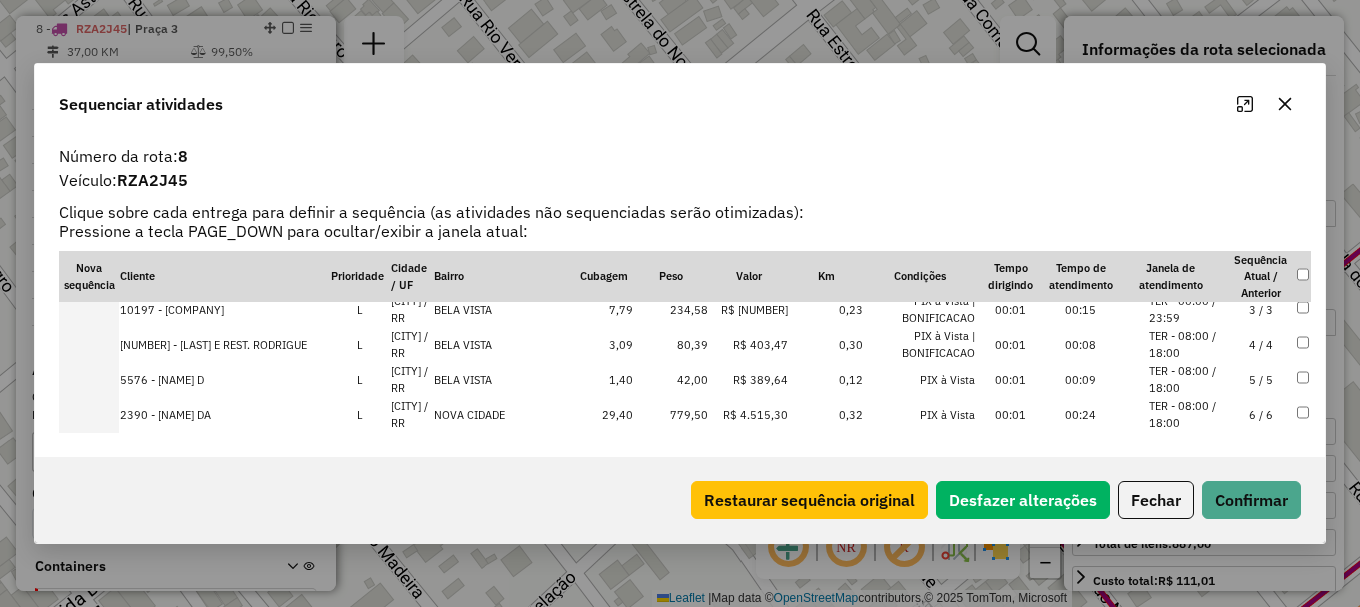scroll, scrollTop: 3, scrollLeft: 0, axis: vertical 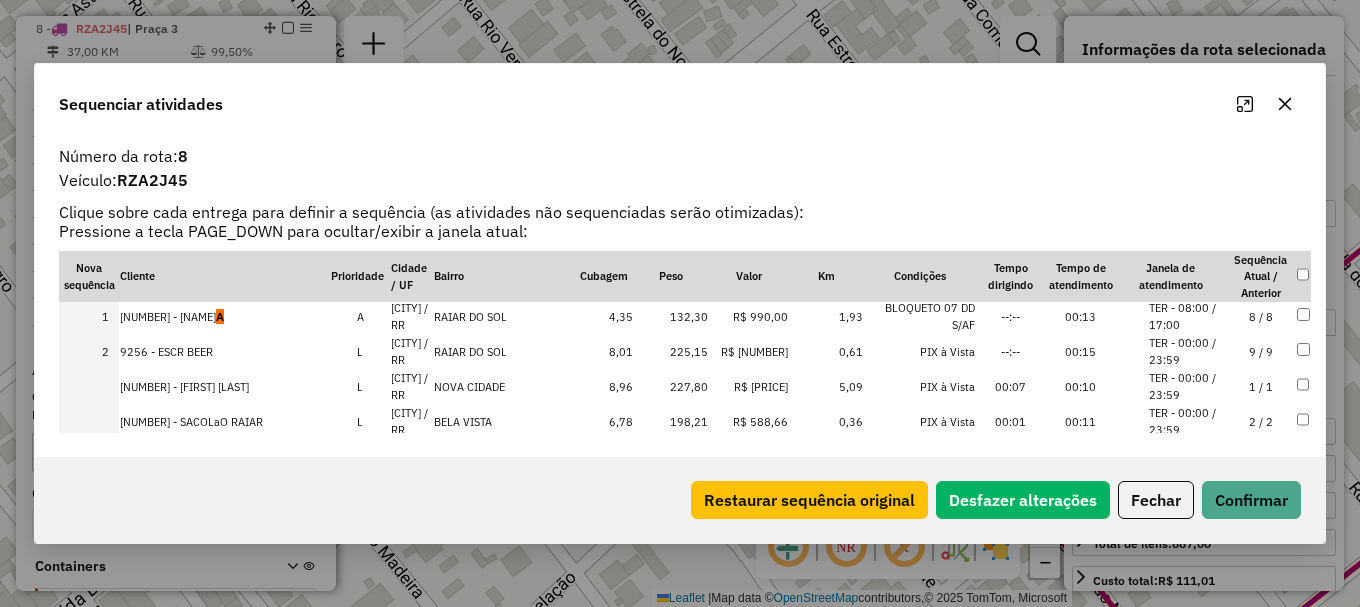 click on "TER - 00:00 / 23:59" at bounding box center (1187, 386) 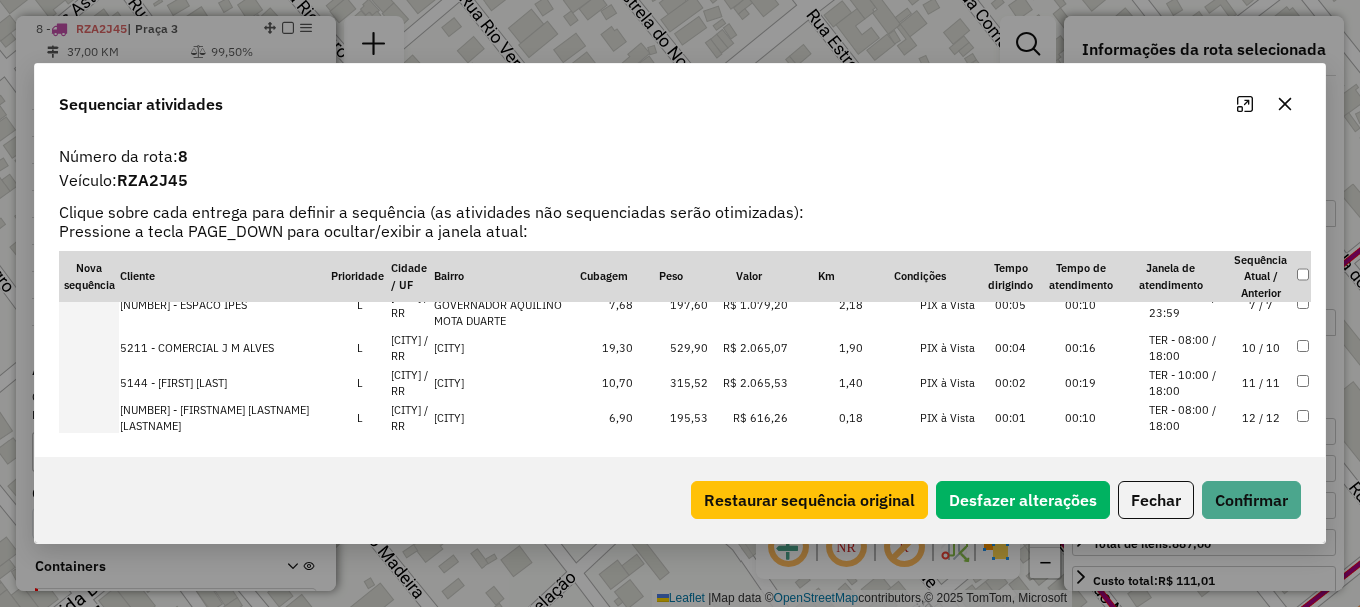 click on "TER - 08:00 / 18:00" at bounding box center (1187, 261) 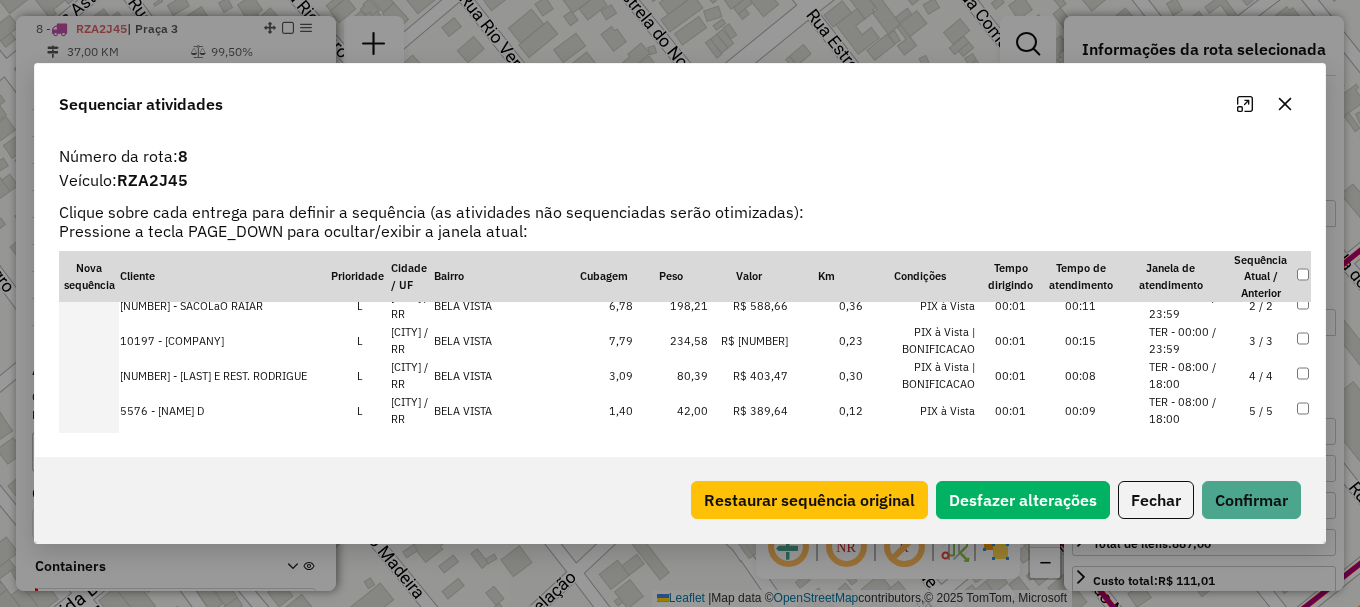 scroll, scrollTop: 254, scrollLeft: 0, axis: vertical 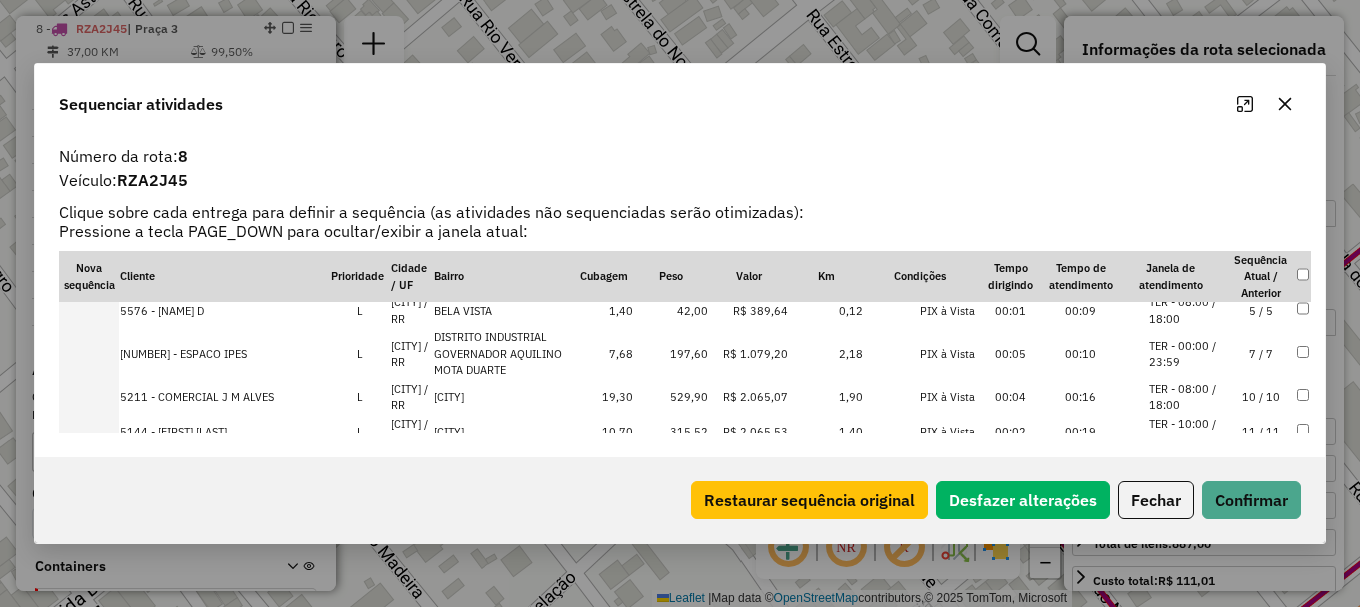click on "TER - 08:00 / 18:00" at bounding box center [1187, 275] 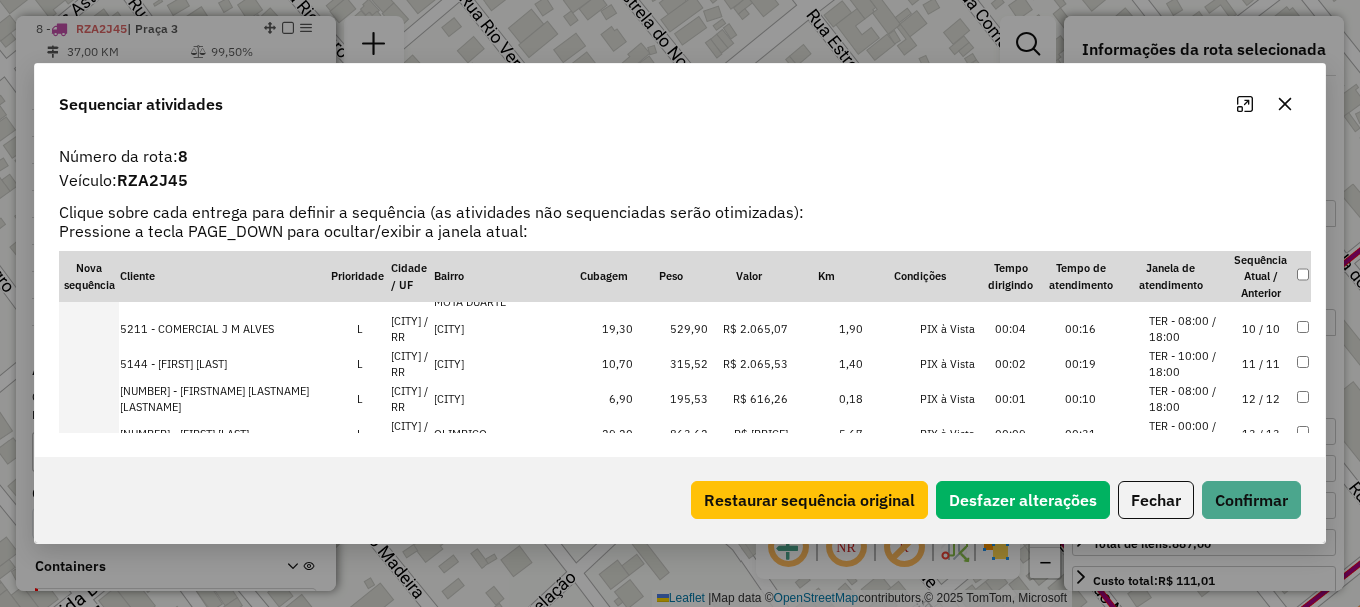 scroll, scrollTop: 354, scrollLeft: 0, axis: vertical 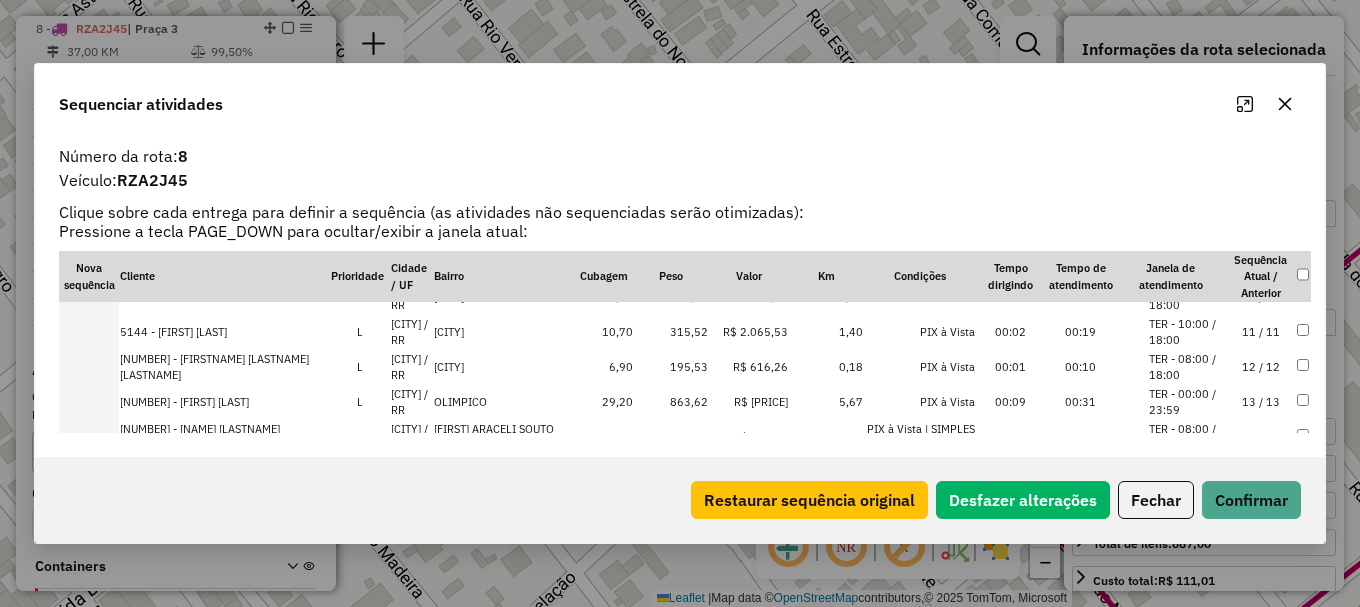 click on "TER - 08:00 / 18:00" at bounding box center [1187, 210] 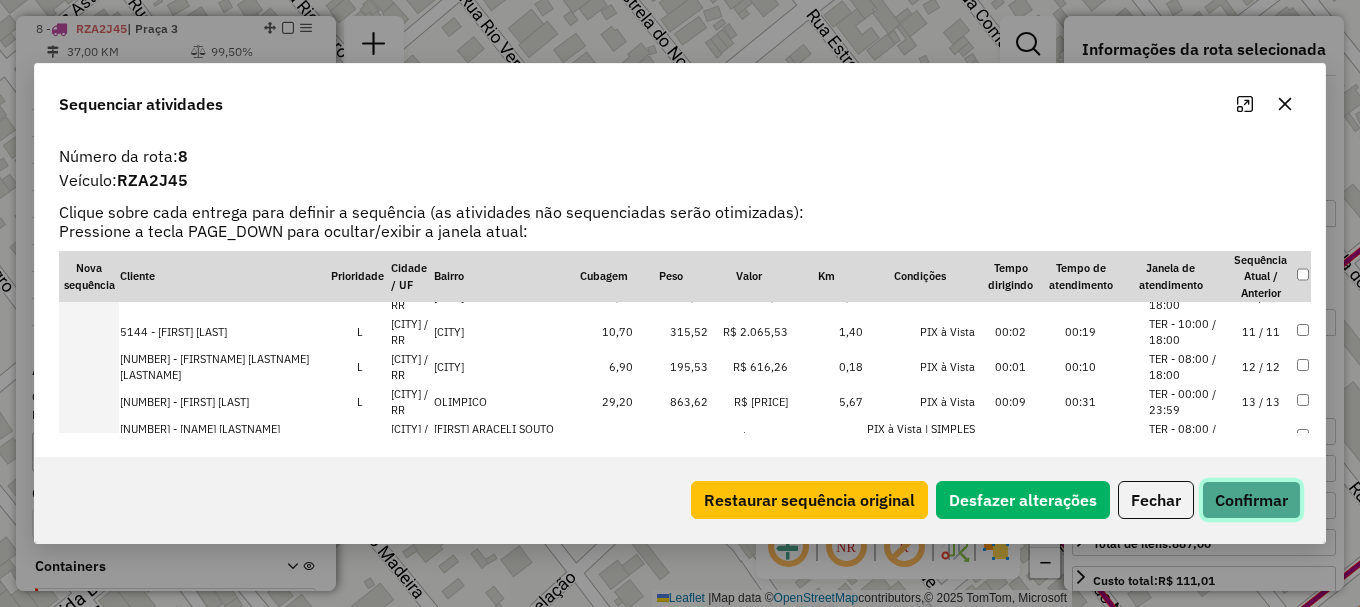 click on "Confirmar" 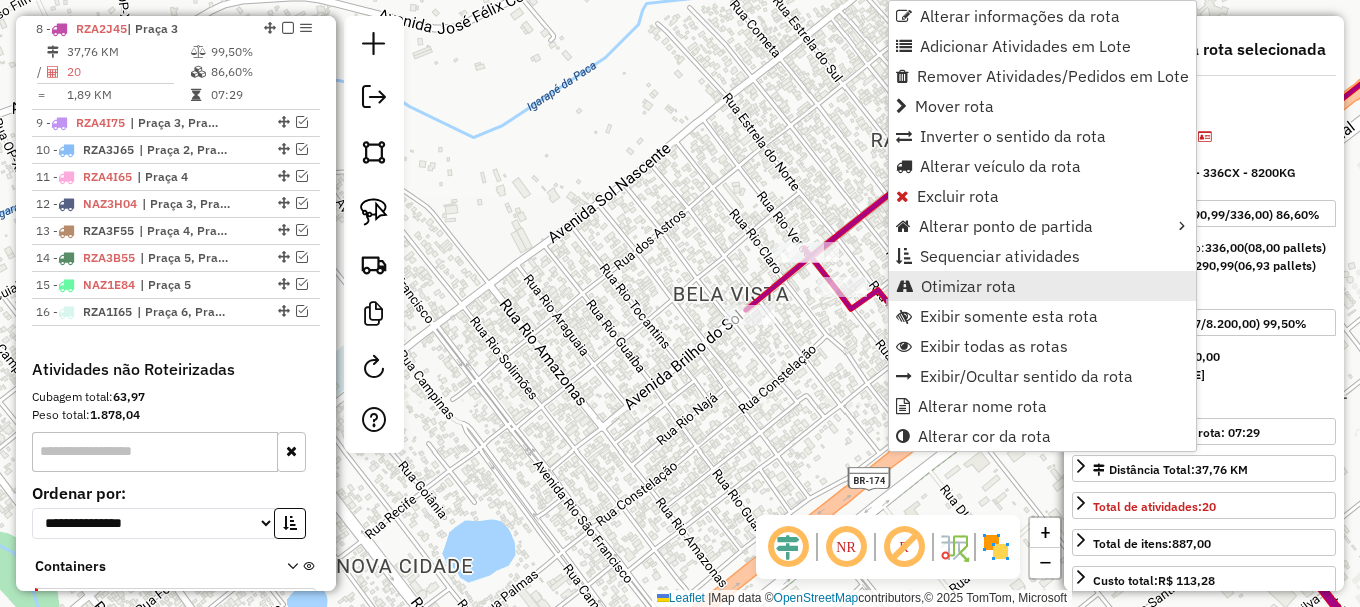 click on "Otimizar rota" at bounding box center (968, 286) 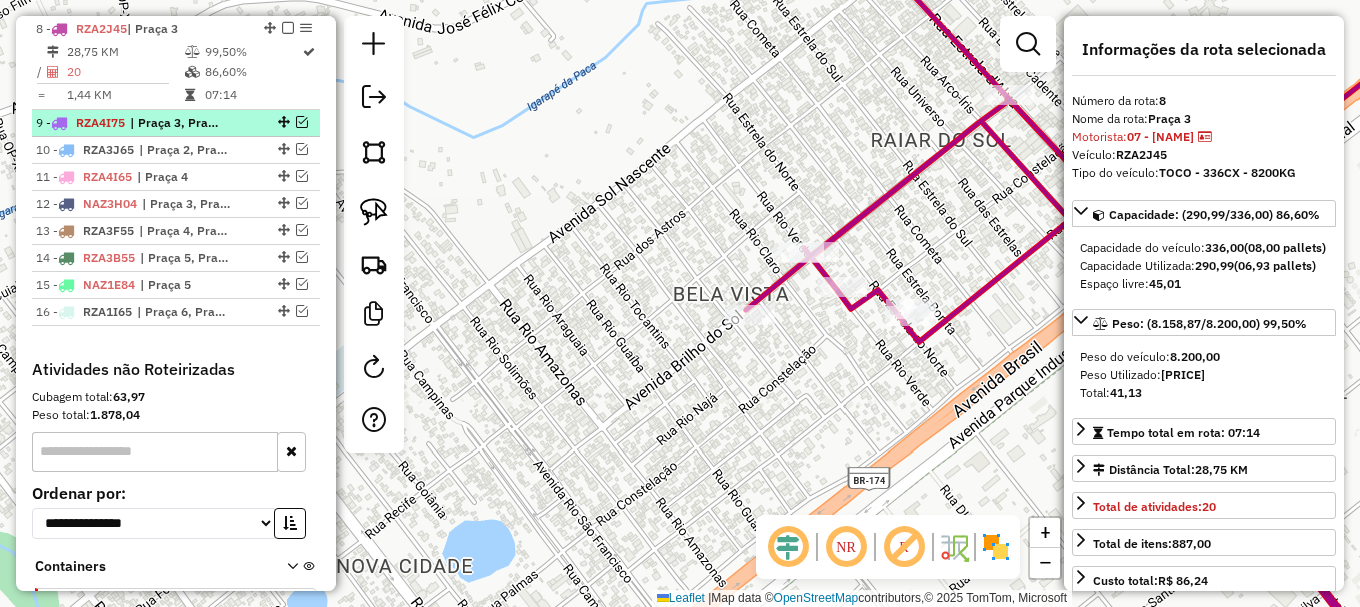 click at bounding box center [302, 122] 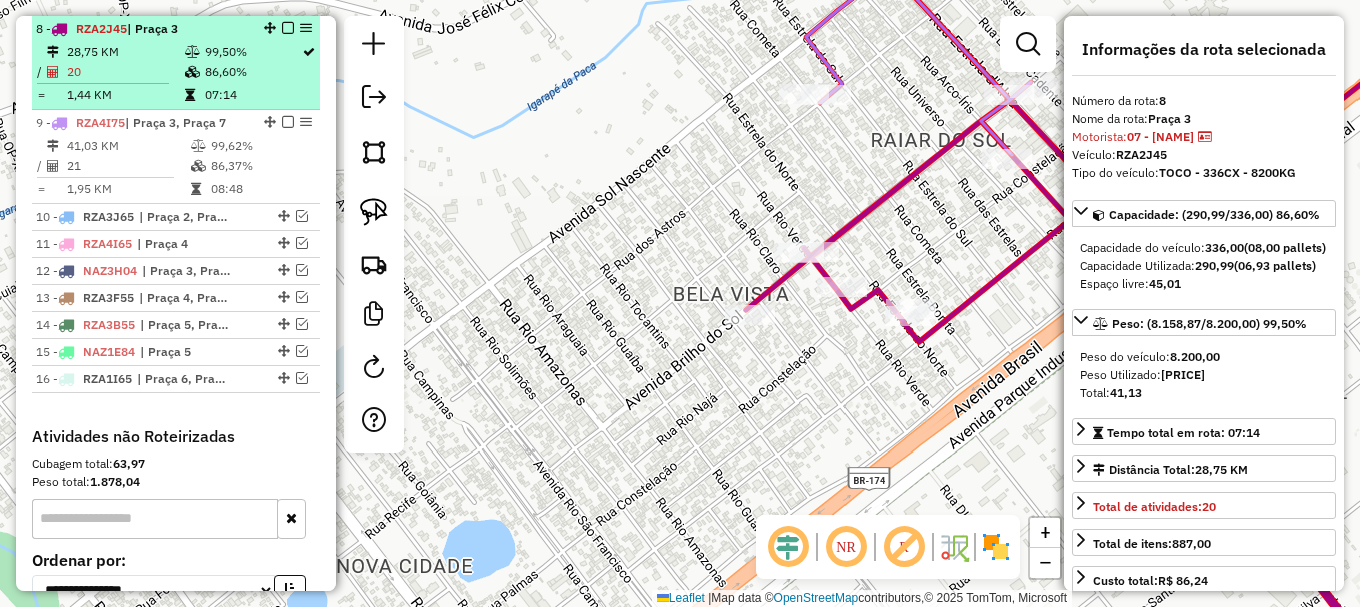 drag, startPoint x: 283, startPoint y: 31, endPoint x: 275, endPoint y: 82, distance: 51.62364 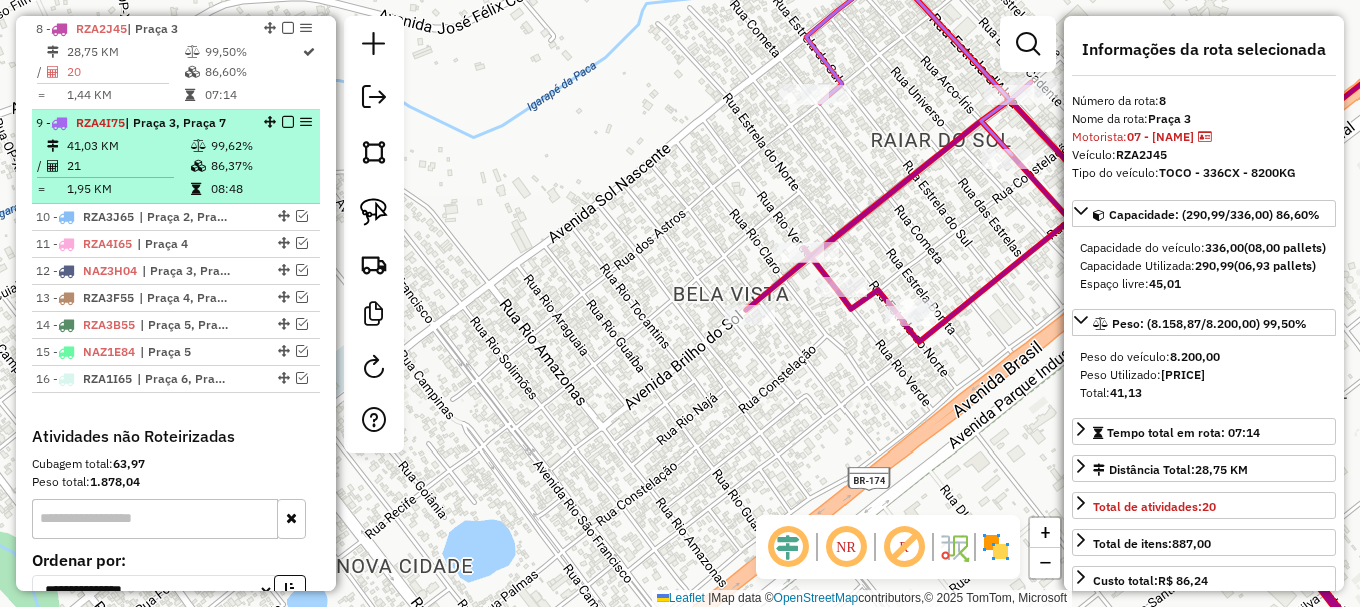 click at bounding box center [288, 28] 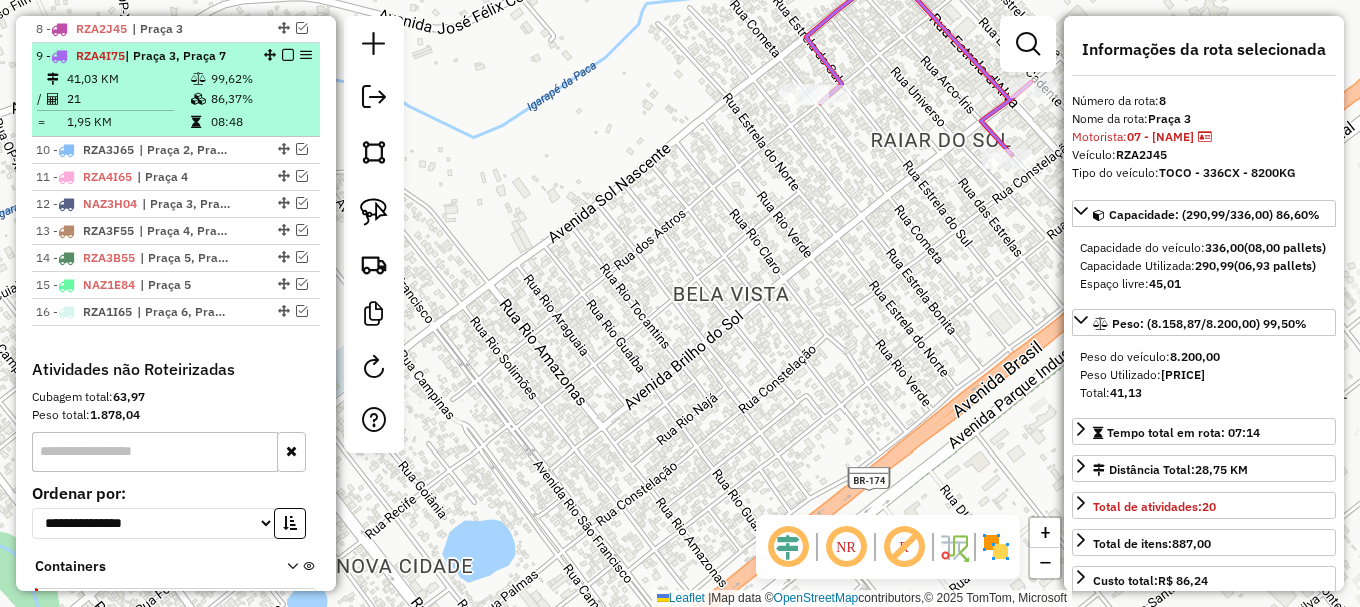 click on "86,37%" at bounding box center (260, 99) 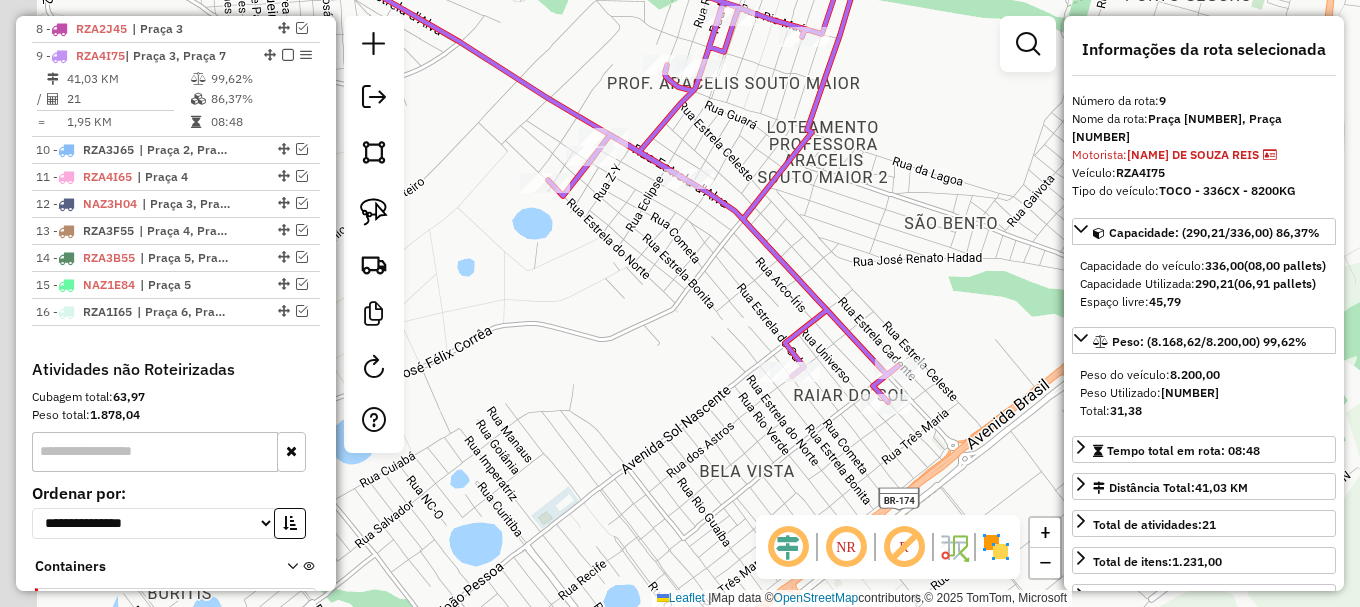 drag, startPoint x: 750, startPoint y: 339, endPoint x: 830, endPoint y: 310, distance: 85.09406 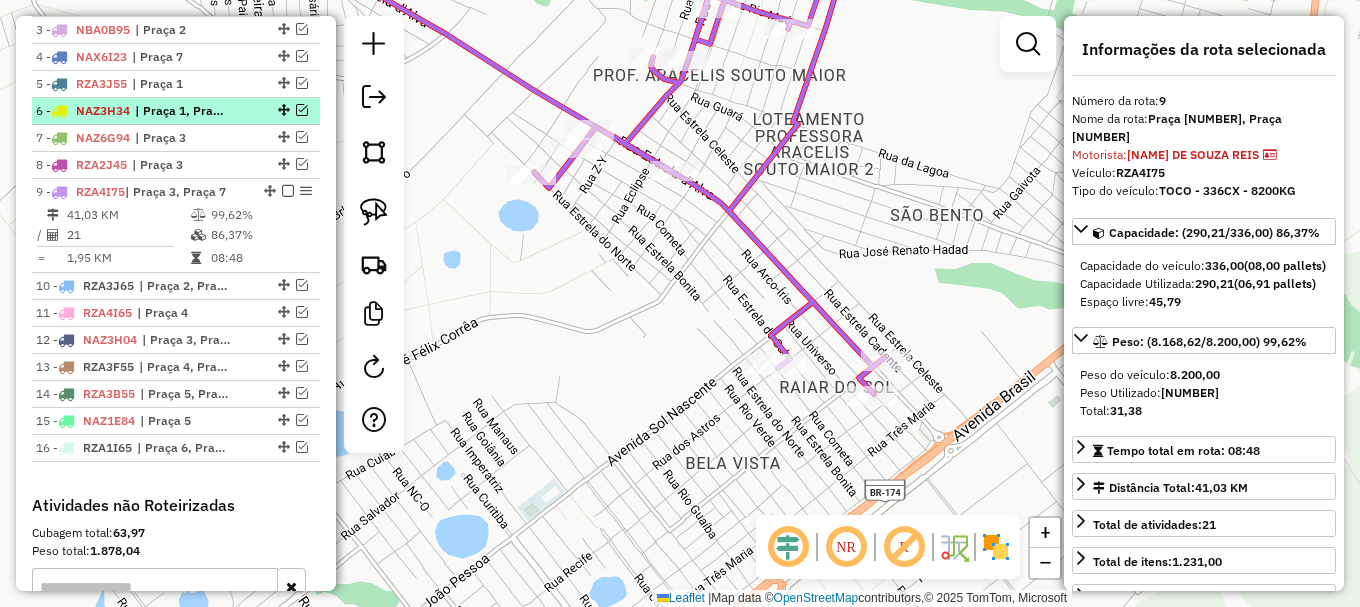 scroll, scrollTop: 781, scrollLeft: 0, axis: vertical 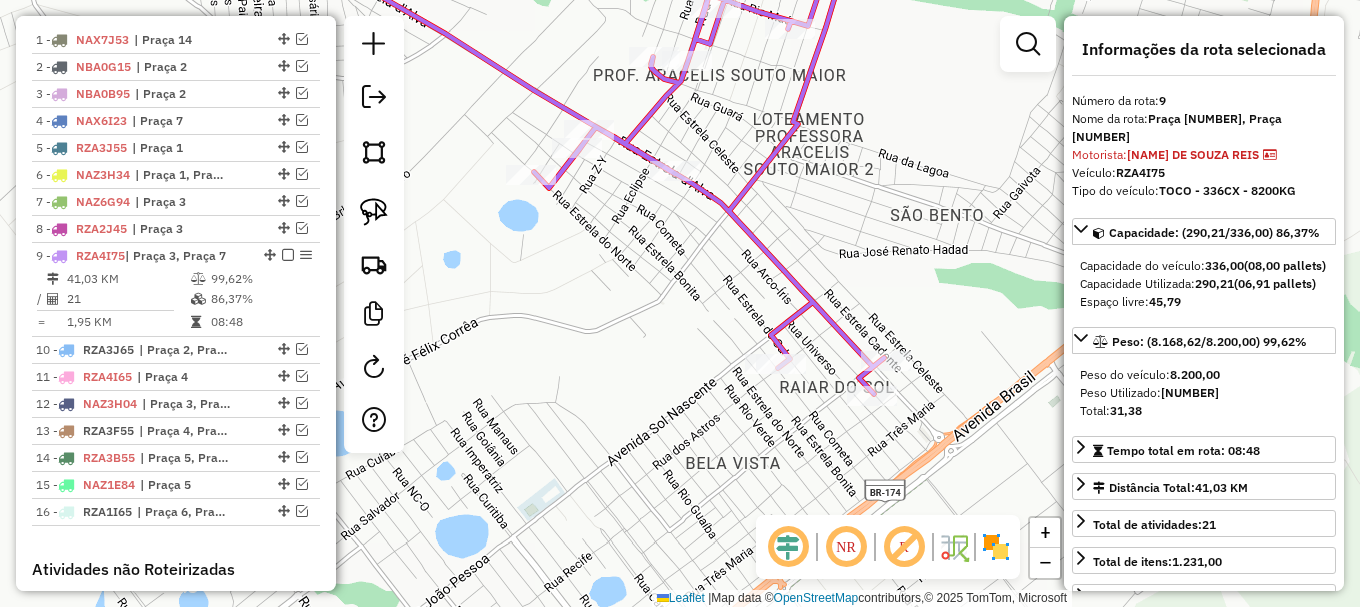 click 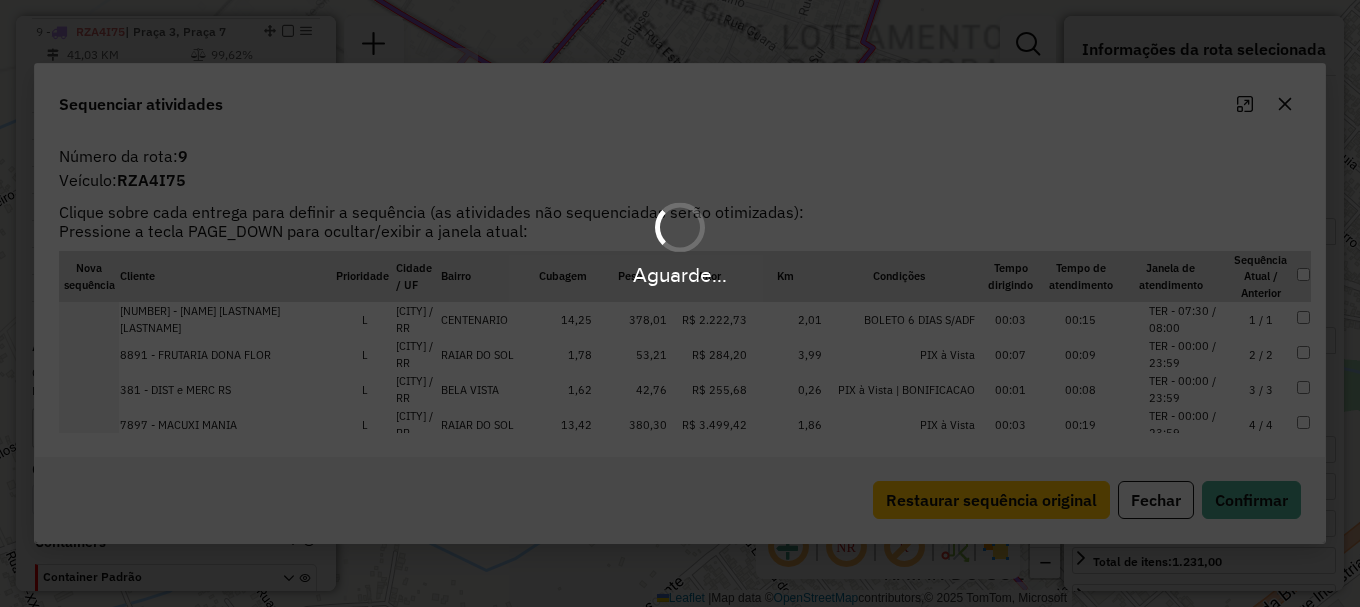 scroll, scrollTop: 1008, scrollLeft: 0, axis: vertical 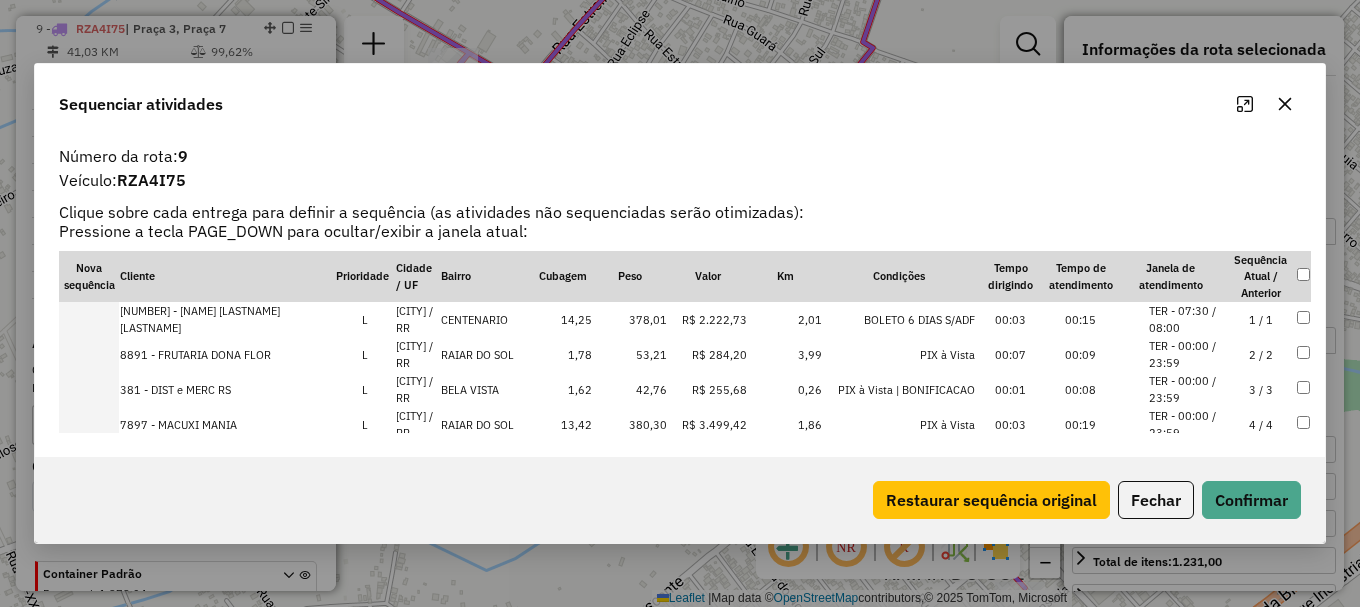 click on "TER - 00:00 / 23:59" at bounding box center [1187, 354] 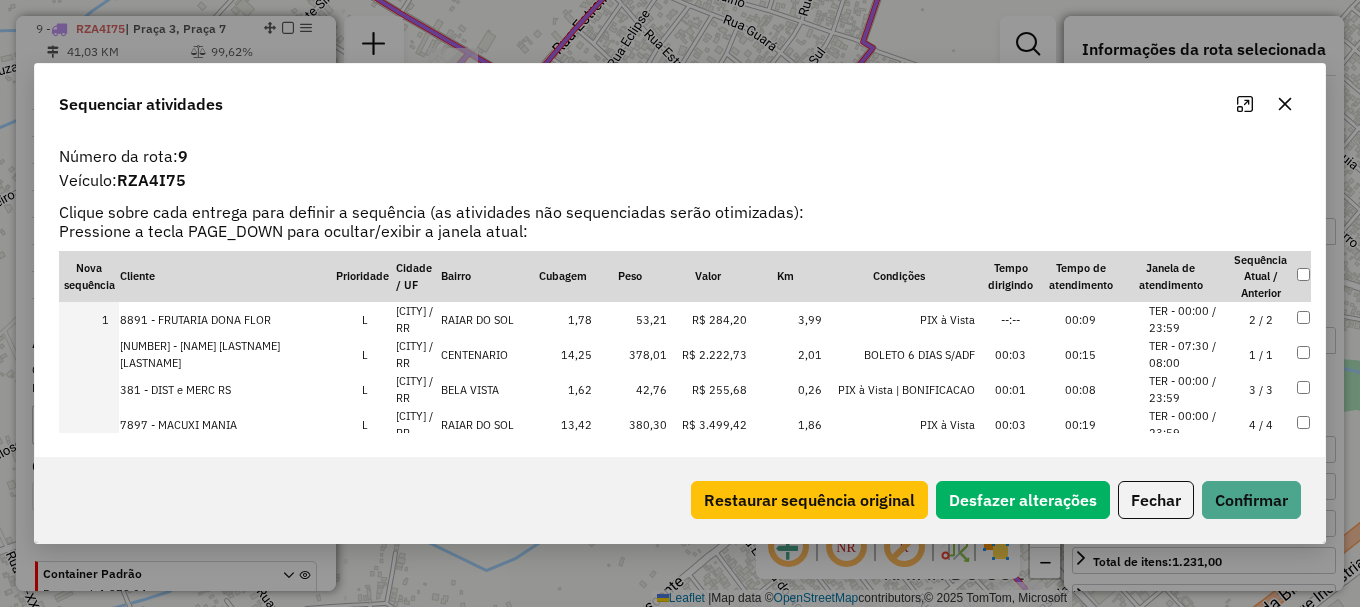 click on "TER - 00:00 / 23:59" at bounding box center [1187, 389] 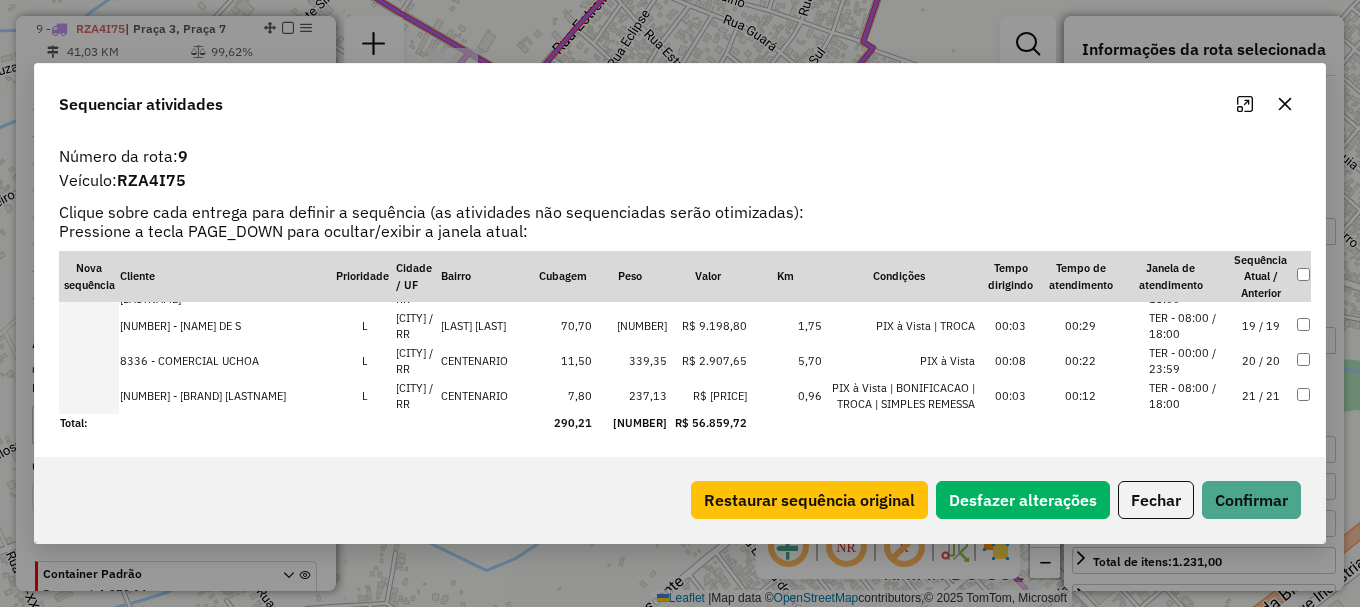 click on "TER - 08:00 / 18:00" at bounding box center [1187, 186] 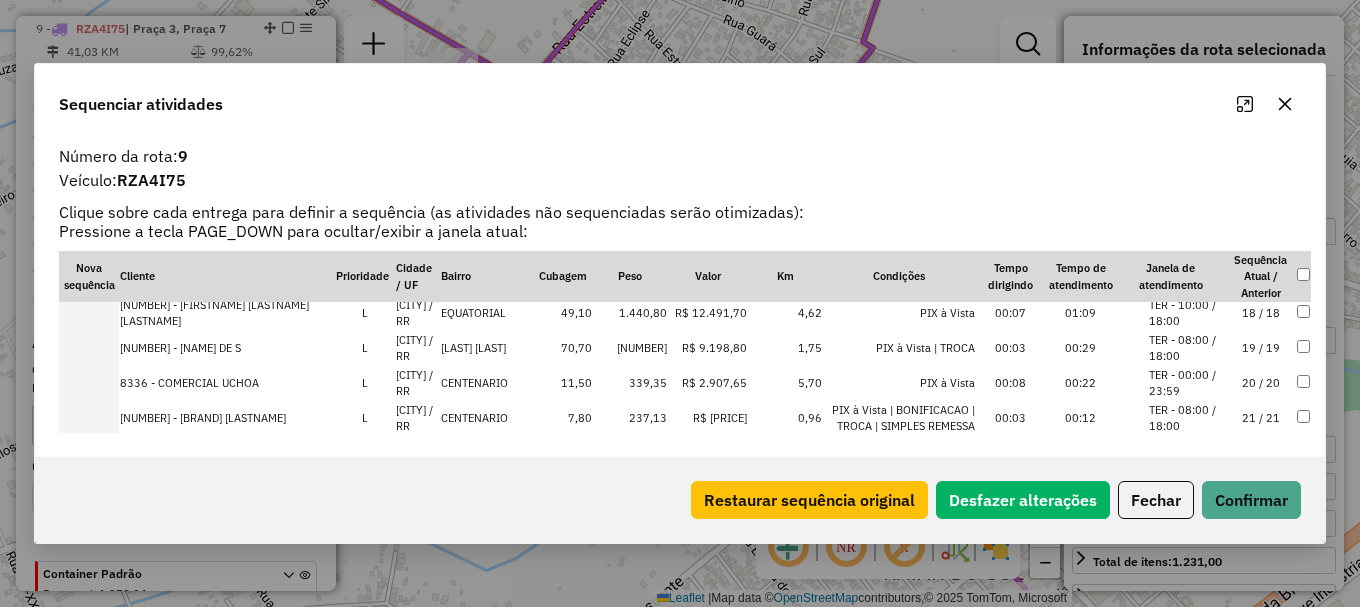 click on "TER - 08:00 / 18:00" at bounding box center (1187, 208) 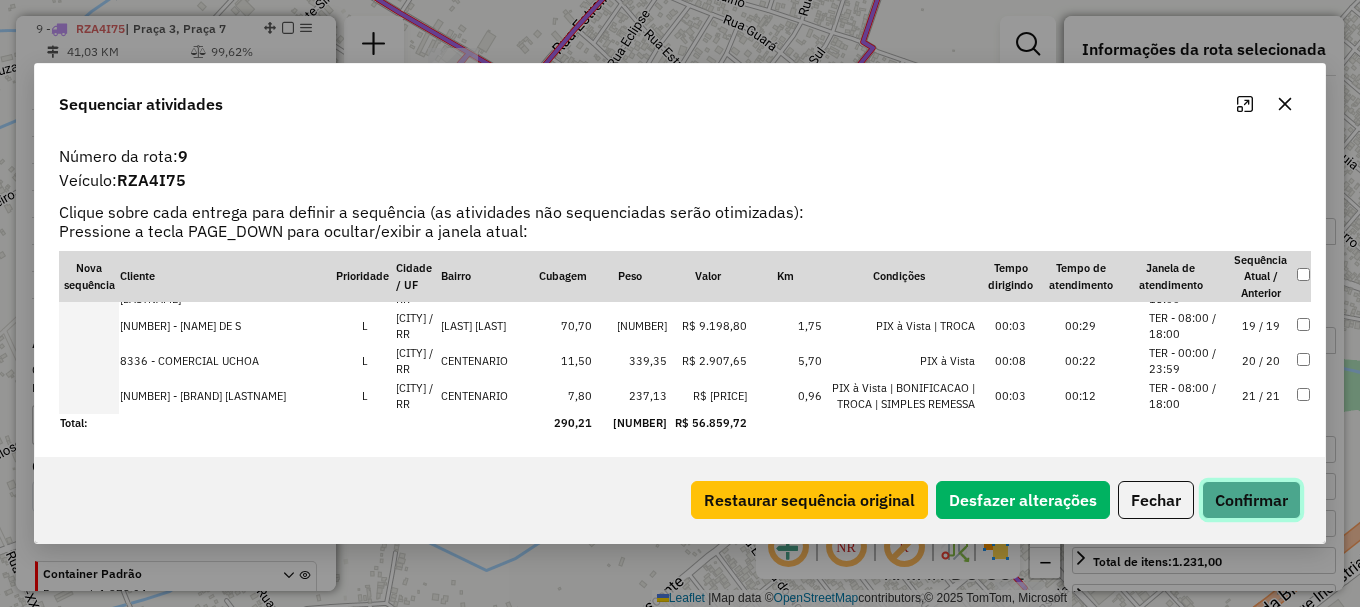 click on "Confirmar" 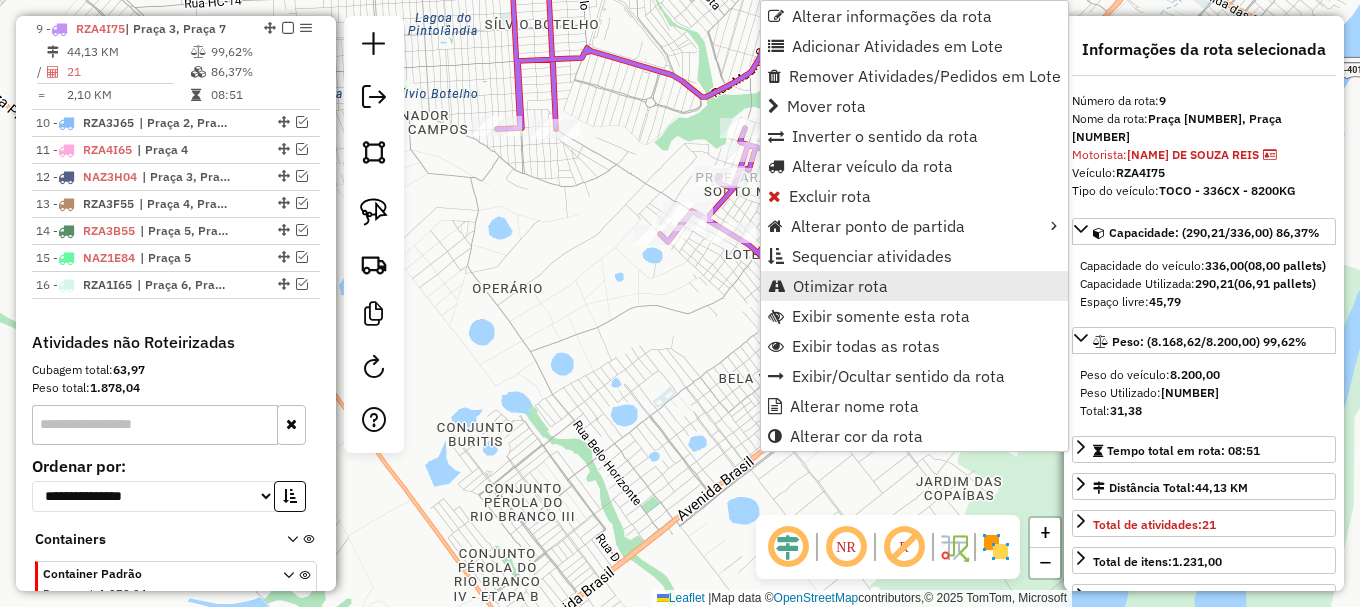 click on "Otimizar rota" at bounding box center (840, 286) 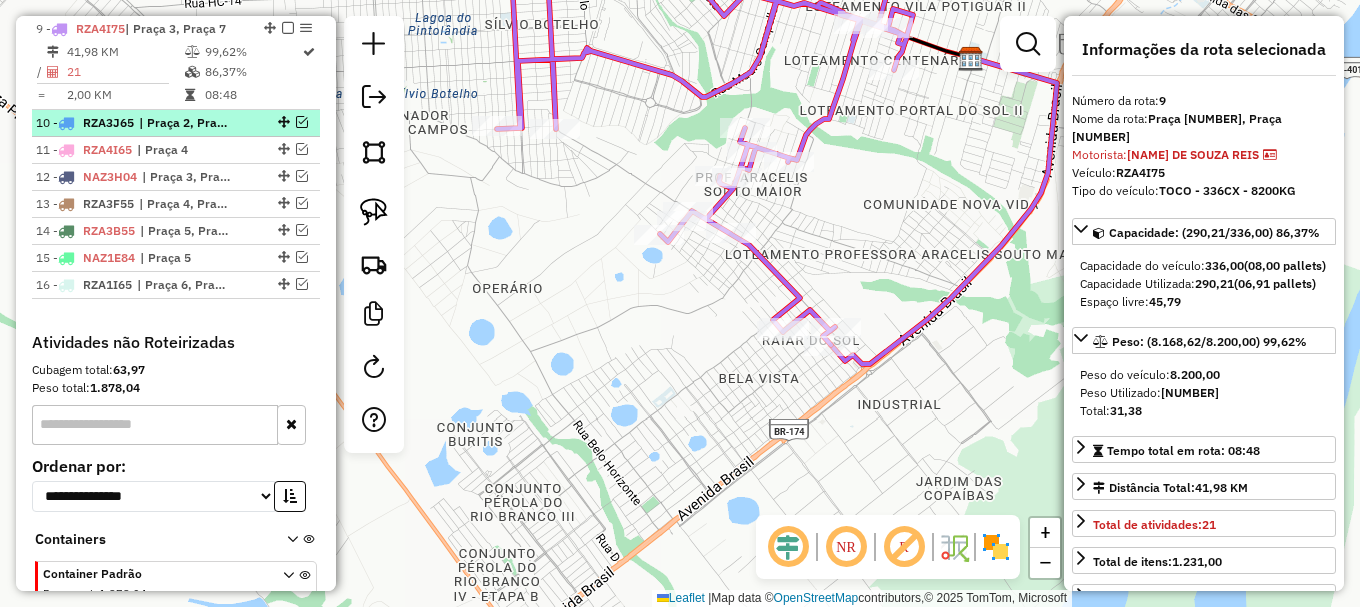 click at bounding box center [302, 122] 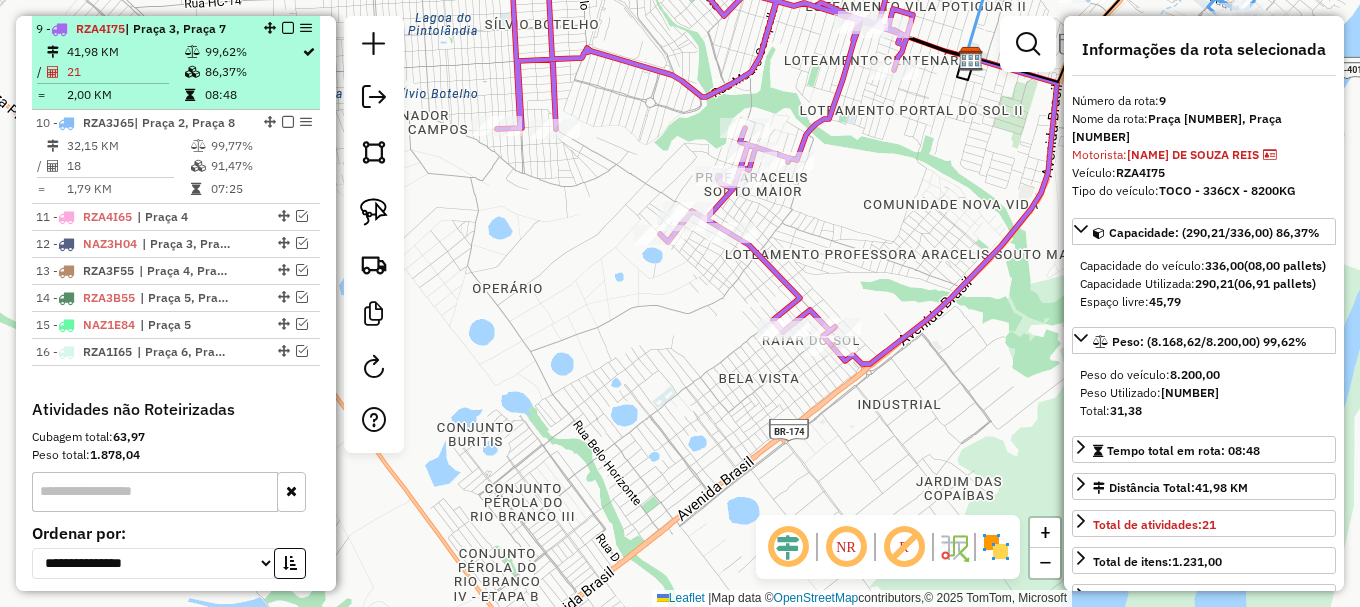 click at bounding box center (288, 28) 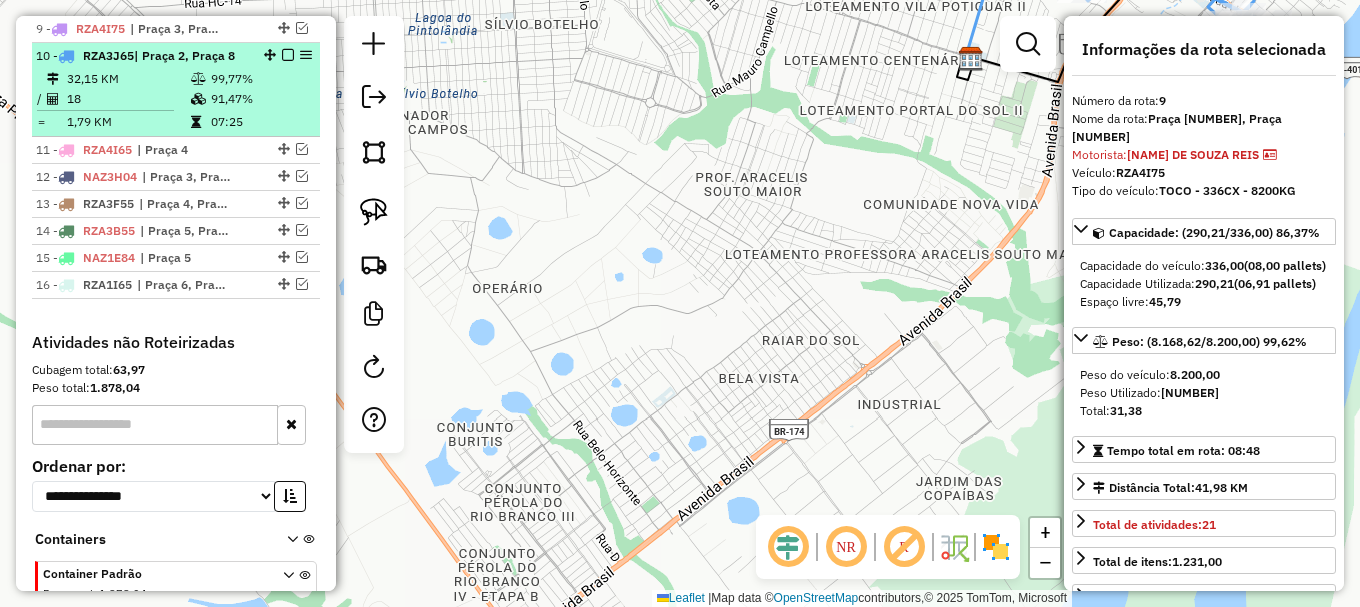 click on "91,47%" at bounding box center (260, 99) 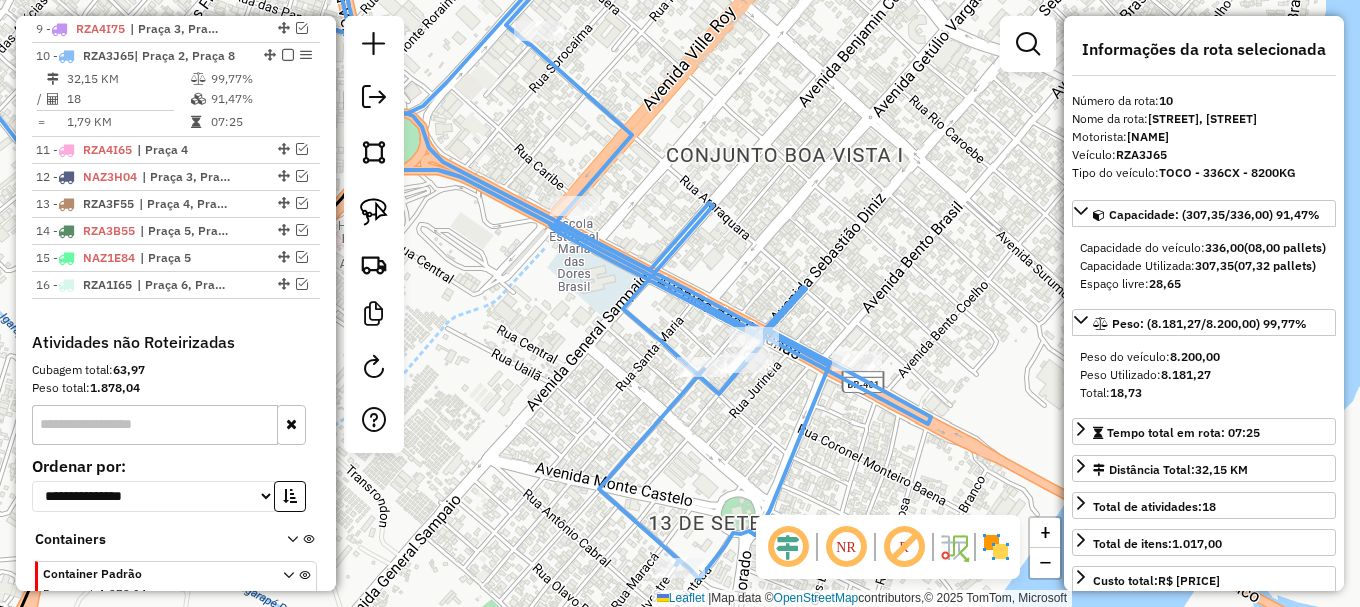 click 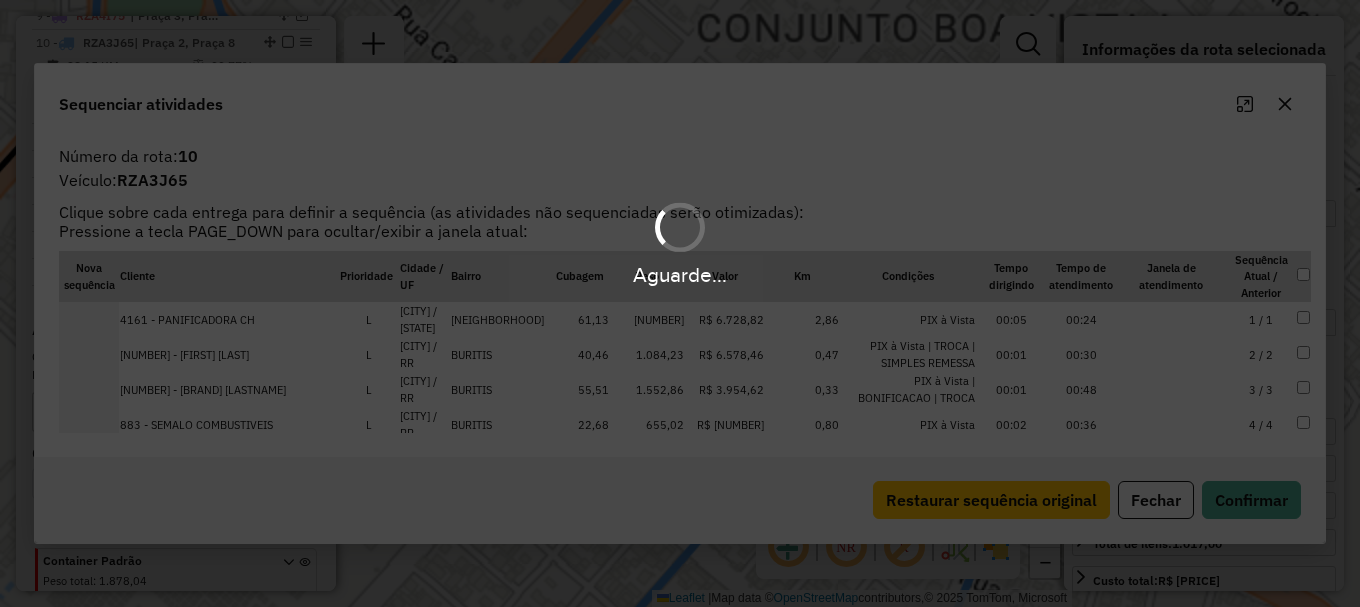 scroll, scrollTop: 1035, scrollLeft: 0, axis: vertical 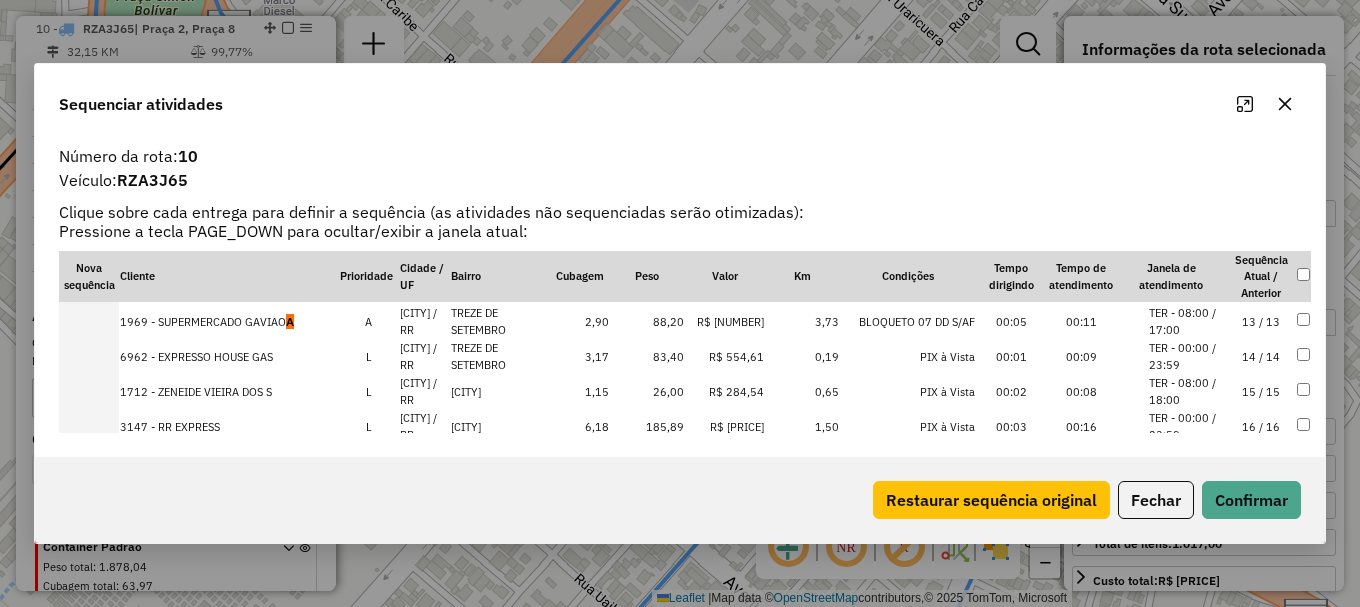 click on "TER - 08:00 / 17:00" at bounding box center (1187, 321) 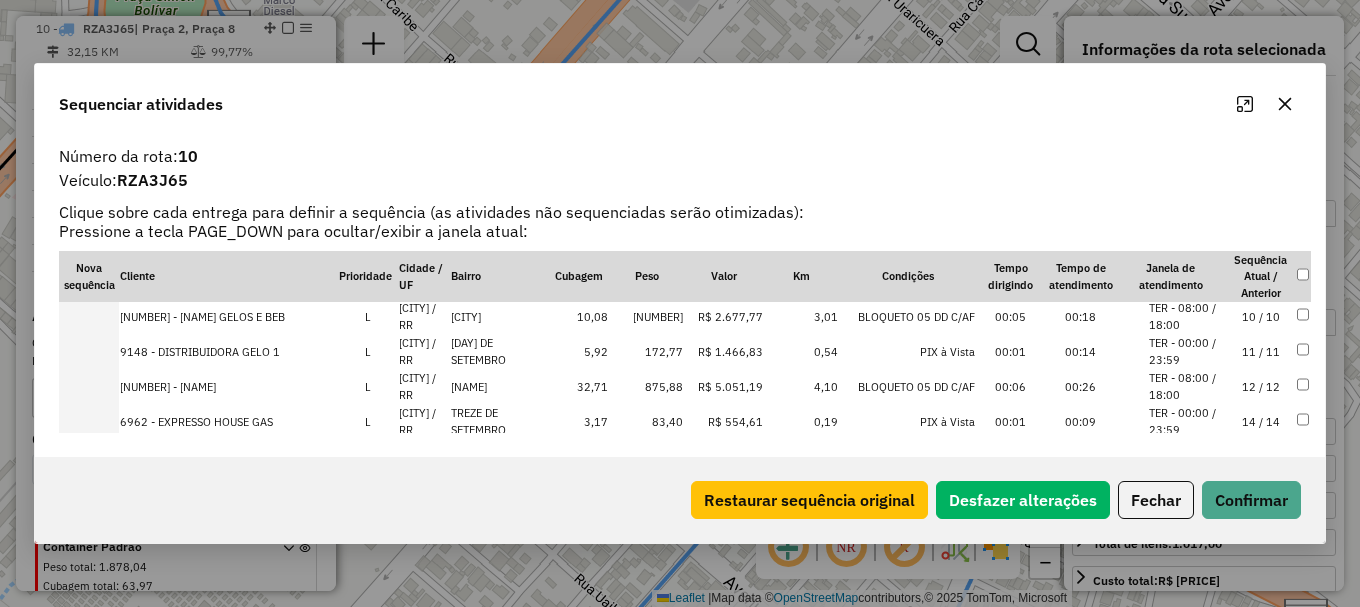click on "TER - 00:00 / 23:59" at bounding box center (1187, 351) 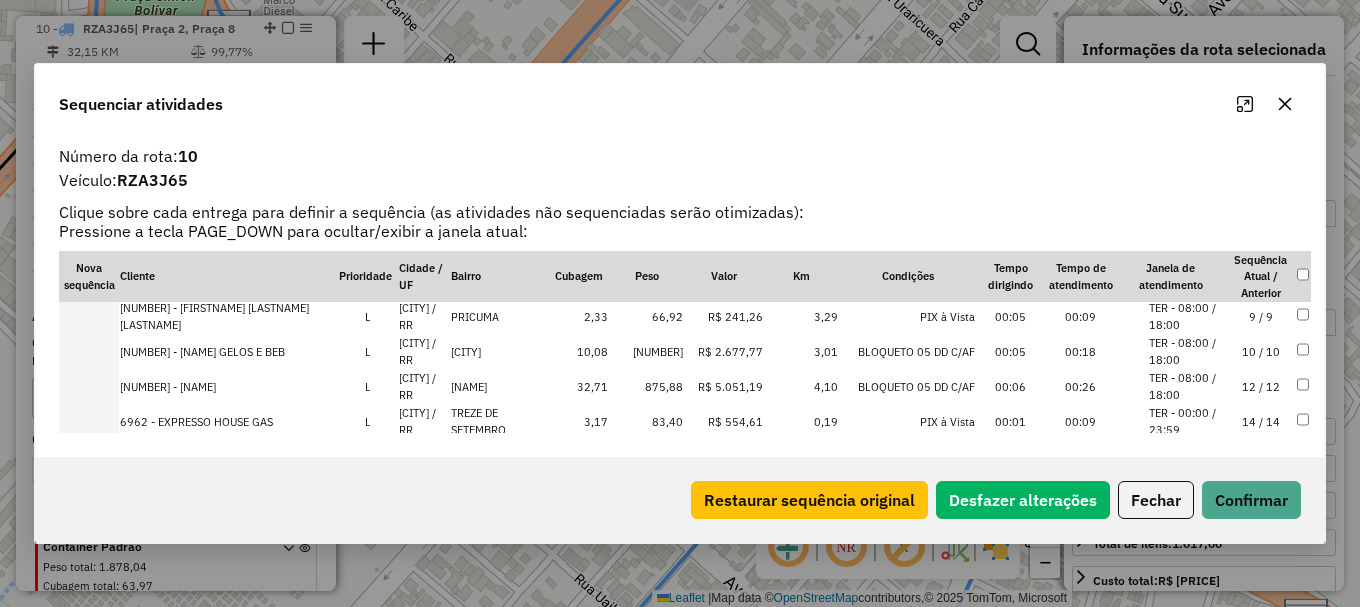 scroll, scrollTop: 388, scrollLeft: 0, axis: vertical 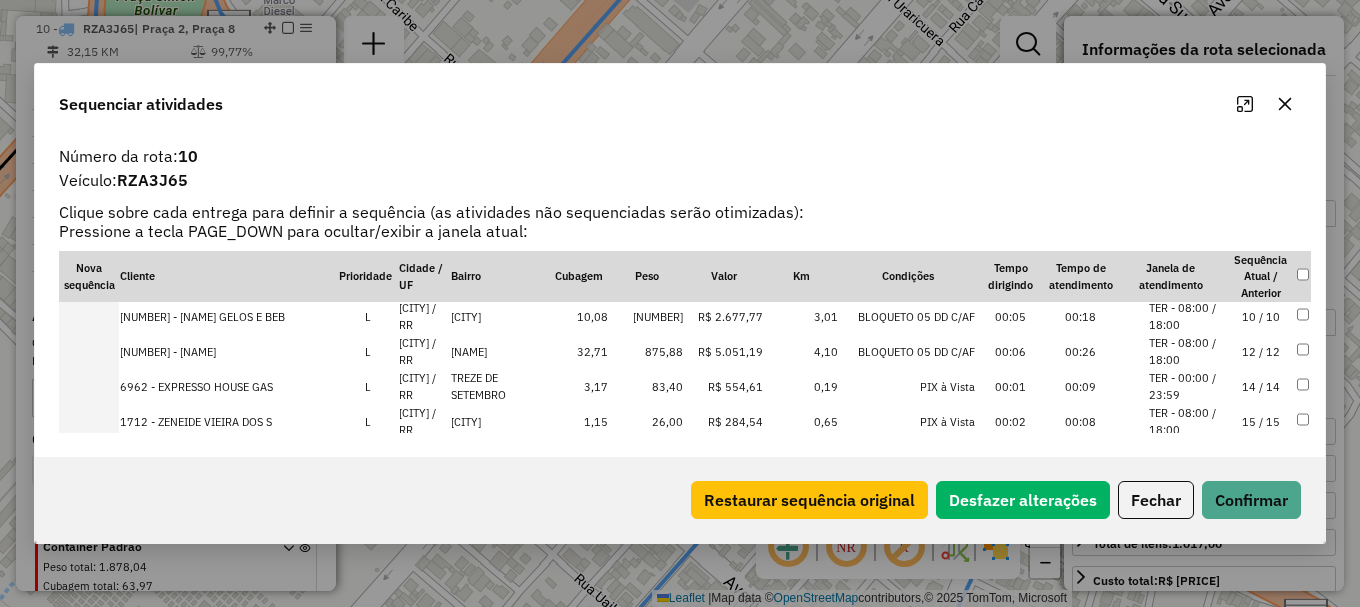 click on "TER - 00:00 / 23:59" at bounding box center [1187, 386] 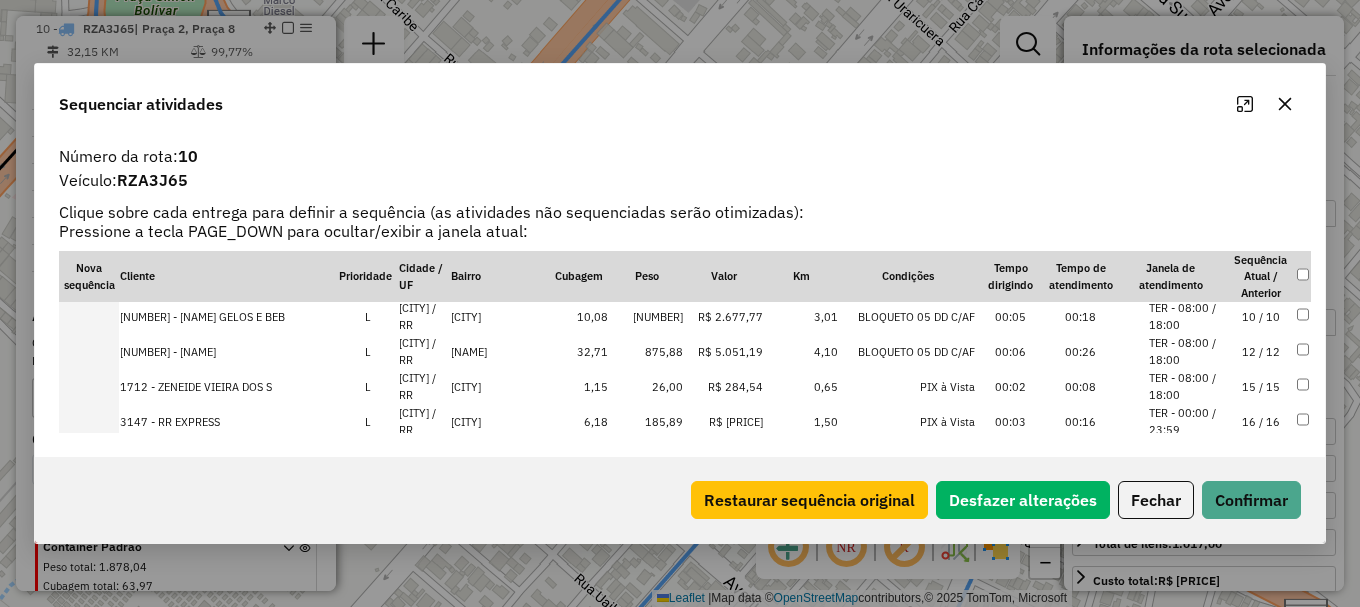 click on "TER - 08:00 / 18:00" at bounding box center (1187, 386) 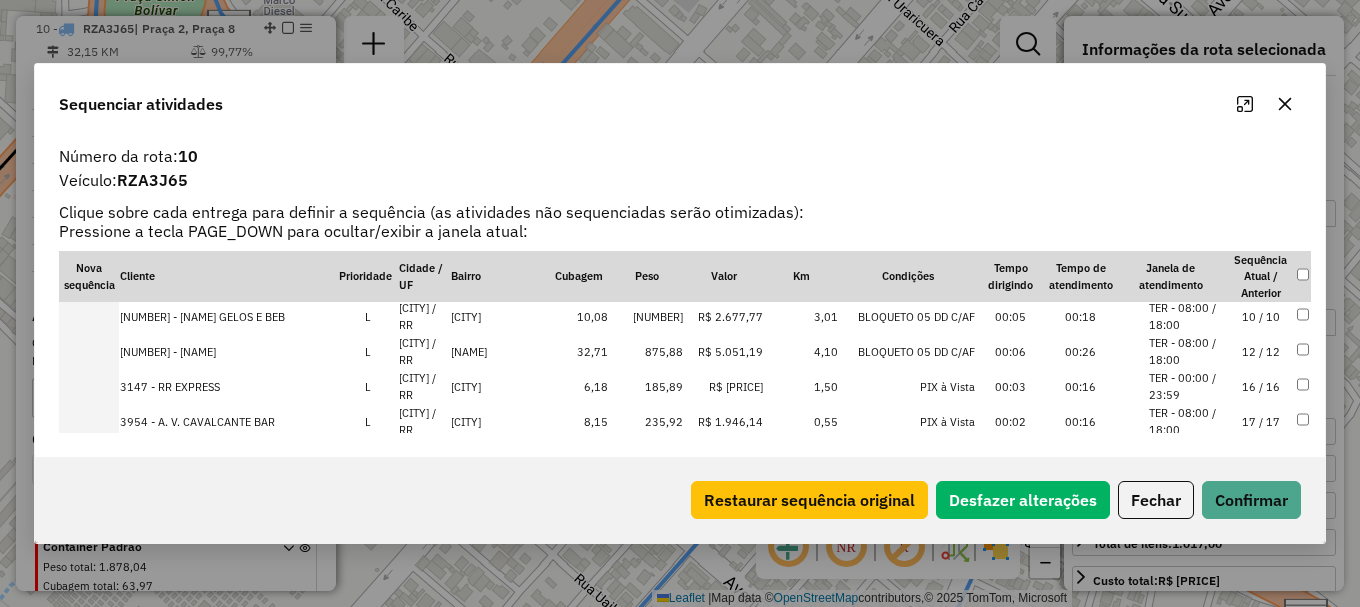 click on "TER - 08:00 / 18:00" at bounding box center [1187, 316] 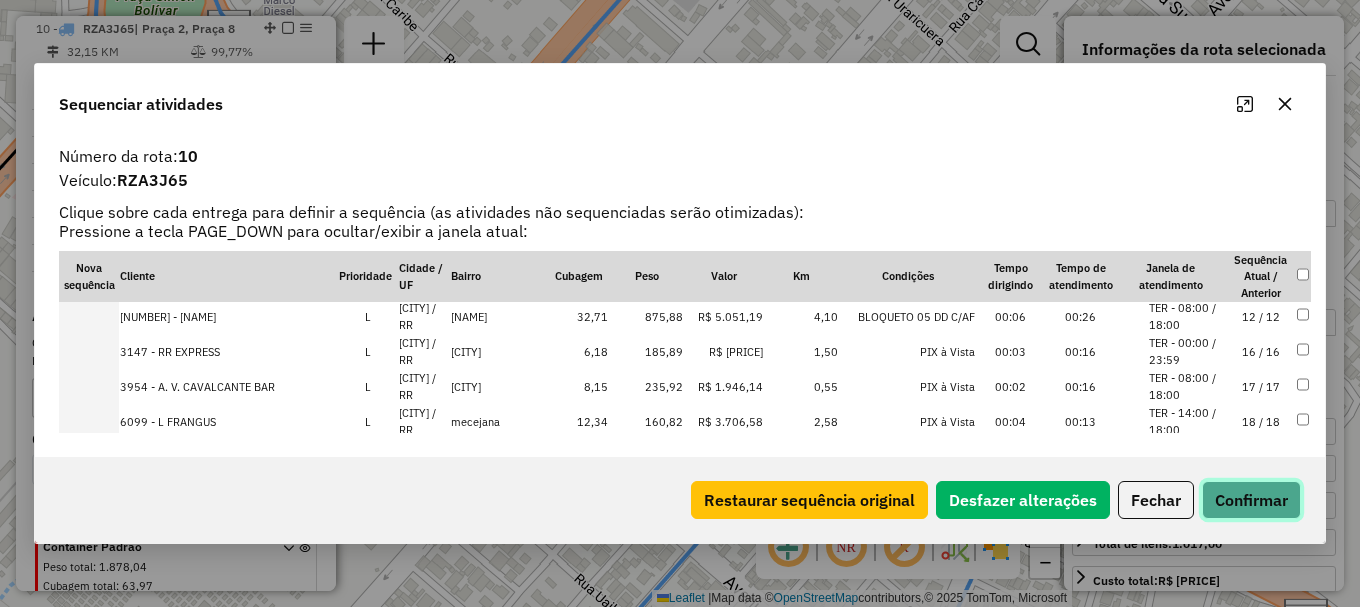 drag, startPoint x: 1242, startPoint y: 507, endPoint x: 1234, endPoint y: 495, distance: 14.422205 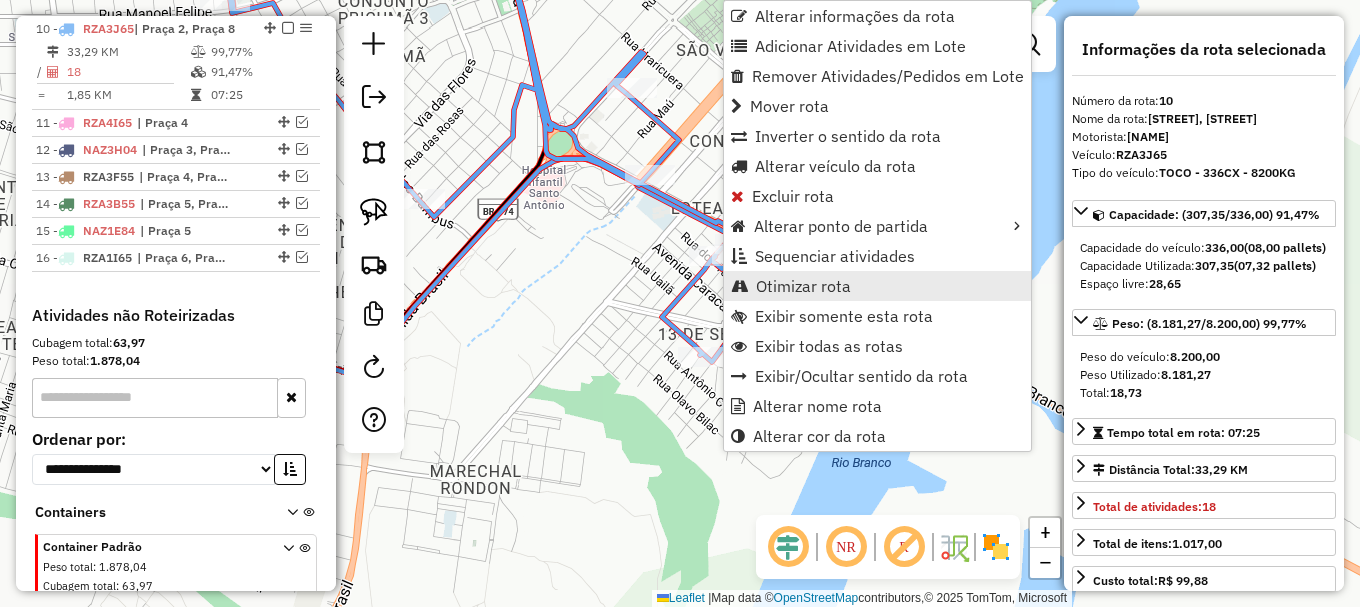 click on "Otimizar rota" at bounding box center (803, 286) 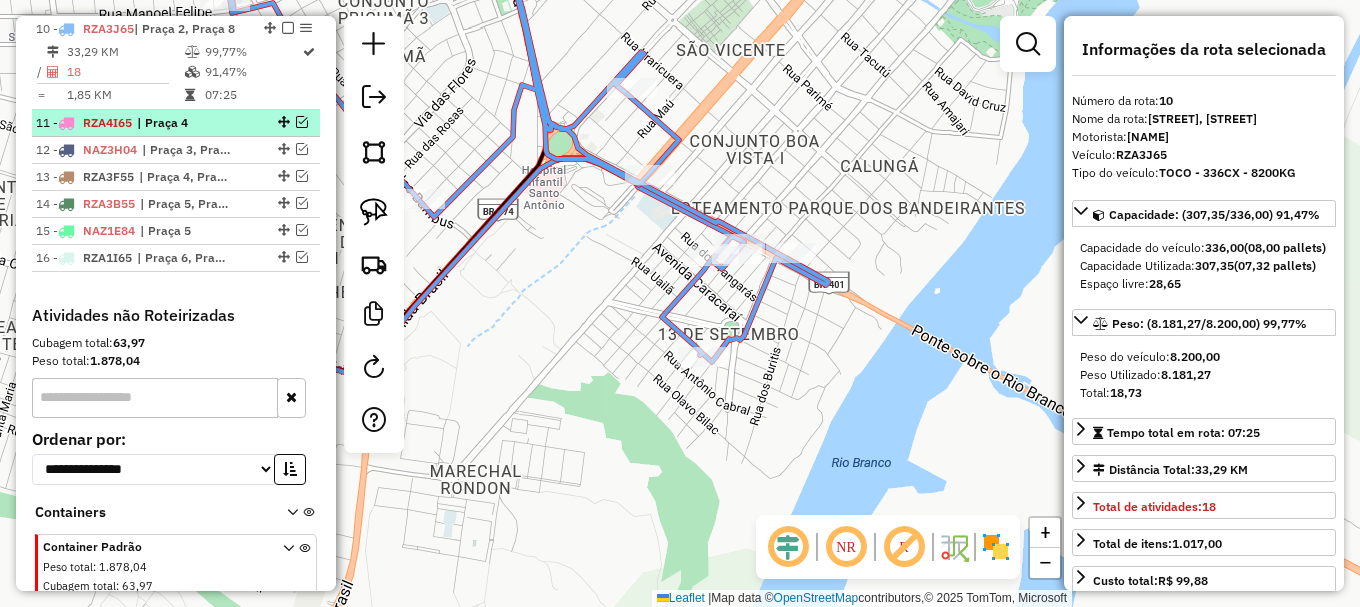 click at bounding box center [302, 122] 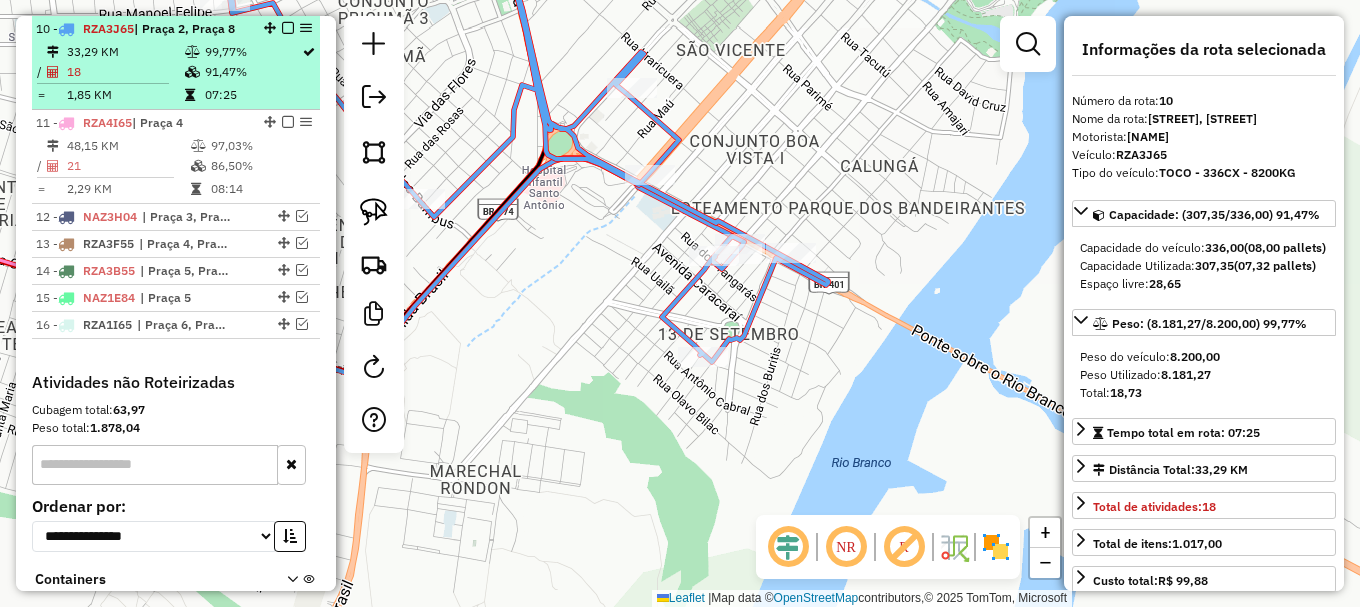 click at bounding box center (288, 28) 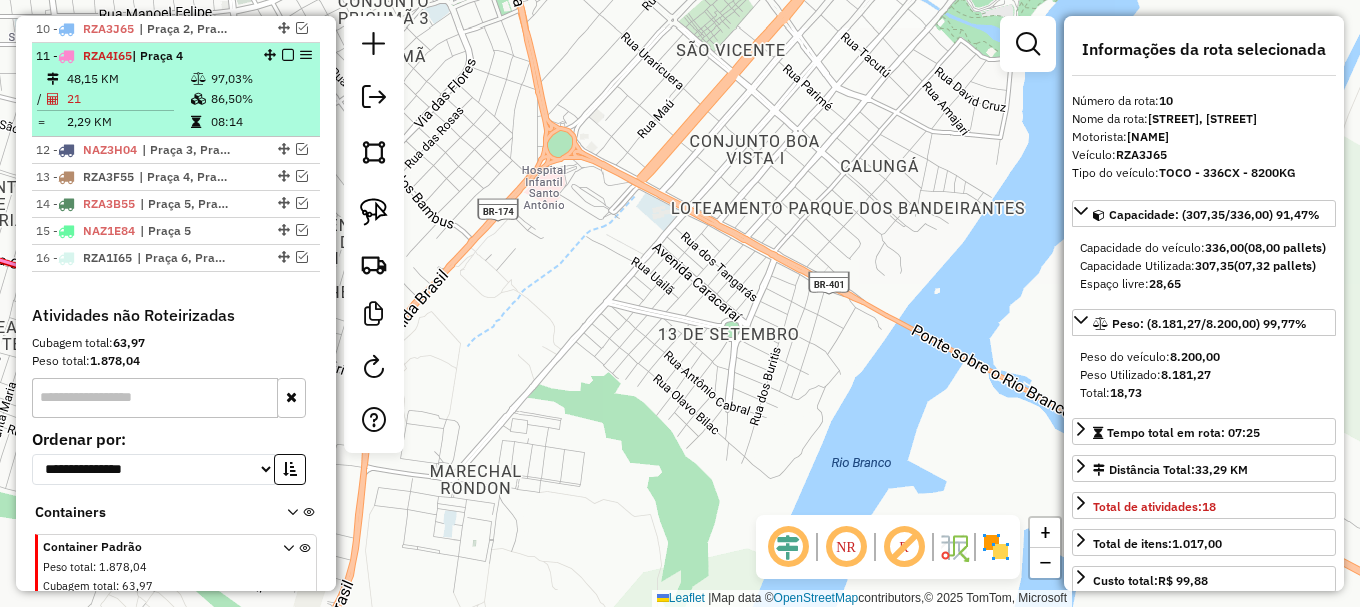 click on "97,03%" at bounding box center [260, 79] 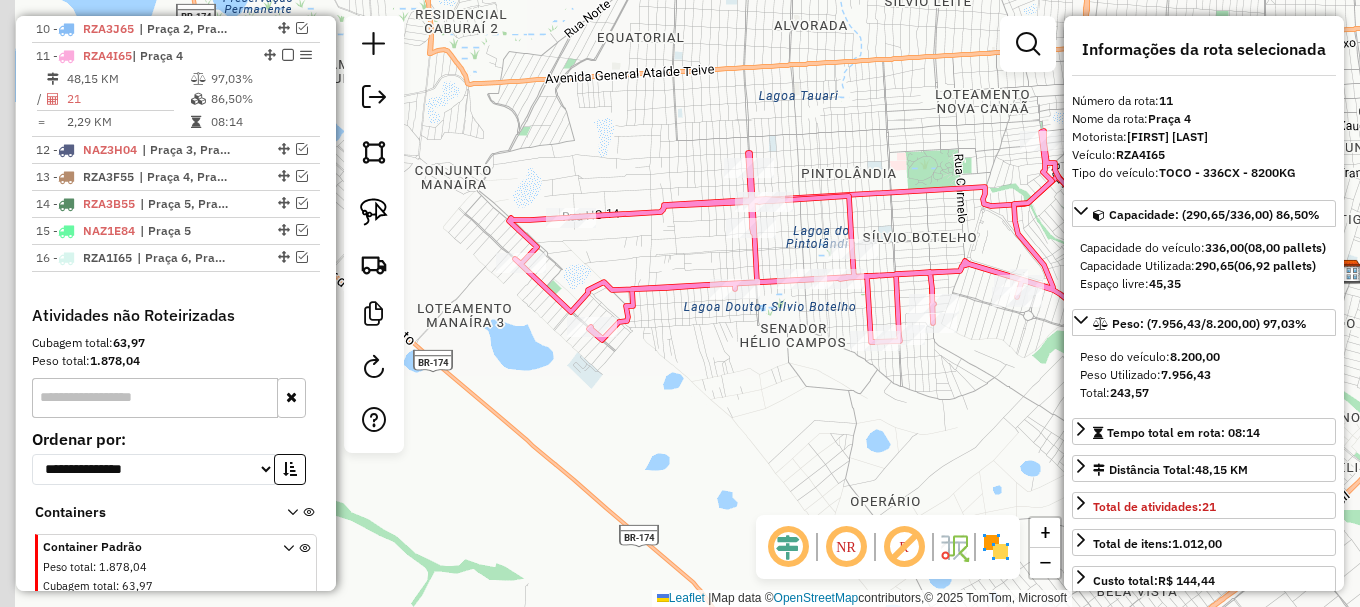 drag, startPoint x: 659, startPoint y: 159, endPoint x: 953, endPoint y: 75, distance: 305.76462 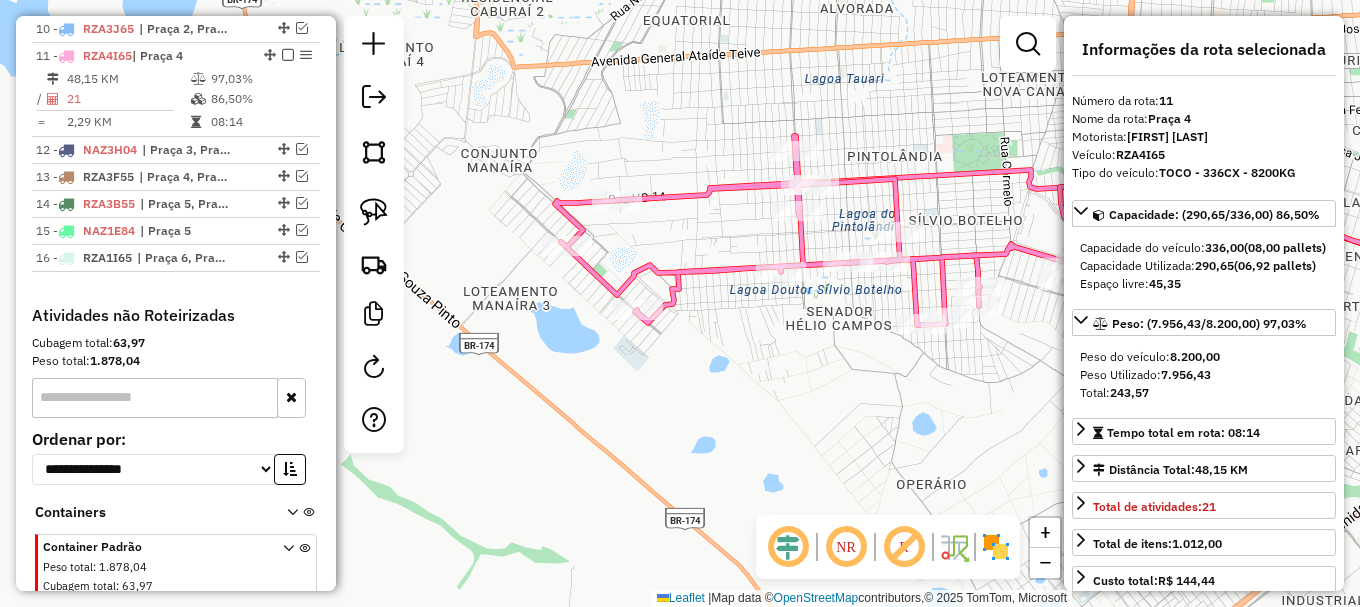click 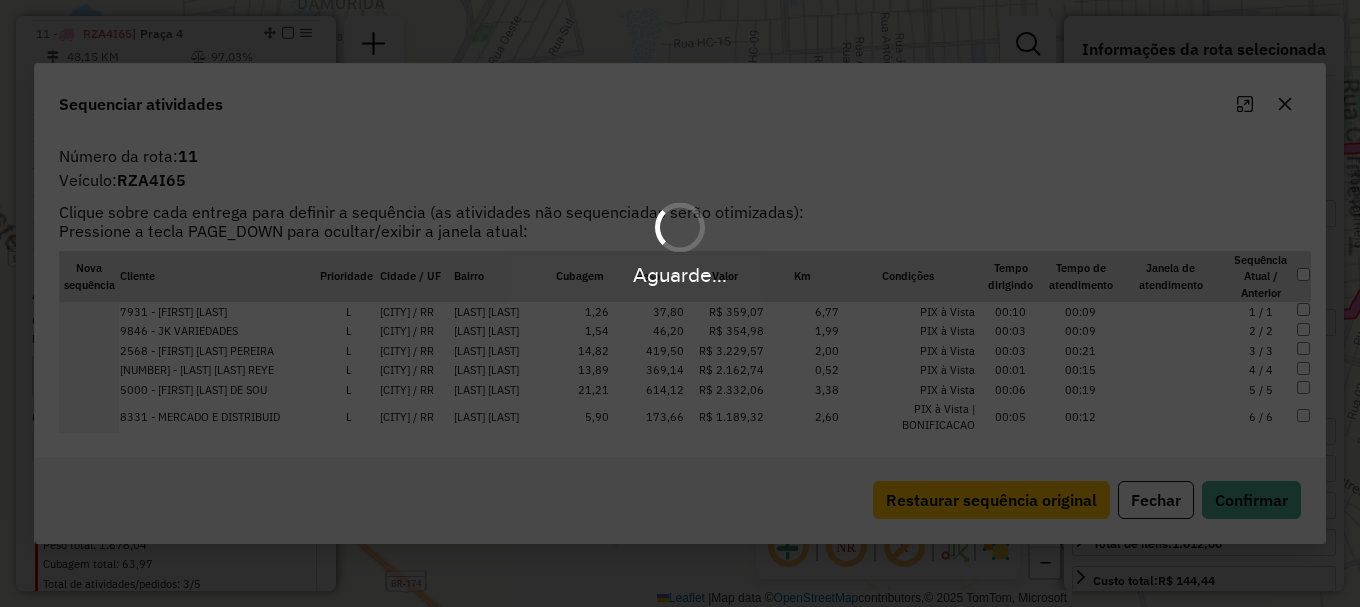 scroll, scrollTop: 1062, scrollLeft: 0, axis: vertical 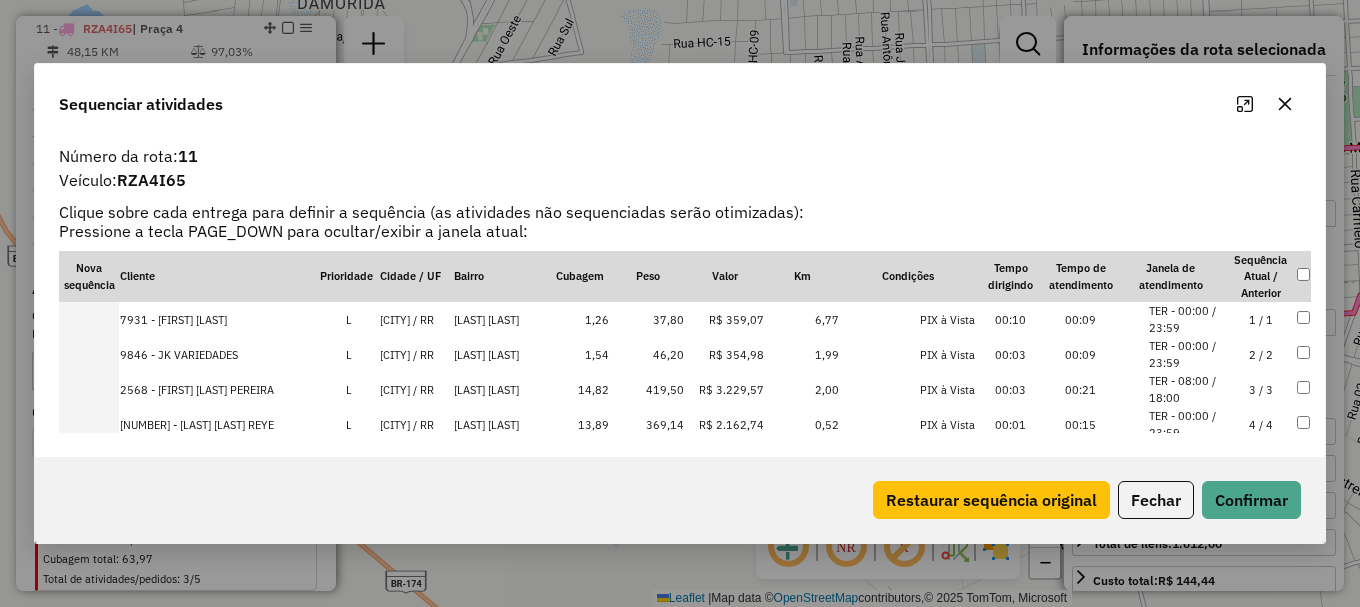 click on "TER - 00:00 / 23:59" at bounding box center (1187, 354) 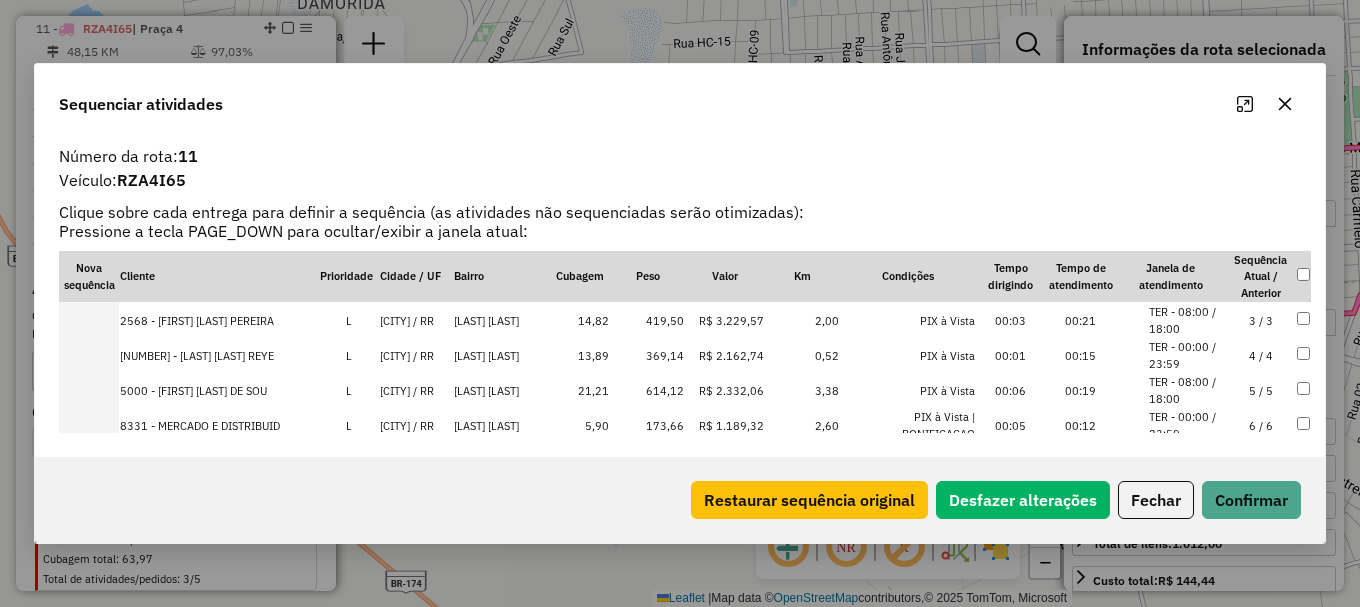 scroll, scrollTop: 100, scrollLeft: 0, axis: vertical 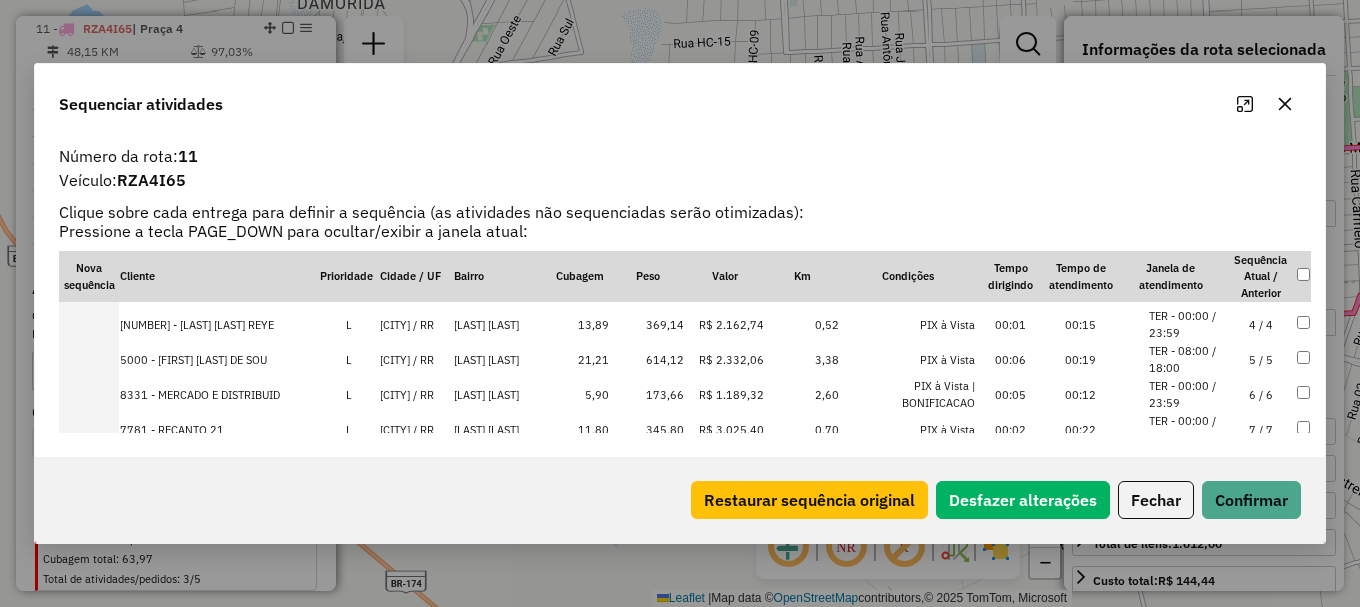 click on "TER - 08:00 / 18:00" at bounding box center (1187, 359) 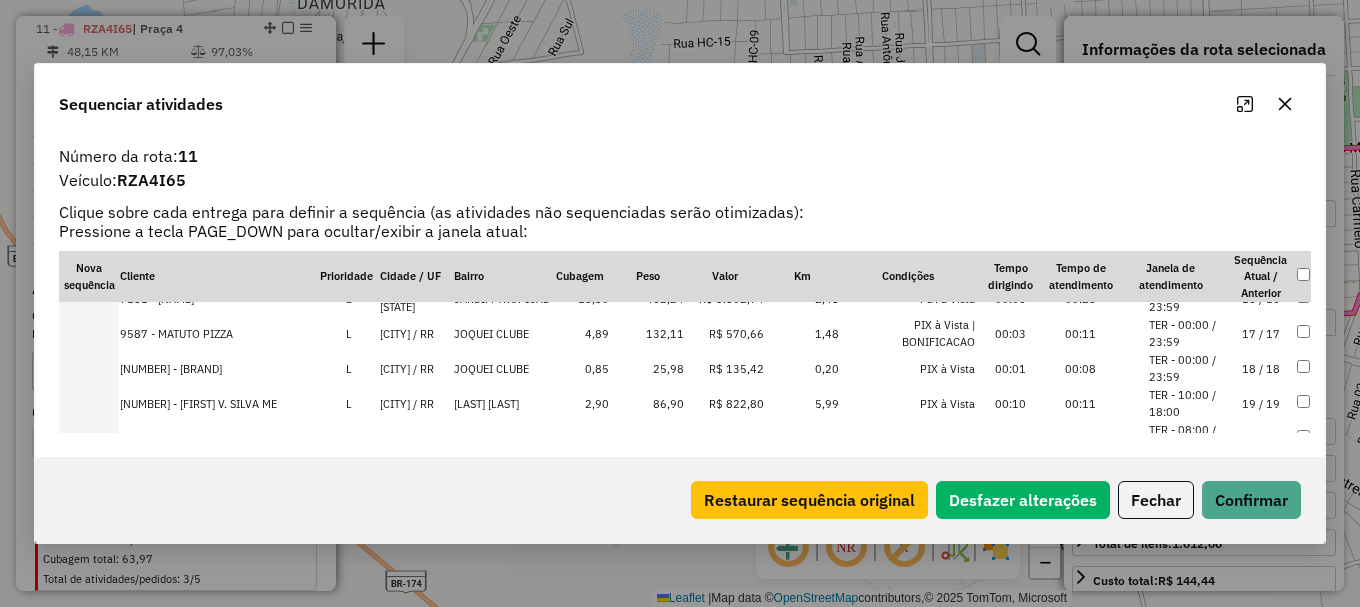 scroll, scrollTop: 623, scrollLeft: 0, axis: vertical 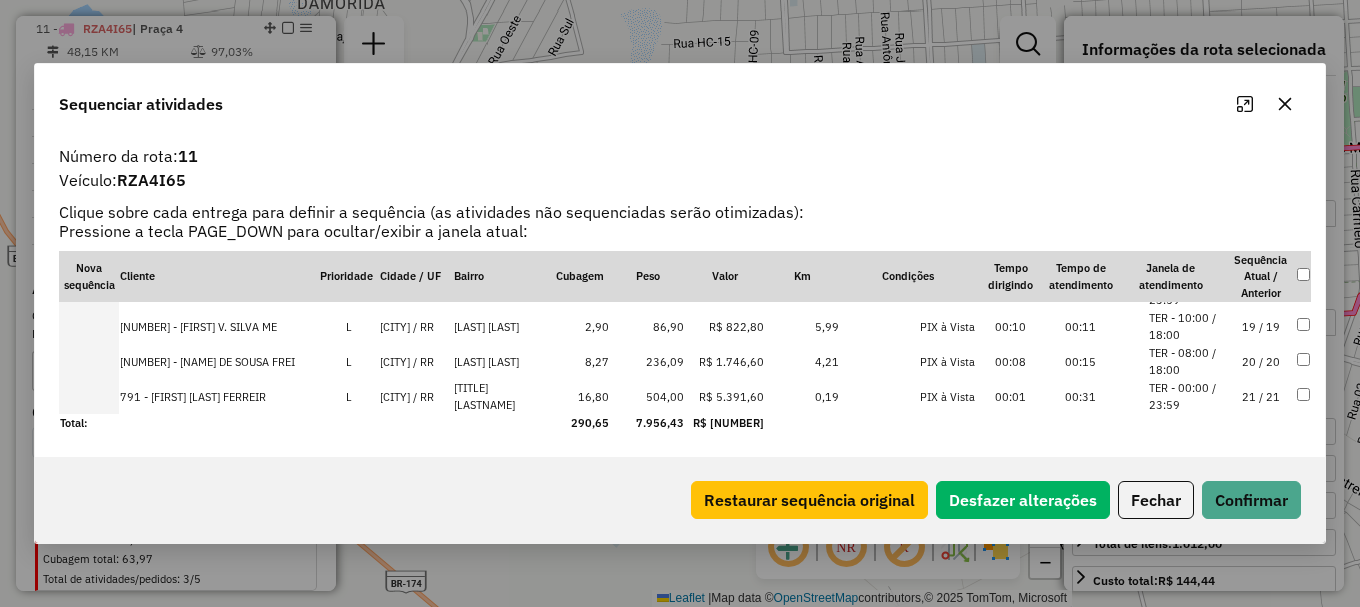 click on "TER - 10:00 / 18:00" at bounding box center (1187, 326) 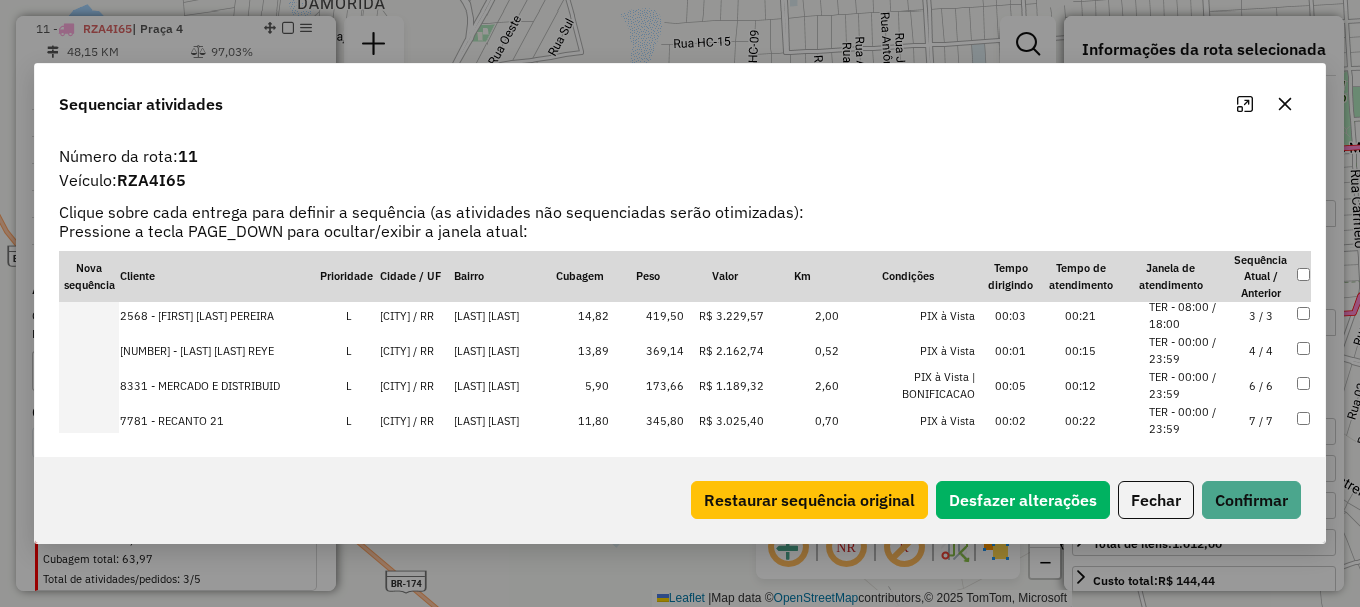 scroll, scrollTop: 123, scrollLeft: 0, axis: vertical 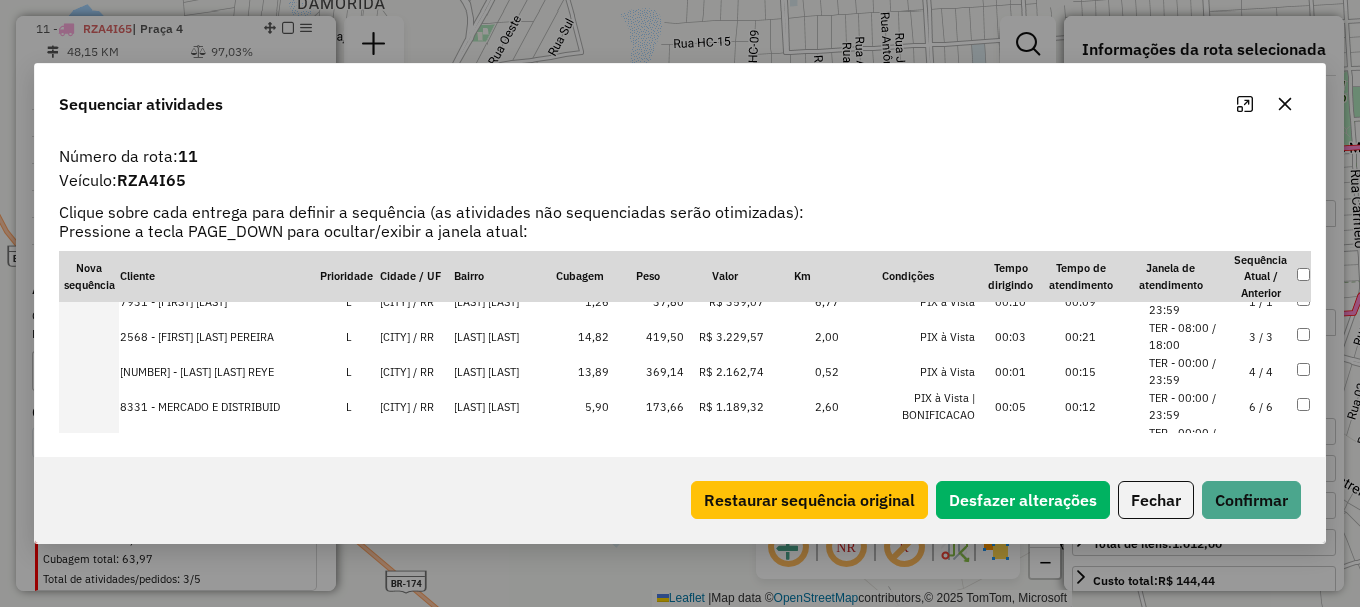 click on "TER - 00:00 / 23:59" at bounding box center [1187, 406] 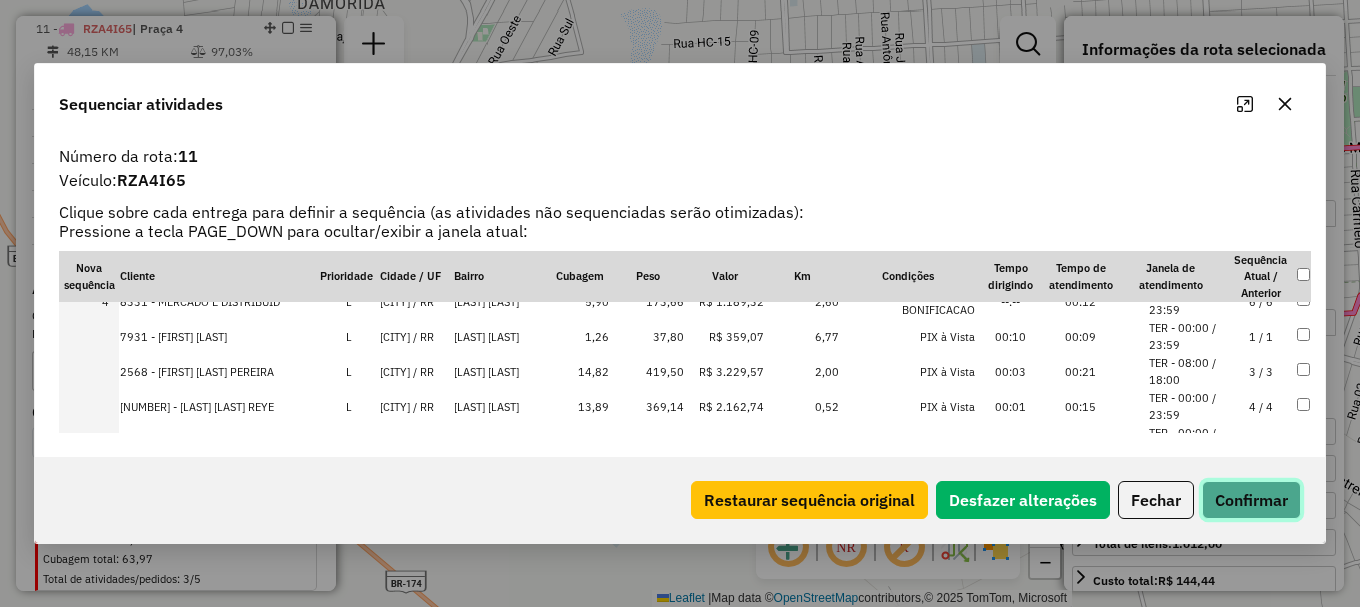 click on "Confirmar" 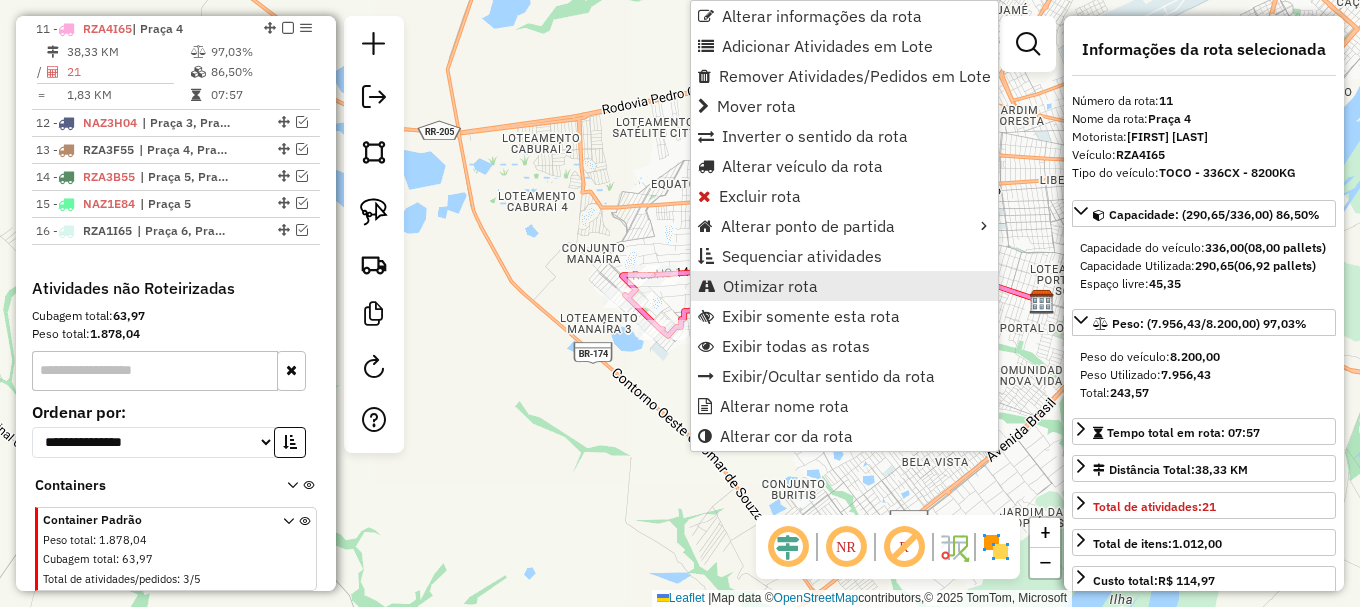 click on "Otimizar rota" at bounding box center [770, 286] 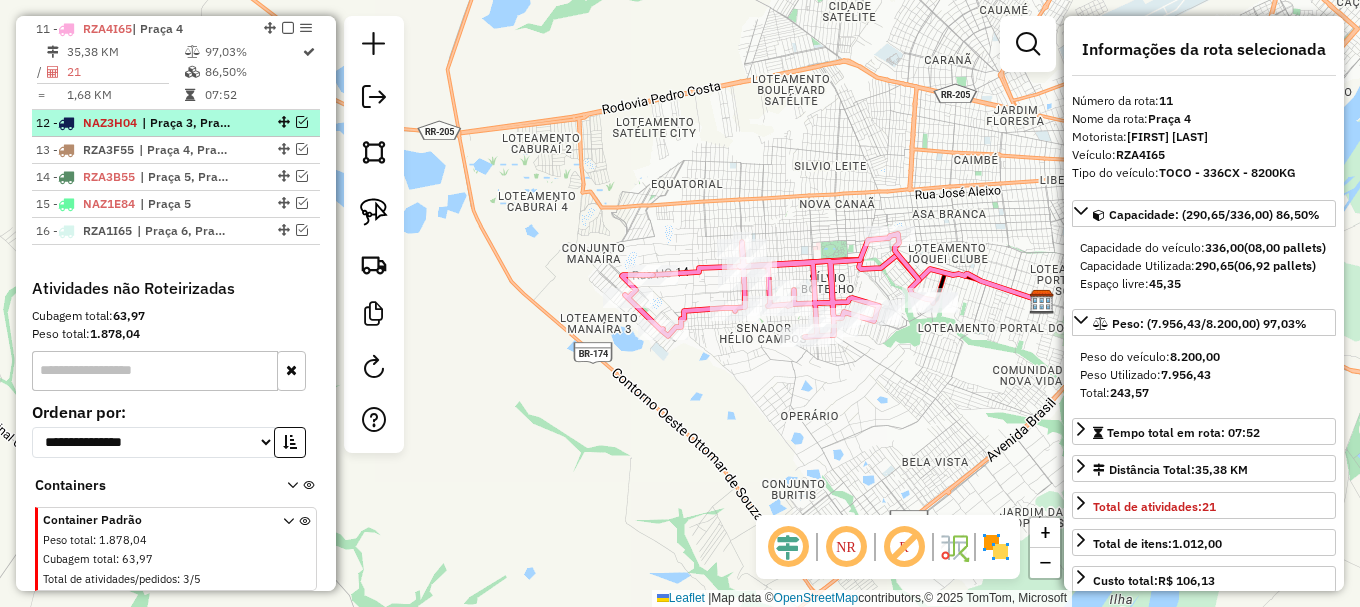 click at bounding box center (302, 122) 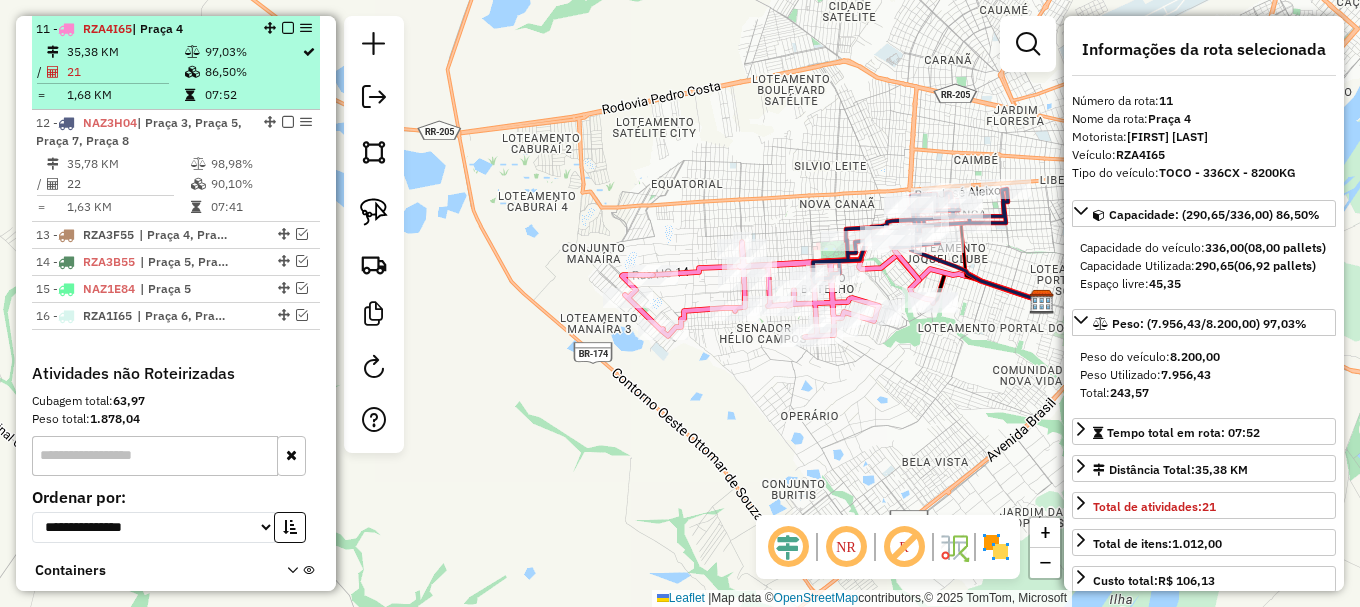 click at bounding box center [288, 28] 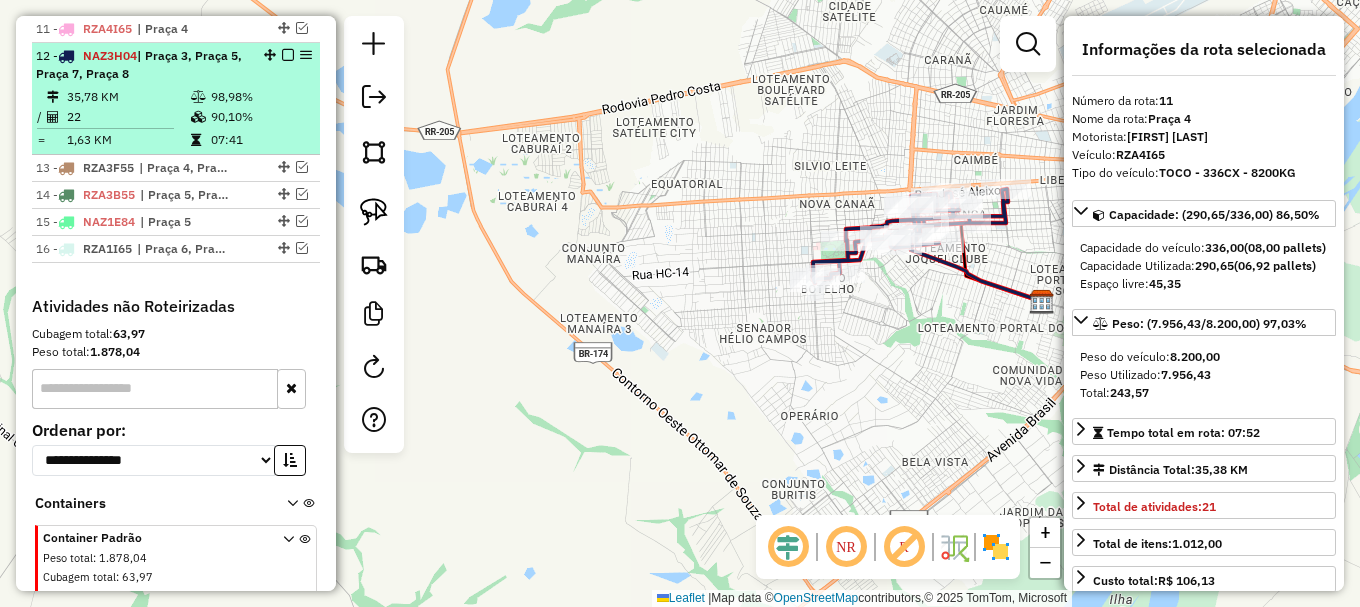 click on "Rota [NUMBER] - Placa [PLATE] | Praça [NUMBER], Praça [NUMBER], Praça [NUMBER], Praça [NUMBER]  [DISTANCE]   [PERCENTAGE]  /  [NUMBER]   [PERCENTAGE]     =  [DISTANCE]   [TIME]" at bounding box center [176, 99] 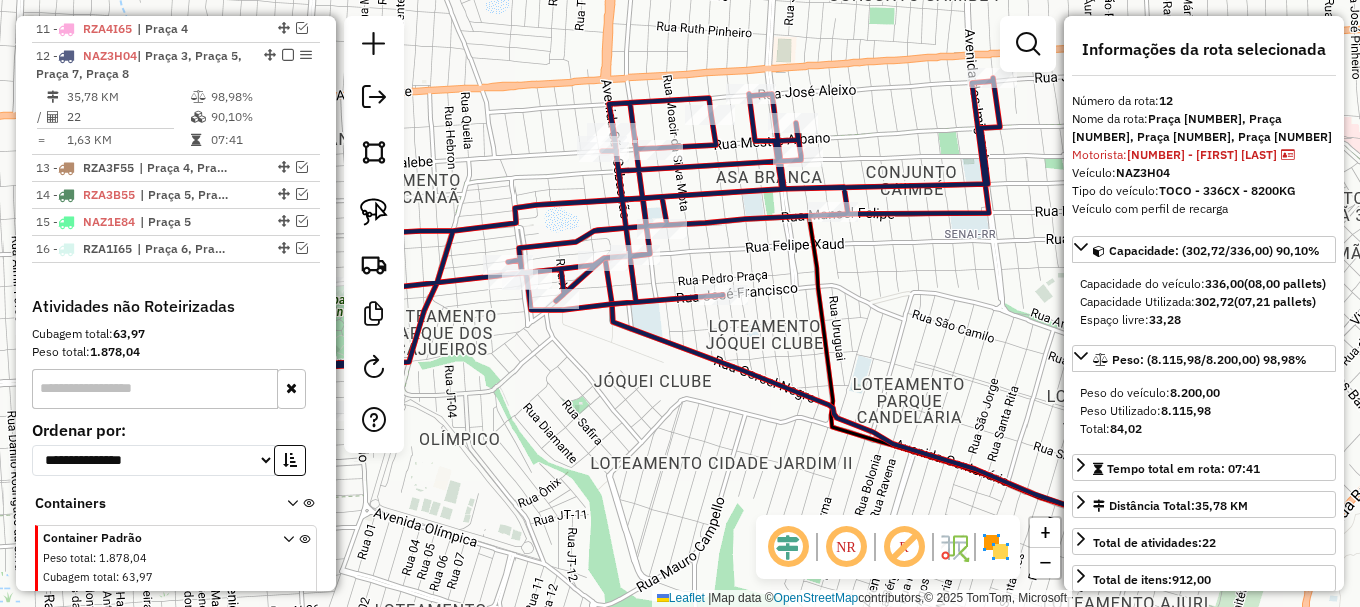 click 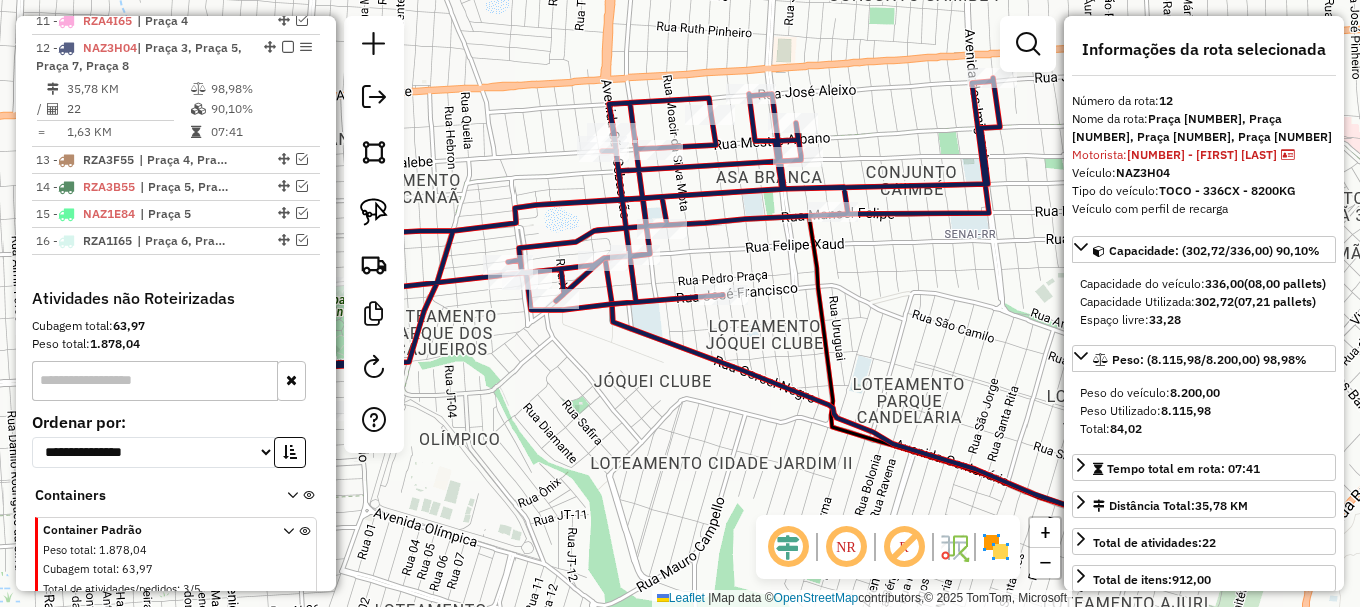 click 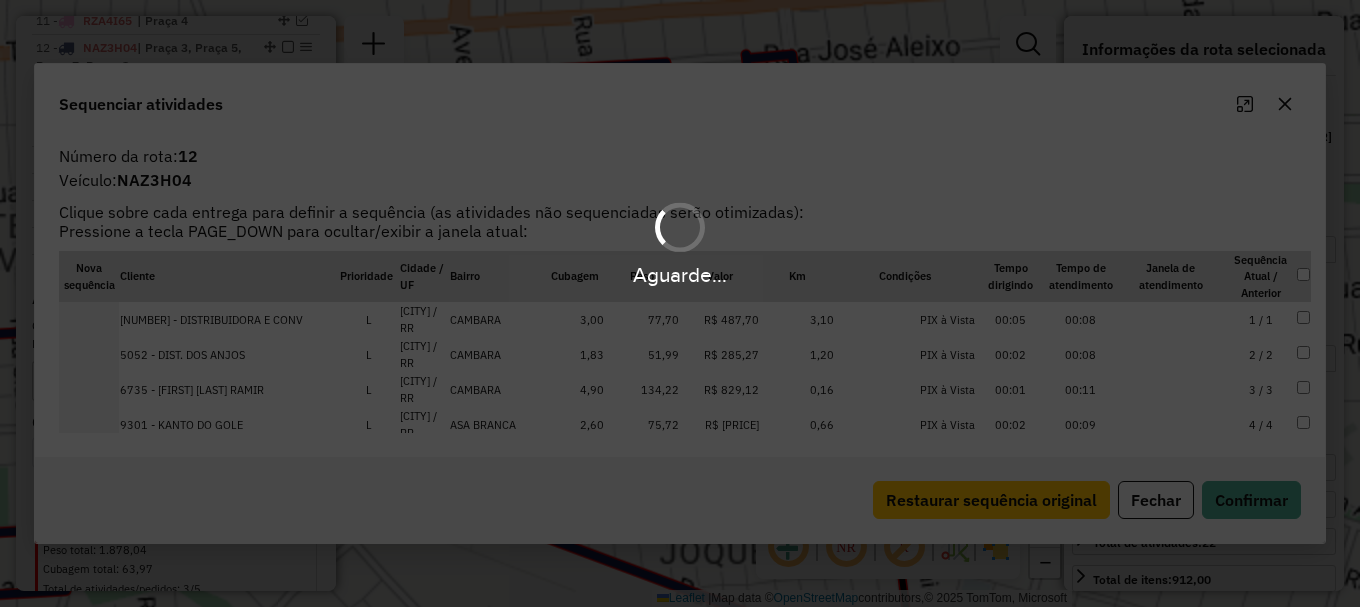 scroll, scrollTop: 1089, scrollLeft: 0, axis: vertical 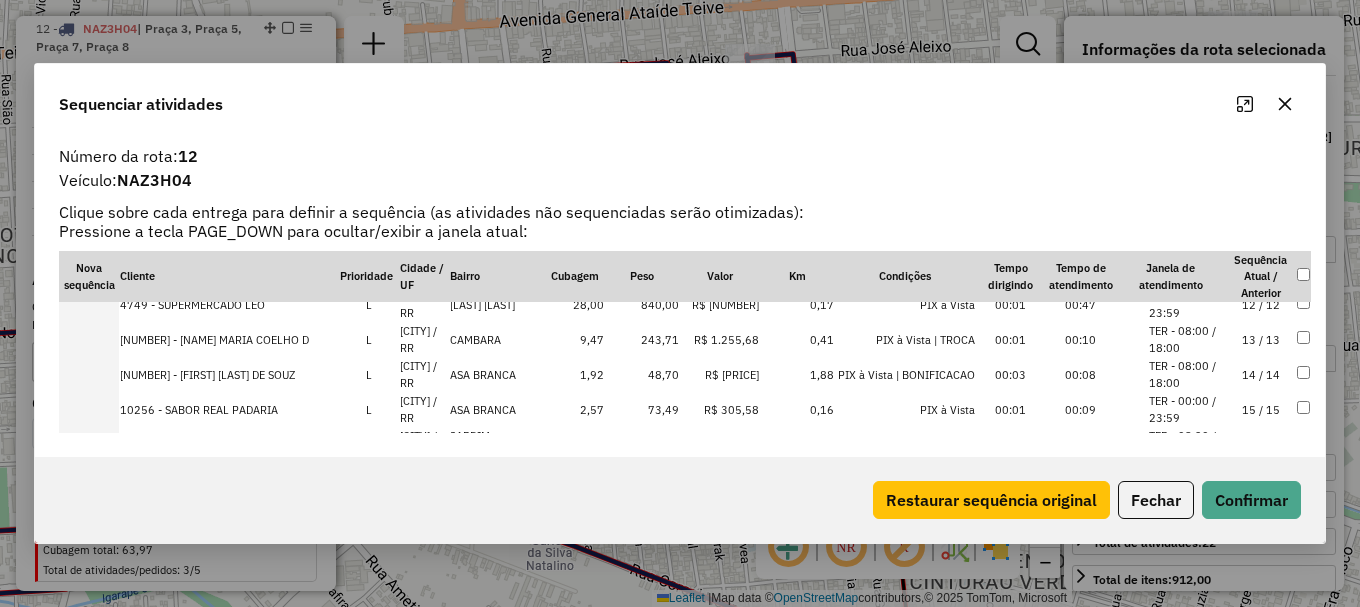 click on "TER - 08:00 / 17:00" at bounding box center (1187, 199) 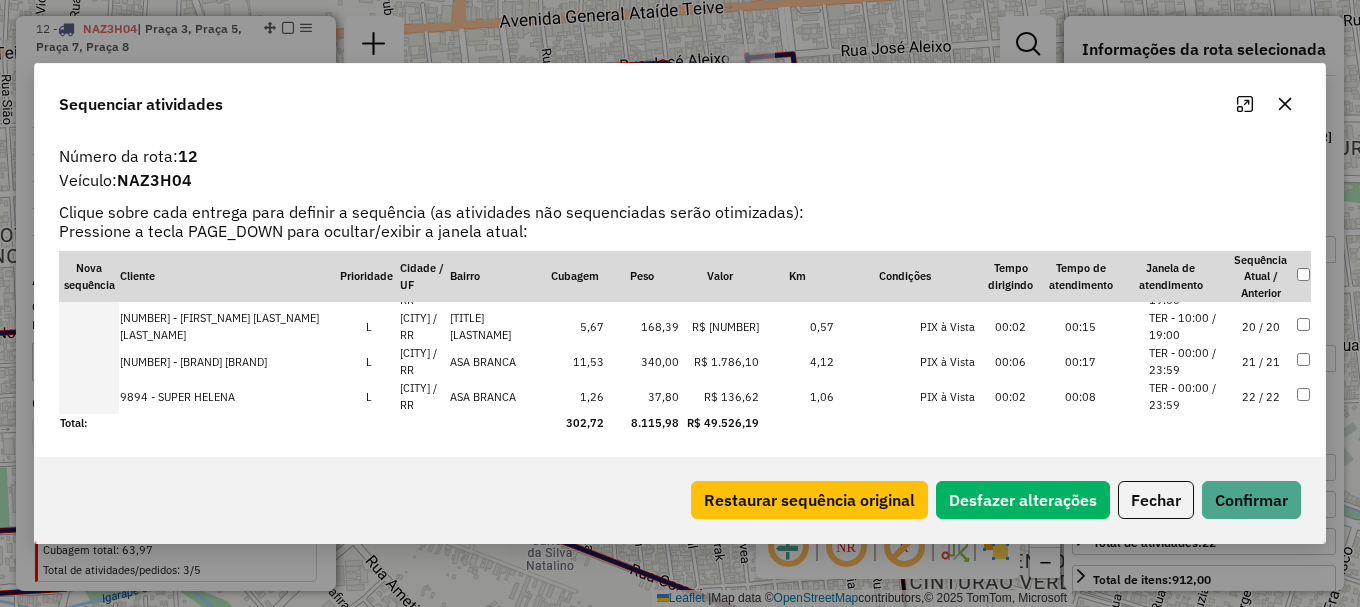 click on "21 / 21" at bounding box center [1261, 361] 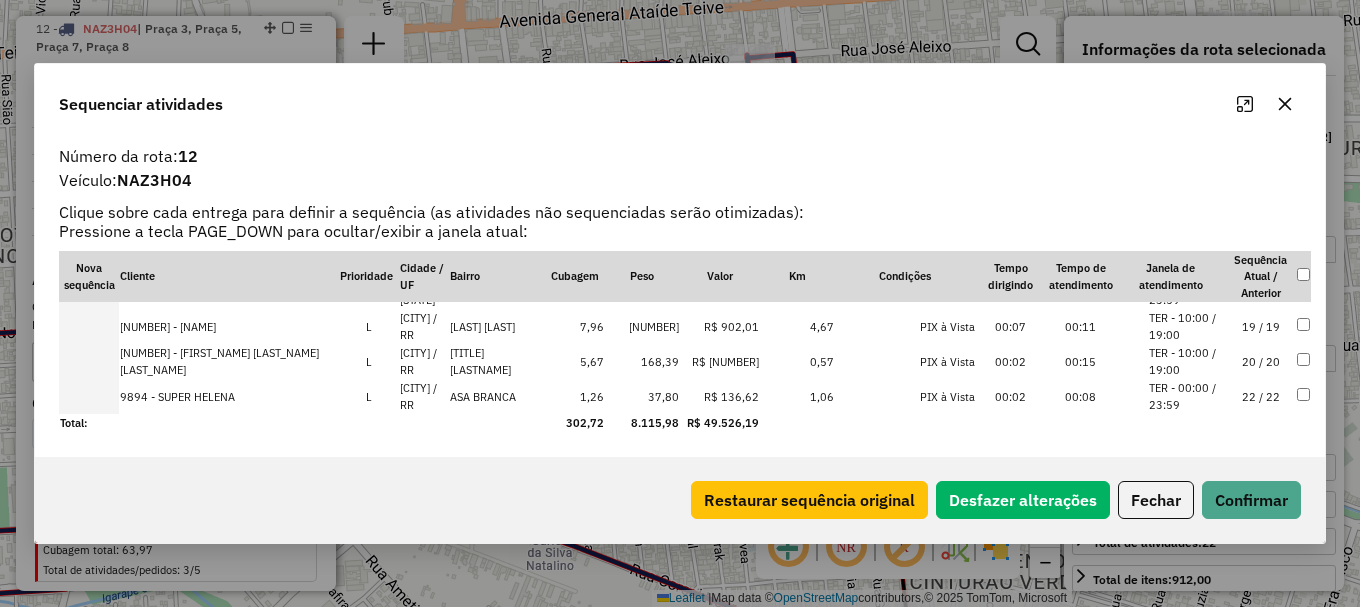 click on "TER - 08:00 / 18:00" at bounding box center [1187, 151] 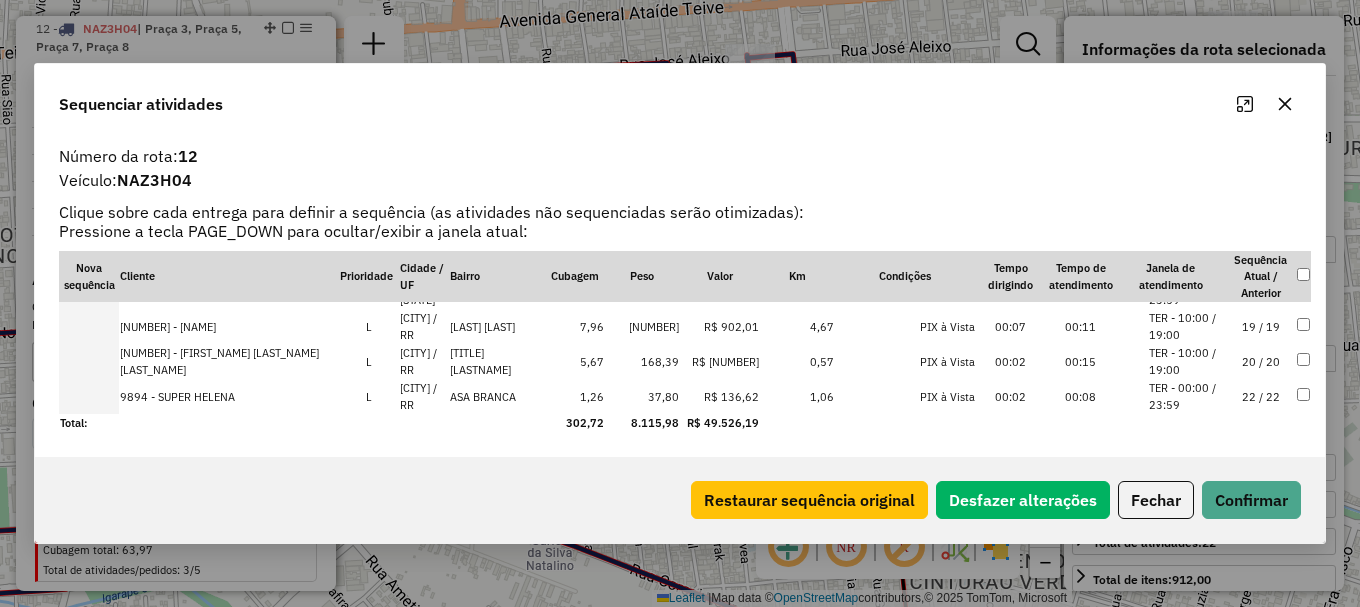drag, startPoint x: 1219, startPoint y: 336, endPoint x: 1228, endPoint y: 428, distance: 92.43917 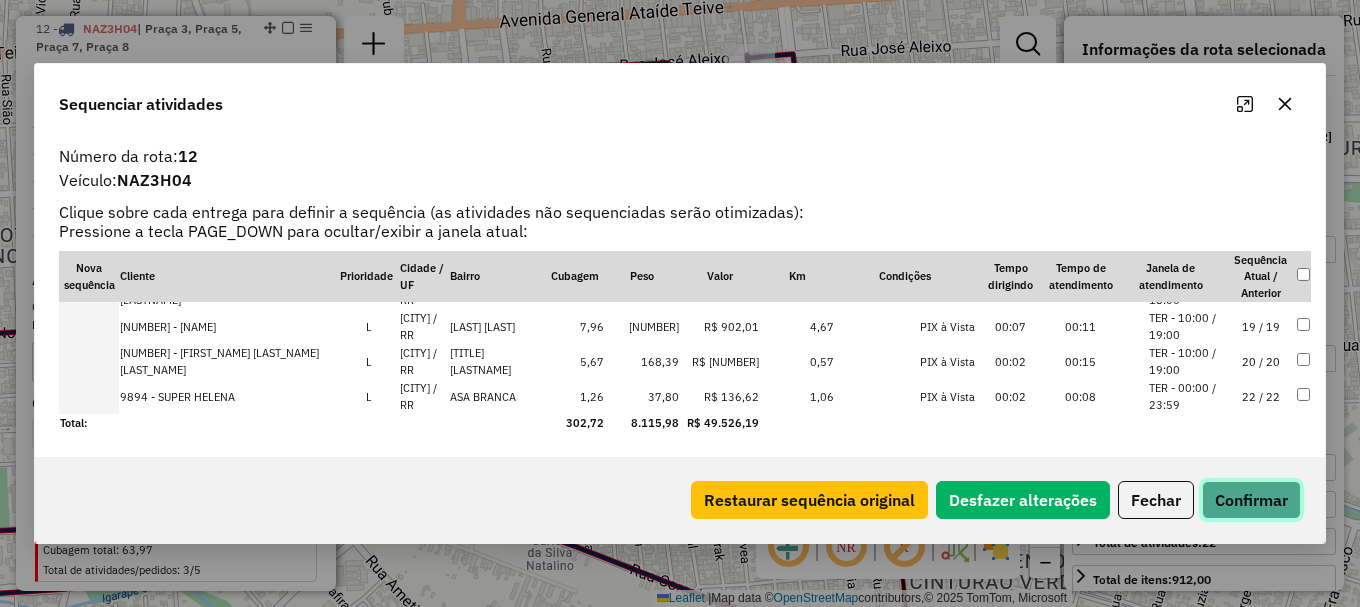click on "Confirmar" 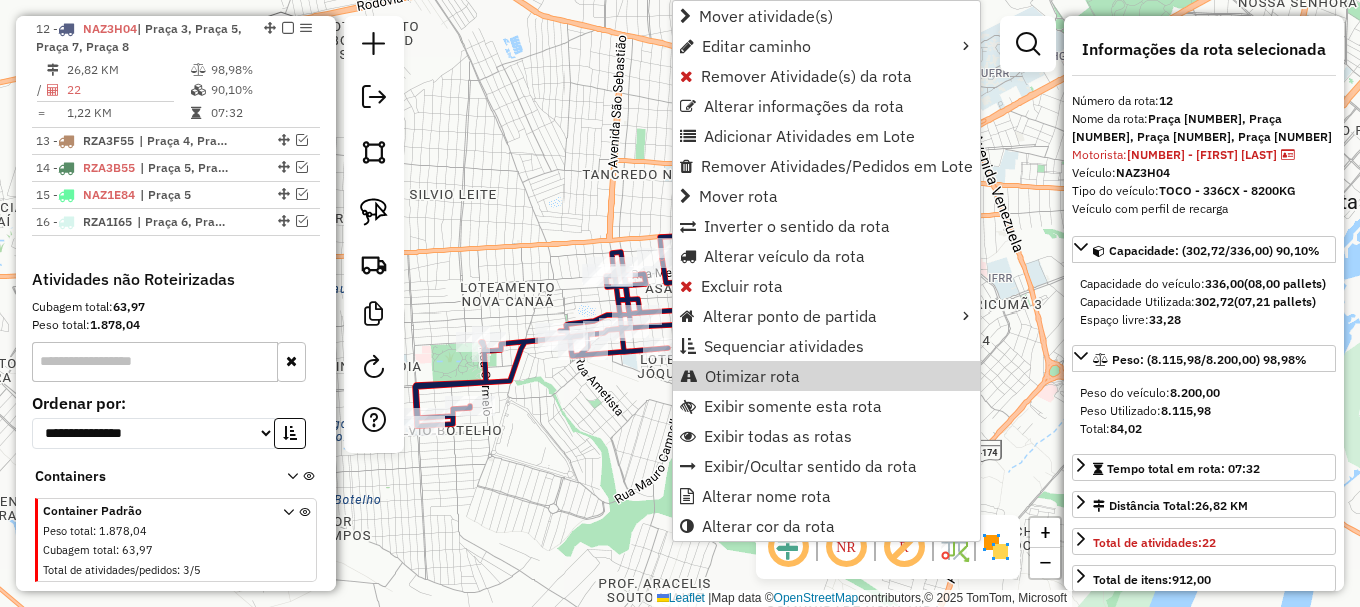 drag, startPoint x: 727, startPoint y: 368, endPoint x: 710, endPoint y: 353, distance: 22.671568 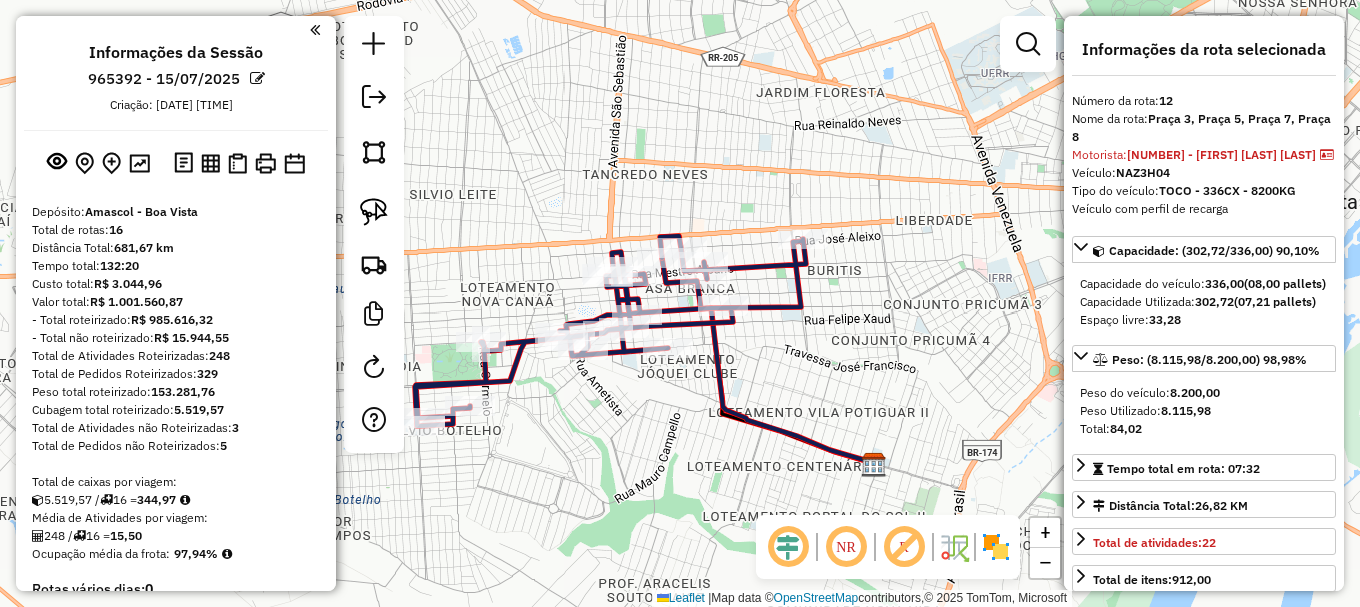 select on "**********" 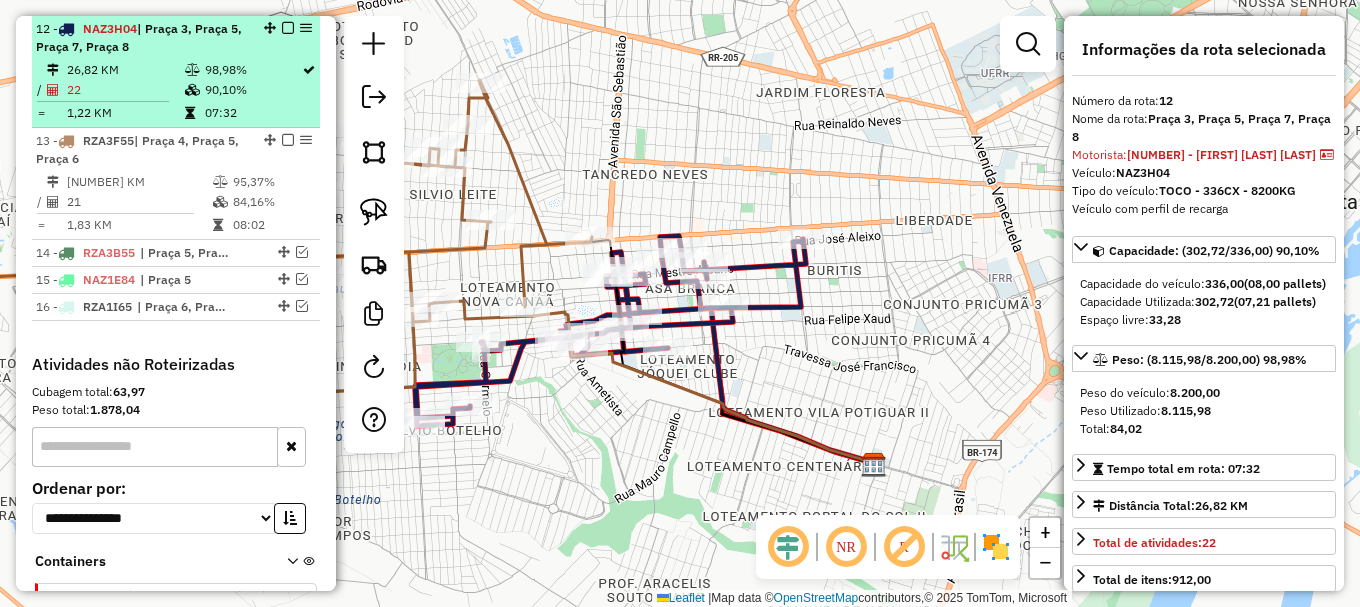 click at bounding box center [288, 28] 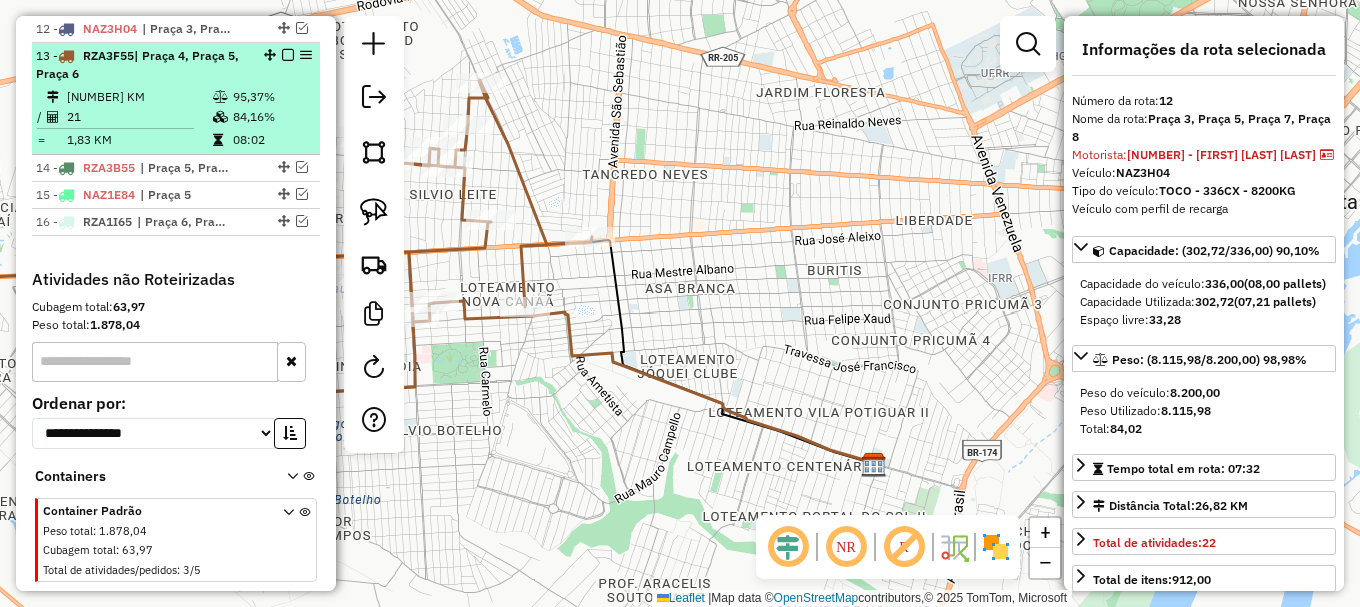 click on "Rota [NUMBER] - Placa RZA3F55 | Praça [NUMBER], Praça [NUMBER] [NUMBER] KM [PERCENTAGE]% / [NUMBER] [PERCENTAGE]% = [NUMBER] KM [TIME]" at bounding box center (176, 99) 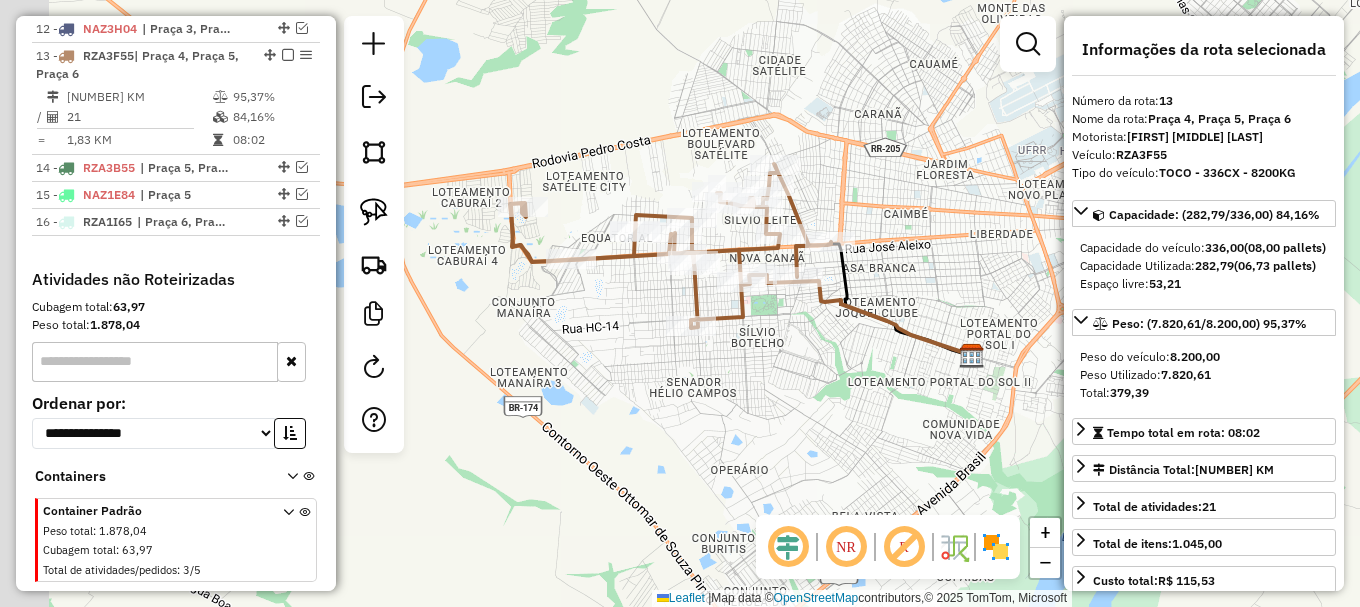 drag, startPoint x: 662, startPoint y: 149, endPoint x: 772, endPoint y: 114, distance: 115.43397 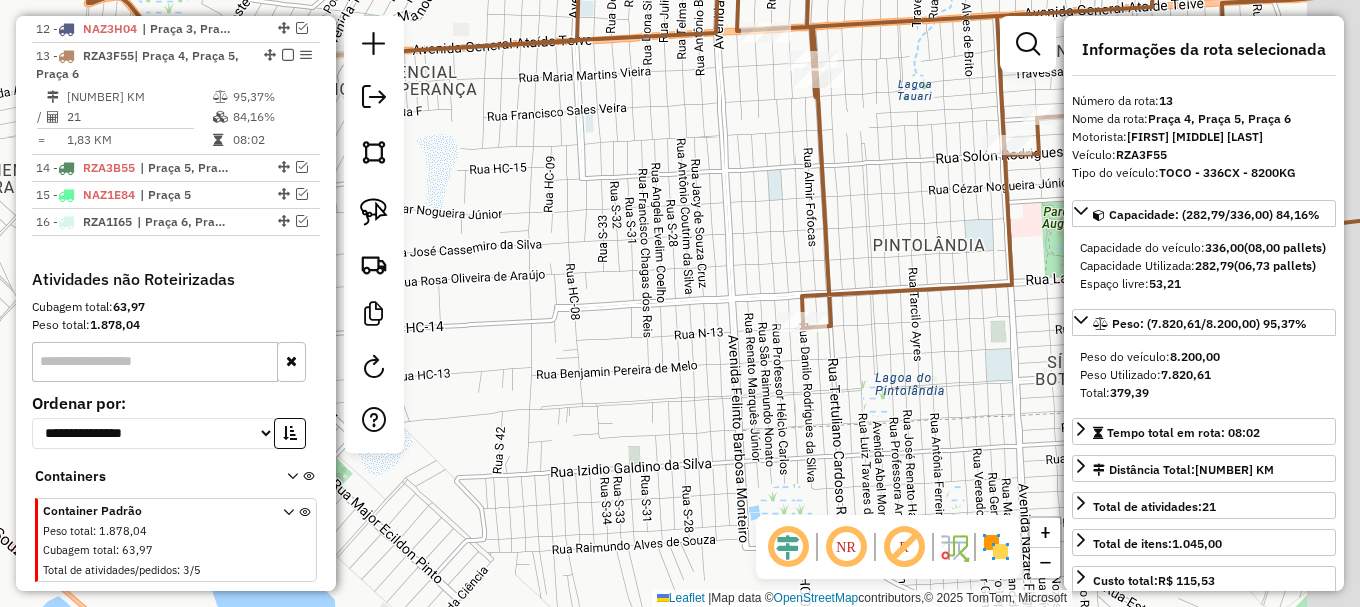 drag, startPoint x: 846, startPoint y: 297, endPoint x: 672, endPoint y: 144, distance: 231.70024 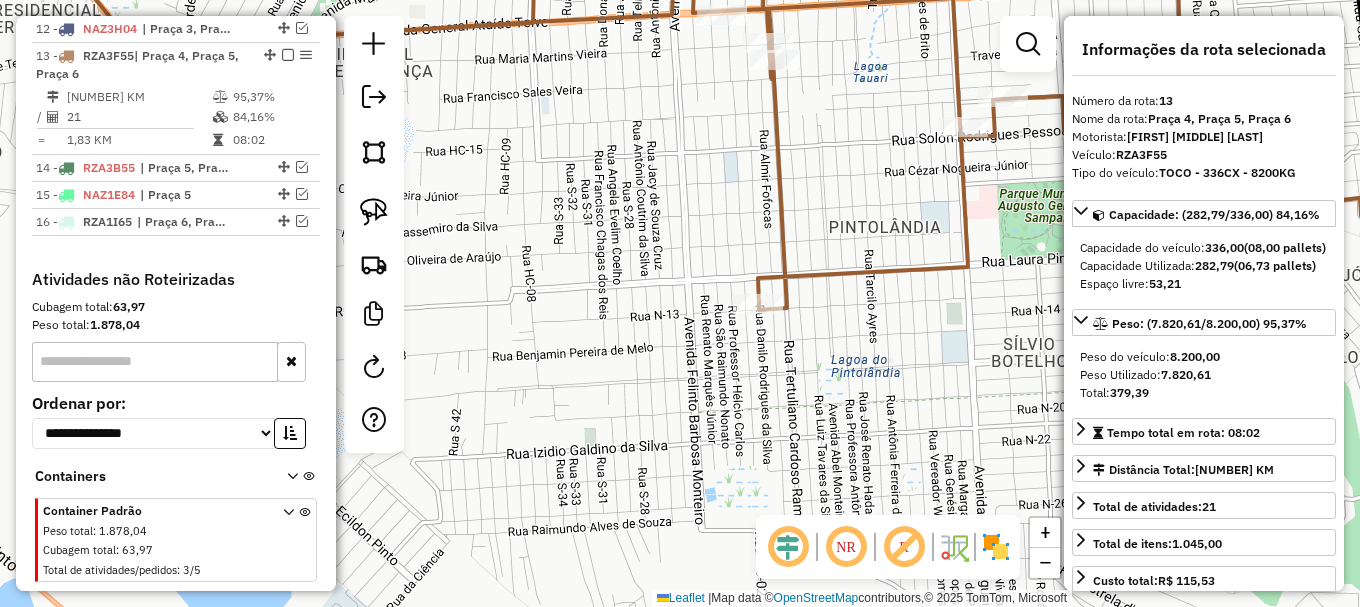 click 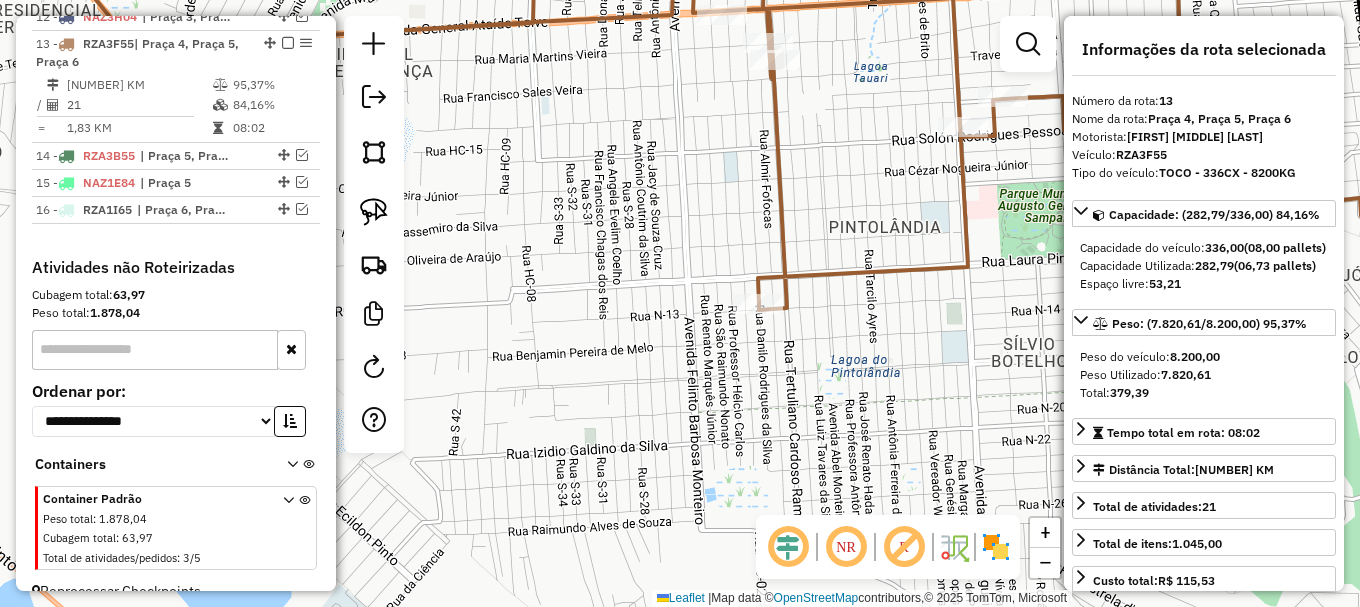 scroll, scrollTop: 1116, scrollLeft: 0, axis: vertical 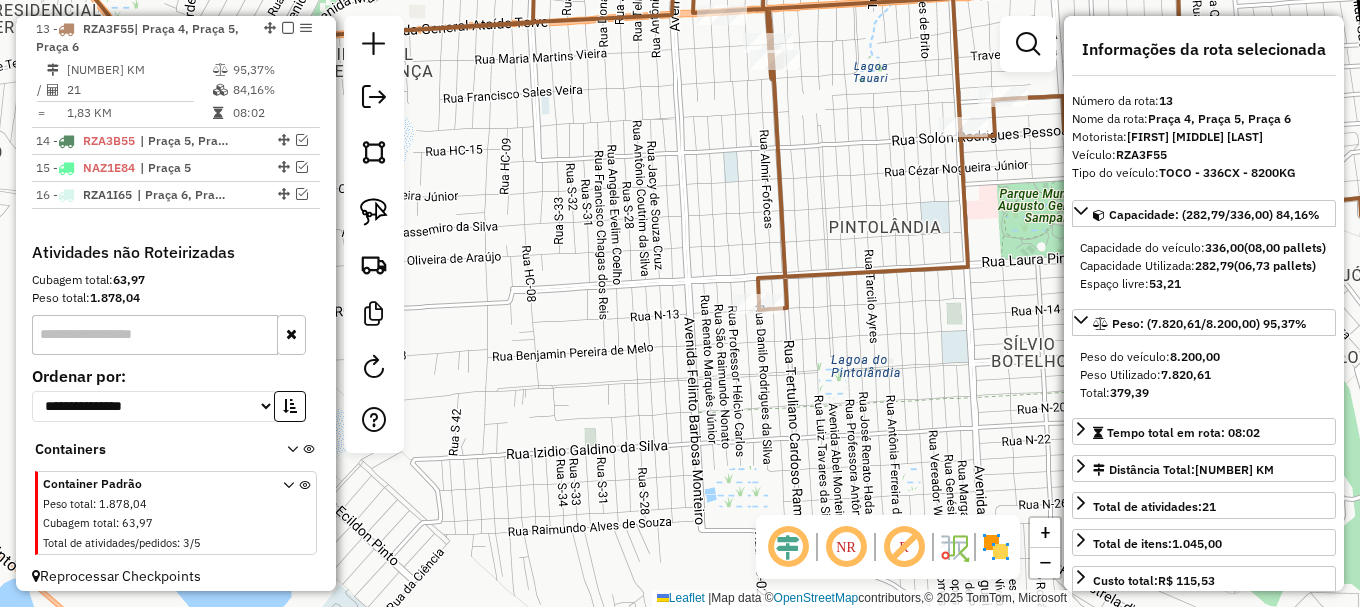 click 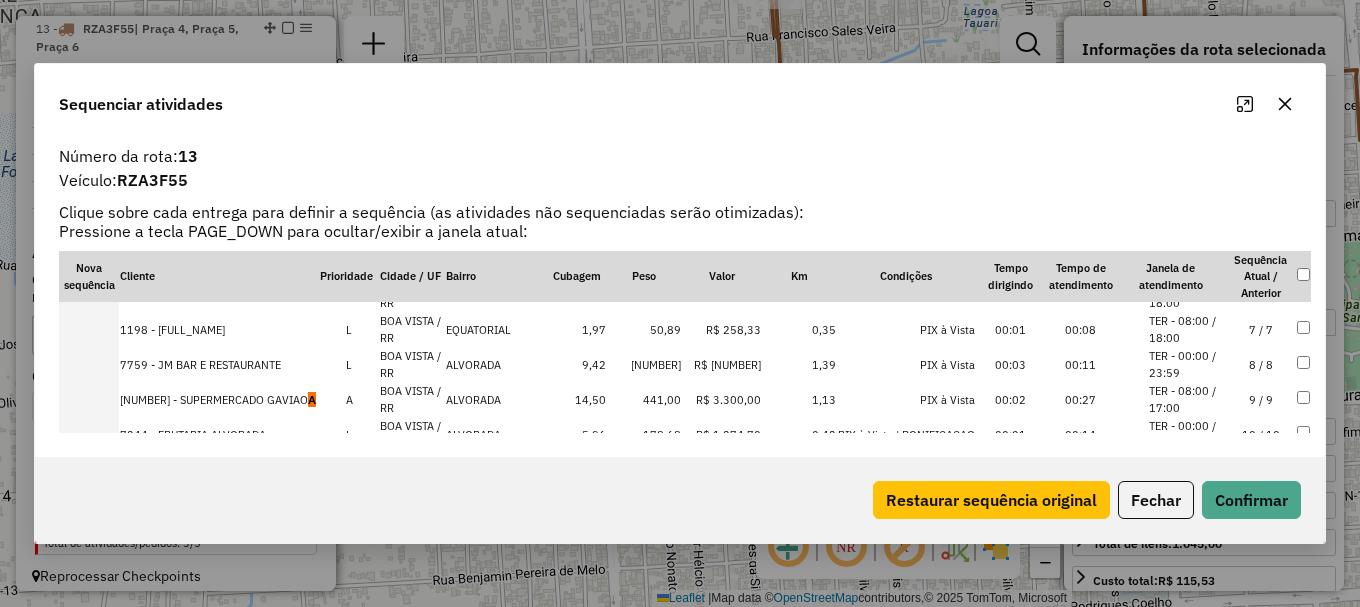 click on "9 / 9" at bounding box center (1261, 399) 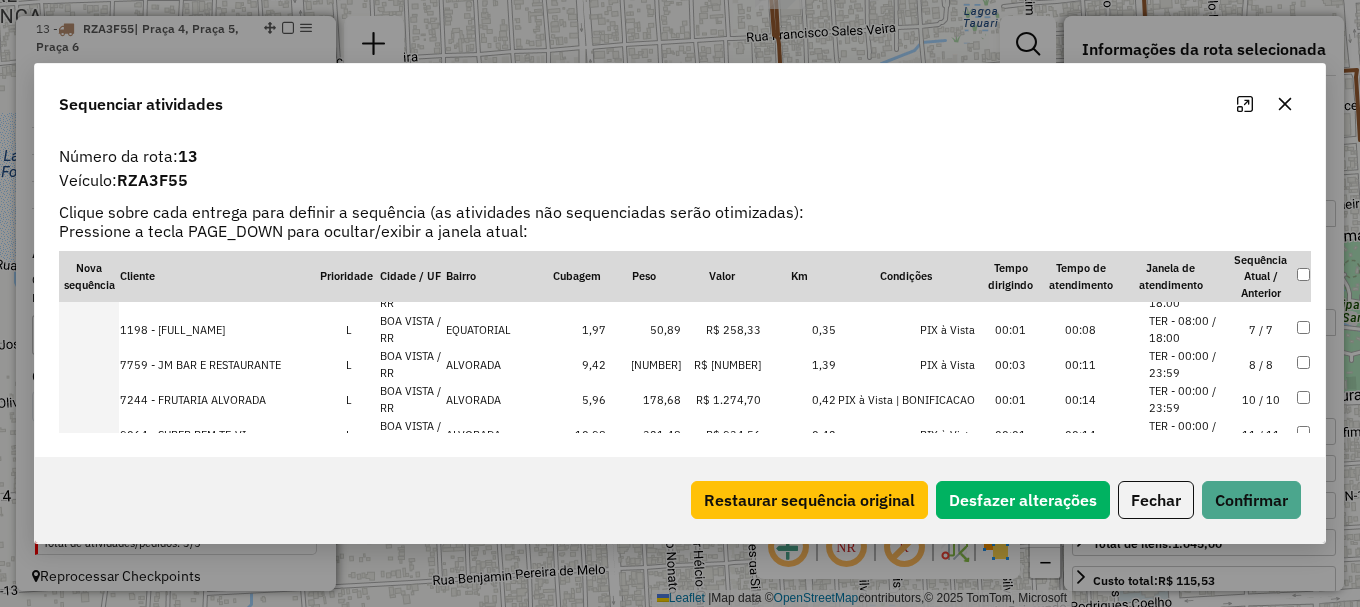 click on "10 / 10" at bounding box center (1261, 399) 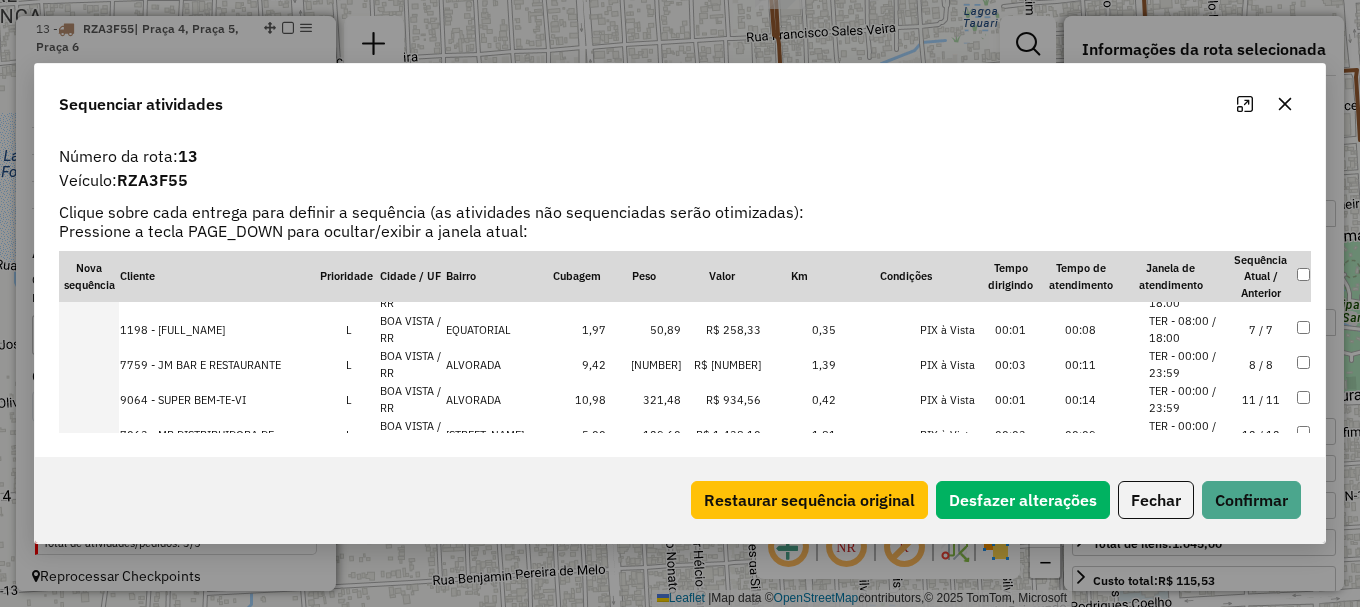 click on "TER - 00:00 / 23:59" at bounding box center [1187, 434] 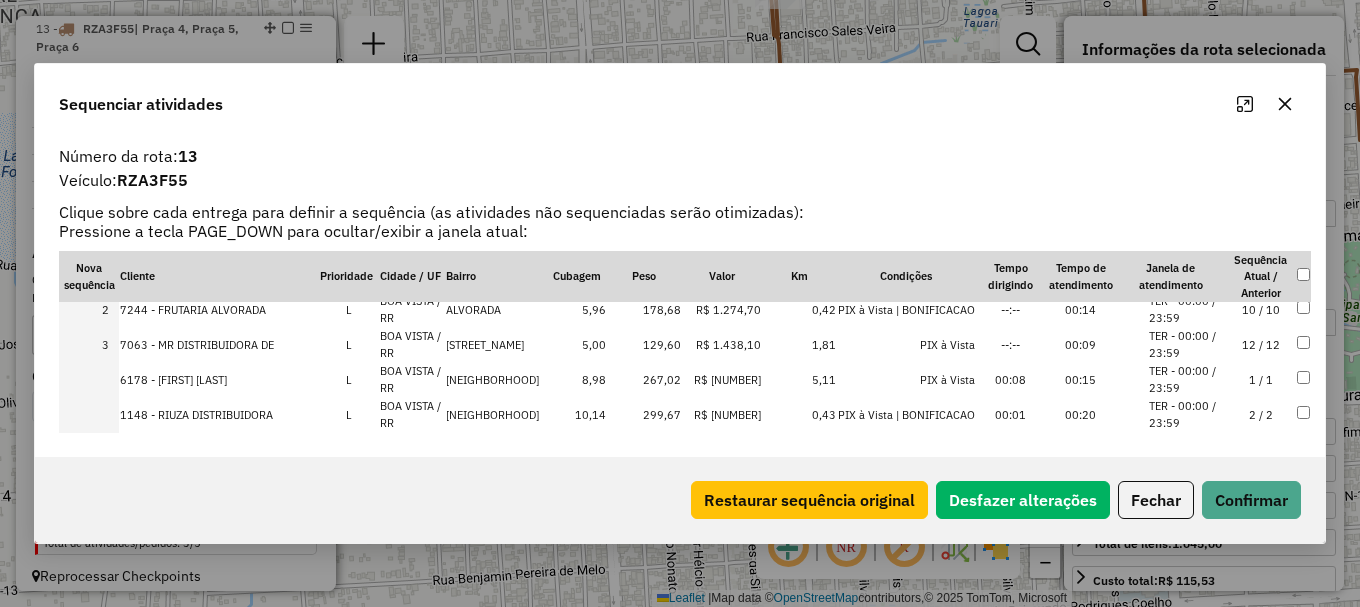 scroll, scrollTop: 105, scrollLeft: 0, axis: vertical 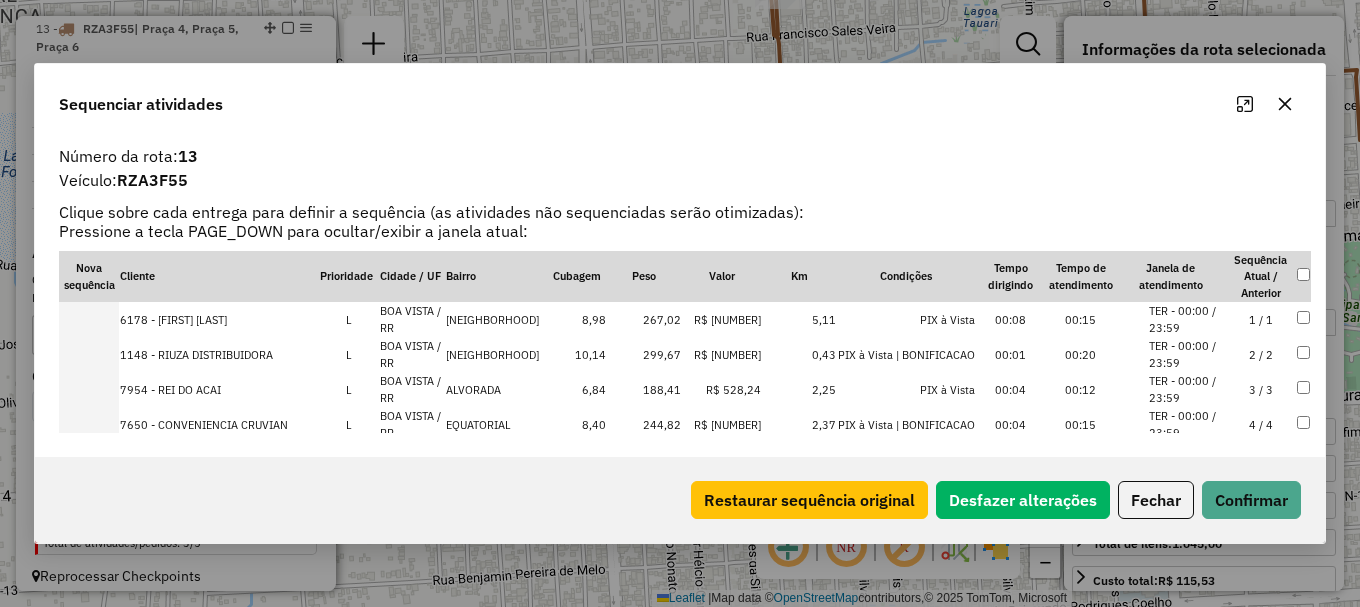 click on "TER - 00:00 / 23:59" at bounding box center (1187, 354) 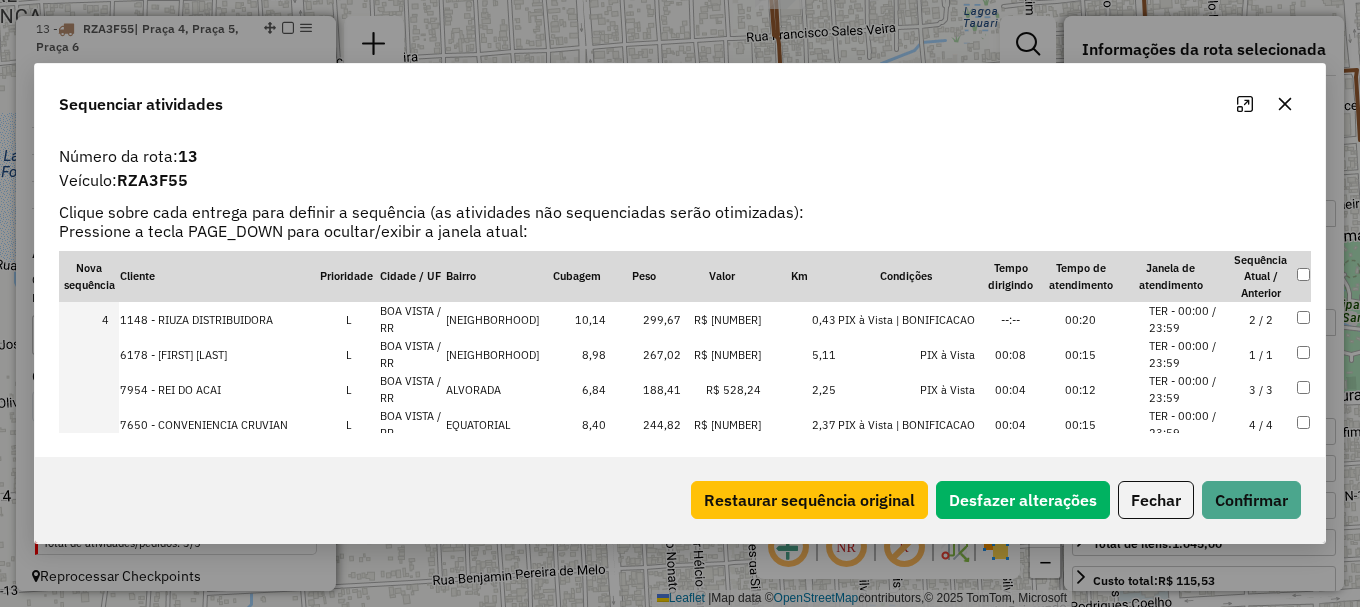 drag, startPoint x: 1201, startPoint y: 349, endPoint x: 1229, endPoint y: 433, distance: 88.54378 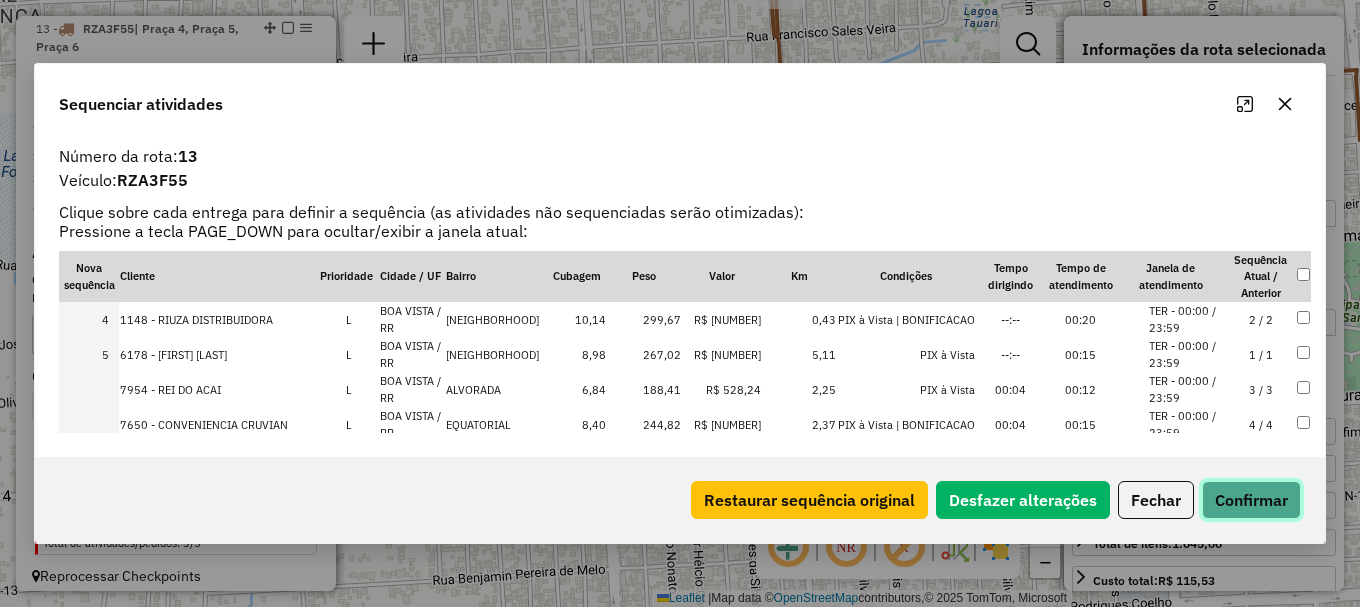 click on "Confirmar" 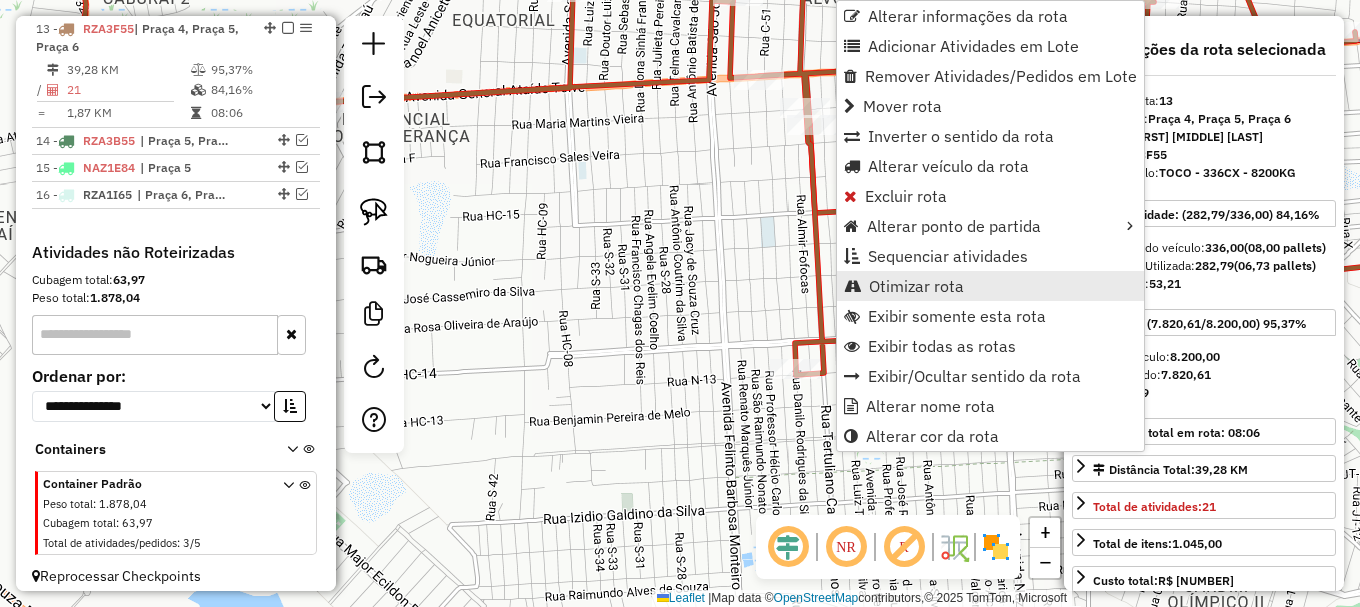 click on "Otimizar rota" at bounding box center [916, 286] 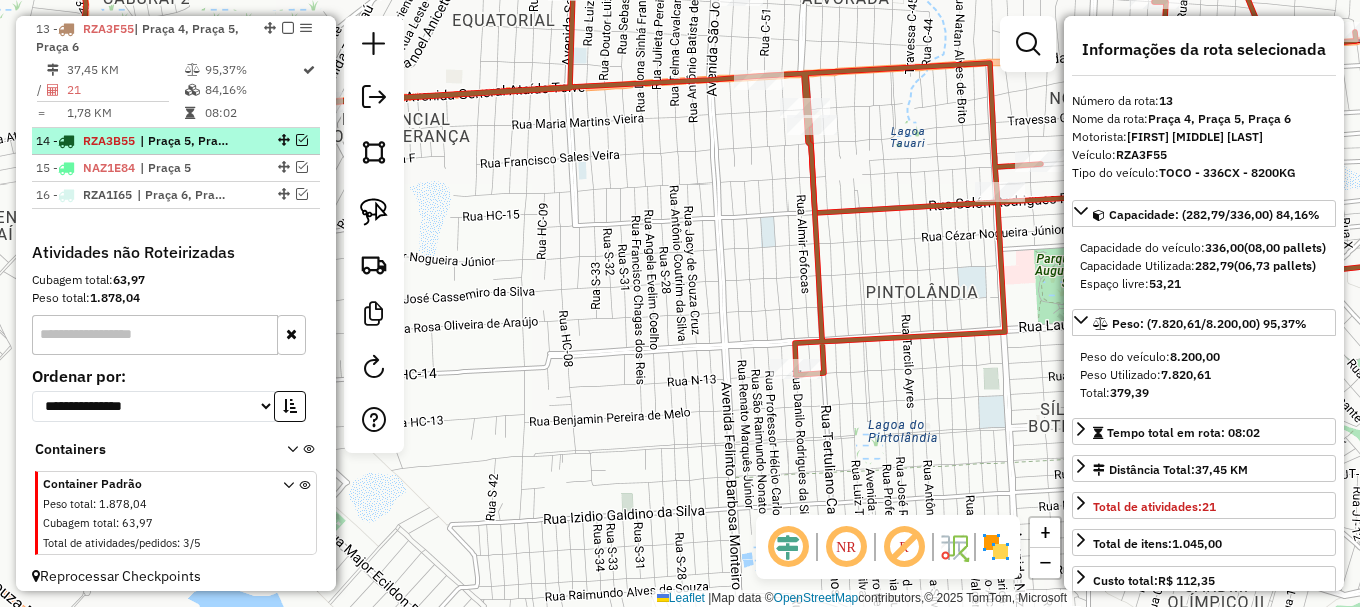 click at bounding box center (302, 140) 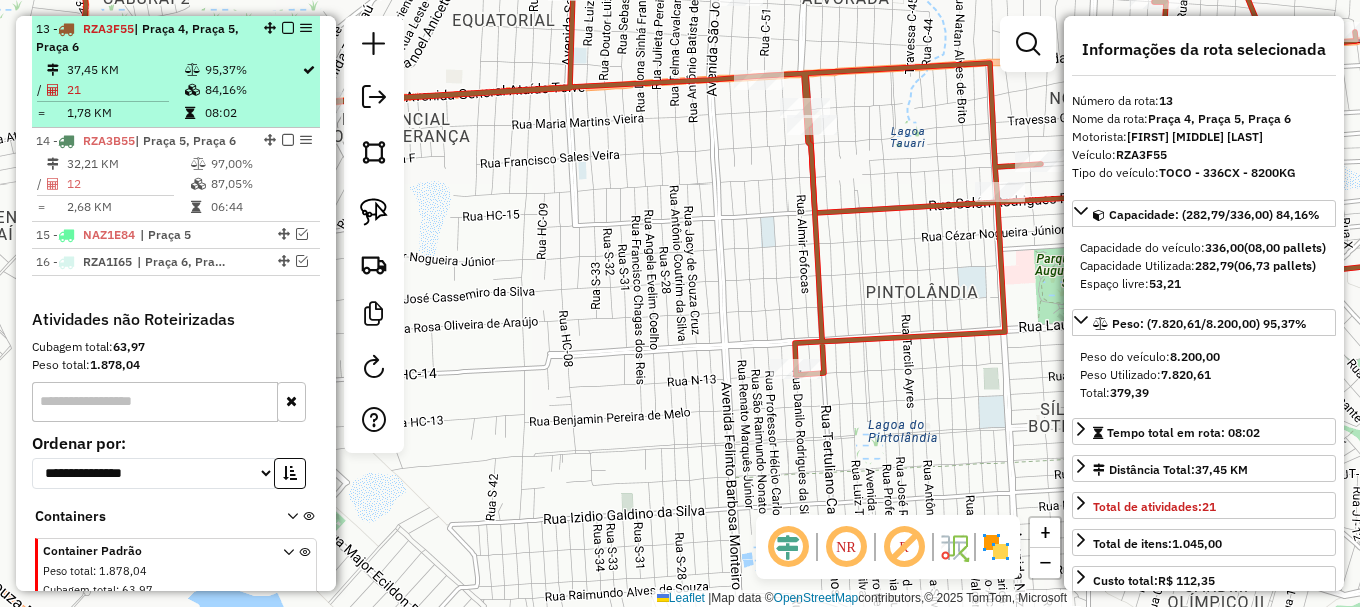 click at bounding box center (288, 28) 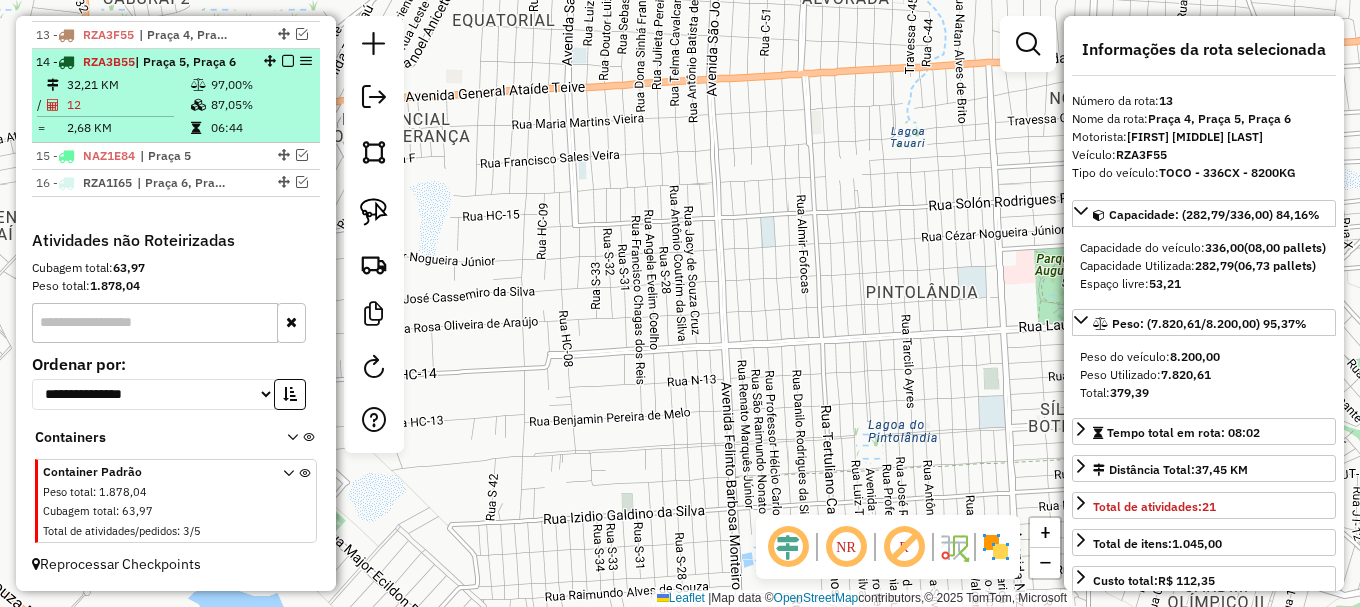 click on "87,05%" at bounding box center [260, 105] 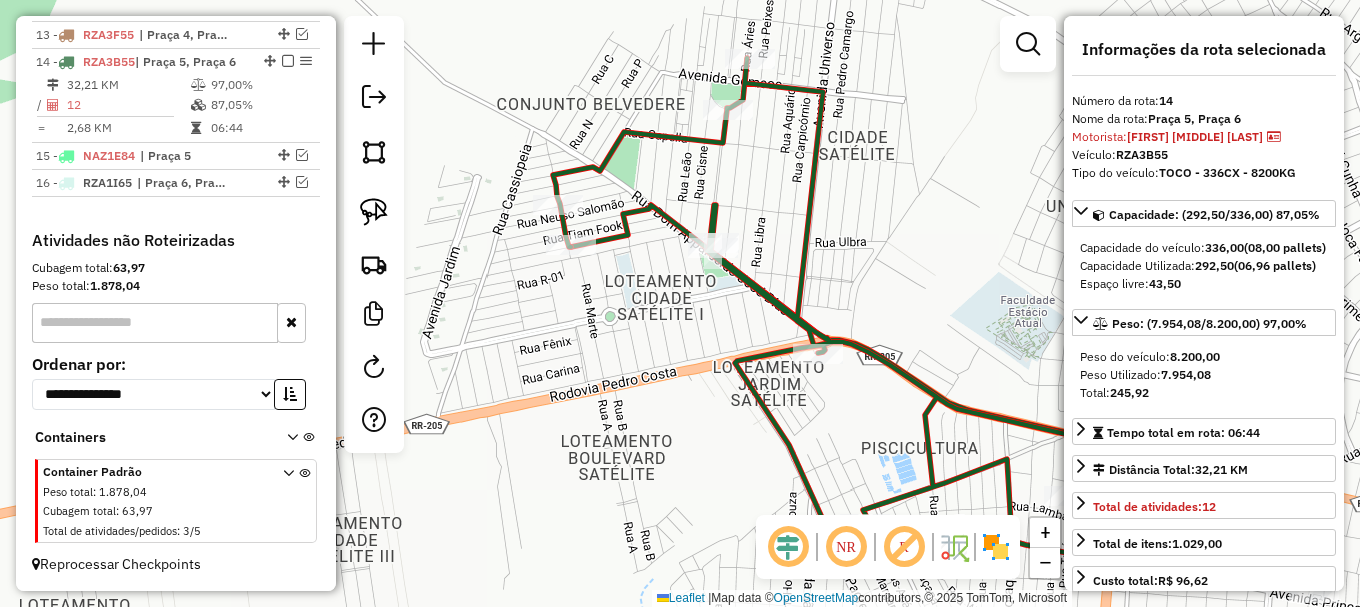 drag, startPoint x: 623, startPoint y: 261, endPoint x: 856, endPoint y: 164, distance: 252.38463 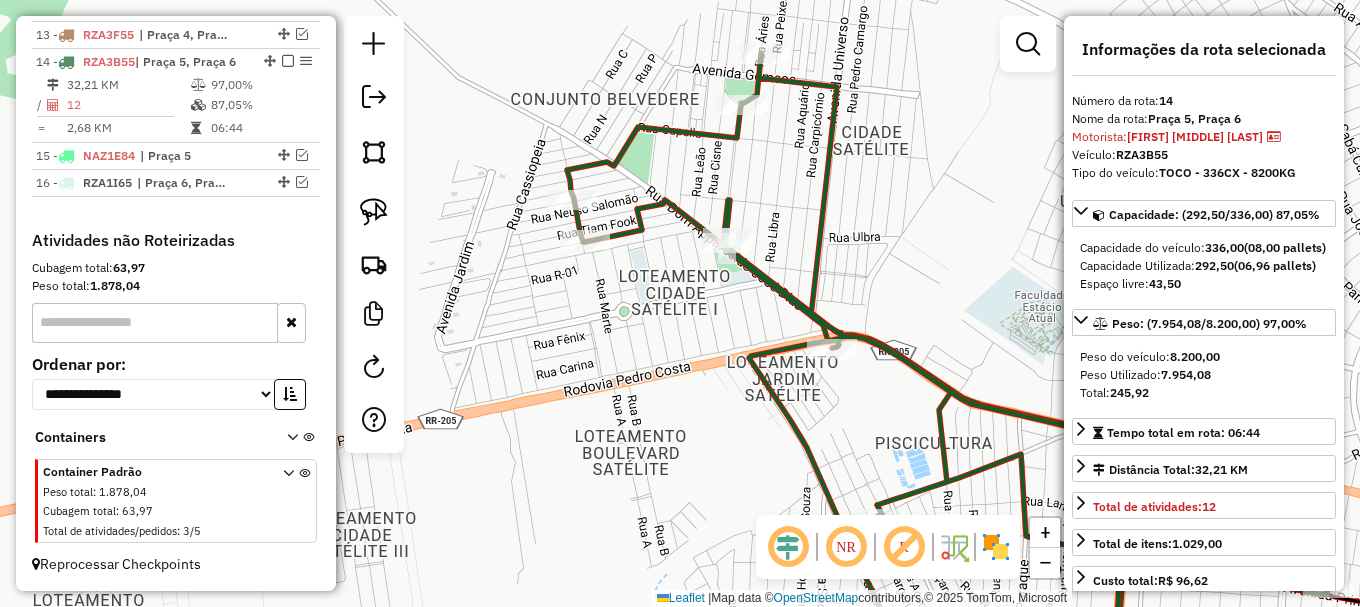 click 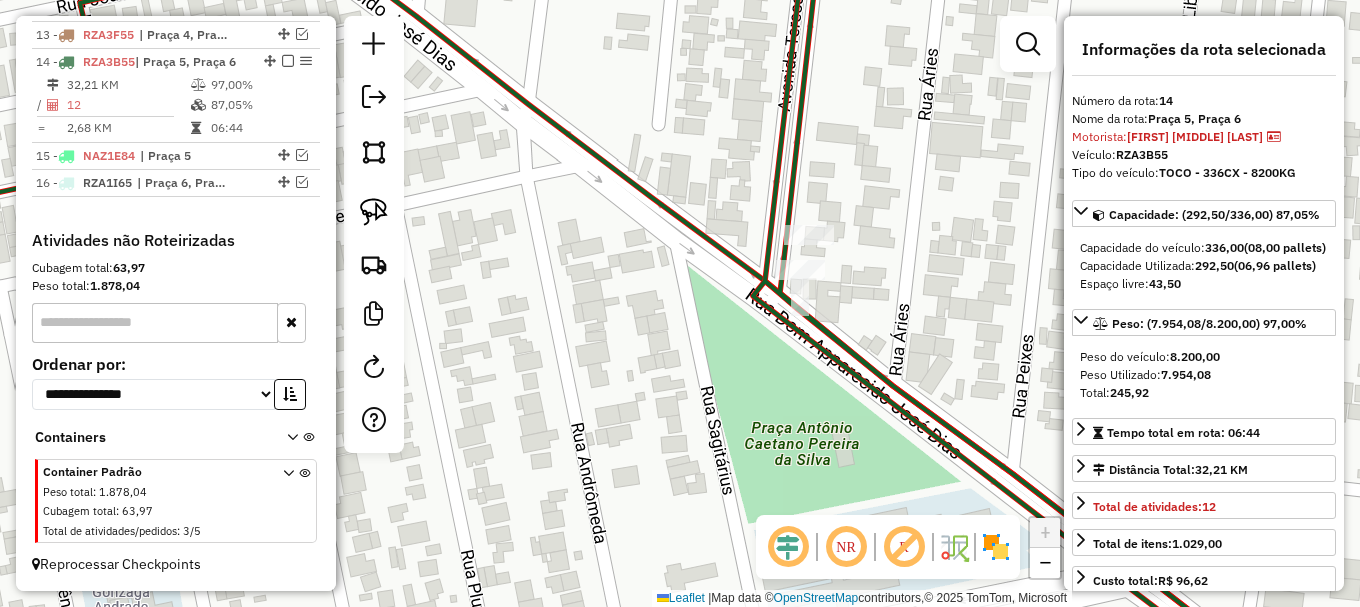 click 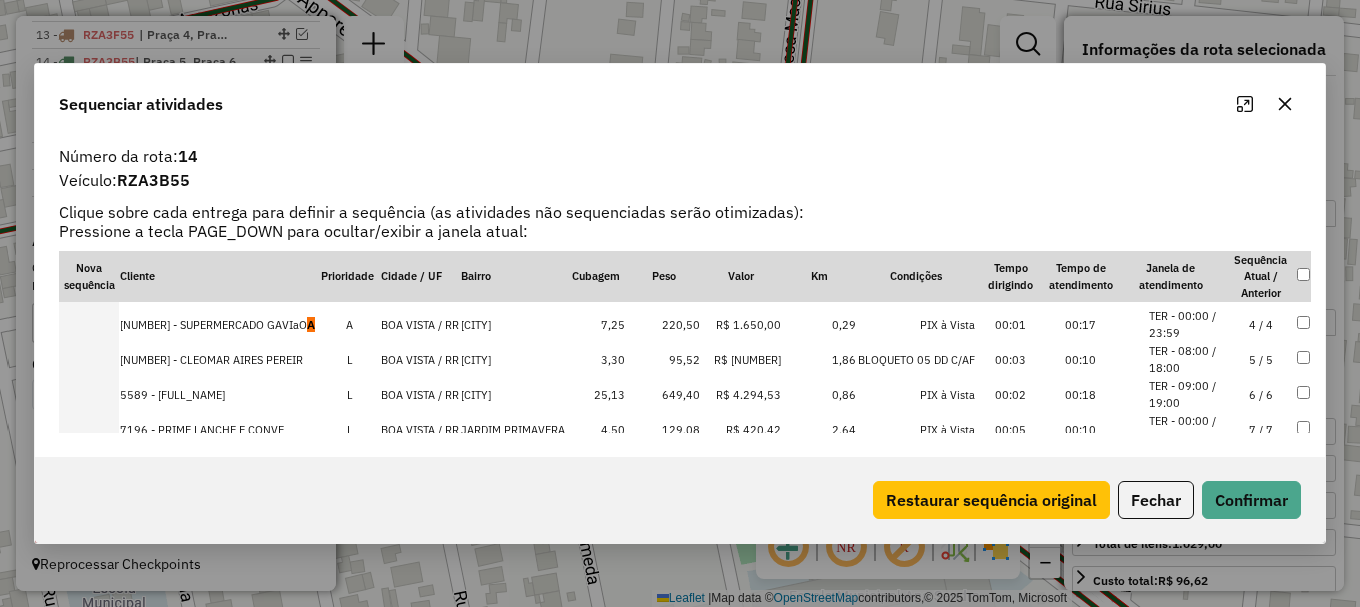scroll, scrollTop: 0, scrollLeft: 0, axis: both 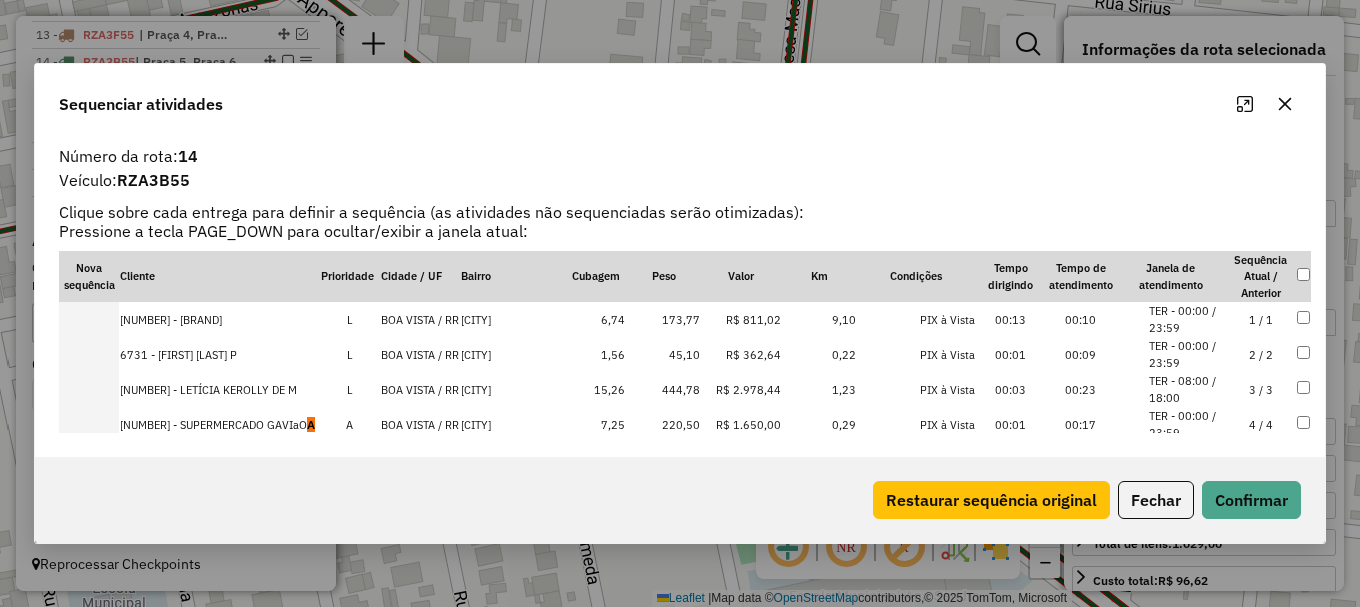 click on "TER - 00:00 / 23:59" at bounding box center (1187, 424) 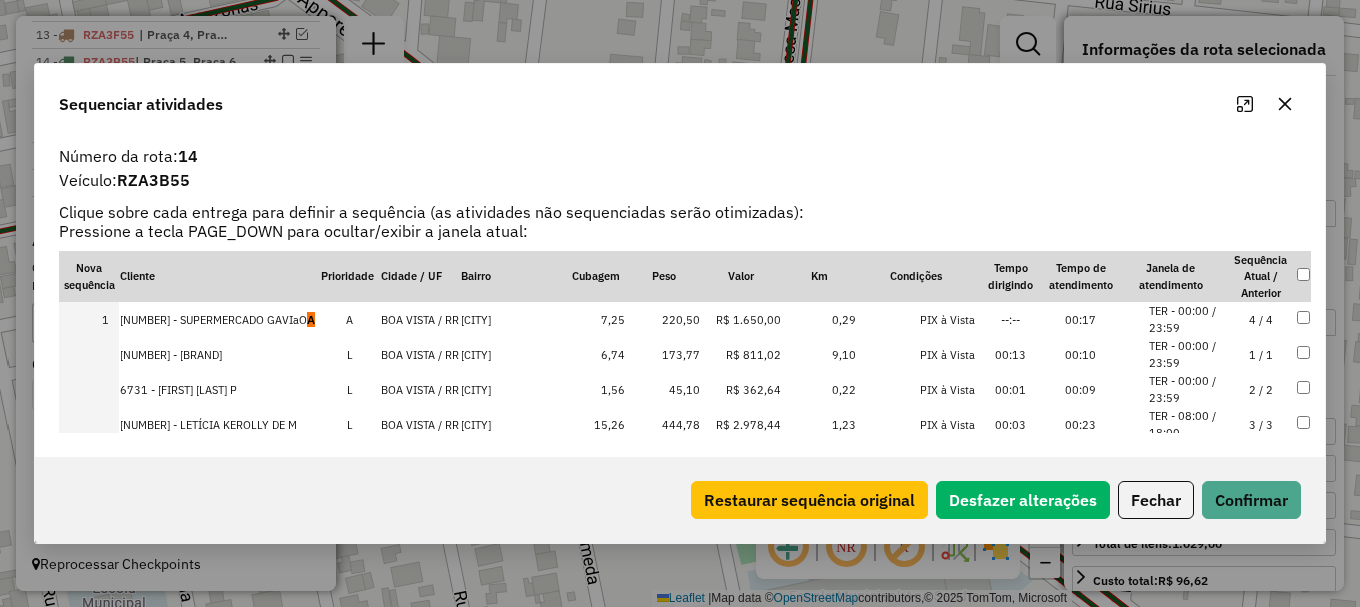 click on "TER - 08:00 / 18:00" at bounding box center (1187, 424) 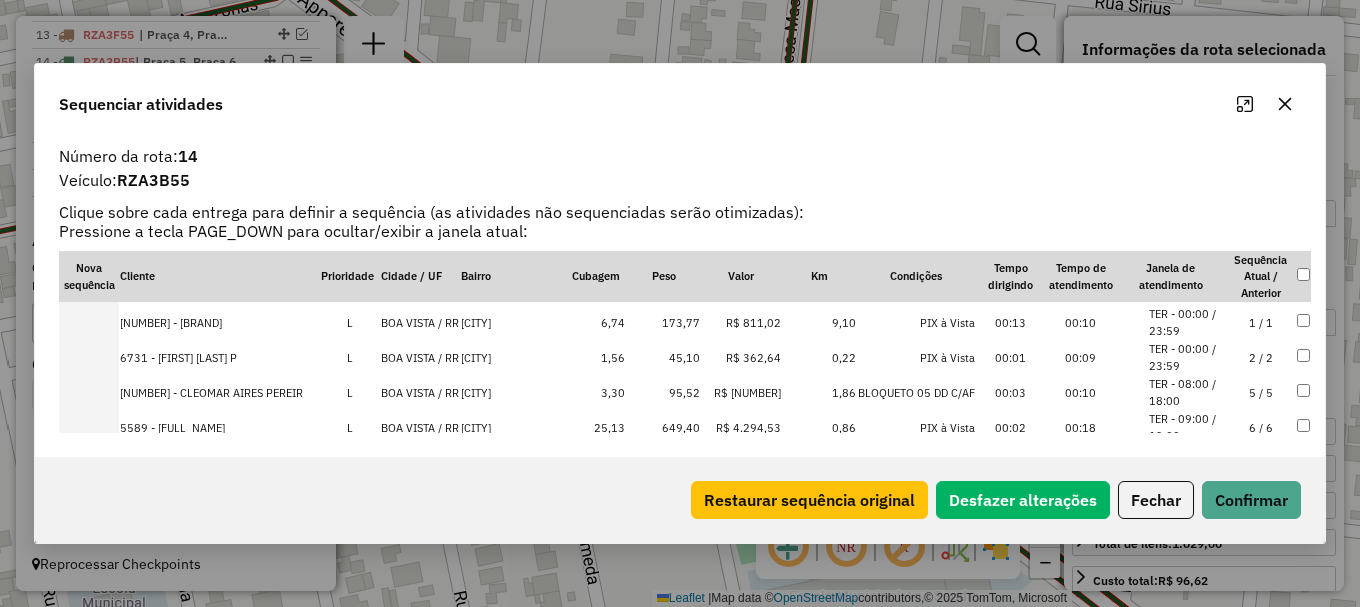 scroll, scrollTop: 100, scrollLeft: 0, axis: vertical 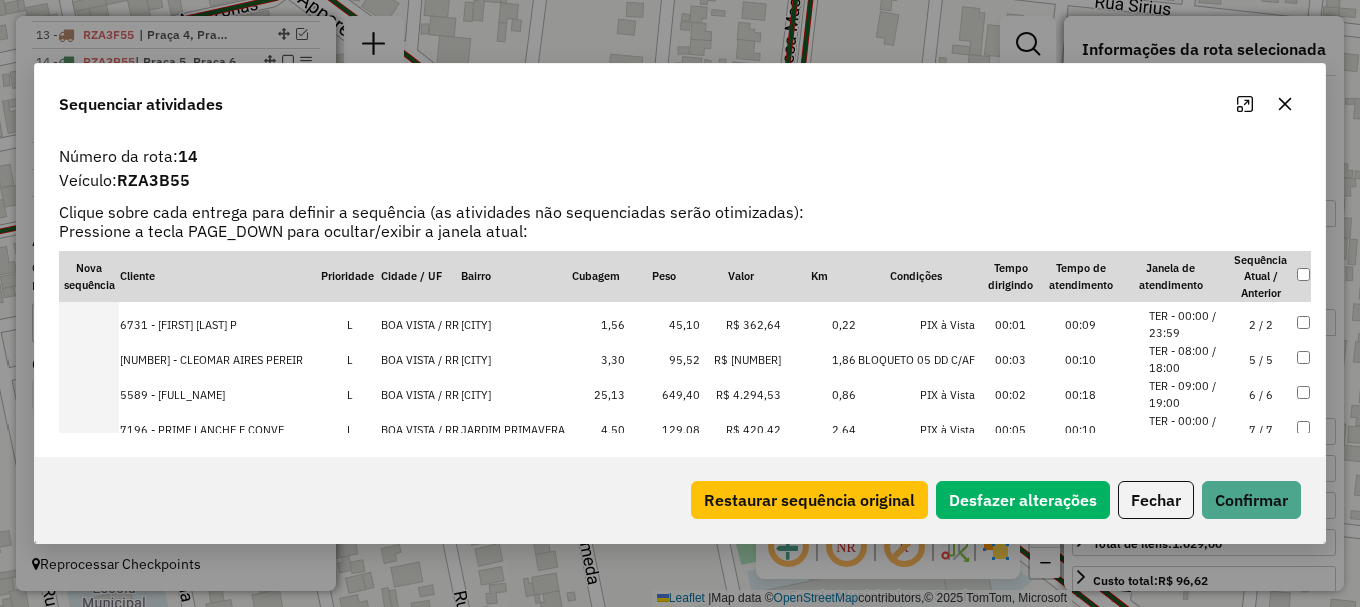click on "6 / 6" at bounding box center (1261, 394) 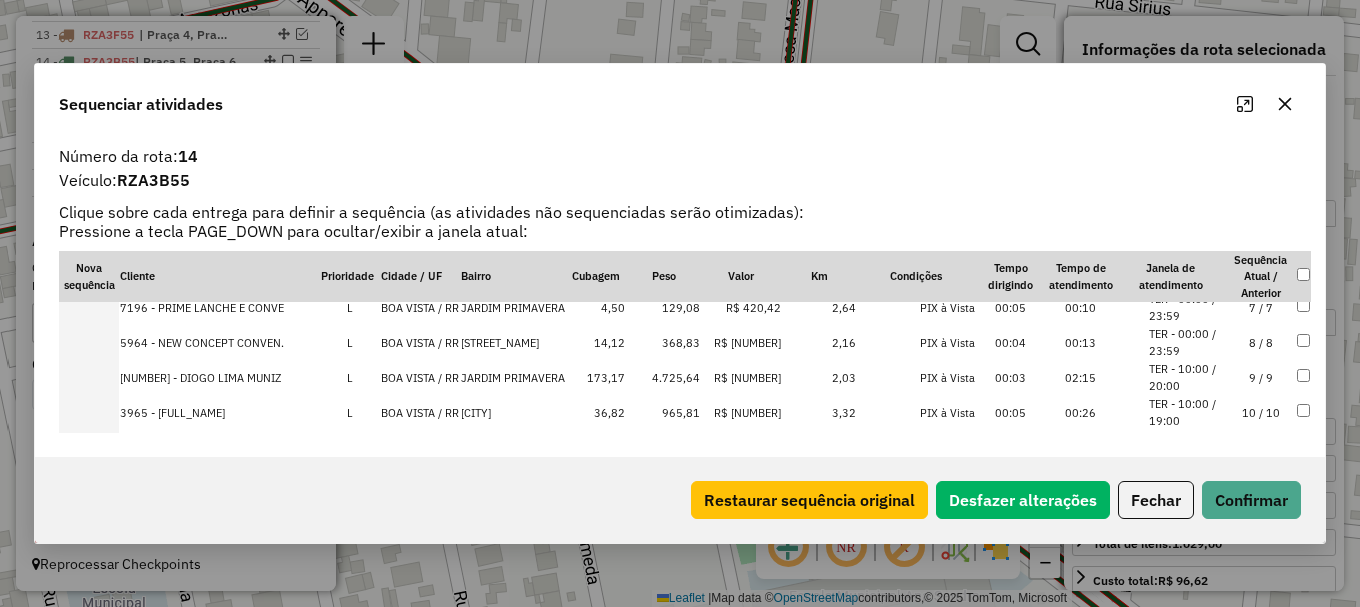 scroll, scrollTop: 308, scrollLeft: 0, axis: vertical 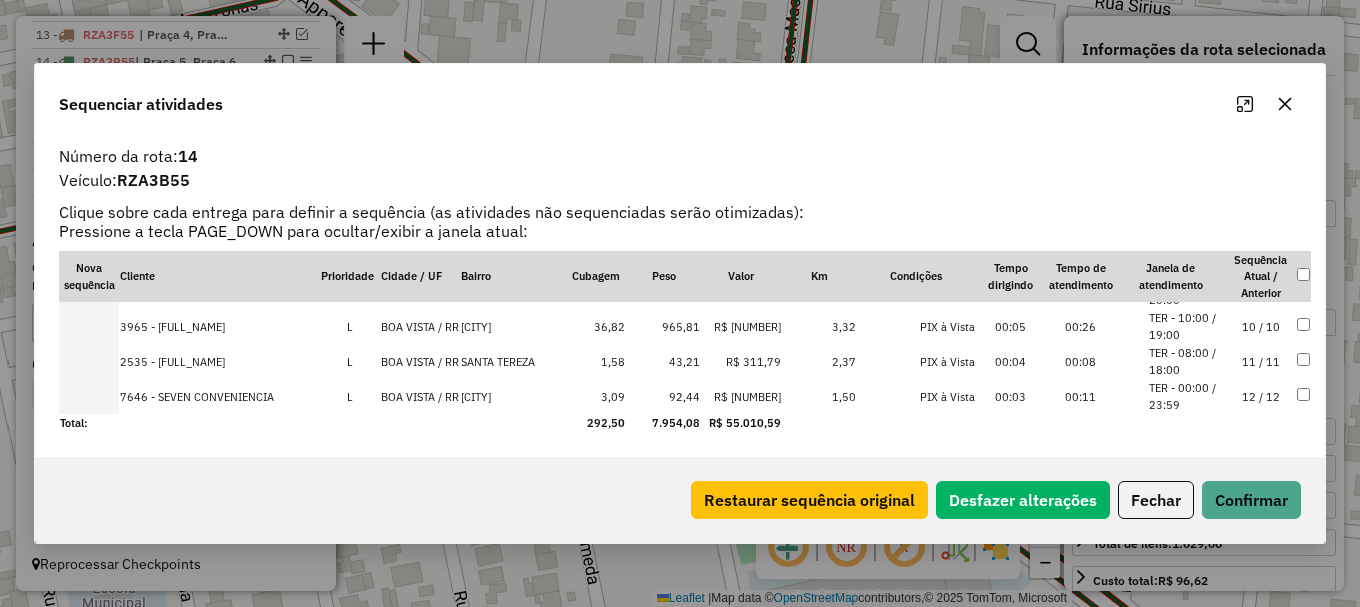 click on "10 / 10" at bounding box center [1261, 326] 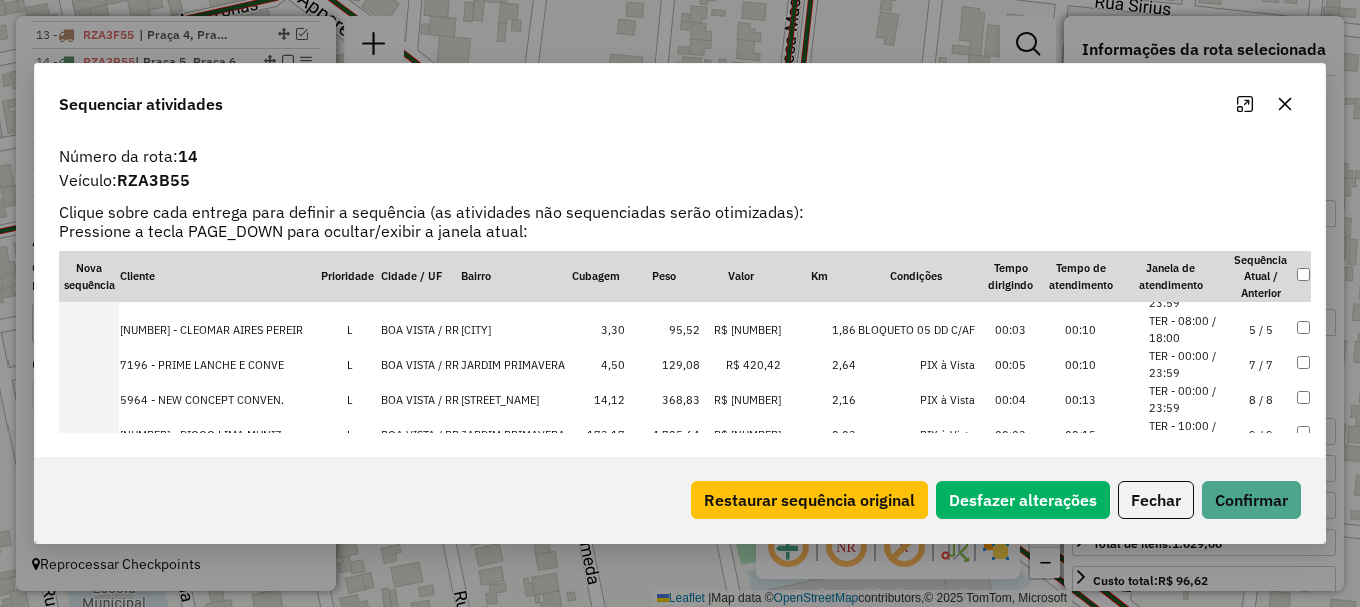 scroll, scrollTop: 100, scrollLeft: 0, axis: vertical 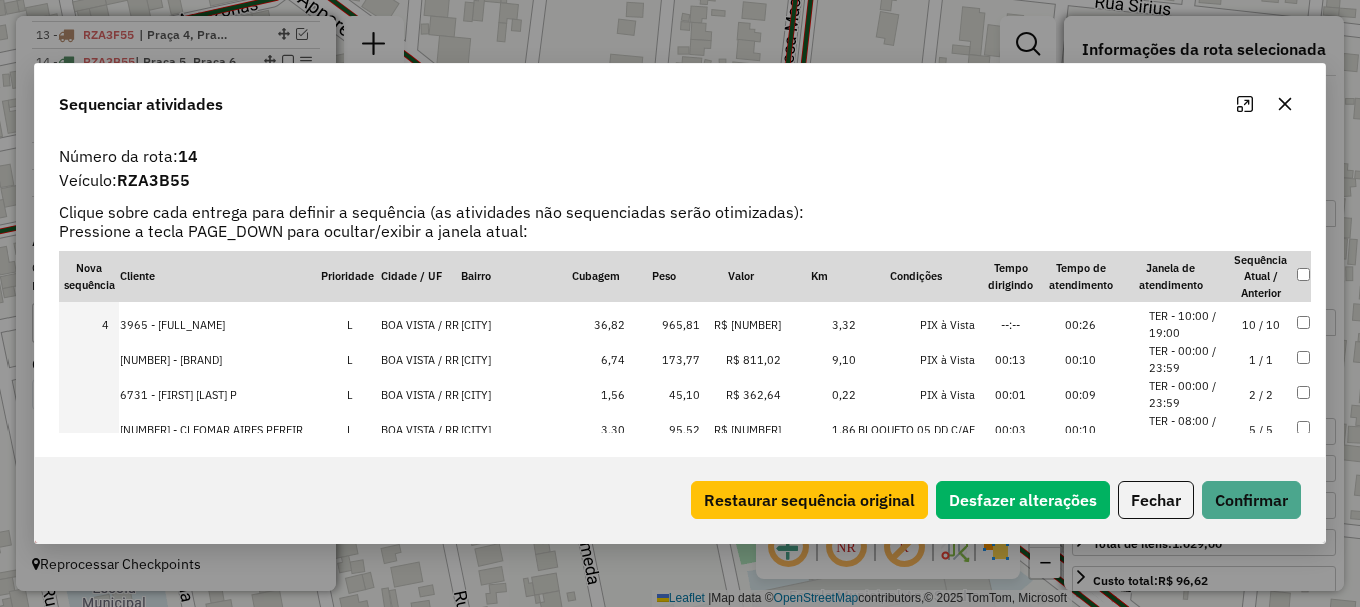 click on "TER - 00:00 / 23:59" at bounding box center (1187, 394) 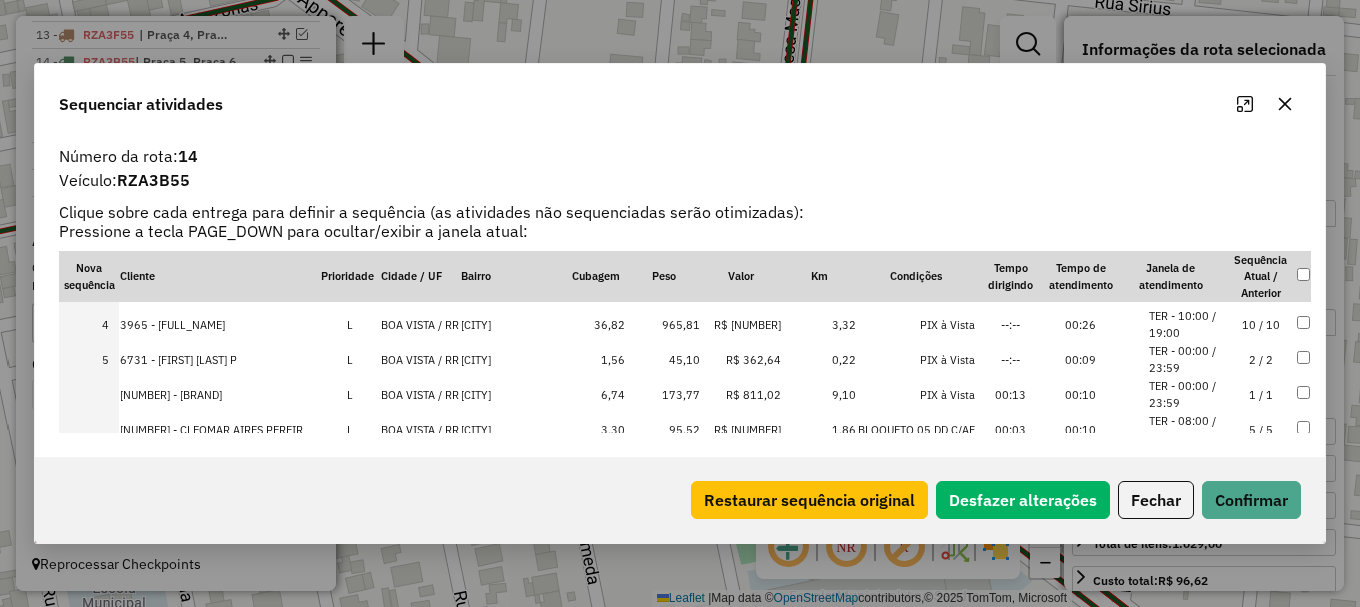 click on "TER - 00:00 / 23:59" at bounding box center (1187, 394) 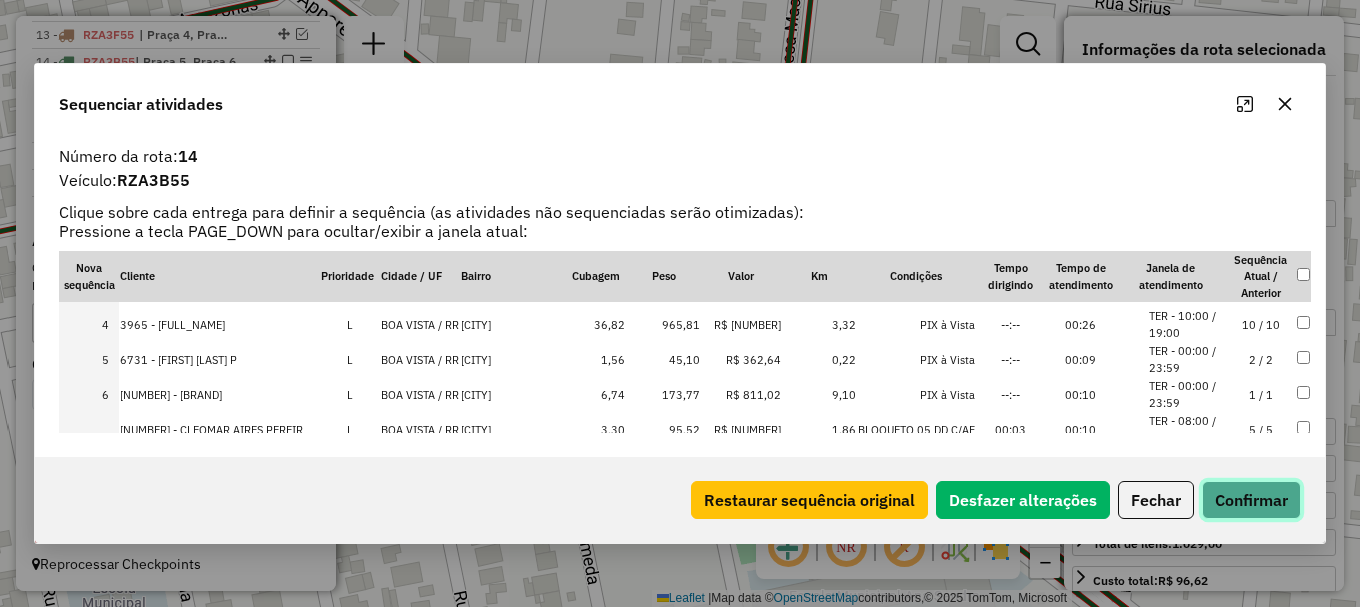click on "Confirmar" 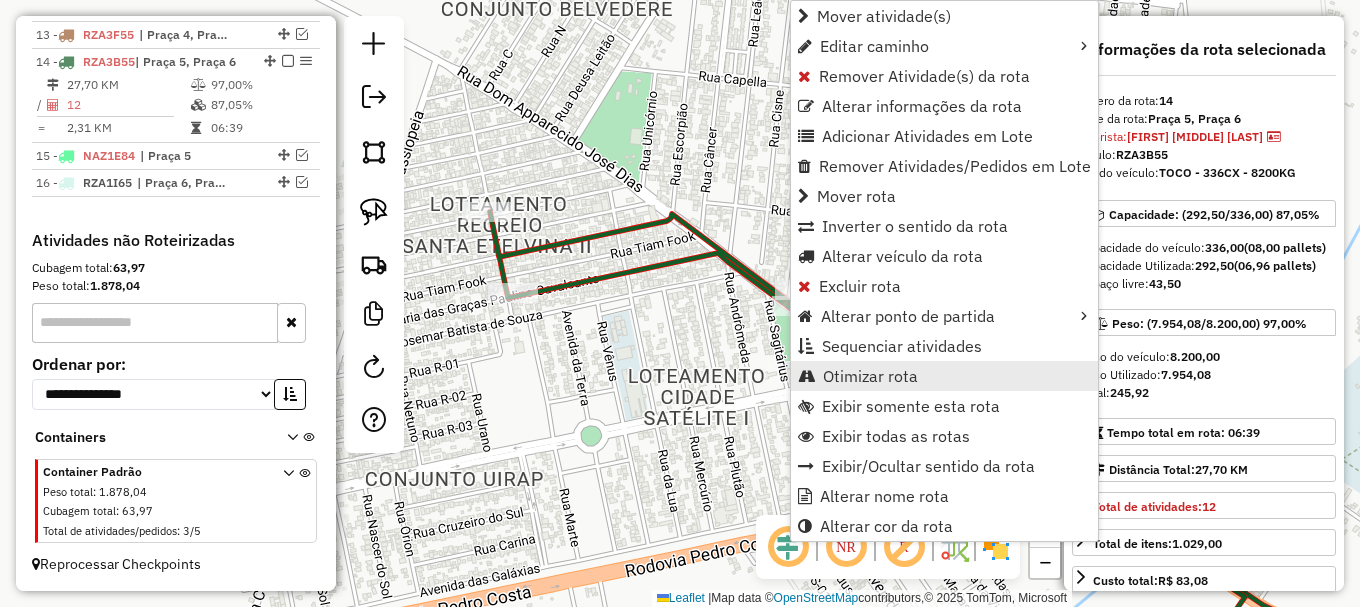 click on "Otimizar rota" at bounding box center [870, 376] 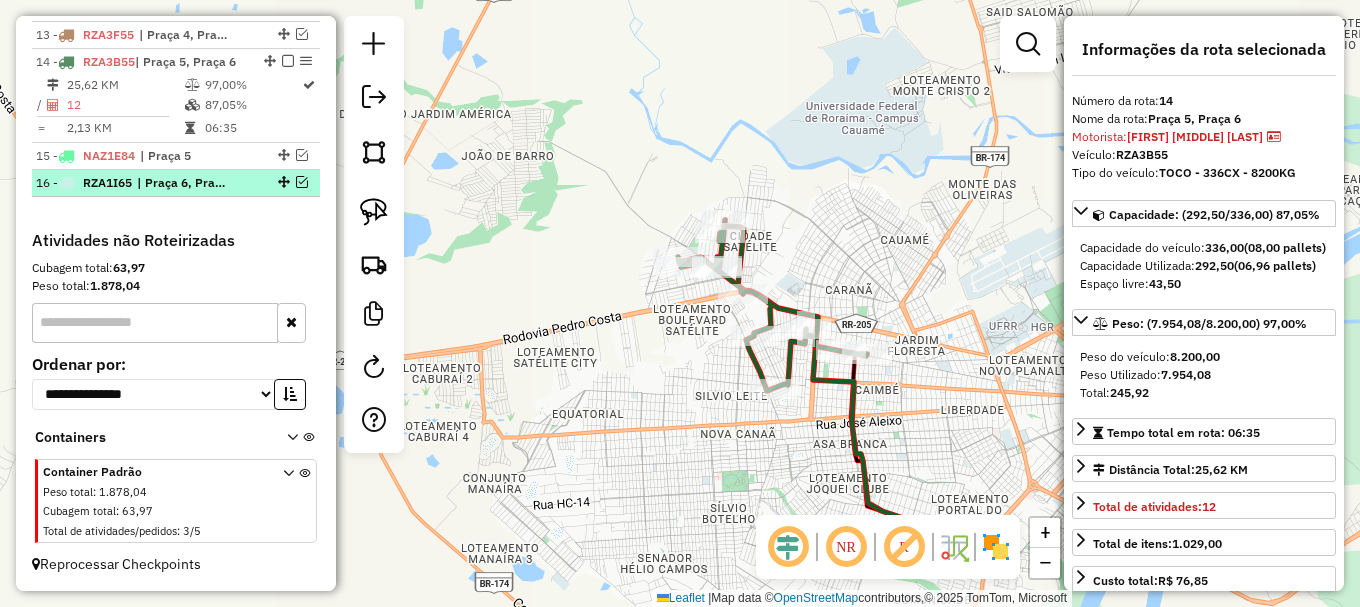 click at bounding box center [302, 182] 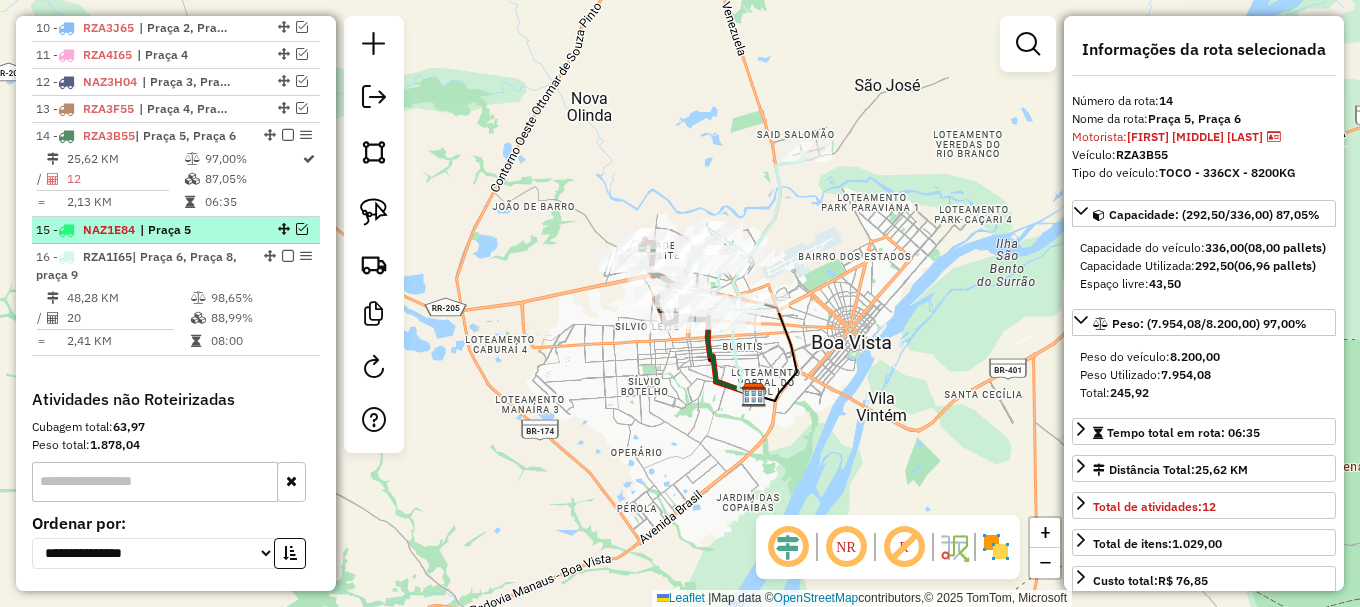 scroll, scrollTop: 1016, scrollLeft: 0, axis: vertical 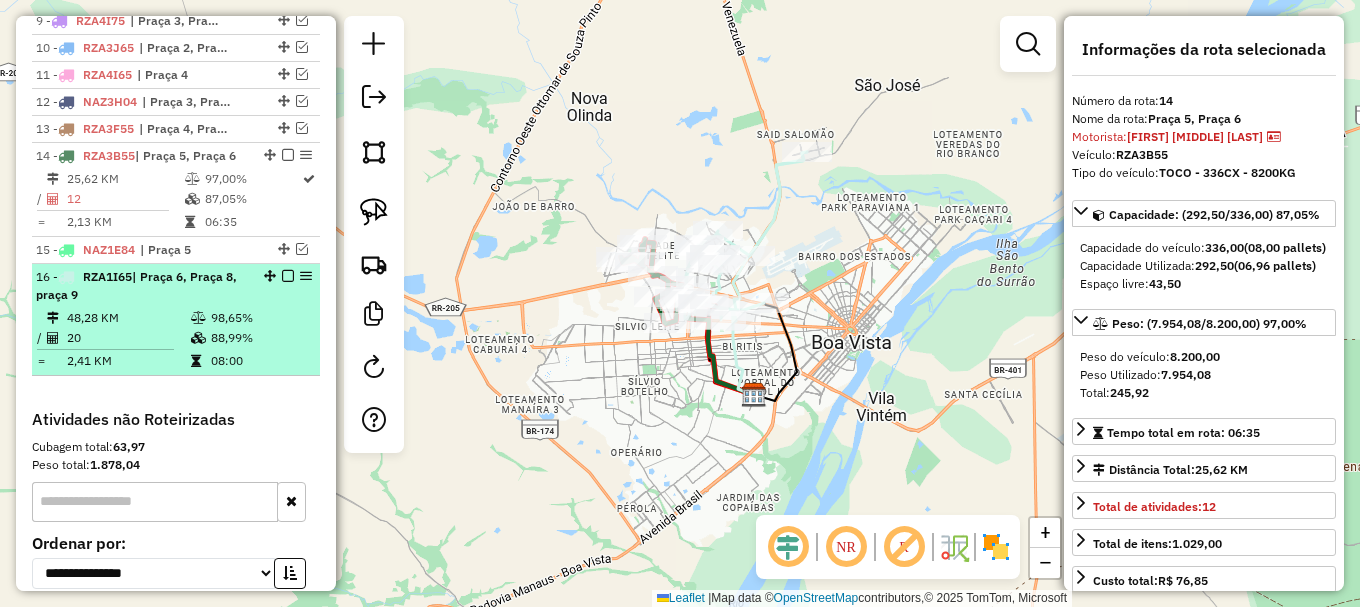 click at bounding box center [288, 276] 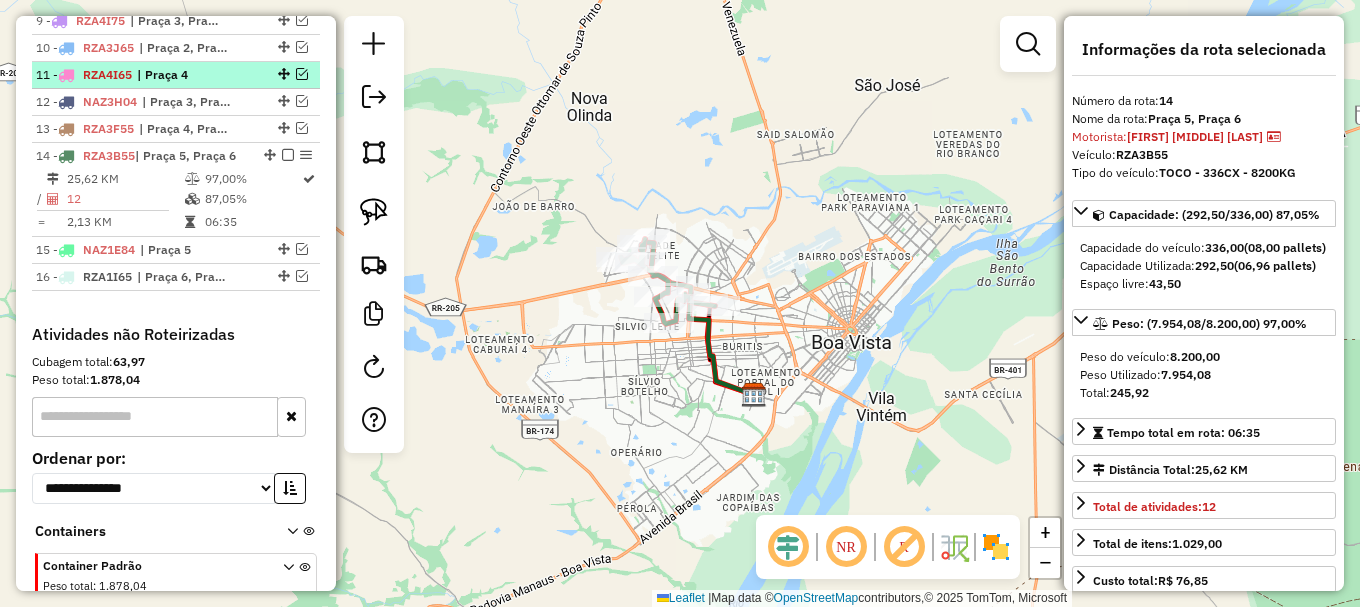 click at bounding box center [302, 74] 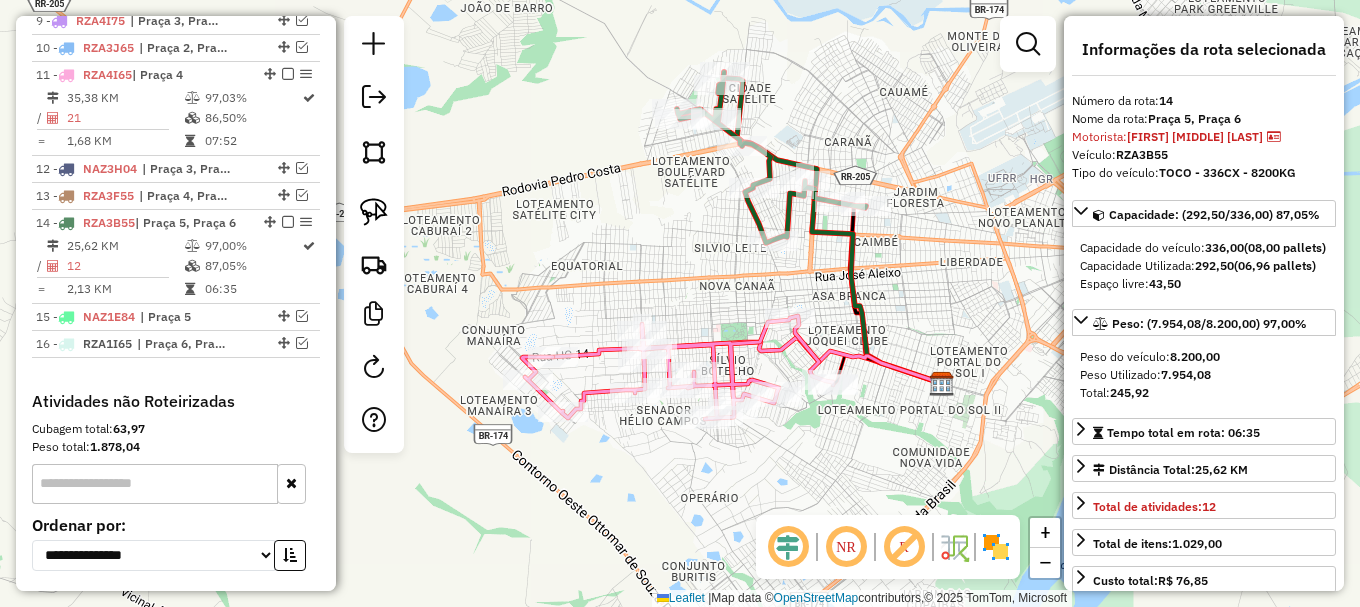 drag, startPoint x: 578, startPoint y: 285, endPoint x: 598, endPoint y: 205, distance: 82.46211 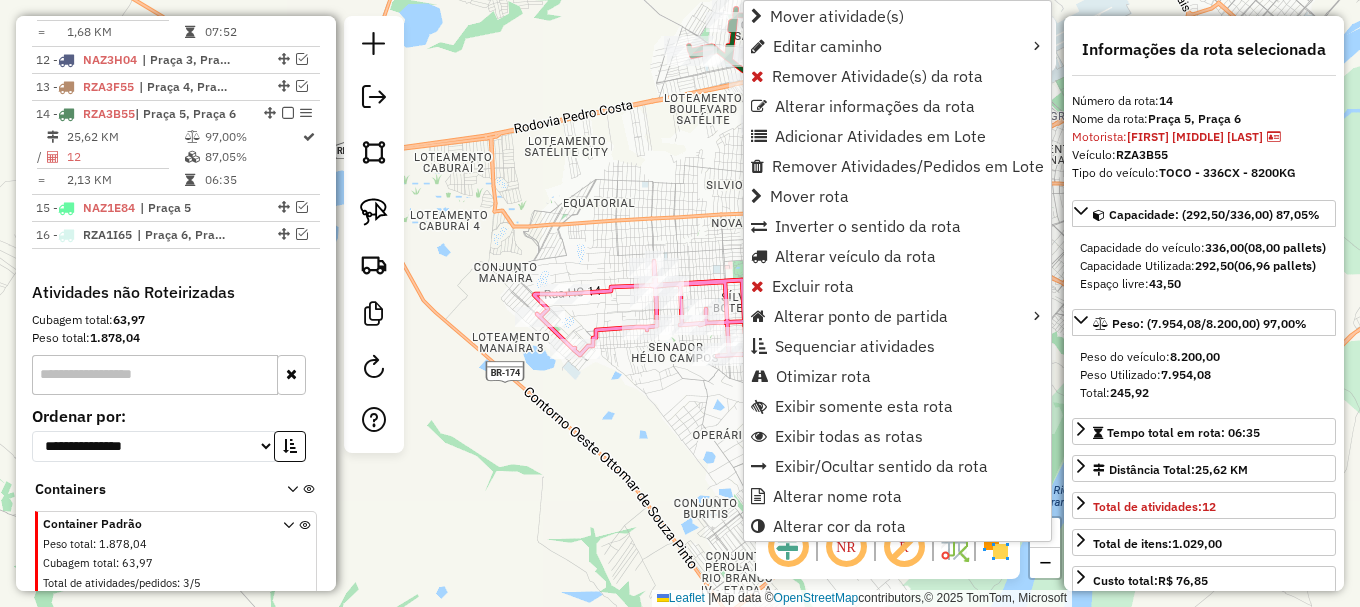 scroll, scrollTop: 1177, scrollLeft: 0, axis: vertical 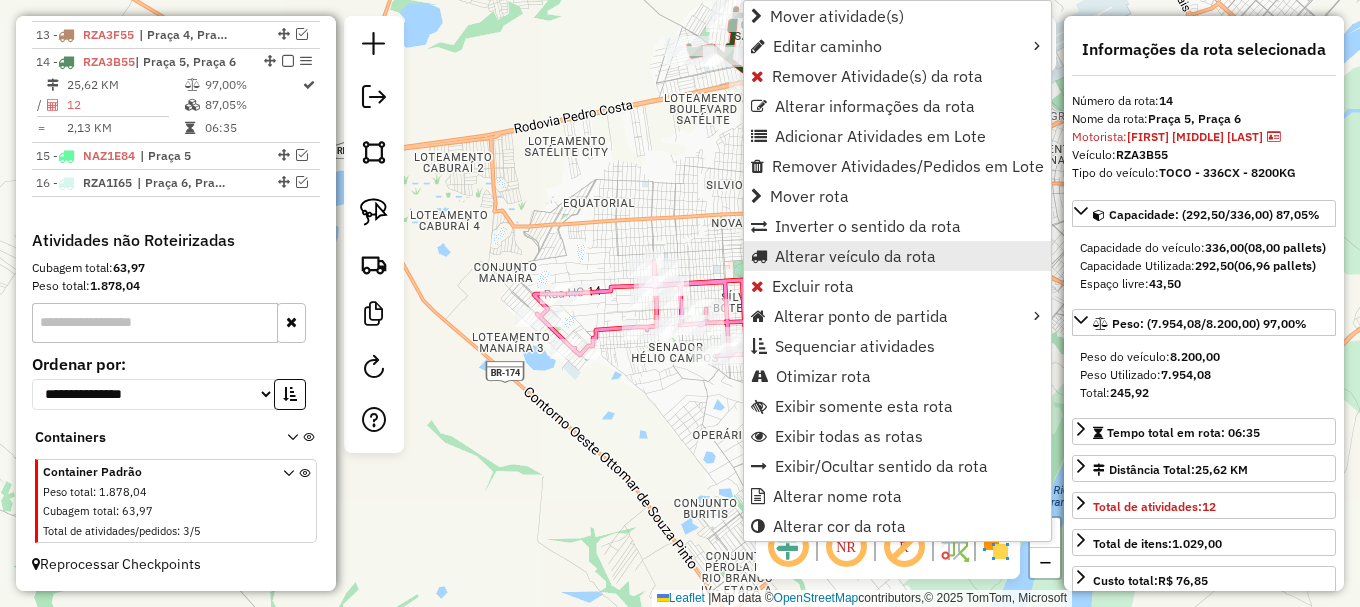 click on "Alterar veículo da rota" at bounding box center [855, 256] 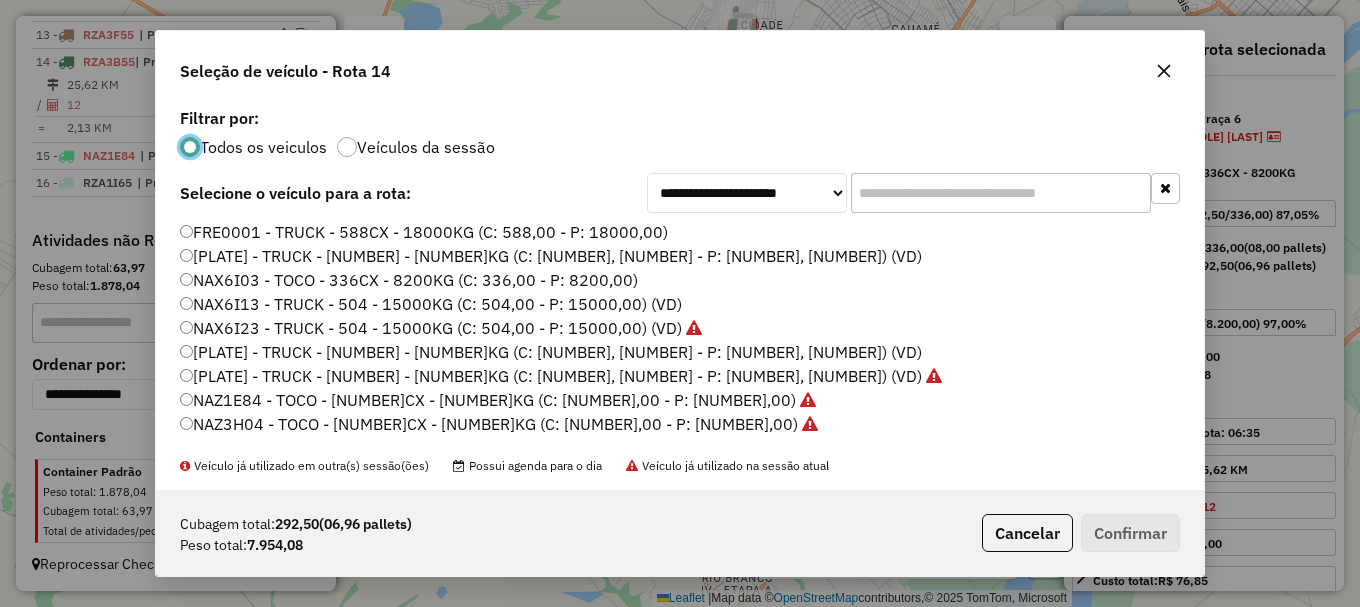 scroll, scrollTop: 11, scrollLeft: 6, axis: both 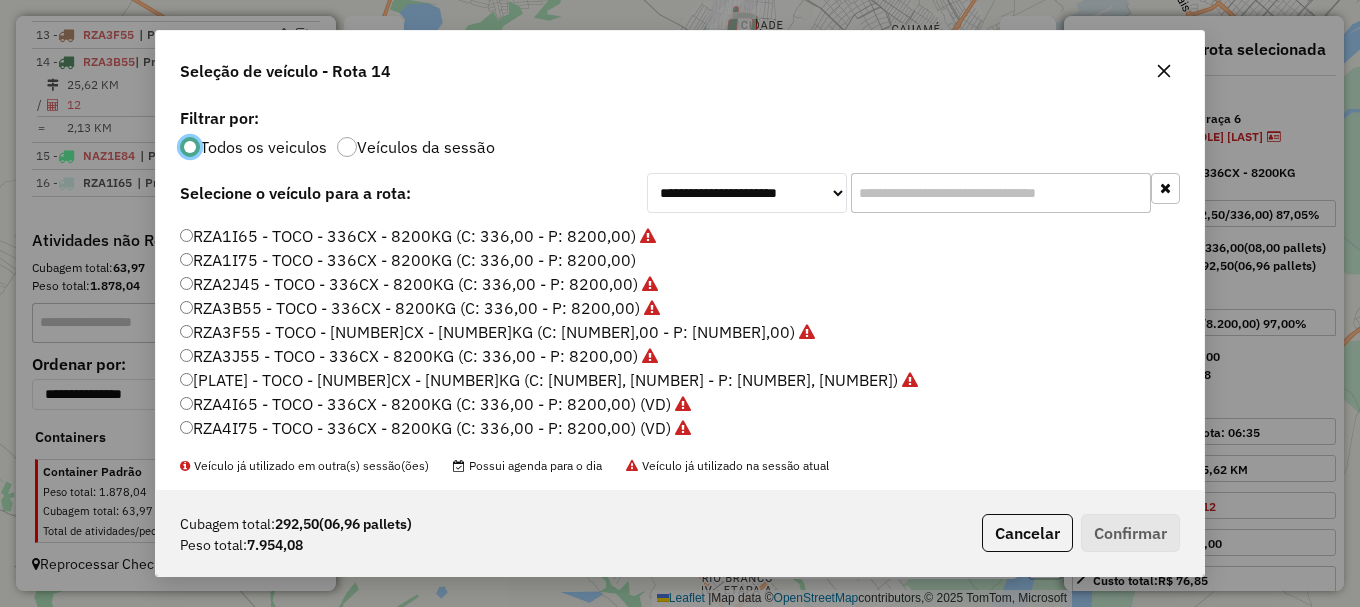 click on "RZA4I65 - TOCO - 336CX - 8200KG (C: 336,00 - P: 8200,00) (VD)" 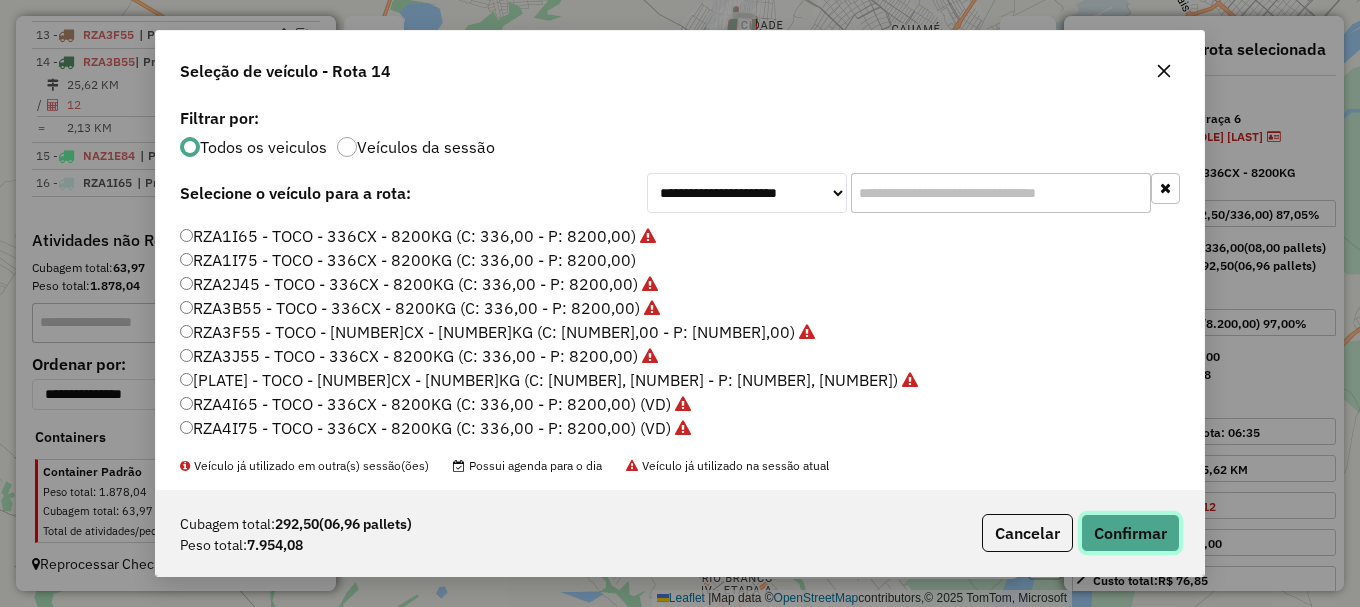 drag, startPoint x: 1114, startPoint y: 528, endPoint x: 1059, endPoint y: 504, distance: 60.00833 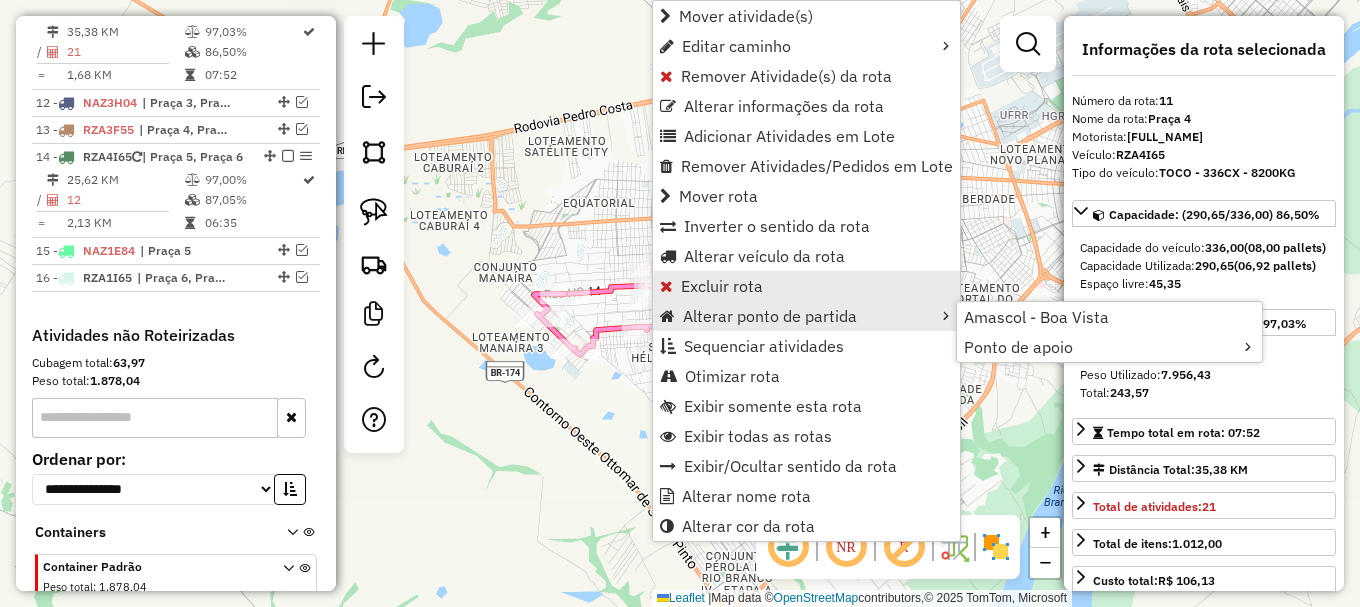 scroll, scrollTop: 1062, scrollLeft: 0, axis: vertical 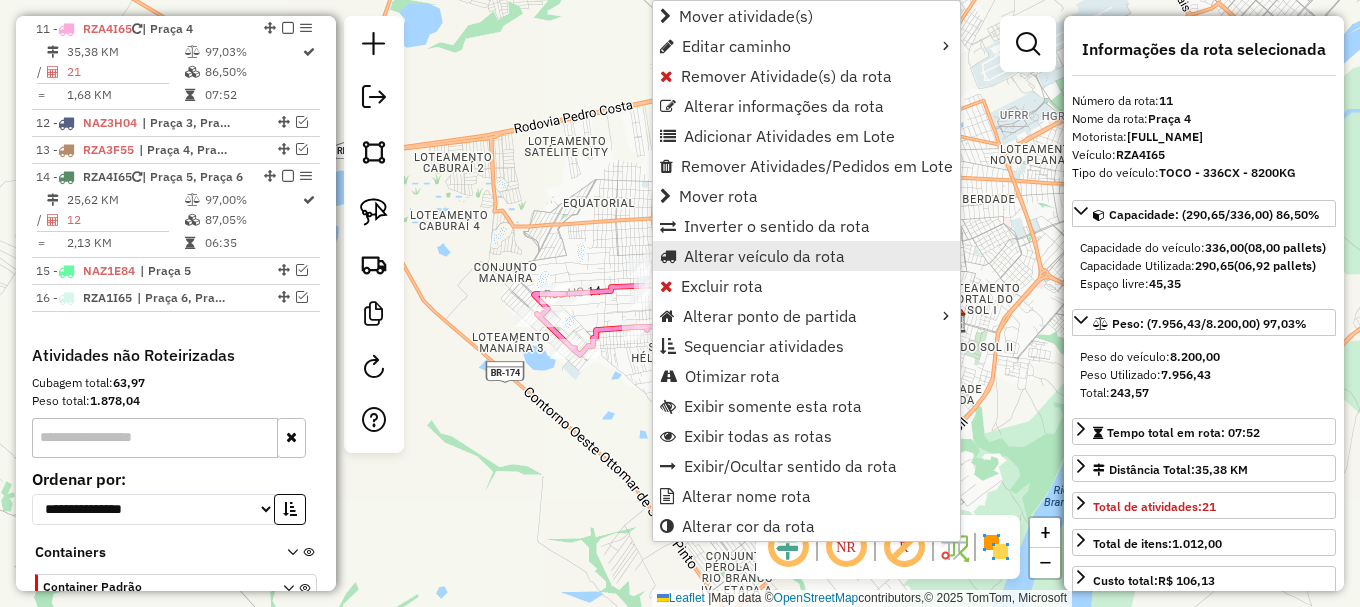 click on "Alterar veículo da rota" at bounding box center (764, 256) 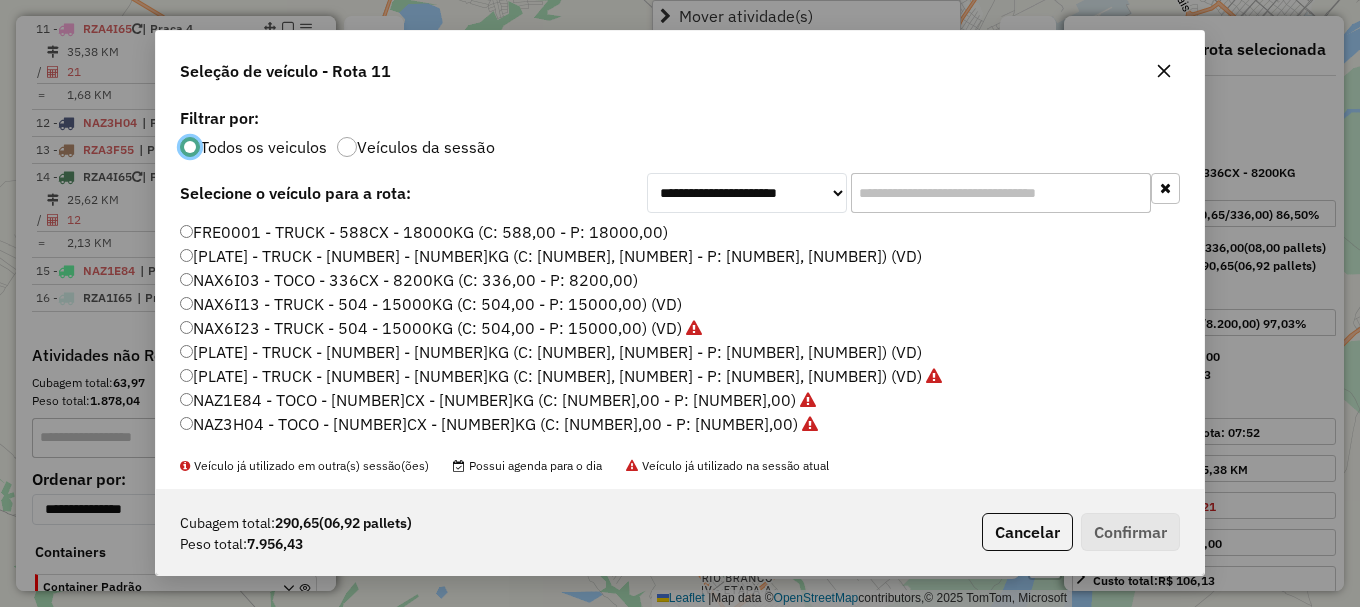 scroll, scrollTop: 11, scrollLeft: 6, axis: both 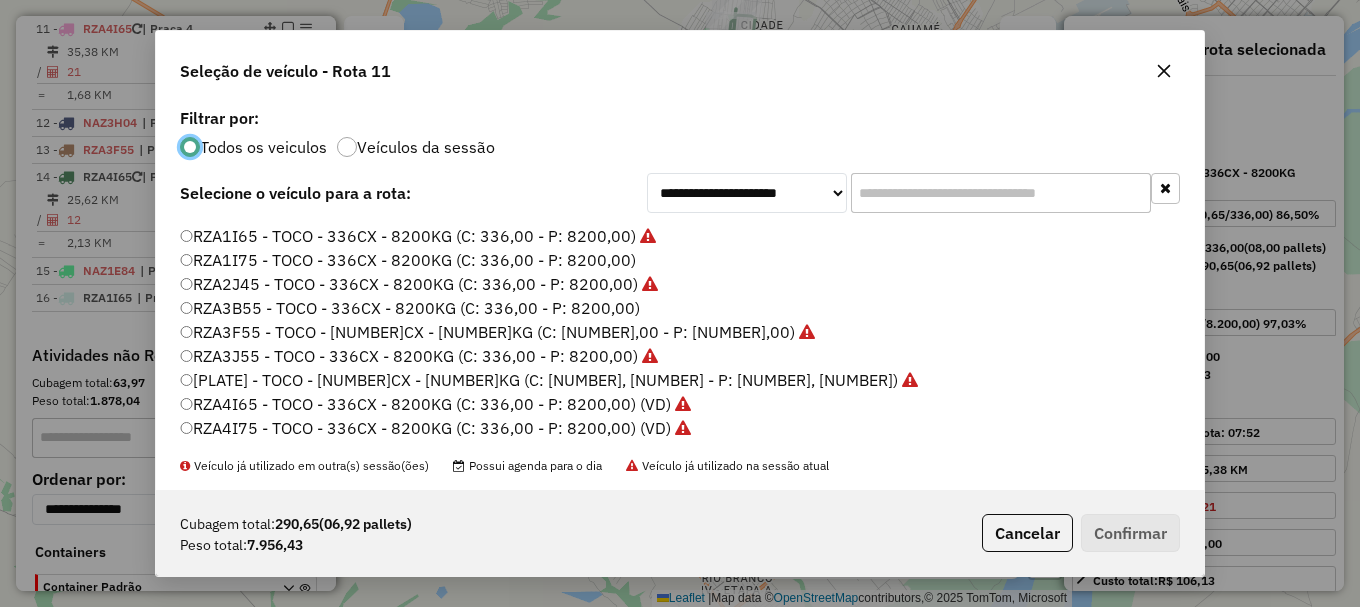 click on "[PLATE] - TOCO - [NUMBER]CX - [NUMBER]KG (C: [NUMBER],00 - P: [NUMBER],00)" 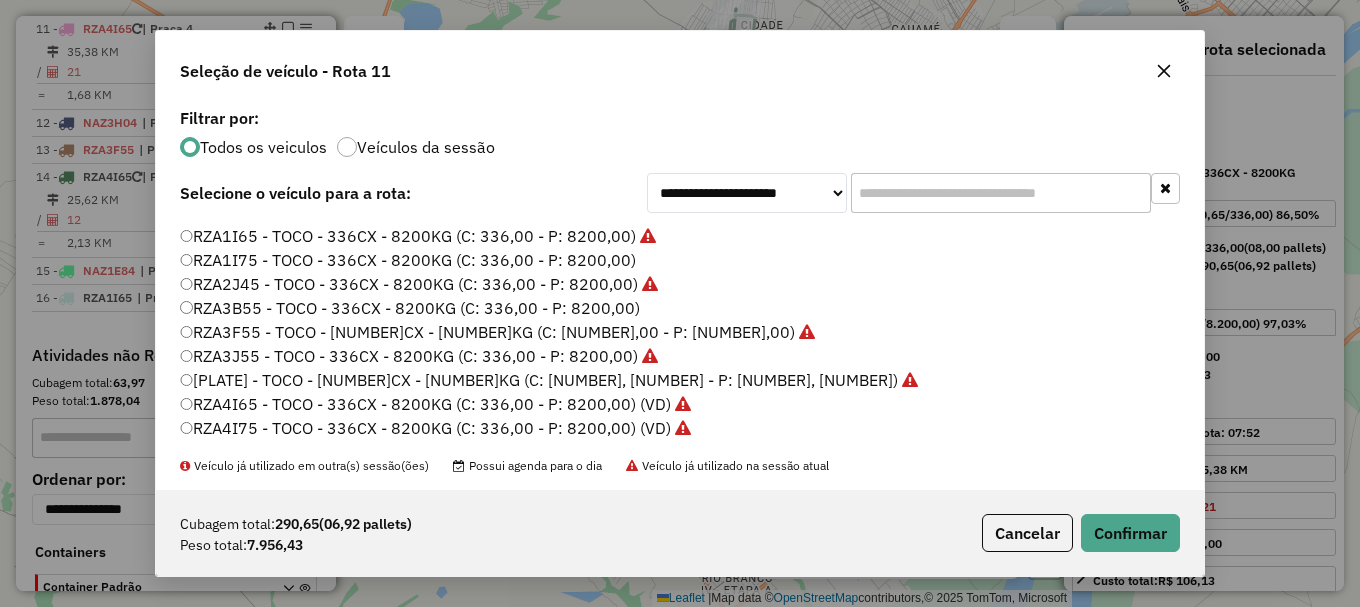 click on "Cubagem total:  290,65   (06,92 pallets)  Peso total: 7.956,43  Cancelar   Confirmar" 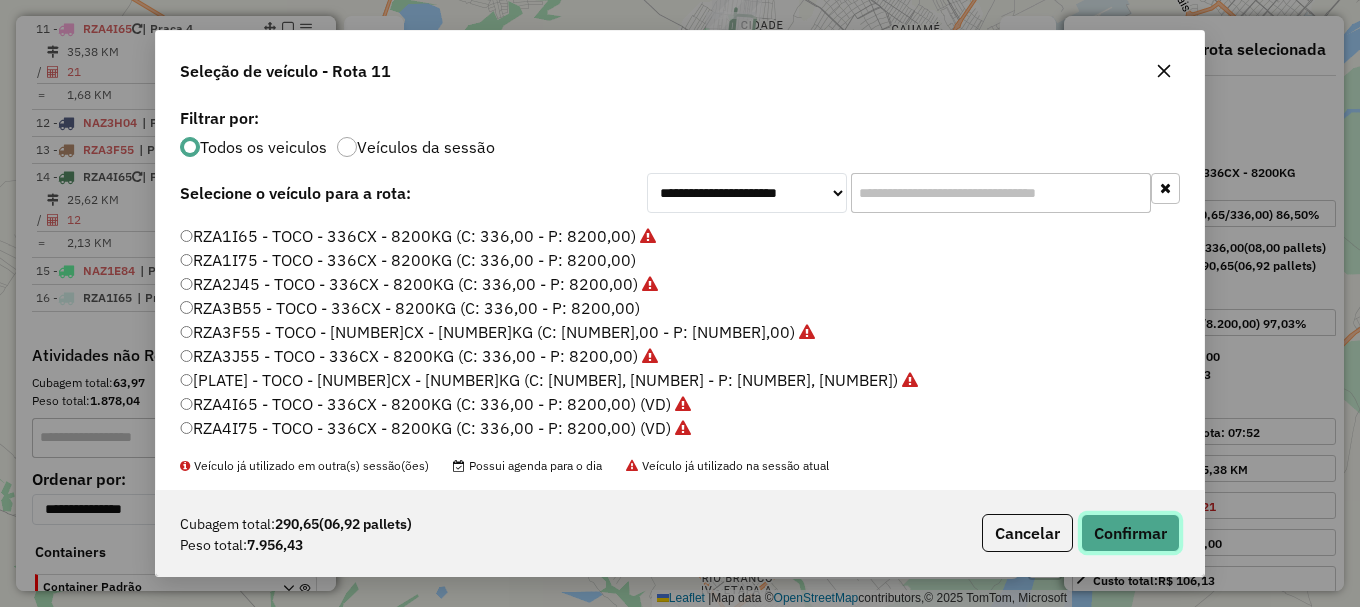 click on "Confirmar" 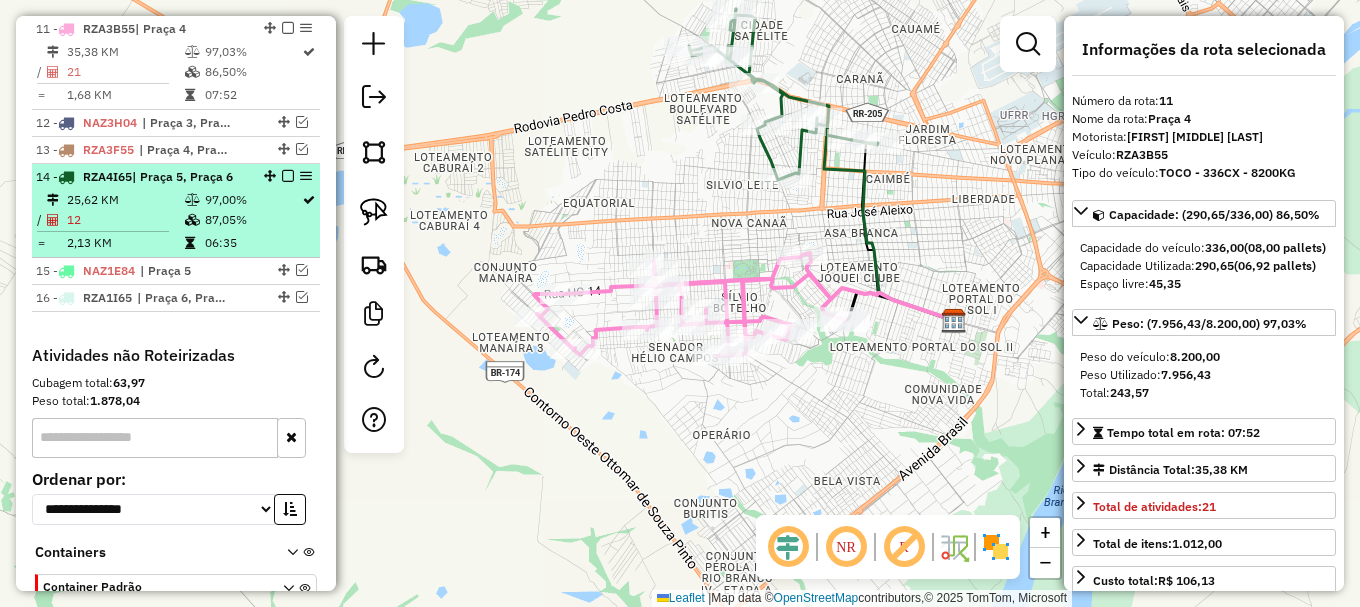 scroll, scrollTop: 962, scrollLeft: 0, axis: vertical 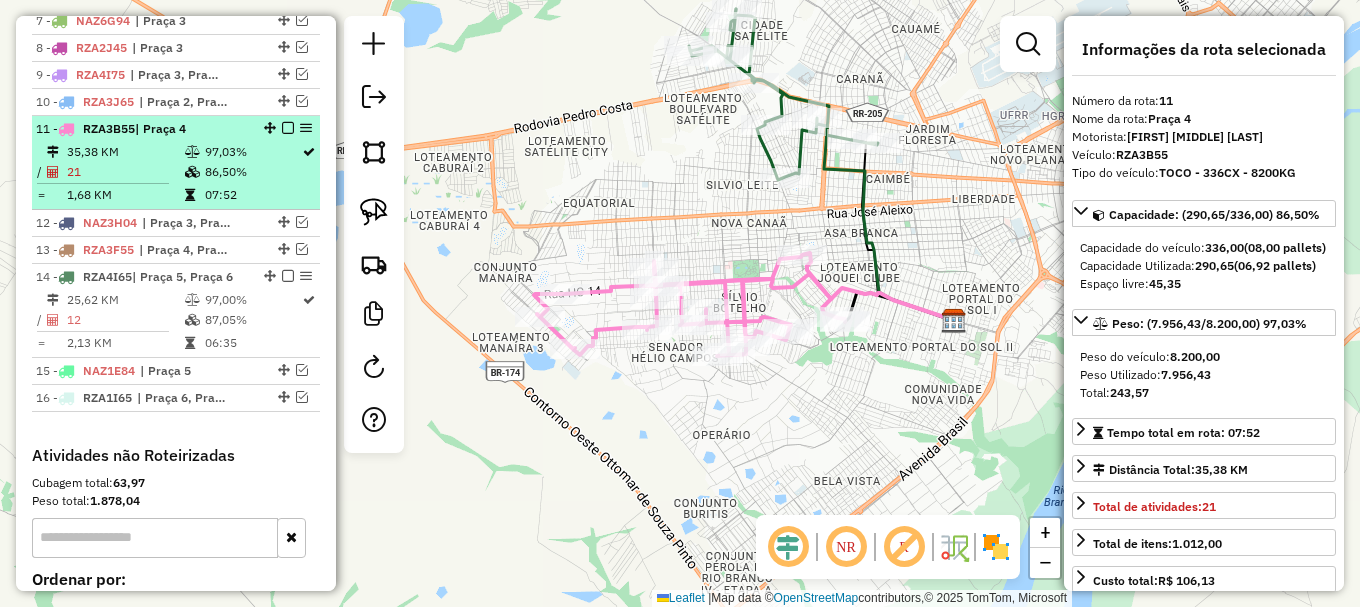 click at bounding box center (288, 128) 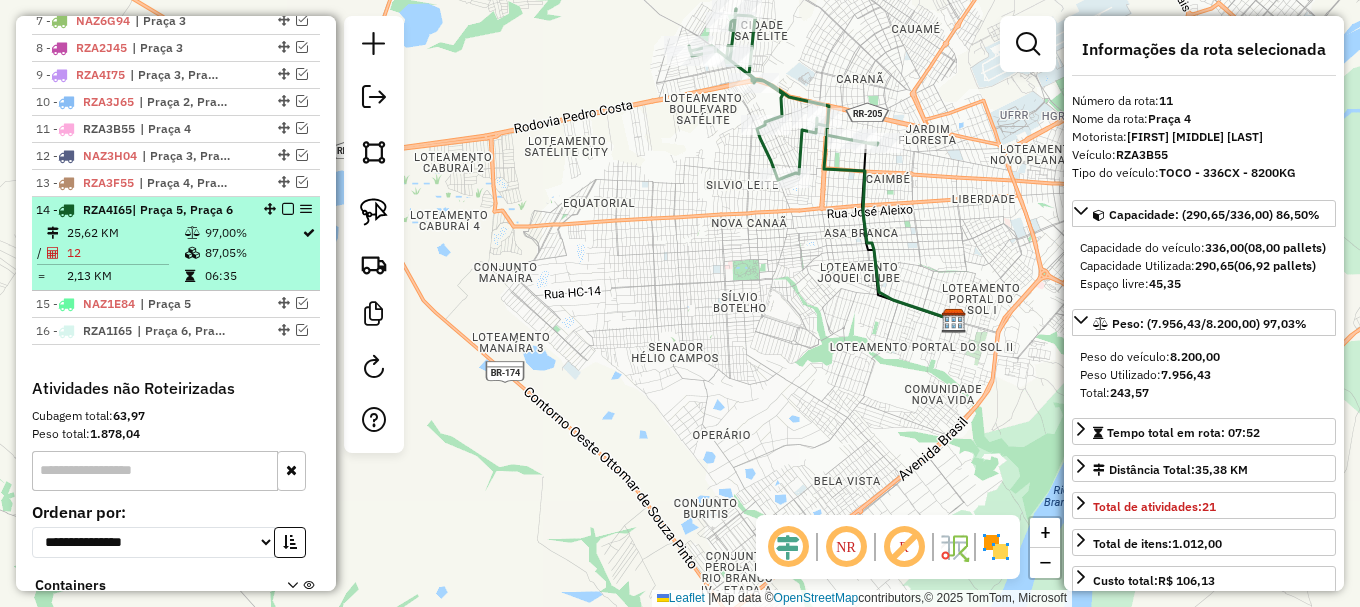 click at bounding box center (288, 209) 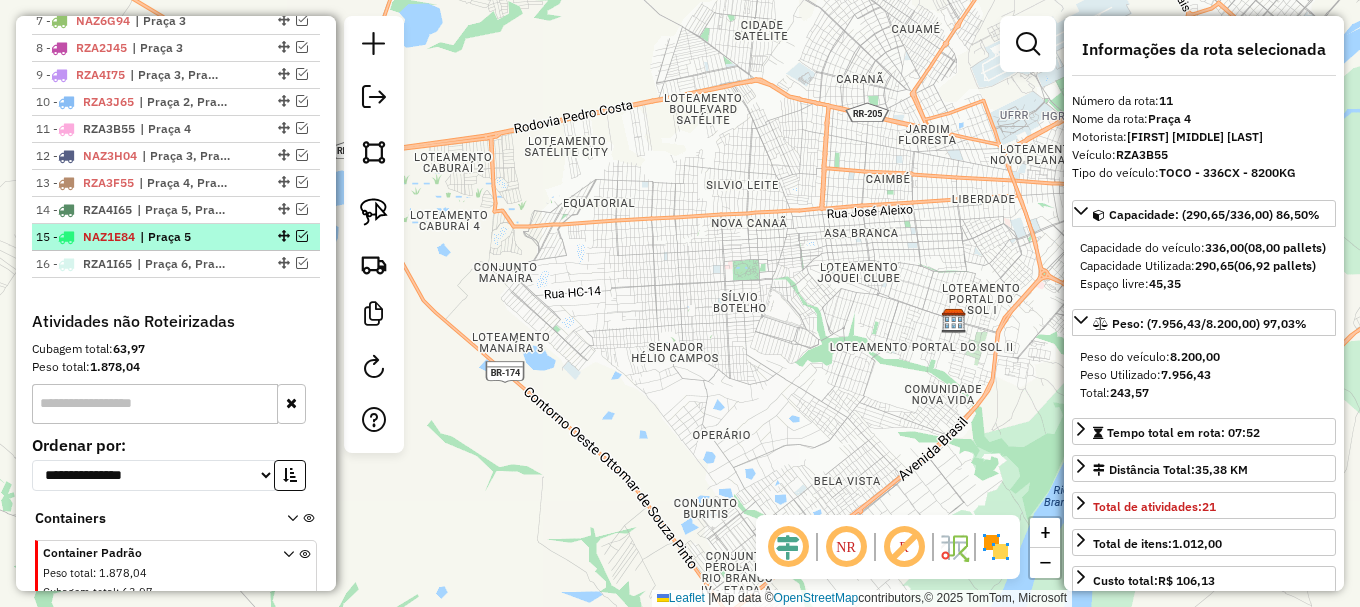 click at bounding box center (302, 236) 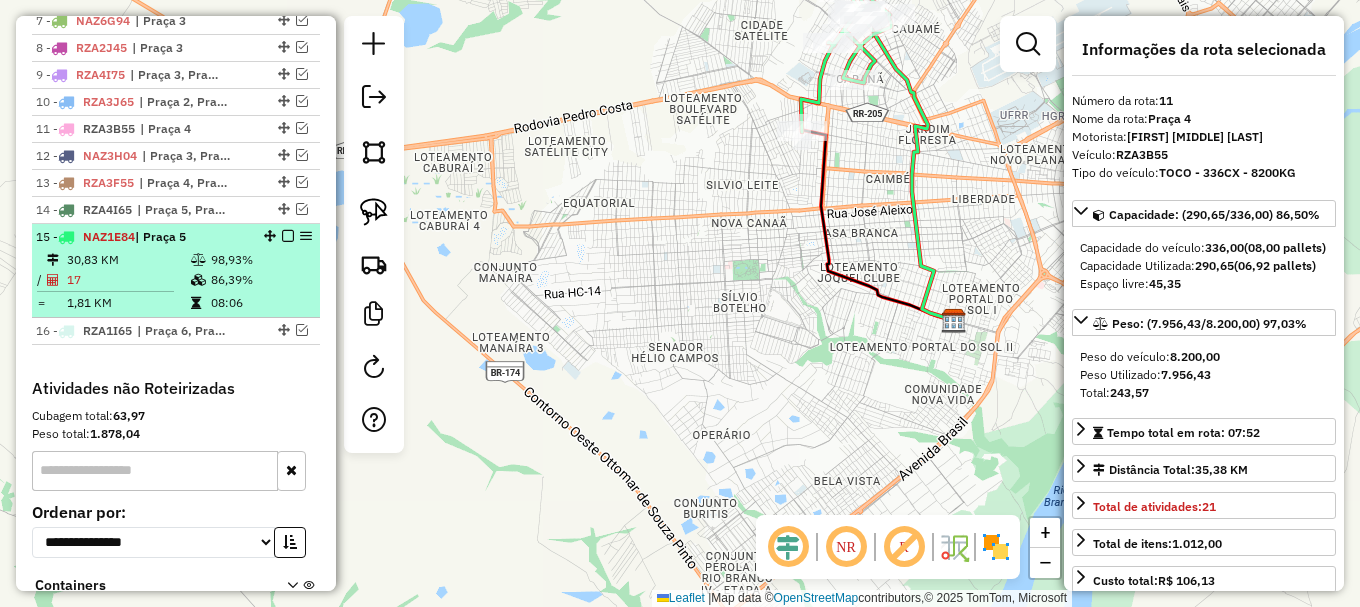 click on "98,93%" at bounding box center (260, 260) 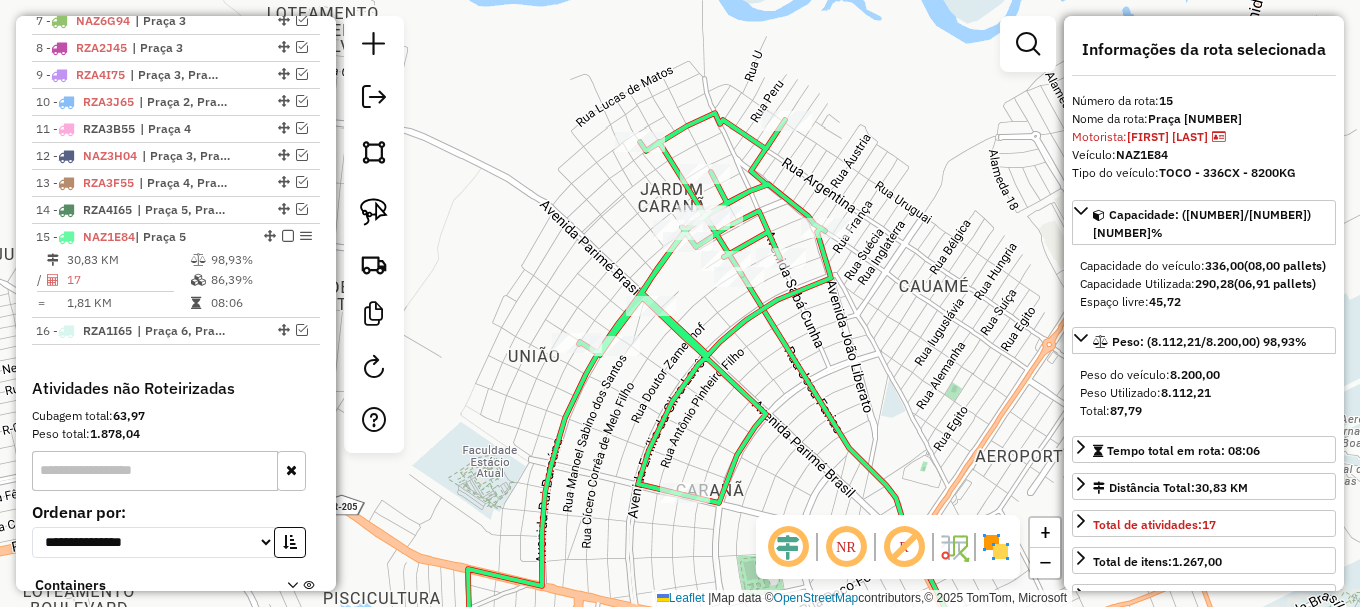 click 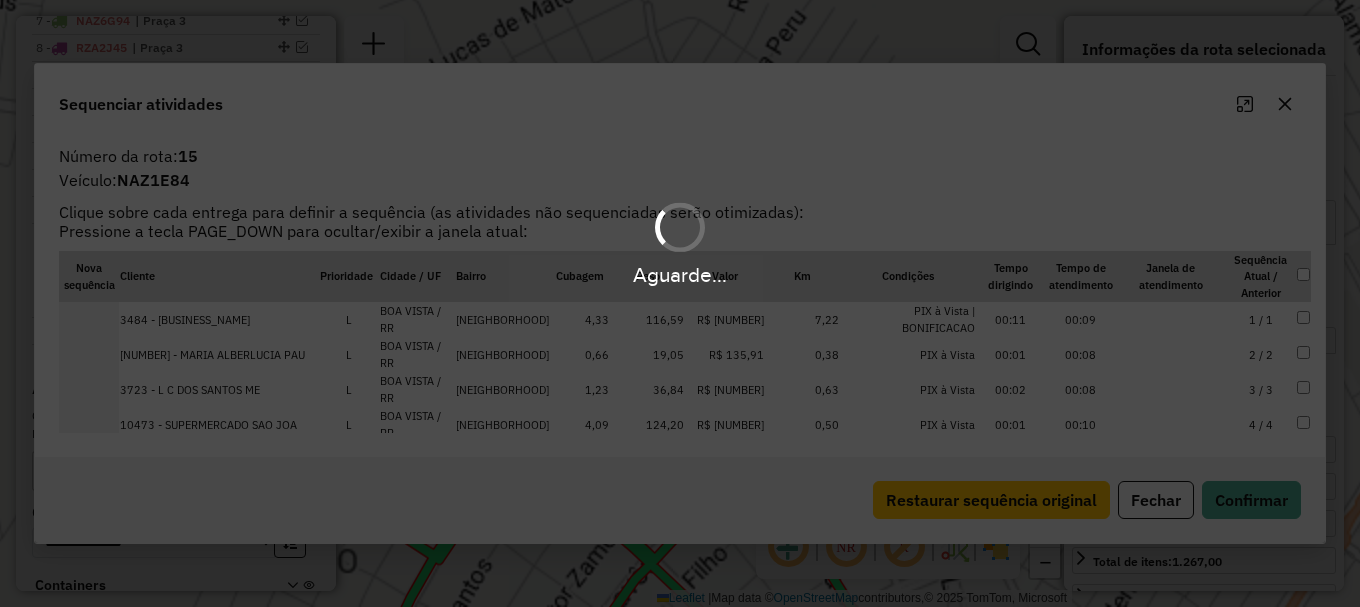scroll, scrollTop: 1110, scrollLeft: 0, axis: vertical 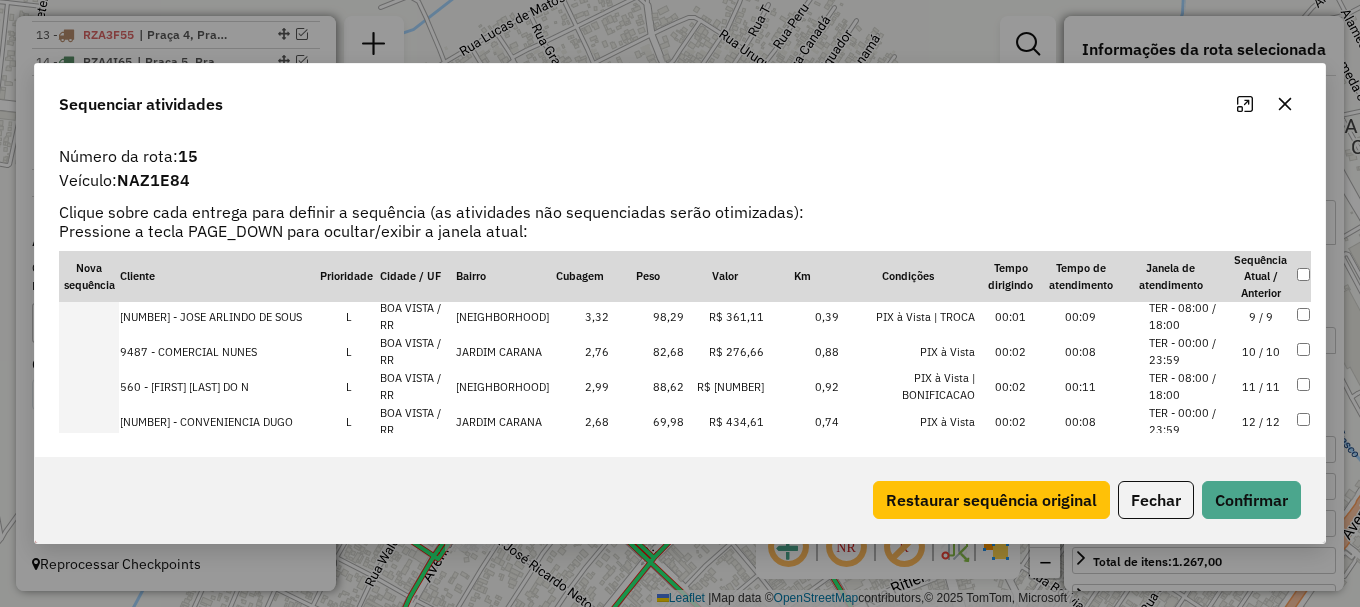 click on "TER - 08:00 / 18:00" at bounding box center (1187, 386) 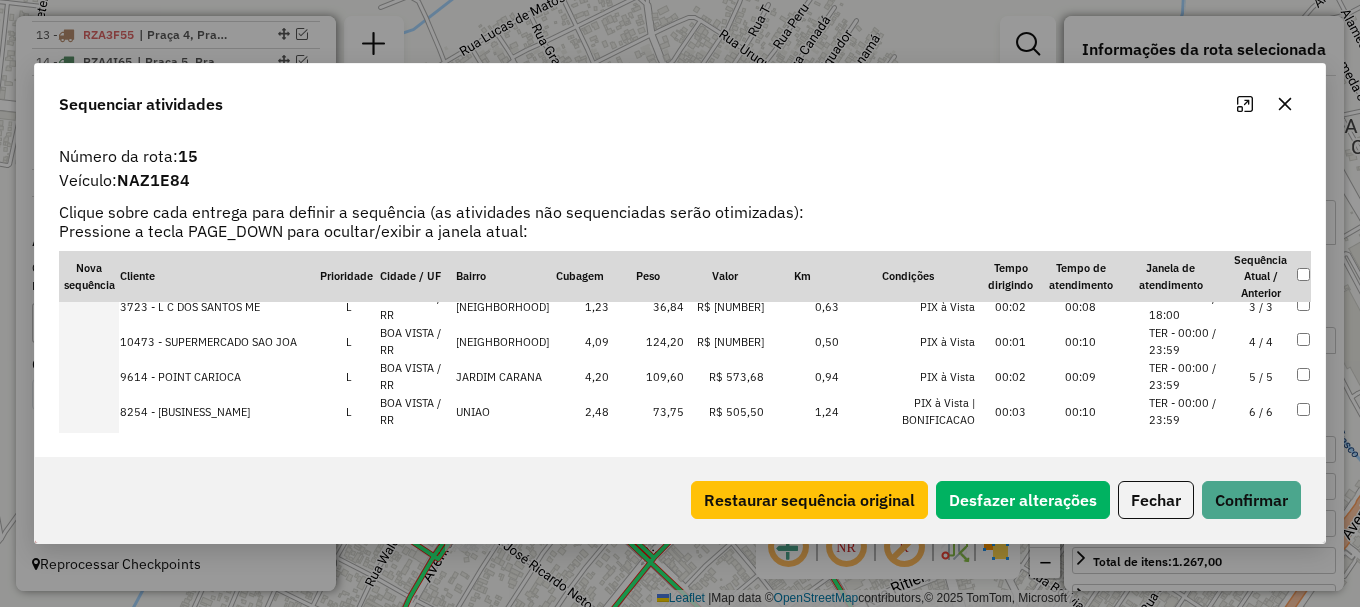 click on "TER - 00:00 / 23:59" at bounding box center [1187, 376] 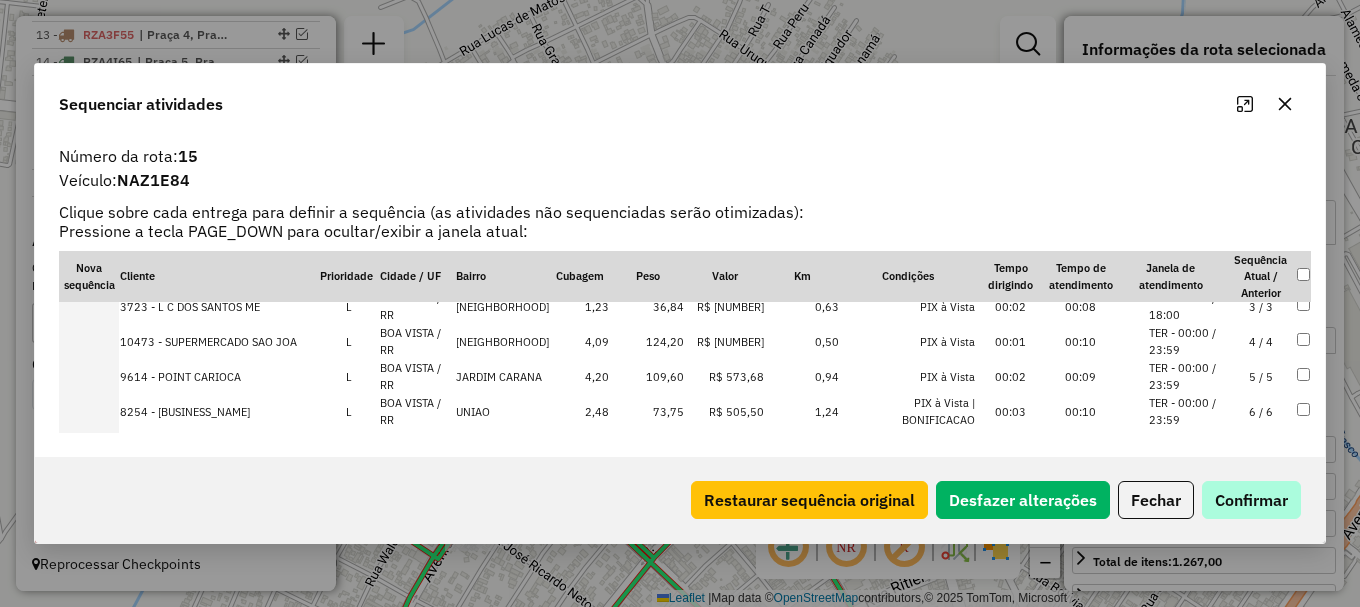 scroll, scrollTop: 153, scrollLeft: 0, axis: vertical 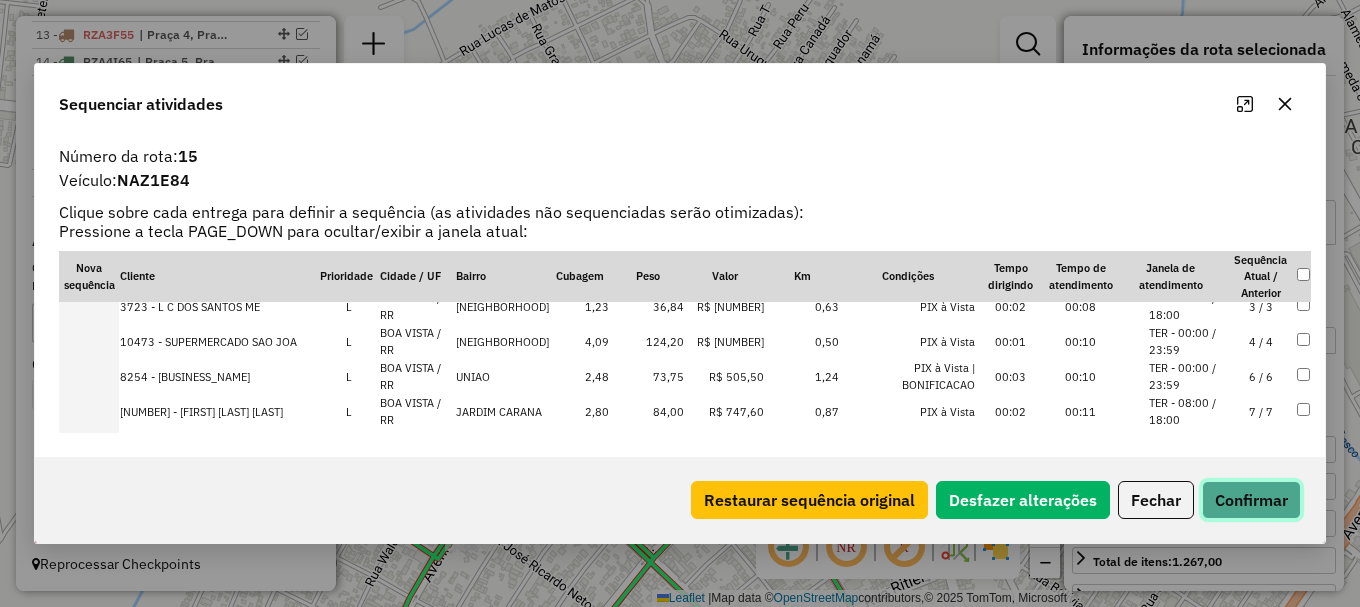 click on "Confirmar" 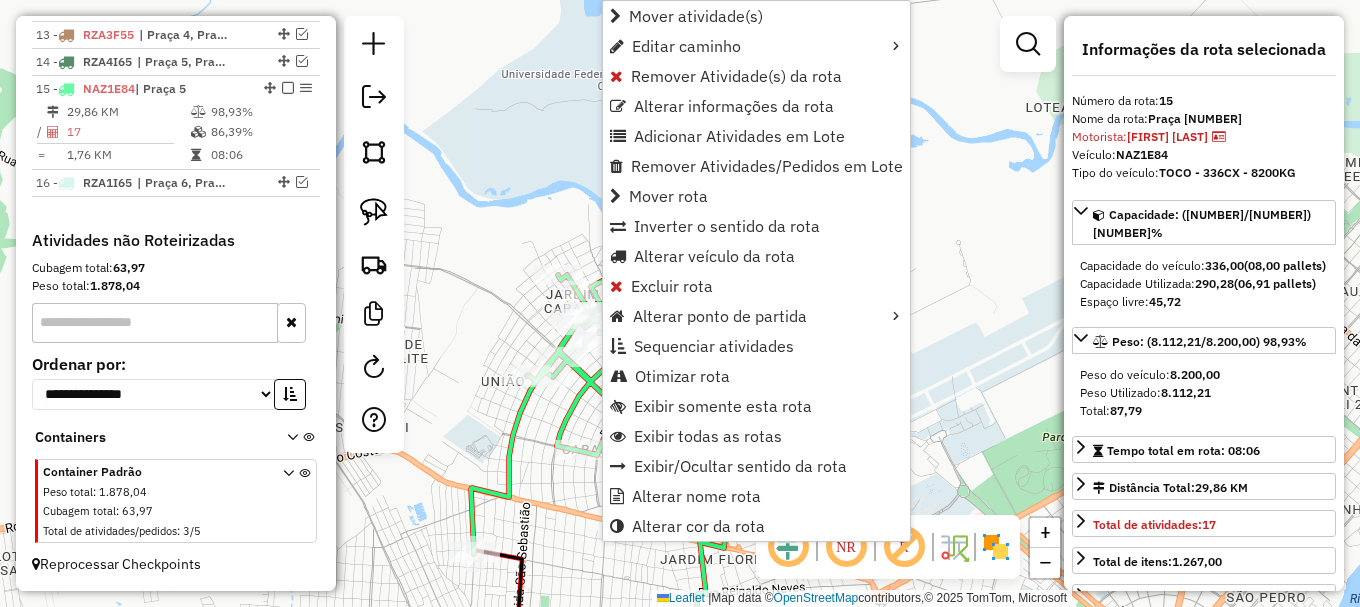 drag, startPoint x: 674, startPoint y: 372, endPoint x: 590, endPoint y: 326, distance: 95.77056 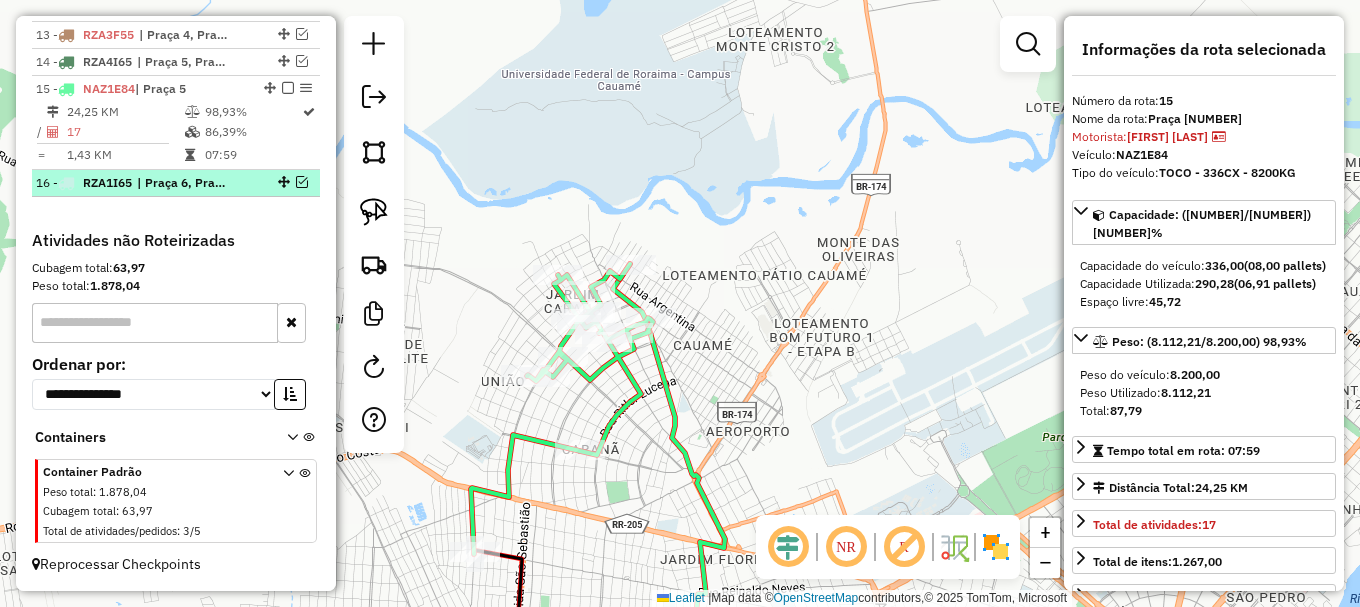 click at bounding box center (302, 182) 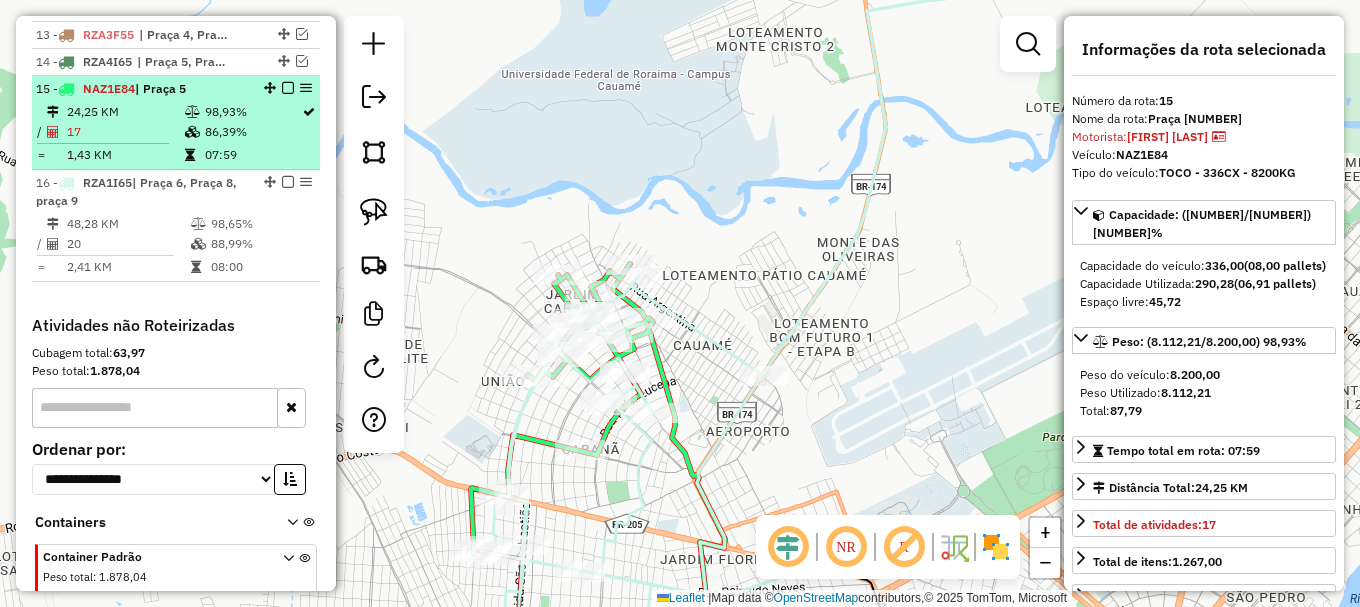 click at bounding box center [288, 88] 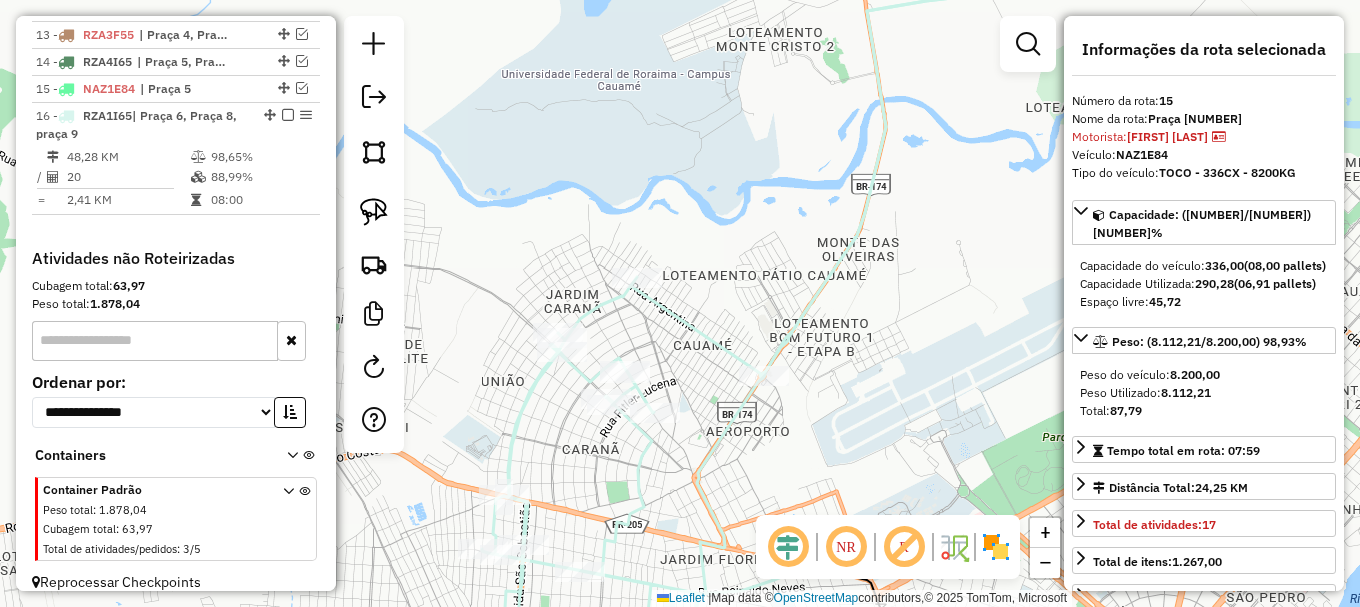 drag, startPoint x: 564, startPoint y: 317, endPoint x: 639, endPoint y: 131, distance: 200.55174 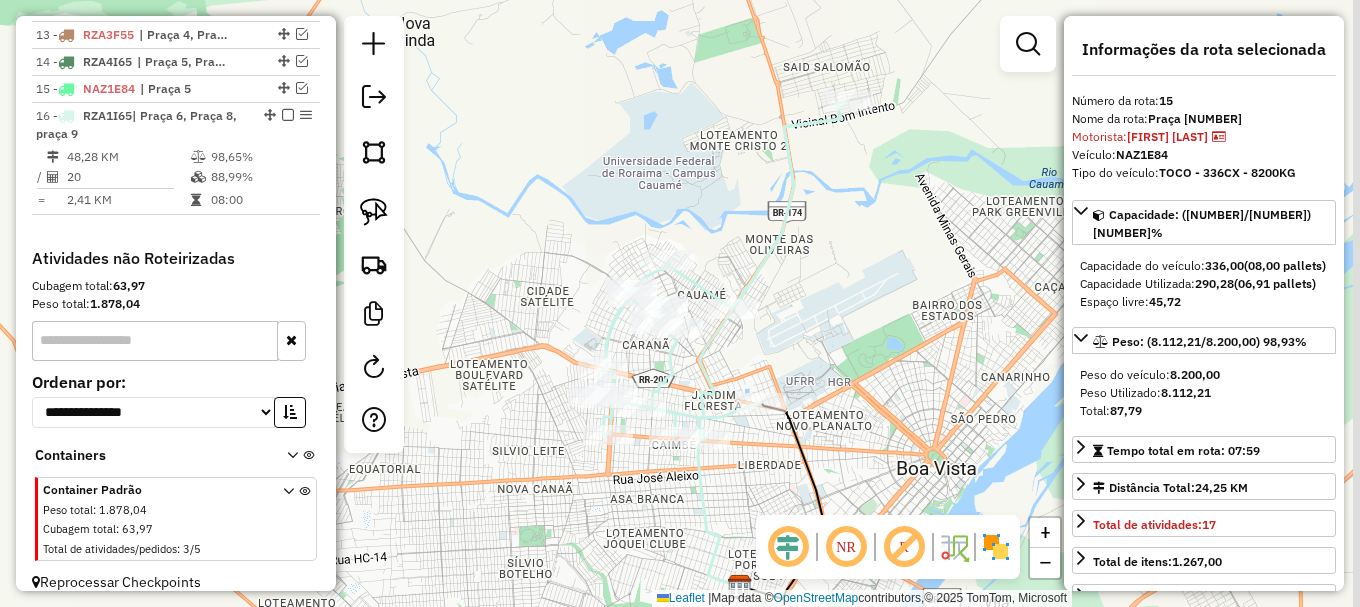 drag, startPoint x: 820, startPoint y: 244, endPoint x: 799, endPoint y: 309, distance: 68.30813 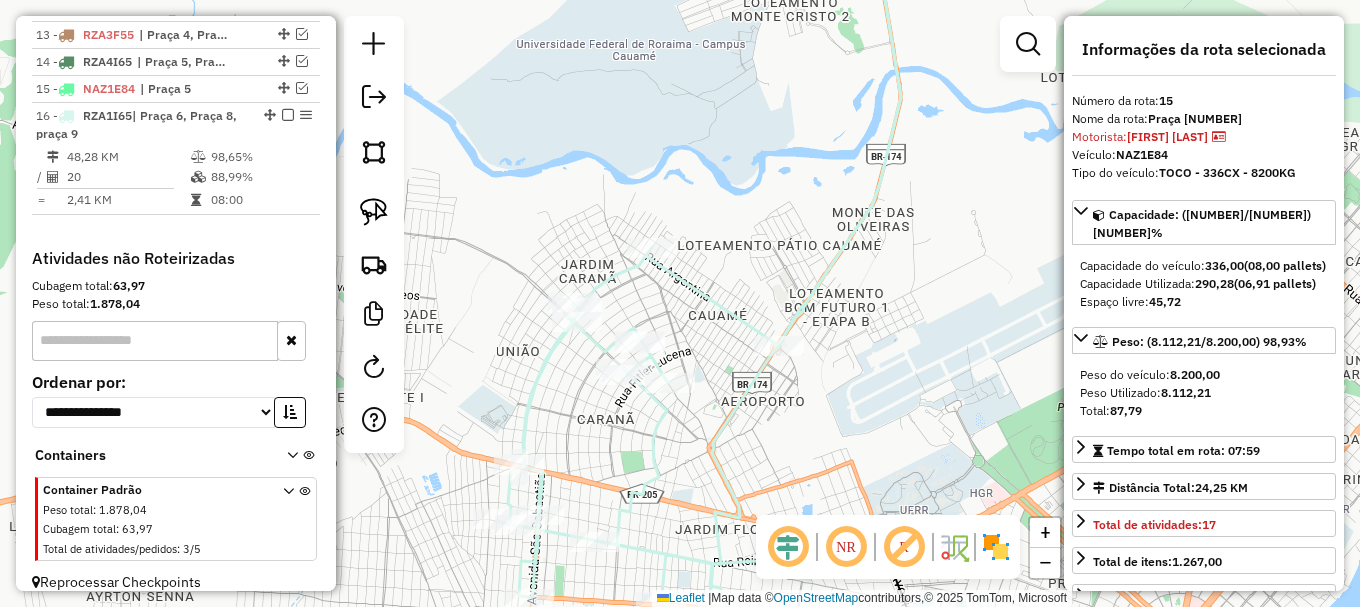 click 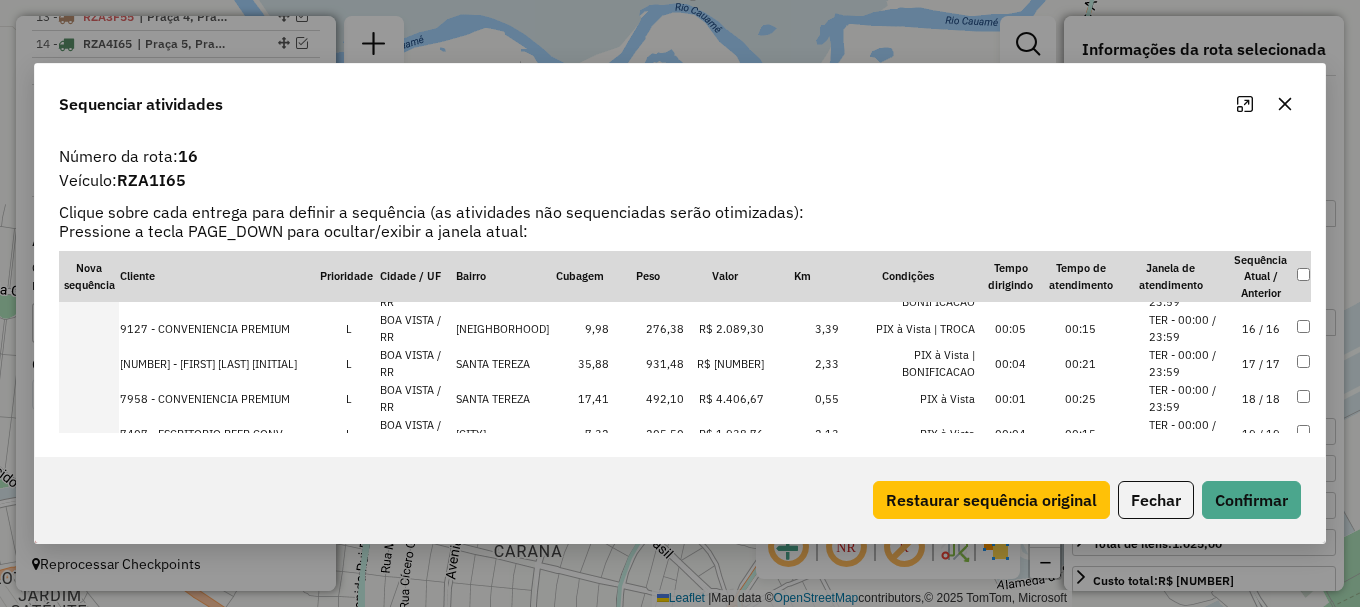 scroll, scrollTop: 588, scrollLeft: 0, axis: vertical 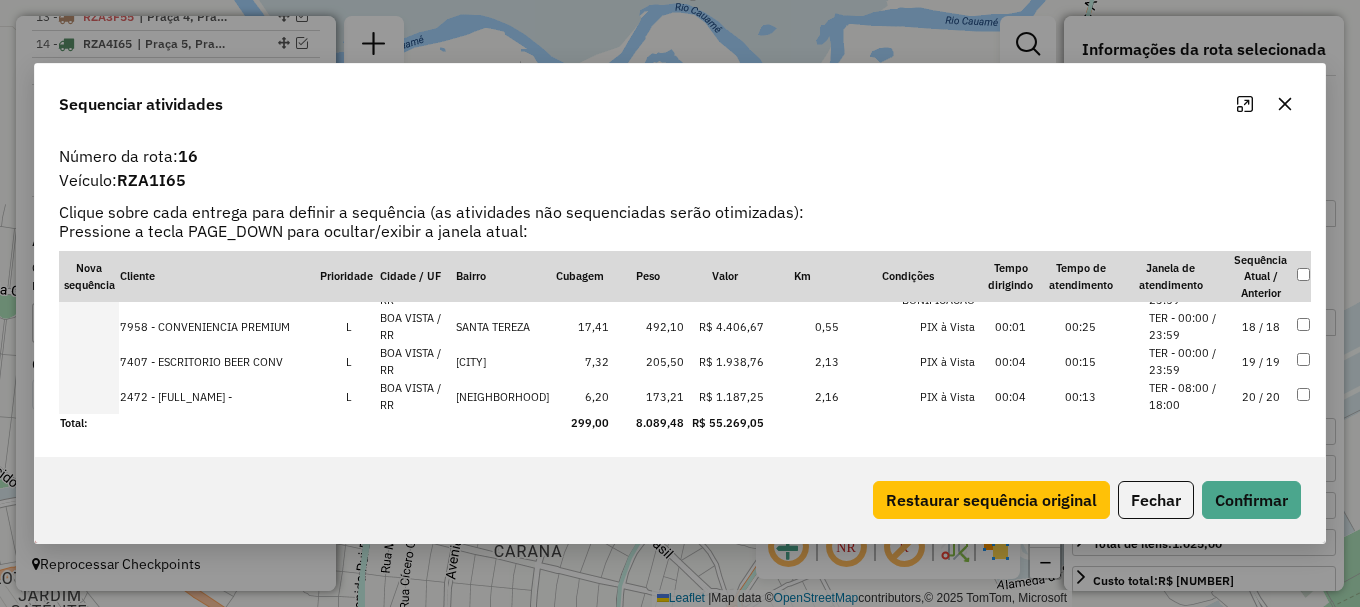 click on "TER - 08:00 / 18:00" at bounding box center (1187, 396) 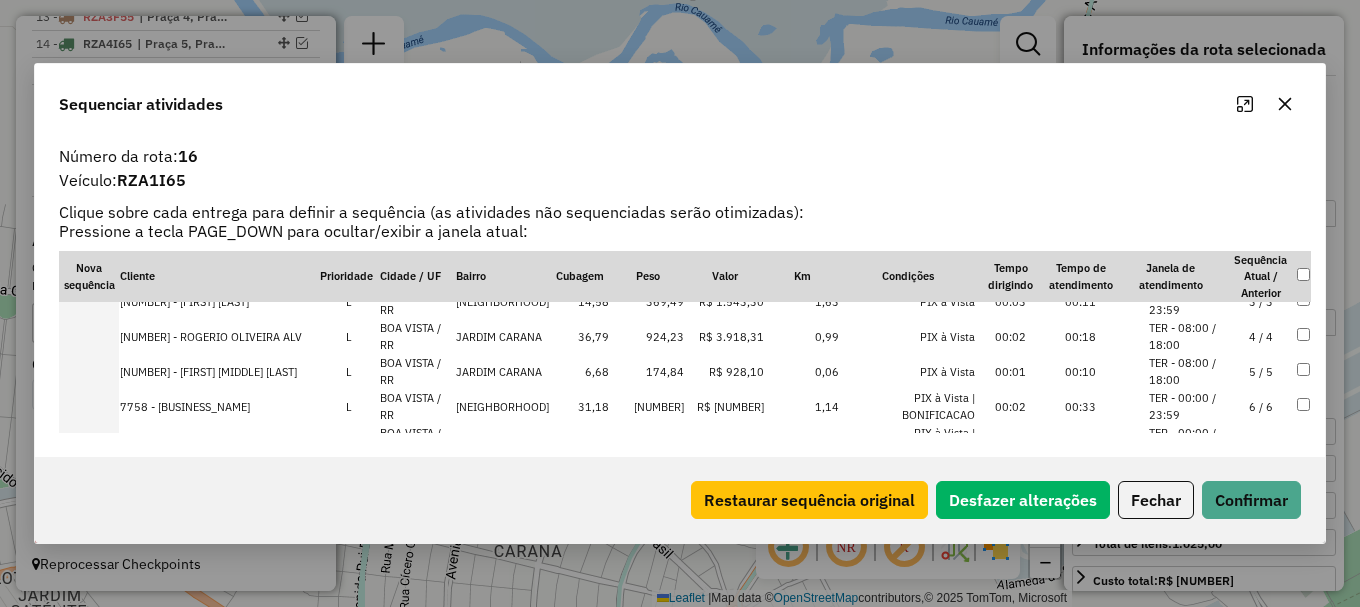 scroll, scrollTop: 88, scrollLeft: 0, axis: vertical 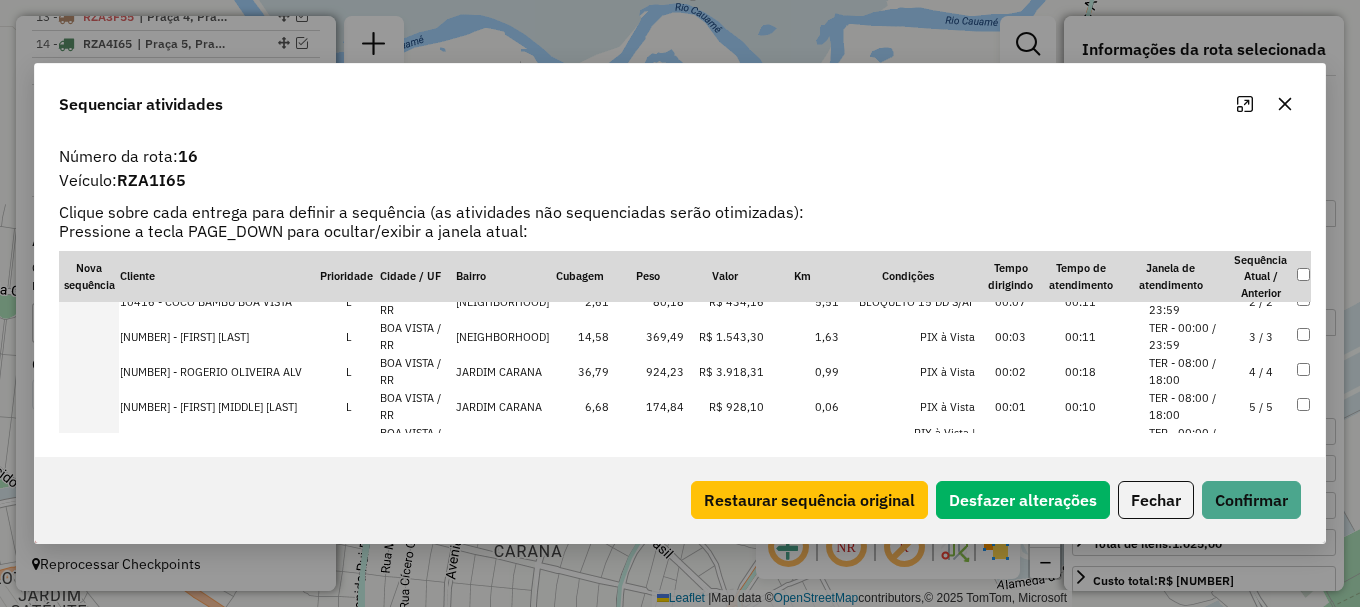 click on "TER - 00:00 / 23:59" at bounding box center (1187, 301) 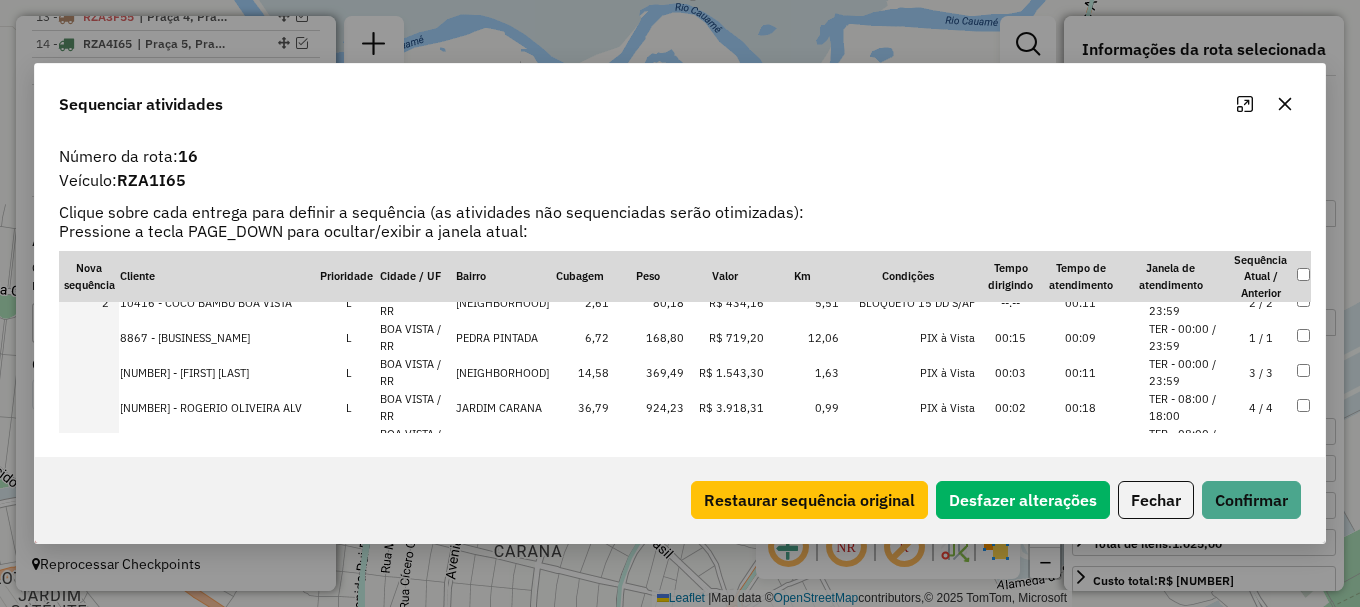 scroll, scrollTop: 23, scrollLeft: 0, axis: vertical 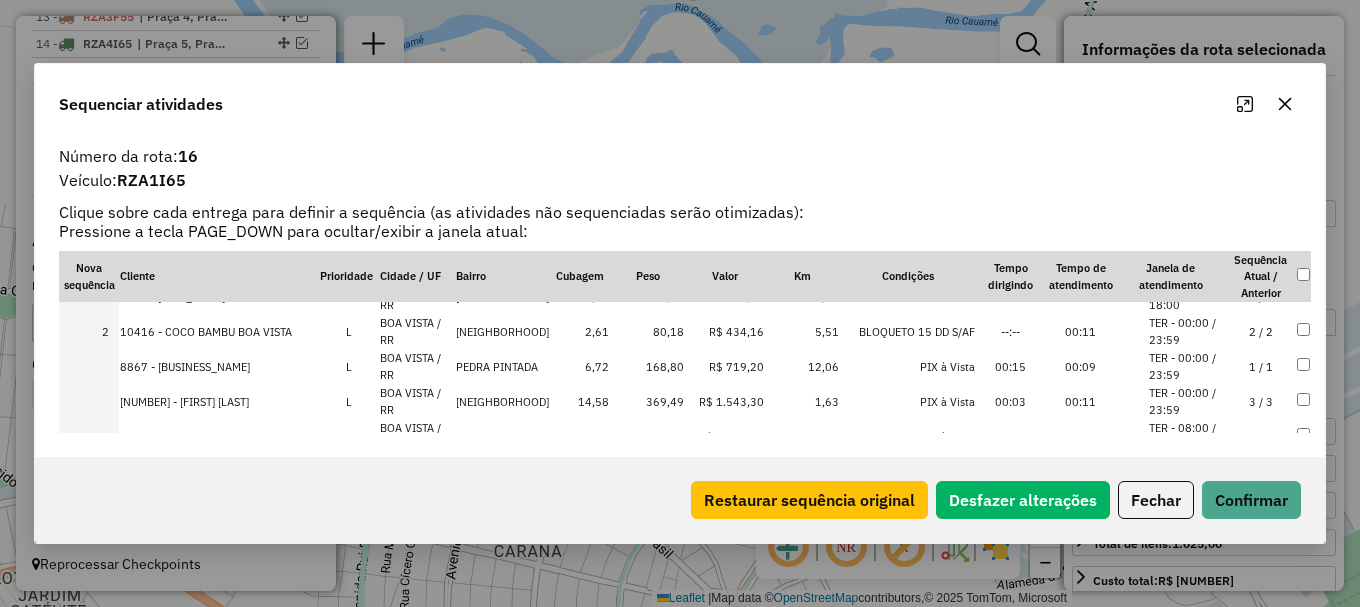 click on "TER - 00:00 / 23:59" at bounding box center [1187, 366] 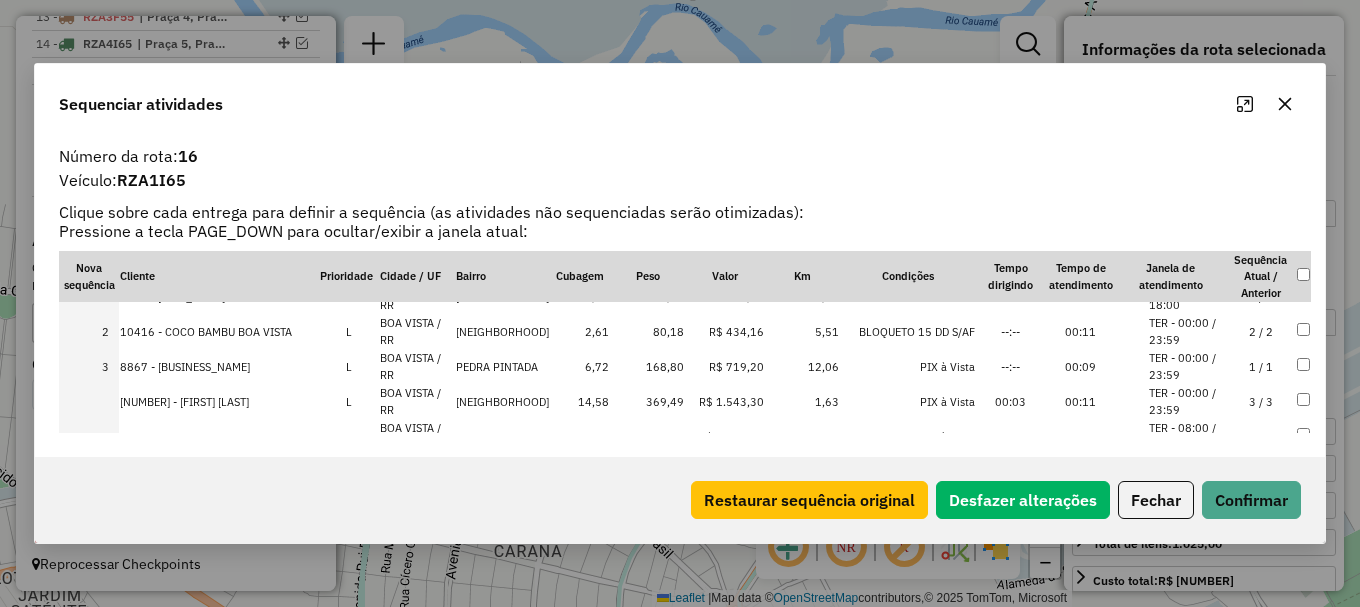 click on "TER - 00:00 / 23:59" at bounding box center [1187, 401] 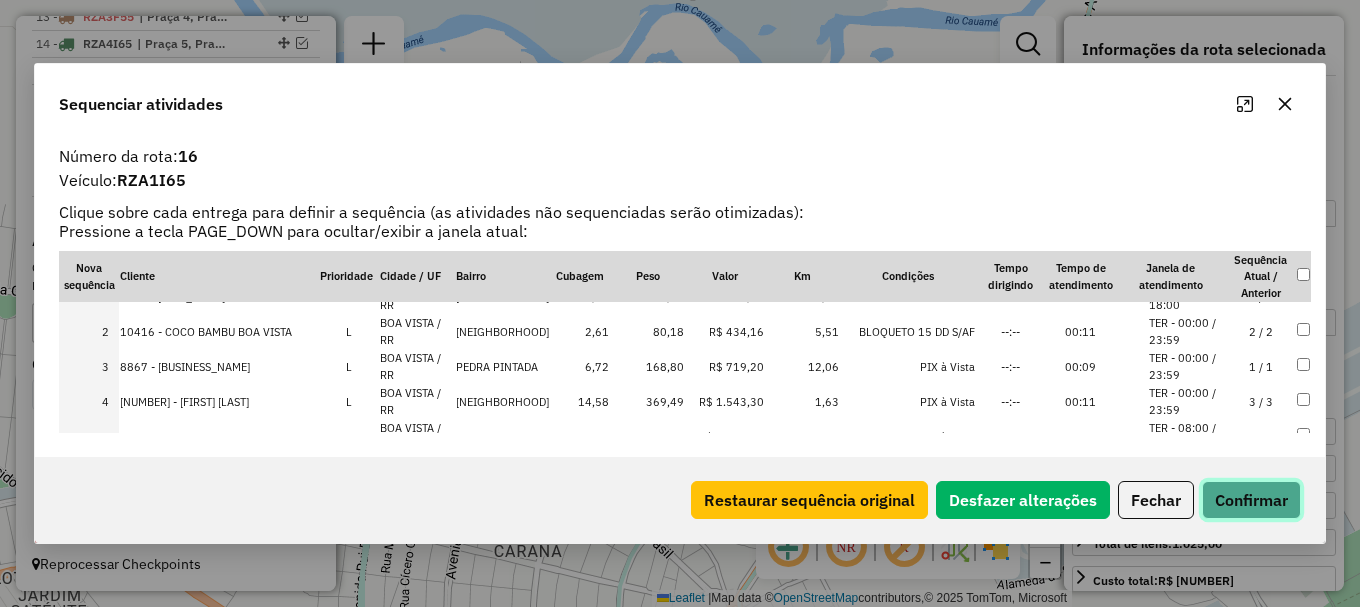 drag, startPoint x: 1237, startPoint y: 507, endPoint x: 1225, endPoint y: 500, distance: 13.892444 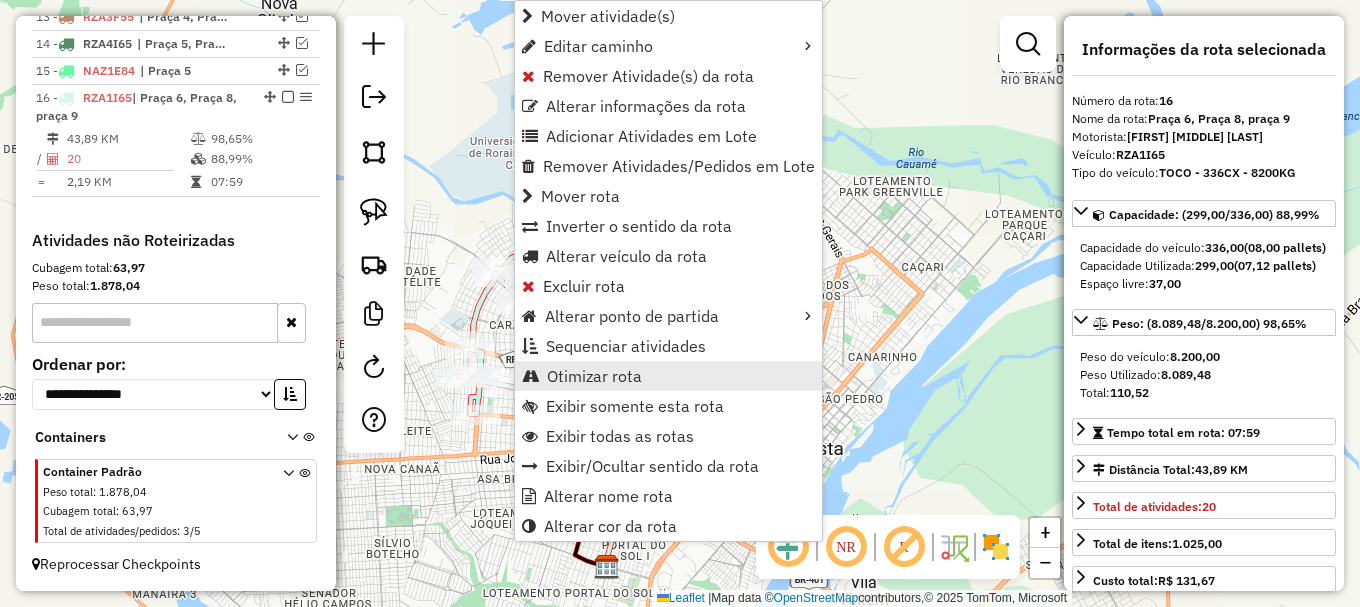 click on "Otimizar rota" at bounding box center [594, 376] 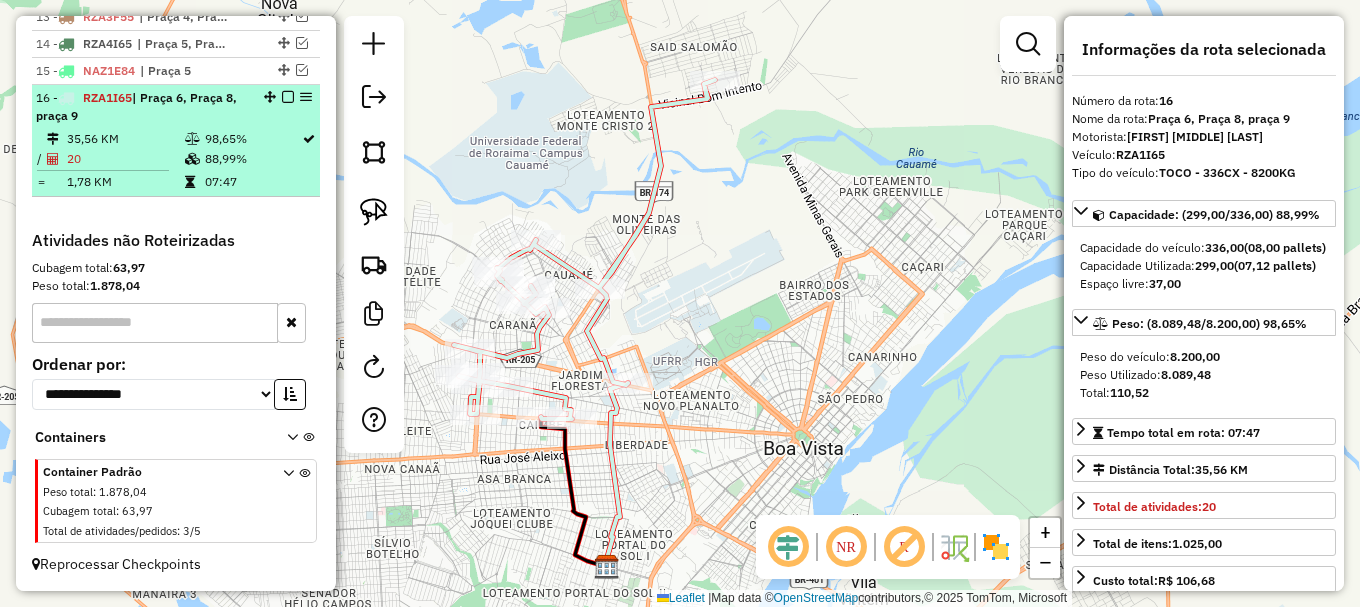 click at bounding box center (288, 97) 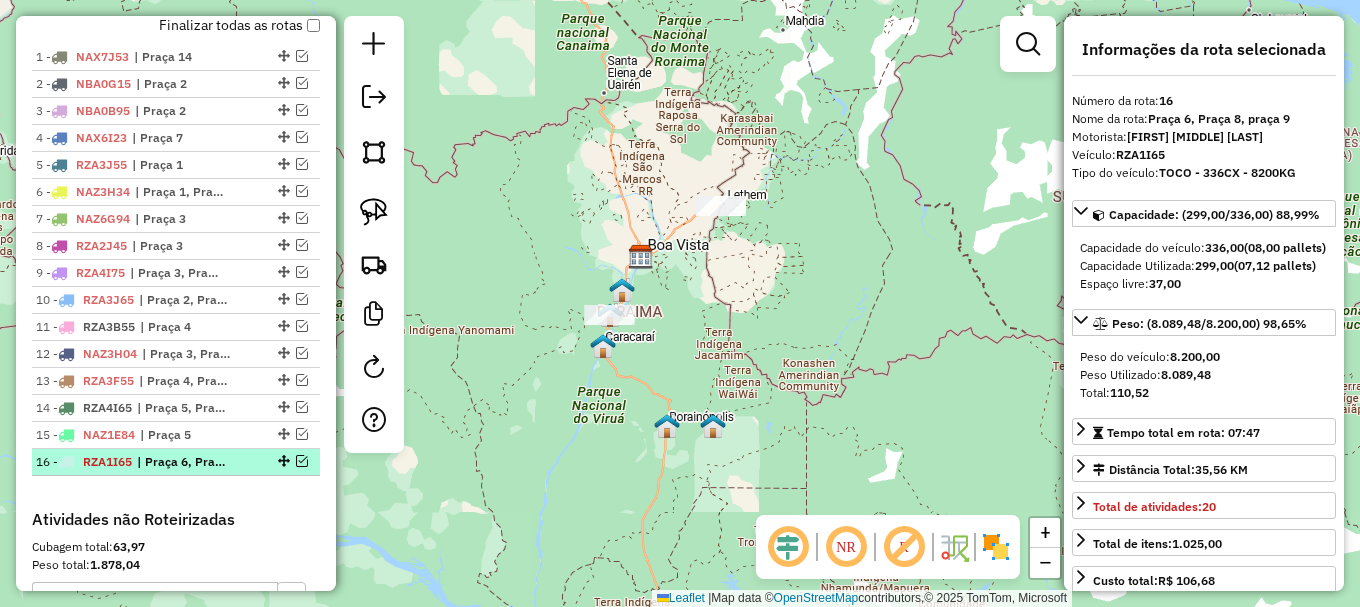 scroll, scrollTop: 743, scrollLeft: 0, axis: vertical 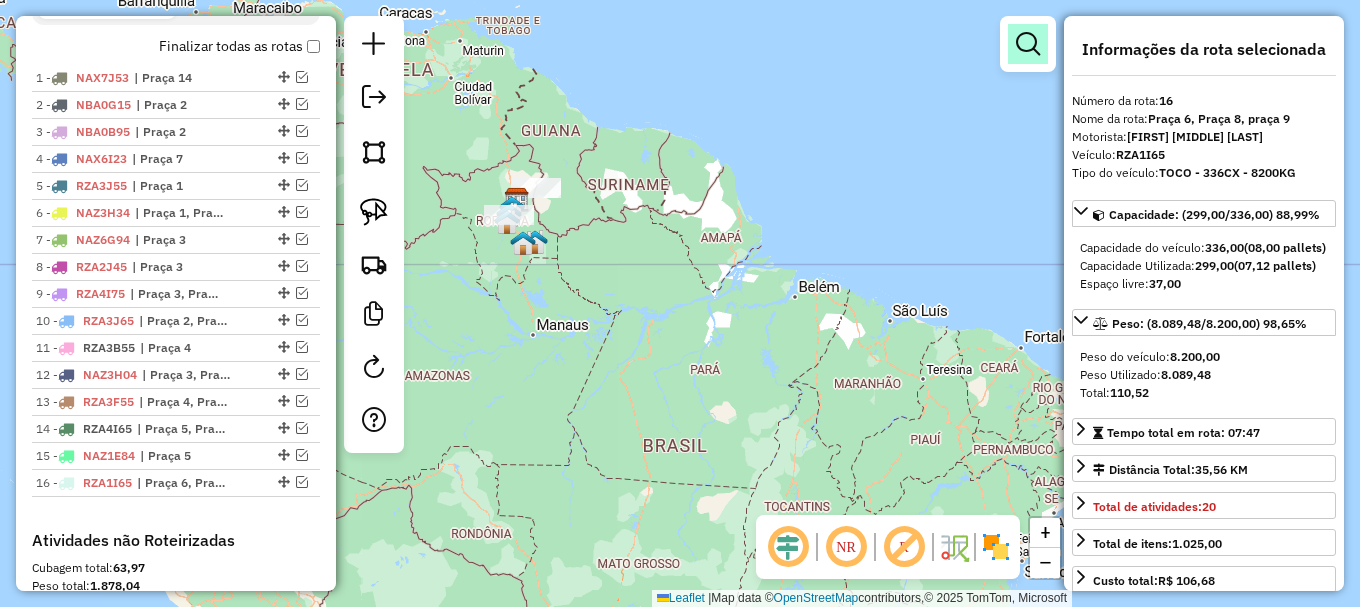 click at bounding box center (1028, 44) 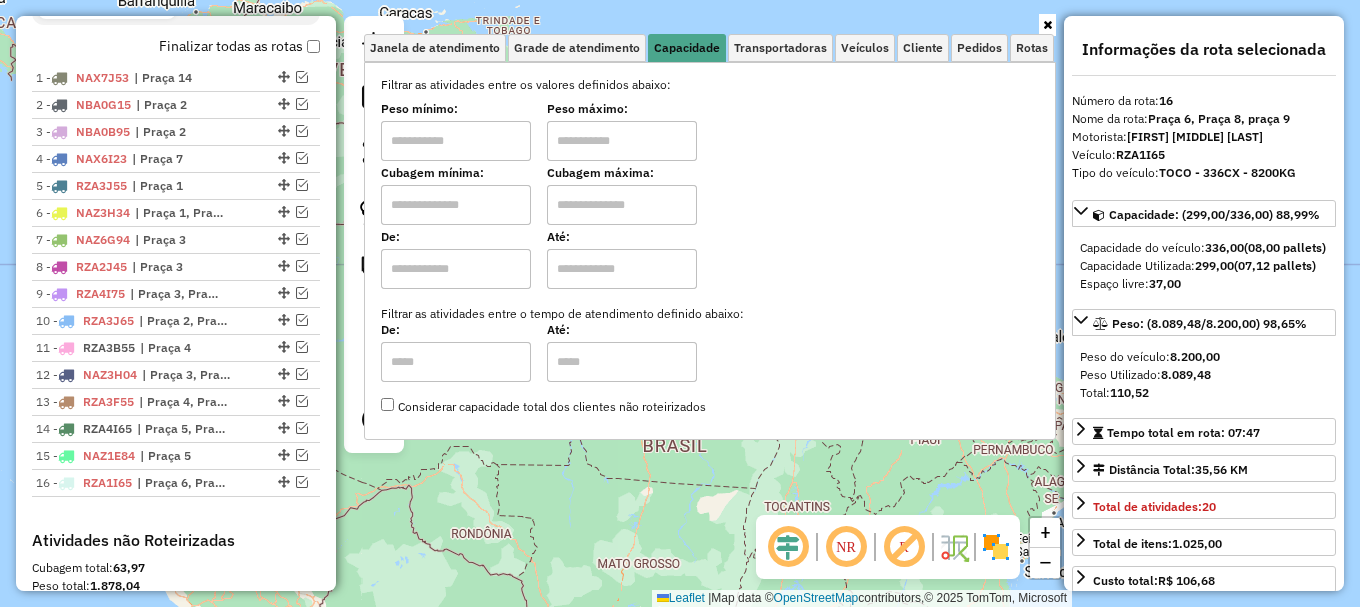 click on "Janela de atendimento Grade de atendimento Capacidade Transportadoras Veículos Cliente Pedidos  Rotas Selecione os dias de semana para filtrar as janelas de atendimento  Seg   Ter   Qua   Qui   Sex   Sáb   Dom  Informe o período da janela de atendimento: De: Até:  Filtrar exatamente a janela do cliente  Considerar janela de atendimento padrão  Selecione os dias de semana para filtrar as grades de atendimento  Seg   Ter   Qua   Qui   Sex   Sáb   Dom   Considerar clientes sem dia de atendimento cadastrado  Clientes fora do dia de atendimento selecionado Filtrar as atividades entre os valores definidos abaixo:  Peso mínimo:   Peso máximo:   Cubagem mínima:   Cubagem máxima:   De:   Até:  Filtrar as atividades entre o tempo de atendimento definido abaixo:  De:   Até:   Considerar capacidade total dos clientes não roteirizados Transportadora: Selecione um ou mais itens Tipo de veículo: Selecione um ou mais itens Veículo: Selecione um ou mais itens Motorista: Selecione um ou mais itens Nome: Rótulo:" 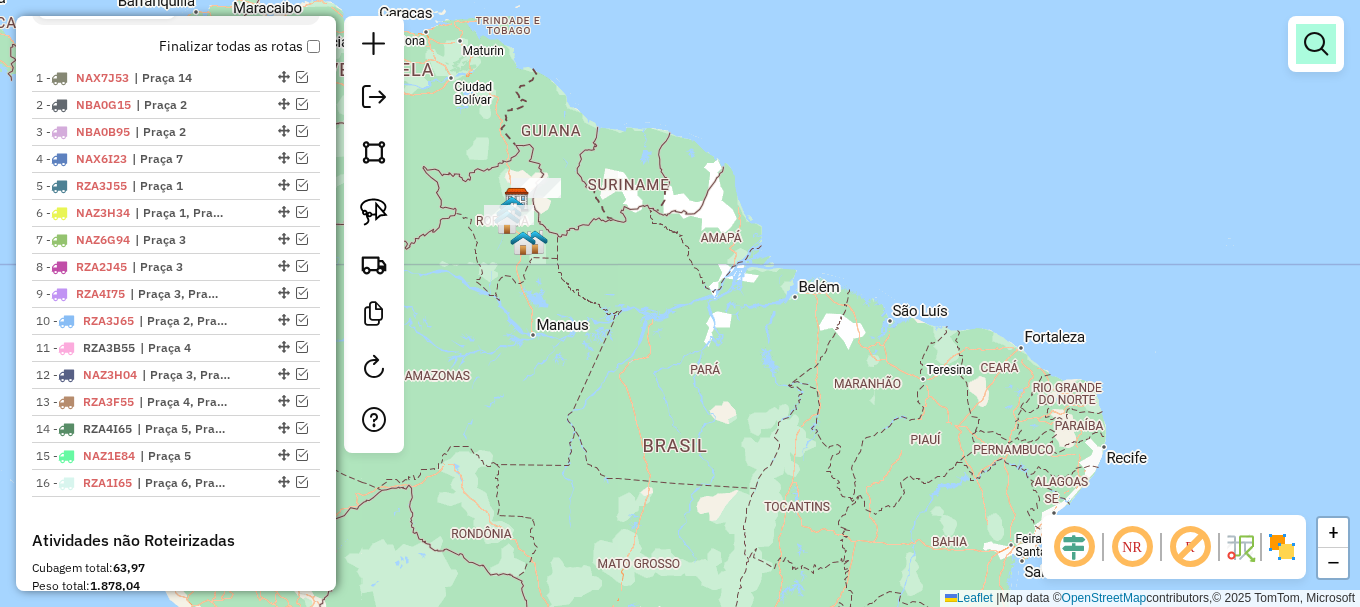 click at bounding box center (1316, 44) 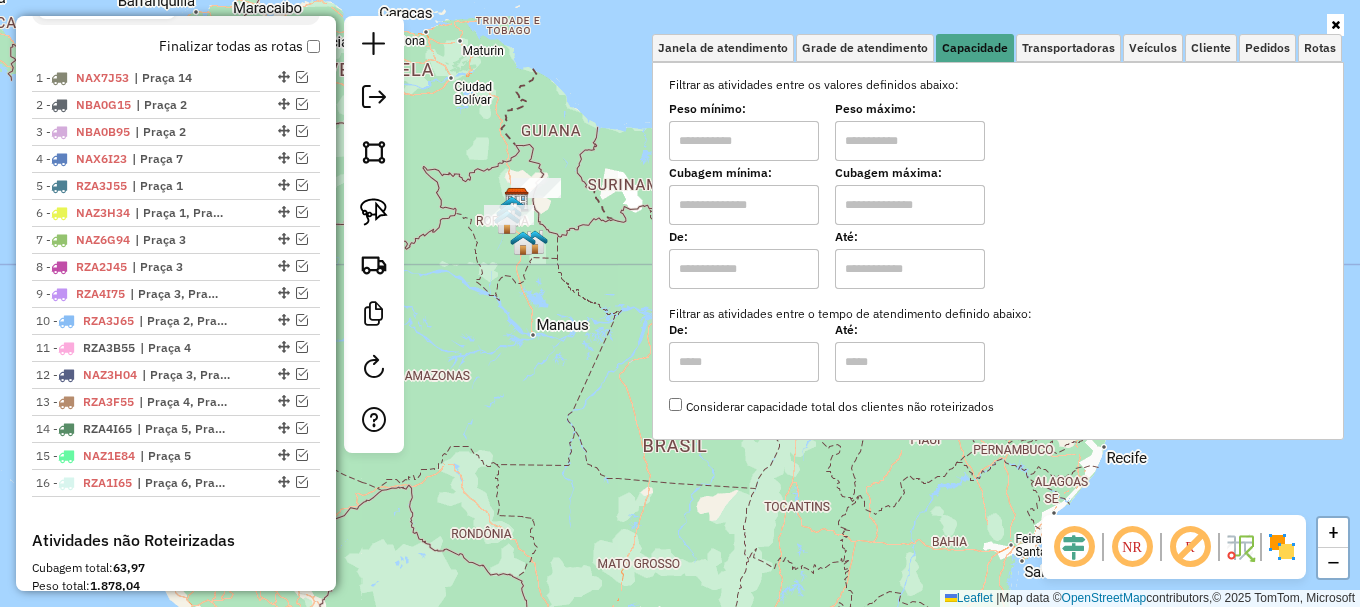 click on "Janela de atendimento Grade de atendimento Capacidade Transportadoras Veículos Cliente Pedidos  Rotas Selecione os dias de semana para filtrar as janelas de atendimento  Seg   Ter   Qua   Qui   Sex   Sáb   Dom  Informe o período da janela de atendimento: De: Até:  Filtrar exatamente a janela do cliente  Considerar janela de atendimento padrão  Selecione os dias de semana para filtrar as grades de atendimento  Seg   Ter   Qua   Qui   Sex   Sáb   Dom   Considerar clientes sem dia de atendimento cadastrado  Clientes fora do dia de atendimento selecionado Filtrar as atividades entre os valores definidos abaixo:  Peso mínimo:   Peso máximo:   Cubagem mínima:   Cubagem máxima:   De:   Até:  Filtrar as atividades entre o tempo de atendimento definido abaixo:  De:   Até:   Considerar capacidade total dos clientes não roteirizados Transportadora: Selecione um ou mais itens Tipo de veículo: Selecione um ou mais itens Veículo: Selecione um ou mais itens Motorista: Selecione um ou mais itens Nome: Rótulo:" 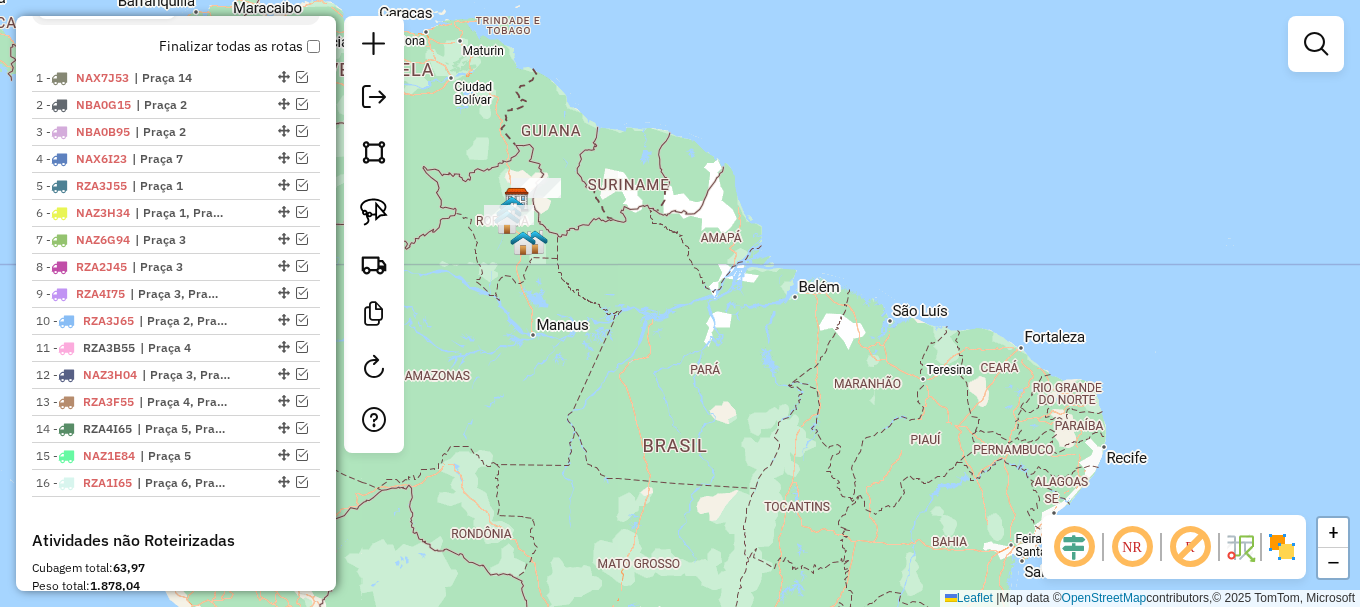 drag, startPoint x: 729, startPoint y: 160, endPoint x: 618, endPoint y: 156, distance: 111.07205 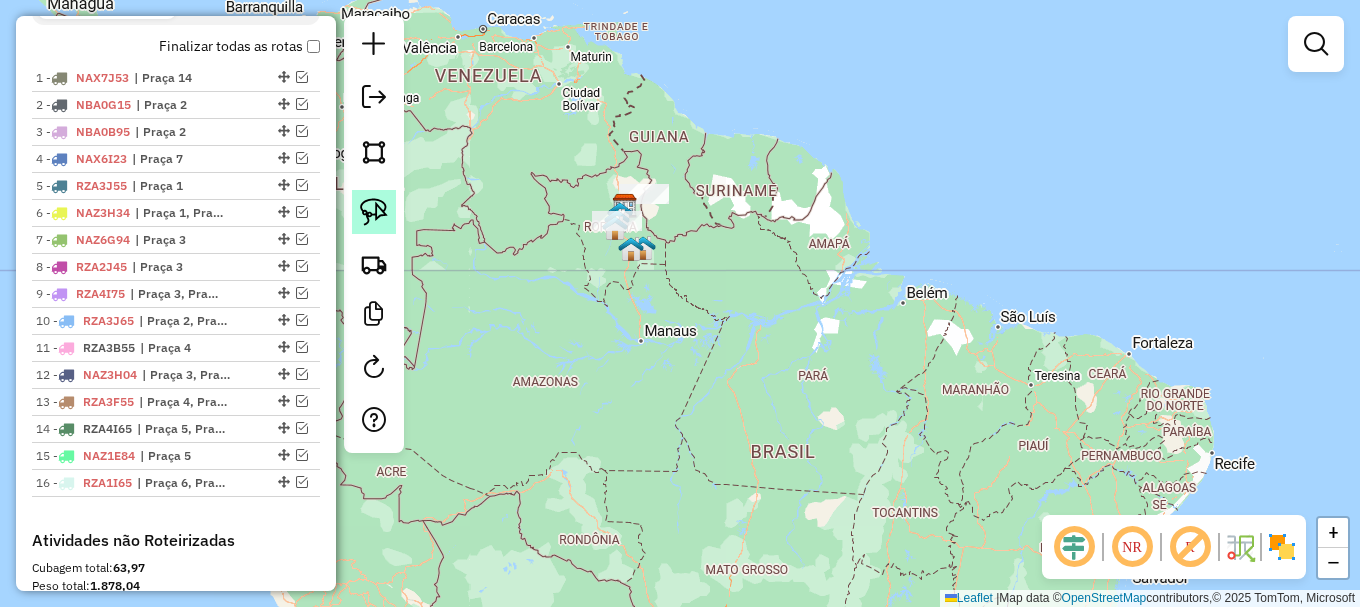 click 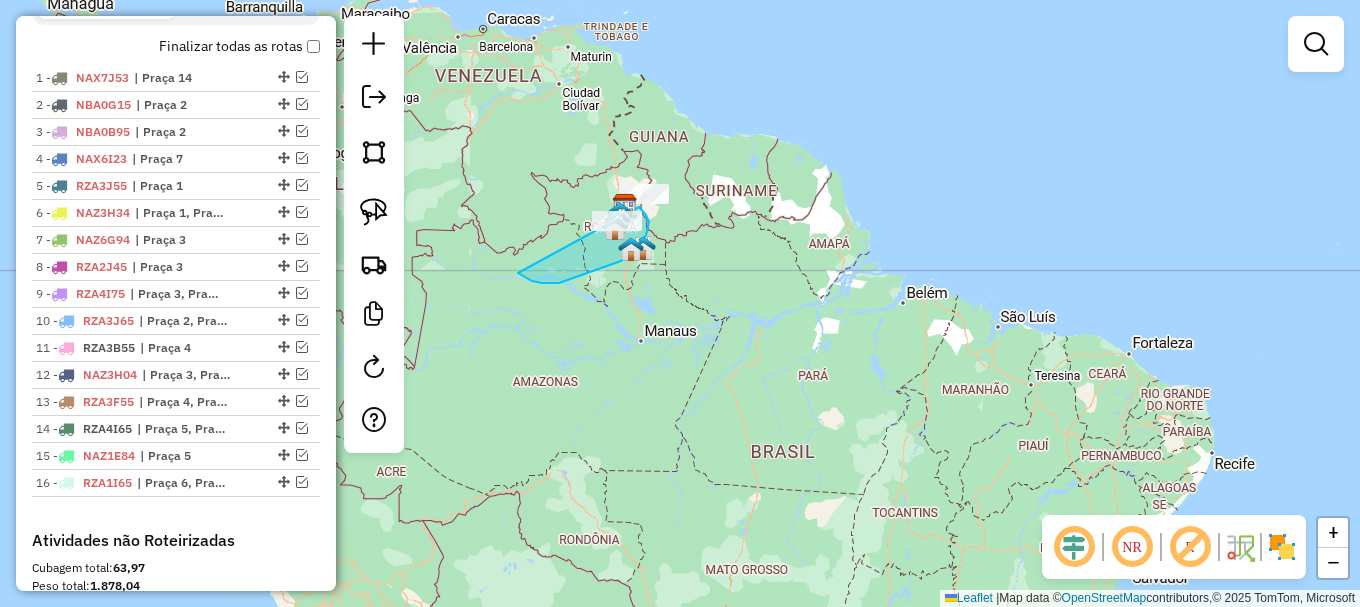 drag, startPoint x: 532, startPoint y: 281, endPoint x: 609, endPoint y: 191, distance: 118.44408 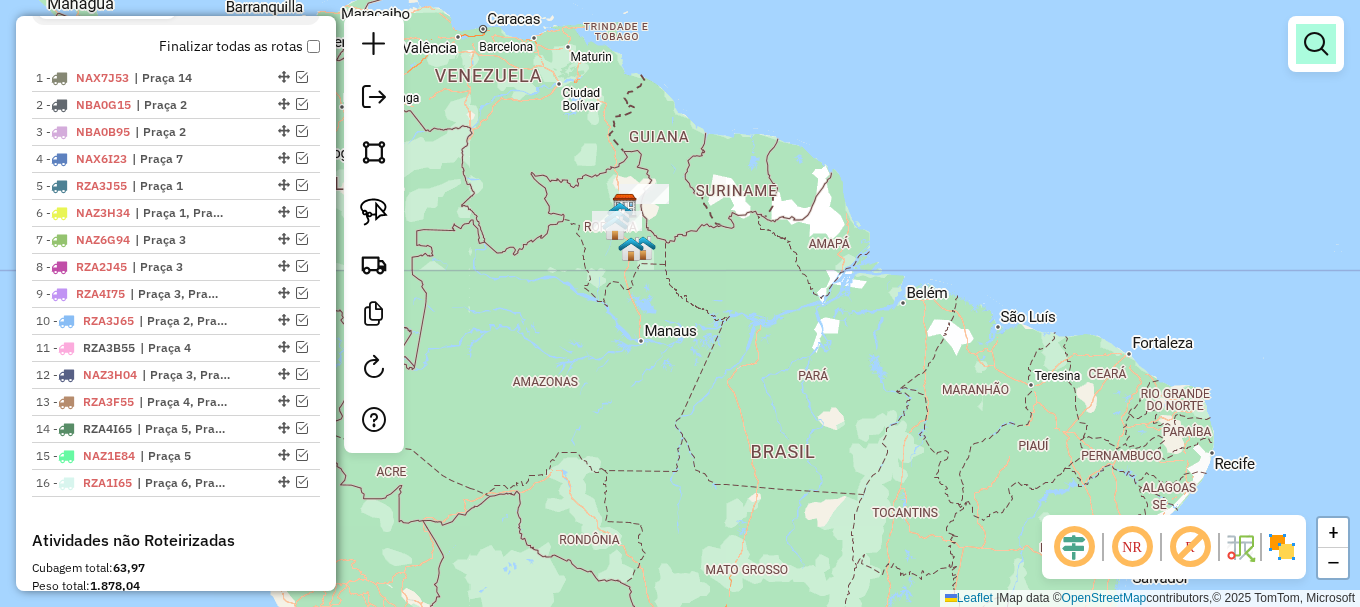 click at bounding box center [1316, 44] 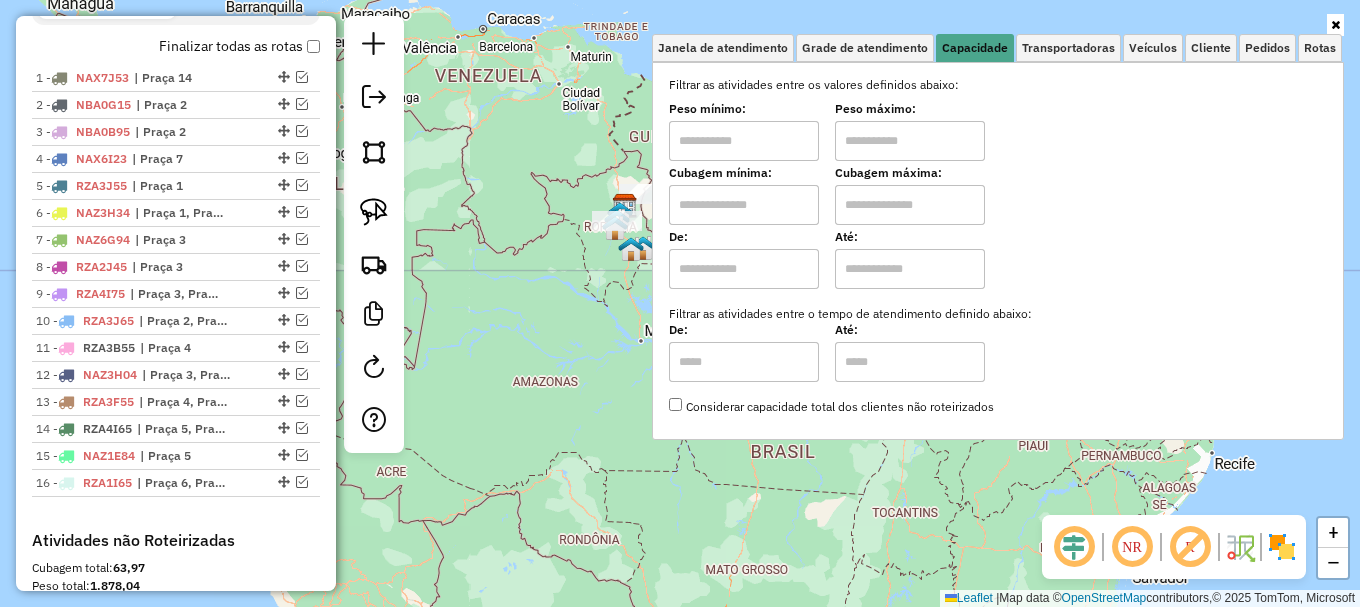 click at bounding box center (744, 141) 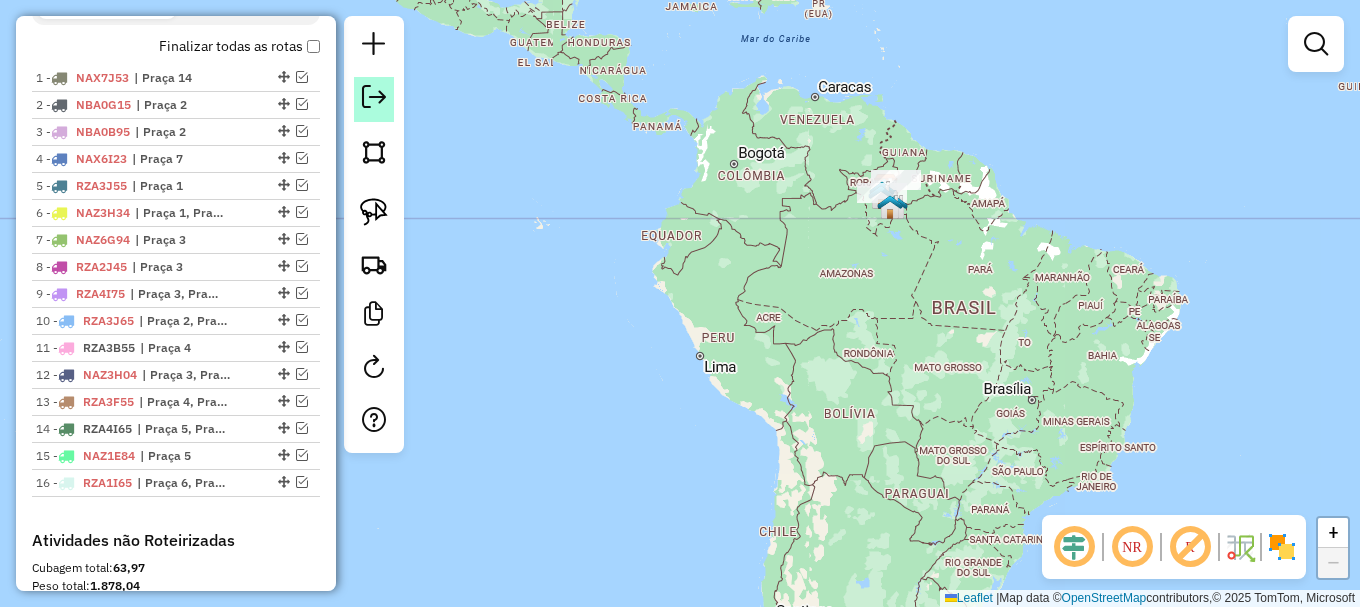 click 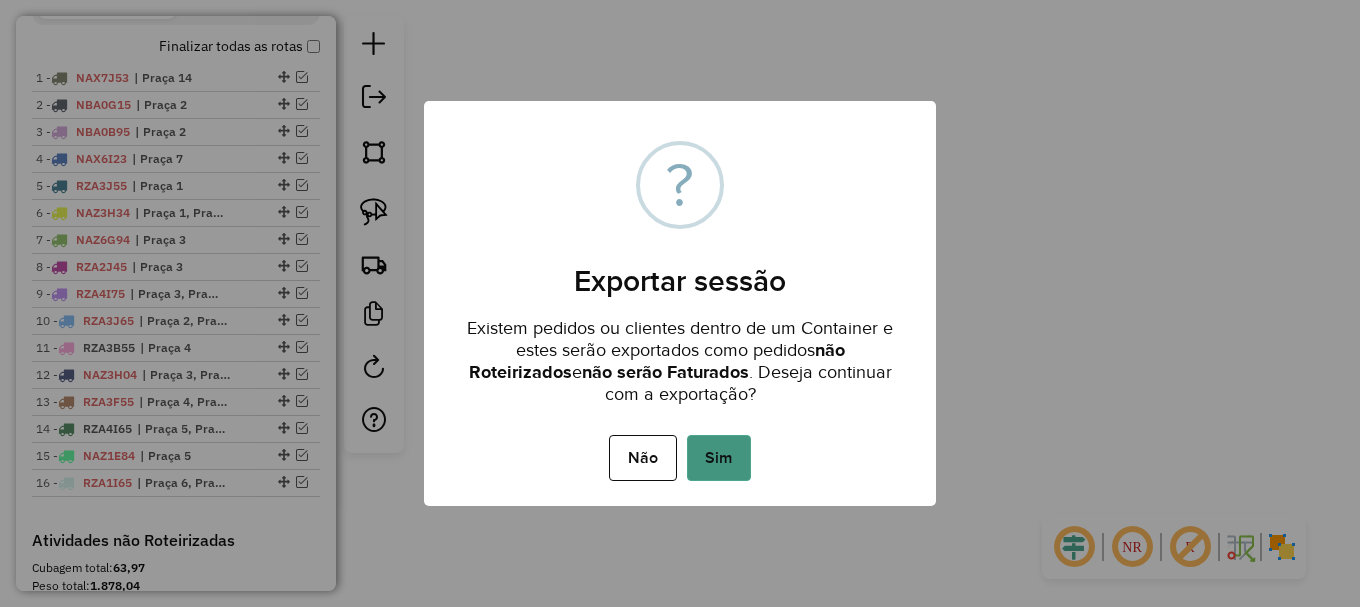 click on "Sim" at bounding box center (719, 458) 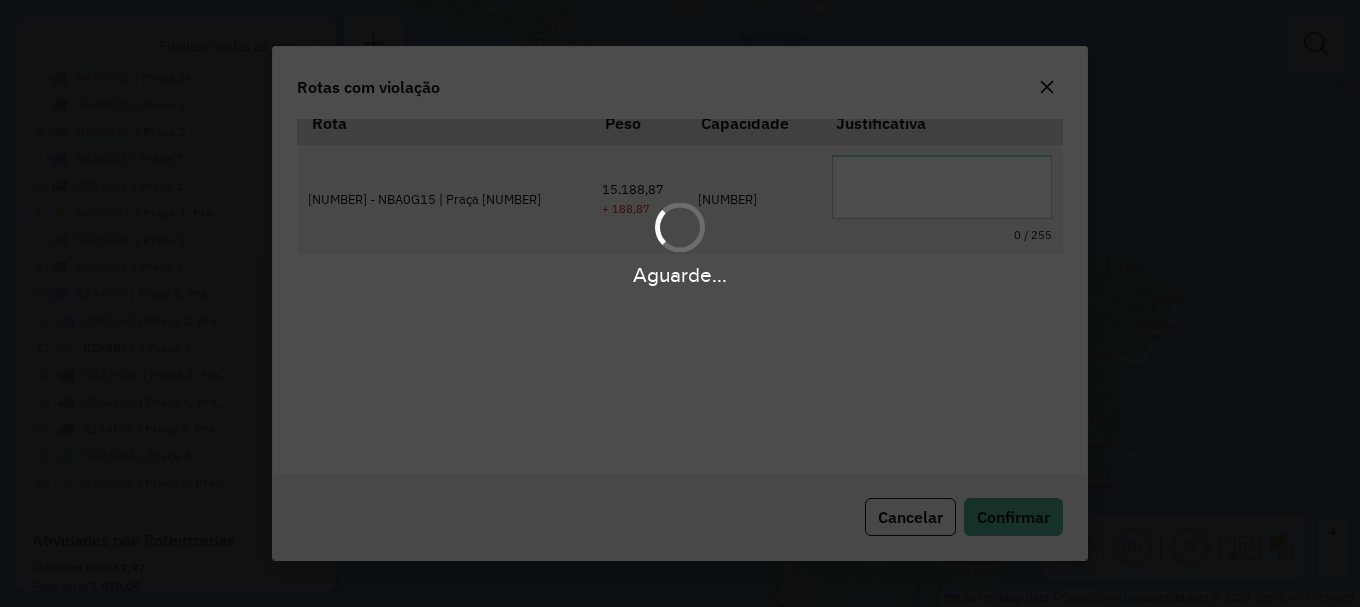 scroll, scrollTop: 66, scrollLeft: 0, axis: vertical 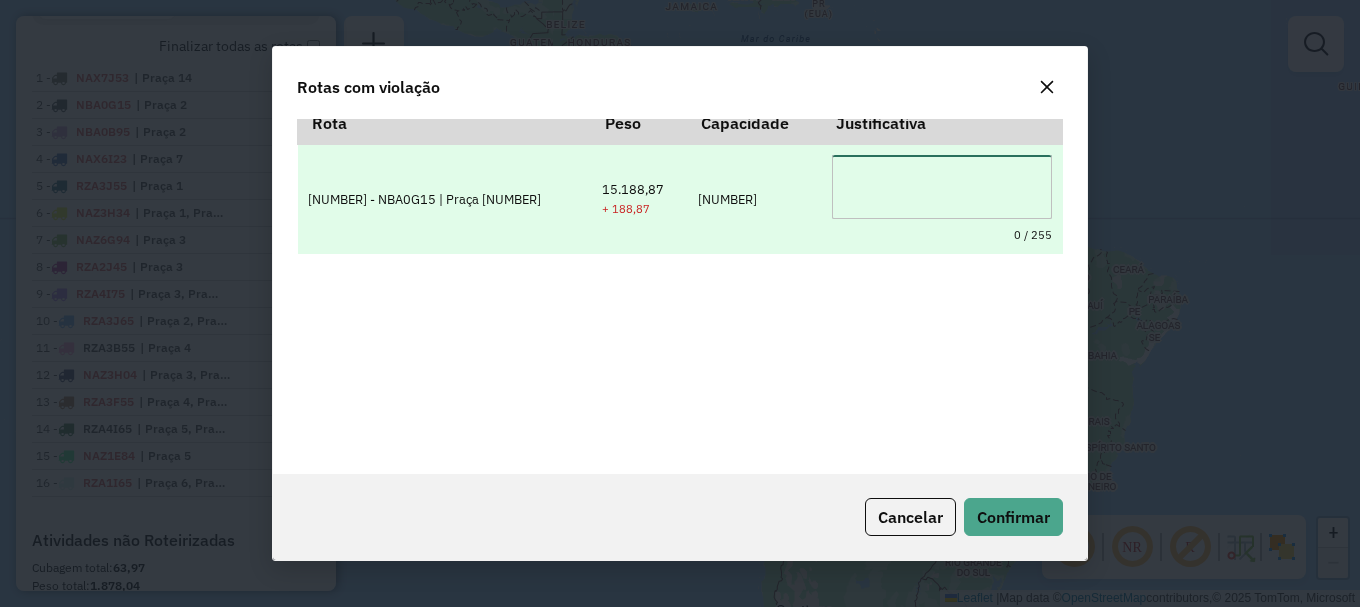 click at bounding box center (942, 187) 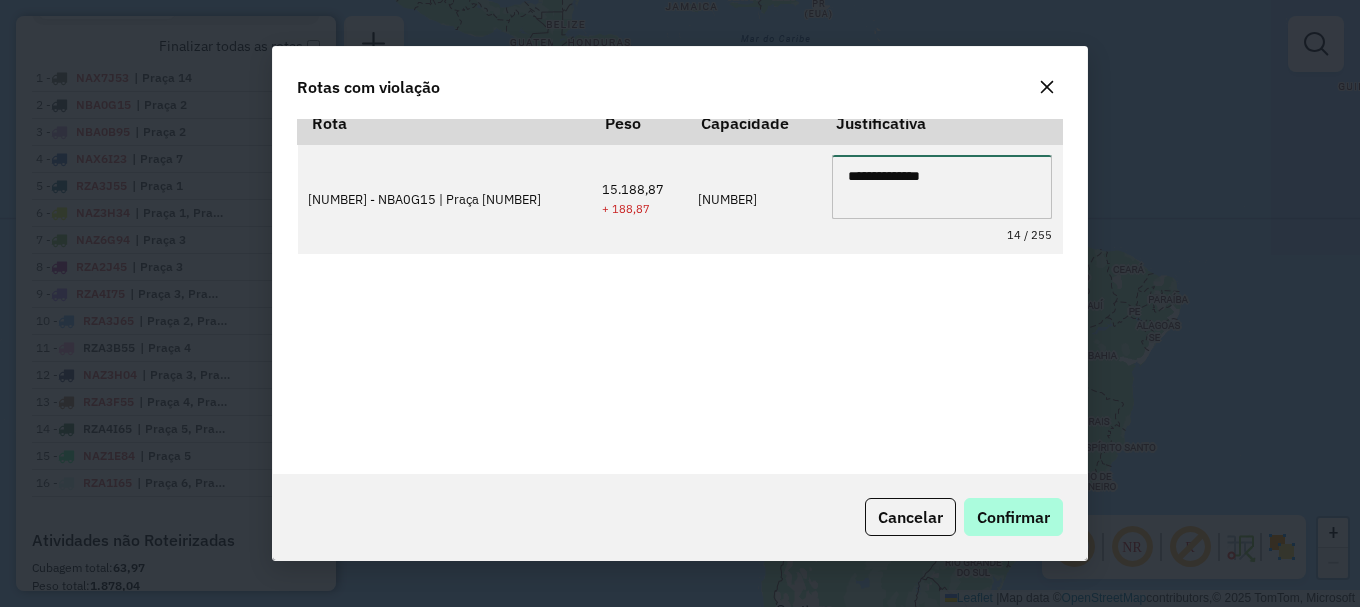 type on "**********" 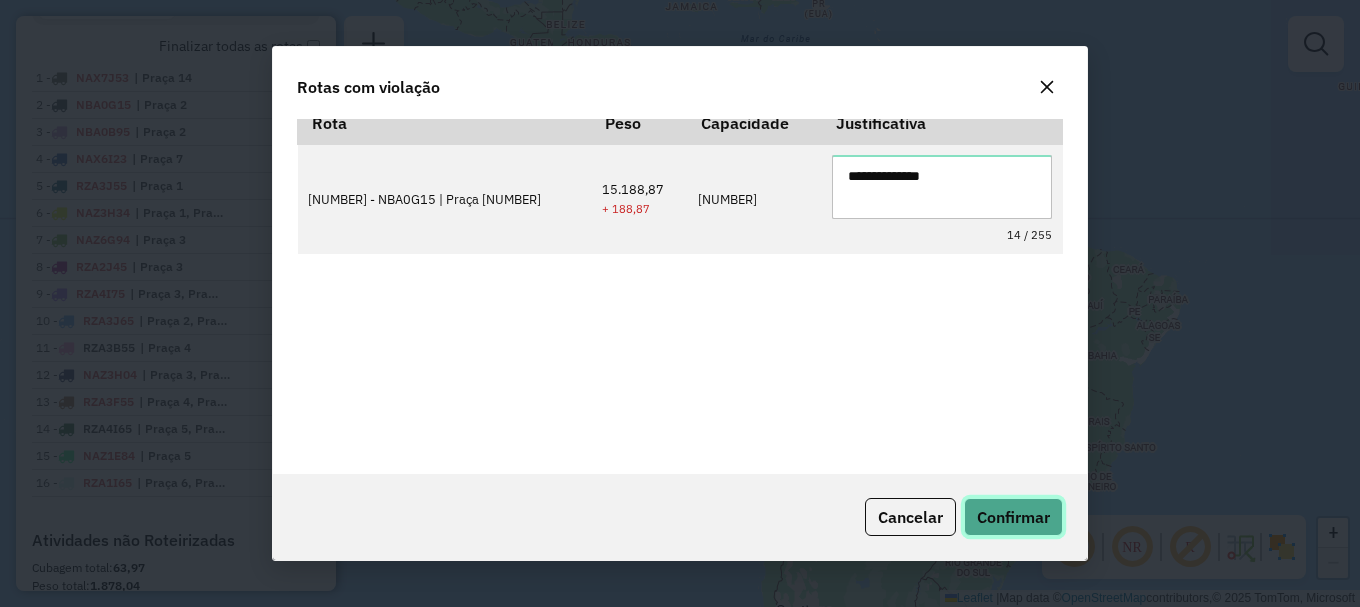 click on "Confirmar" 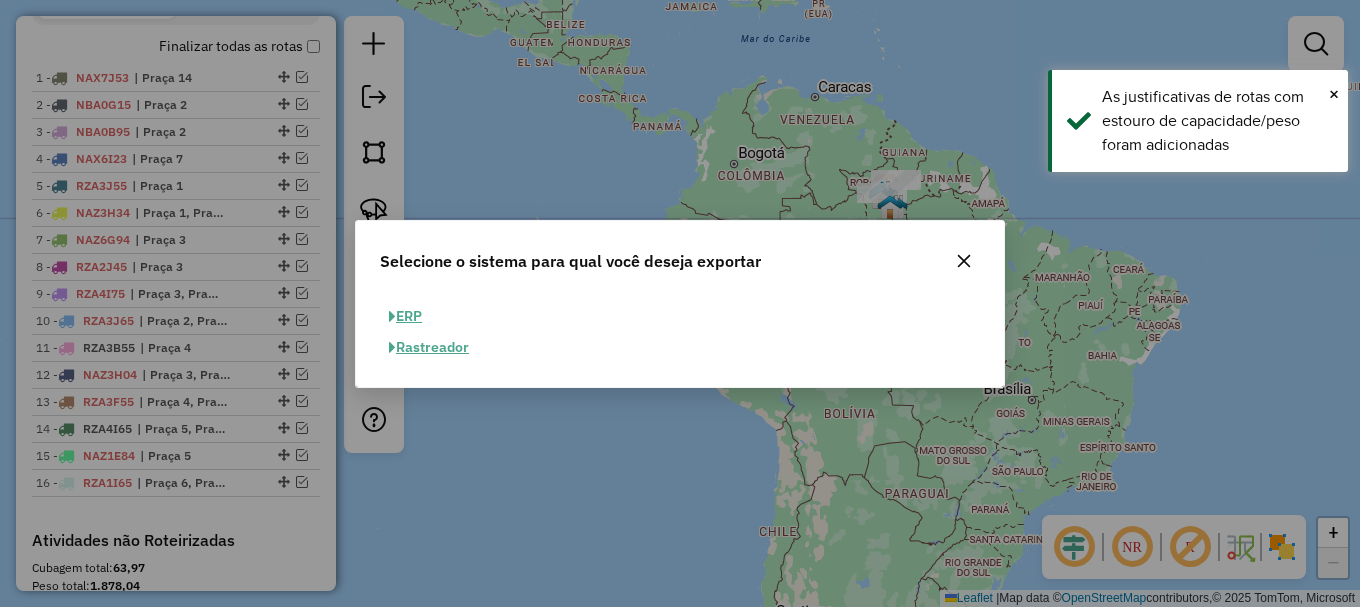 click on "ERP" 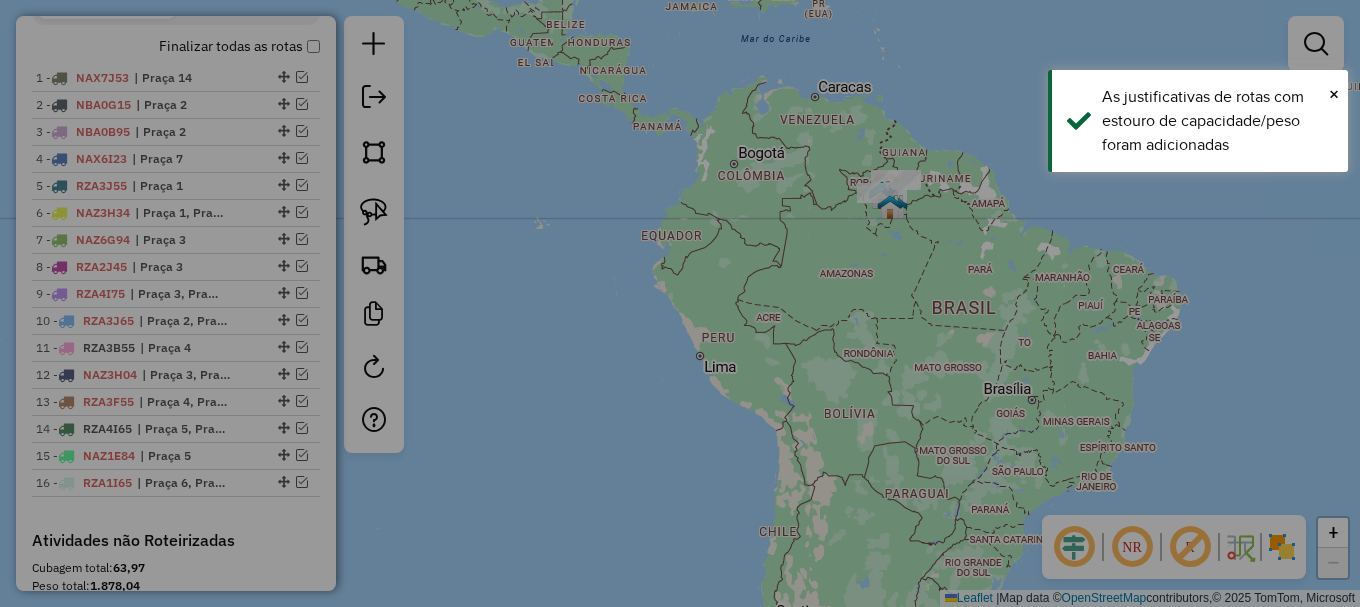 select on "**" 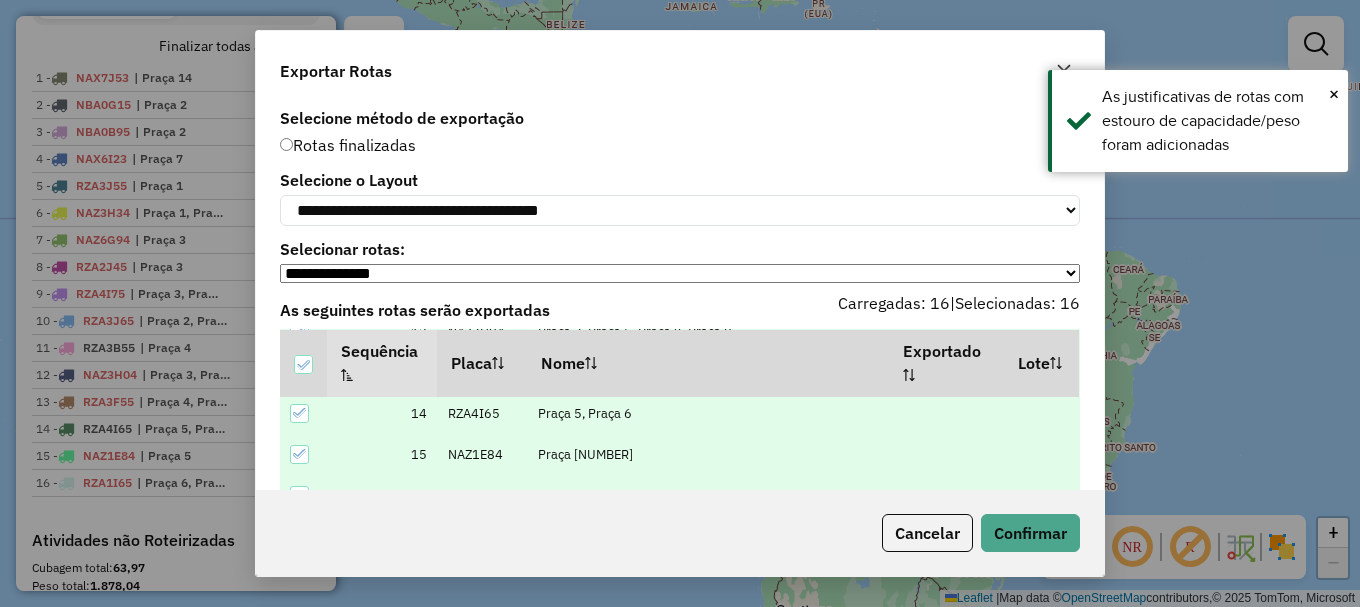 scroll, scrollTop: 554, scrollLeft: 0, axis: vertical 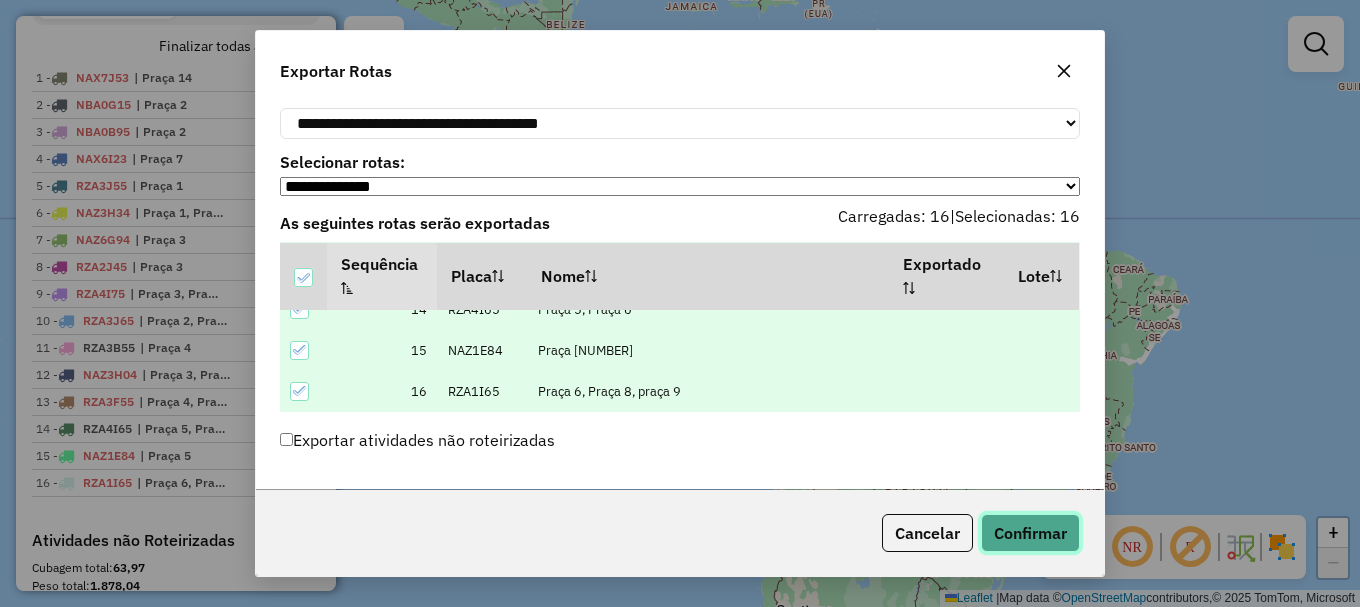 click on "Confirmar" 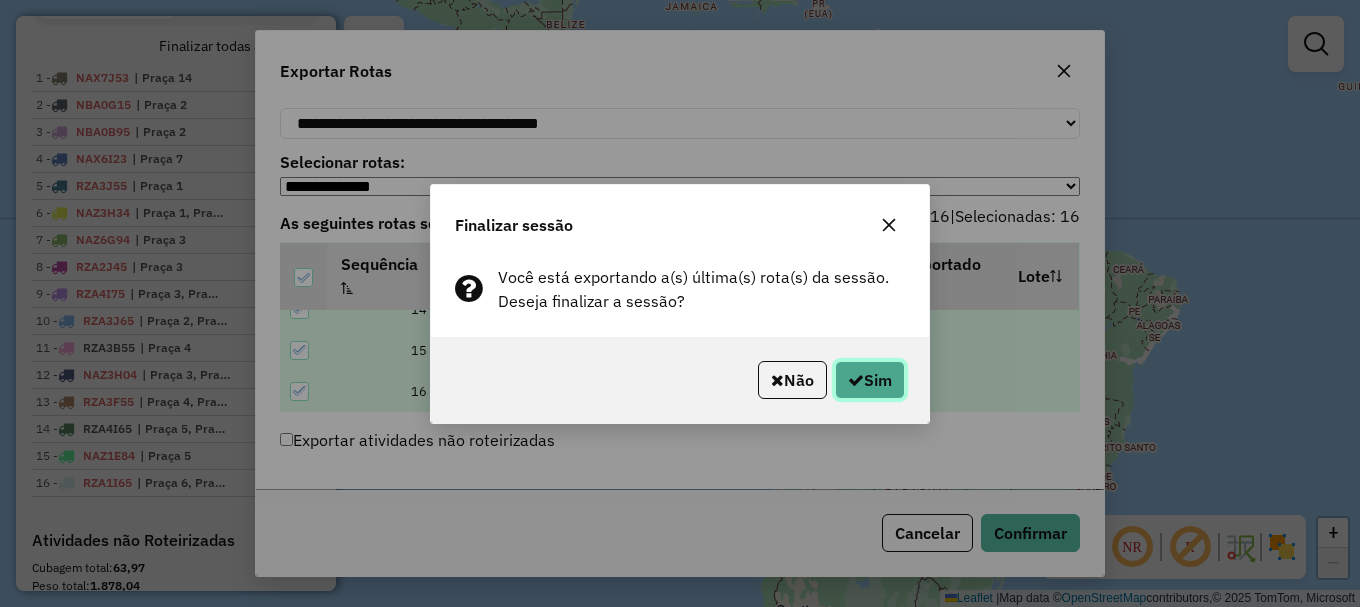click on "Sim" 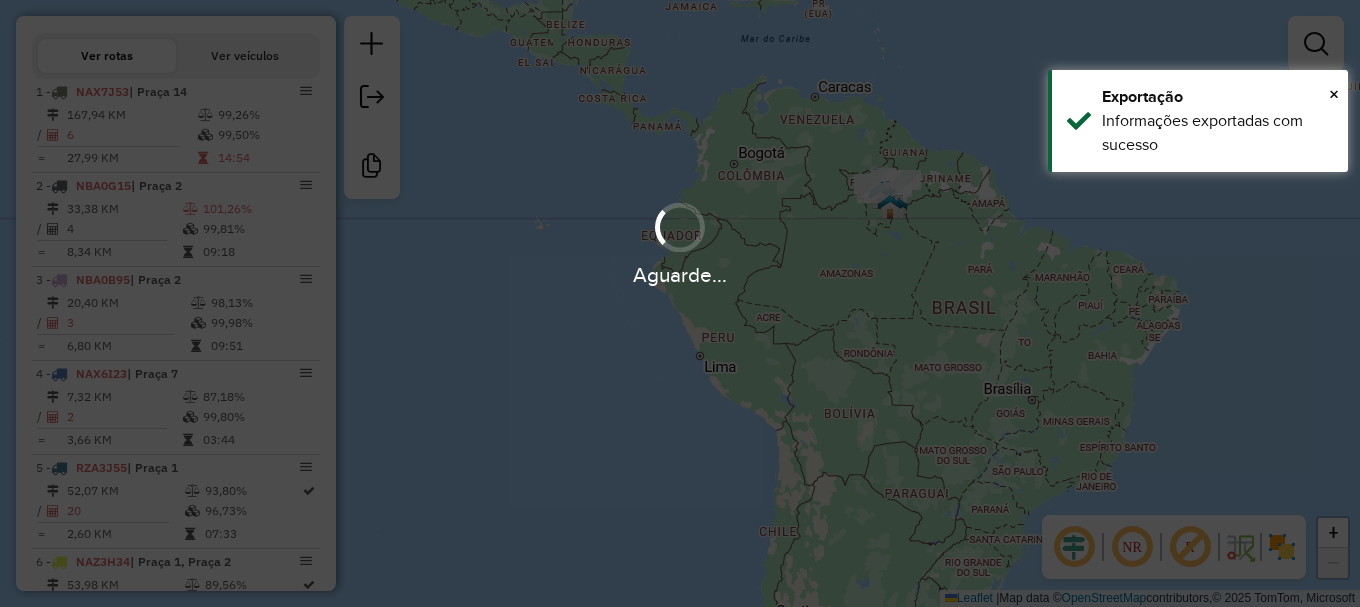 scroll, scrollTop: 797, scrollLeft: 0, axis: vertical 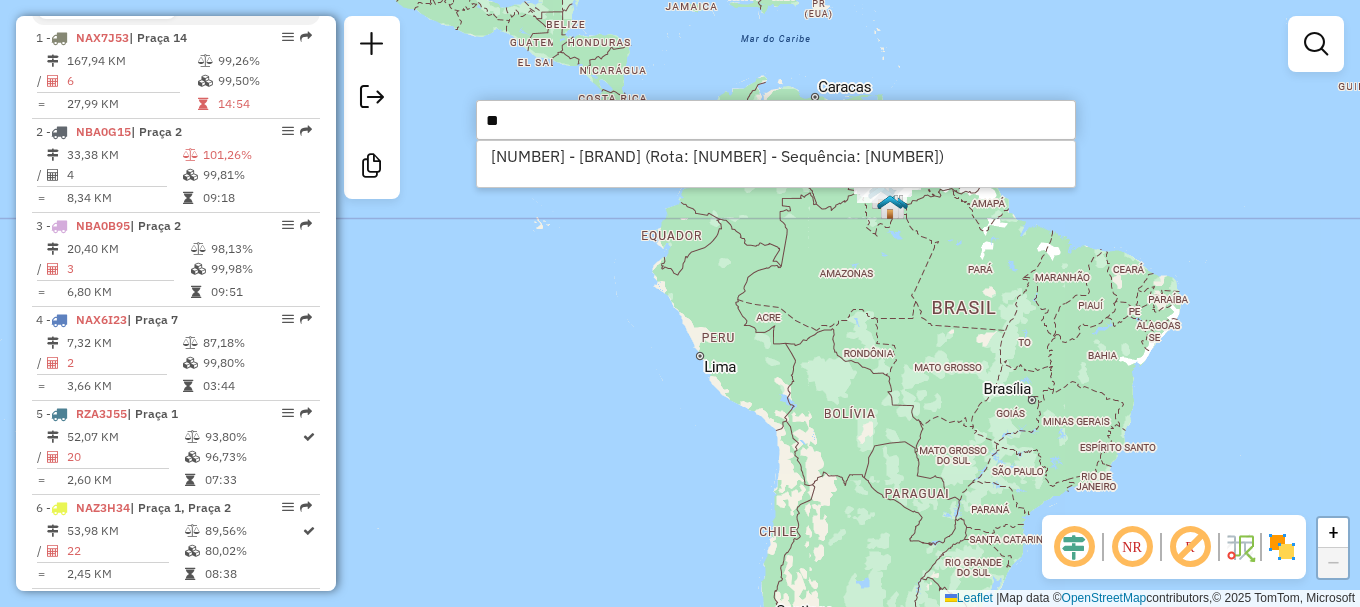type on "**" 